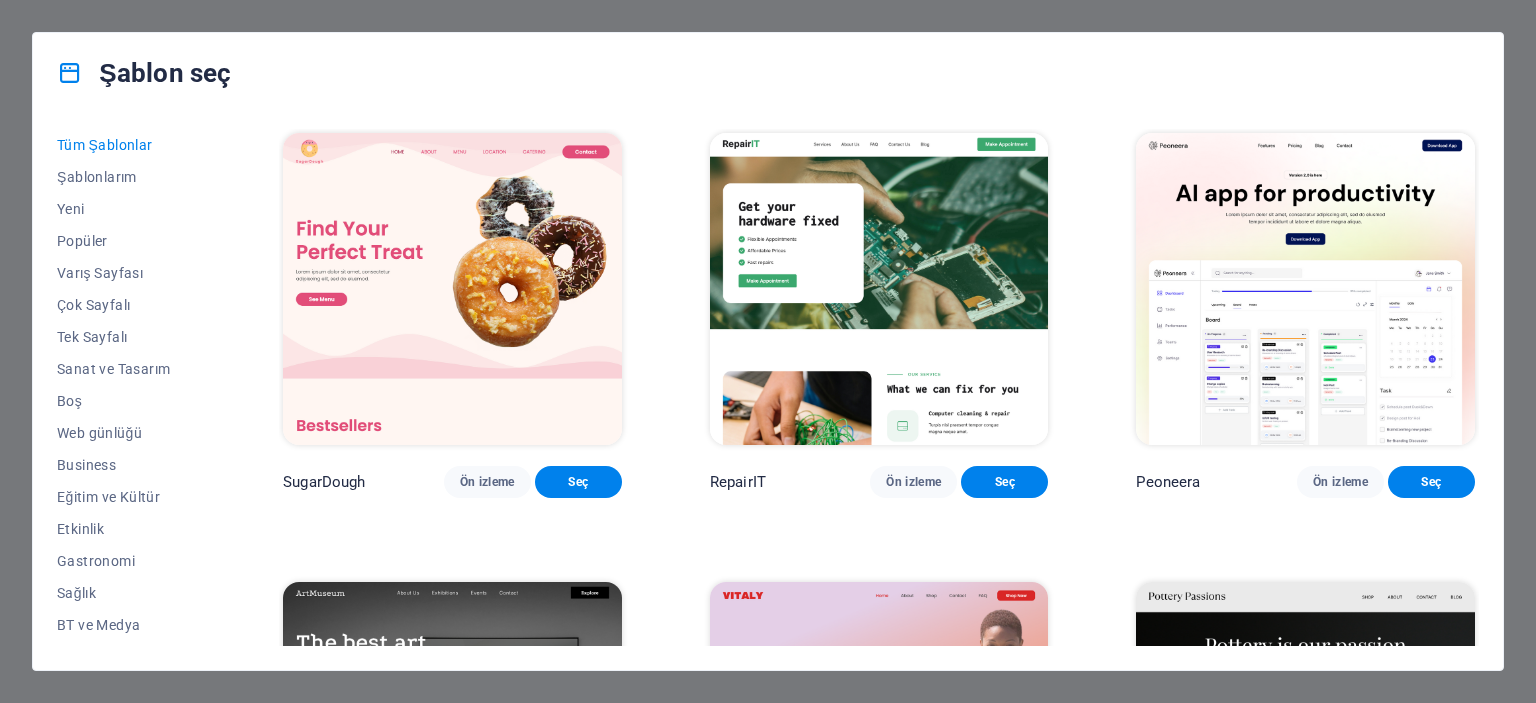 scroll, scrollTop: 0, scrollLeft: 0, axis: both 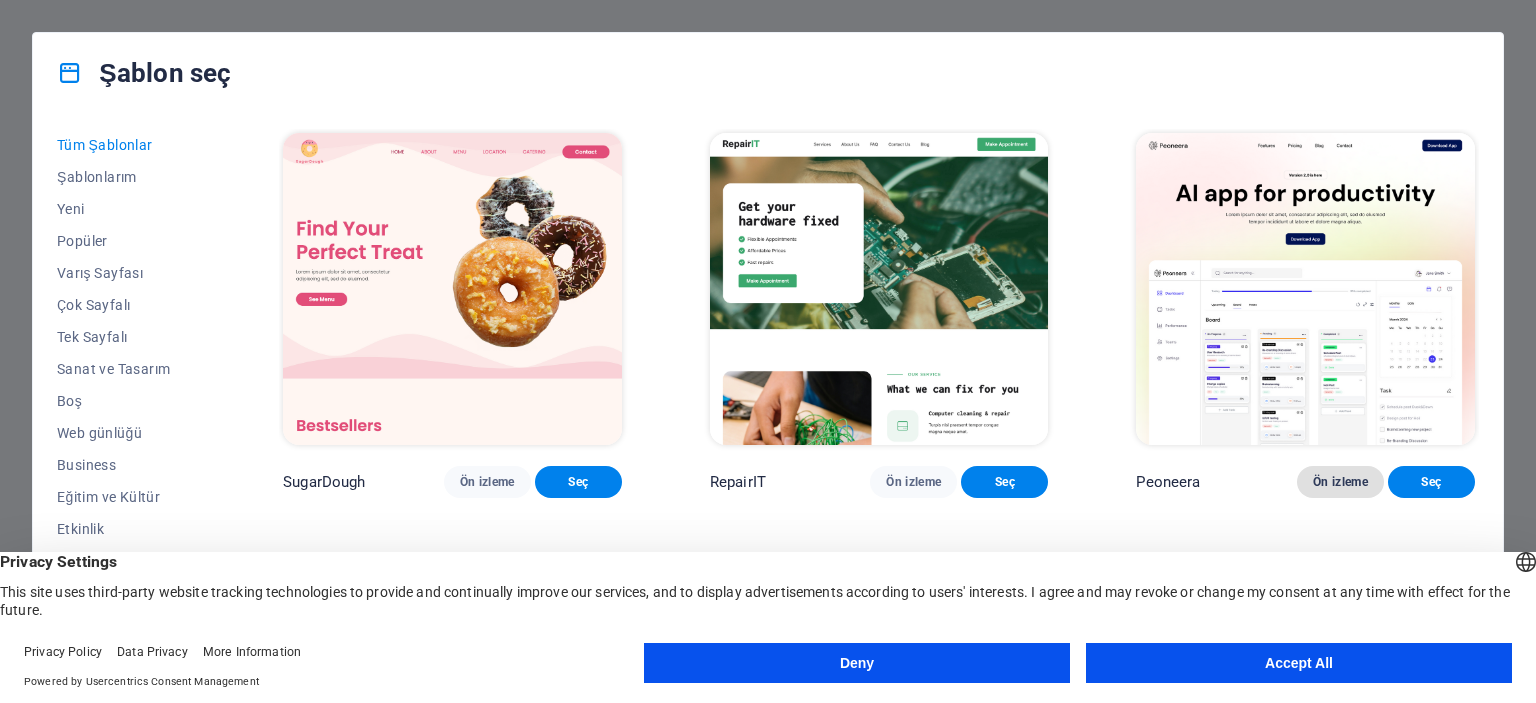click on "Ön izleme" at bounding box center [1340, 482] 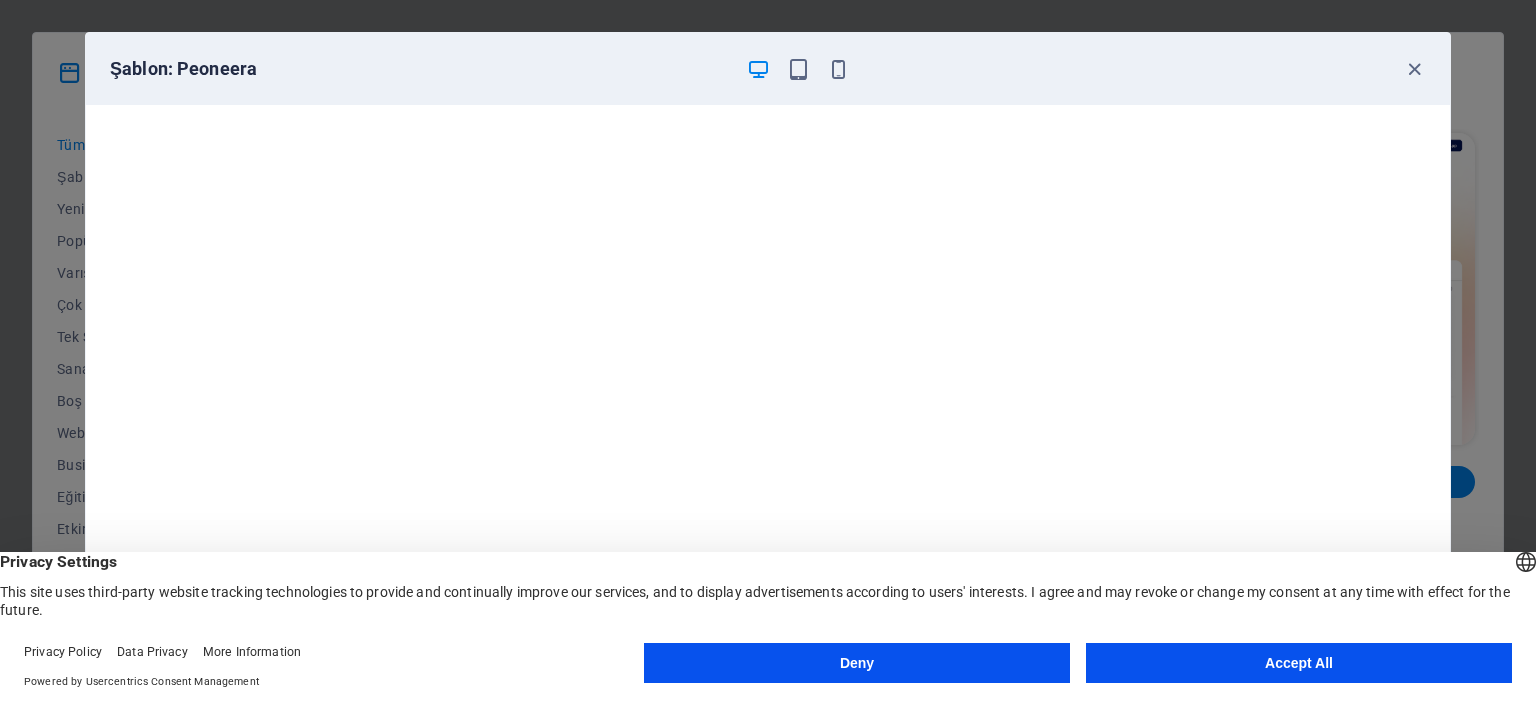 click on "Accept All" at bounding box center [1299, 663] 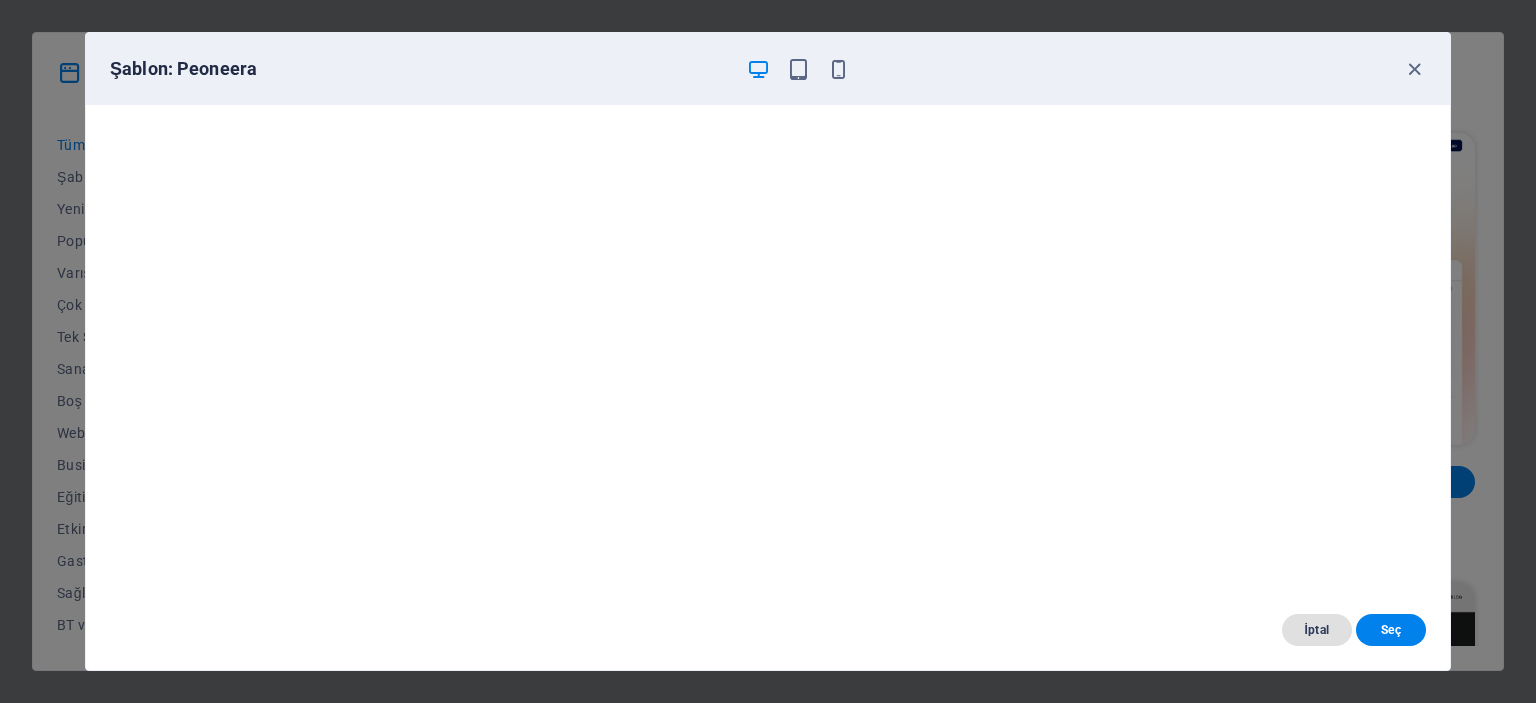 click on "İptal" at bounding box center [1317, 630] 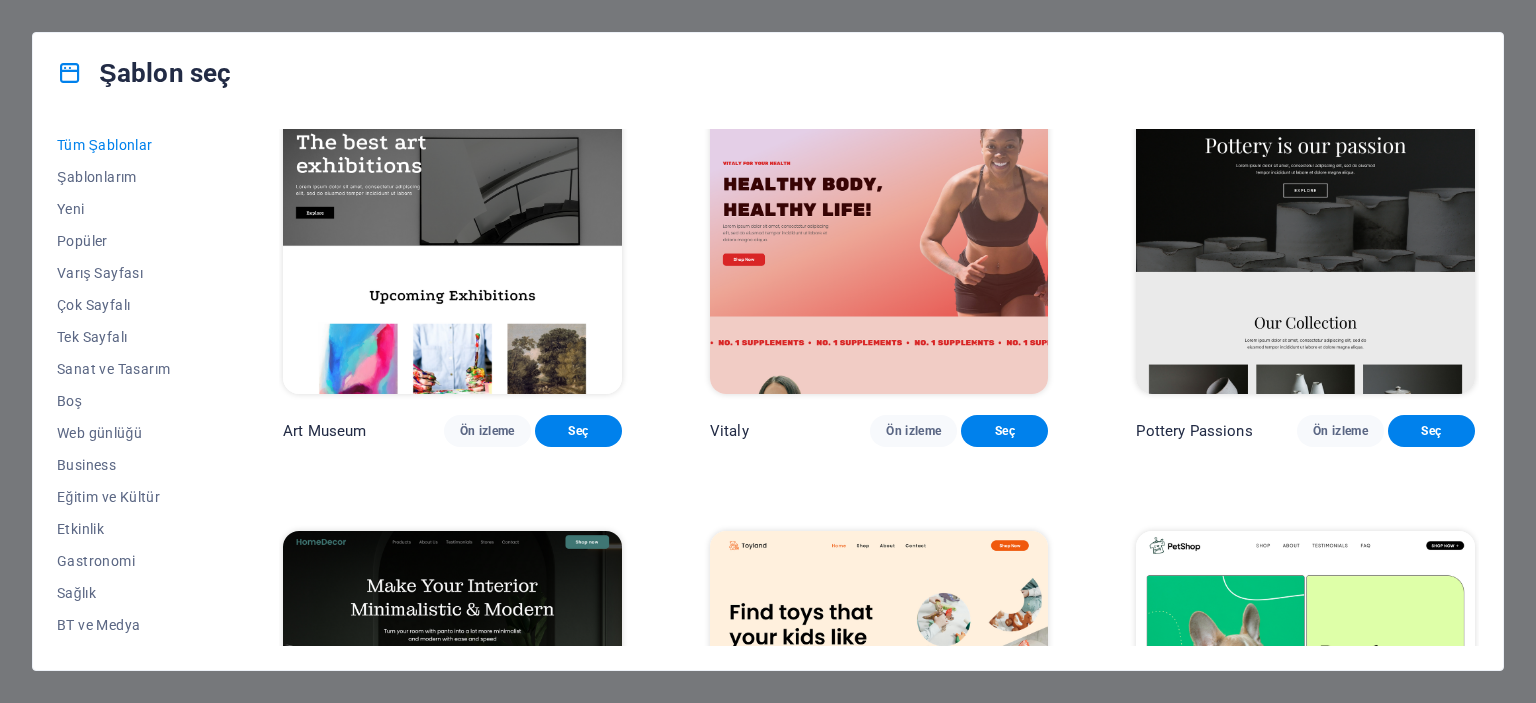 scroll, scrollTop: 0, scrollLeft: 0, axis: both 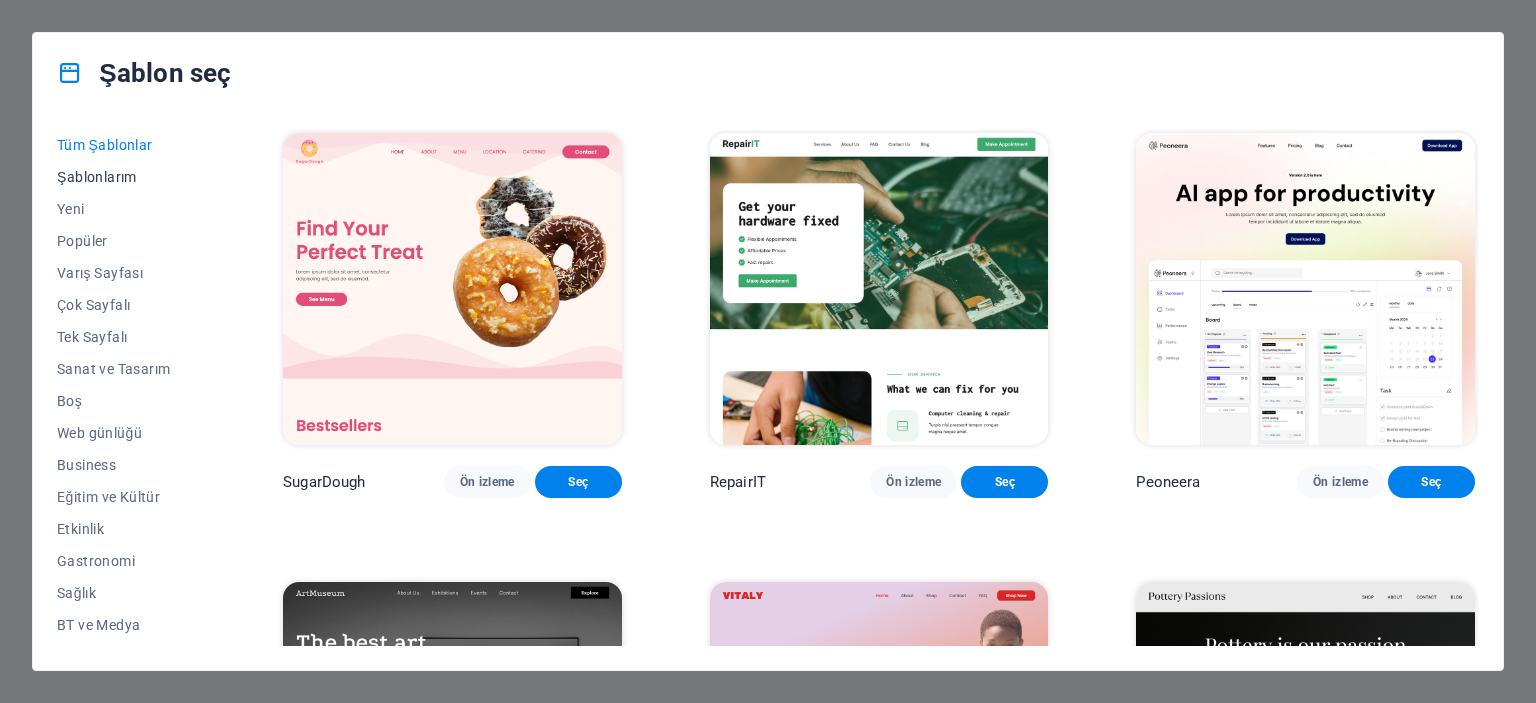 click on "Şablonlarım" at bounding box center (126, 177) 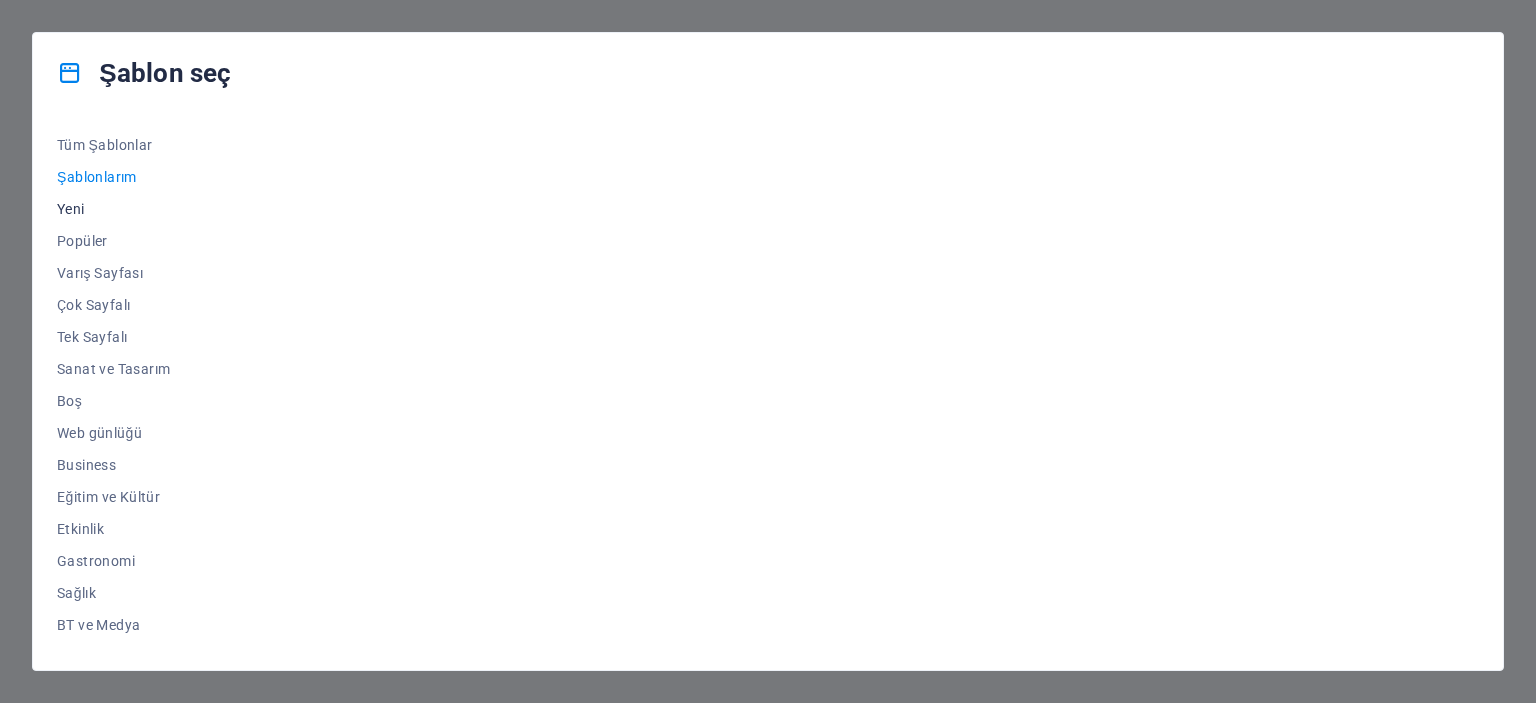 click on "Yeni" at bounding box center (126, 209) 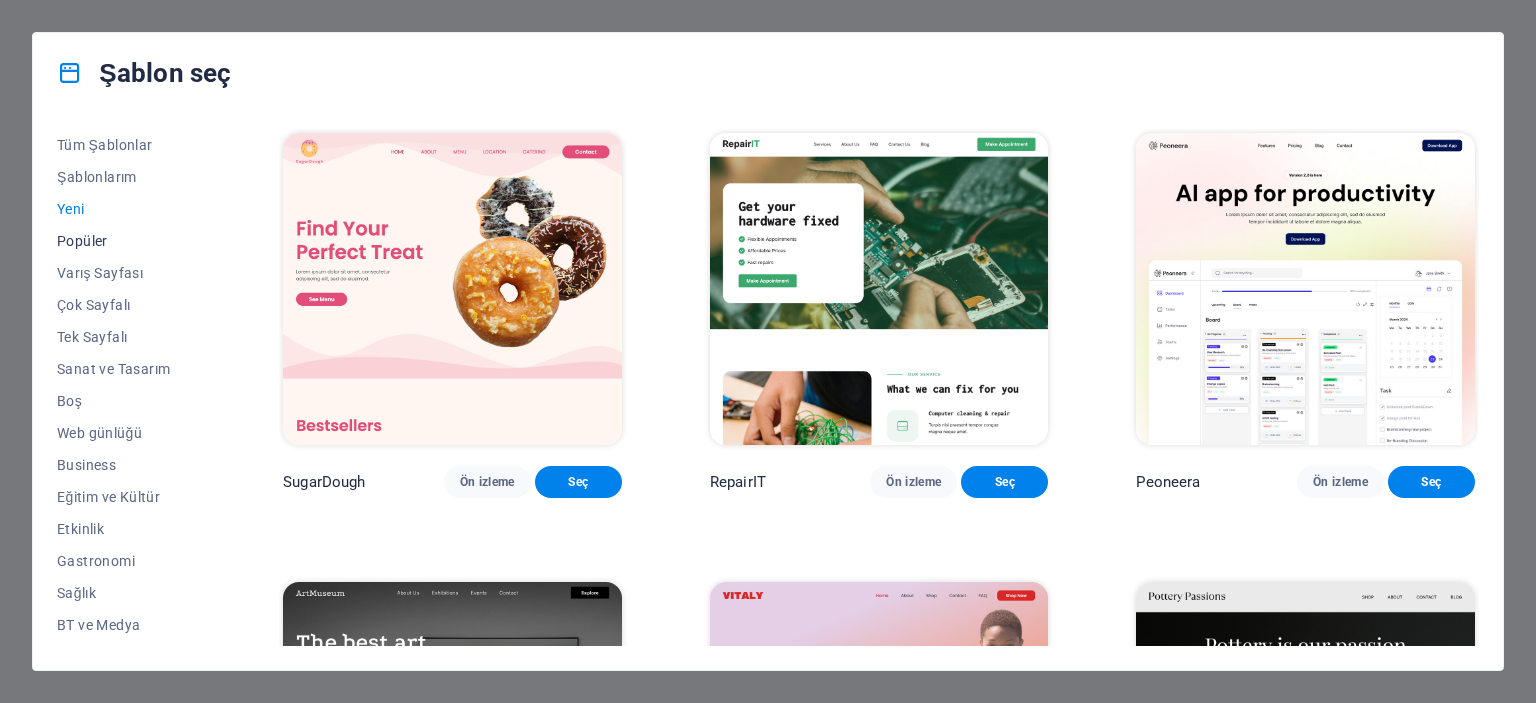 click on "Popüler" at bounding box center [126, 241] 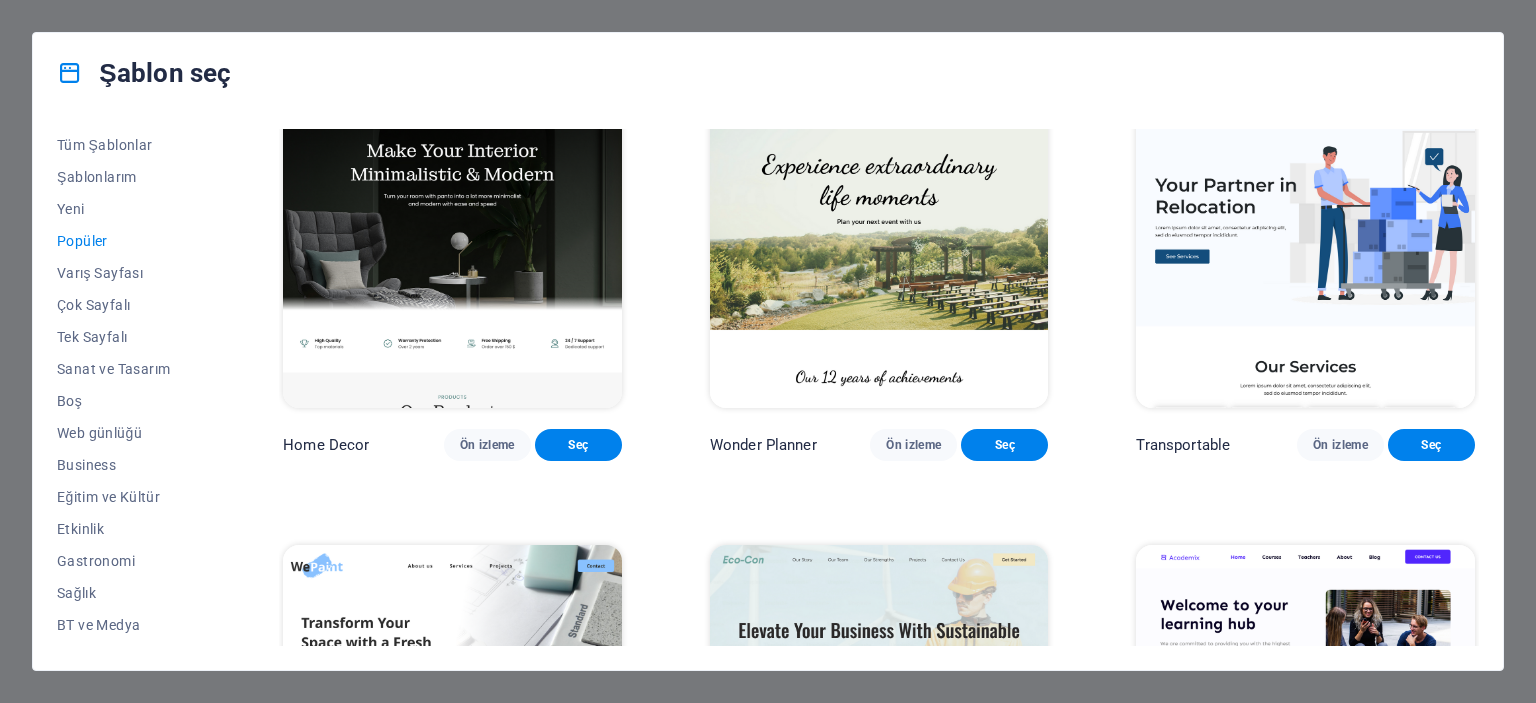 scroll, scrollTop: 500, scrollLeft: 0, axis: vertical 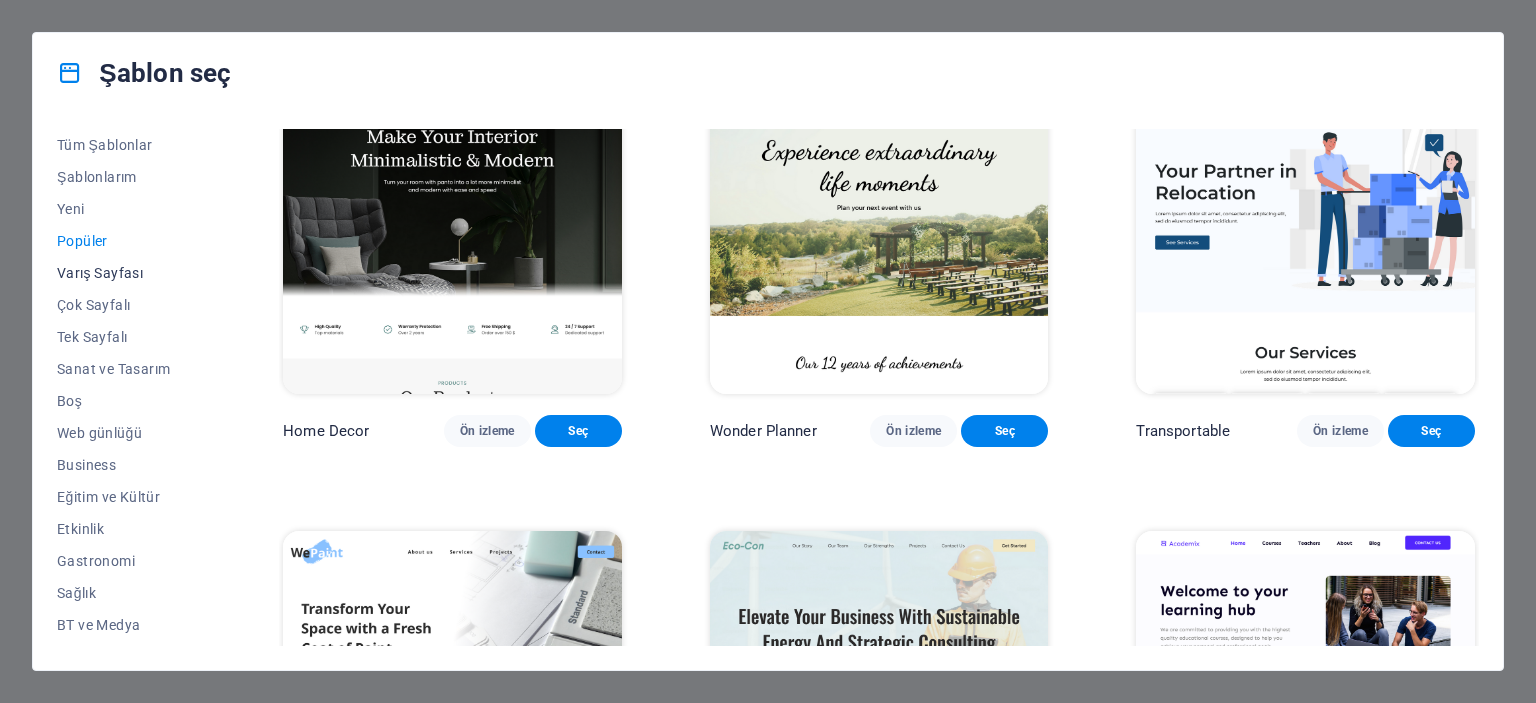 click on "Varış Sayfası" at bounding box center [126, 273] 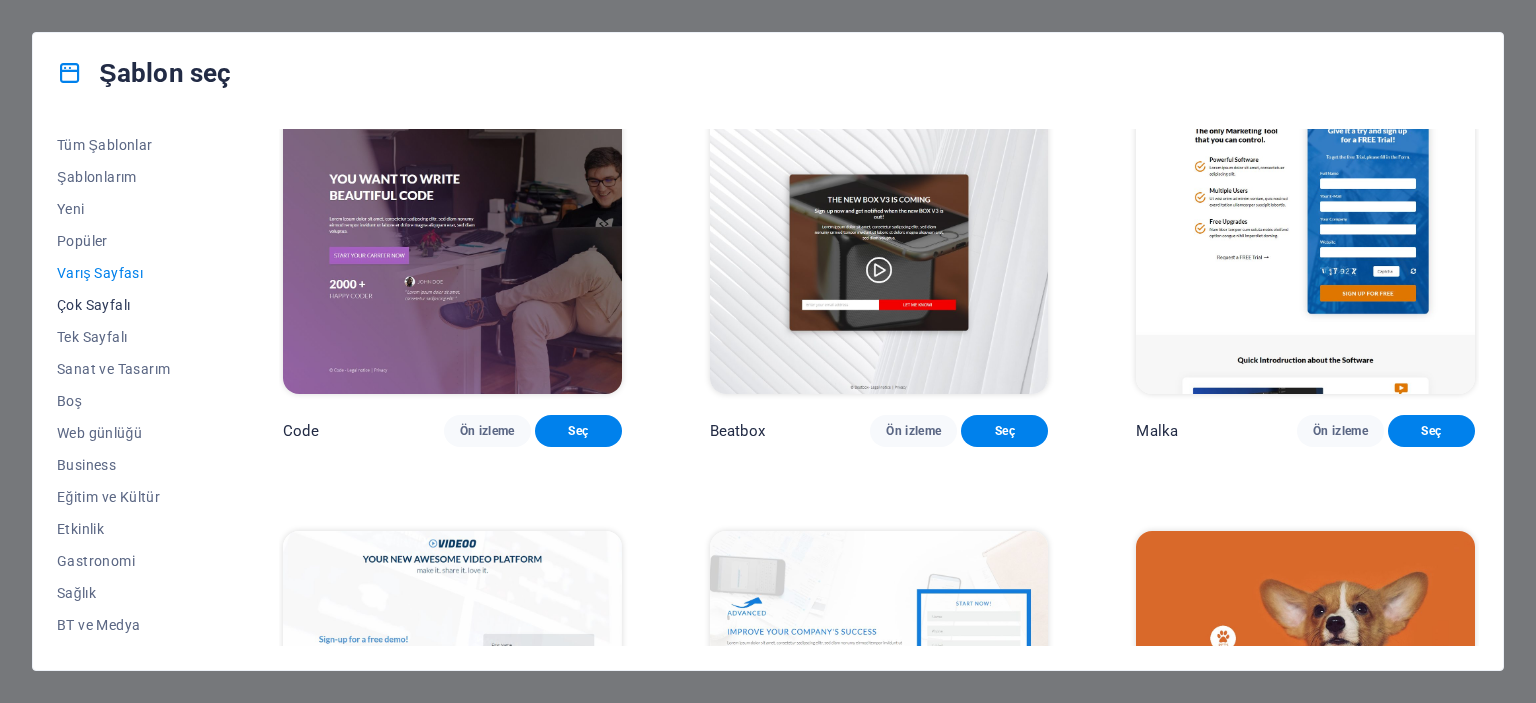click on "Çok Sayfalı" at bounding box center [126, 305] 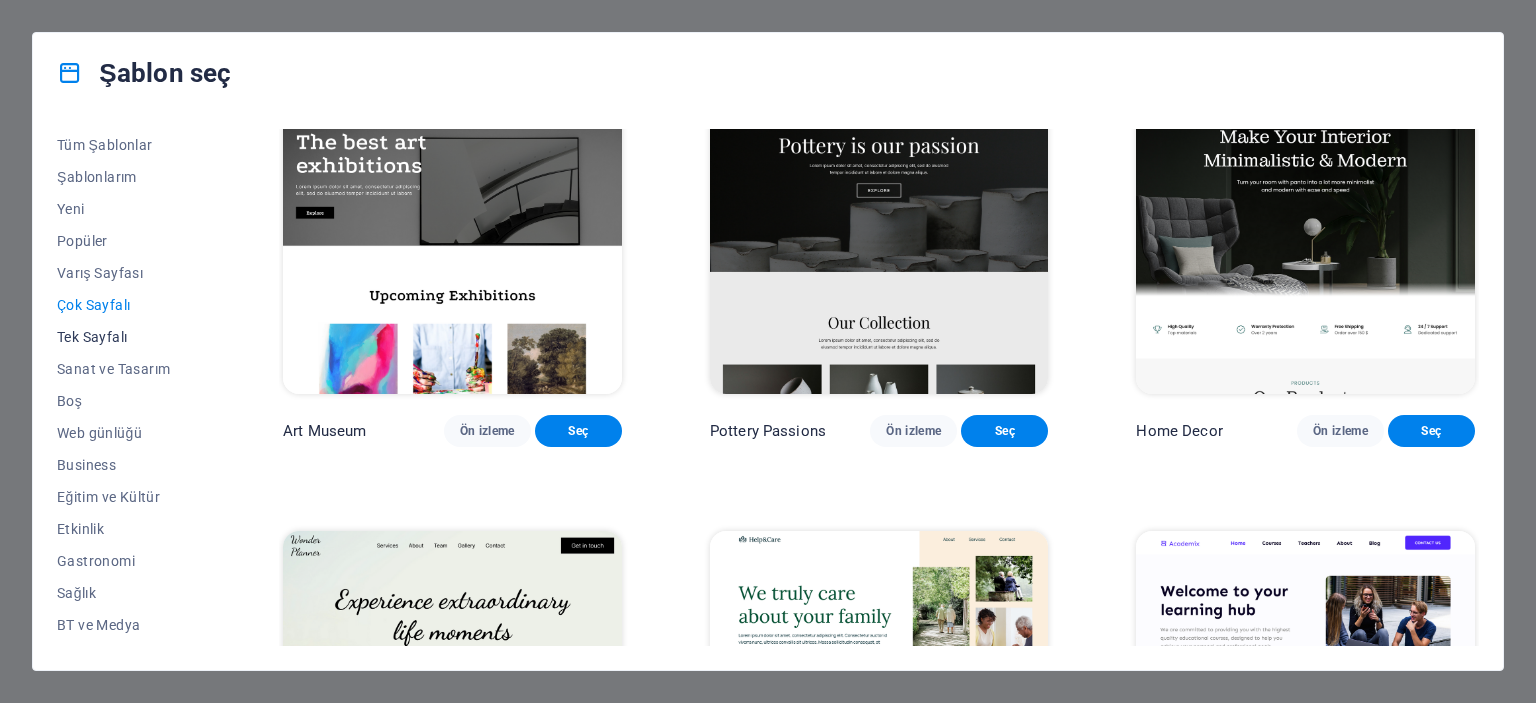 click on "Tek Sayfalı" at bounding box center [126, 337] 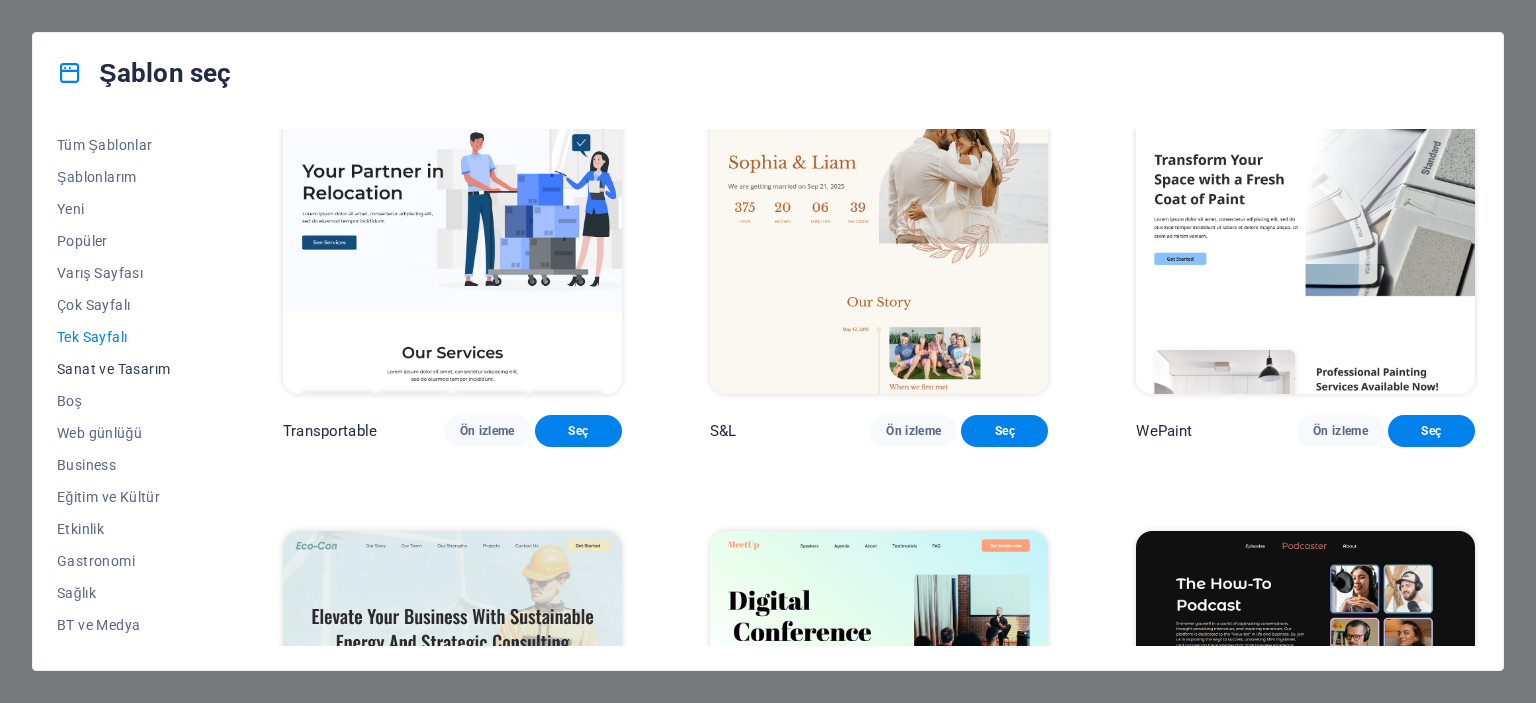 click on "Sanat ve Tasarım" at bounding box center [126, 369] 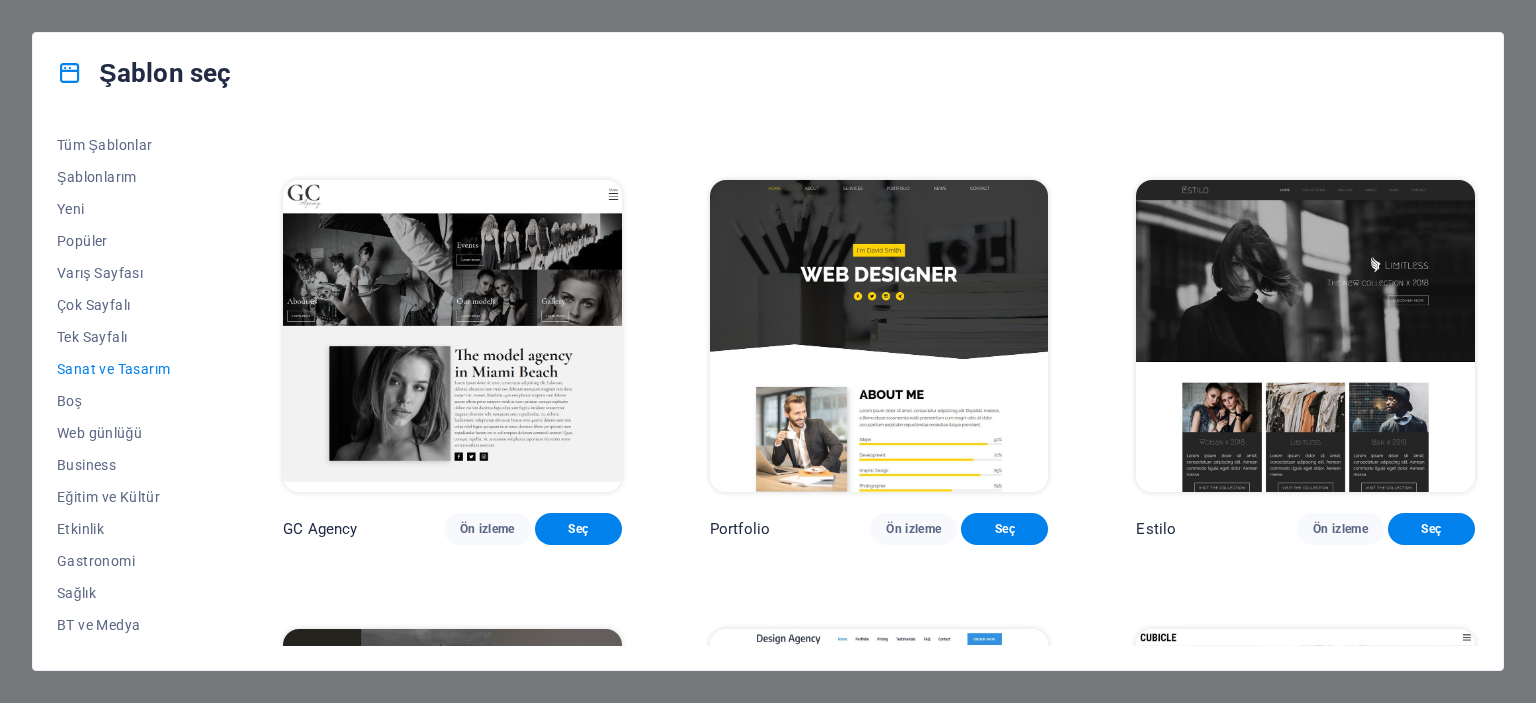 scroll, scrollTop: 1900, scrollLeft: 0, axis: vertical 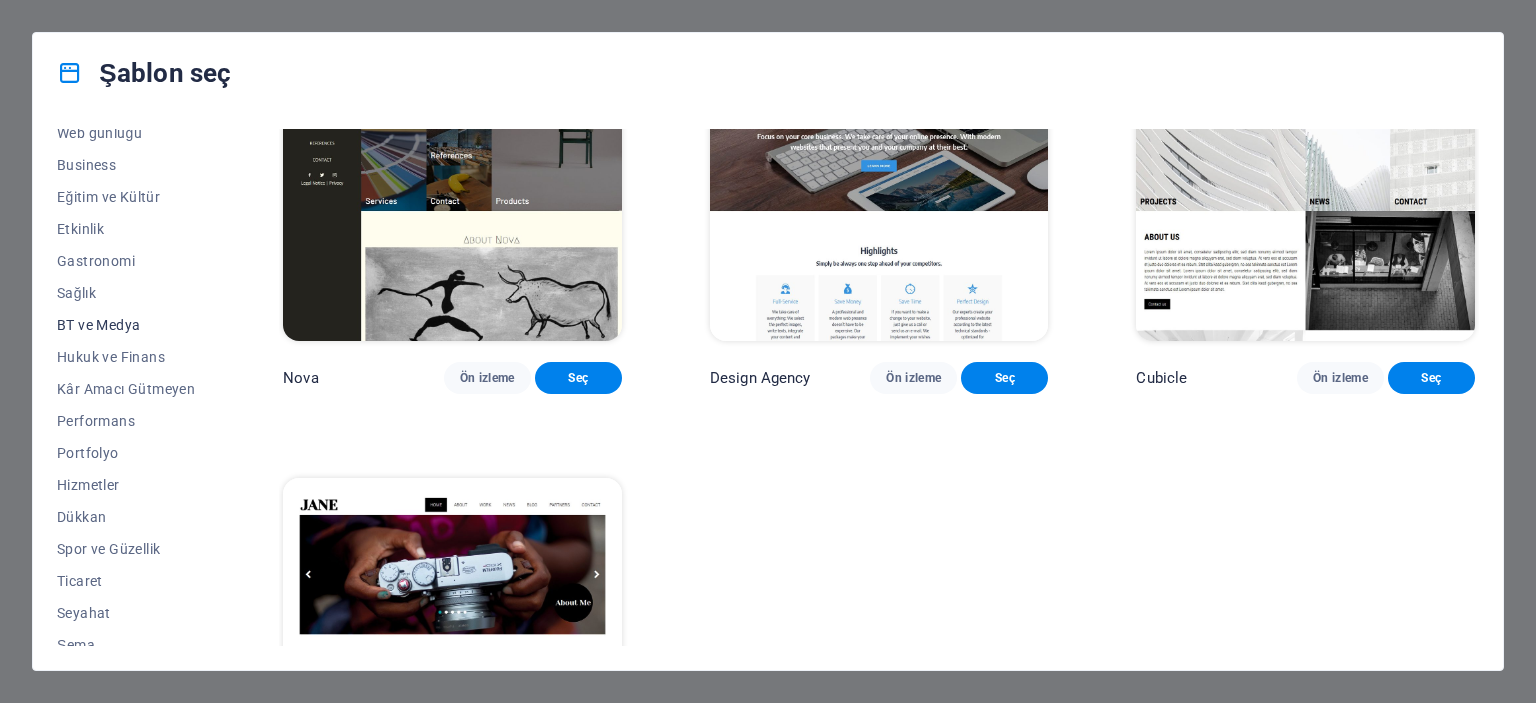 click on "BT ve Medya" at bounding box center [126, 325] 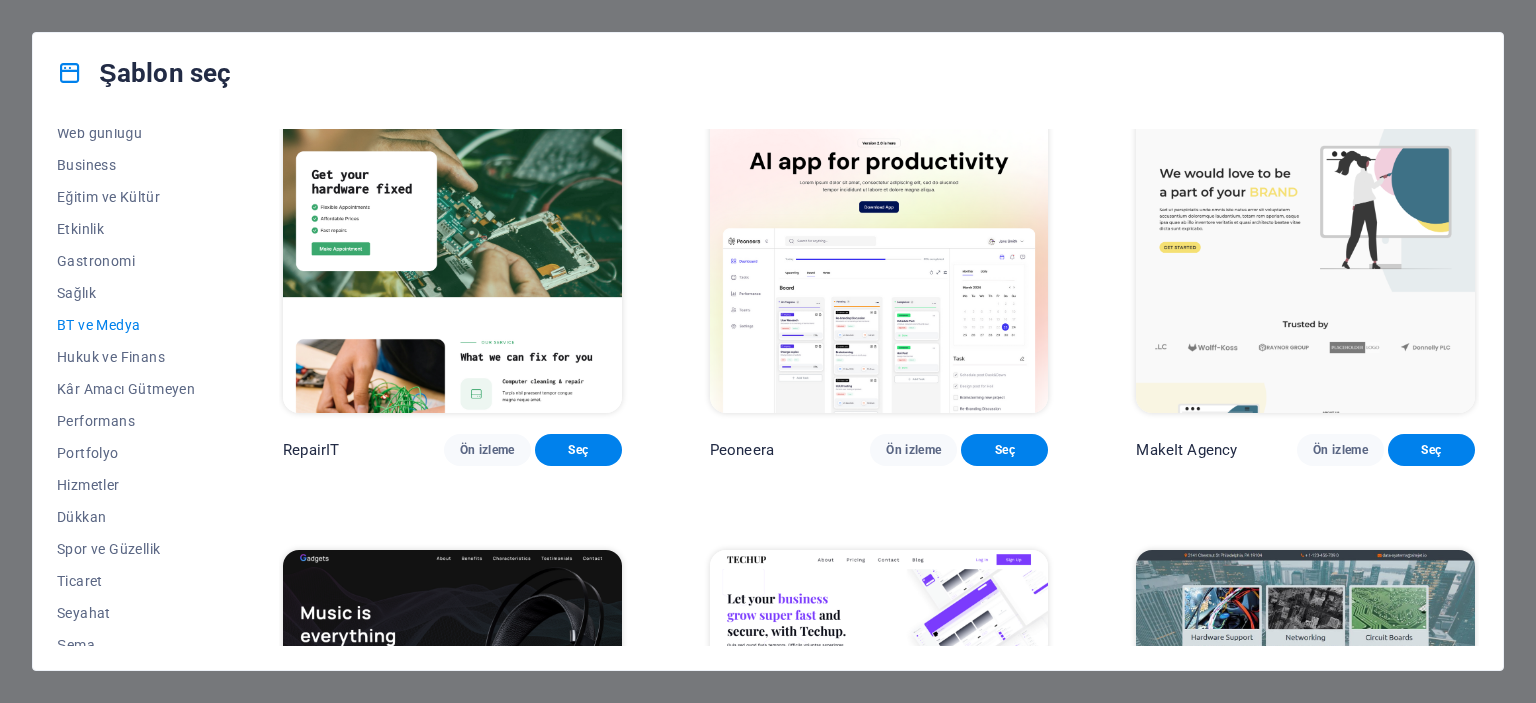 scroll, scrollTop: 0, scrollLeft: 0, axis: both 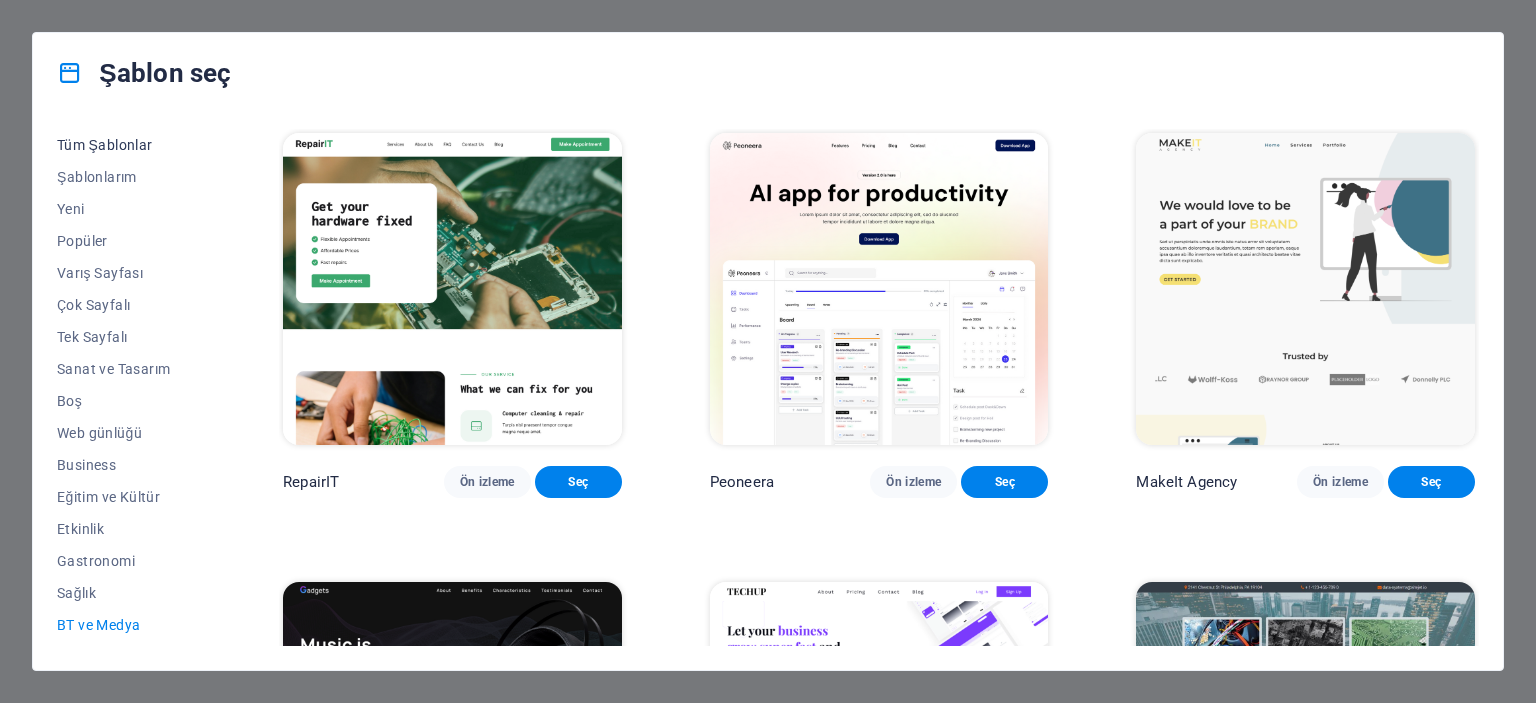 click on "Tüm Şablonlar" at bounding box center (126, 145) 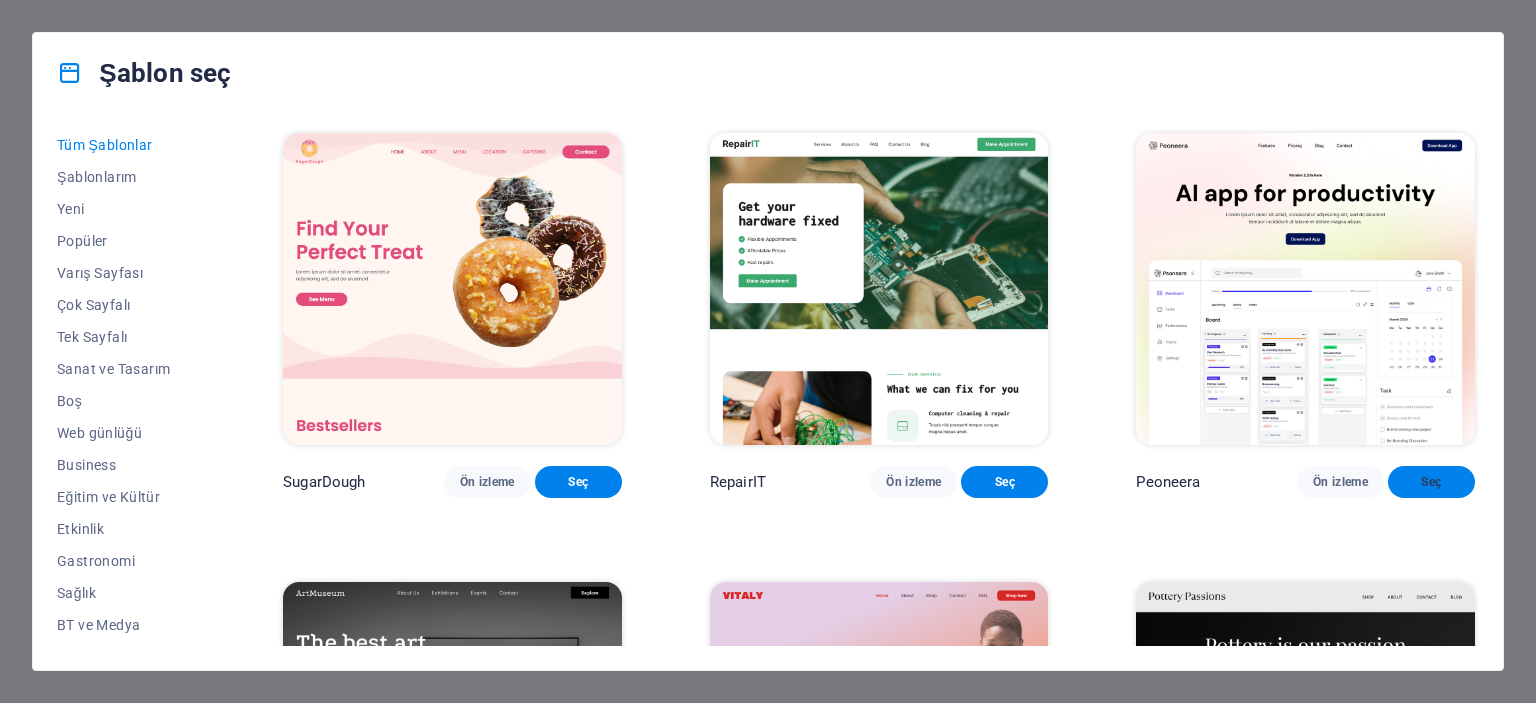 click on "Seç" at bounding box center [1431, 482] 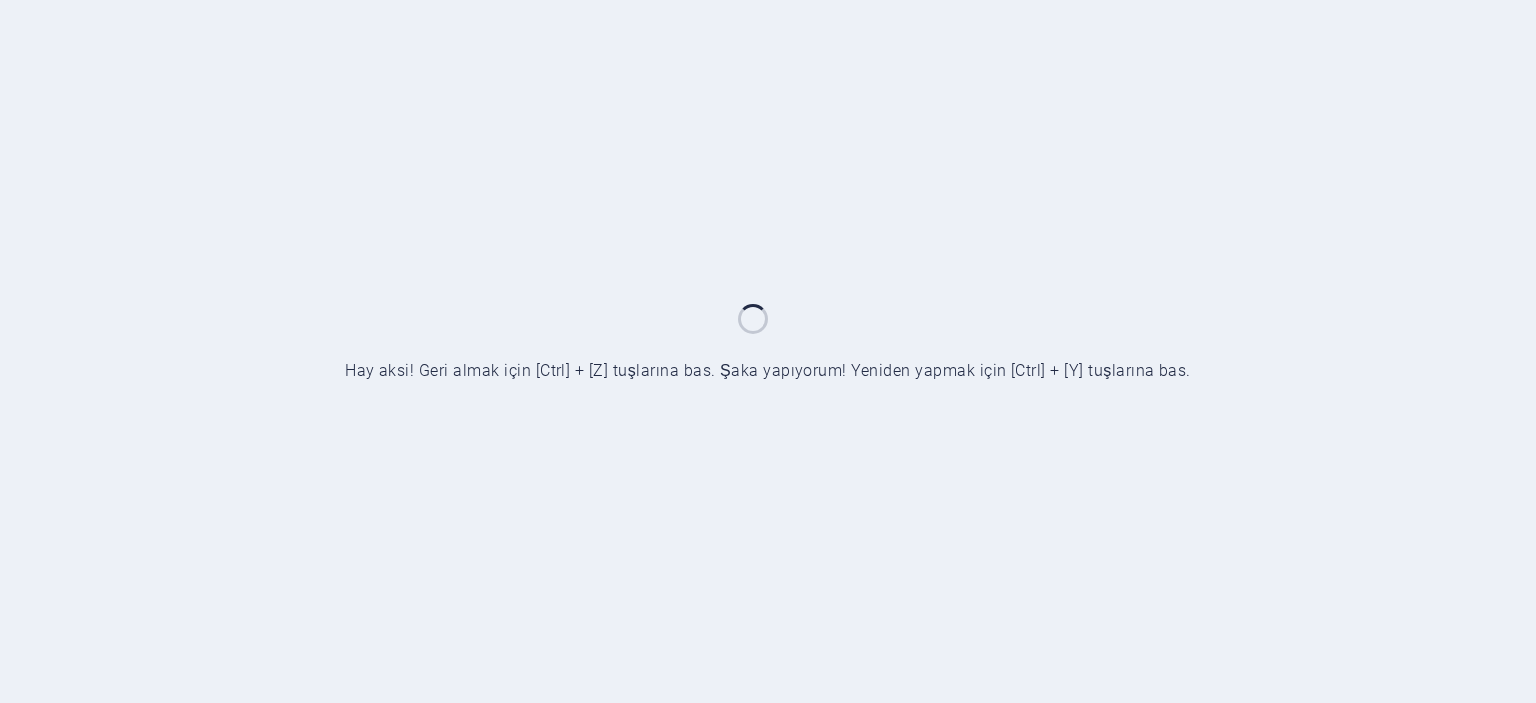 scroll, scrollTop: 0, scrollLeft: 0, axis: both 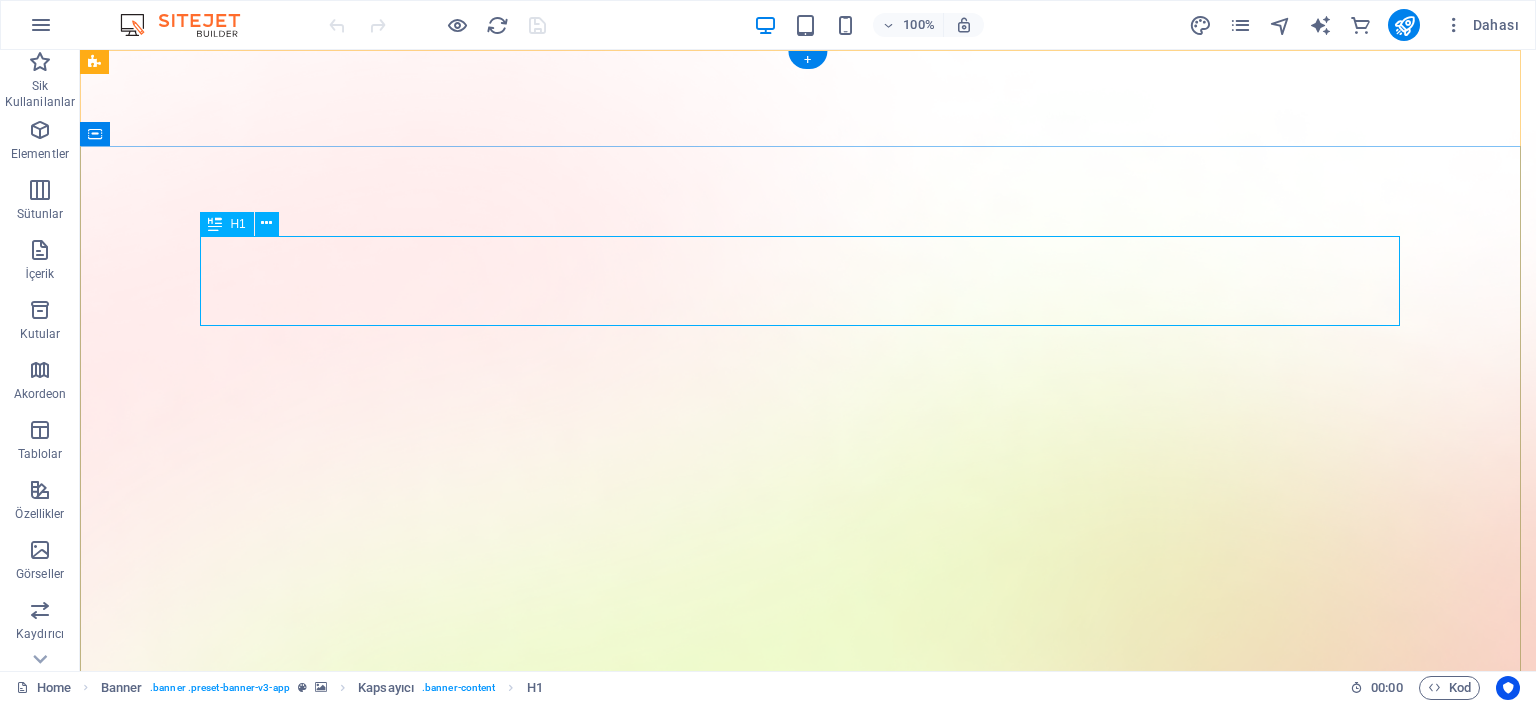 click on "AI app for productivity" at bounding box center (808, 1780) 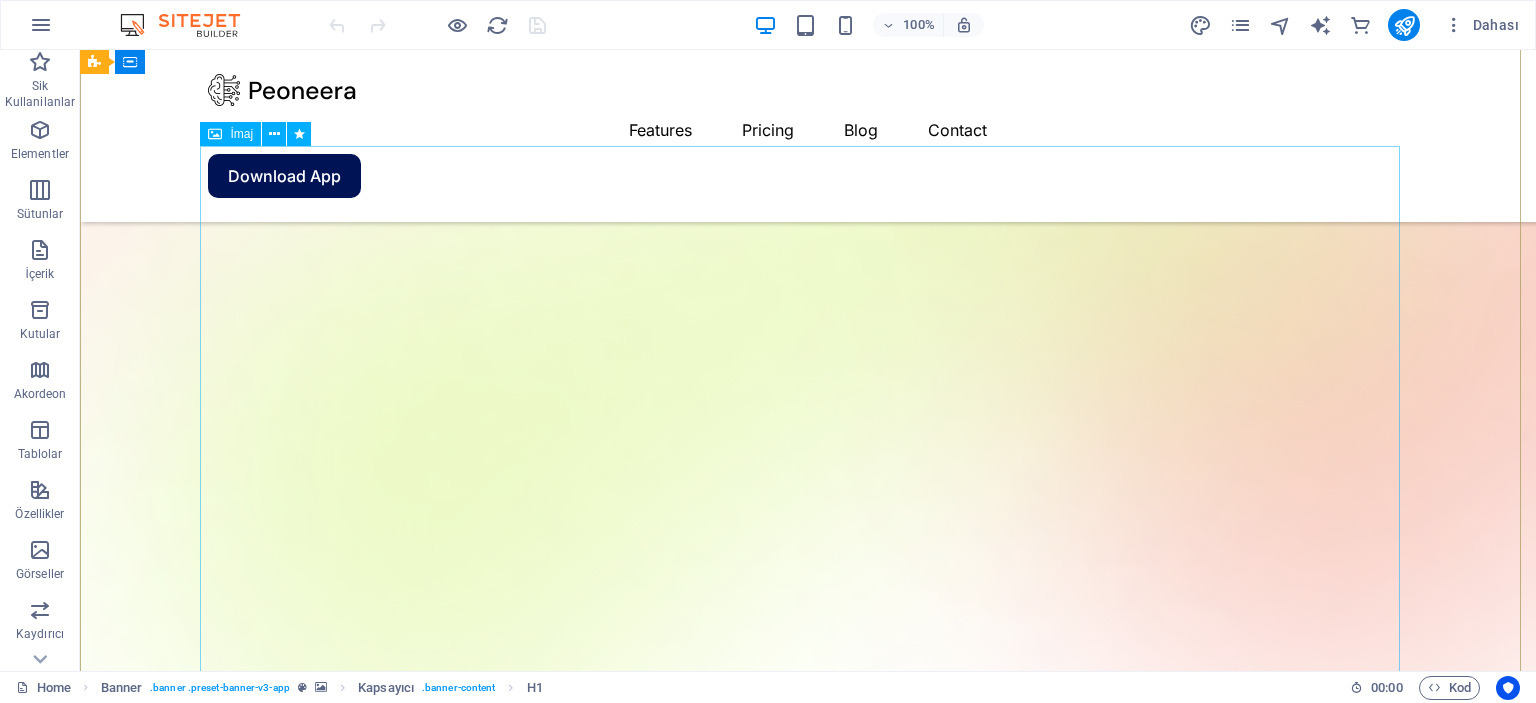 scroll, scrollTop: 500, scrollLeft: 0, axis: vertical 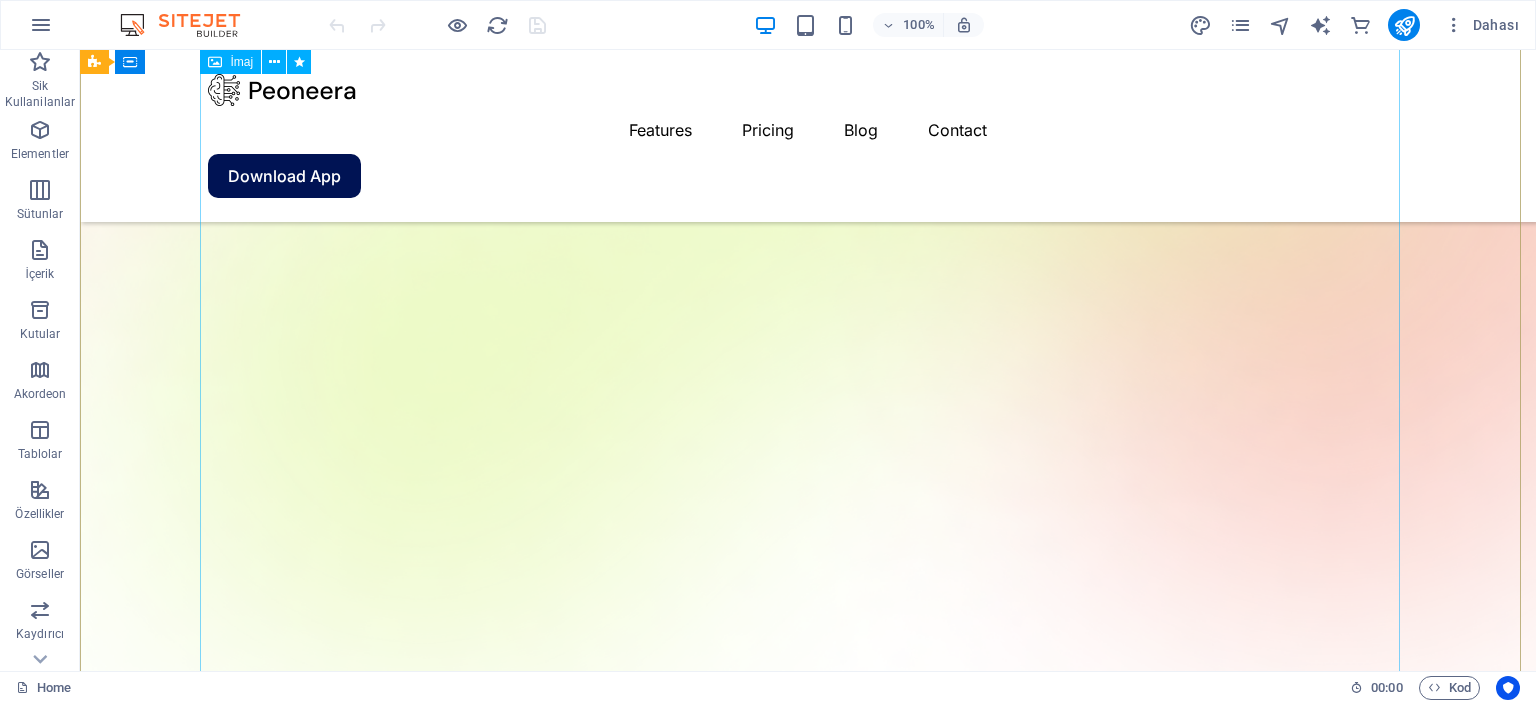 click at bounding box center [808, 1863] 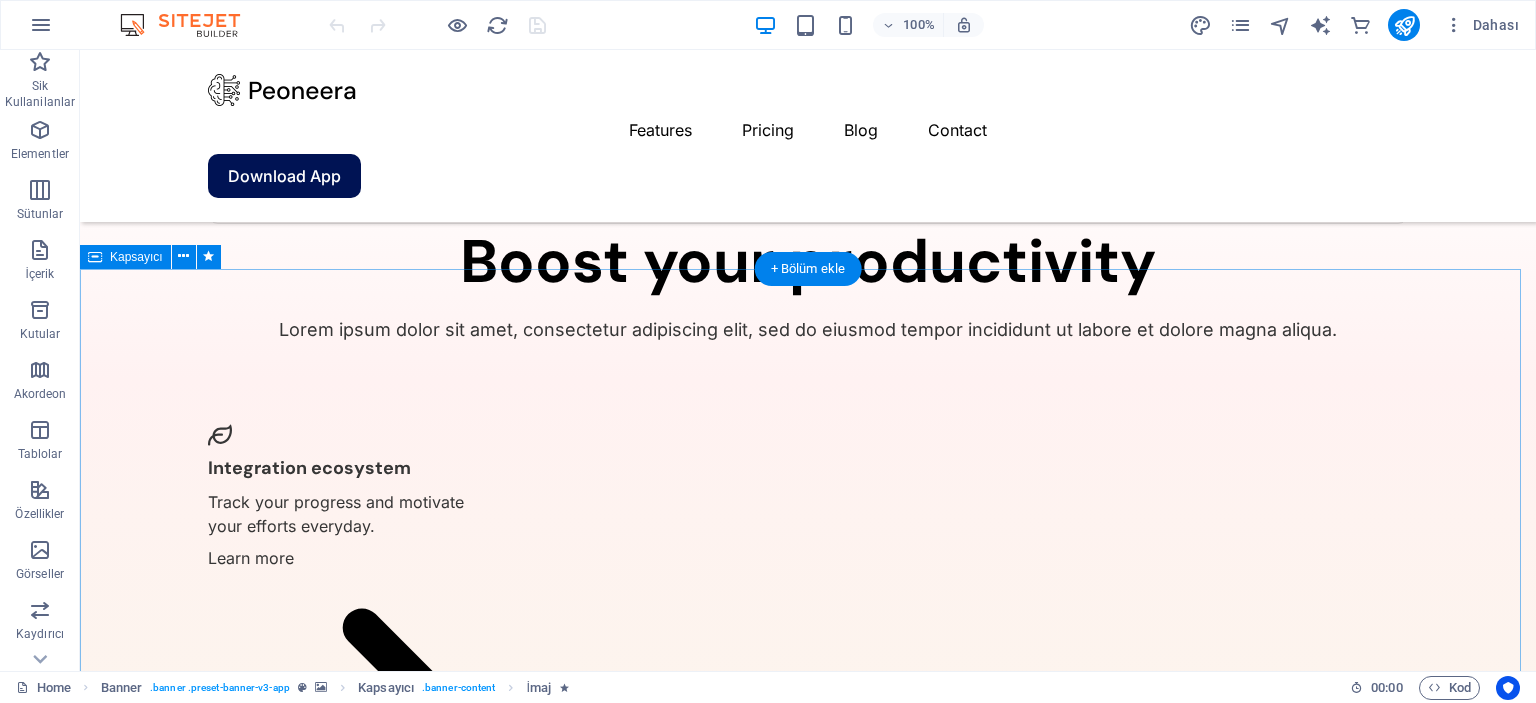 scroll, scrollTop: 4588, scrollLeft: 0, axis: vertical 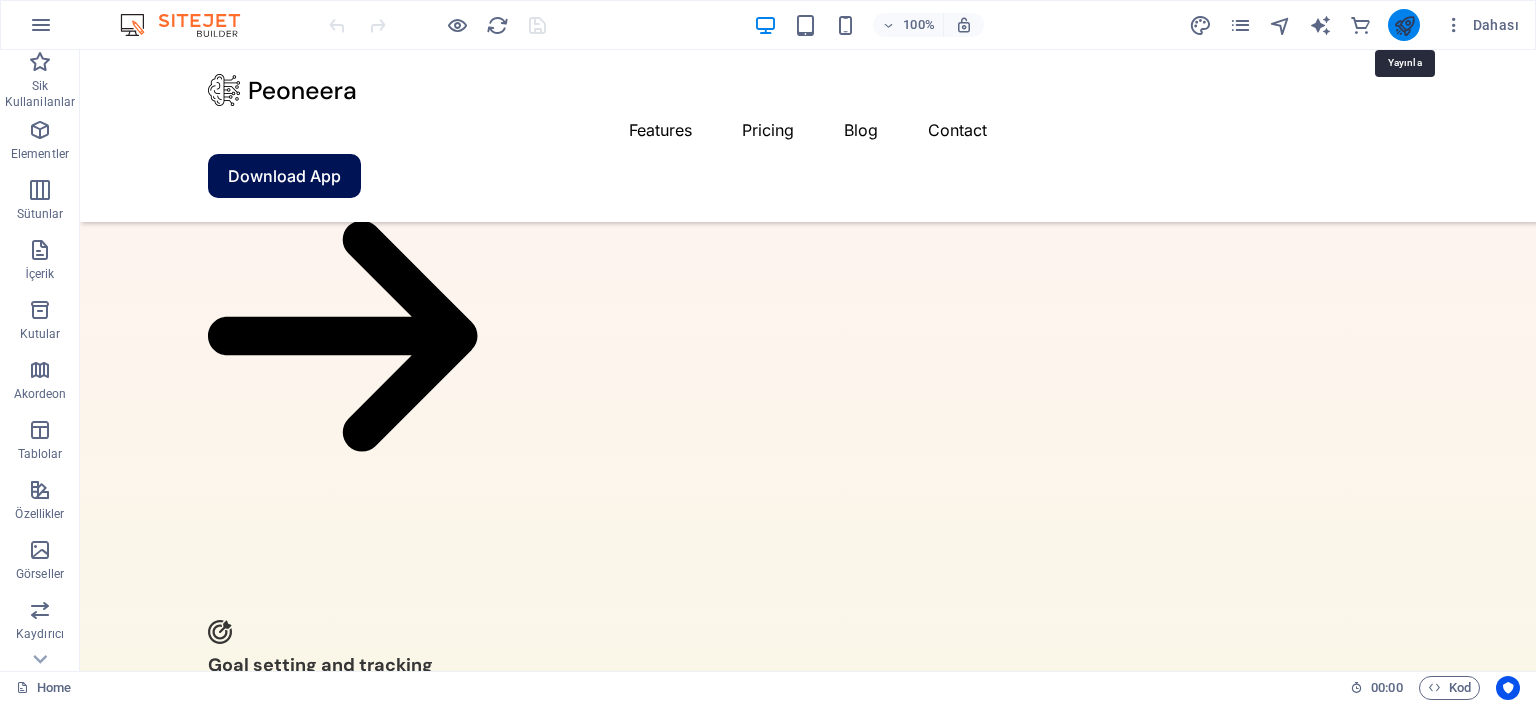 click at bounding box center [1404, 25] 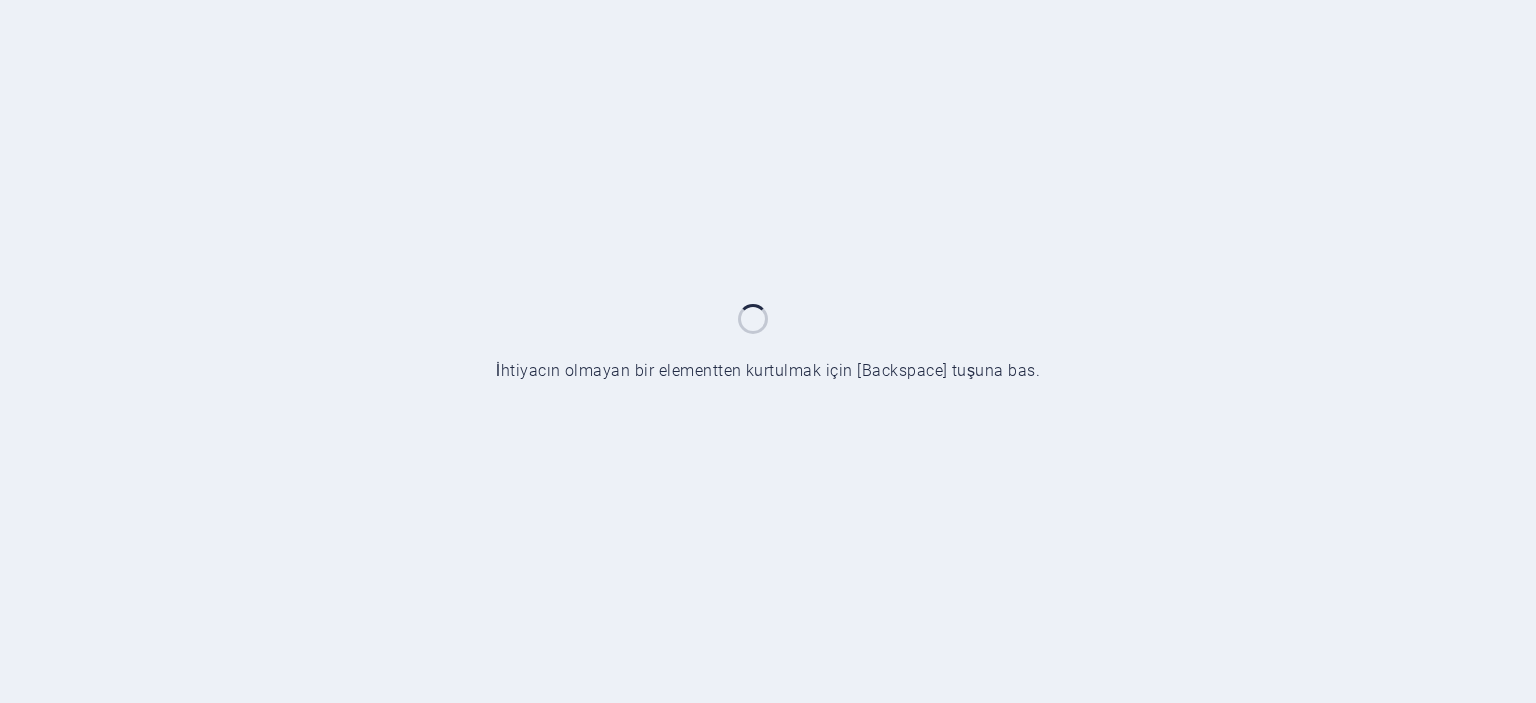 scroll, scrollTop: 0, scrollLeft: 0, axis: both 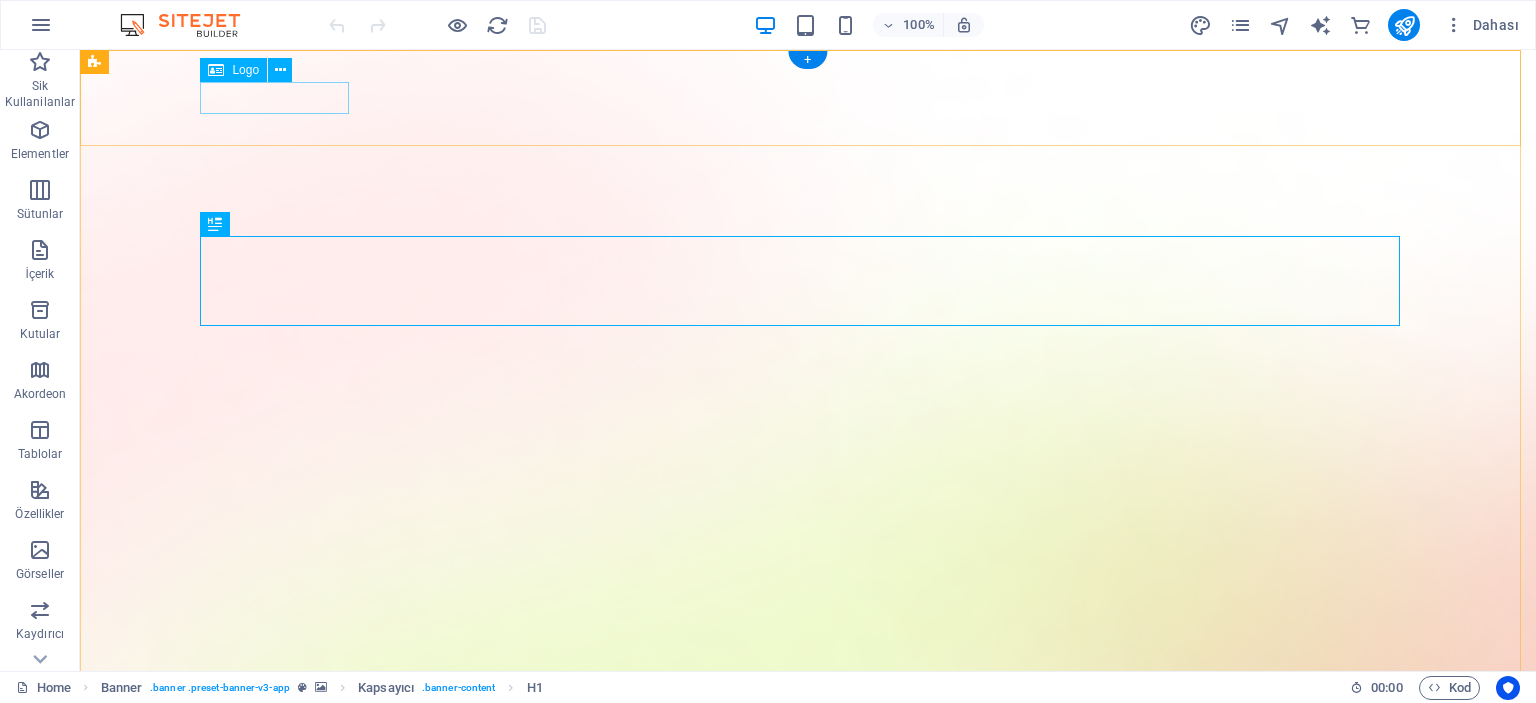 click at bounding box center (808, 1513) 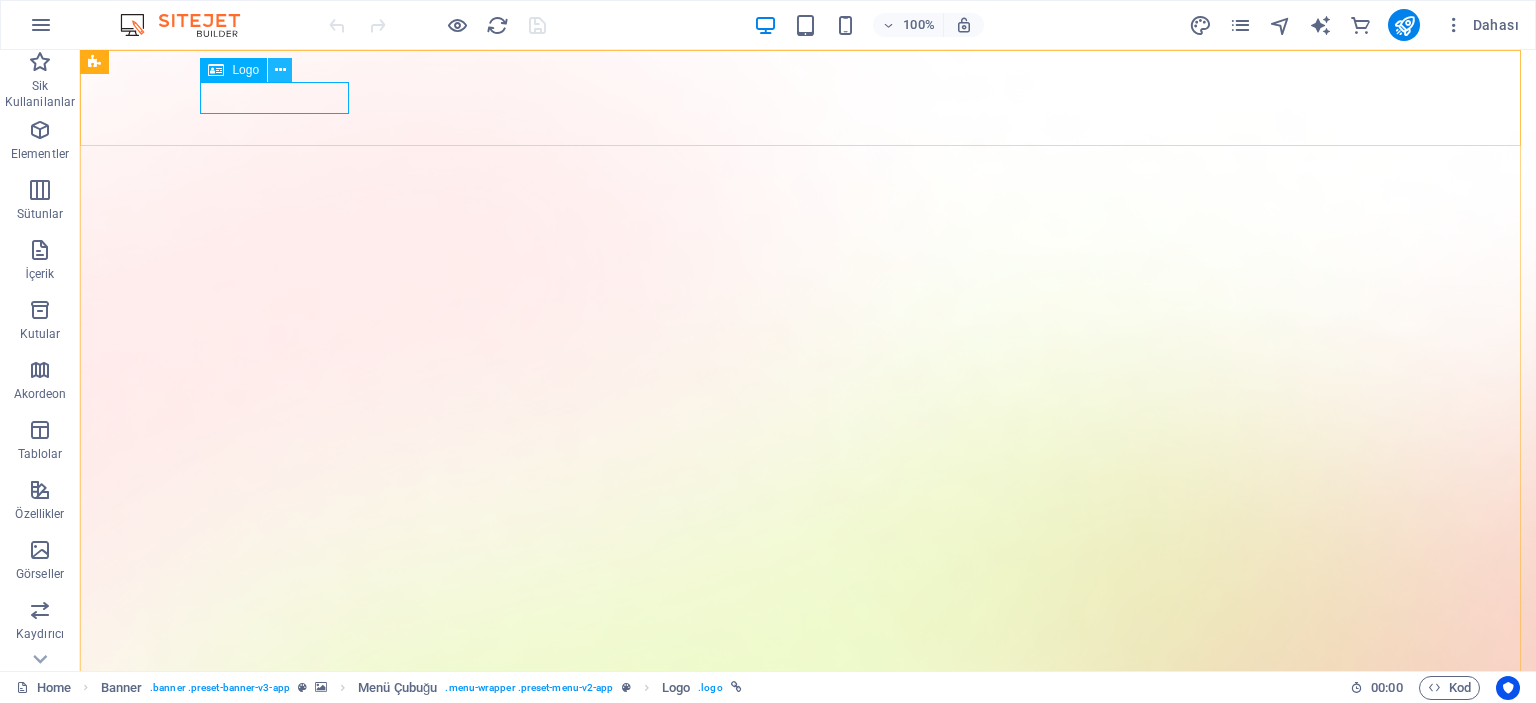 click at bounding box center (280, 70) 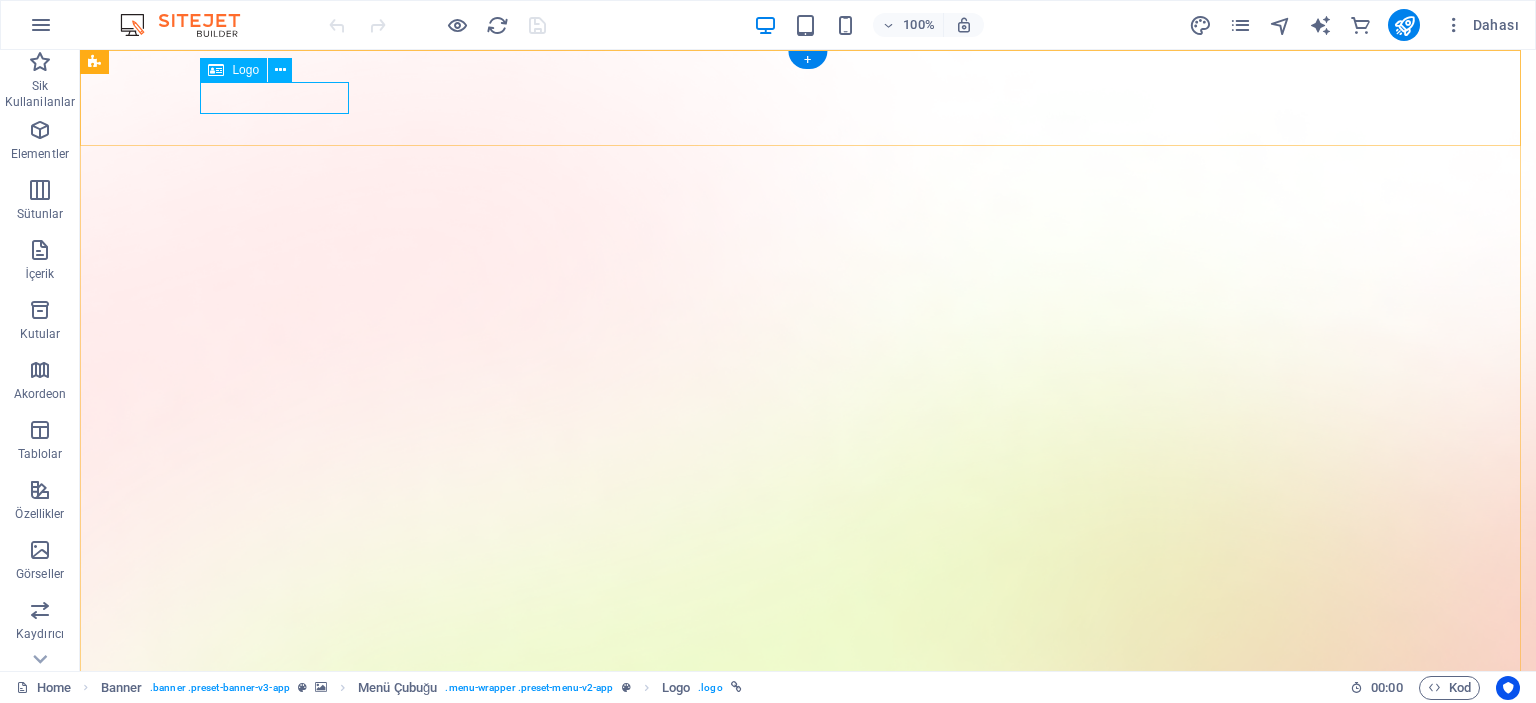 click at bounding box center [808, 1513] 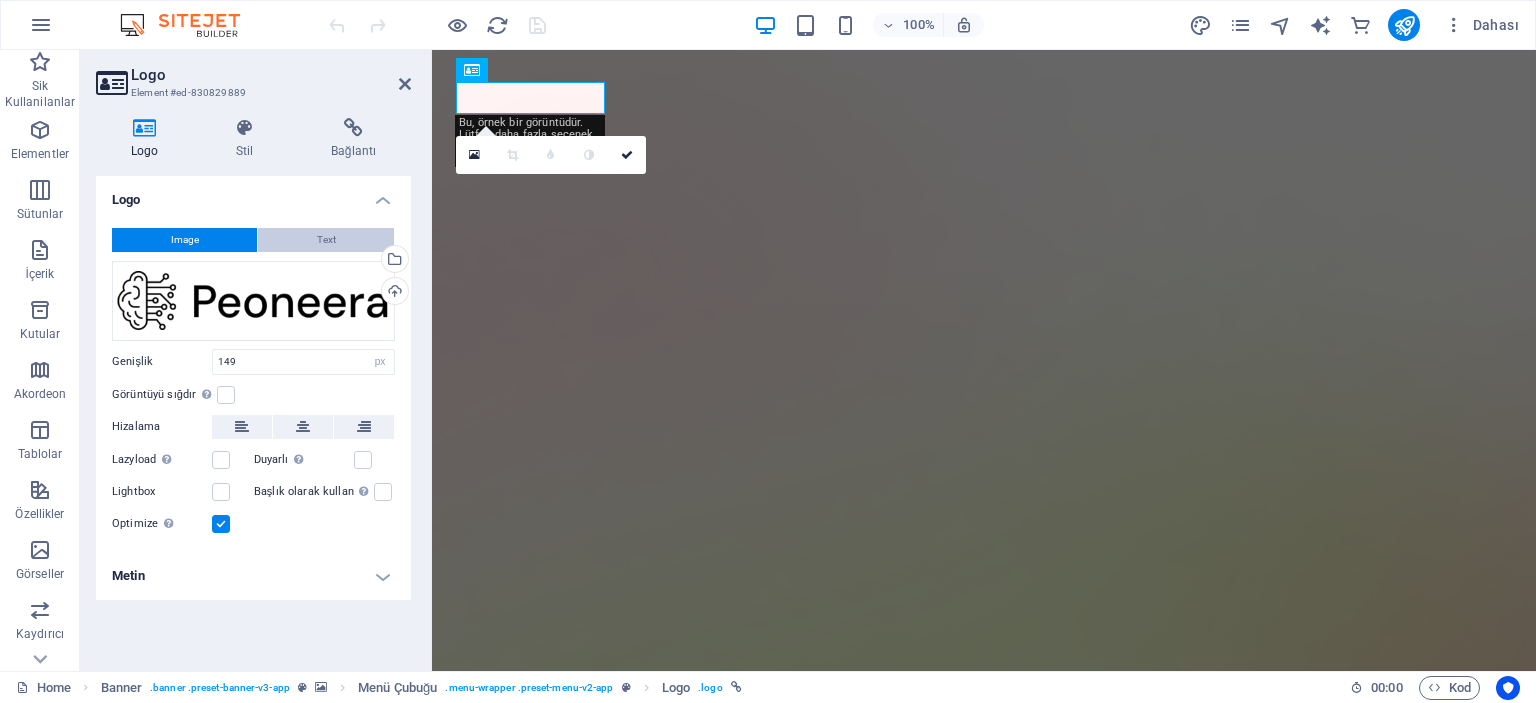 click on "Text" at bounding box center [326, 240] 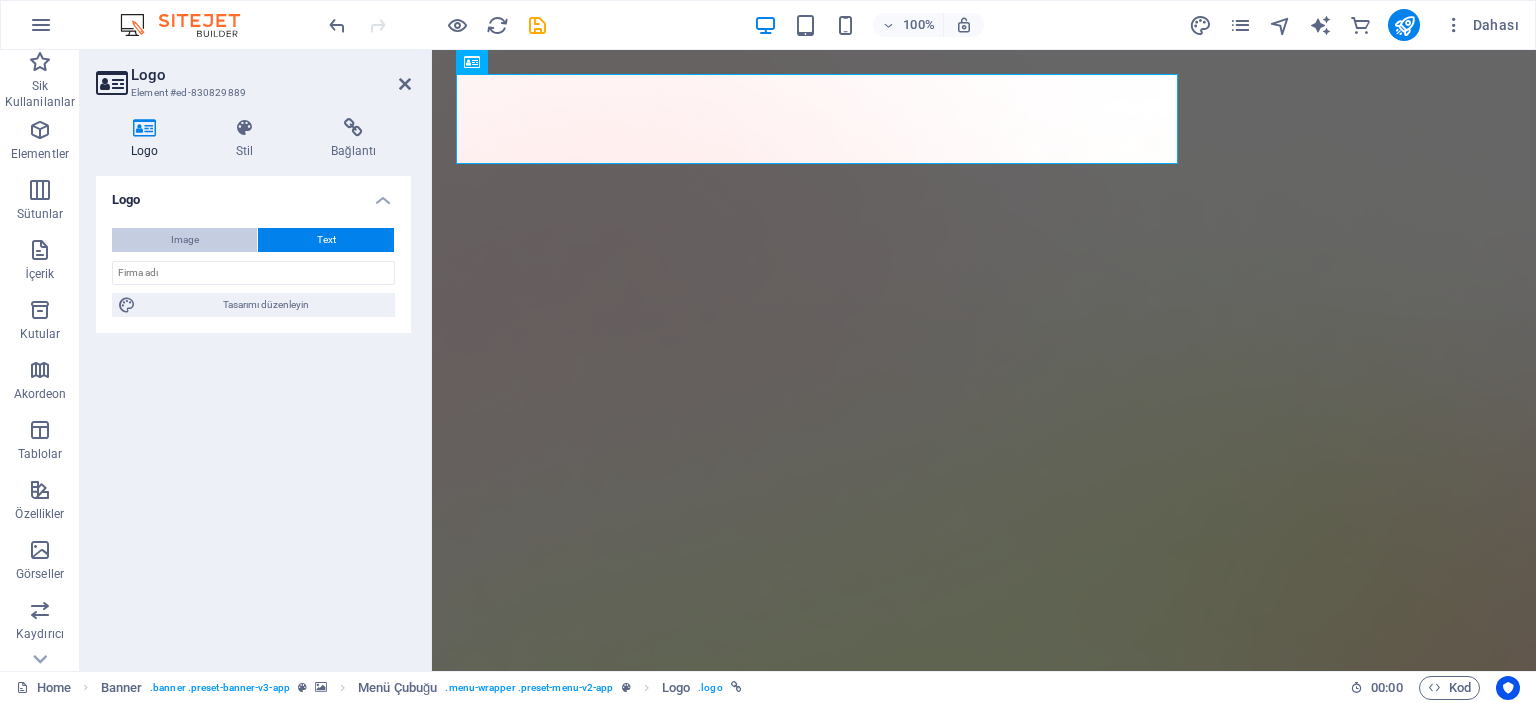 click on "Image" at bounding box center [184, 240] 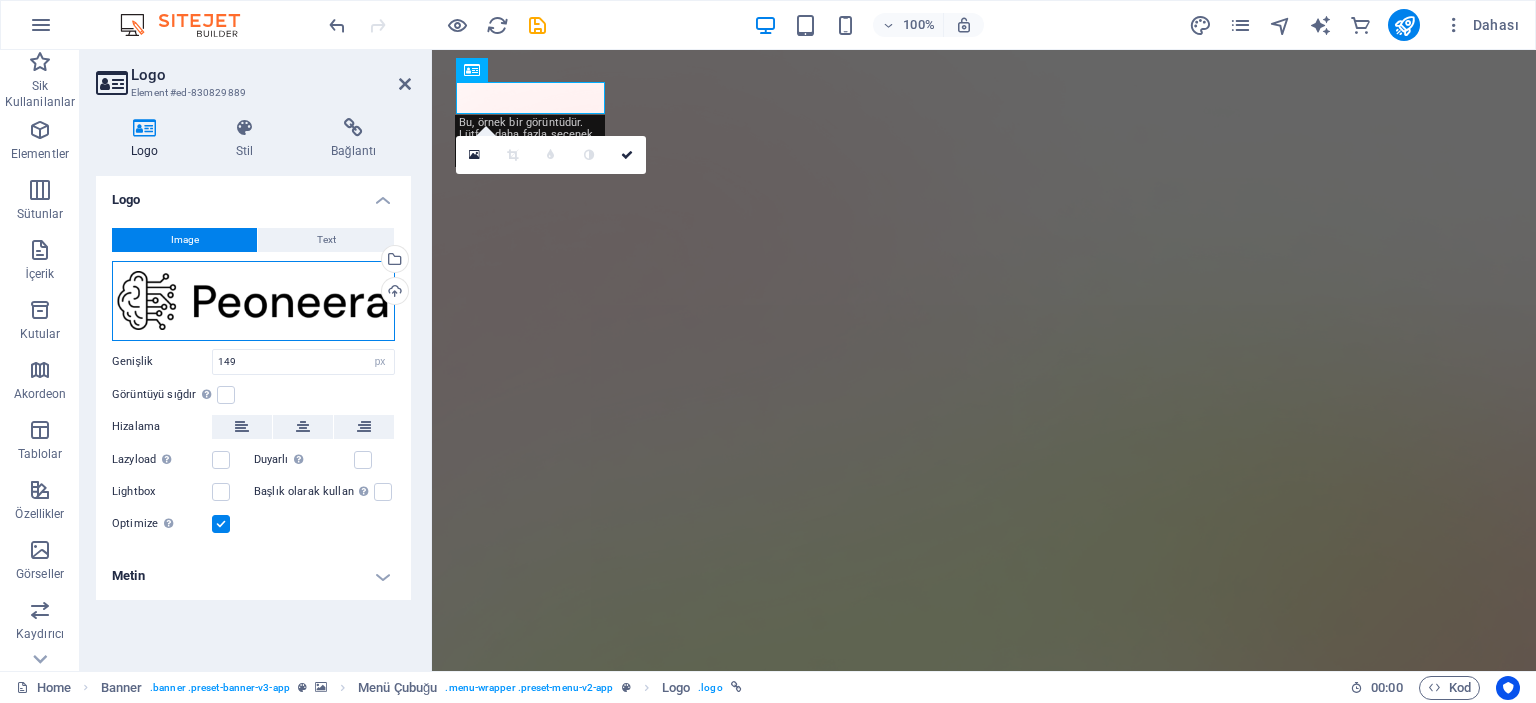 click on "Dosyaları buraya sürükleyin, dosyaları seçmek için tıklayın veya Dosyalardan ya da ücretsiz stok fotoğraf ve videolarımızdan dosyalar seçin" at bounding box center (253, 301) 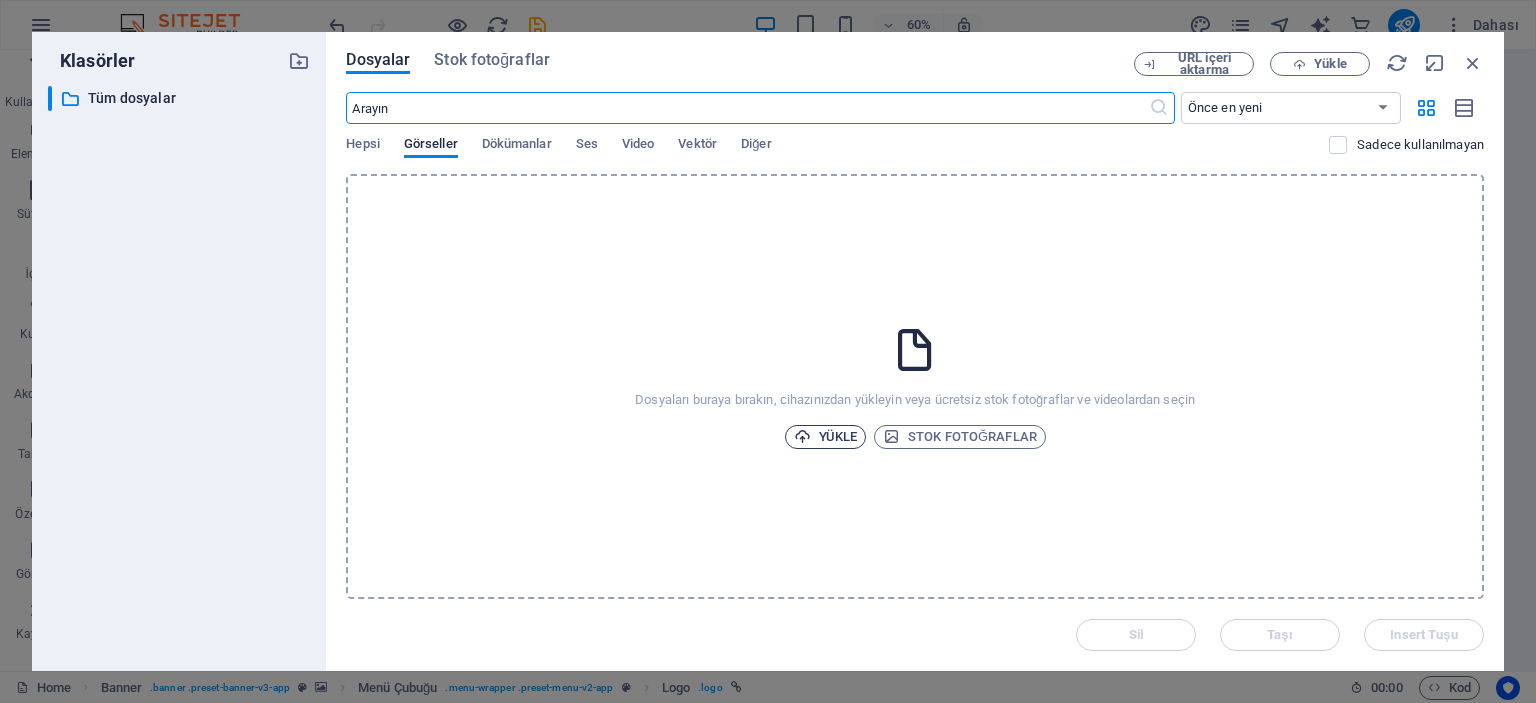 click on "Yükle" at bounding box center [826, 437] 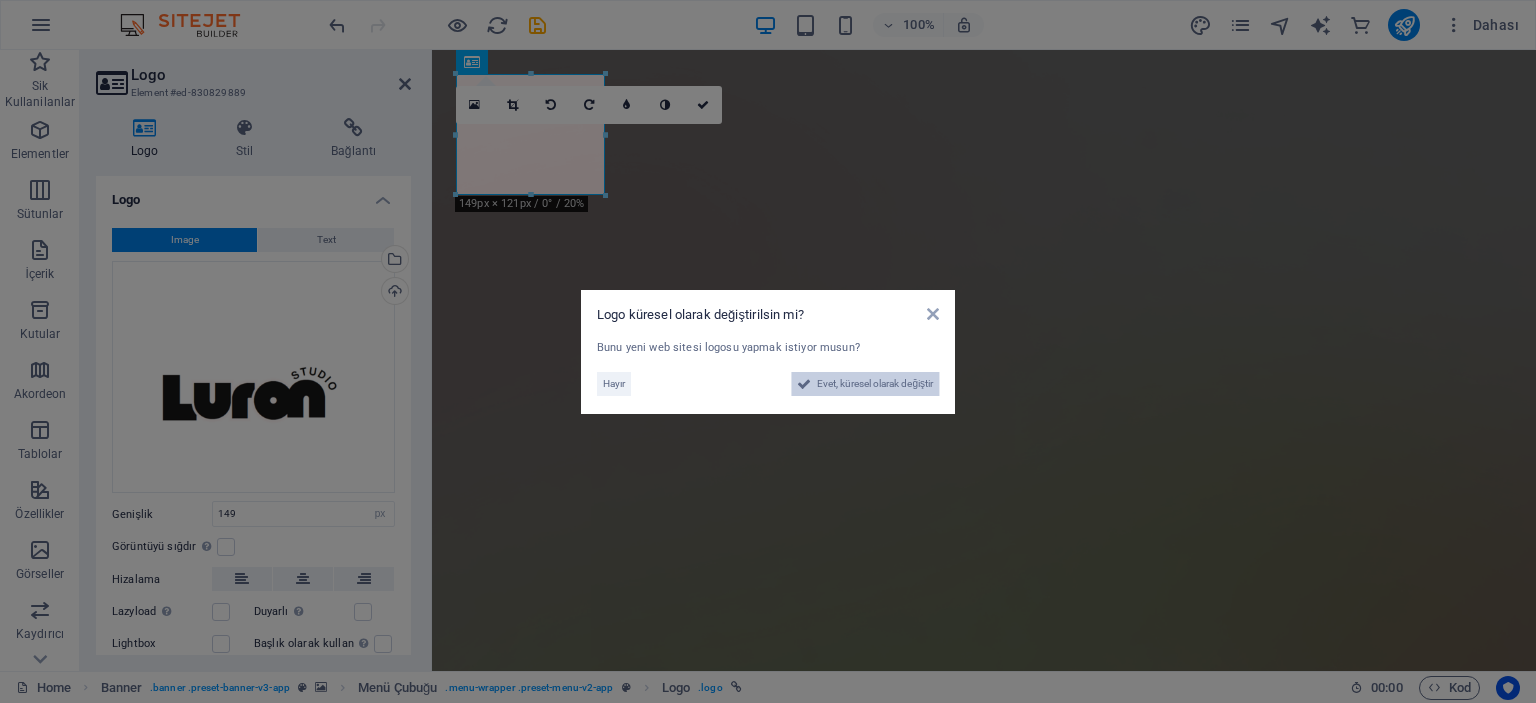 click on "Evet, küresel olarak değiştir" at bounding box center (875, 384) 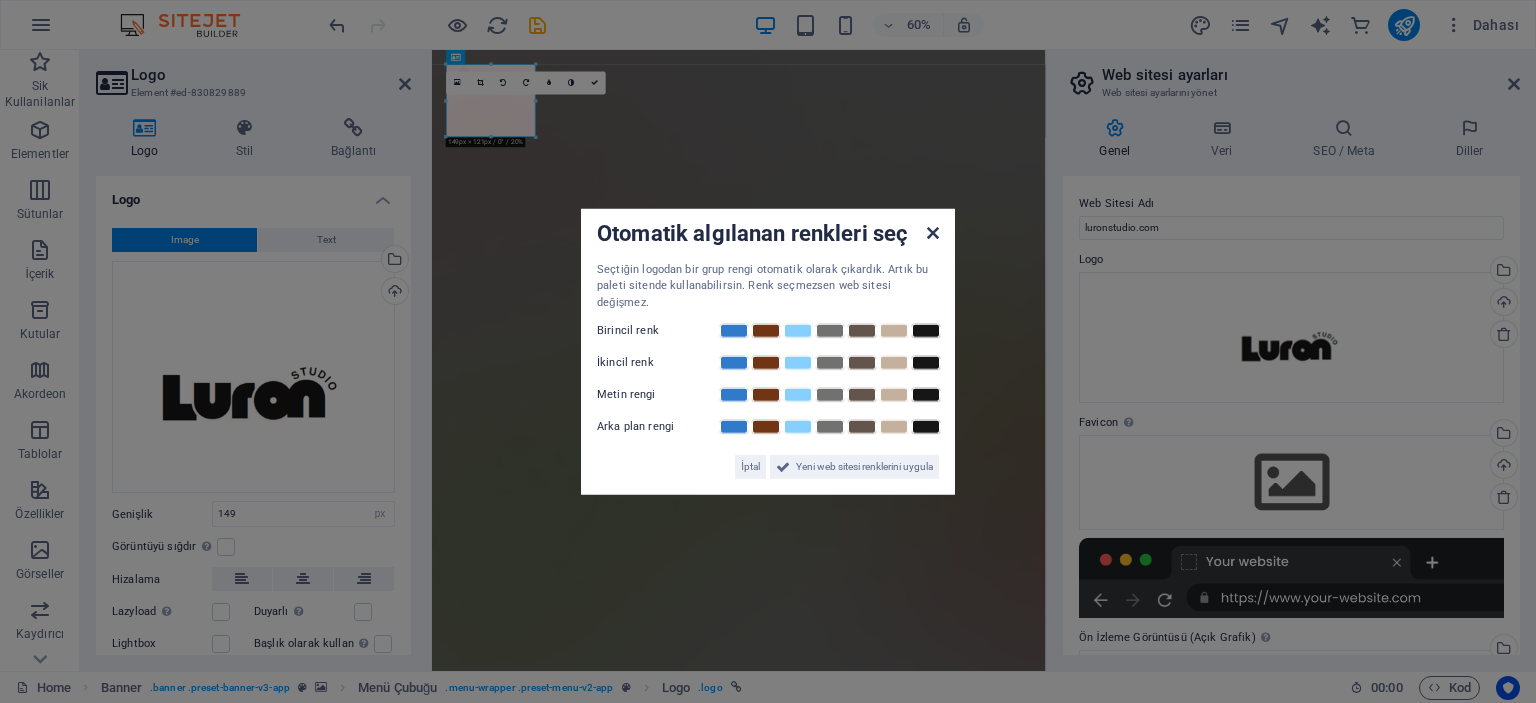 click at bounding box center (933, 232) 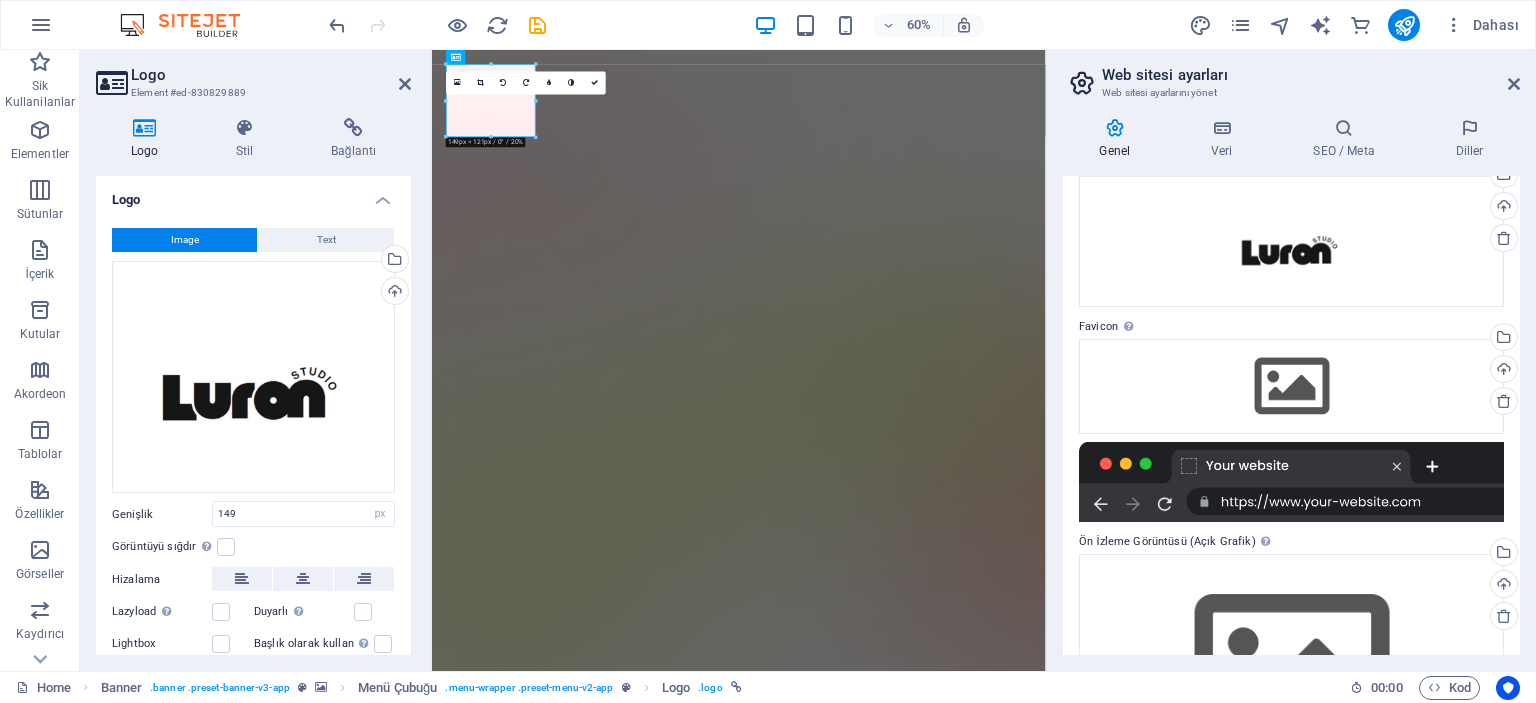 scroll, scrollTop: 200, scrollLeft: 0, axis: vertical 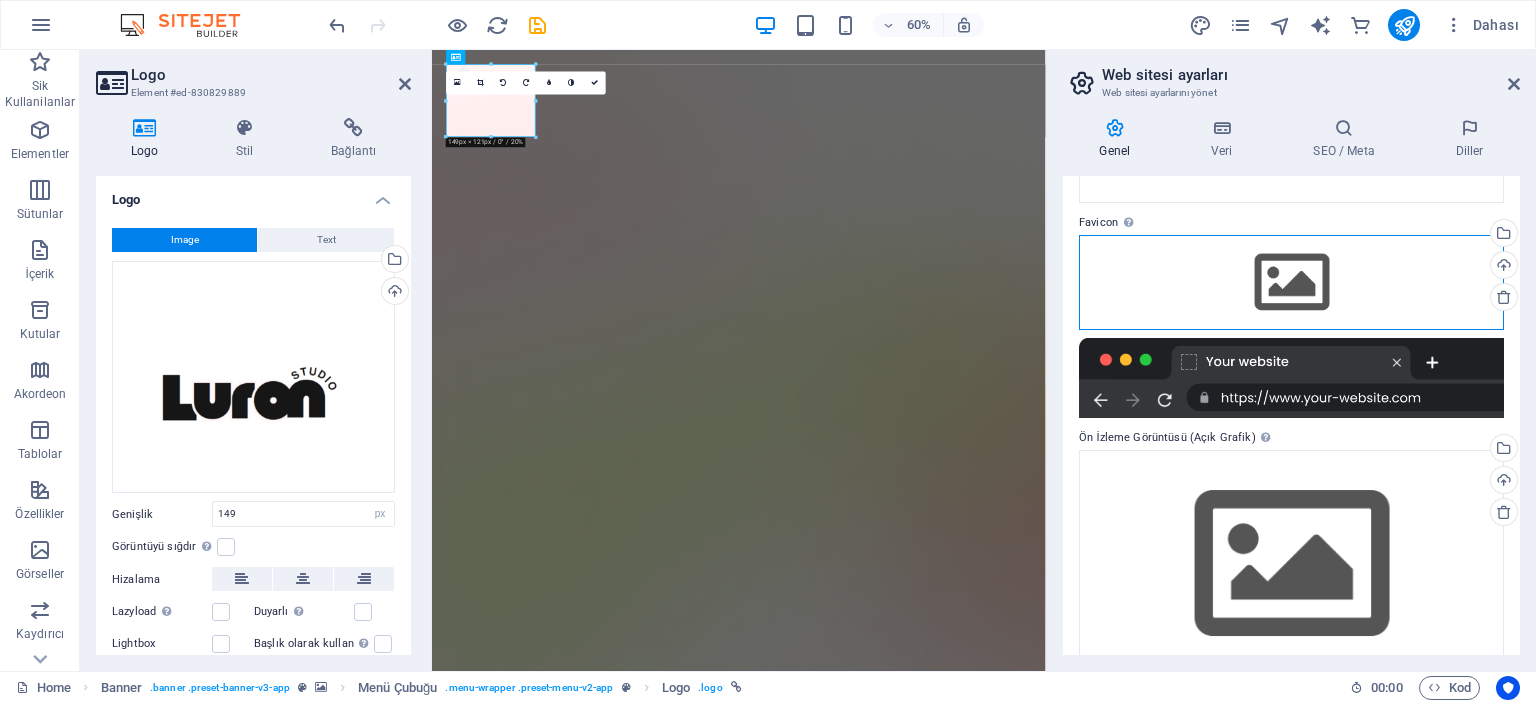 click on "Dosyaları buraya sürükleyin, dosyaları seçmek için tıklayın veya Dosyalardan ya da ücretsiz stok fotoğraf ve videolarımızdan dosyalar seçin" at bounding box center [1291, 282] 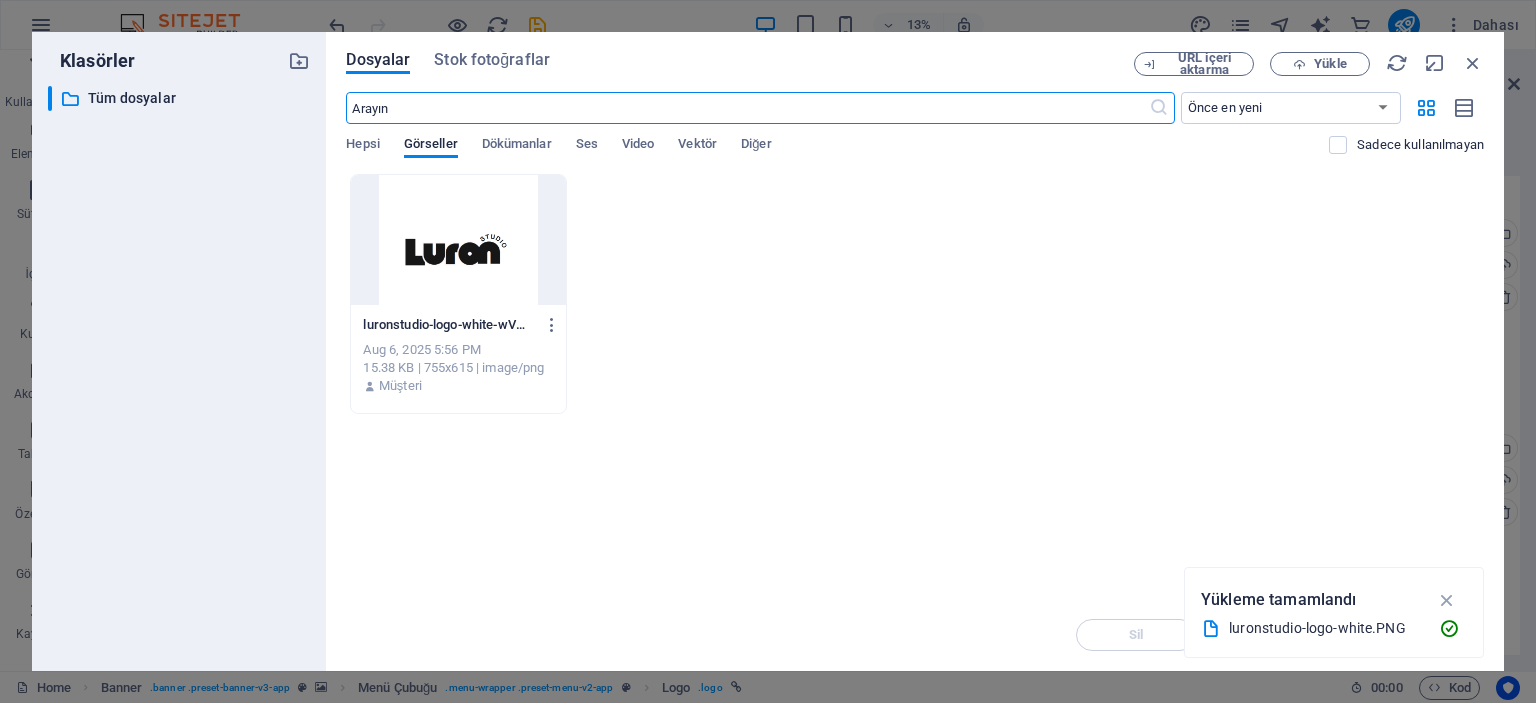 click at bounding box center (458, 240) 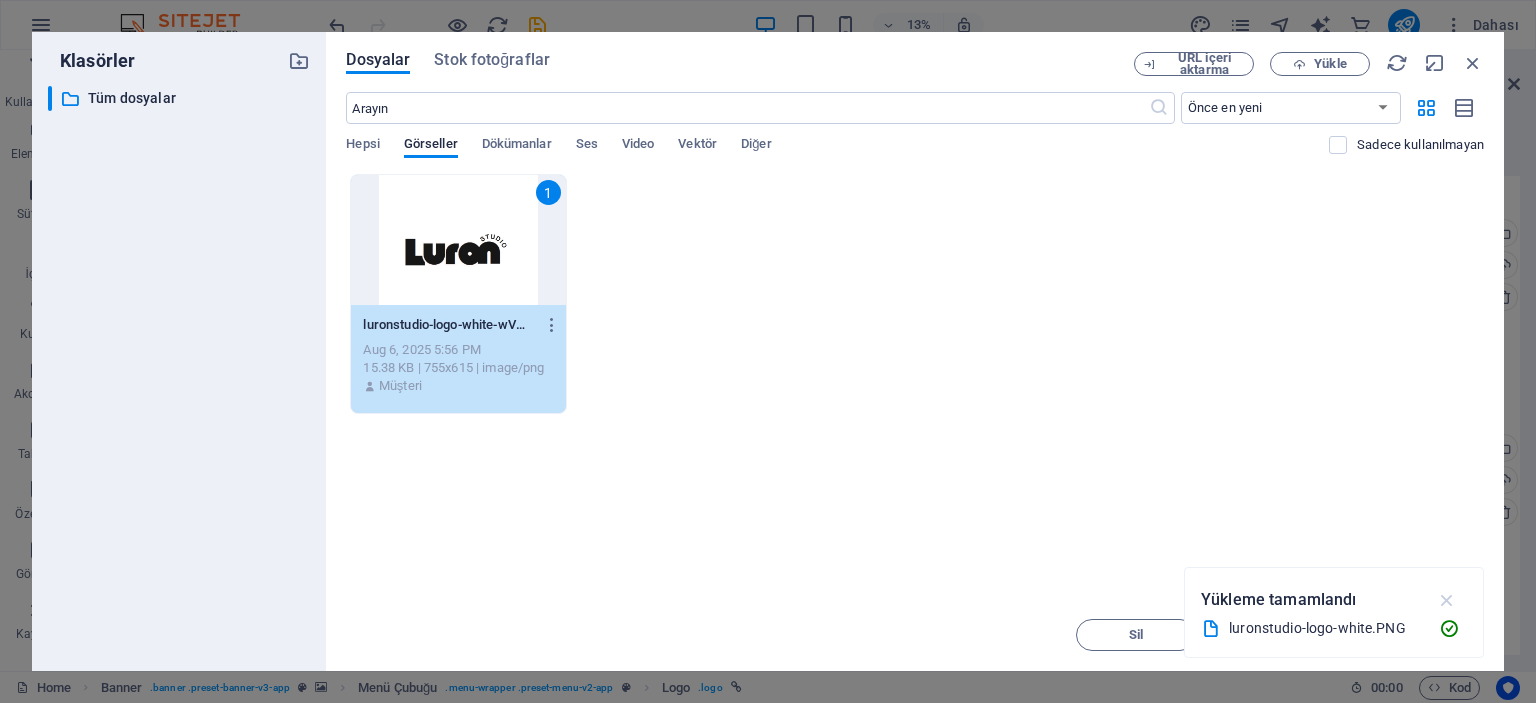 click at bounding box center (1447, 600) 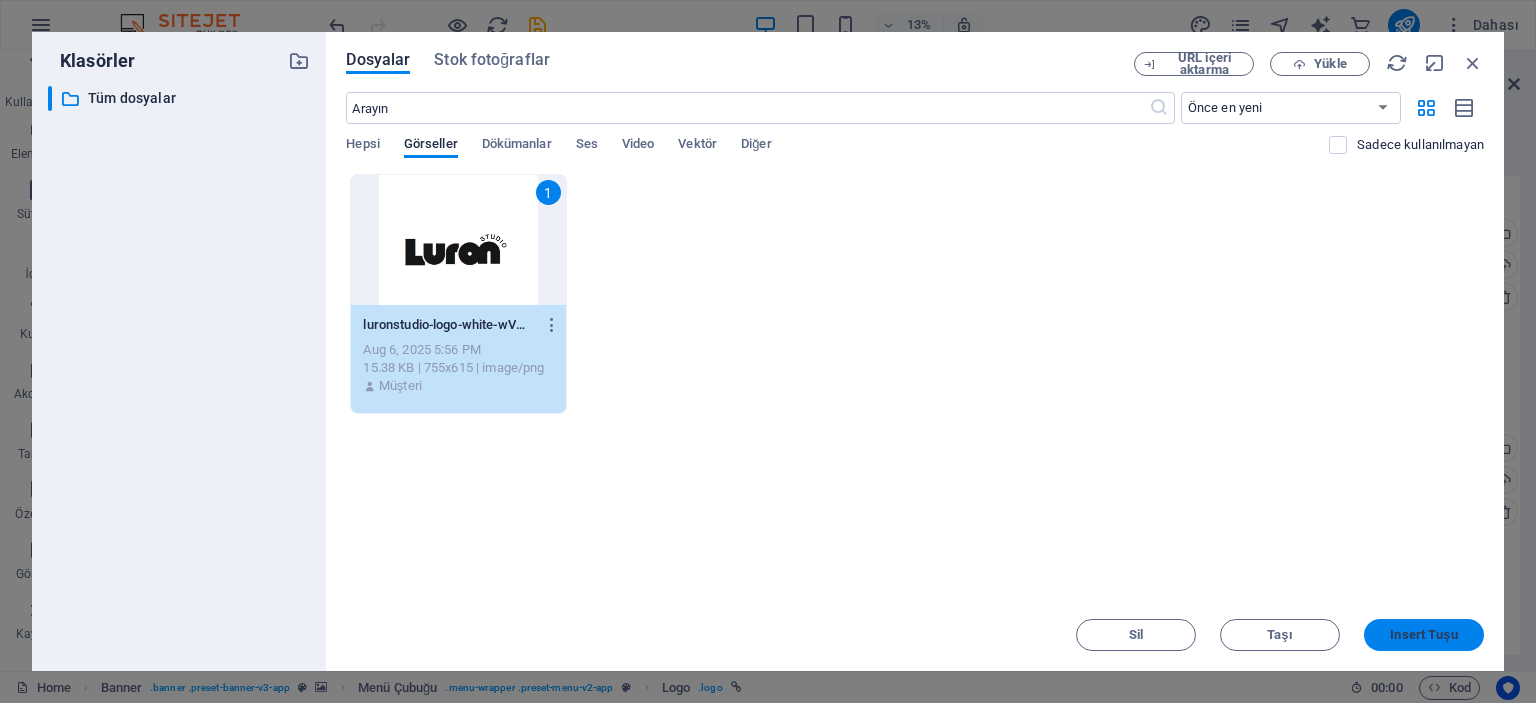 click on "Insert Tuşu" at bounding box center [1423, 635] 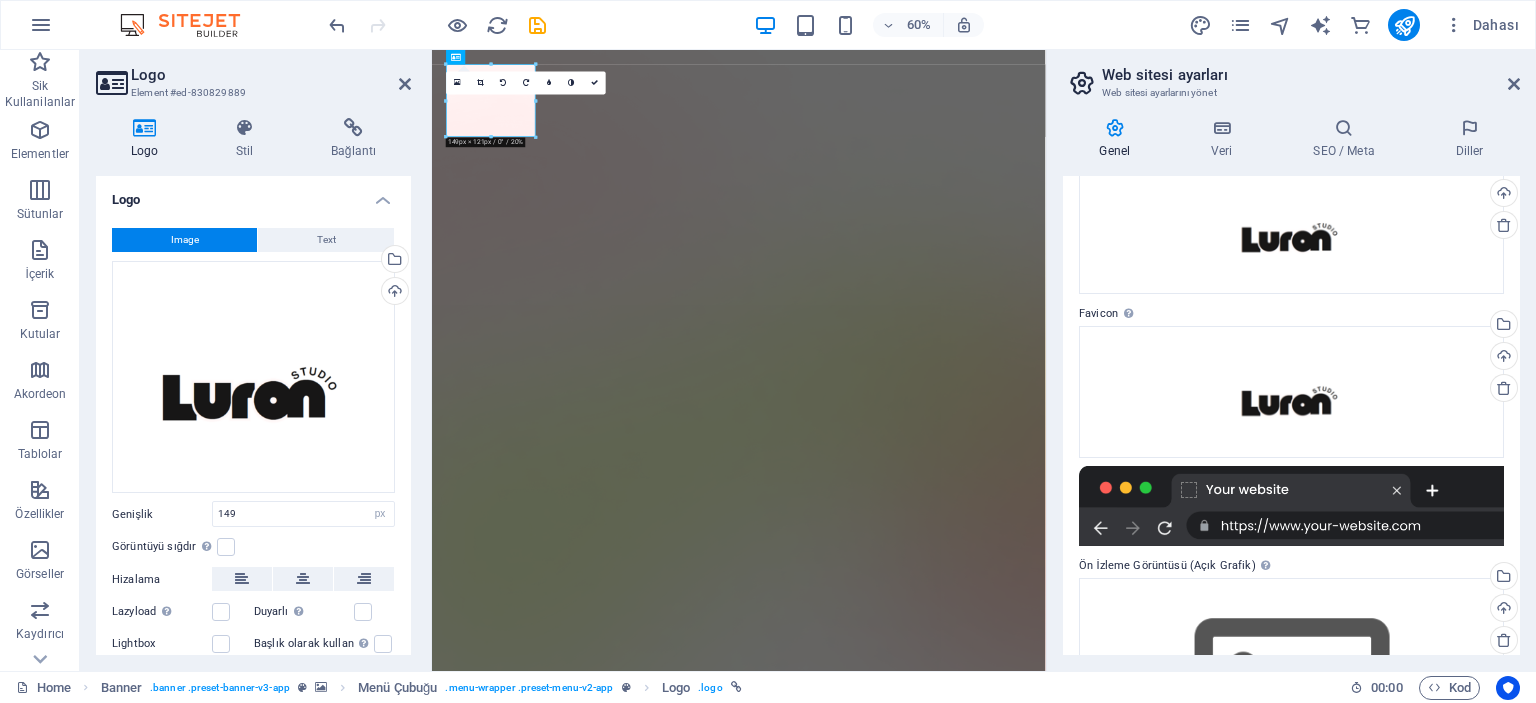 scroll, scrollTop: 0, scrollLeft: 0, axis: both 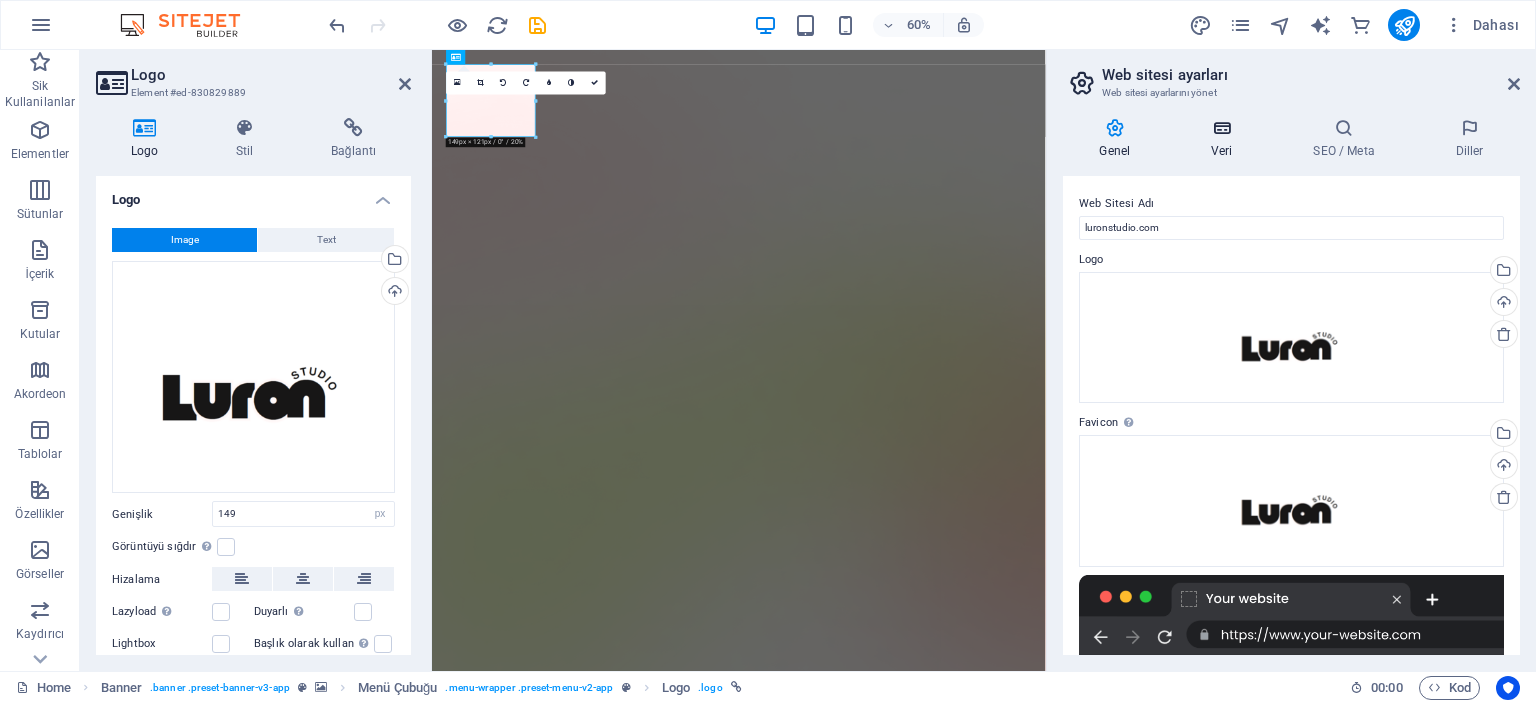 click on "Veri" at bounding box center (1226, 139) 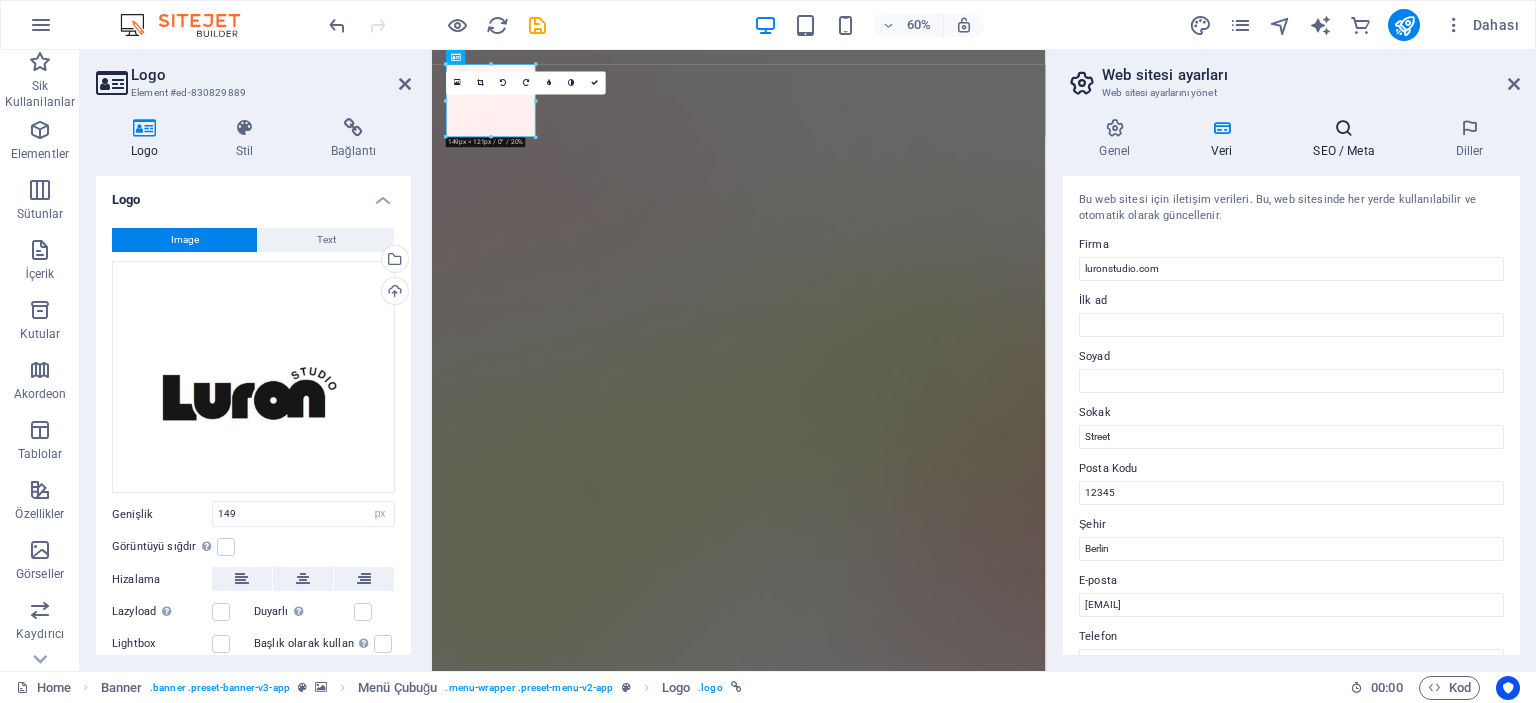 click on "SEO / Meta" at bounding box center (1348, 139) 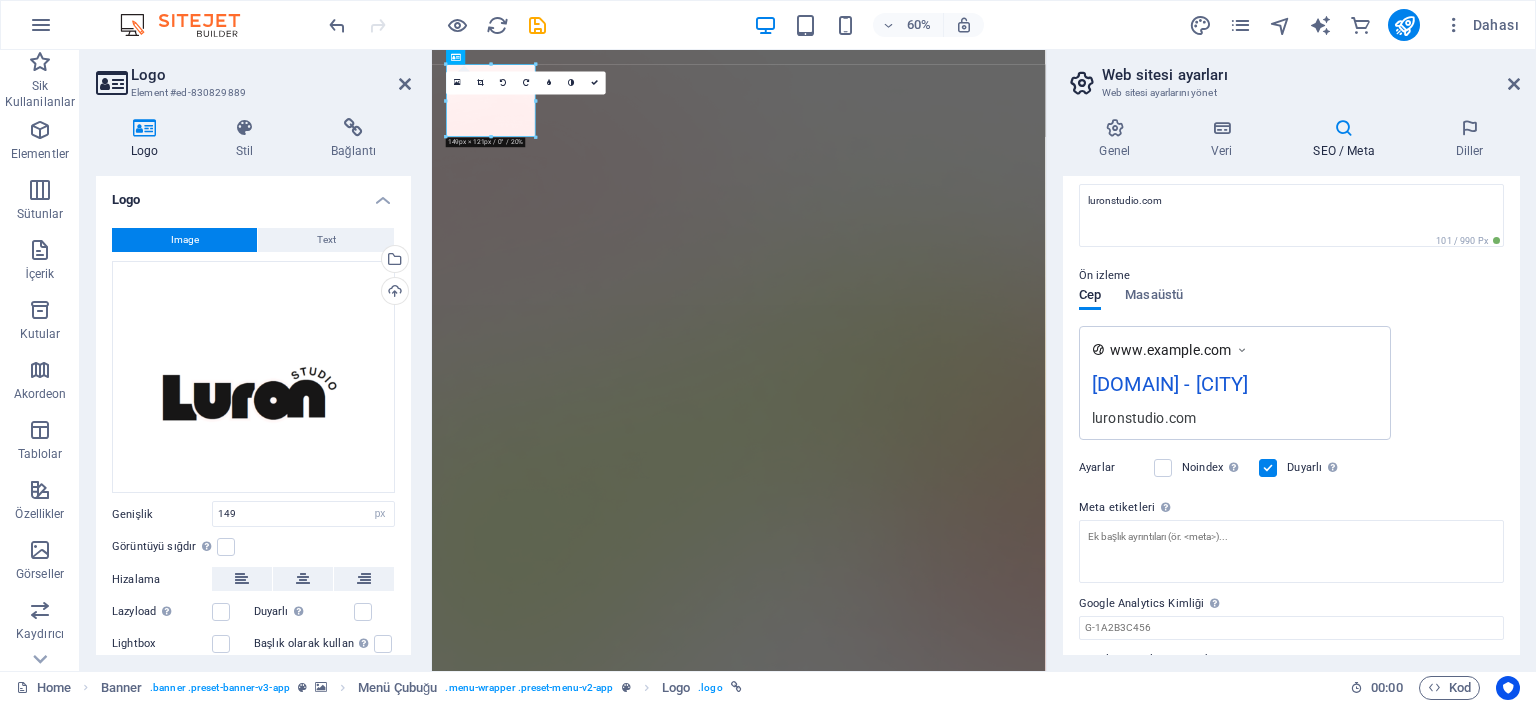 scroll, scrollTop: 0, scrollLeft: 0, axis: both 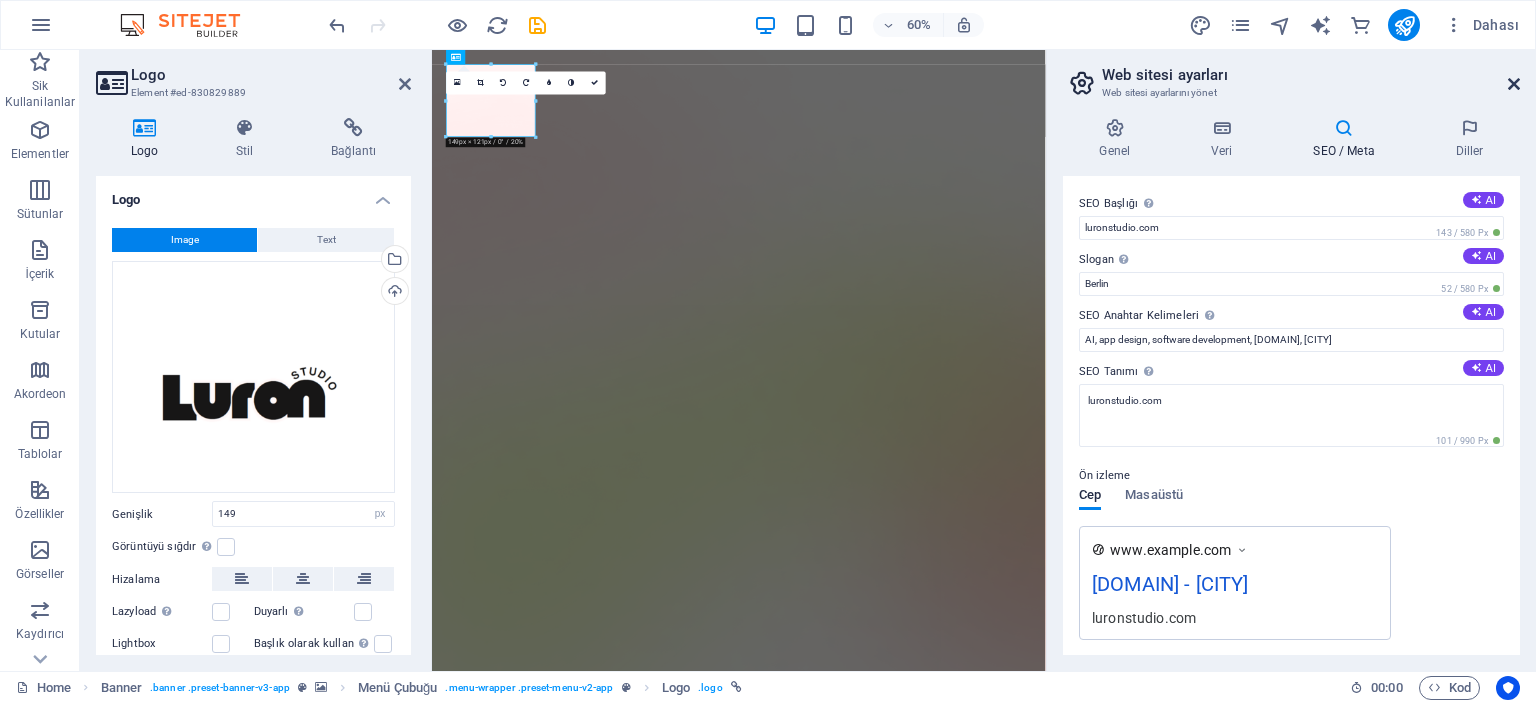 click at bounding box center [1514, 84] 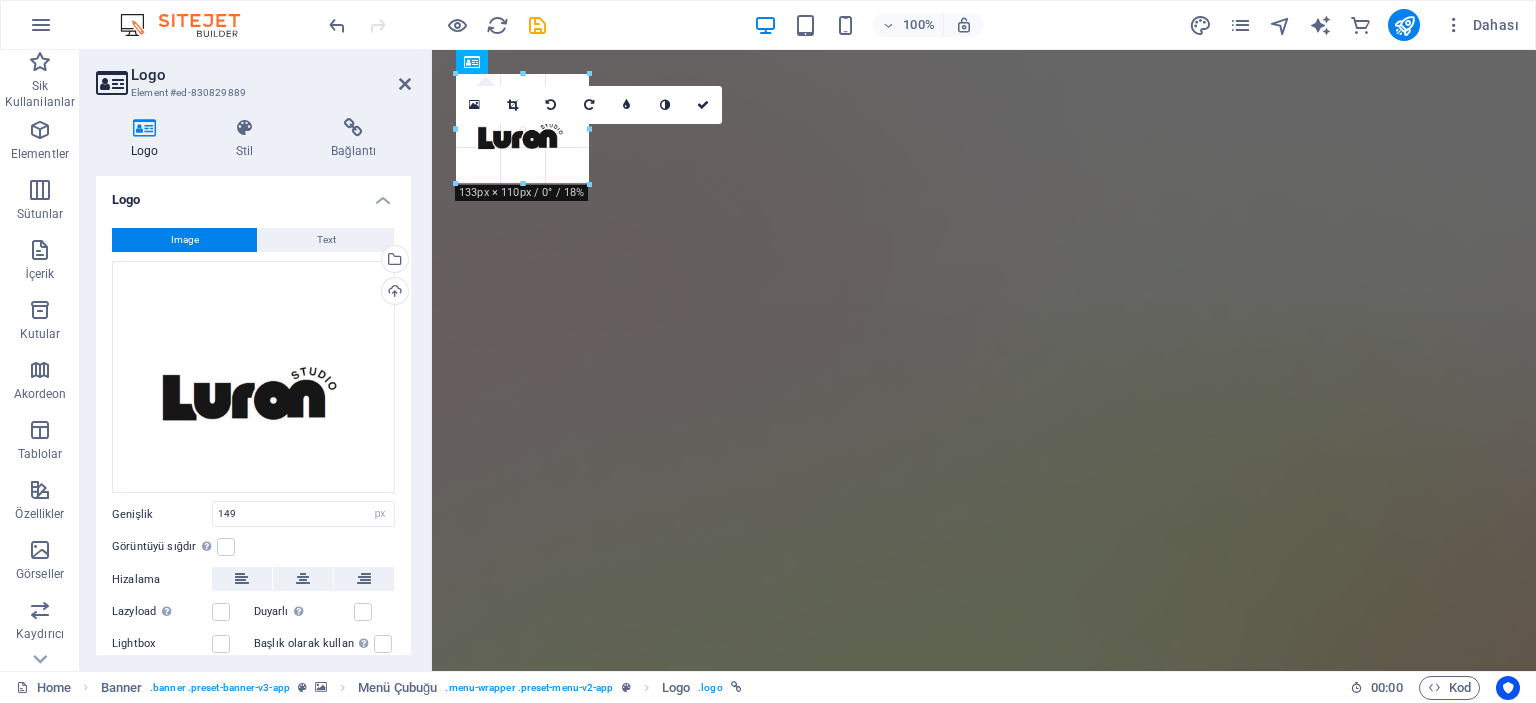 drag, startPoint x: 606, startPoint y: 195, endPoint x: 588, endPoint y: 127, distance: 70.34202 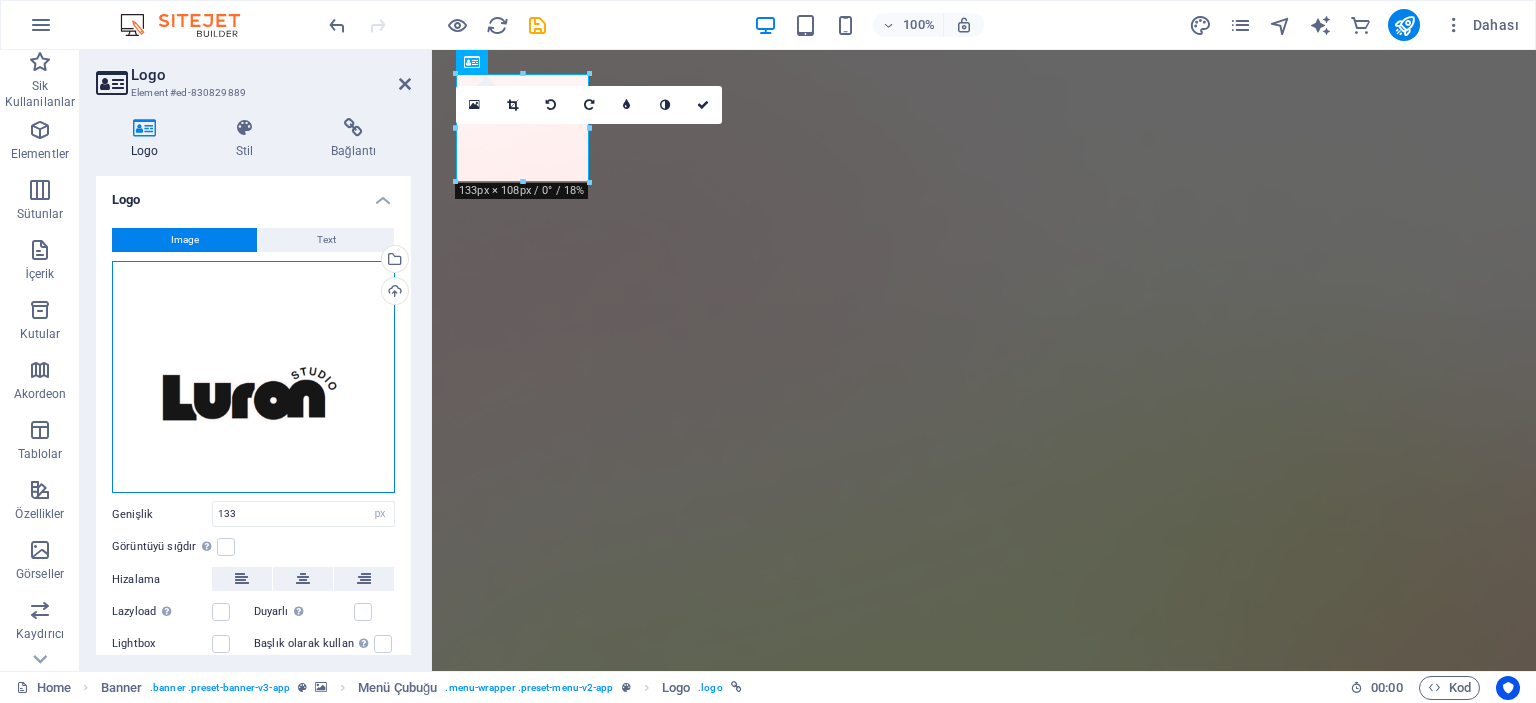 click on "Dosyaları buraya sürükleyin, dosyaları seçmek için tıklayın veya Dosyalardan ya da ücretsiz stok fotoğraf ve videolarımızdan dosyalar seçin" at bounding box center (253, 377) 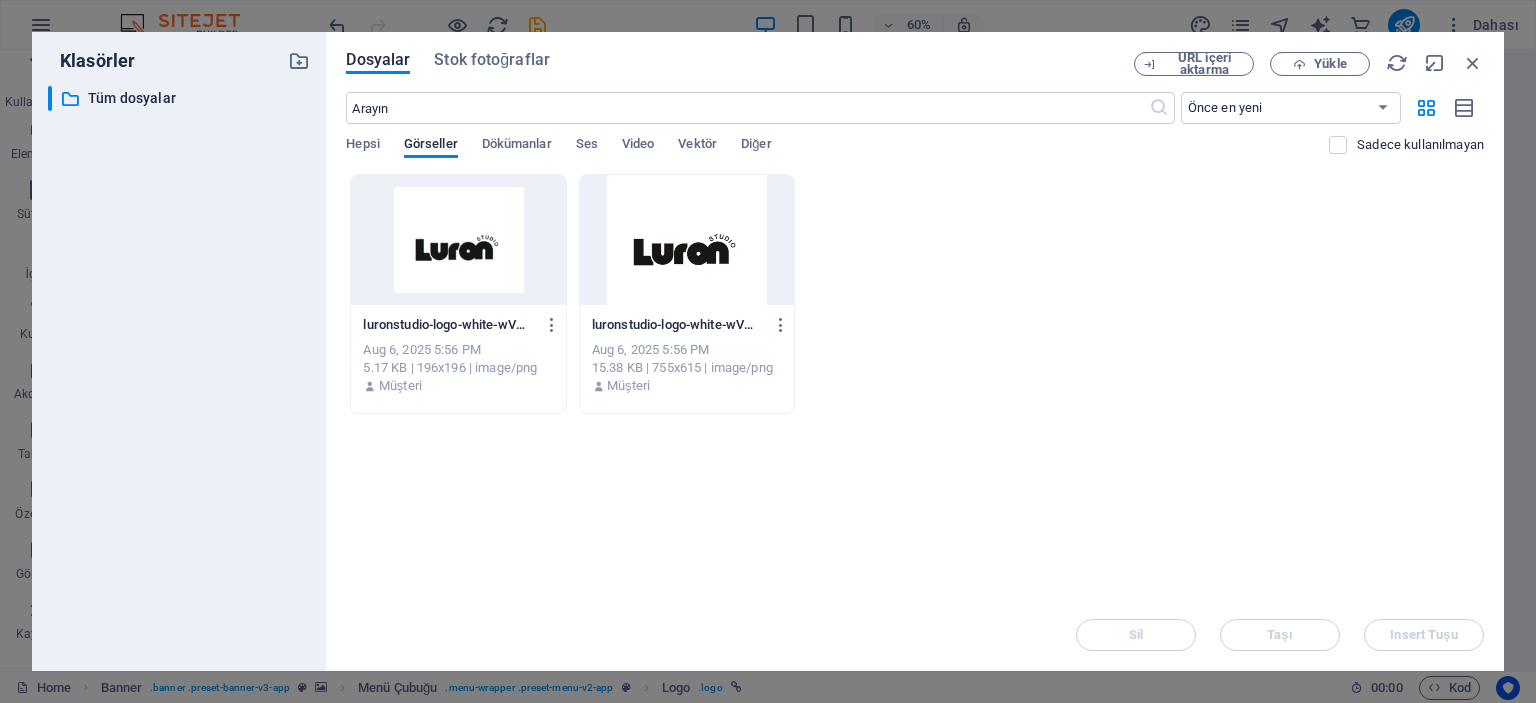 click at bounding box center (458, 240) 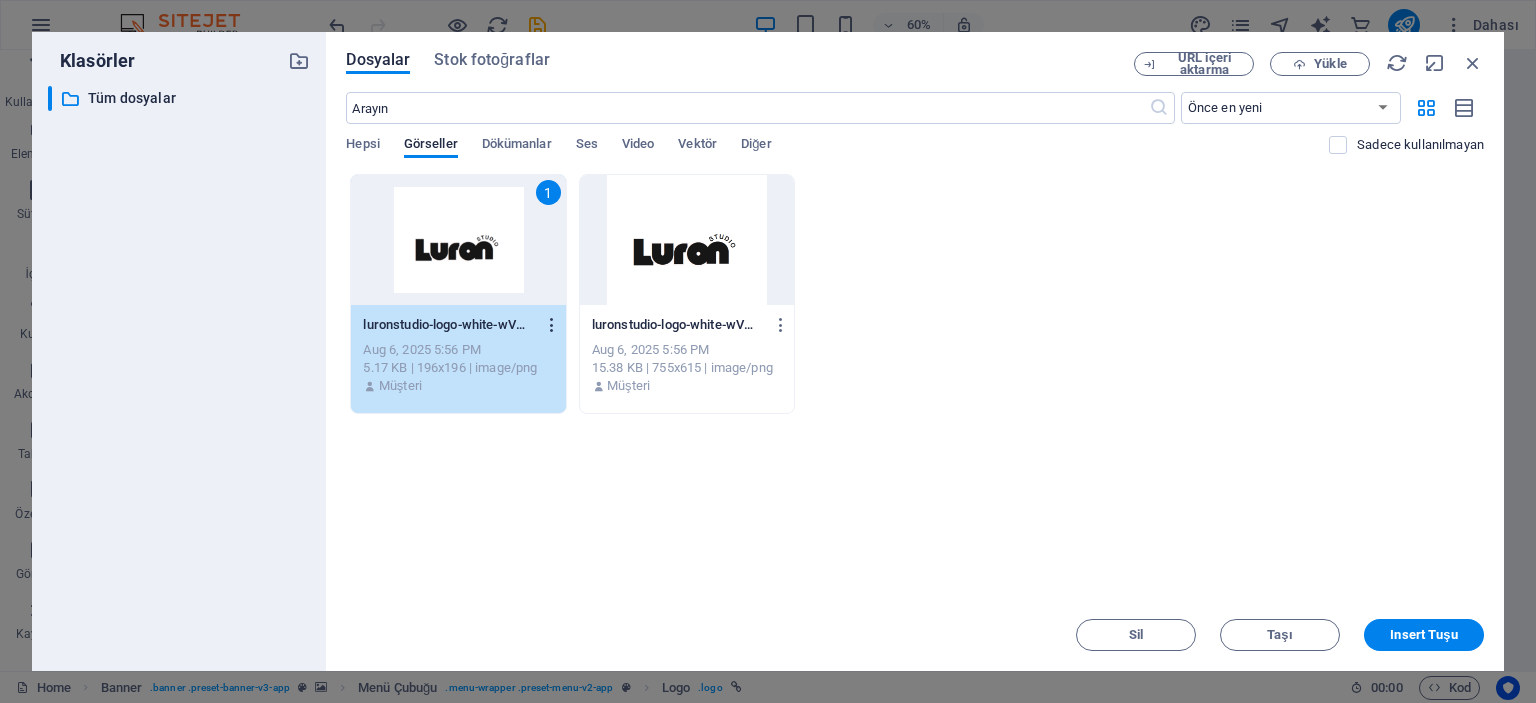 click at bounding box center (552, 325) 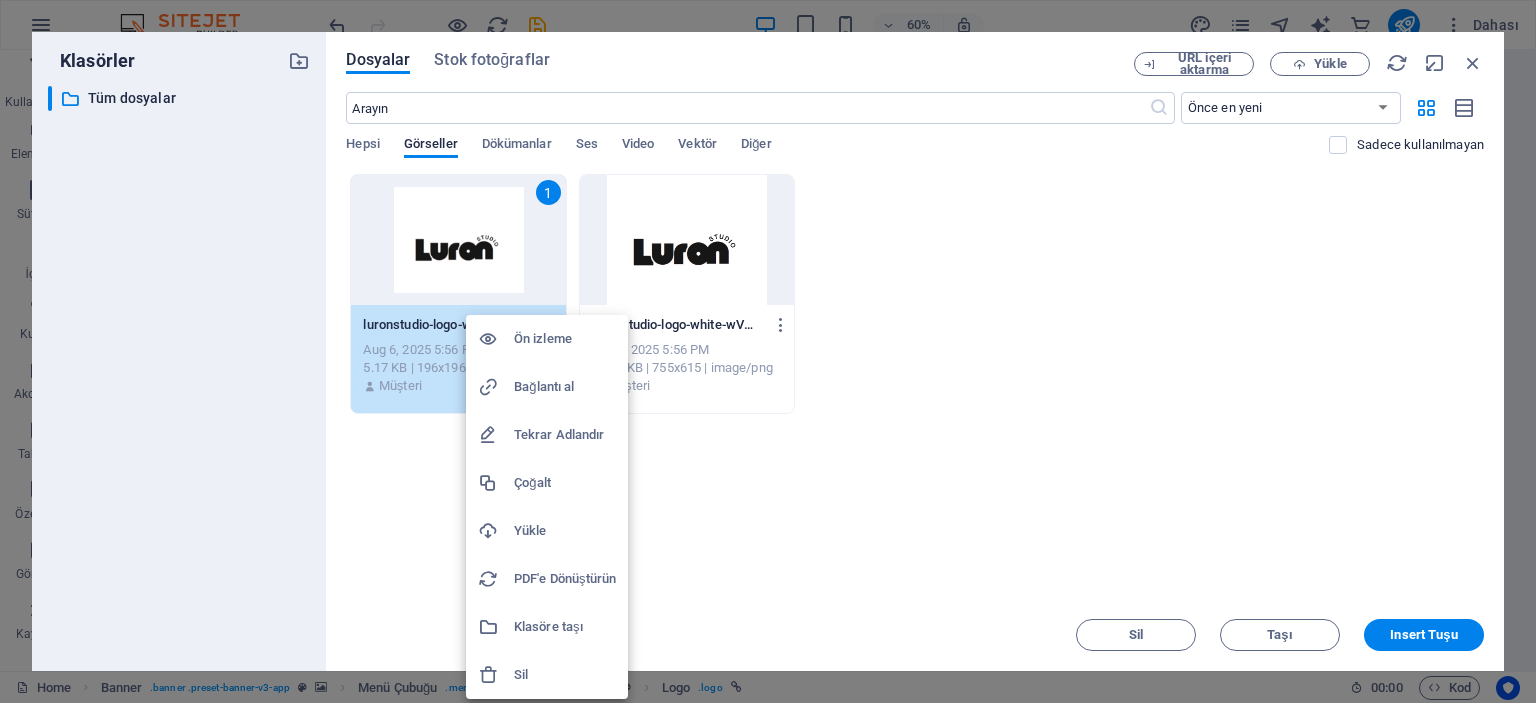click at bounding box center [768, 351] 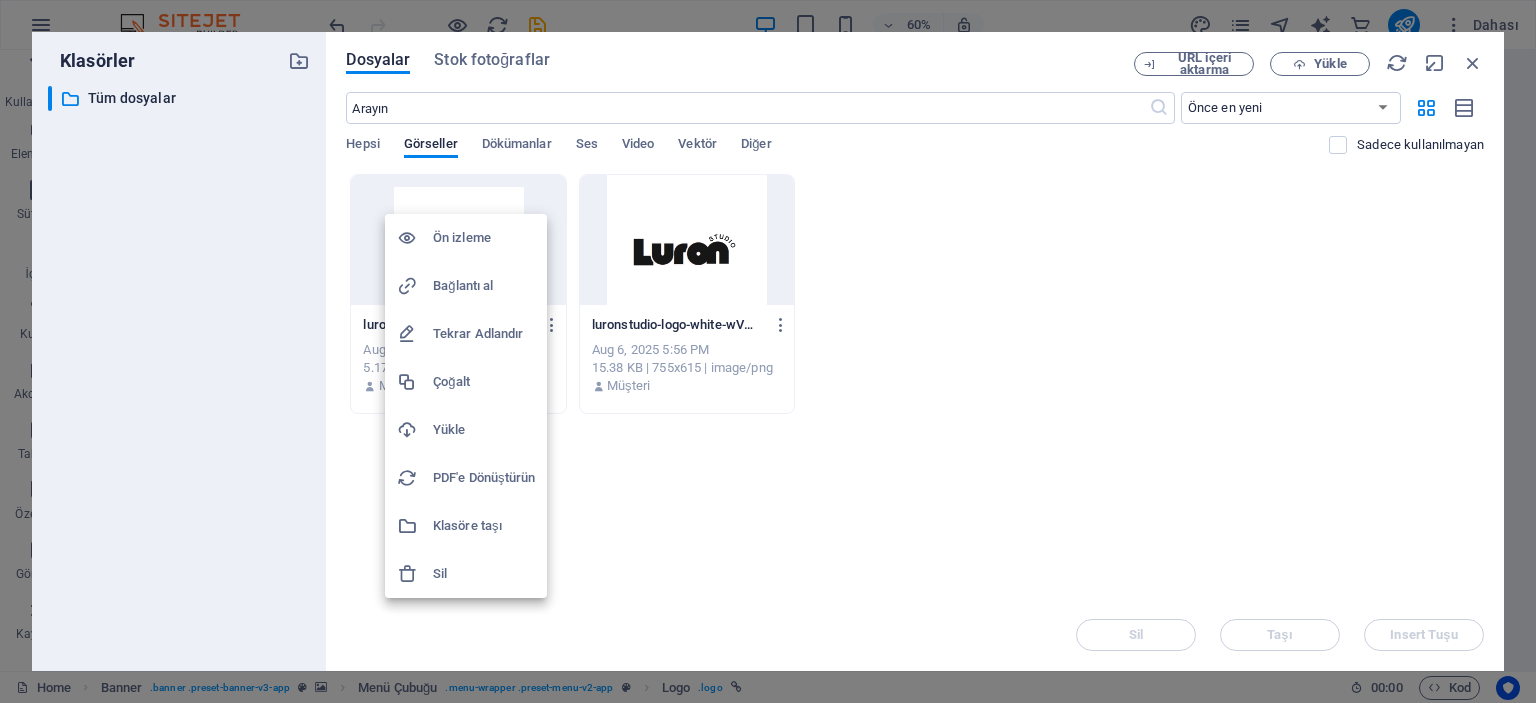 click at bounding box center [768, 351] 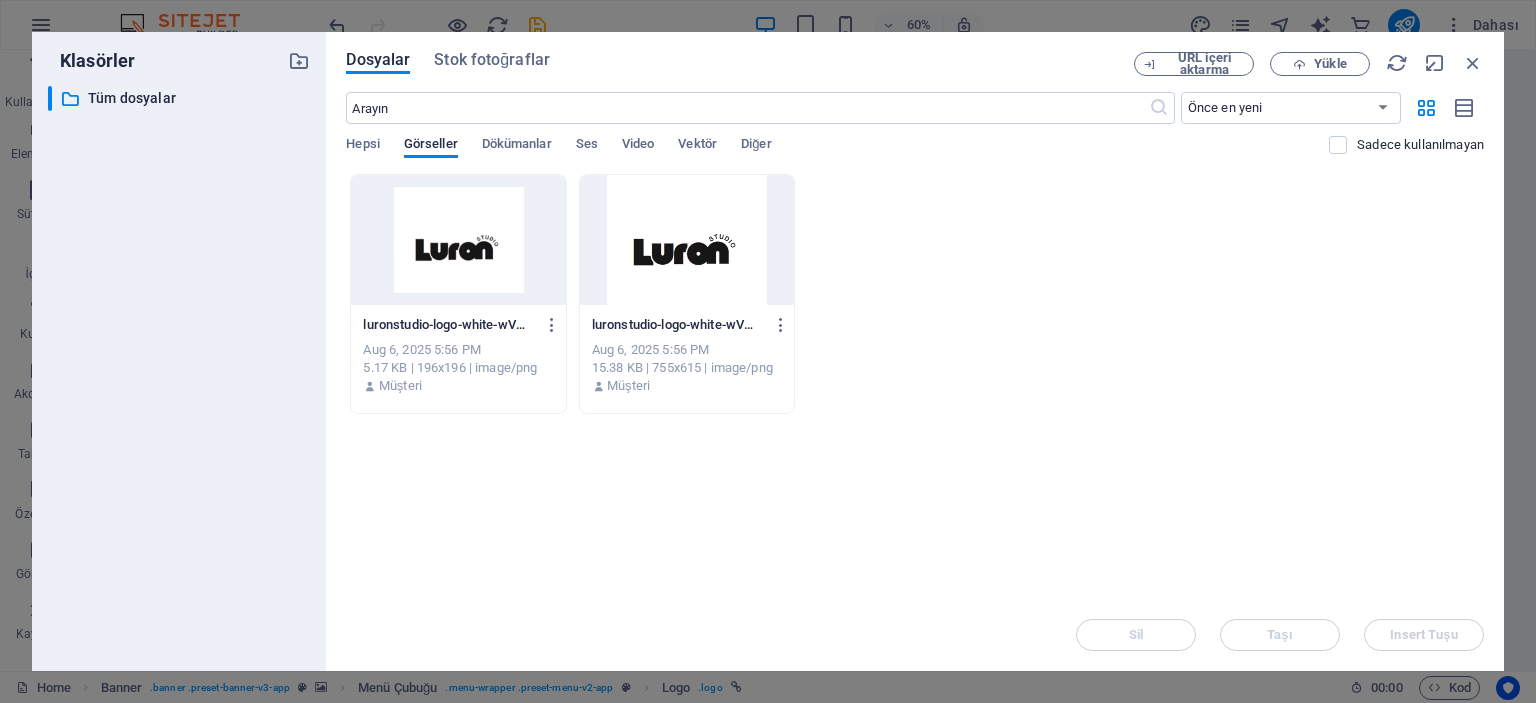 click on "luronstudio-logo-white-wVM9BNkWBLjmjsSJ7n-xHw-Fp7c3xYwzI8_kfDZVZYlBg.png luronstudio-logo-white-wVM9BNkWBLjmjsSJ7n-xHw-Fp7c3xYwzI8_kfDZVZYlBg.png Aug 6, 2025 5:56 PM 5.17 KB | 196x196 | image/png Müşteri luronstudio-logo-white-wVM9BNkWBLjmjsSJ7n-xHw.PNG luronstudio-logo-white-wVM9BNkWBLjmjsSJ7n-xHw.PNG Aug 6, 2025 5:56 PM 15.38 KB | 755x615 | image/png Müşteri" at bounding box center (915, 294) 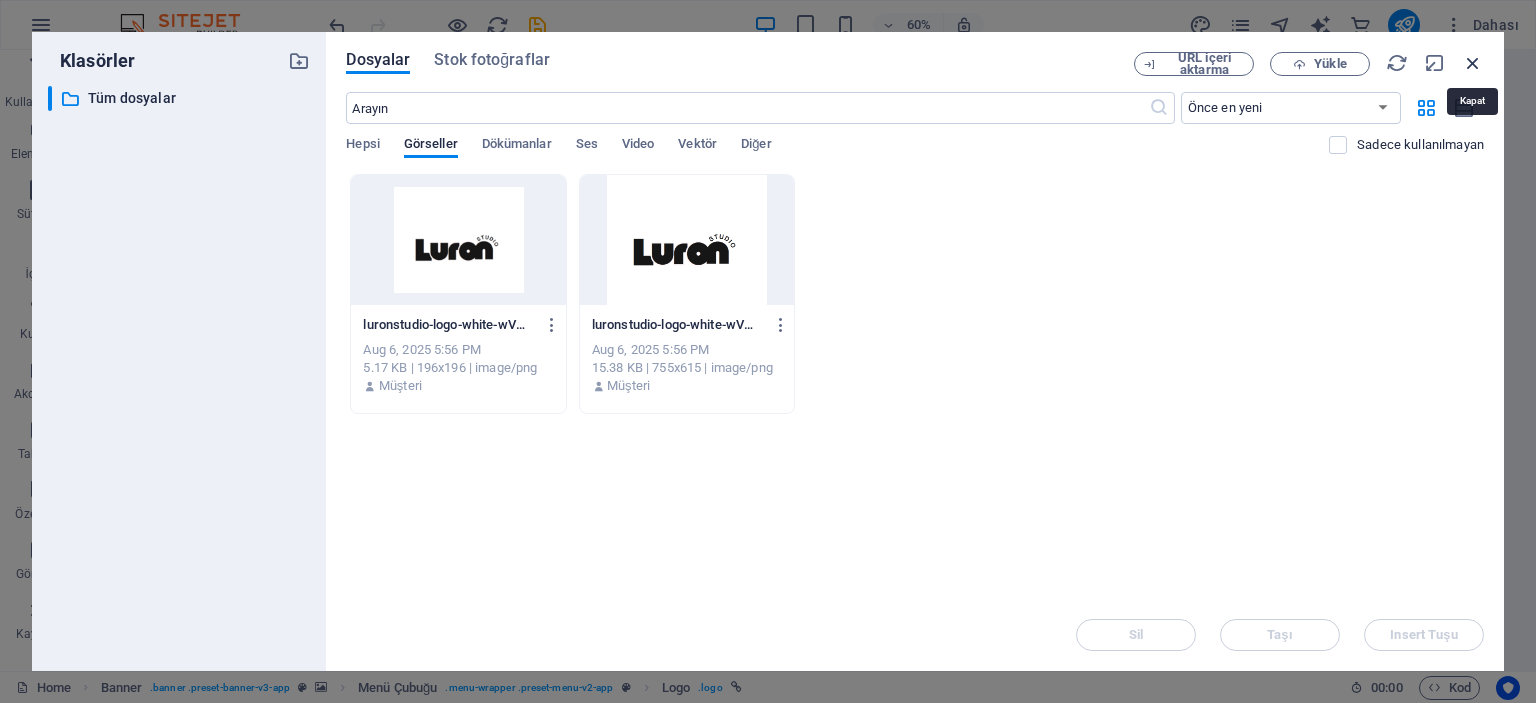 click at bounding box center [1473, 63] 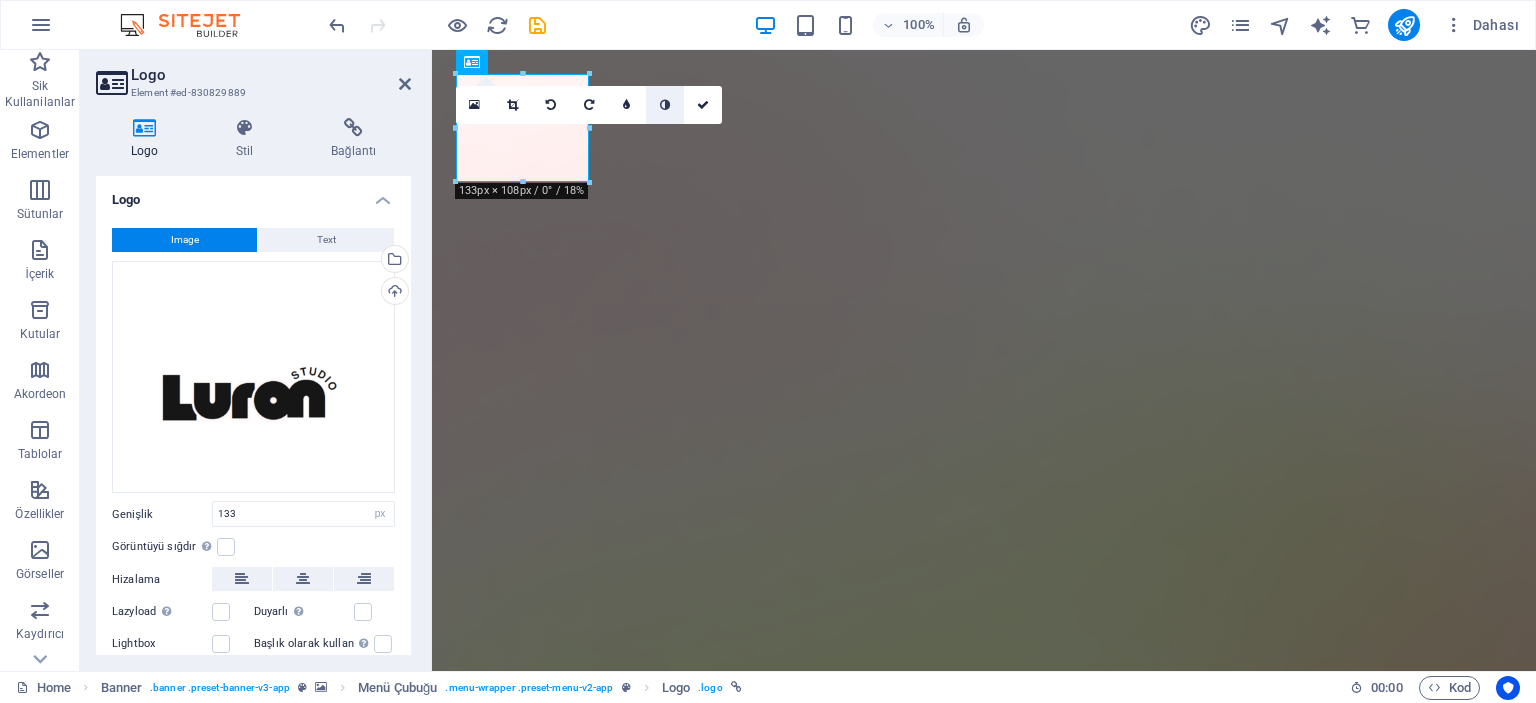click at bounding box center [665, 105] 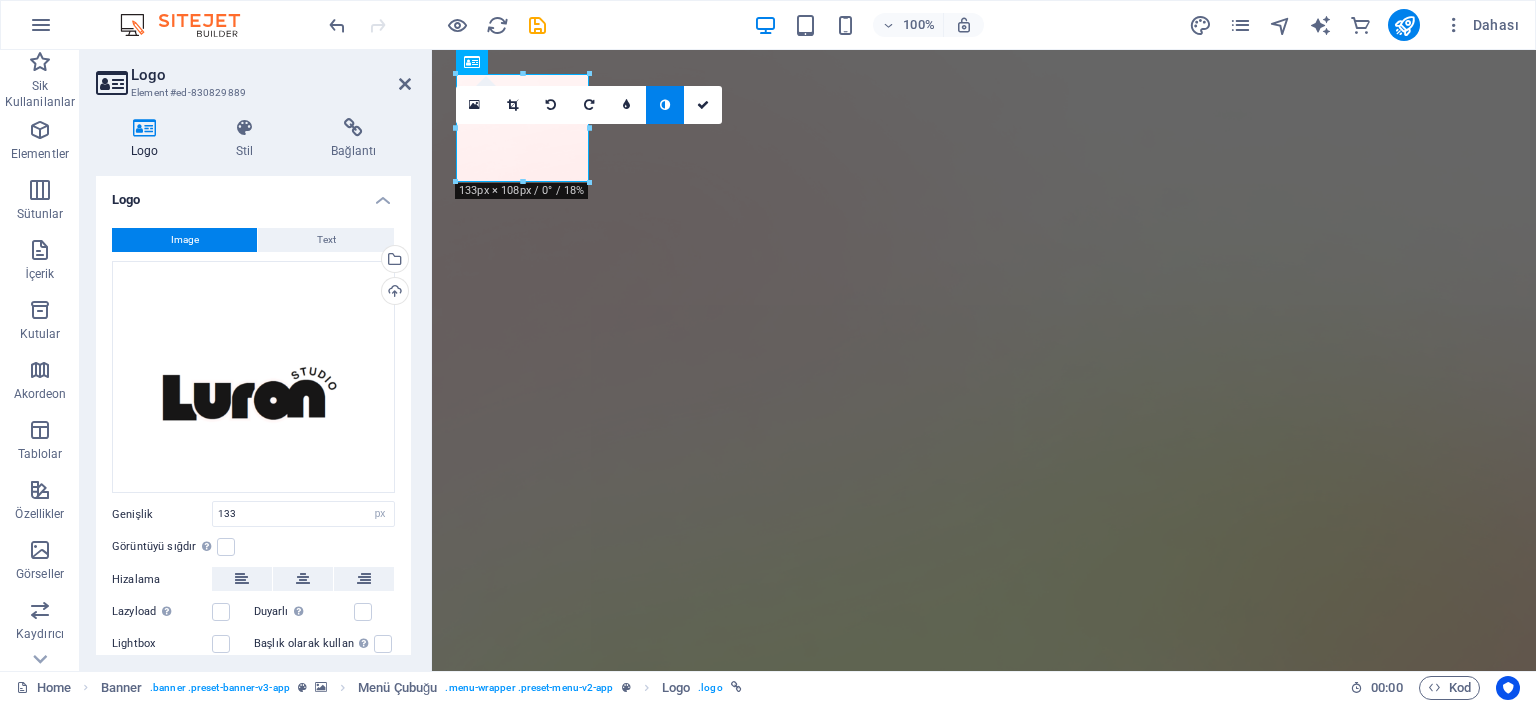 click at bounding box center [665, 105] 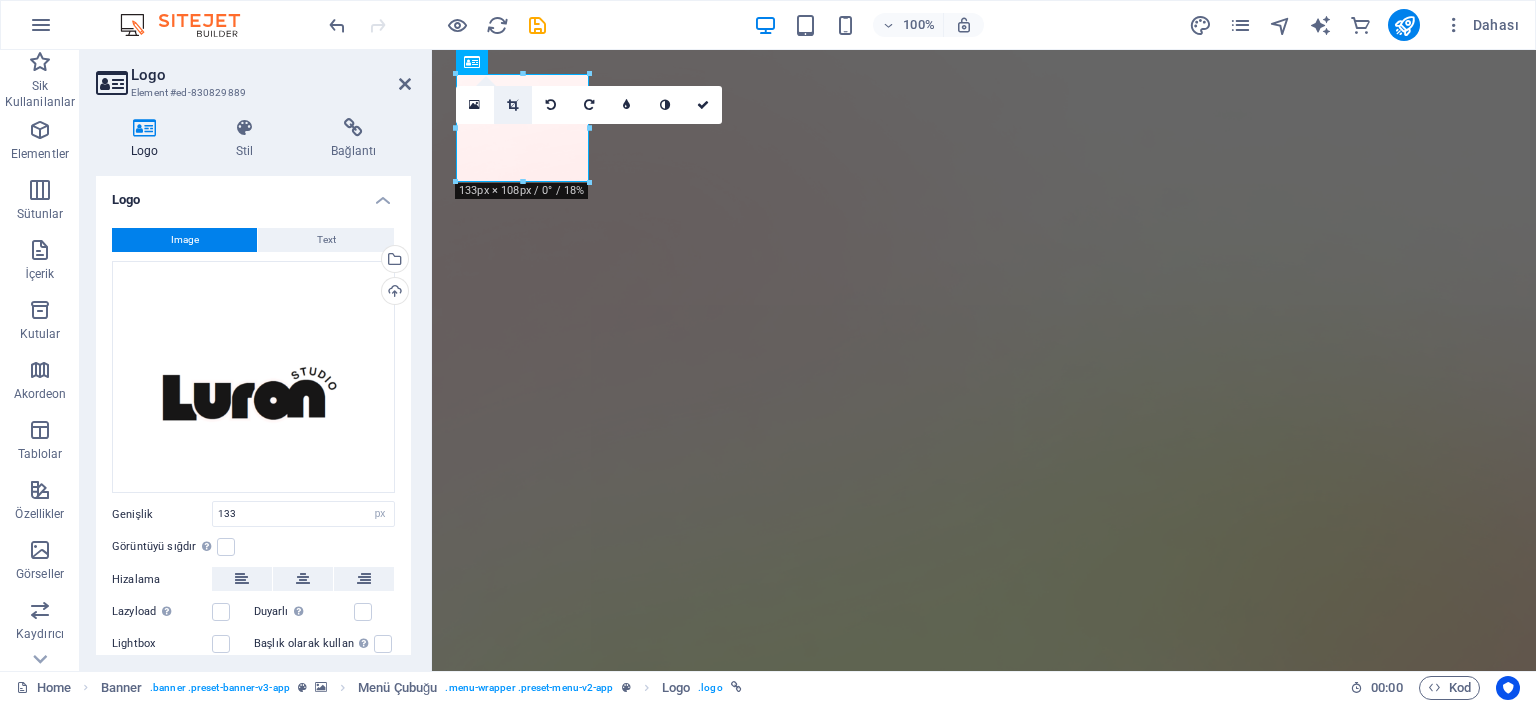 click at bounding box center [512, 105] 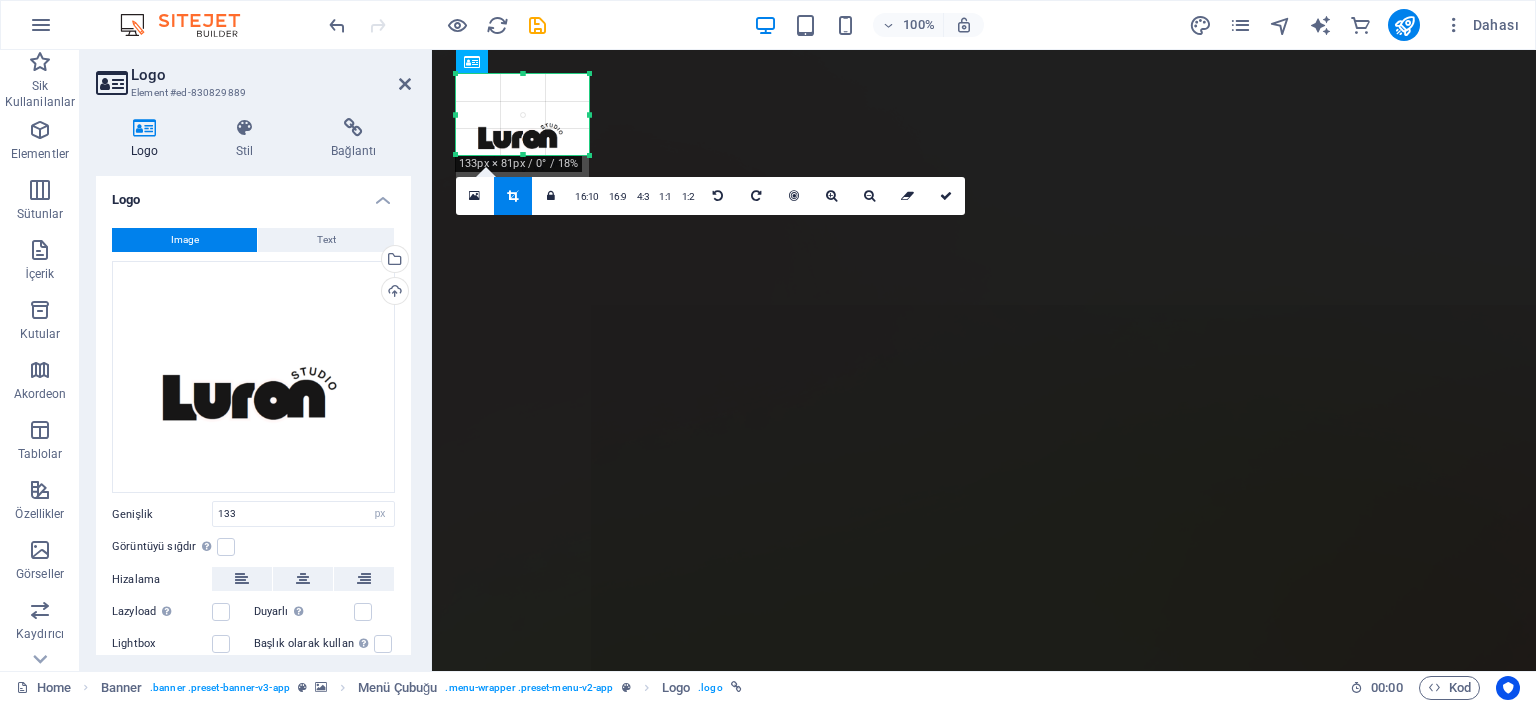 drag, startPoint x: 520, startPoint y: 173, endPoint x: 523, endPoint y: 154, distance: 19.235384 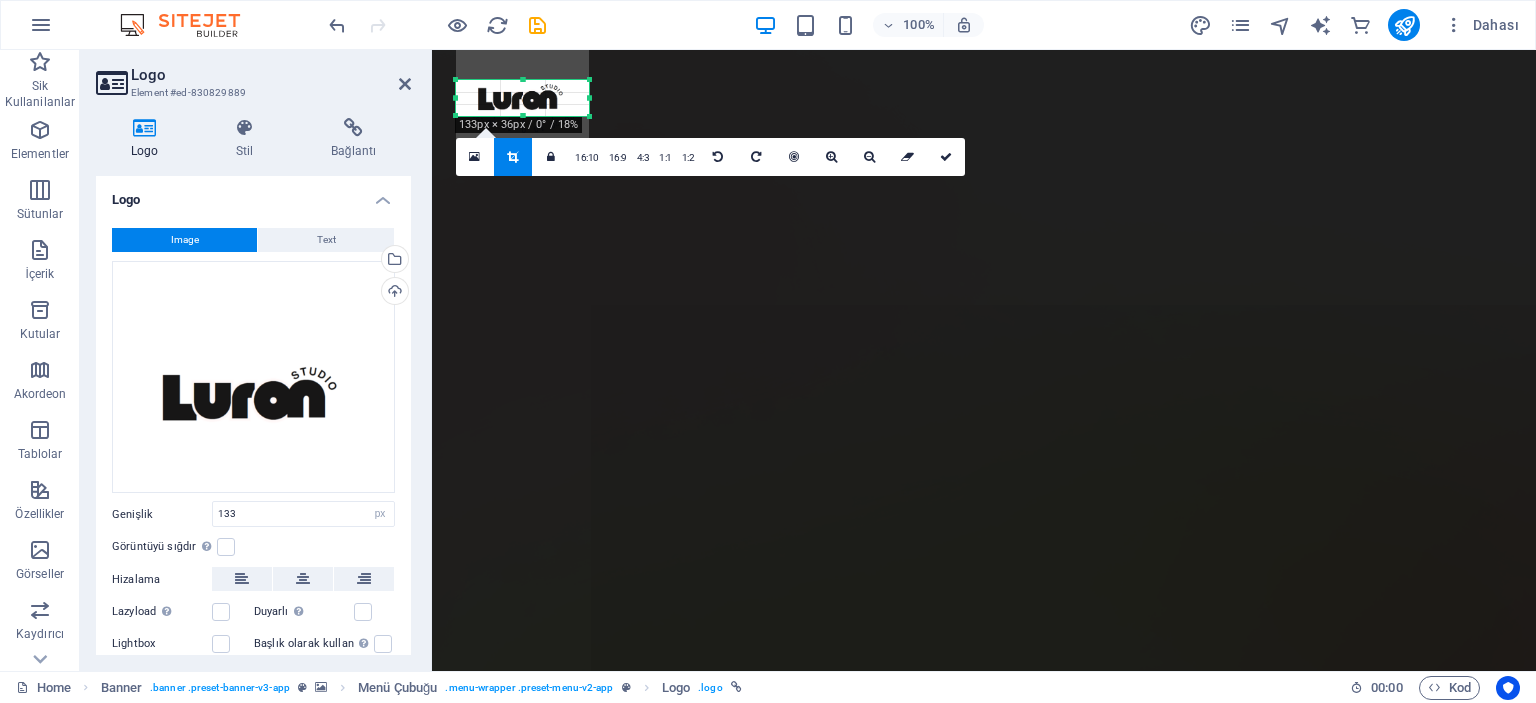 drag, startPoint x: 522, startPoint y: 75, endPoint x: 527, endPoint y: 121, distance: 46.270943 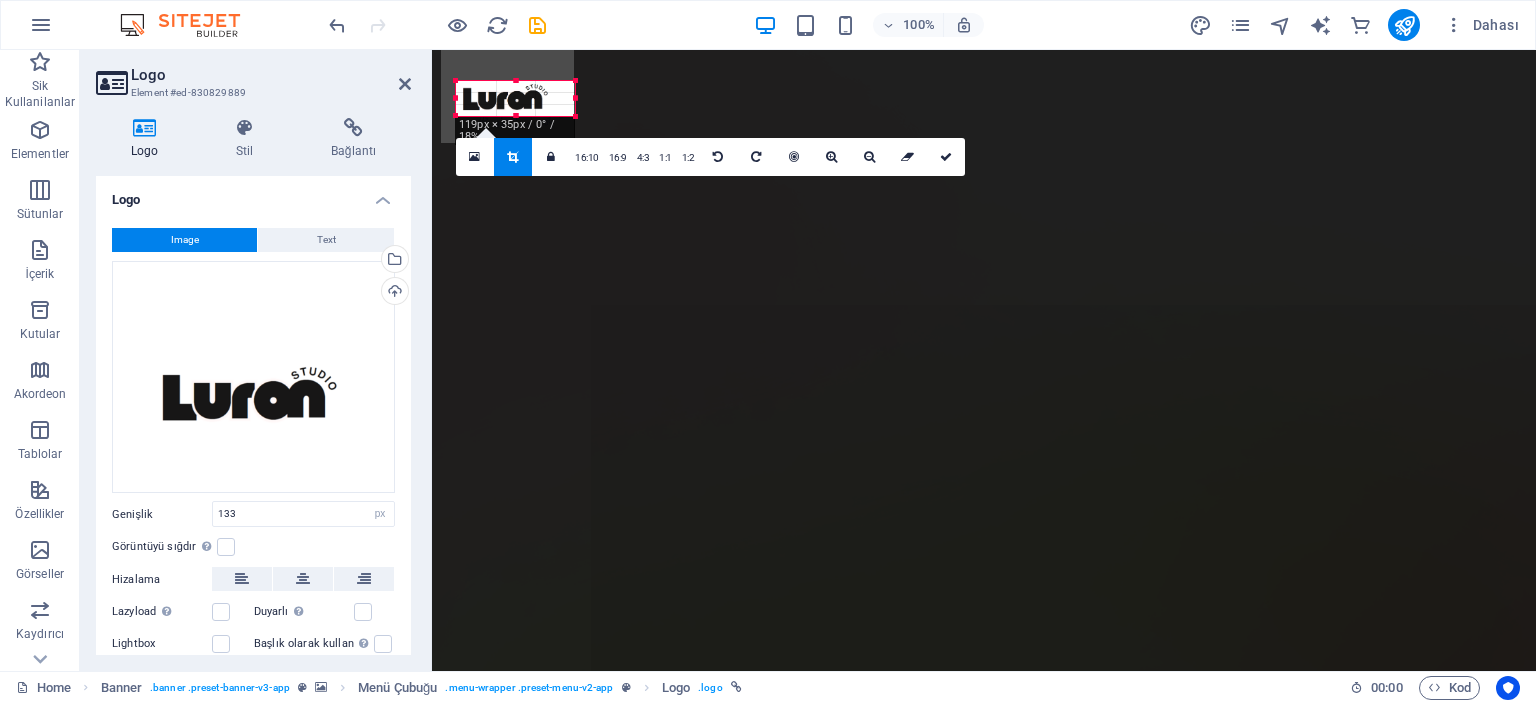 drag, startPoint x: 454, startPoint y: 101, endPoint x: 469, endPoint y: 102, distance: 15.033297 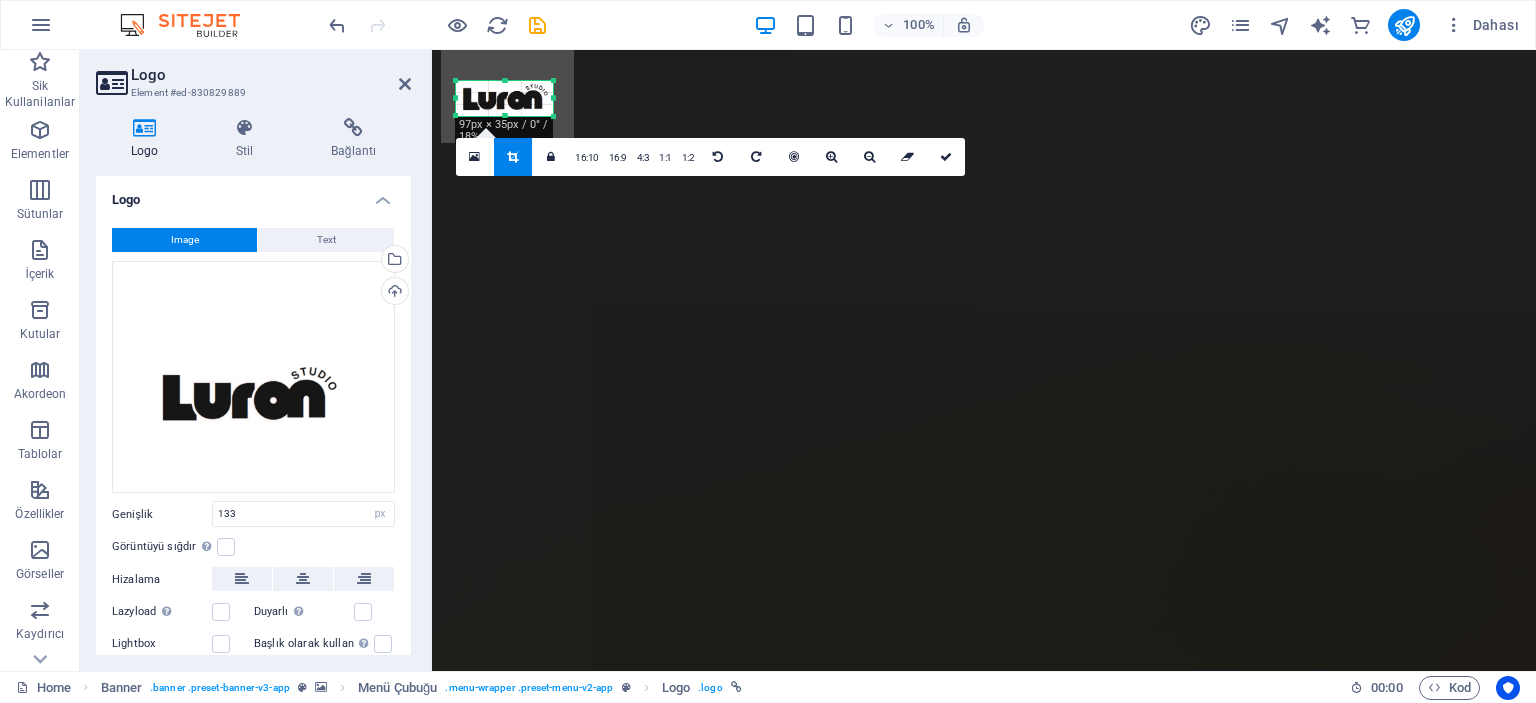 drag, startPoint x: 573, startPoint y: 95, endPoint x: 552, endPoint y: 95, distance: 21 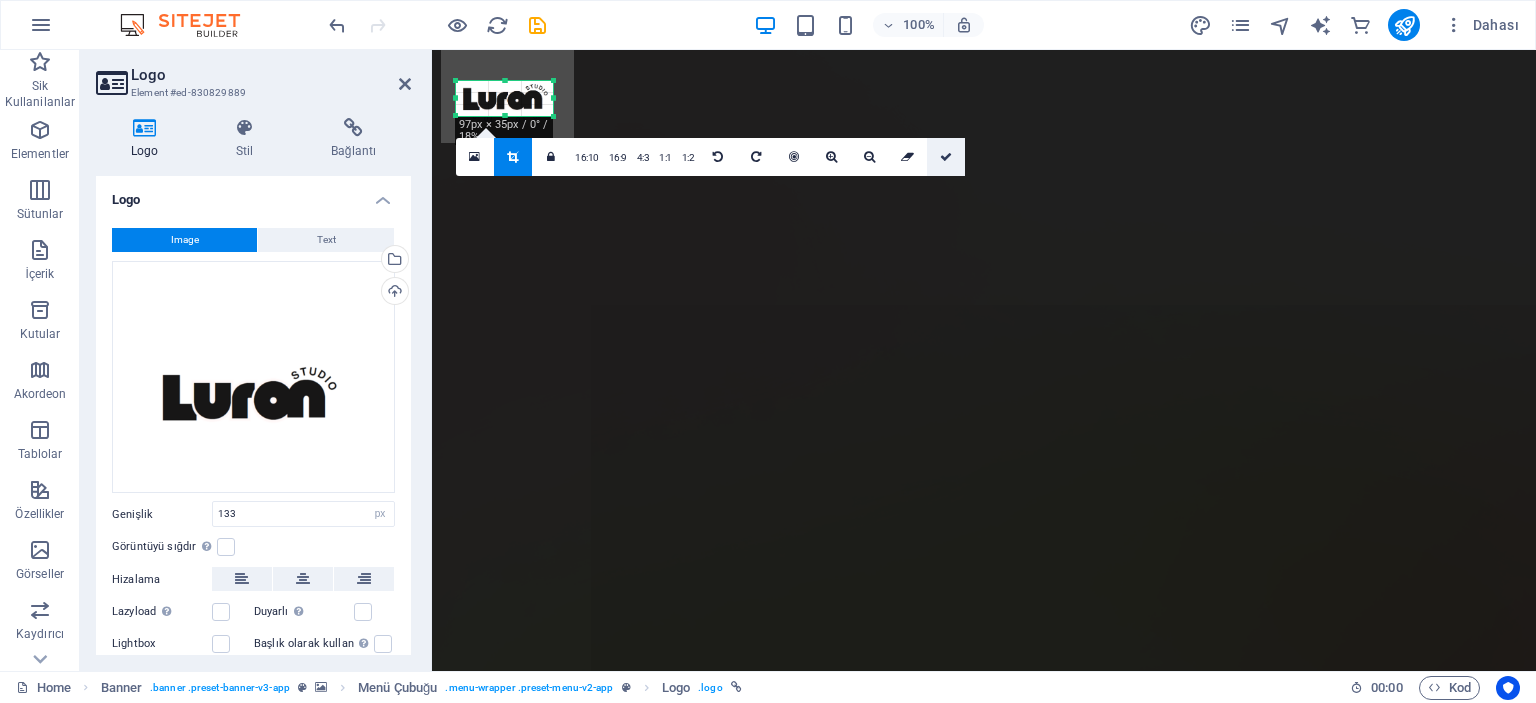 click at bounding box center (946, 157) 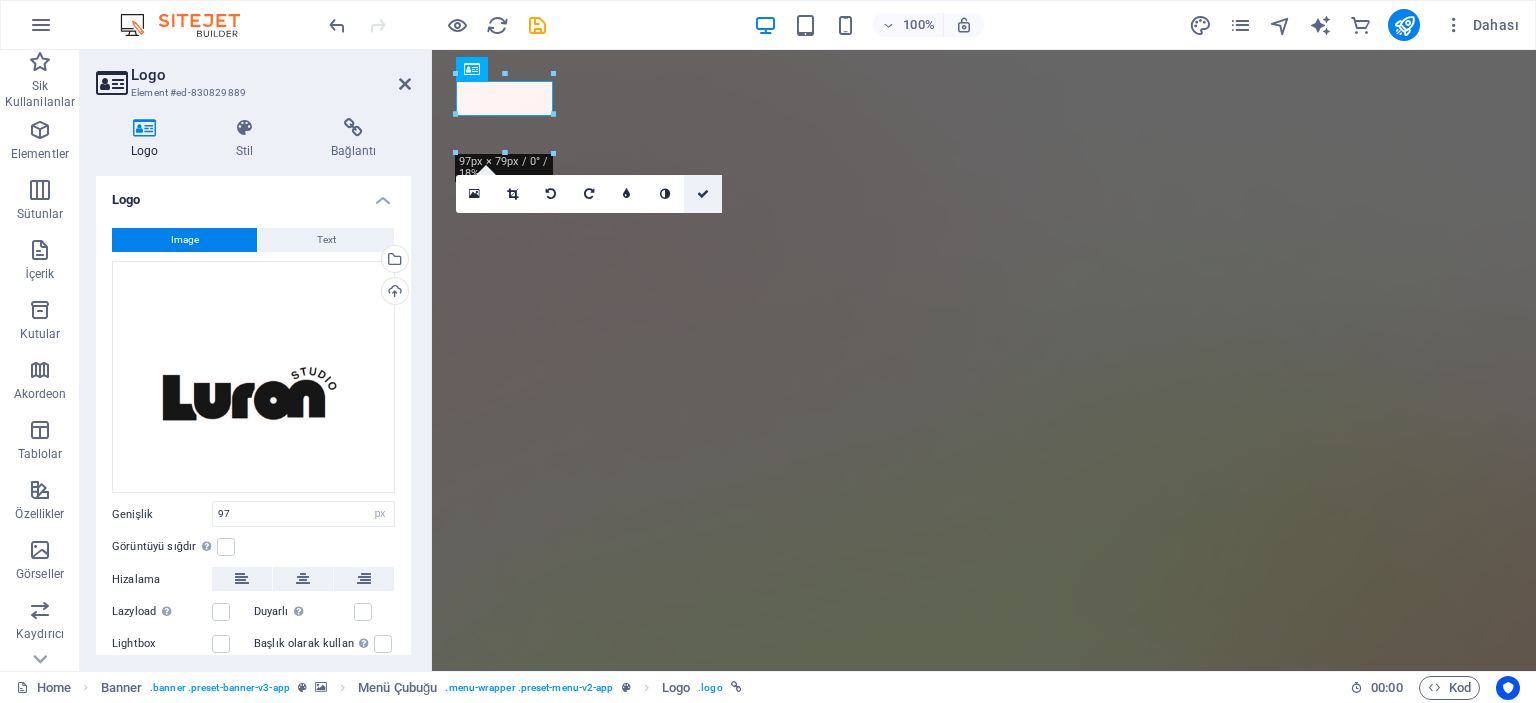click at bounding box center (703, 194) 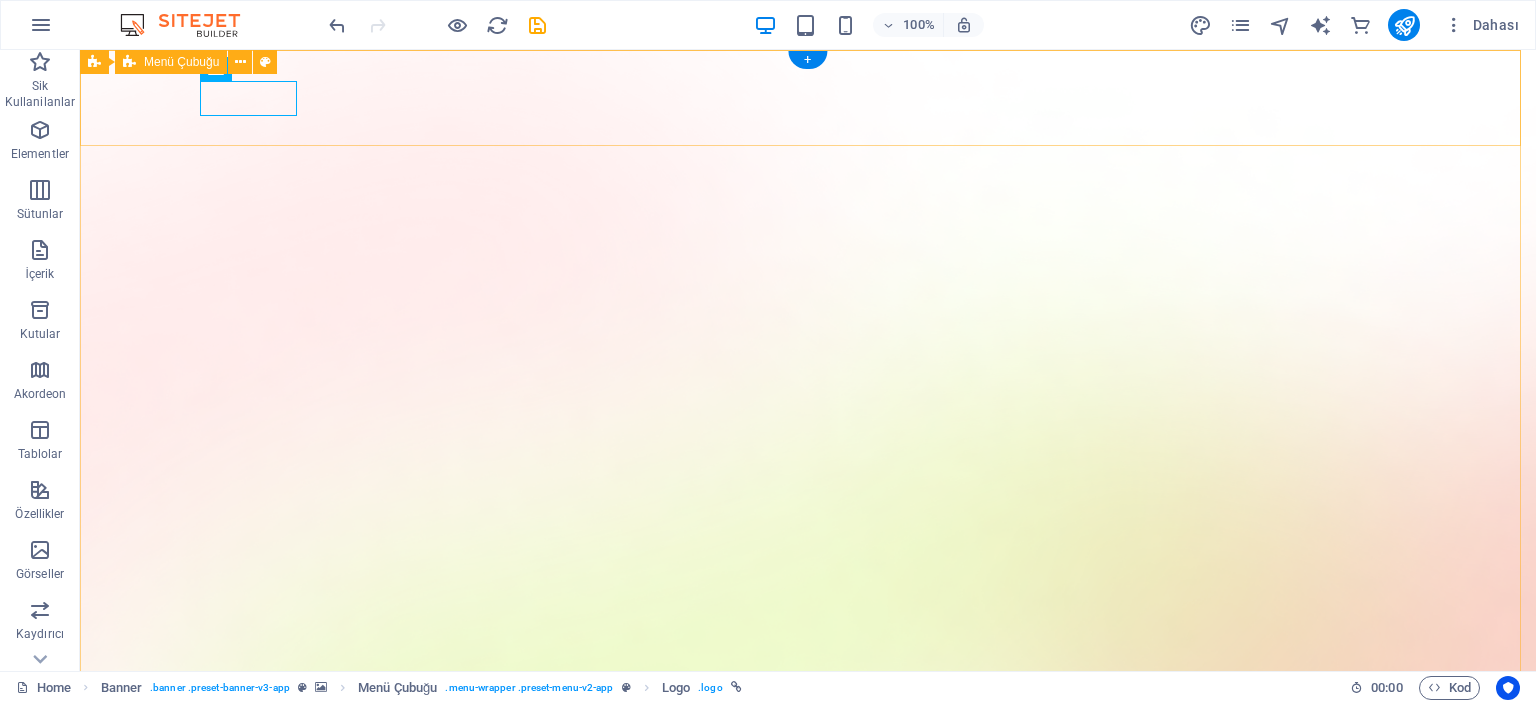 click on "Features Pricing Blog Contact Download App" at bounding box center [808, 1478] 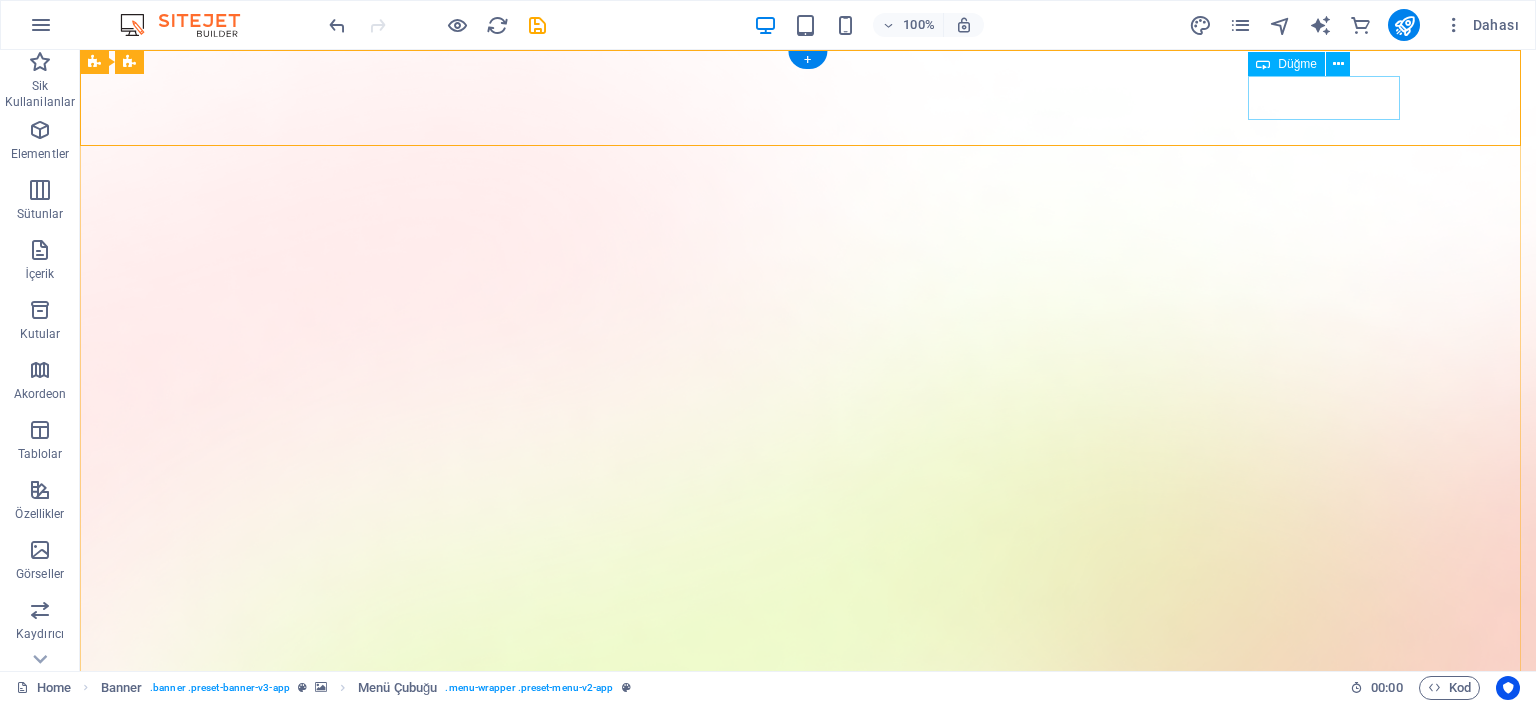 click on "Download App" at bounding box center (808, 1520) 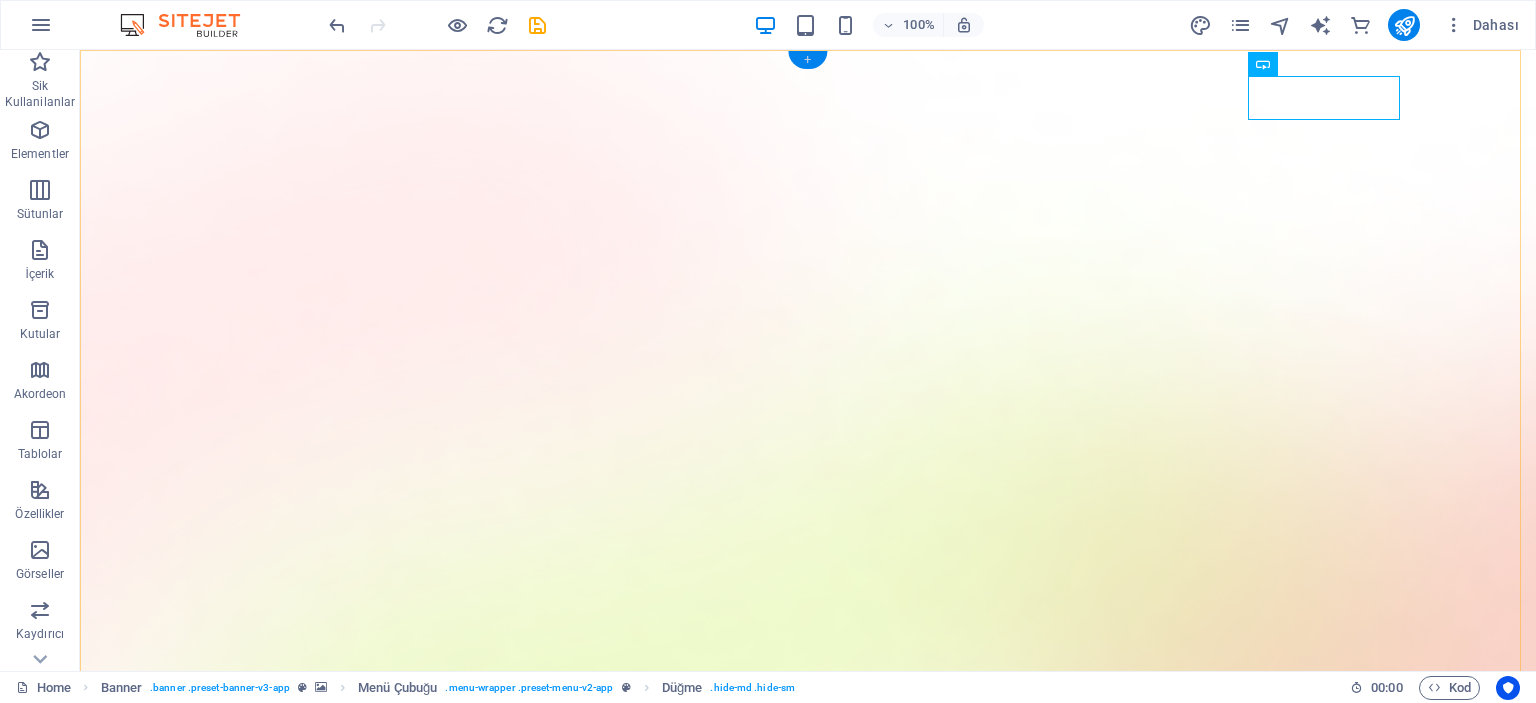 click on "+" at bounding box center (807, 60) 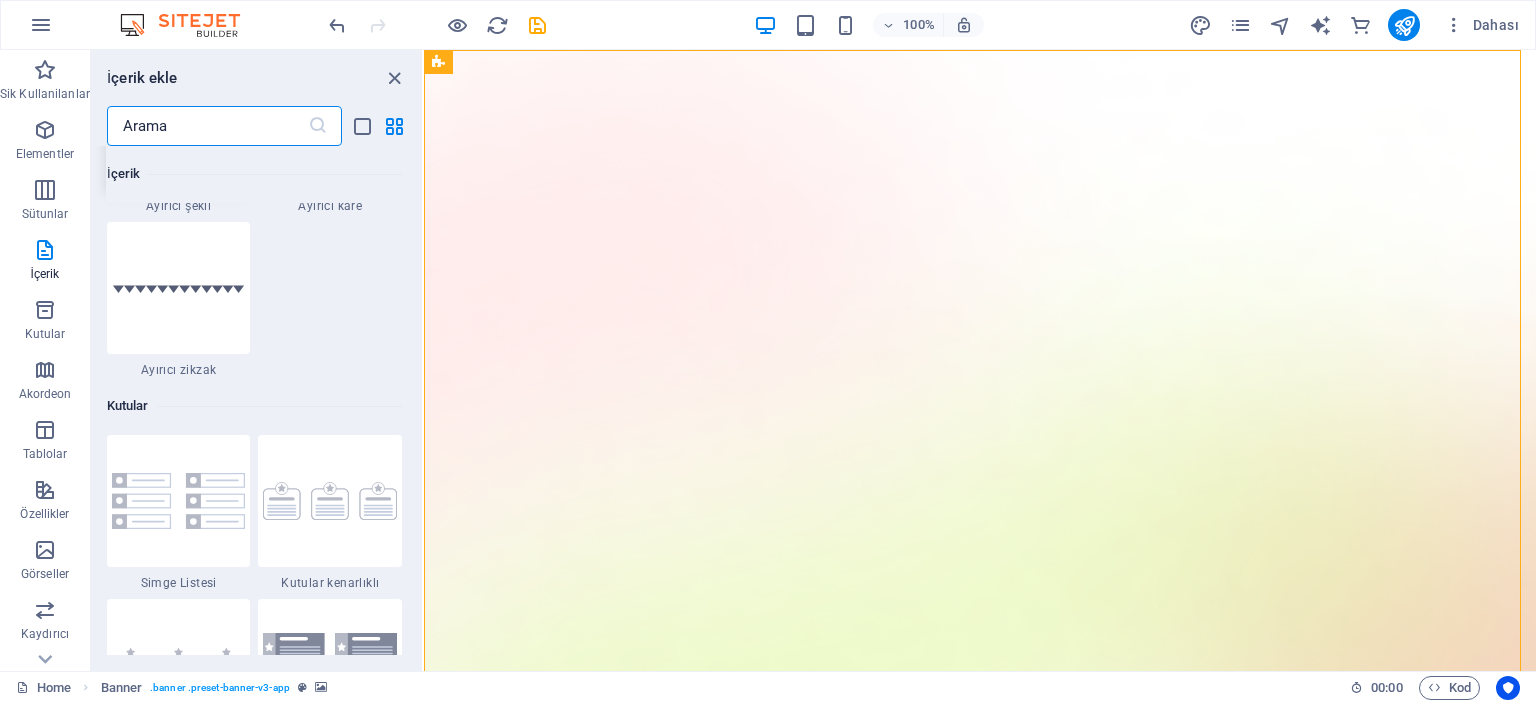 scroll, scrollTop: 5599, scrollLeft: 0, axis: vertical 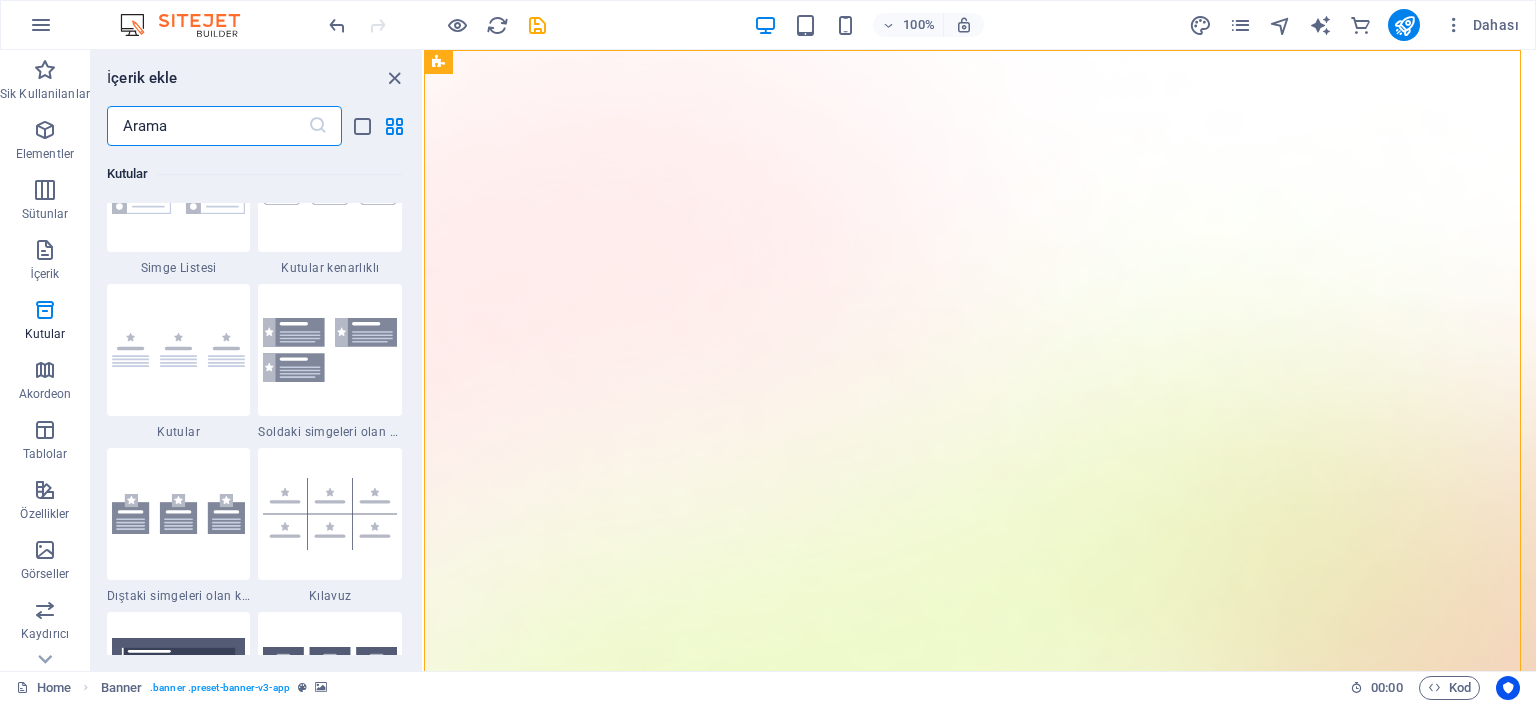 click at bounding box center [207, 126] 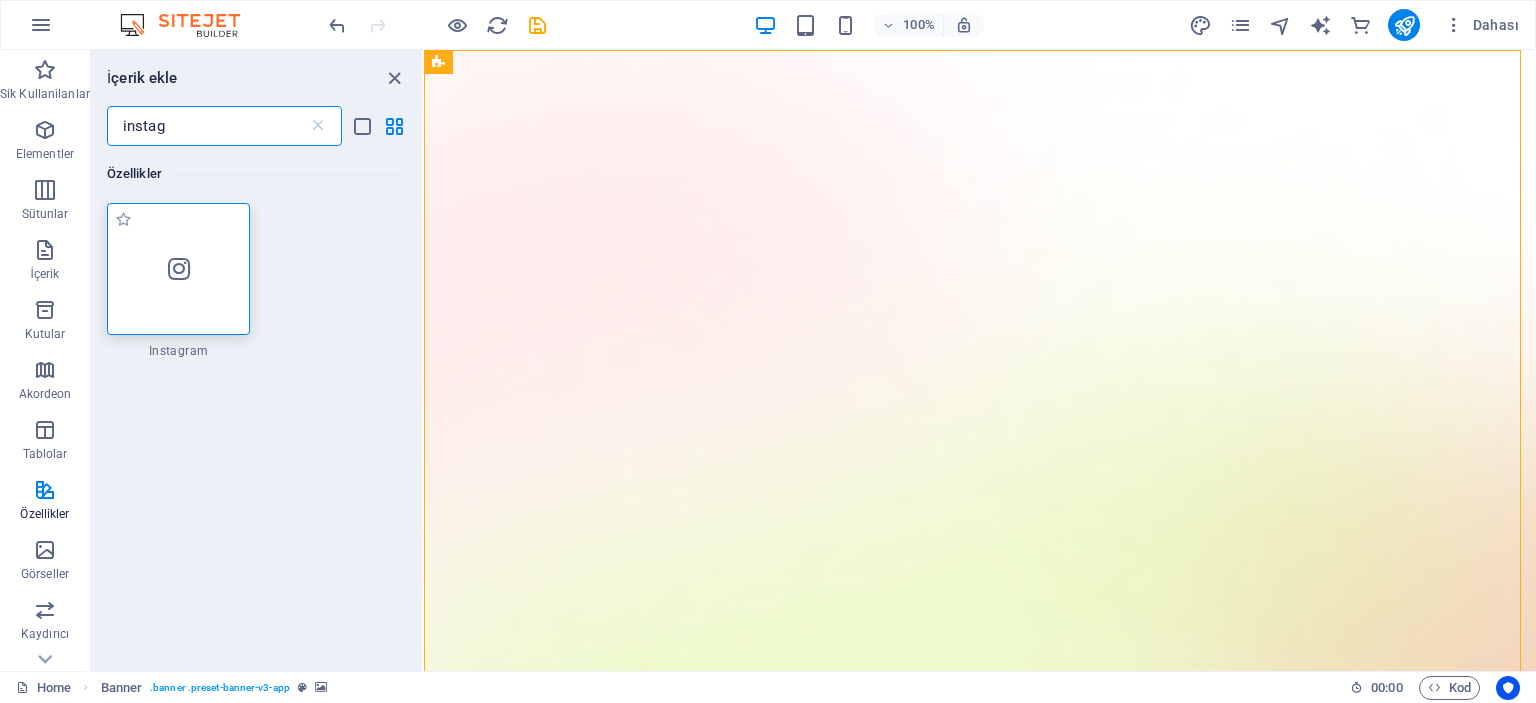 scroll, scrollTop: 0, scrollLeft: 0, axis: both 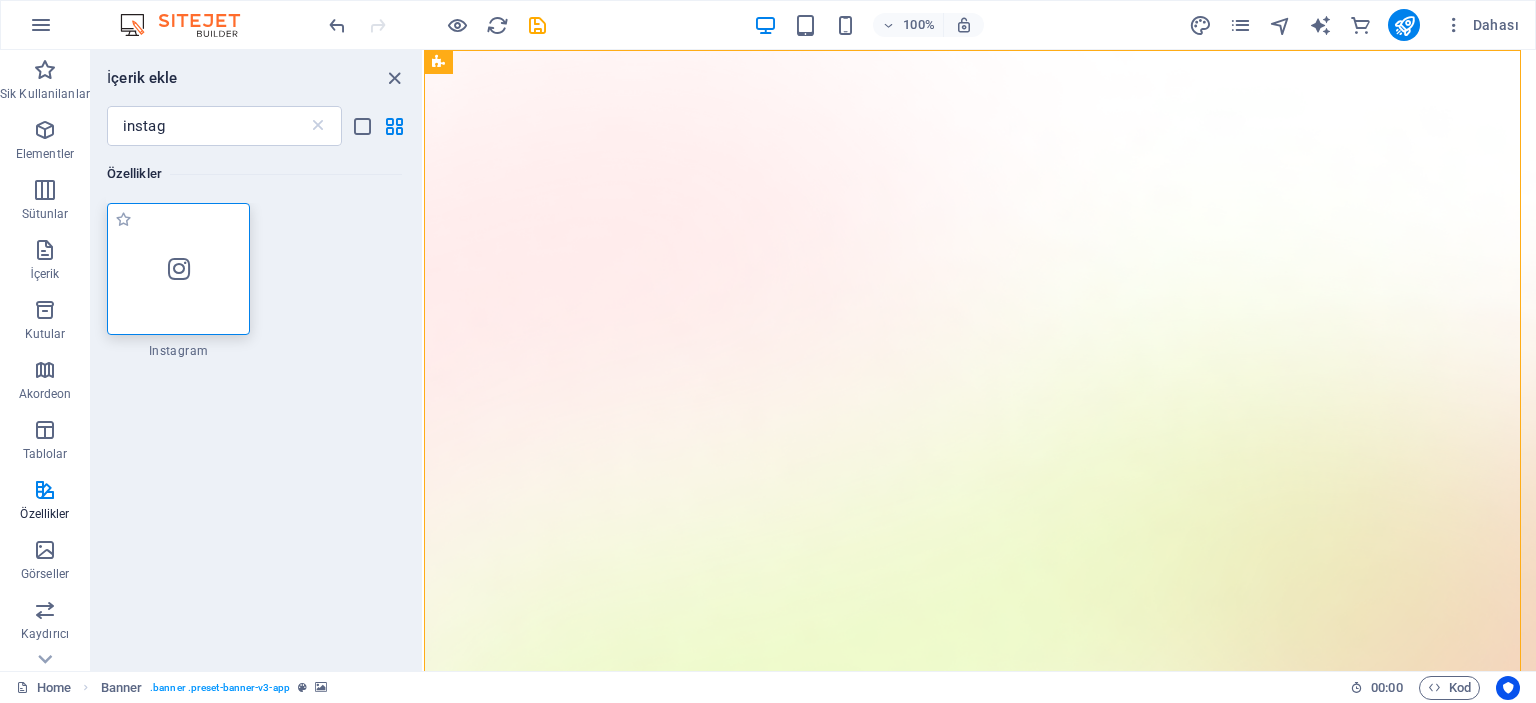 click at bounding box center [179, 269] 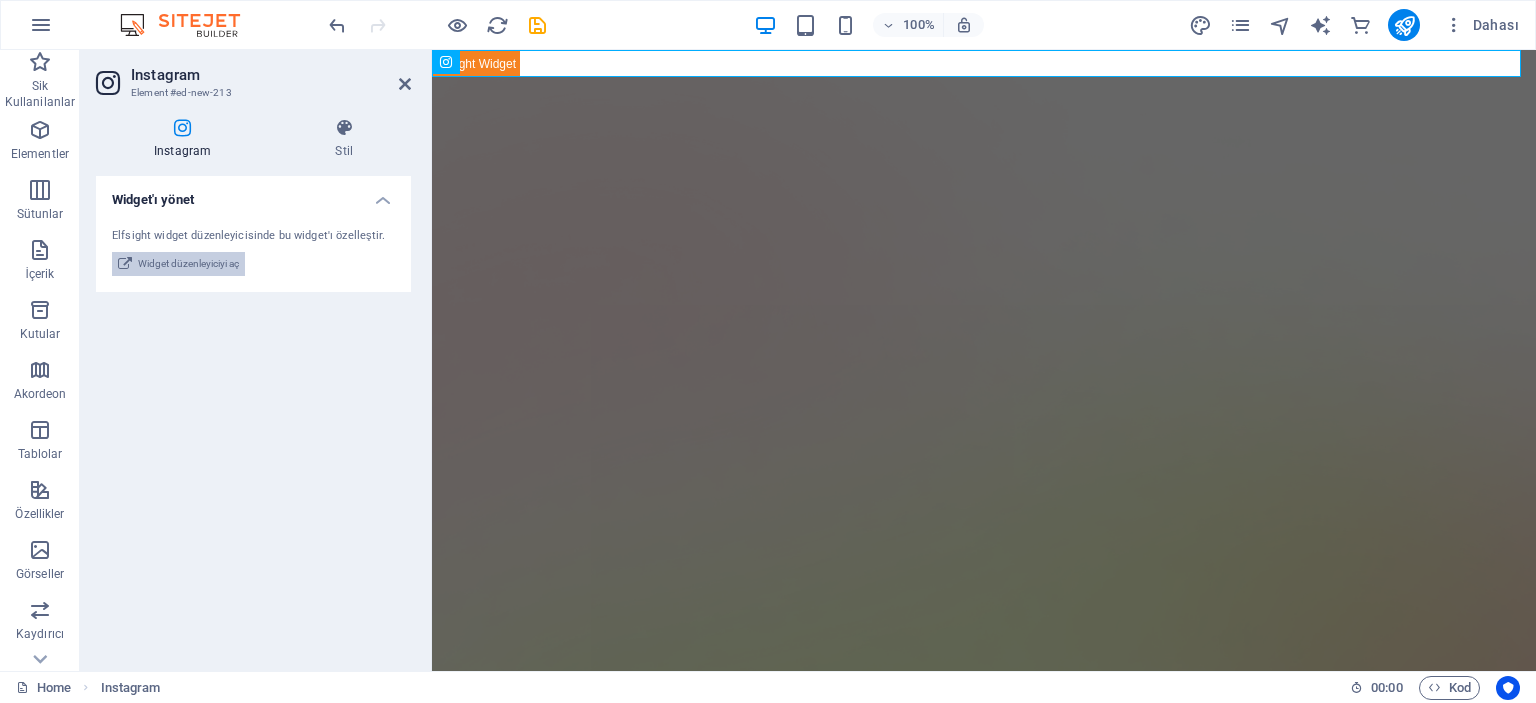 click on "Widget düzenleyiciyi aç" at bounding box center [188, 264] 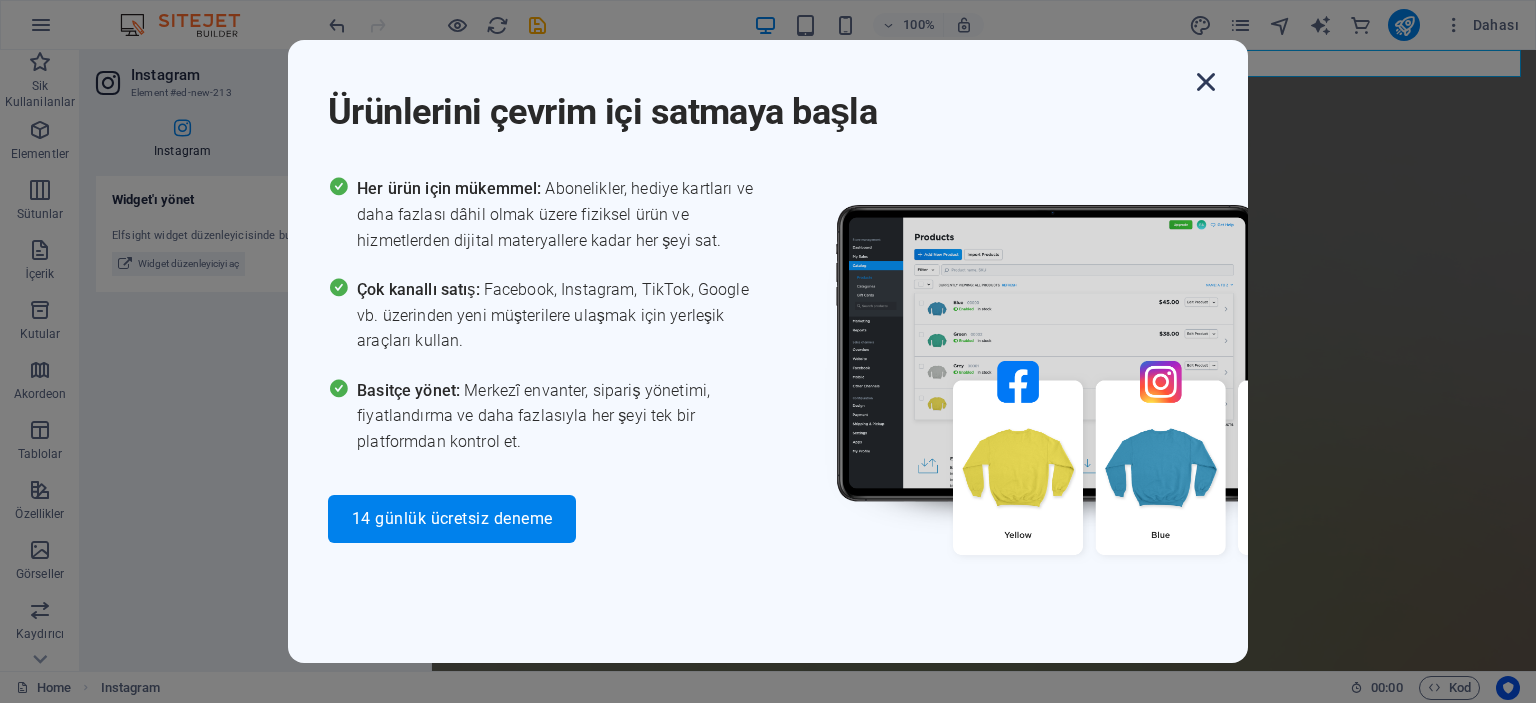 click at bounding box center [1206, 82] 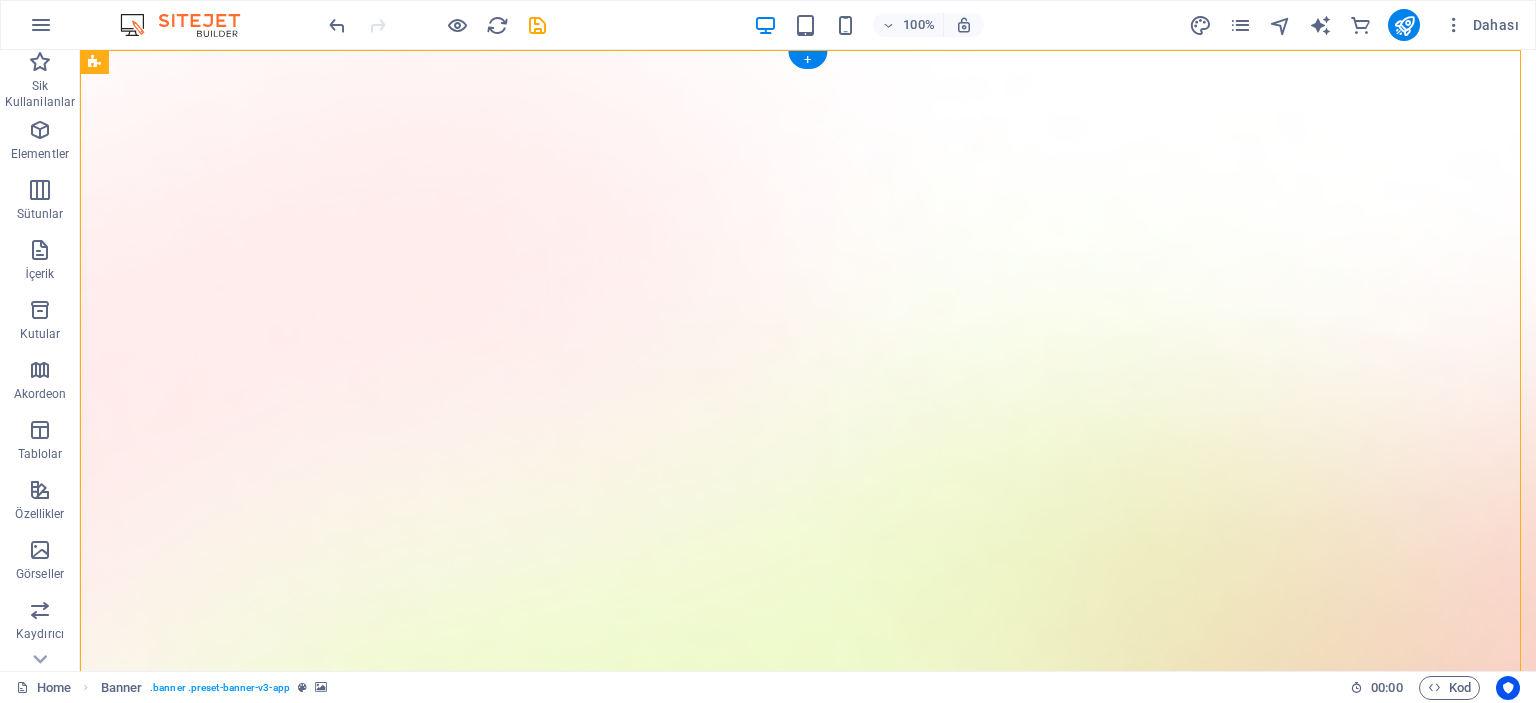 drag, startPoint x: 530, startPoint y: 116, endPoint x: 500, endPoint y: 117, distance: 30.016663 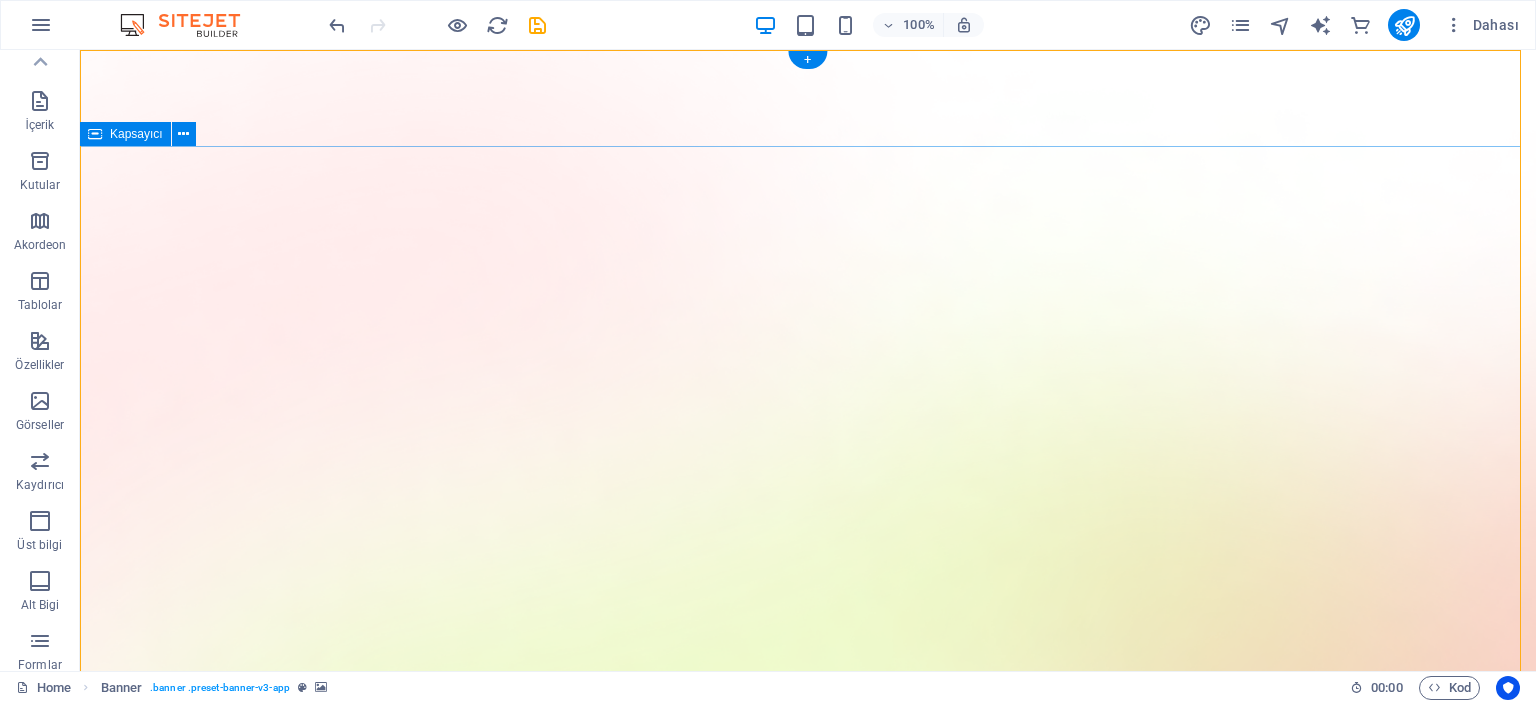 scroll, scrollTop: 0, scrollLeft: 0, axis: both 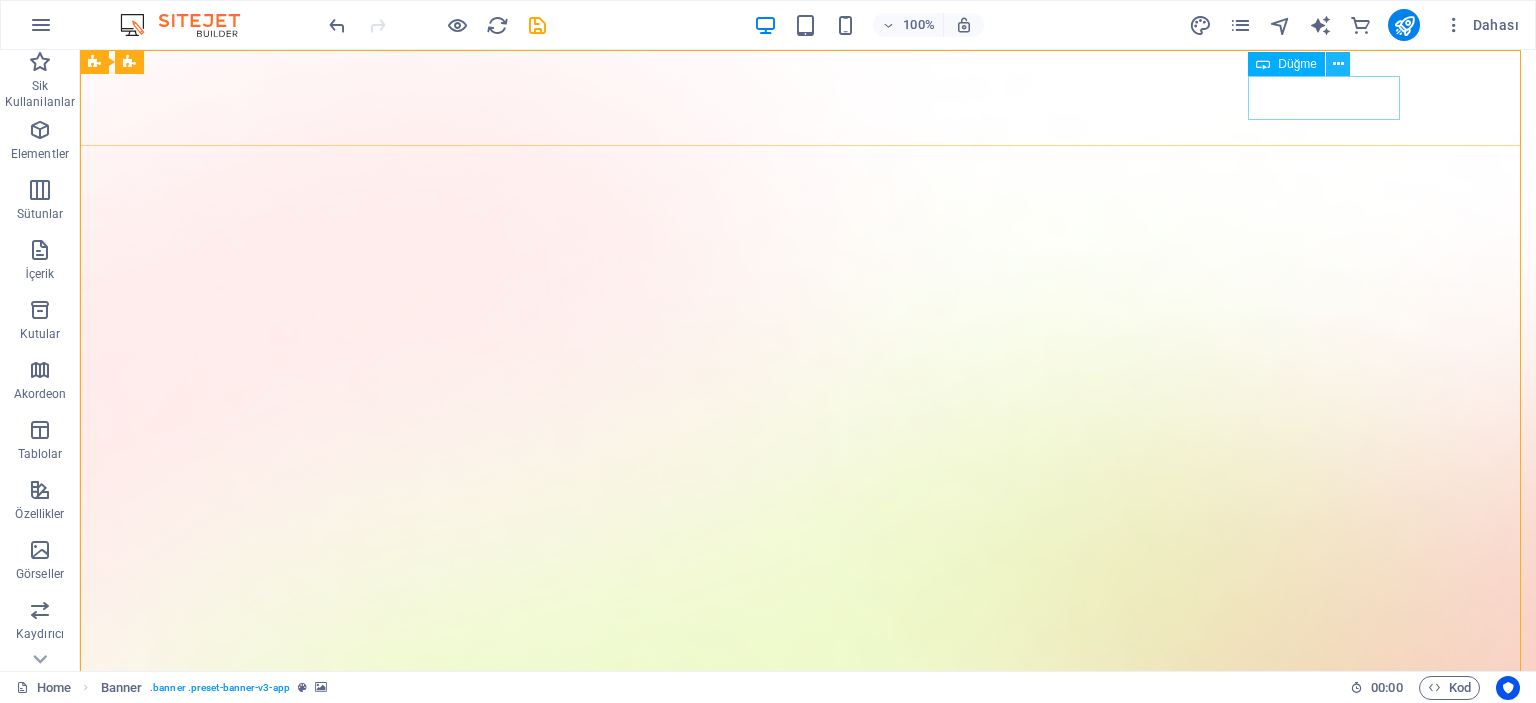 click at bounding box center [1338, 64] 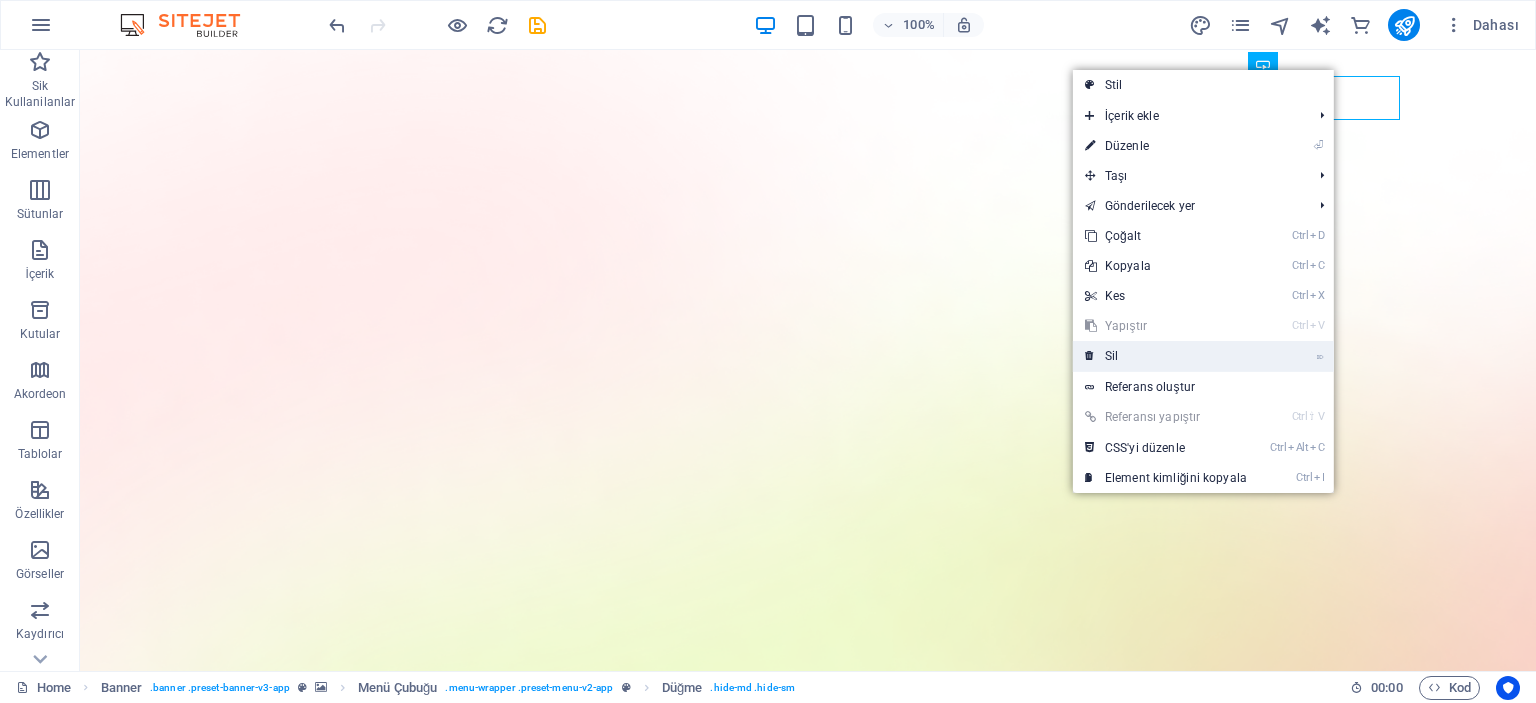 click on "⌦  Sil" at bounding box center (1166, 356) 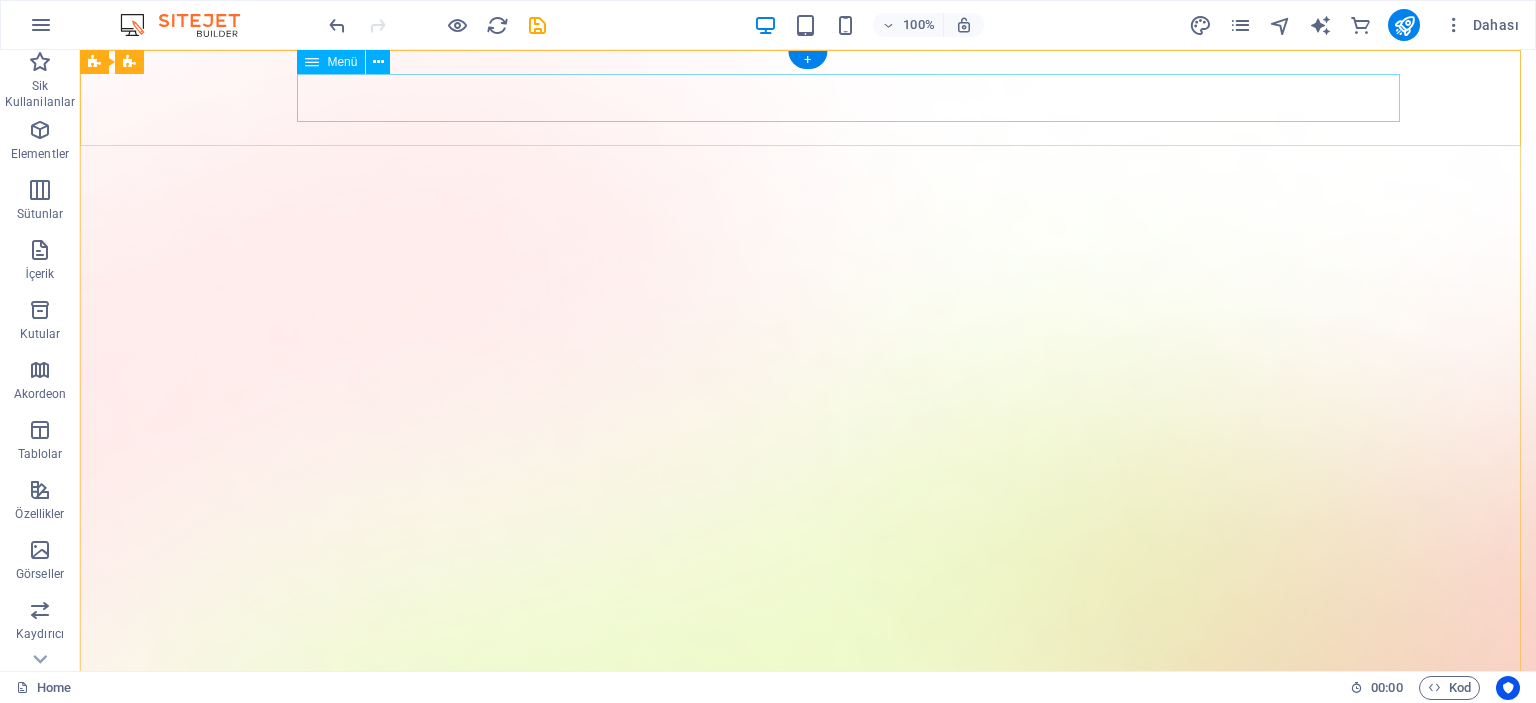 click on "Features Pricing Blog Contact" at bounding box center [808, 1556] 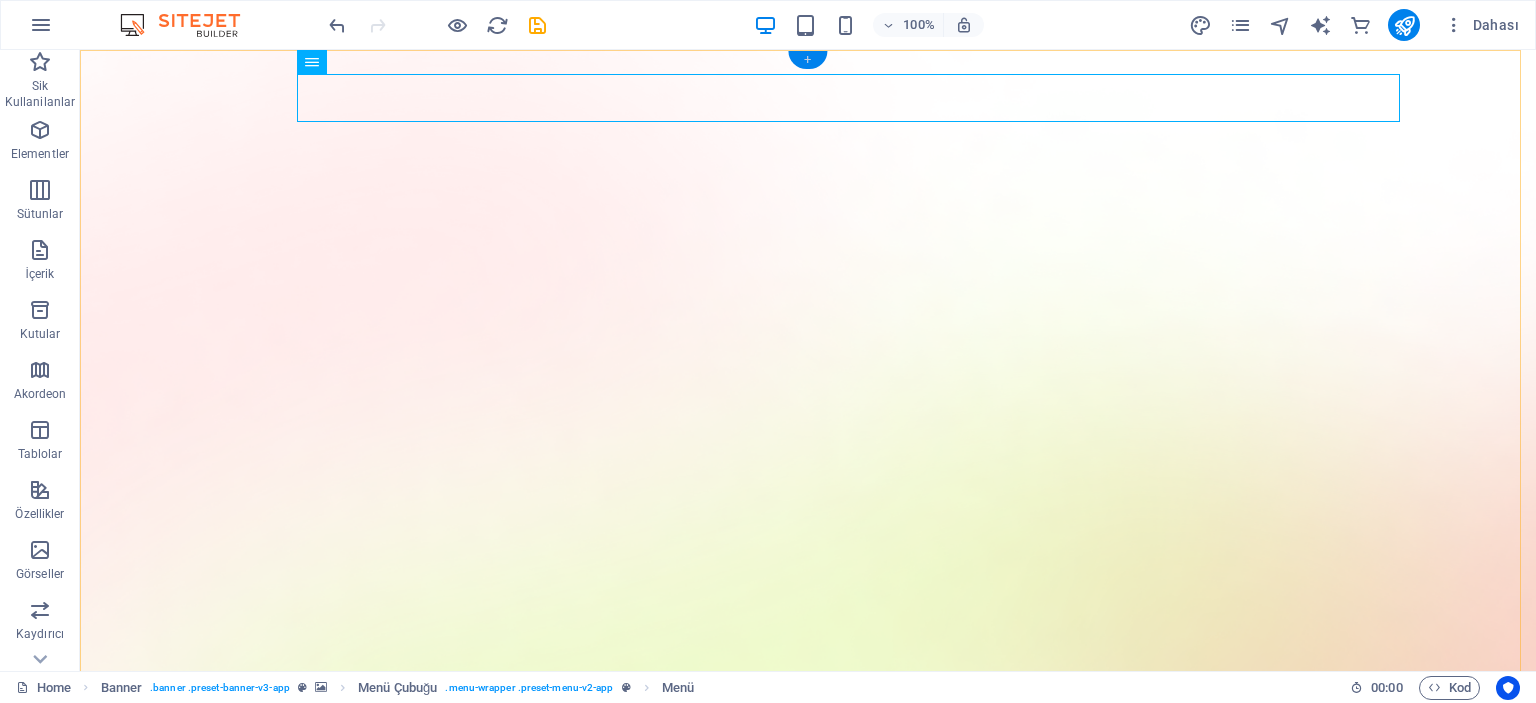 click on "+" at bounding box center [807, 60] 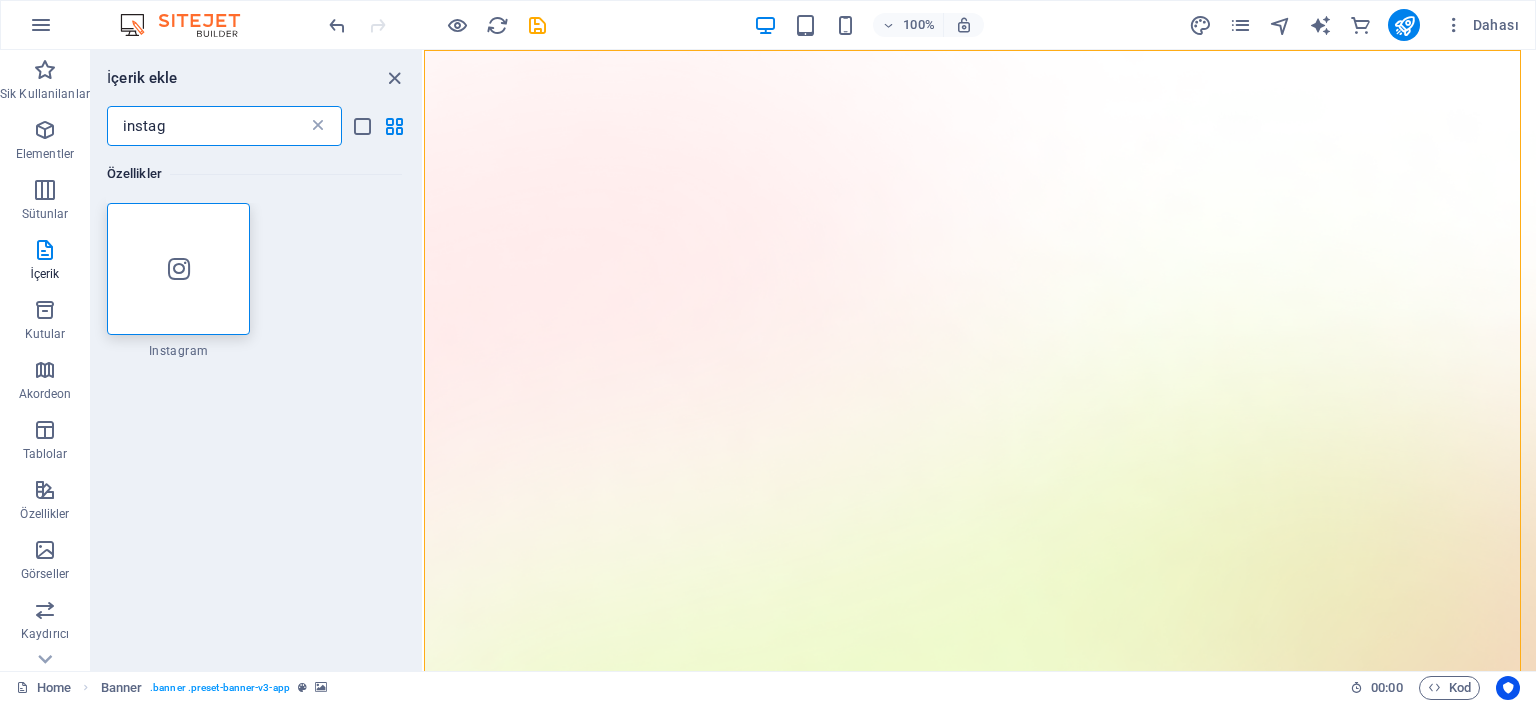 click at bounding box center (318, 126) 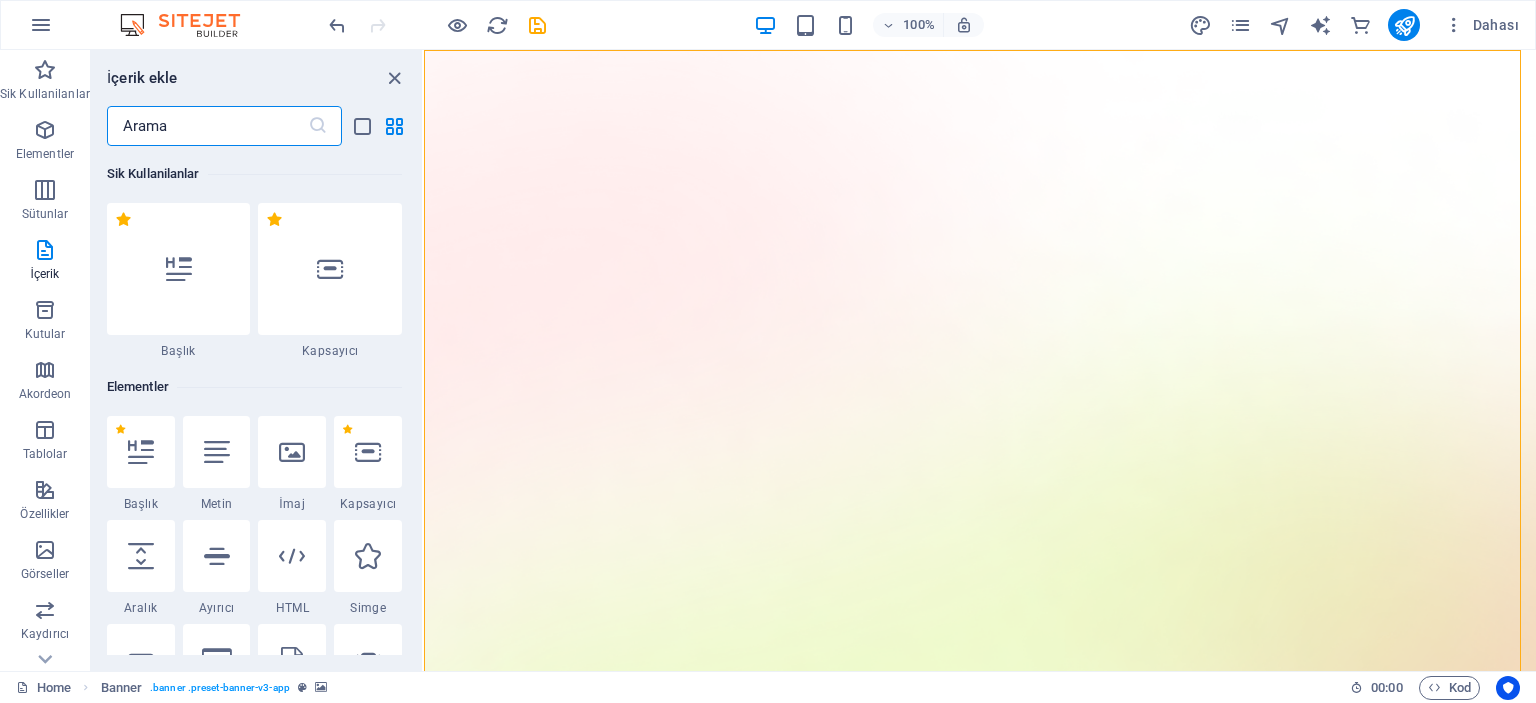 click at bounding box center [207, 126] 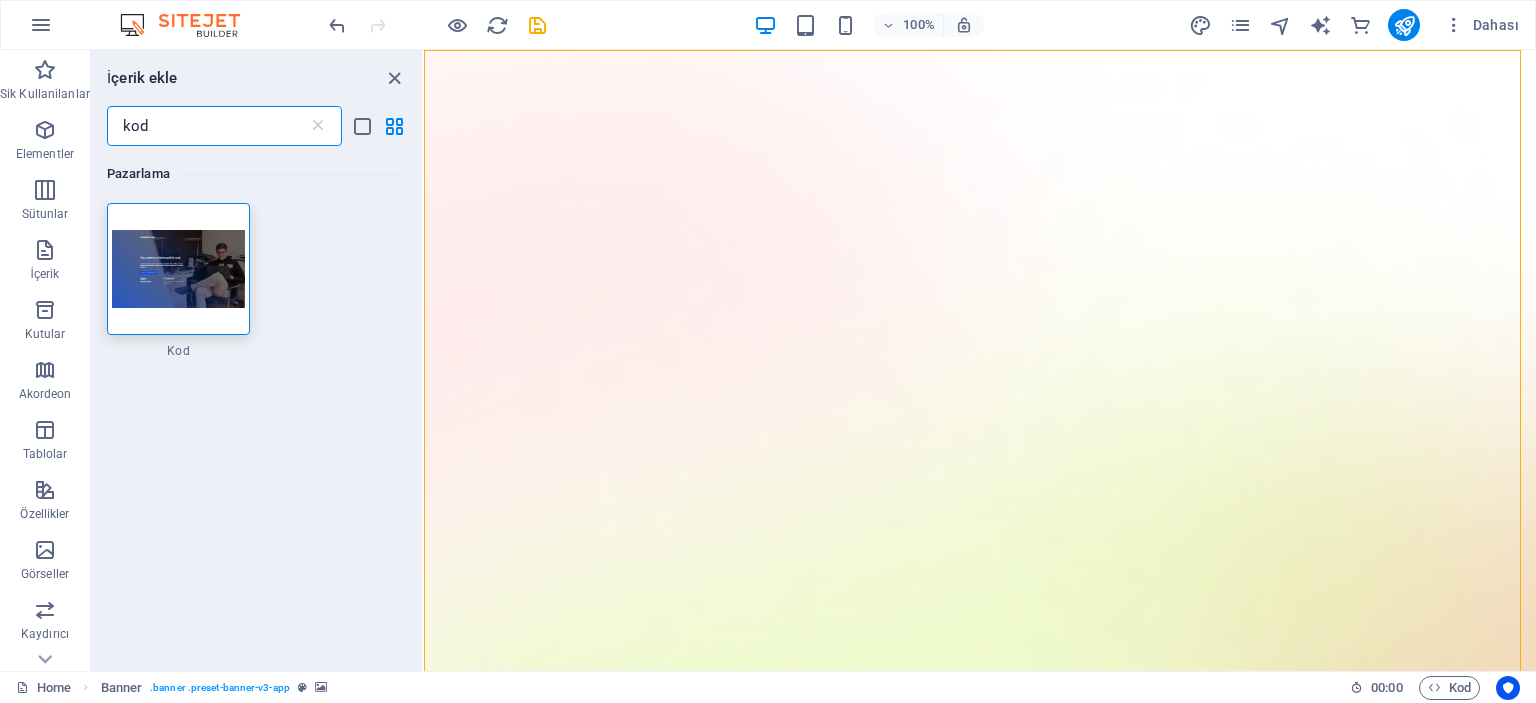 click on "kod" at bounding box center [207, 126] 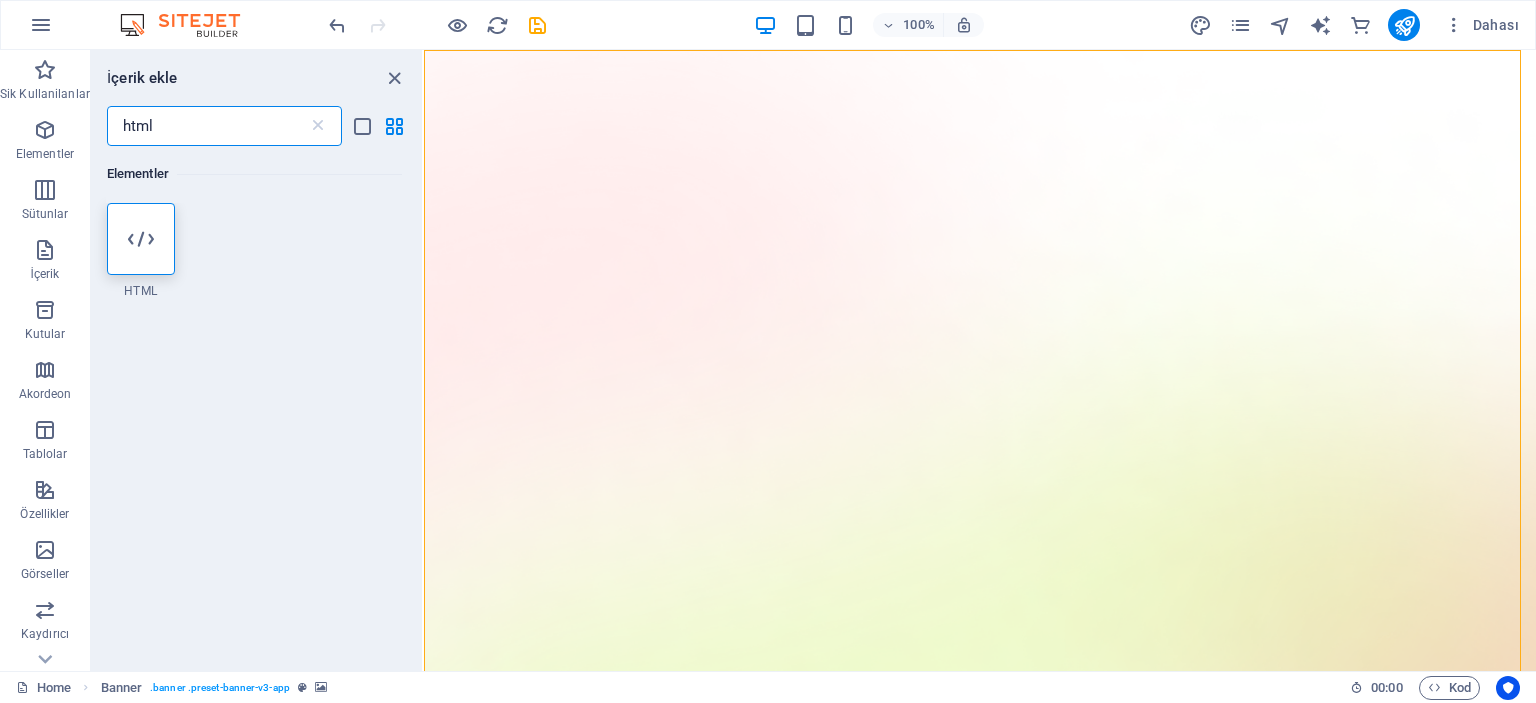 type on "html" 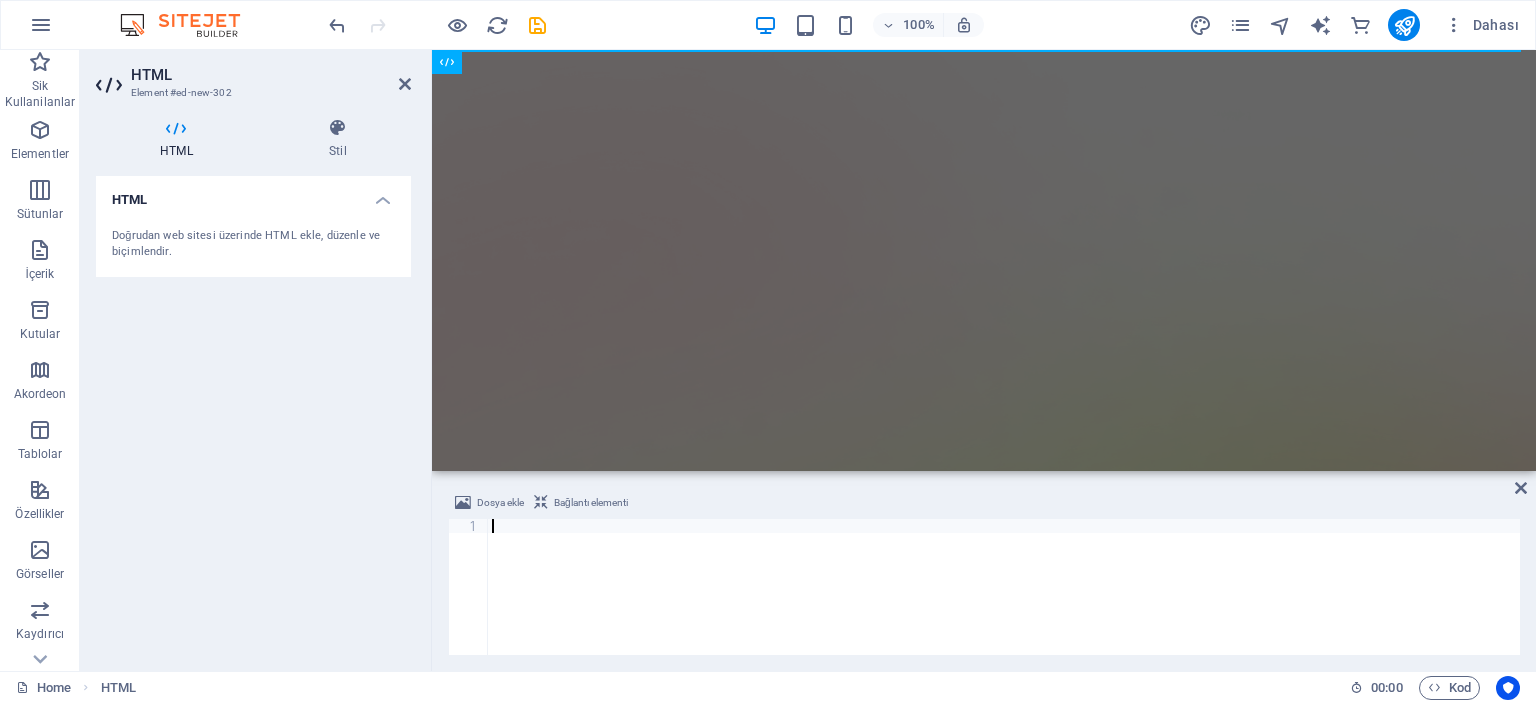 click at bounding box center (1004, 601) 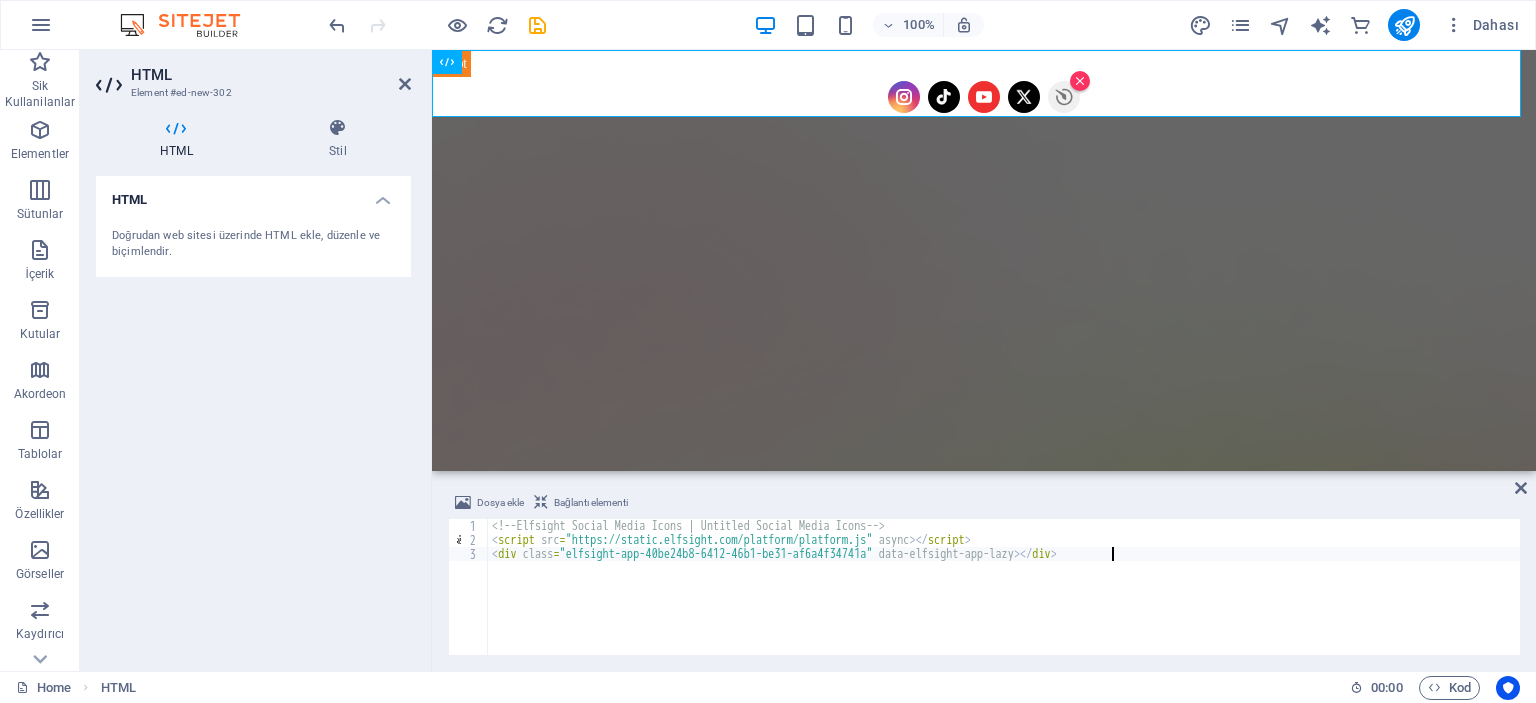 click on "<!--  Elfsight Social Media Icons | Untitled Social Media Icons  --> < script   src = "https://static.elfsight.com/platform/platform.js"   async > </ script > < div   class = "elfsight-app-40be24b8-6412-46b1-be31-af6a4f34741a"   data-elfsight-app-lazy > </ div >" at bounding box center (1004, 601) 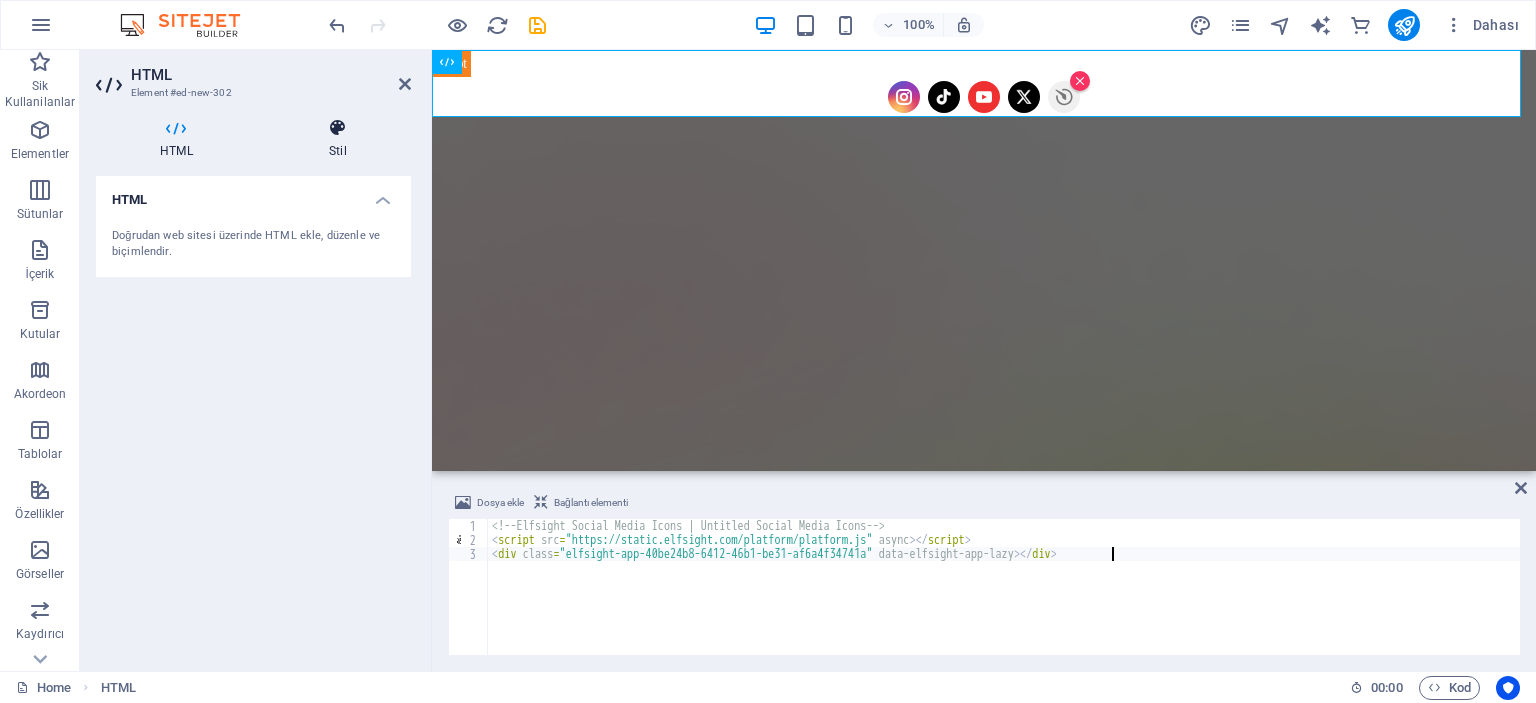click at bounding box center (338, 128) 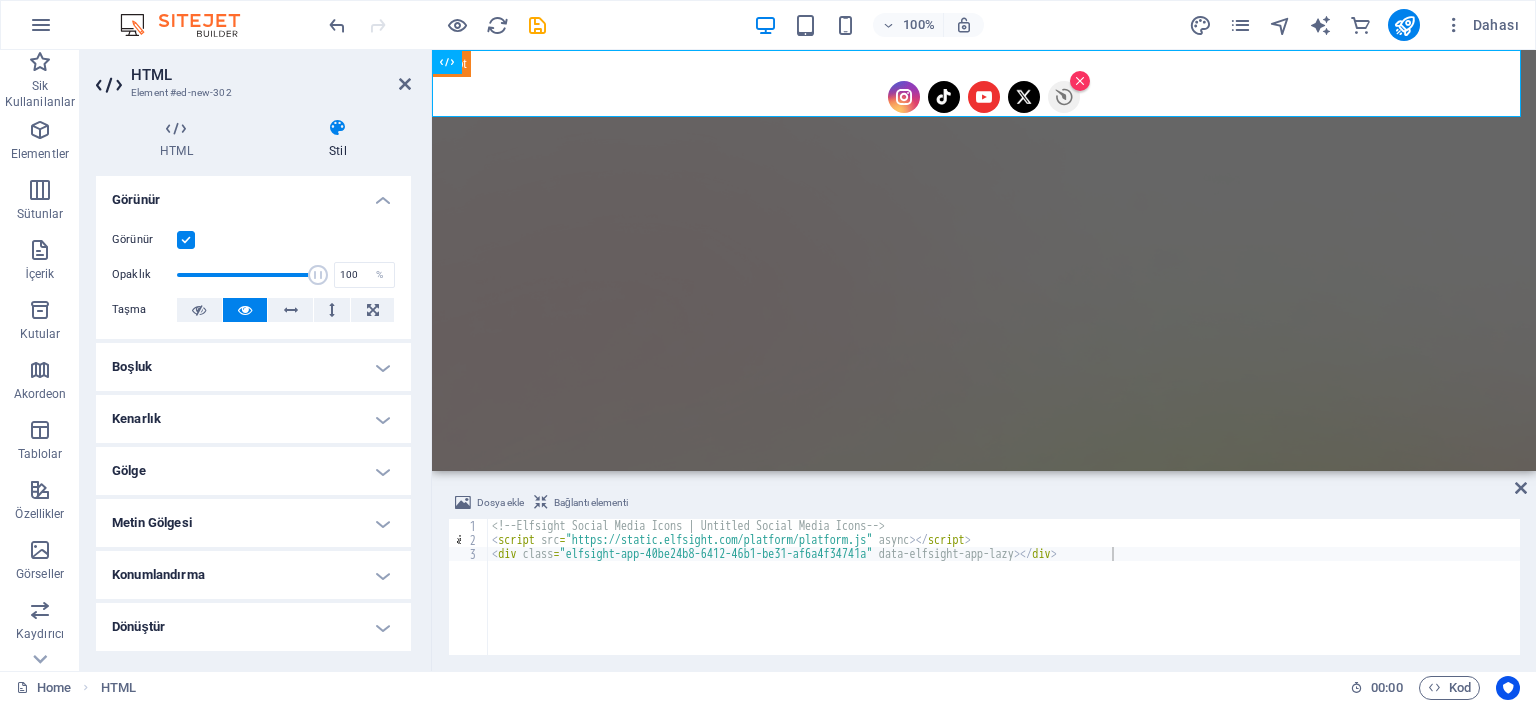 click on "Boşluk" at bounding box center [253, 367] 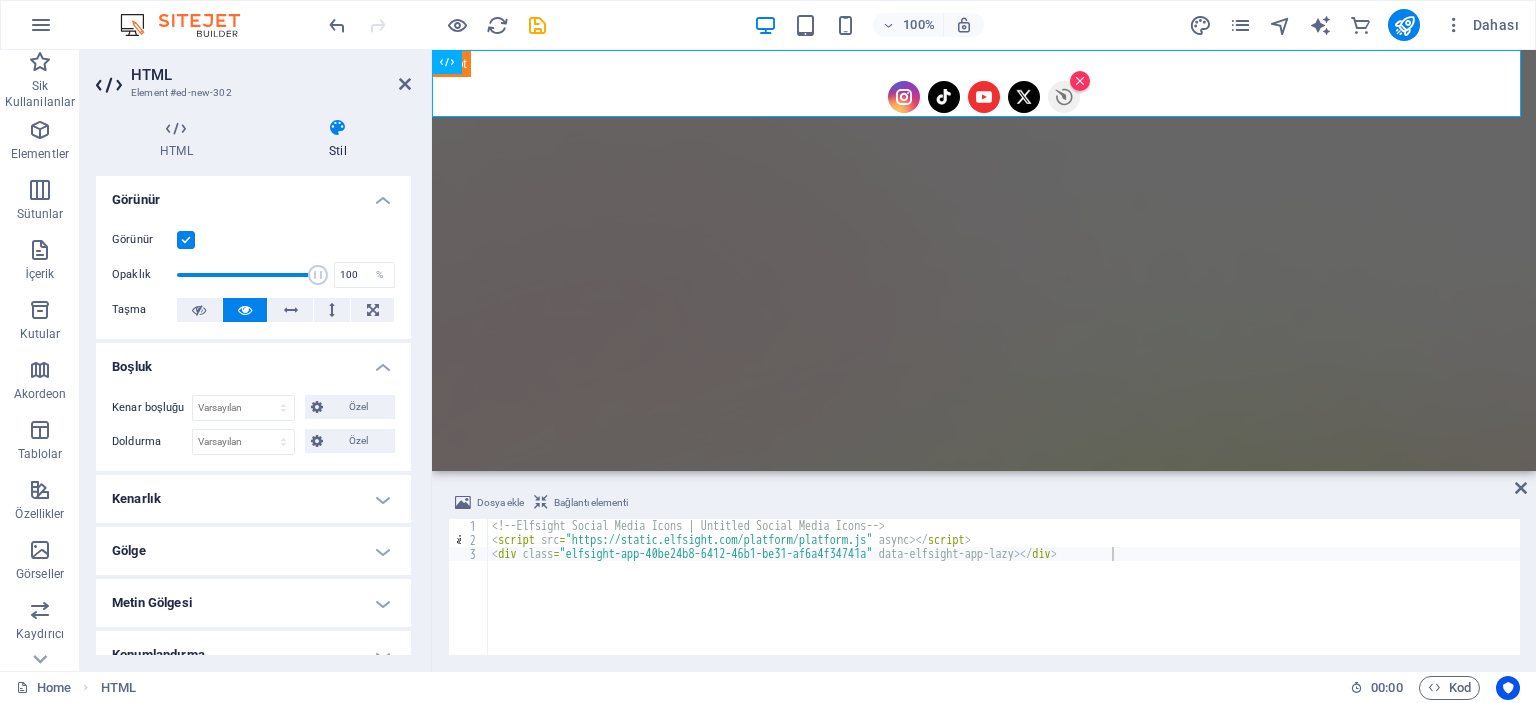 click on "Boşluk" at bounding box center [253, 361] 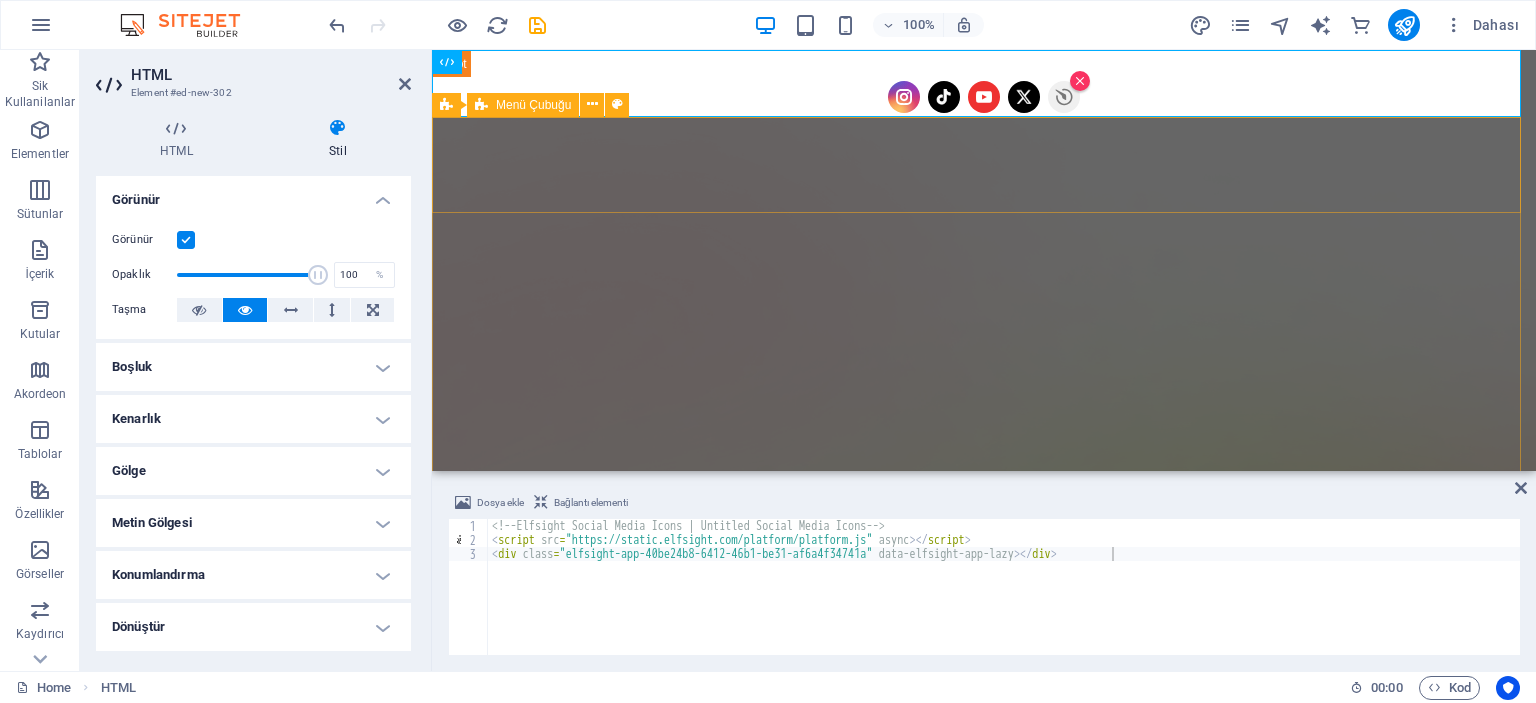 drag, startPoint x: 1004, startPoint y: 167, endPoint x: 593, endPoint y: 133, distance: 412.40393 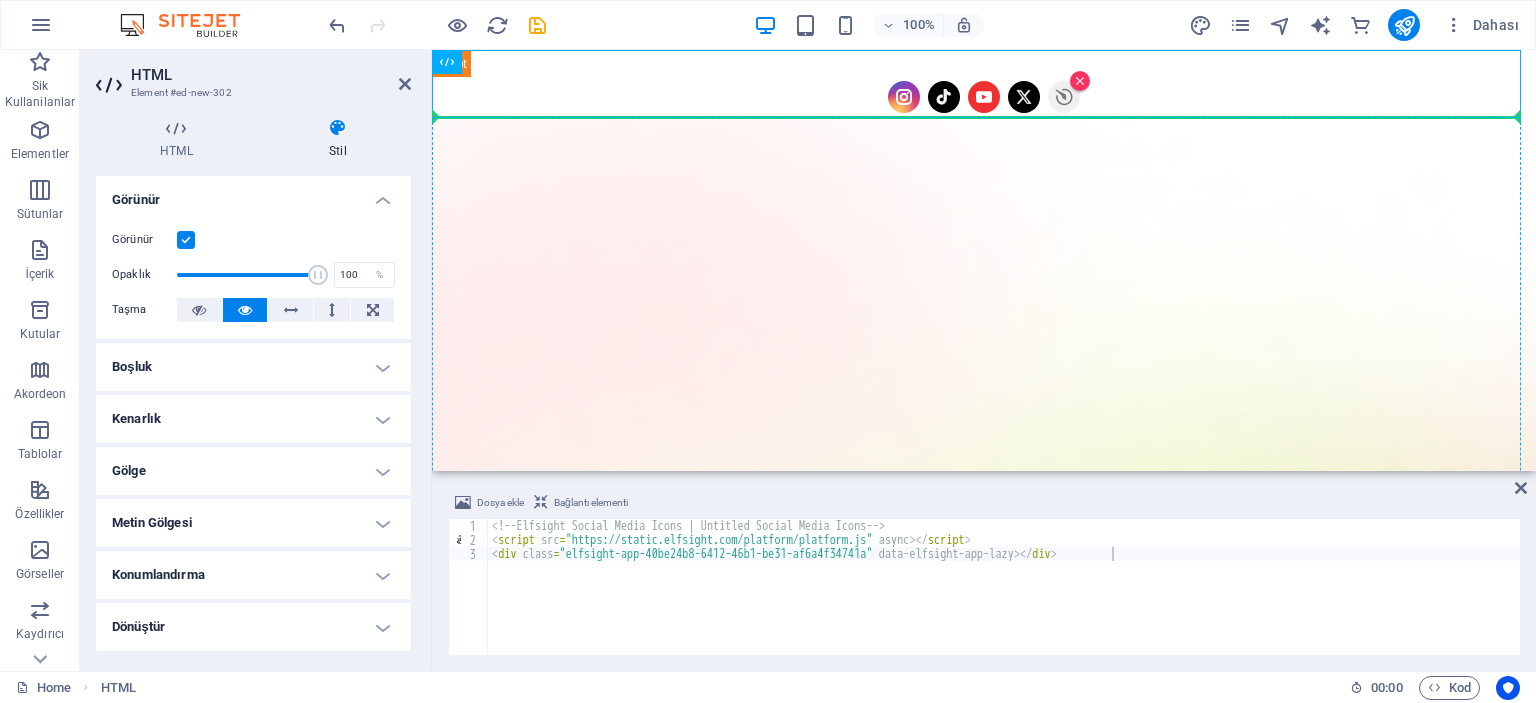drag, startPoint x: 952, startPoint y: 71, endPoint x: 1067, endPoint y: 105, distance: 119.92081 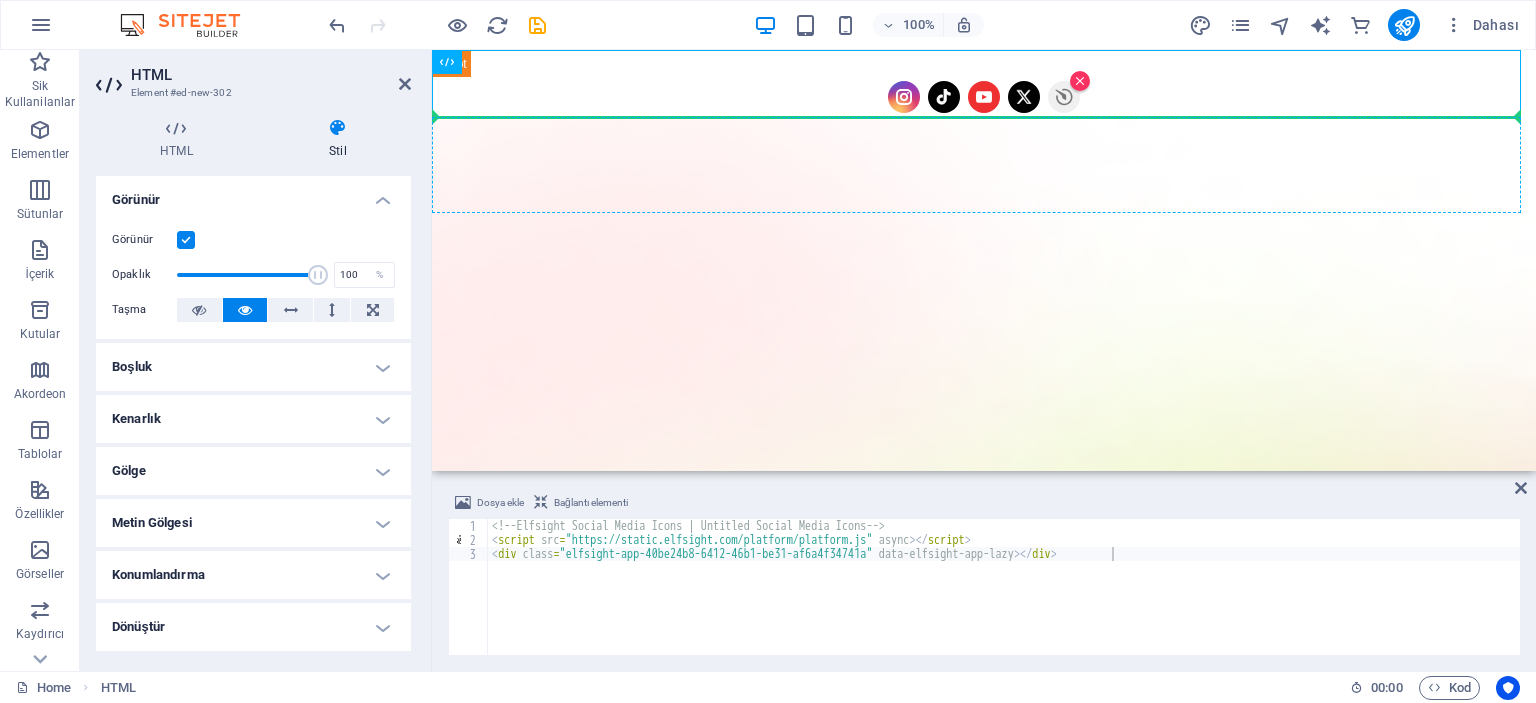 drag, startPoint x: 1057, startPoint y: 93, endPoint x: 1272, endPoint y: 170, distance: 228.3725 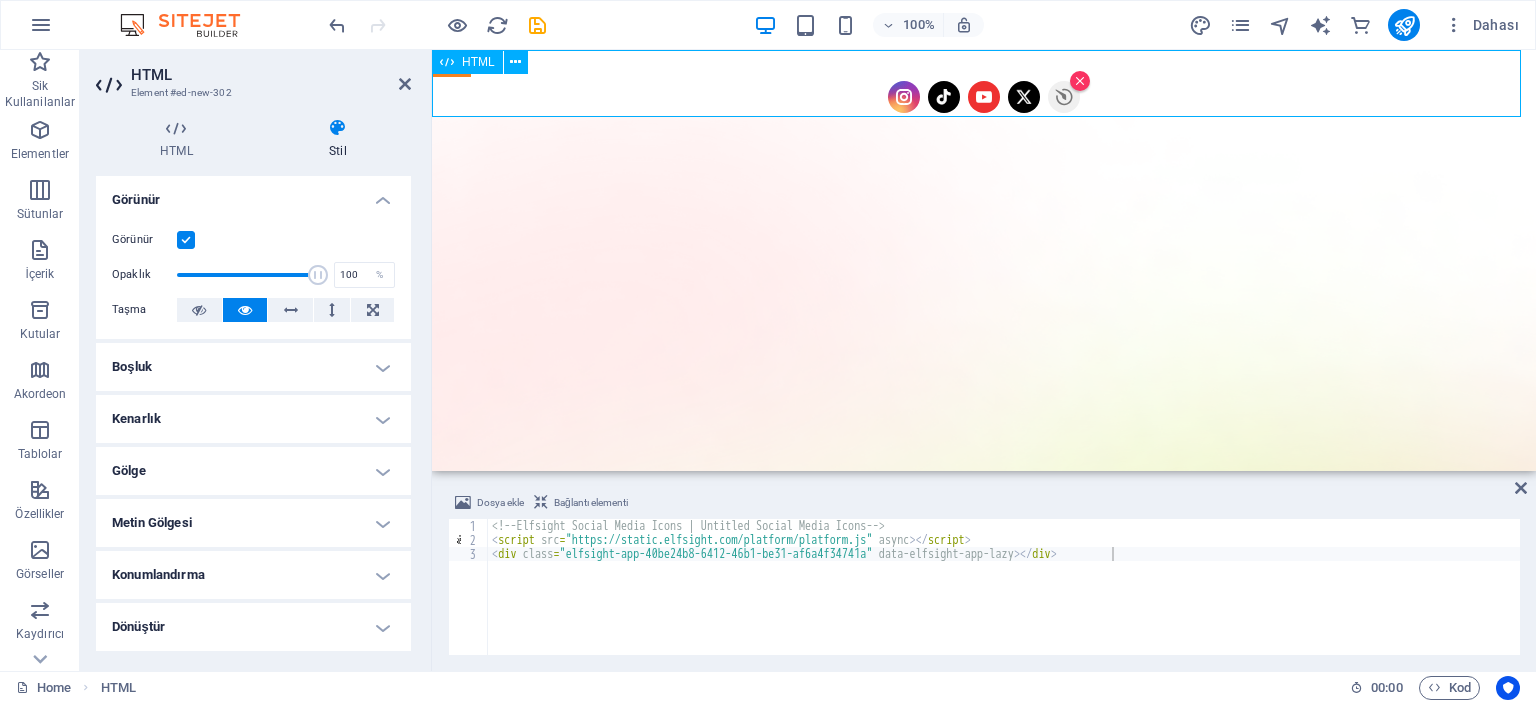 click on "Free Social Icons widget
Panel only seen by widget owner
Edit widget
Views 0% 🔥" at bounding box center (984, 83) 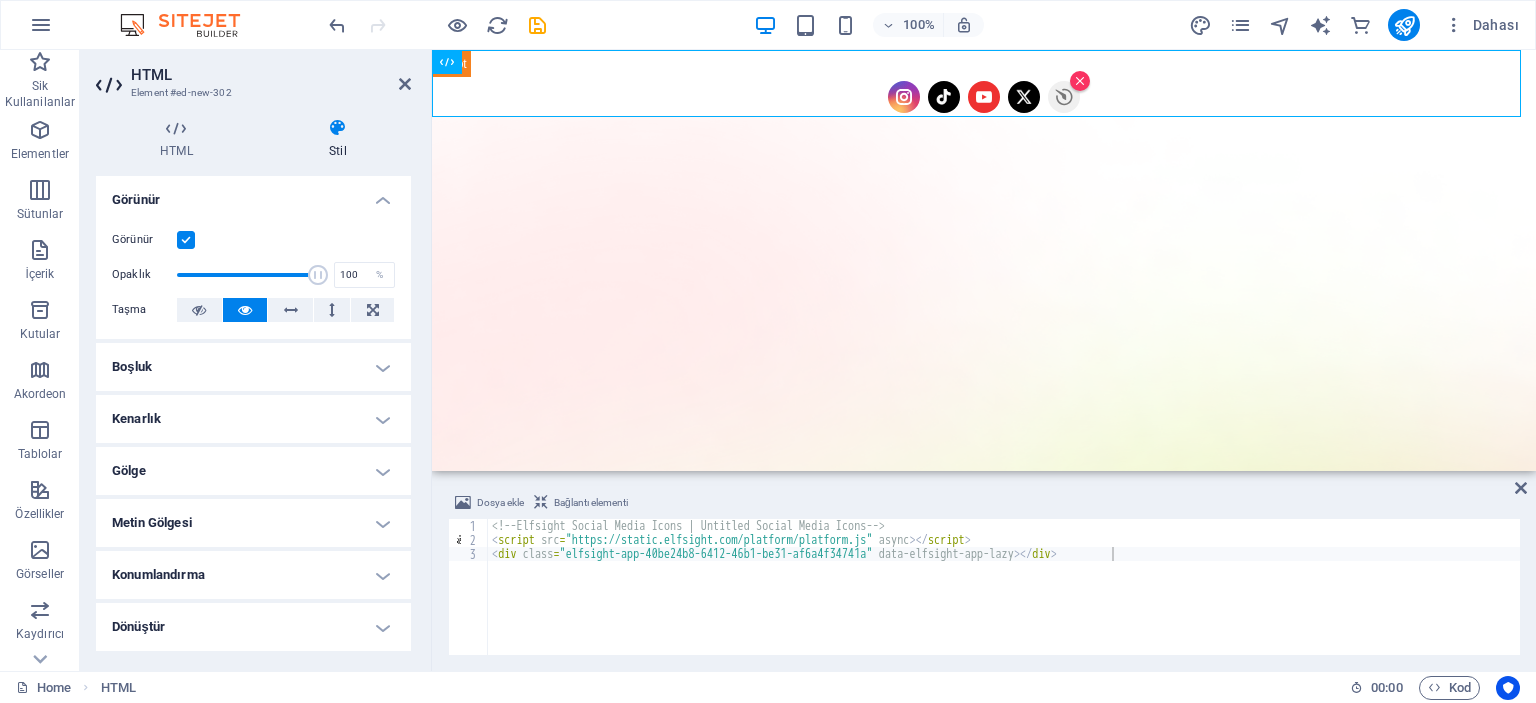 scroll, scrollTop: 100, scrollLeft: 0, axis: vertical 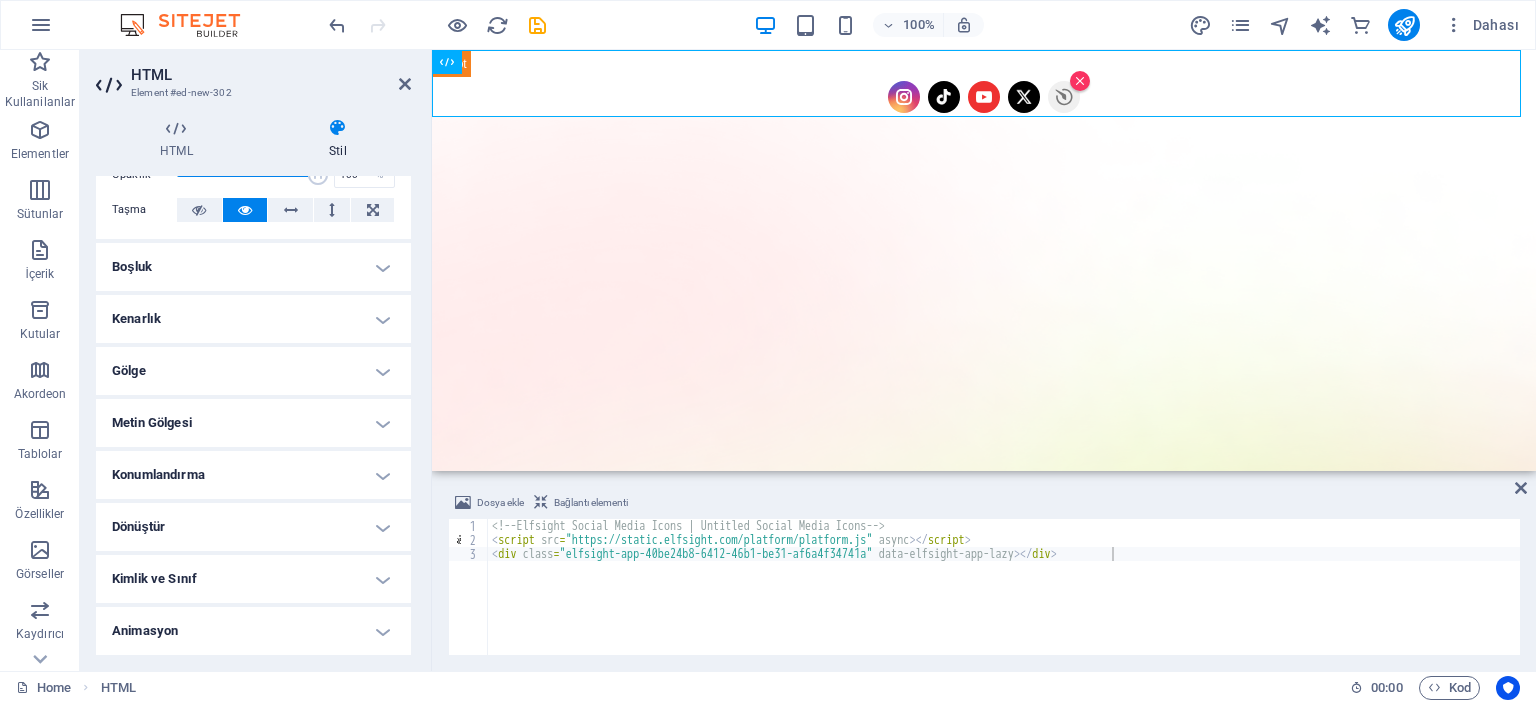 click on "Konumlandırma" at bounding box center [253, 475] 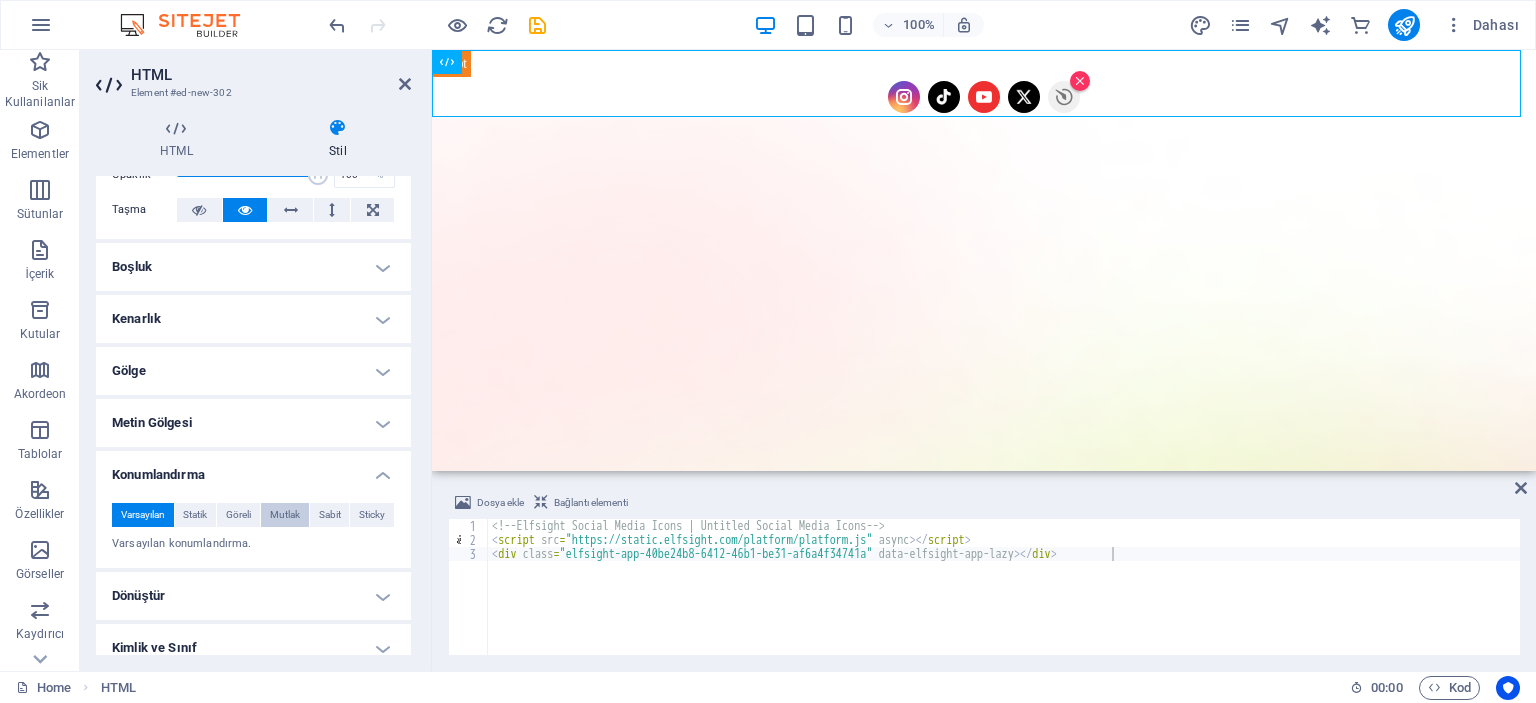 click on "Mutlak" at bounding box center [285, 515] 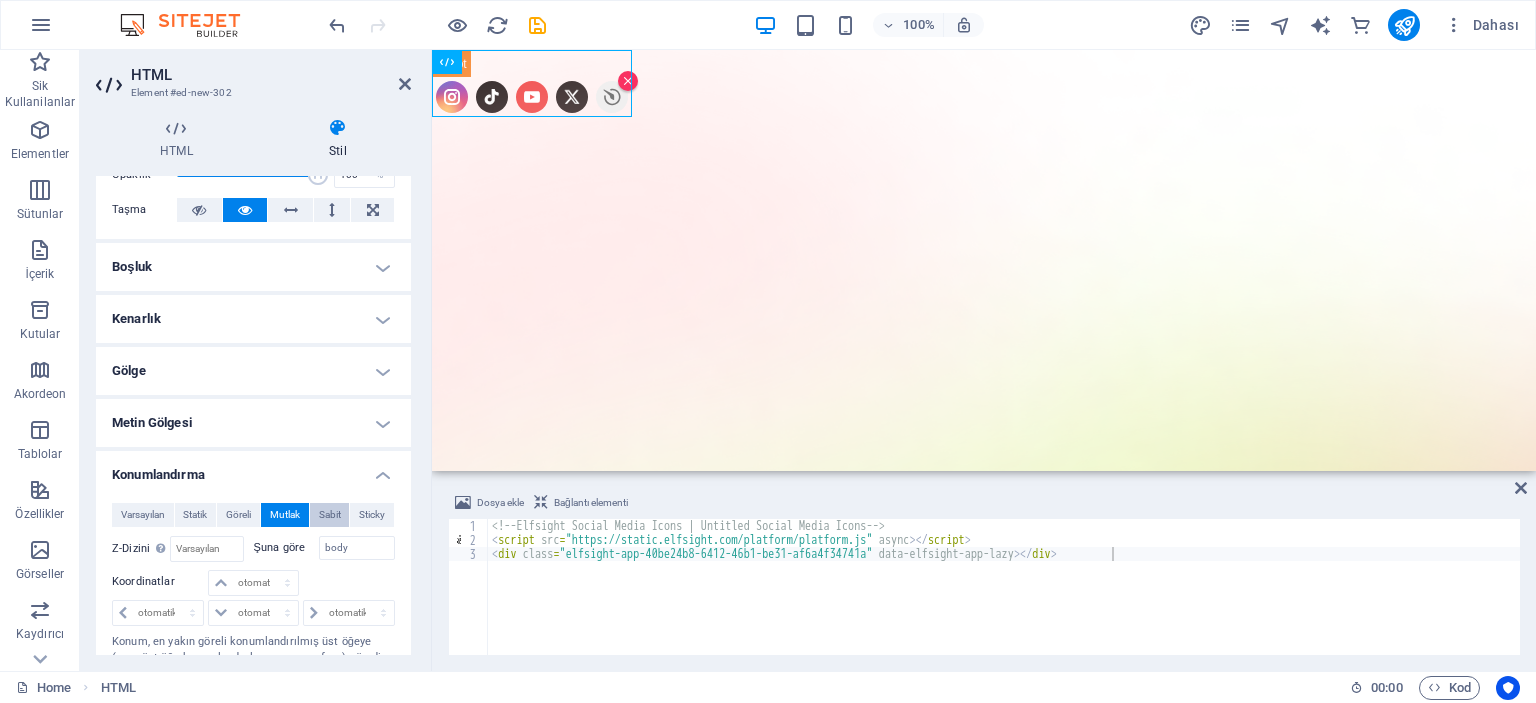 click on "Sabit" at bounding box center (330, 515) 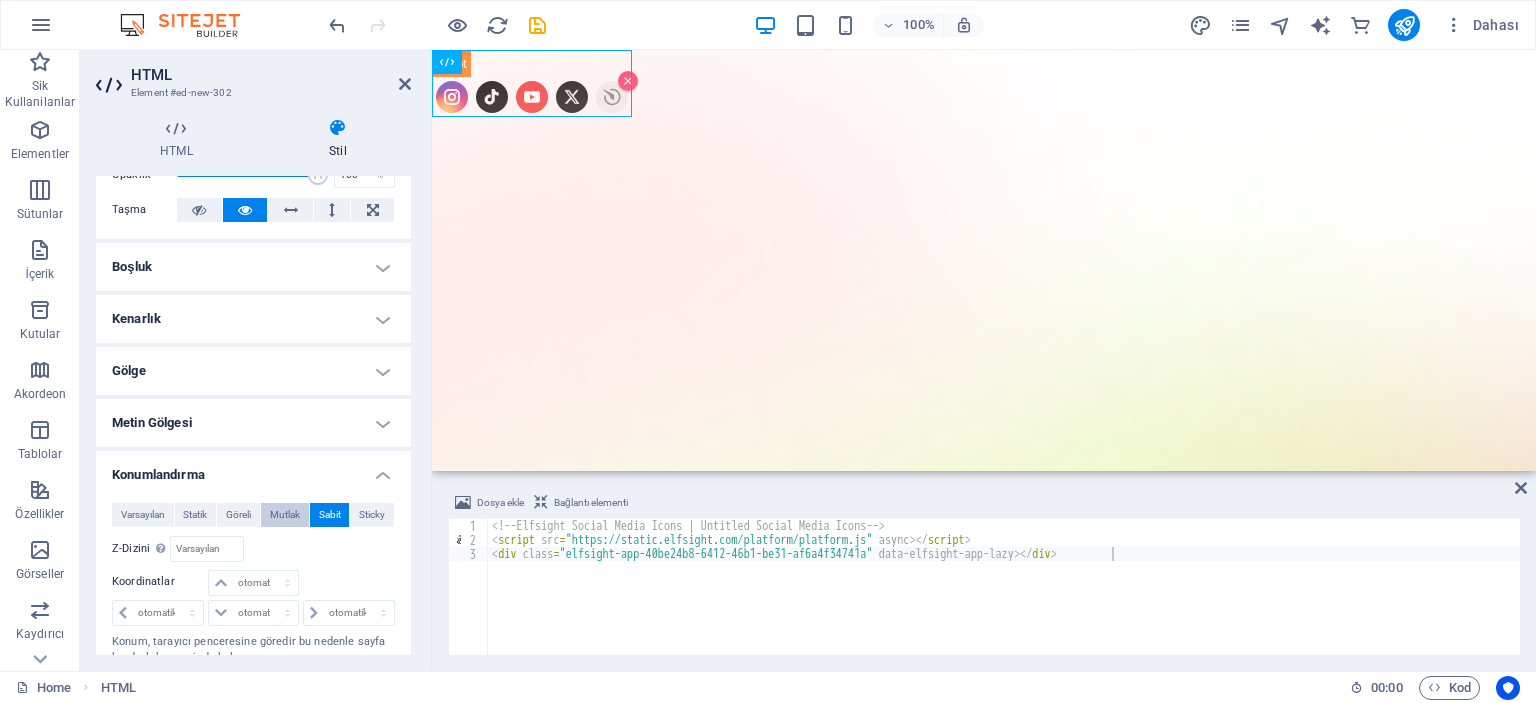 click on "Mutlak" at bounding box center (285, 515) 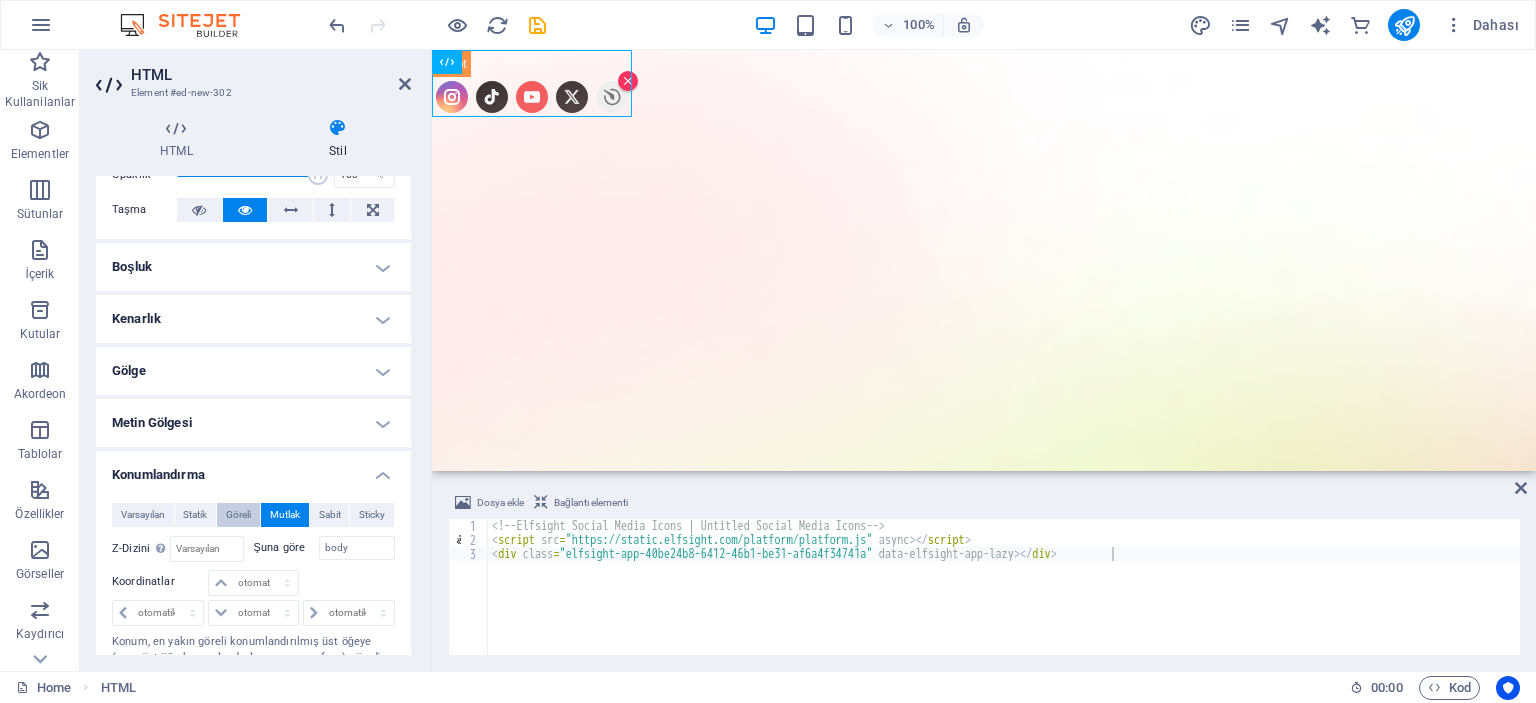 click on "Göreli" at bounding box center (238, 515) 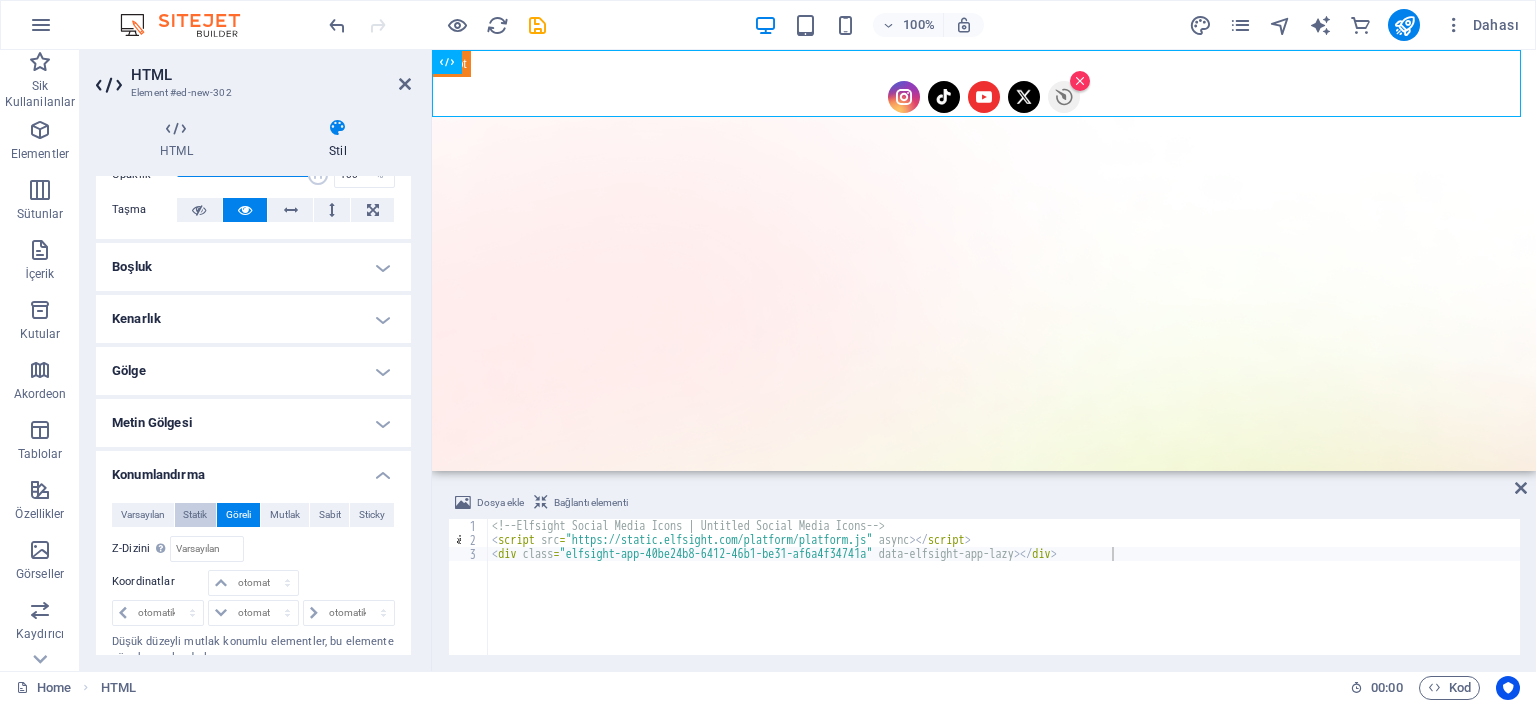 click on "Statik" at bounding box center [195, 515] 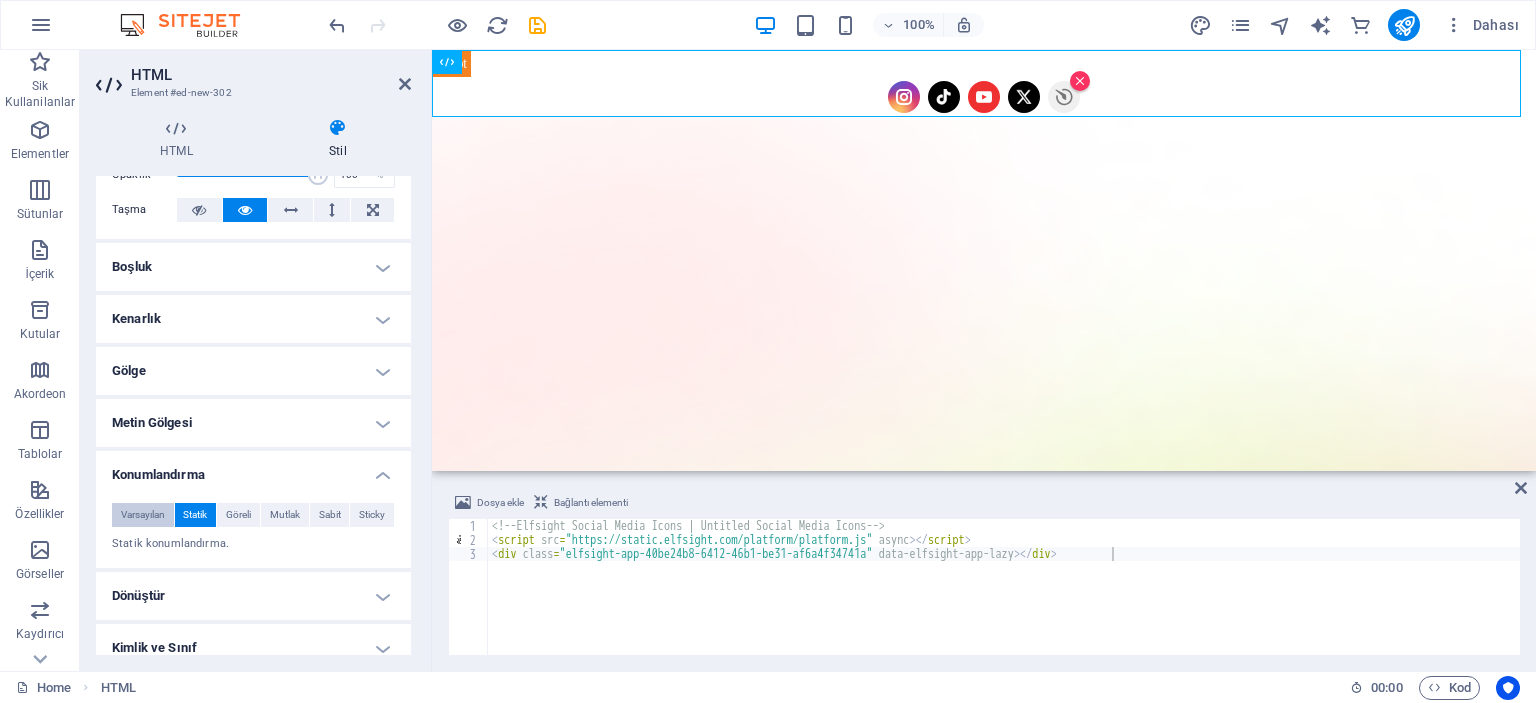 click on "Varsayılan" at bounding box center [143, 515] 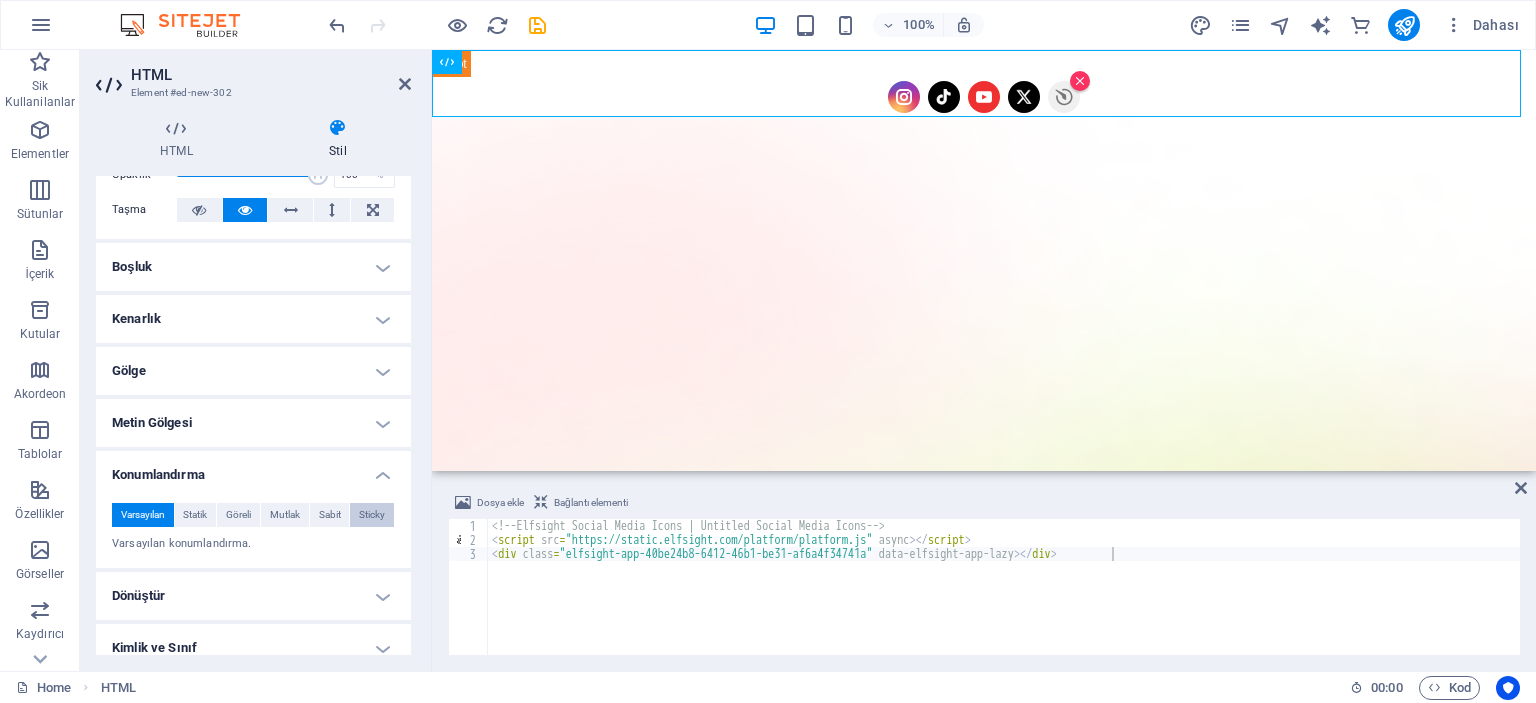 click on "Sticky" at bounding box center [372, 515] 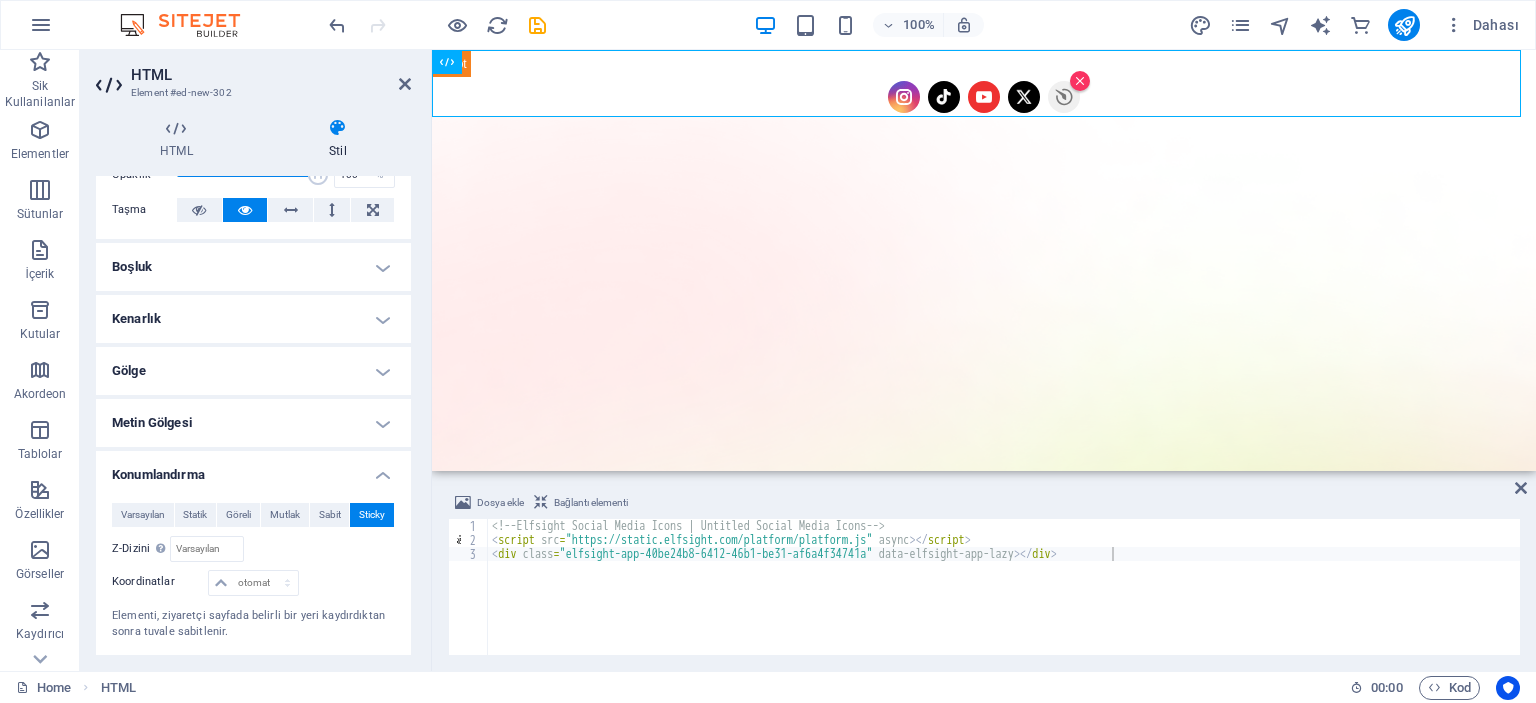 click on "Varsayılan Statik Göreli Mutlak Sabit Sticky Z-Dizini Element sırasını arkadan öne doğru ayarlar. Değer ne kadar yüksek olursa element de o kadar yüksek olur. Şuna göre body Koordinatlar otomatik px rem % em otomatik px rem % em otomatik px rem % em otomatik px rem % em Elementi, ziyaretçi sayfada belirli bir yeri kaydırdıktan sonra tuvale sabitlenir." 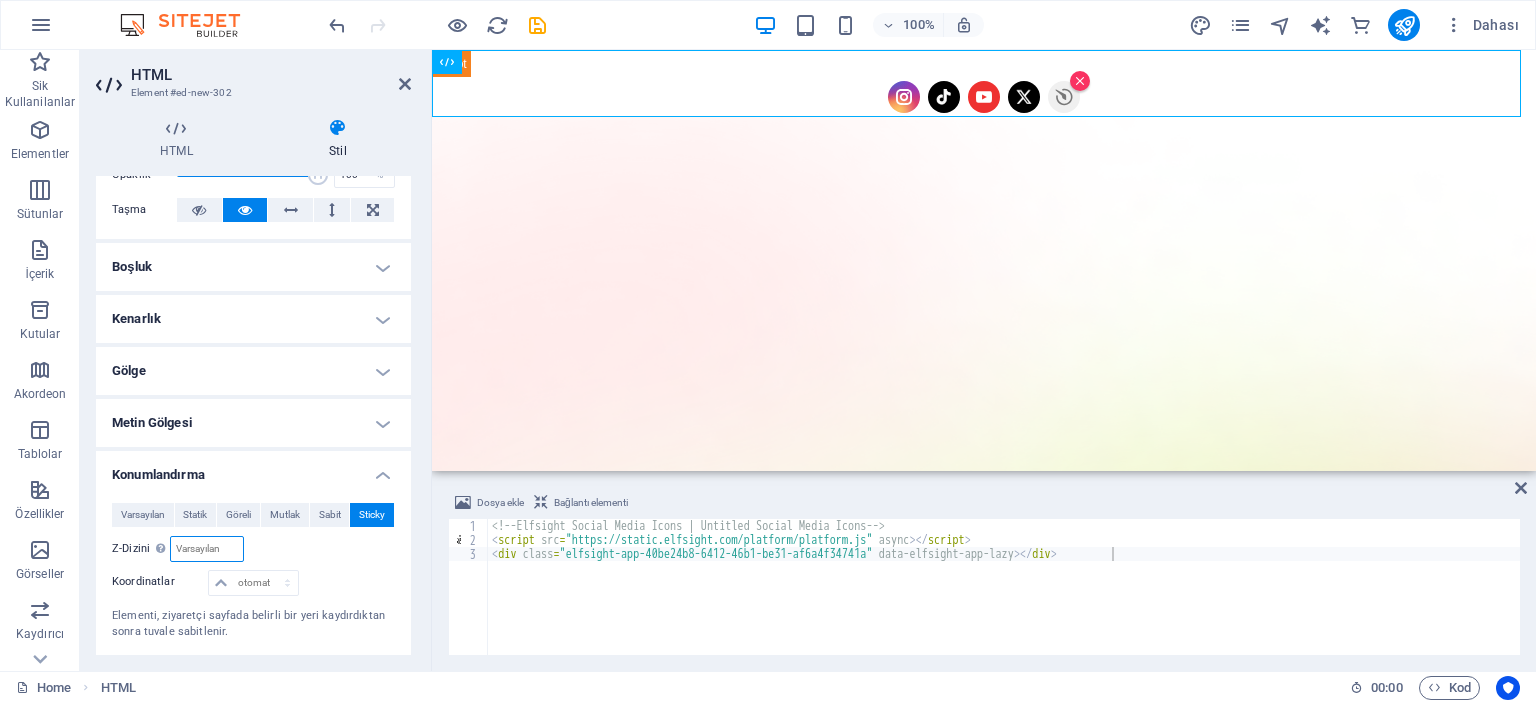 click 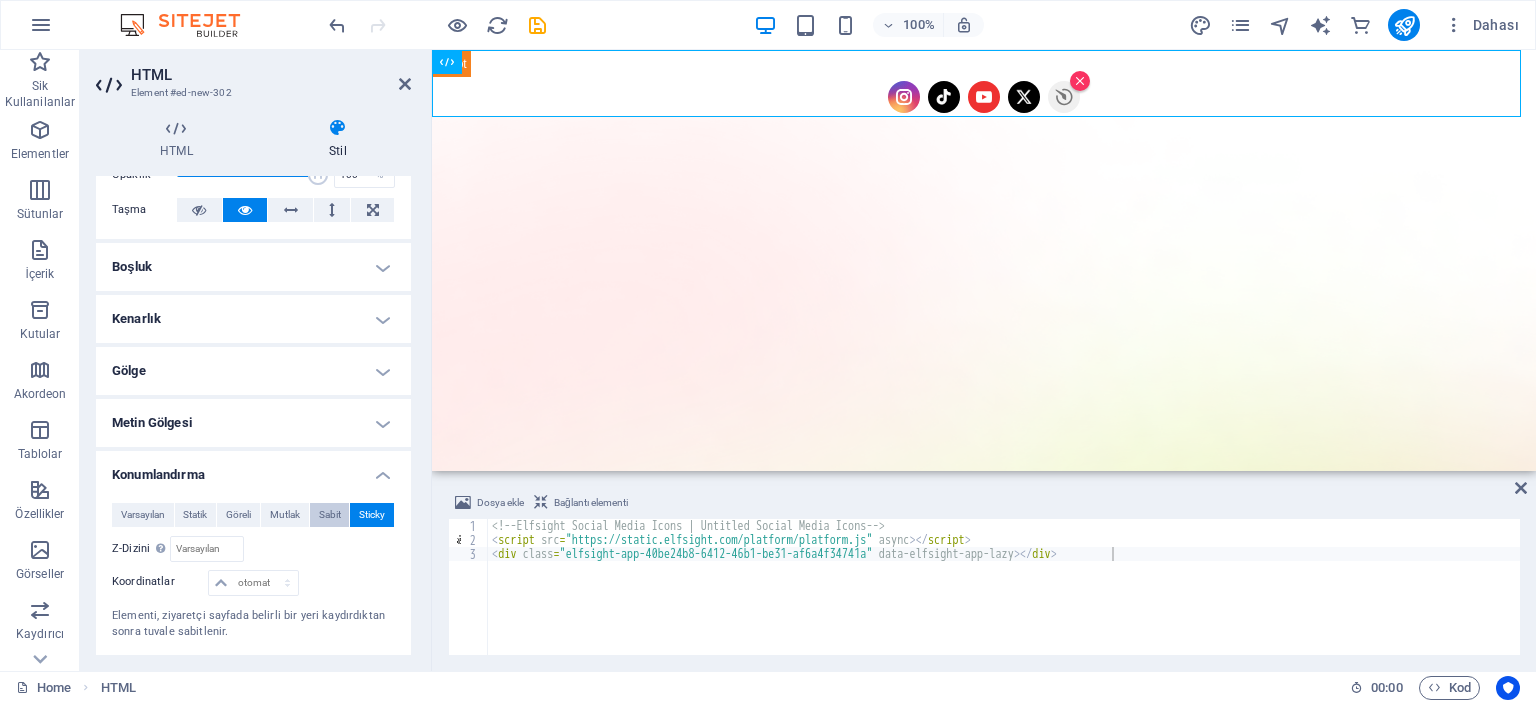 click on "Sabit" 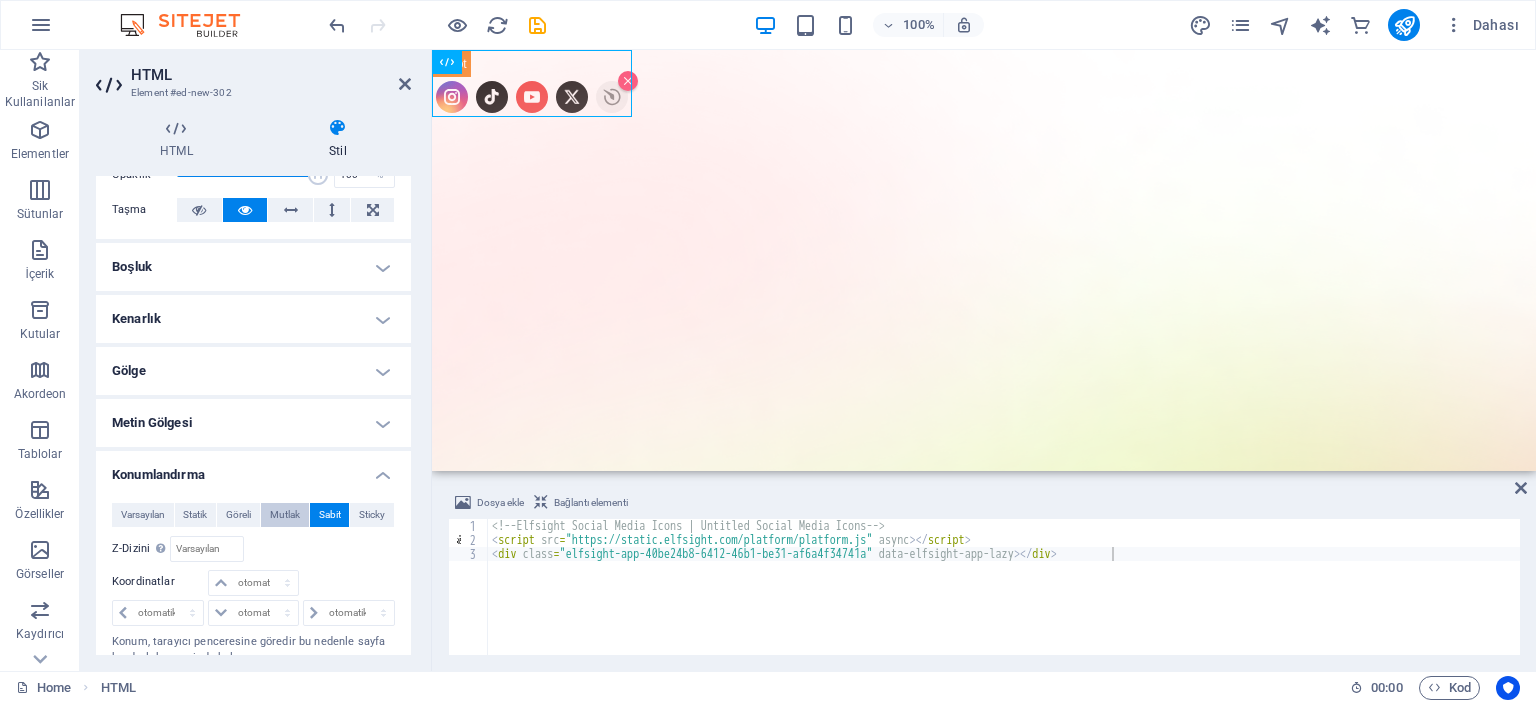 click on "Mutlak" 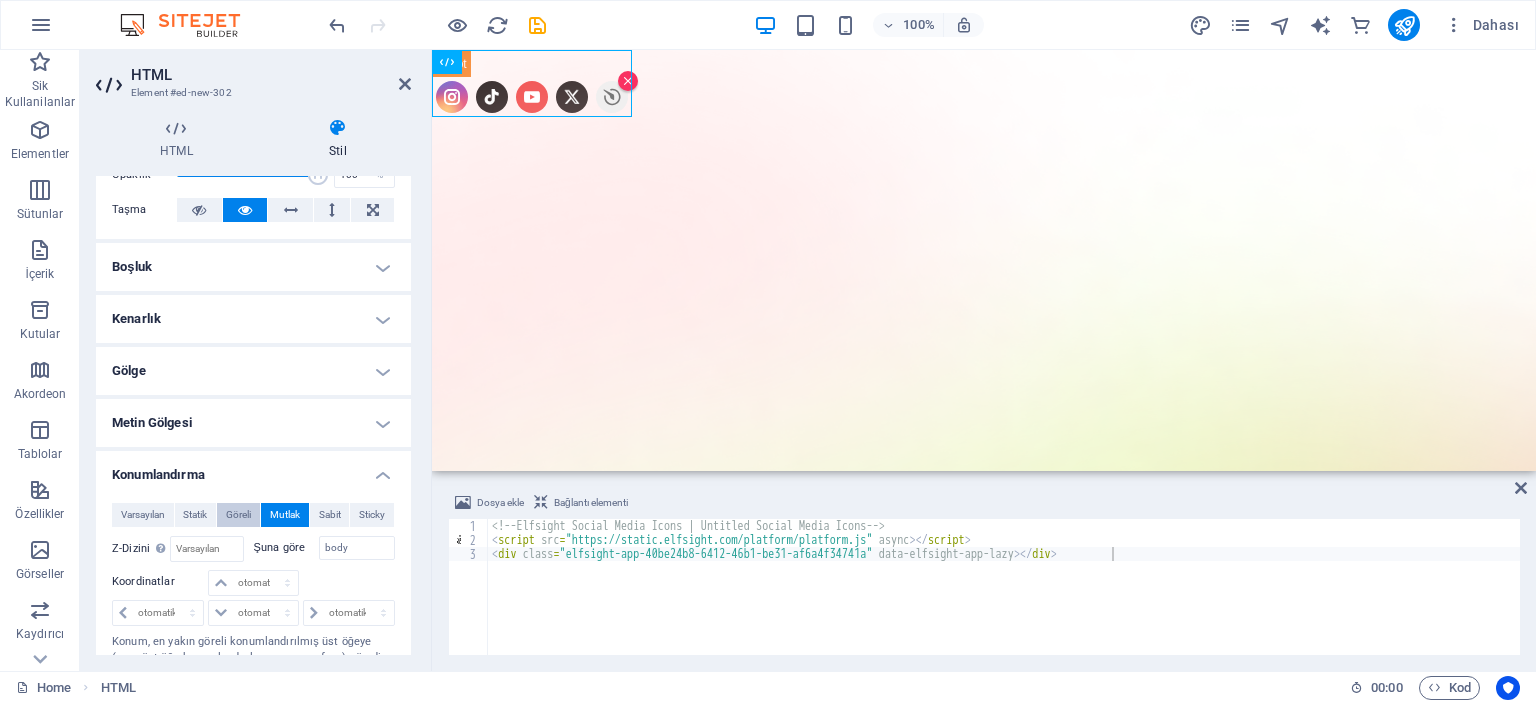 click on "Göreli" 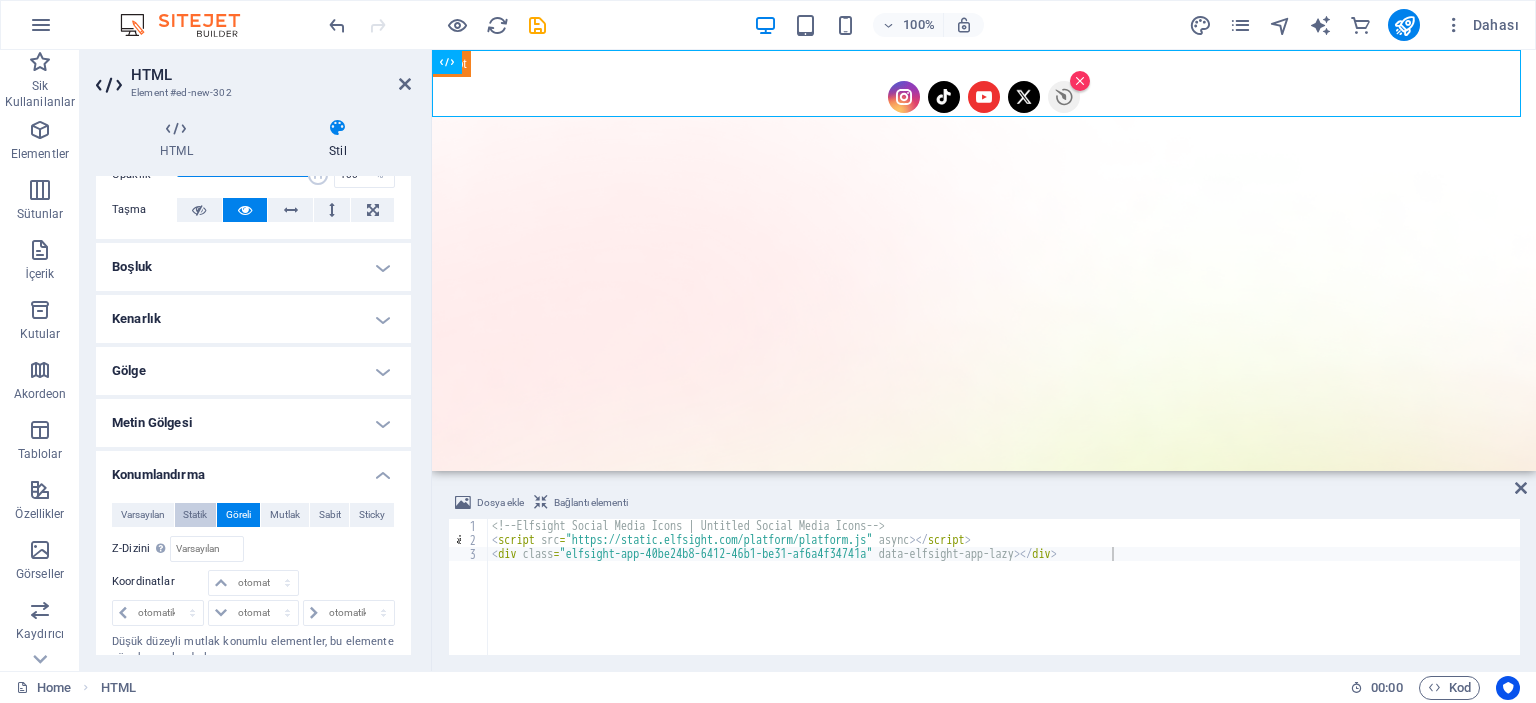 click on "Statik" 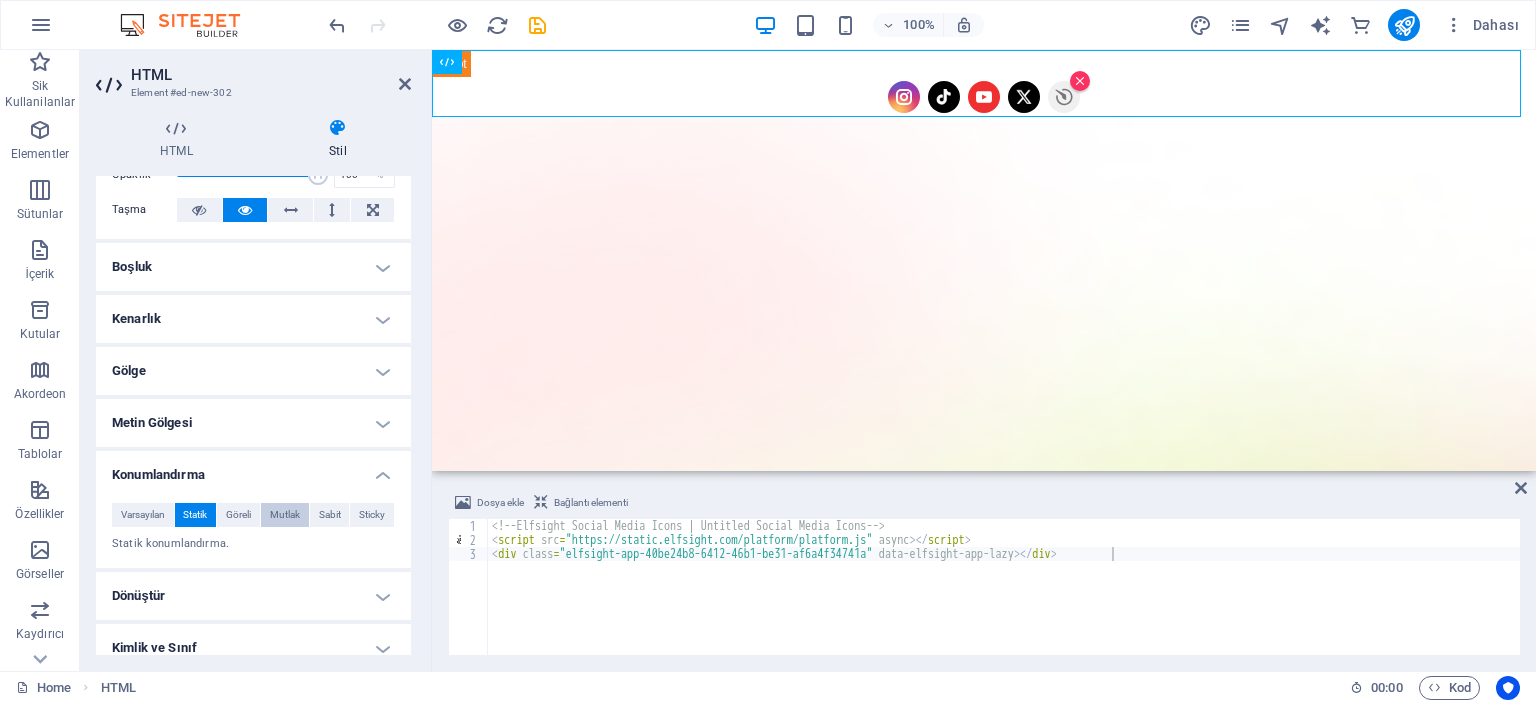click on "Mutlak" 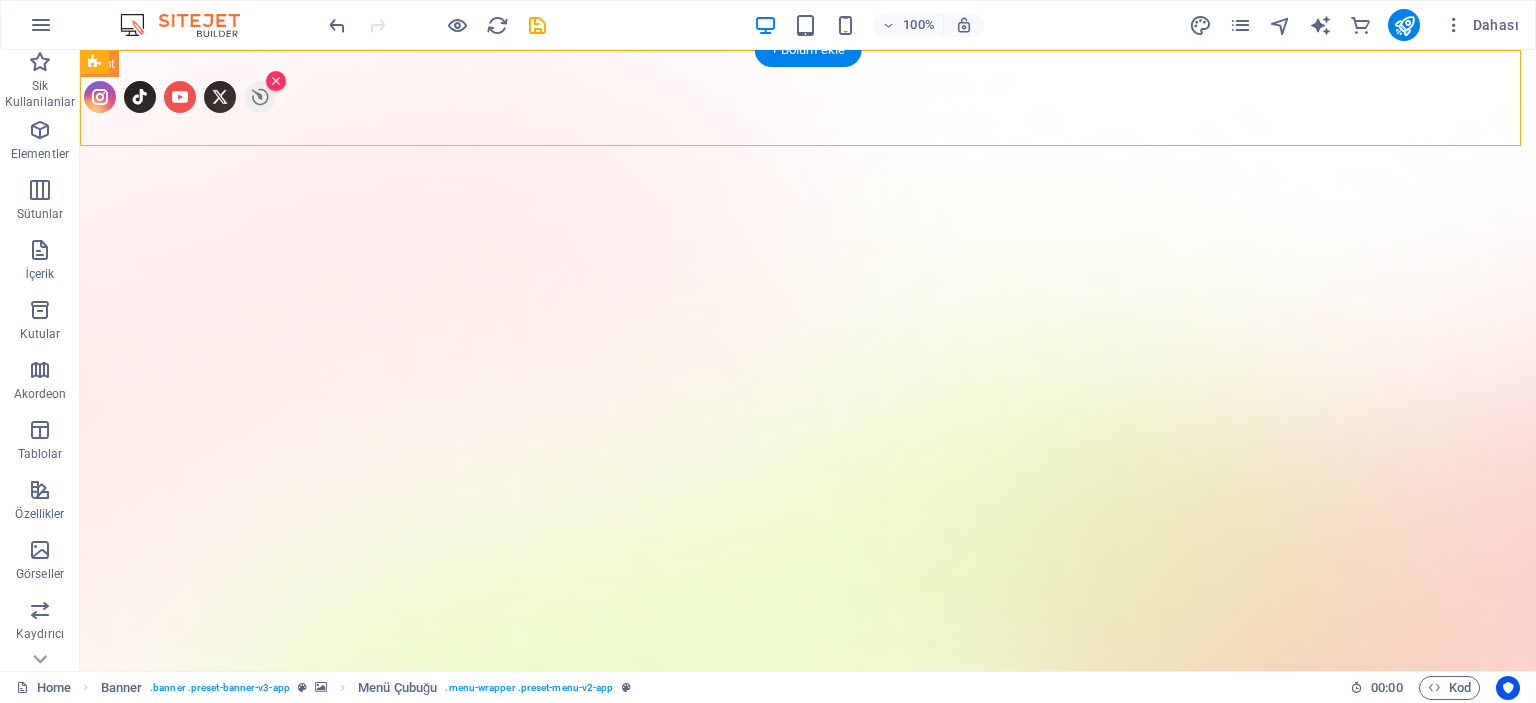 drag, startPoint x: 515, startPoint y: 56, endPoint x: 324, endPoint y: 60, distance: 191.04189 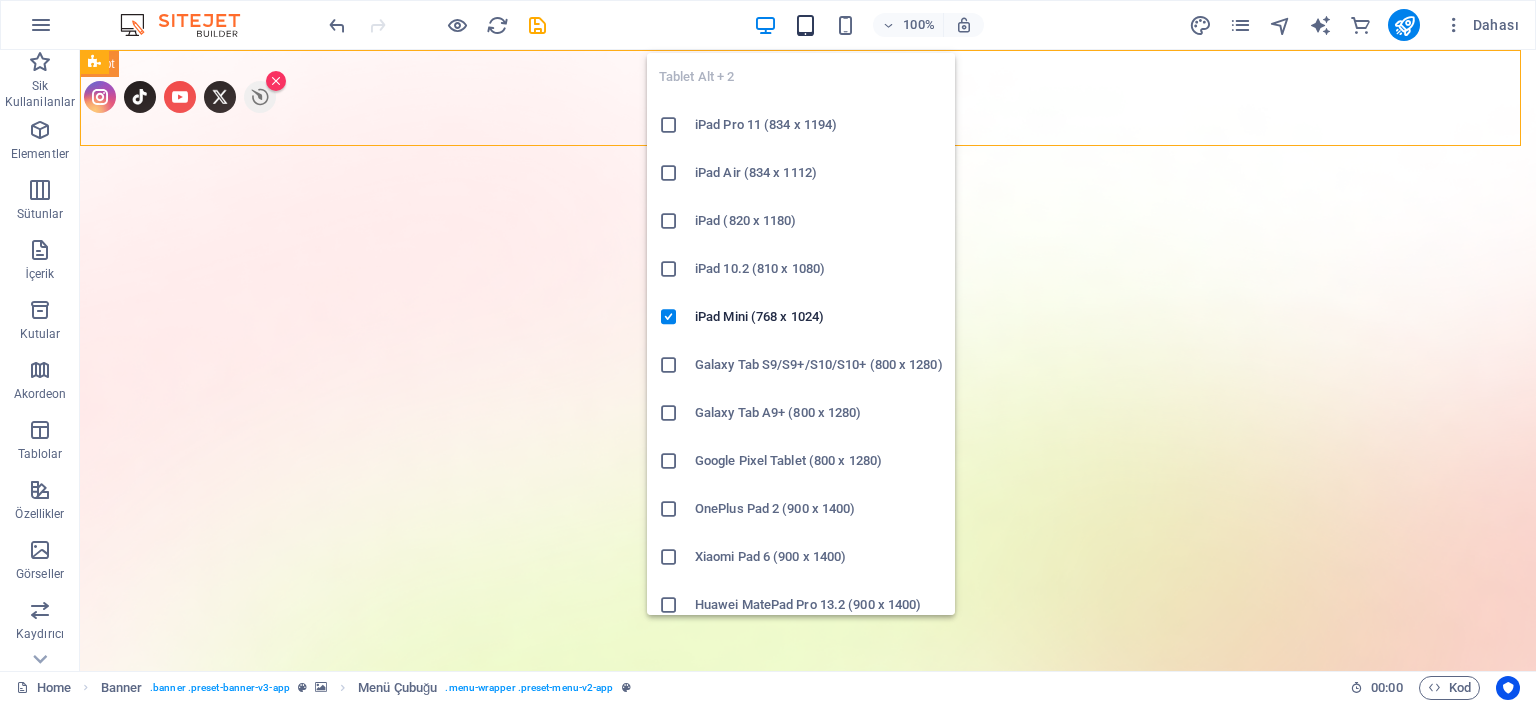 click 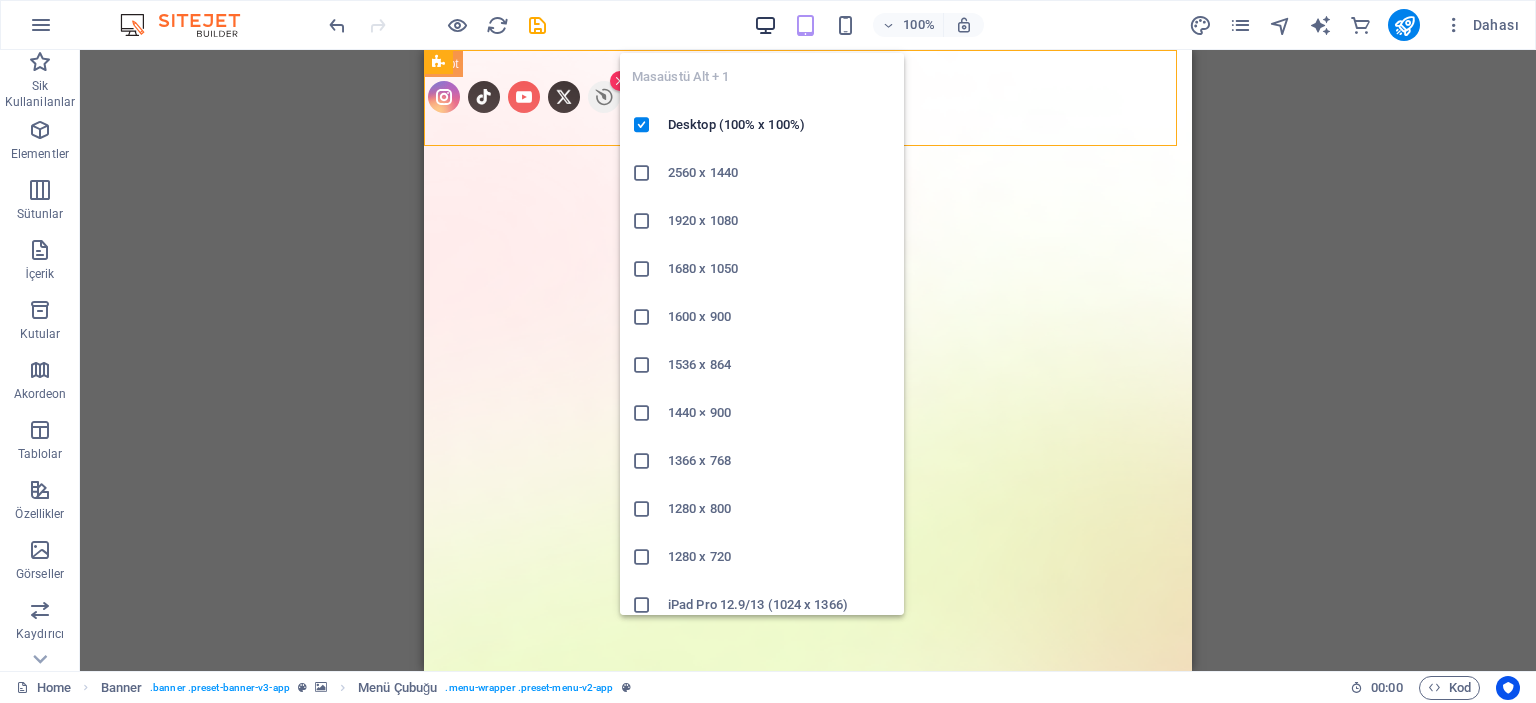 click 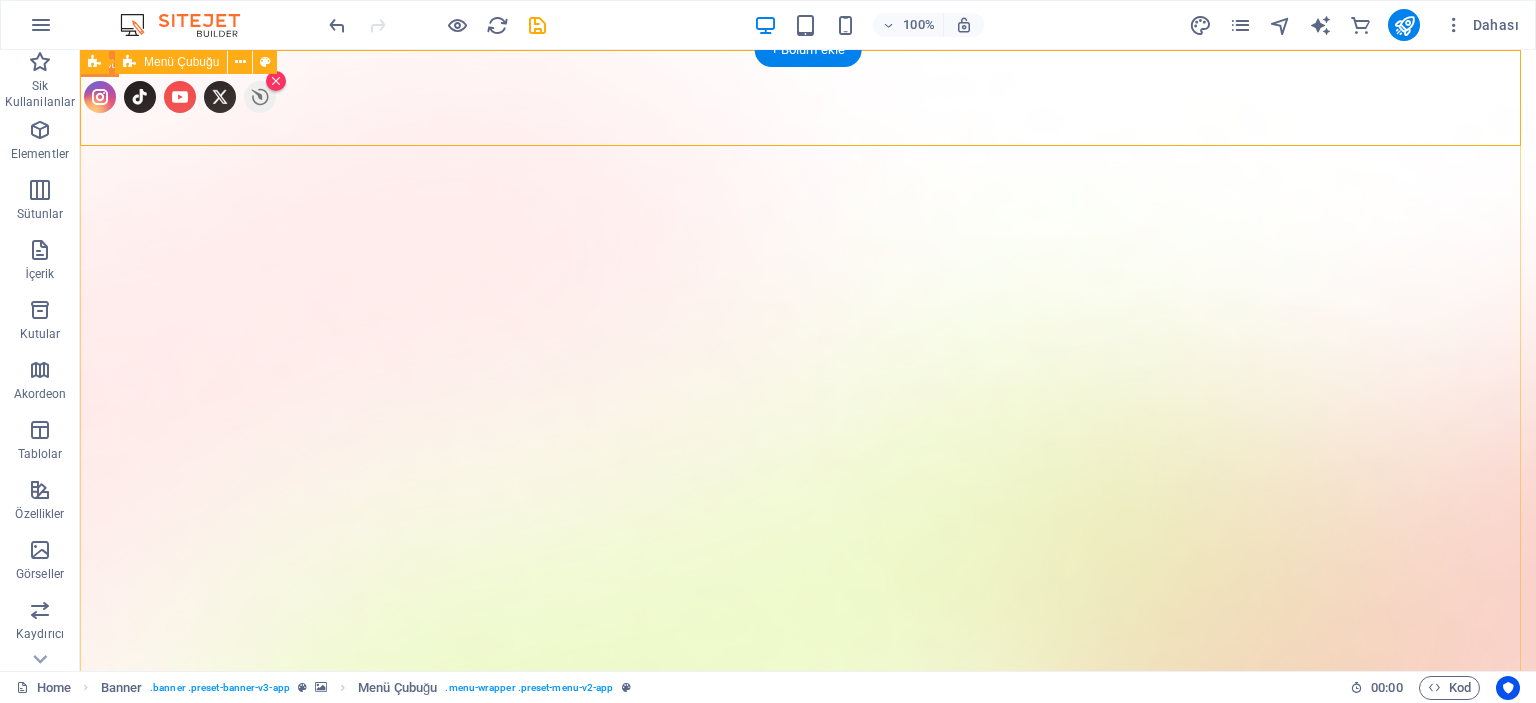 click on "Features Pricing Blog Contact" 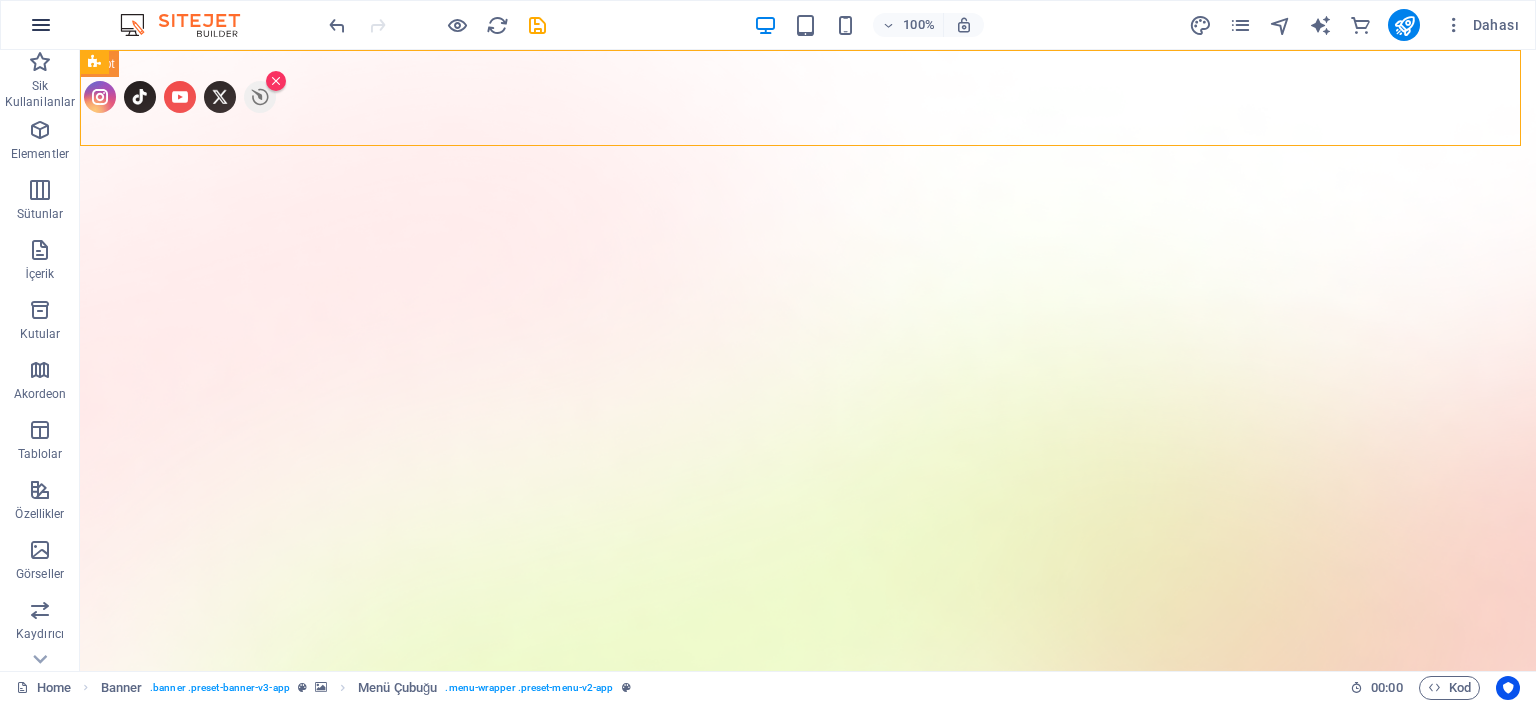 click 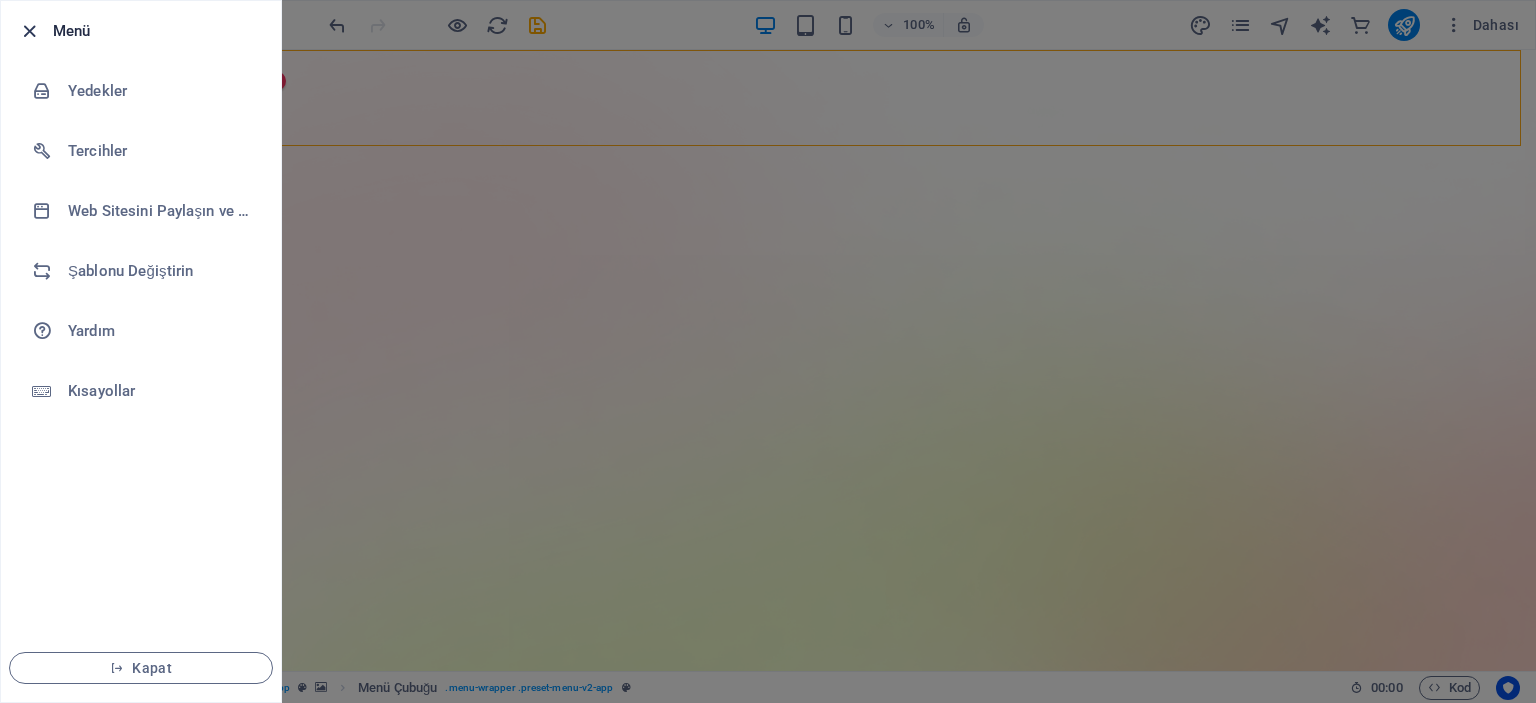 click 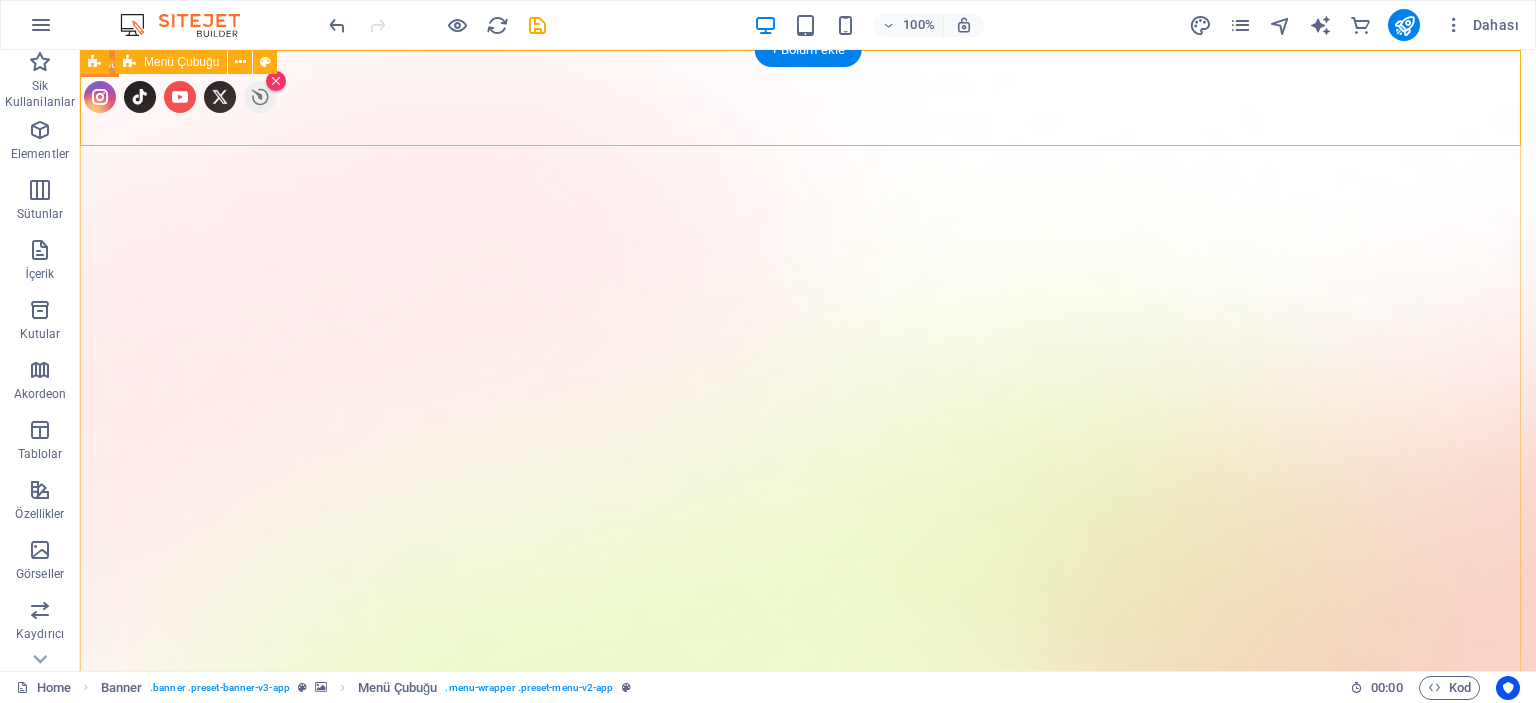 click on "Features Pricing Blog Contact" 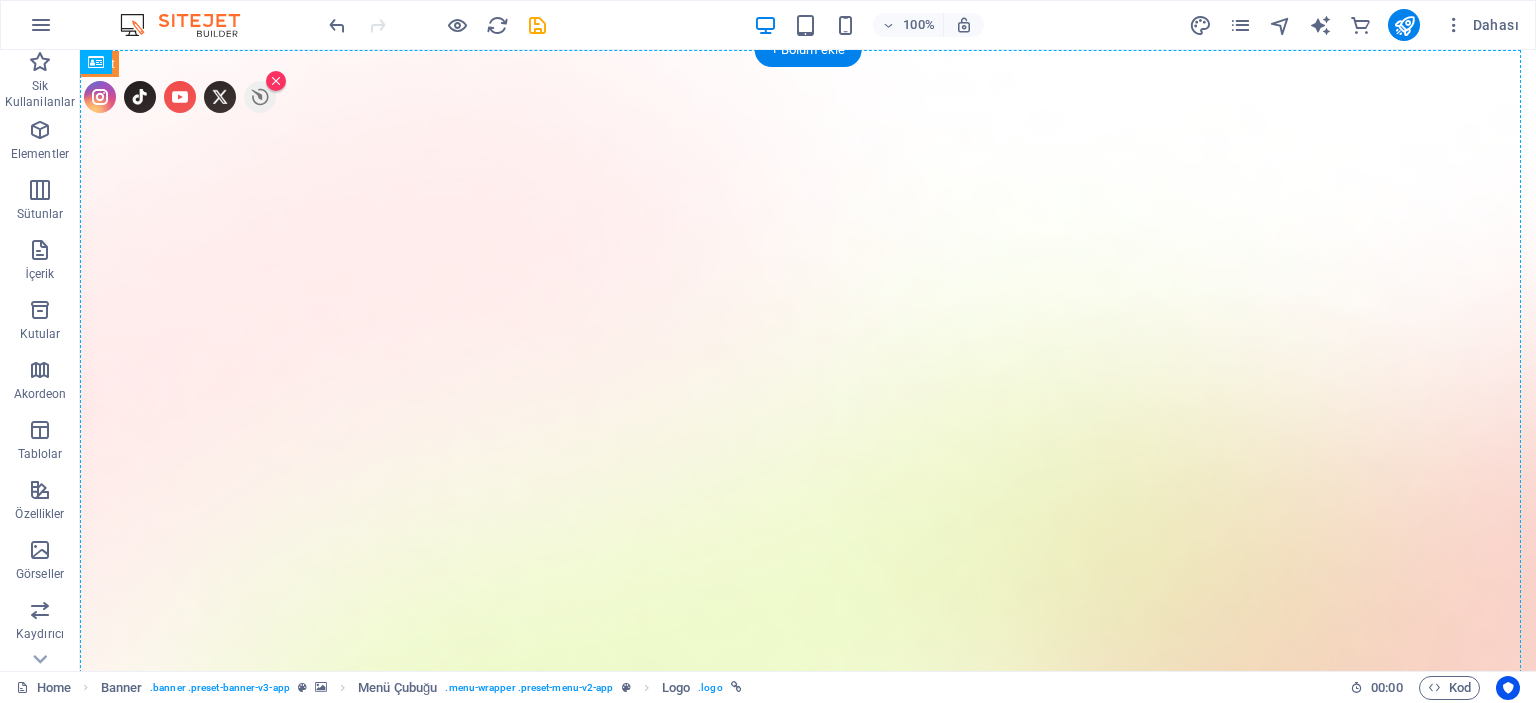 drag, startPoint x: 135, startPoint y: 43, endPoint x: 232, endPoint y: 39, distance: 97.082436 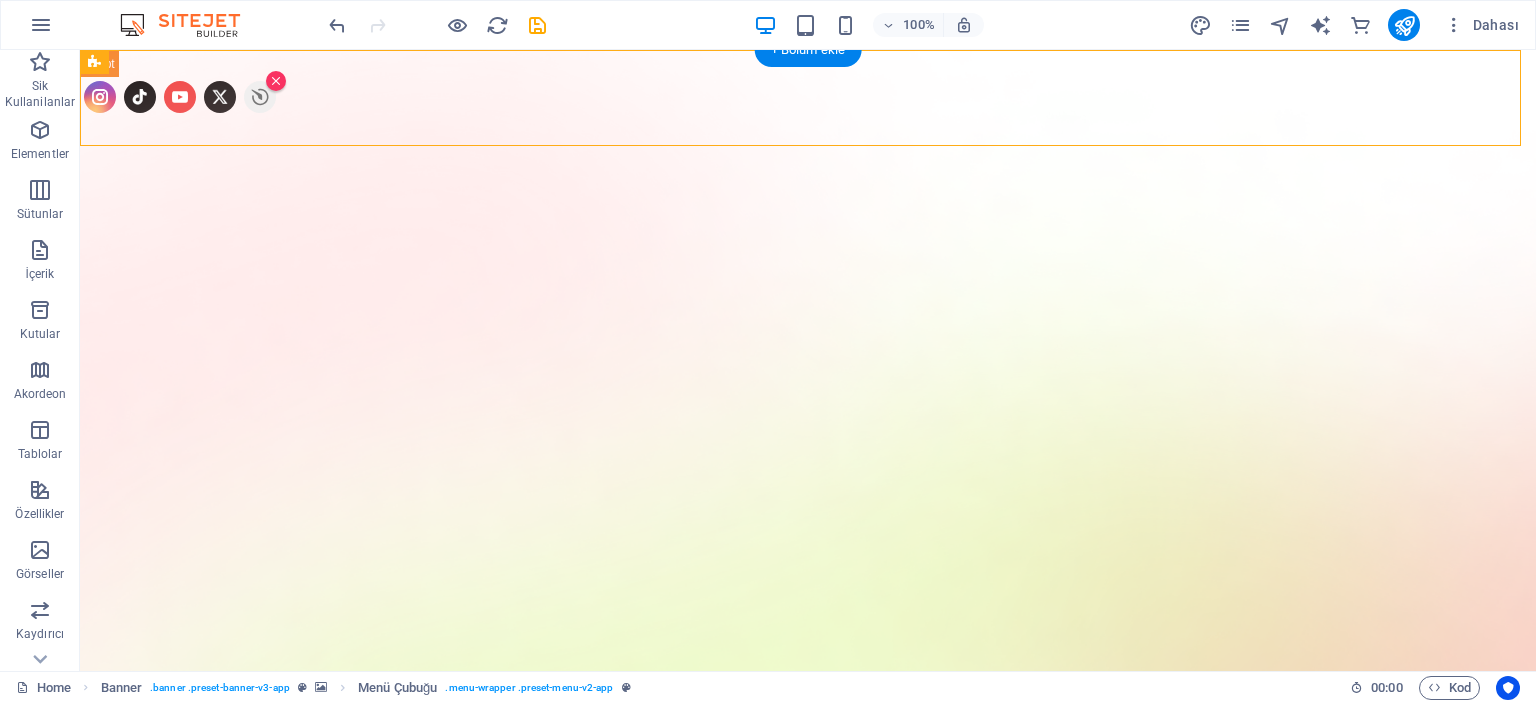 drag, startPoint x: 64, startPoint y: 45, endPoint x: 1299, endPoint y: 45, distance: 1235 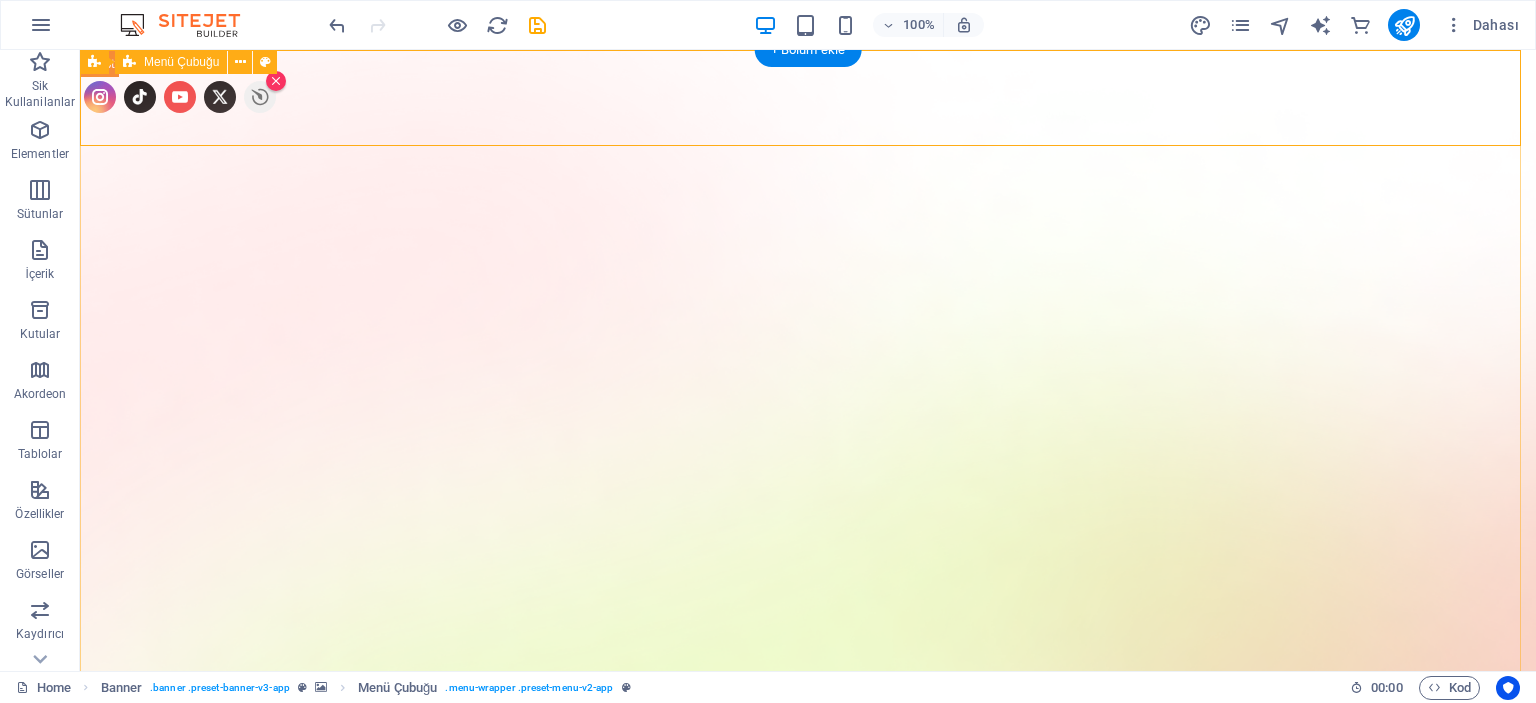 click on "Features Pricing Blog Contact" 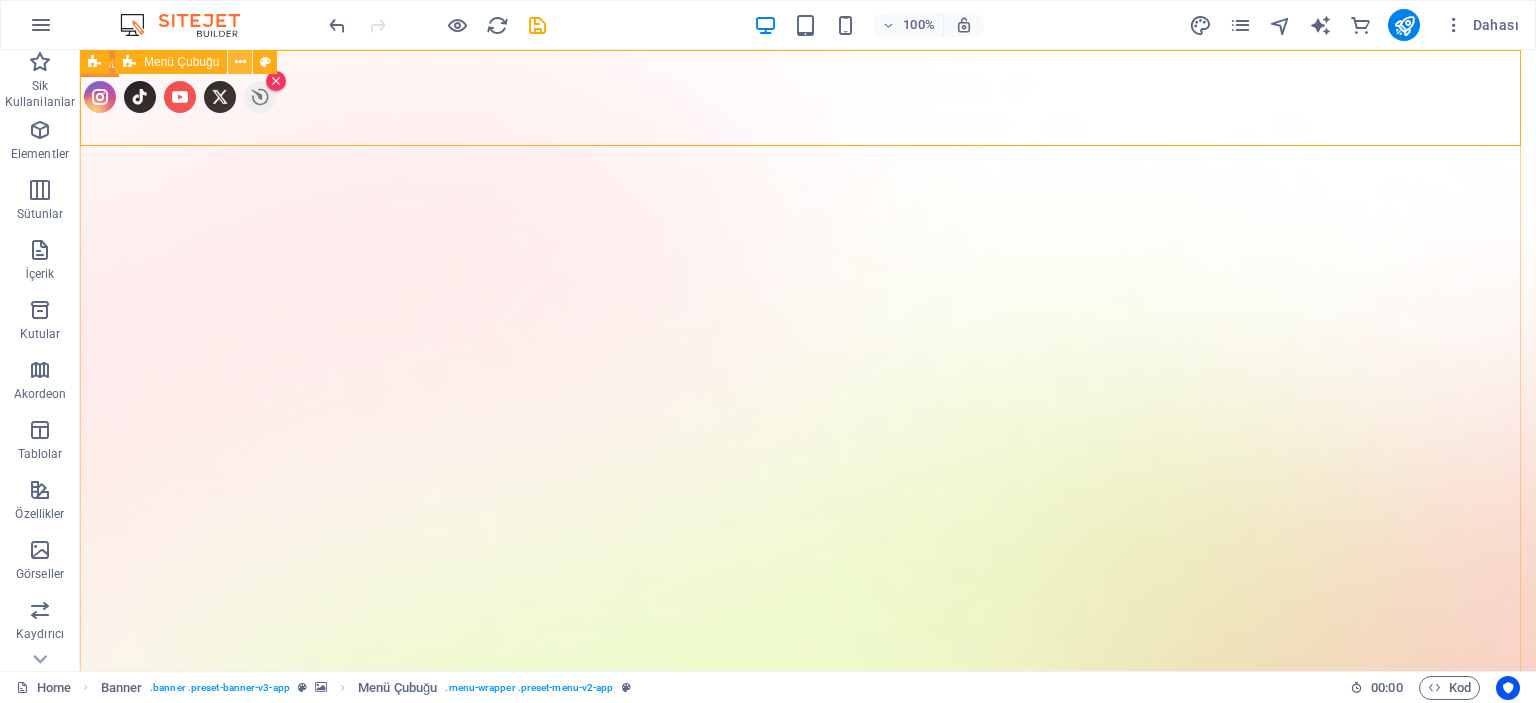 click 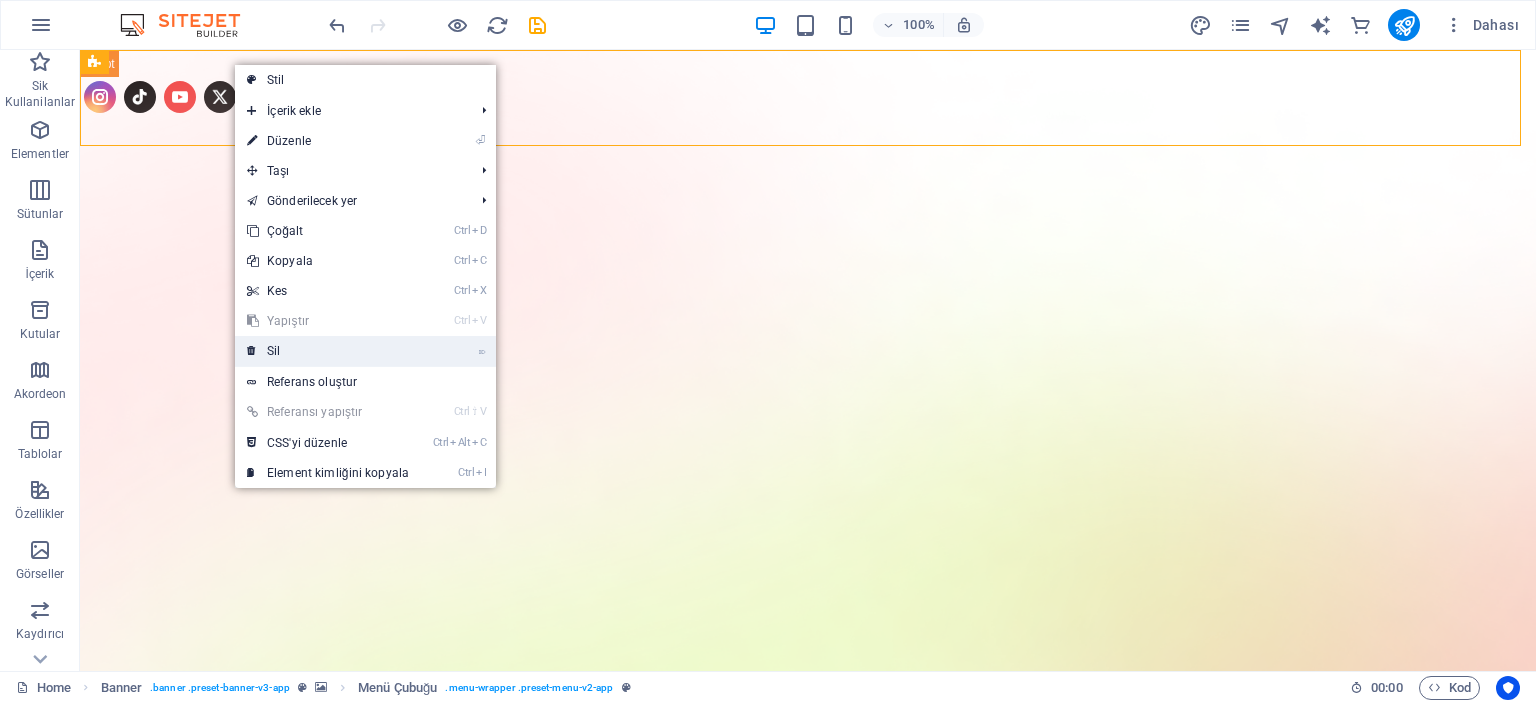 click on "⌦  Sil" 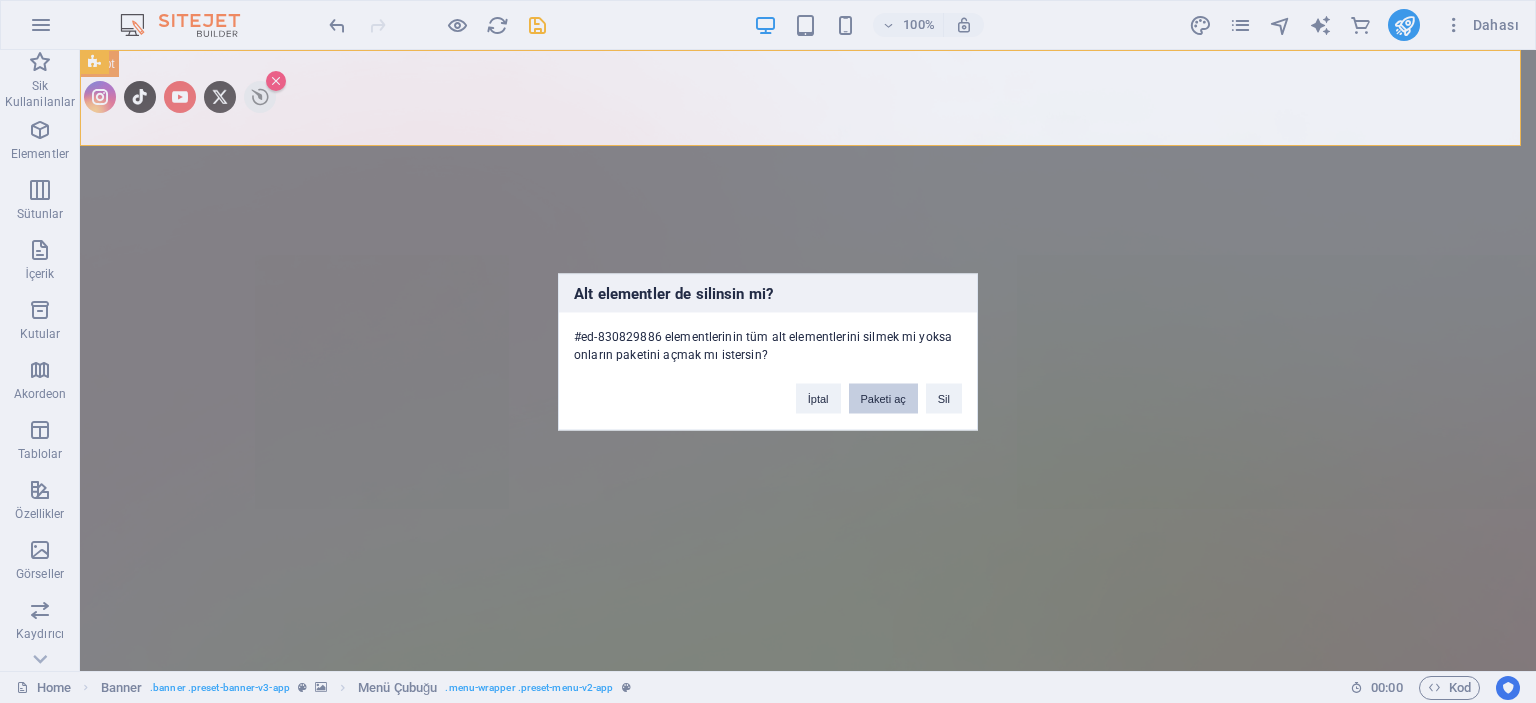 click on "Paketi aç" 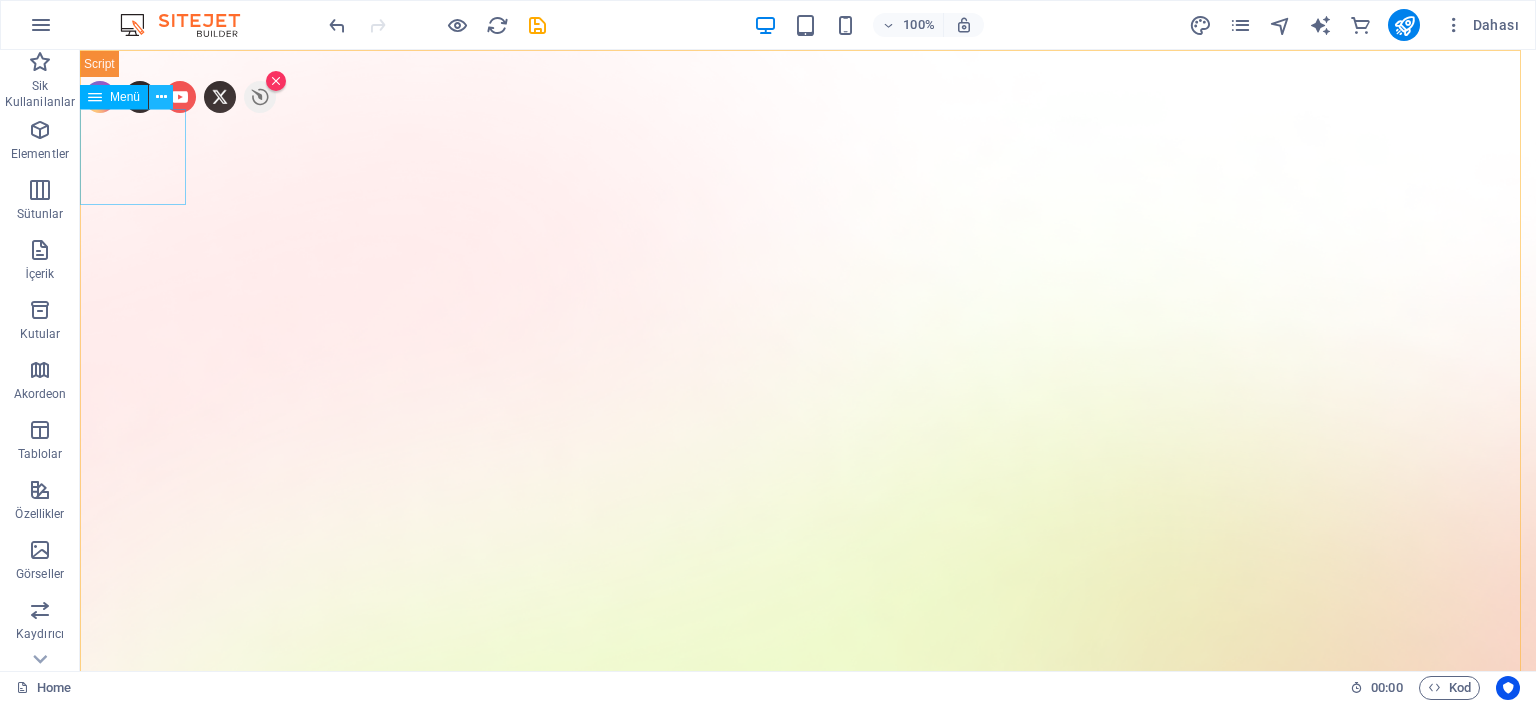 click 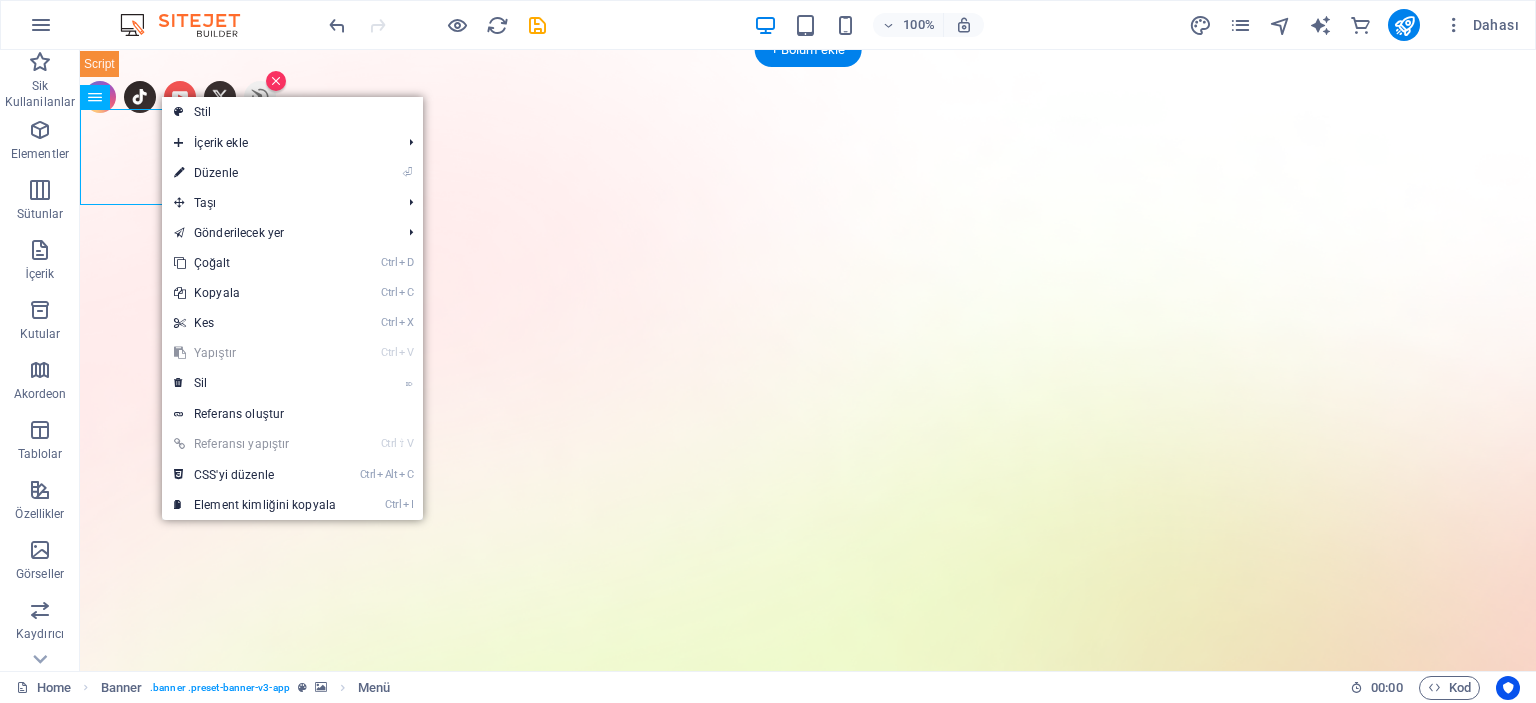 click 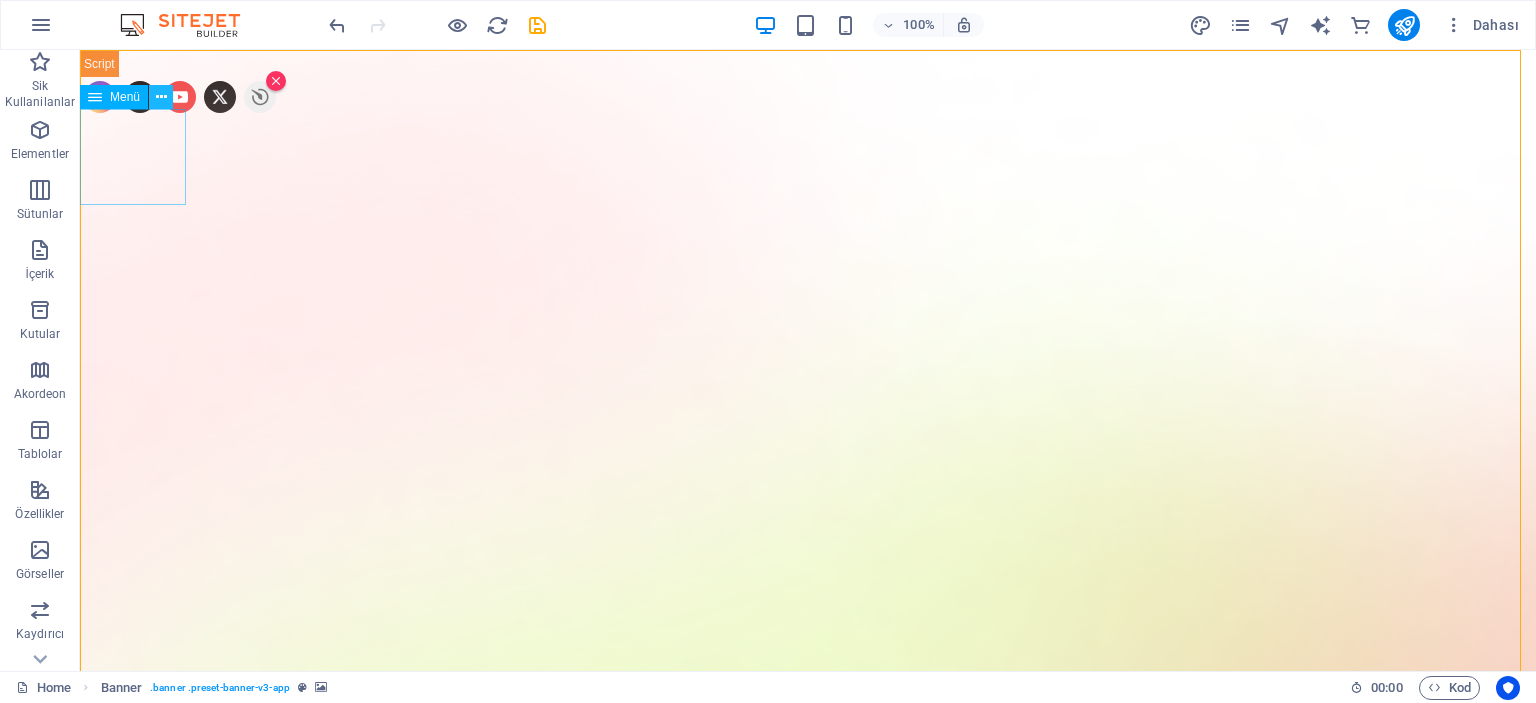 click 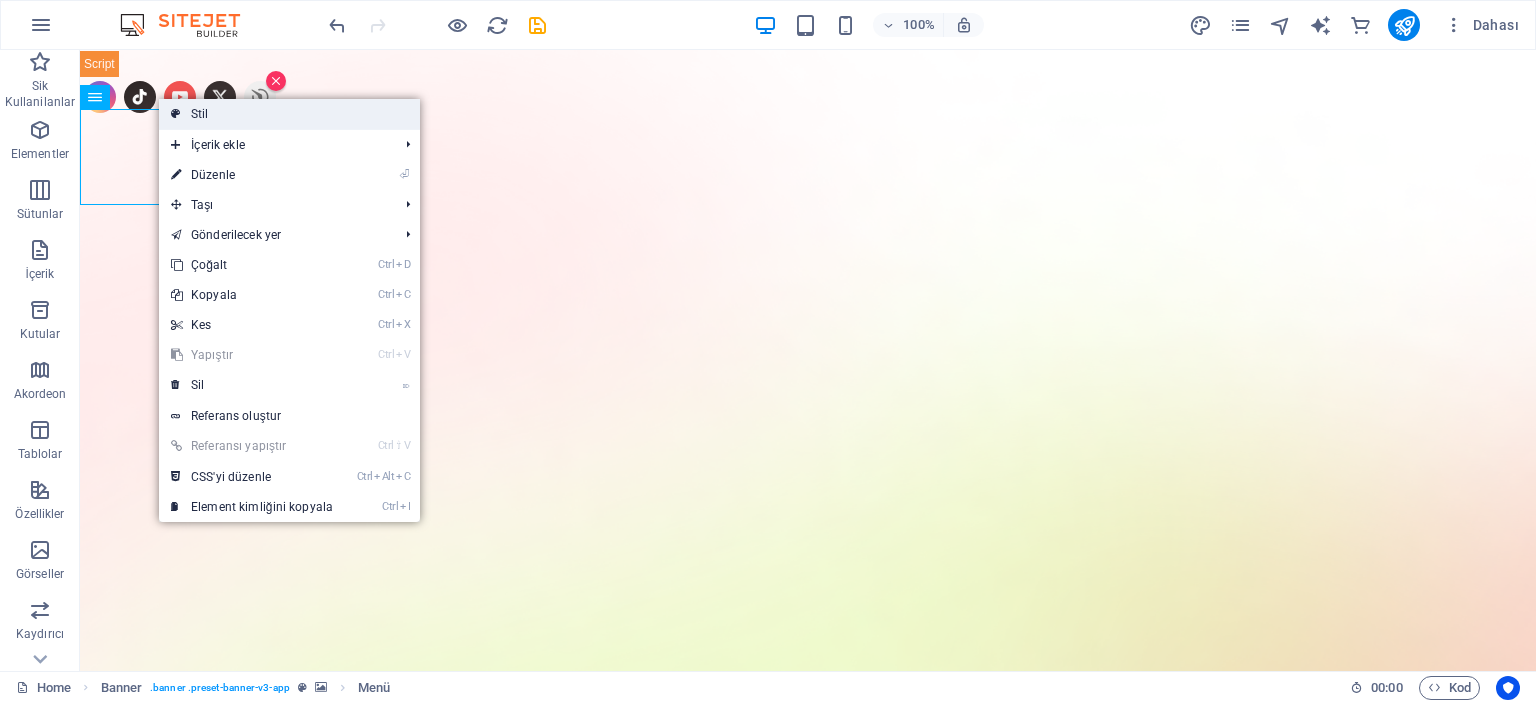 click on "Stil" 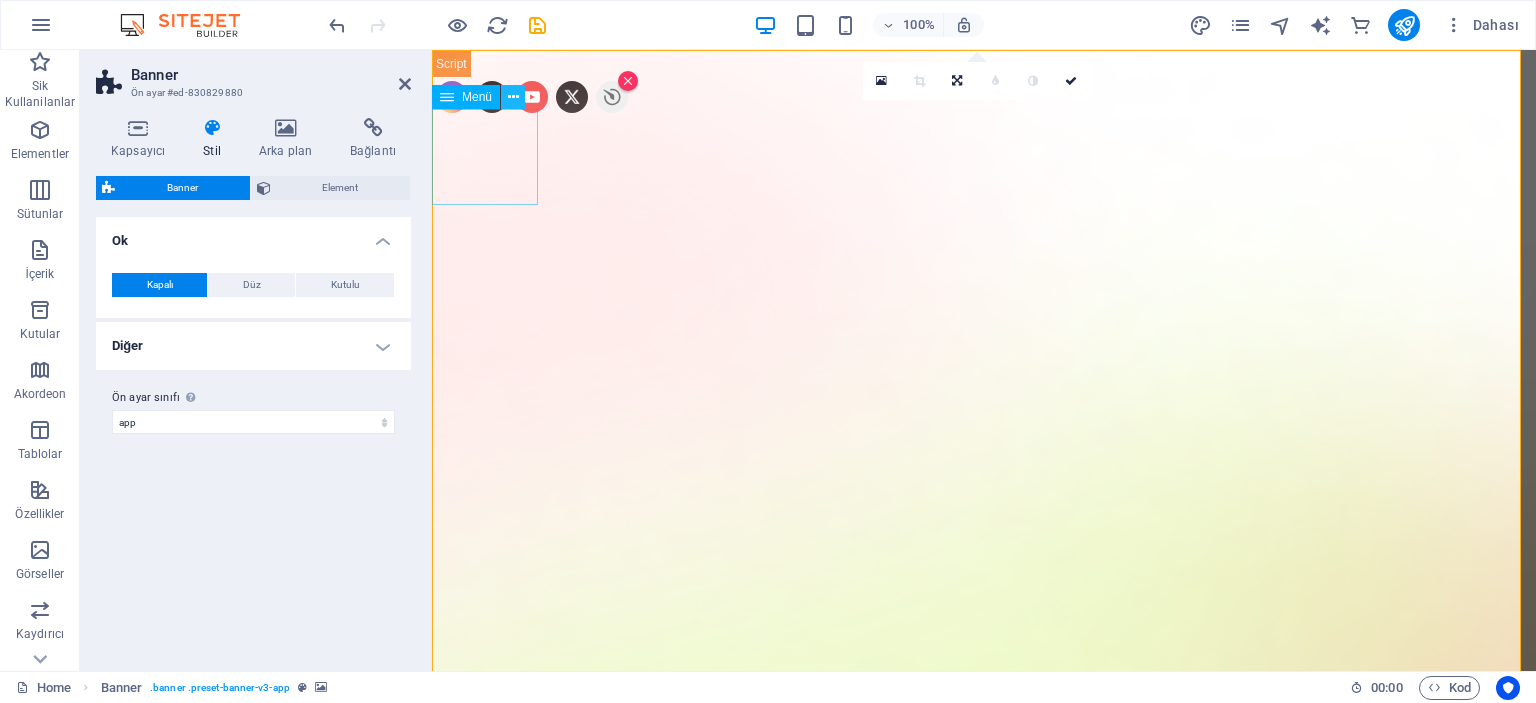 click 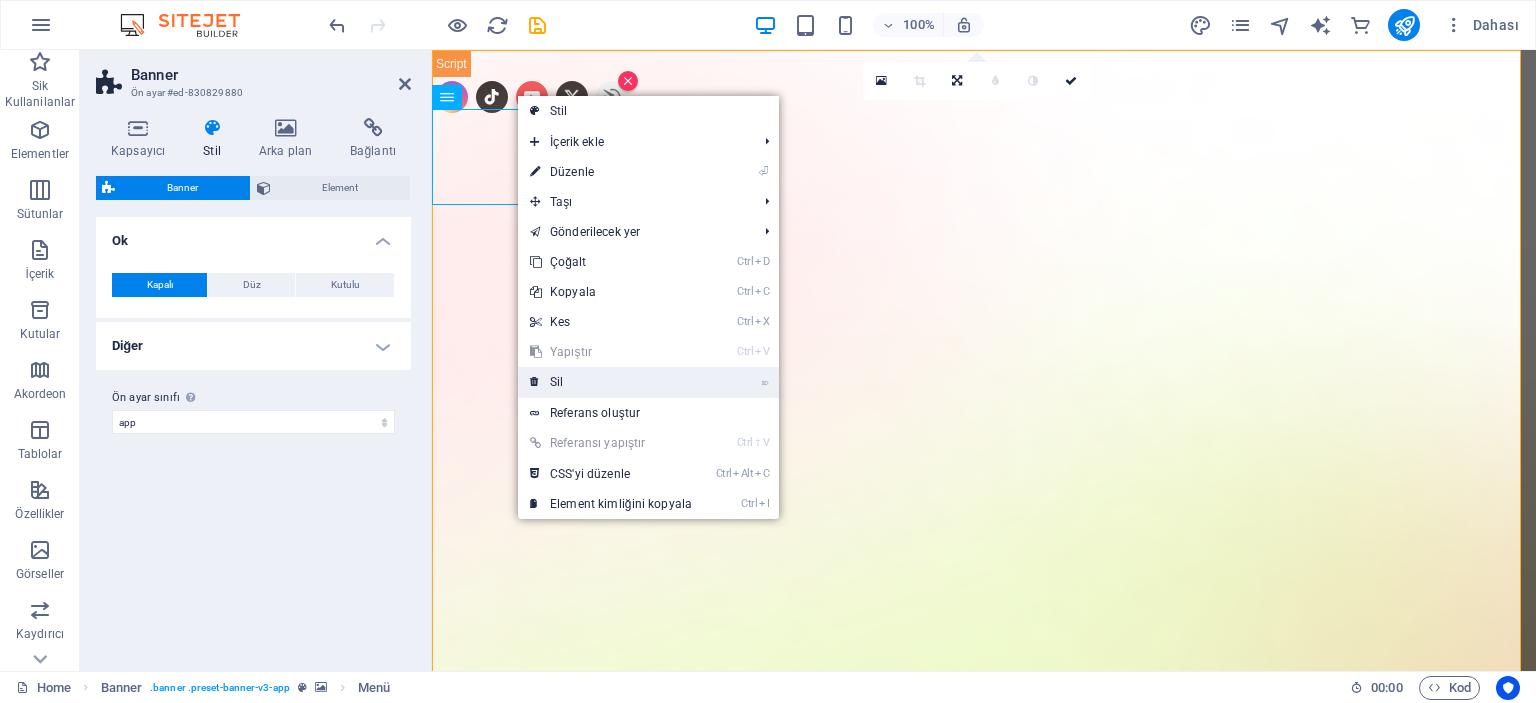 click on "⌦  Sil" 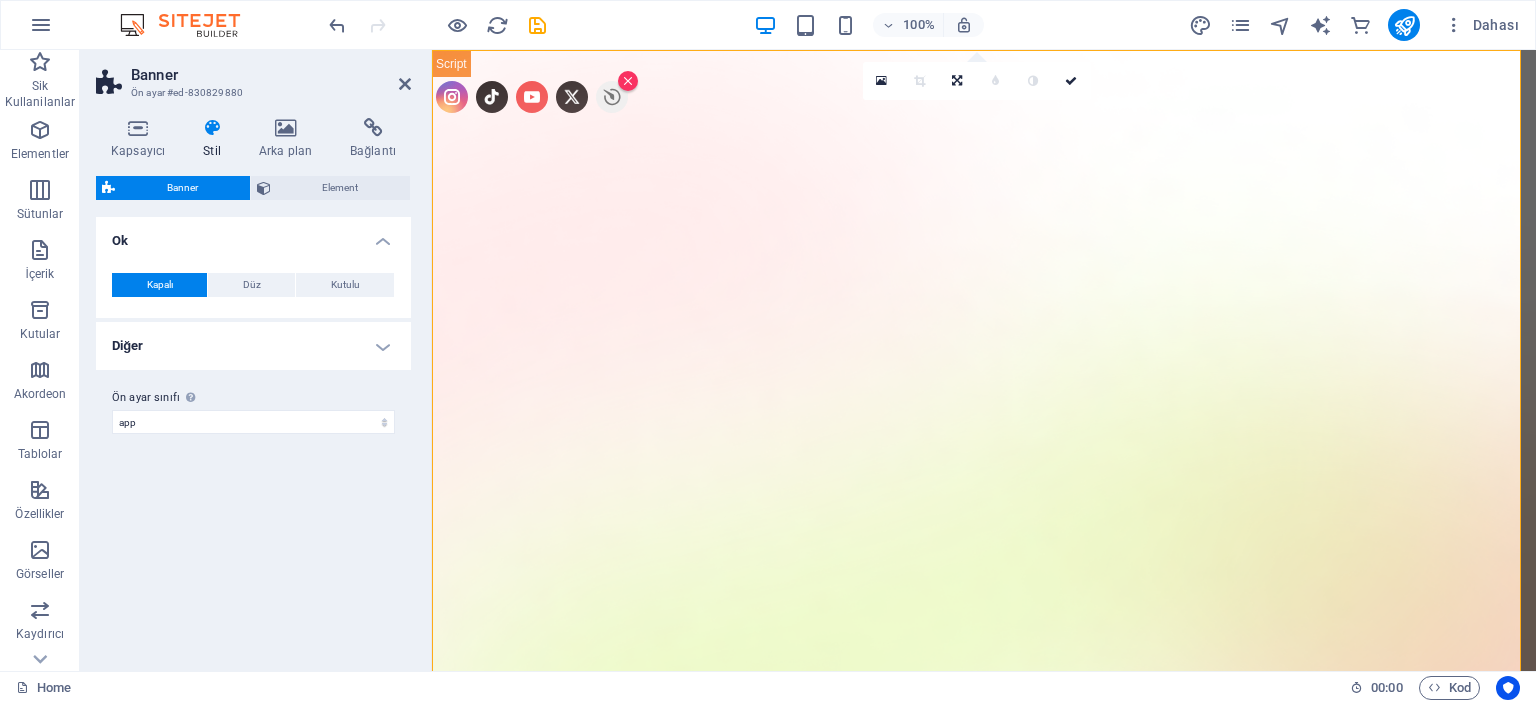 click 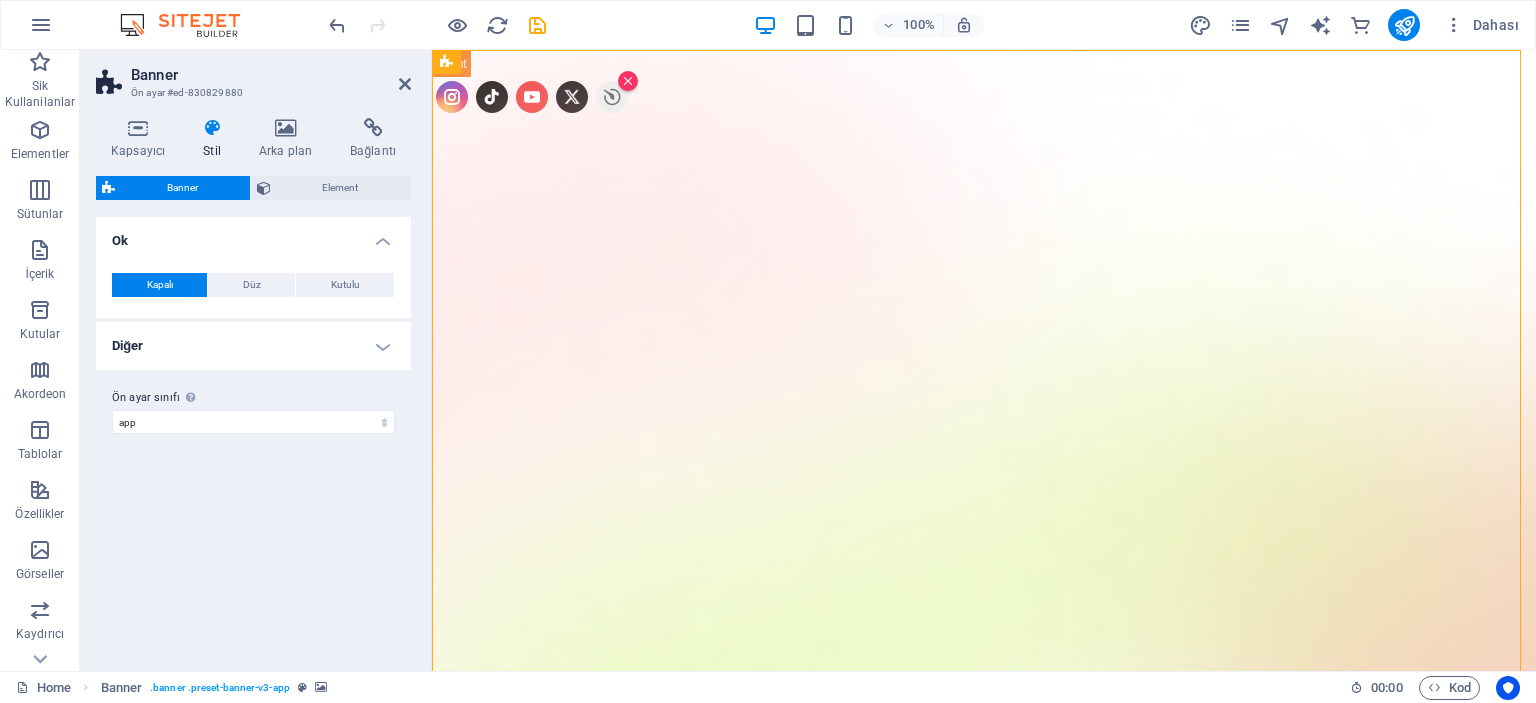 drag, startPoint x: 466, startPoint y: 73, endPoint x: 636, endPoint y: 50, distance: 171.54883 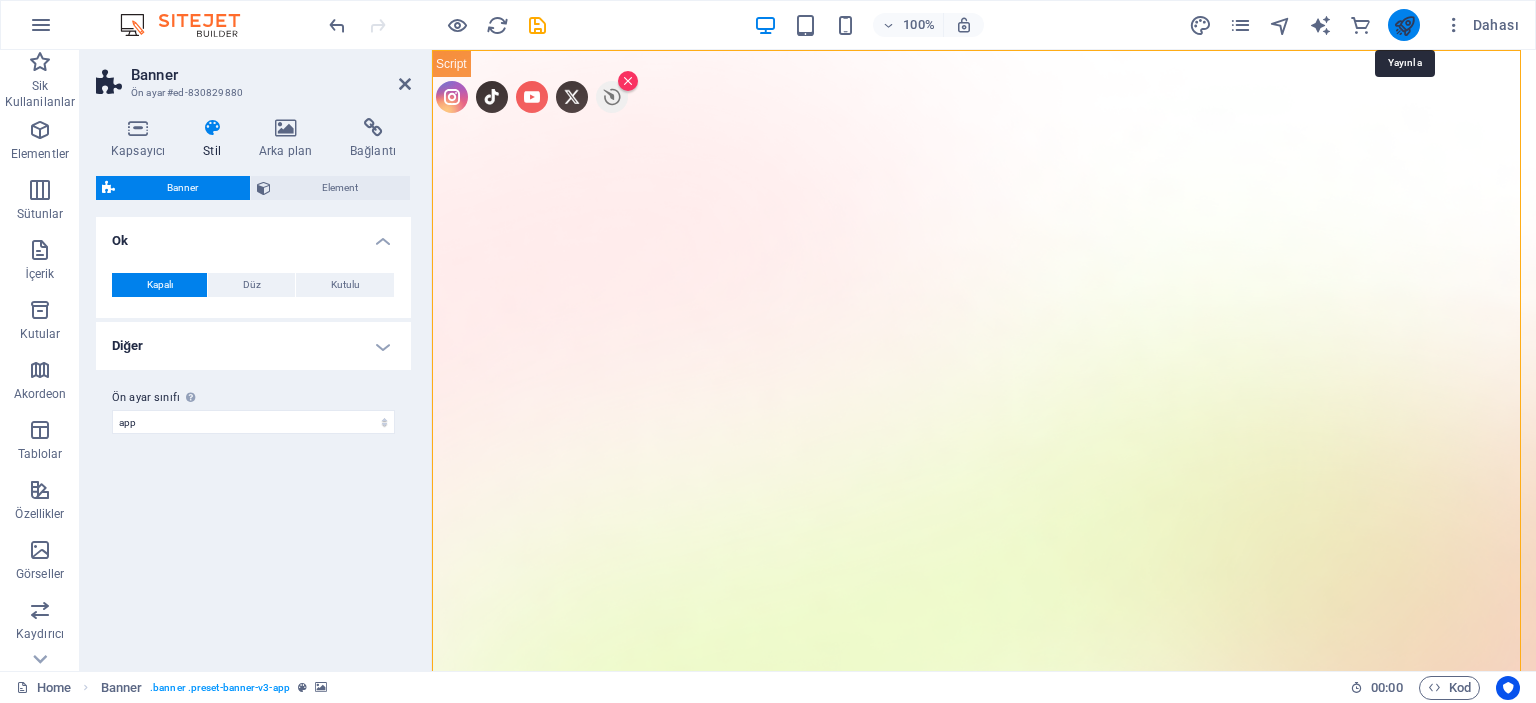click 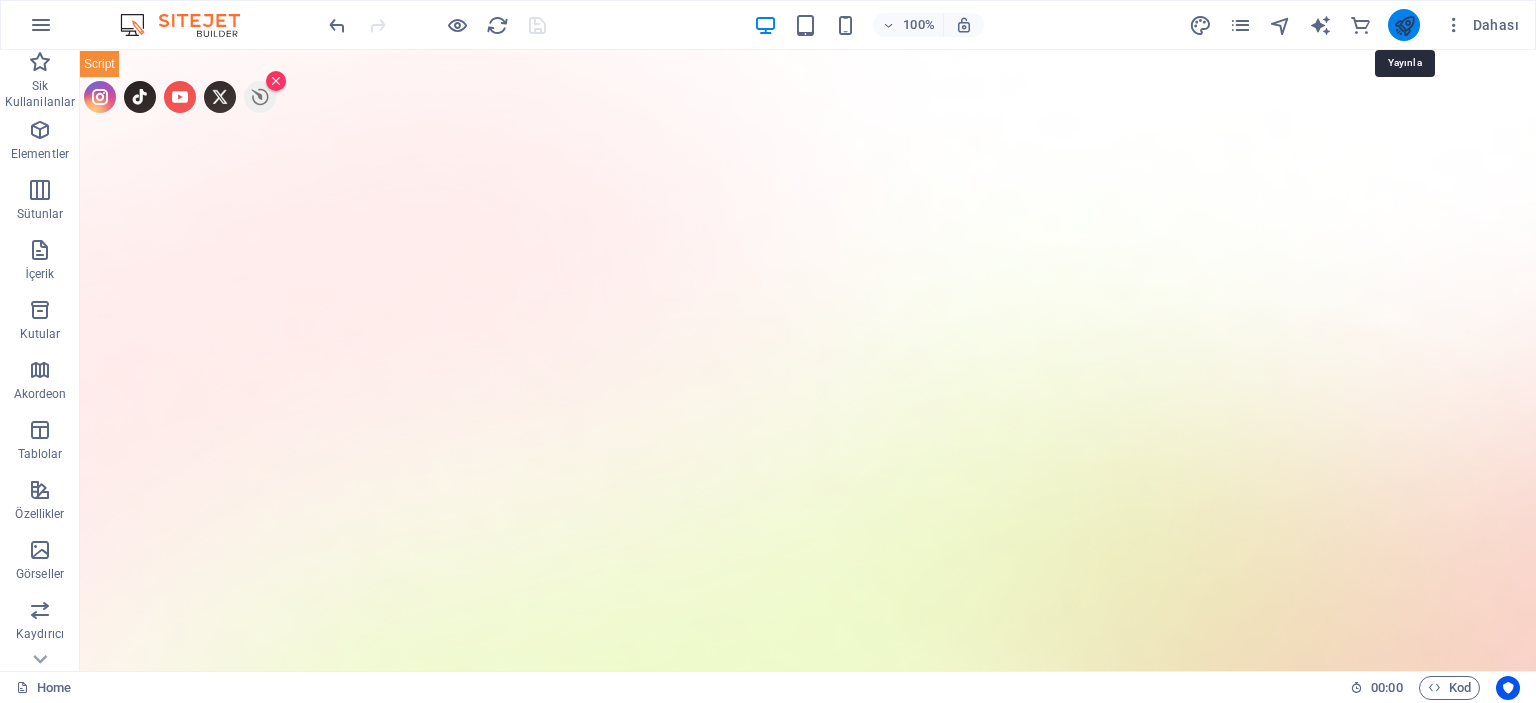 click 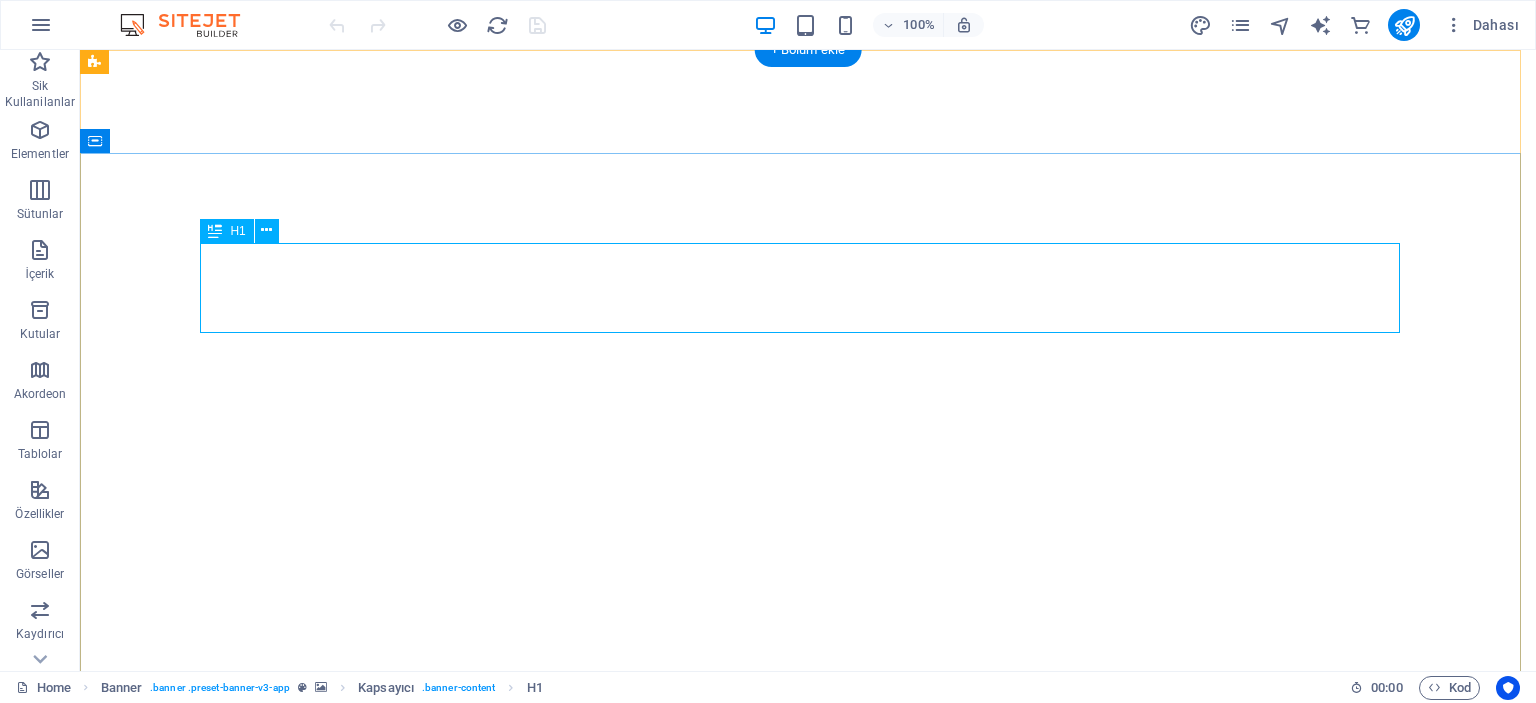 scroll, scrollTop: 0, scrollLeft: 0, axis: both 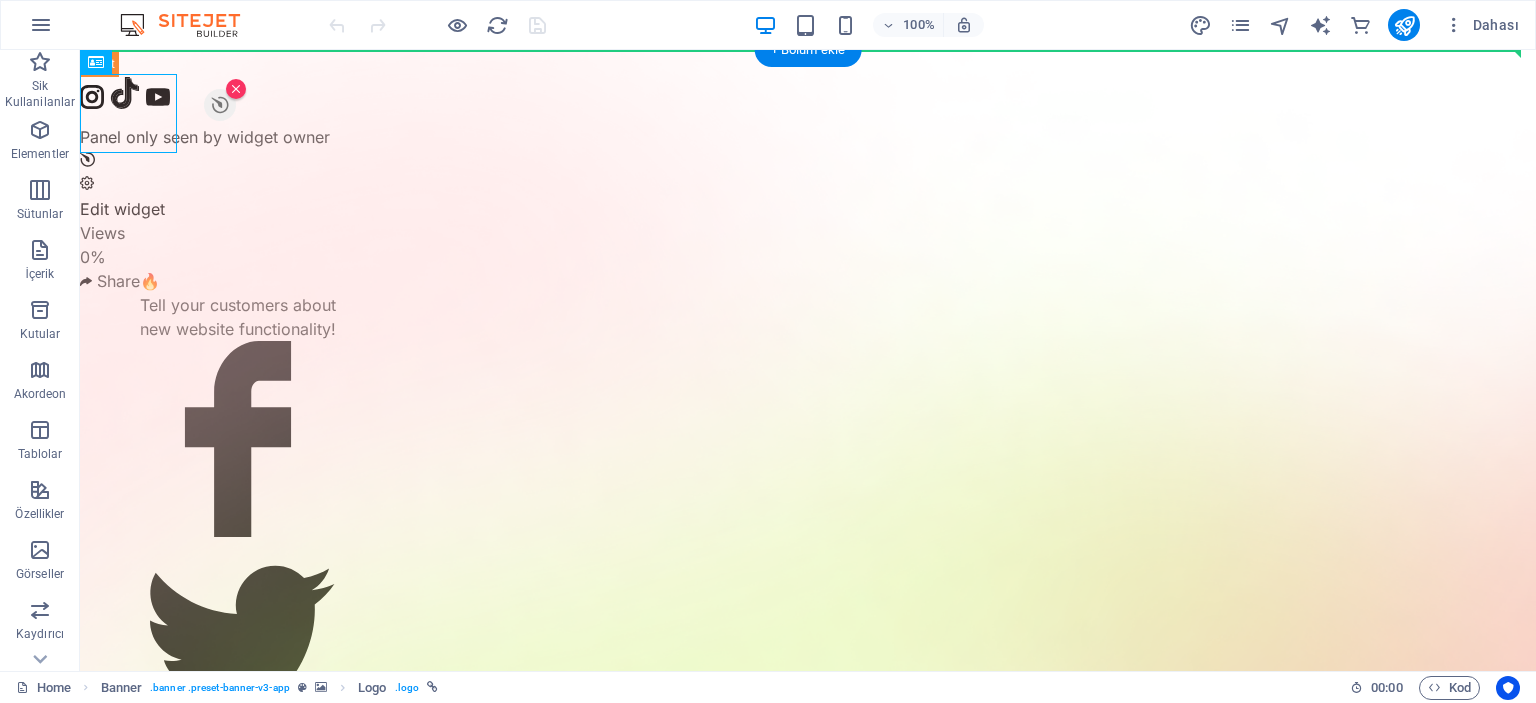 drag, startPoint x: 108, startPoint y: 106, endPoint x: 287, endPoint y: 143, distance: 182.78403 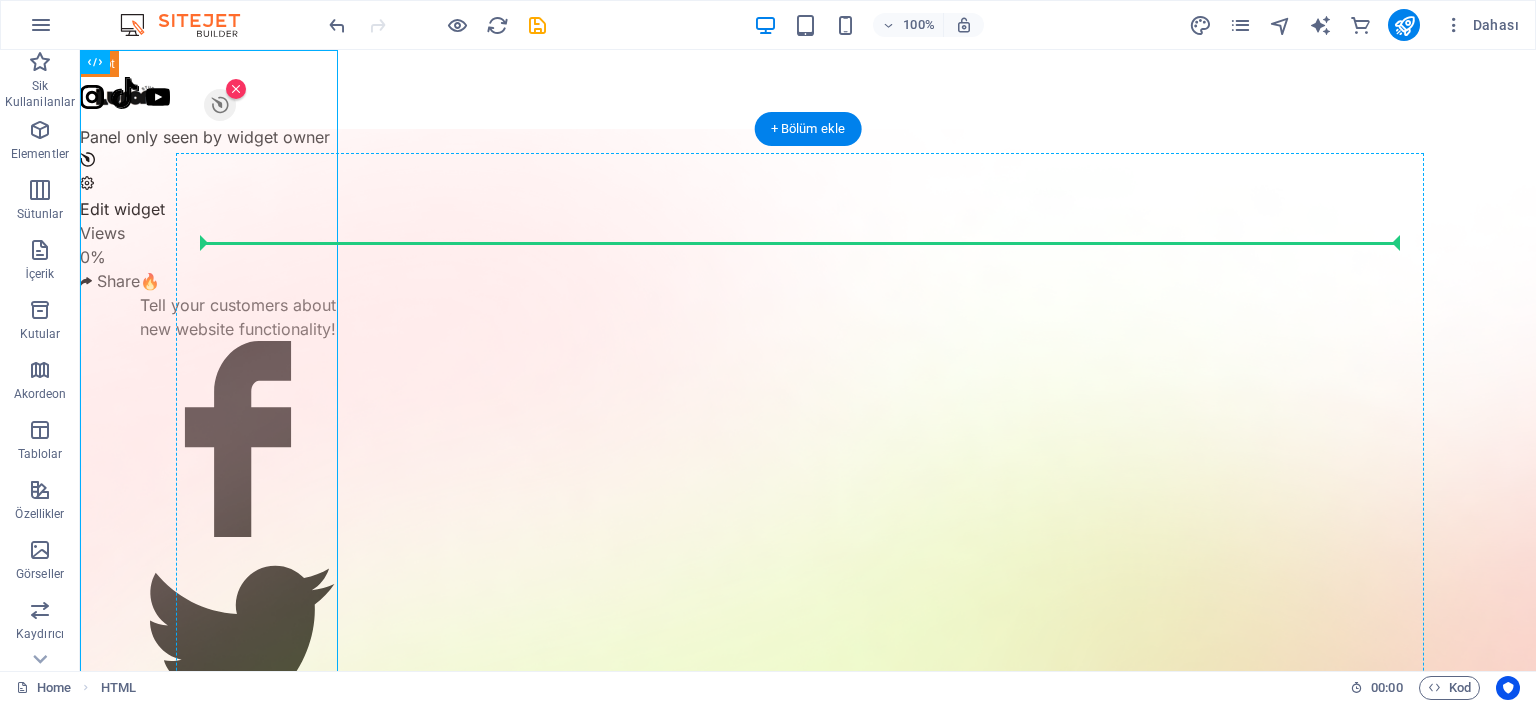 drag, startPoint x: 120, startPoint y: 97, endPoint x: 571, endPoint y: 272, distance: 483.76233 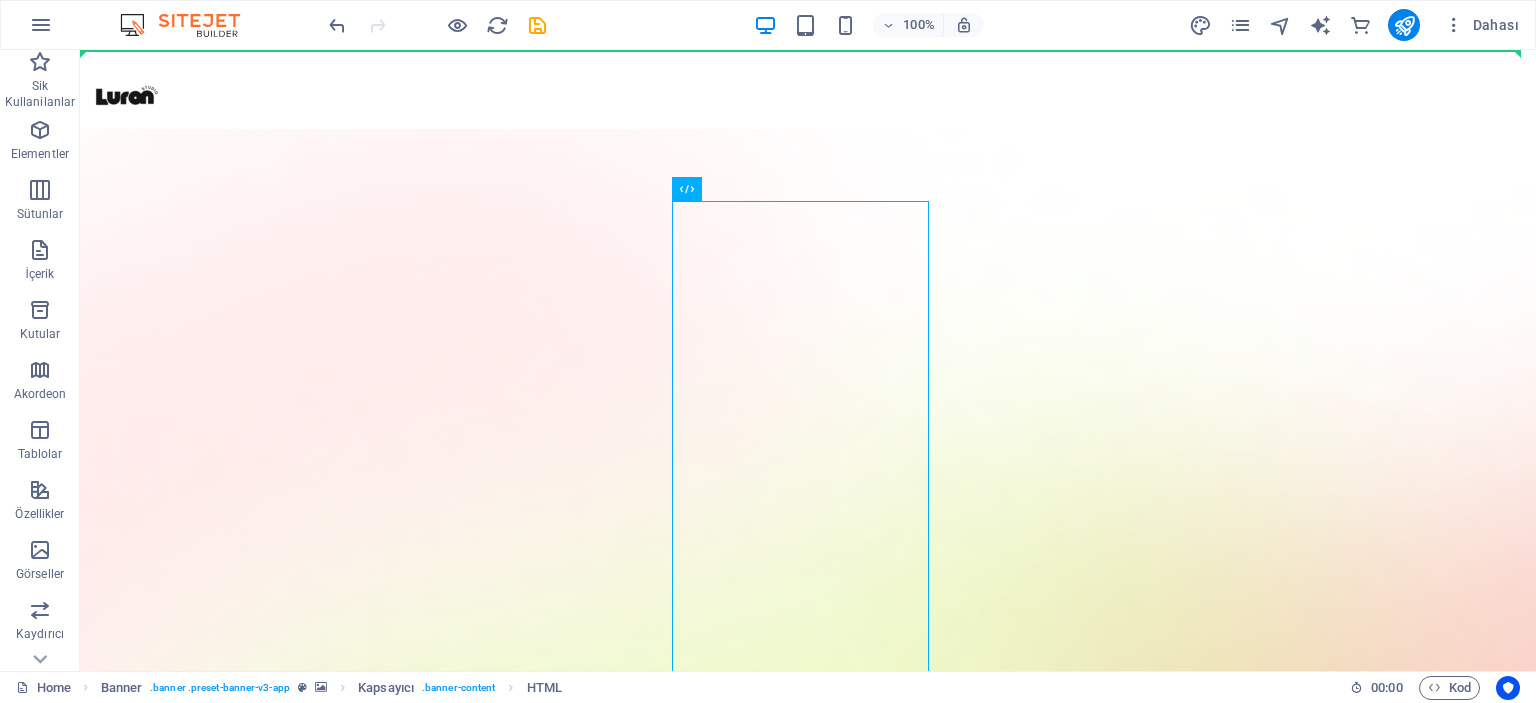 drag, startPoint x: 784, startPoint y: 242, endPoint x: 1281, endPoint y: 55, distance: 531.016 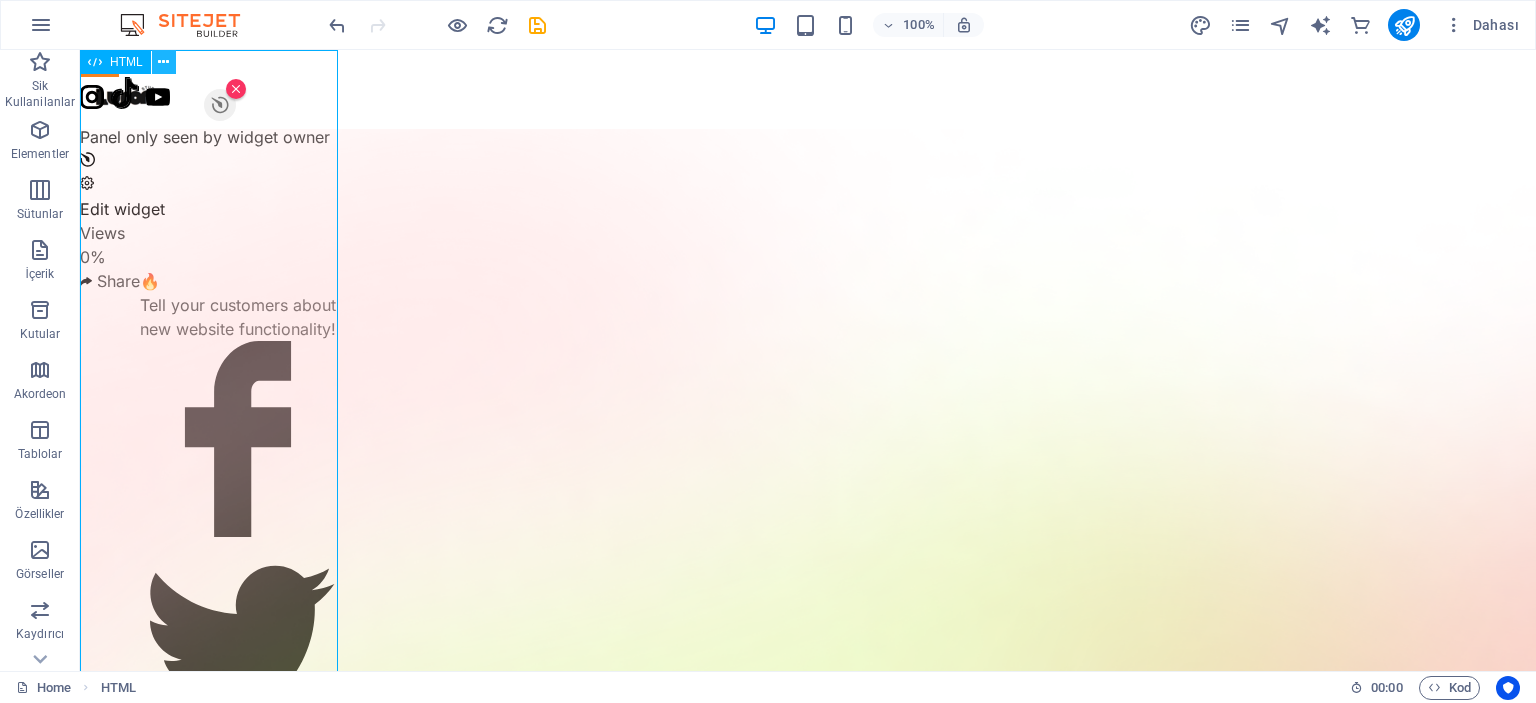 click at bounding box center (164, 62) 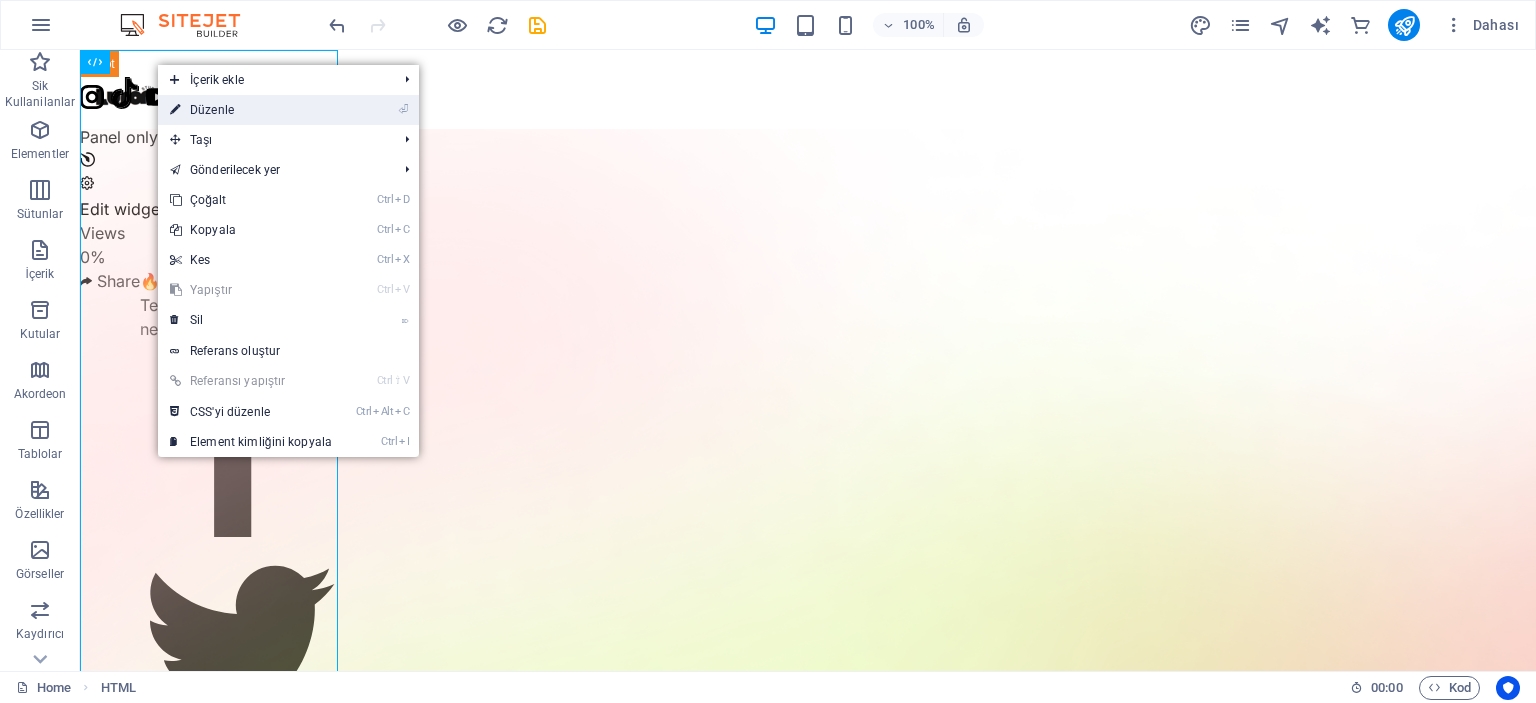 click on "⏎  Düzenle" at bounding box center [251, 110] 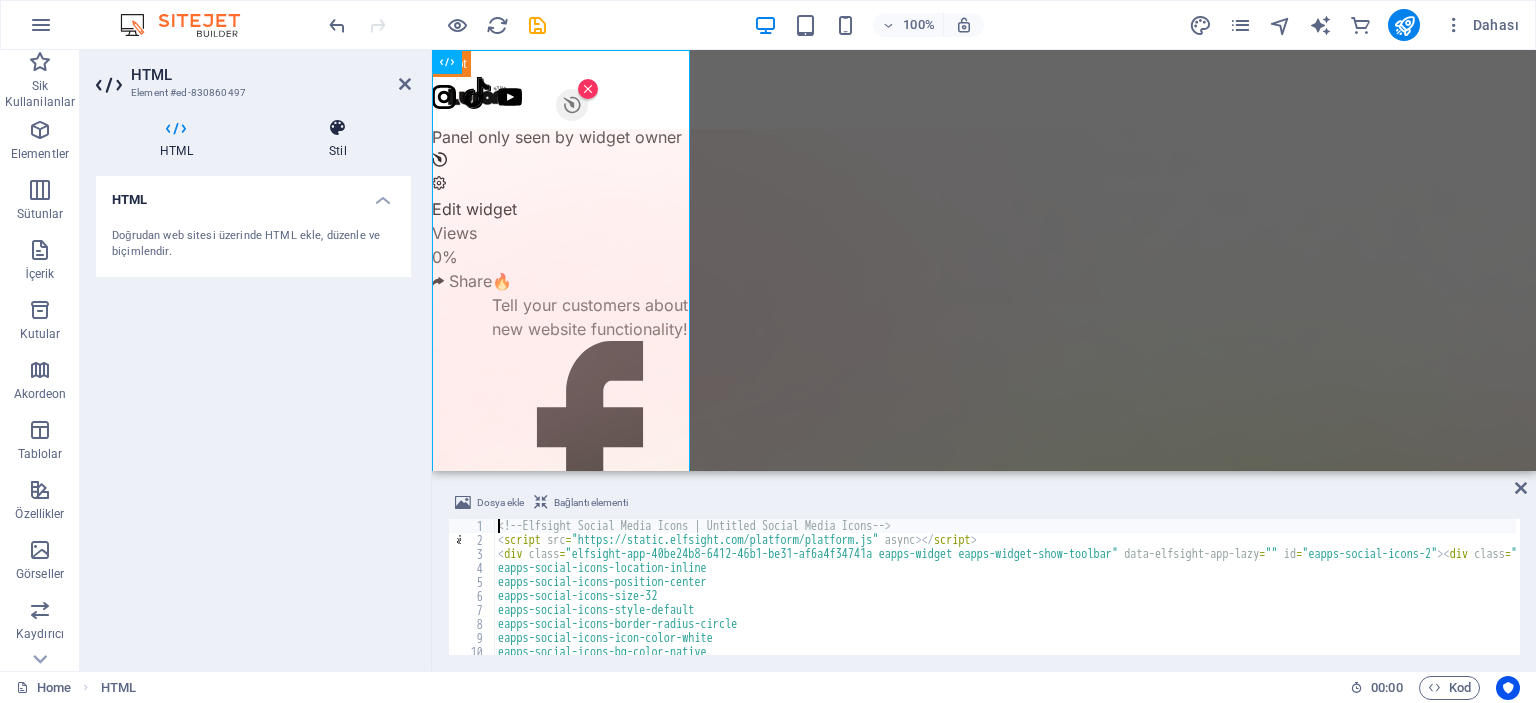 click on "Stil" at bounding box center (338, 139) 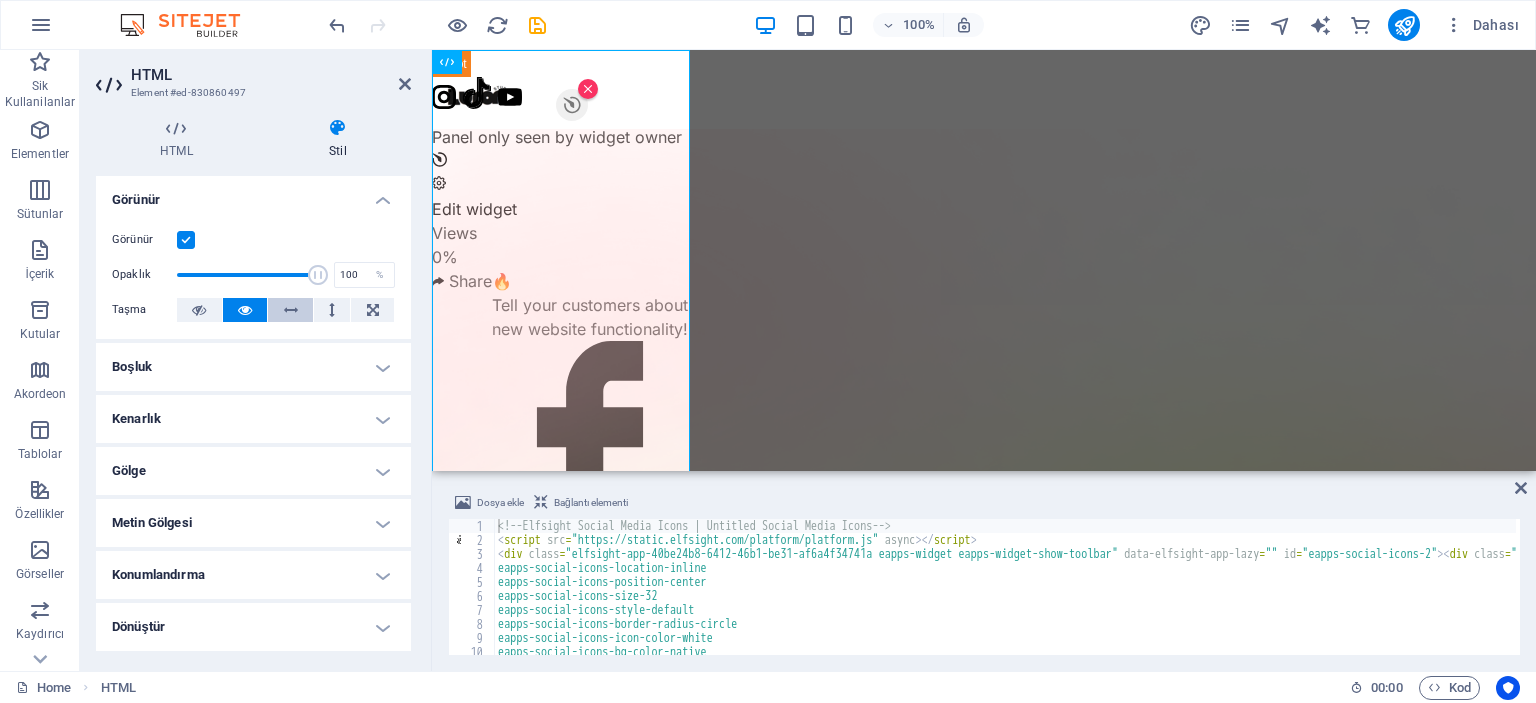 click at bounding box center (291, 310) 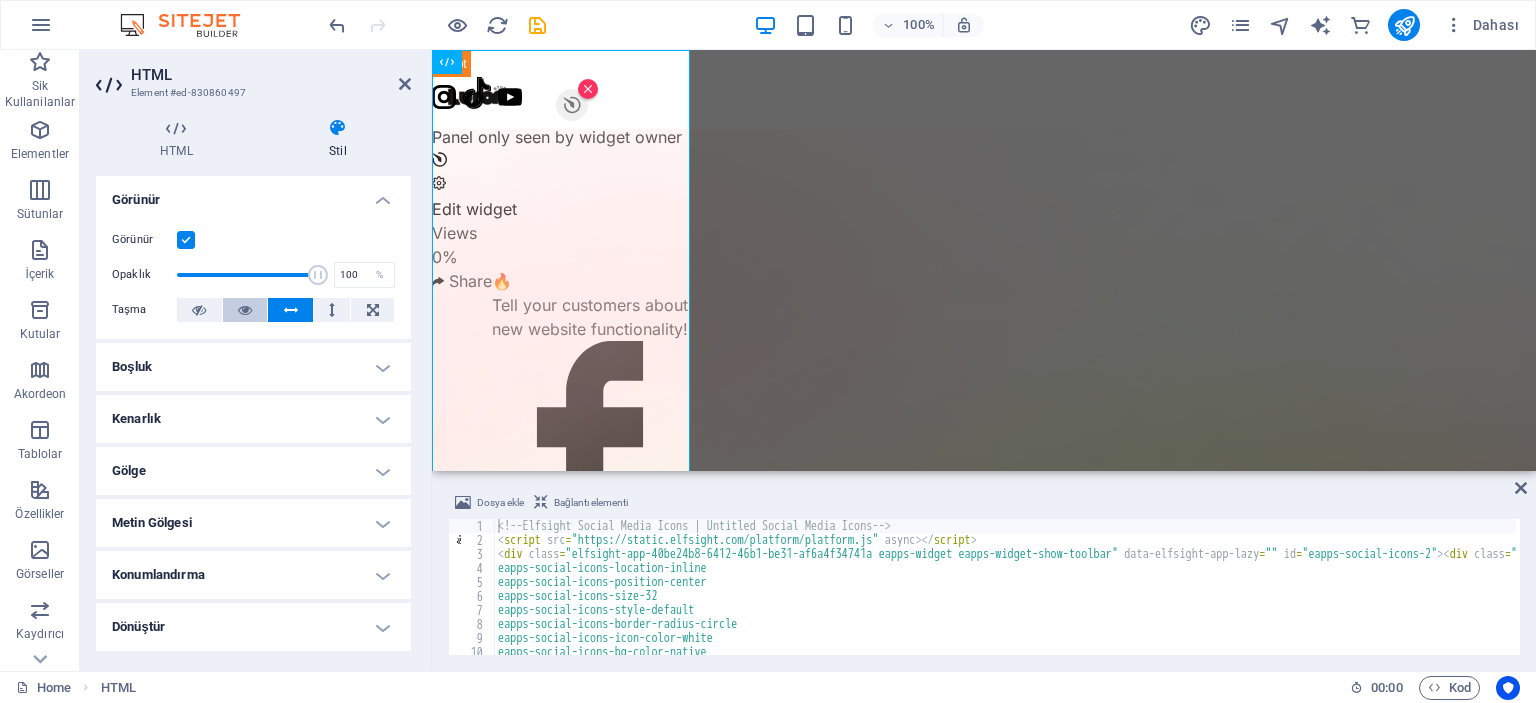 click at bounding box center (245, 310) 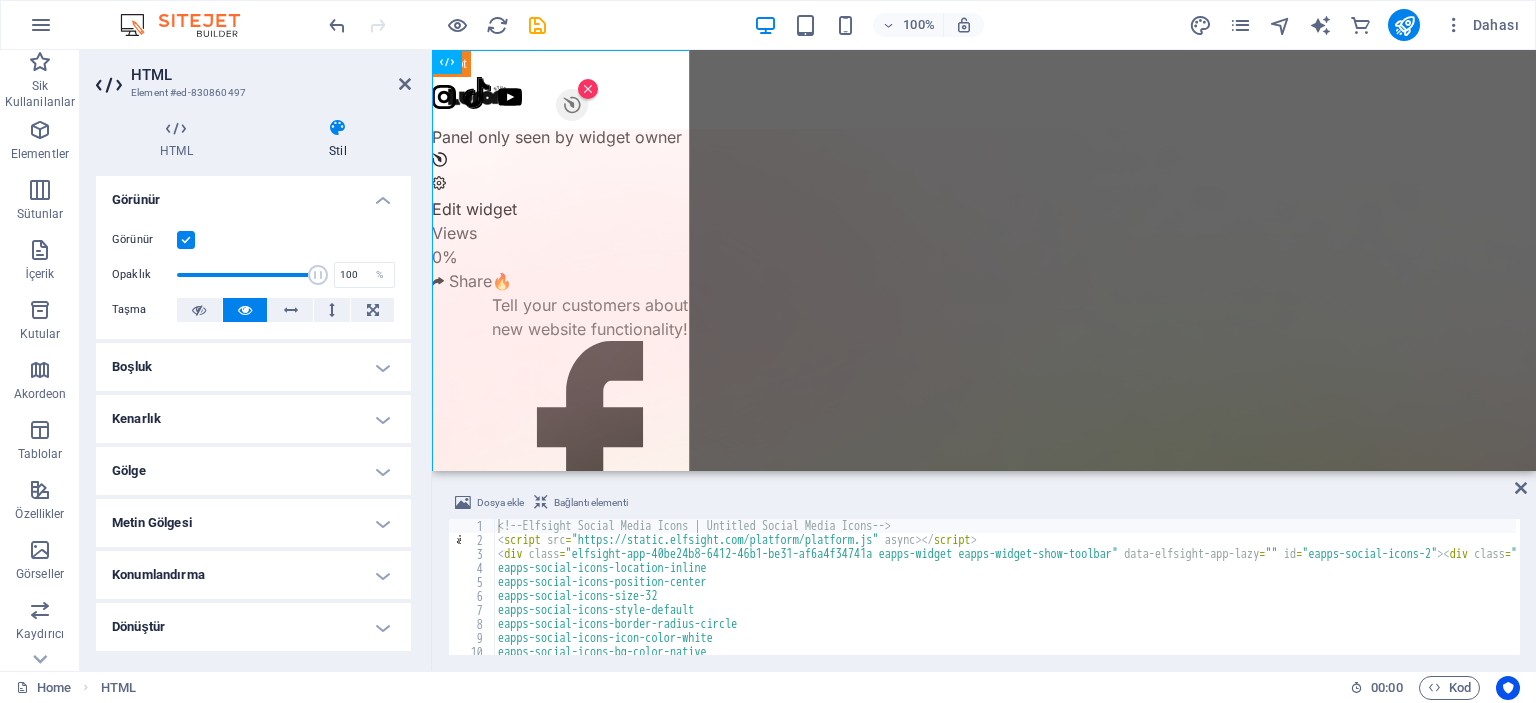 click on "Boşluk" at bounding box center (253, 367) 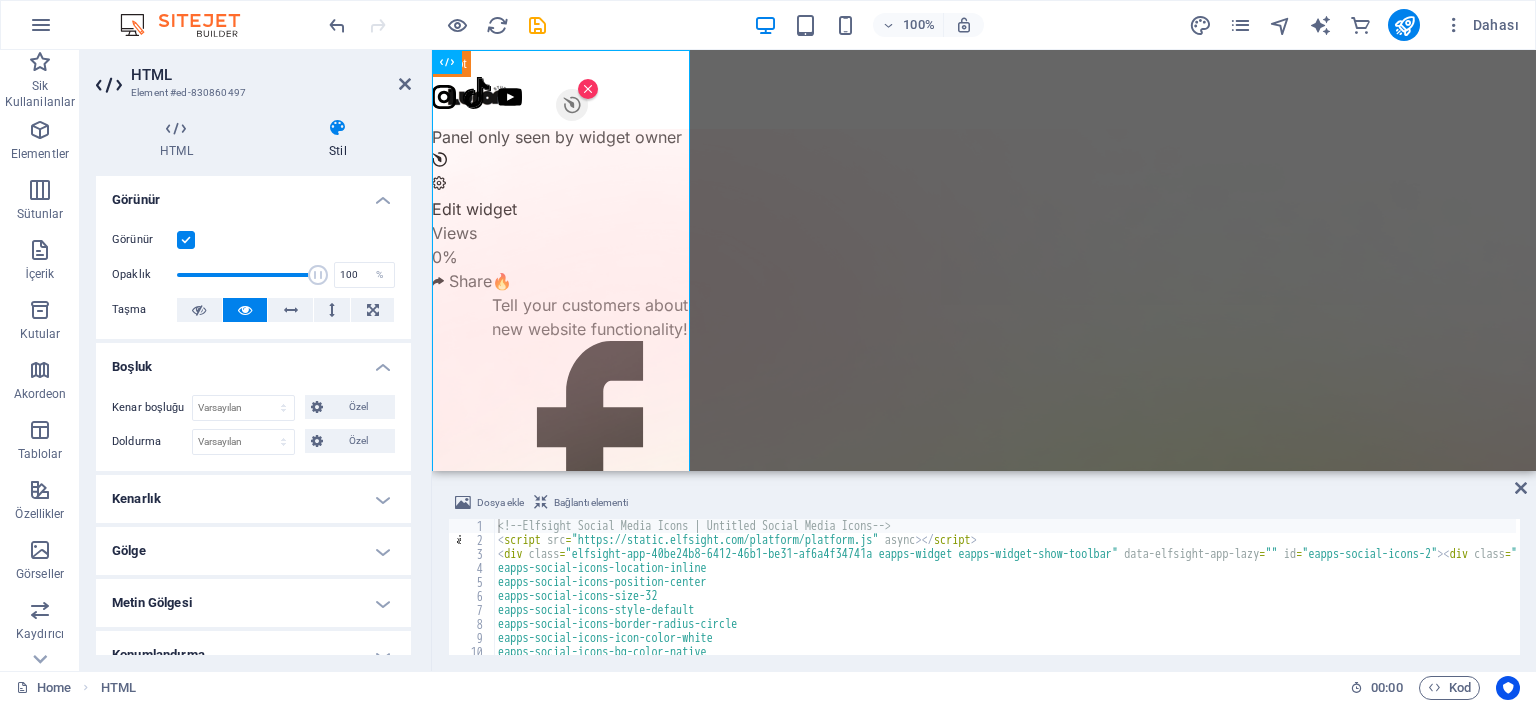 click on "Boşluk" at bounding box center (253, 361) 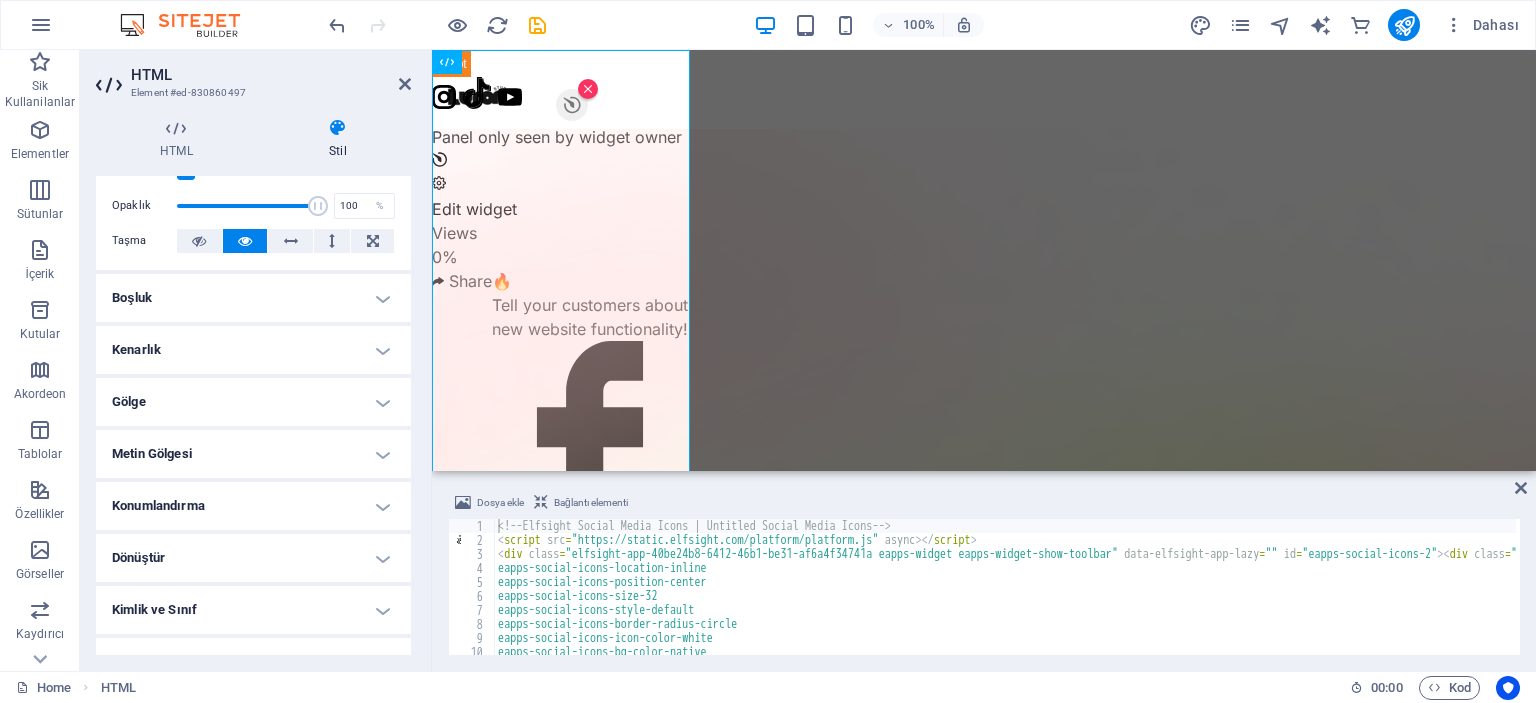 scroll, scrollTop: 100, scrollLeft: 0, axis: vertical 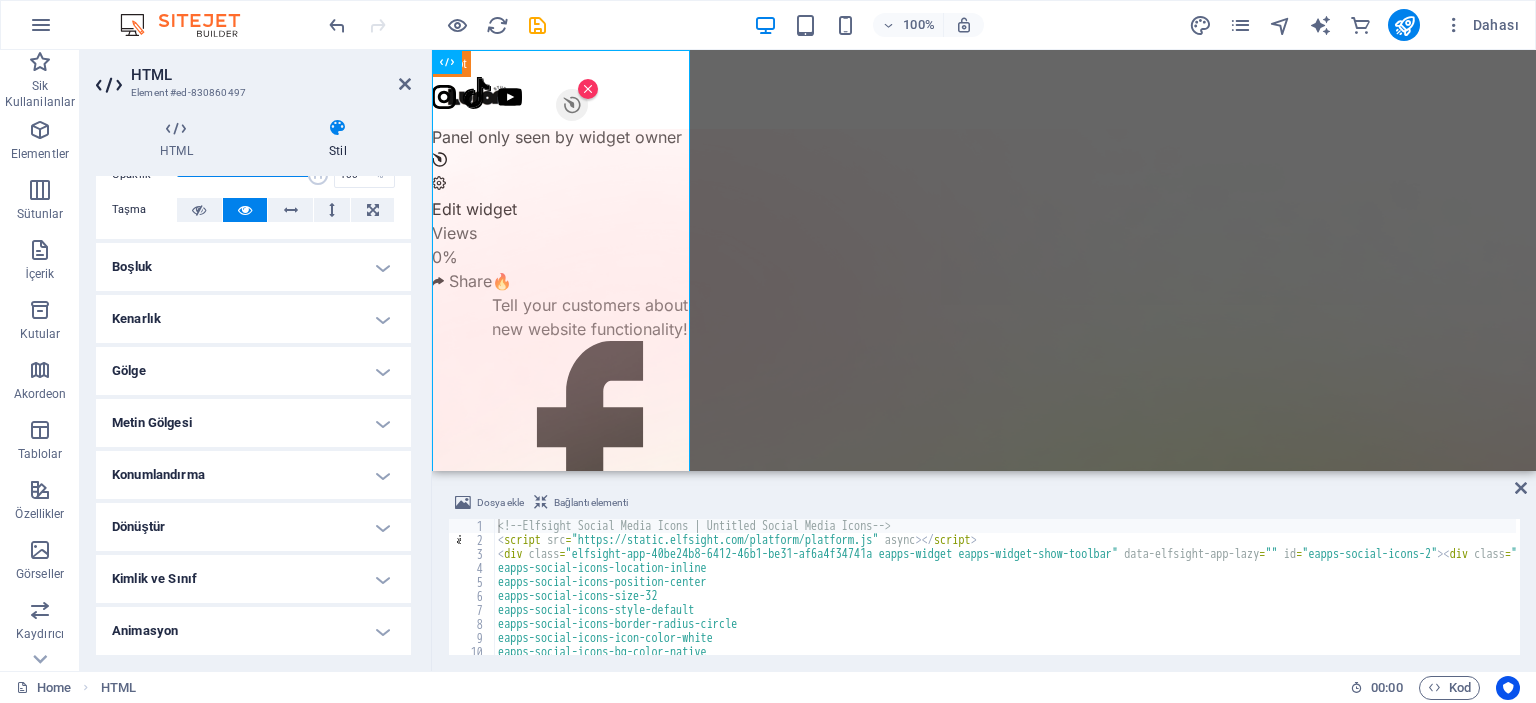 click on "Konumlandırma" at bounding box center [253, 475] 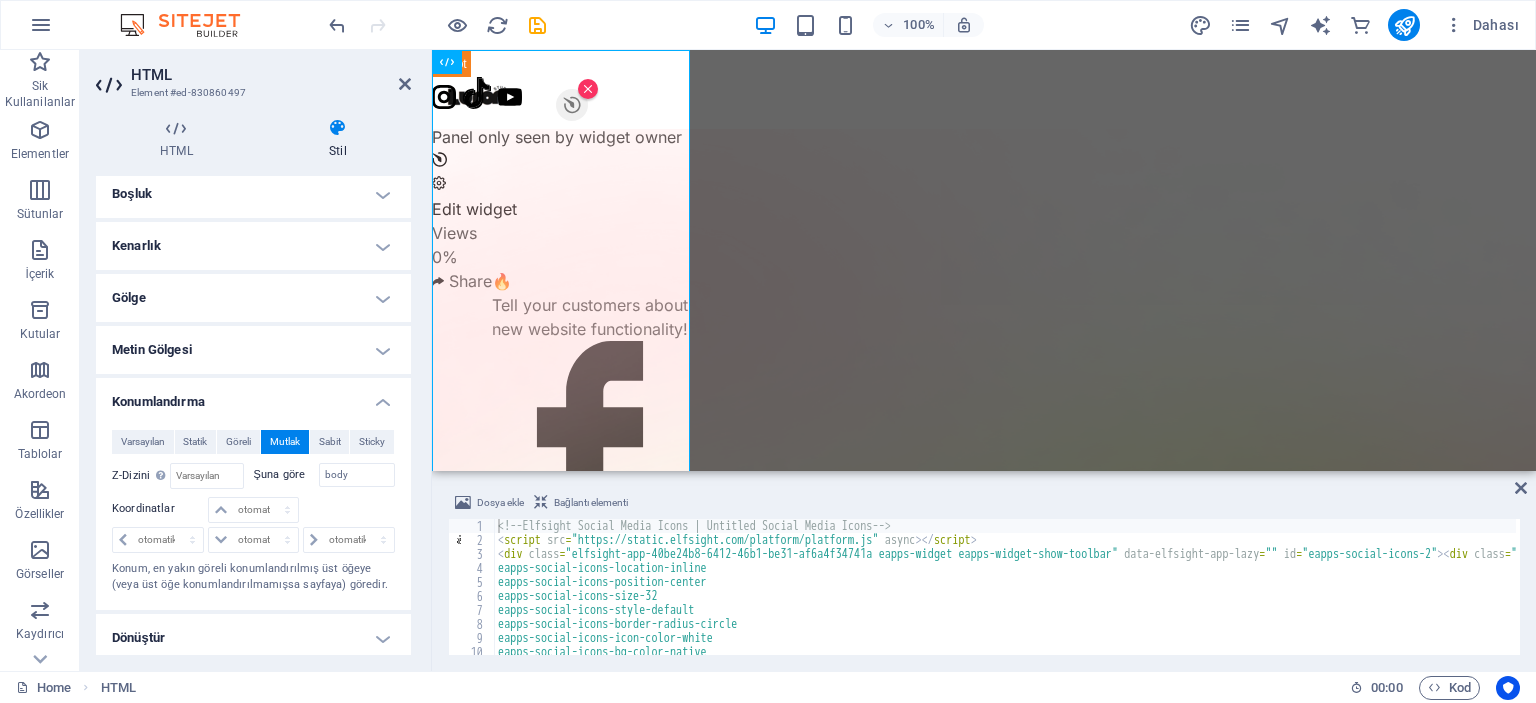 scroll, scrollTop: 200, scrollLeft: 0, axis: vertical 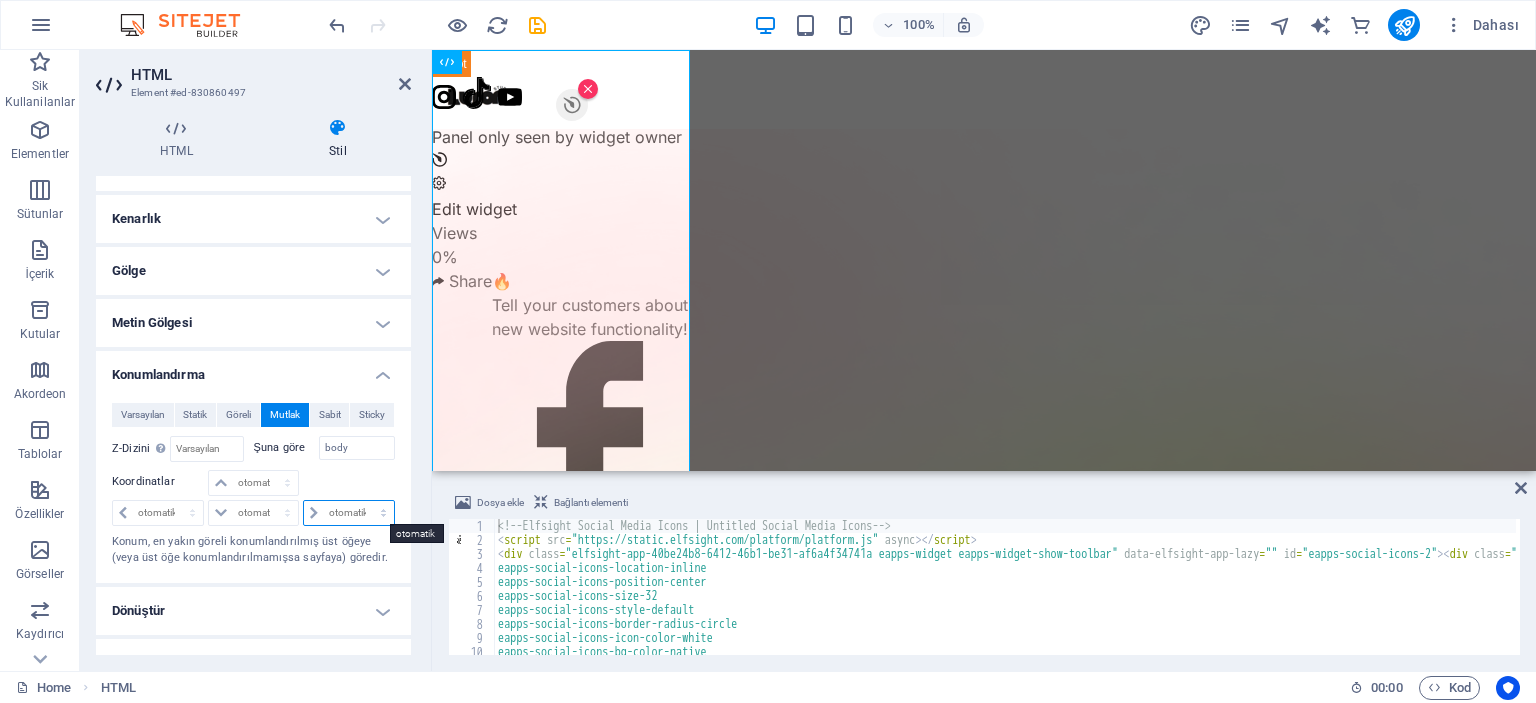 click on "otomatik px rem % em" at bounding box center [349, 513] 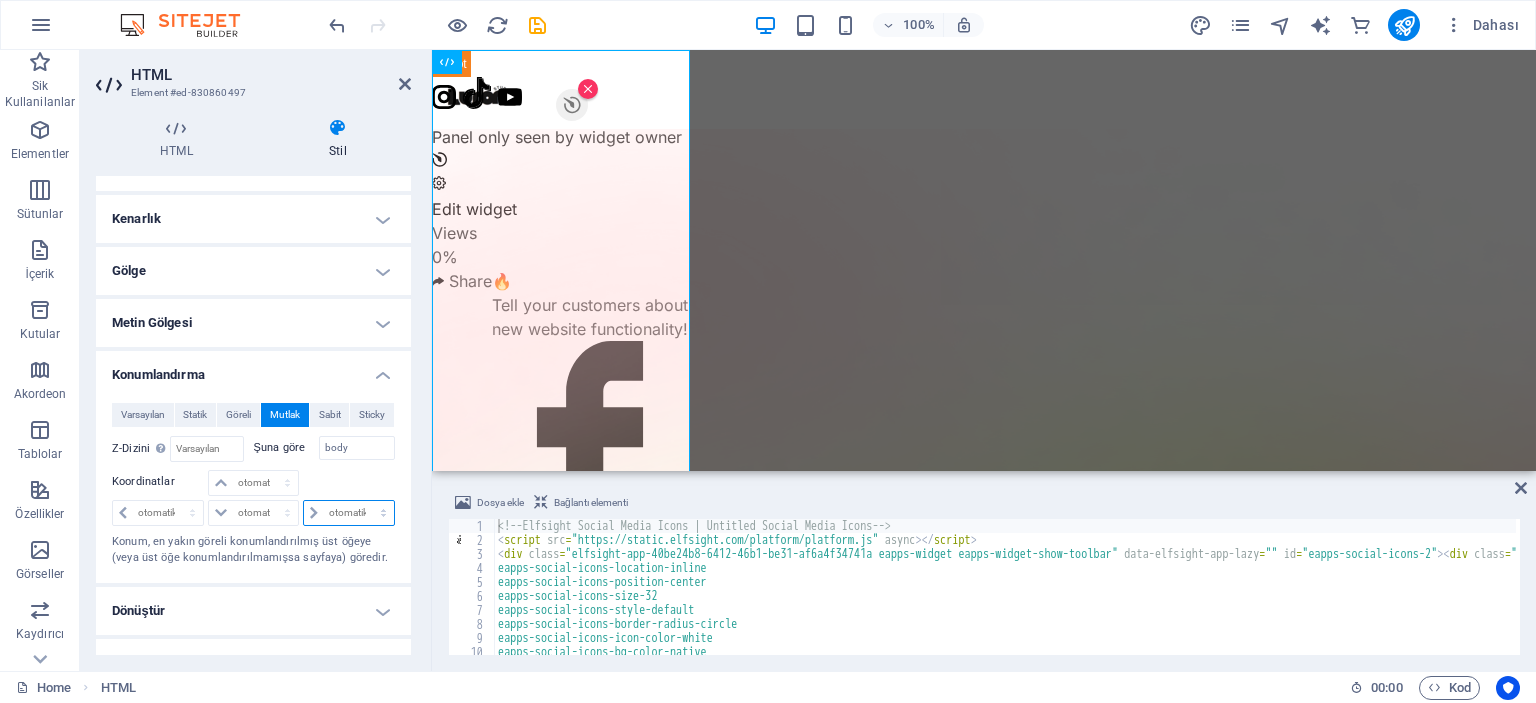 click on "otomatik px rem % em" at bounding box center [349, 513] 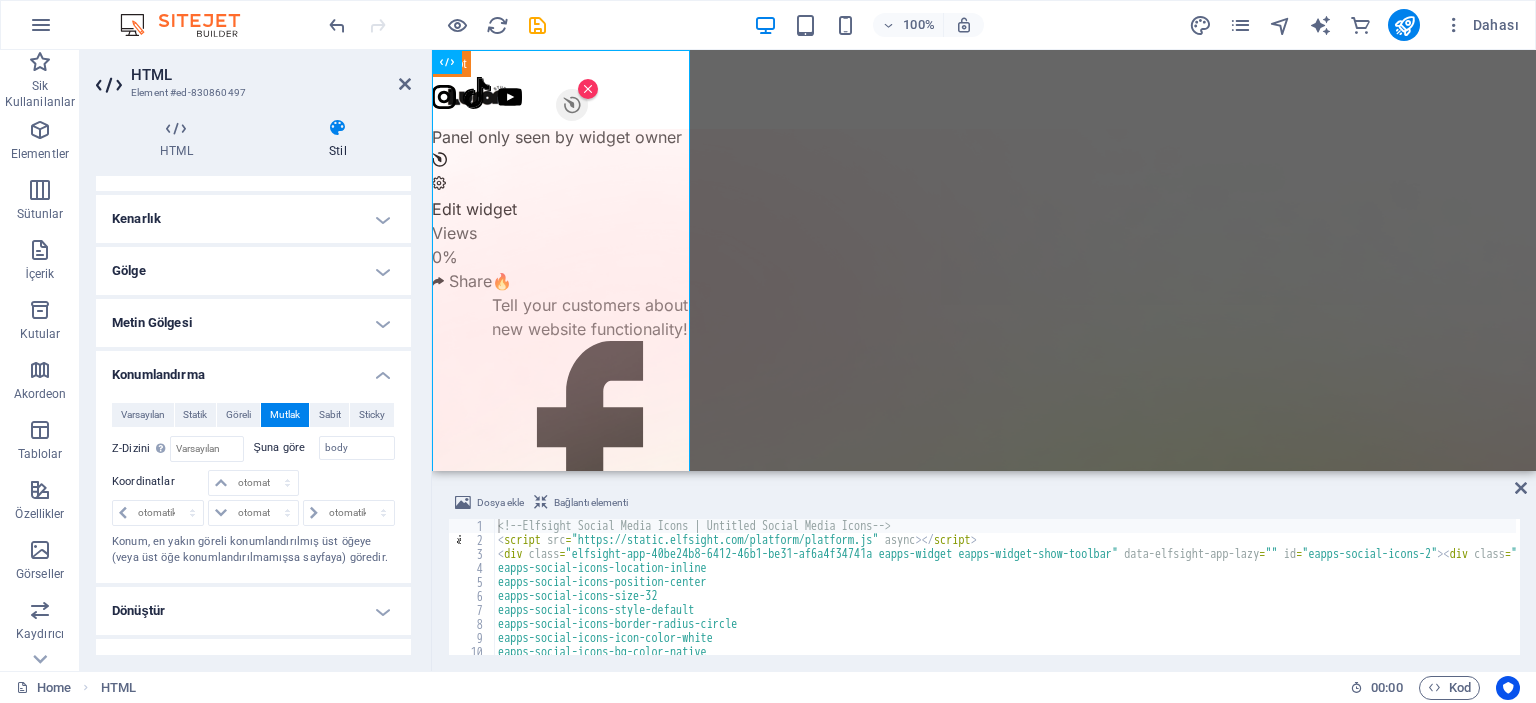 click on "Varsayılan Statik Göreli Mutlak Sabit Sticky Z-Dizini Element sırasını arkadan öne doğru ayarlar. Değer ne kadar yüksek olursa element de o kadar yüksek olur. Şuna göre body Koordinatlar otomatik px rem % em otomatik px rem % em otomatik px rem % em otomatik px rem % em Konum, en yakın göreli konumlandırılmış üst öğeye (veya üst öğe konumlandırılmamışsa sayfaya) göredir." at bounding box center [253, 485] 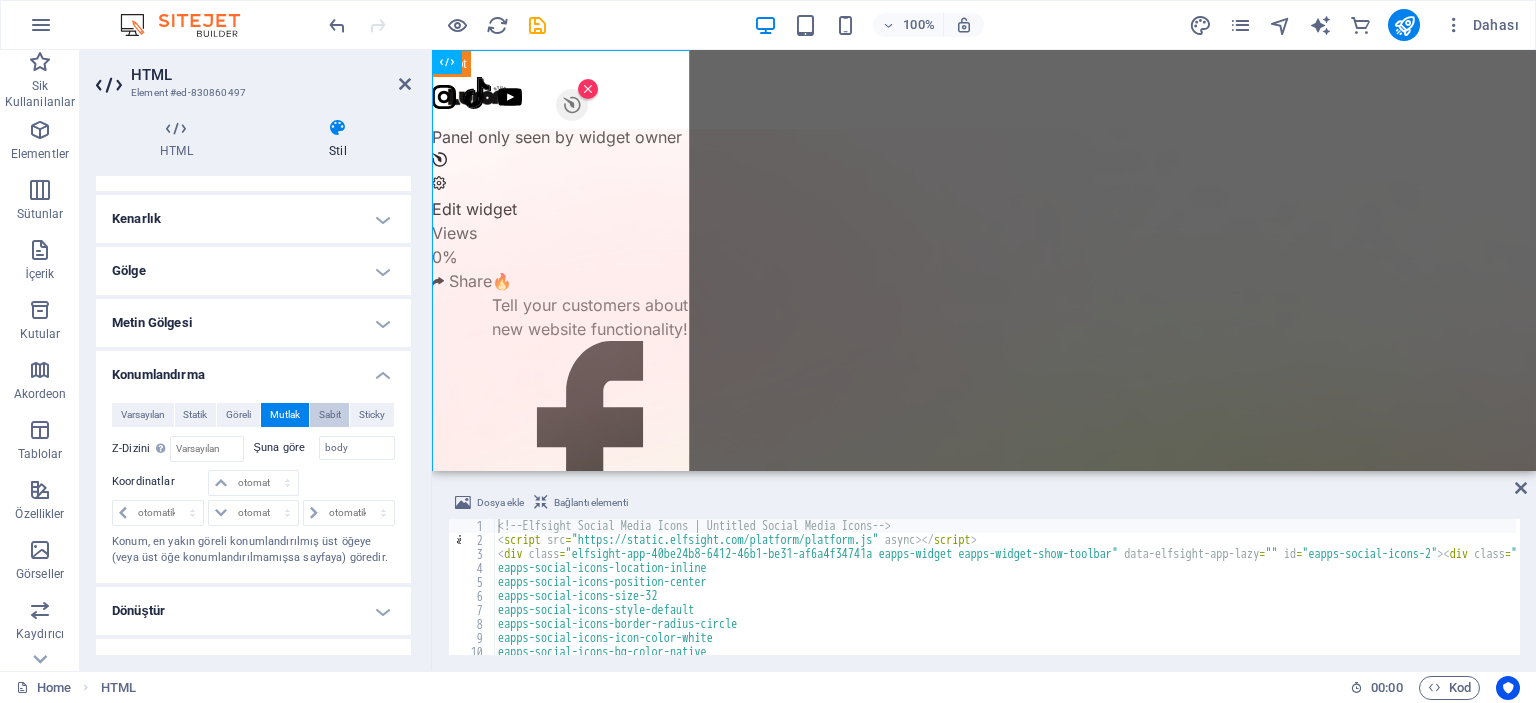 click on "Sabit" at bounding box center (330, 415) 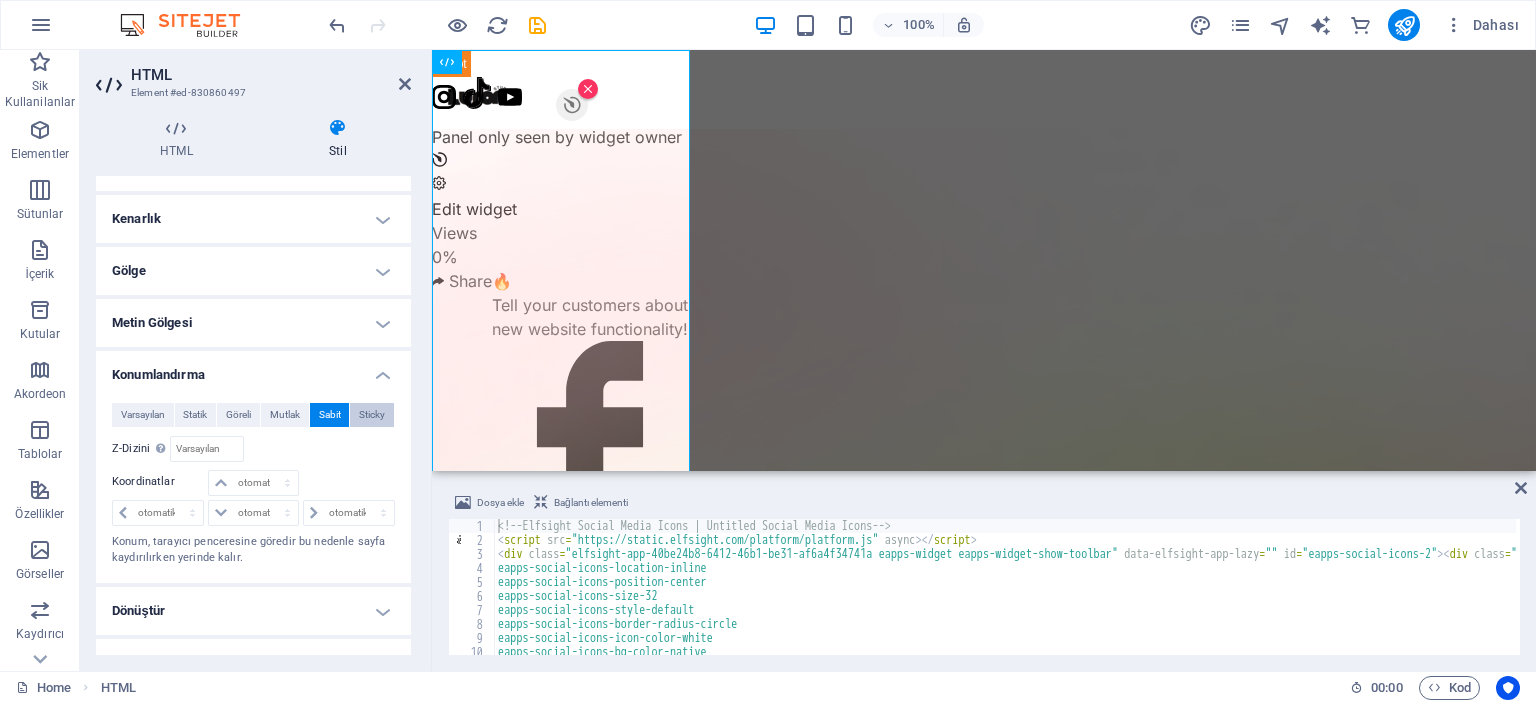 click on "Sticky" at bounding box center [372, 415] 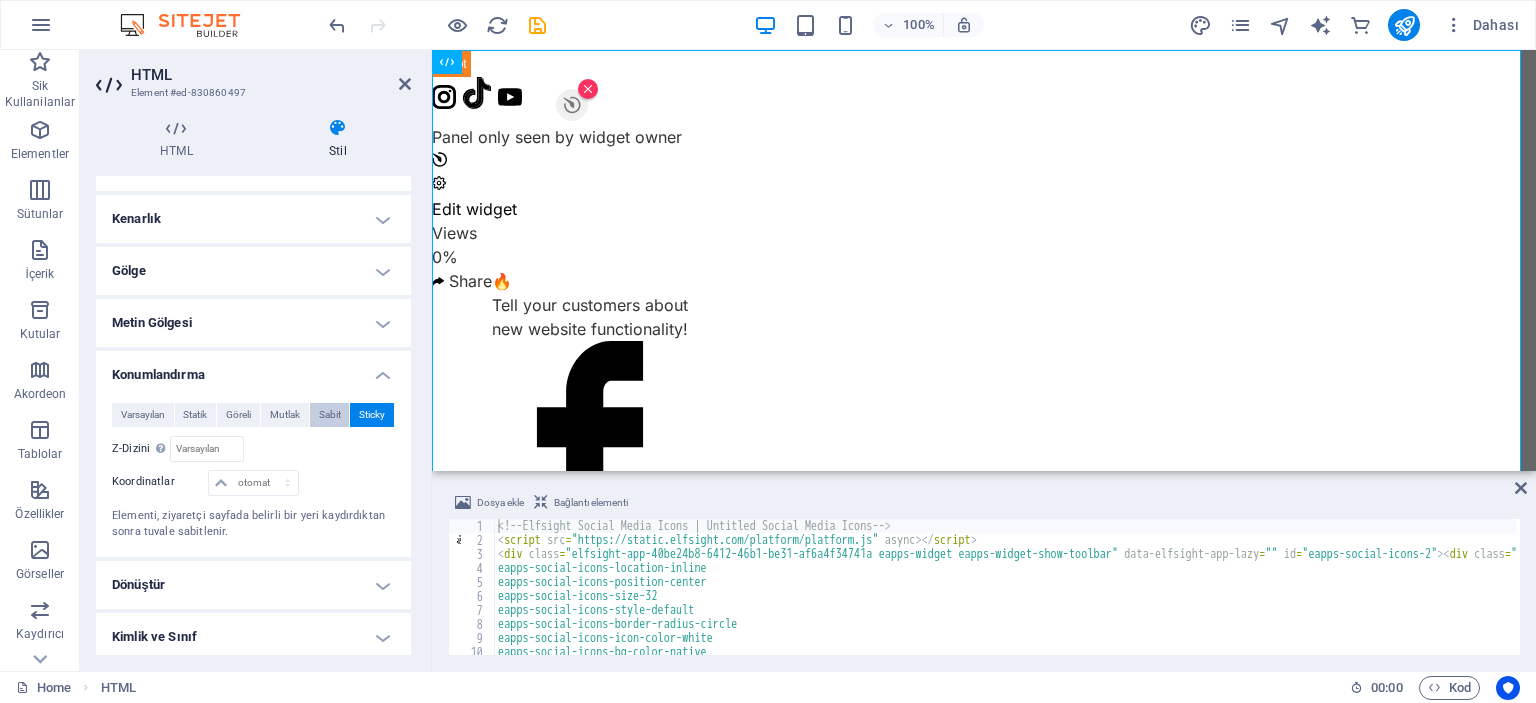click on "Sabit" at bounding box center (330, 415) 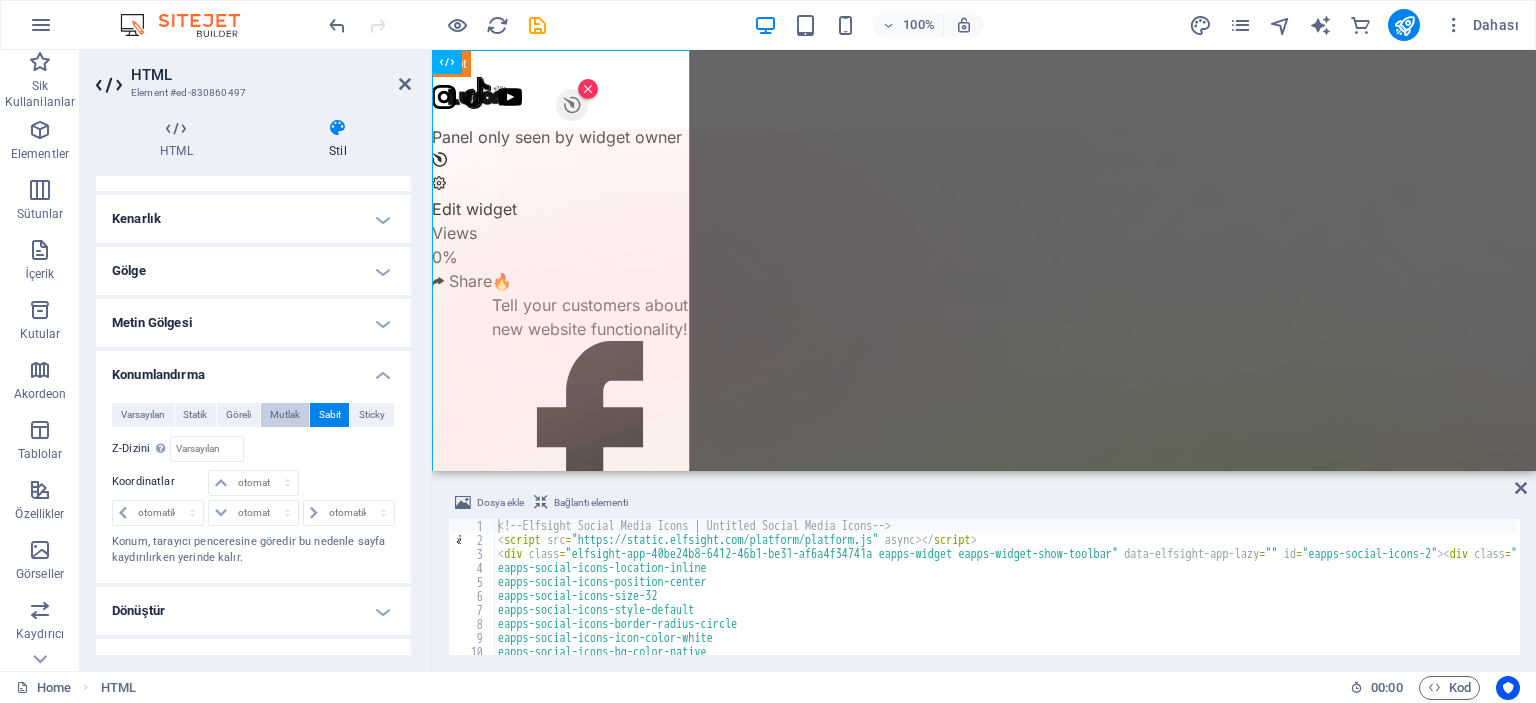 click on "Mutlak" at bounding box center (285, 415) 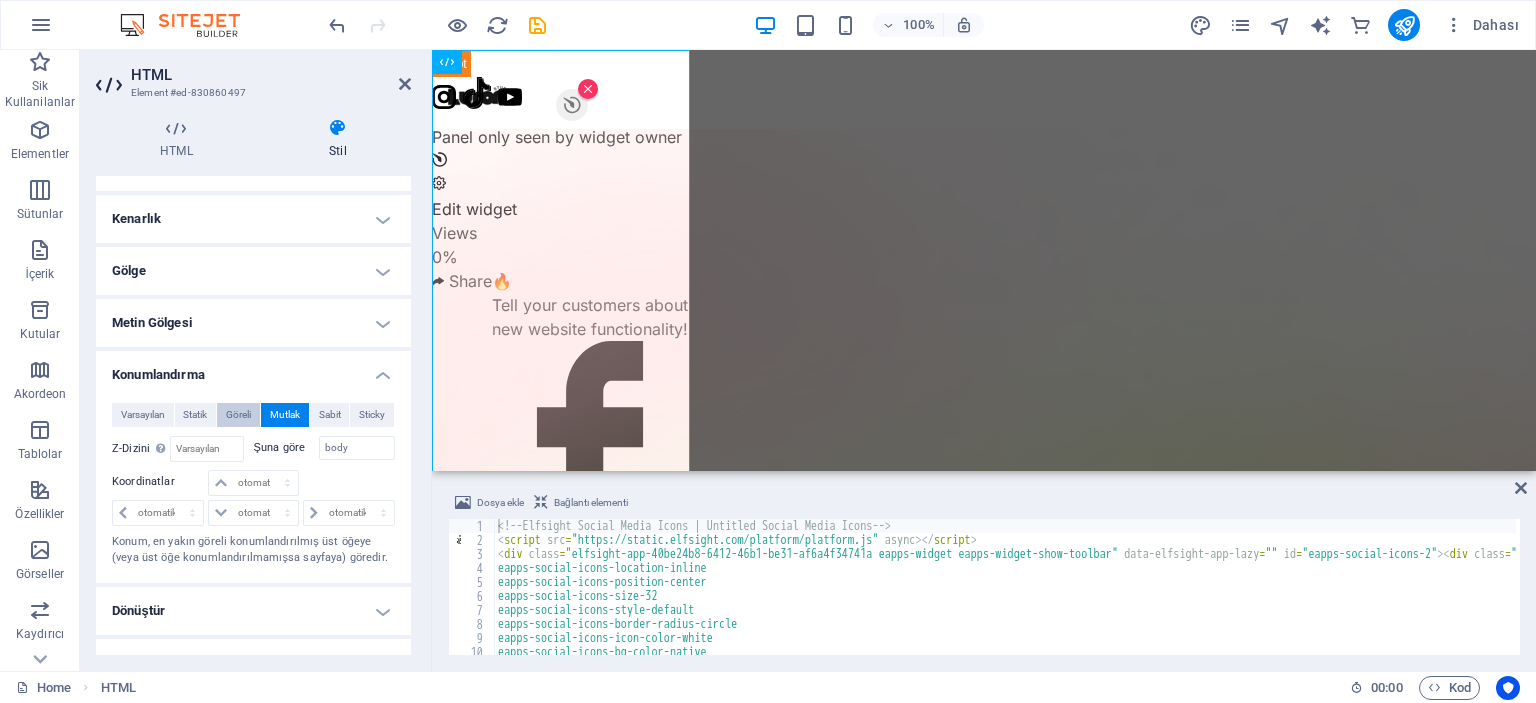click on "Göreli" at bounding box center (238, 415) 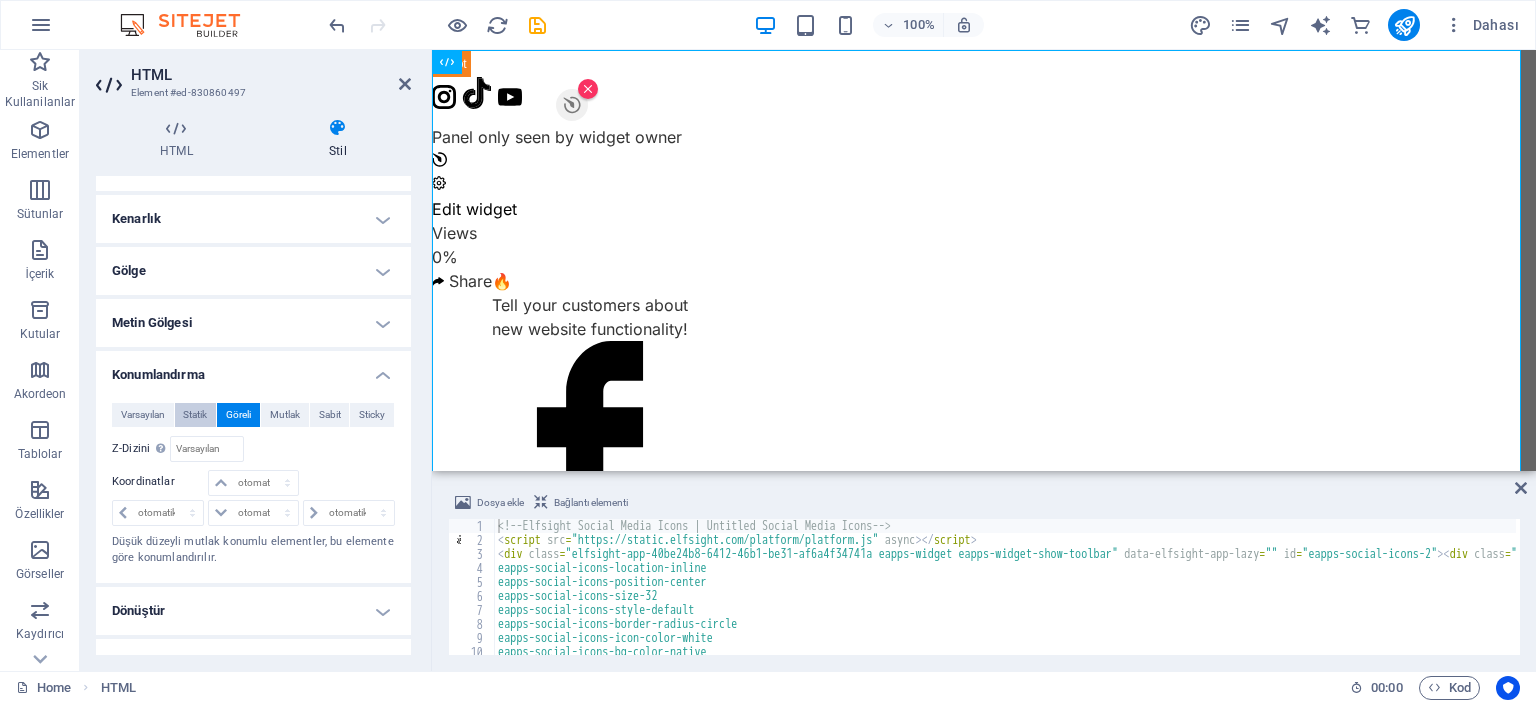 click on "Statik" at bounding box center [195, 415] 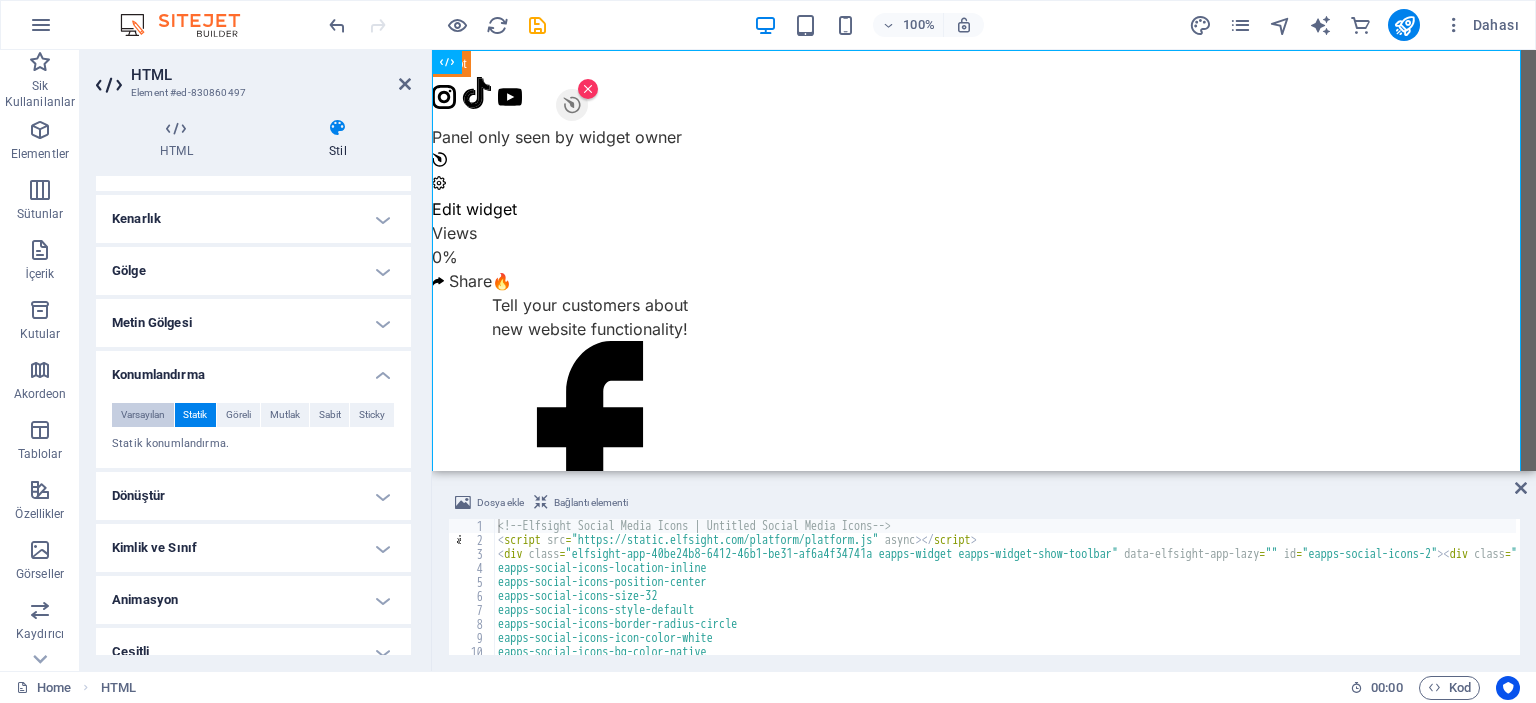 click on "Varsayılan" at bounding box center [143, 415] 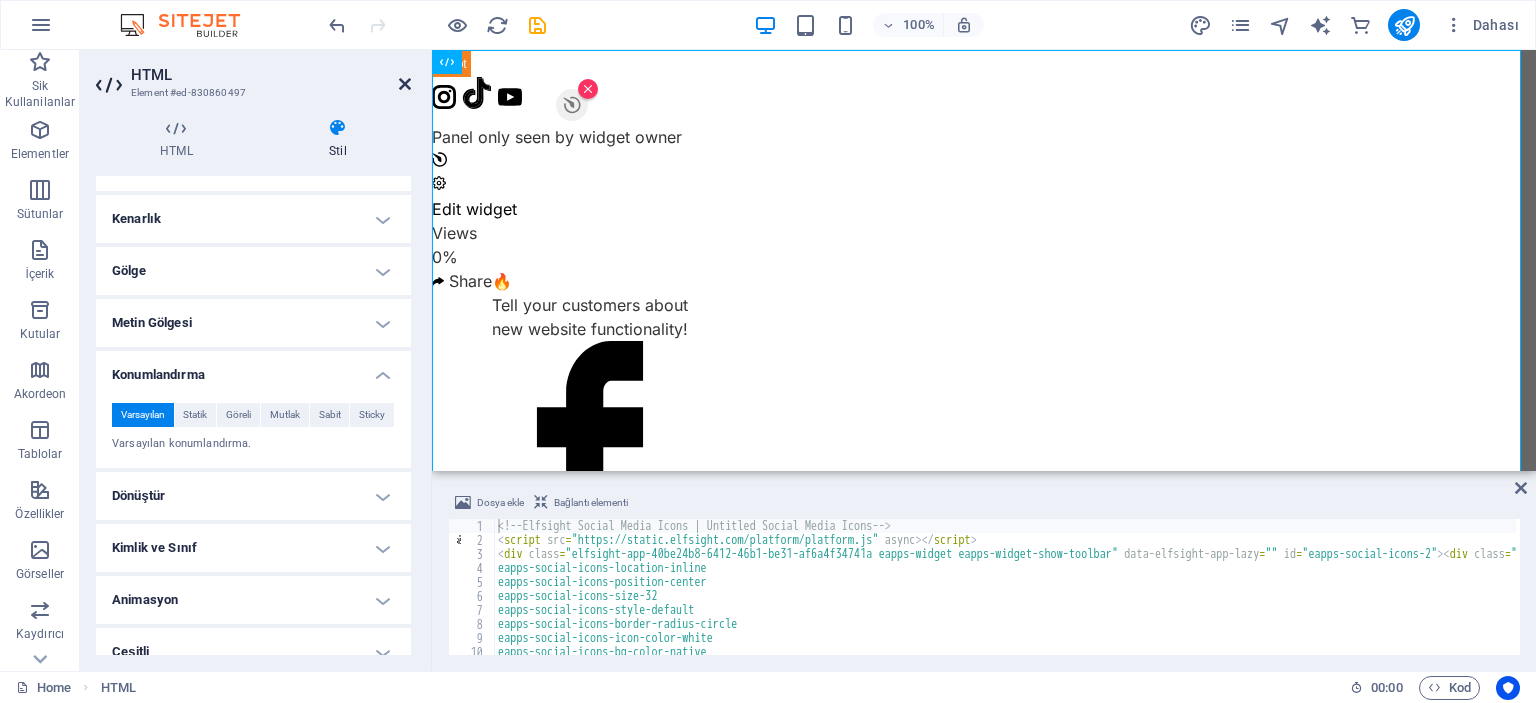 click at bounding box center [405, 84] 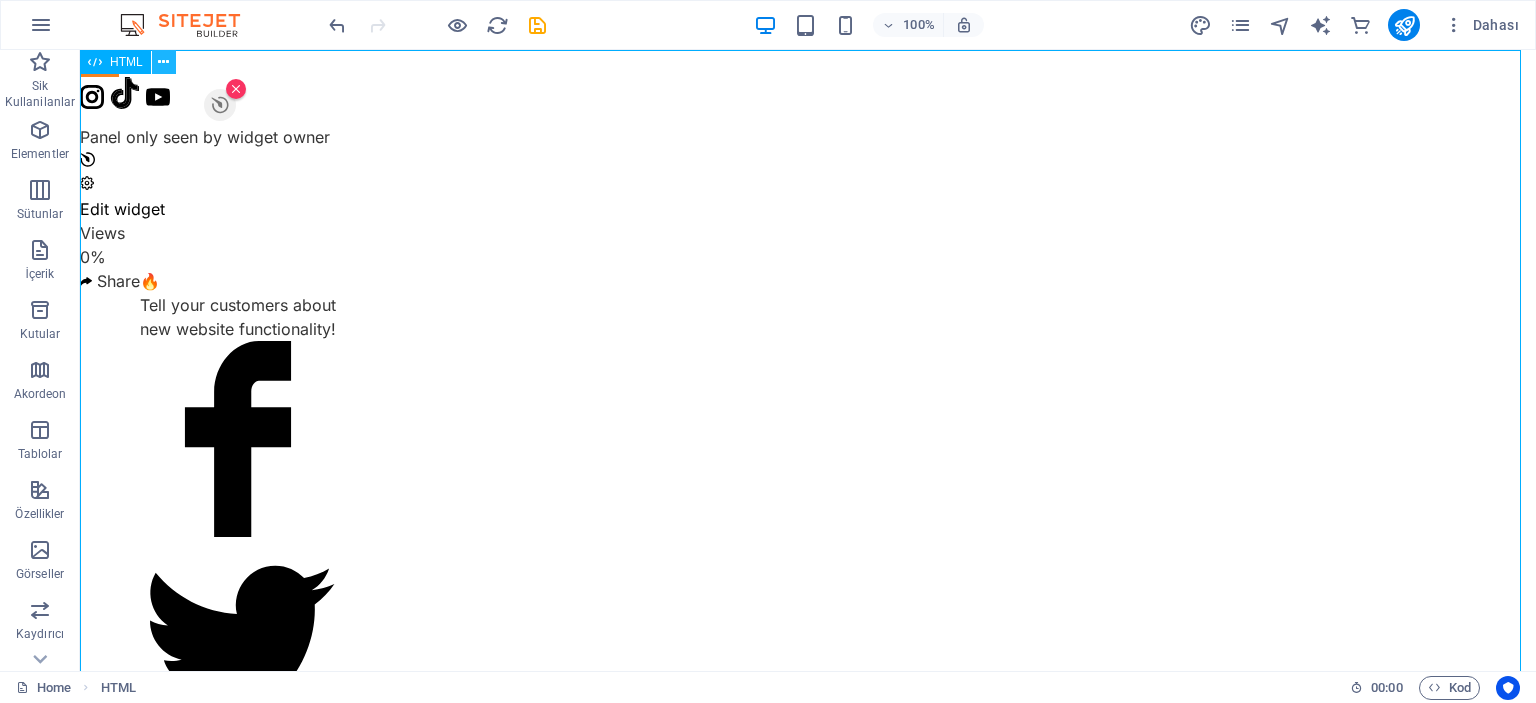 click at bounding box center [163, 62] 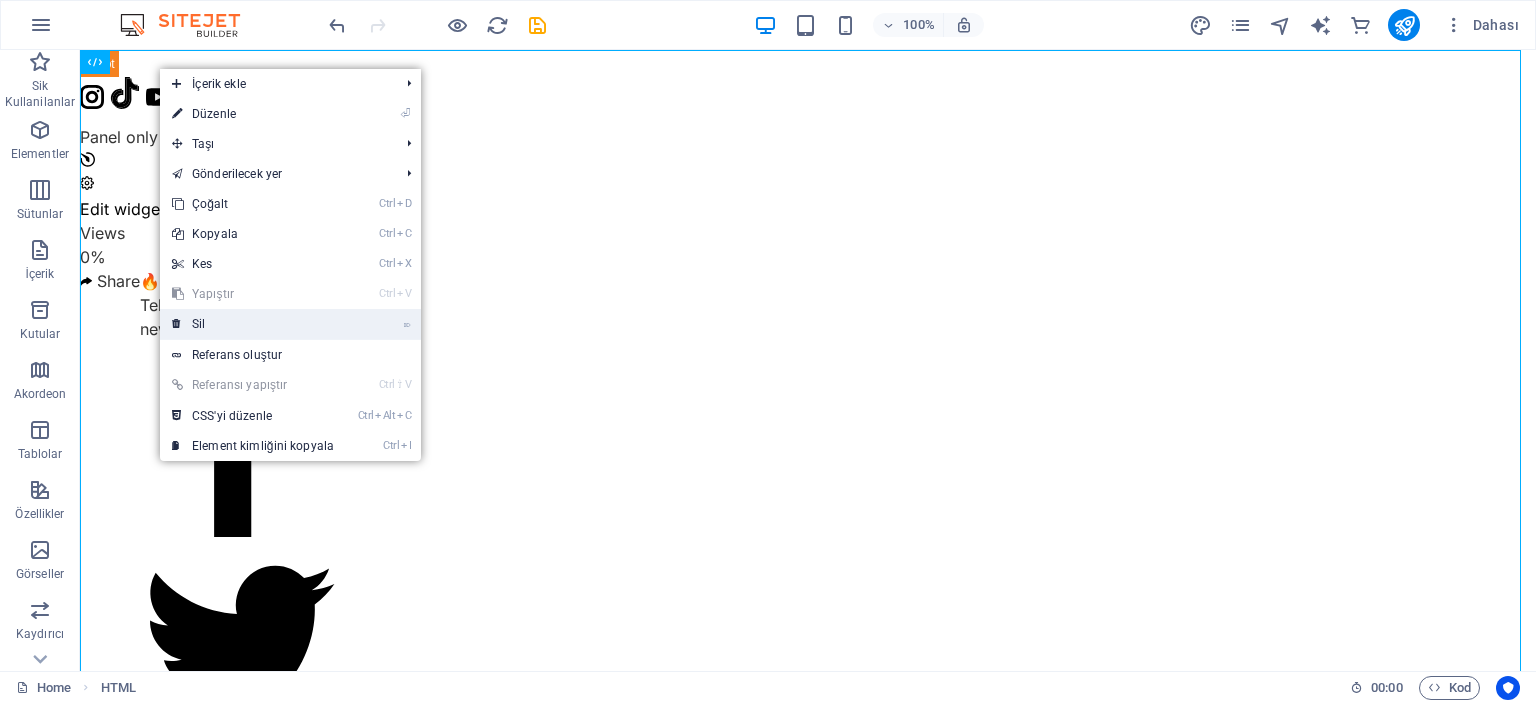 click on "⌦  Sil" at bounding box center (253, 324) 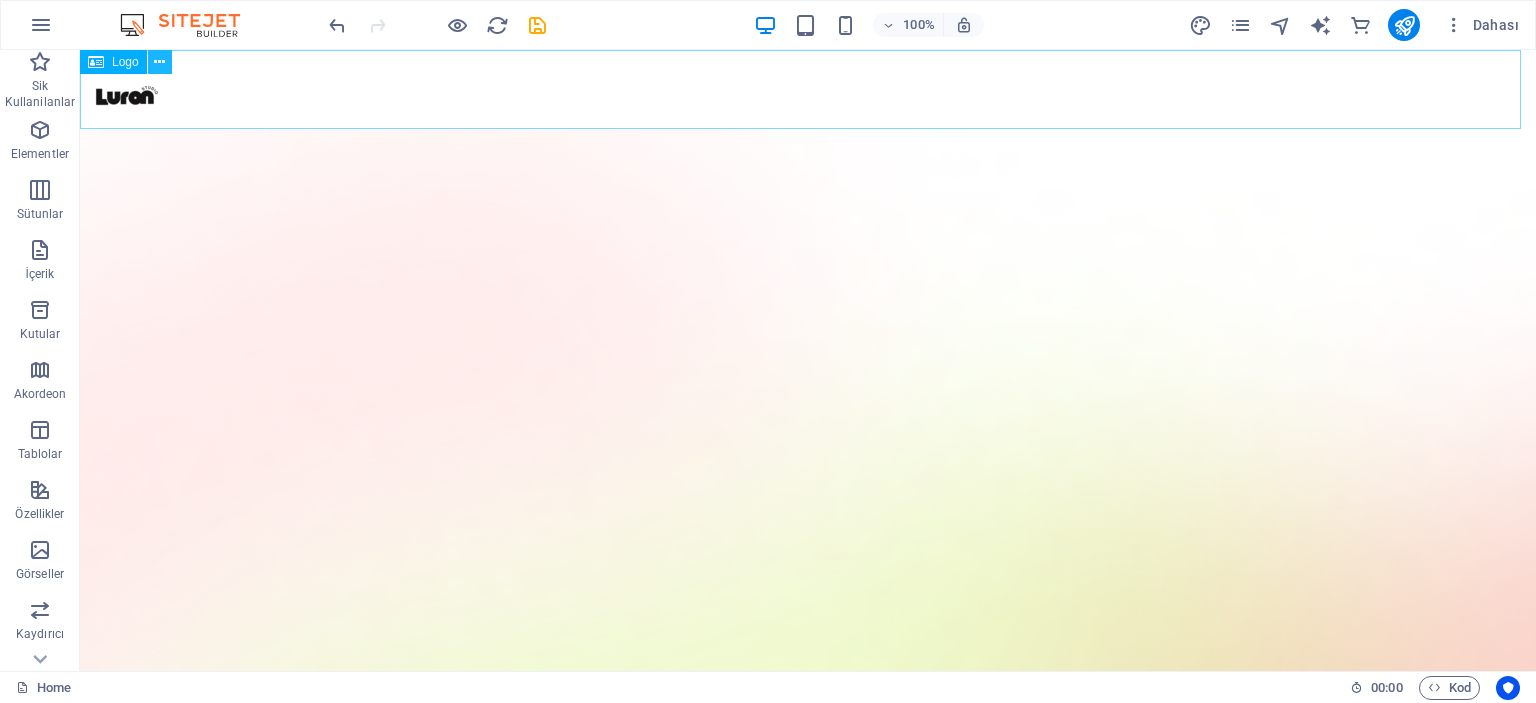 click at bounding box center [159, 62] 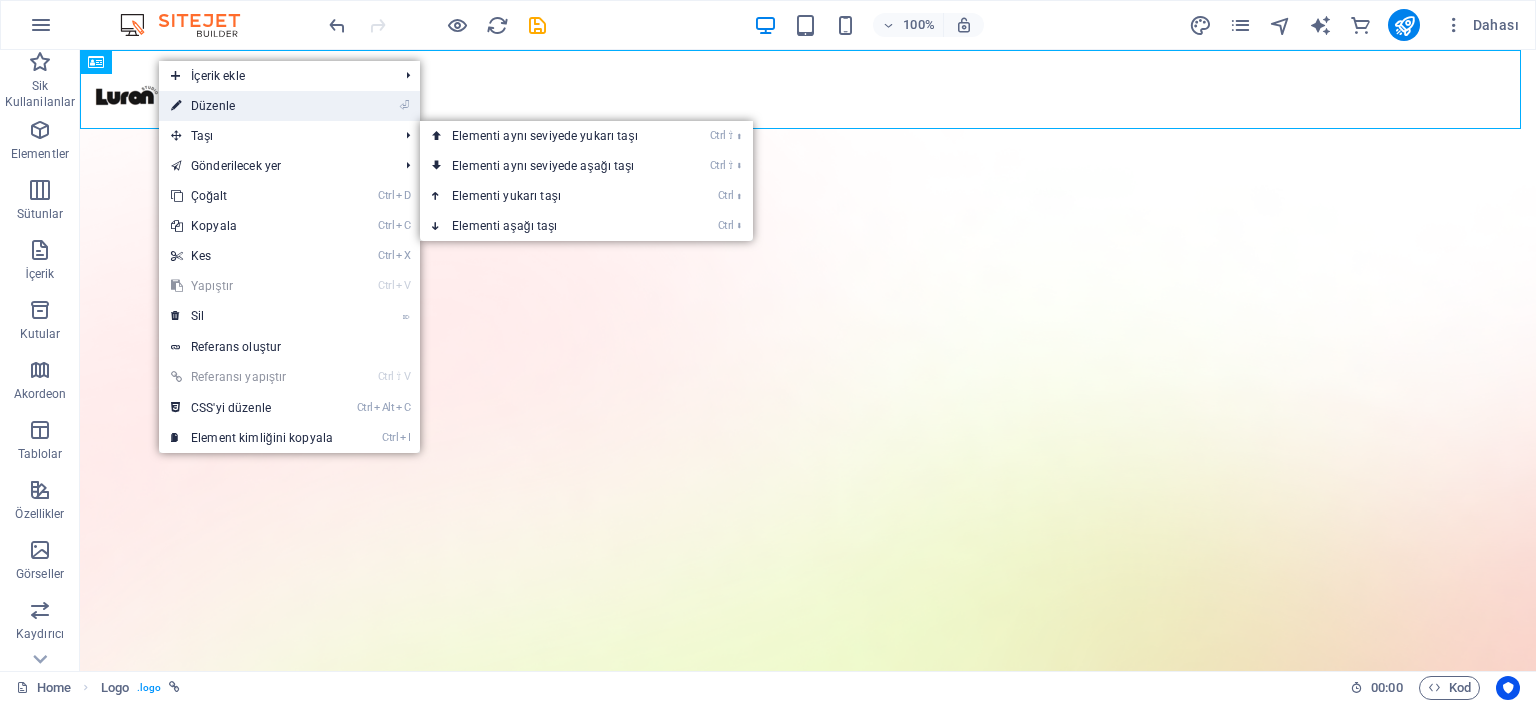 click on "⏎  Düzenle" at bounding box center (252, 106) 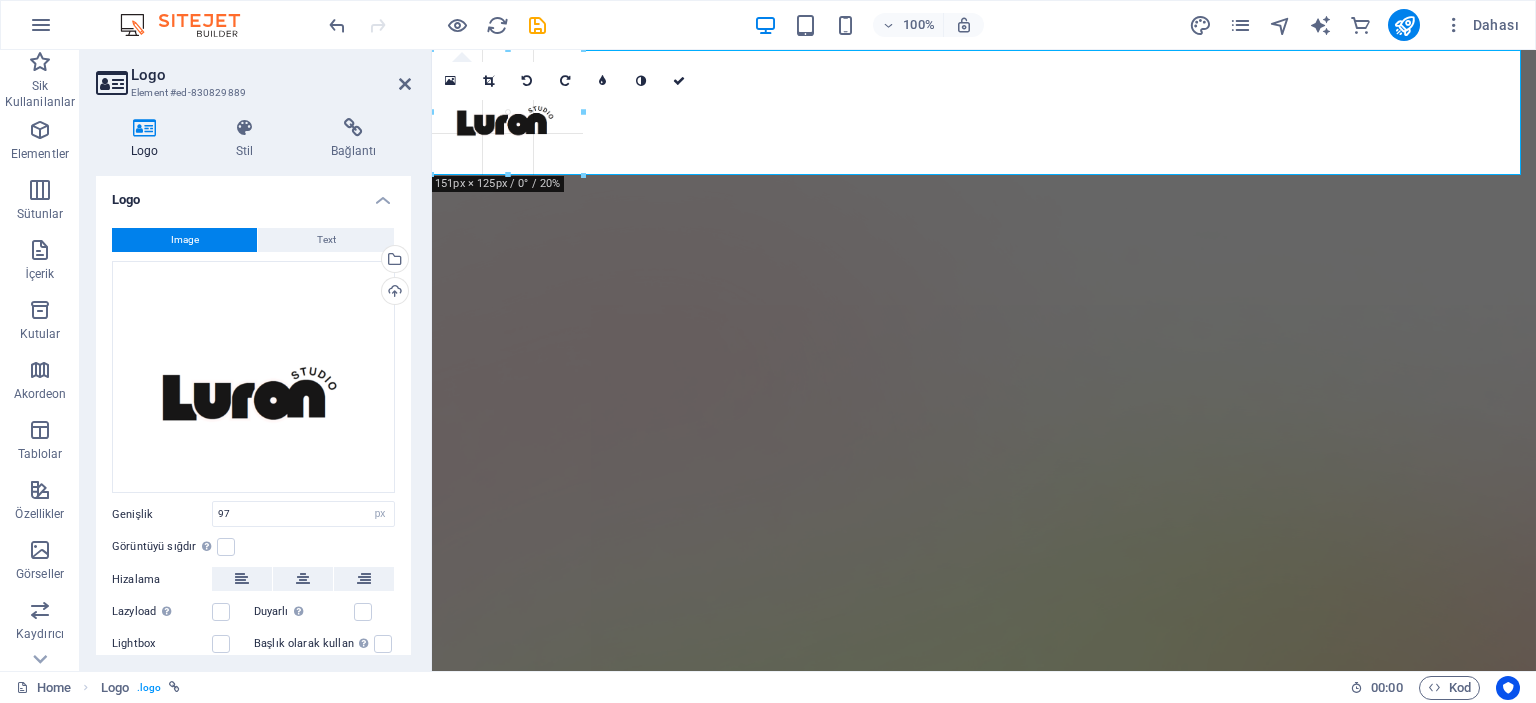 drag, startPoint x: 531, startPoint y: 126, endPoint x: 585, endPoint y: 150, distance: 59.093147 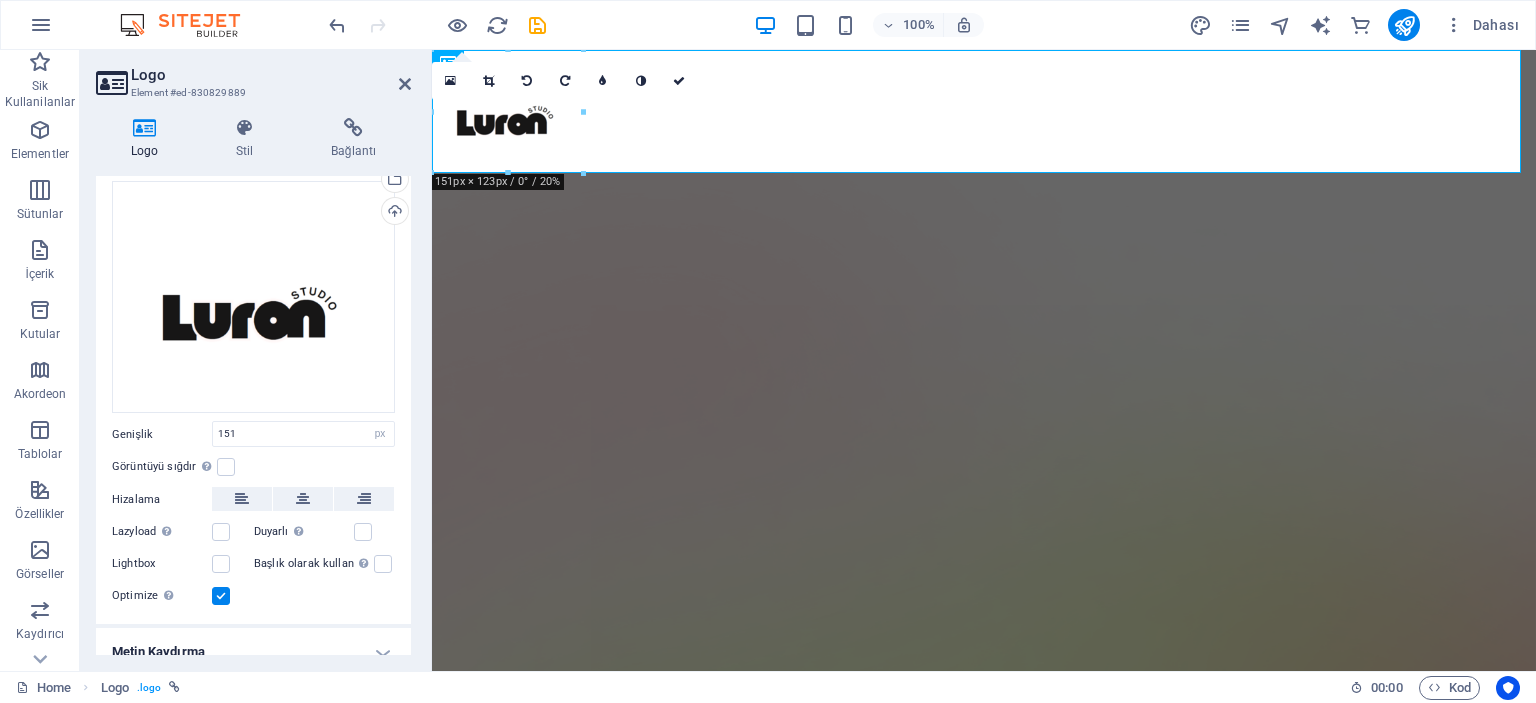 scroll, scrollTop: 148, scrollLeft: 0, axis: vertical 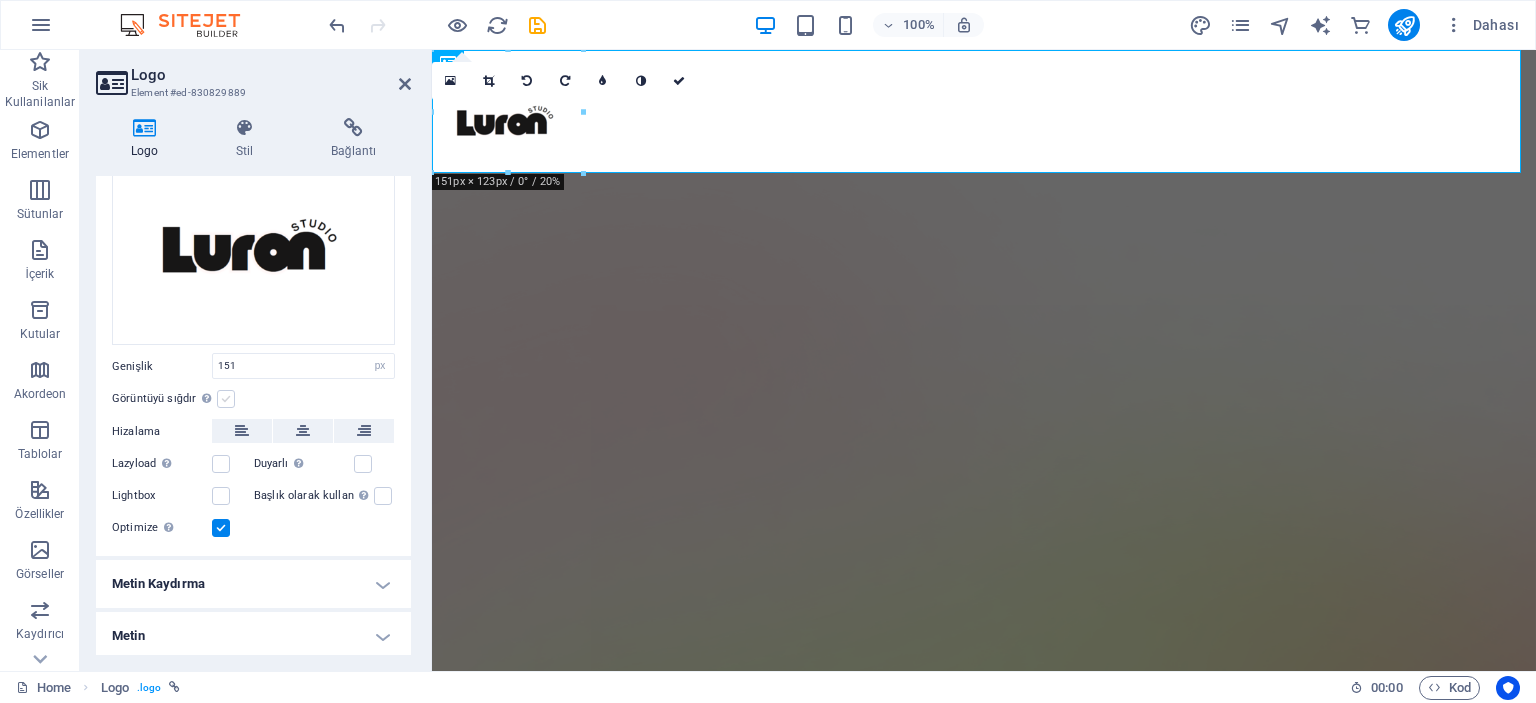 click at bounding box center [226, 399] 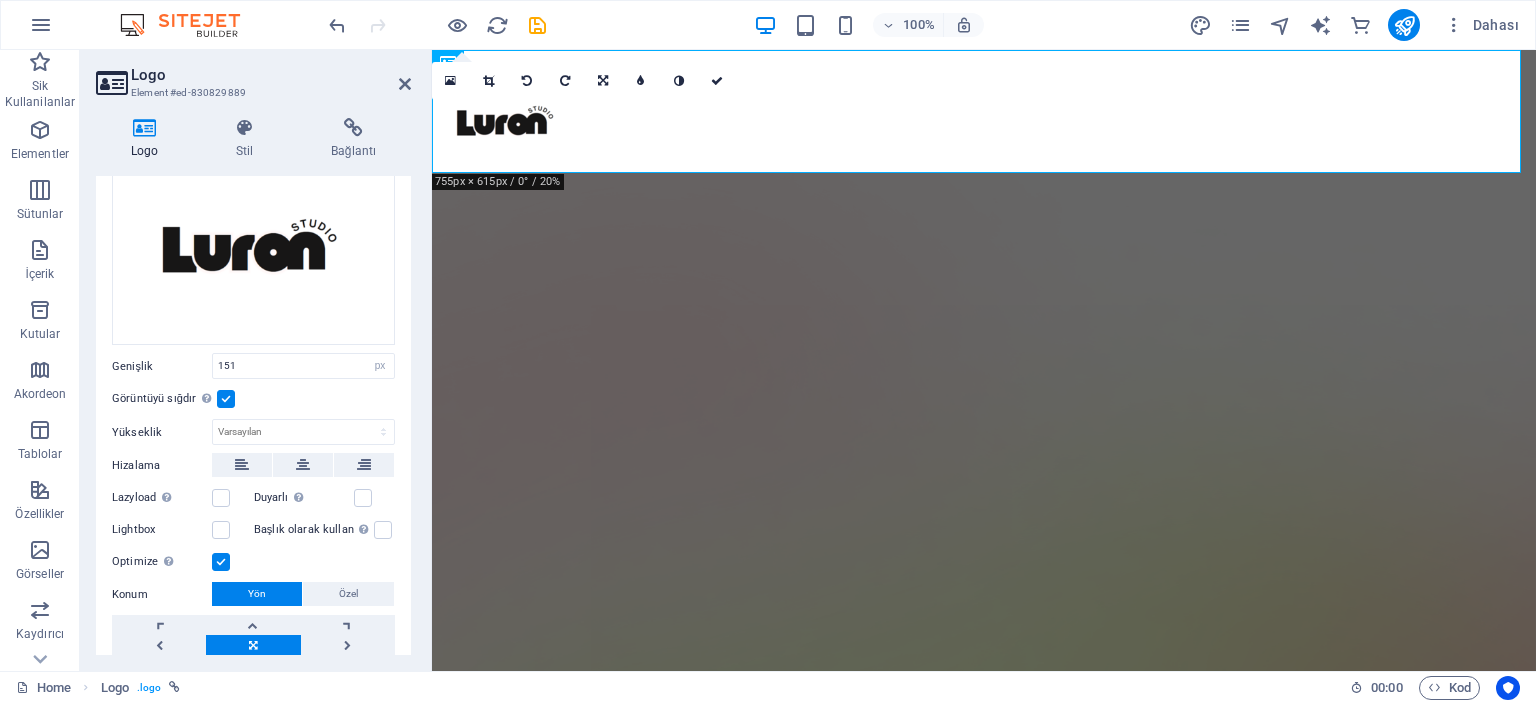 click at bounding box center (226, 399) 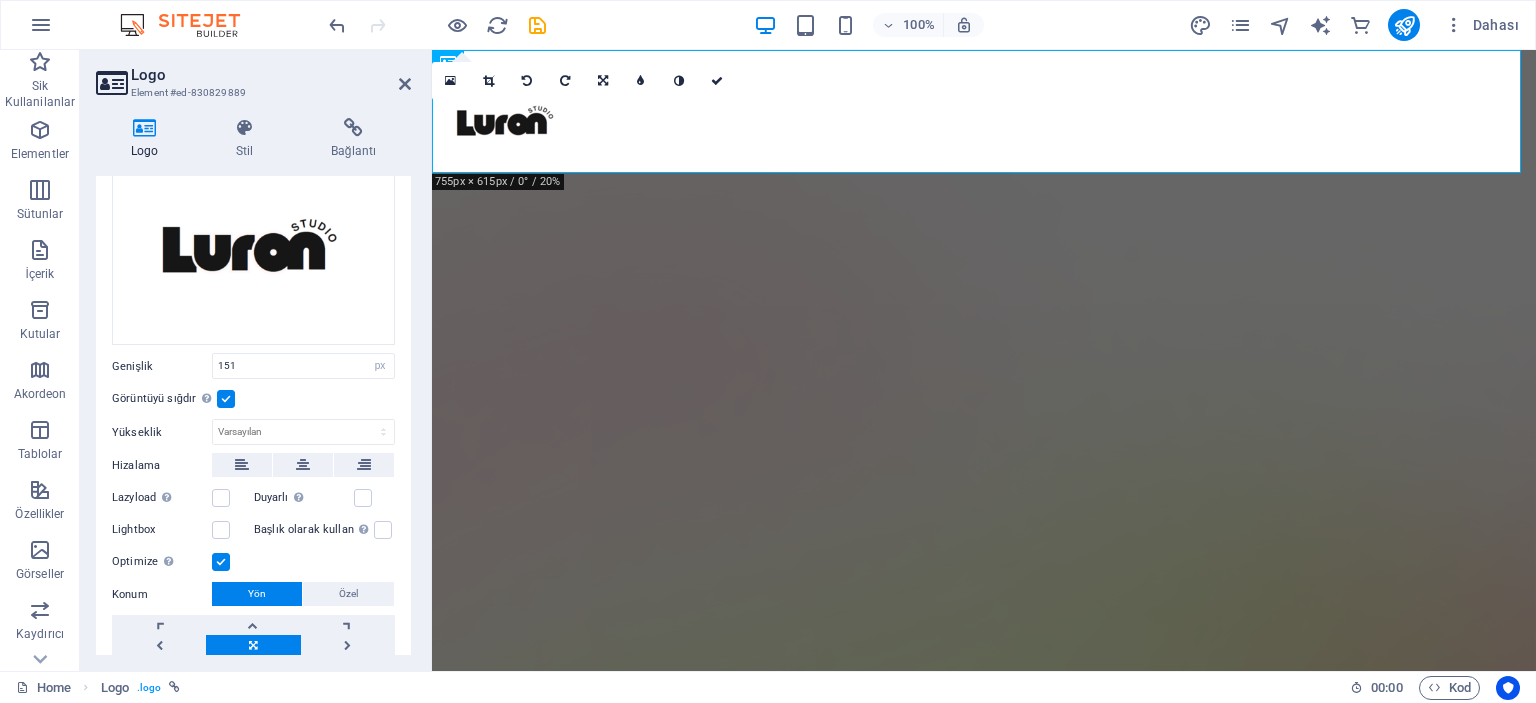 click on "Görüntüyü sığdır Görüntüyü otomatik olarak sabit bir genişliğe ve yüksekliğe sığdır" at bounding box center (0, 0) 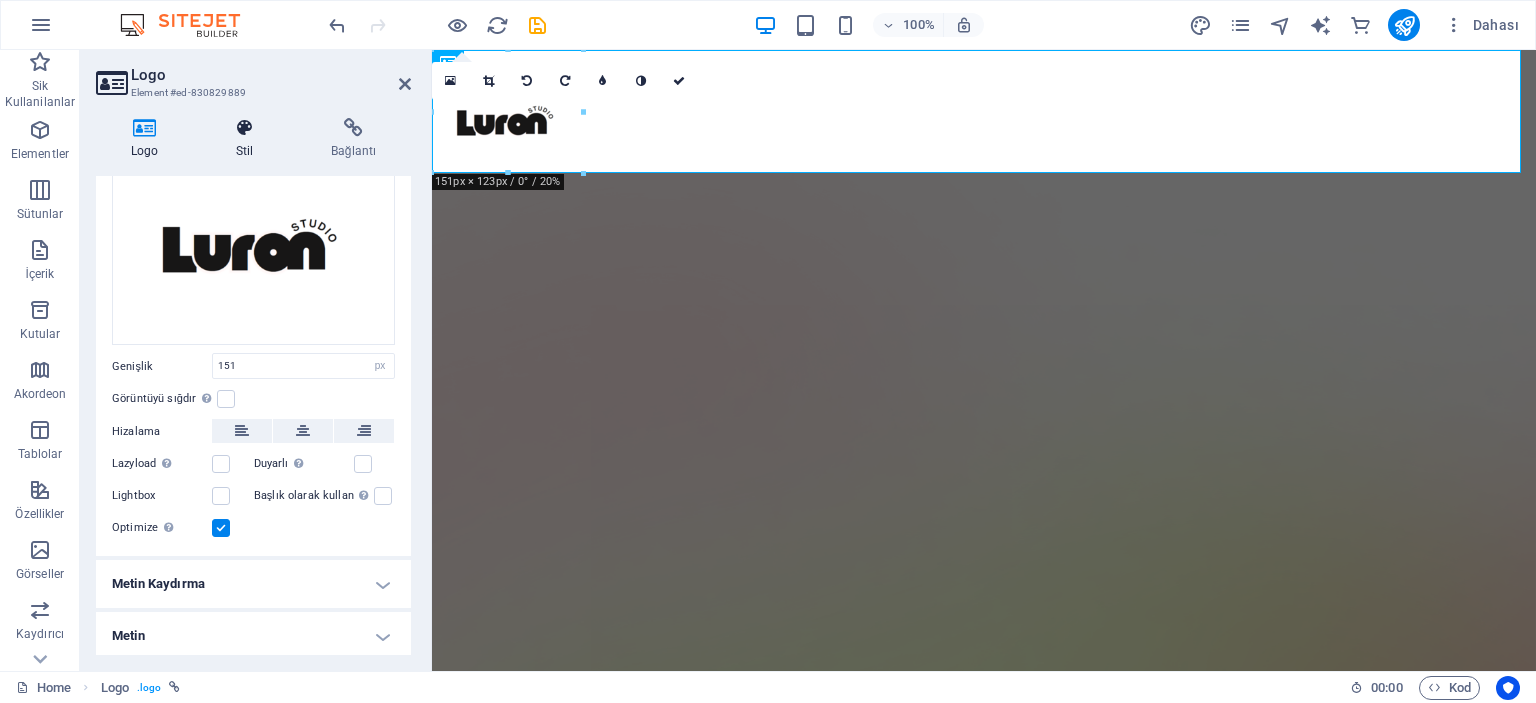 click at bounding box center [244, 128] 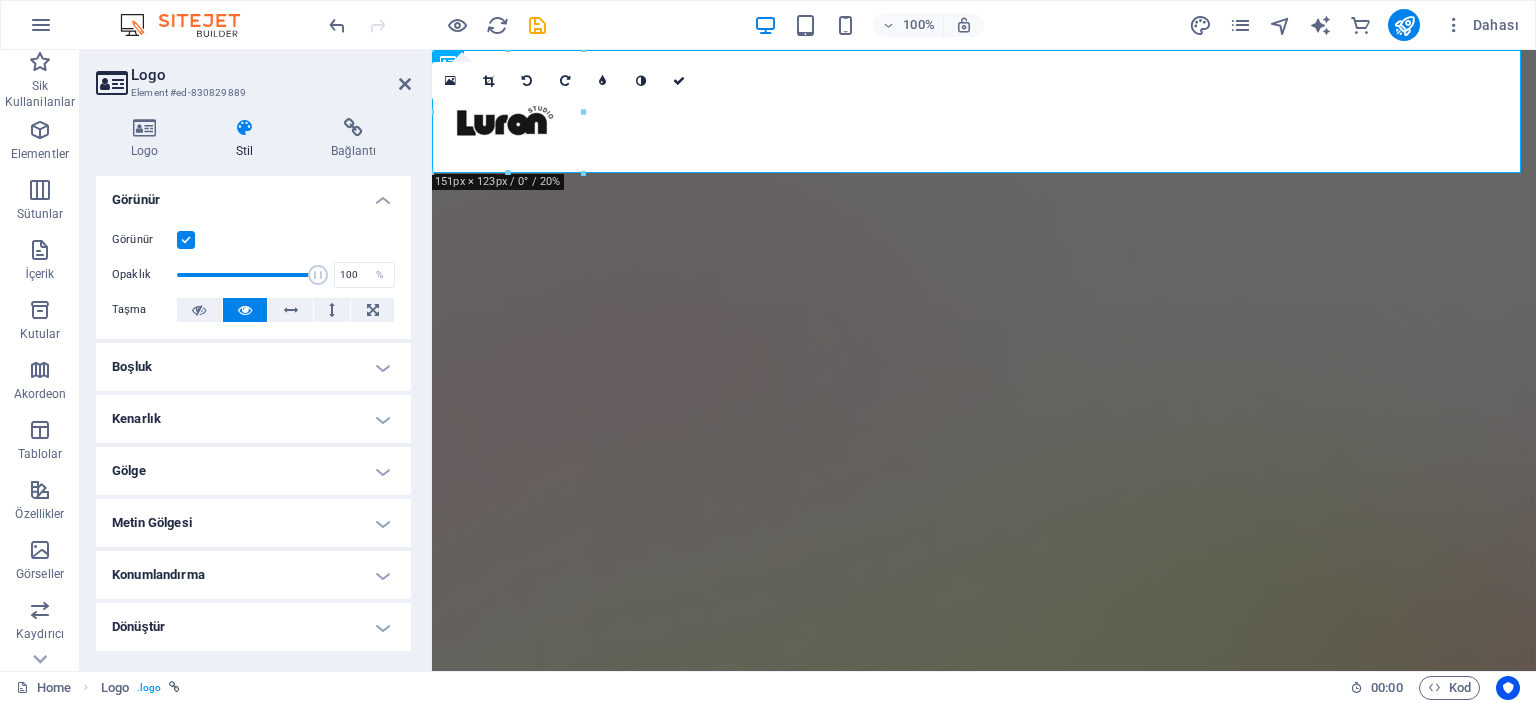 click at bounding box center (186, 240) 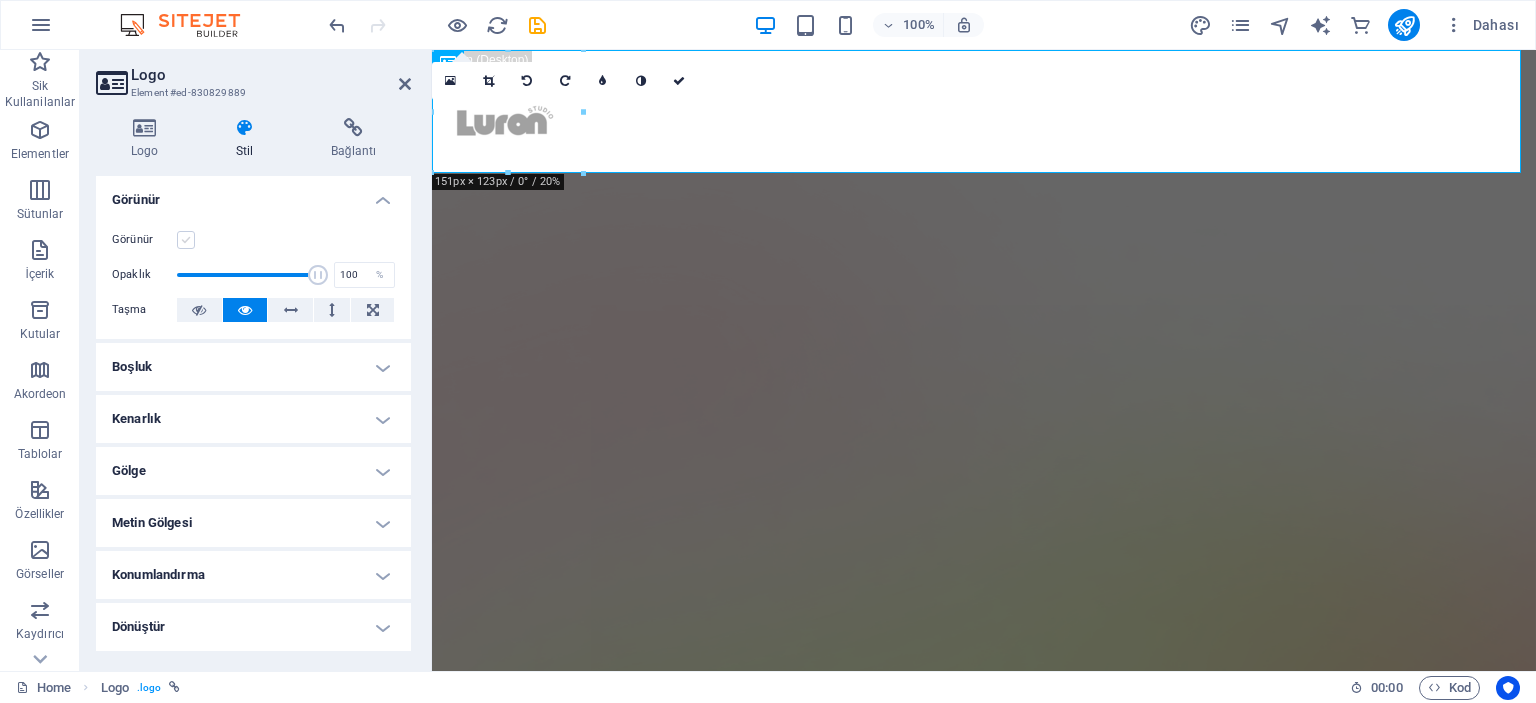 click at bounding box center [186, 240] 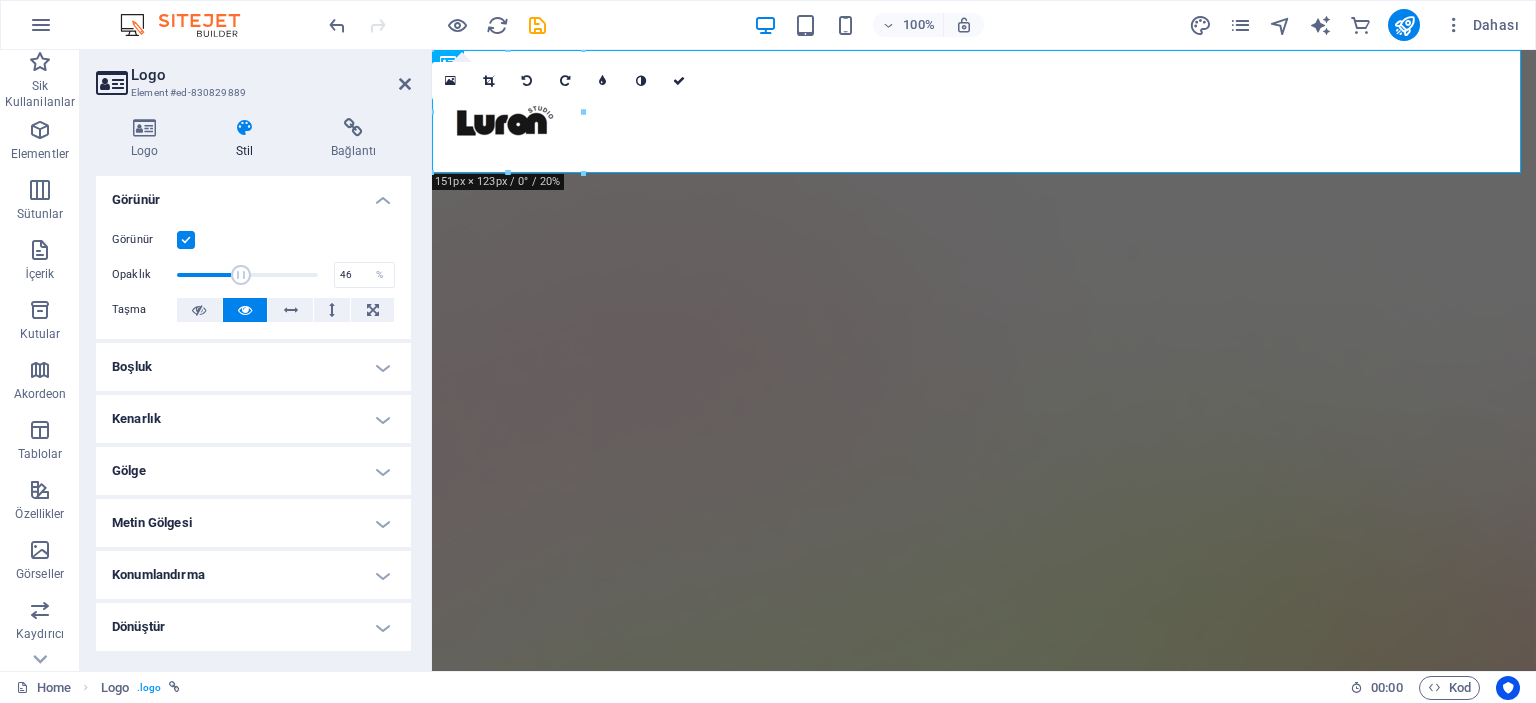 drag, startPoint x: 312, startPoint y: 276, endPoint x: 240, endPoint y: 275, distance: 72.00694 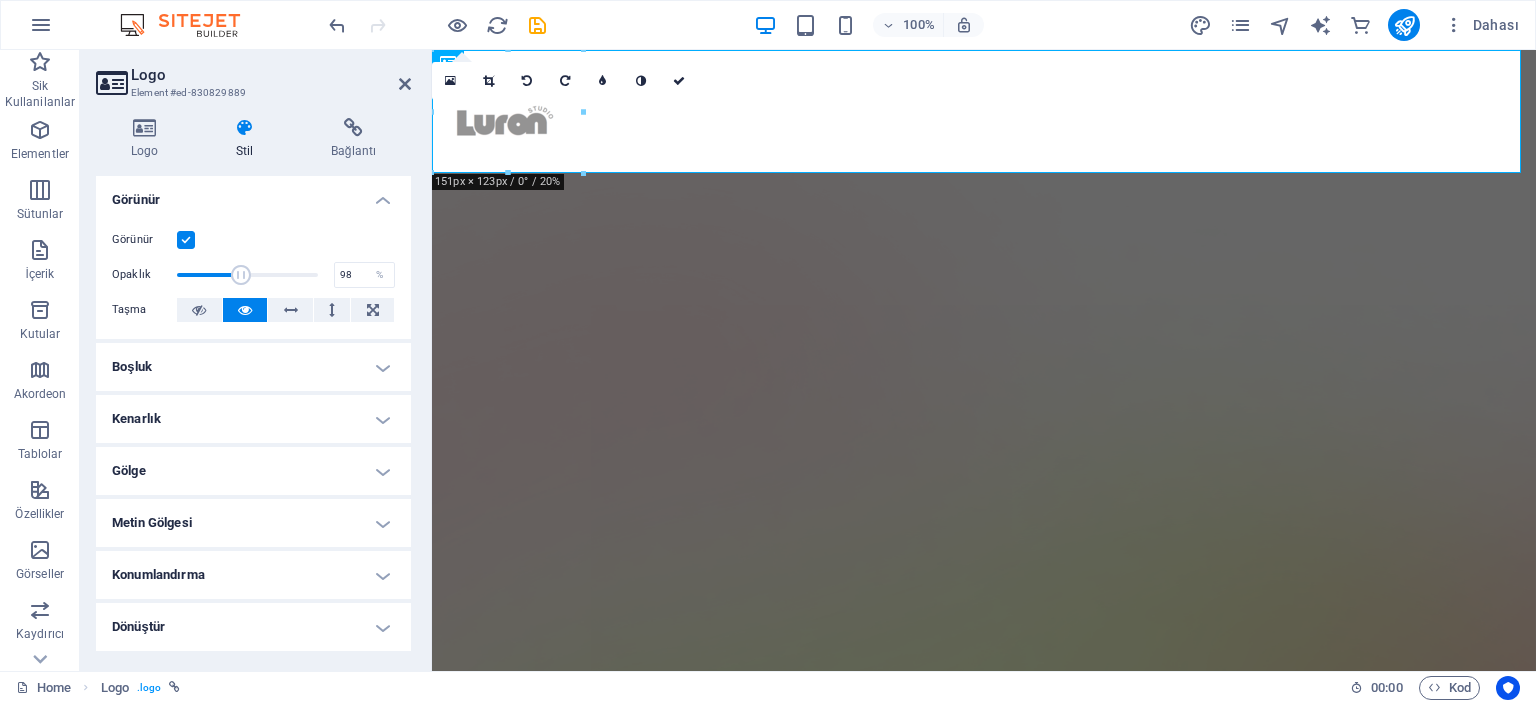 type on "100" 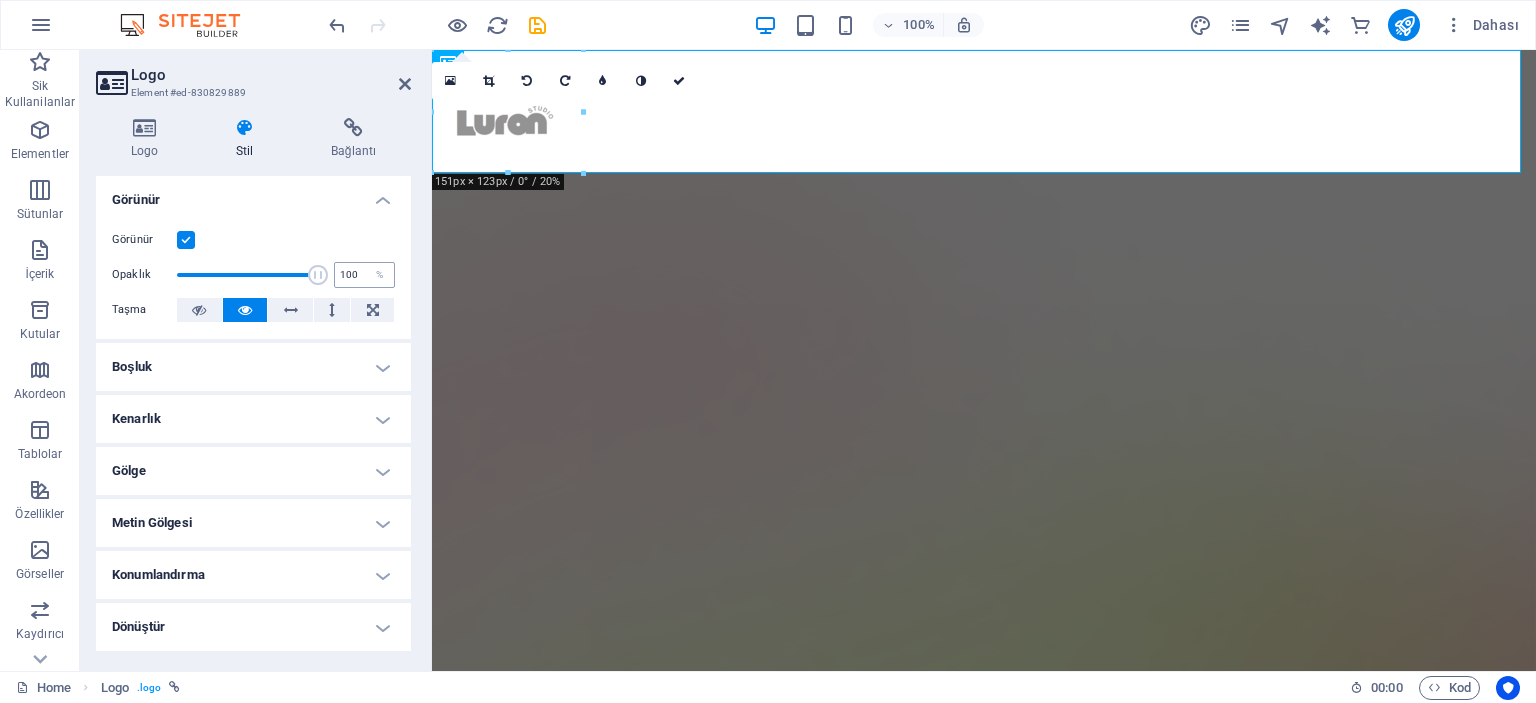 drag, startPoint x: 240, startPoint y: 275, endPoint x: 331, endPoint y: 274, distance: 91.00549 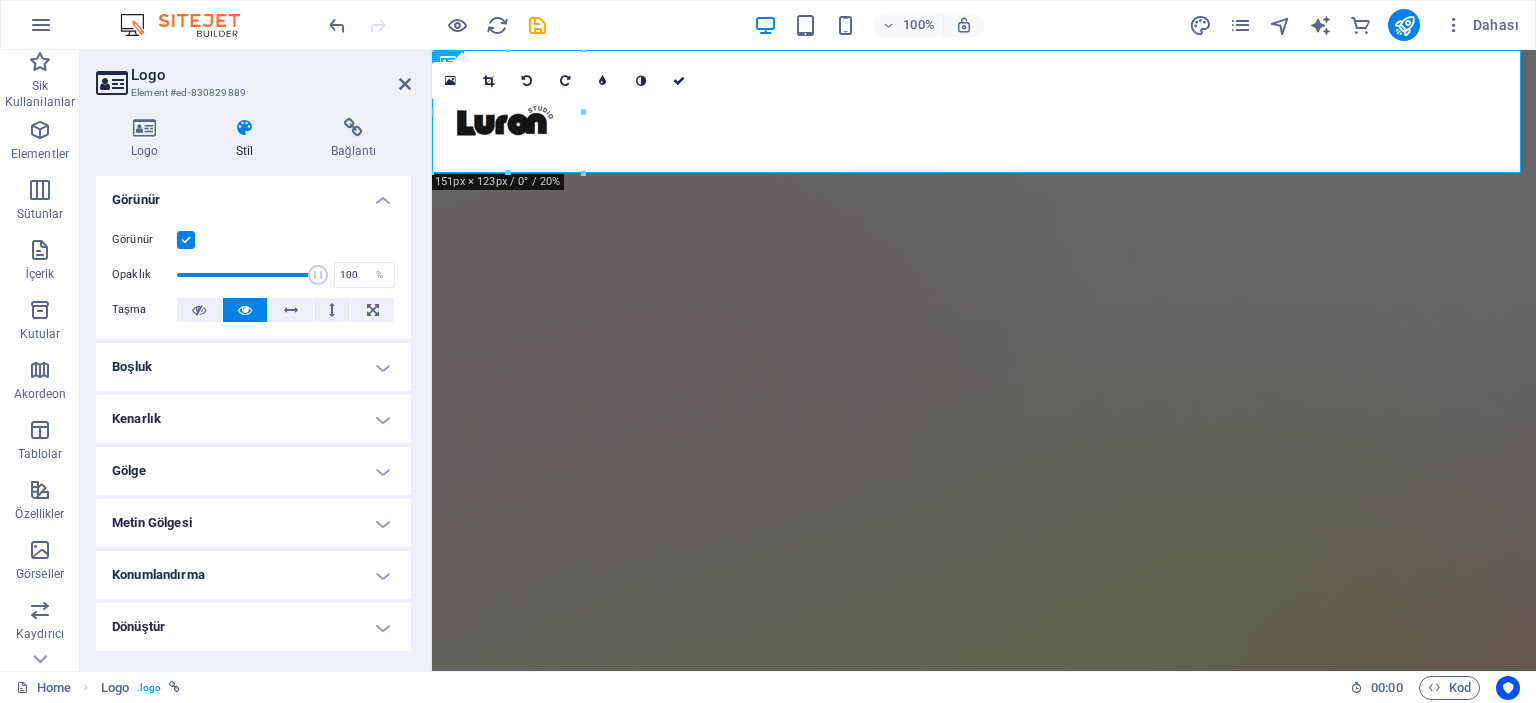 click on "Boşluk" at bounding box center (253, 367) 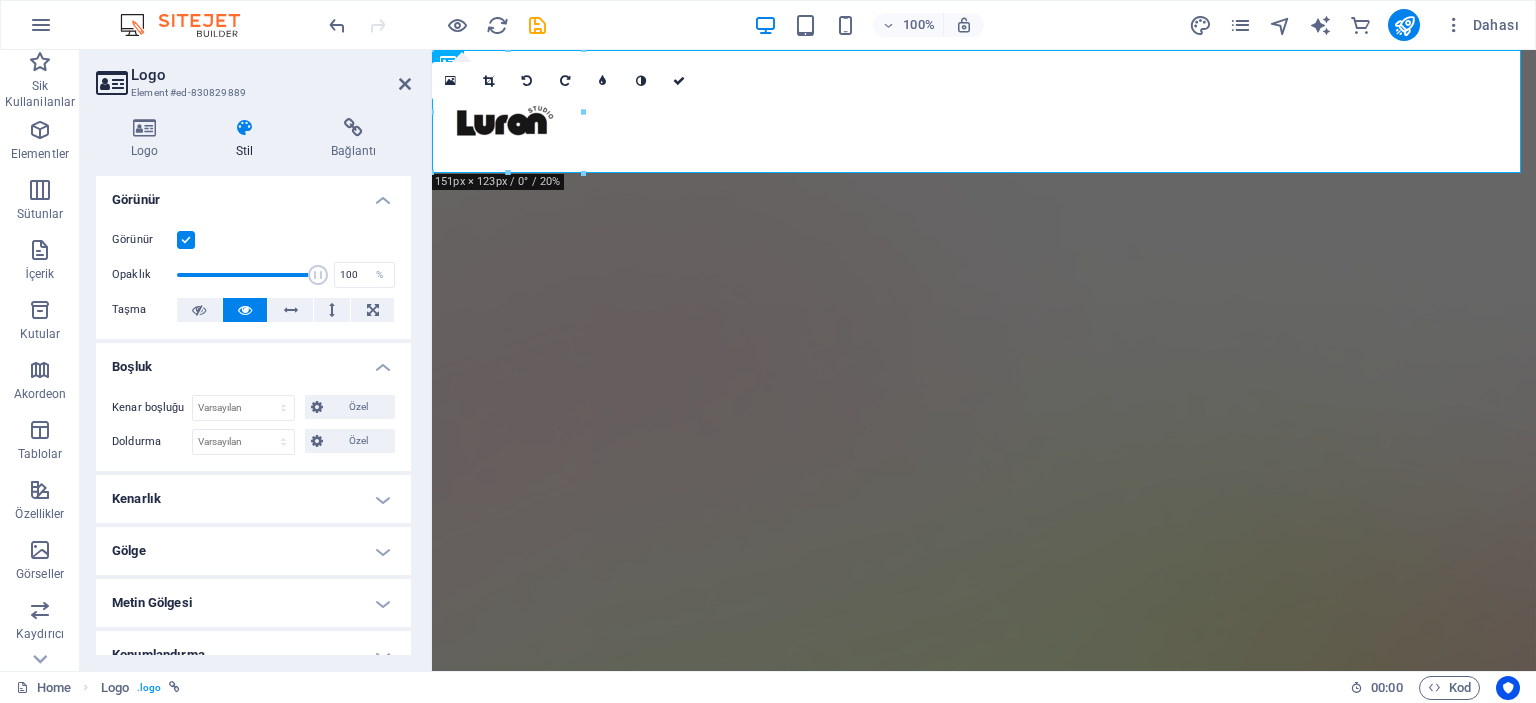 click on "Boşluk" at bounding box center [253, 361] 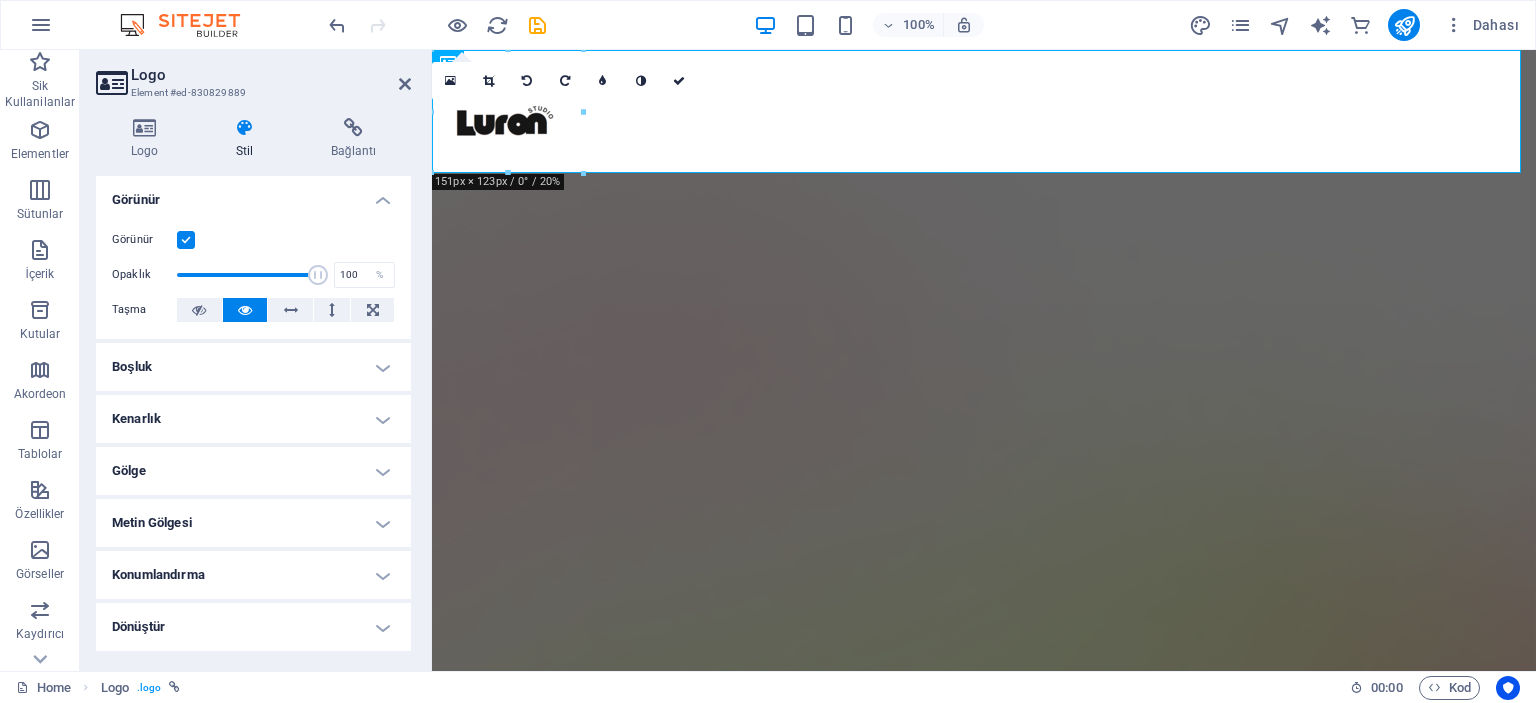 click on "Gölge" at bounding box center [253, 471] 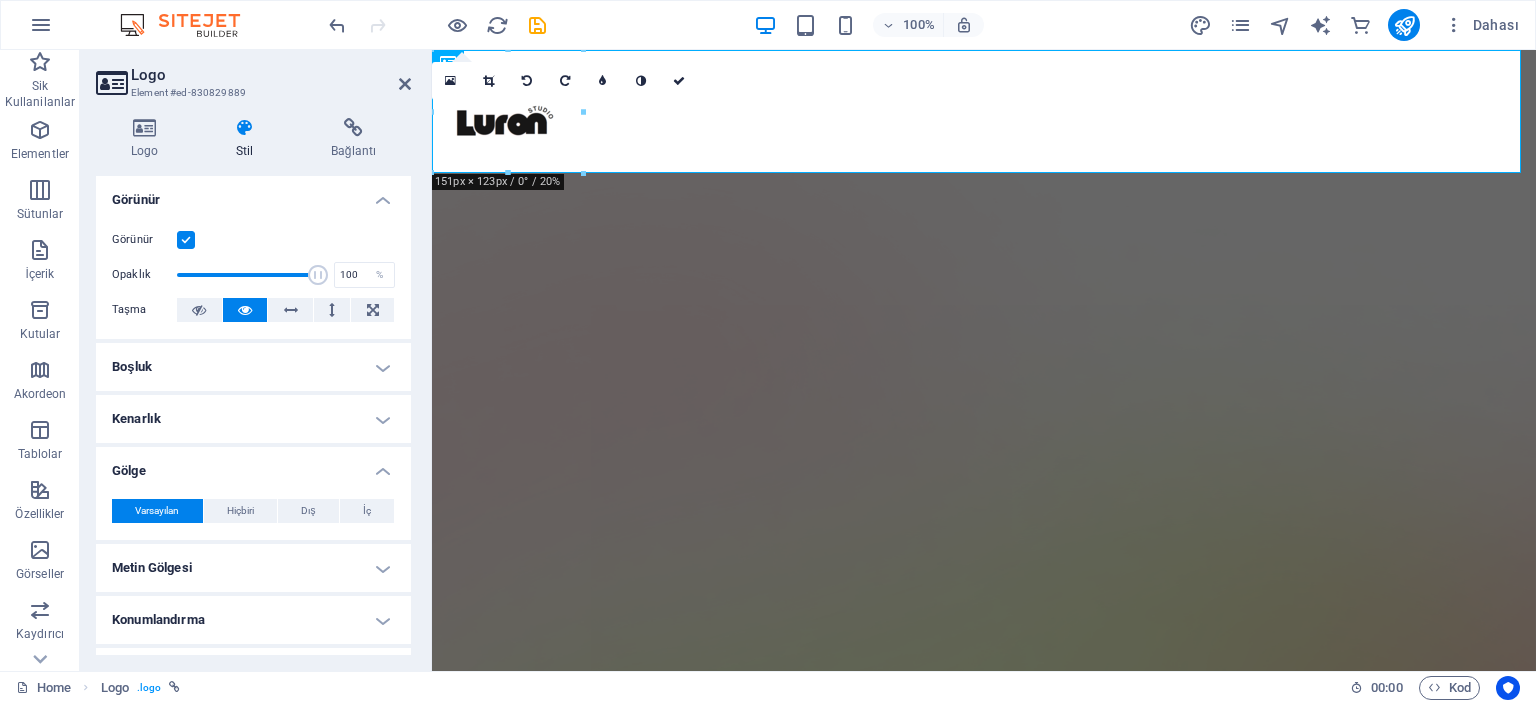 click on "Varsayılan Hiçbiri Dış İç Renk X uzaklığı 0 px rem vh vw Y uzaklığı 0 px rem vh vw Bulanıklaştırma 0 px rem % vh vw Yayma 0 px rem vh vw" at bounding box center [253, 511] 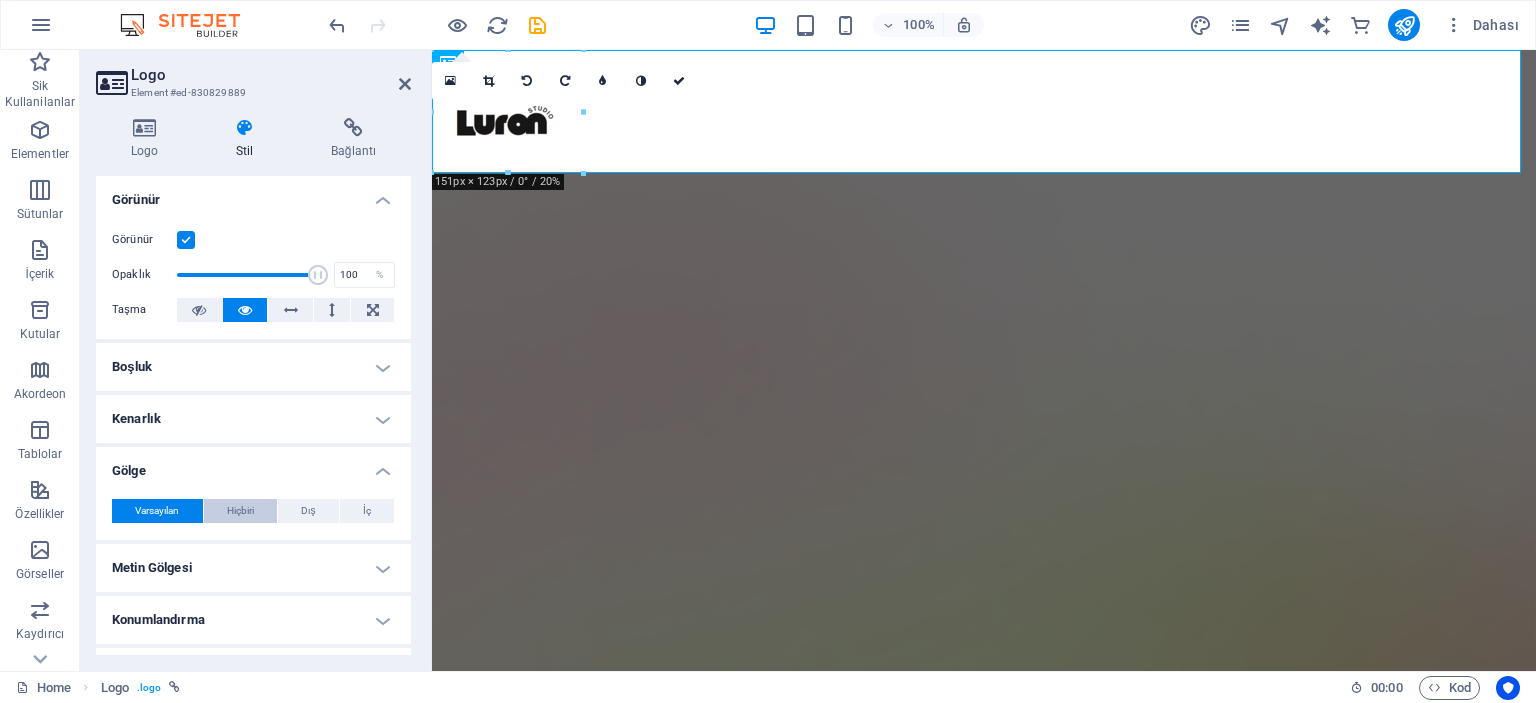 click on "Hiçbiri" at bounding box center [240, 511] 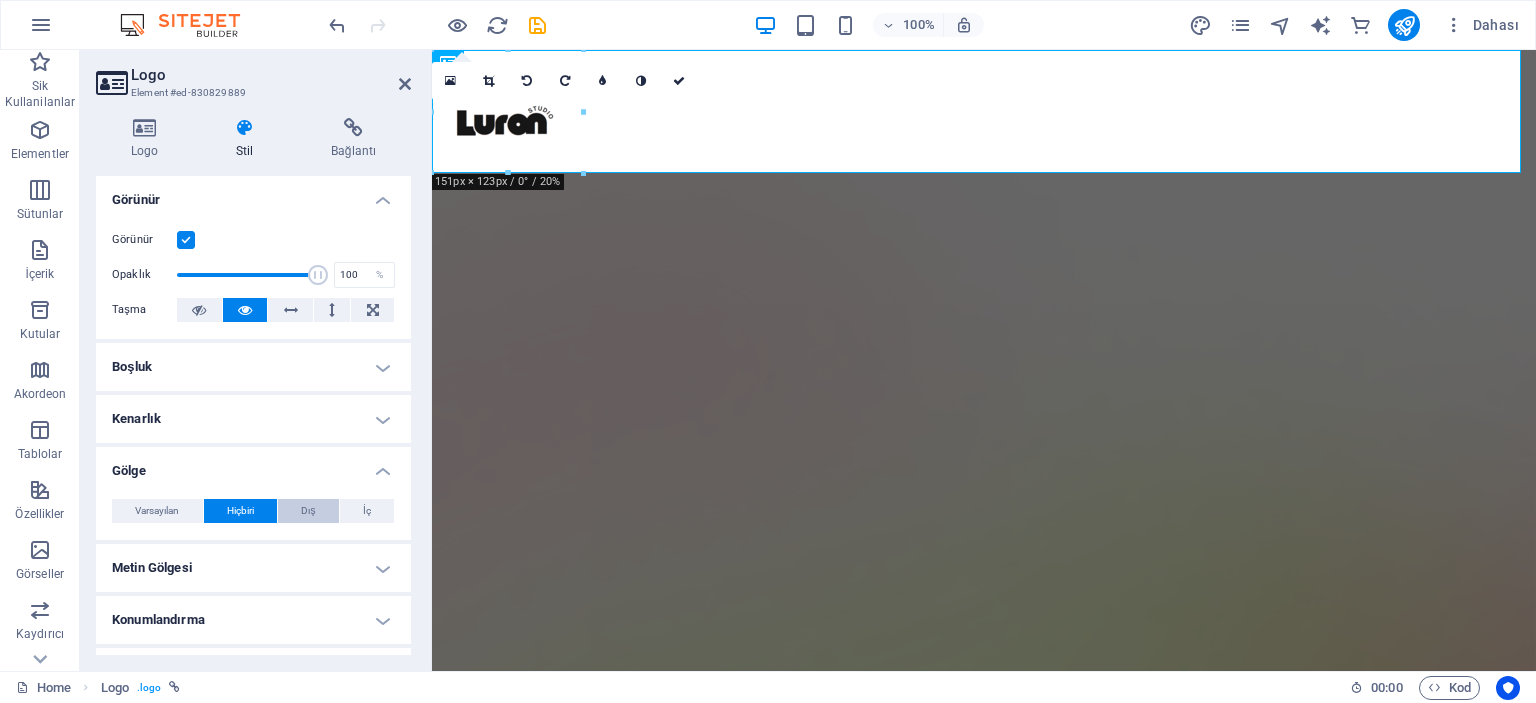 click on "Dış" at bounding box center [308, 511] 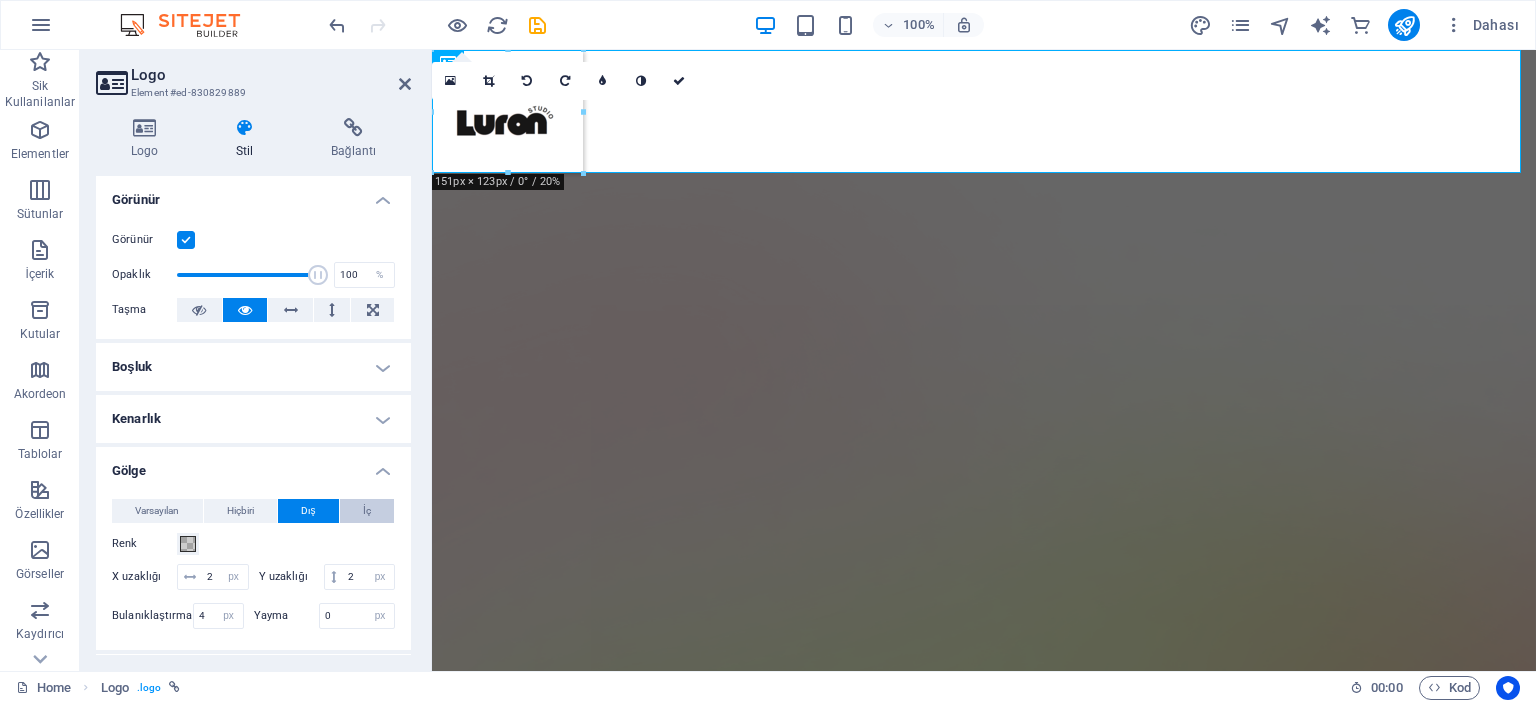 click on "İç" at bounding box center (367, 511) 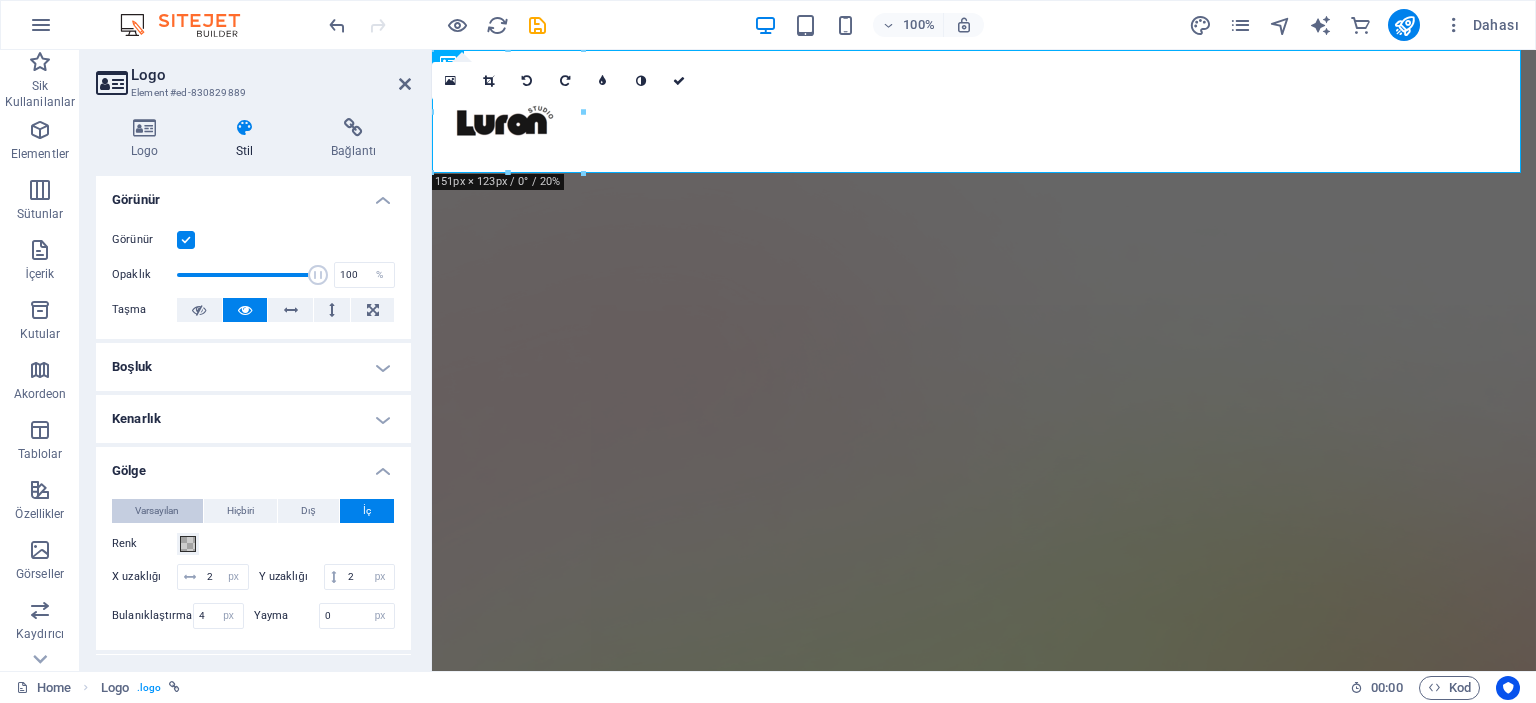 click on "Varsayılan" at bounding box center [157, 511] 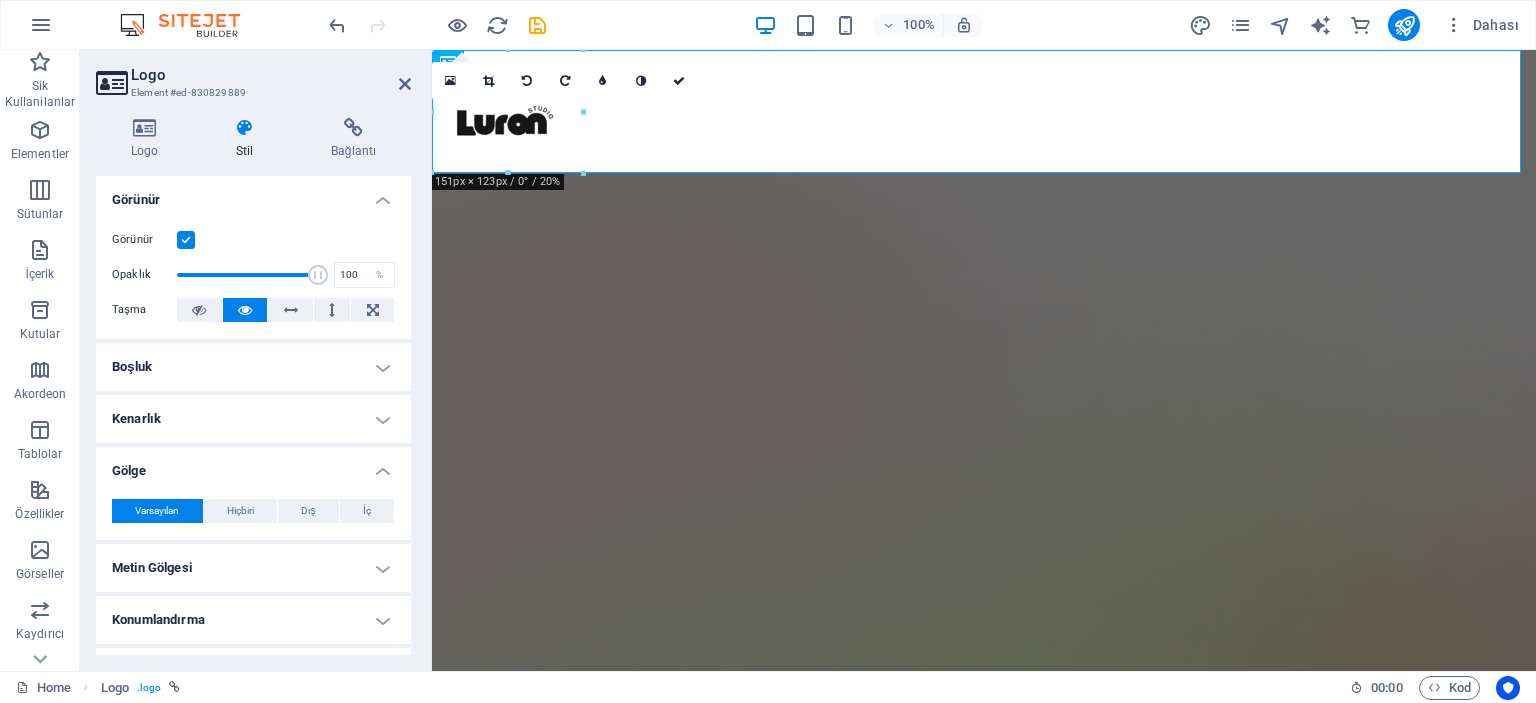 click on "Gölge" at bounding box center (253, 465) 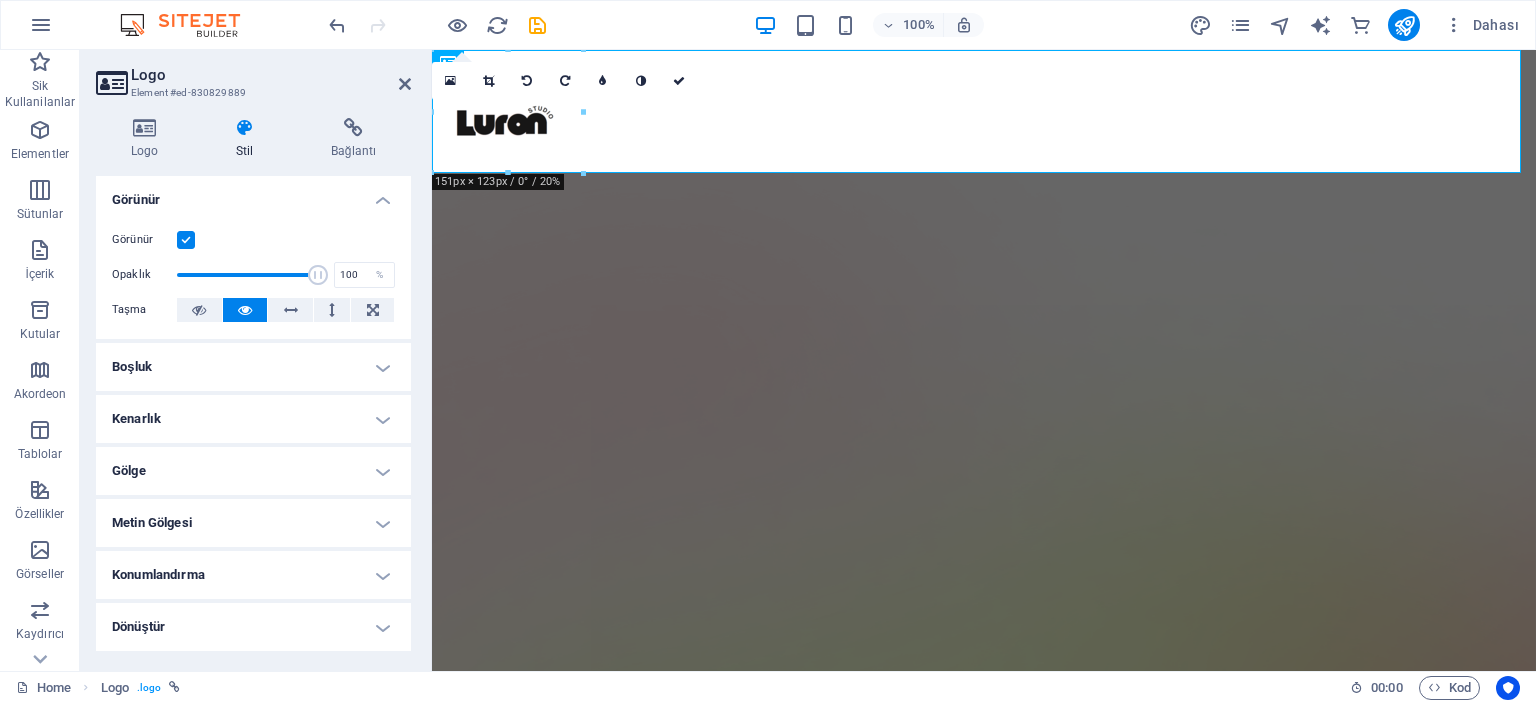 click on "Kenarlık" at bounding box center [253, 419] 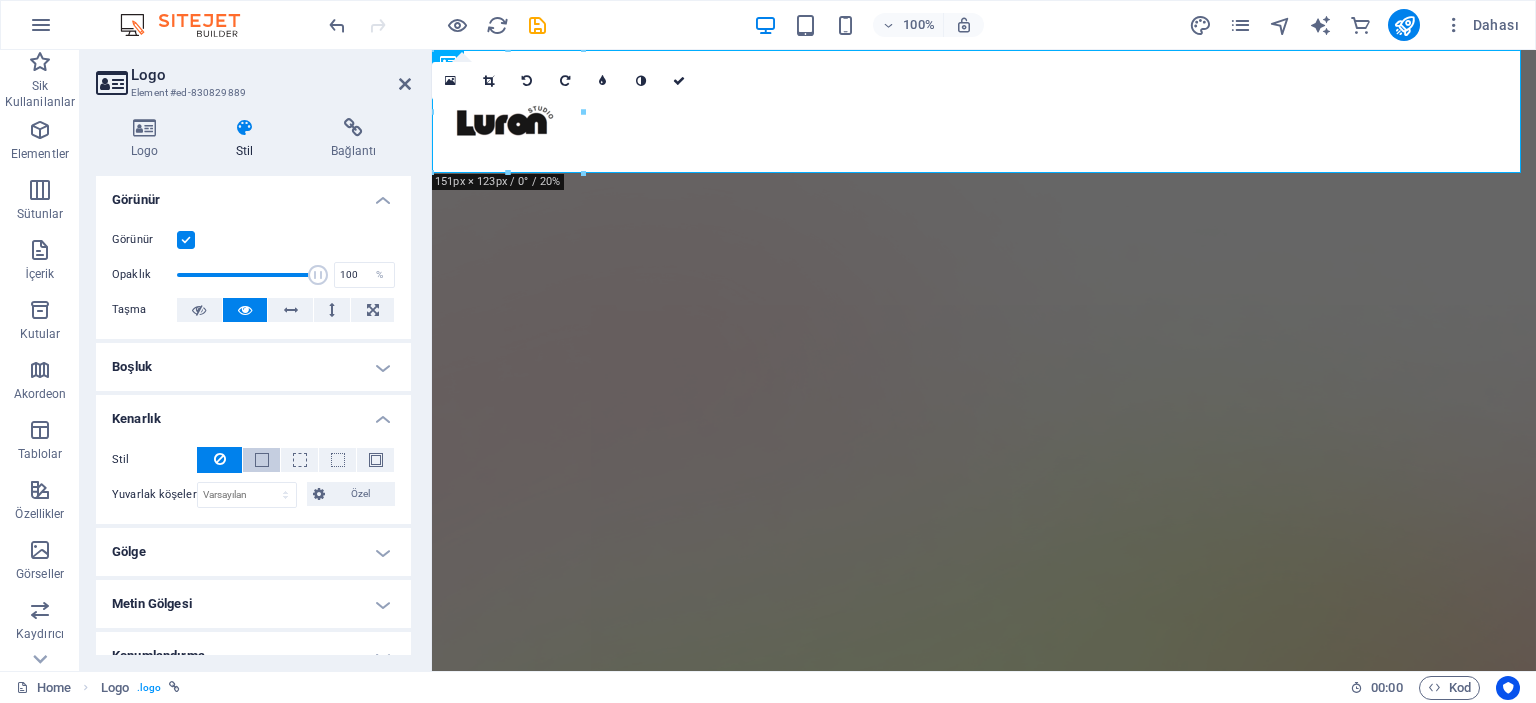 click at bounding box center (262, 460) 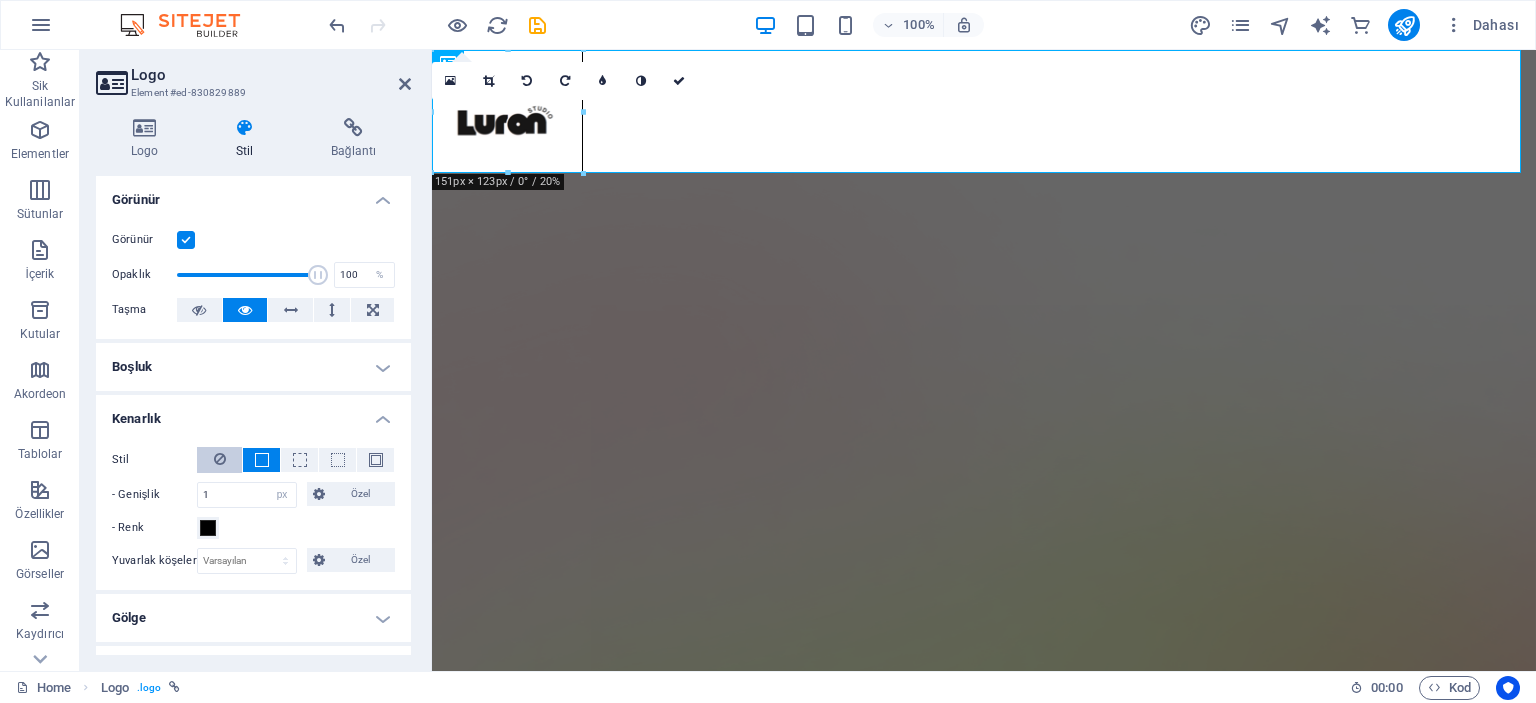 click at bounding box center [219, 460] 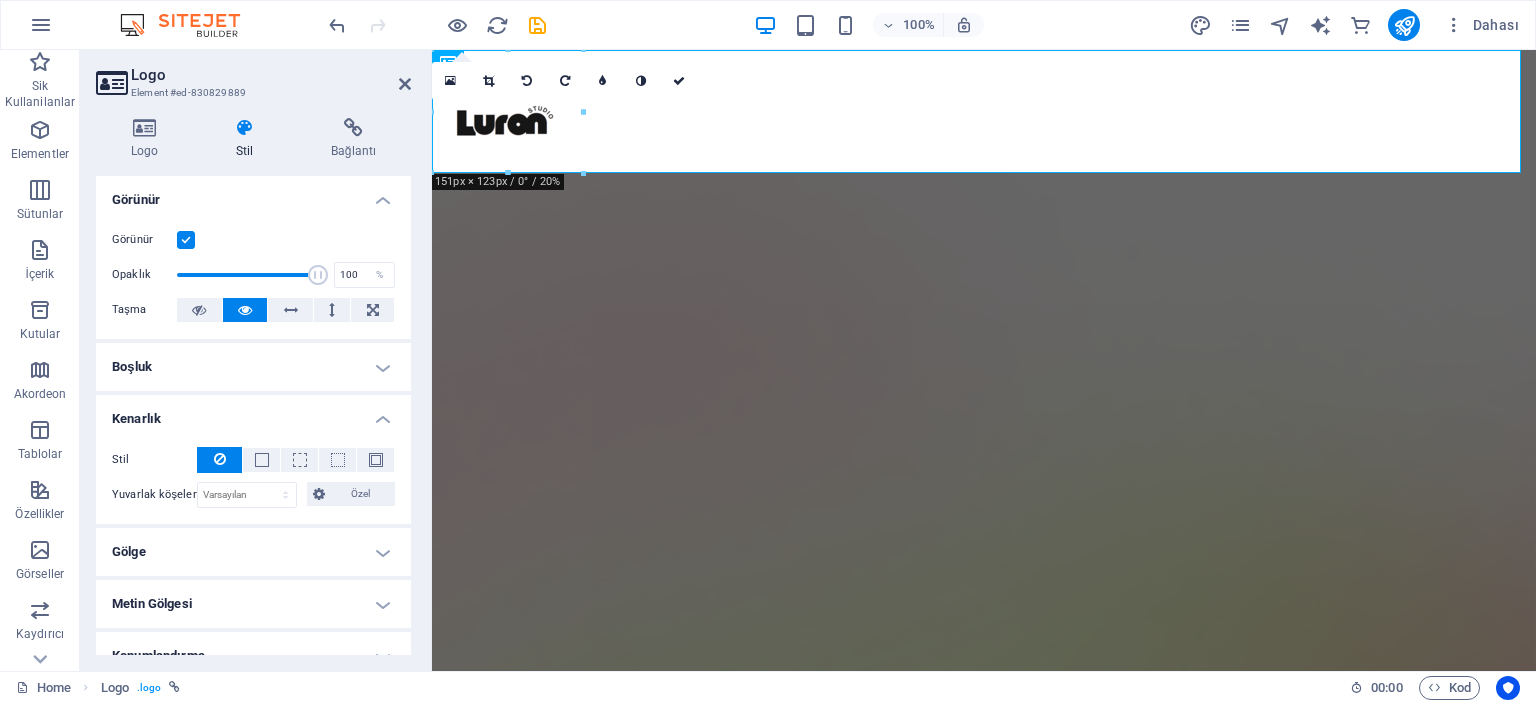 click on "Kenarlık" at bounding box center (253, 413) 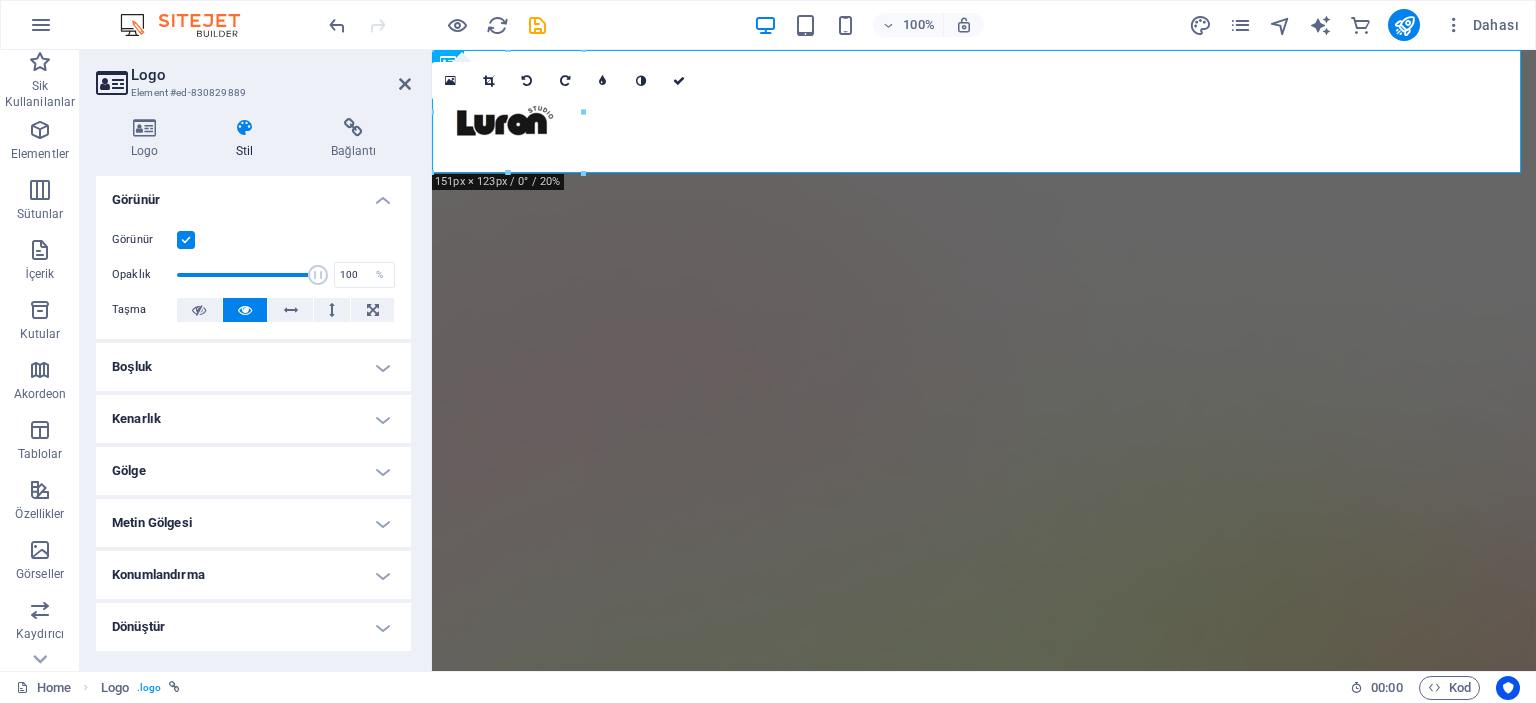 click on "Metin Gölgesi" at bounding box center [253, 523] 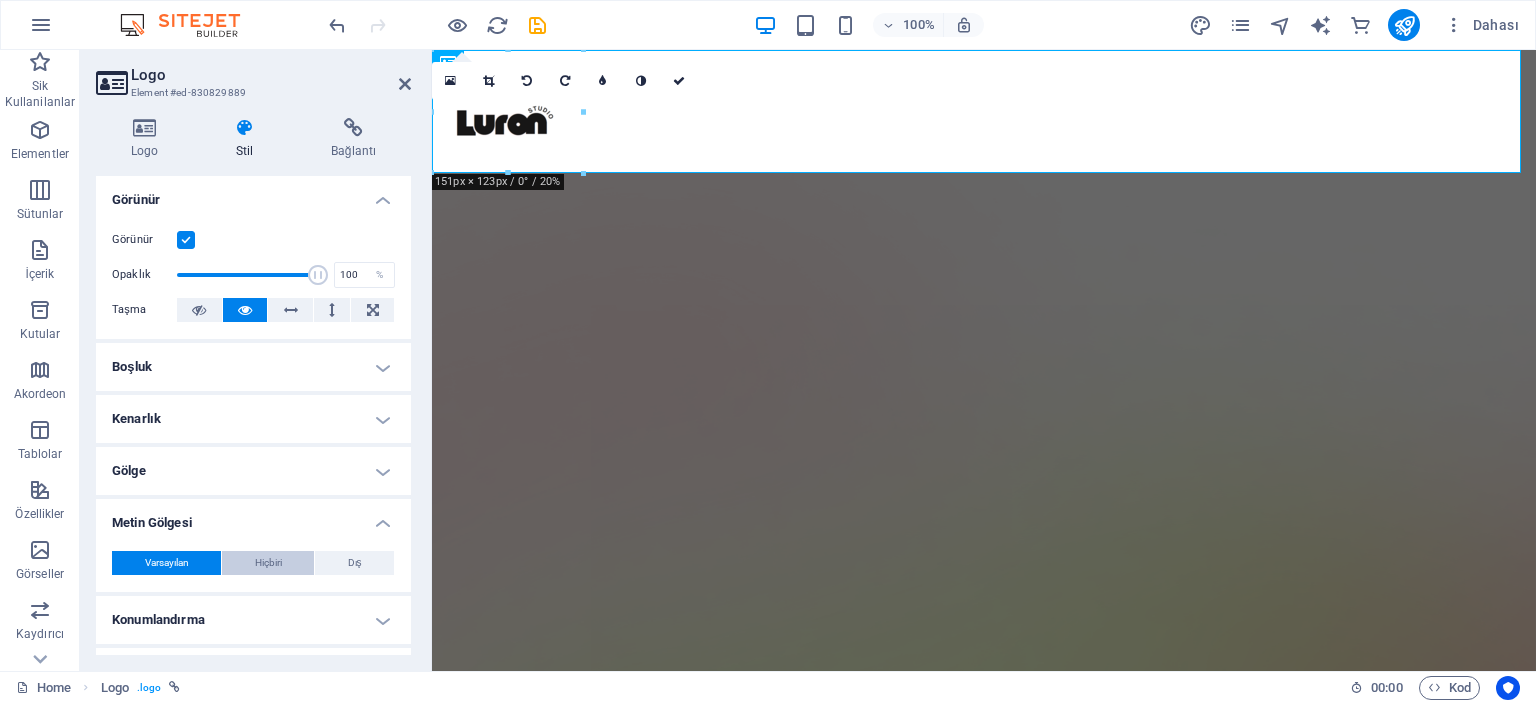 click on "Hiçbiri" at bounding box center [268, 563] 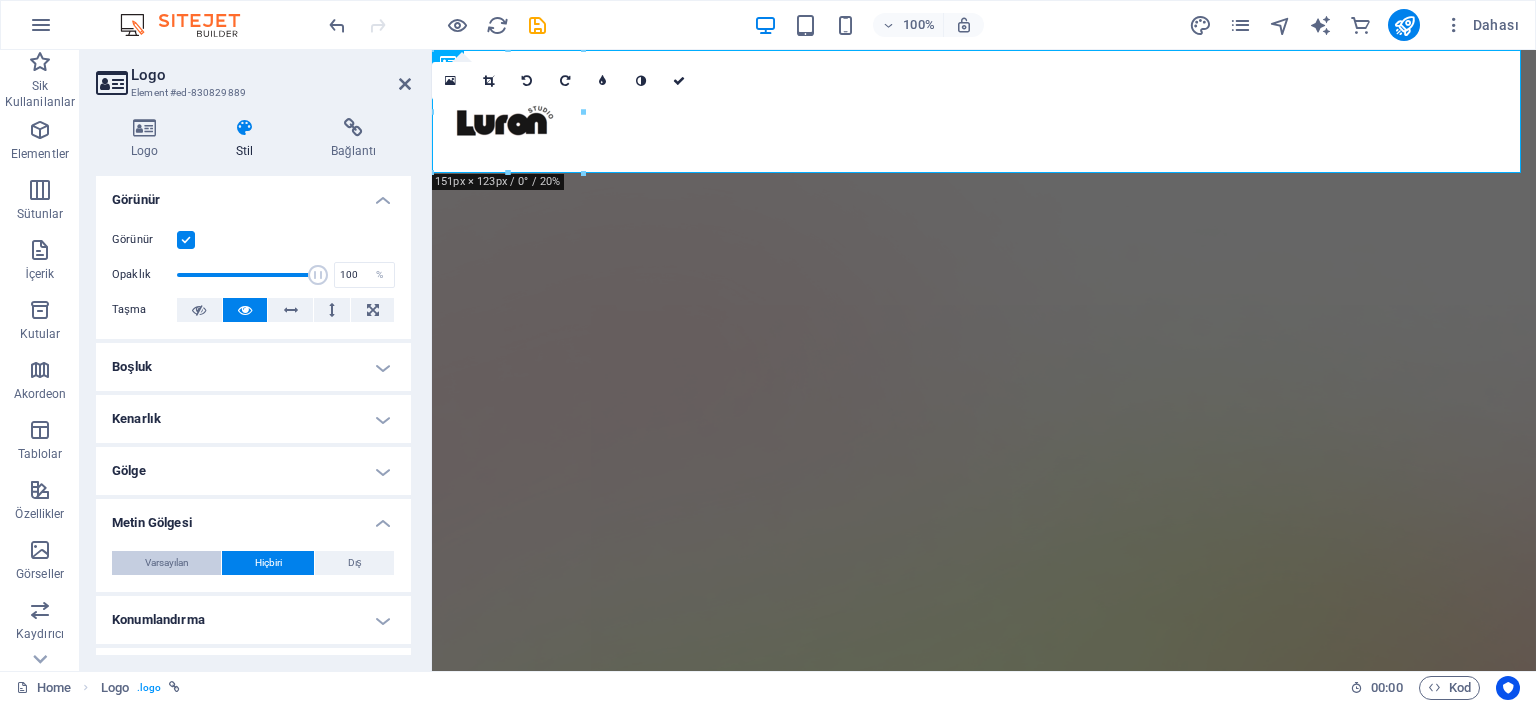 click on "Varsayılan" at bounding box center [166, 563] 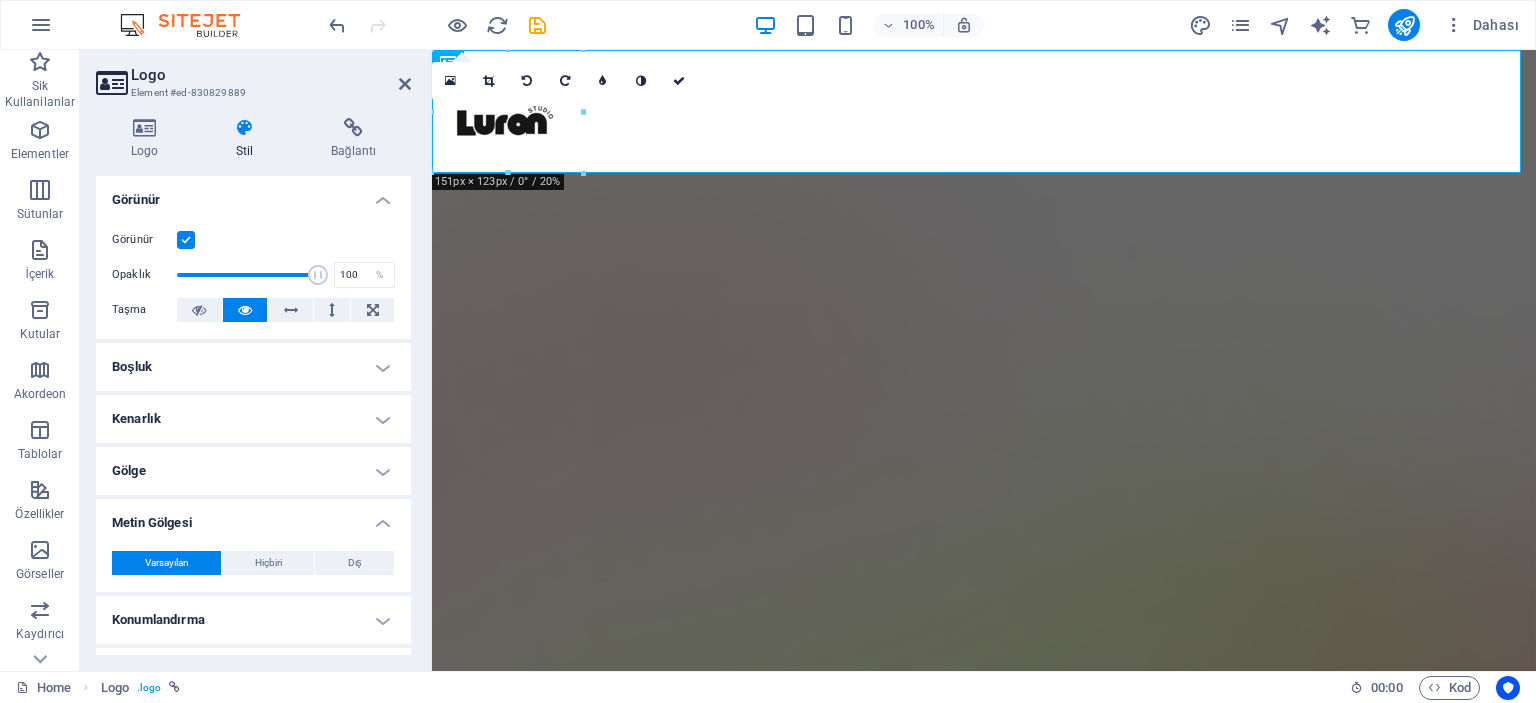 click on "Metin Gölgesi" at bounding box center [253, 517] 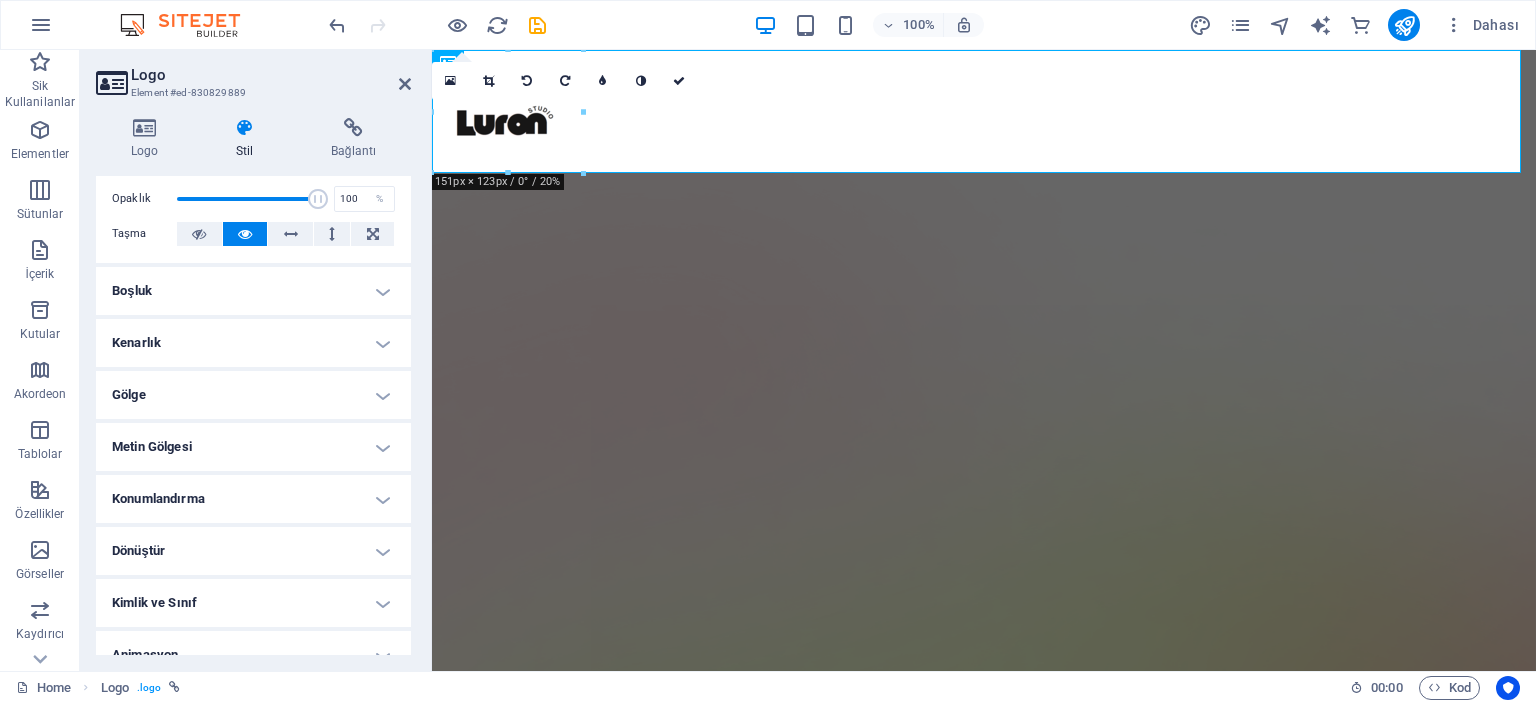 scroll, scrollTop: 151, scrollLeft: 0, axis: vertical 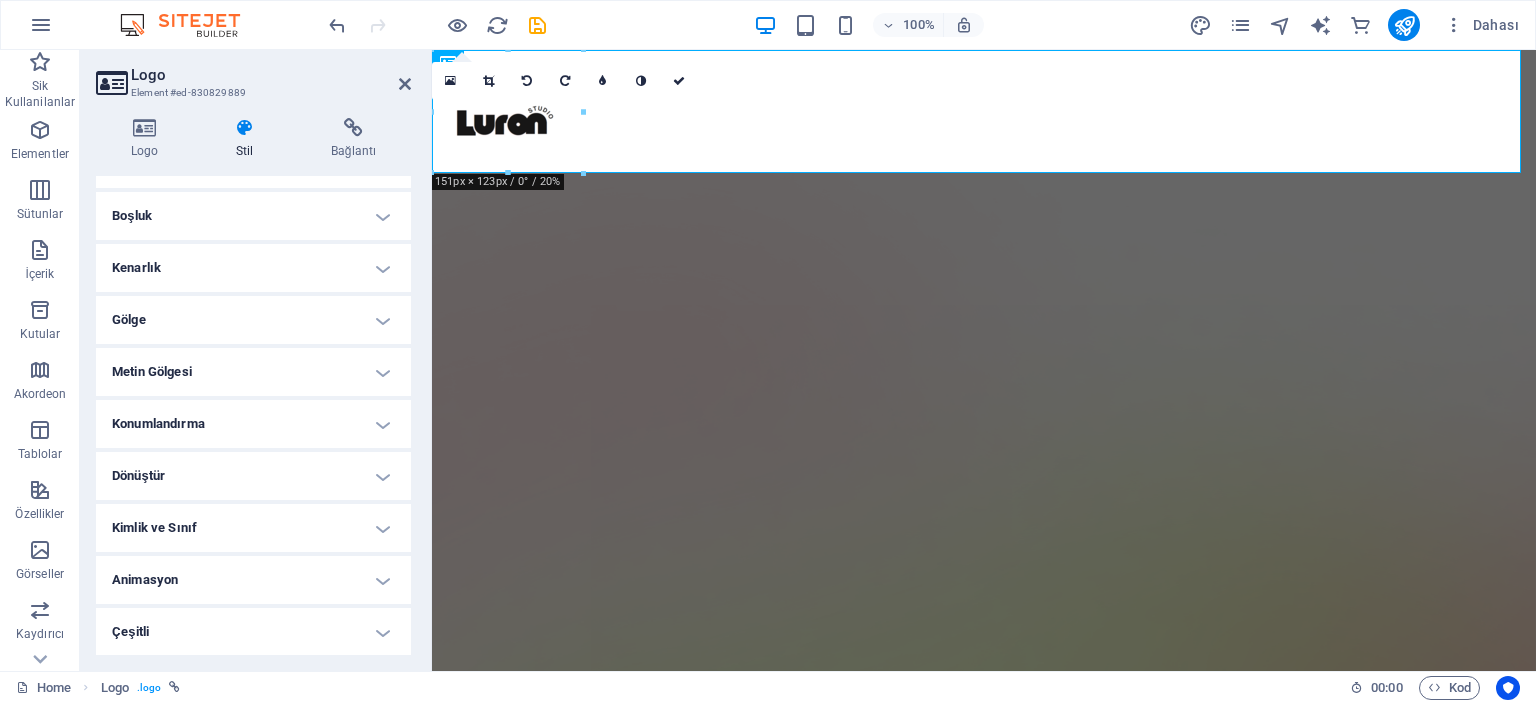 click on "Konumlandırma" at bounding box center (253, 424) 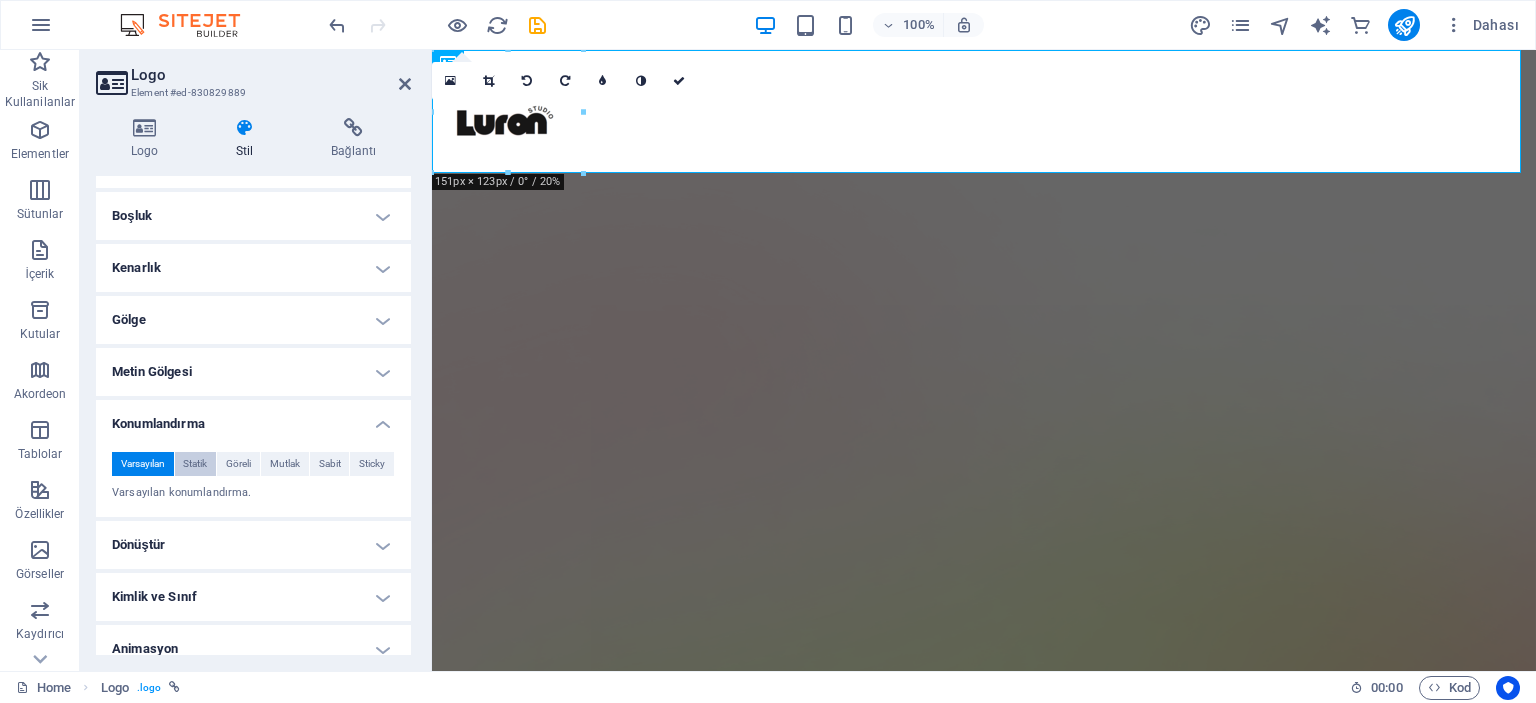click on "Statik" at bounding box center (195, 464) 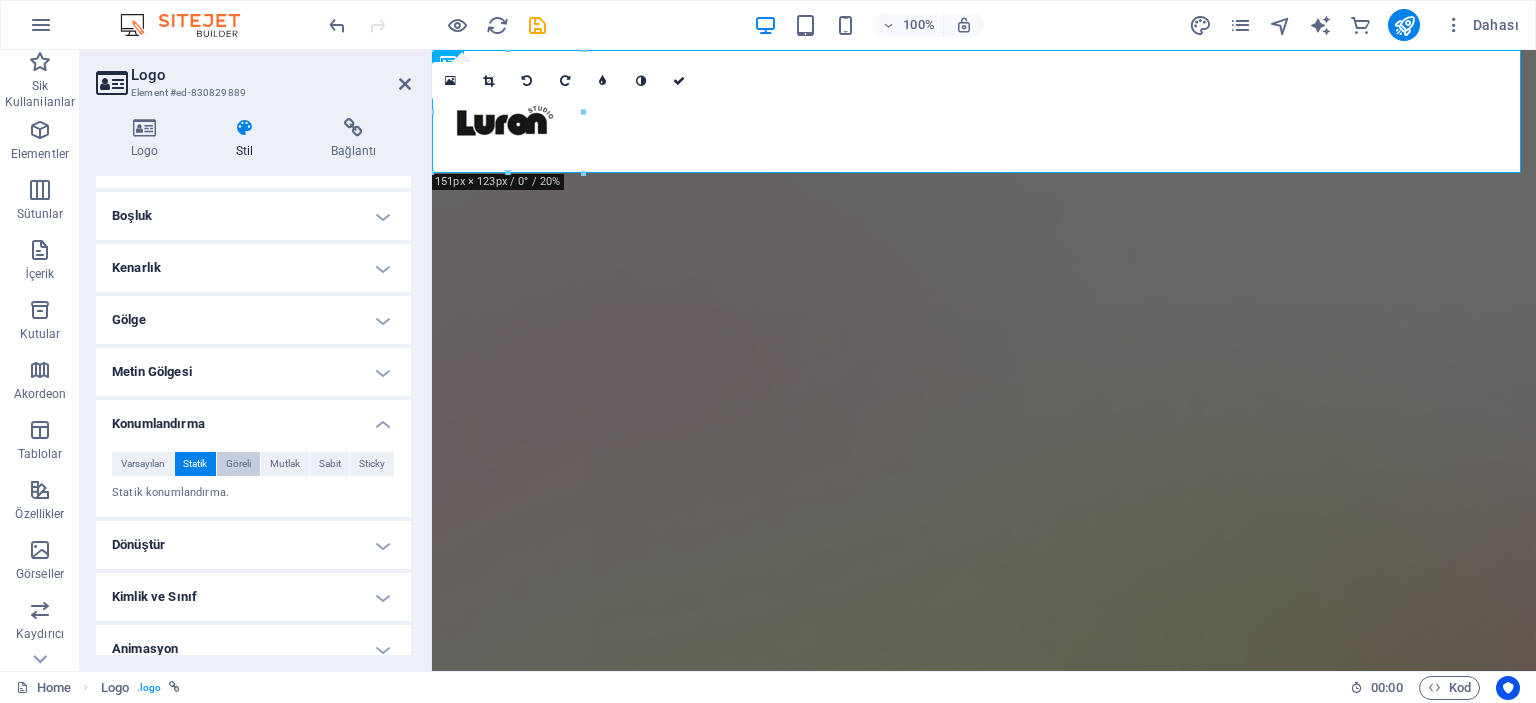 click on "Göreli" at bounding box center [238, 464] 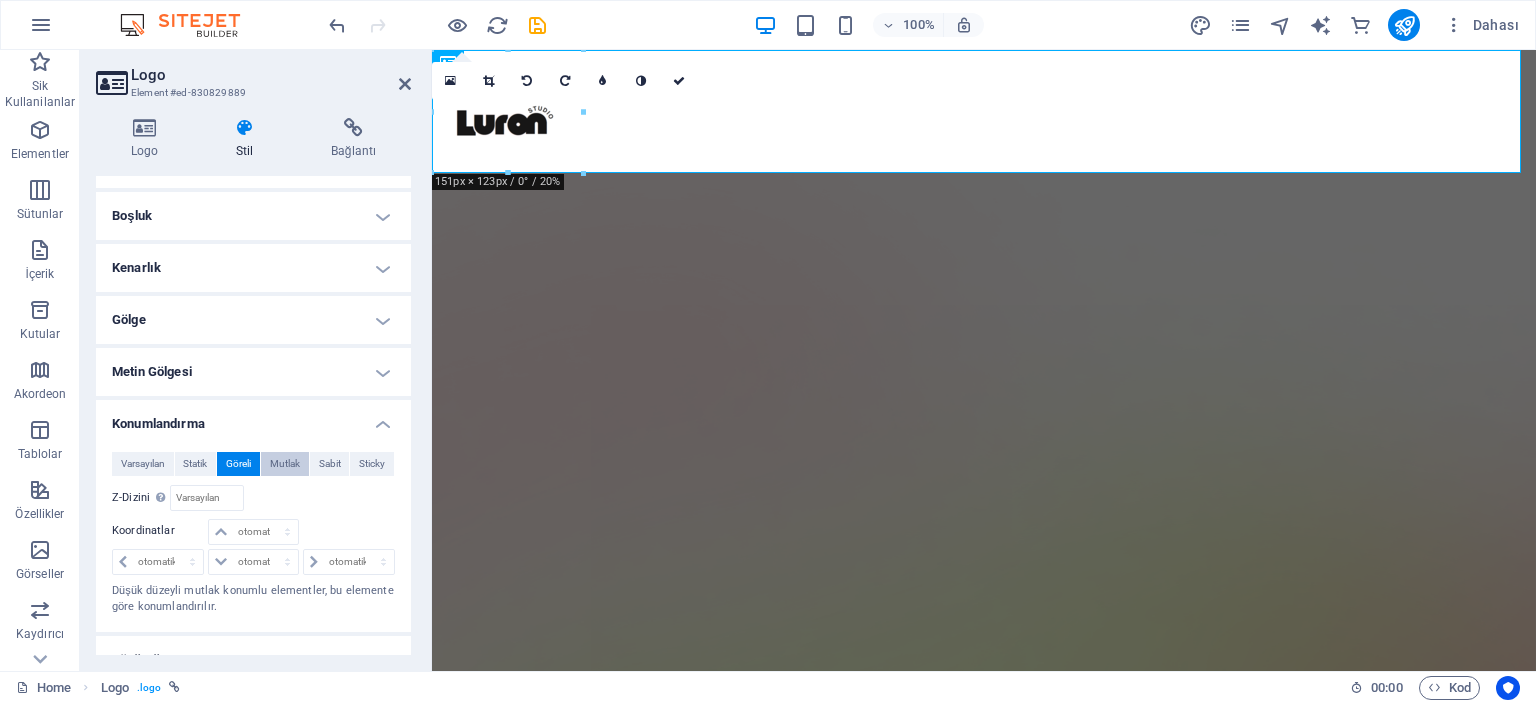 click on "Mutlak" at bounding box center [285, 464] 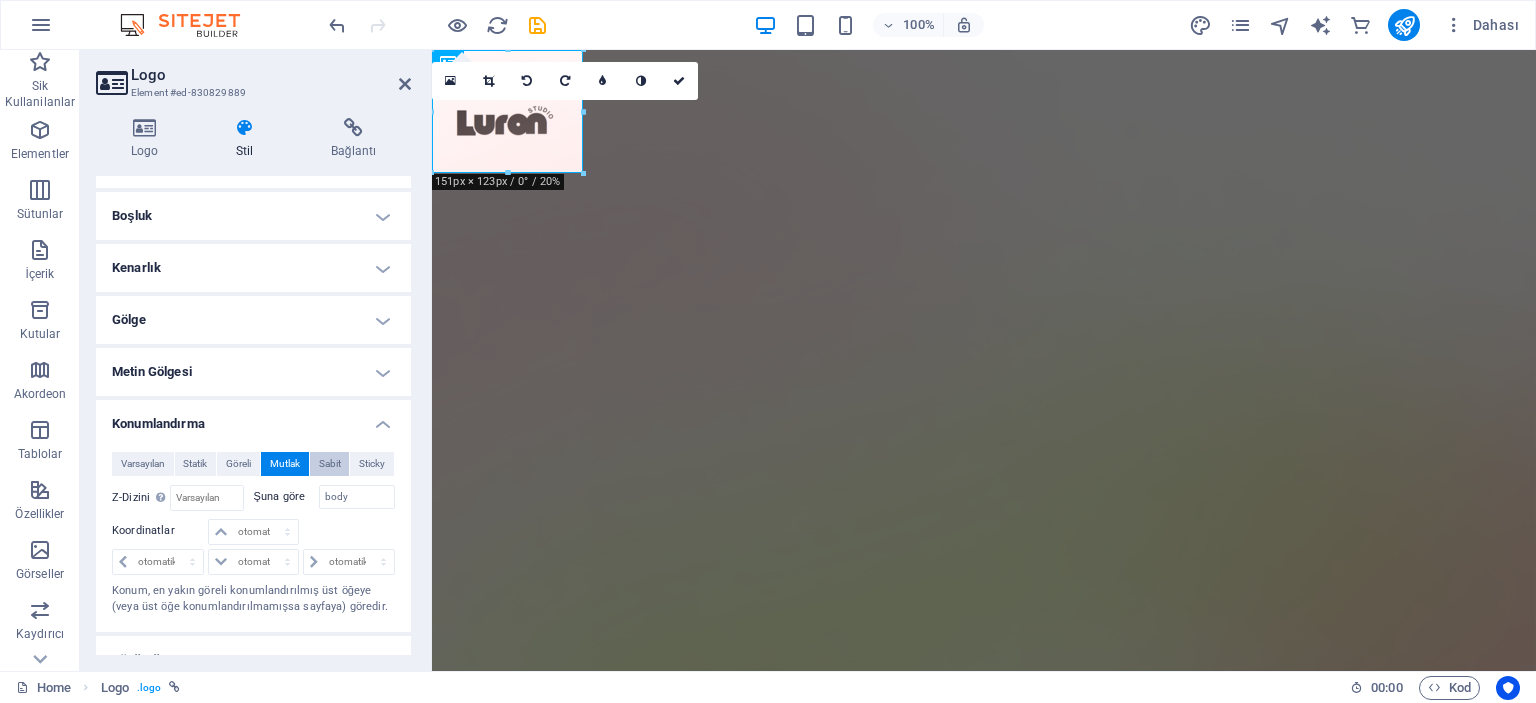 click on "Sabit" at bounding box center (330, 464) 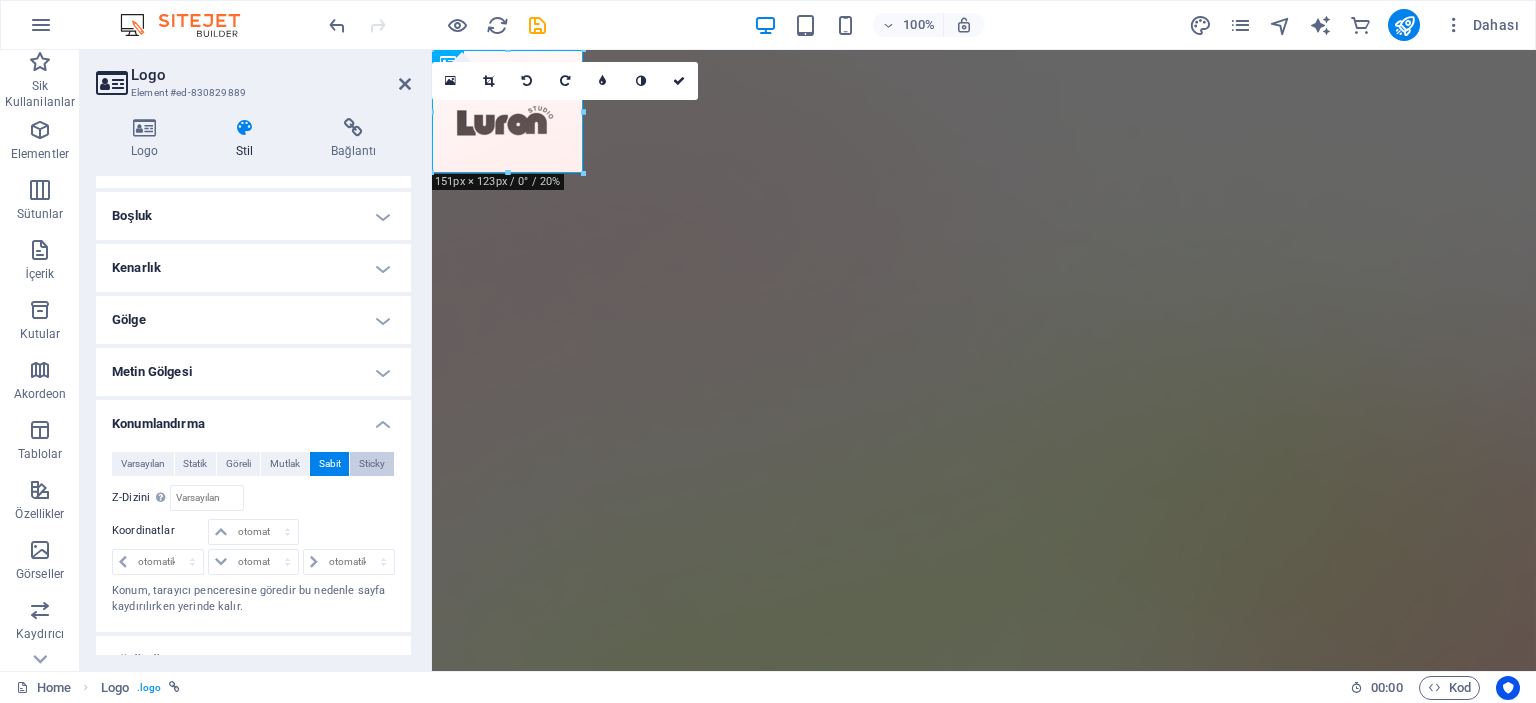 click on "Sticky" at bounding box center (372, 464) 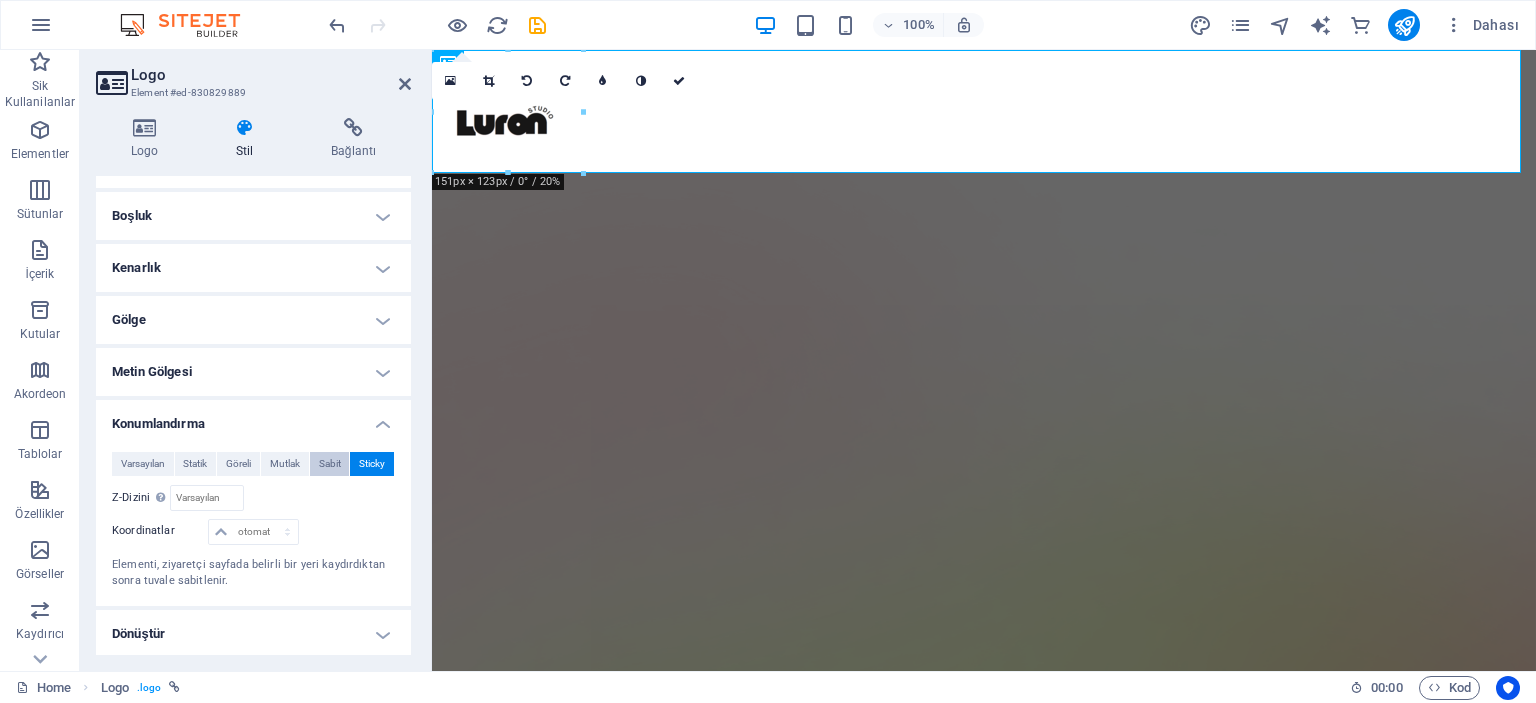 click on "Sabit" at bounding box center (330, 464) 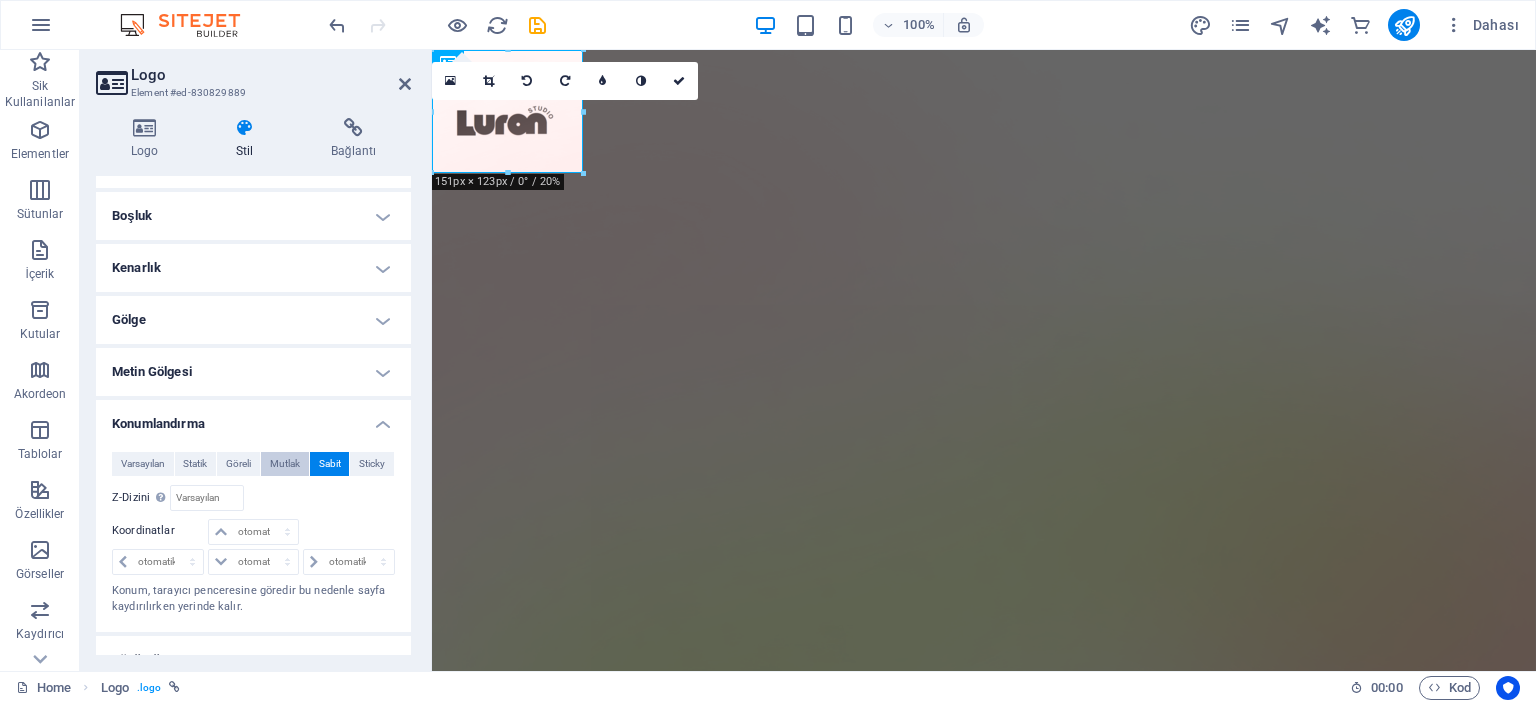 click on "Mutlak" at bounding box center [285, 464] 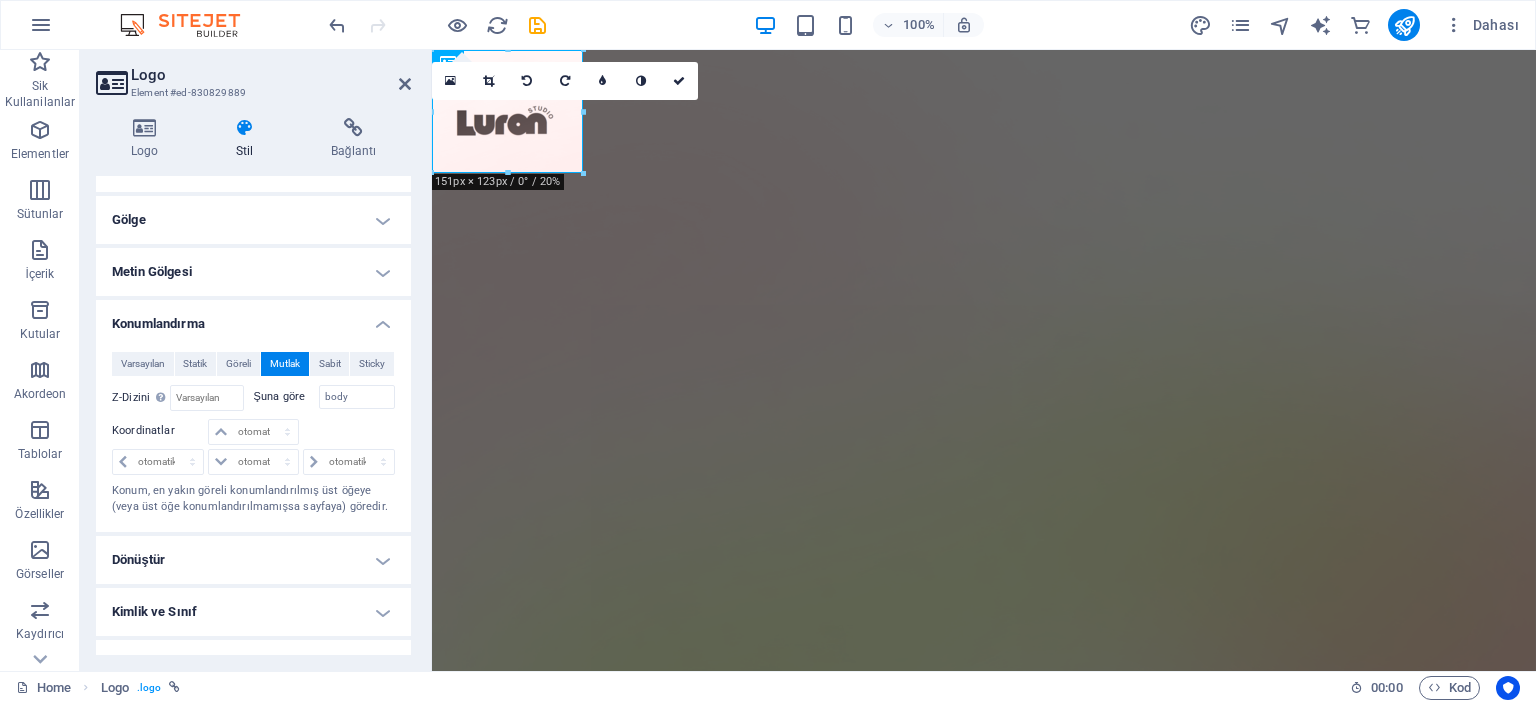 scroll, scrollTop: 333, scrollLeft: 0, axis: vertical 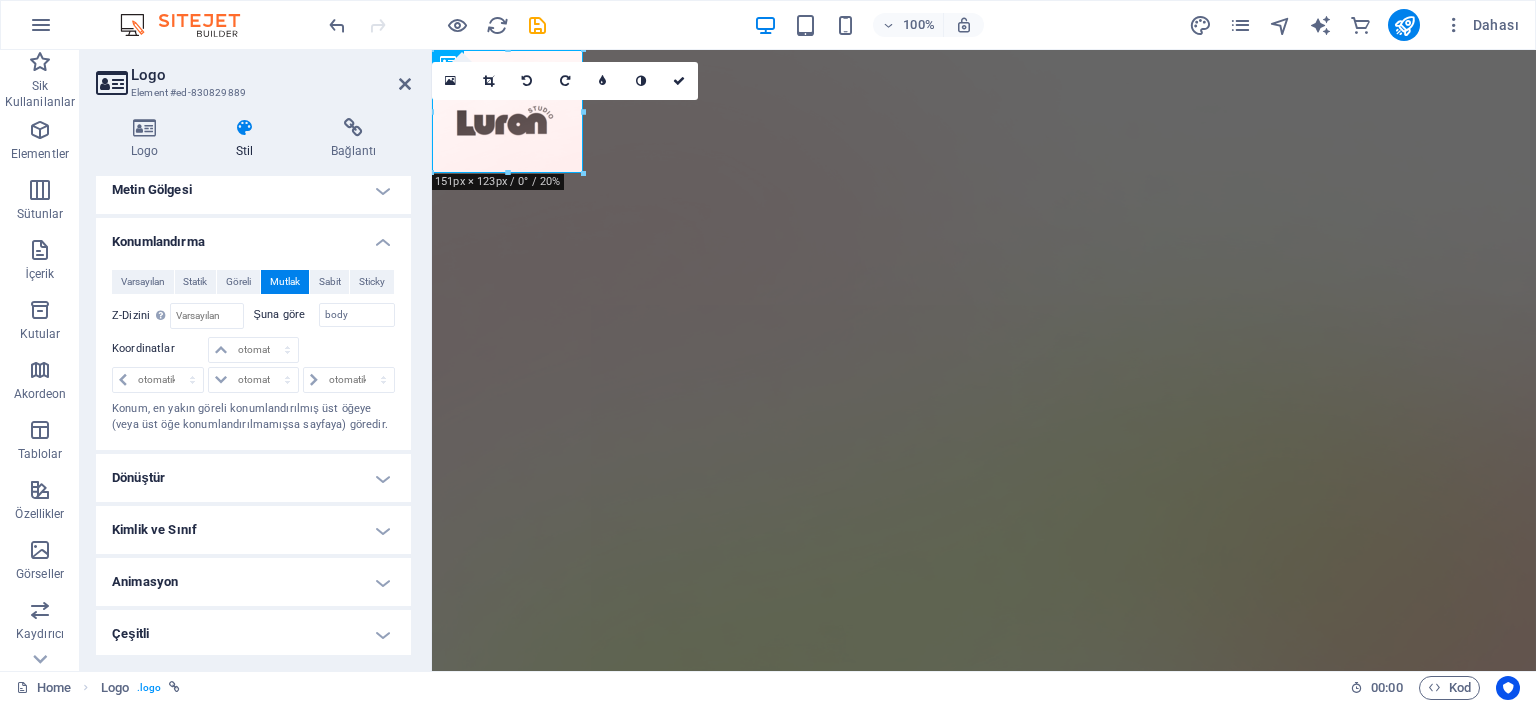 click on "Dönüştür" at bounding box center [253, 478] 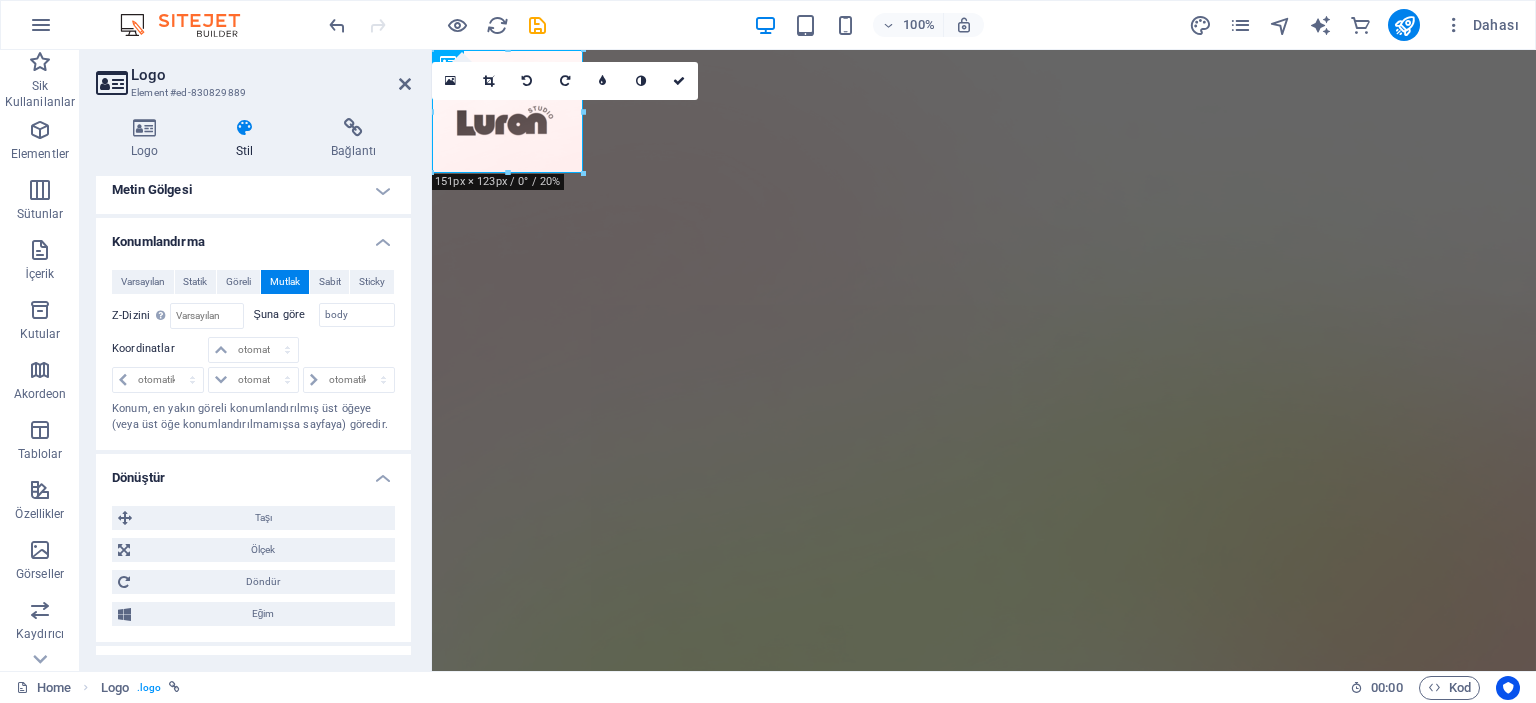 click on "Dönüştür" at bounding box center (253, 472) 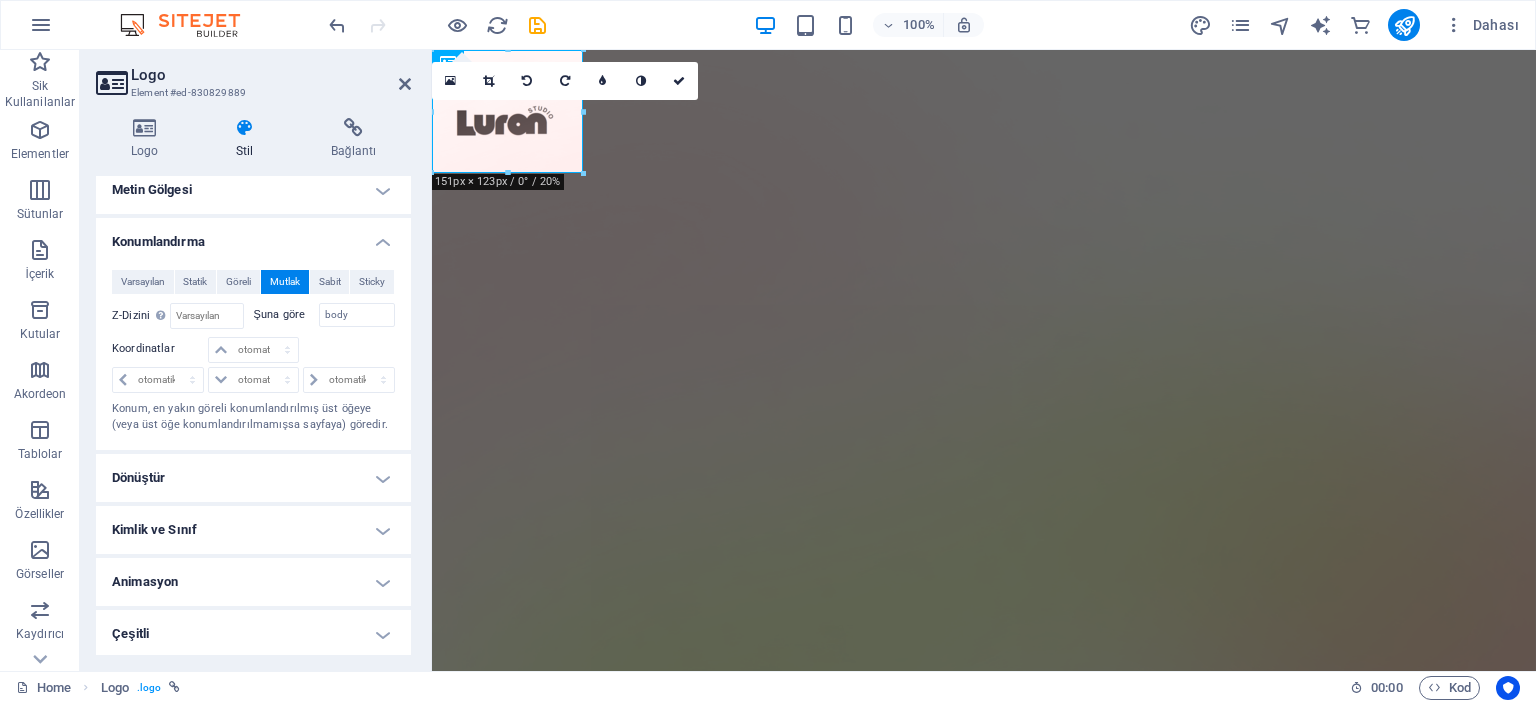 click on "Kimlik ve Sınıf" at bounding box center (253, 530) 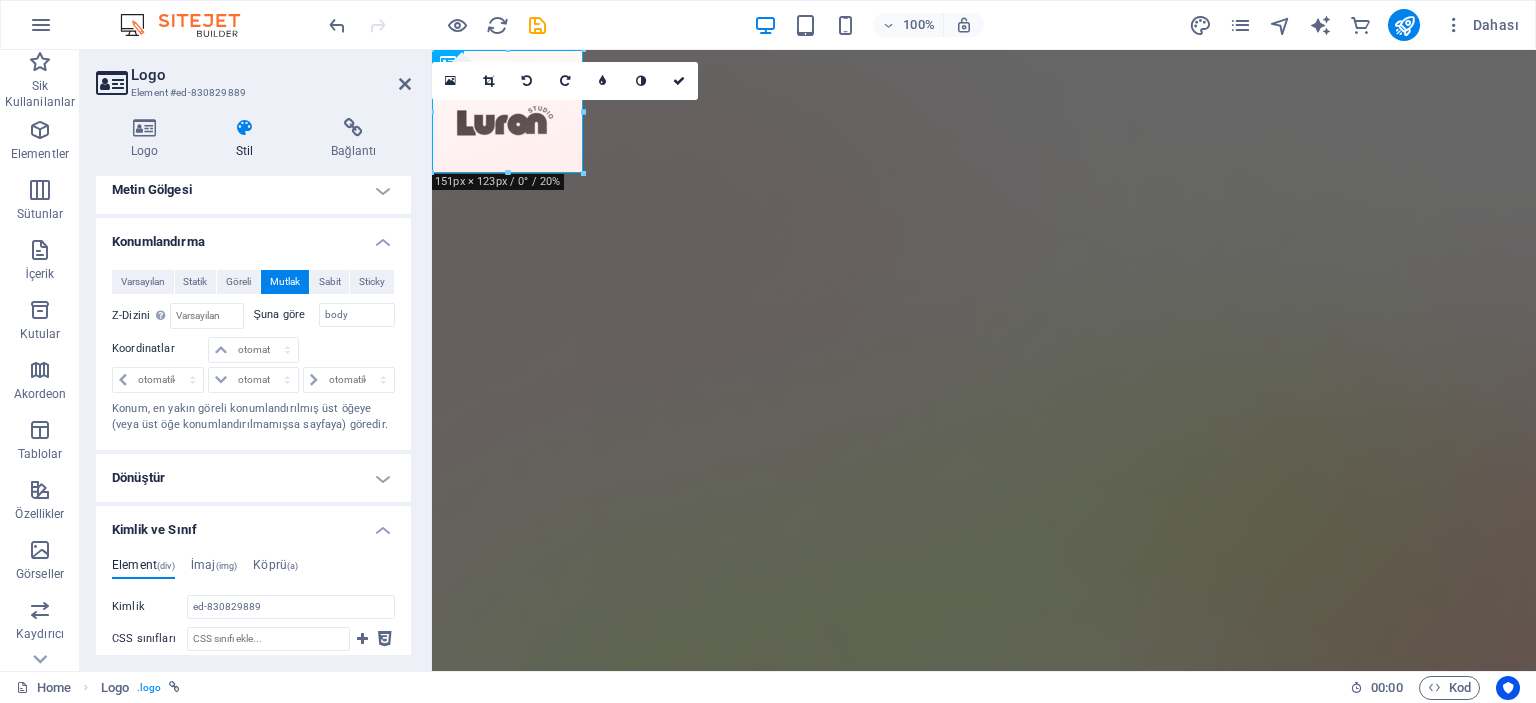 click on "Kimlik ve Sınıf" at bounding box center [253, 524] 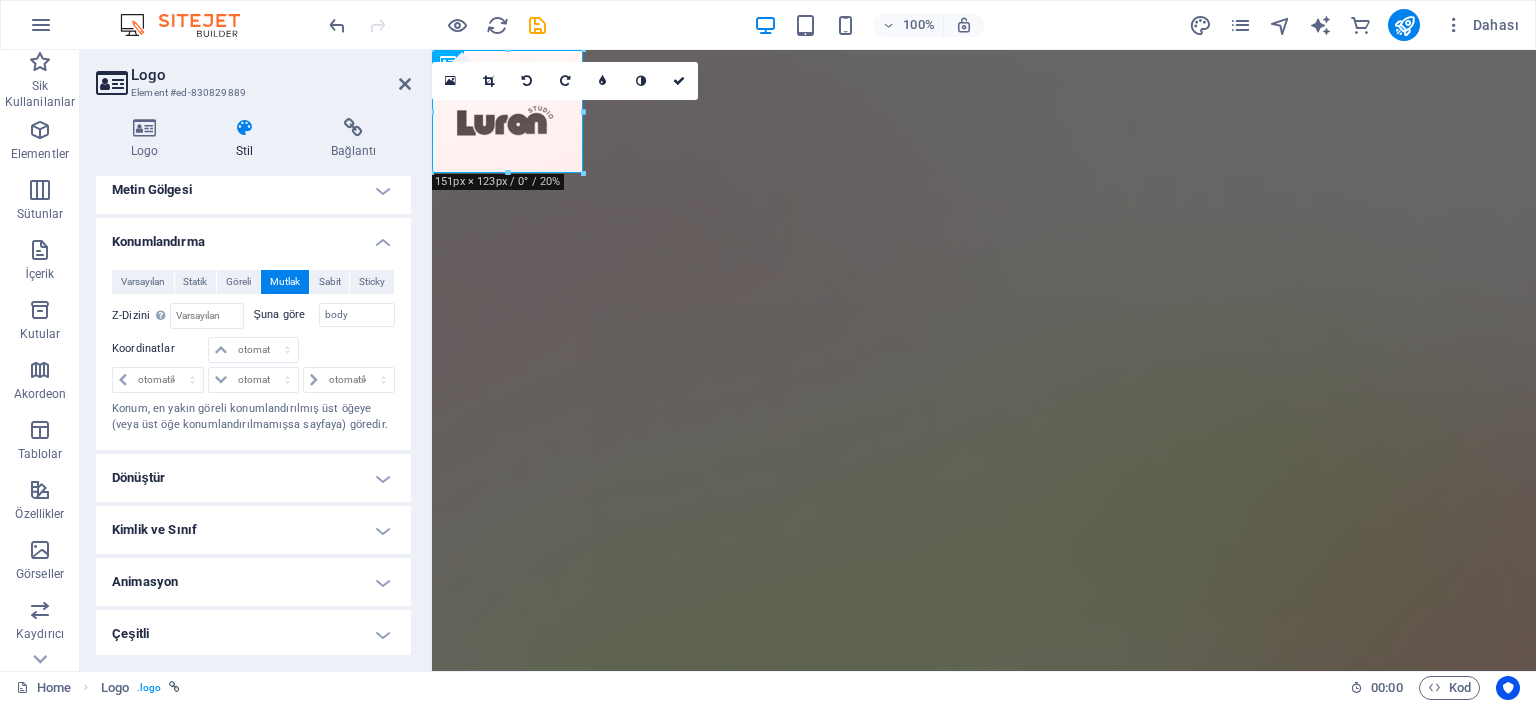click on "Animasyon" at bounding box center [253, 582] 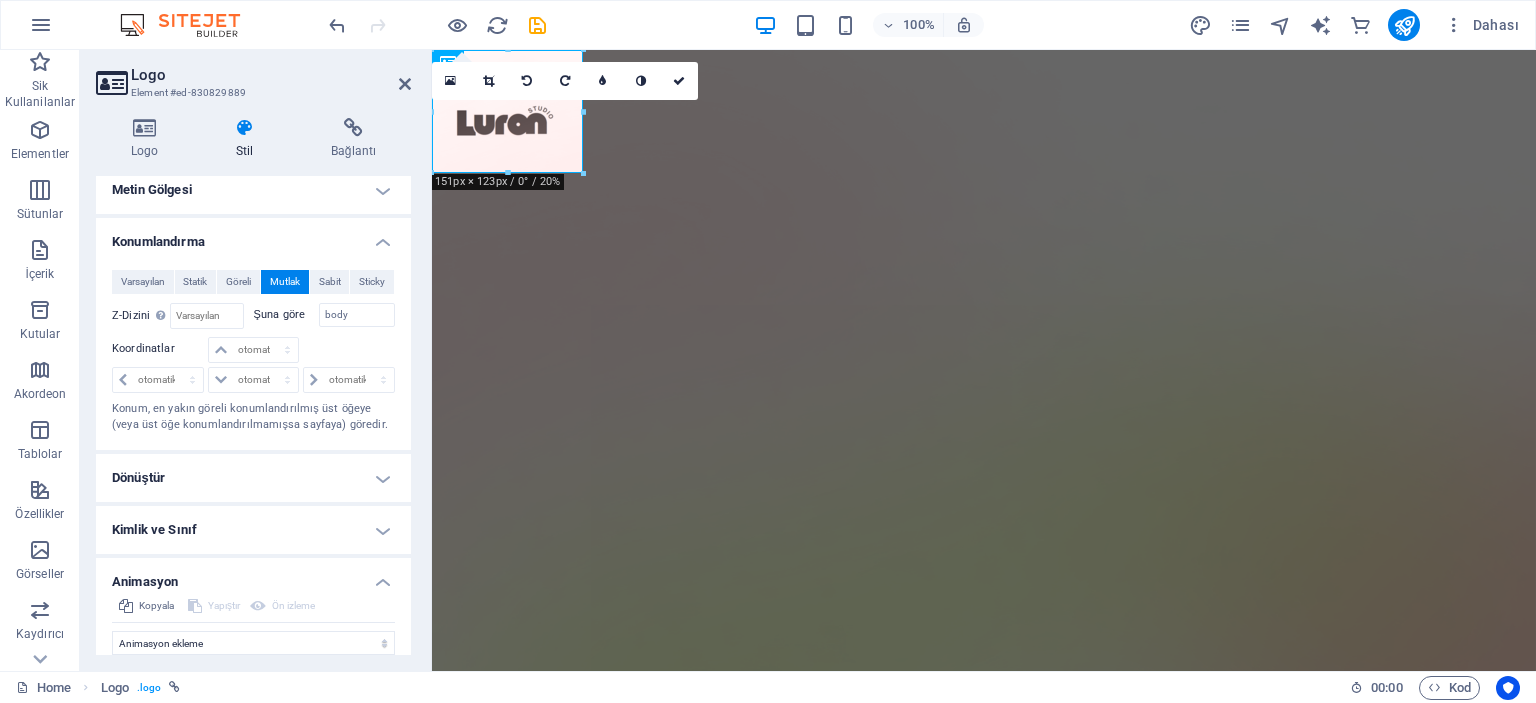 scroll, scrollTop: 398, scrollLeft: 0, axis: vertical 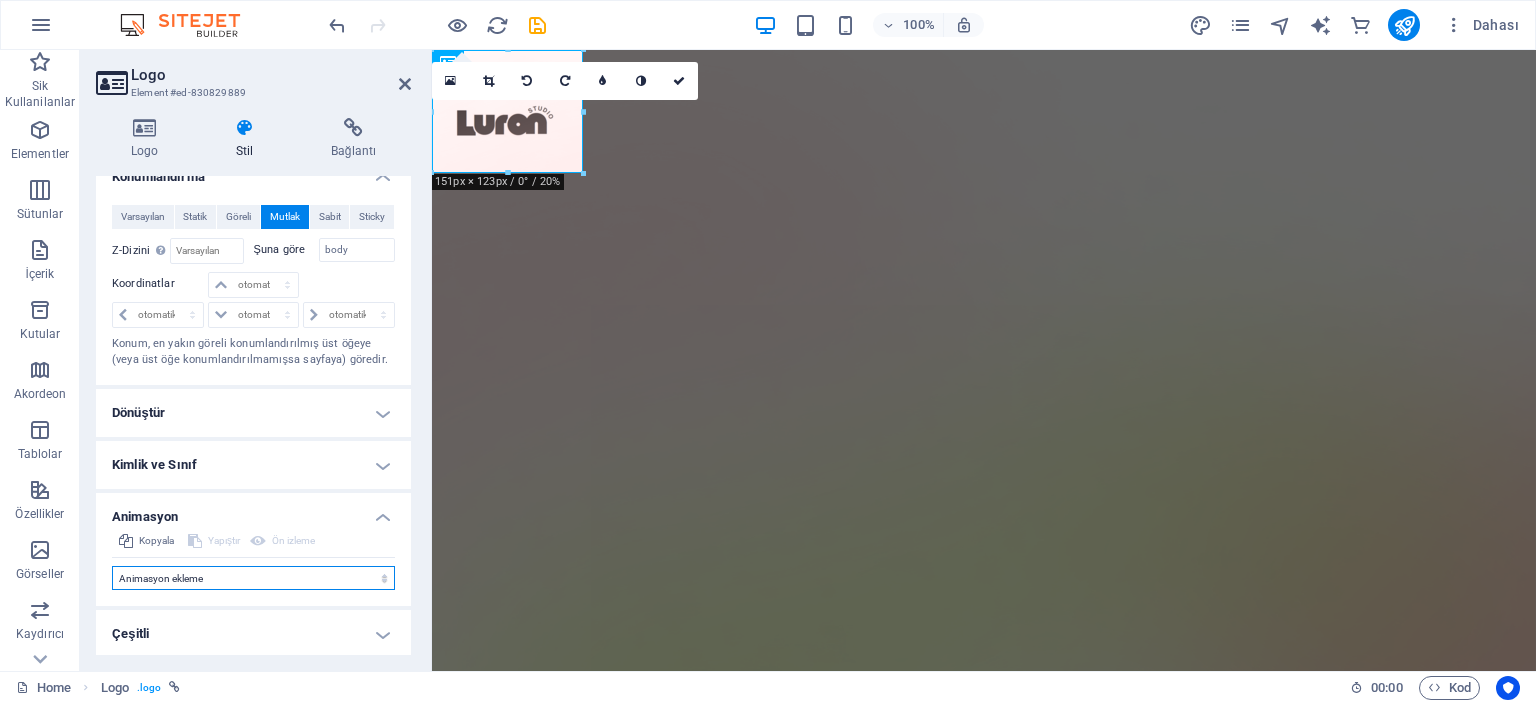 click on "Animasyon ekleme Göster / Gizle Yukarı/Aşağı kaydır Yakınlaştır/Uzaklaştır Soldan sağa kaydır Sağdan sola kaydır Yukarıdan aşağıya kaydır Aşağıdan yukarıya kaydır Nabız atışı Yanıp sönme Kaplama olarak aç" at bounding box center [253, 578] 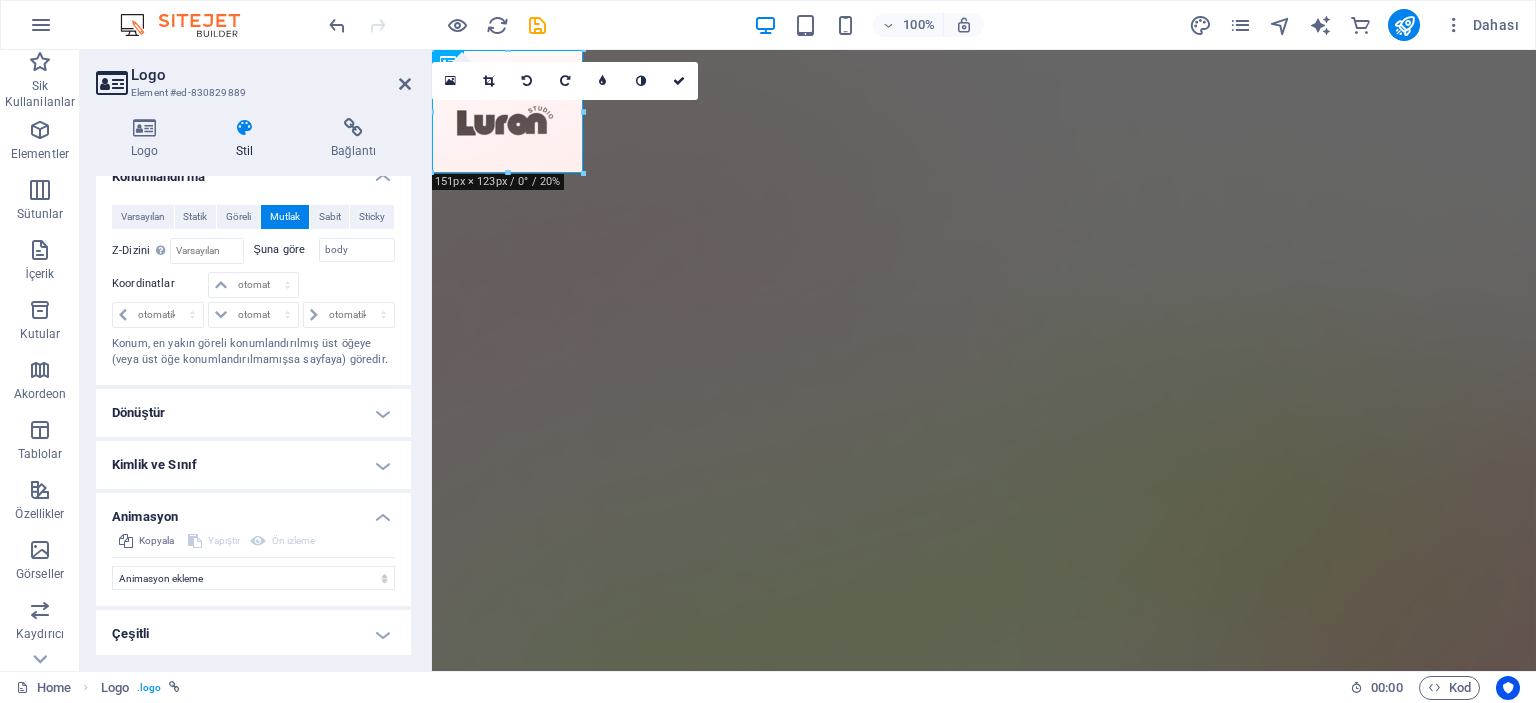 click on "Element #ed-830829889" at bounding box center (251, 93) 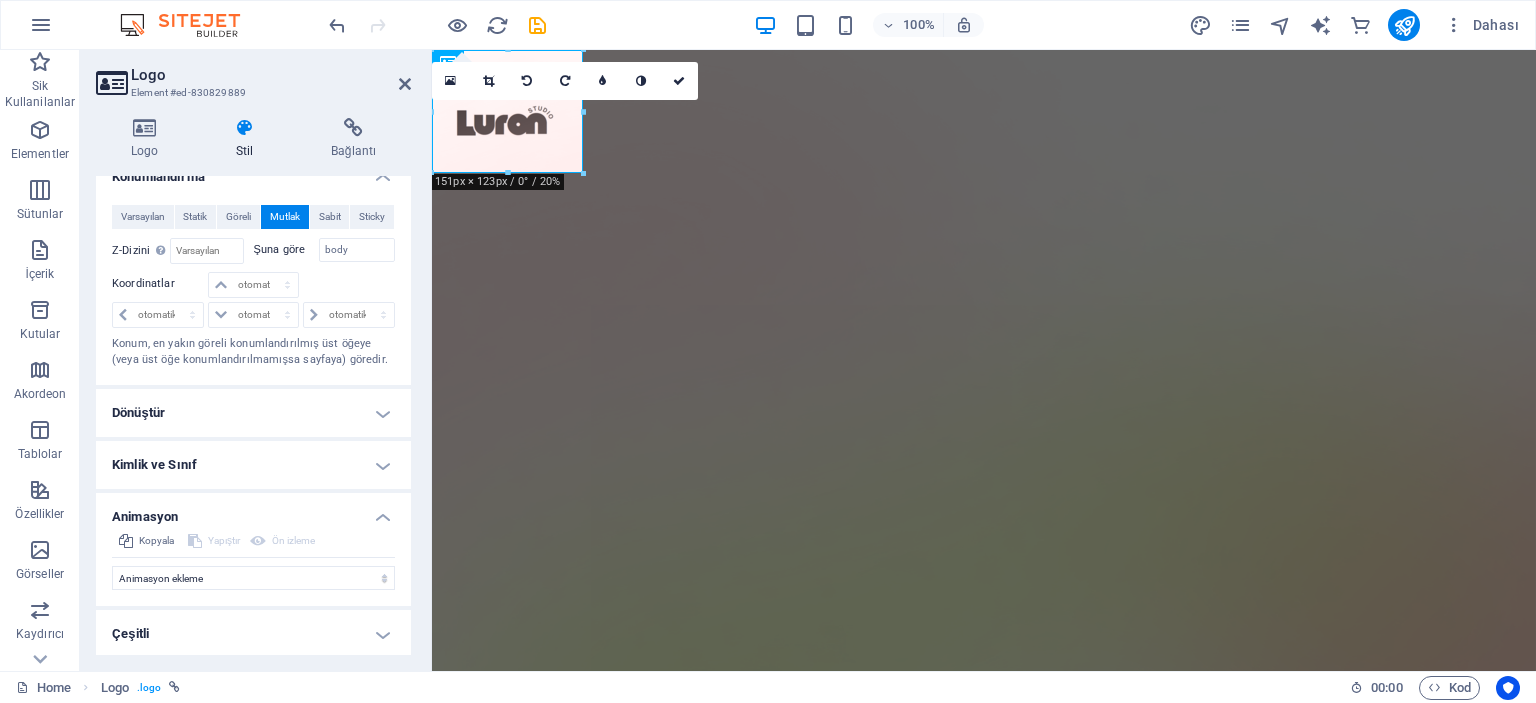 click on "Çeşitli" at bounding box center (253, 634) 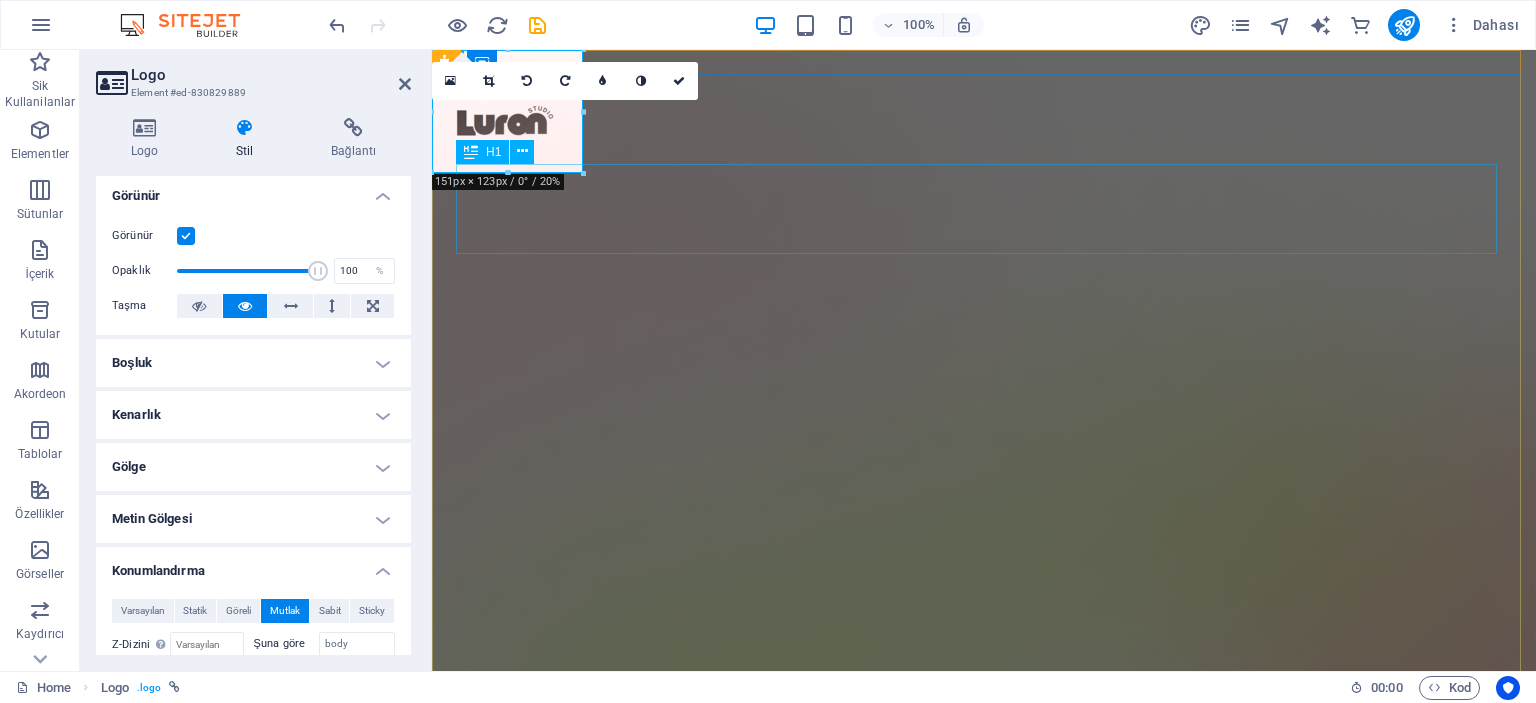 scroll, scrollTop: 0, scrollLeft: 0, axis: both 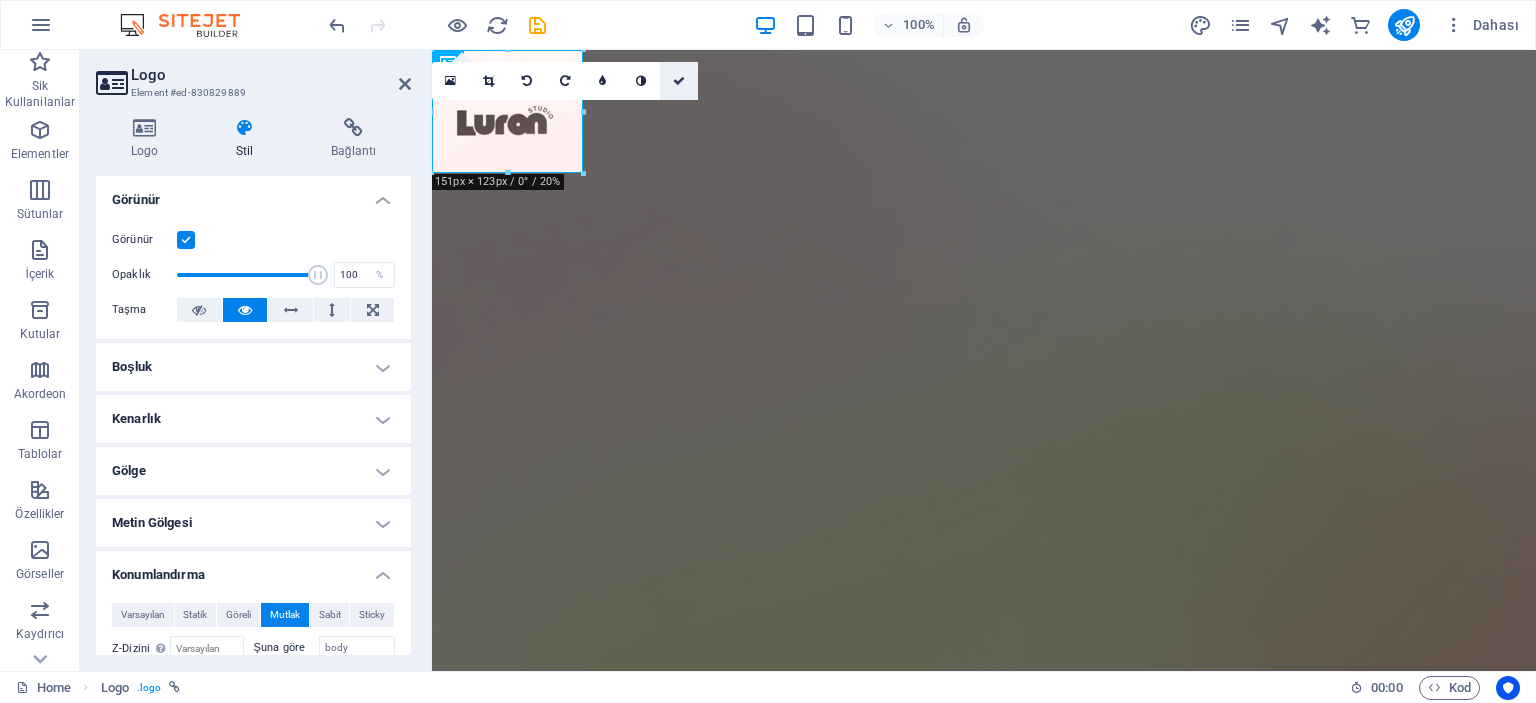 click at bounding box center [679, 81] 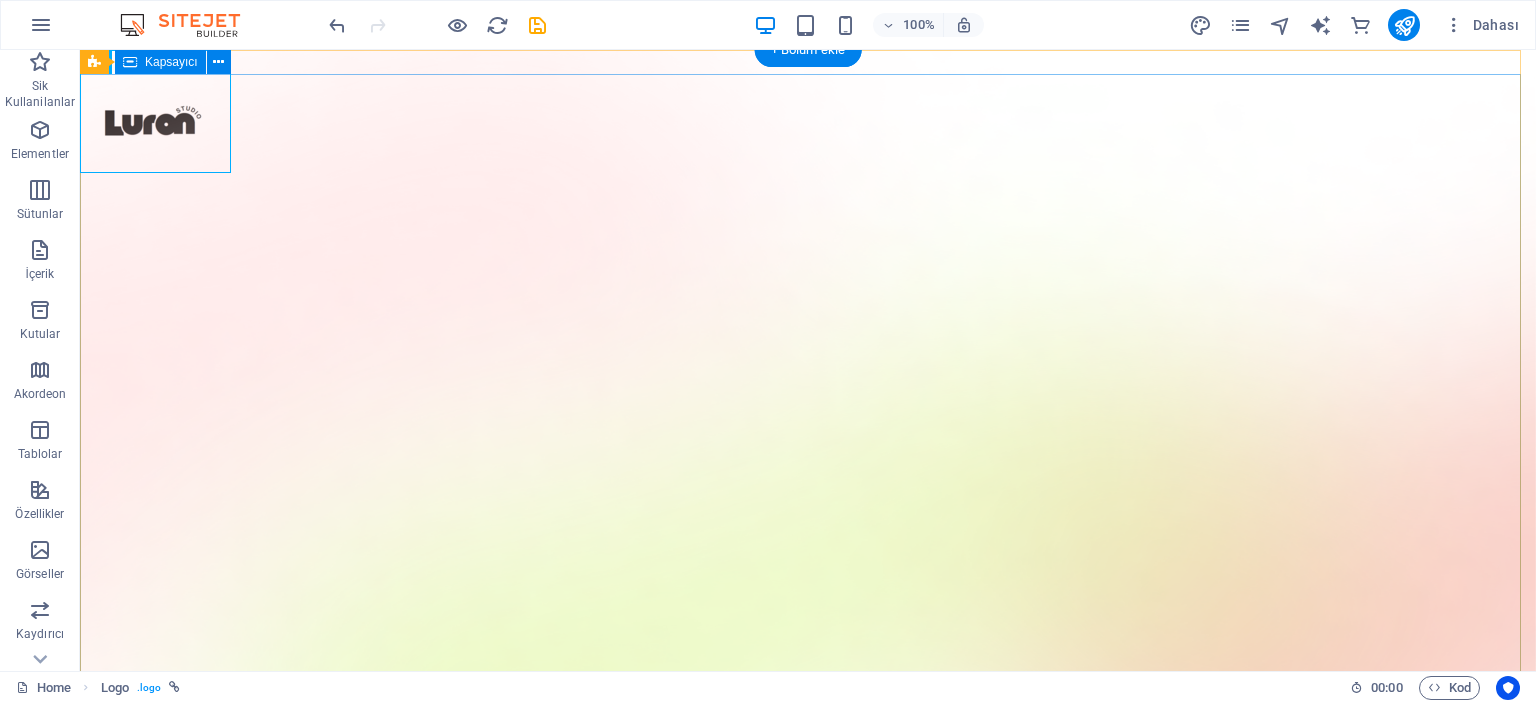 click on "Version 2.0 is here AI app for productivity Lorem ipsum dolor sit amet, consectetur adipiscing elit, sed do eiusmod tempor incididunt ut labore et dolore magna aliqua. Download App" at bounding box center (808, 1962) 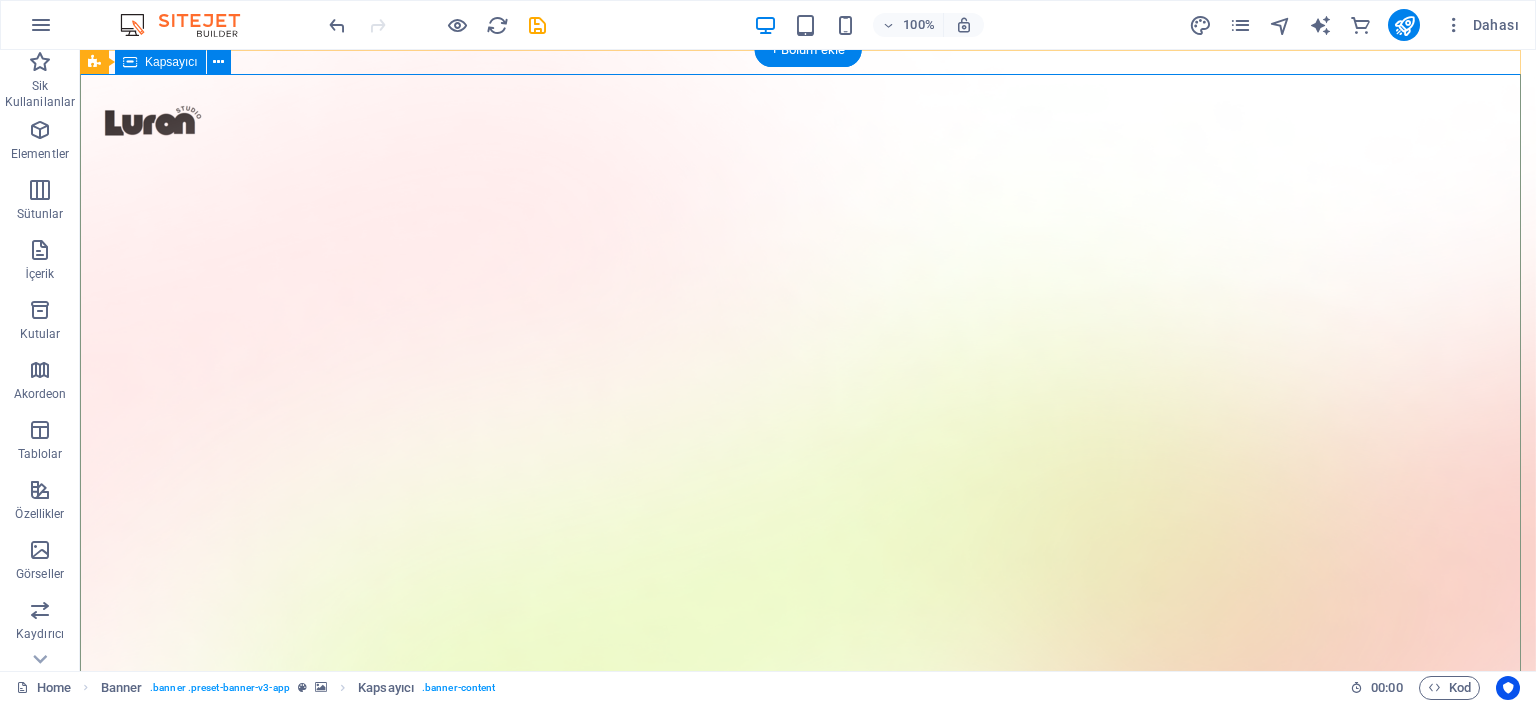click on "Version 2.0 is here AI app for productivity Lorem ipsum dolor sit amet, consectetur adipiscing elit, sed do eiusmod tempor incididunt ut labore et dolore magna aliqua. Download App" at bounding box center (808, 1962) 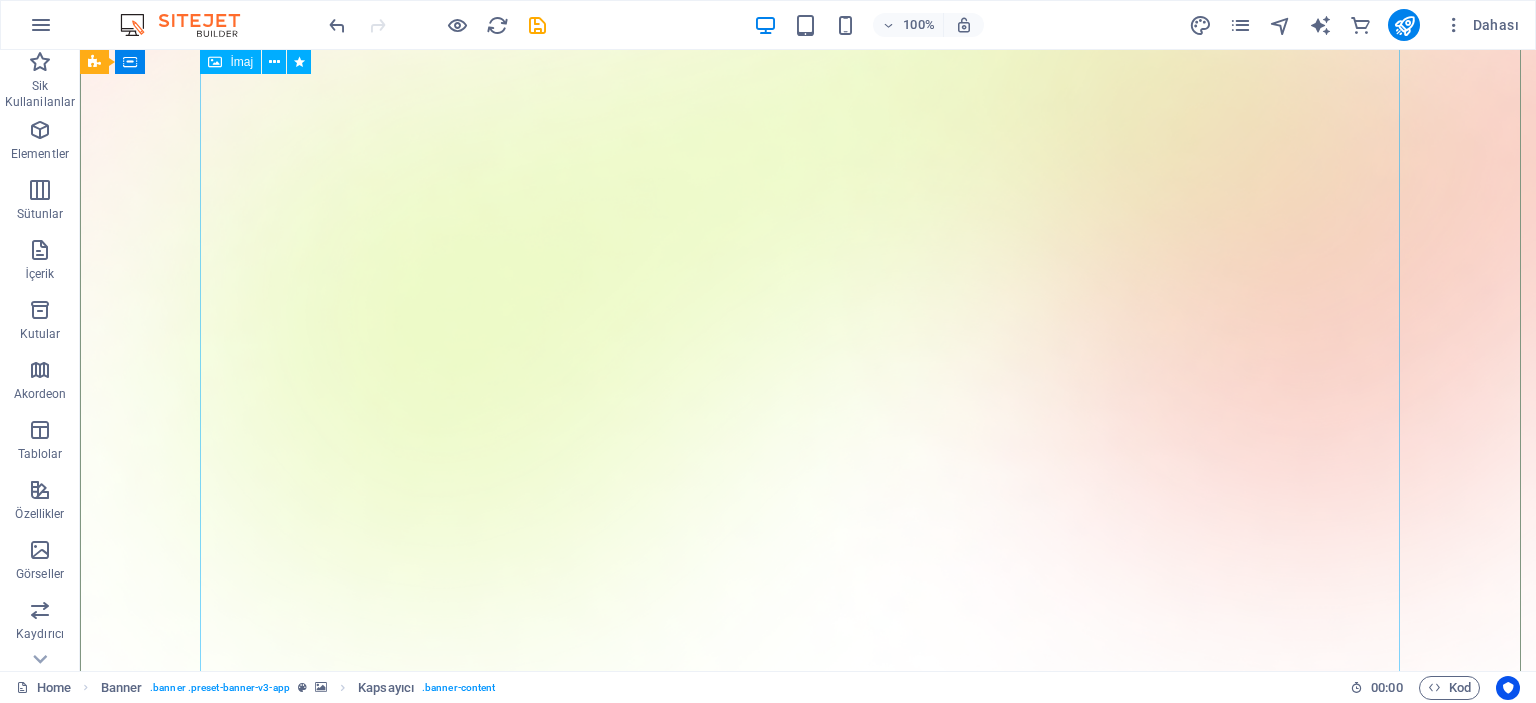 scroll, scrollTop: 0, scrollLeft: 0, axis: both 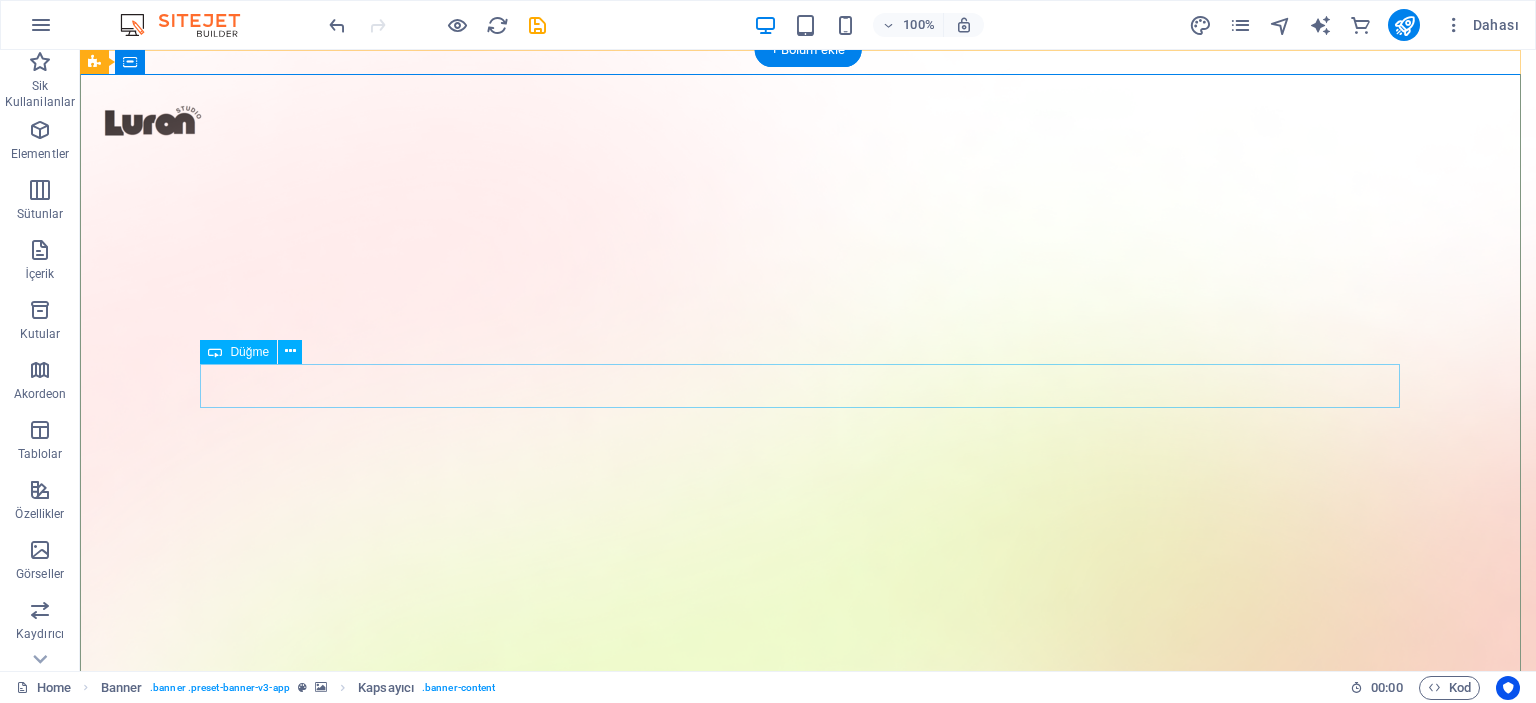 click on "Download App" at bounding box center [808, 1710] 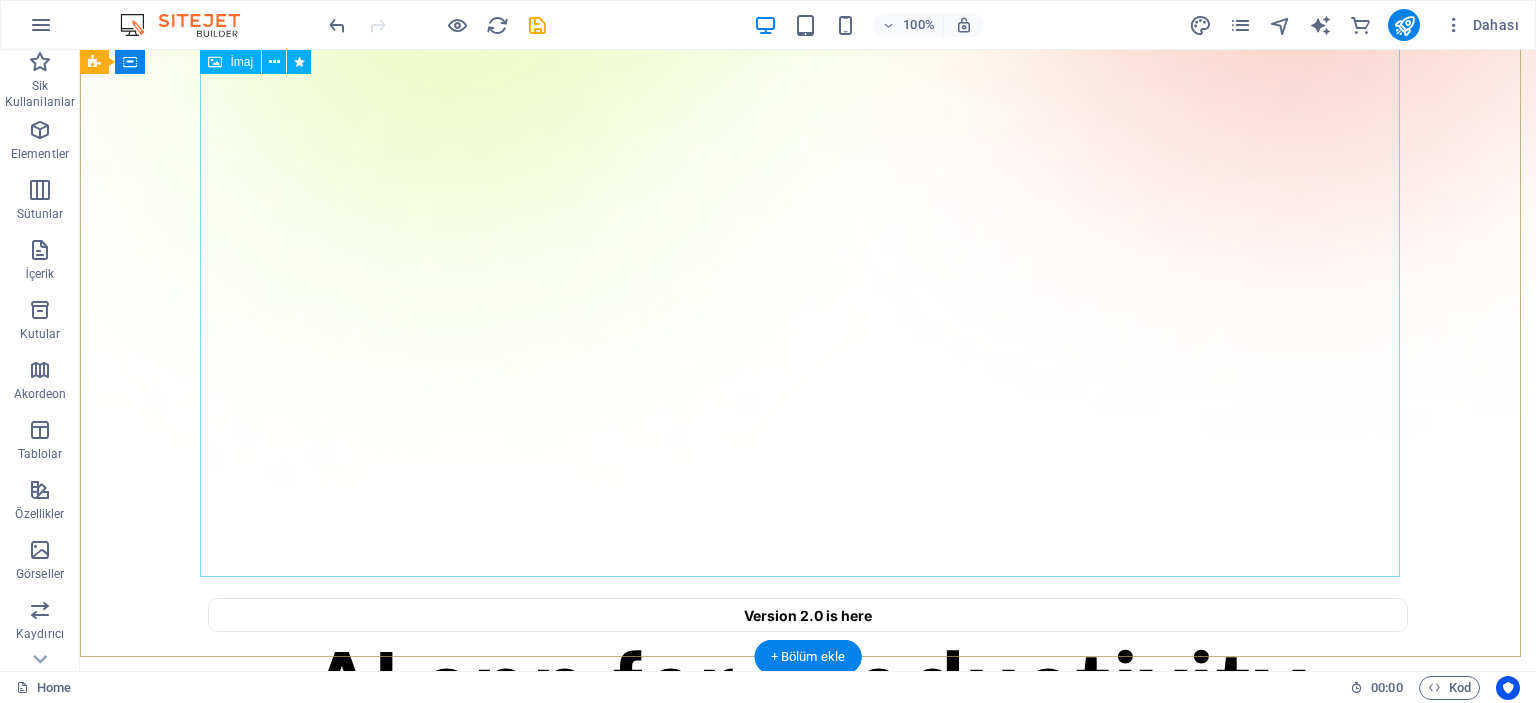 scroll, scrollTop: 900, scrollLeft: 0, axis: vertical 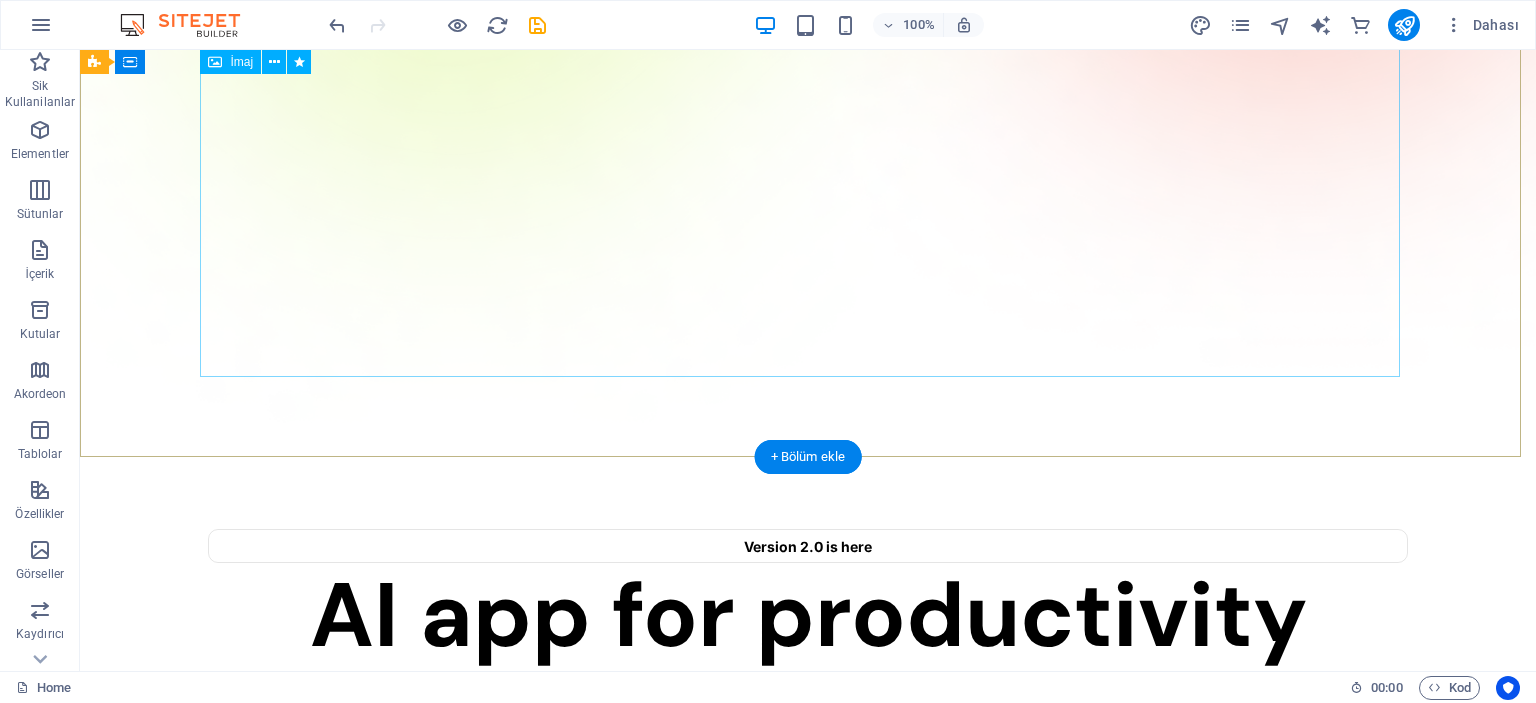 click at bounding box center [808, 1231] 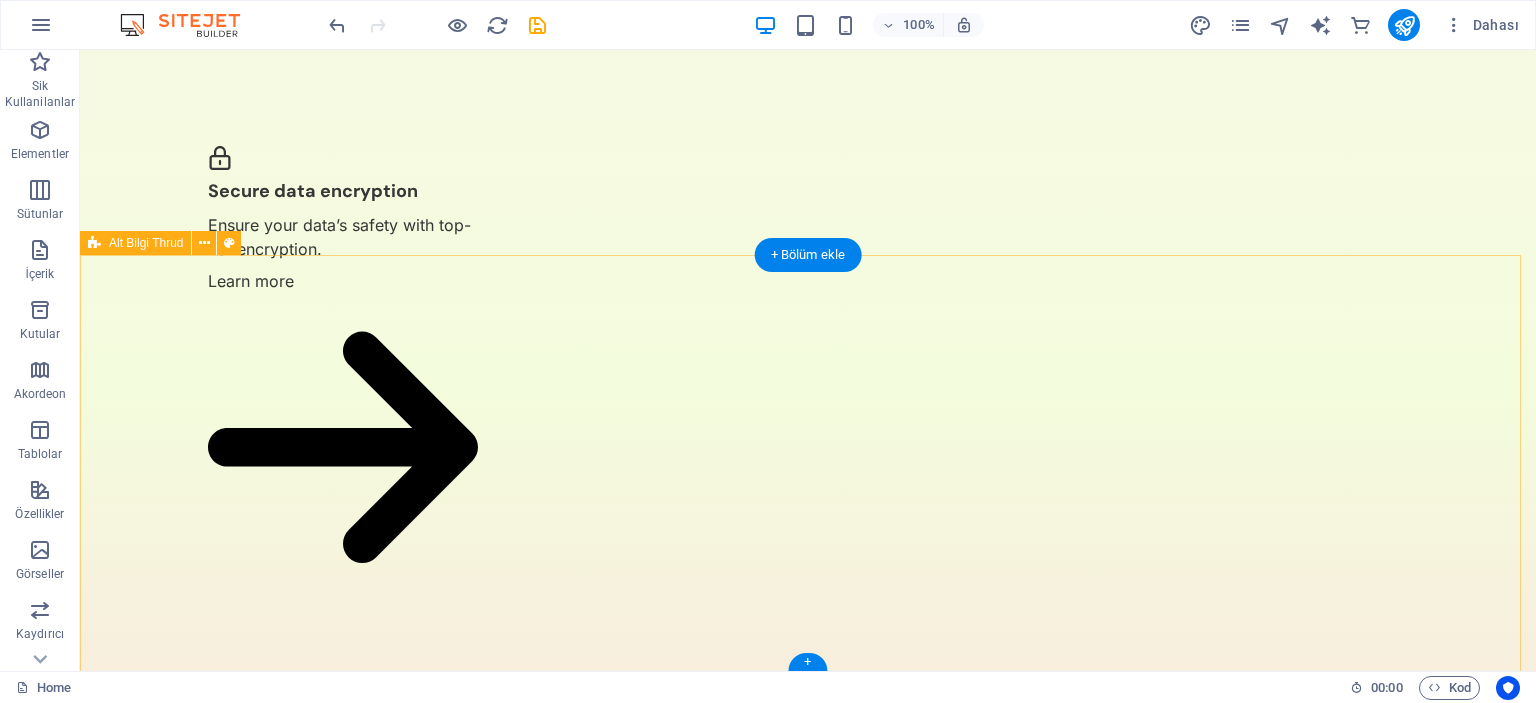 scroll, scrollTop: 3773, scrollLeft: 0, axis: vertical 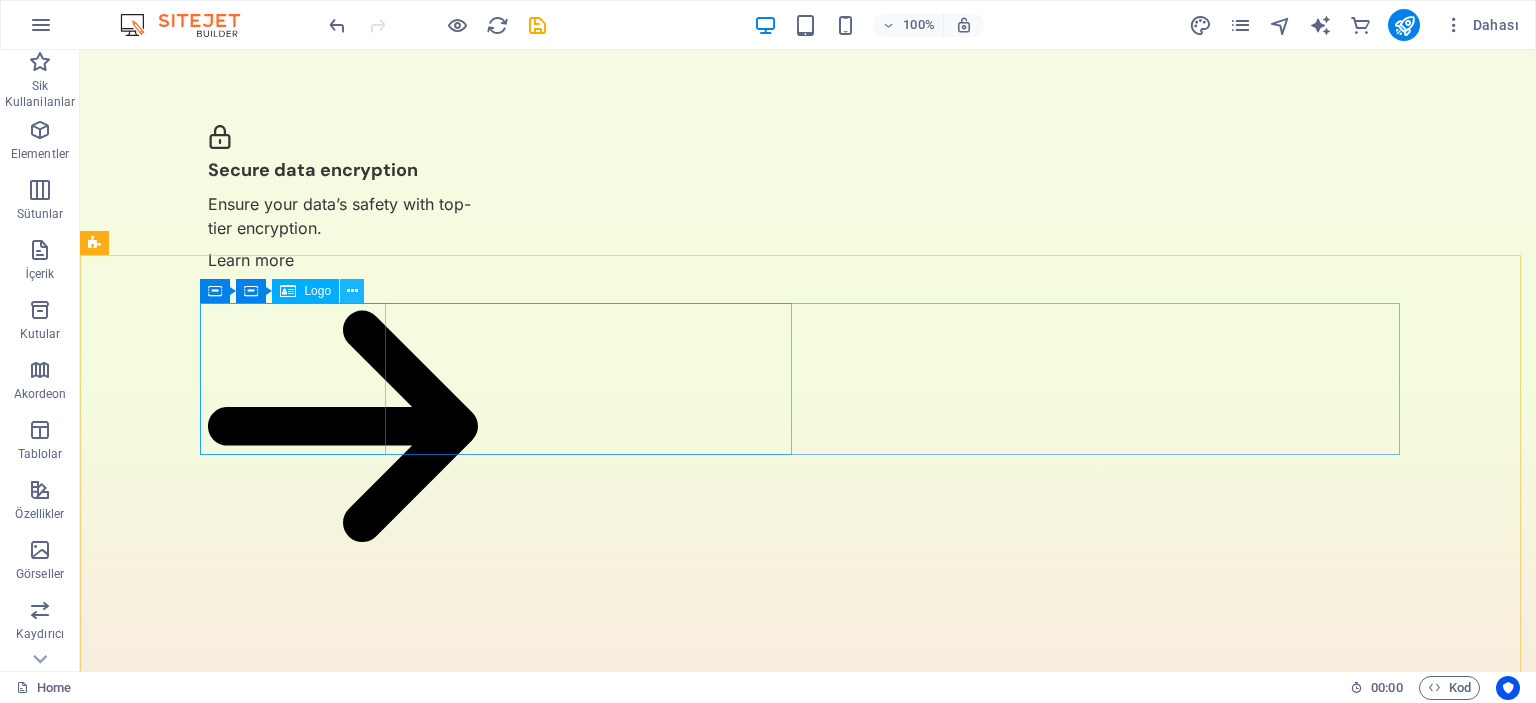 click at bounding box center [352, 291] 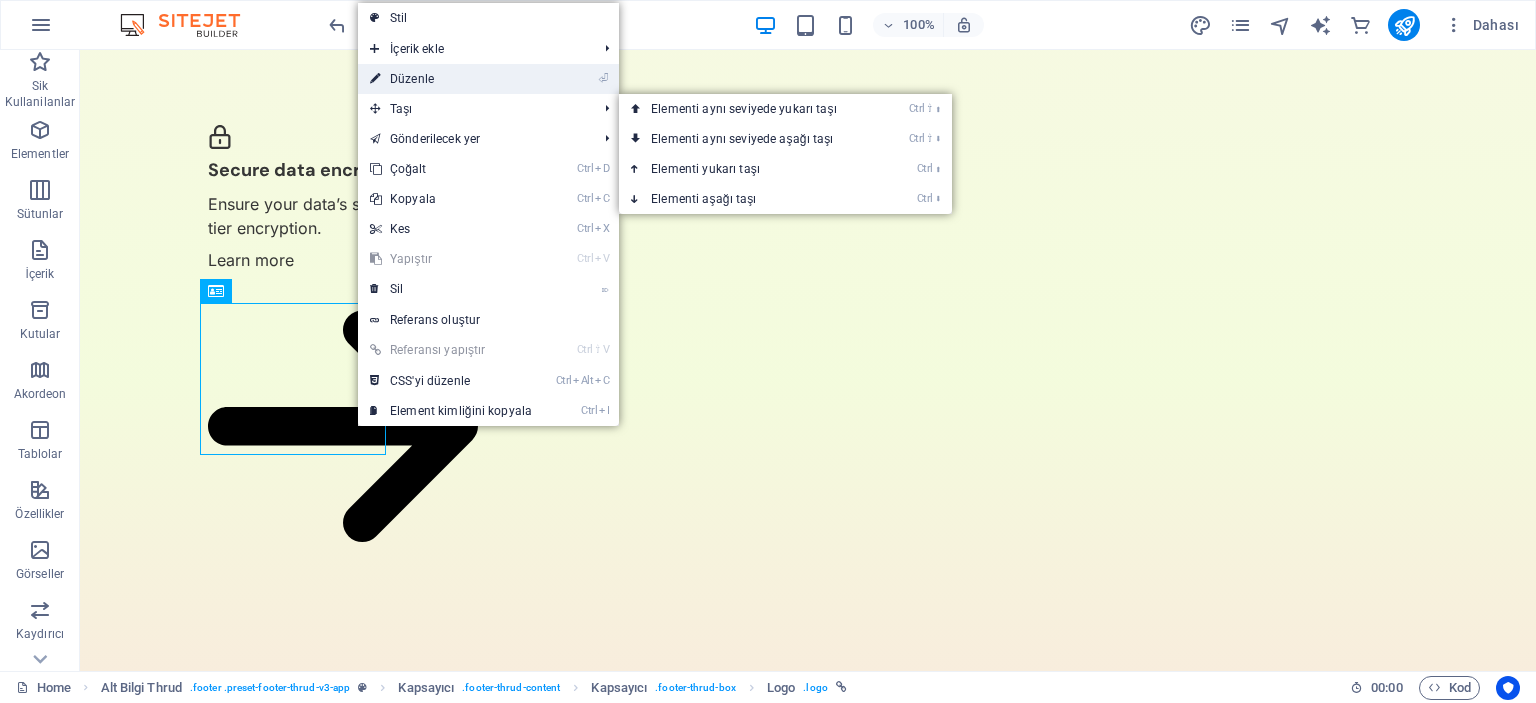 click on "⏎  Düzenle" at bounding box center [451, 79] 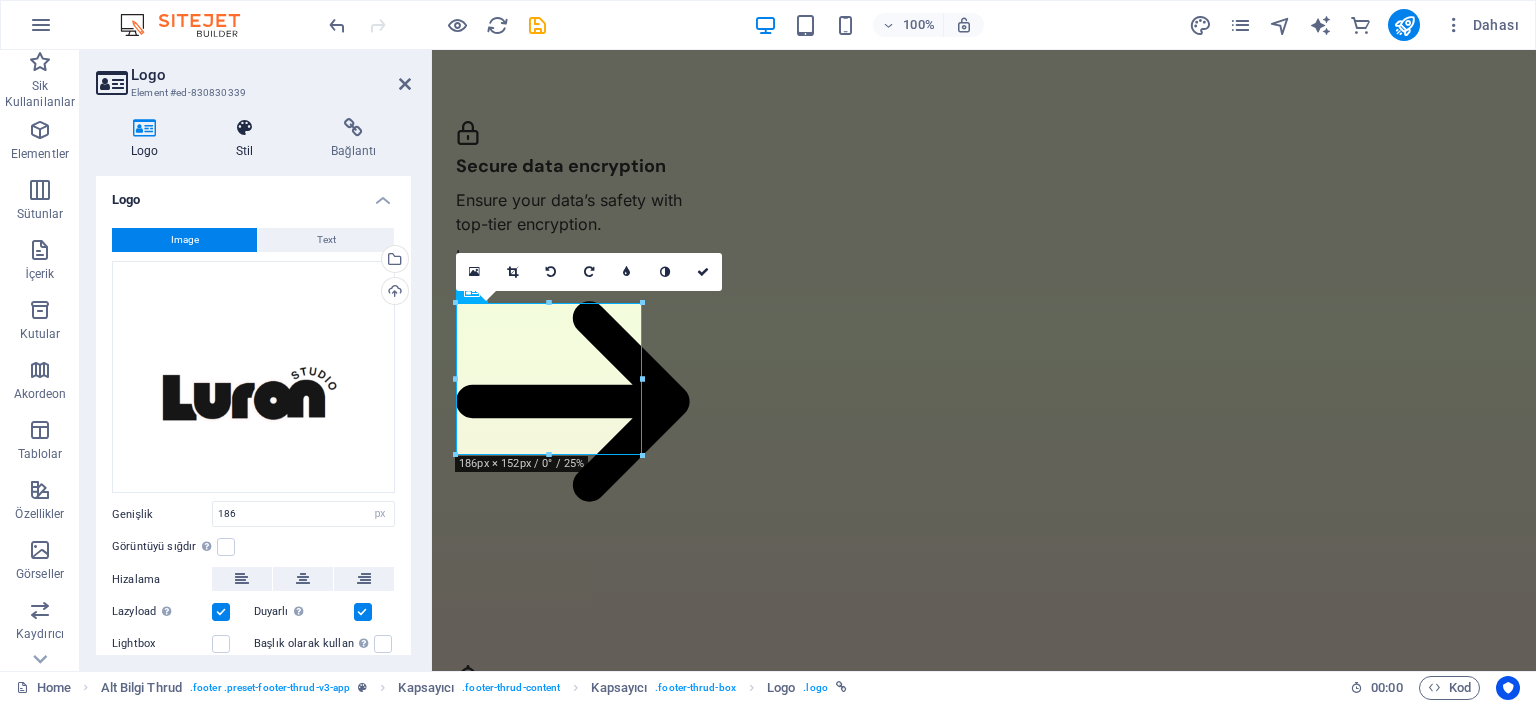 scroll, scrollTop: 4233, scrollLeft: 0, axis: vertical 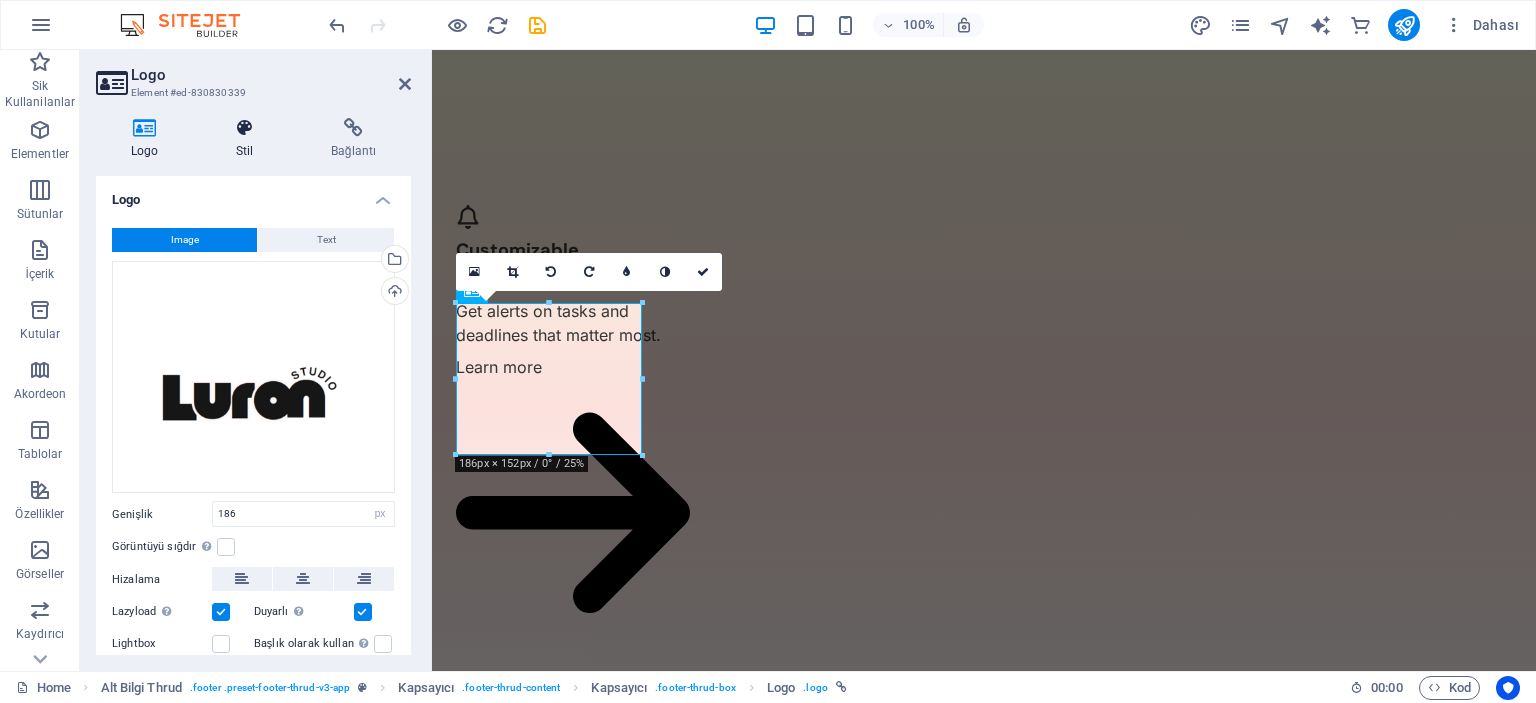 click on "Stil" at bounding box center [248, 139] 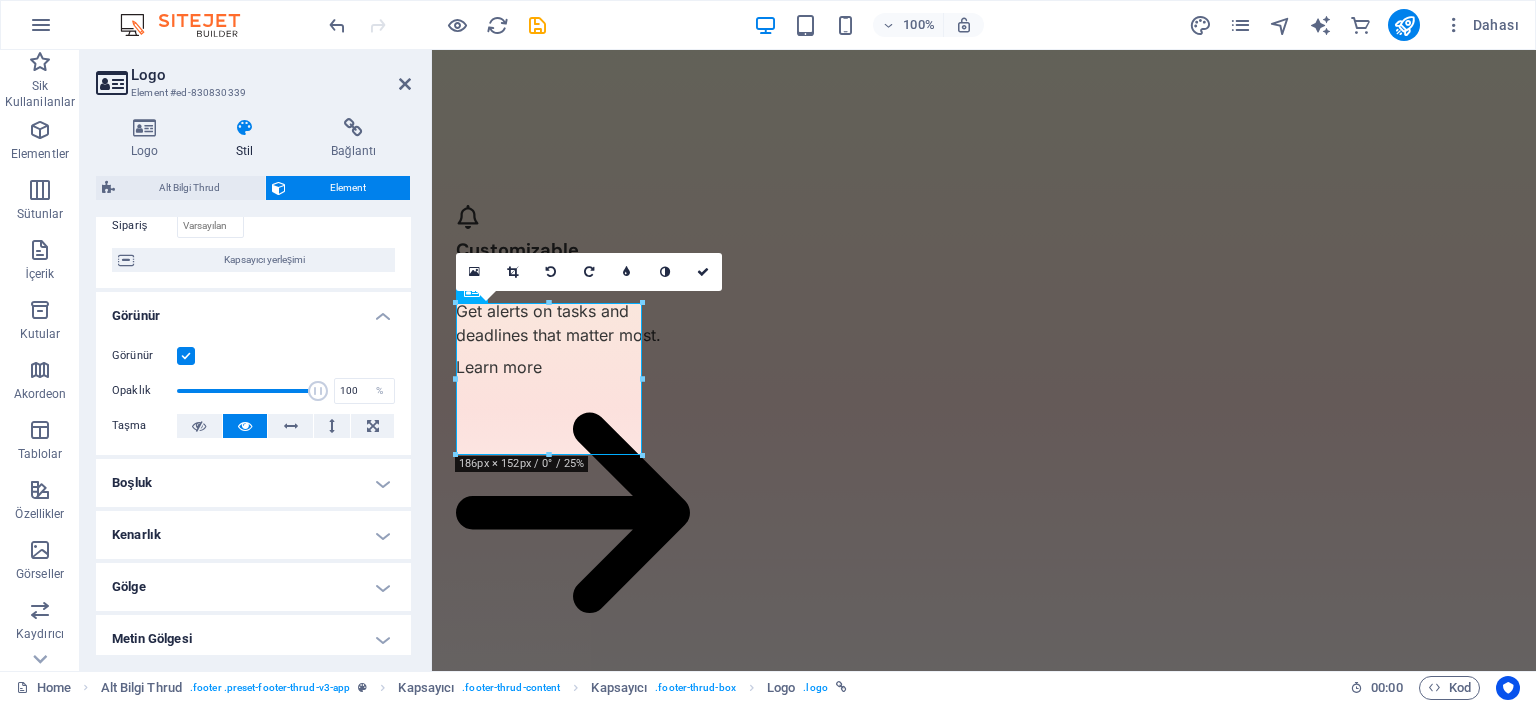 scroll, scrollTop: 300, scrollLeft: 0, axis: vertical 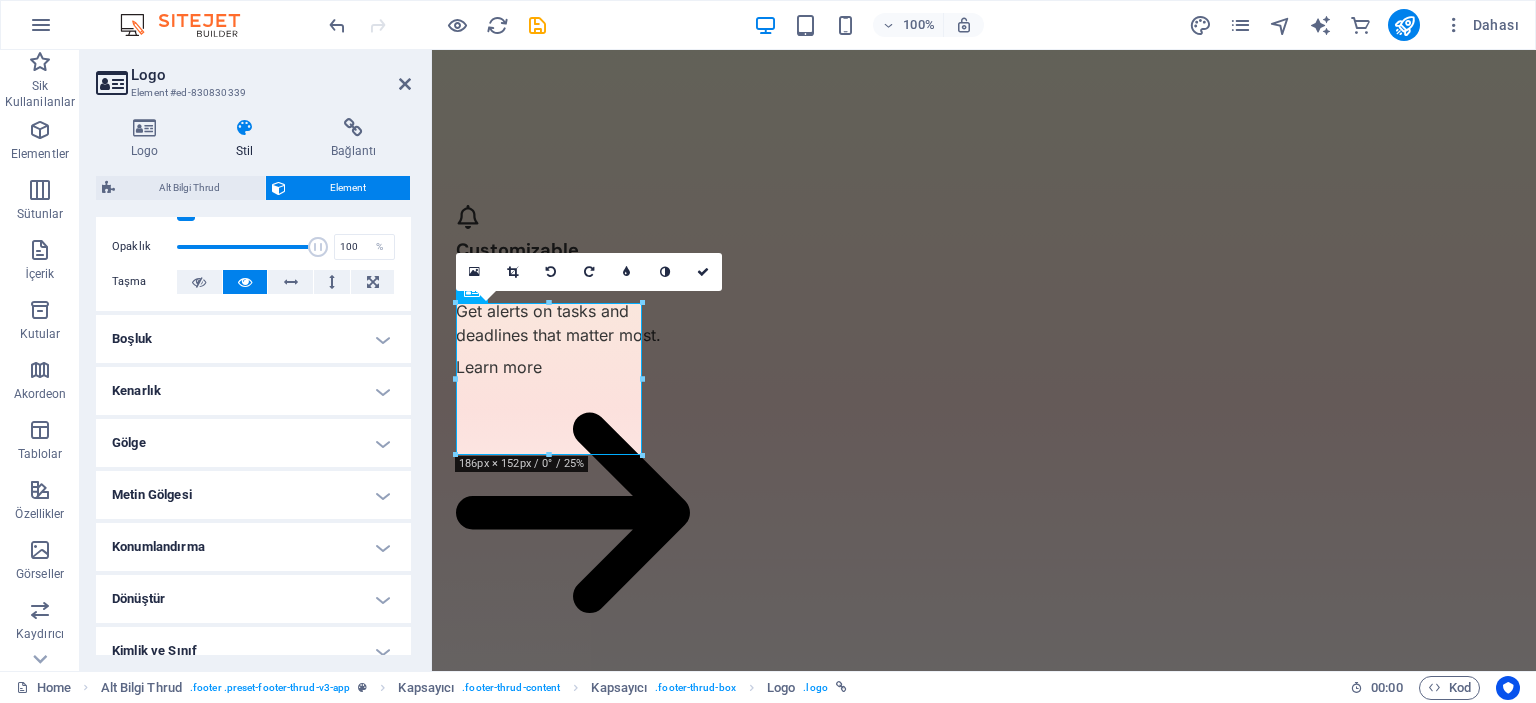 click on "Metin Gölgesi" at bounding box center (253, 495) 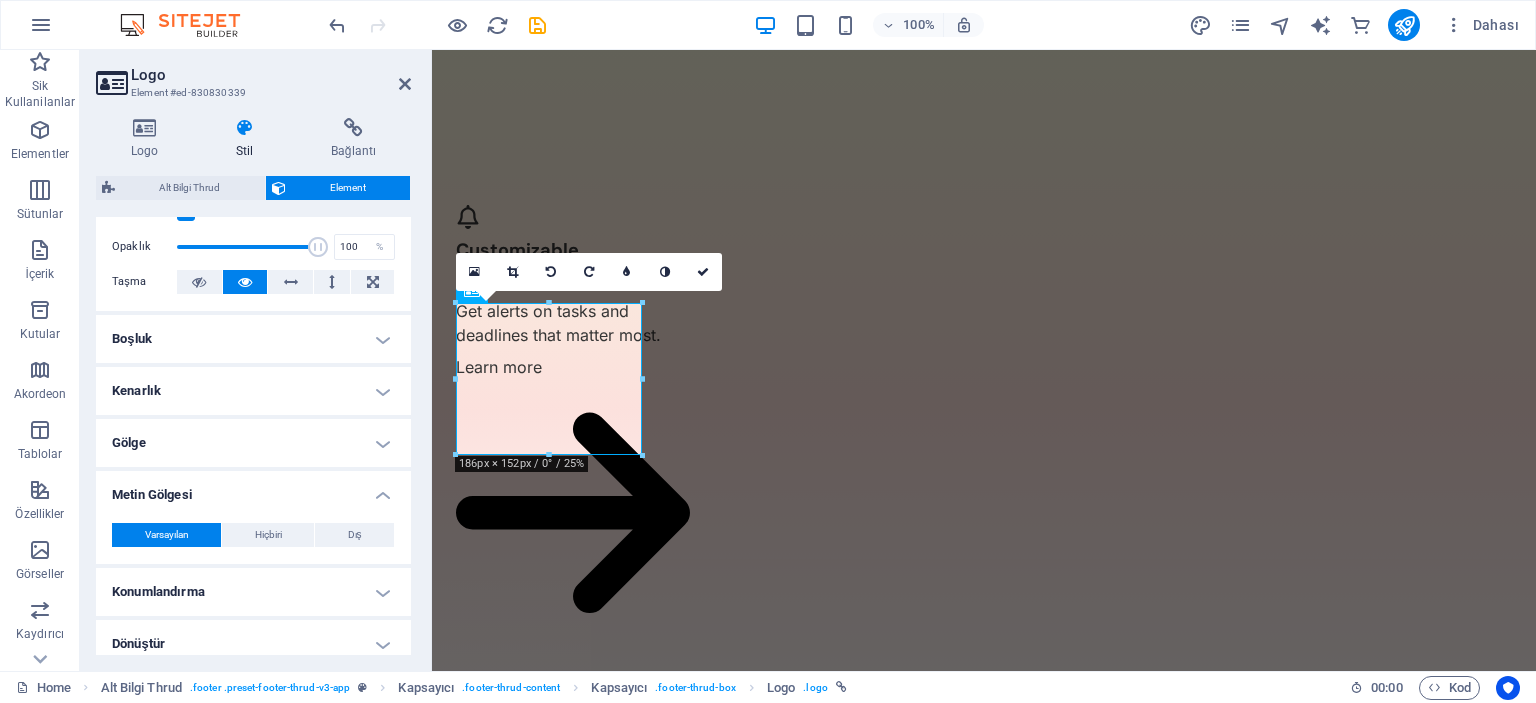 click on "Metin Gölgesi" at bounding box center [253, 489] 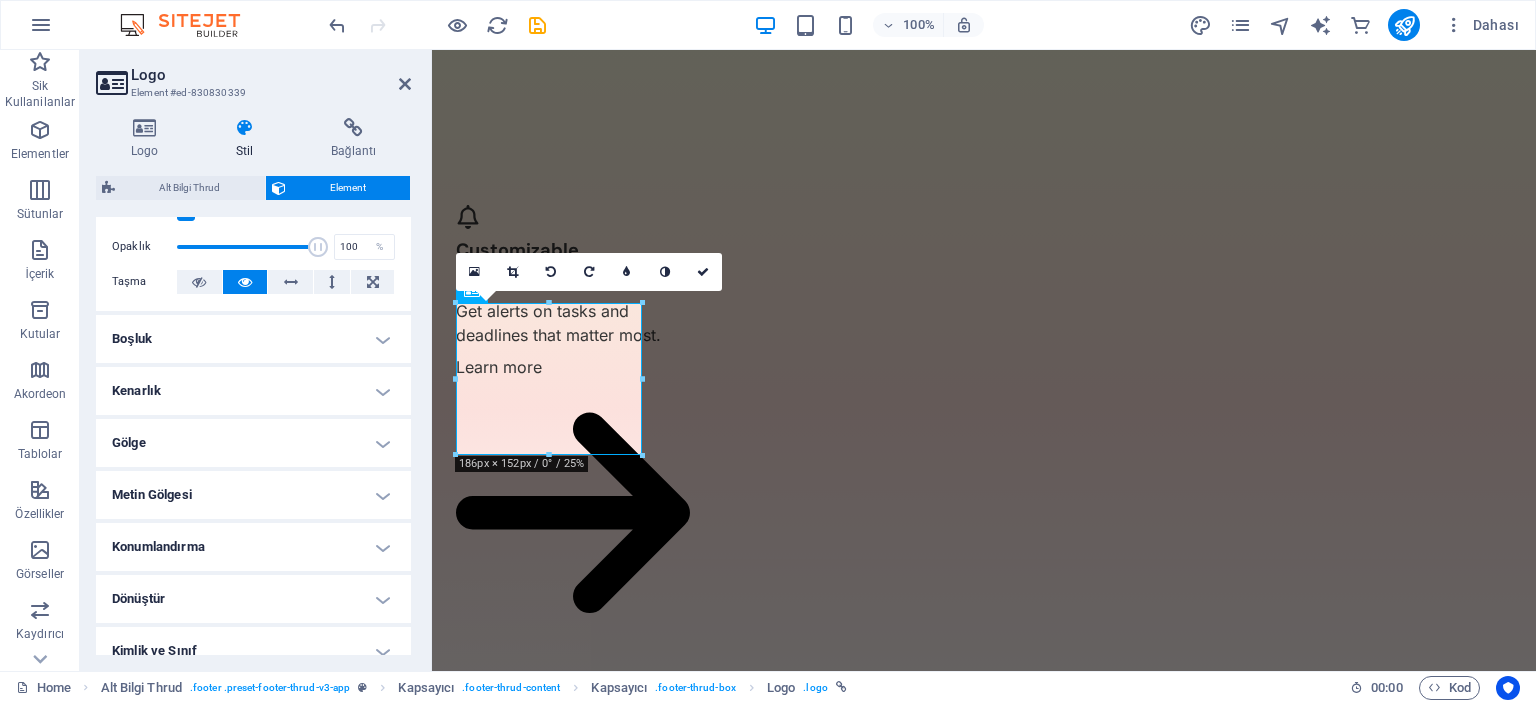 click on "Konumlandırma" at bounding box center (253, 547) 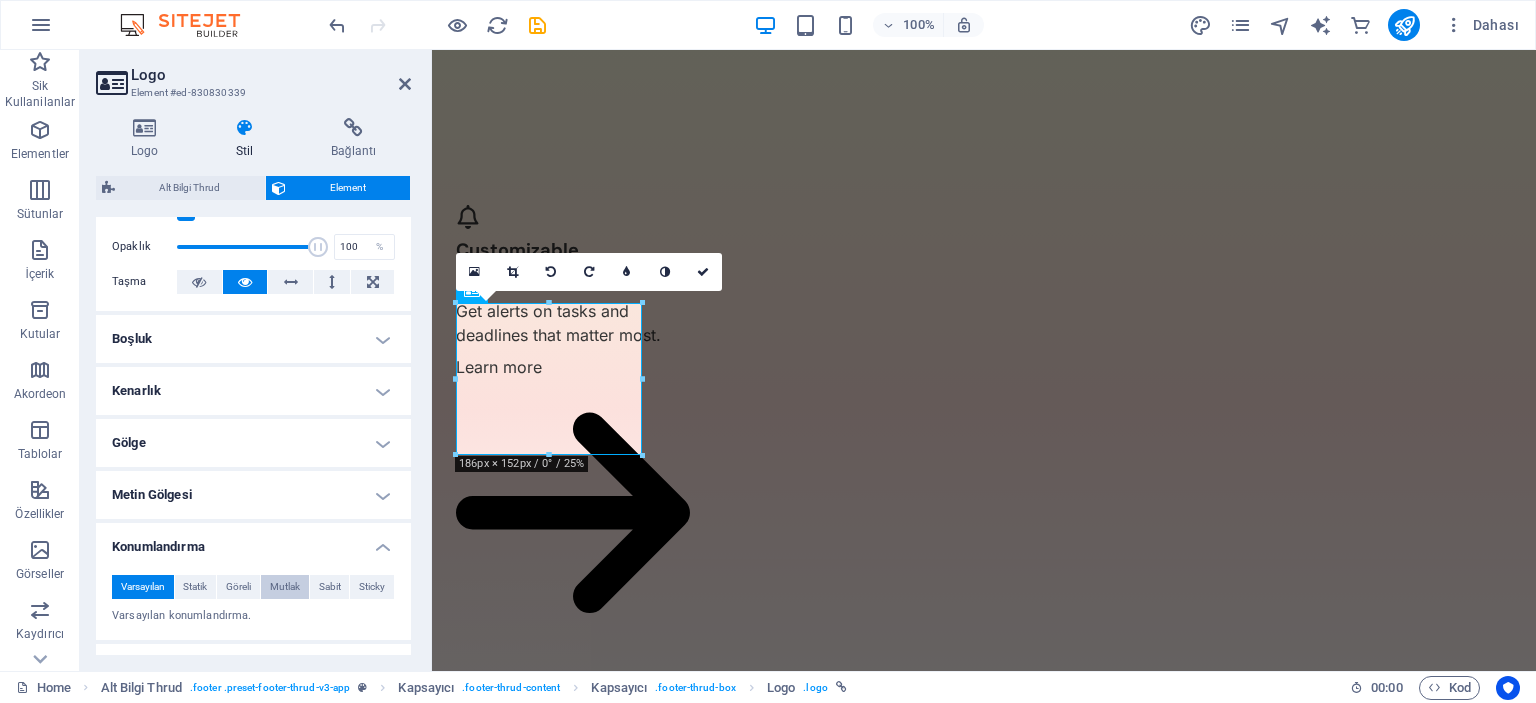 click on "Mutlak" at bounding box center [285, 587] 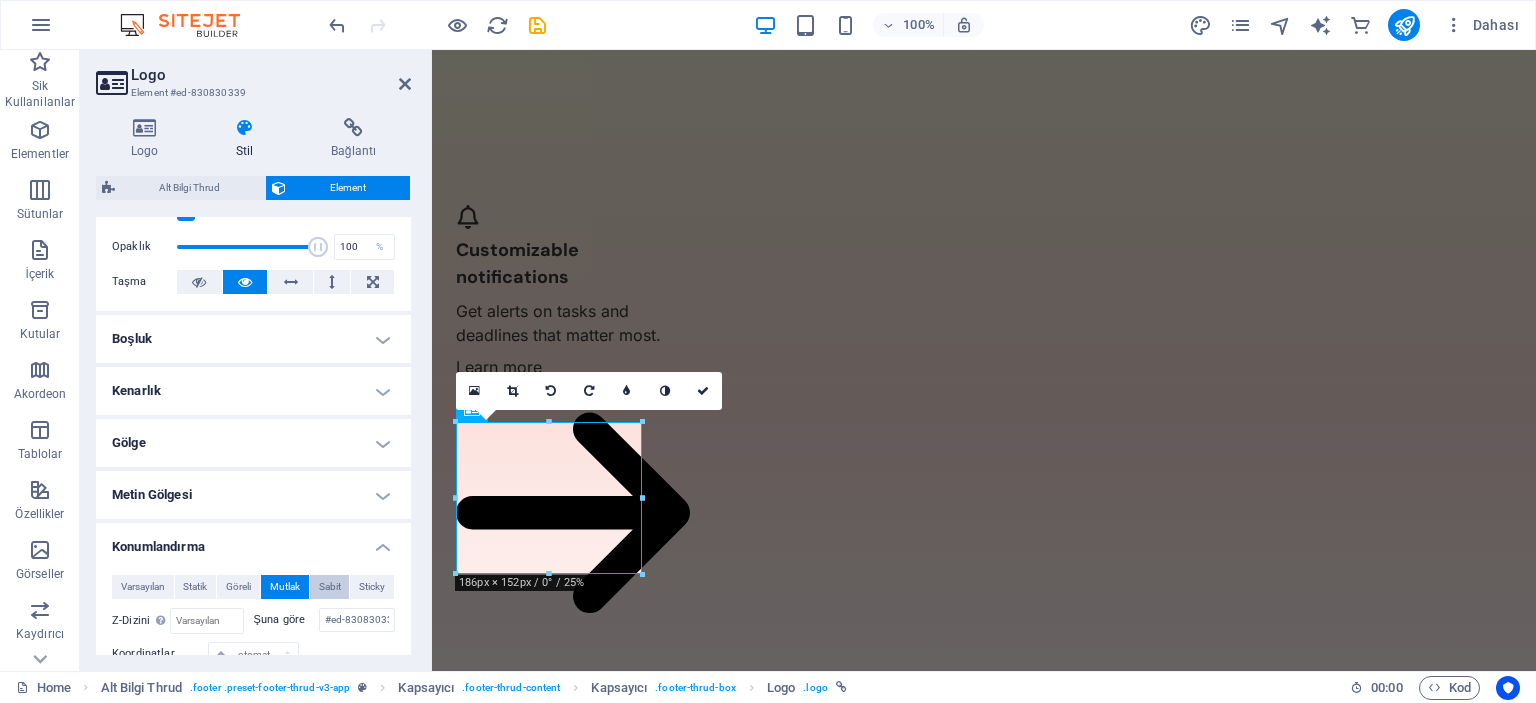 scroll, scrollTop: 4114, scrollLeft: 0, axis: vertical 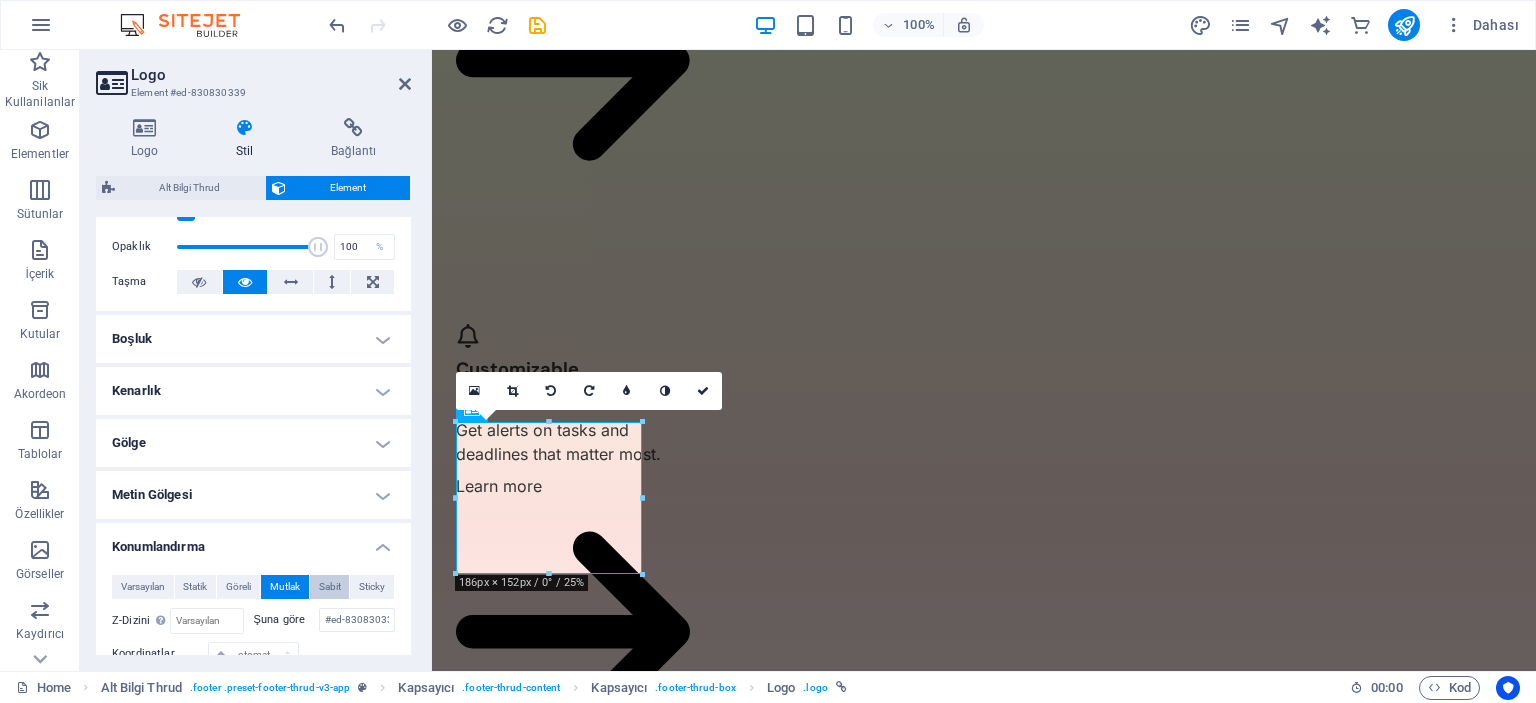 click on "Sabit" at bounding box center (330, 587) 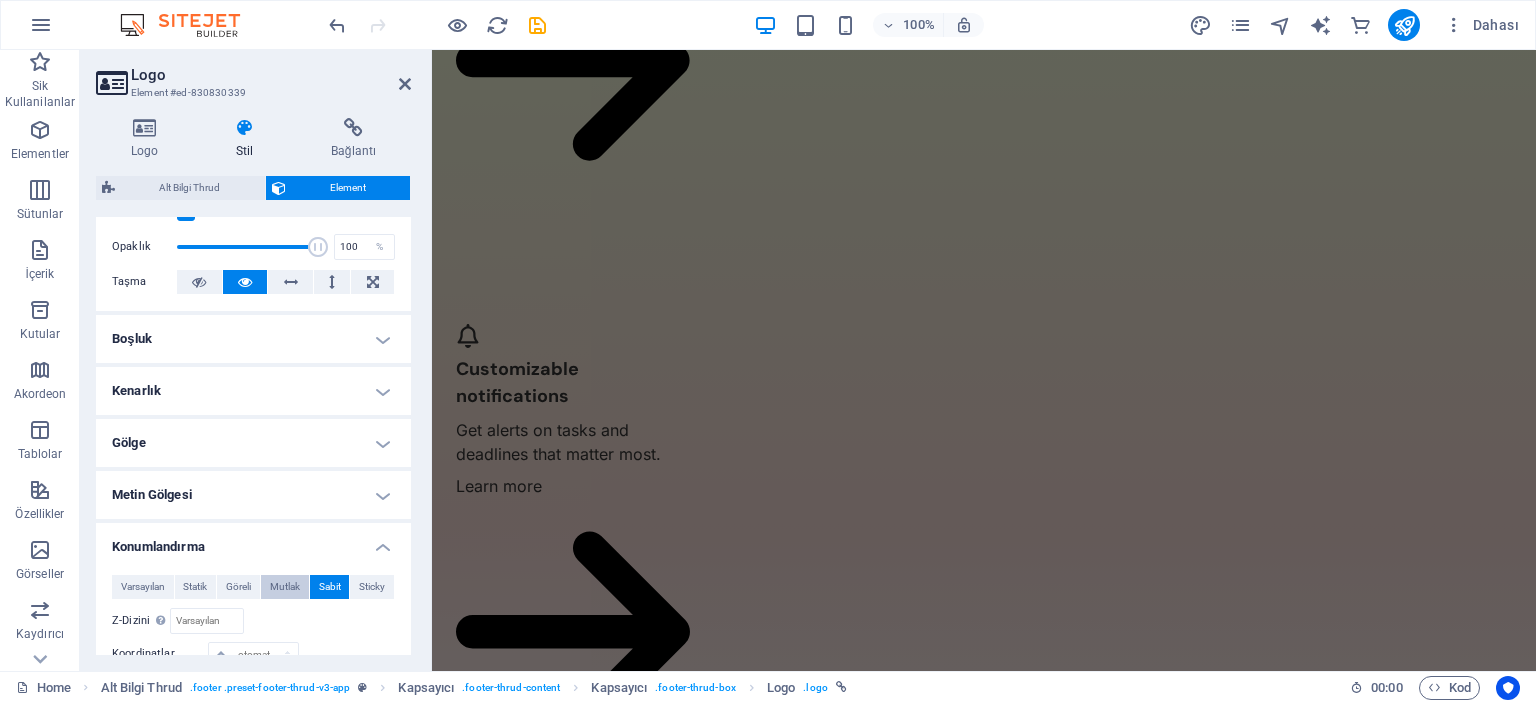 click on "Mutlak" at bounding box center (285, 587) 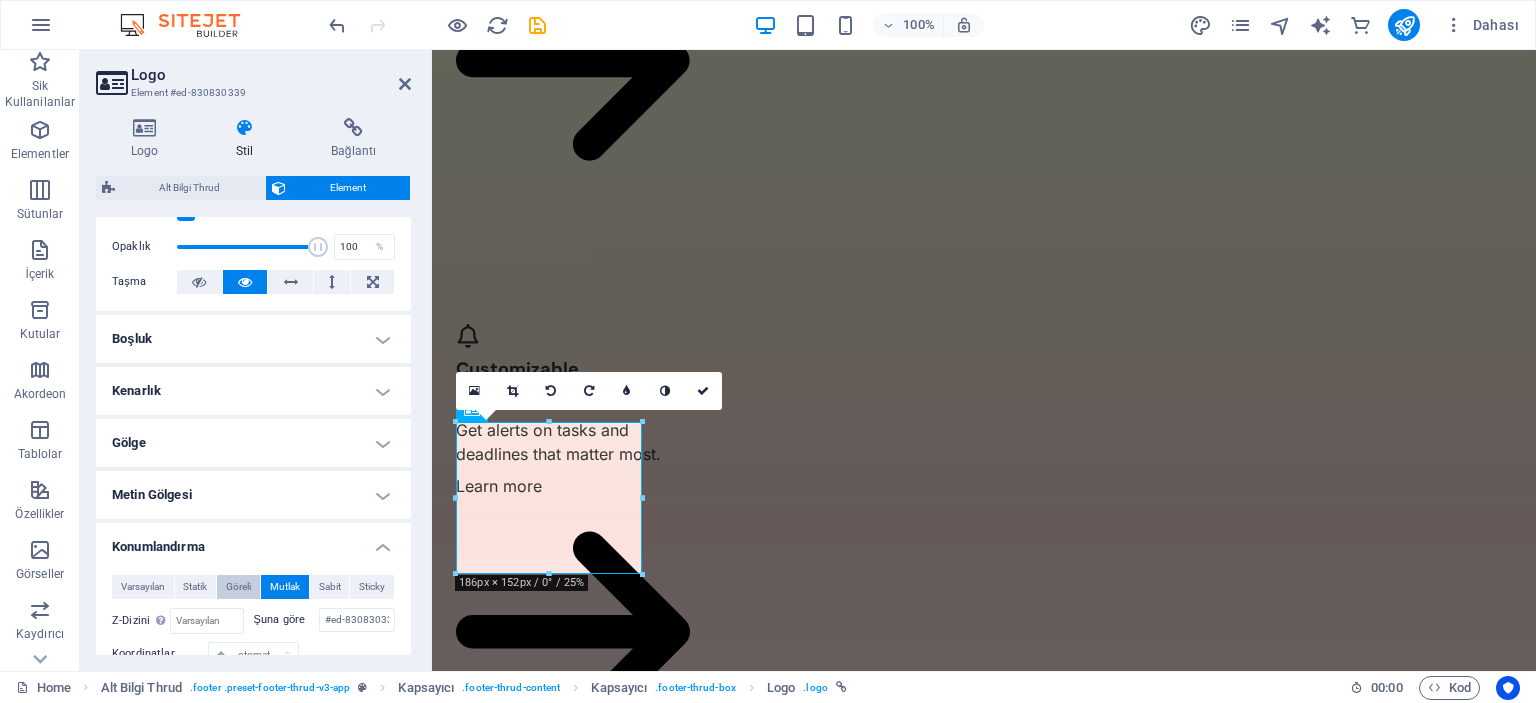 click on "Göreli" at bounding box center [238, 587] 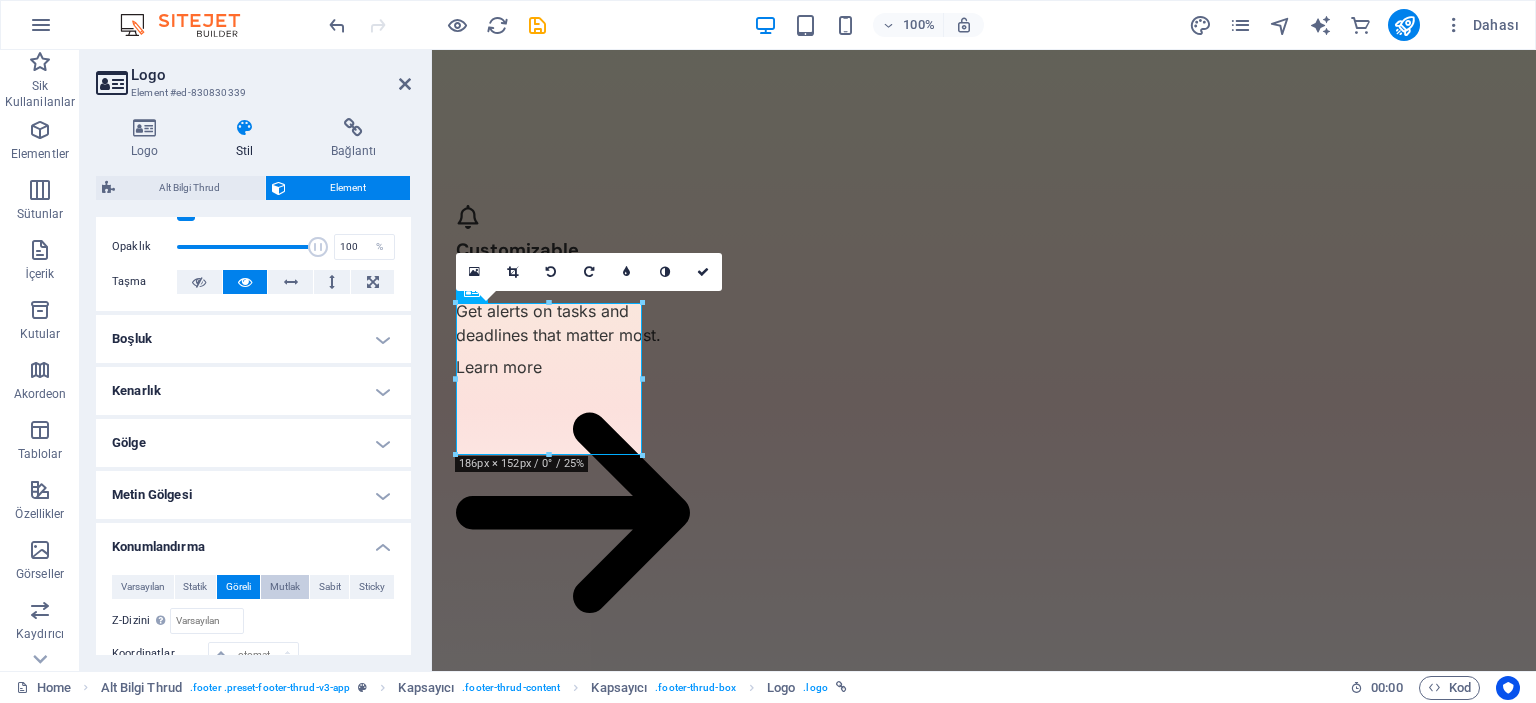 click on "Mutlak" at bounding box center (285, 587) 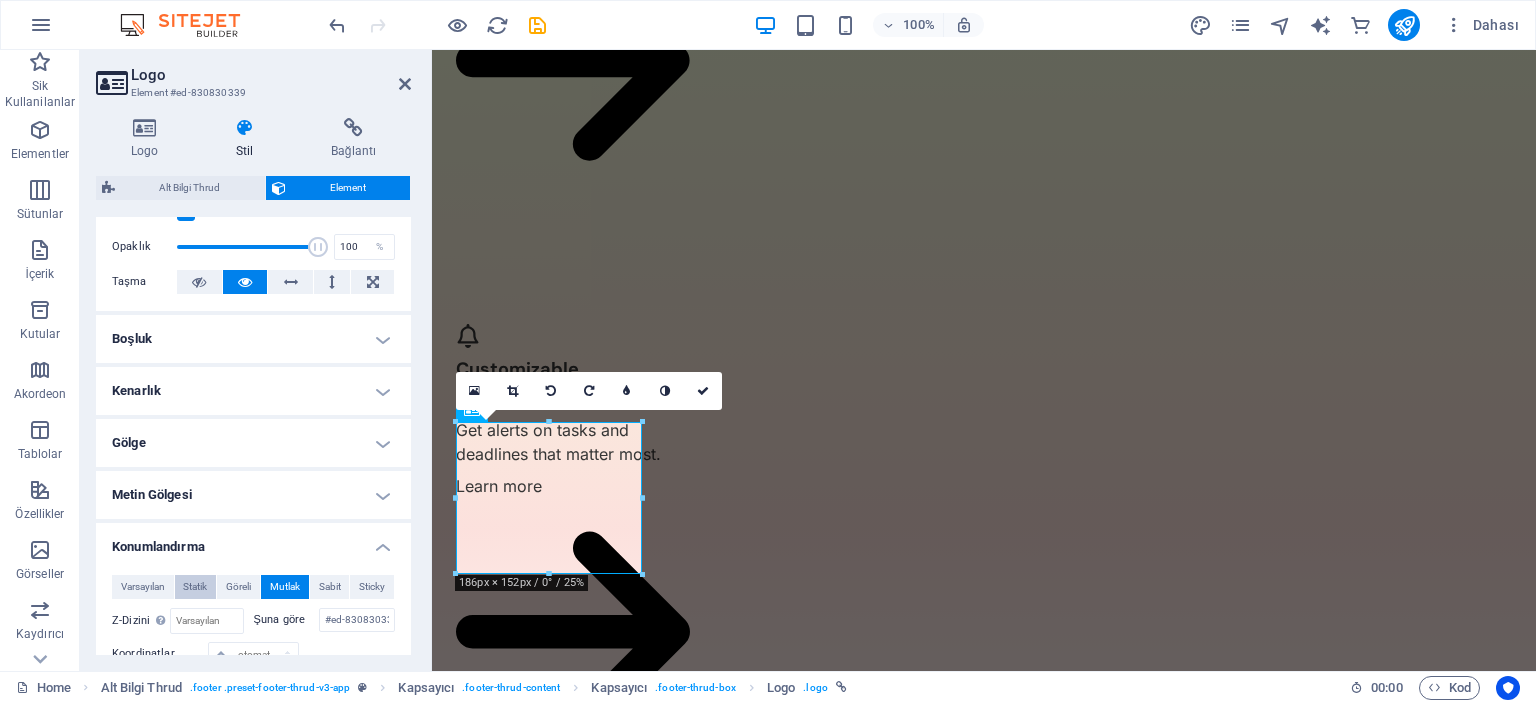 click on "Statik" at bounding box center [195, 587] 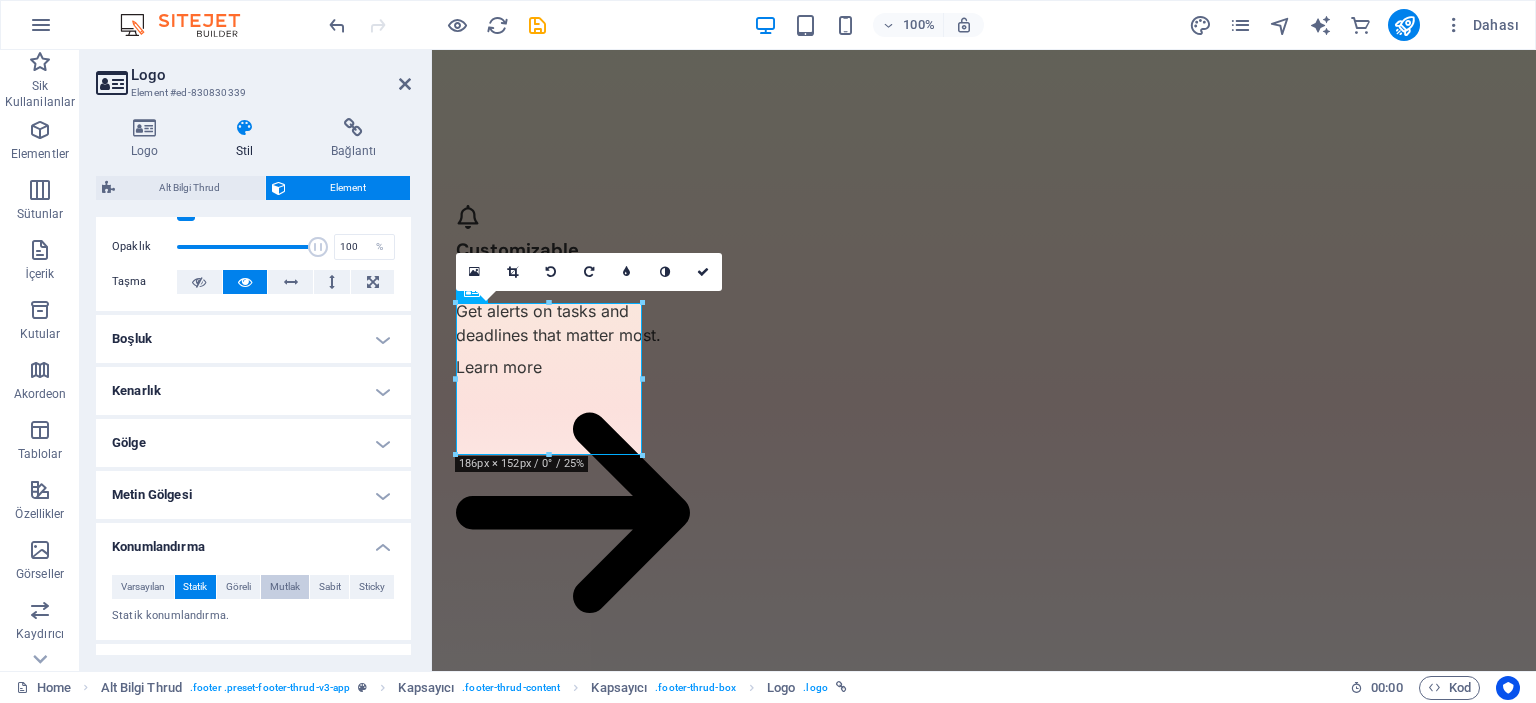 click on "Mutlak" at bounding box center [285, 587] 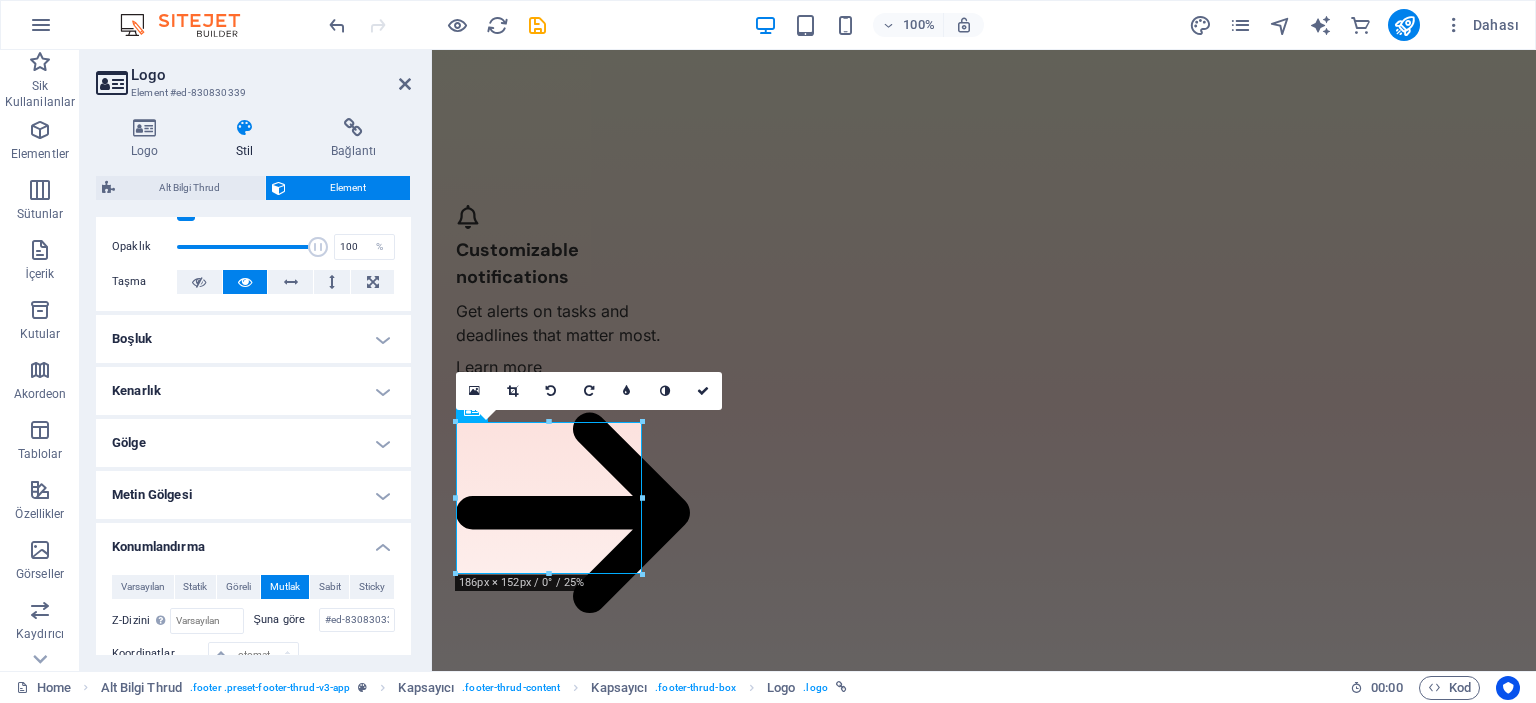 scroll, scrollTop: 4114, scrollLeft: 0, axis: vertical 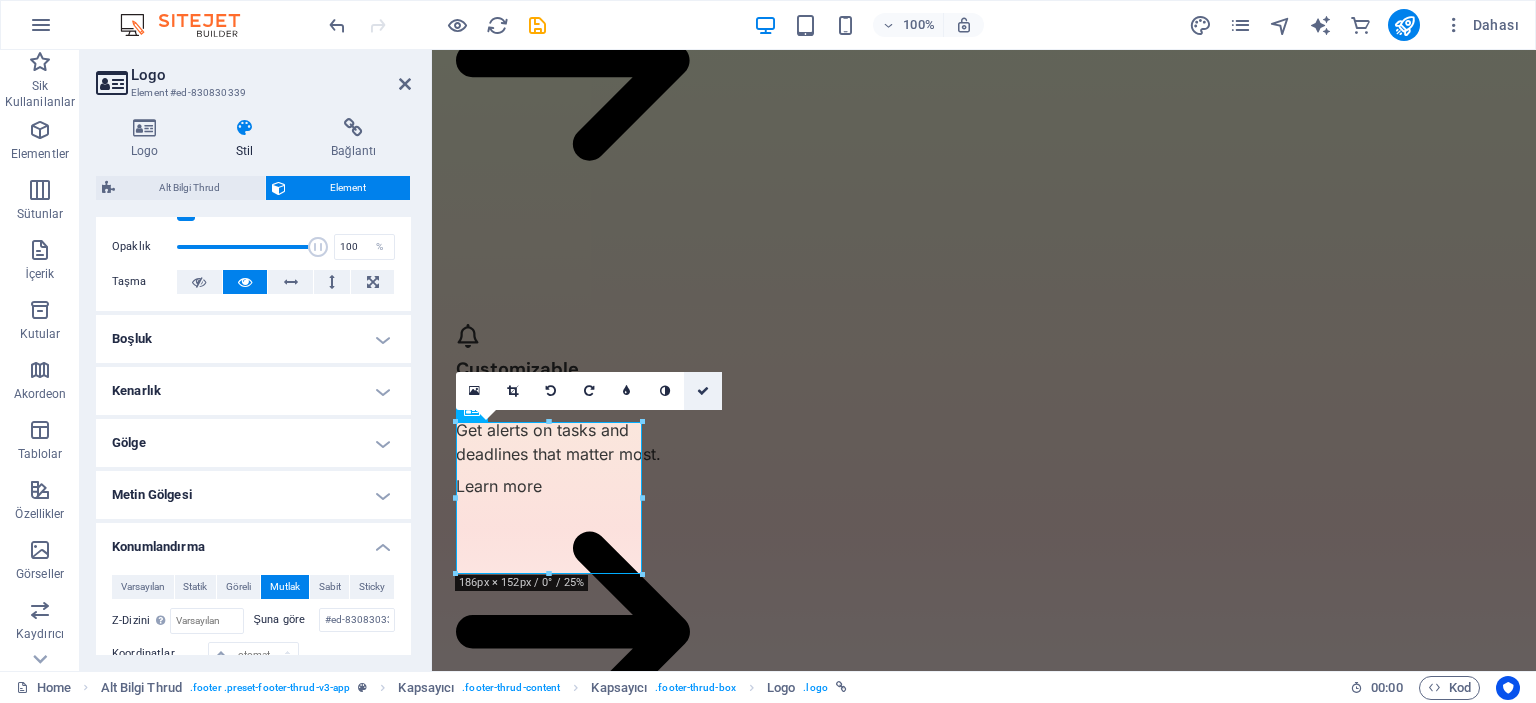 click at bounding box center [703, 391] 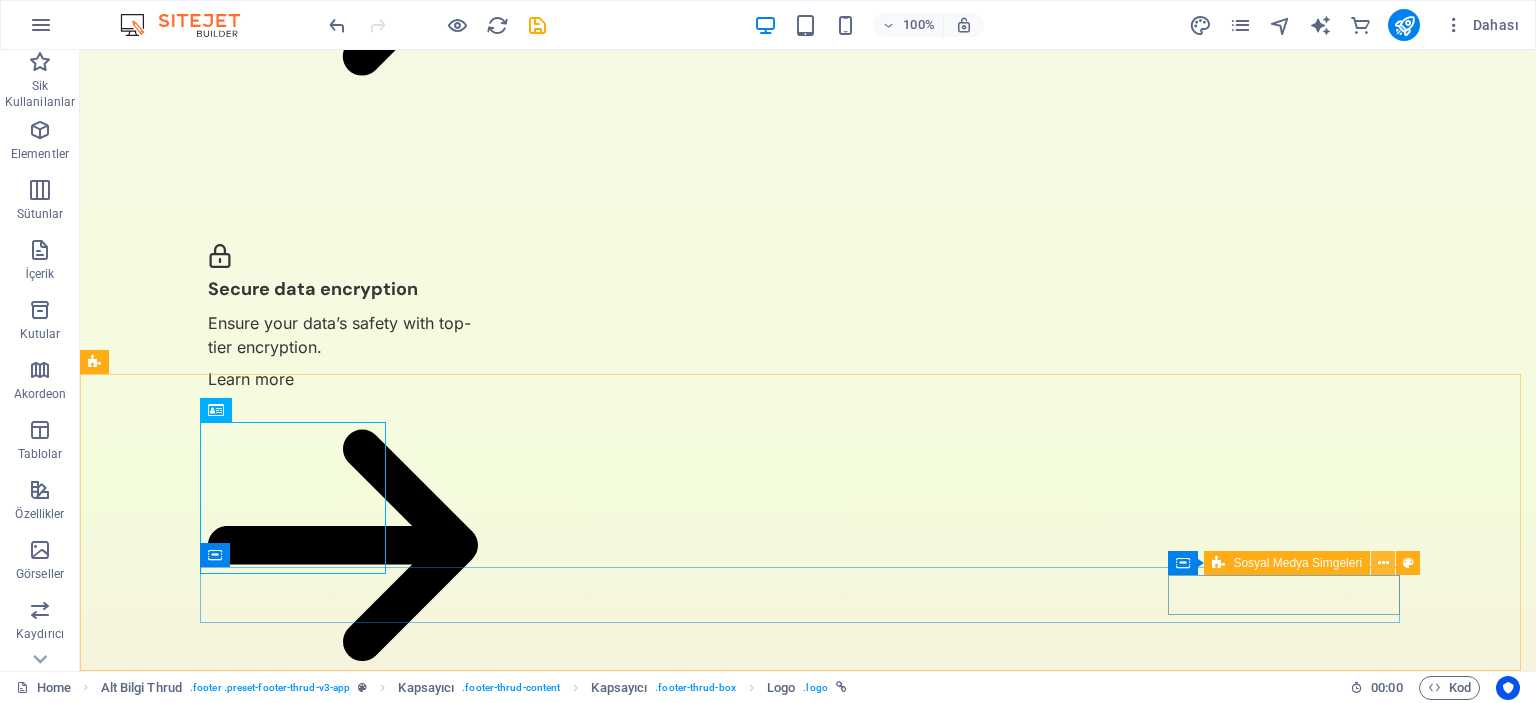 click at bounding box center [1383, 563] 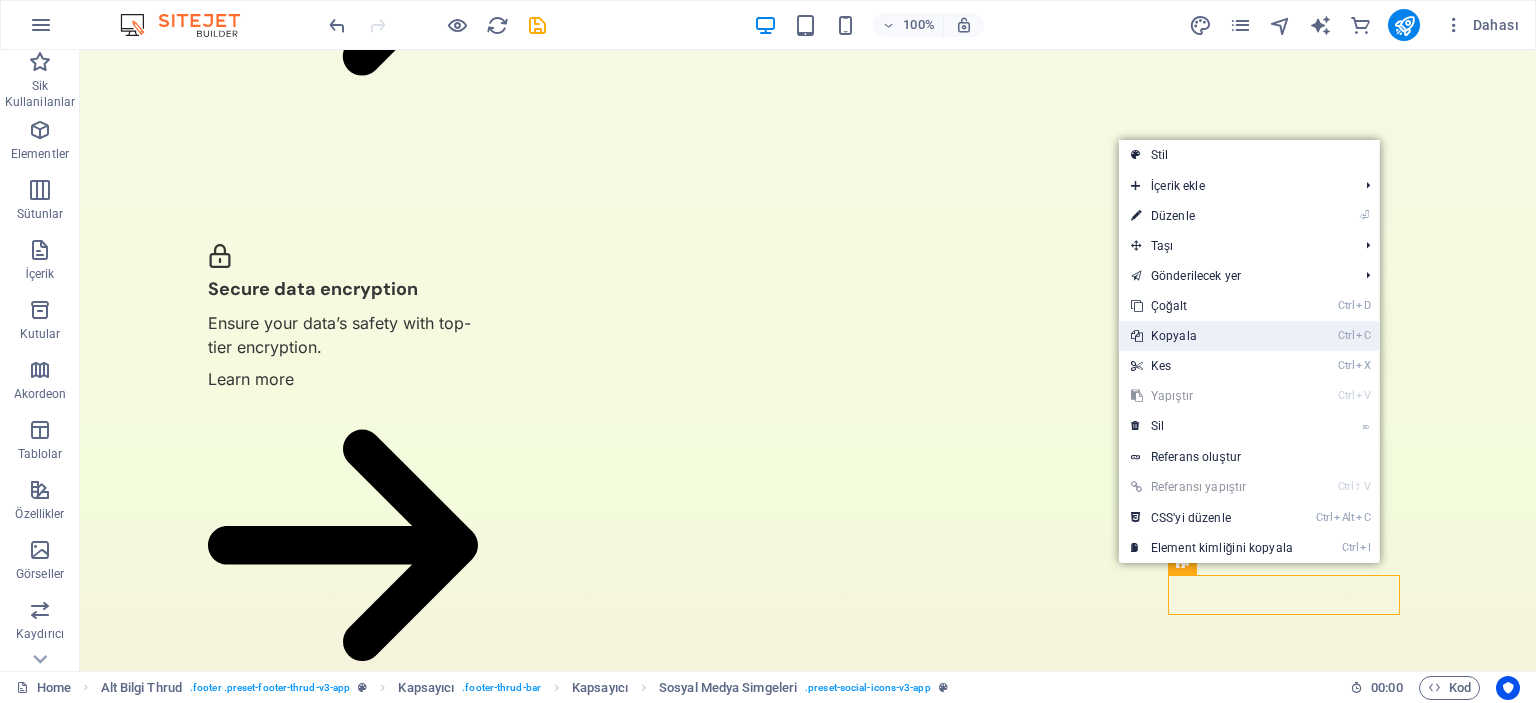 click on "Ctrl C  Kopyala" at bounding box center (1212, 336) 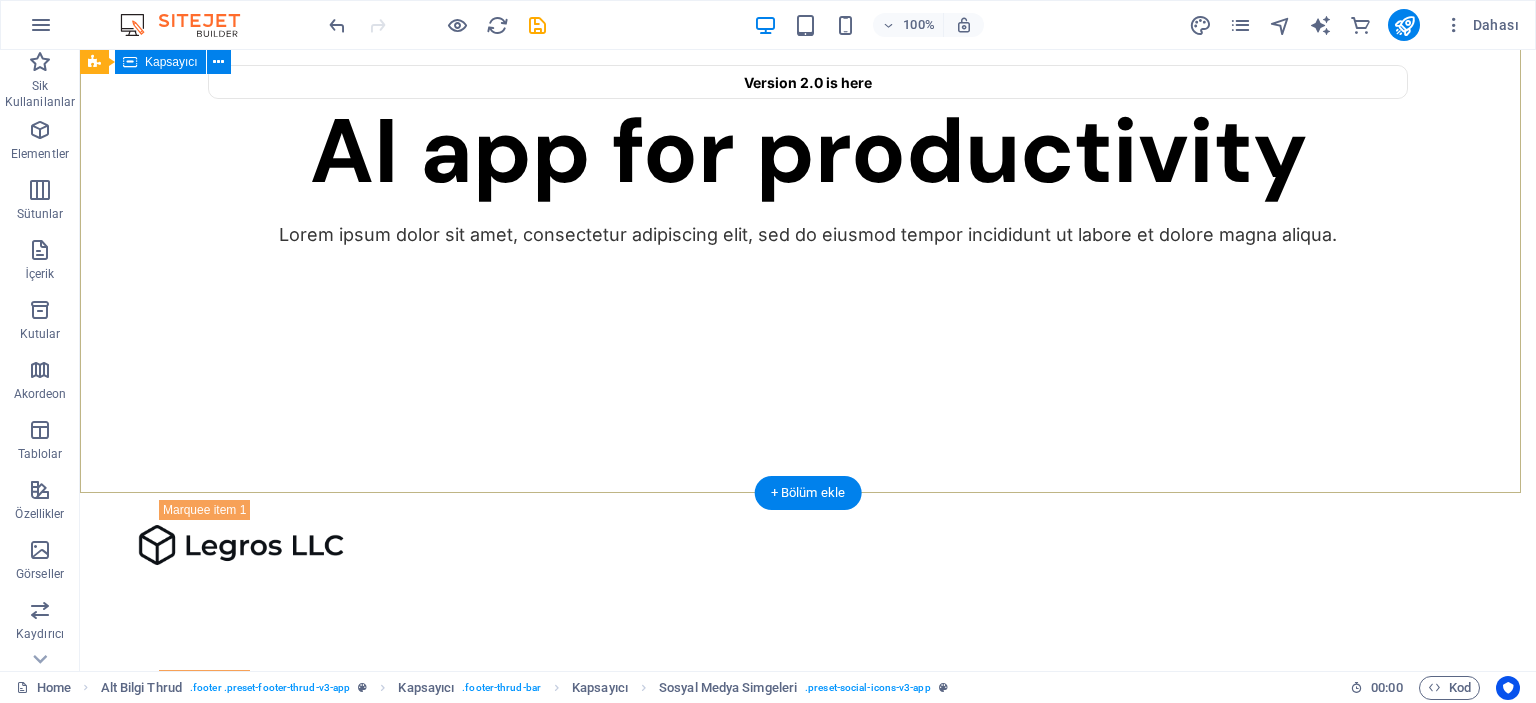 scroll, scrollTop: 0, scrollLeft: 0, axis: both 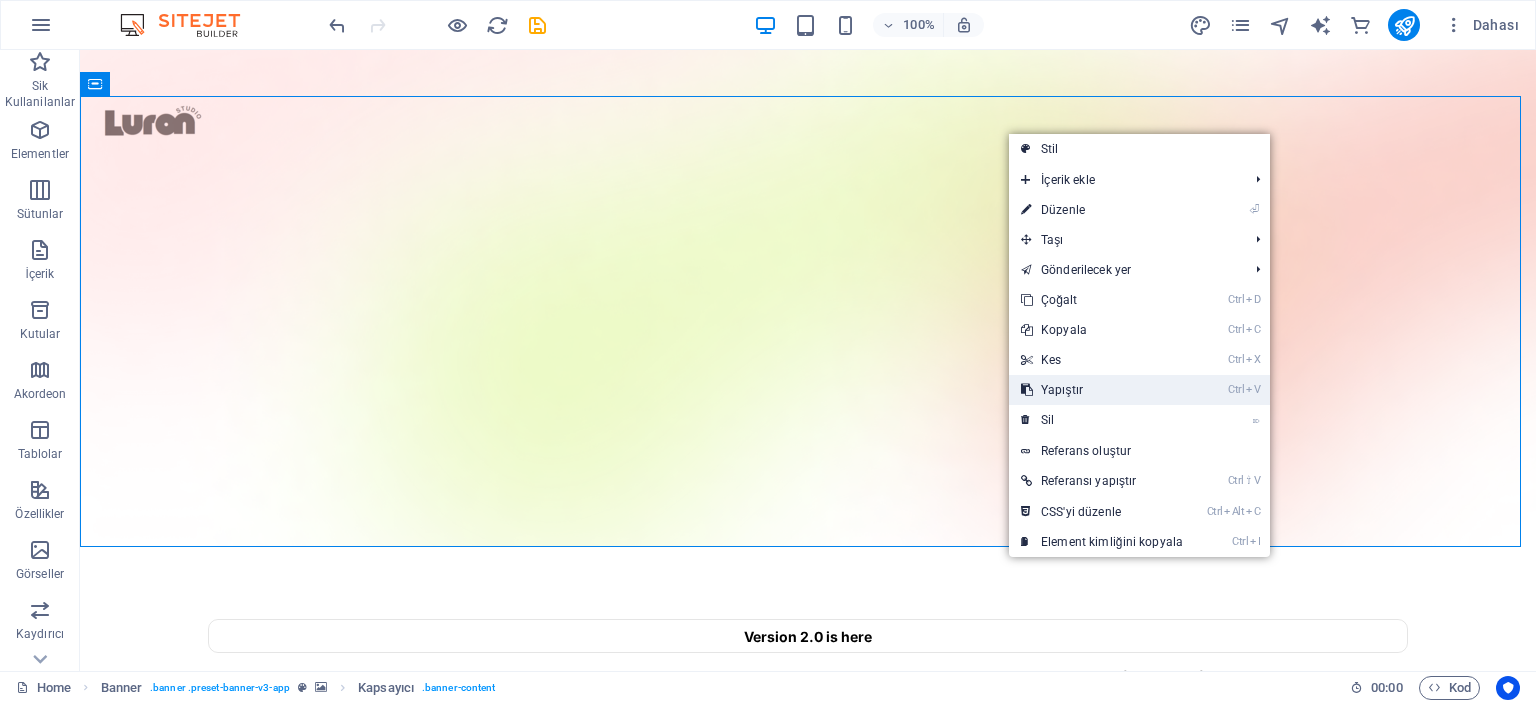 click on "Ctrl V  Yapıştır" at bounding box center (1102, 390) 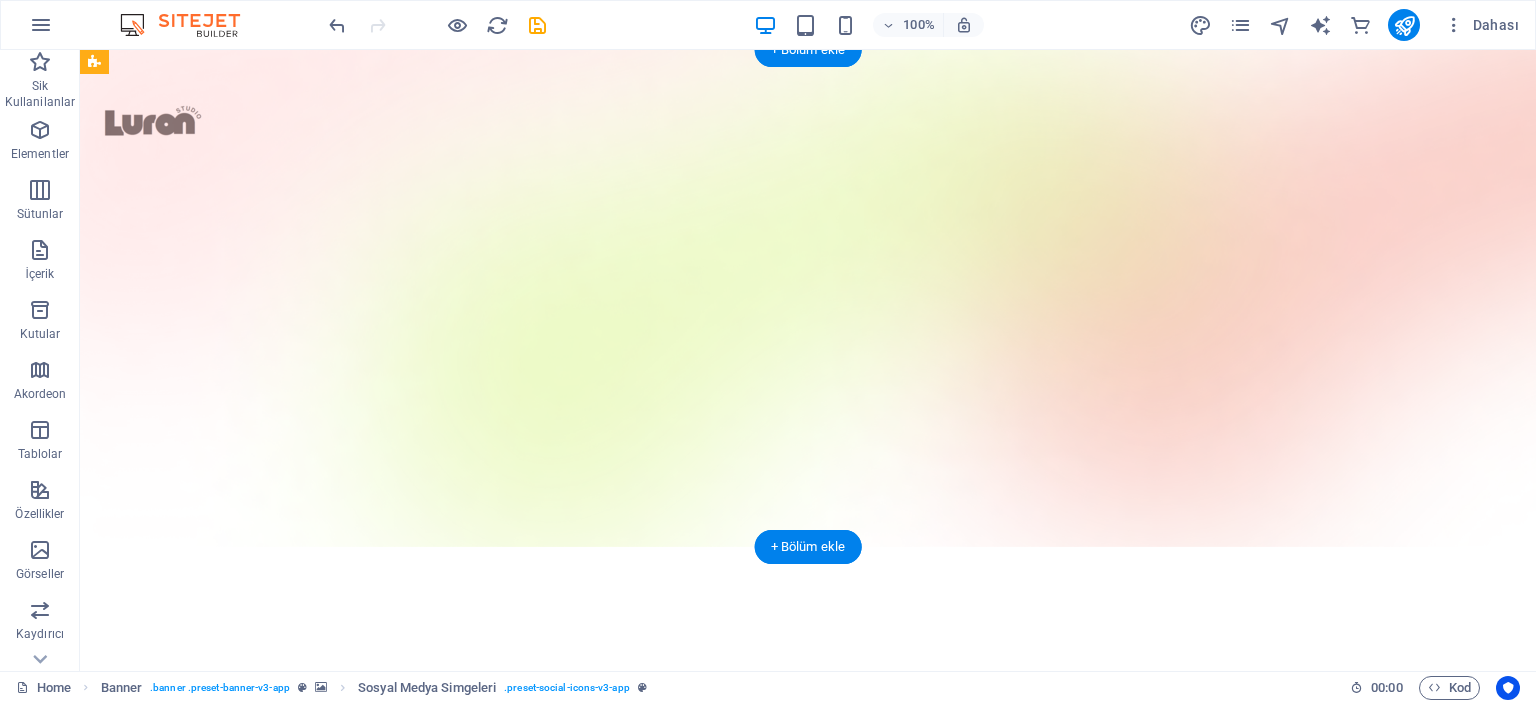 drag, startPoint x: 208, startPoint y: 526, endPoint x: 1012, endPoint y: 90, distance: 914.6103 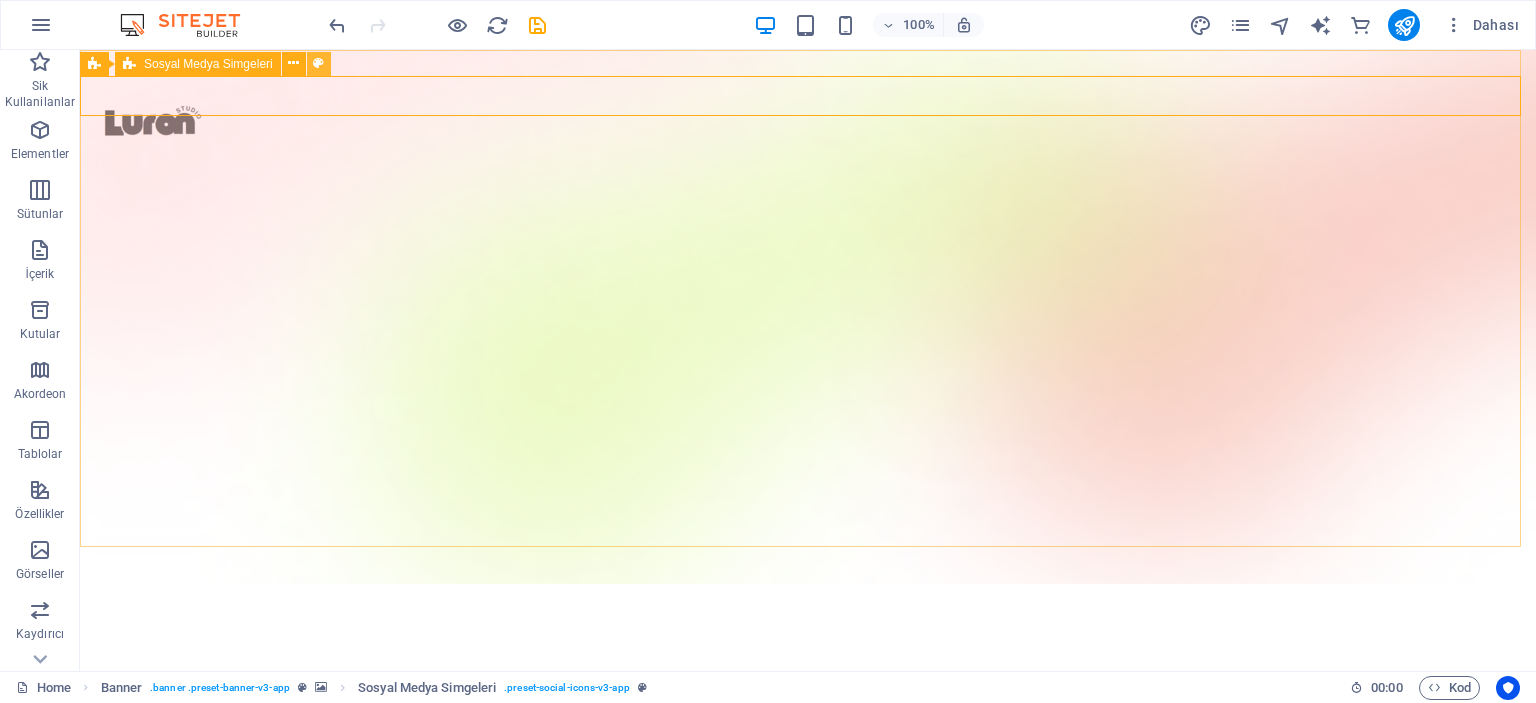 click at bounding box center (318, 63) 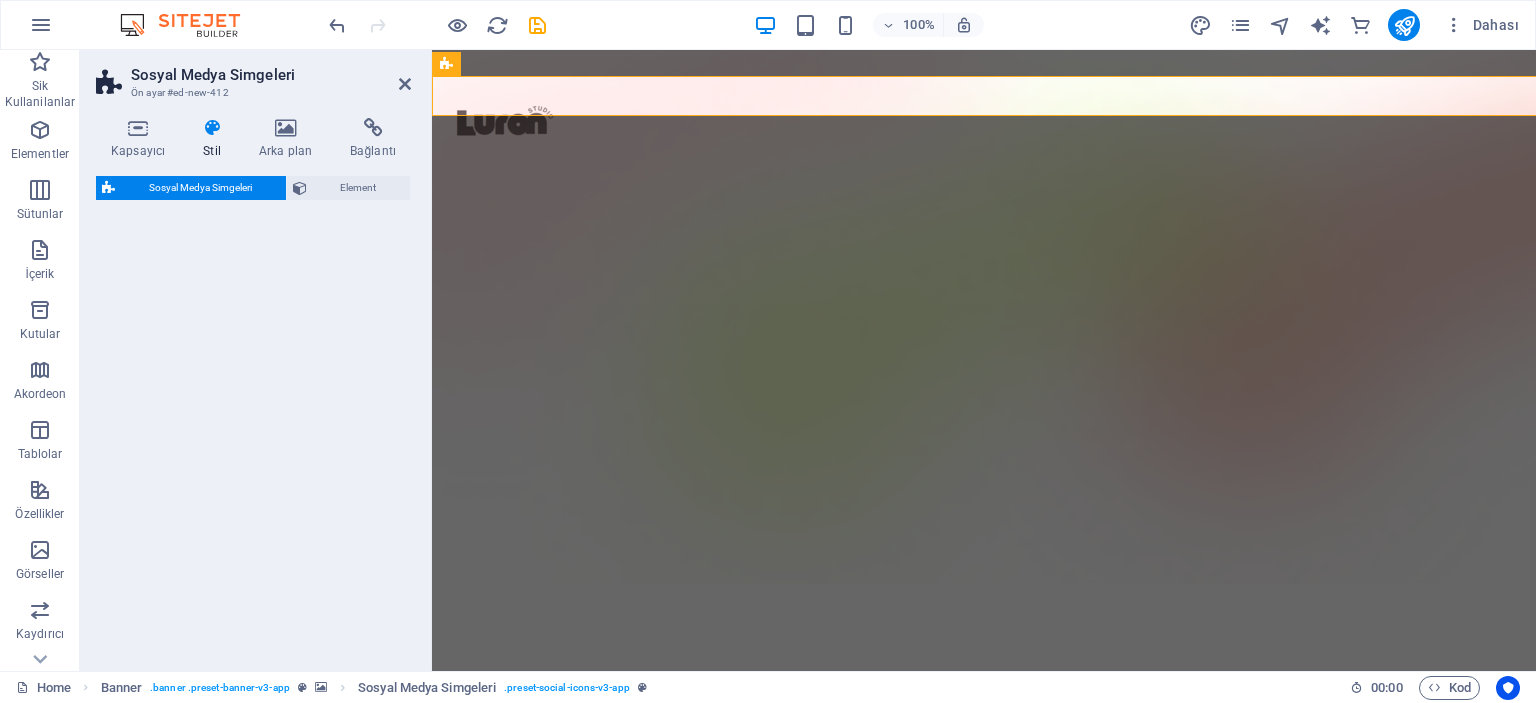 select on "rem" 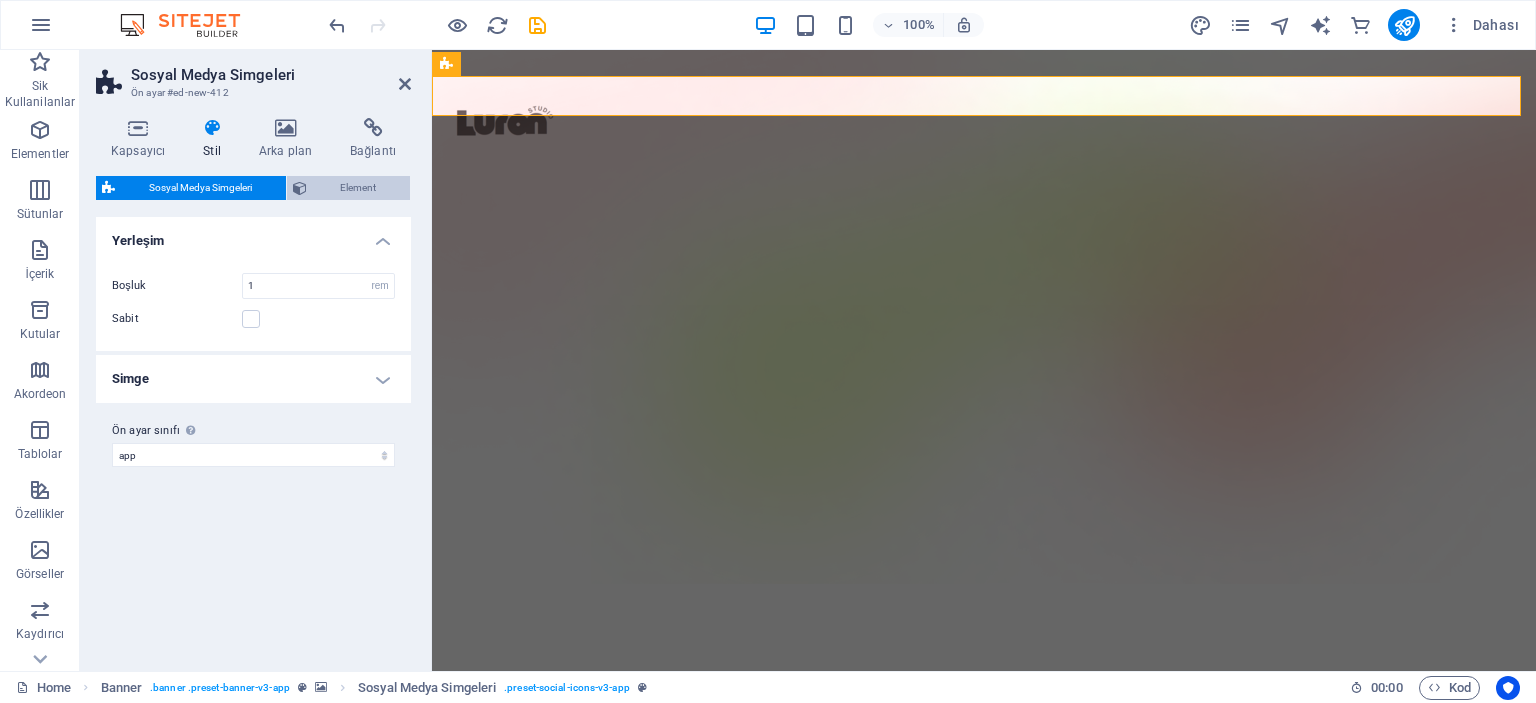 click on "Element" at bounding box center (349, 188) 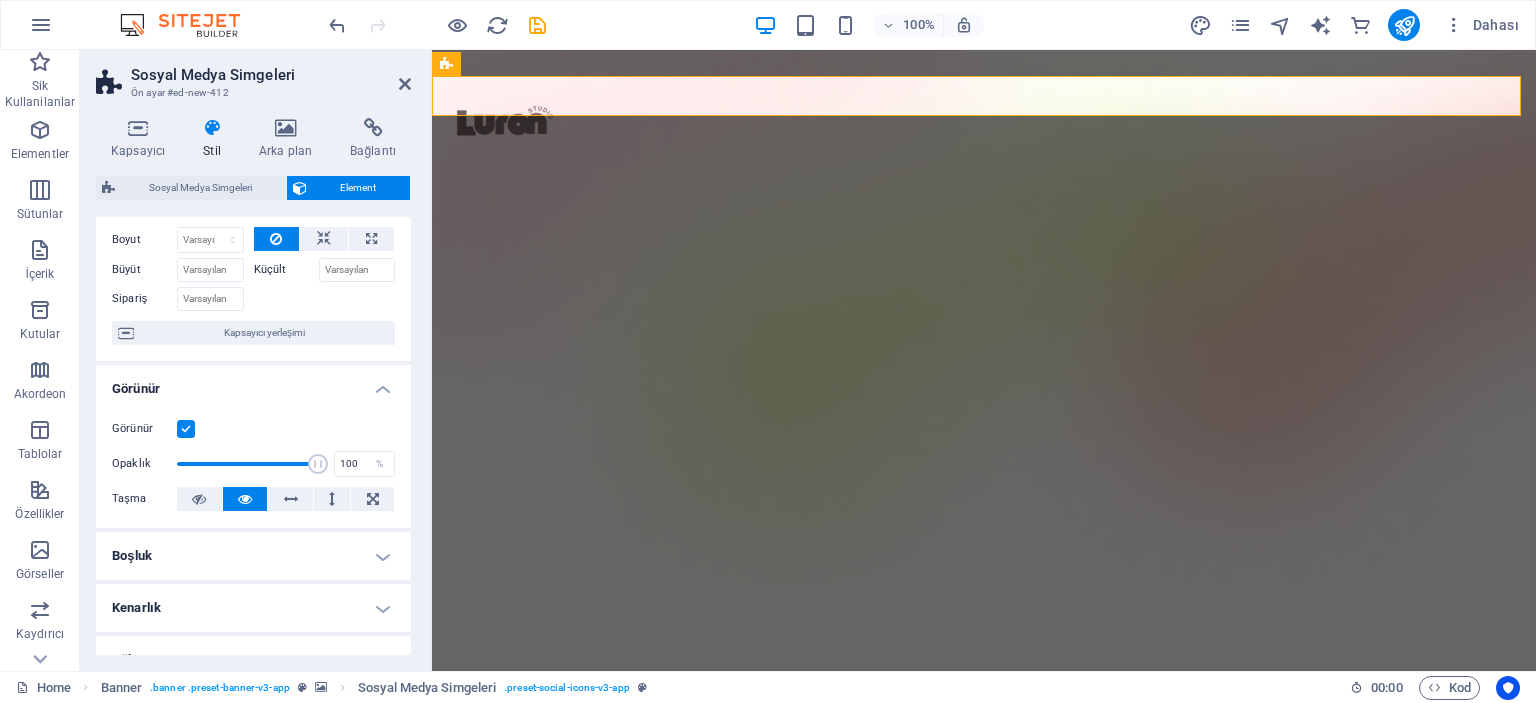 scroll, scrollTop: 0, scrollLeft: 0, axis: both 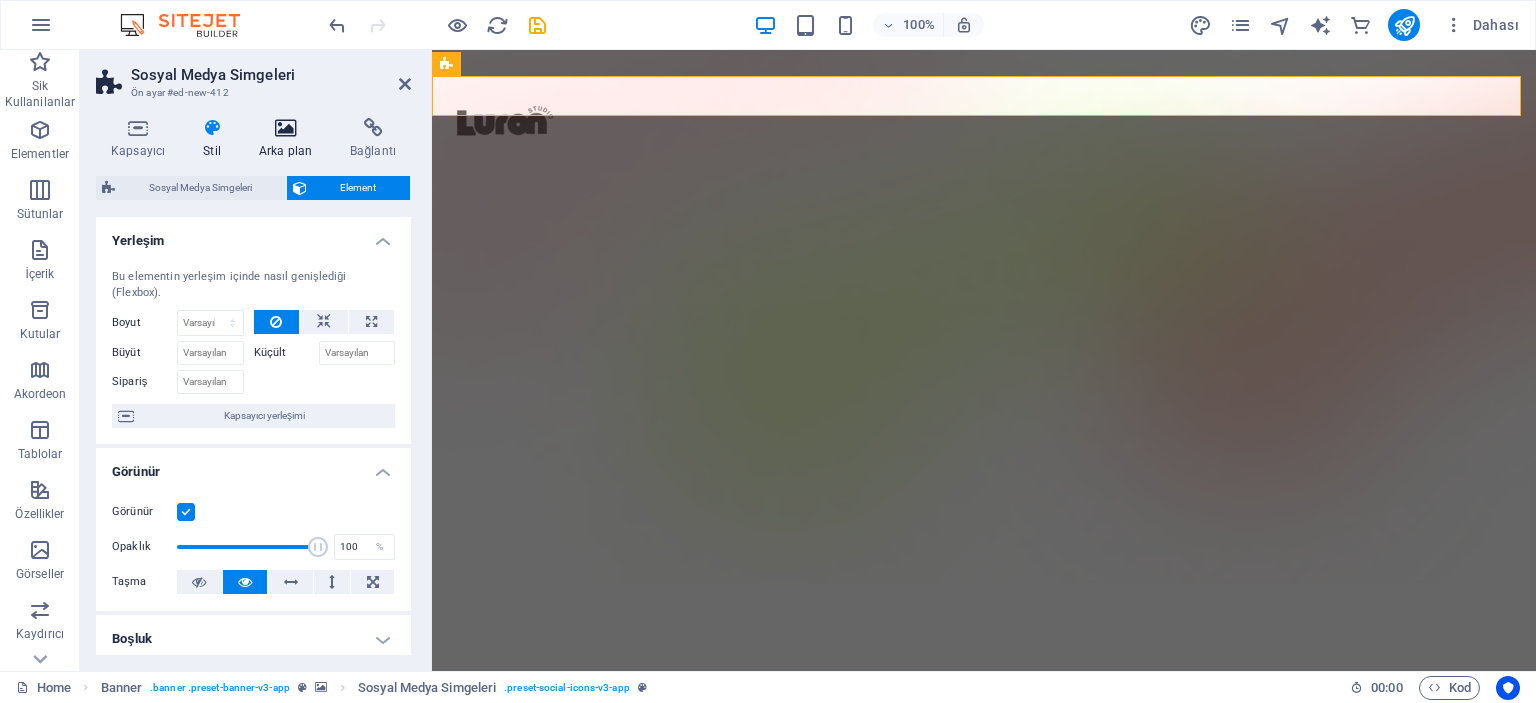click at bounding box center [285, 128] 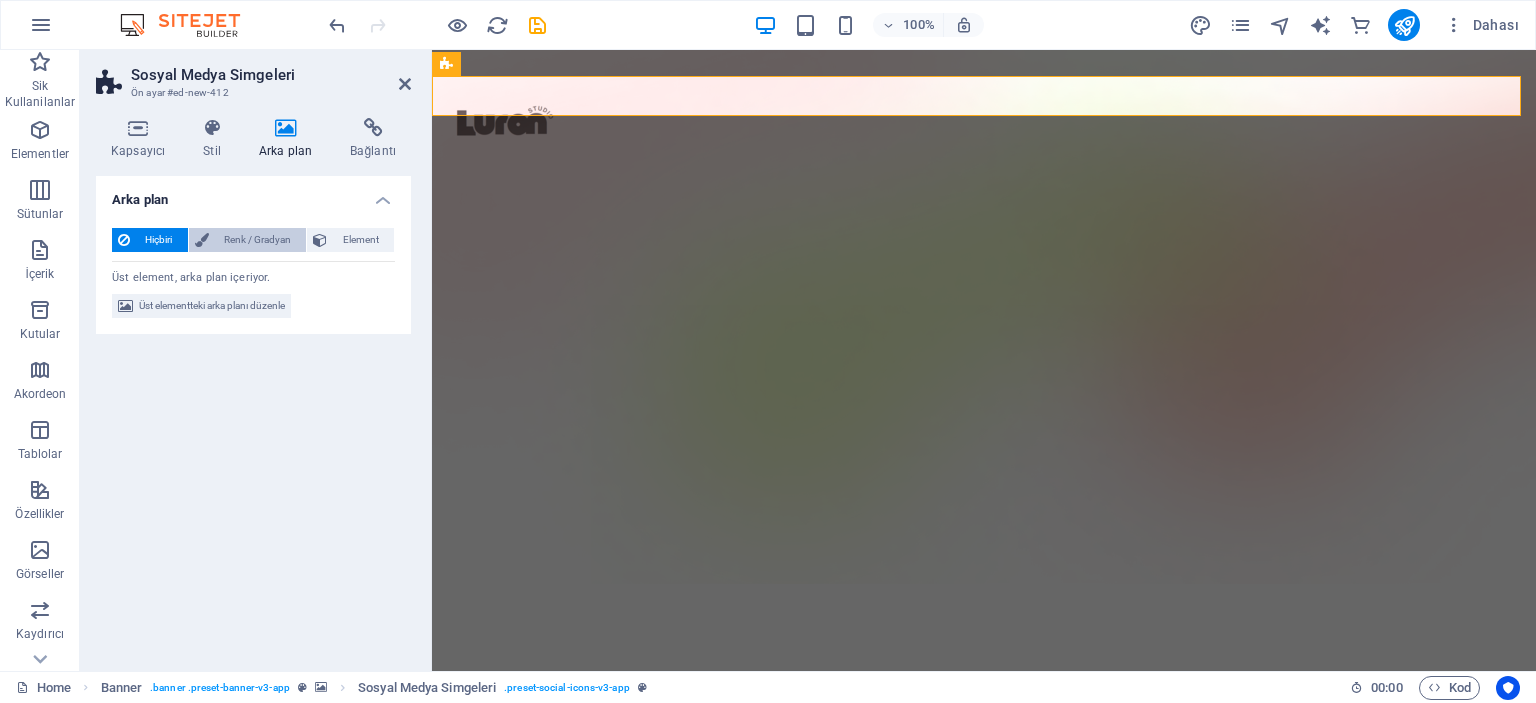 click on "Renk / Gradyan" at bounding box center (258, 240) 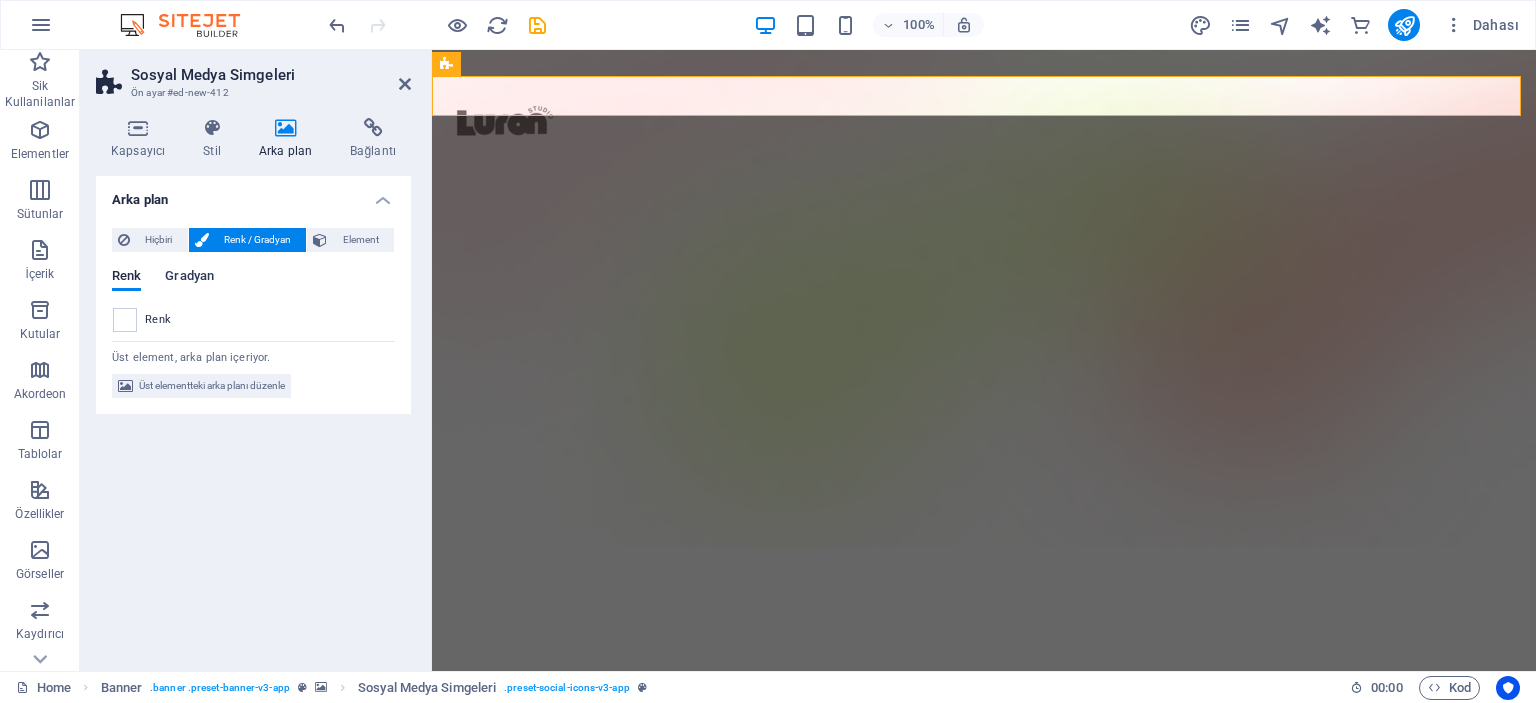 click on "Gradyan" at bounding box center (189, 278) 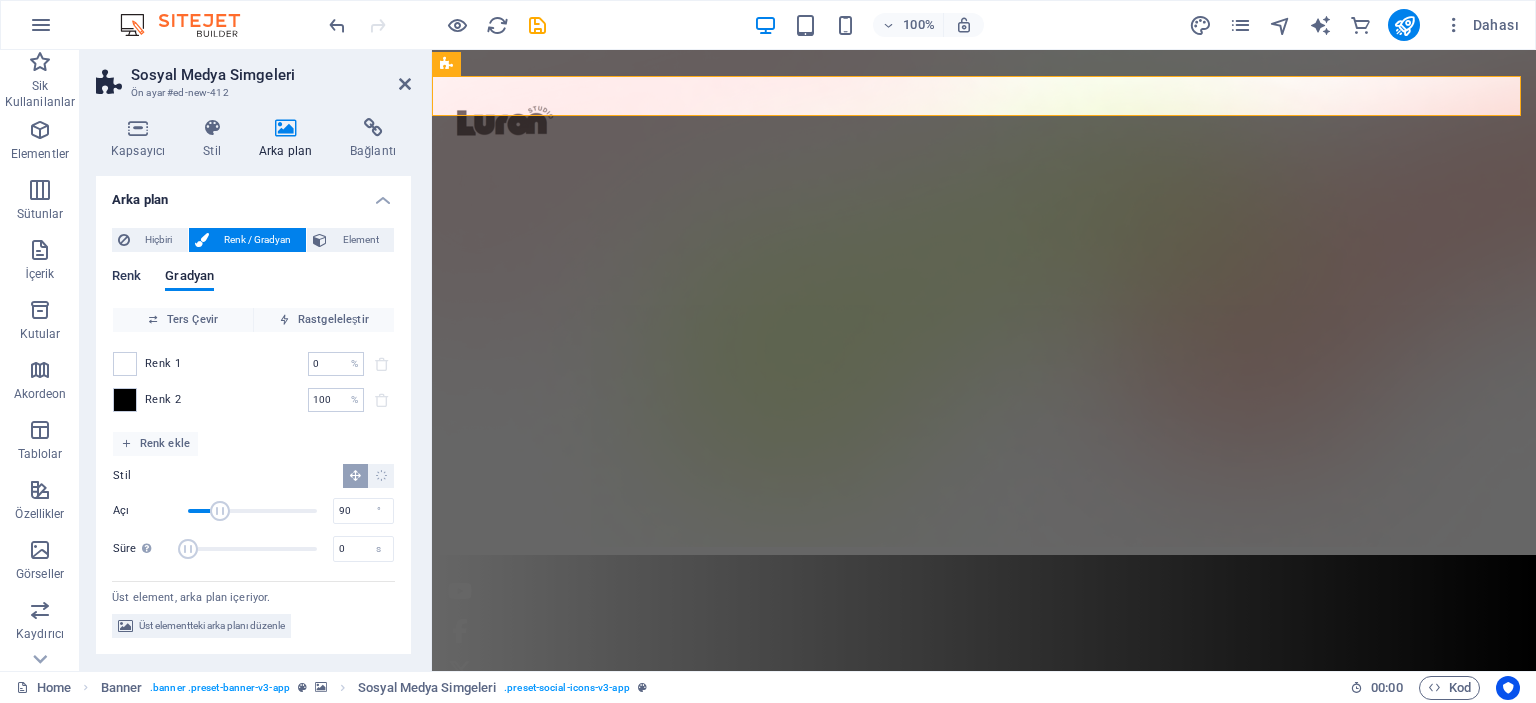click on "Renk" at bounding box center (126, 278) 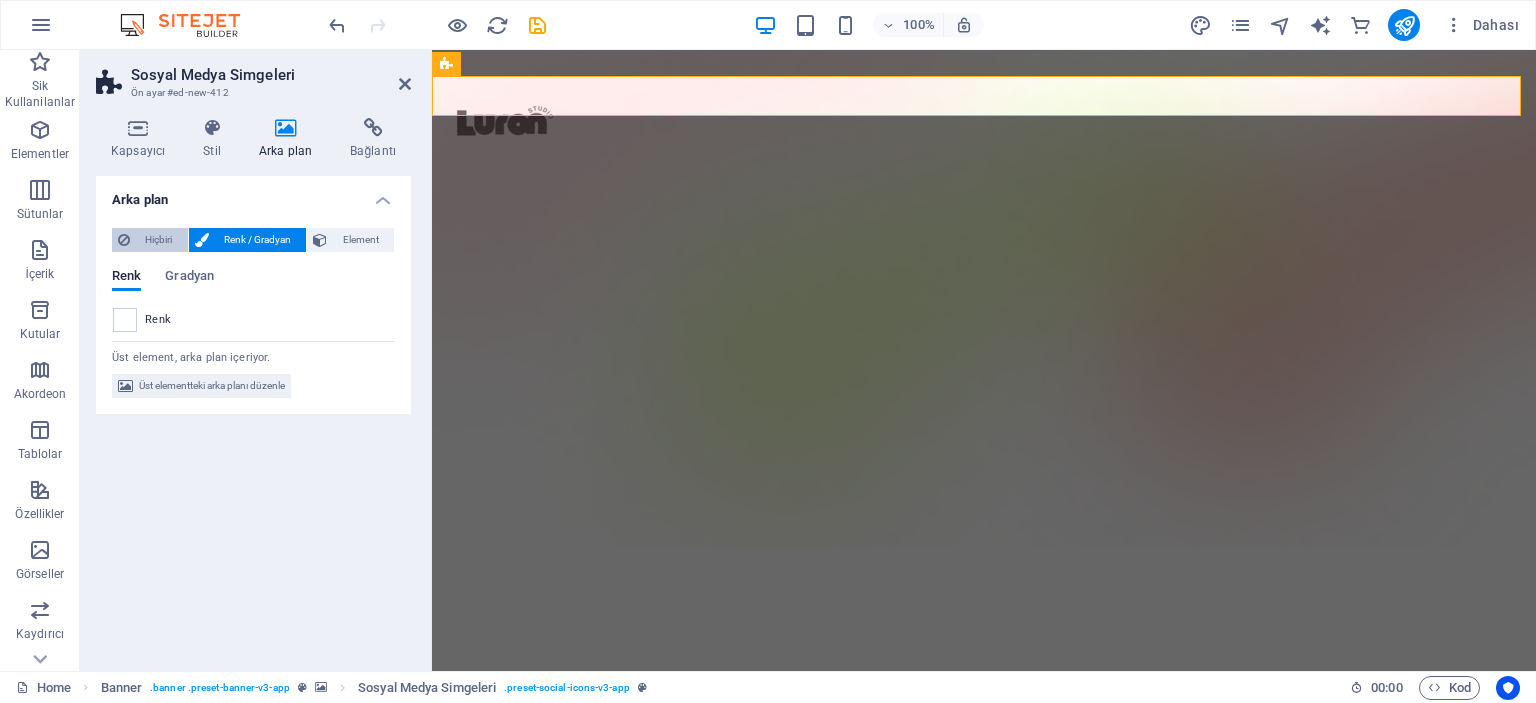 click on "Hiçbiri" at bounding box center (159, 240) 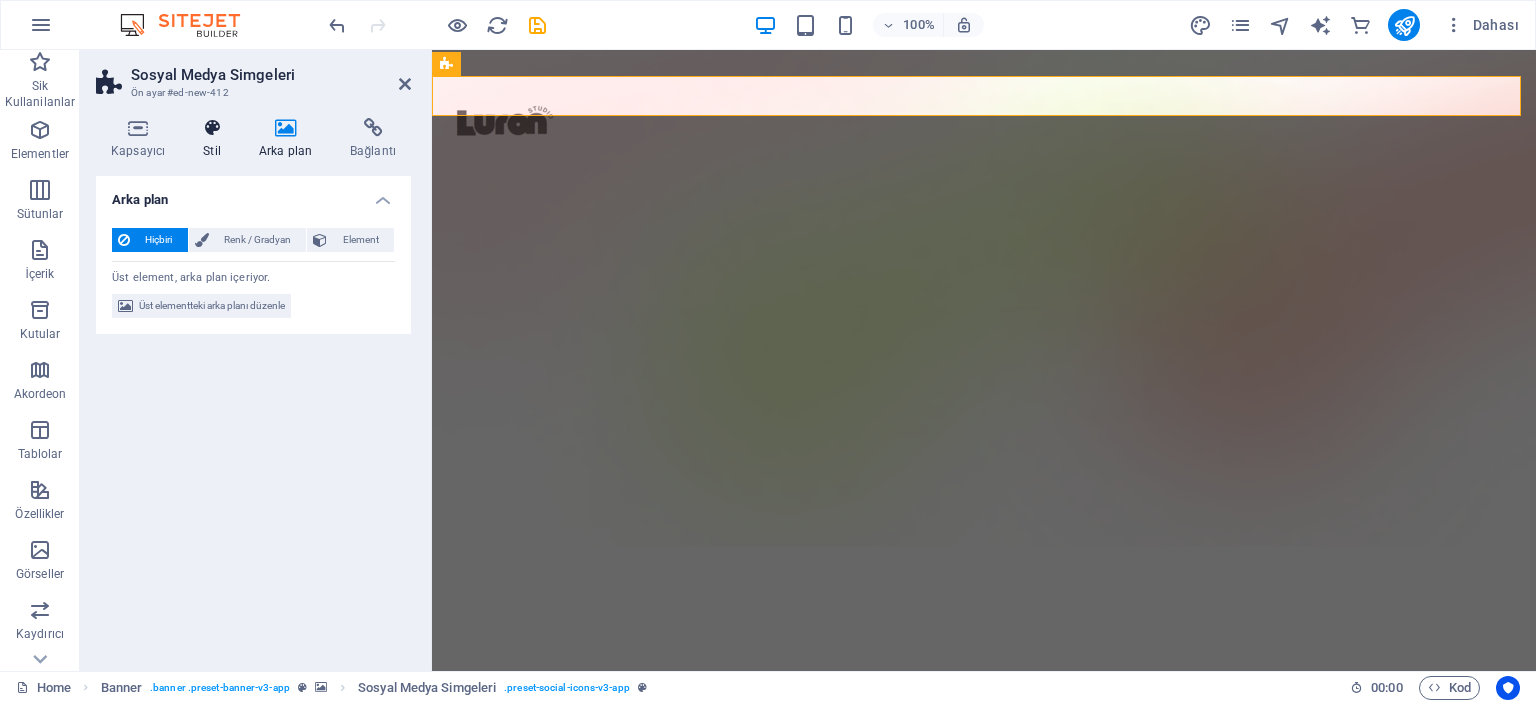 click at bounding box center (212, 128) 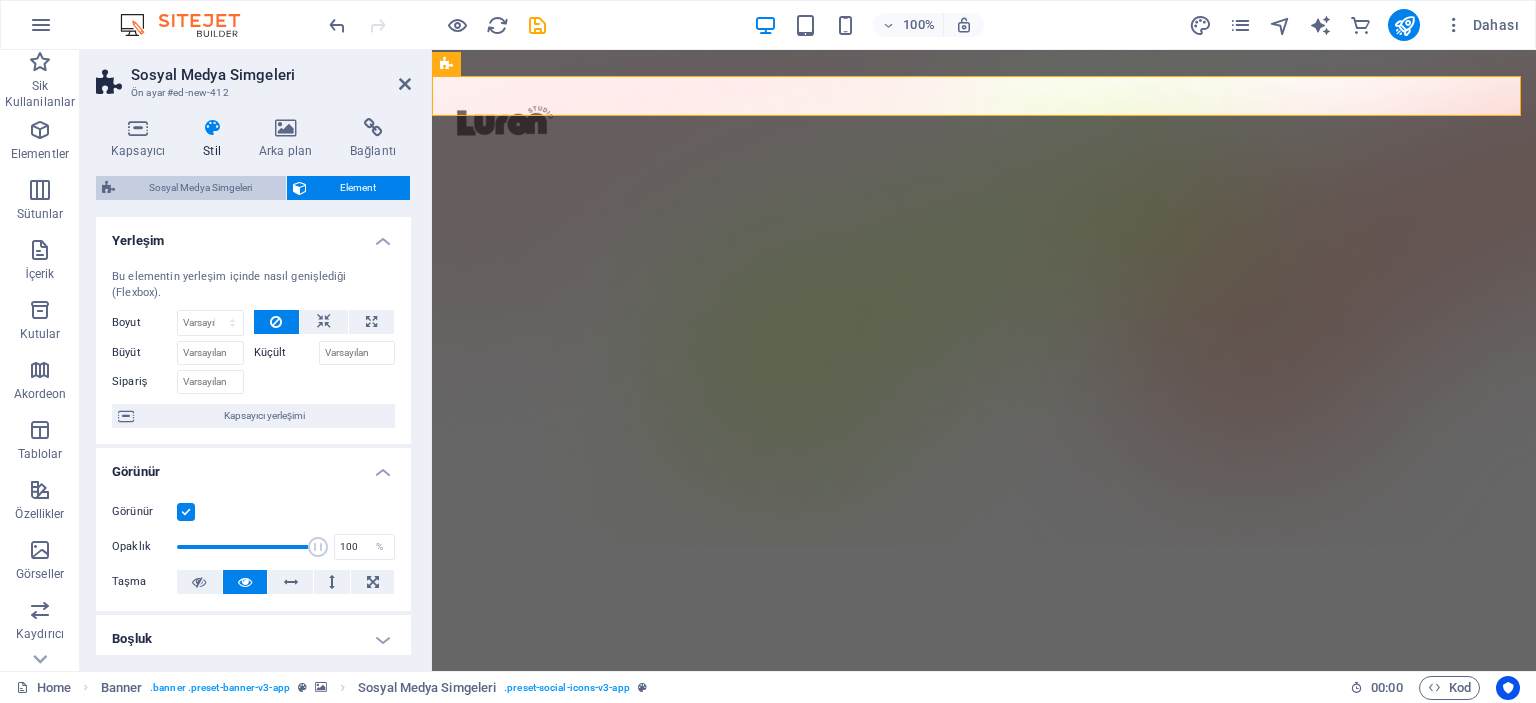 click on "Sosyal Medya Simgeleri" at bounding box center (200, 188) 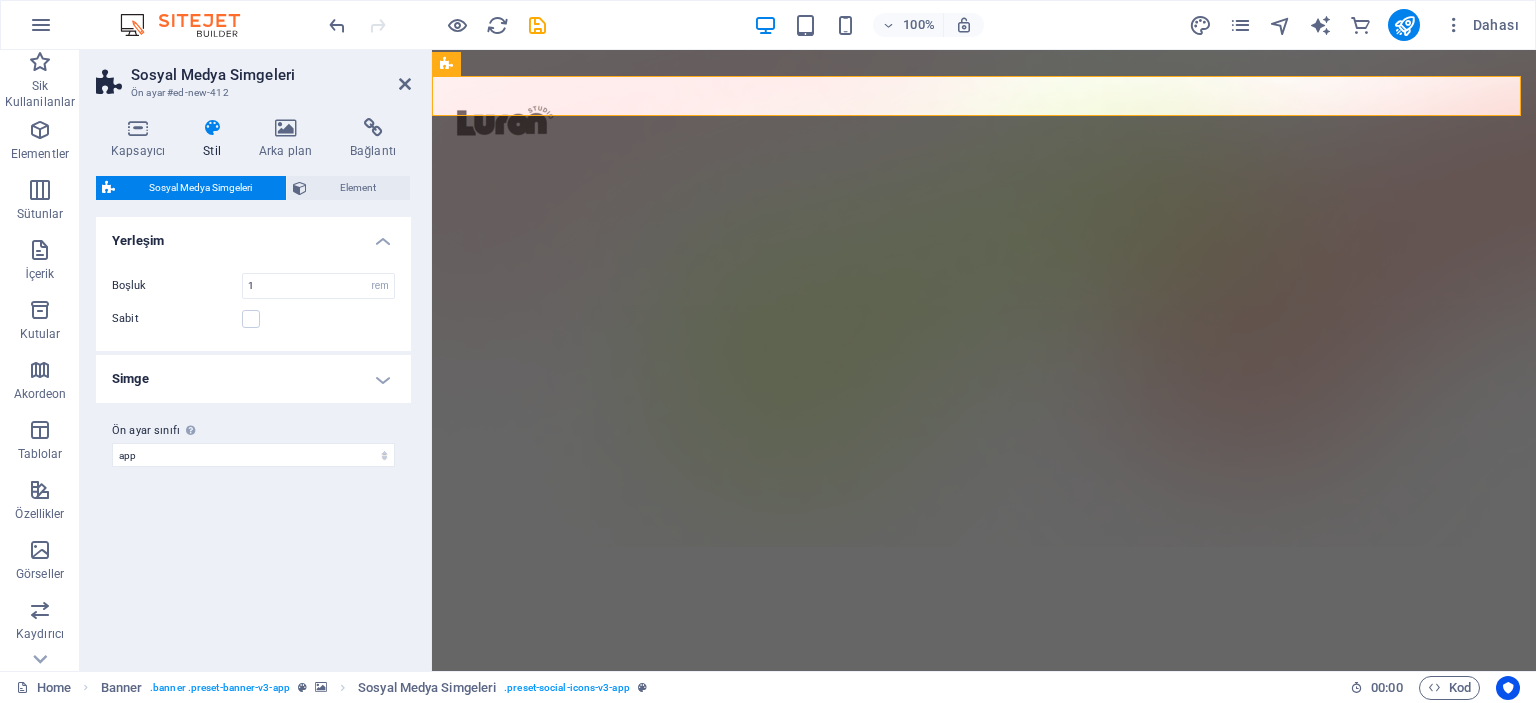 click on "Simge" at bounding box center (253, 379) 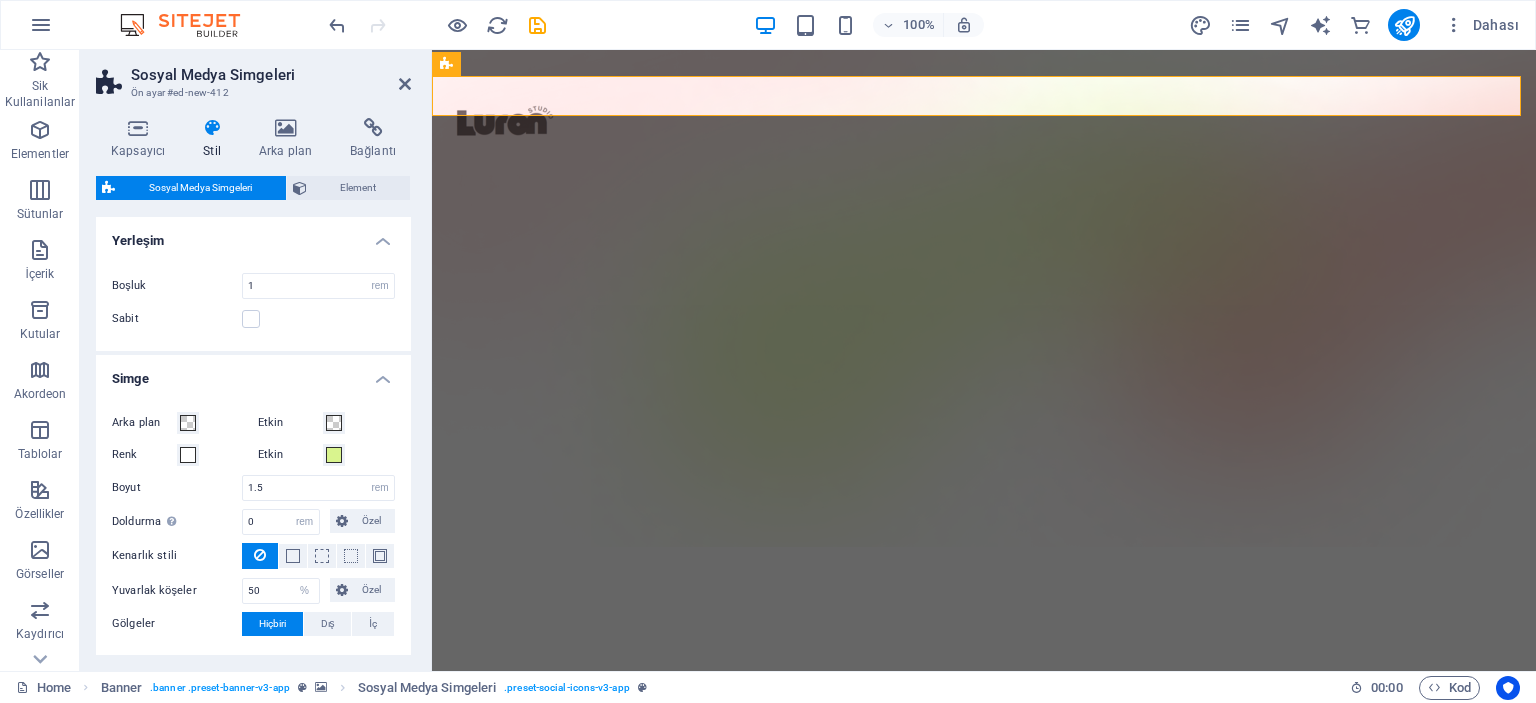 scroll, scrollTop: 79, scrollLeft: 0, axis: vertical 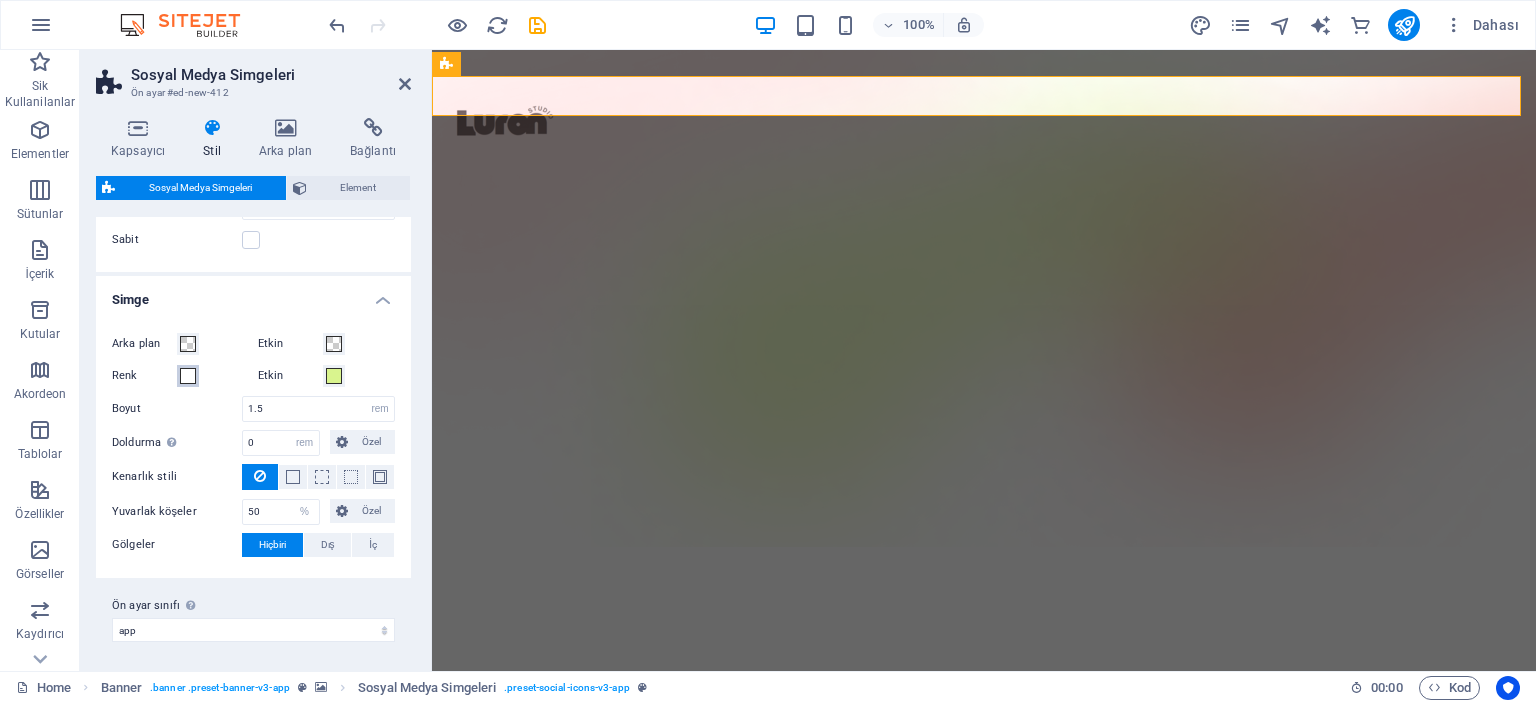 click at bounding box center (188, 376) 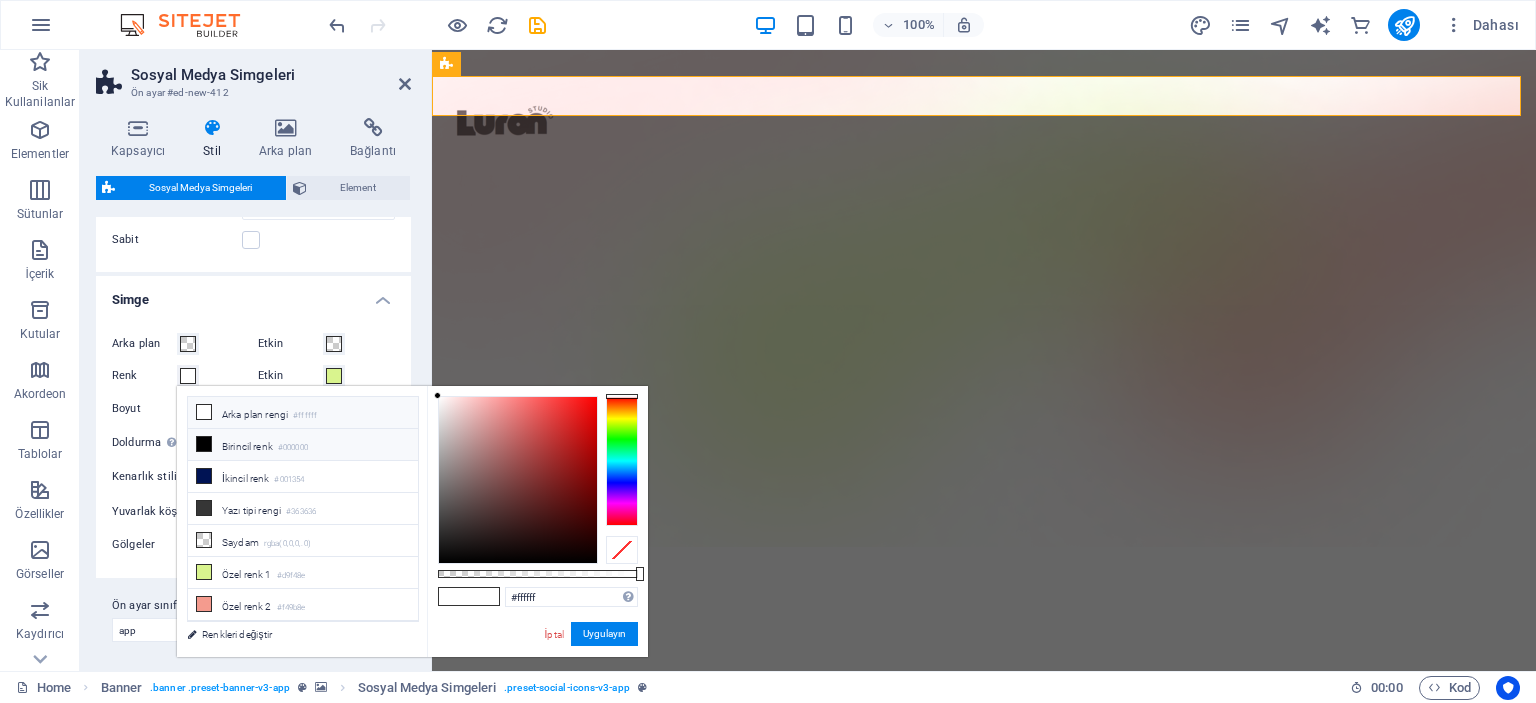 click at bounding box center (204, 444) 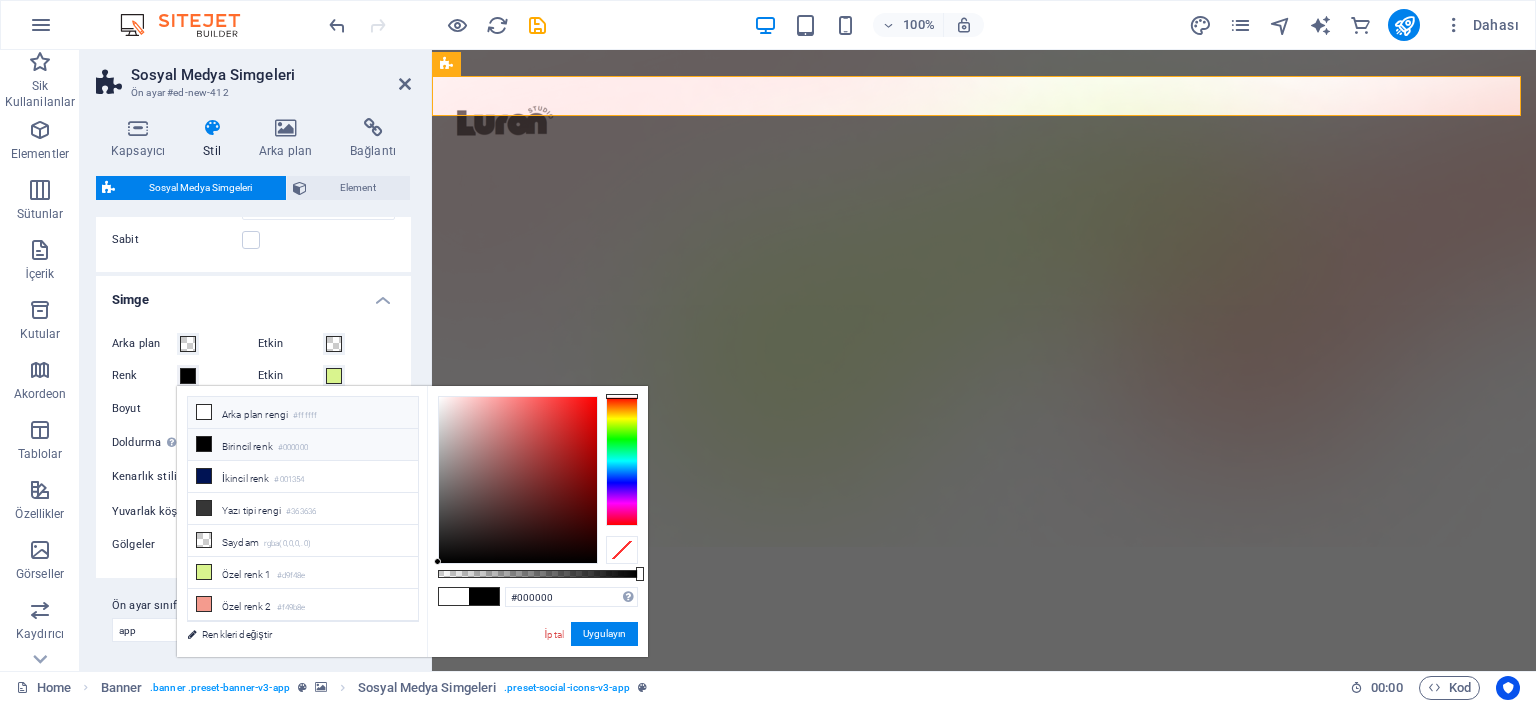 click at bounding box center (204, 412) 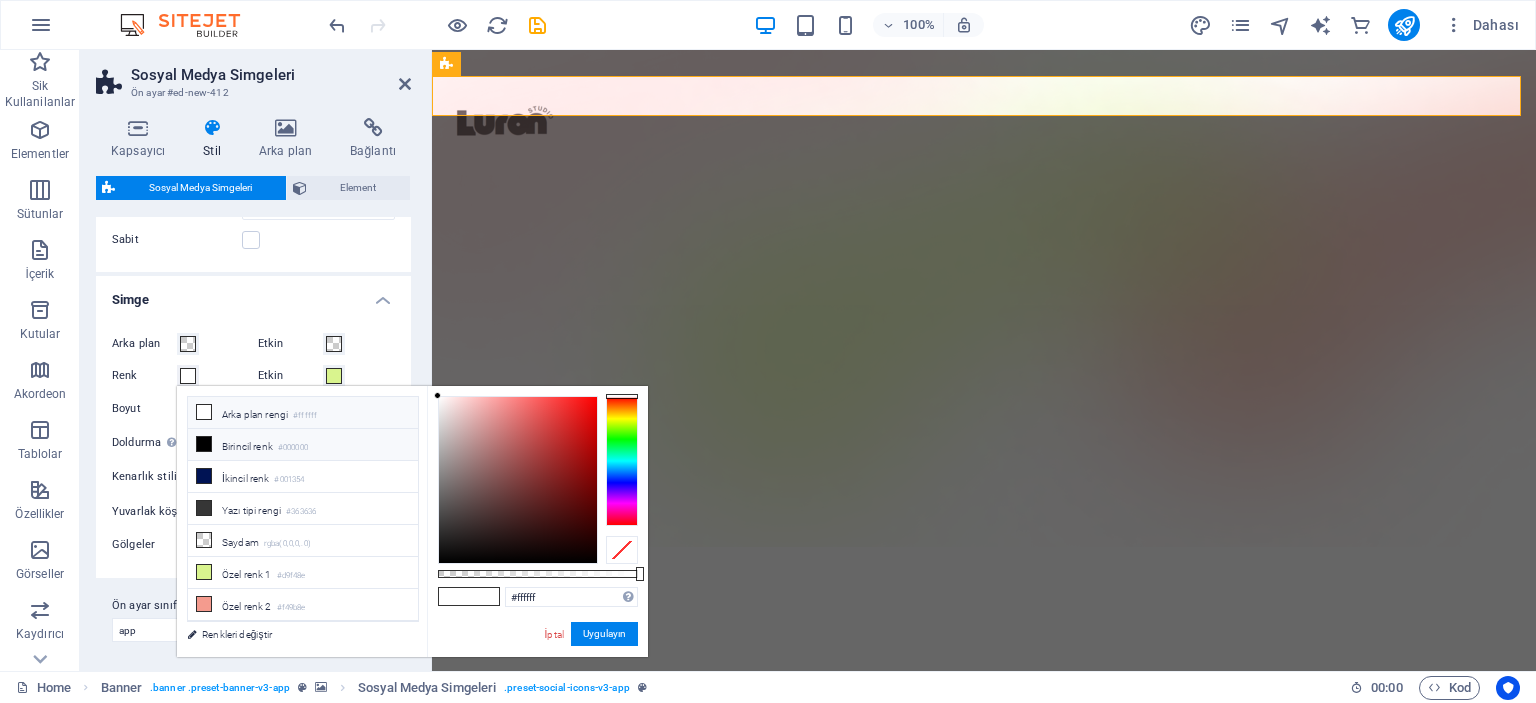 click at bounding box center (204, 444) 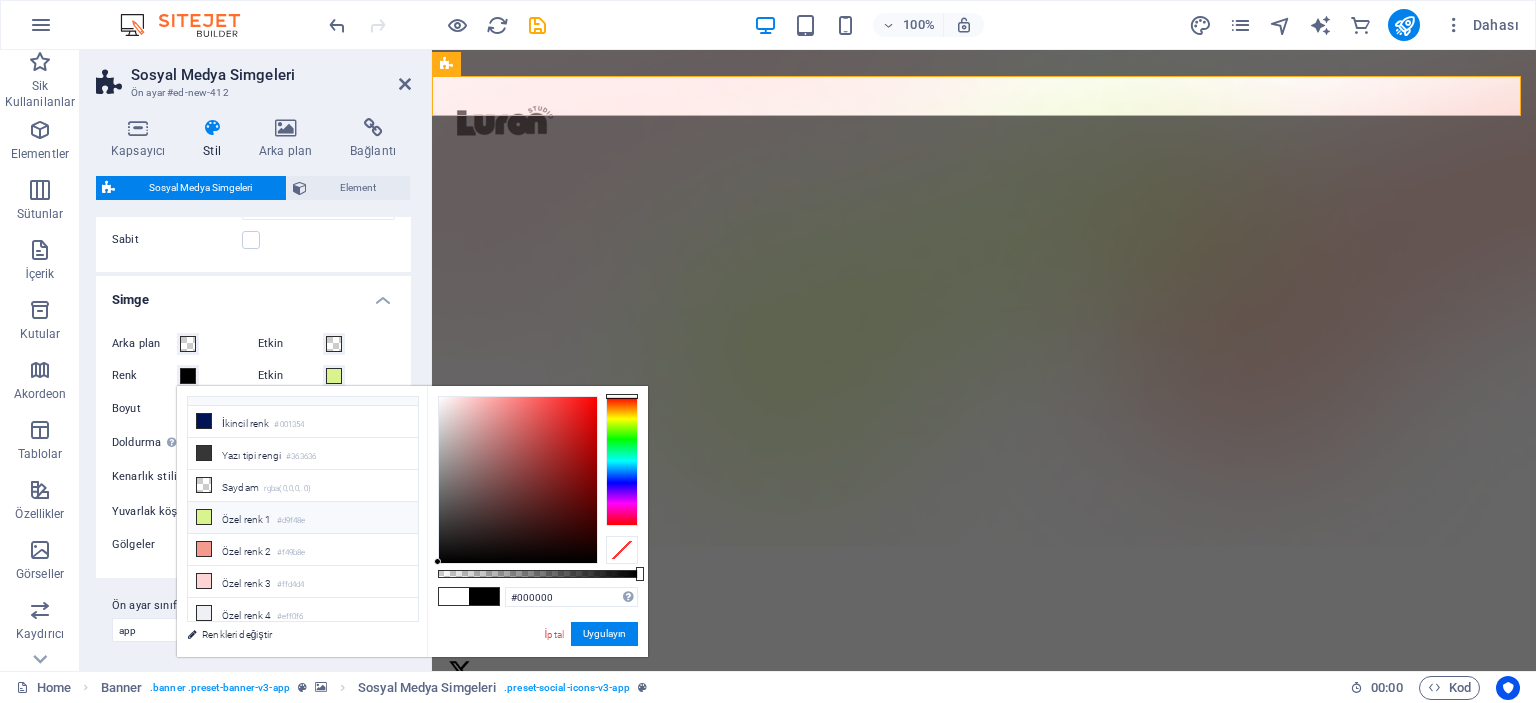 scroll, scrollTop: 83, scrollLeft: 0, axis: vertical 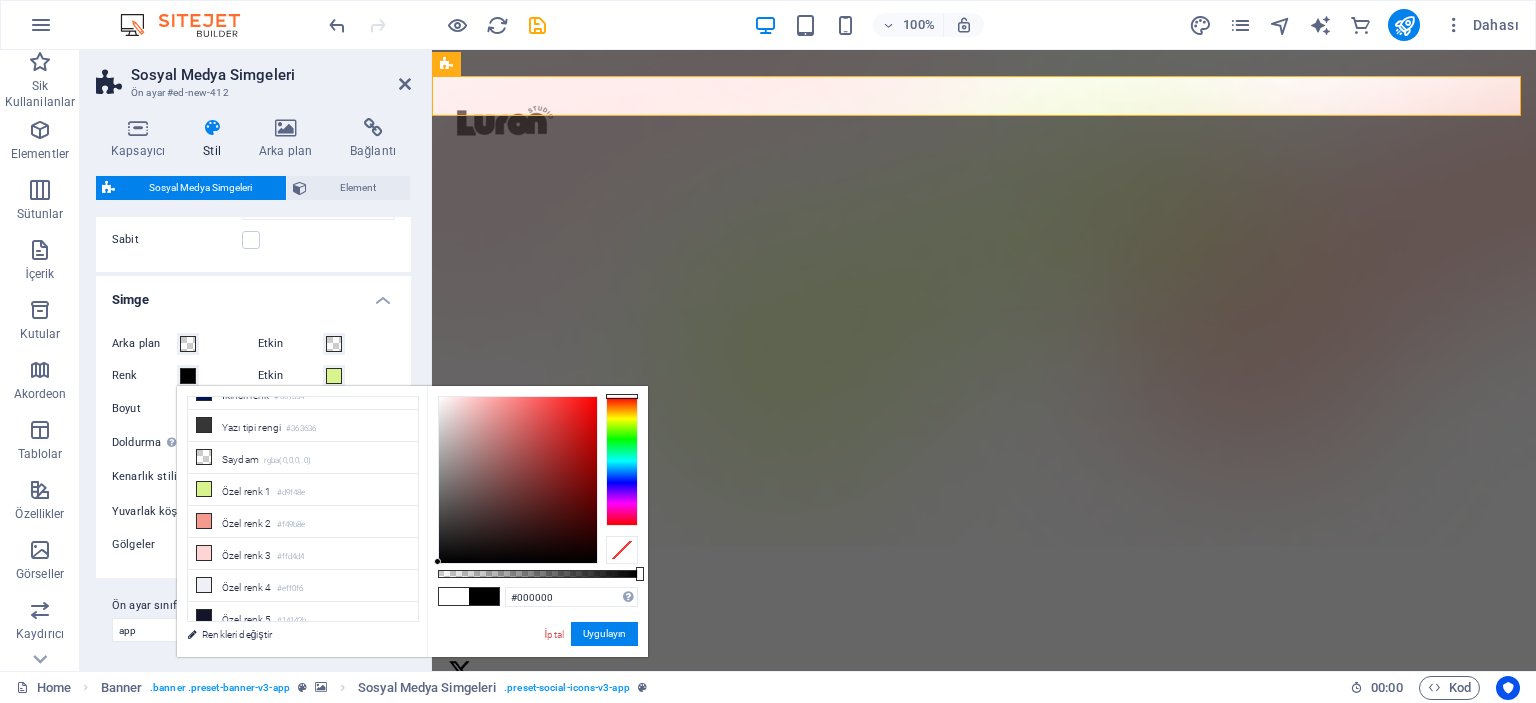 click on "Sabit" at bounding box center (253, 240) 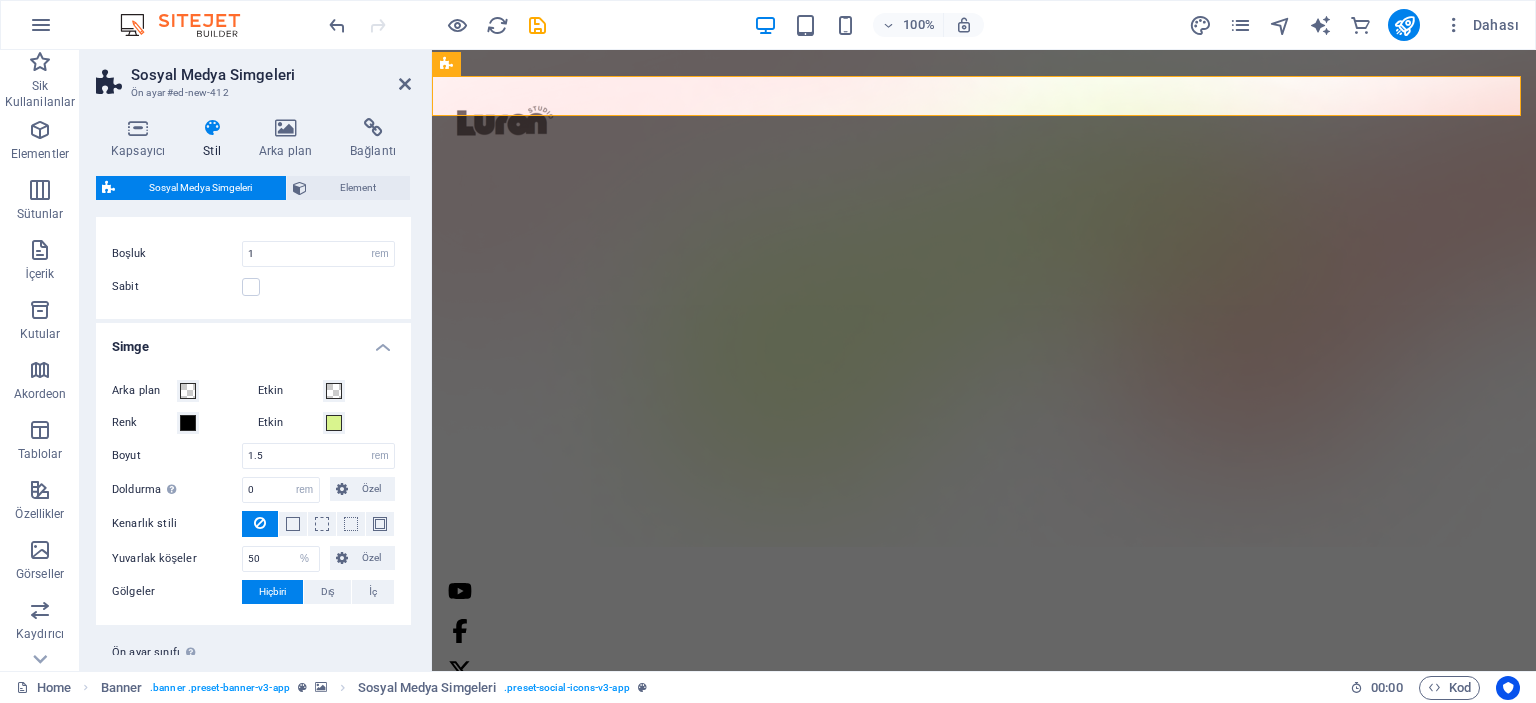 scroll, scrollTop: 79, scrollLeft: 0, axis: vertical 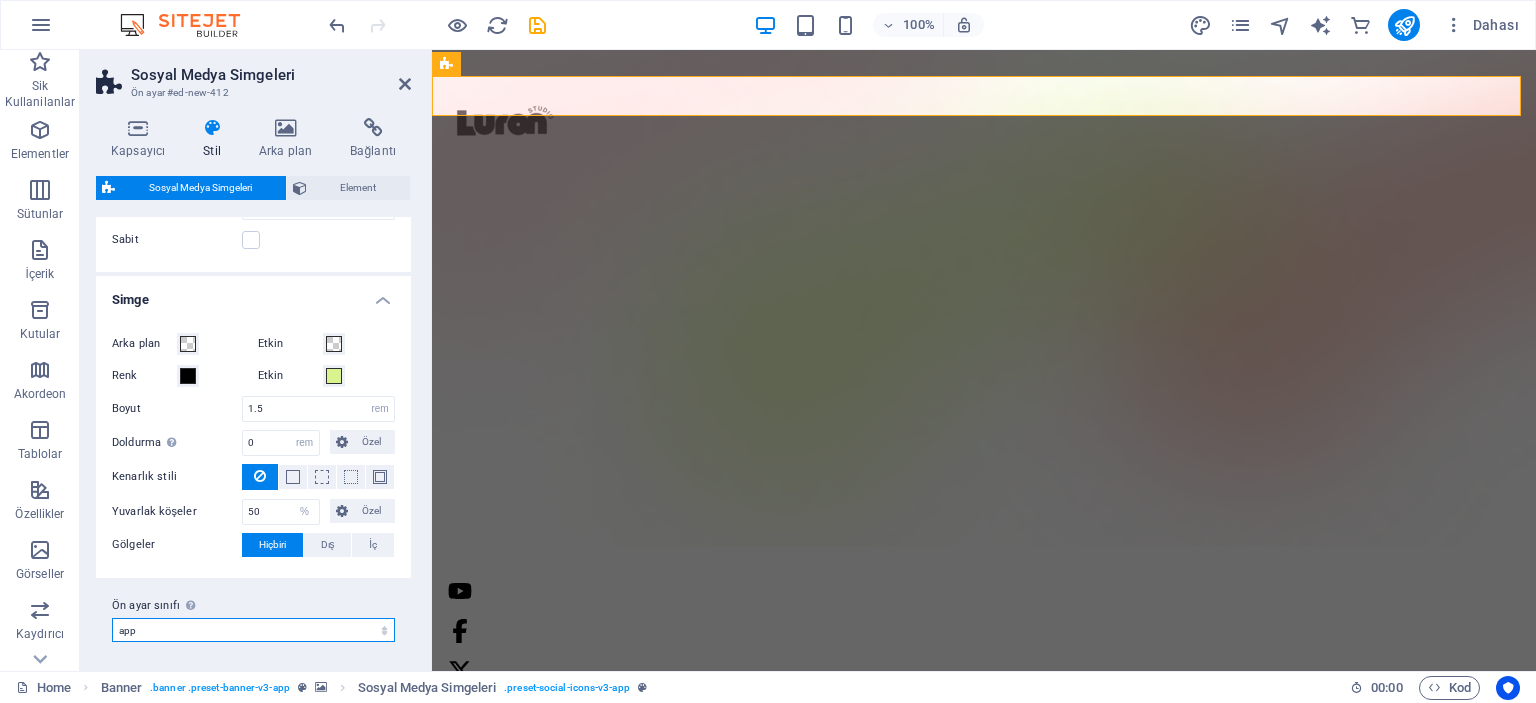 click on "app Ön ayar sınıfı ekle" at bounding box center [253, 630] 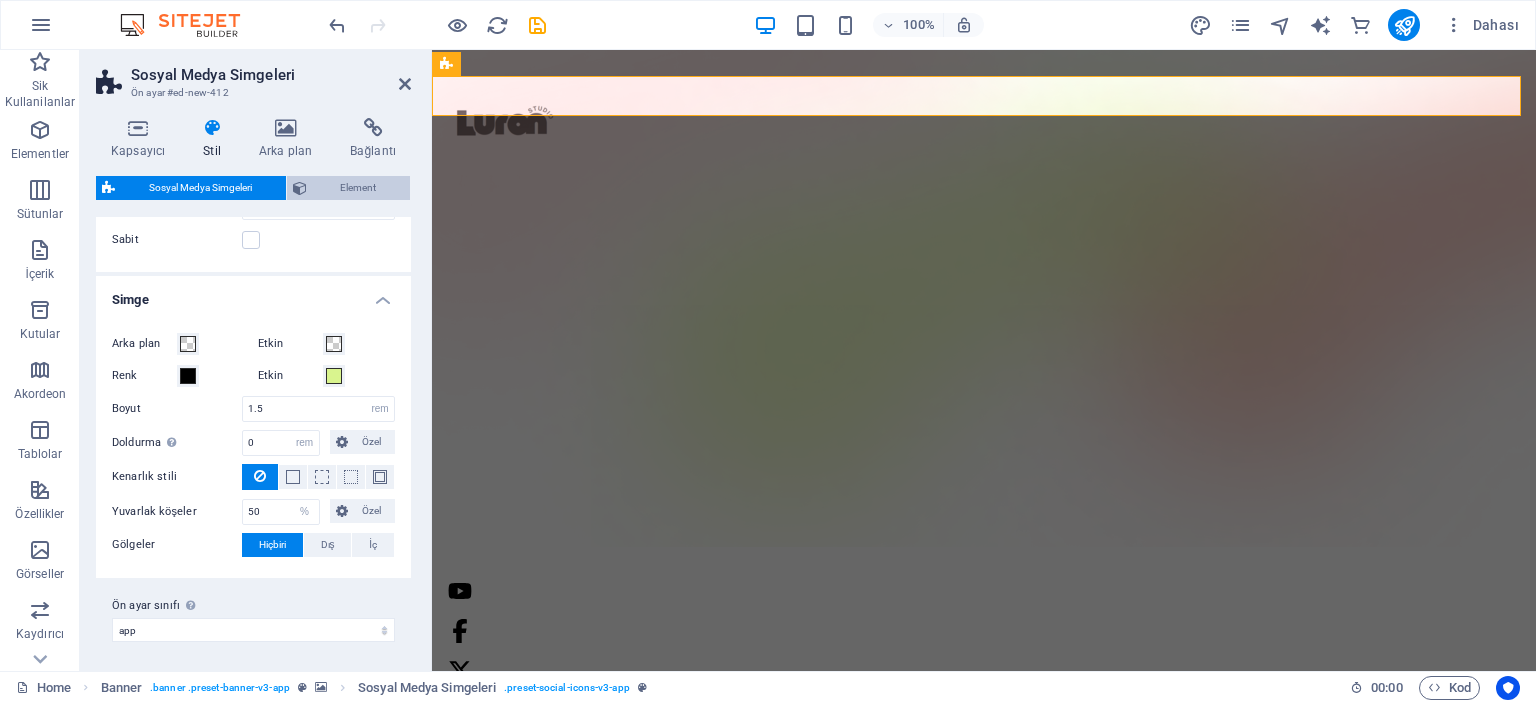 click on "Element" at bounding box center [359, 188] 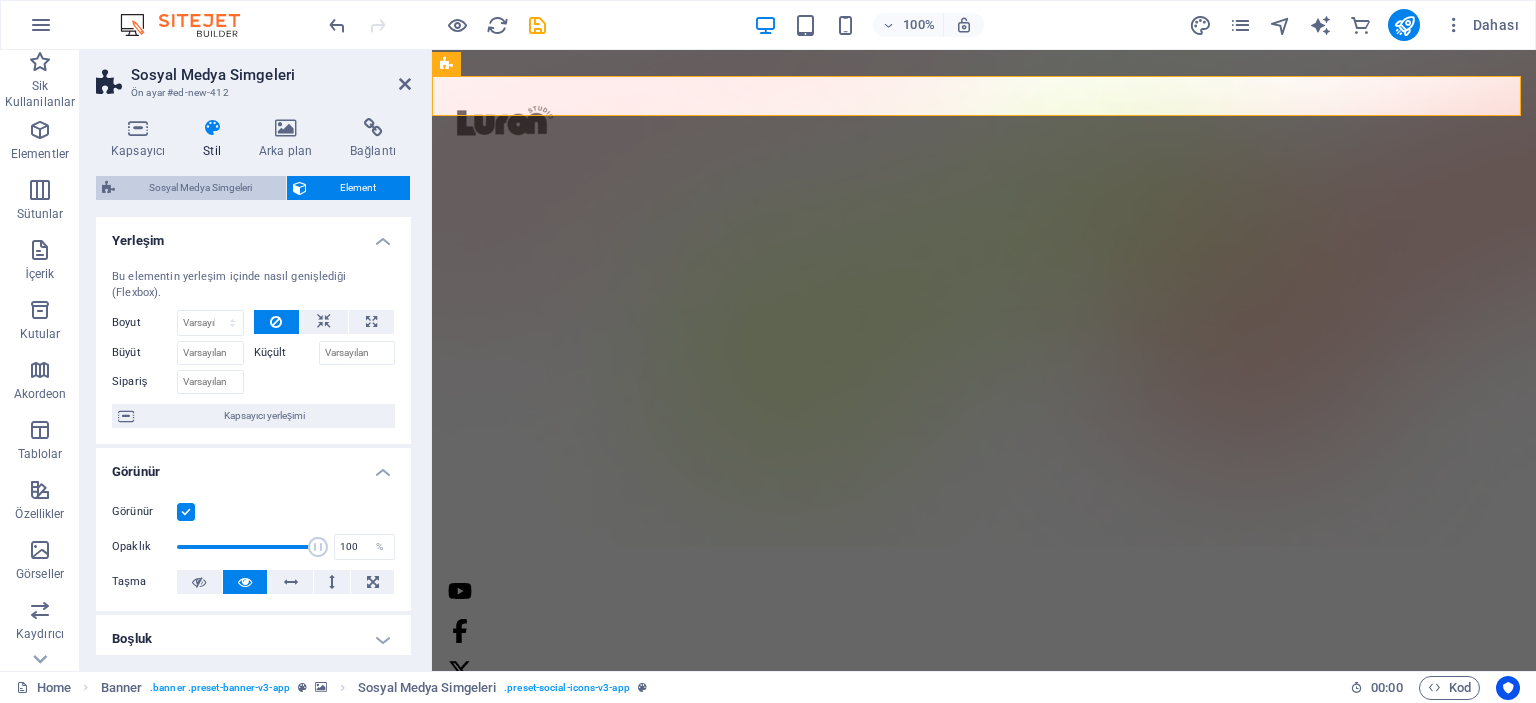 click on "Sosyal Medya Simgeleri" at bounding box center [200, 188] 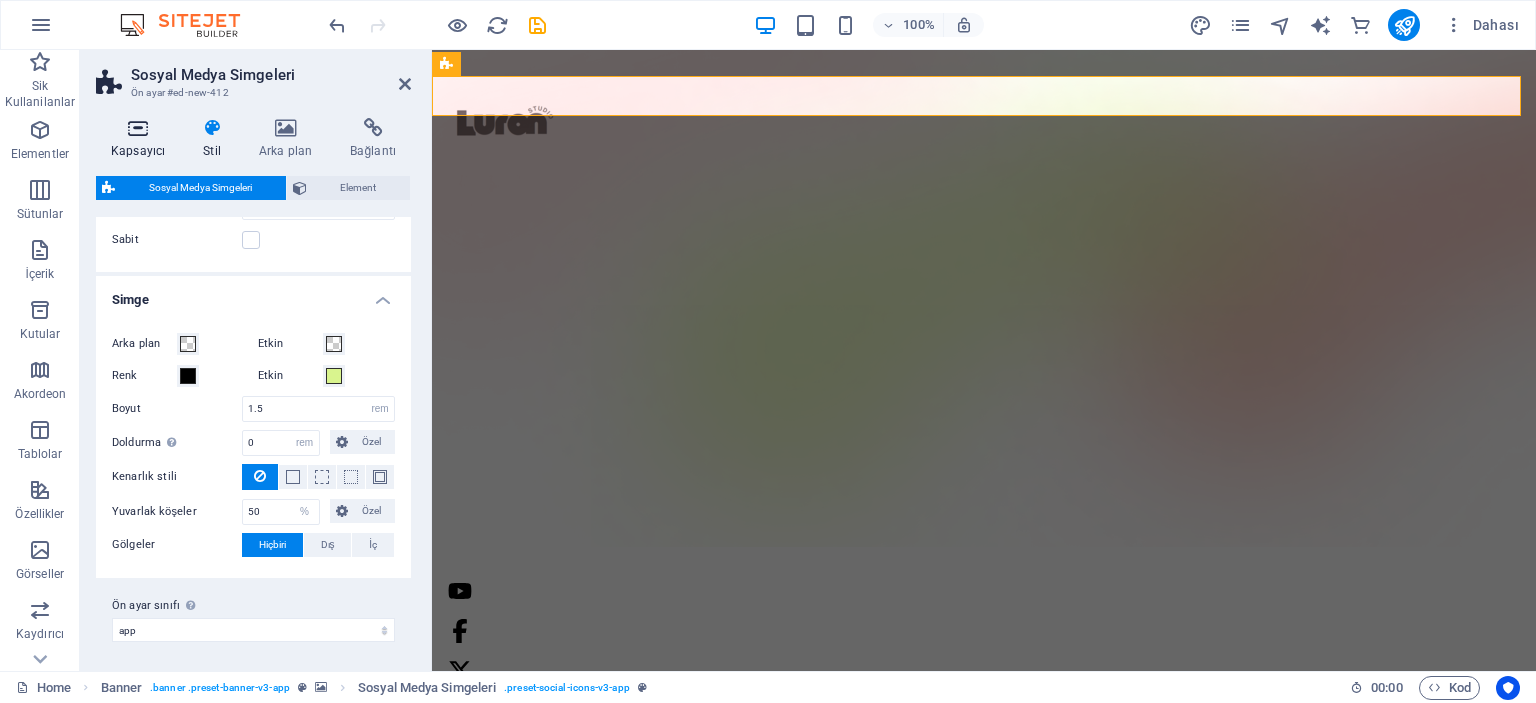 click on "Kapsayıcı" at bounding box center (142, 139) 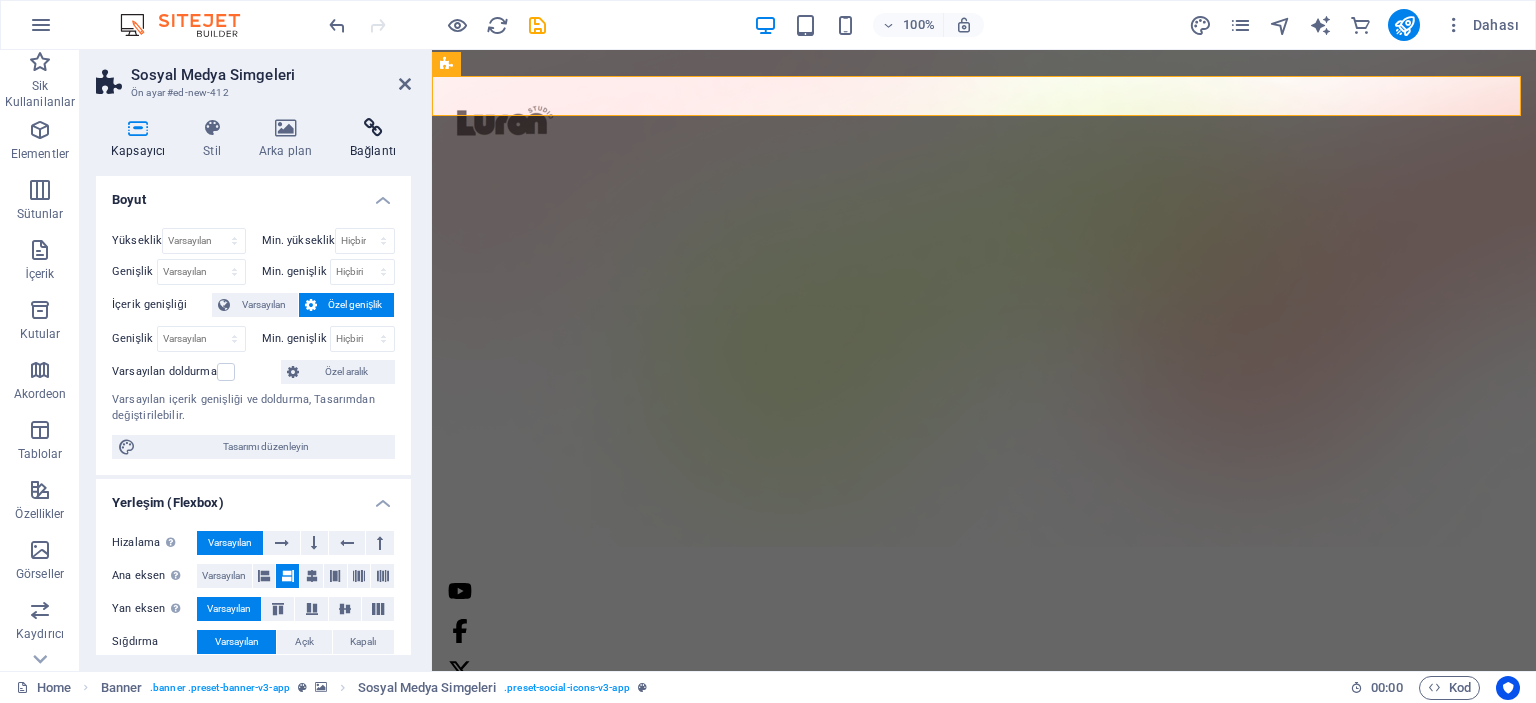 click on "Bağlantı" at bounding box center (373, 139) 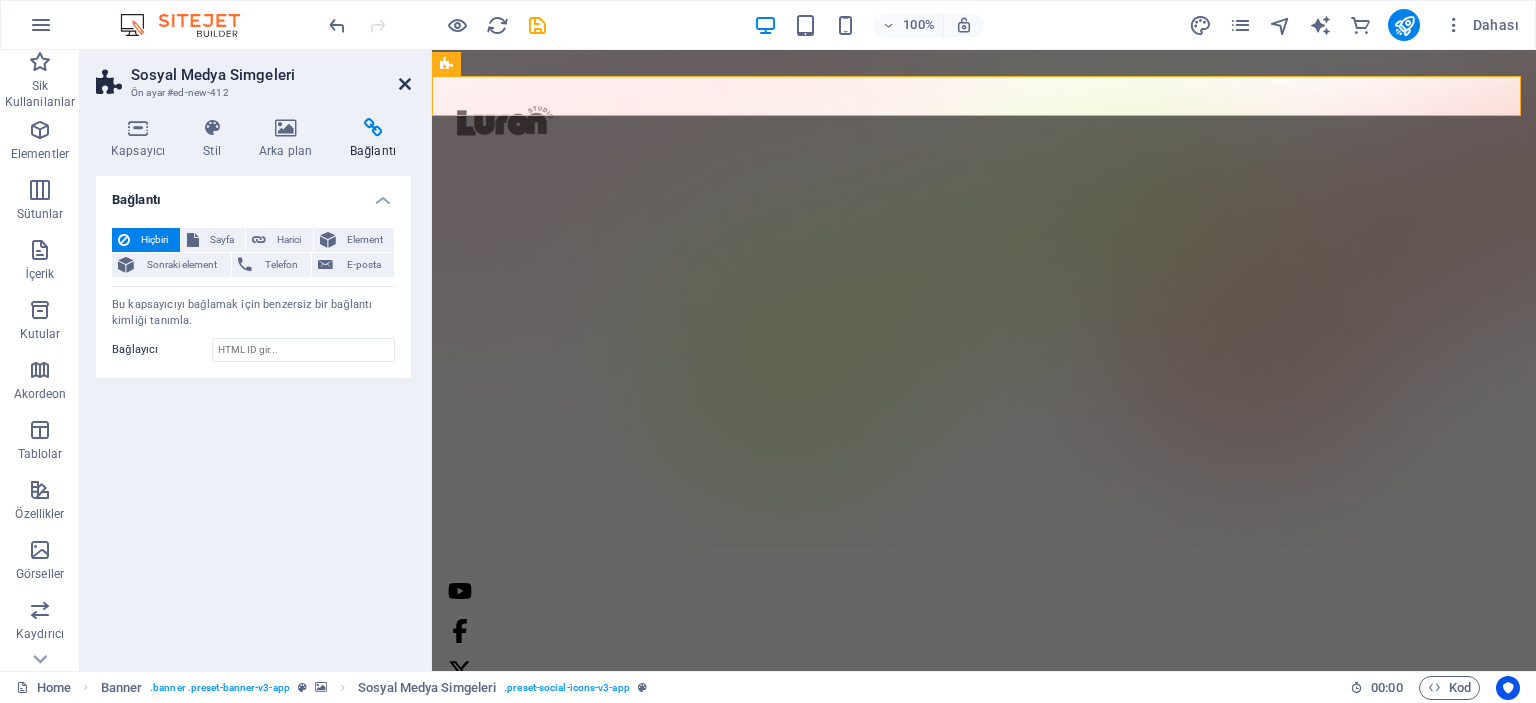 click at bounding box center [405, 84] 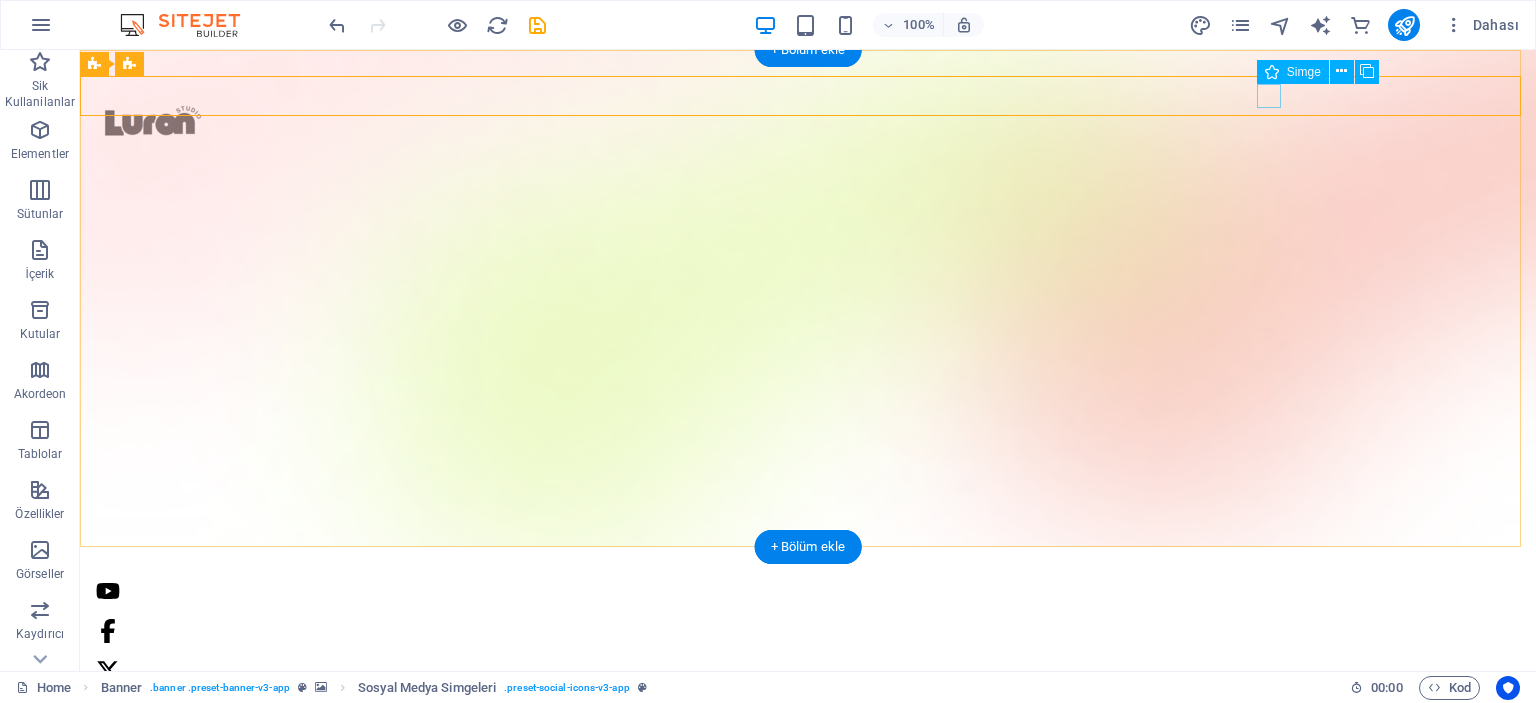 click at bounding box center (808, 591) 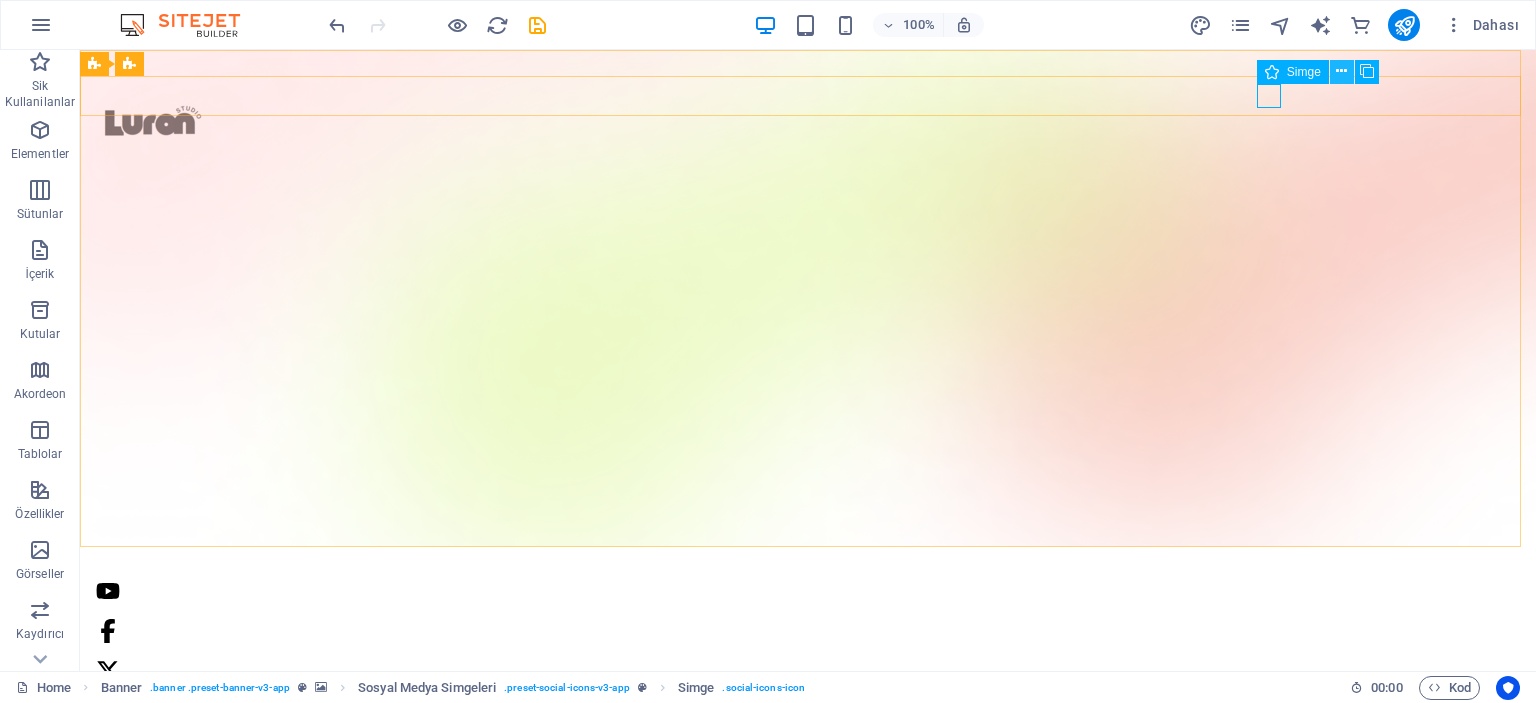 click at bounding box center [1341, 71] 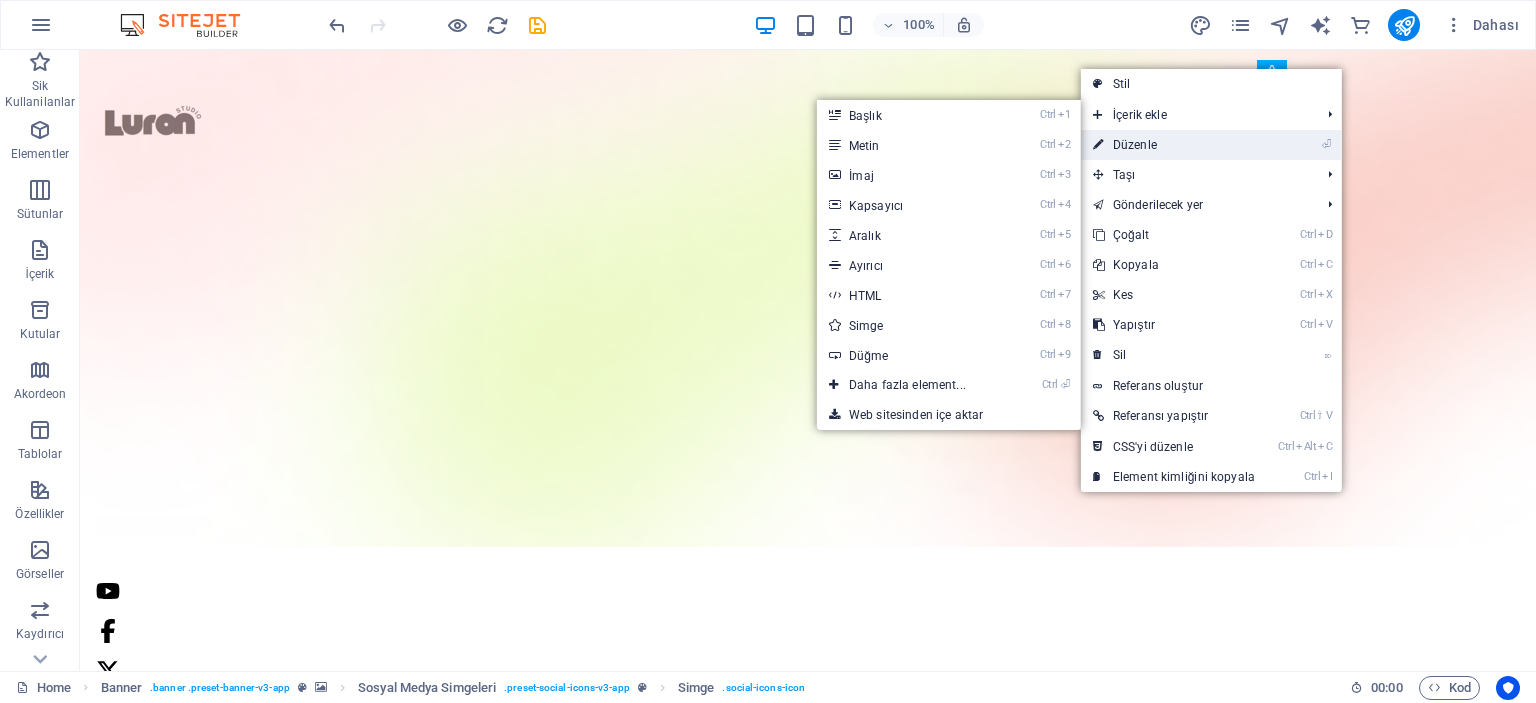 click on "⏎  Düzenle" at bounding box center (1174, 145) 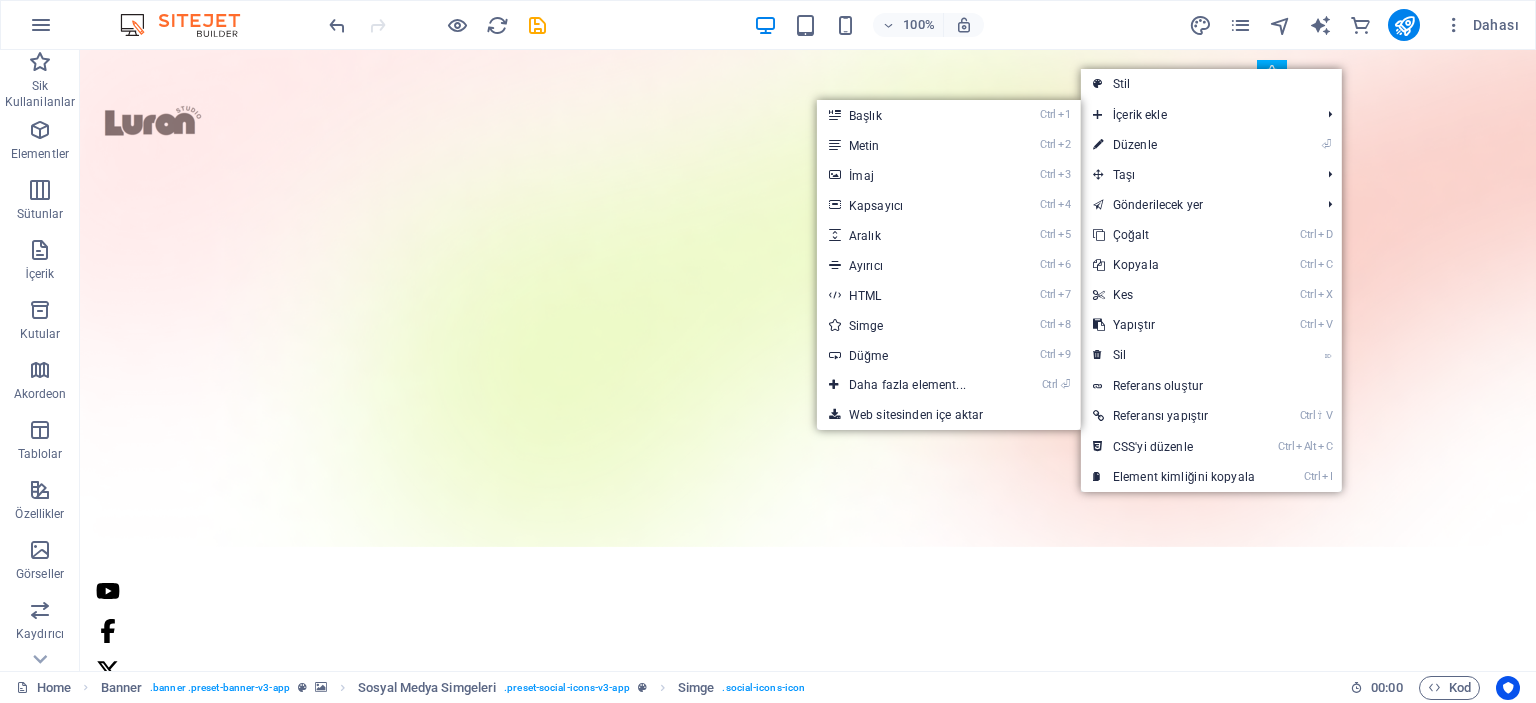 select on "xMidYMid" 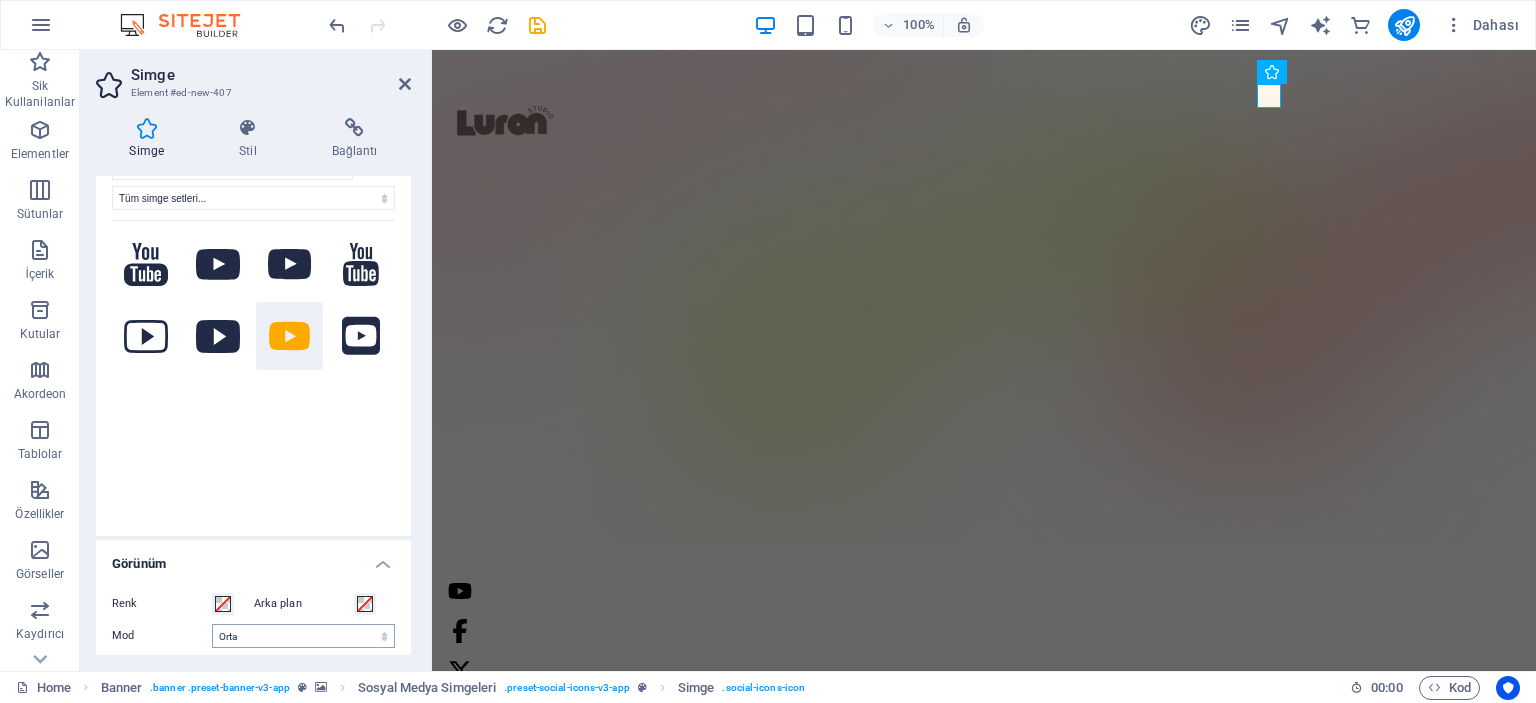 scroll, scrollTop: 0, scrollLeft: 0, axis: both 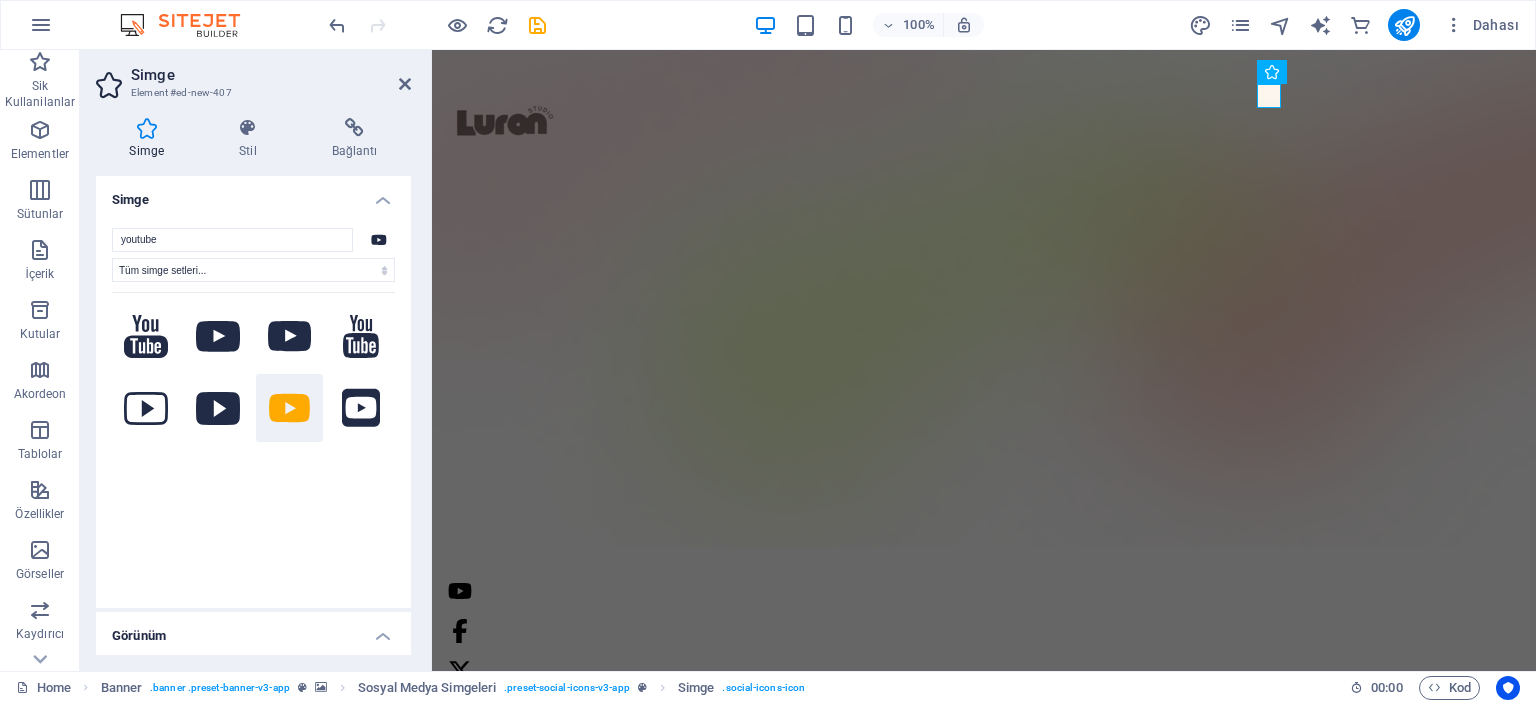 click at bounding box center [253, 437] 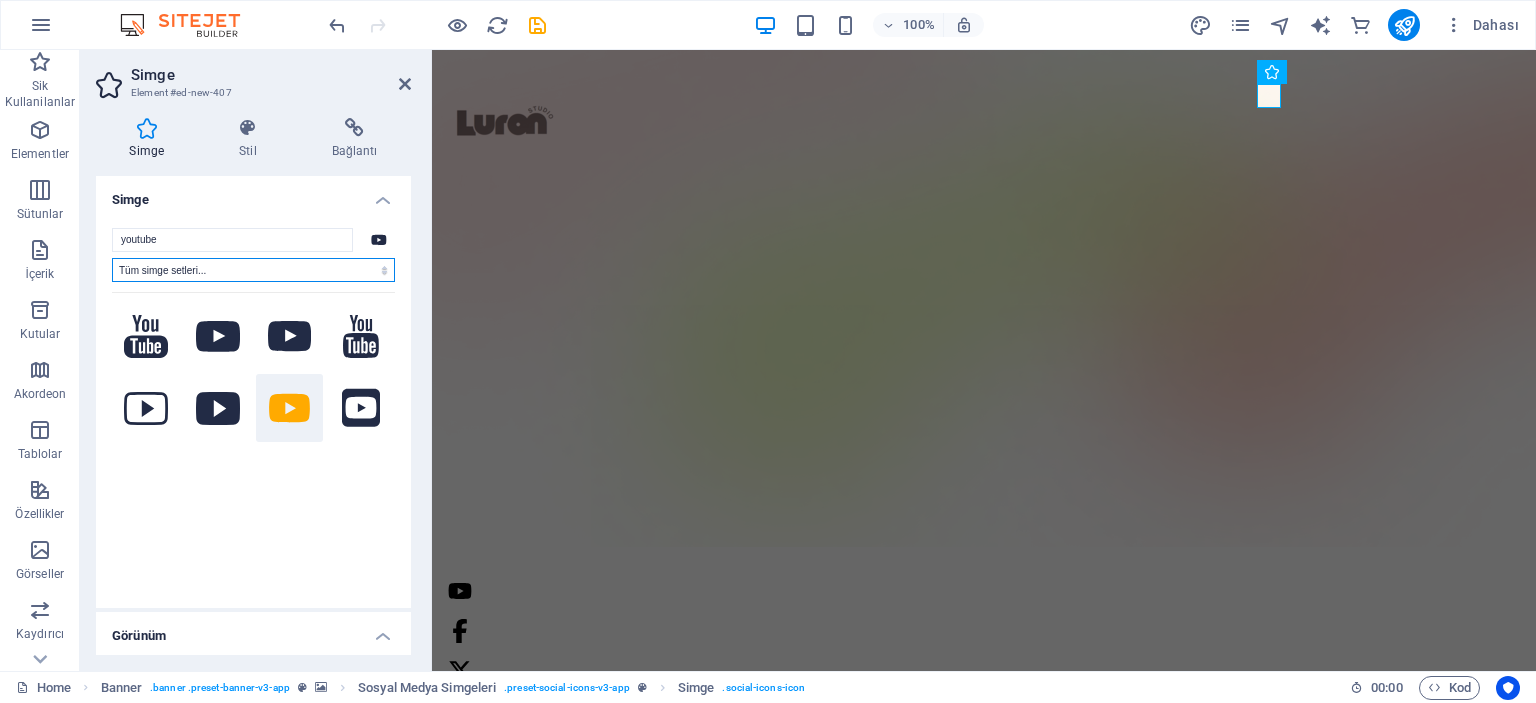 click on "Tüm simge setleri... IcoFont Ionicons FontAwesome Brands FontAwesome Duotone FontAwesome Solid FontAwesome Regular FontAwesome Light FontAwesome Thin FontAwesome Sharp Solid FontAwesome Sharp Regular FontAwesome Sharp Light FontAwesome Sharp Thin" at bounding box center [253, 270] 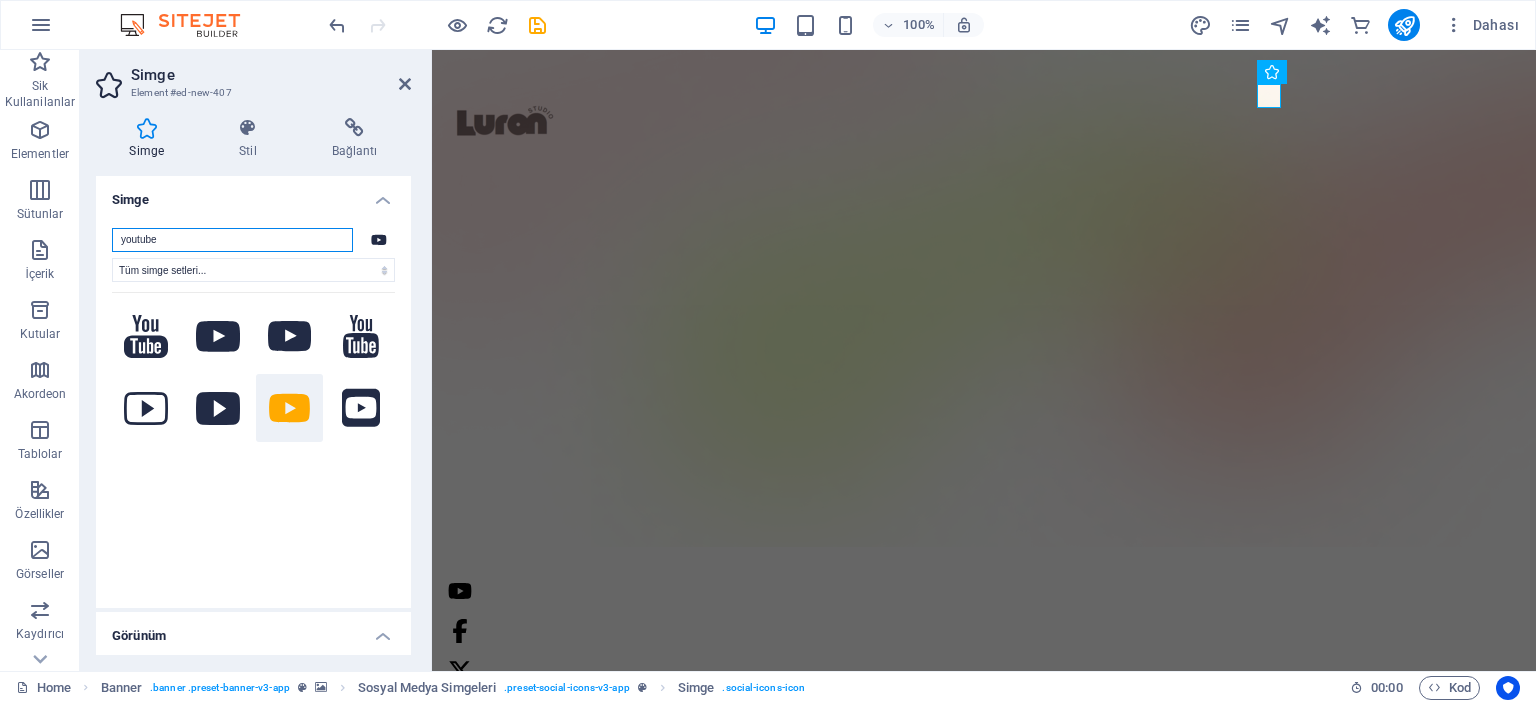 click on "youtube" at bounding box center [232, 240] 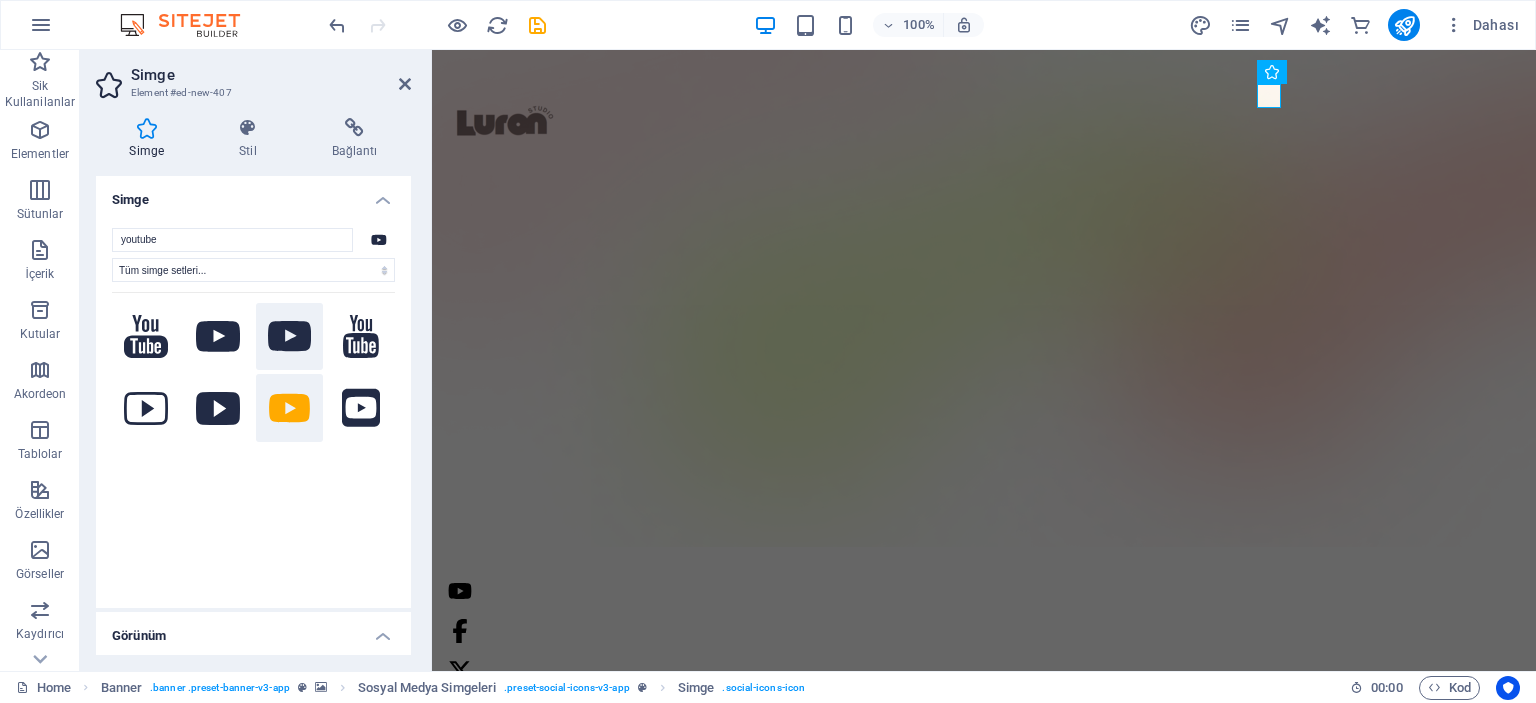click 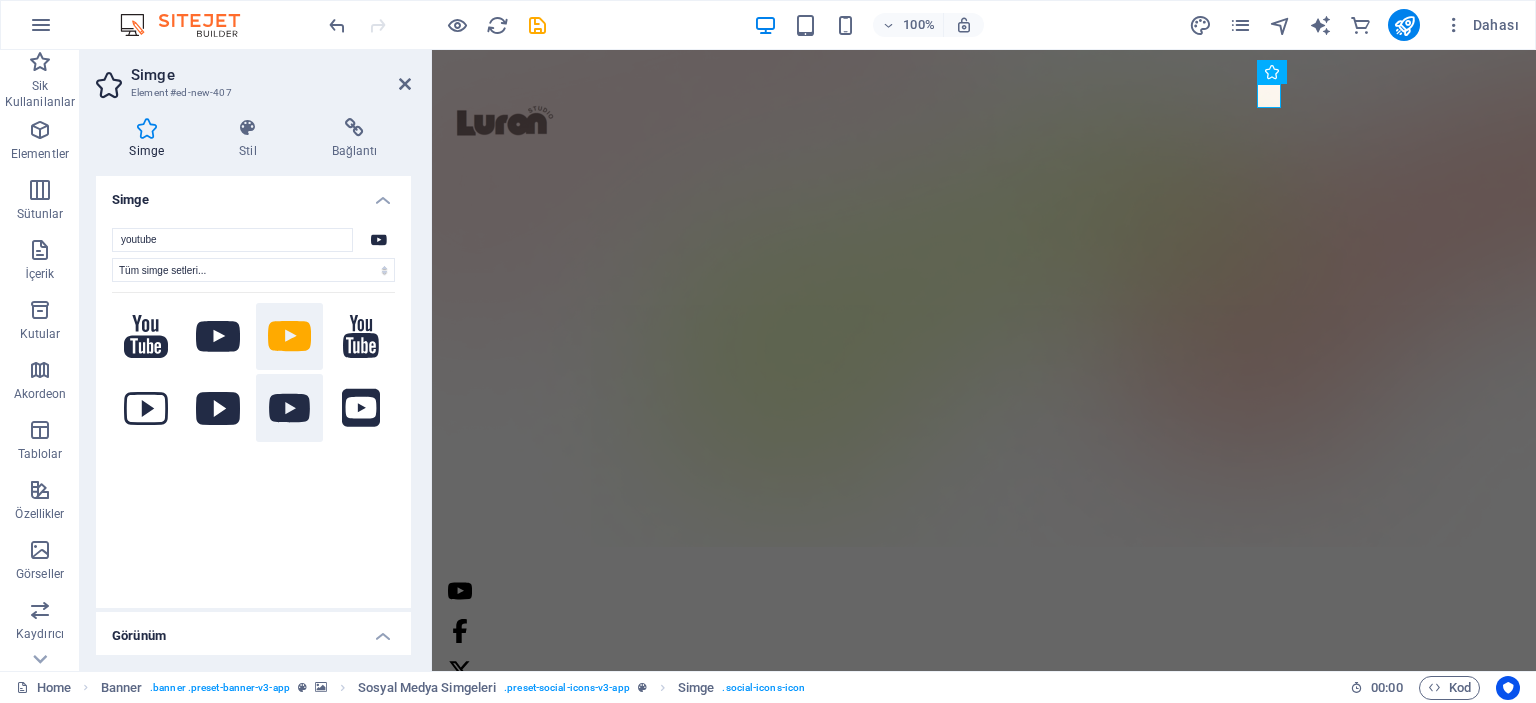 click 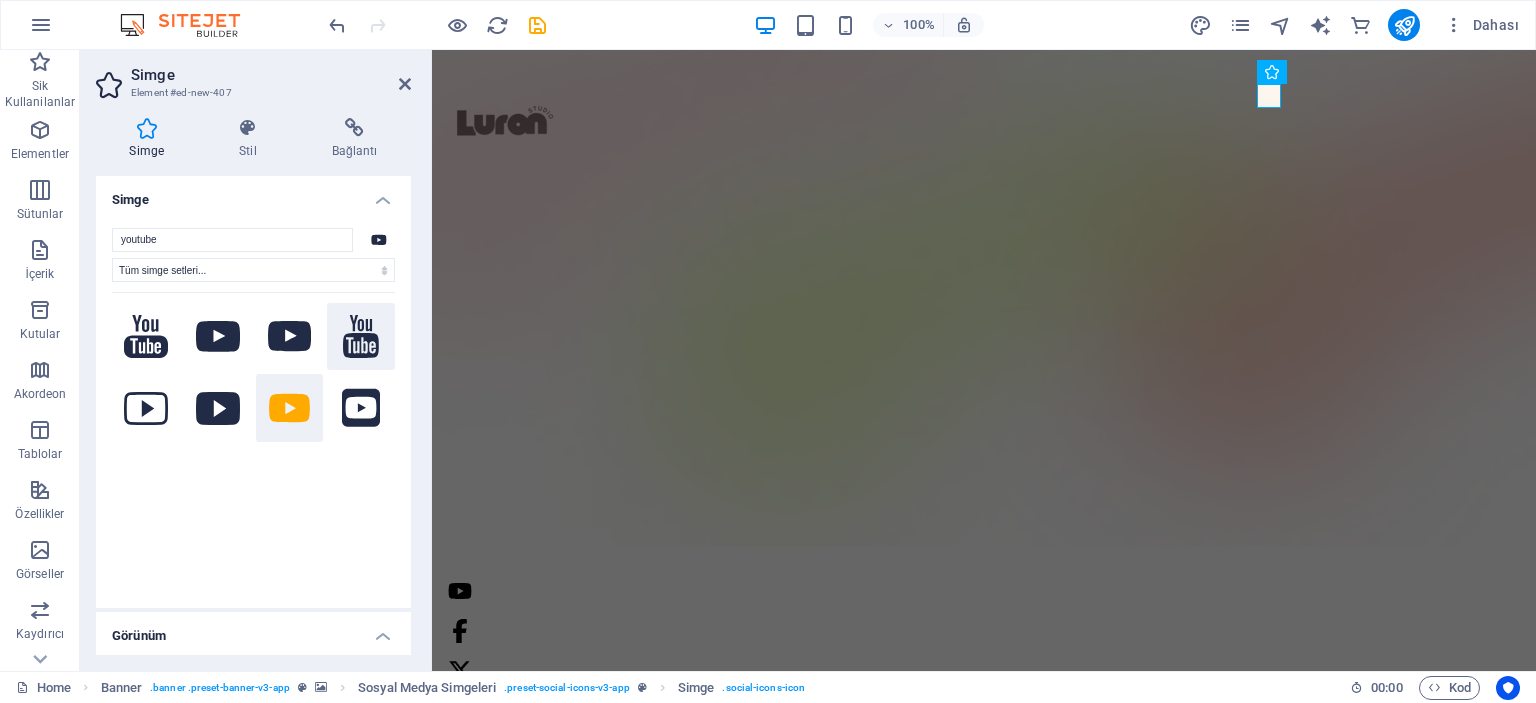 click 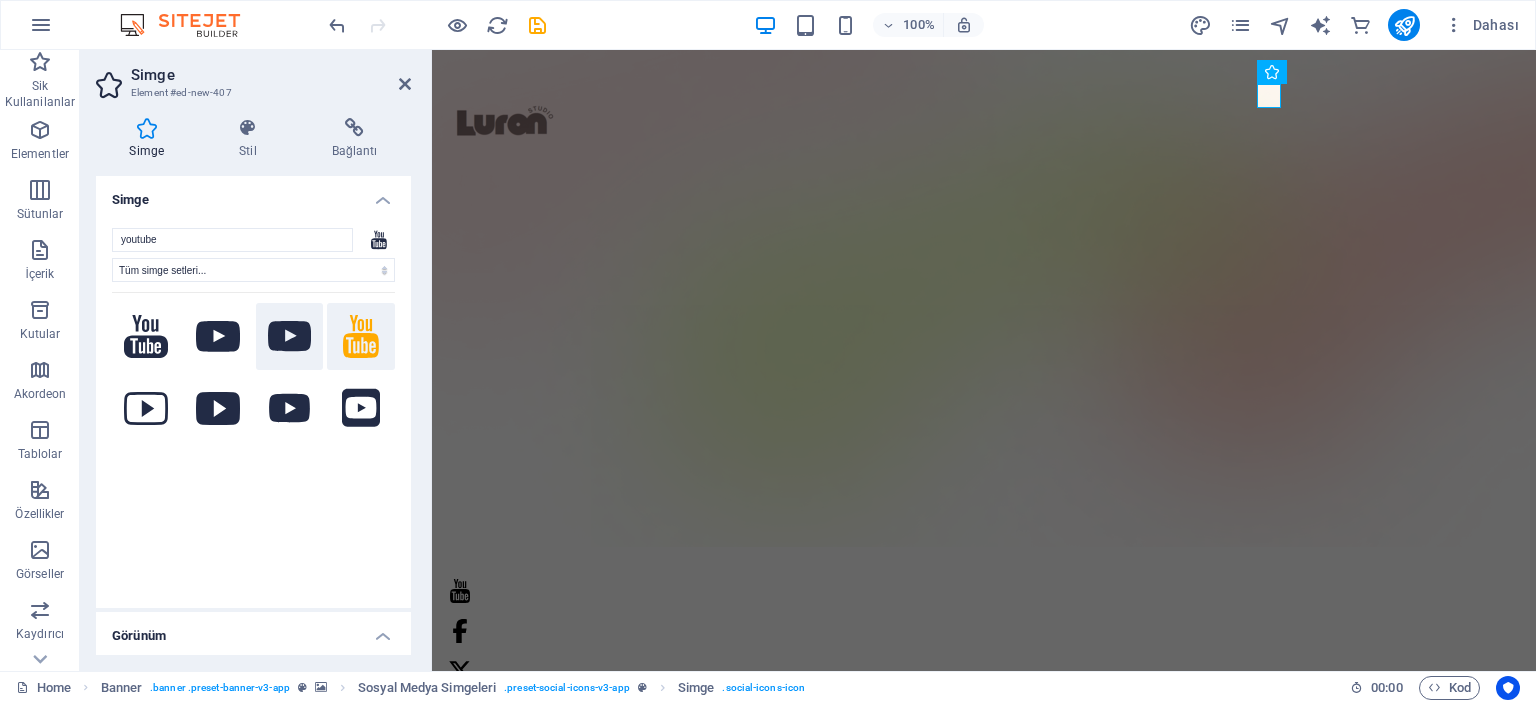 click 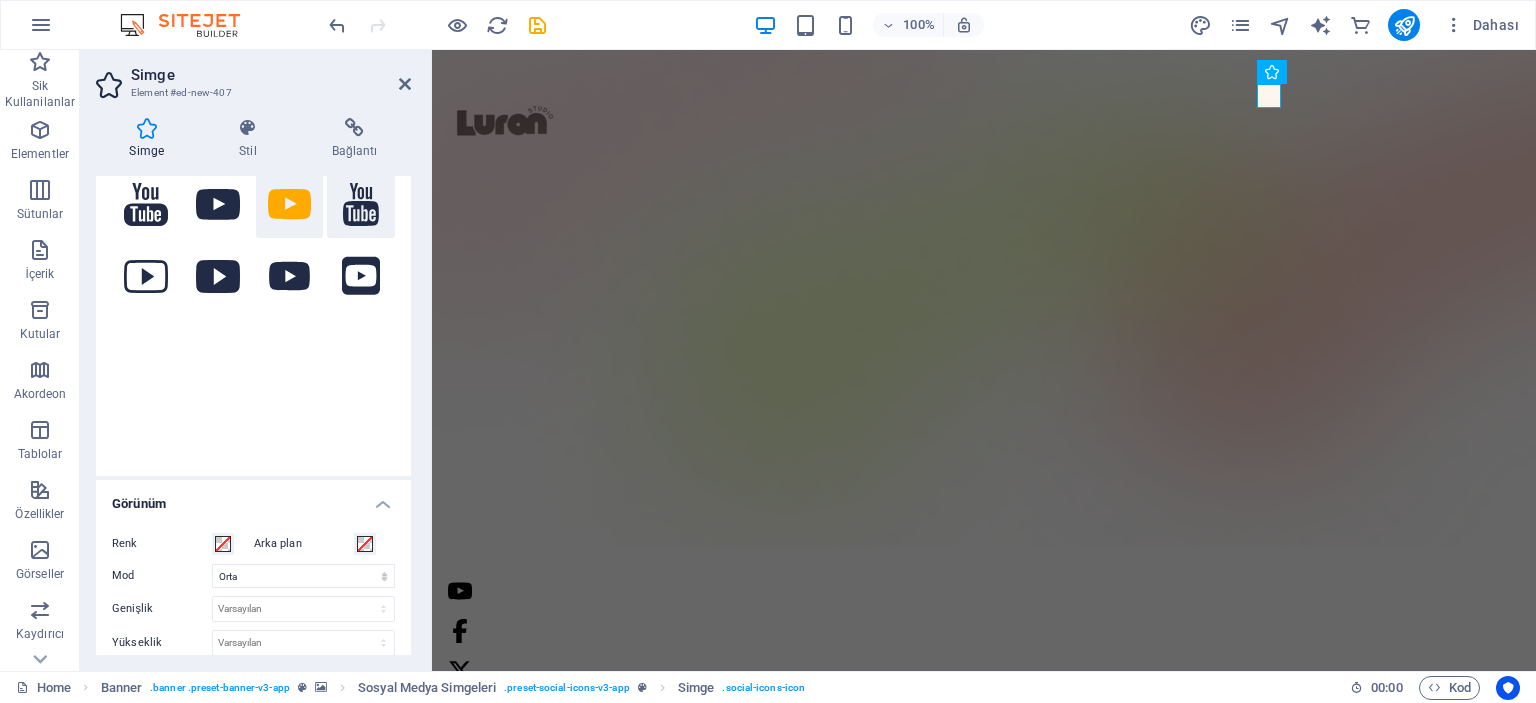 scroll, scrollTop: 0, scrollLeft: 0, axis: both 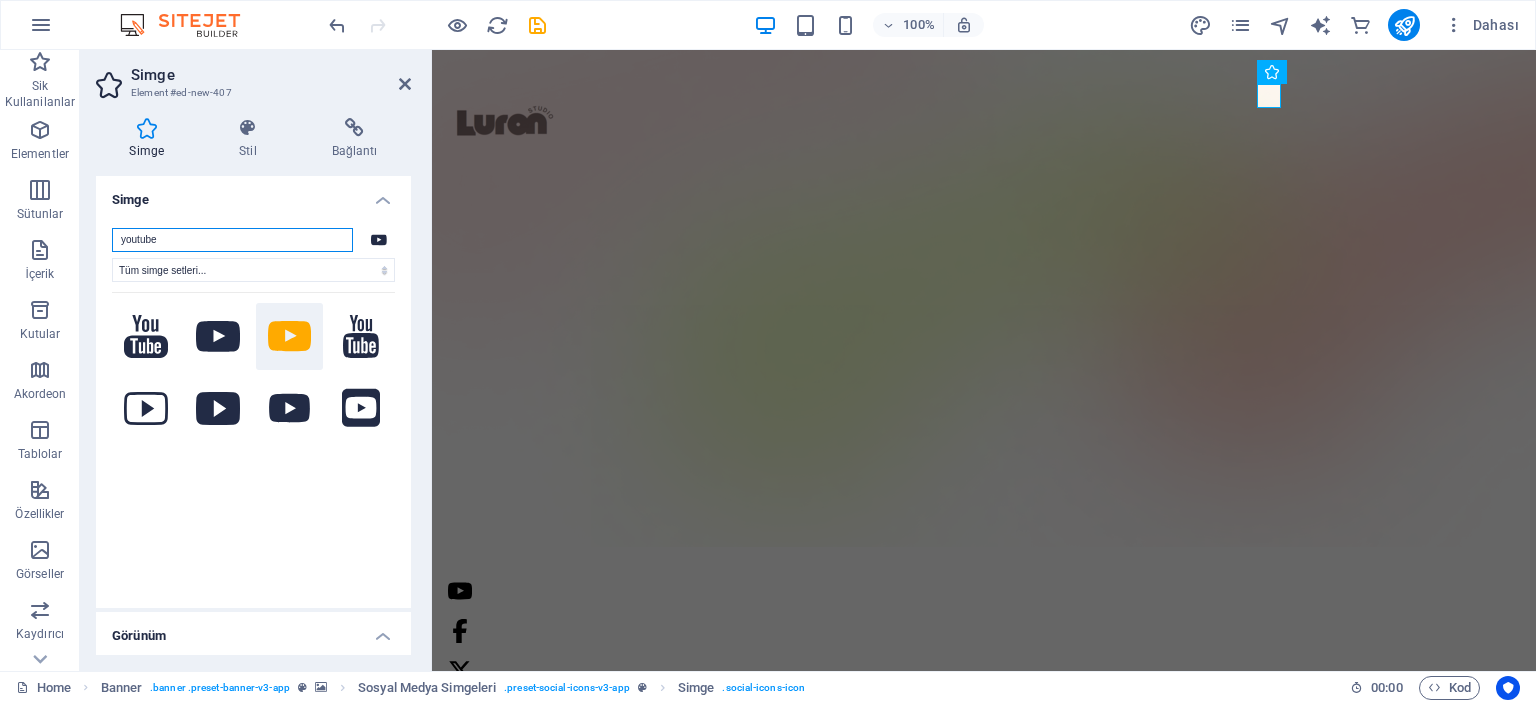 click on "youtube" at bounding box center (232, 240) 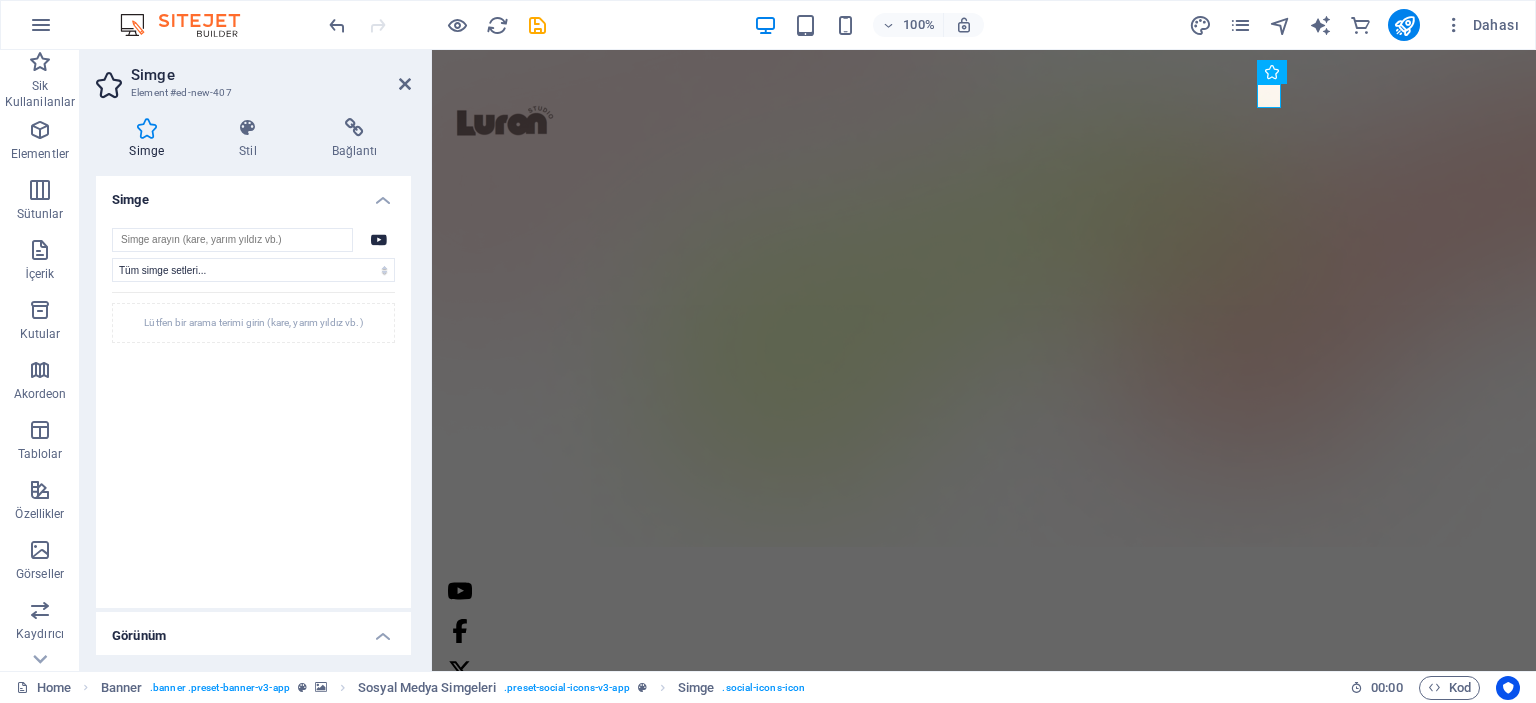 click 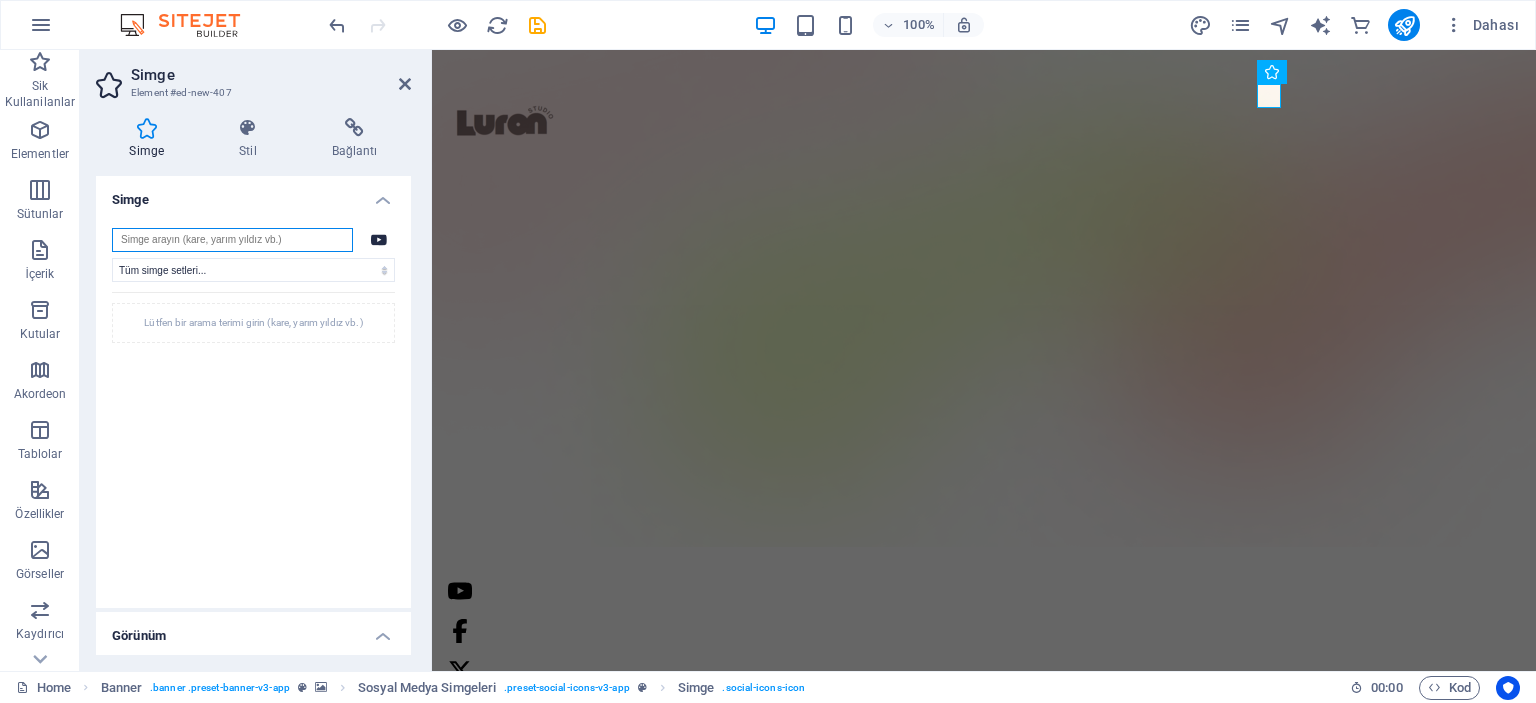 click at bounding box center (232, 240) 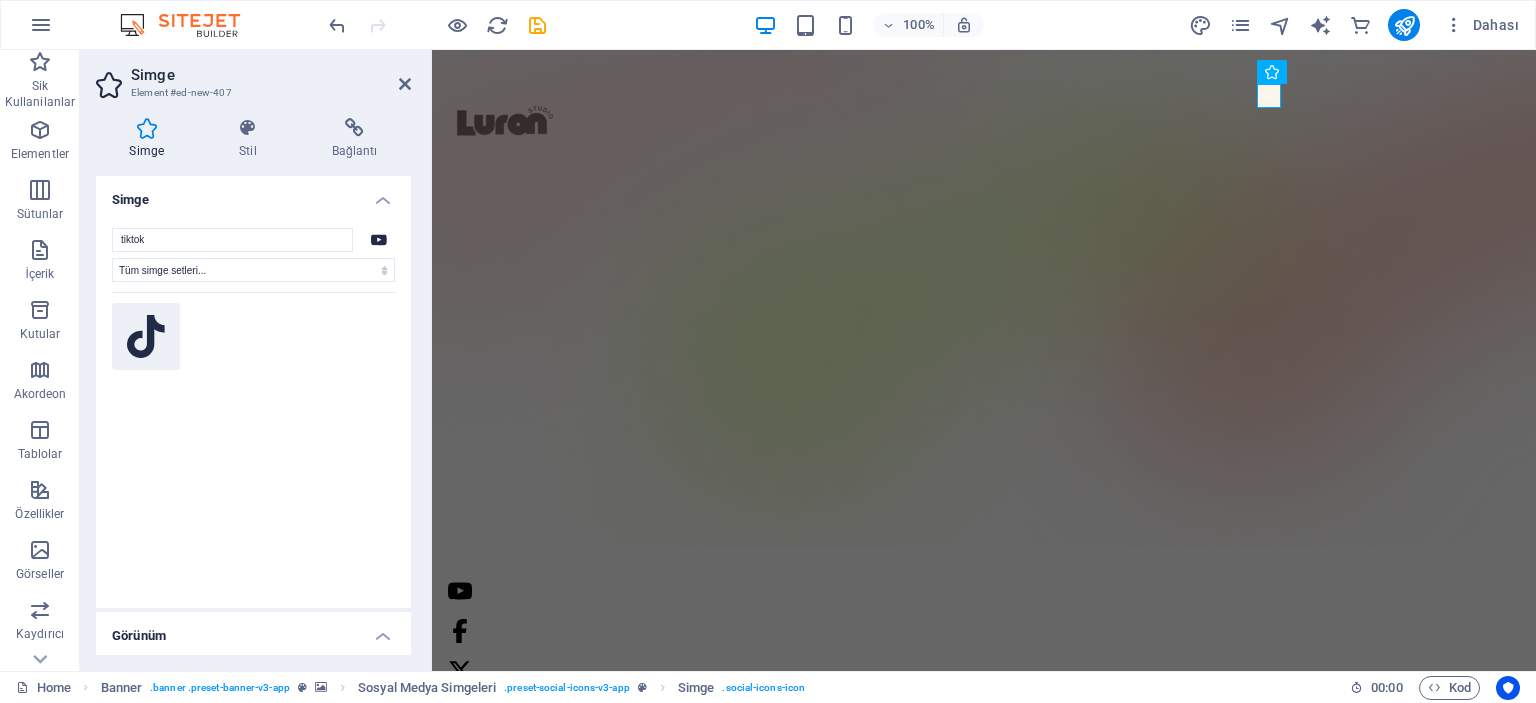 click 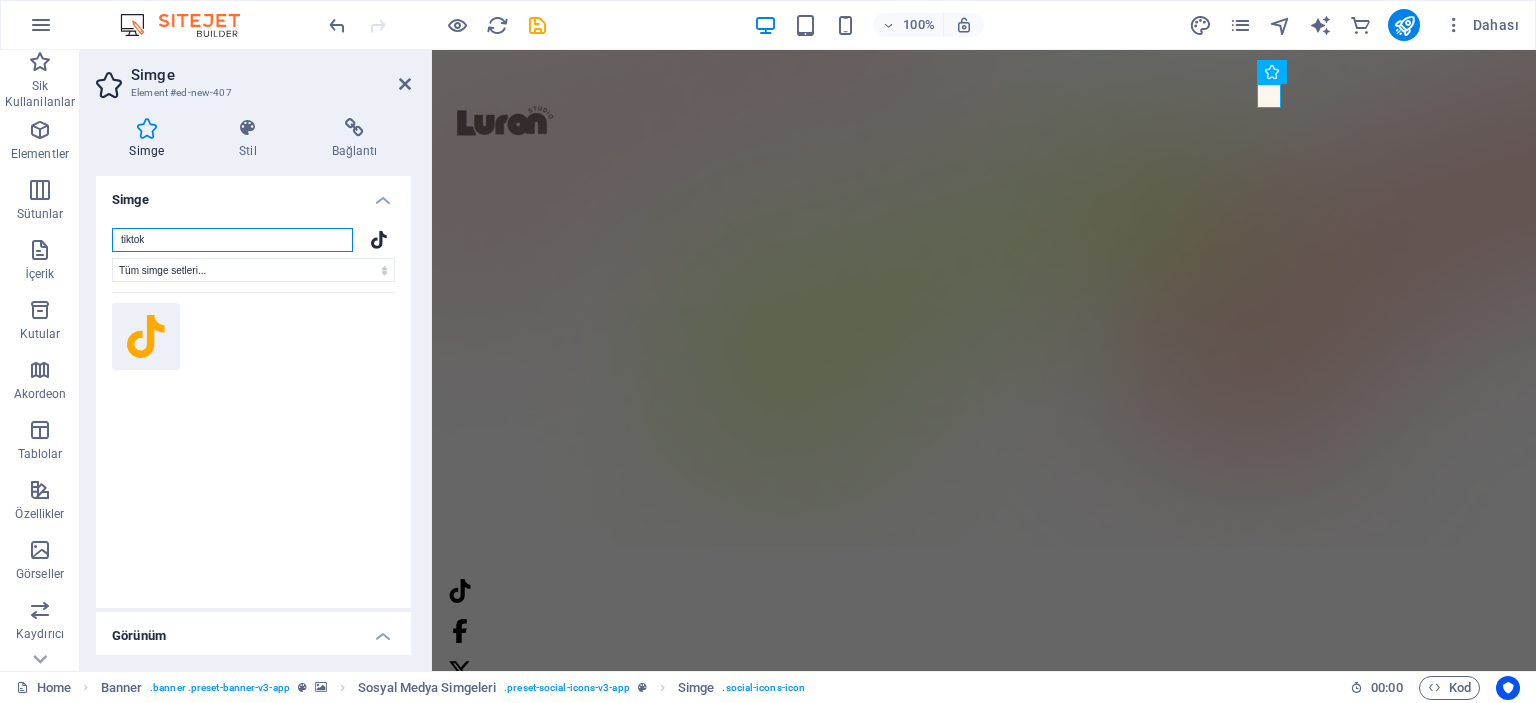 click on "tiktok" at bounding box center (232, 240) 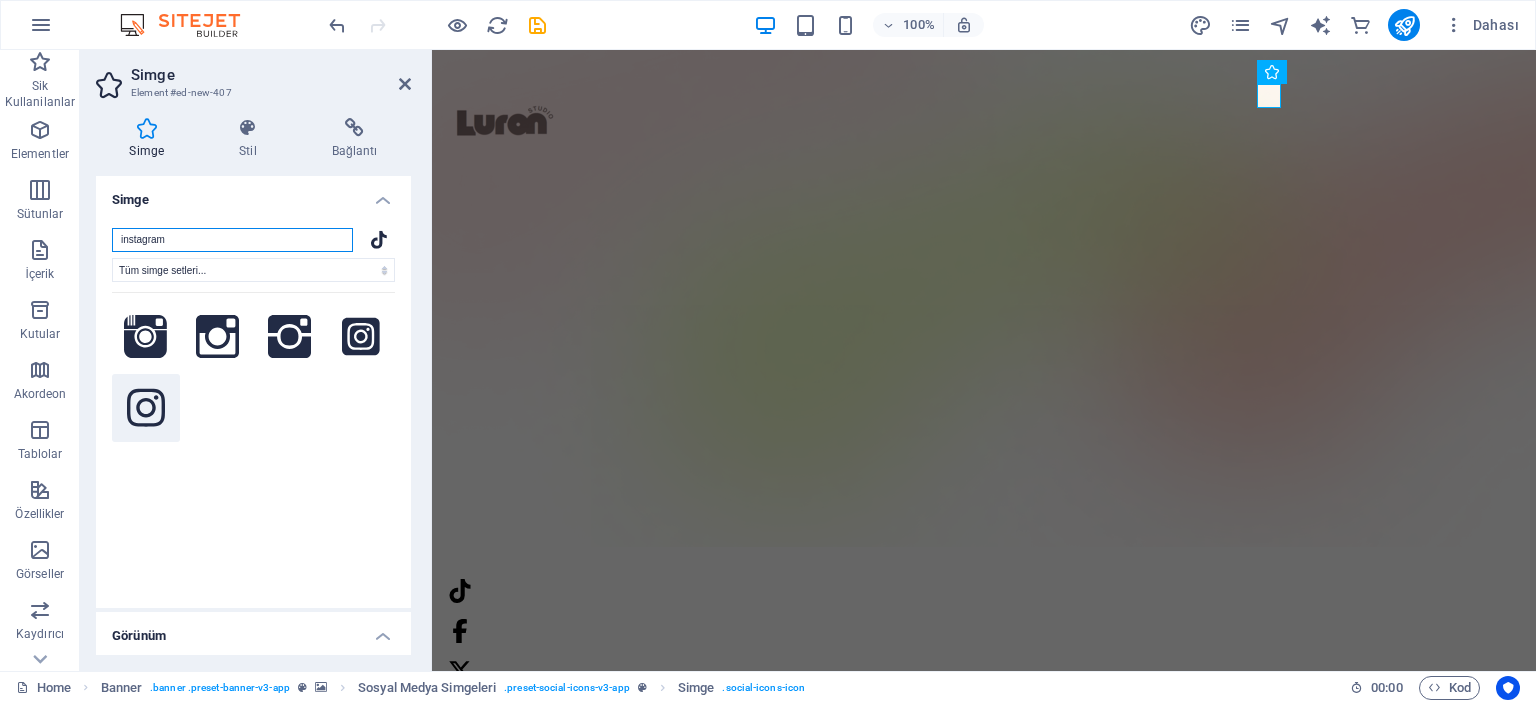 type on "instagram" 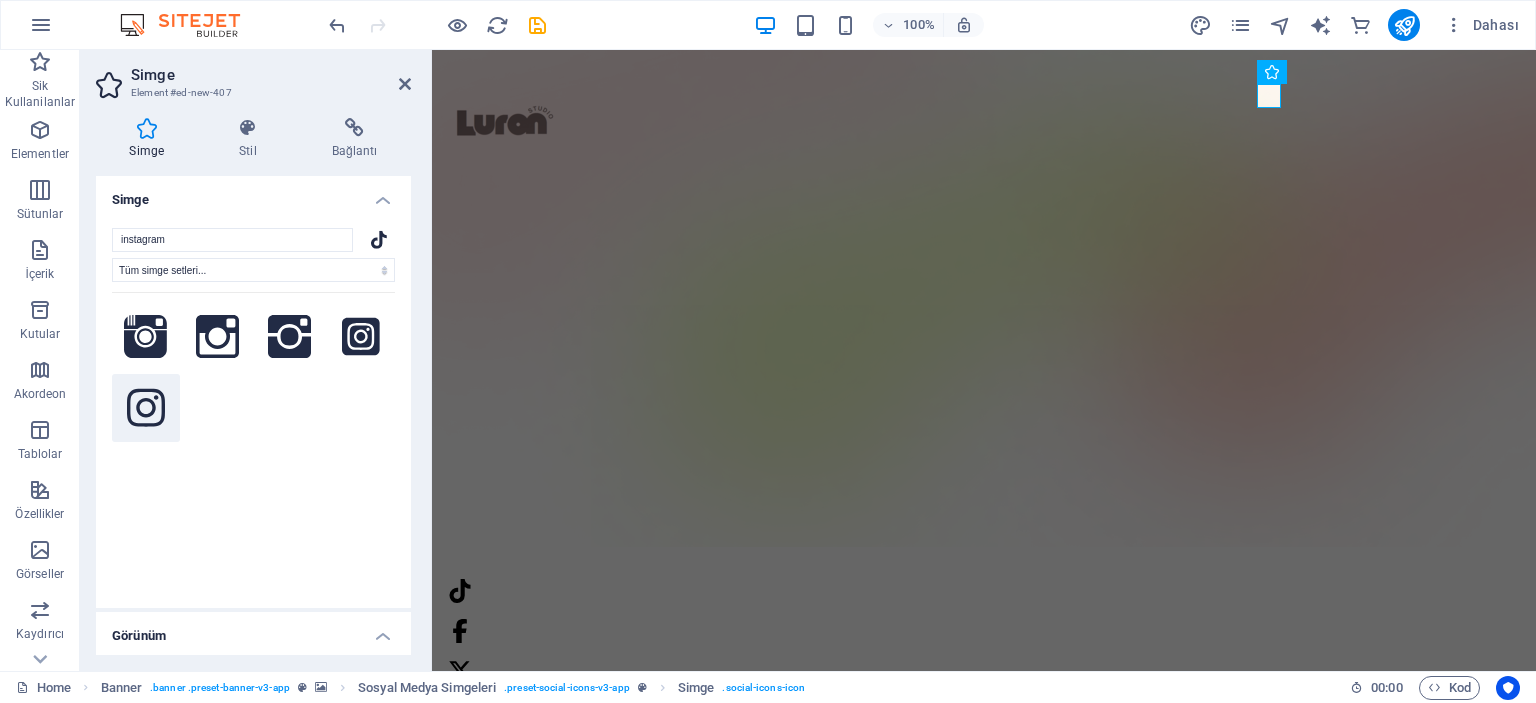 click 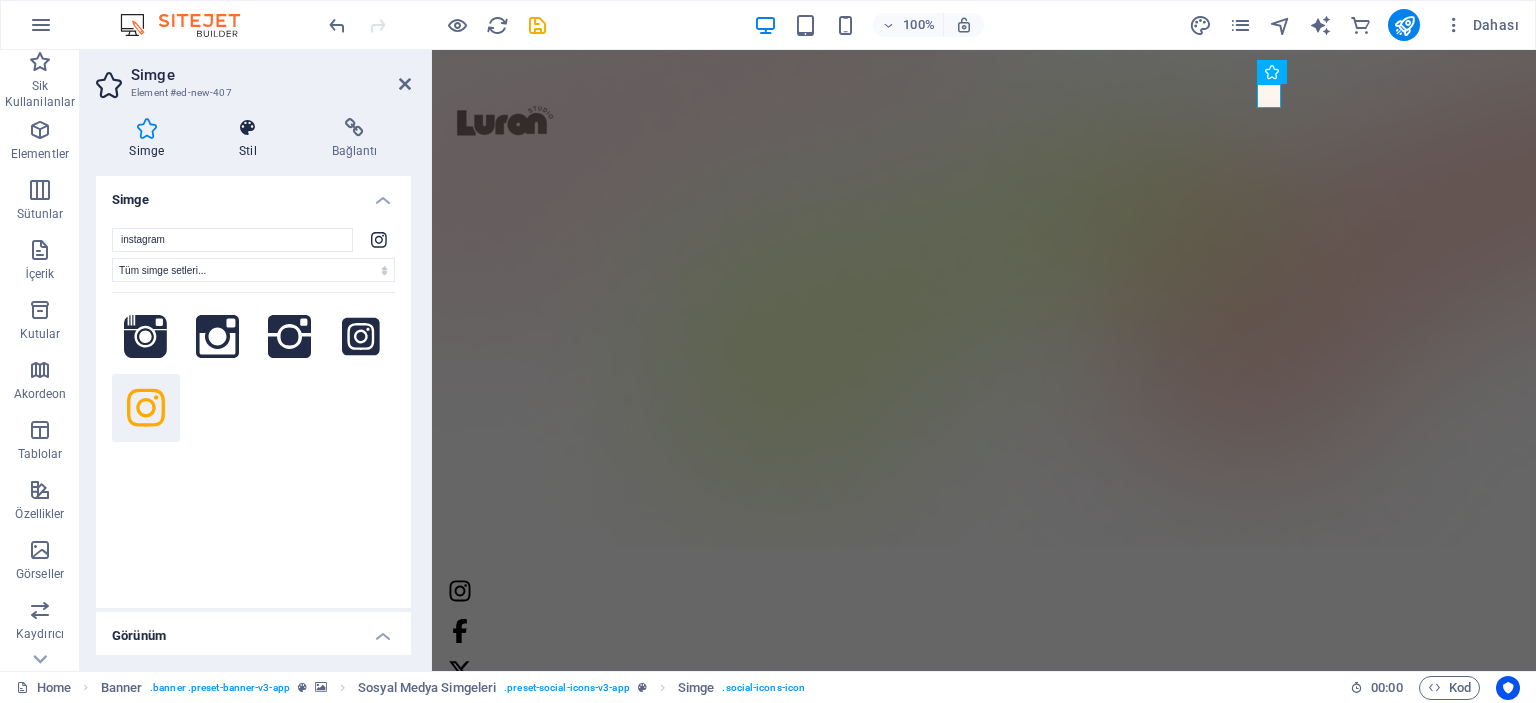 click on "Stil" at bounding box center [252, 139] 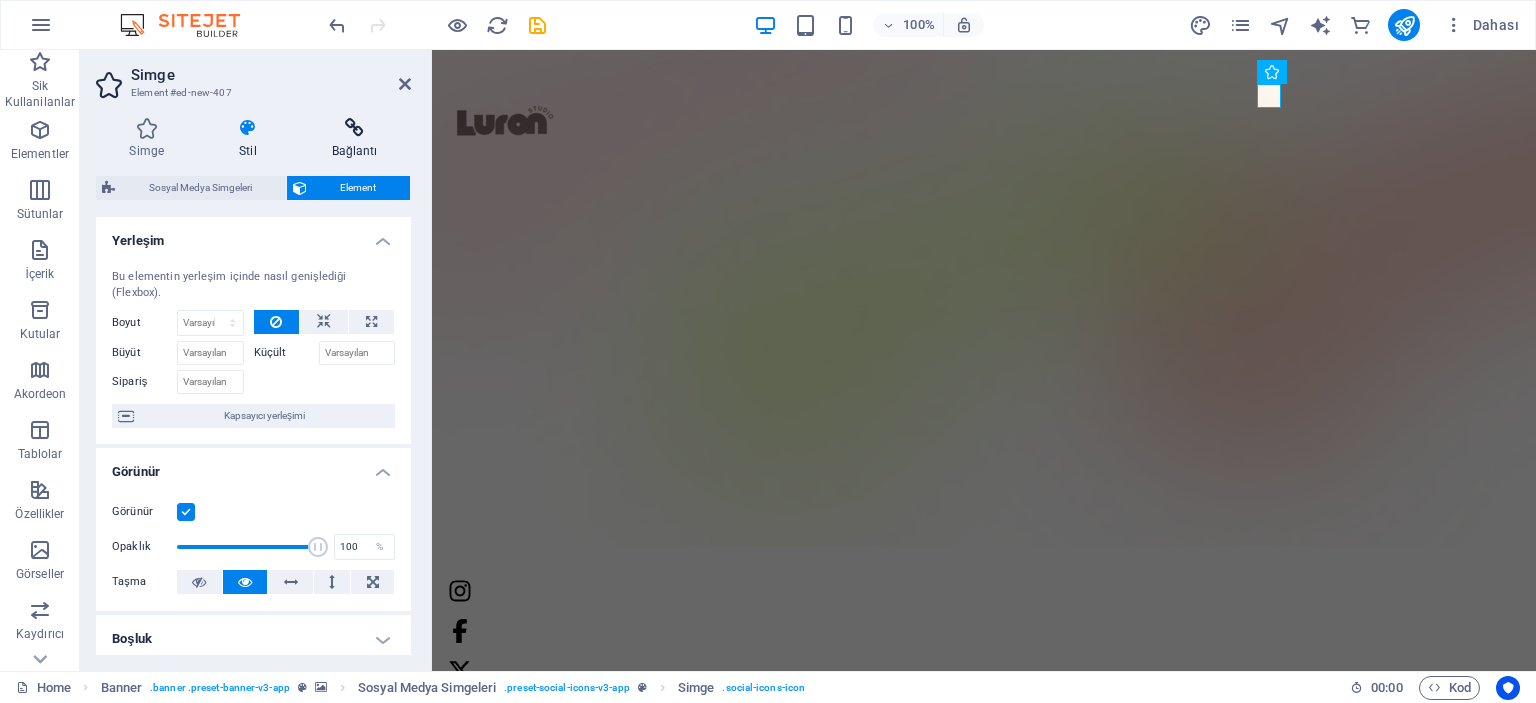 click on "Bağlantı" at bounding box center (354, 139) 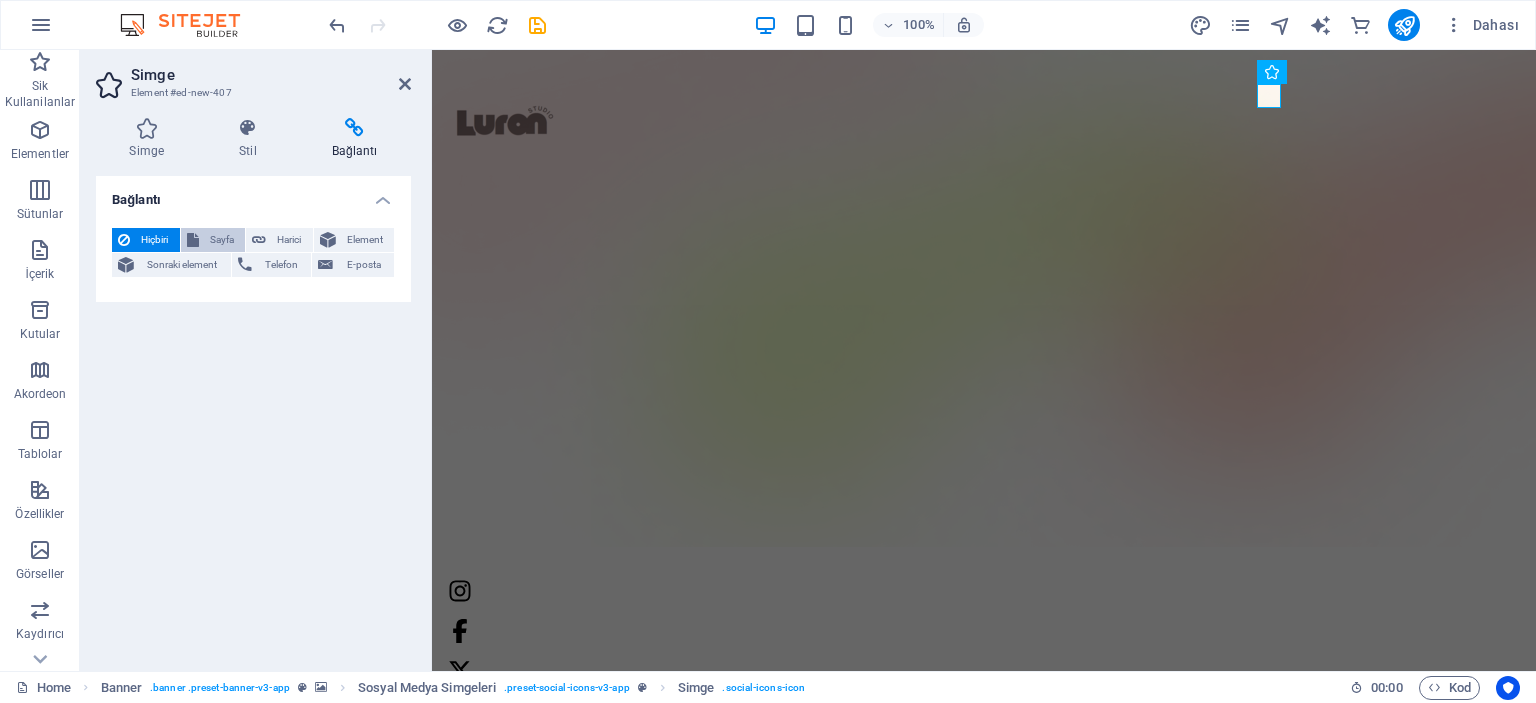 click on "Sayfa" at bounding box center (222, 240) 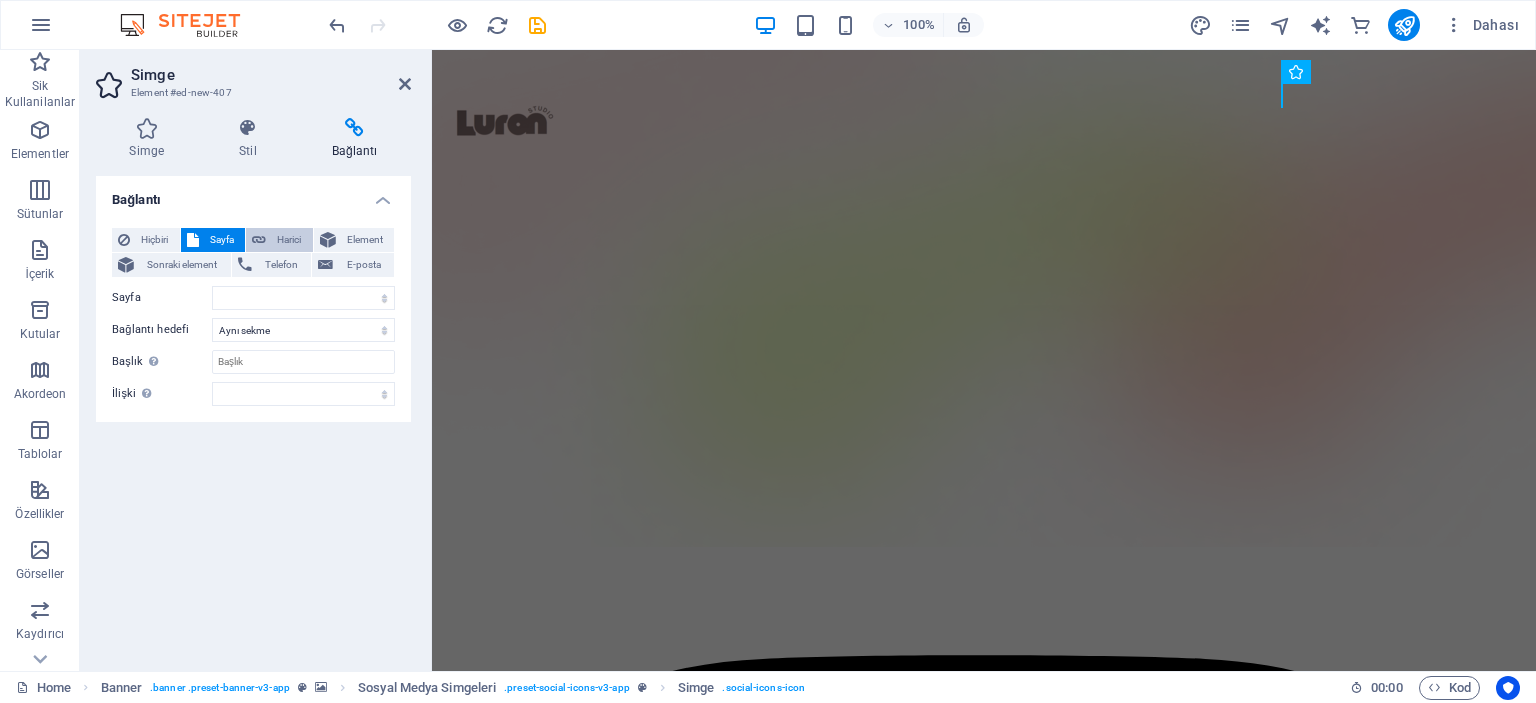 click at bounding box center [259, 240] 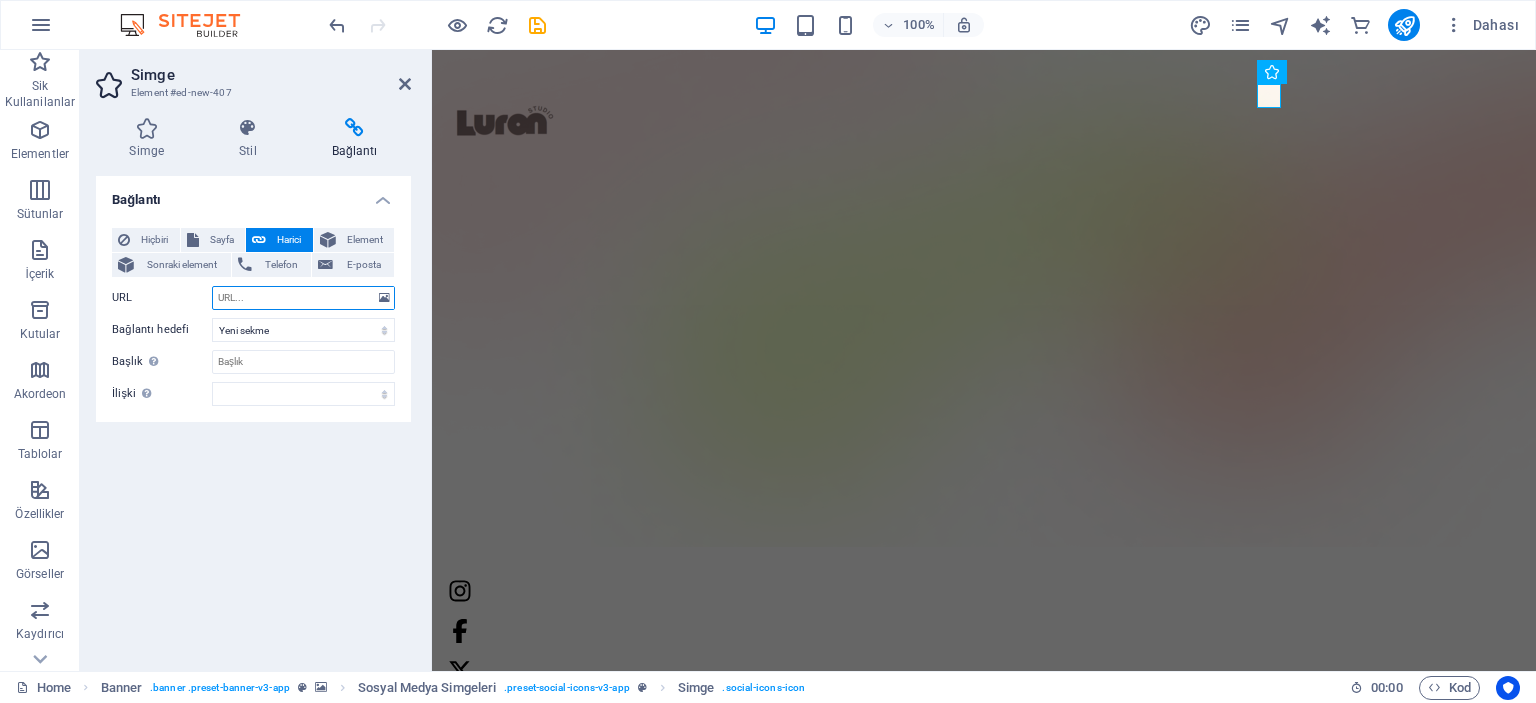 click on "URL" at bounding box center (303, 298) 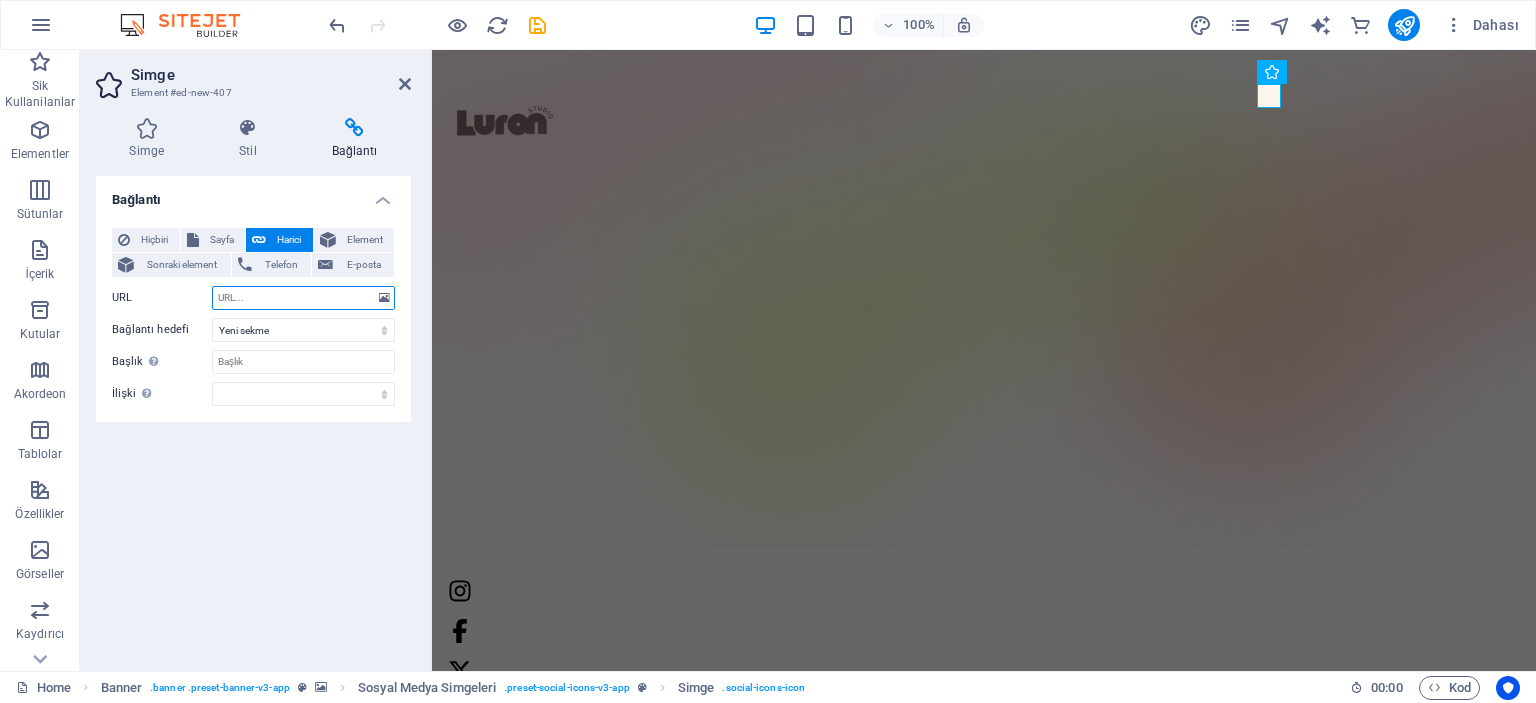 click on "URL" at bounding box center [303, 298] 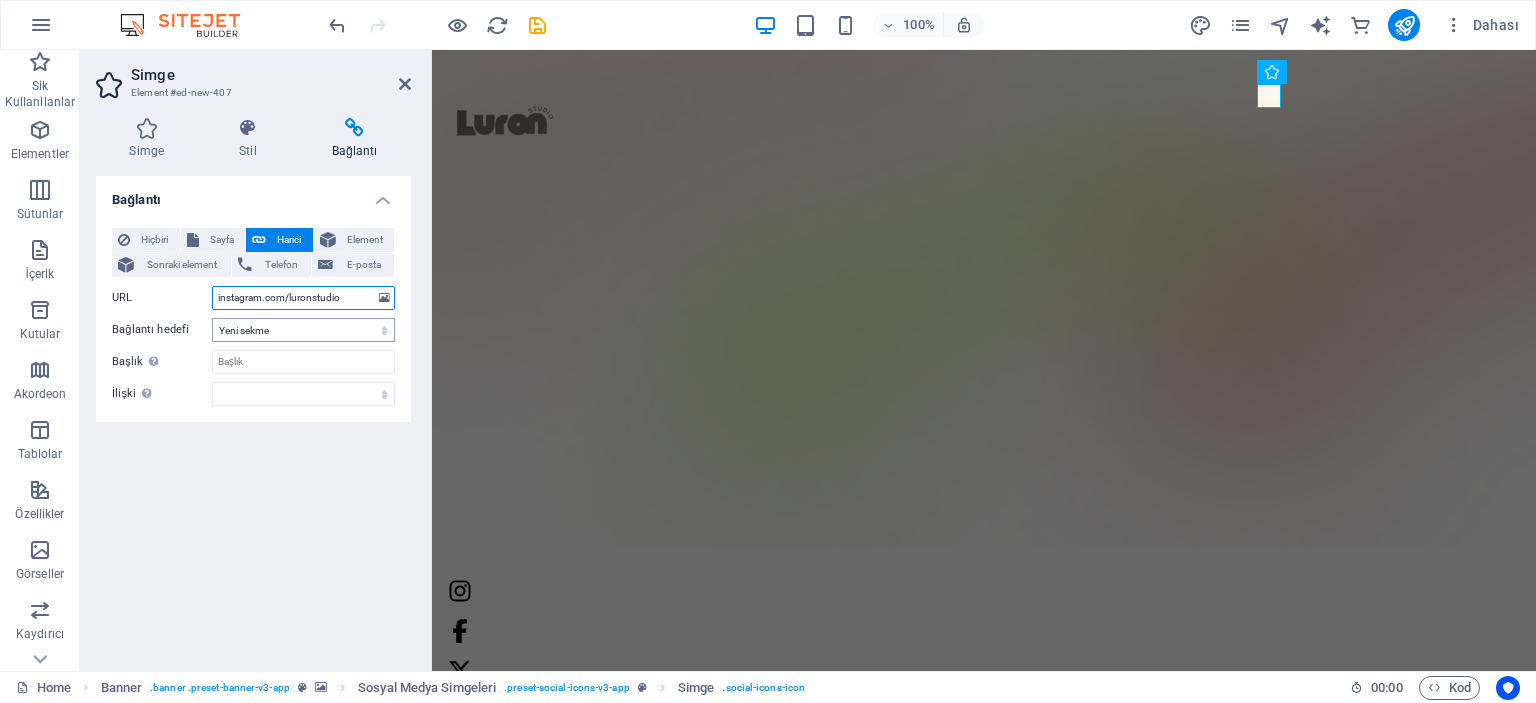 type on "instagram.com/luronstudio" 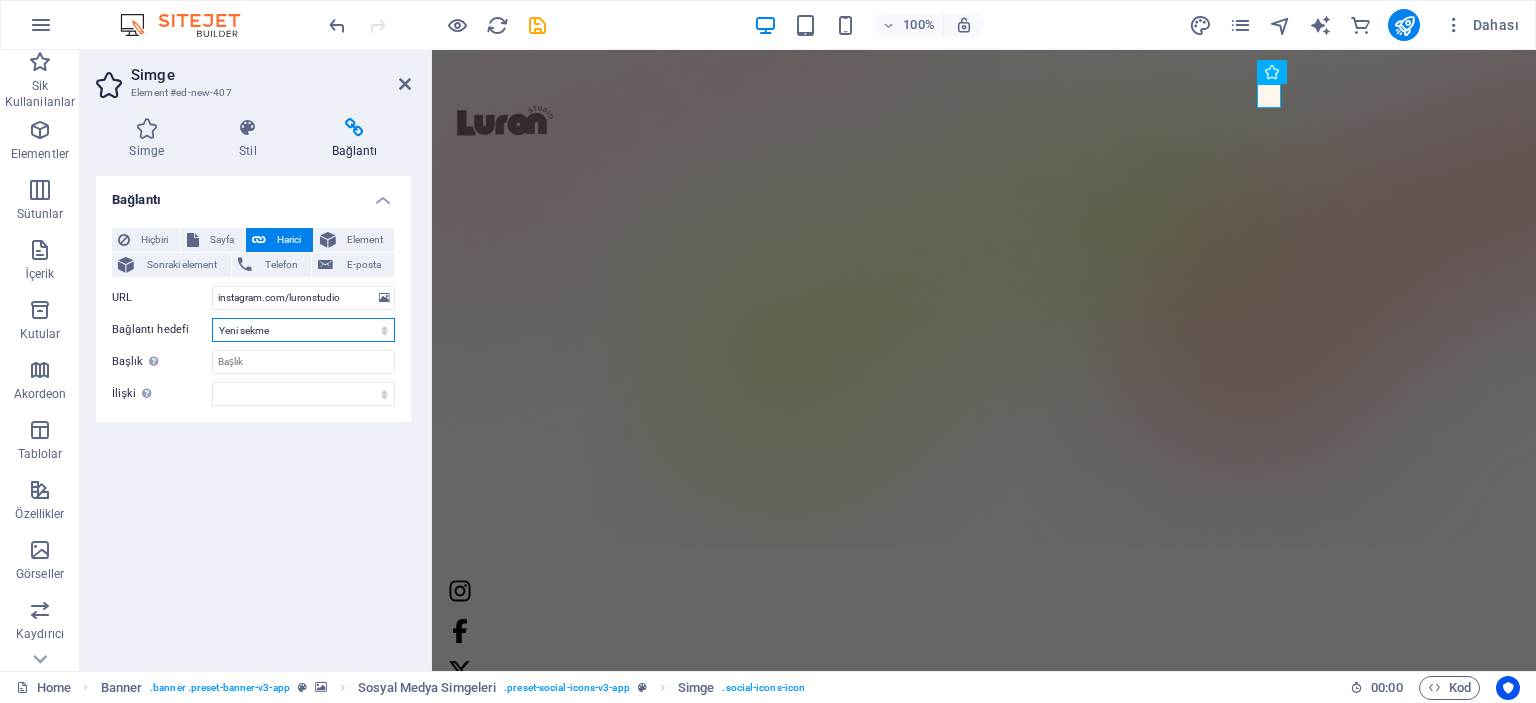 click on "Yeni sekme Aynı sekme Kaplama" at bounding box center (303, 330) 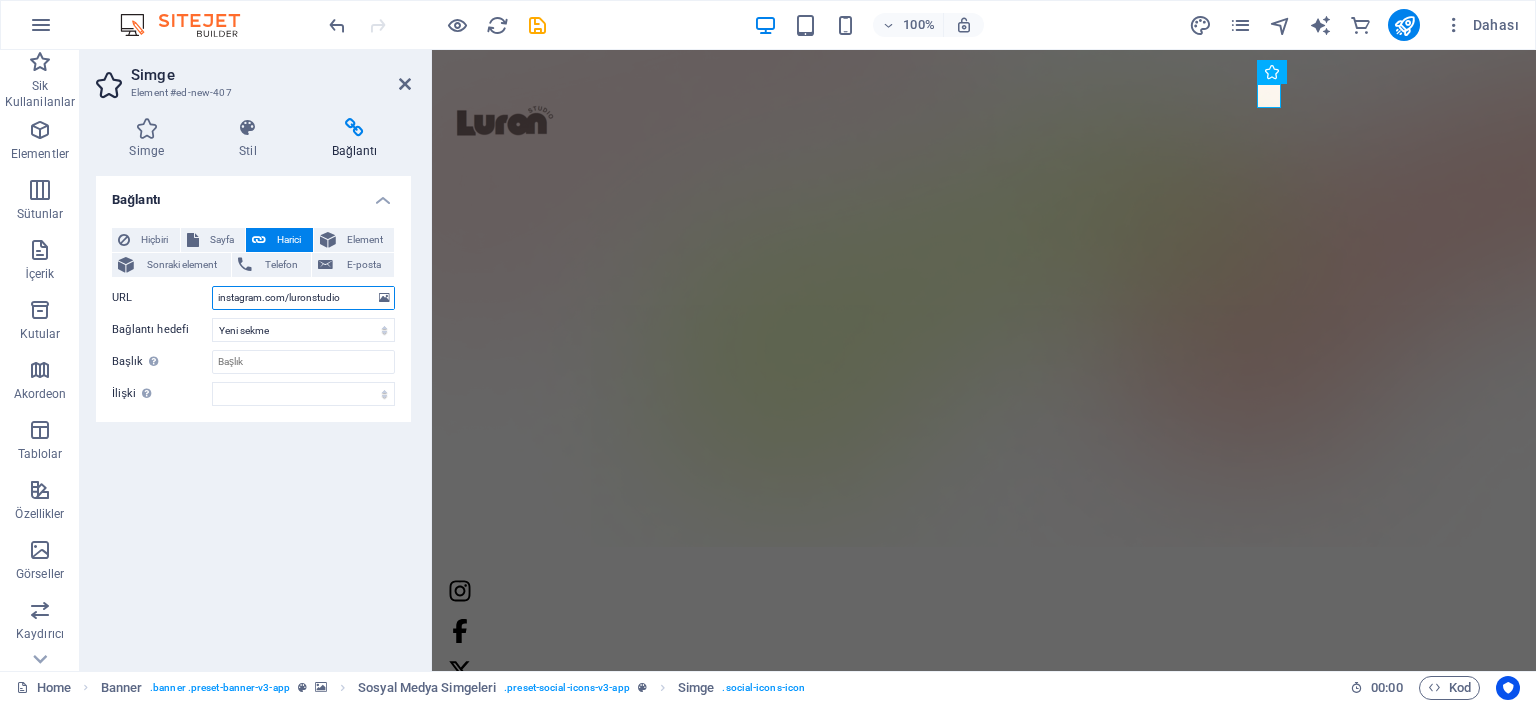 click on "instagram.com/luronstudio" at bounding box center [303, 298] 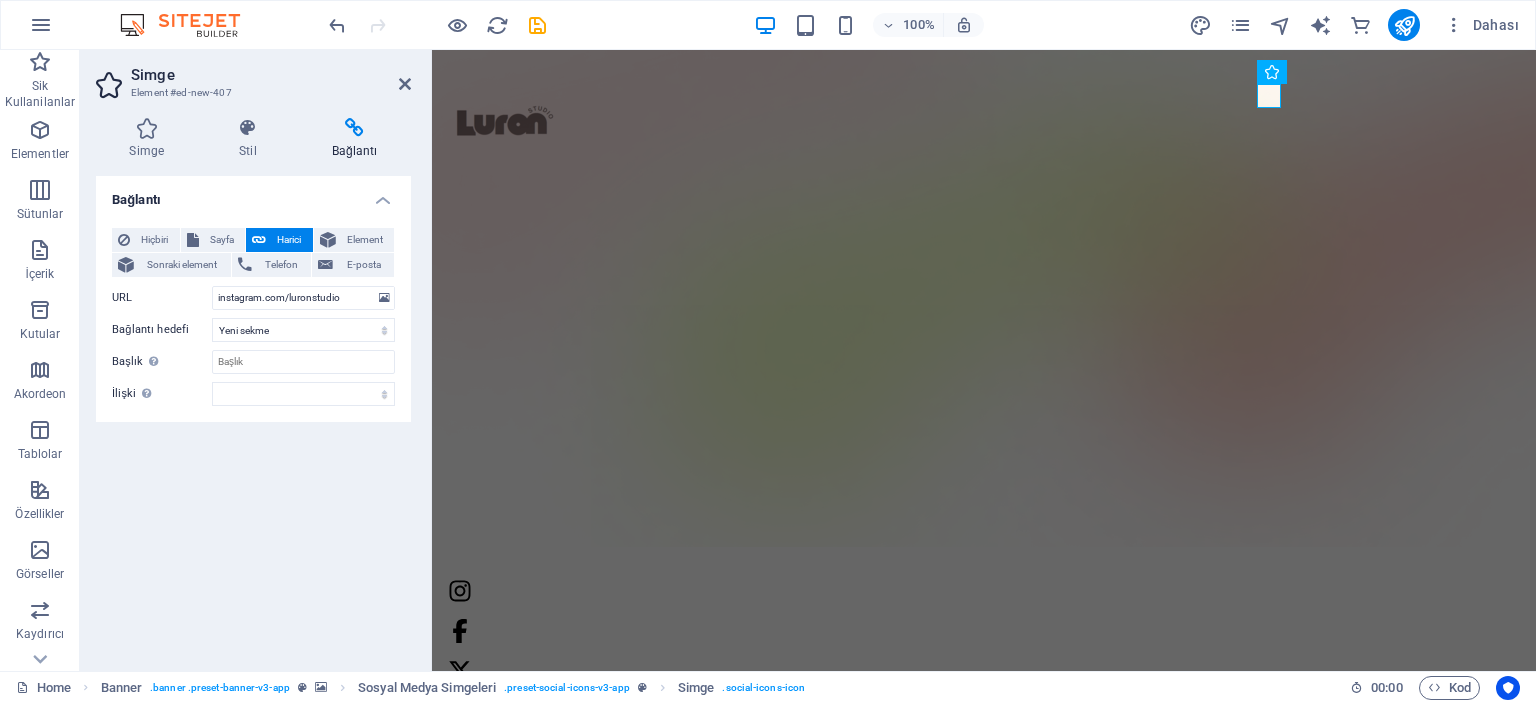 click on "URL" at bounding box center [162, 298] 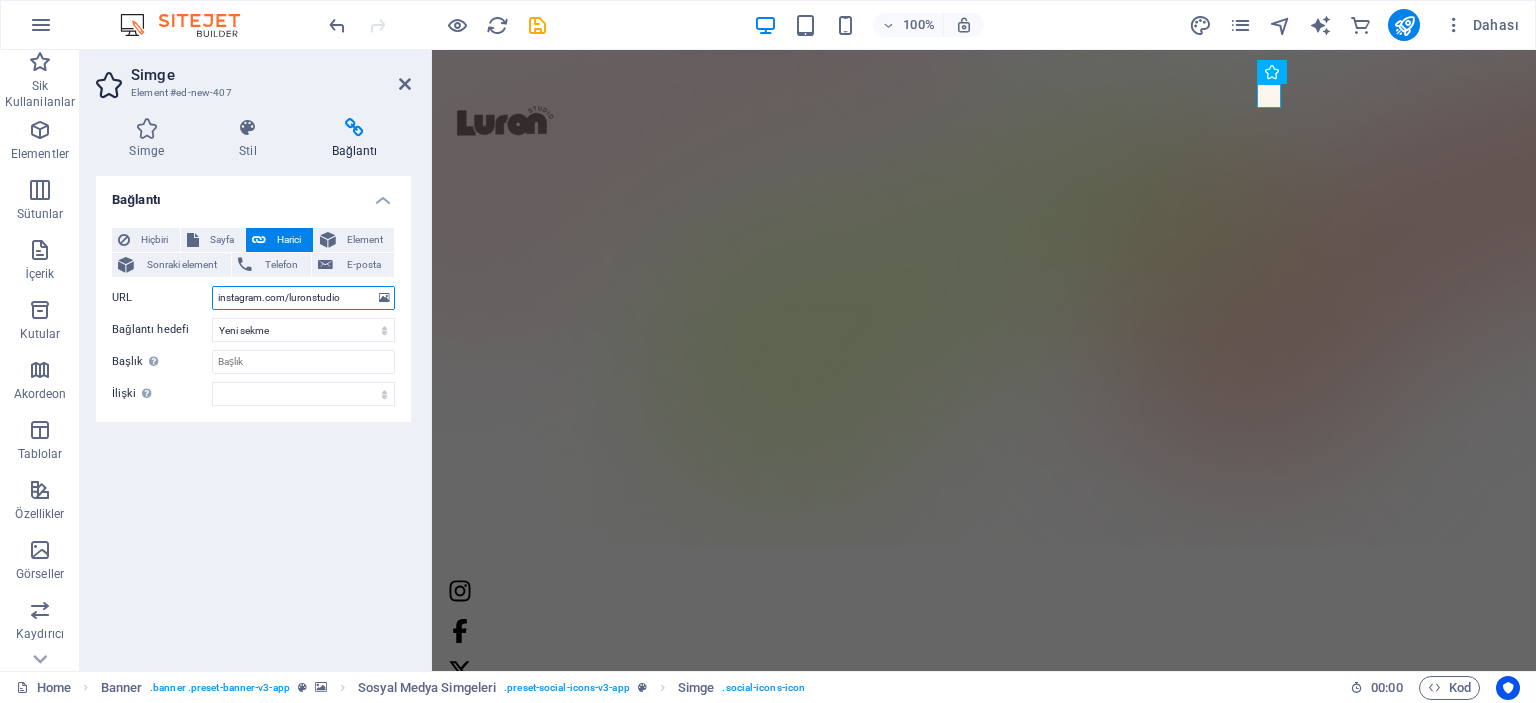 click on "instagram.com/luronstudio" at bounding box center [303, 298] 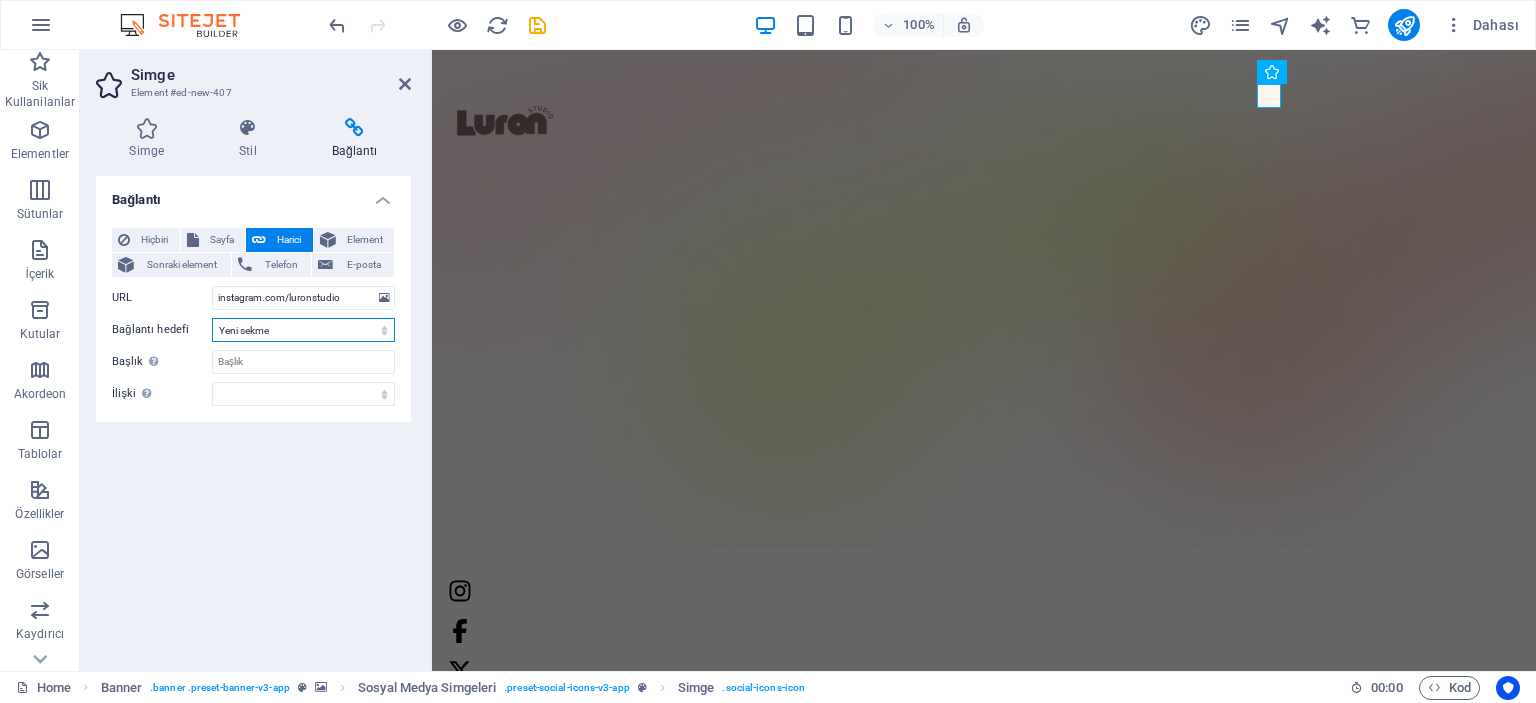 click on "Yeni sekme Aynı sekme Kaplama" at bounding box center (303, 330) 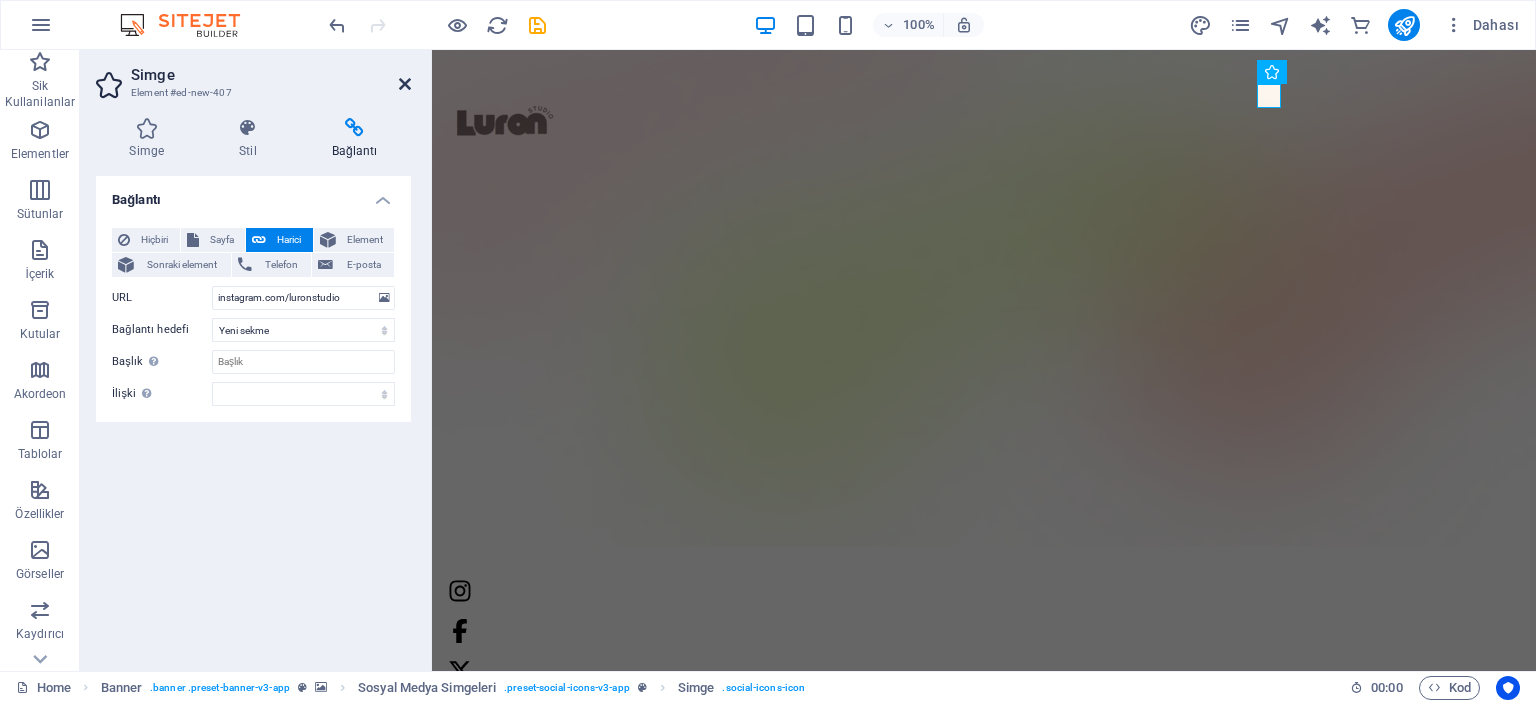 click at bounding box center [405, 84] 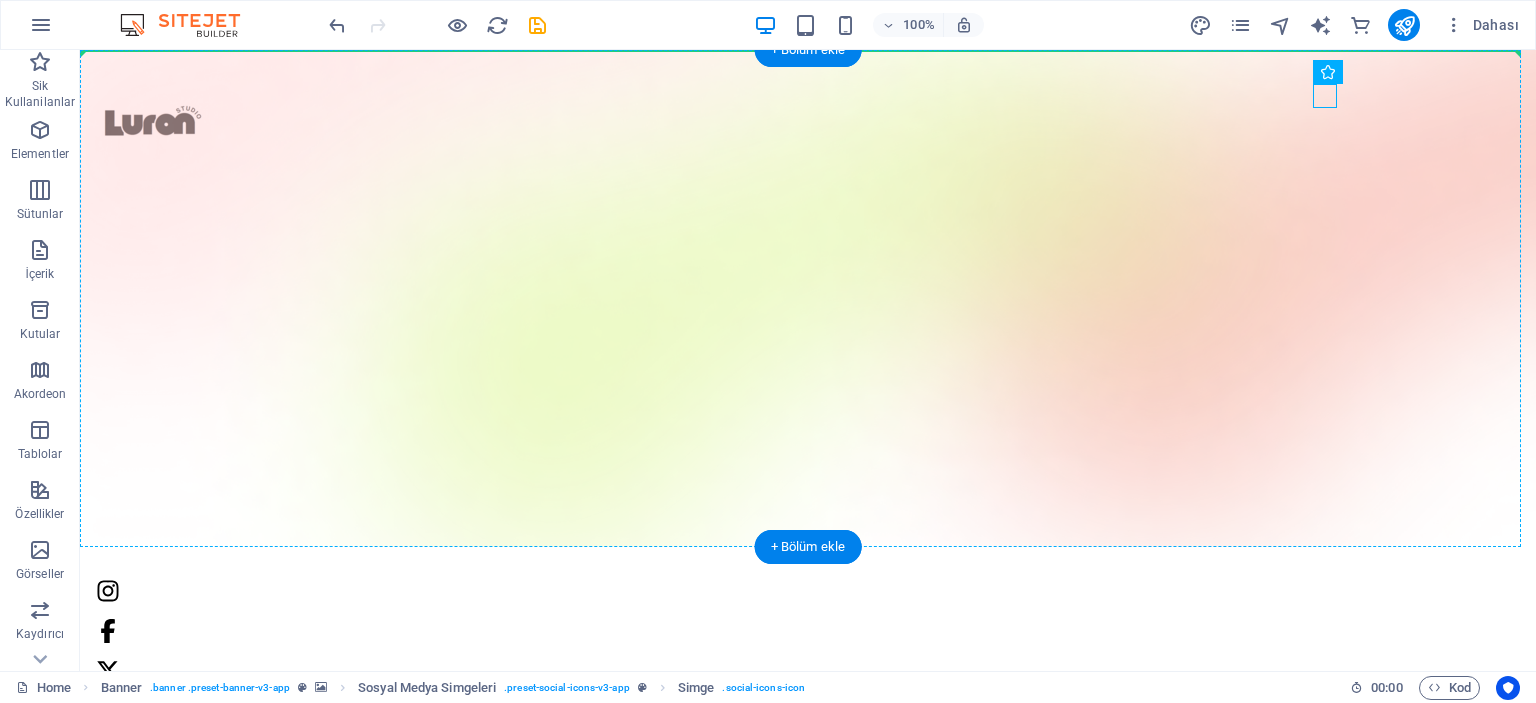 drag, startPoint x: 1322, startPoint y: 95, endPoint x: 1307, endPoint y: 95, distance: 15 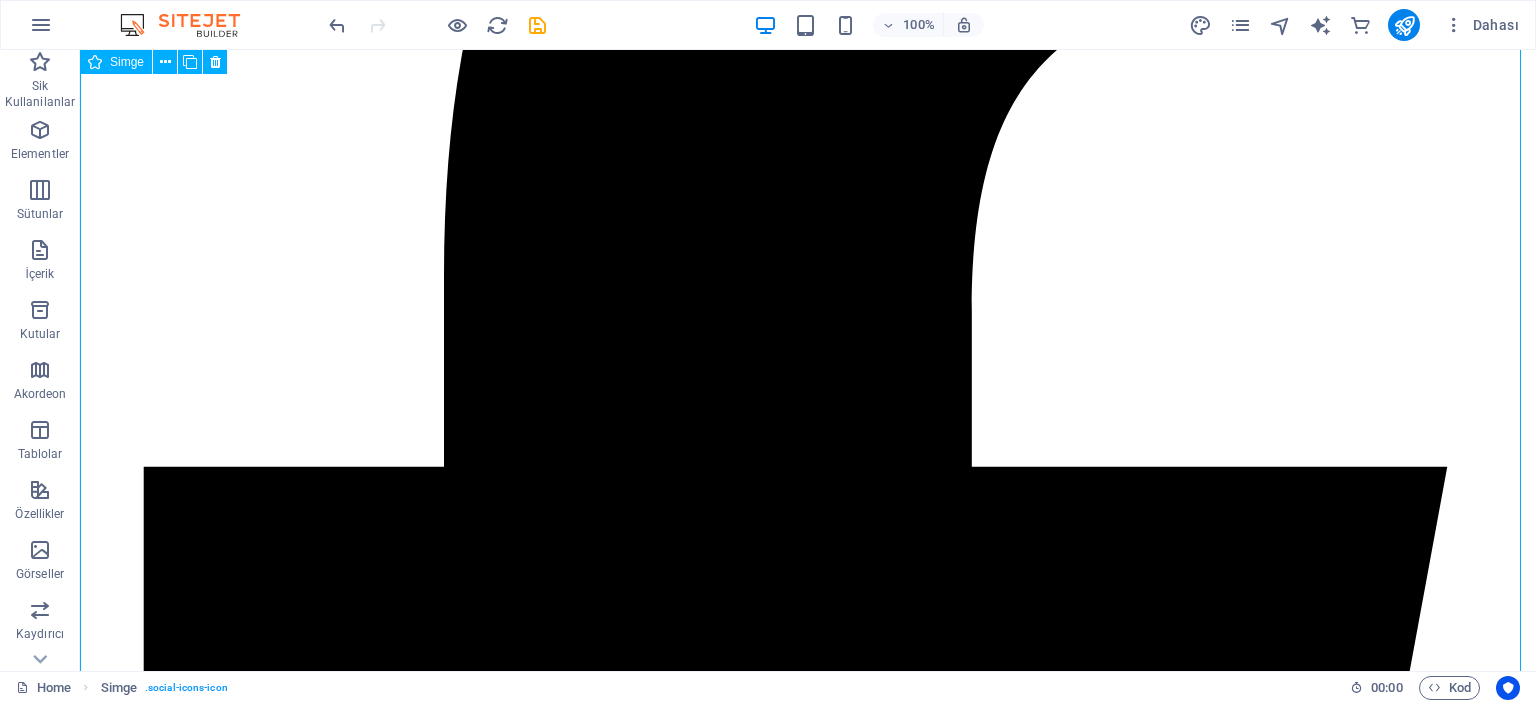 scroll, scrollTop: 0, scrollLeft: 0, axis: both 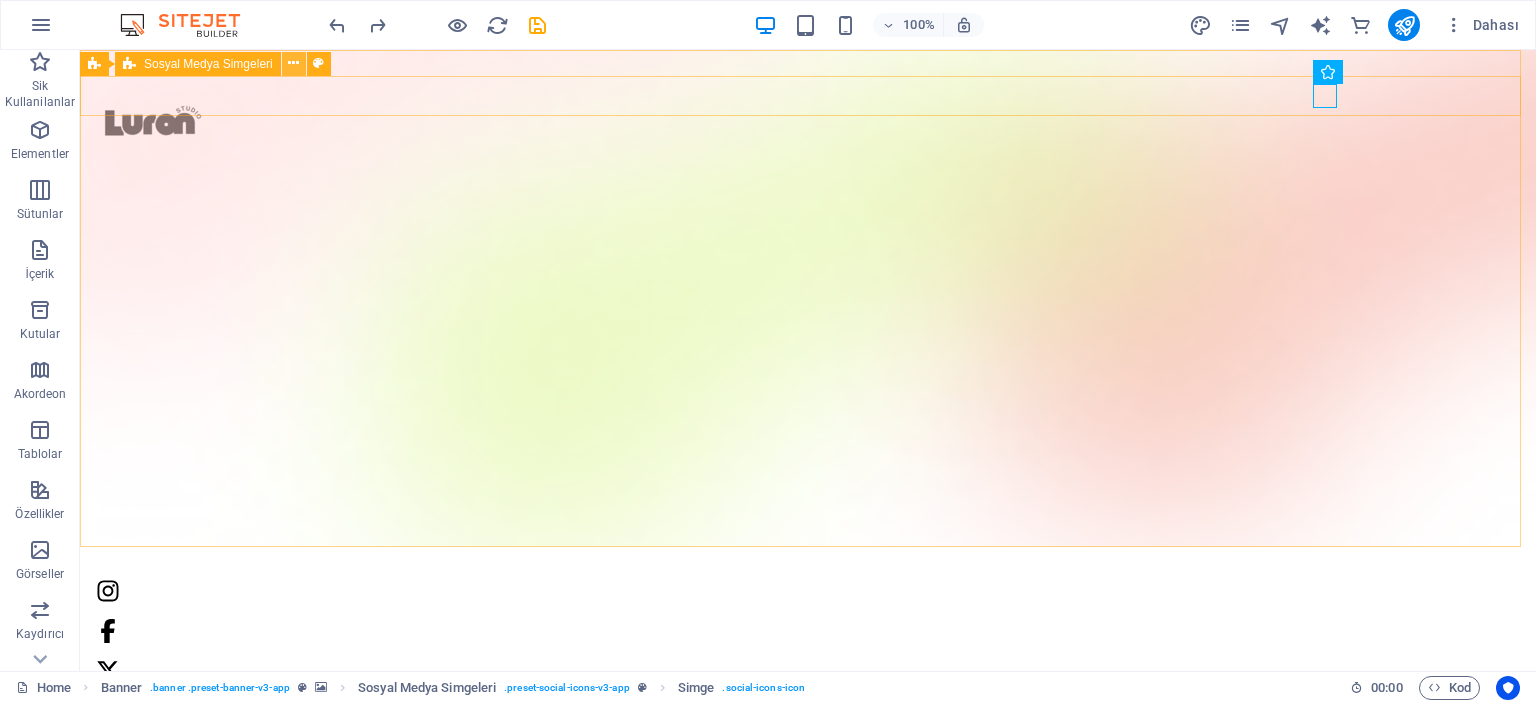 click at bounding box center (293, 63) 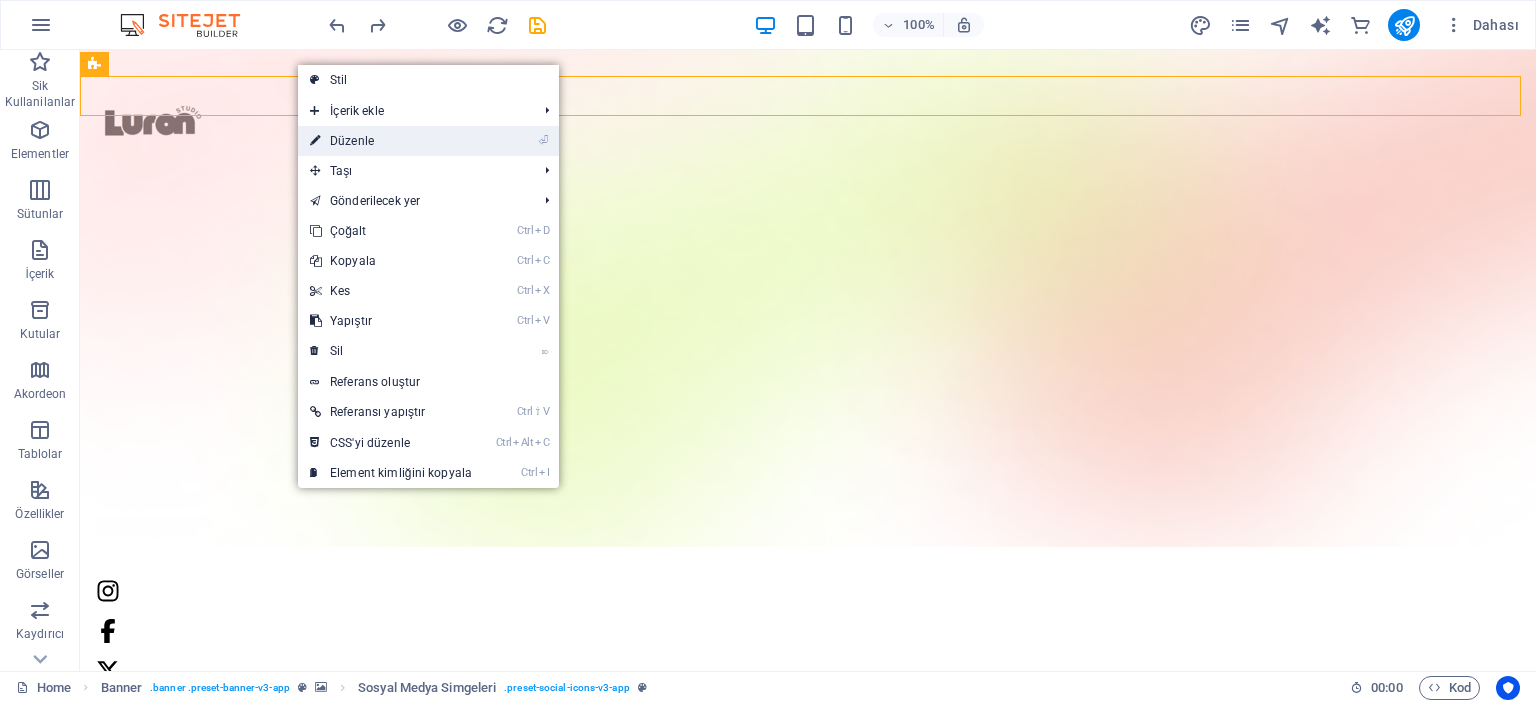 click on "⏎  Düzenle" at bounding box center (391, 141) 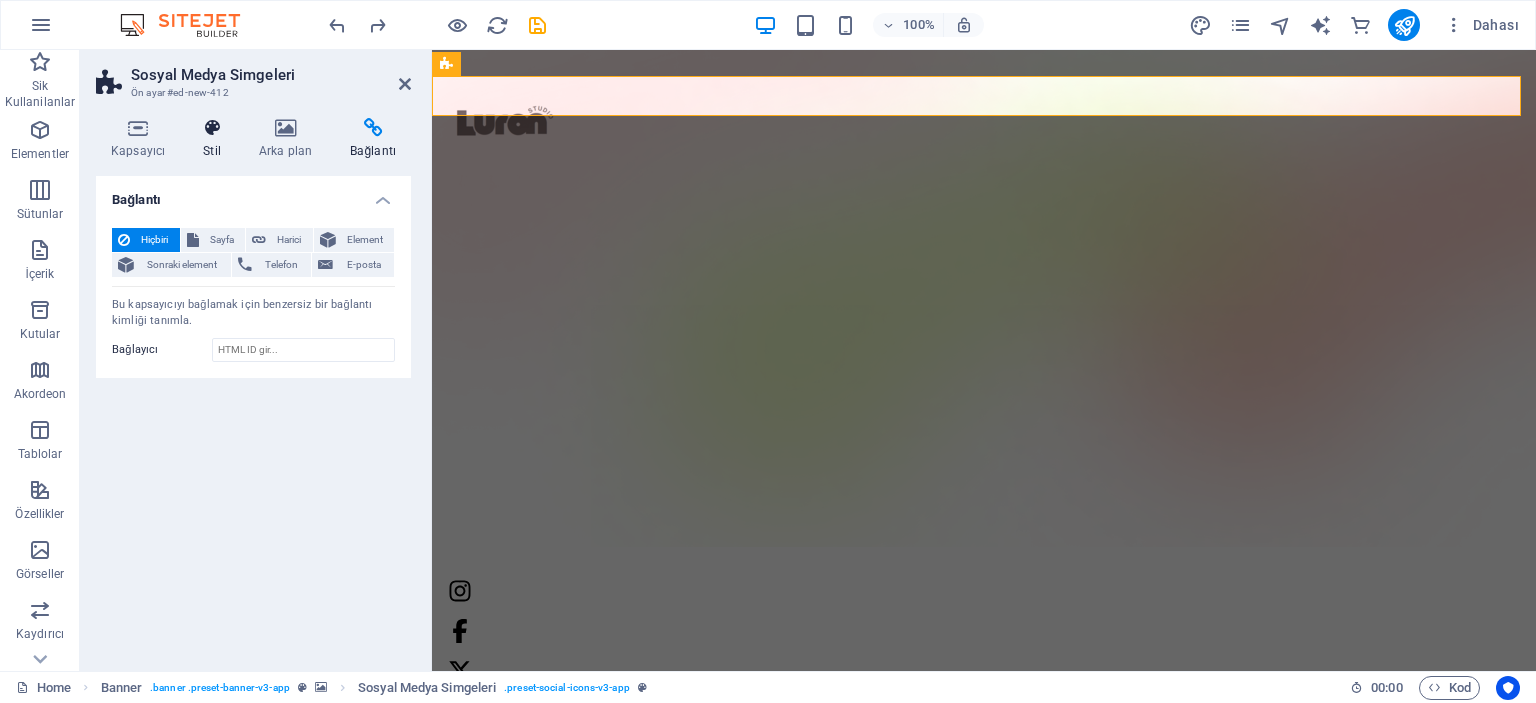 click at bounding box center (212, 128) 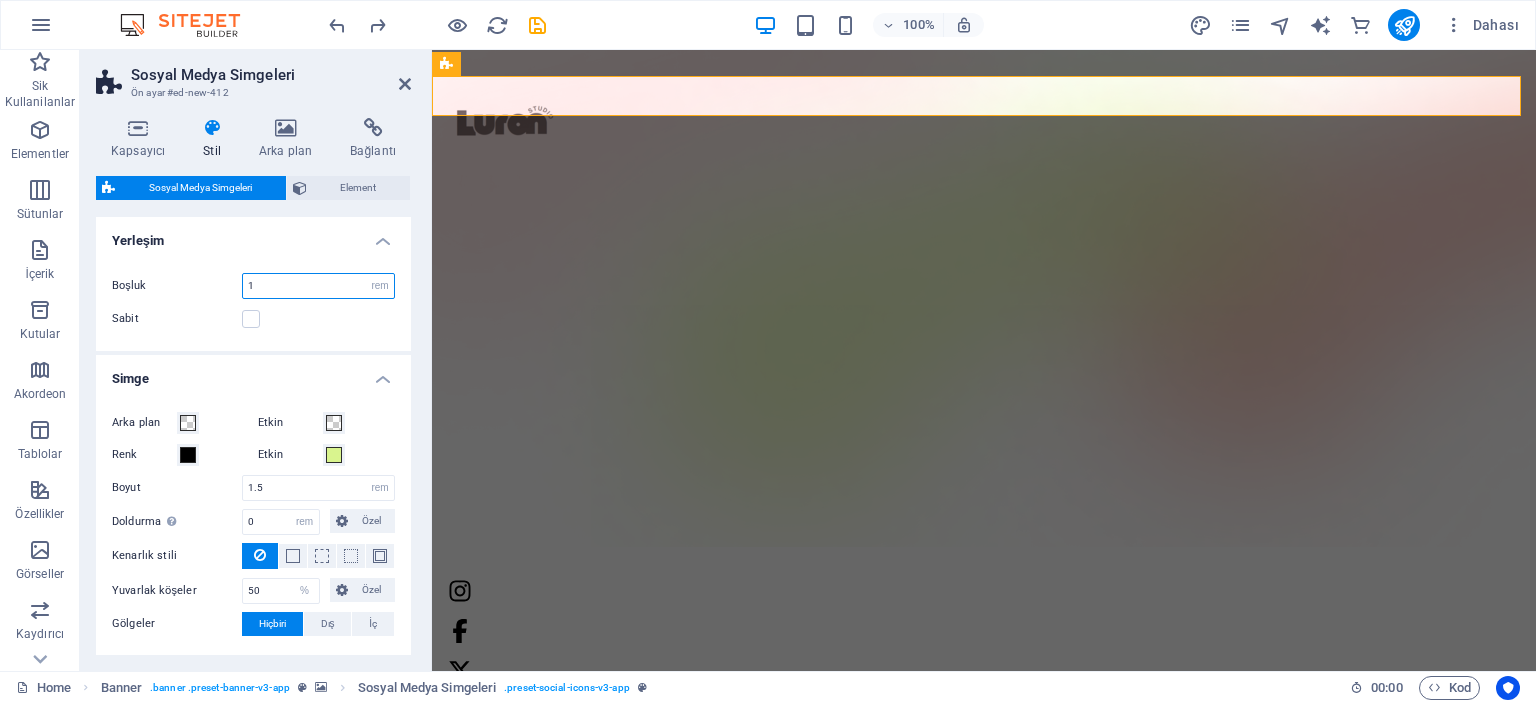 click on "1" at bounding box center (318, 286) 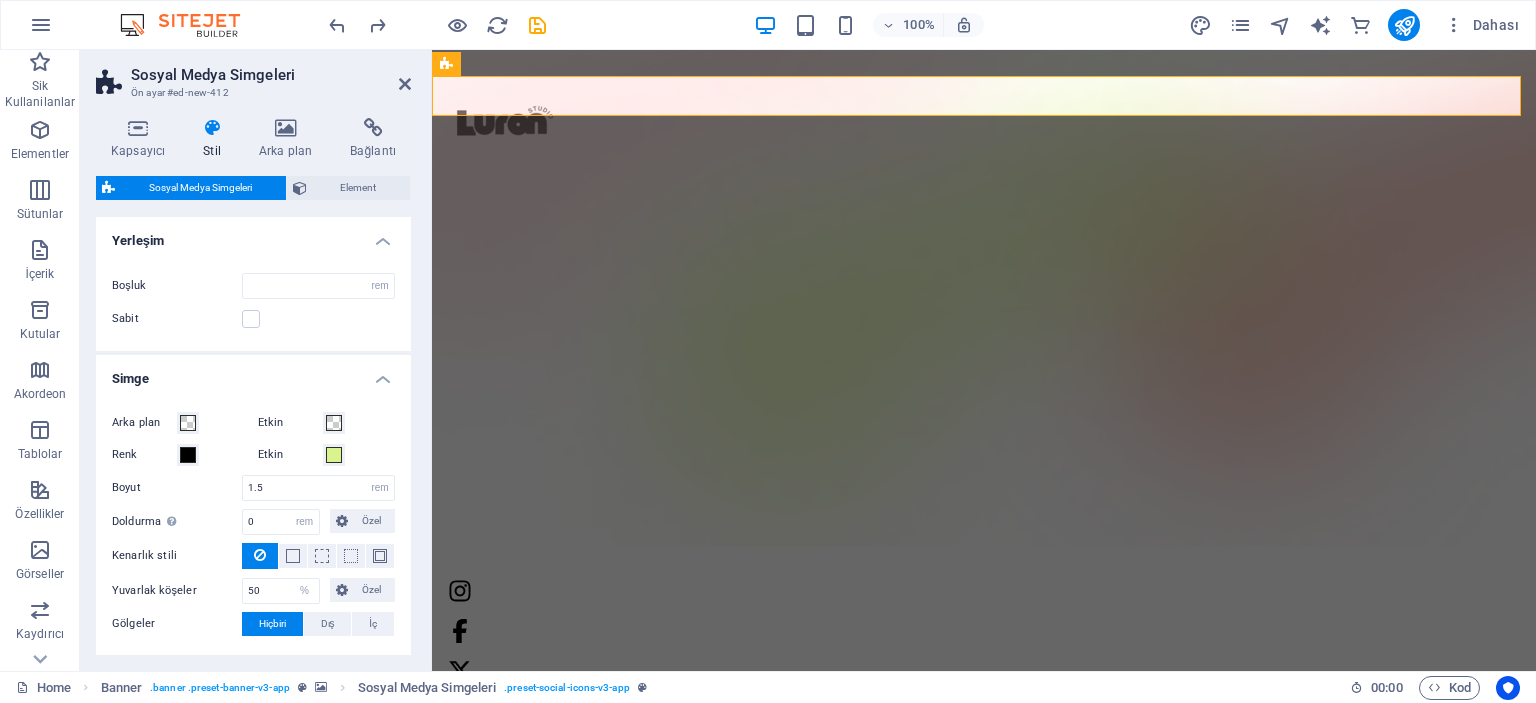 click on "Yerleşim" at bounding box center [253, 235] 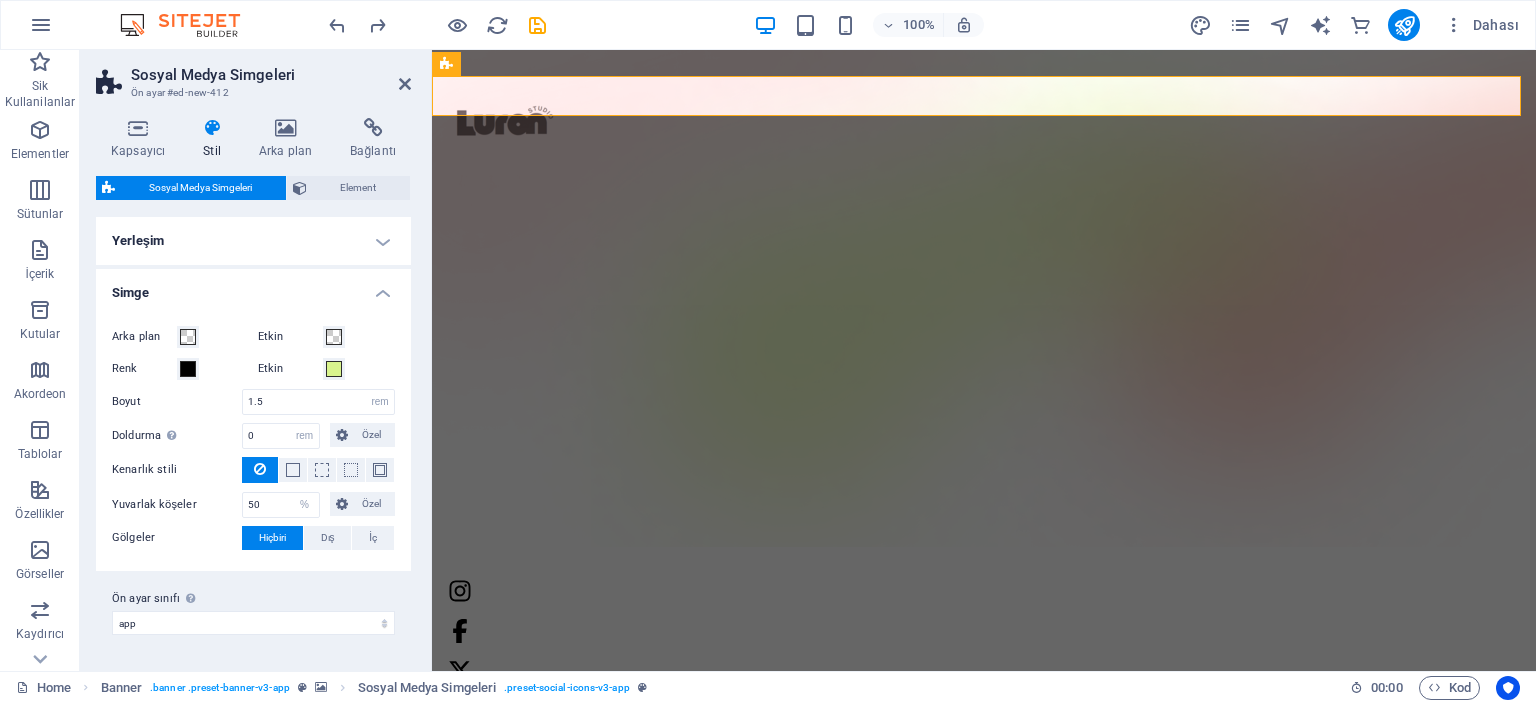 click on "Yerleşim" at bounding box center (253, 241) 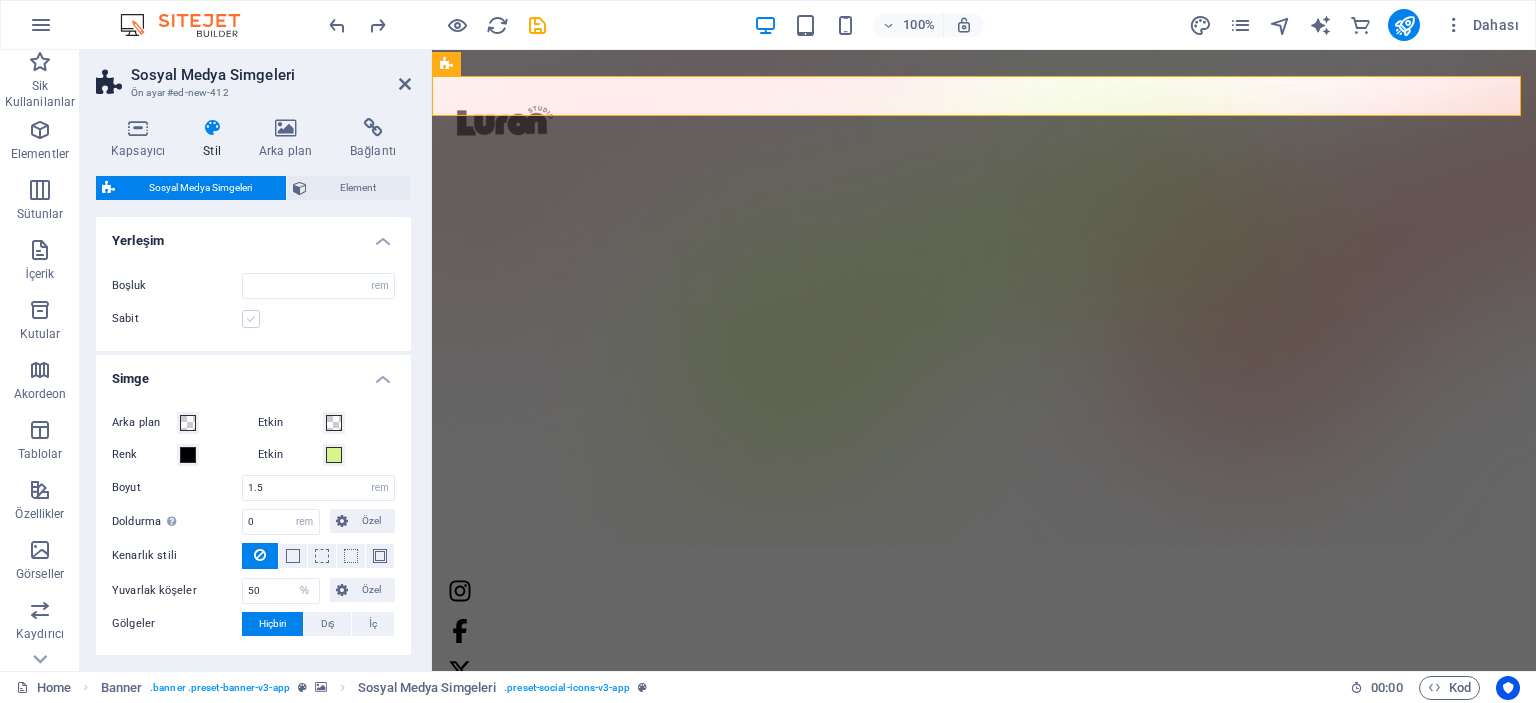 click at bounding box center (251, 319) 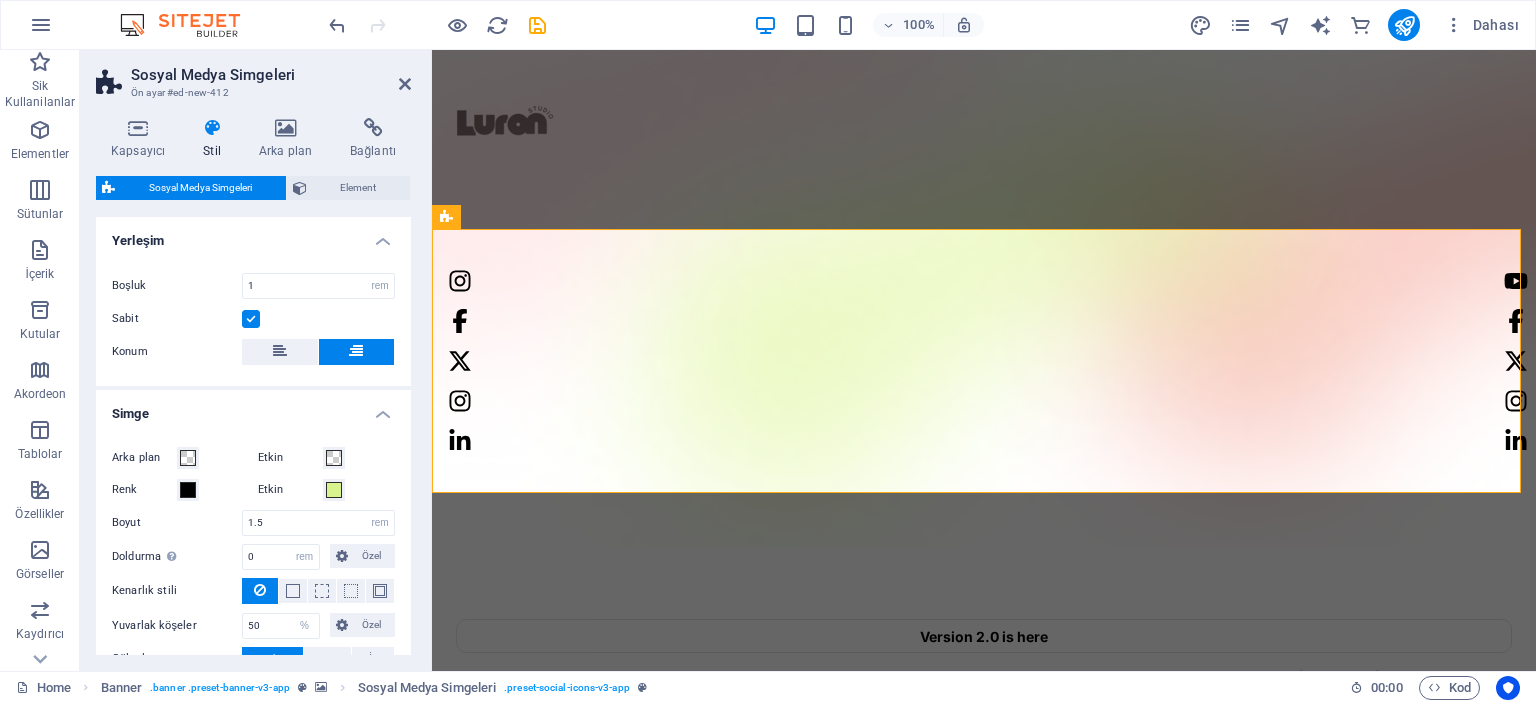 click at bounding box center [251, 319] 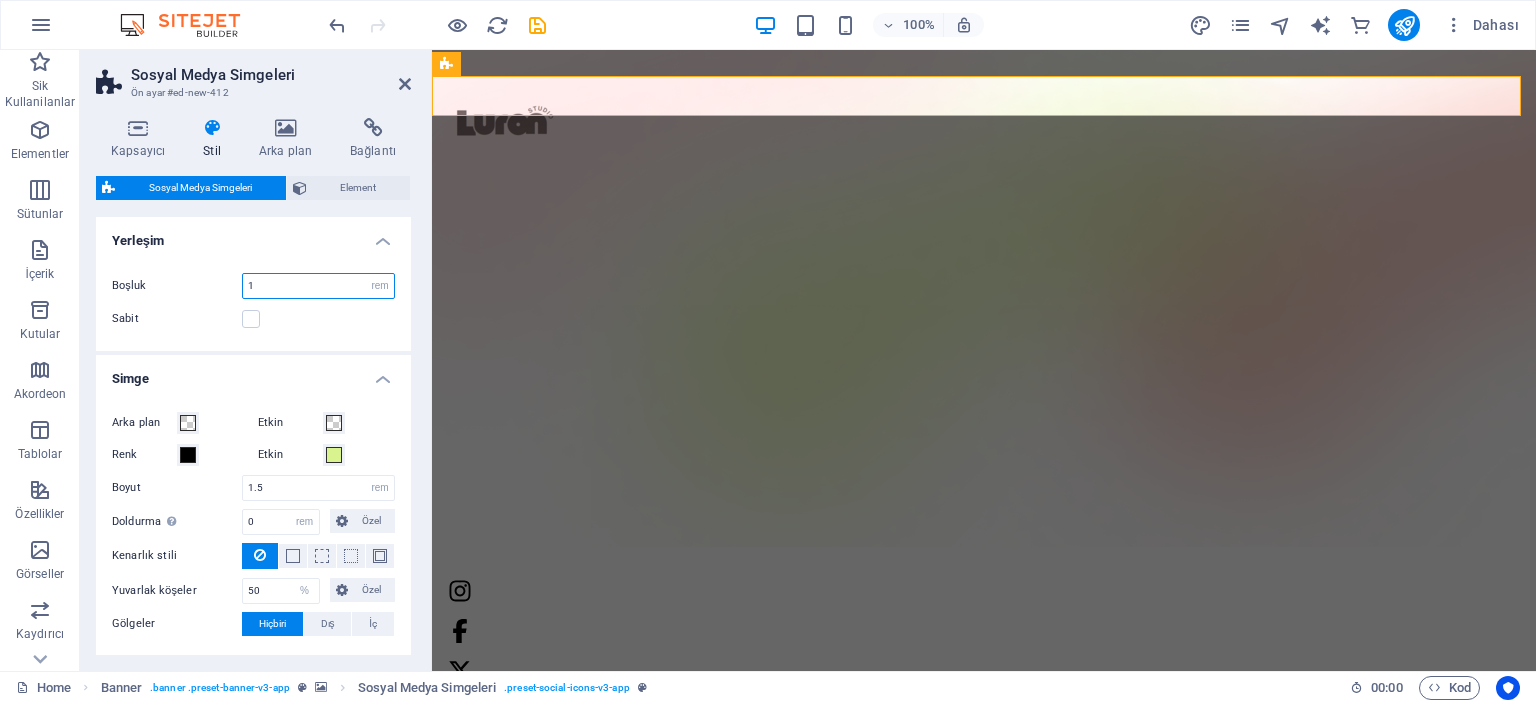 click on "1" at bounding box center [318, 286] 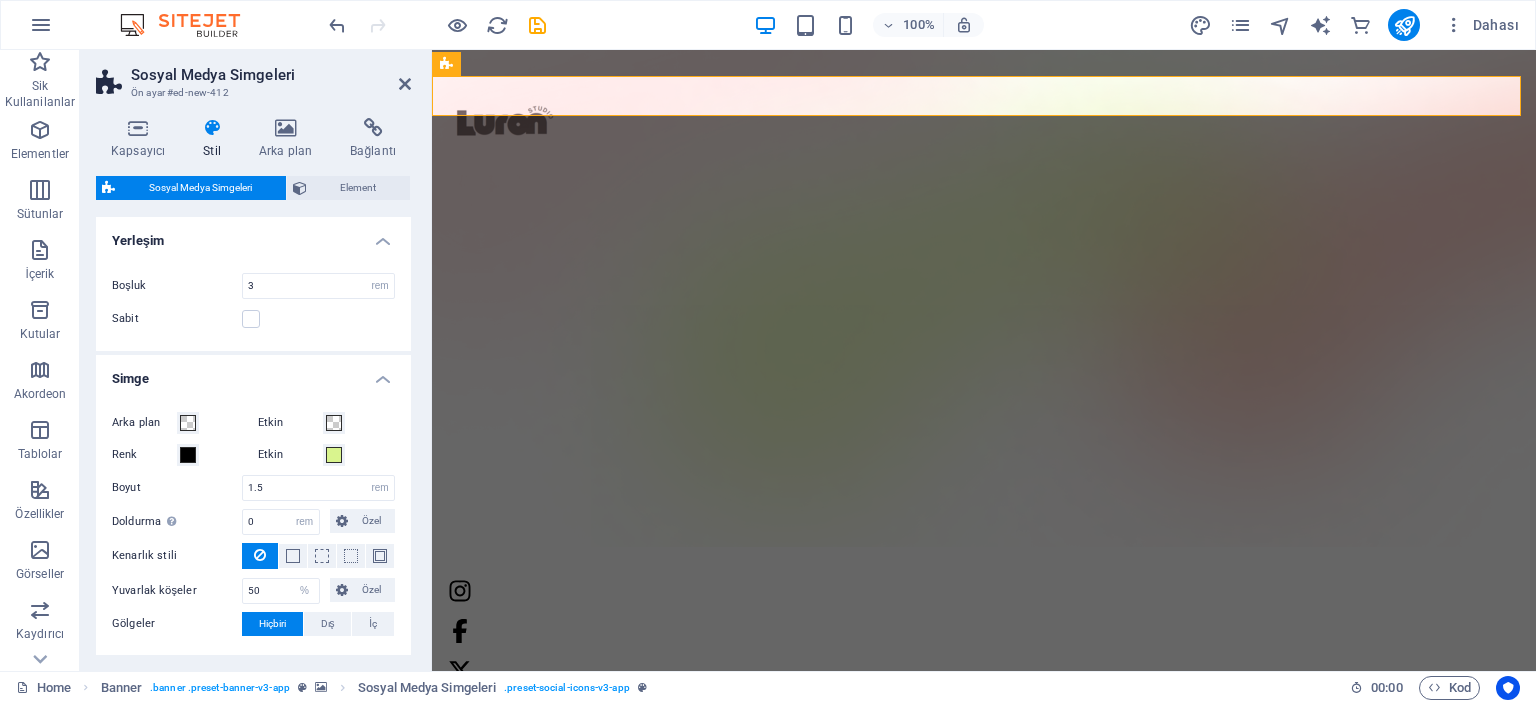 click on "Sosyal Medya Simgeleri" at bounding box center [271, 75] 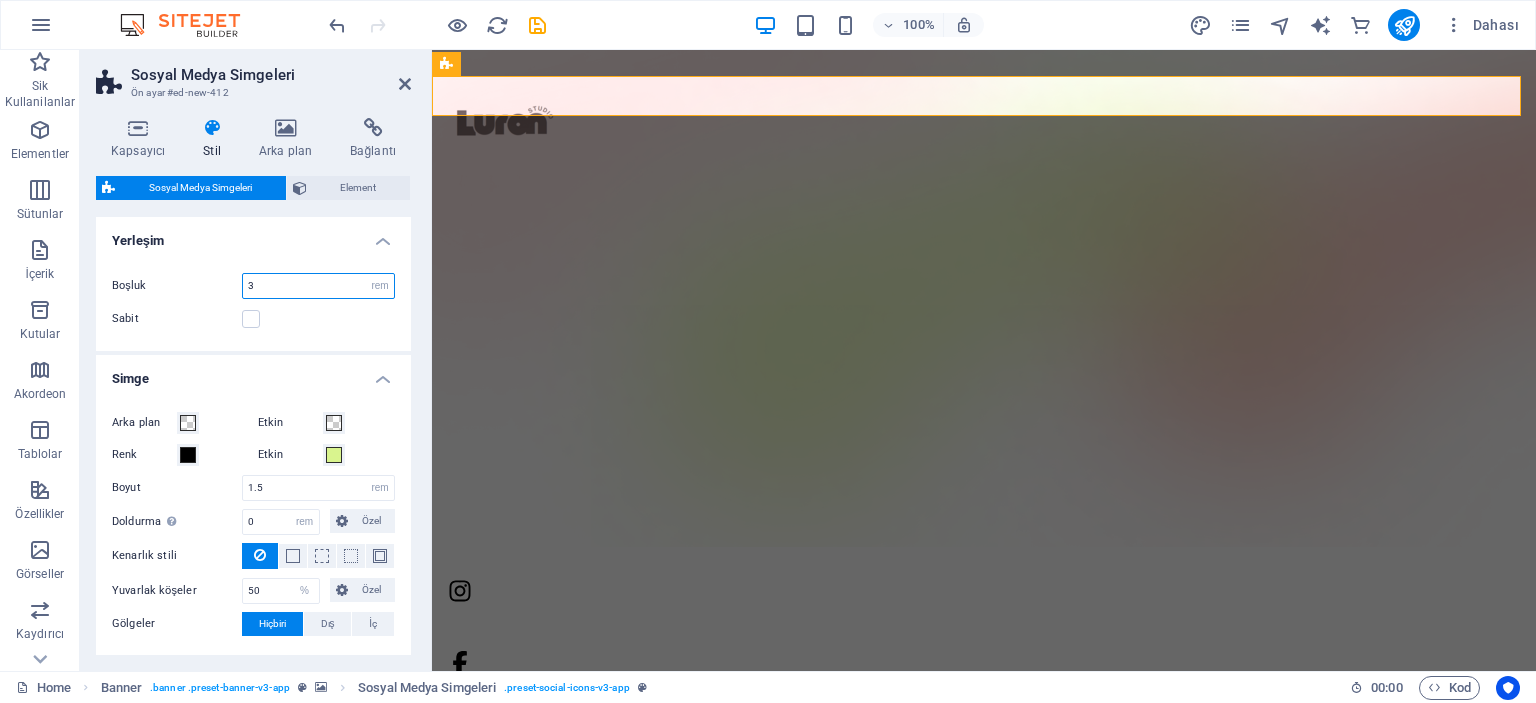 drag, startPoint x: 272, startPoint y: 291, endPoint x: 232, endPoint y: 289, distance: 40.04997 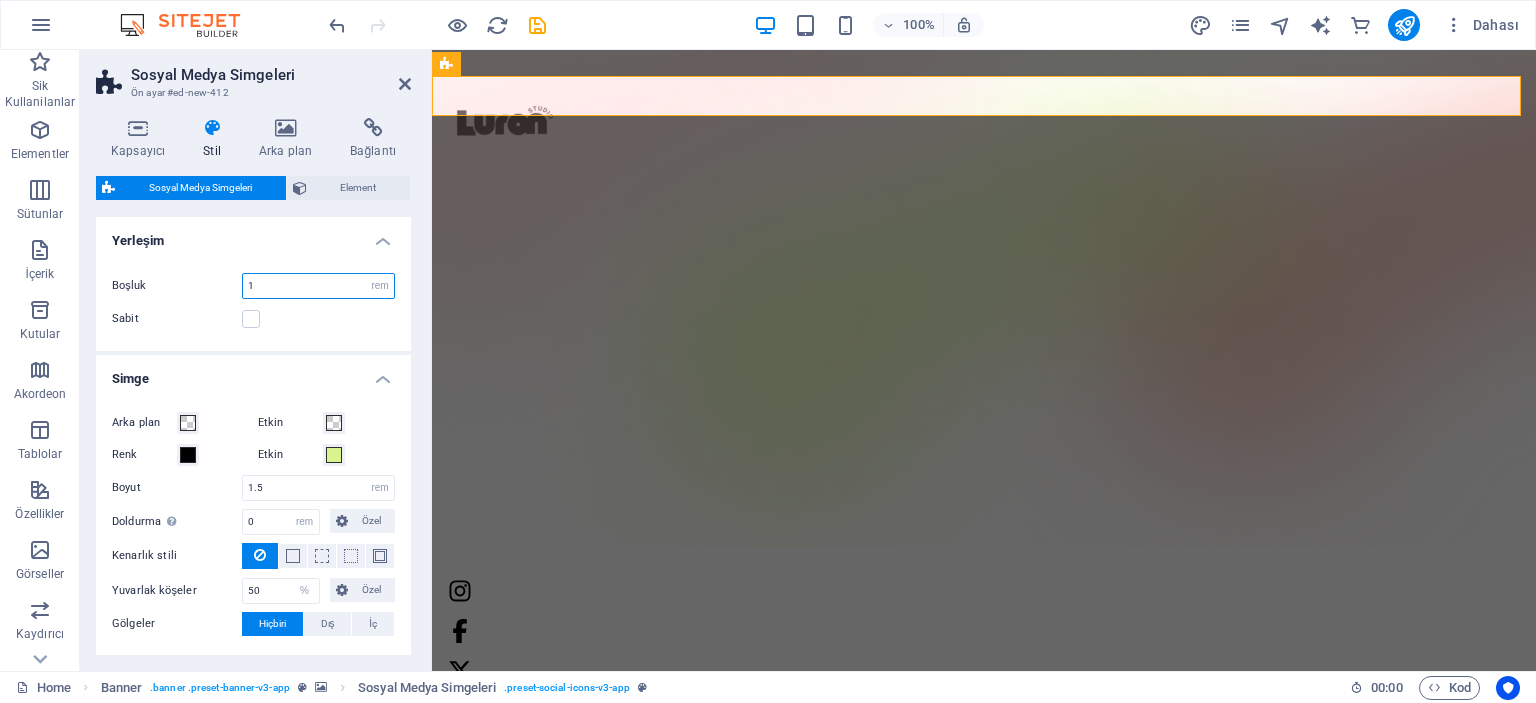click on "1" at bounding box center [318, 286] 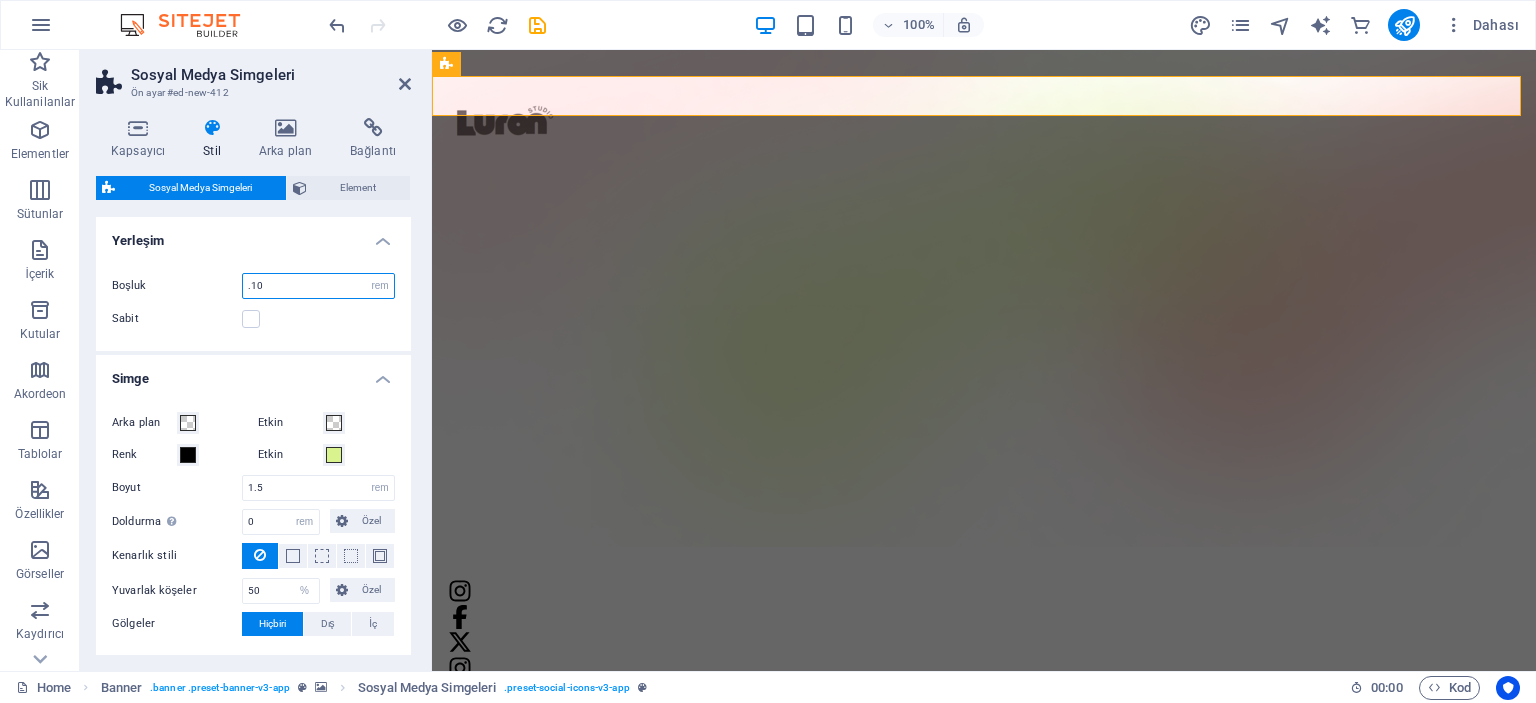 type on ".1" 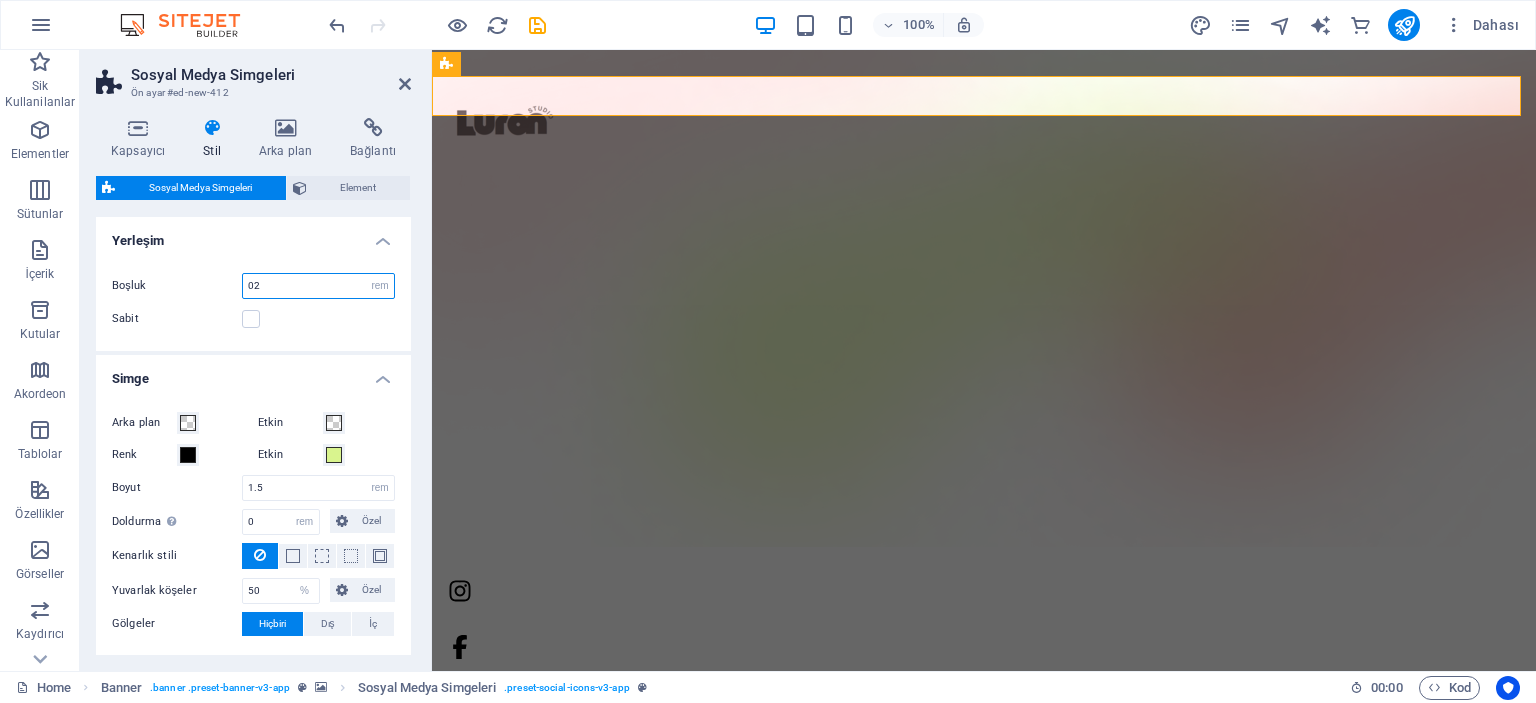 type on "0" 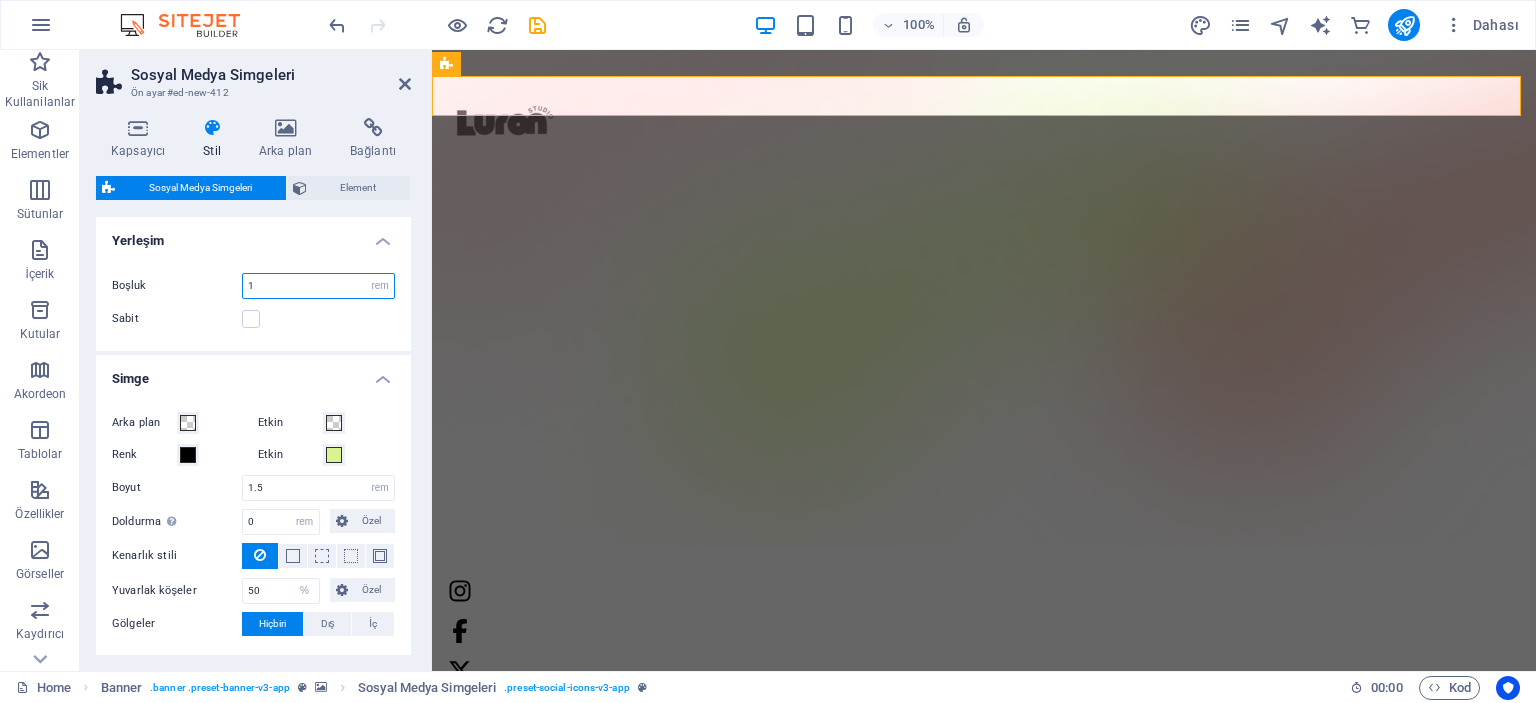 type on "1" 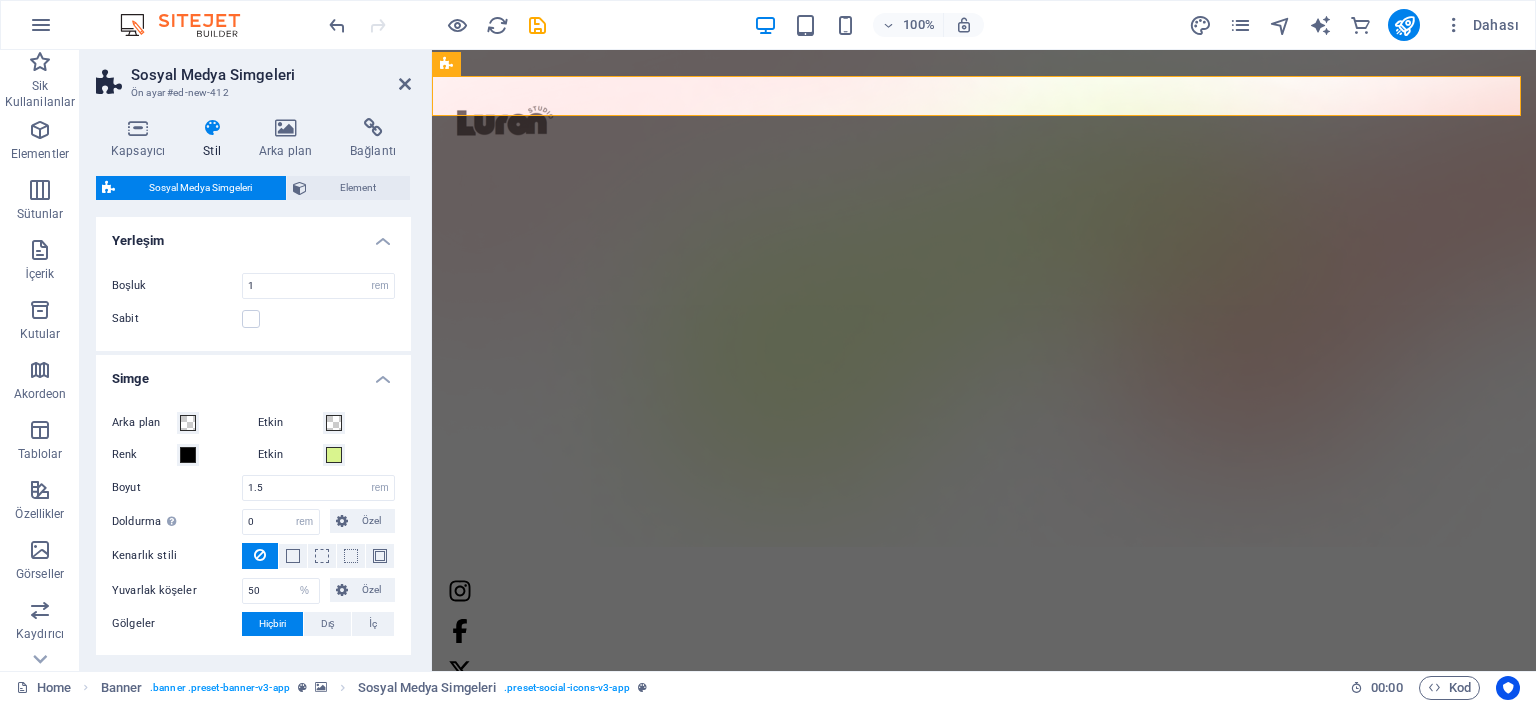 click on "Boşluk 1 px rem % vh vw Sabit Konum" at bounding box center [253, 302] 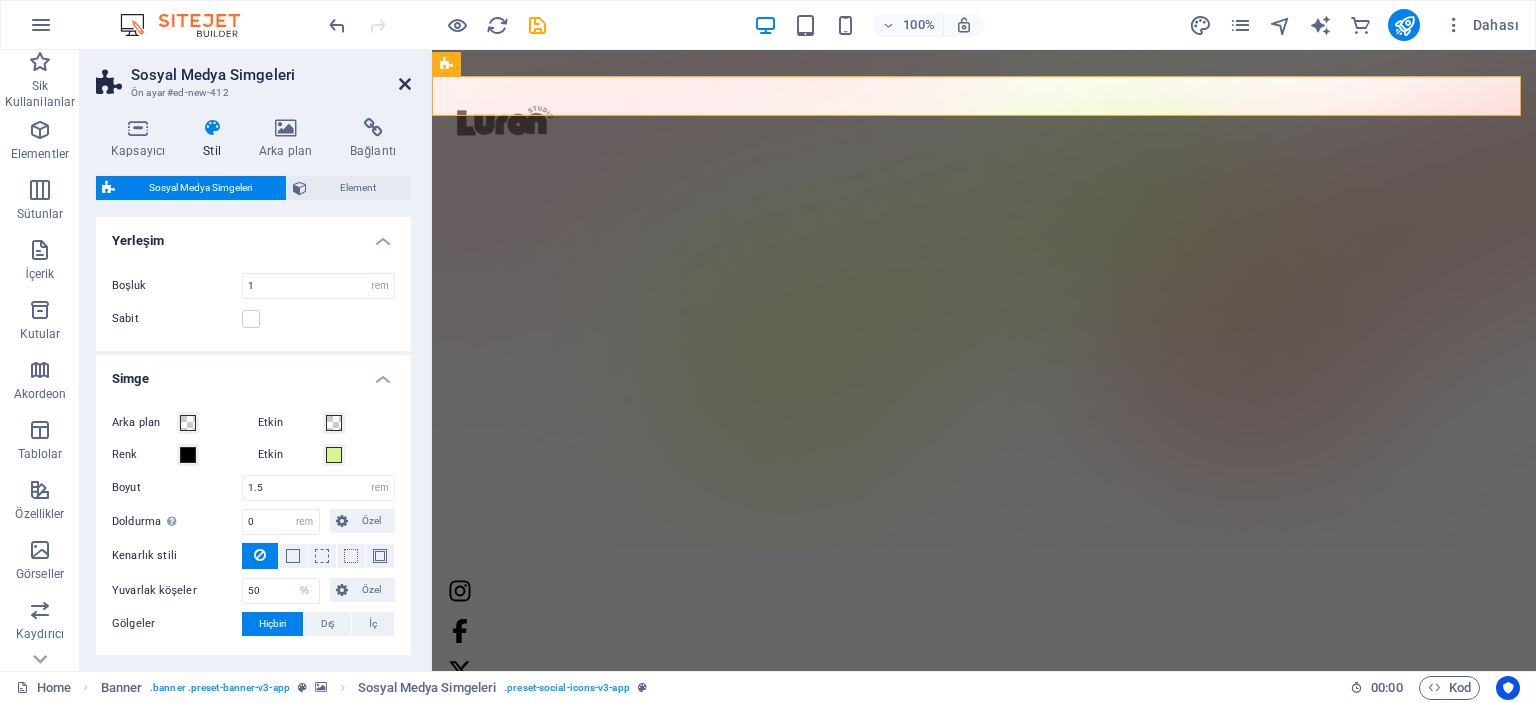 click at bounding box center (405, 84) 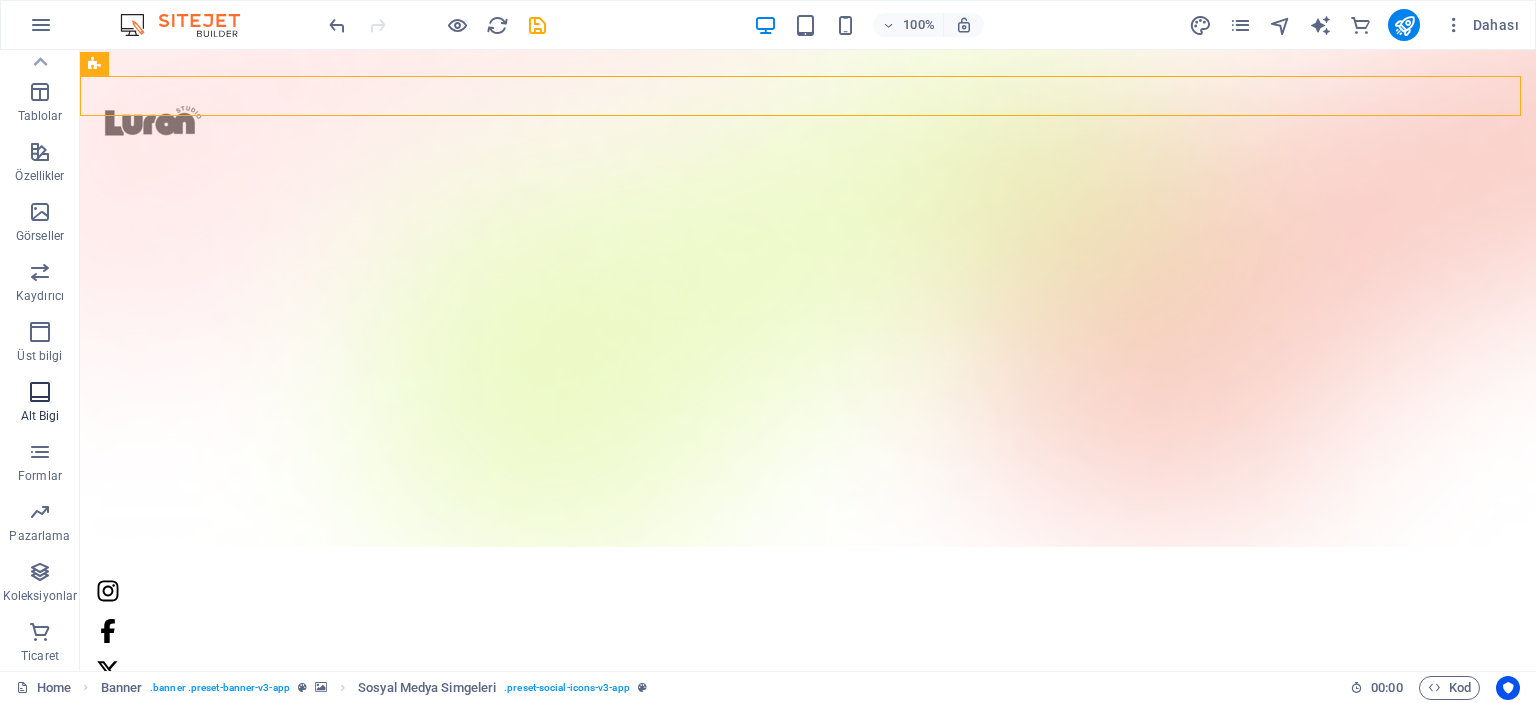 scroll, scrollTop: 0, scrollLeft: 0, axis: both 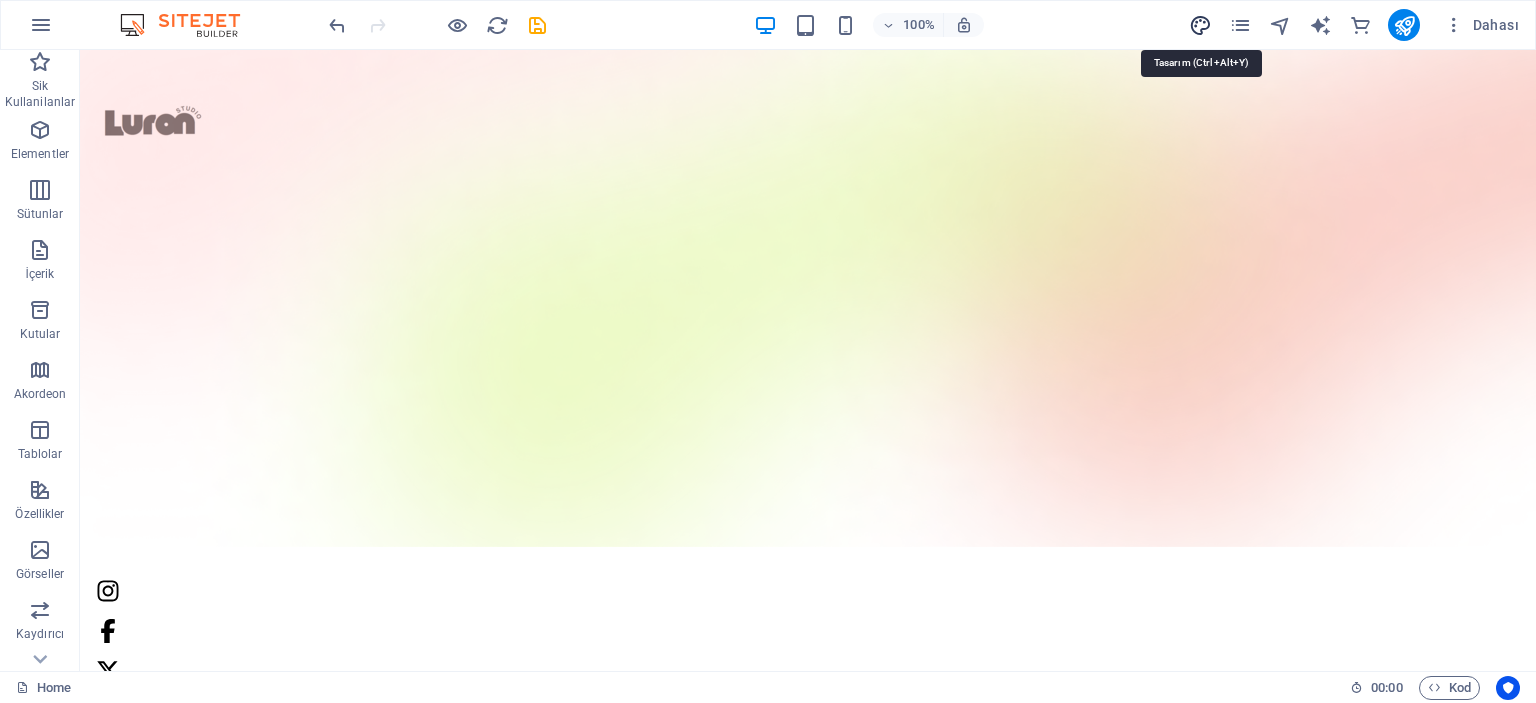 click at bounding box center [1200, 25] 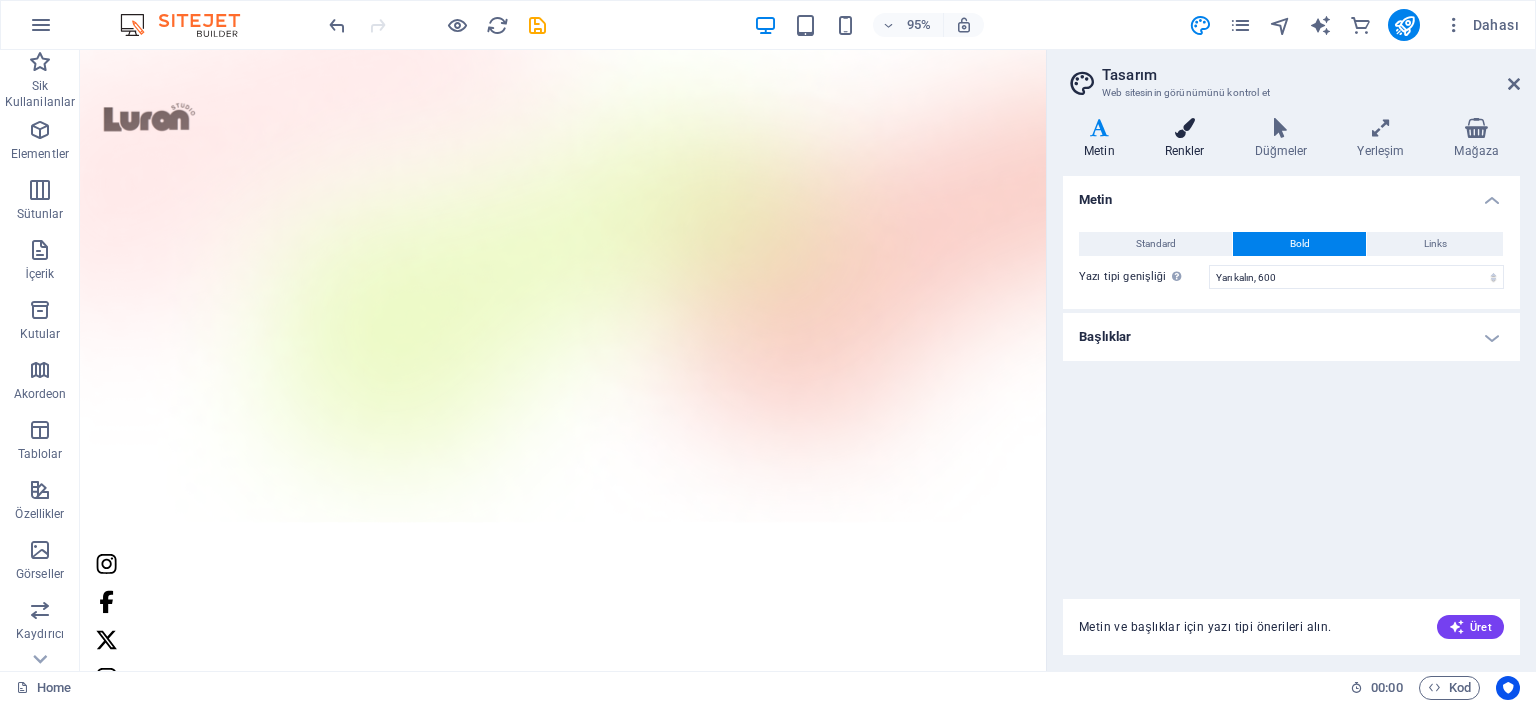 click on "Renkler" at bounding box center (1189, 139) 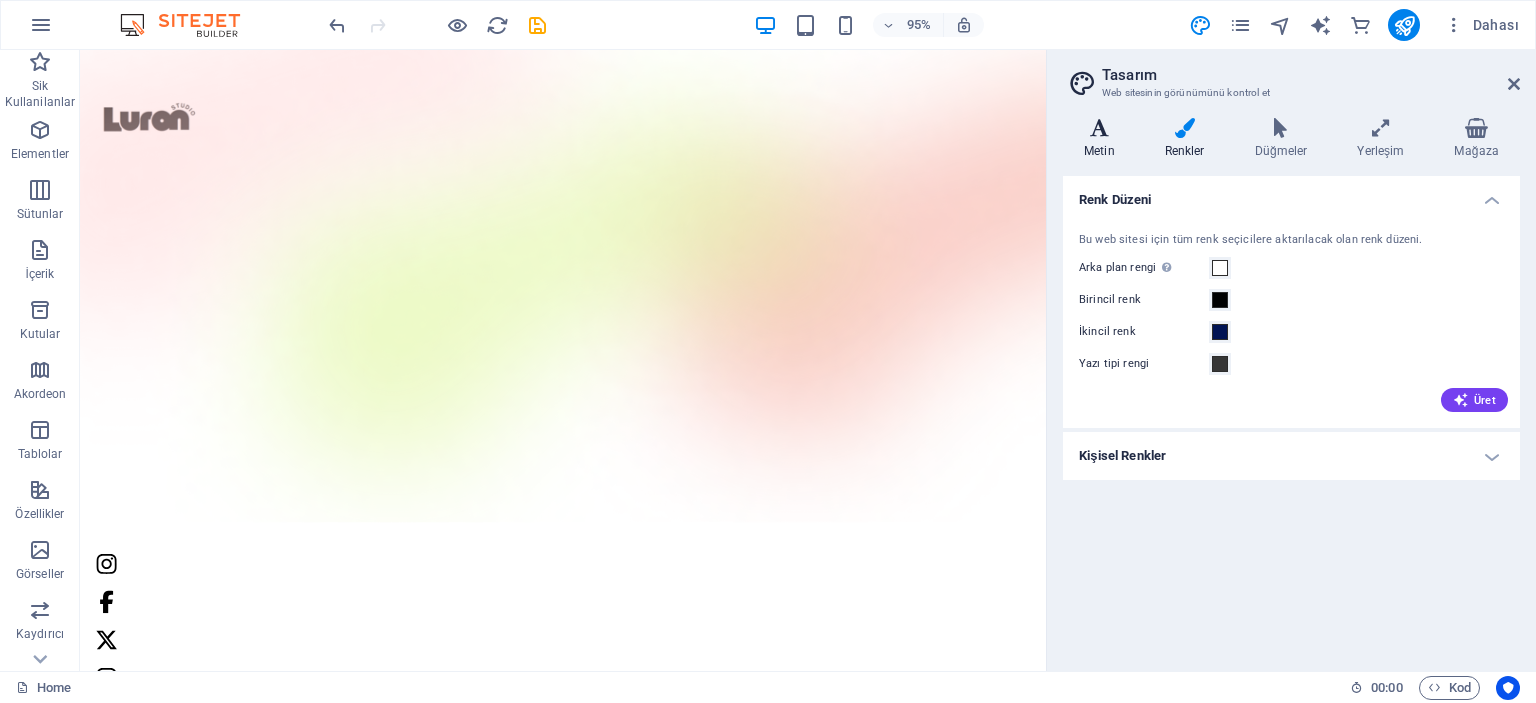 click on "Metin" at bounding box center (1103, 139) 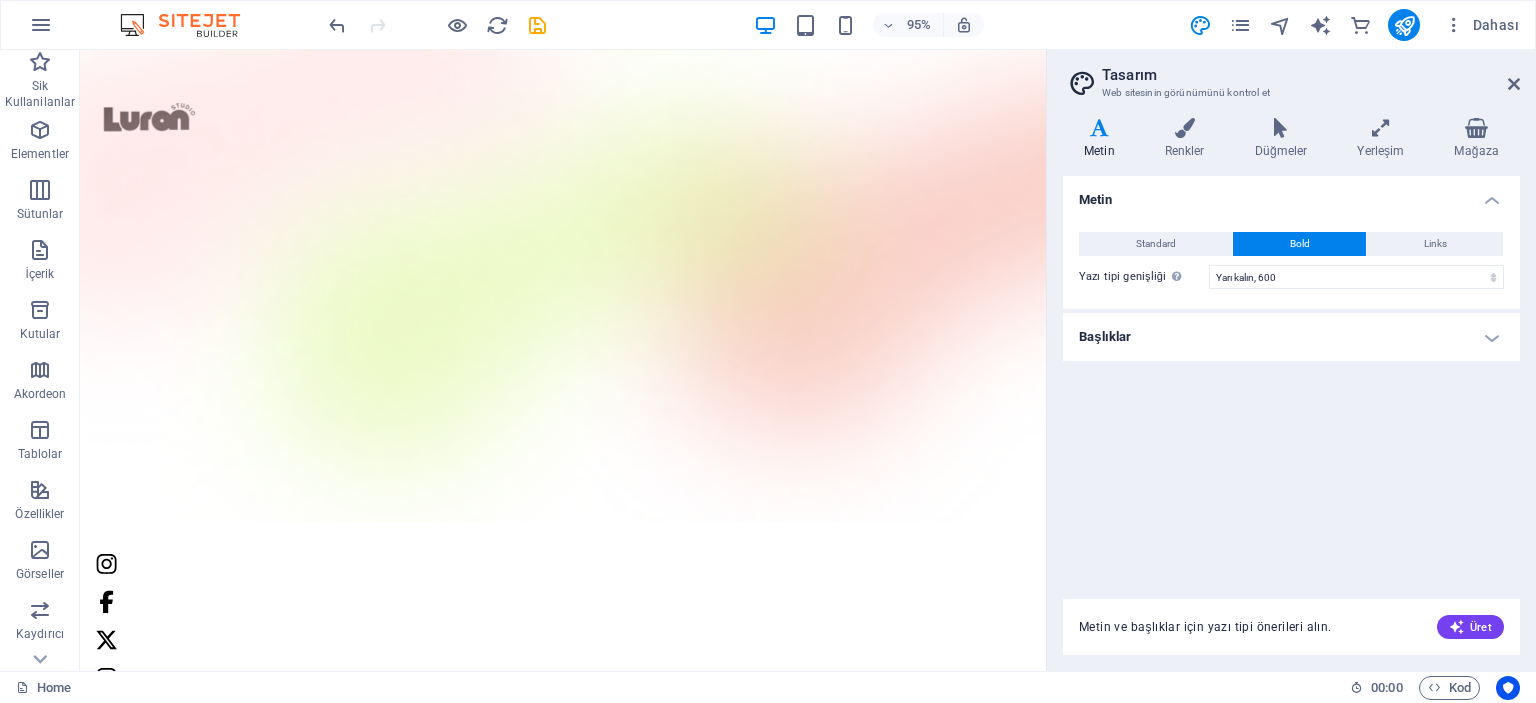 click on "Başlıklar" at bounding box center (1291, 337) 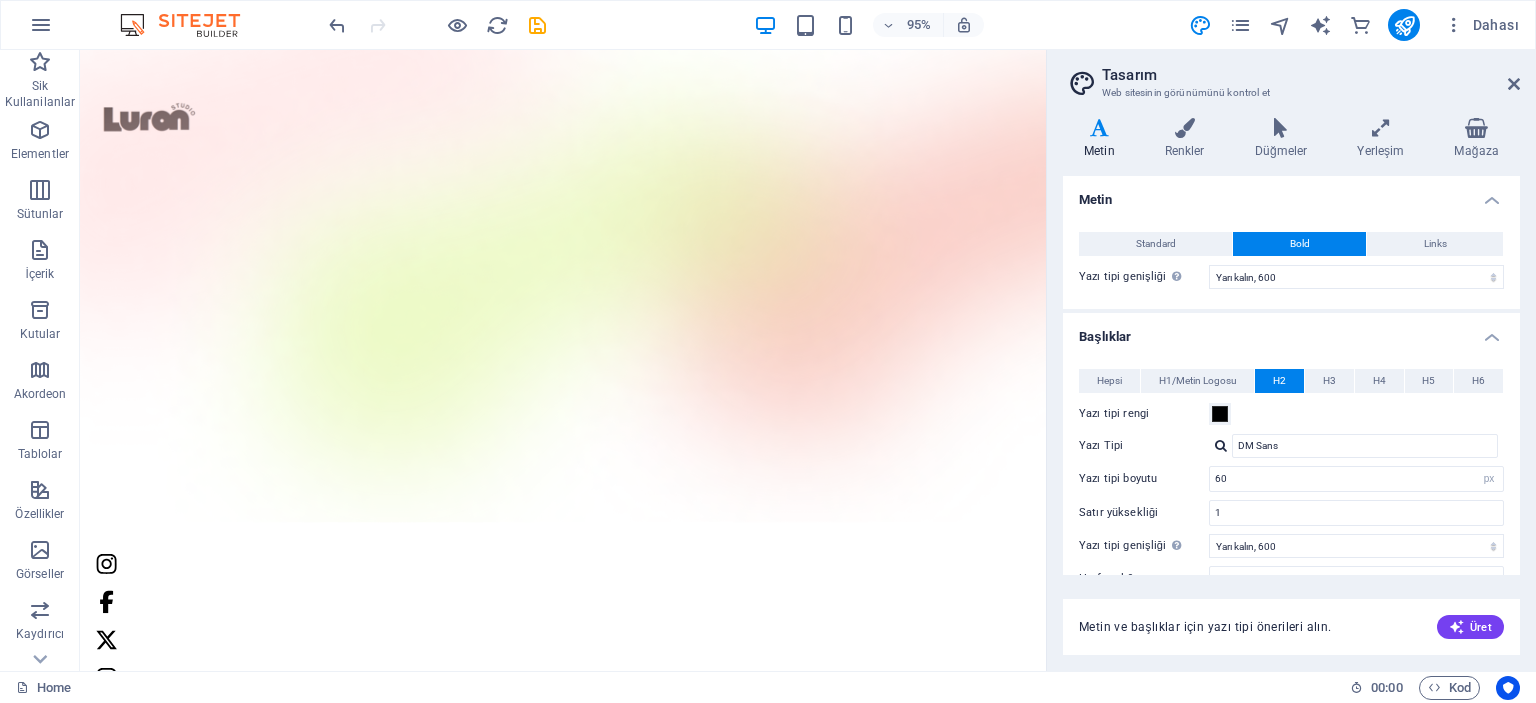 click on "Başlıklar" at bounding box center [1291, 331] 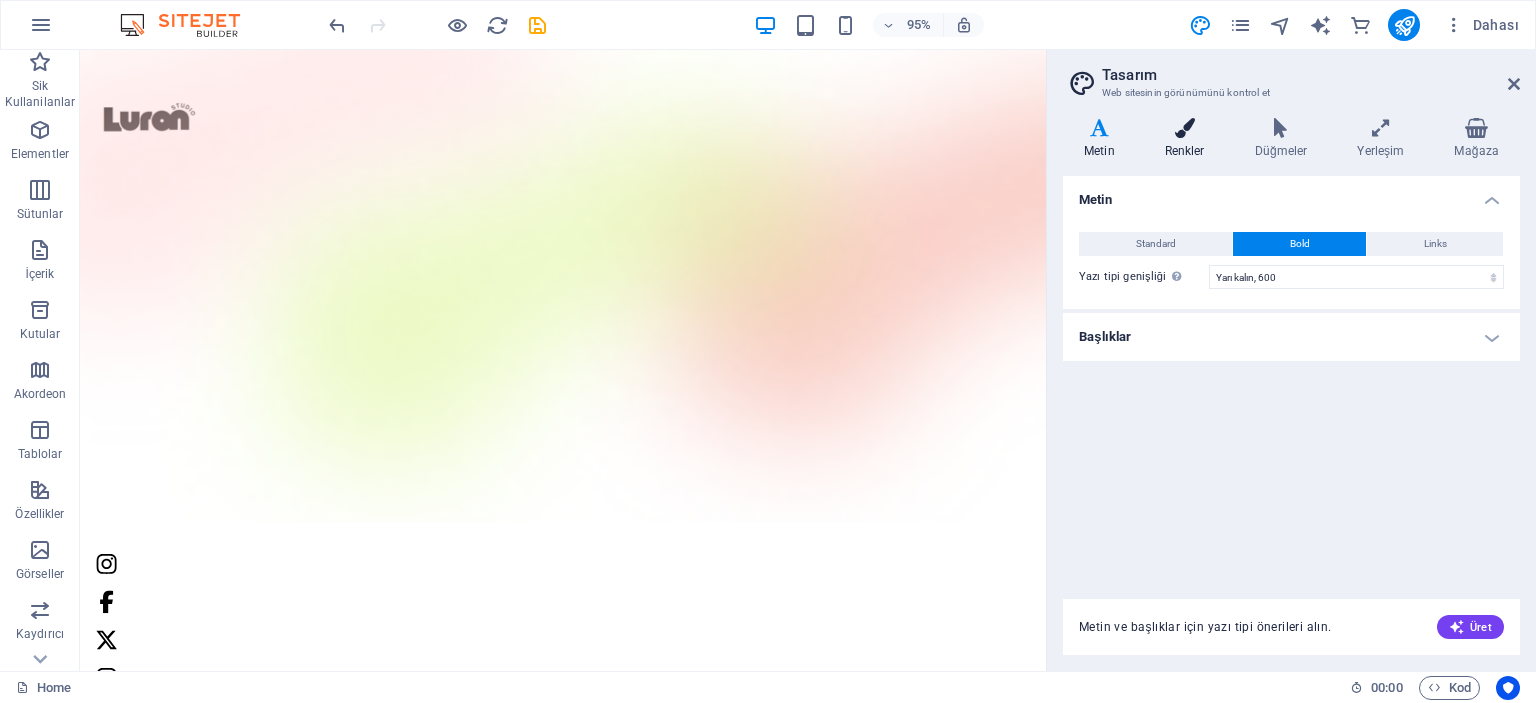 click at bounding box center (1185, 128) 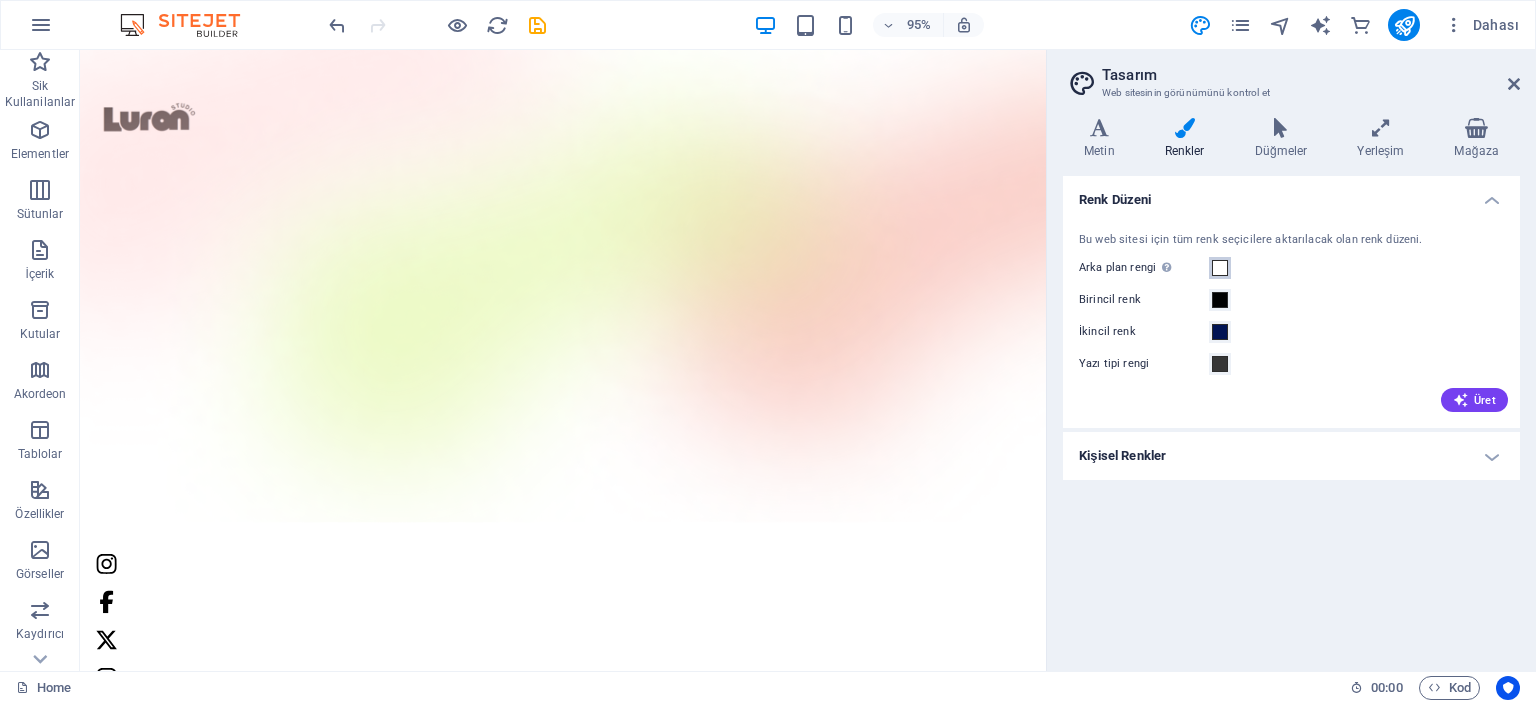 click at bounding box center [1220, 268] 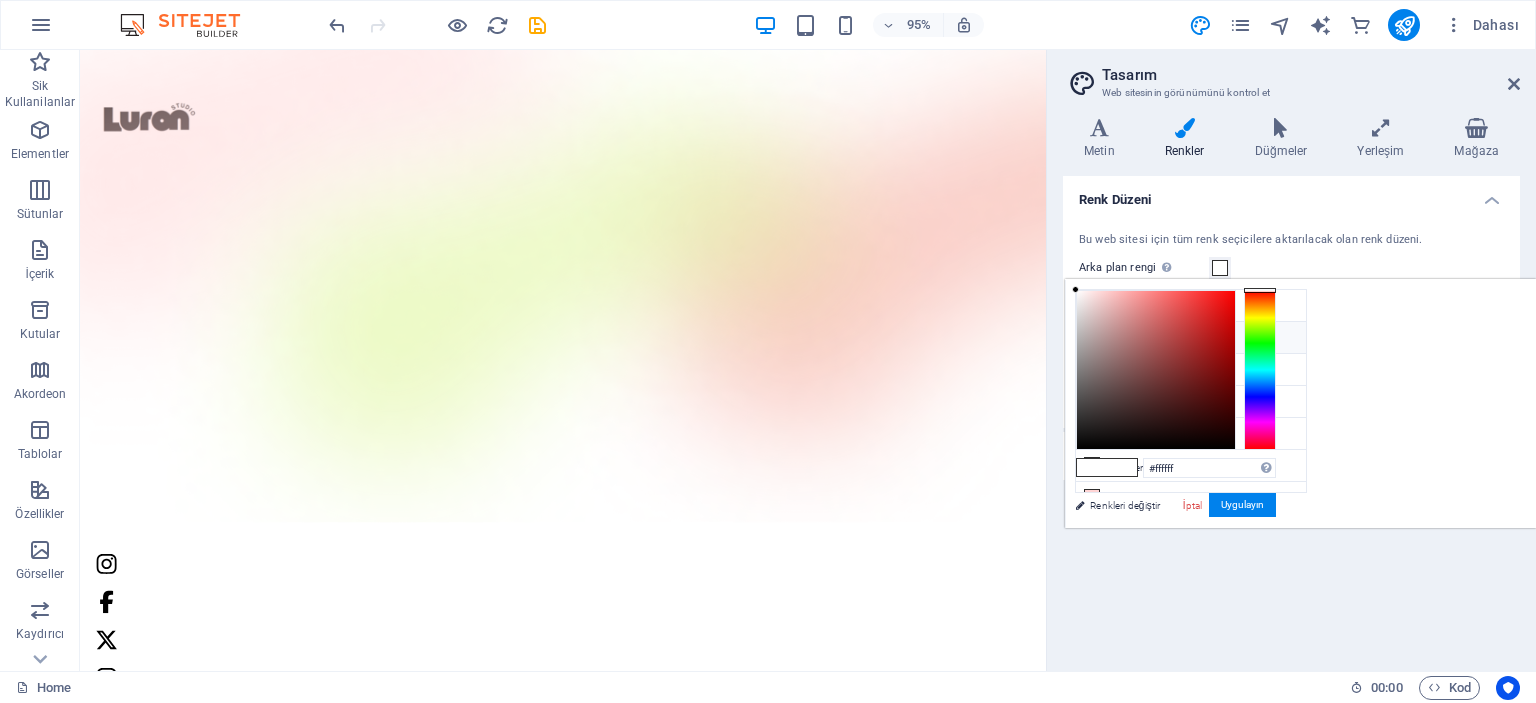 click at bounding box center [1092, 337] 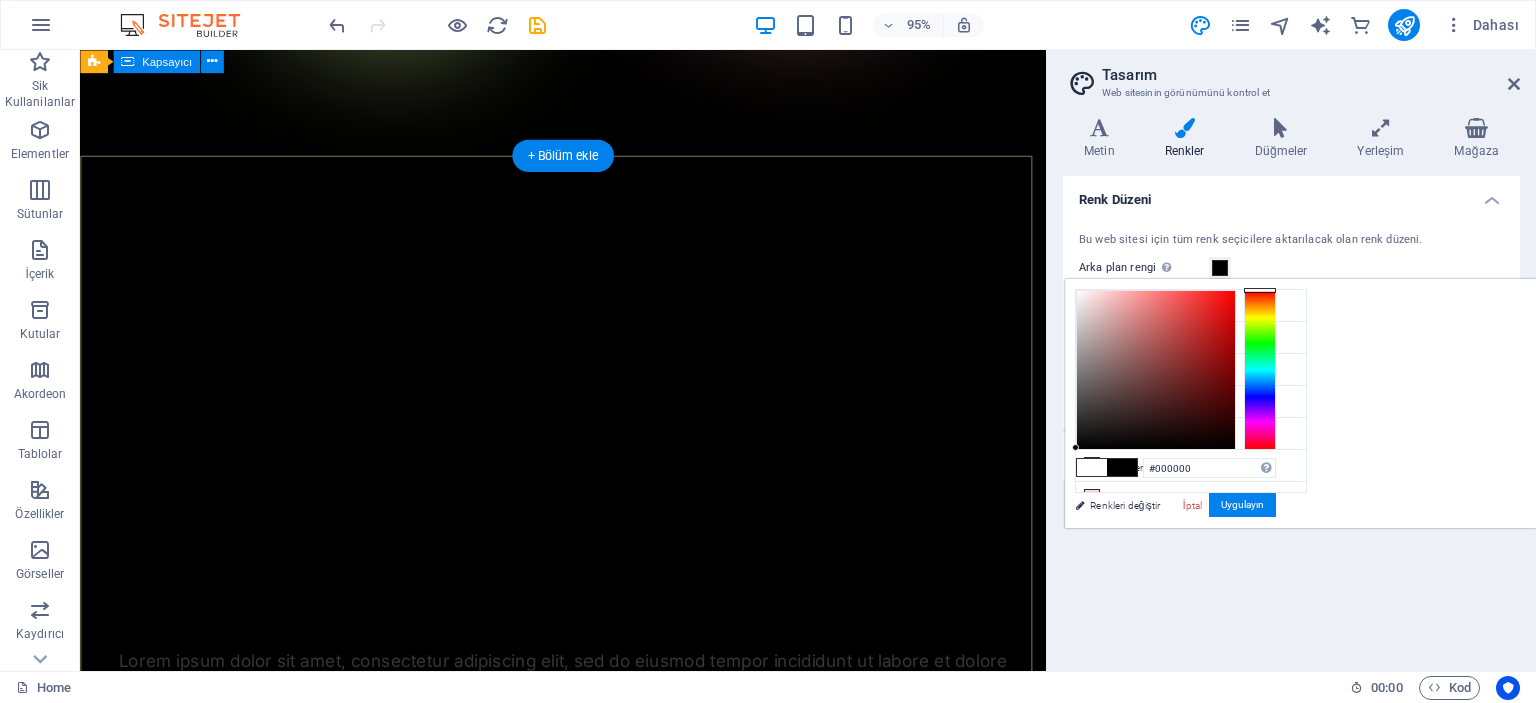 scroll, scrollTop: 0, scrollLeft: 0, axis: both 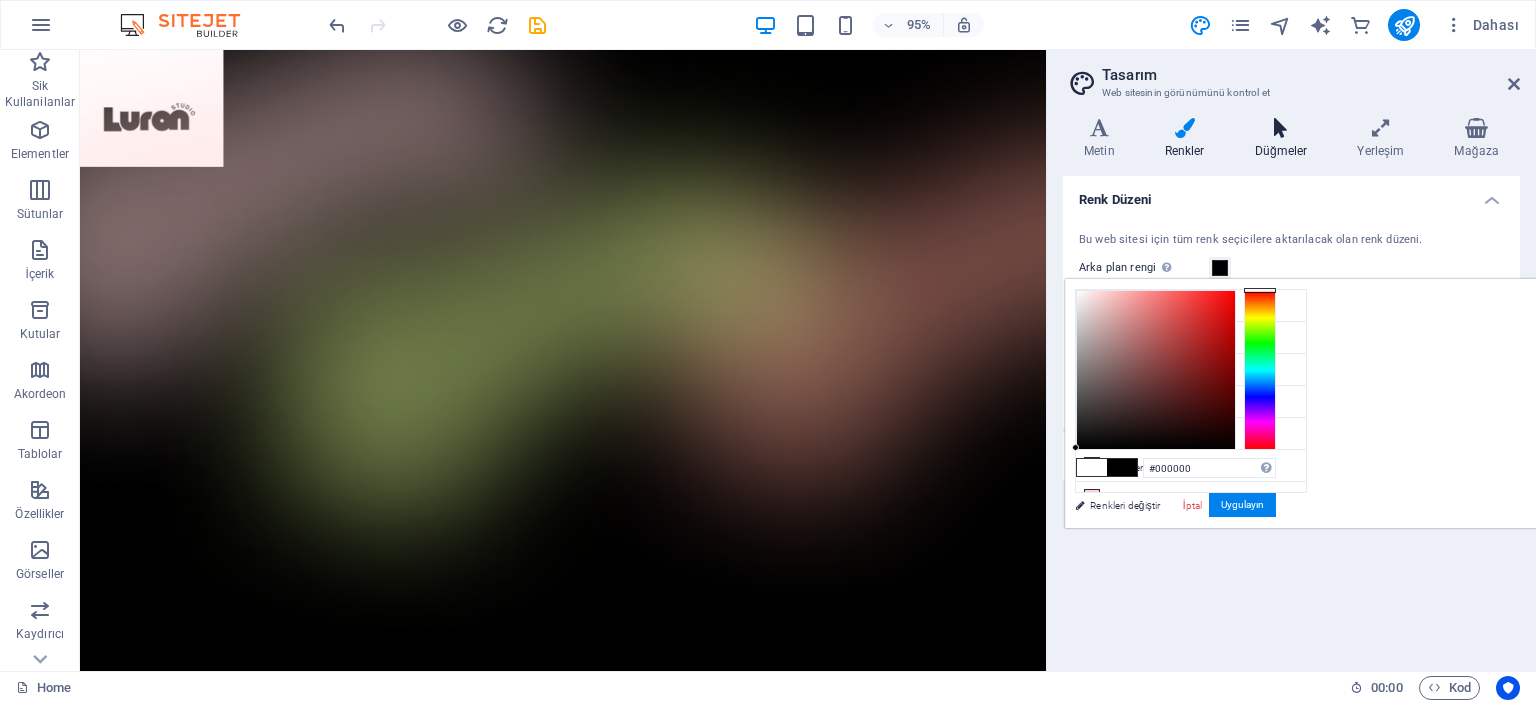 click on "Düğmeler" at bounding box center [1285, 139] 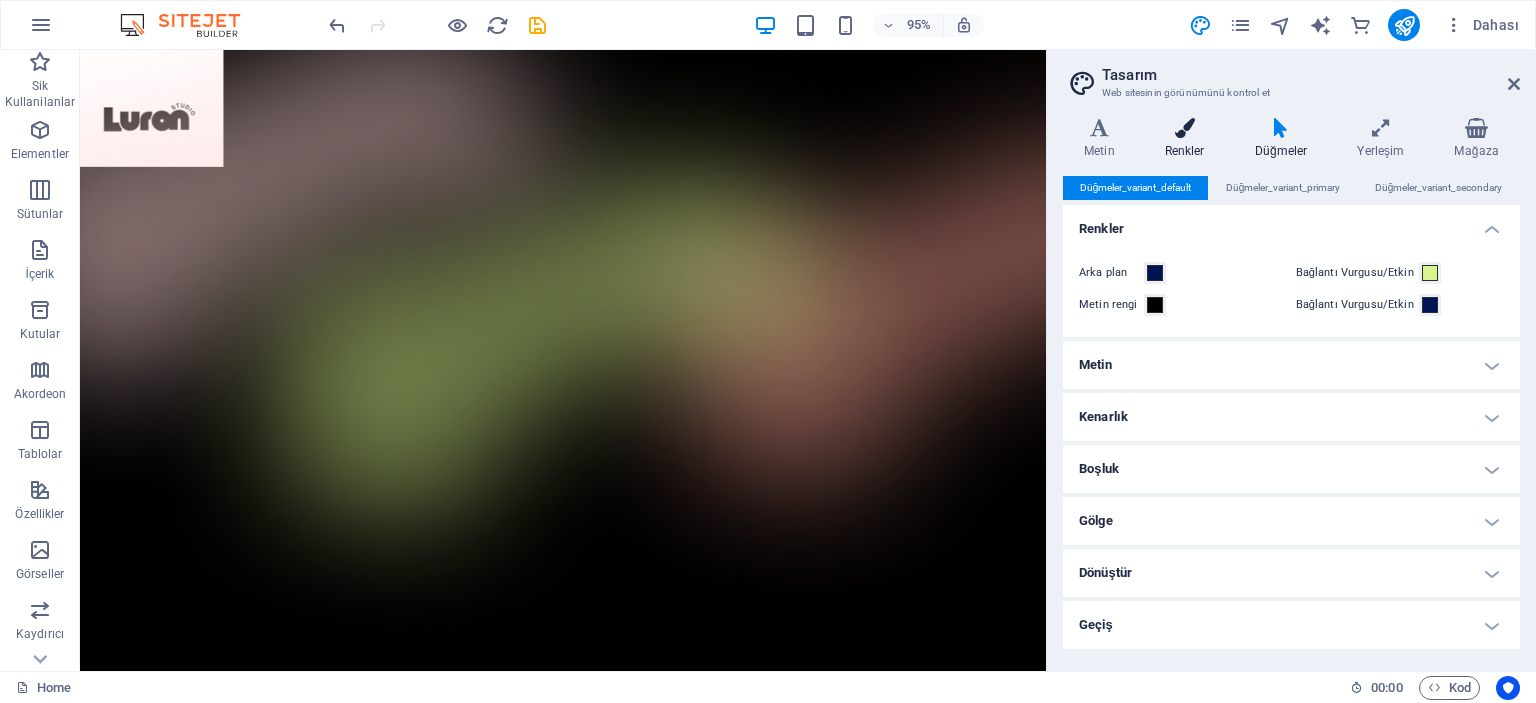 click at bounding box center (1185, 128) 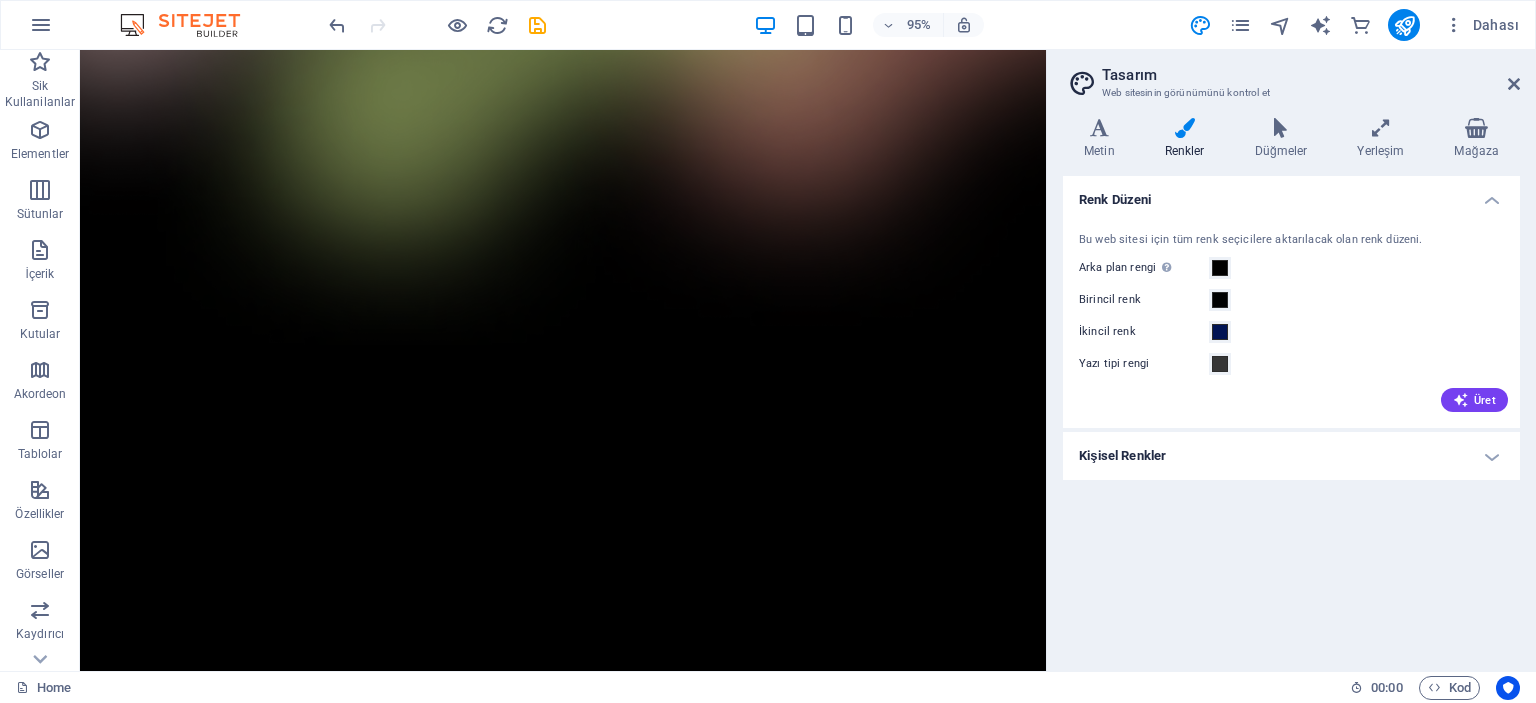 scroll, scrollTop: 0, scrollLeft: 0, axis: both 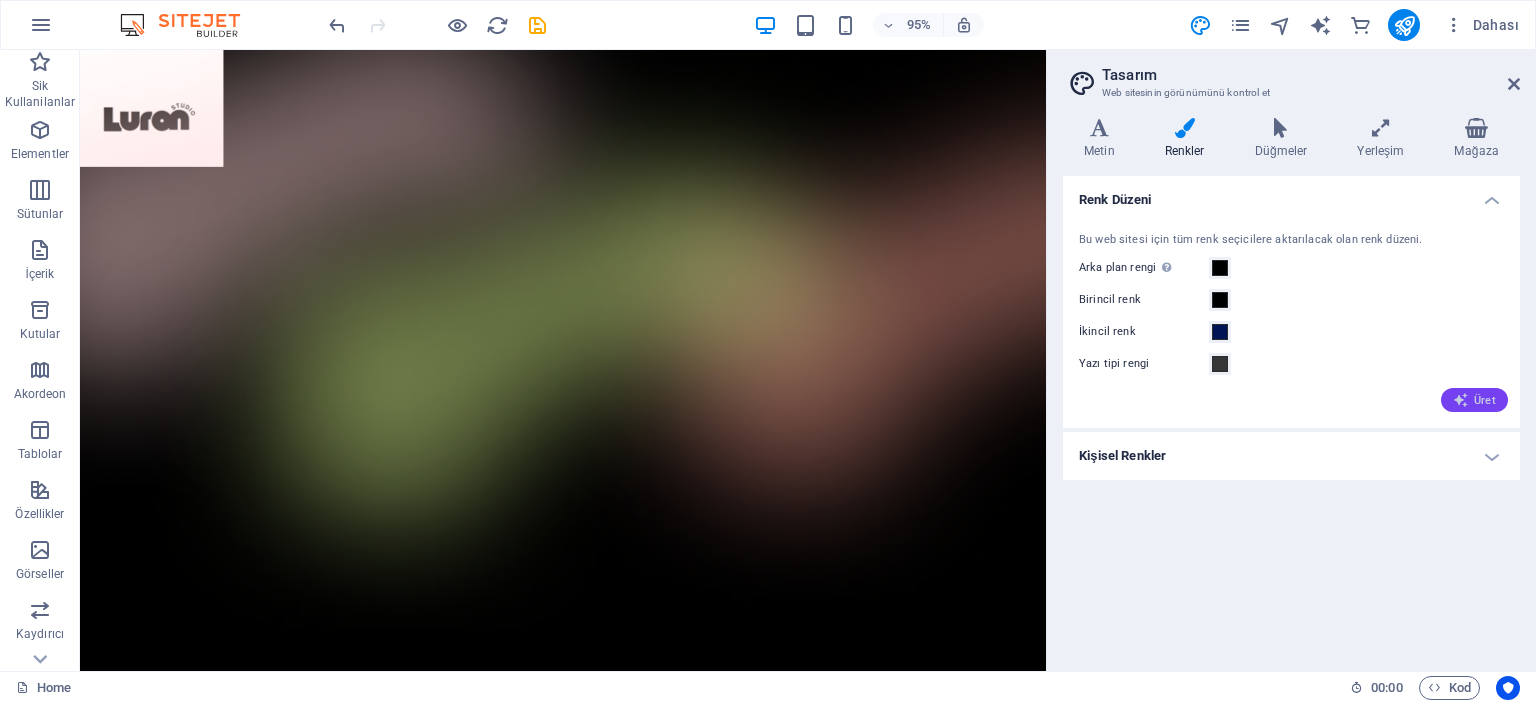 click on "Üret" at bounding box center (1474, 400) 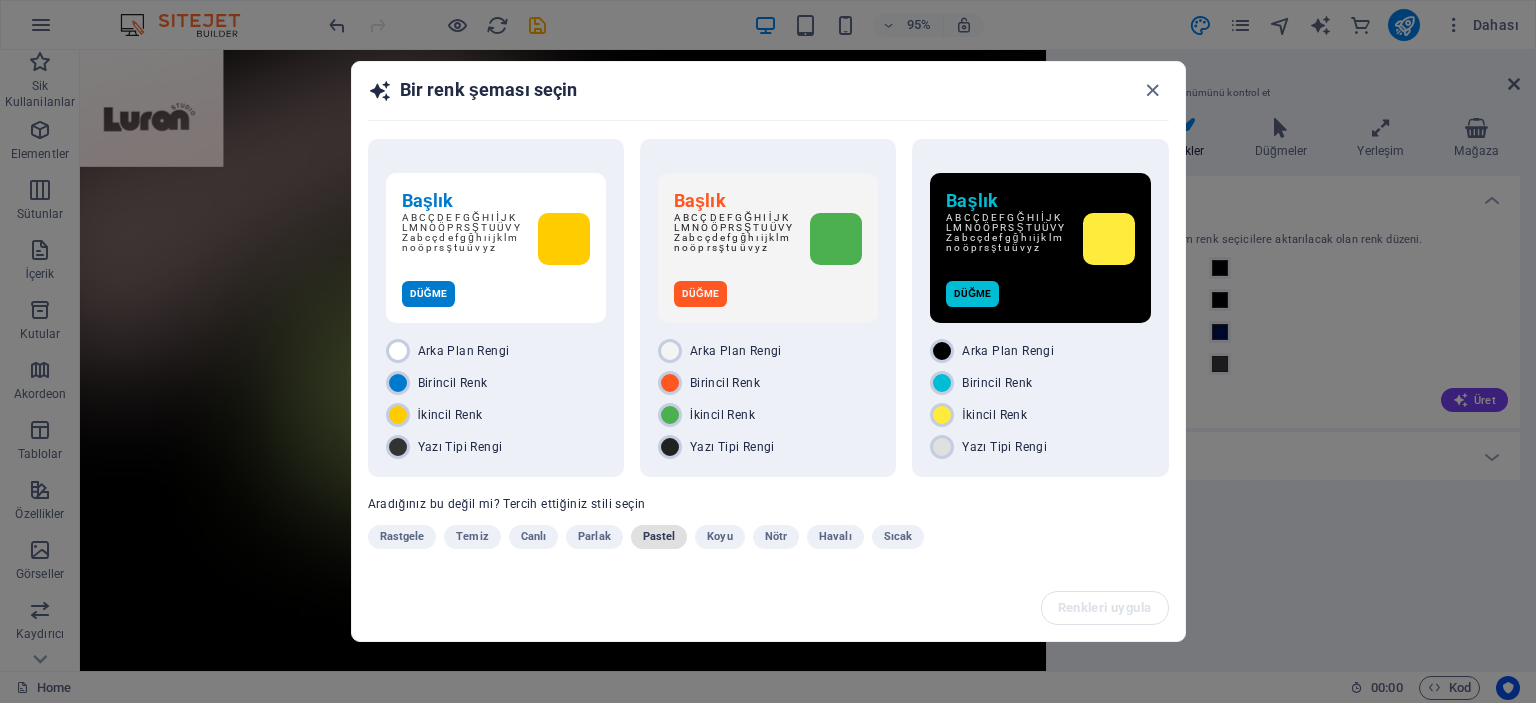 click on "Pastel" at bounding box center (659, 537) 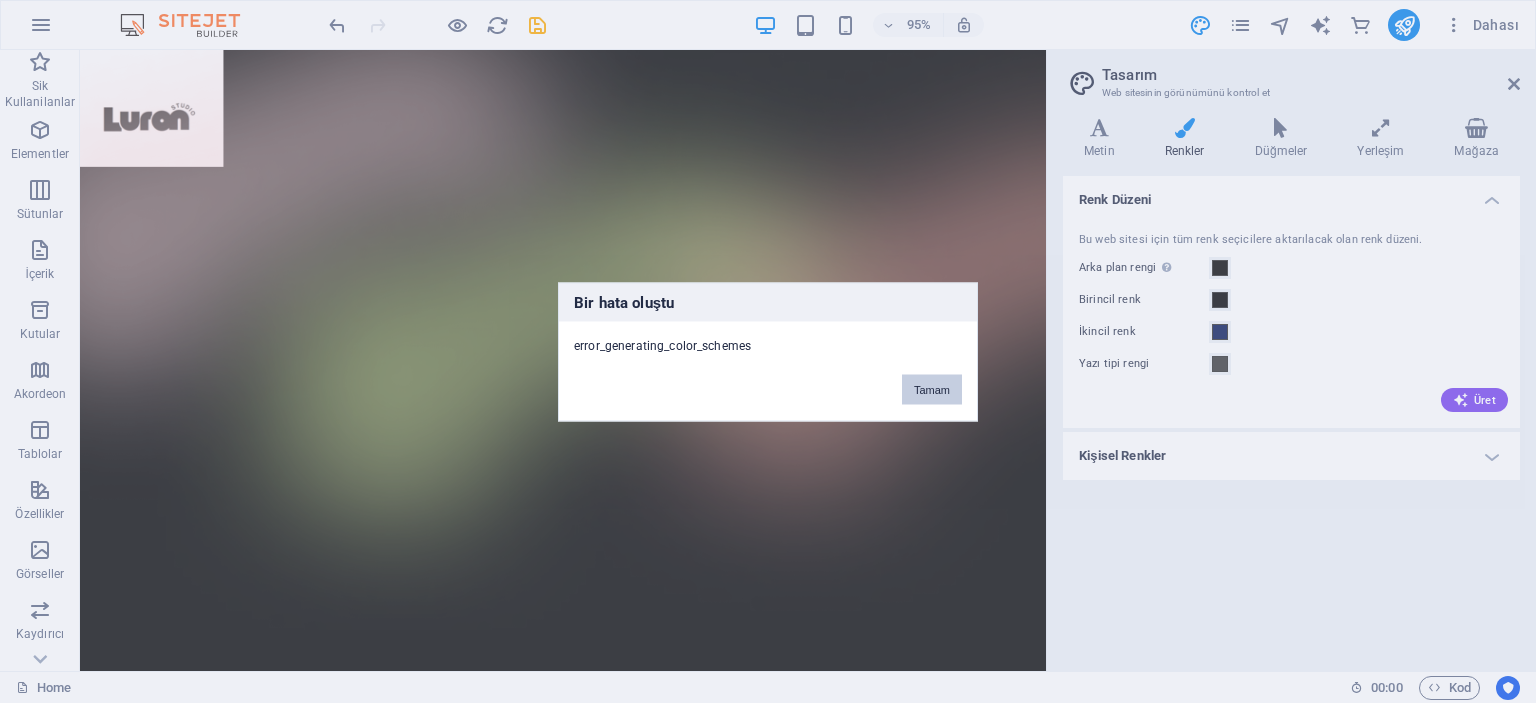 click on "Tamam" at bounding box center [932, 389] 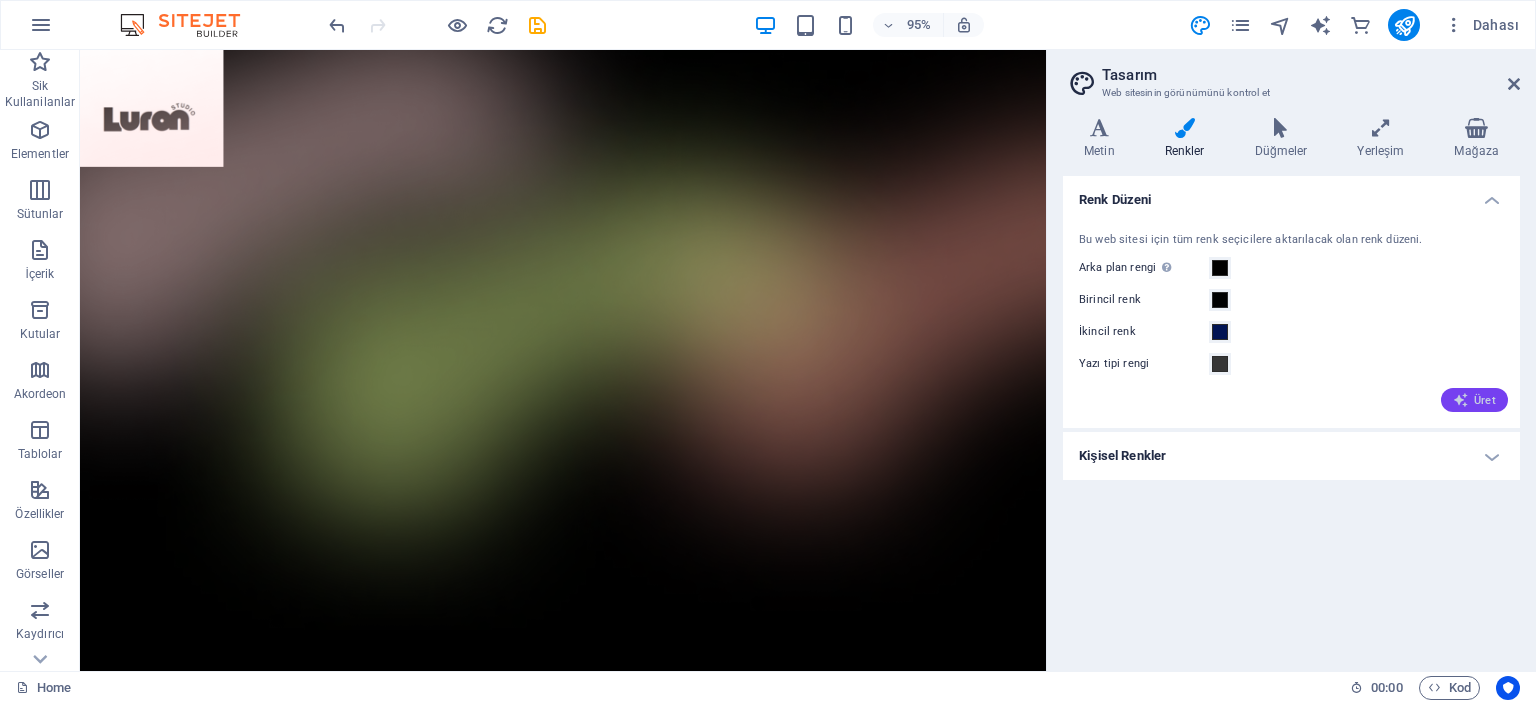 click on "Üret" at bounding box center [1474, 400] 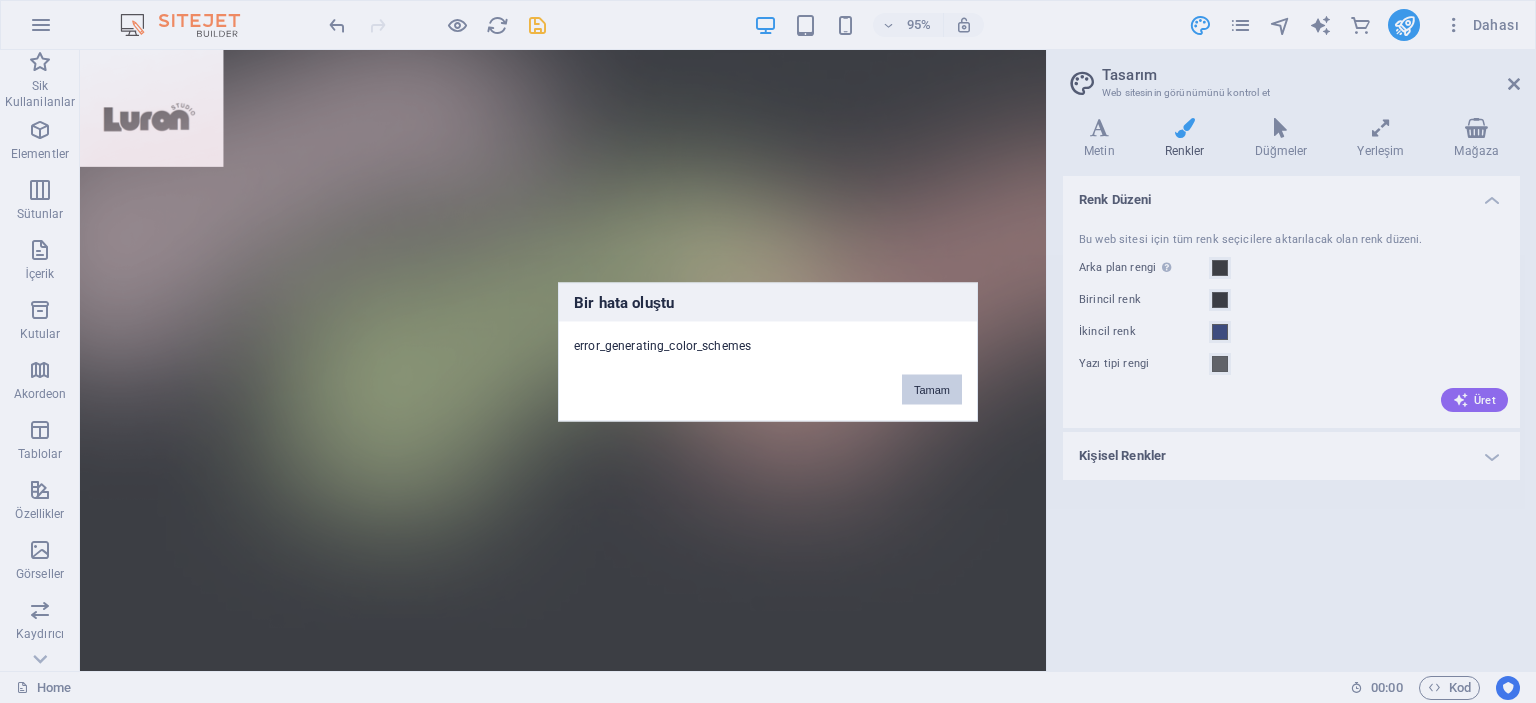 click on "Tamam" at bounding box center (932, 389) 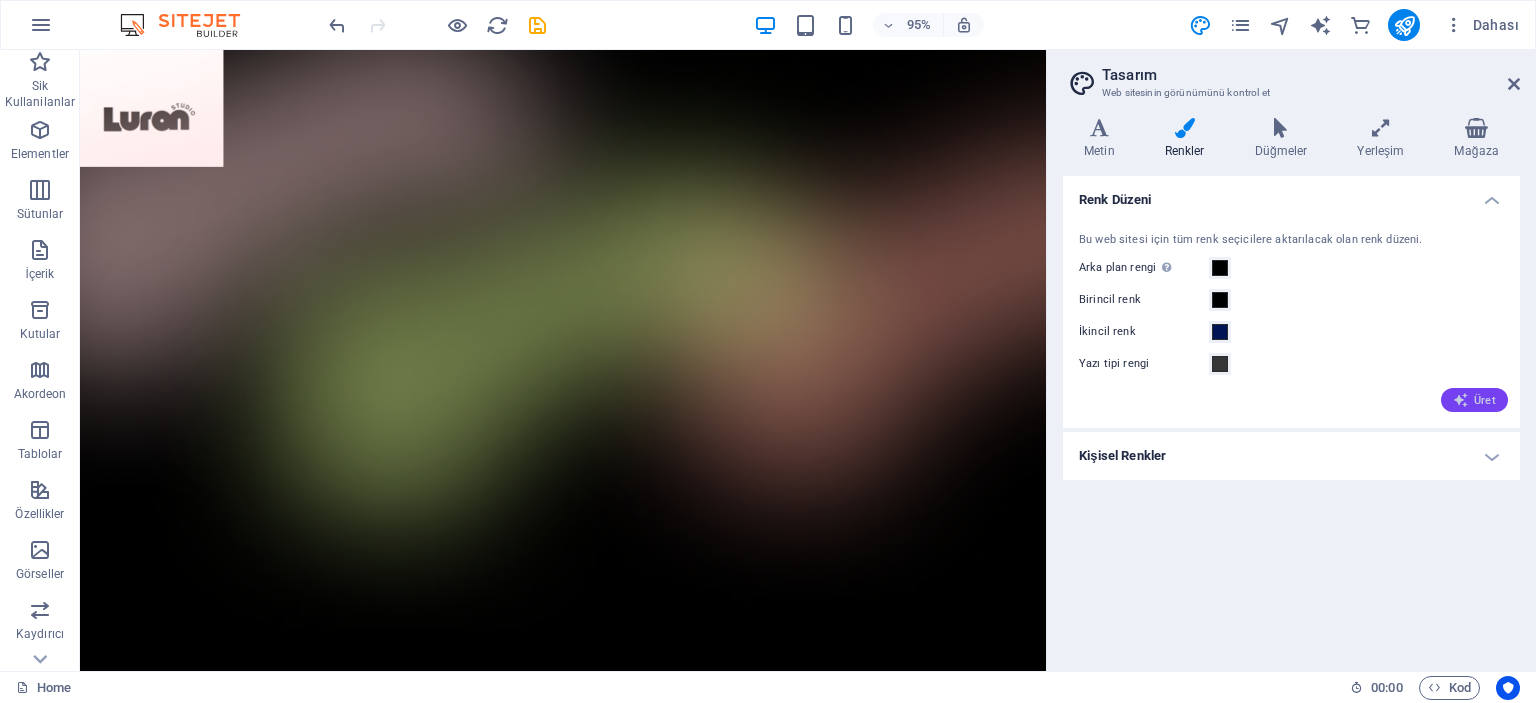 click at bounding box center [1461, 400] 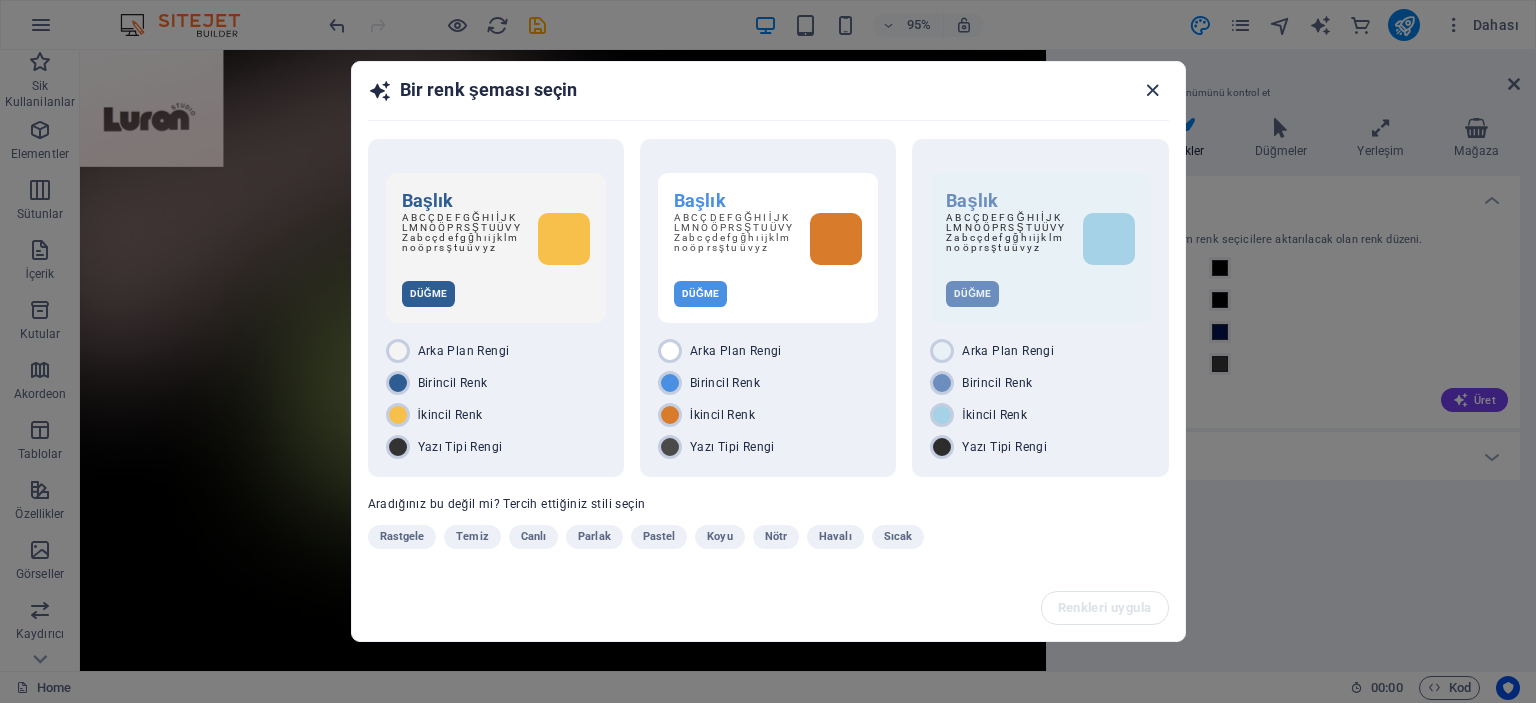 click at bounding box center (1152, 90) 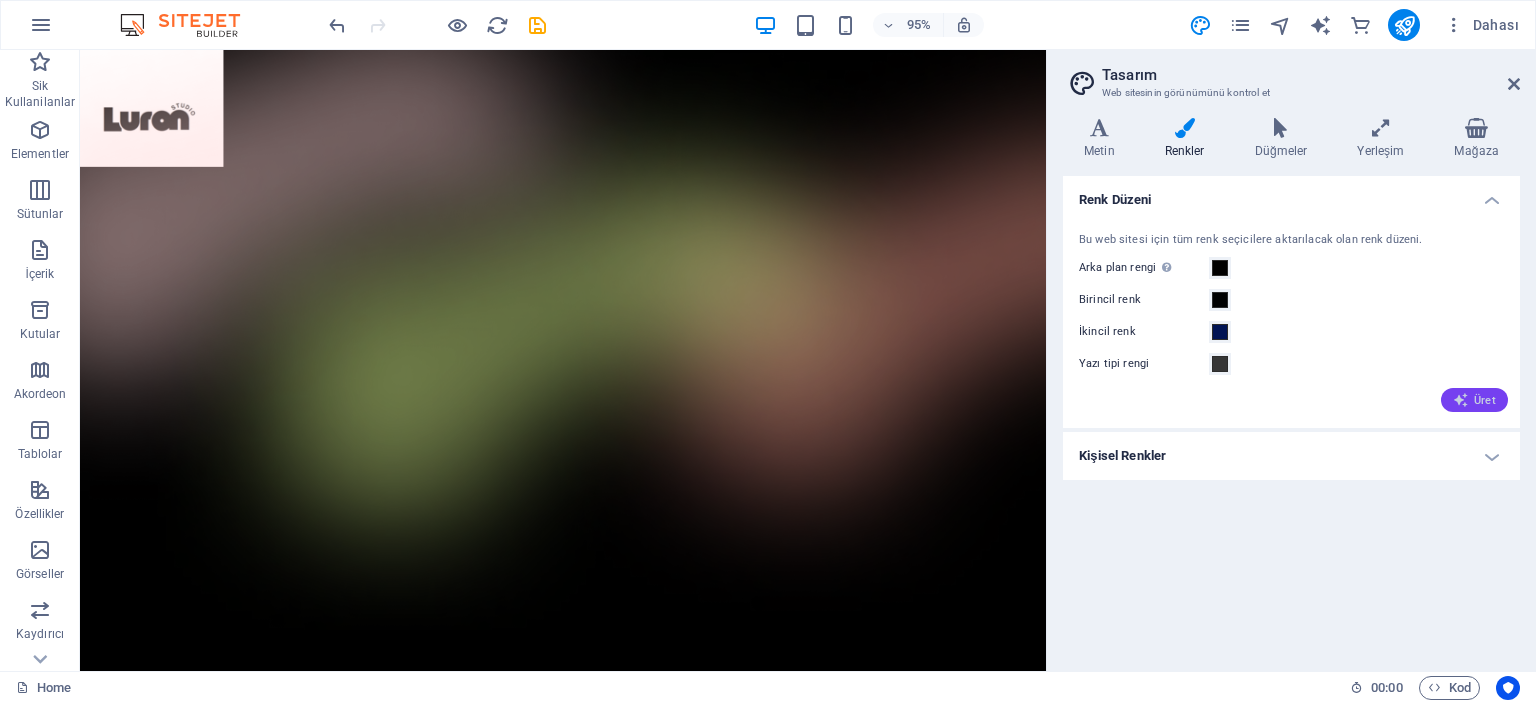 click at bounding box center (1461, 400) 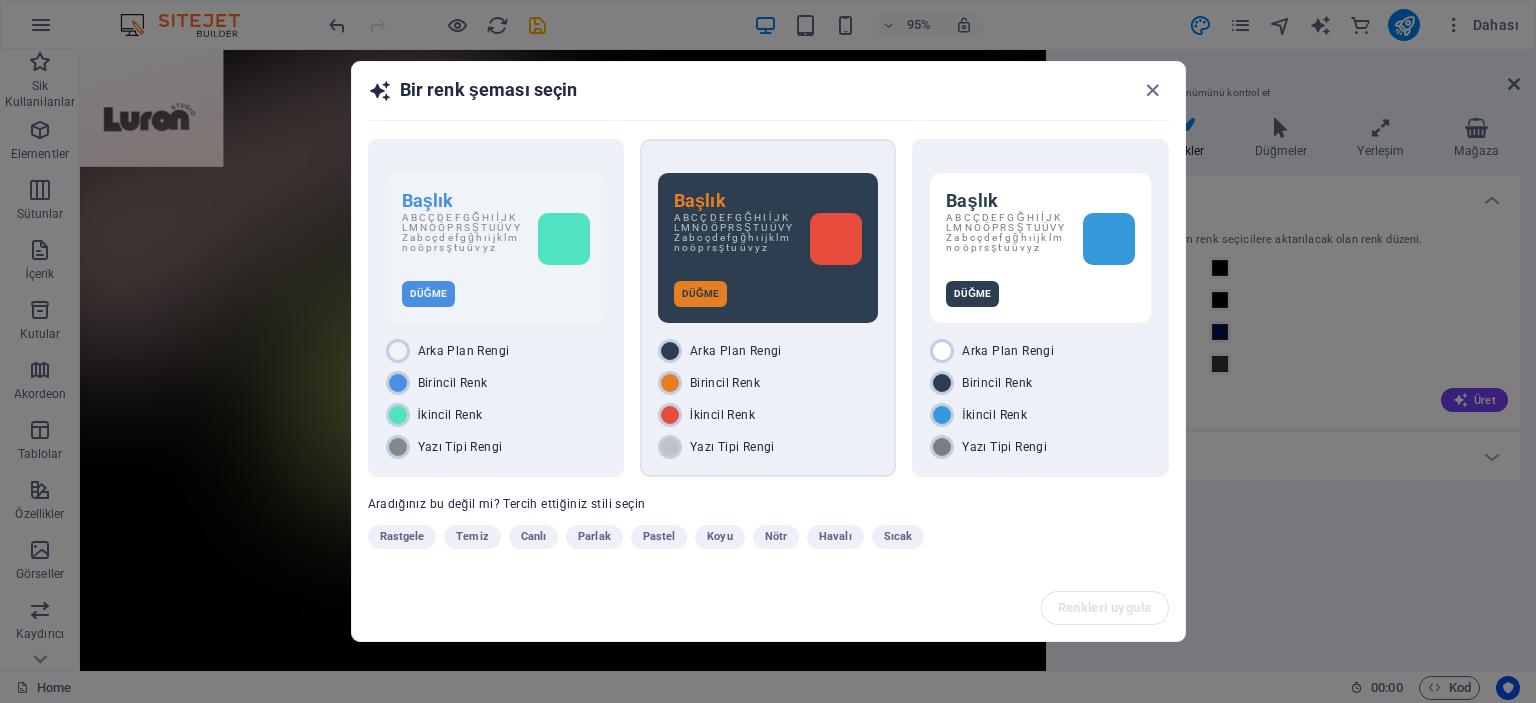 click on "Başlık A B C Ç D E F G Ğ H I İ J K L M N O Ö P R S Ş T U Ü V Y Z
a b c ç d e f g ğ h ı i j k l m n o ö p r s ş t u ü v y z Düğme" at bounding box center [768, 248] 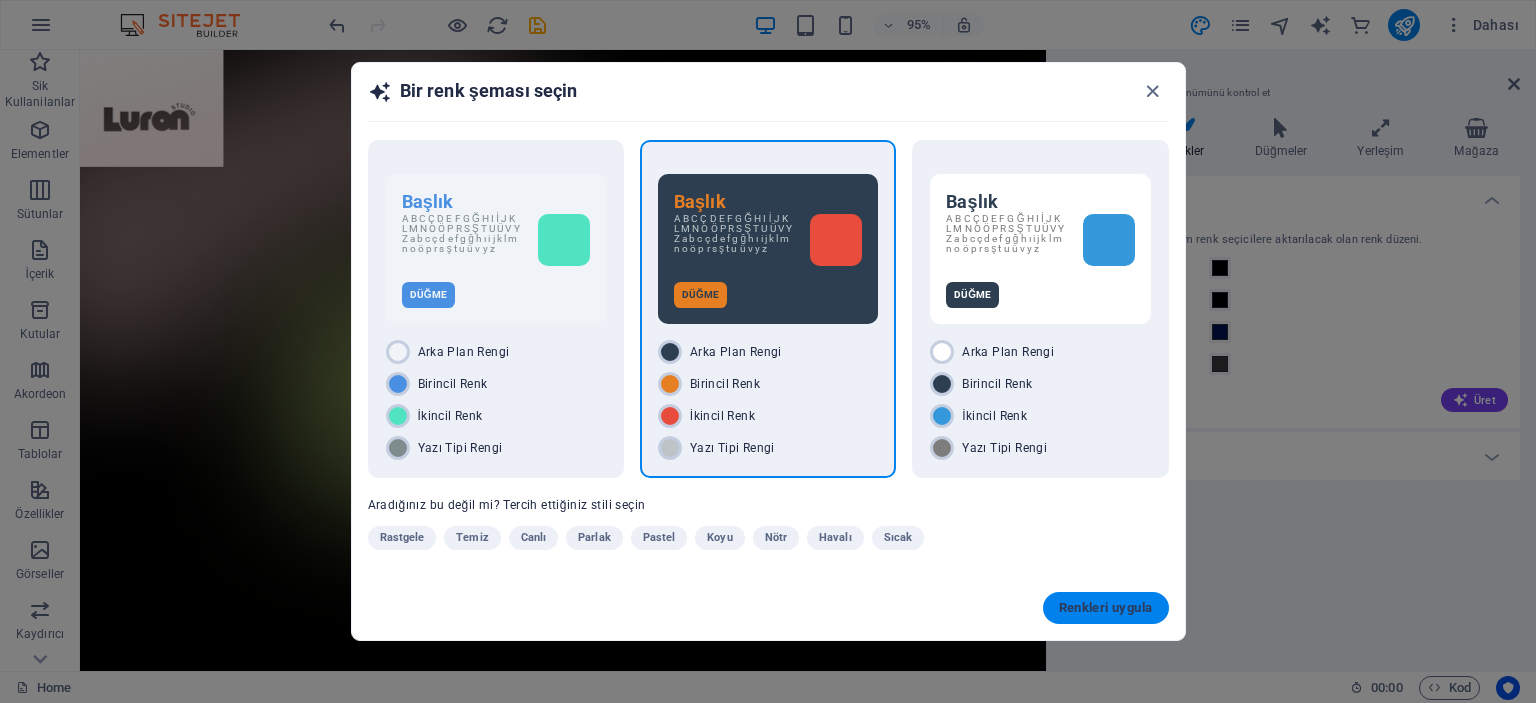 click on "Renkleri uygula" at bounding box center (1106, 608) 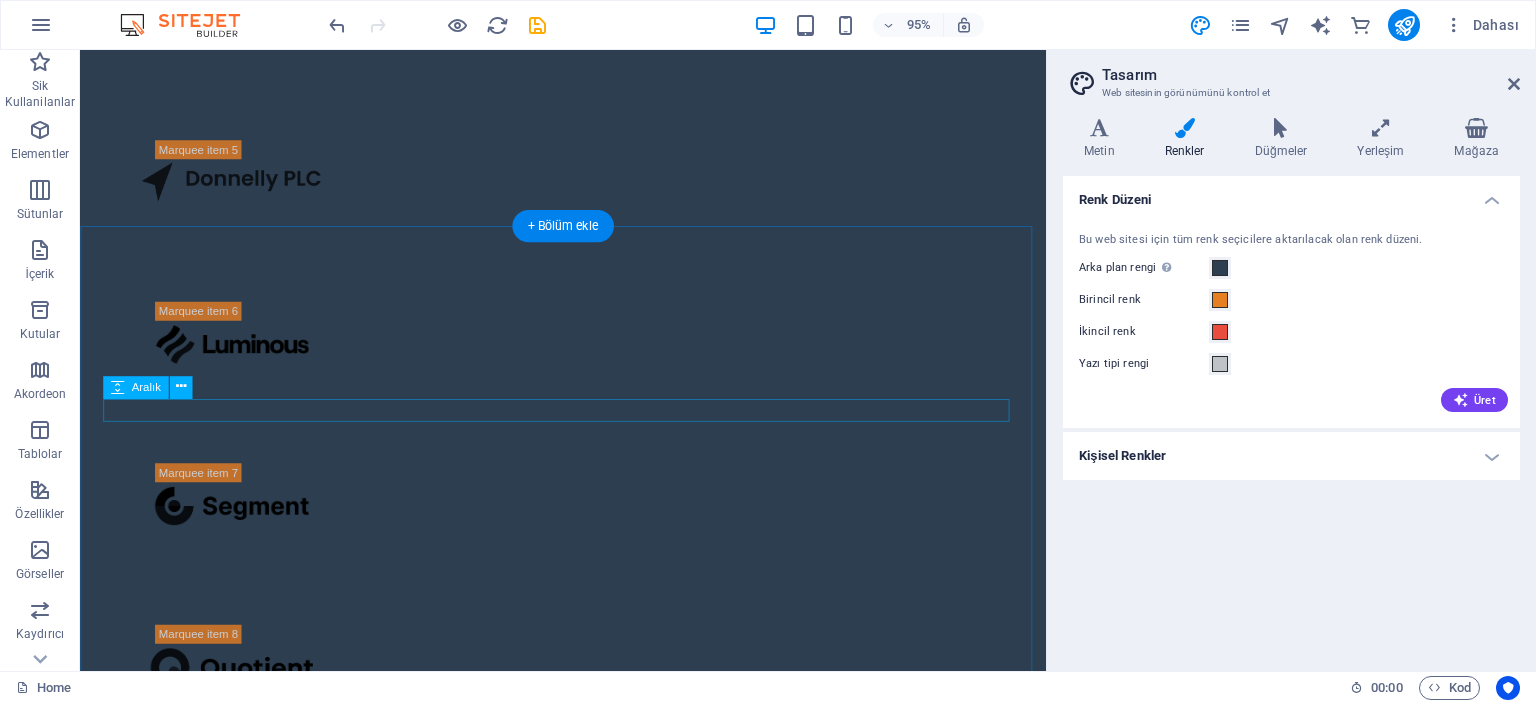 scroll, scrollTop: 920, scrollLeft: 0, axis: vertical 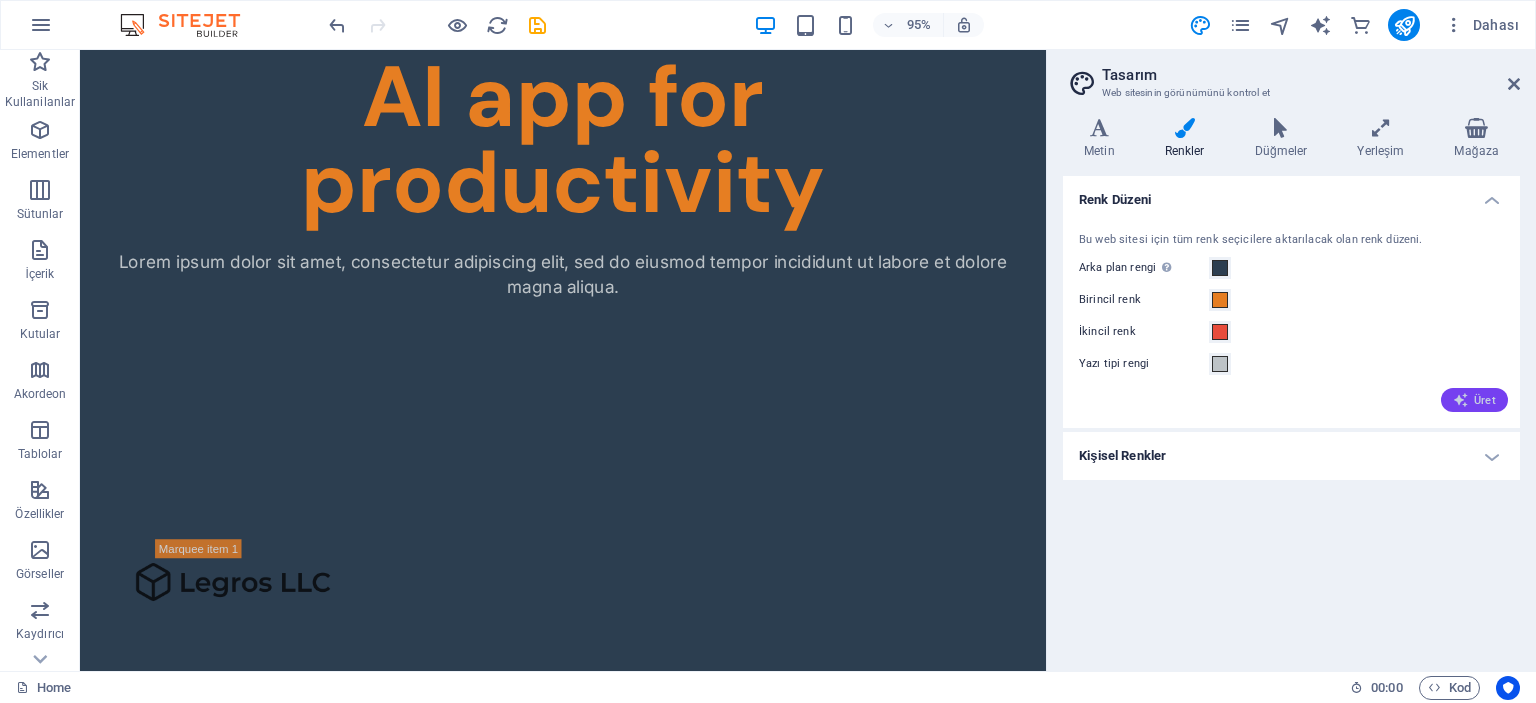 click on "Üret" at bounding box center (1474, 400) 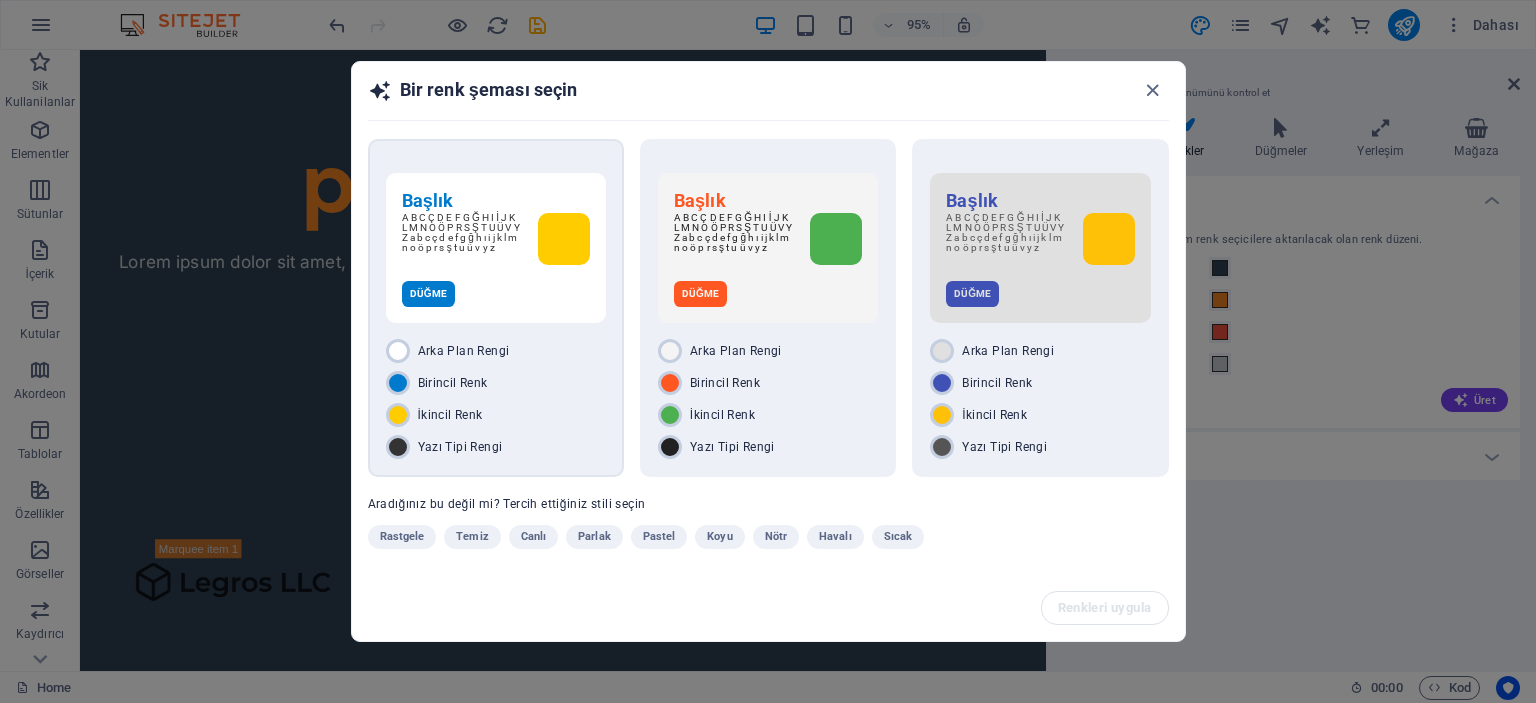 click on "Düğme" at bounding box center (496, 294) 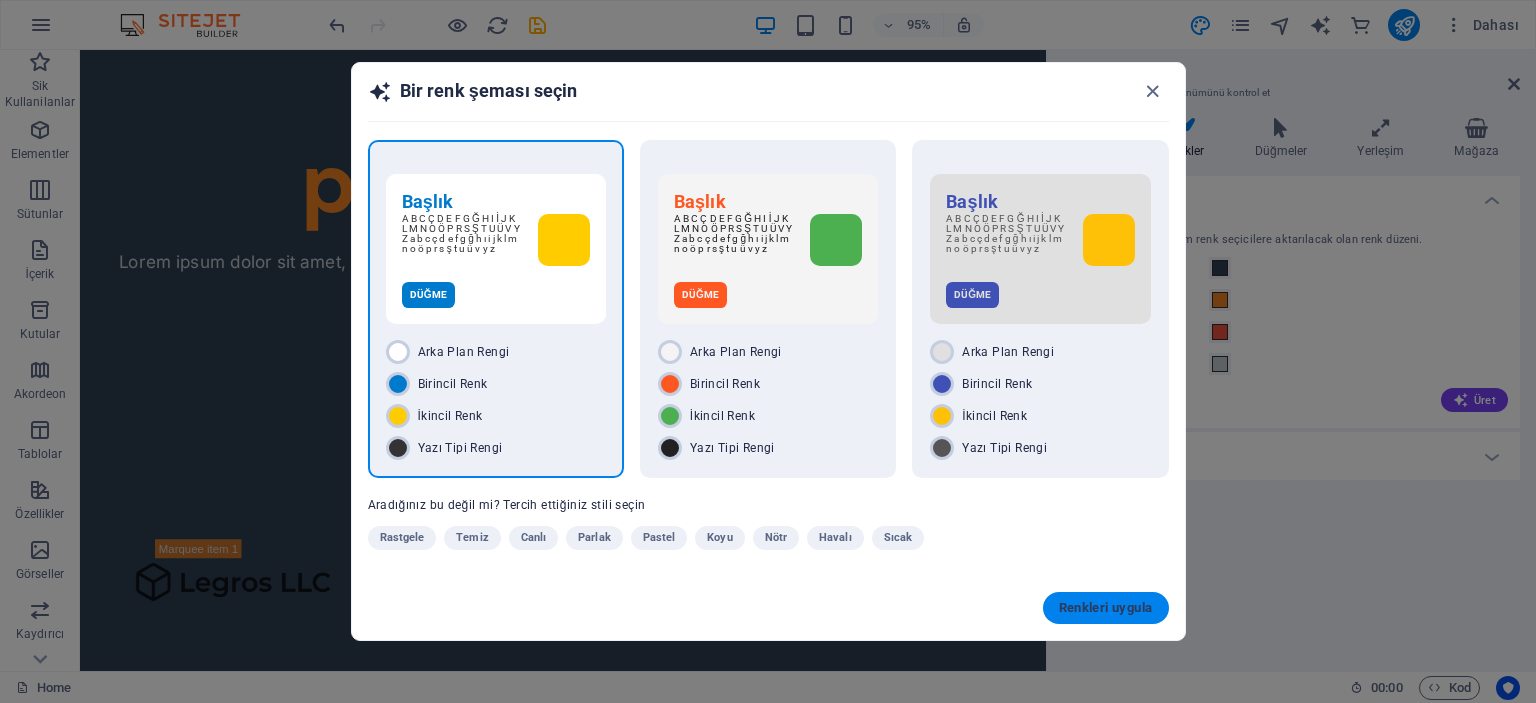 click on "Renkleri uygula" at bounding box center [1106, 608] 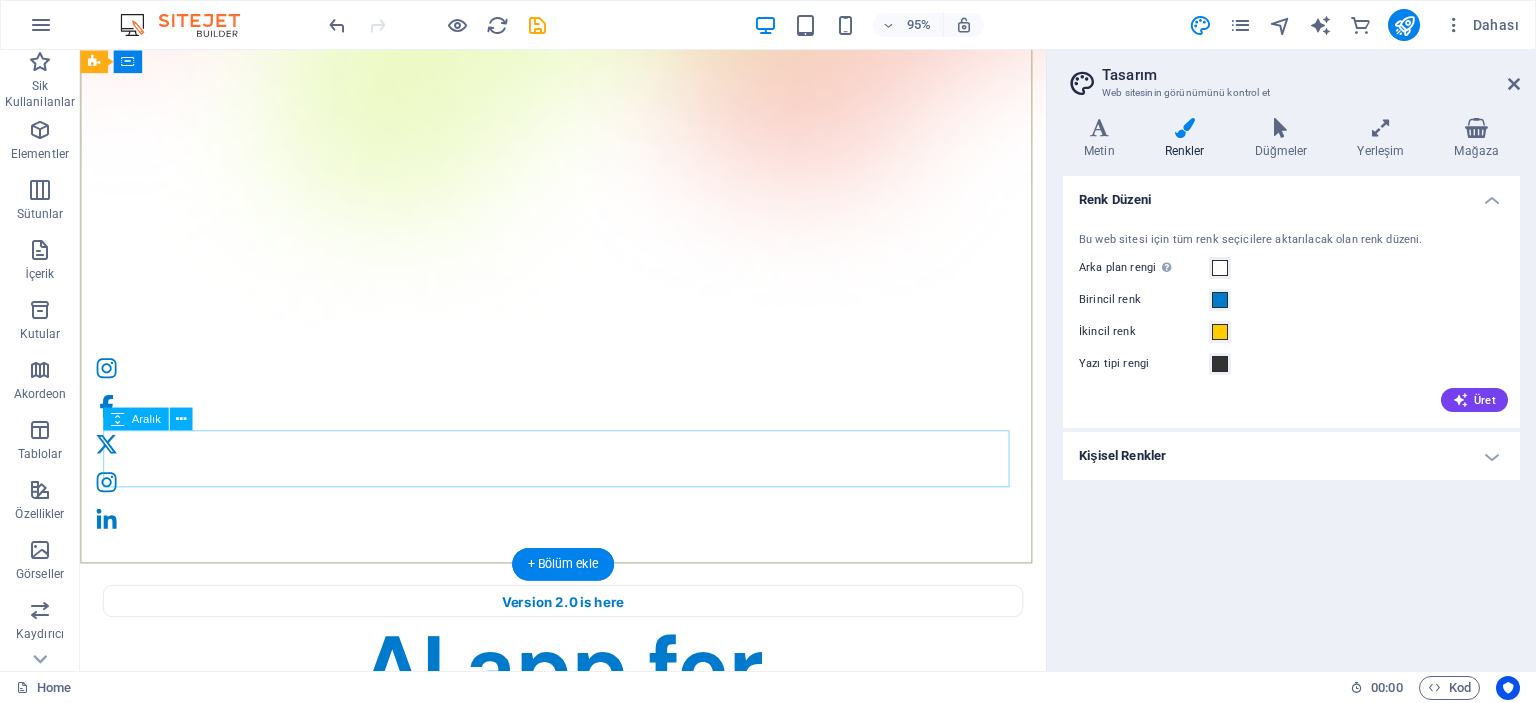 scroll, scrollTop: 0, scrollLeft: 0, axis: both 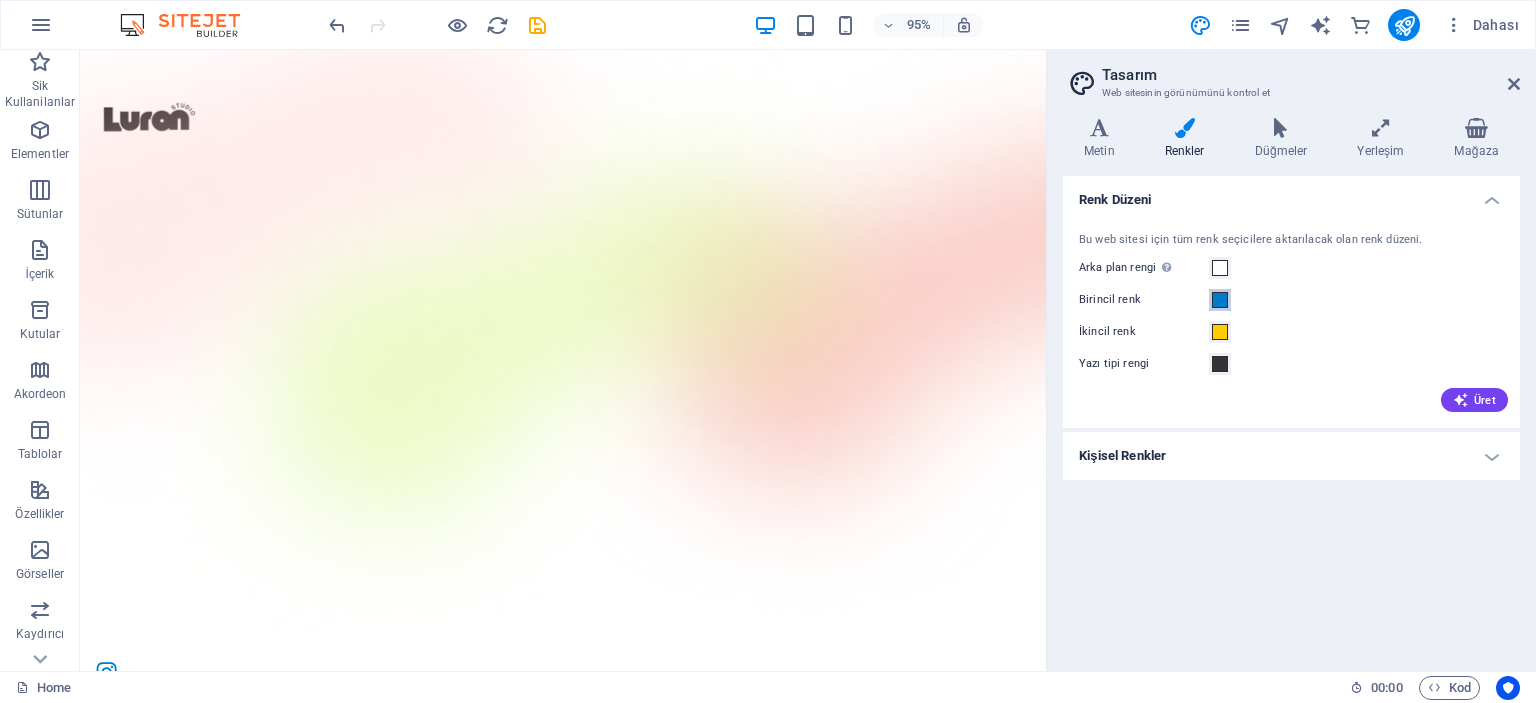 click at bounding box center [1220, 300] 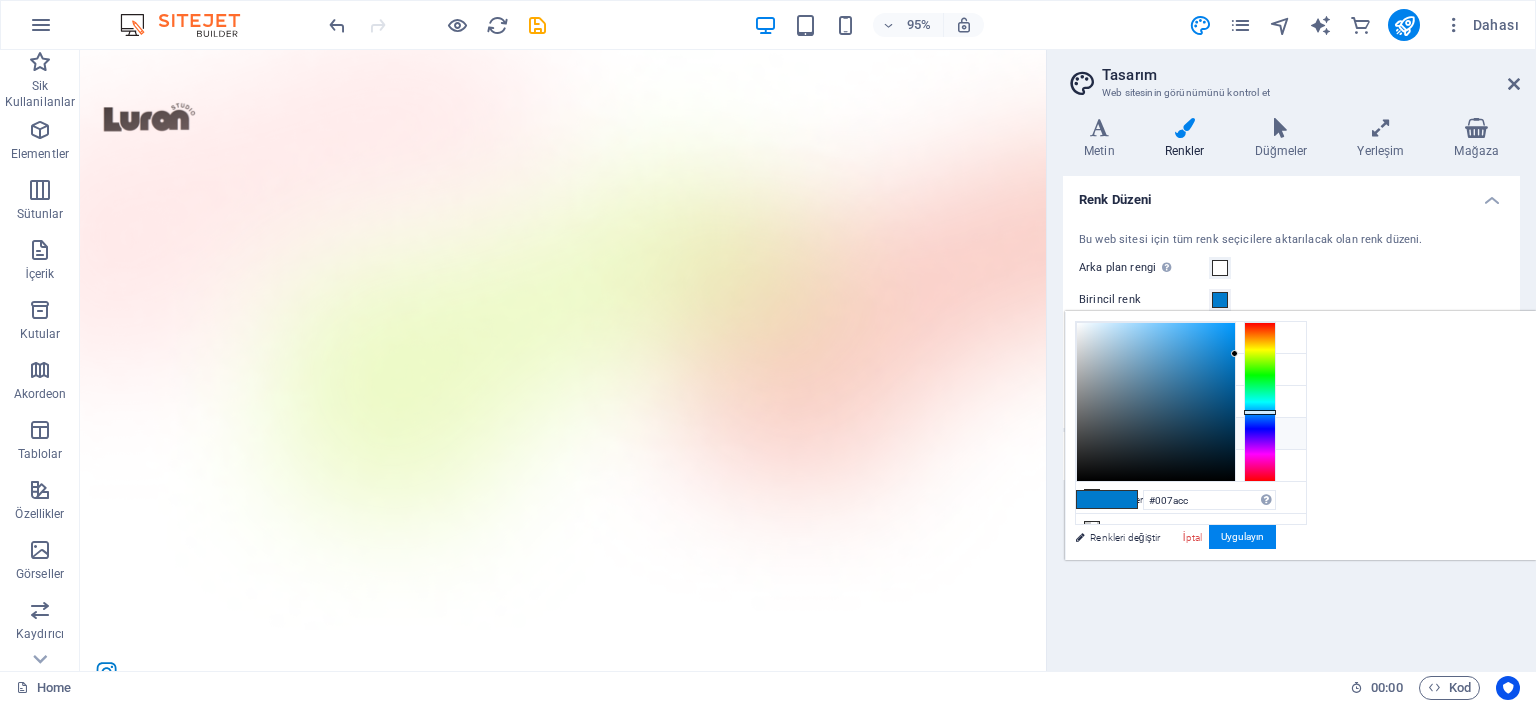 click at bounding box center [1092, 433] 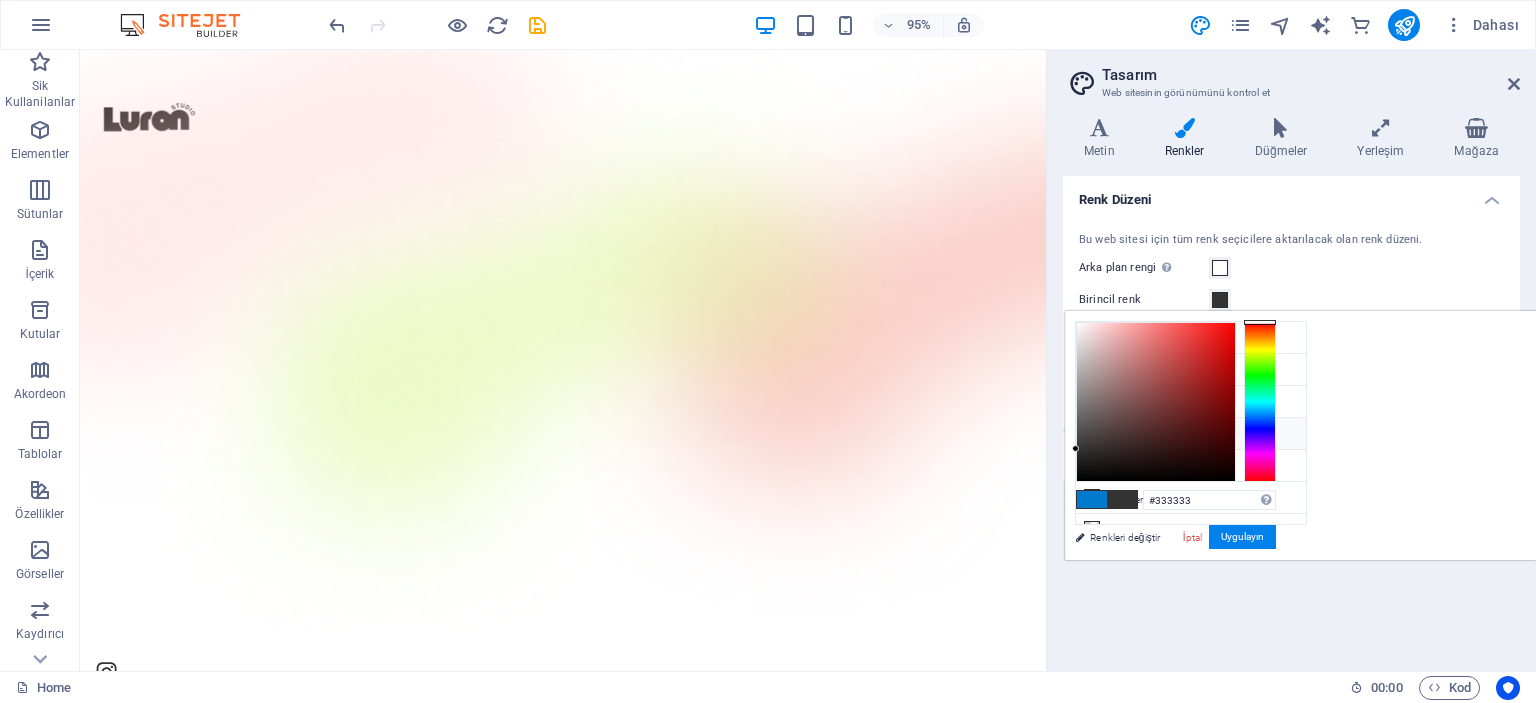 click on "Yazı tipi rengi
#333333" at bounding box center [1191, 434] 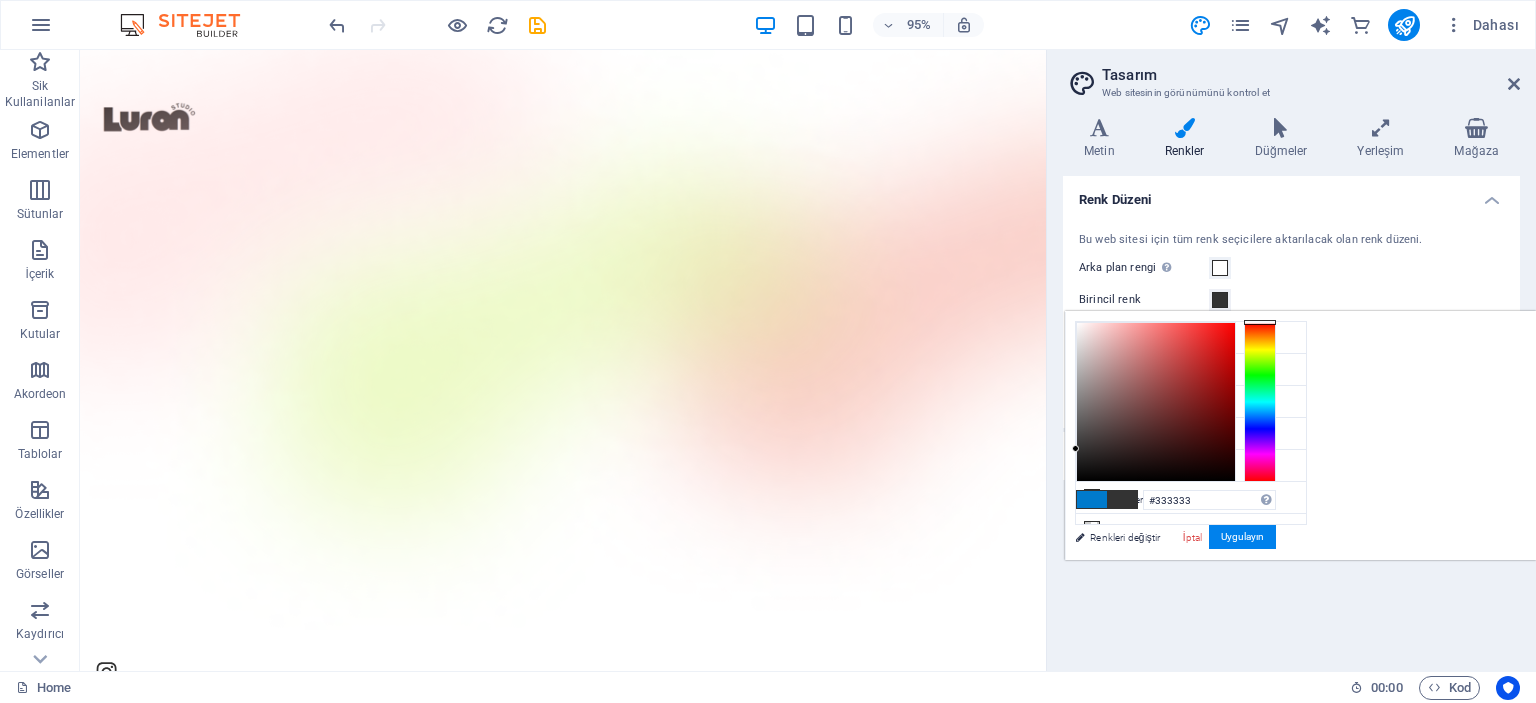 click on "Renk Düzeni Bu web sitesi için tüm renk seçicilere aktarılacak olan renk düzeni. Arka plan rengi Sadece başka arka planlar tarafından kapsanmıyorsa görünür. Birincil renk İkincil renk Yazı tipi rengi Üret Kişisel Renkler Özel renk 1 Özel renk 2 Özel renk 3 Özel renk 4 Özel renk 5" at bounding box center [1291, 415] 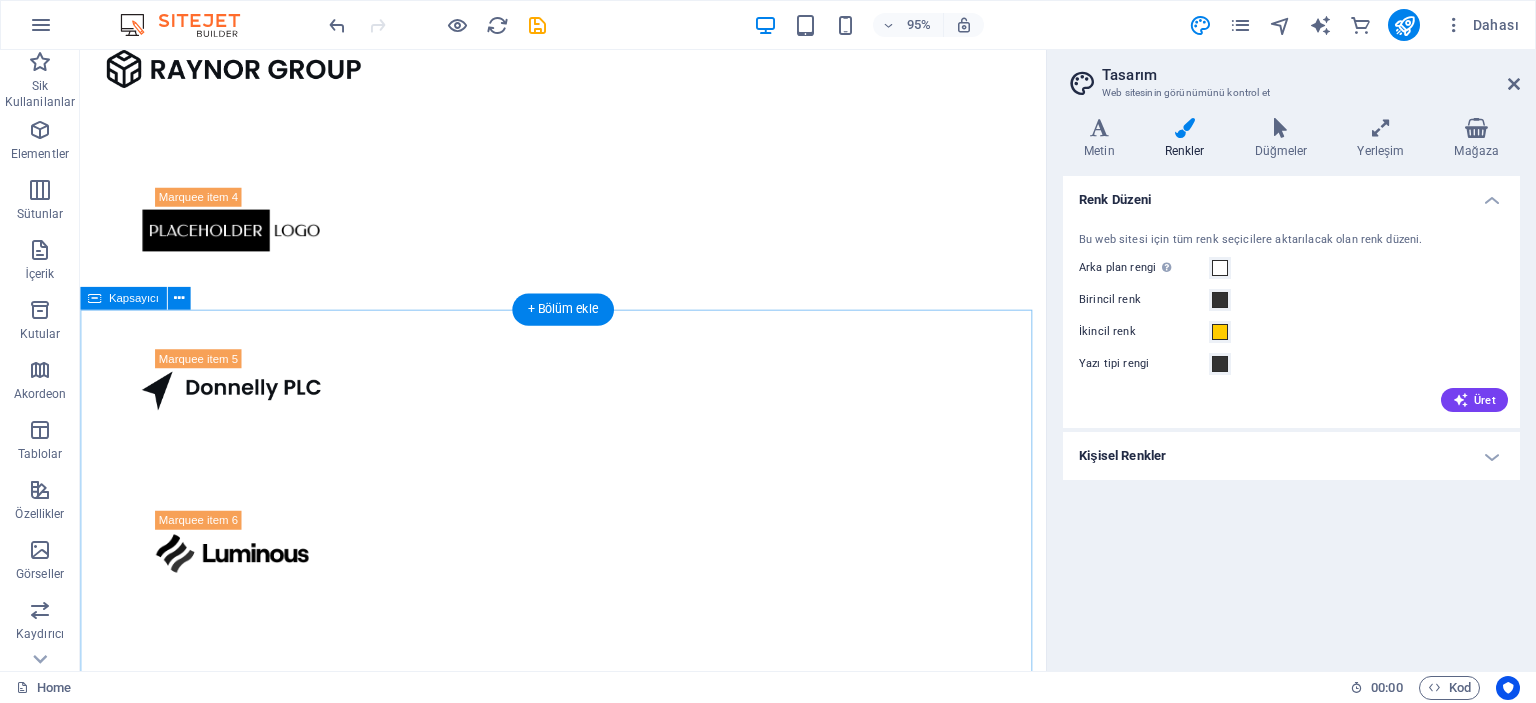 scroll, scrollTop: 1300, scrollLeft: 0, axis: vertical 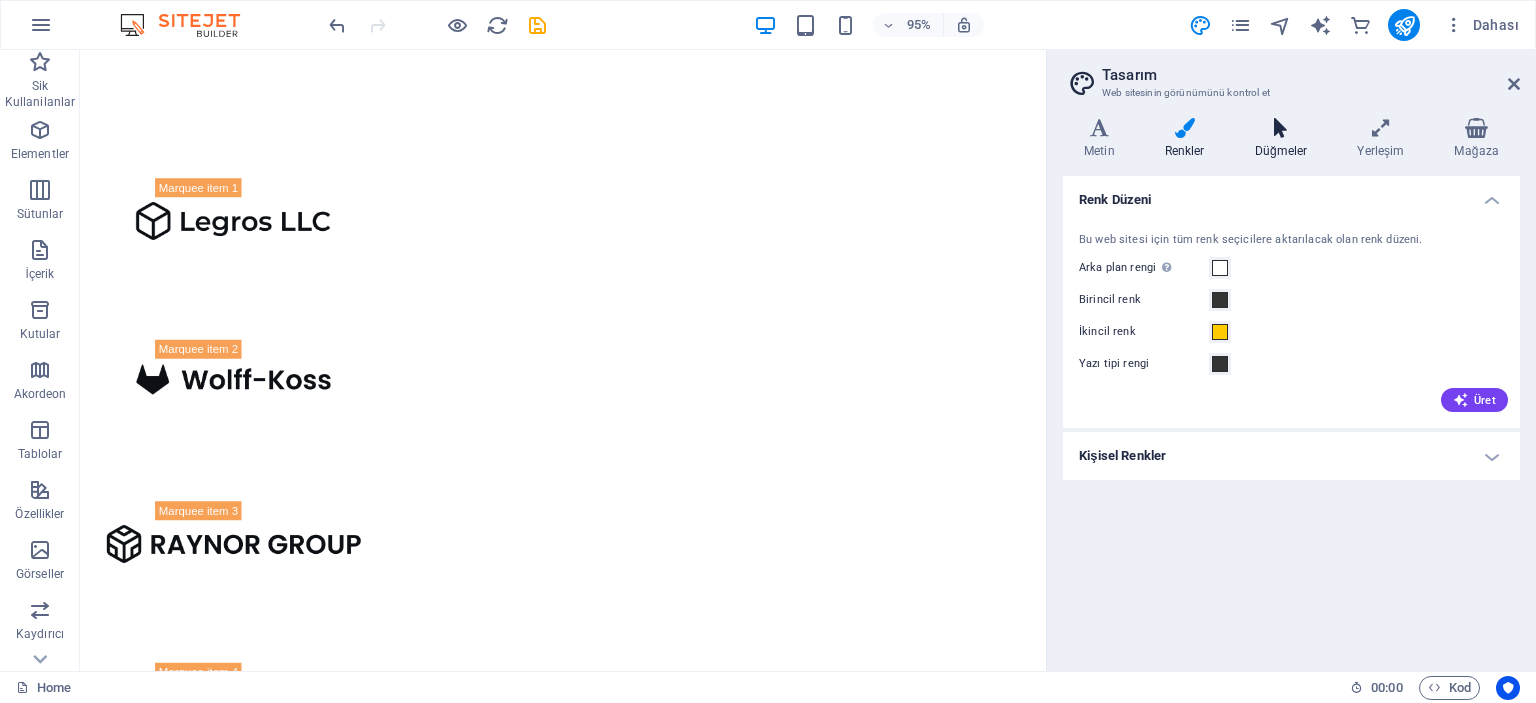 click at bounding box center (1281, 128) 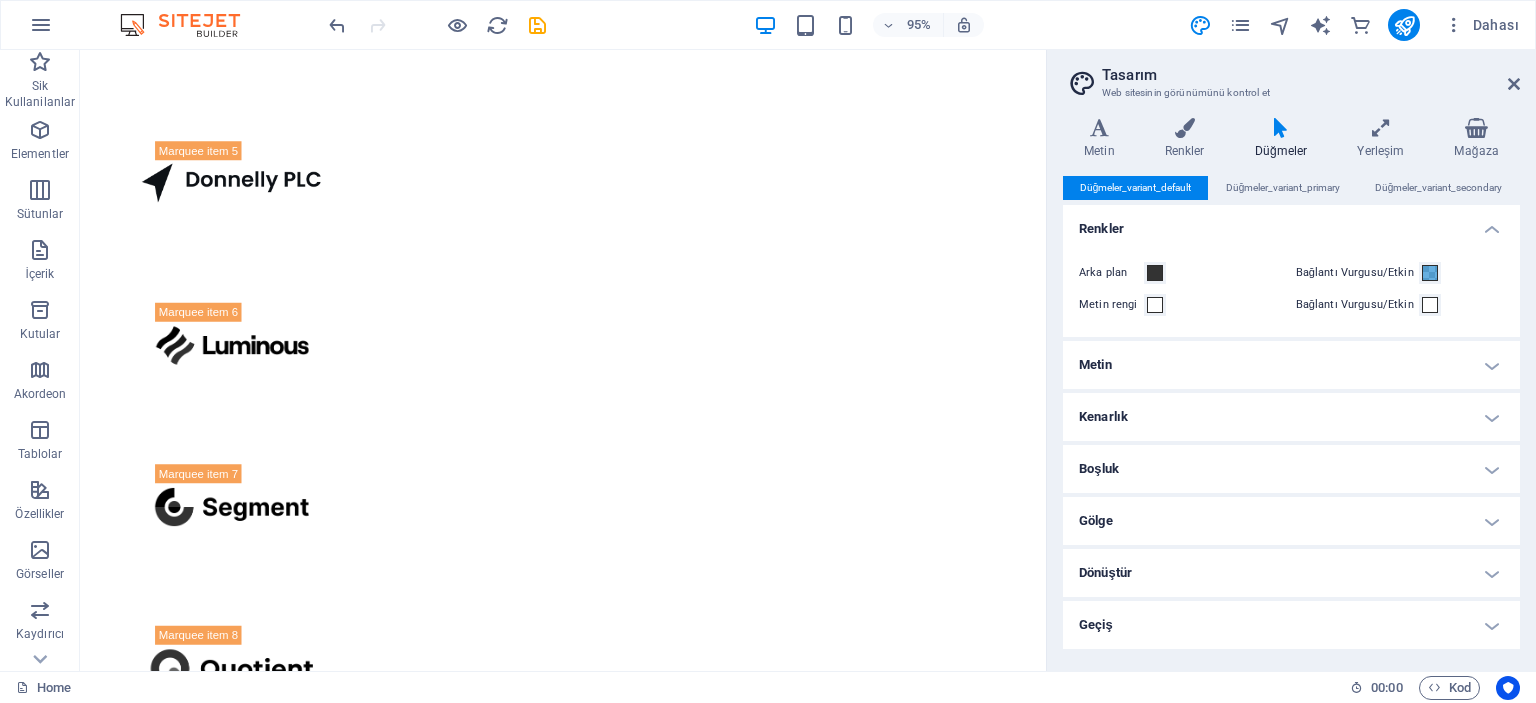 scroll, scrollTop: 2300, scrollLeft: 0, axis: vertical 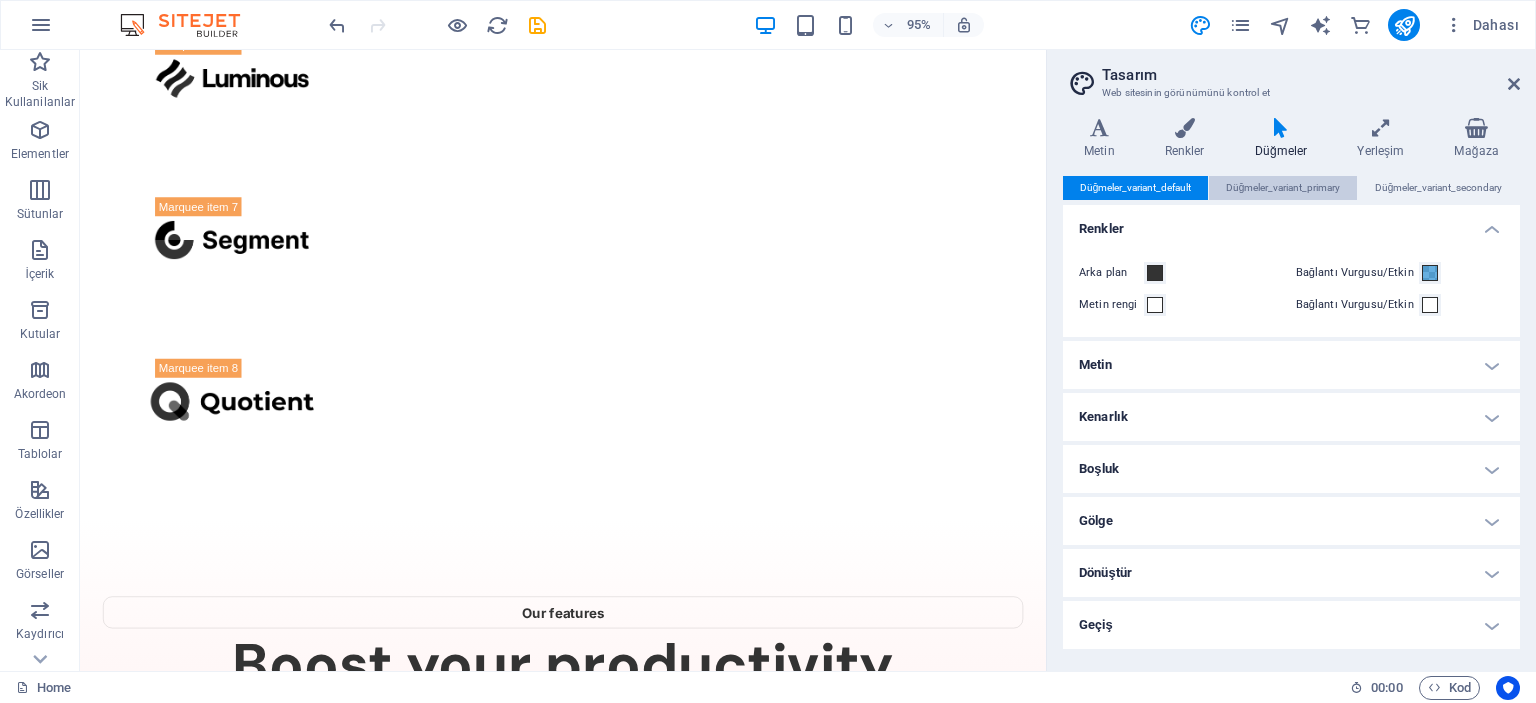 click on "Düğmeler_variant_primary" at bounding box center [1283, 188] 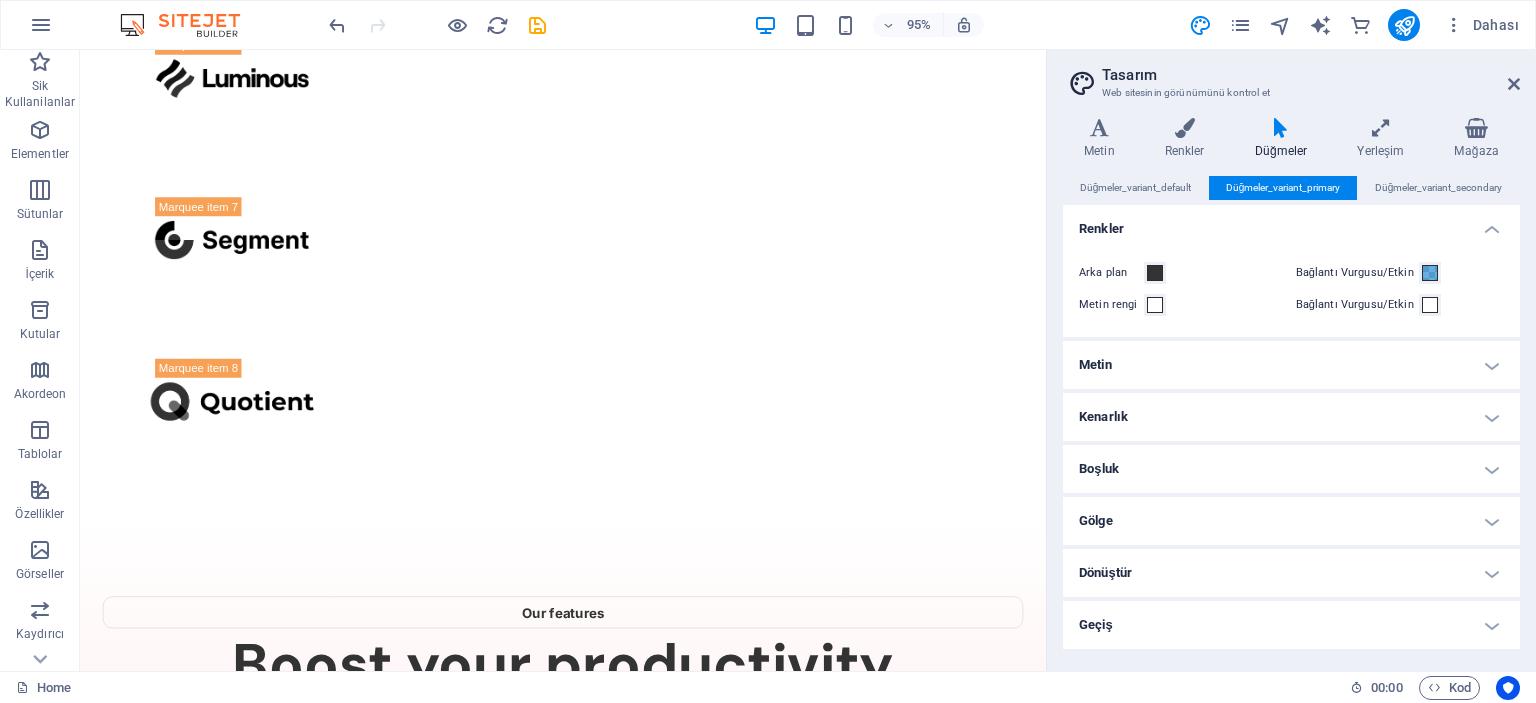click on "Düğmeler_variant_default Düğmeler_variant_primary Düğmeler_variant_secondary" at bounding box center [1291, 188] 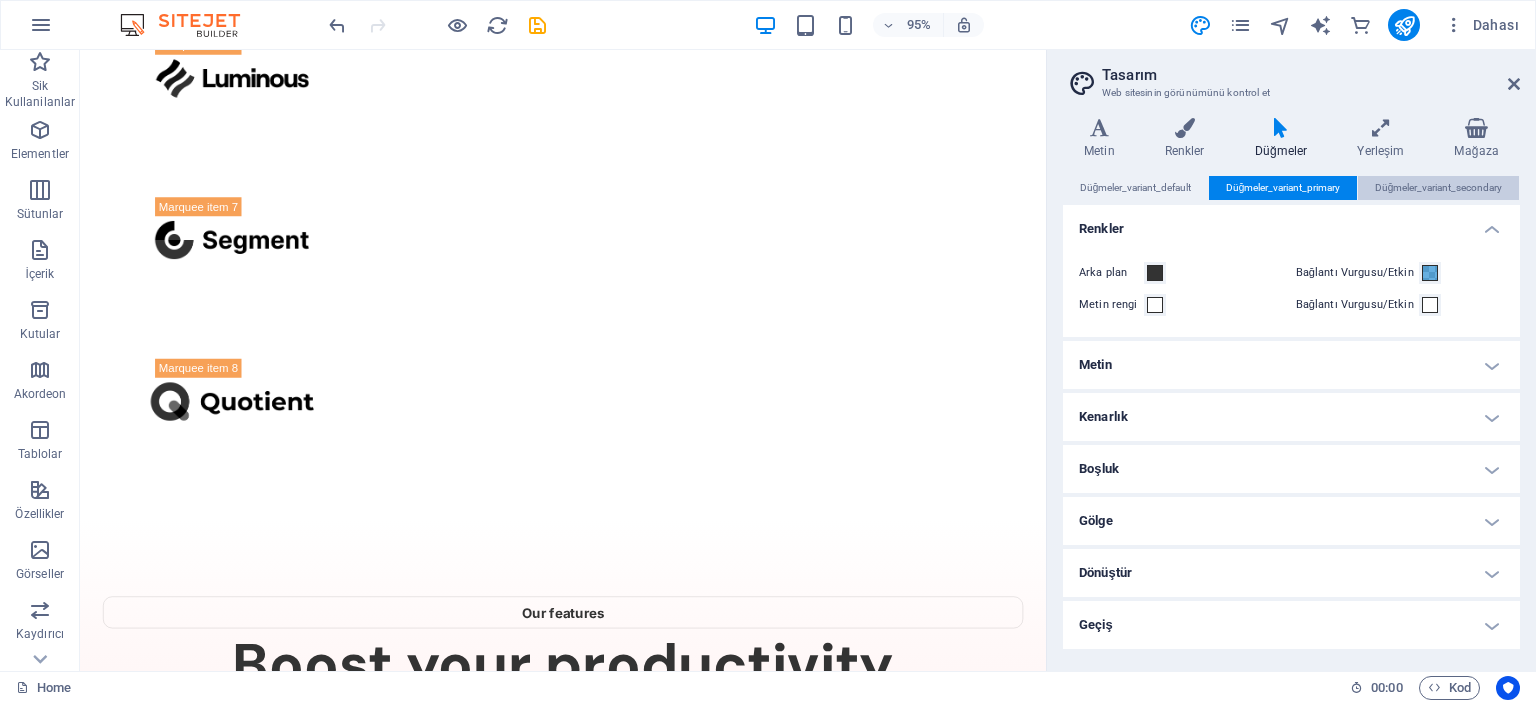 click on "Düğmeler_variant_secondary" at bounding box center [1439, 188] 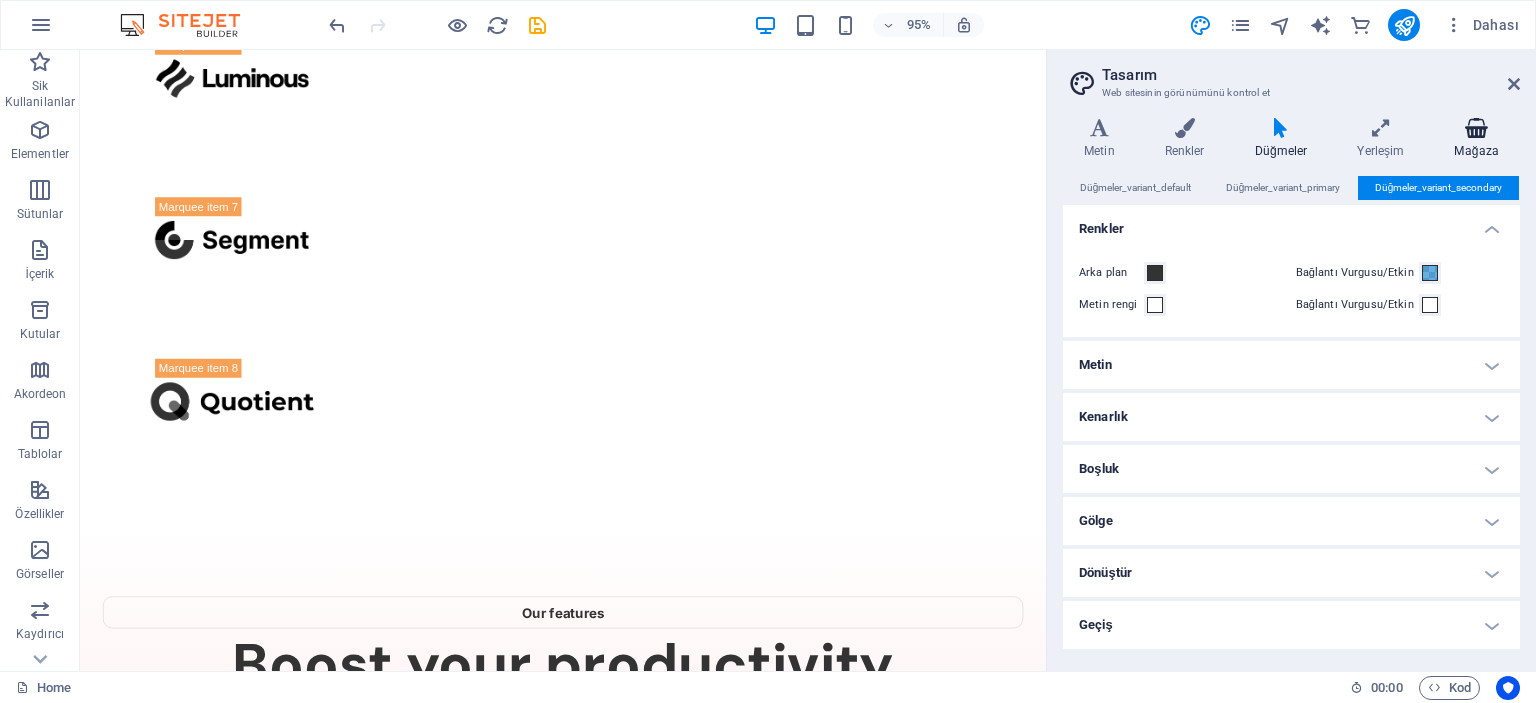 click at bounding box center [1476, 128] 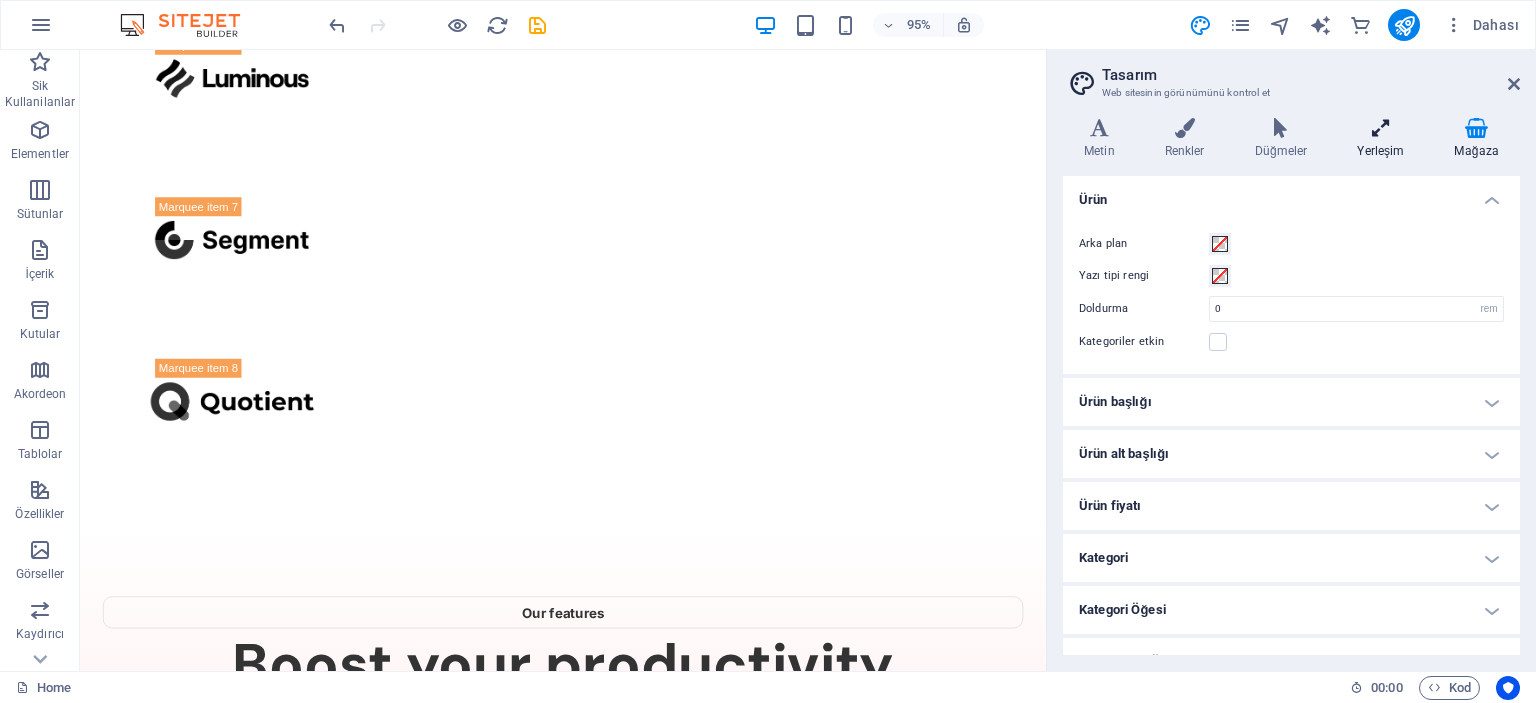 click at bounding box center (1380, 128) 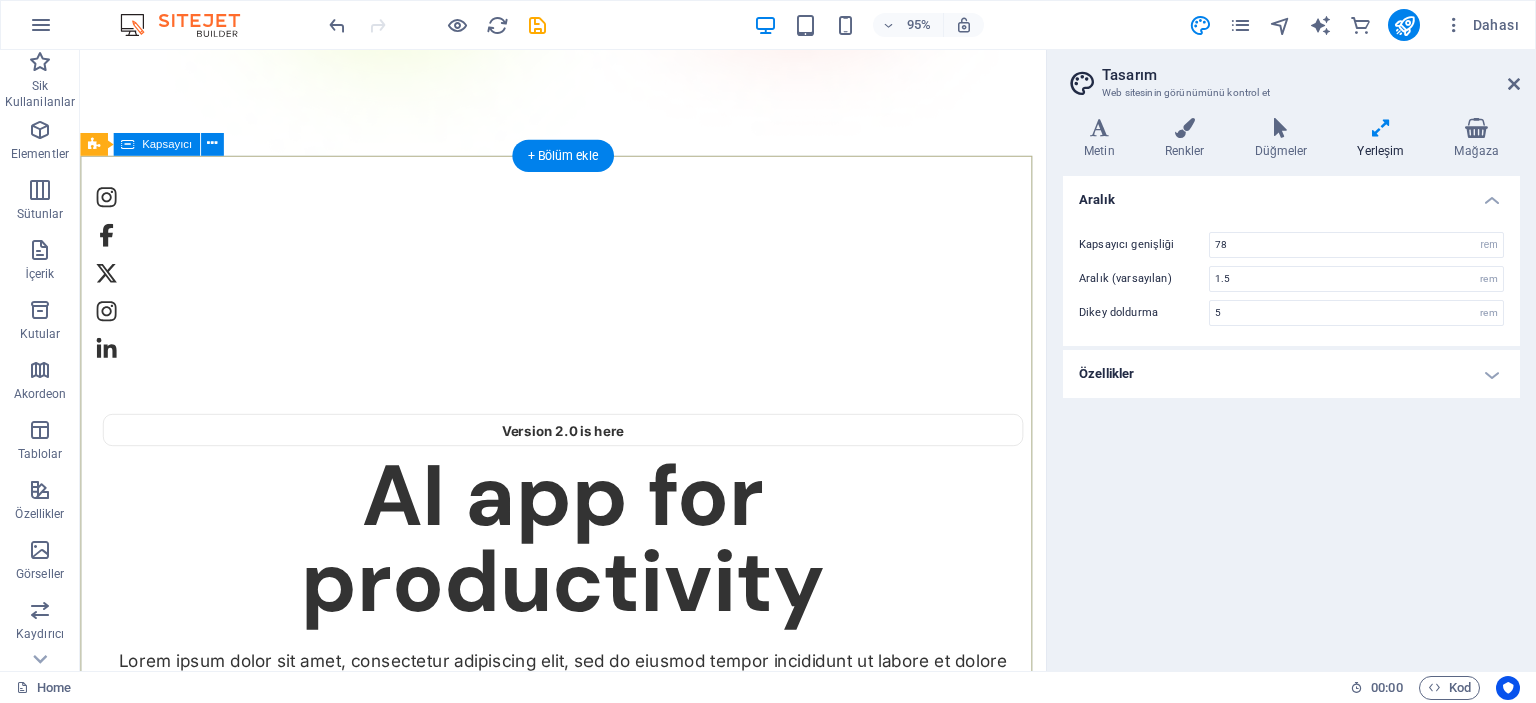 scroll, scrollTop: 0, scrollLeft: 0, axis: both 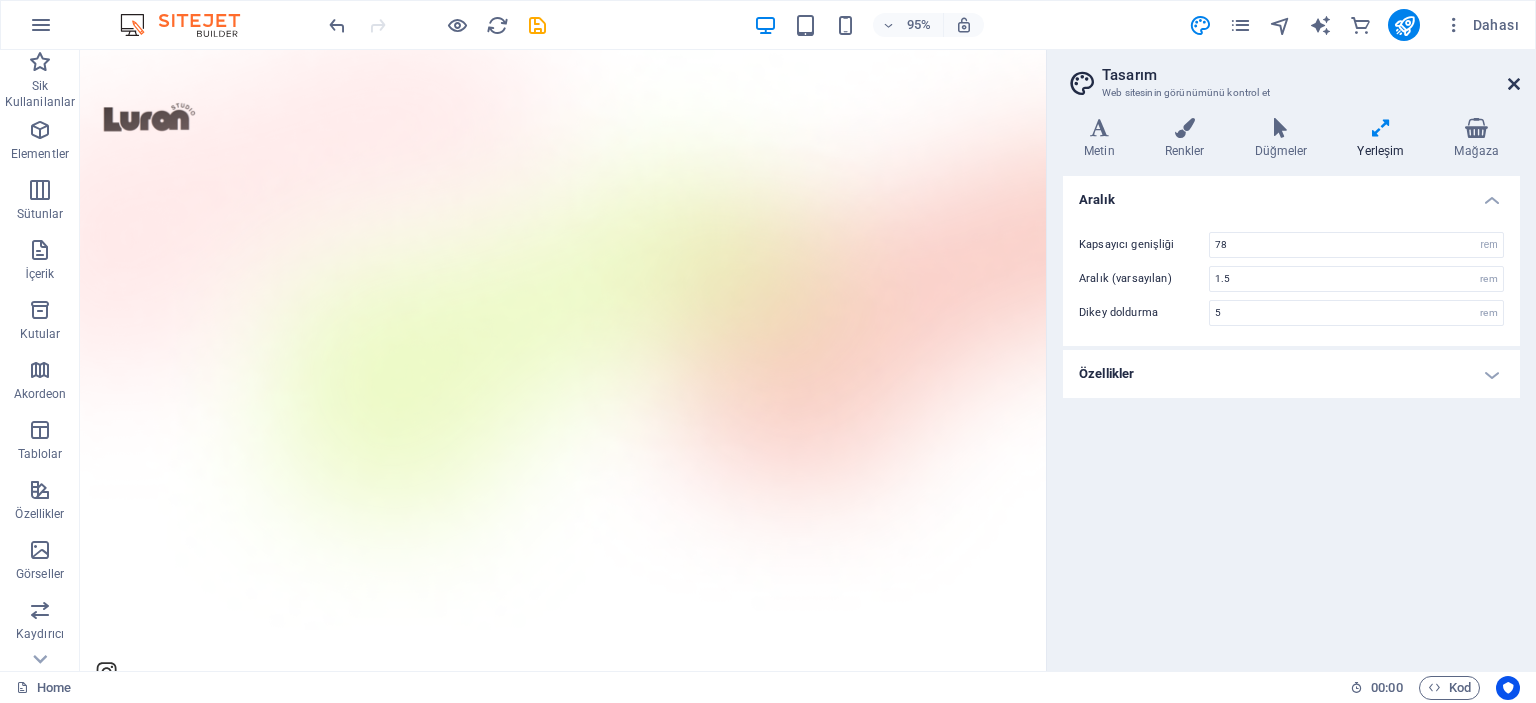 click at bounding box center [1514, 84] 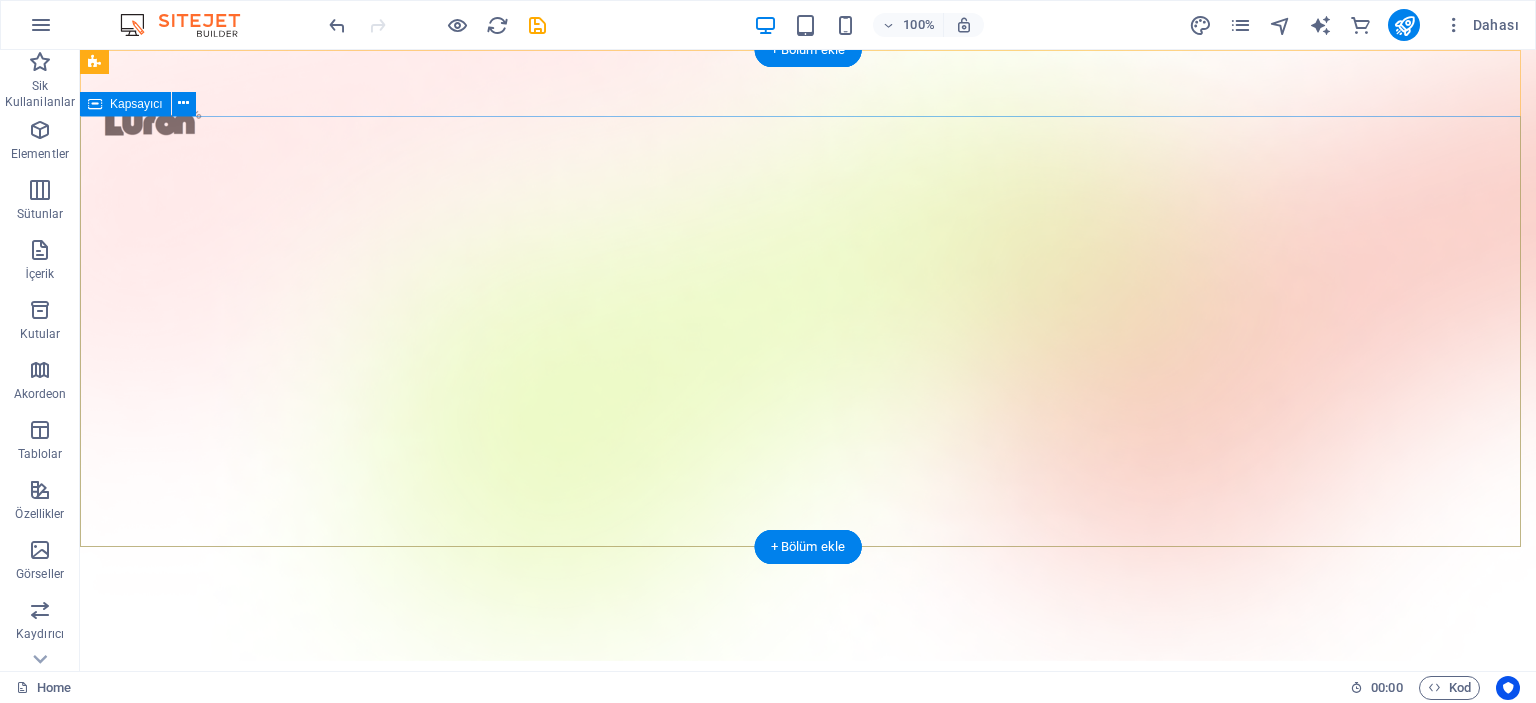 click on "Version 2.0 is here AI app for productivity Lorem ipsum dolor sit amet, consectetur adipiscing elit, sed do eiusmod tempor incididunt ut labore et dolore magna aliqua." at bounding box center [808, 1086] 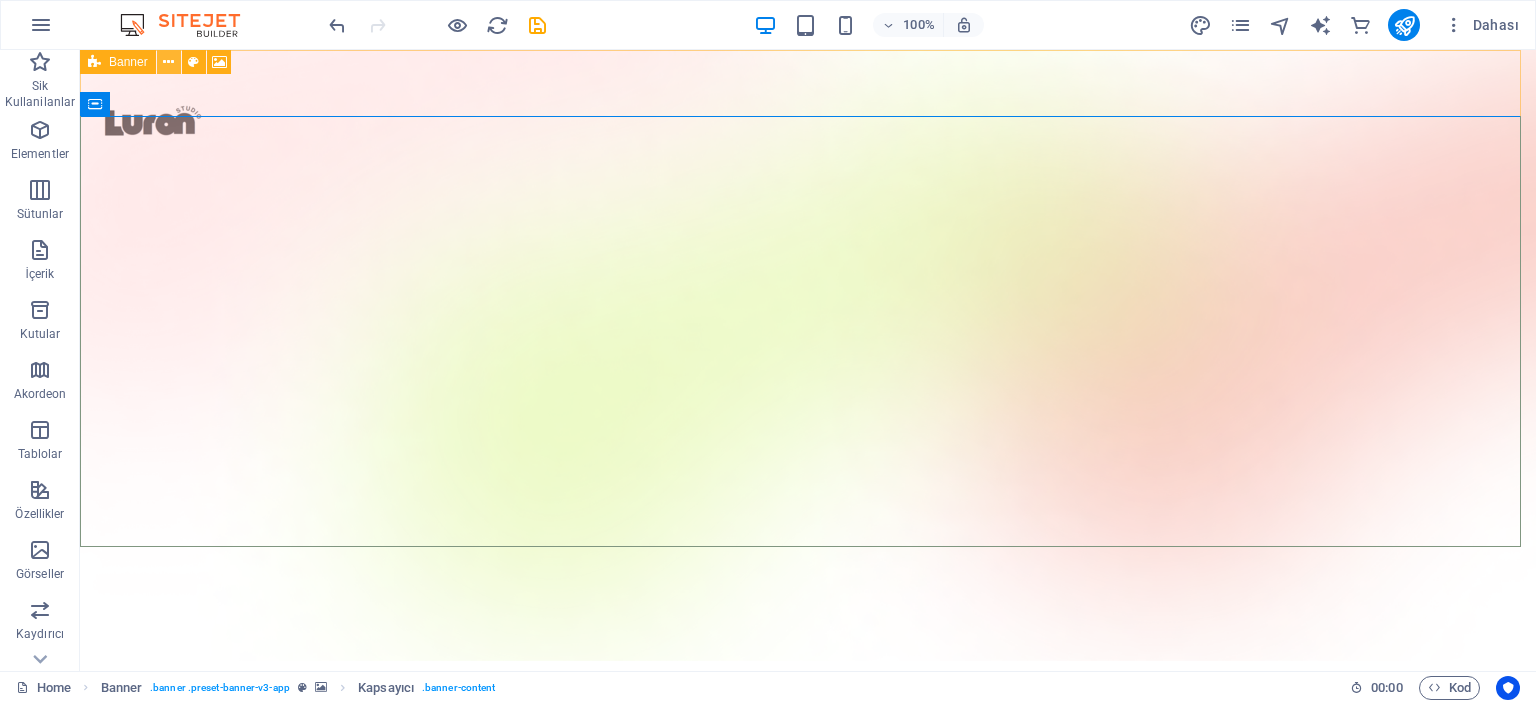 click at bounding box center (169, 62) 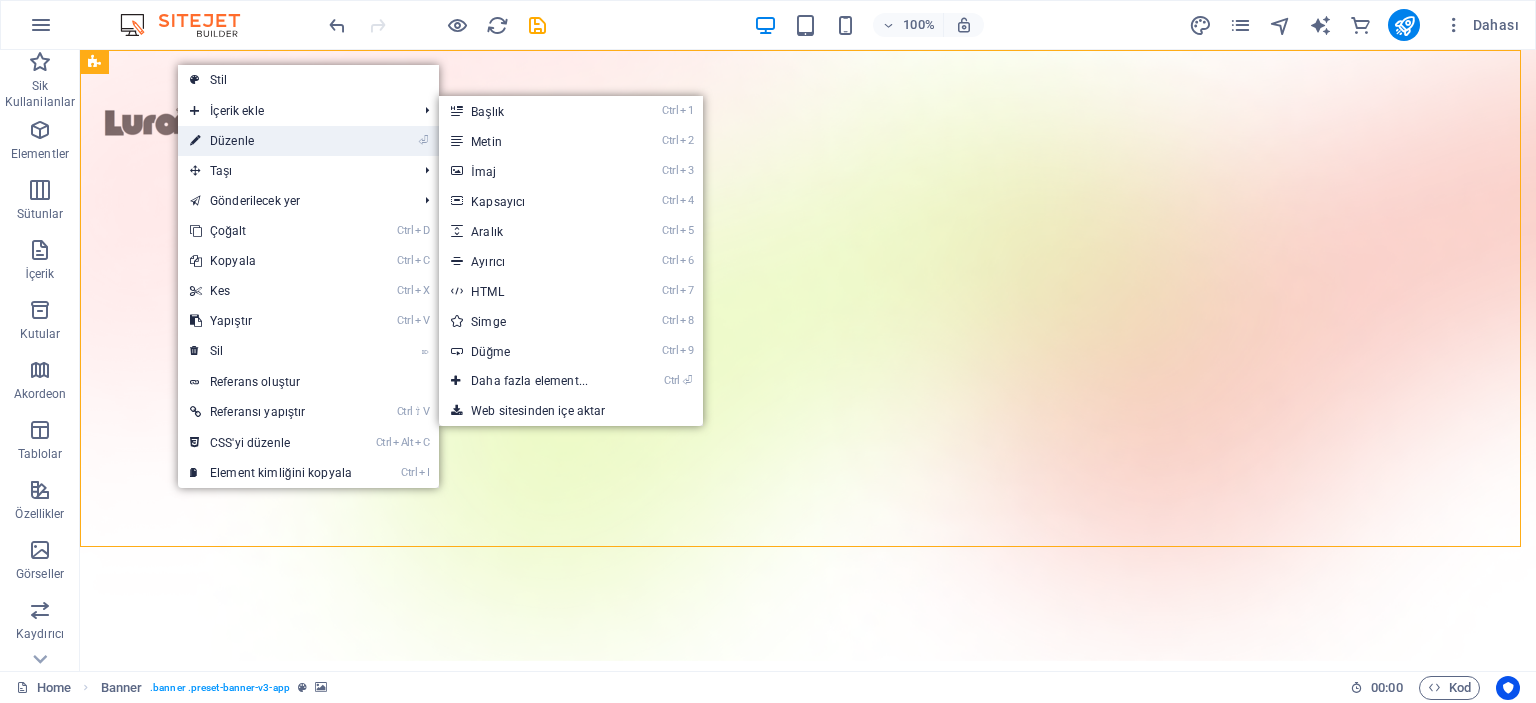 click on "⏎  Düzenle" at bounding box center (271, 141) 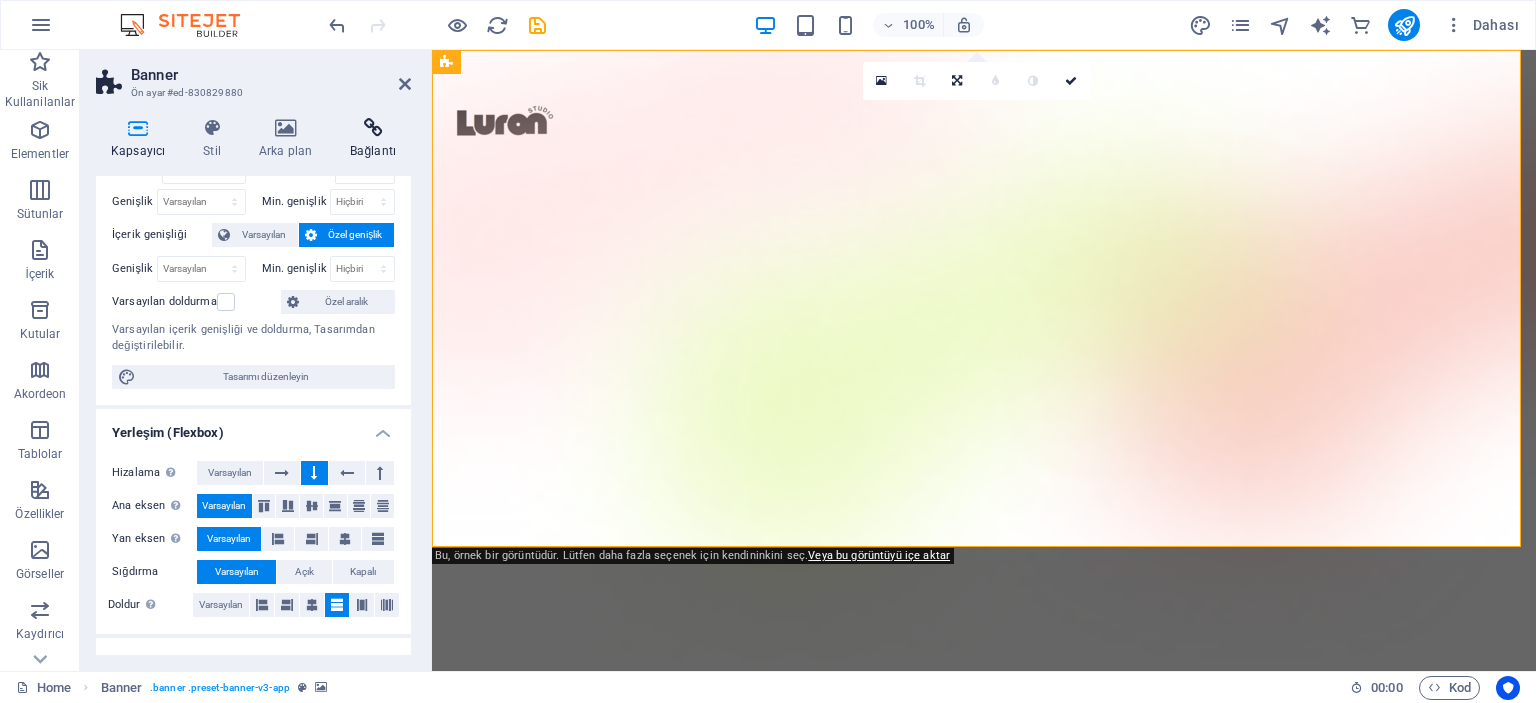 scroll, scrollTop: 0, scrollLeft: 0, axis: both 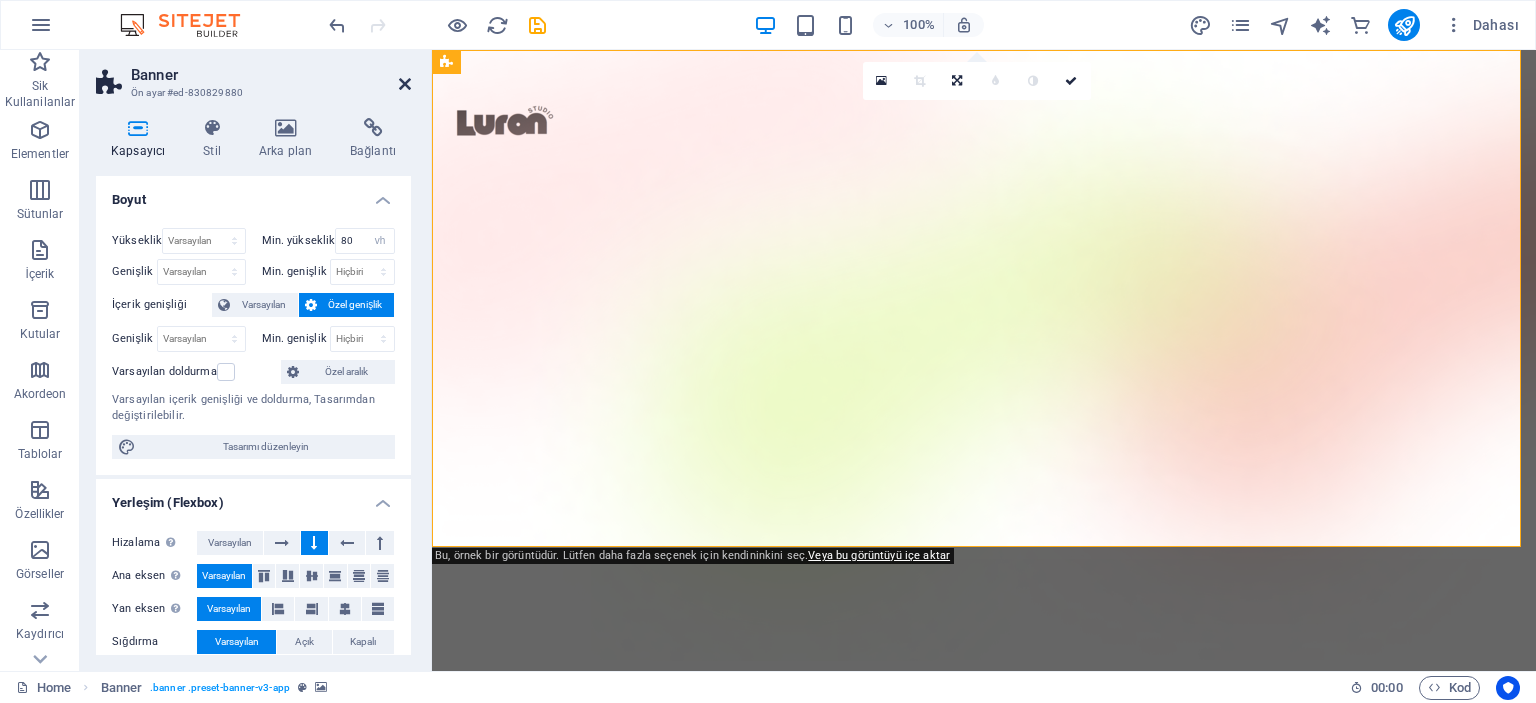 click at bounding box center [405, 84] 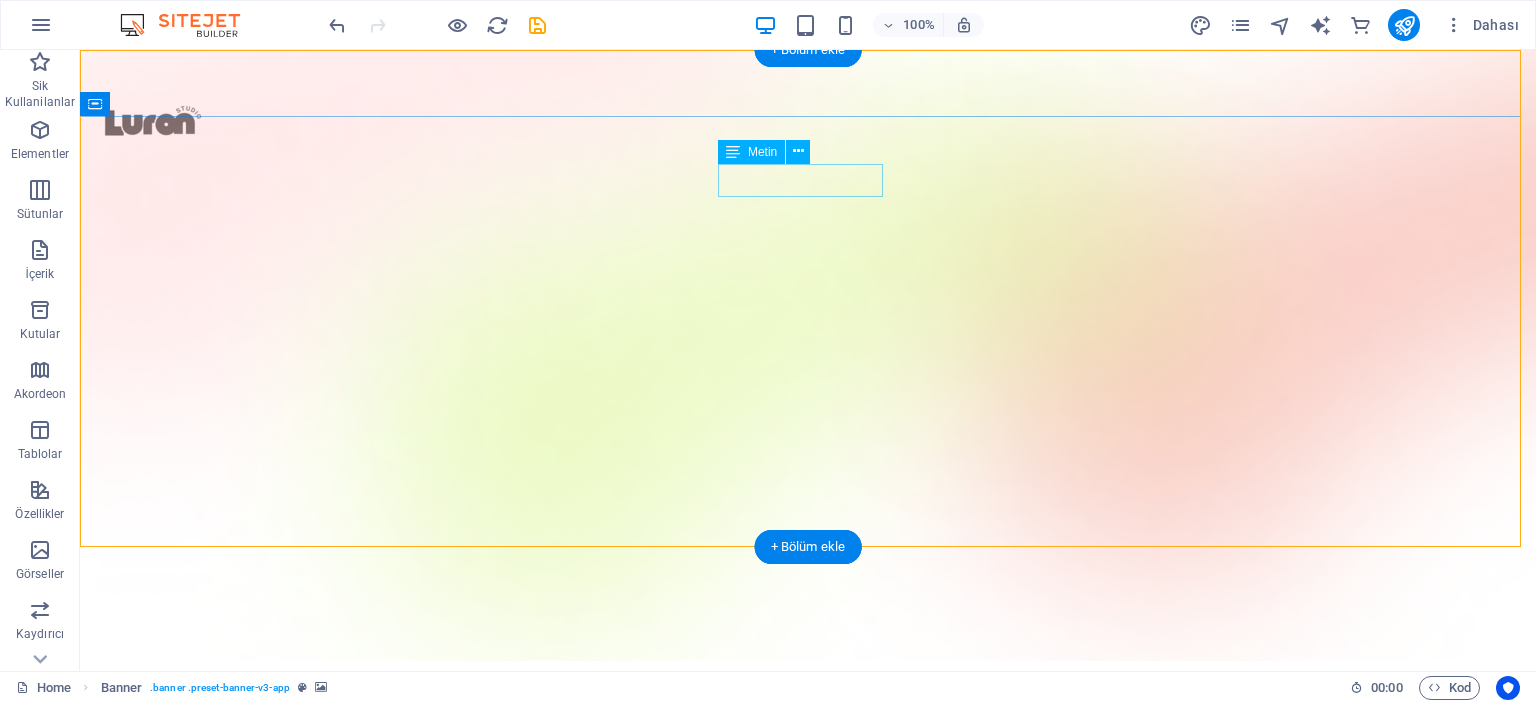 click on "Version 2.0 is here" at bounding box center (808, 950) 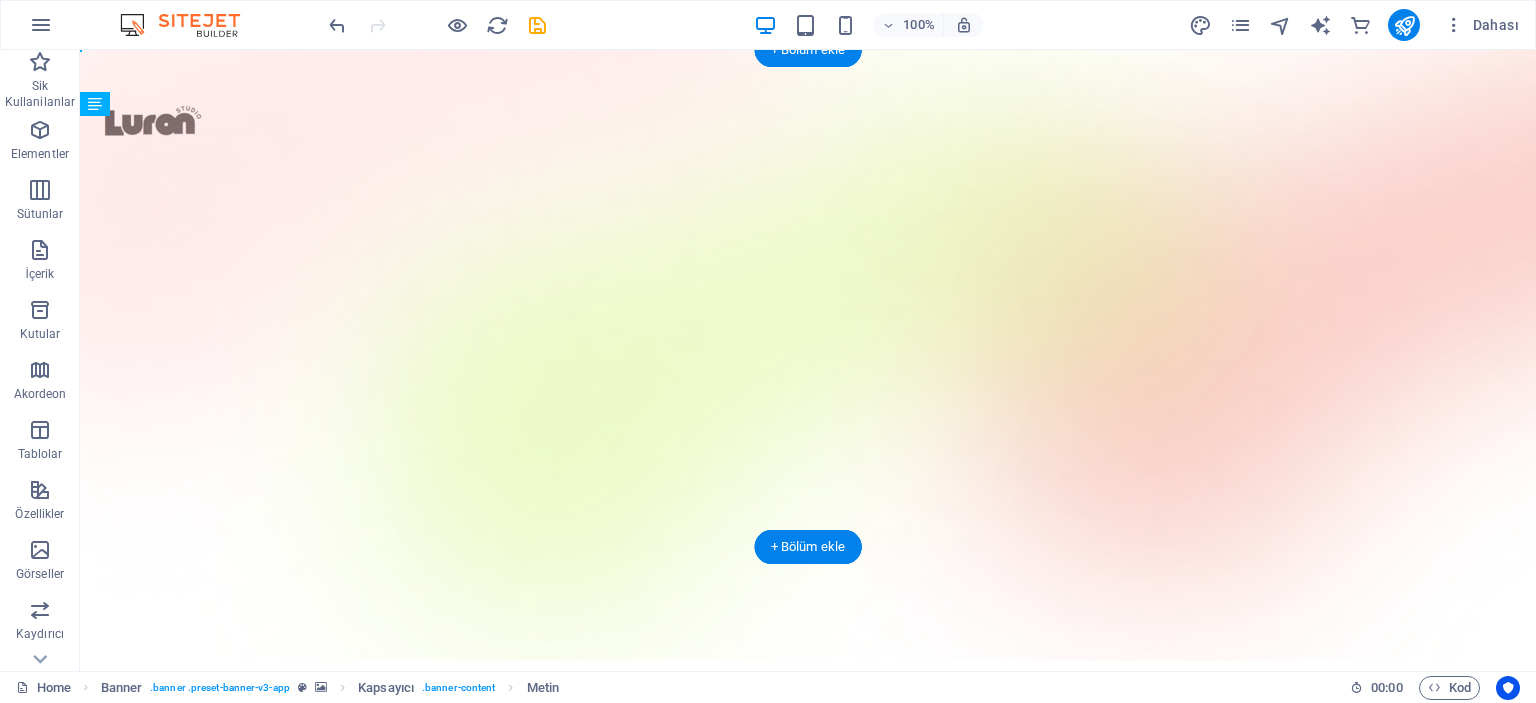 drag, startPoint x: 807, startPoint y: 173, endPoint x: 779, endPoint y: 424, distance: 252.55693 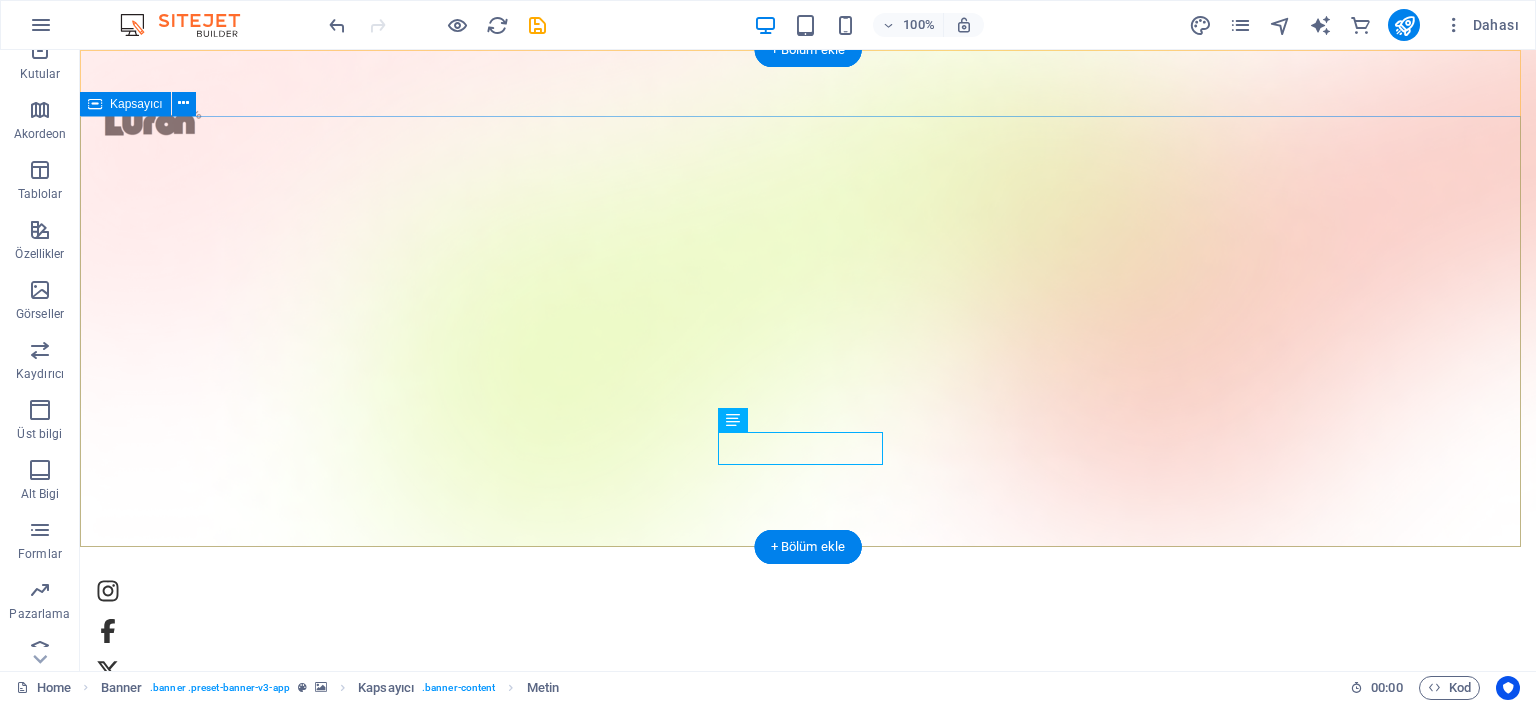 scroll, scrollTop: 338, scrollLeft: 0, axis: vertical 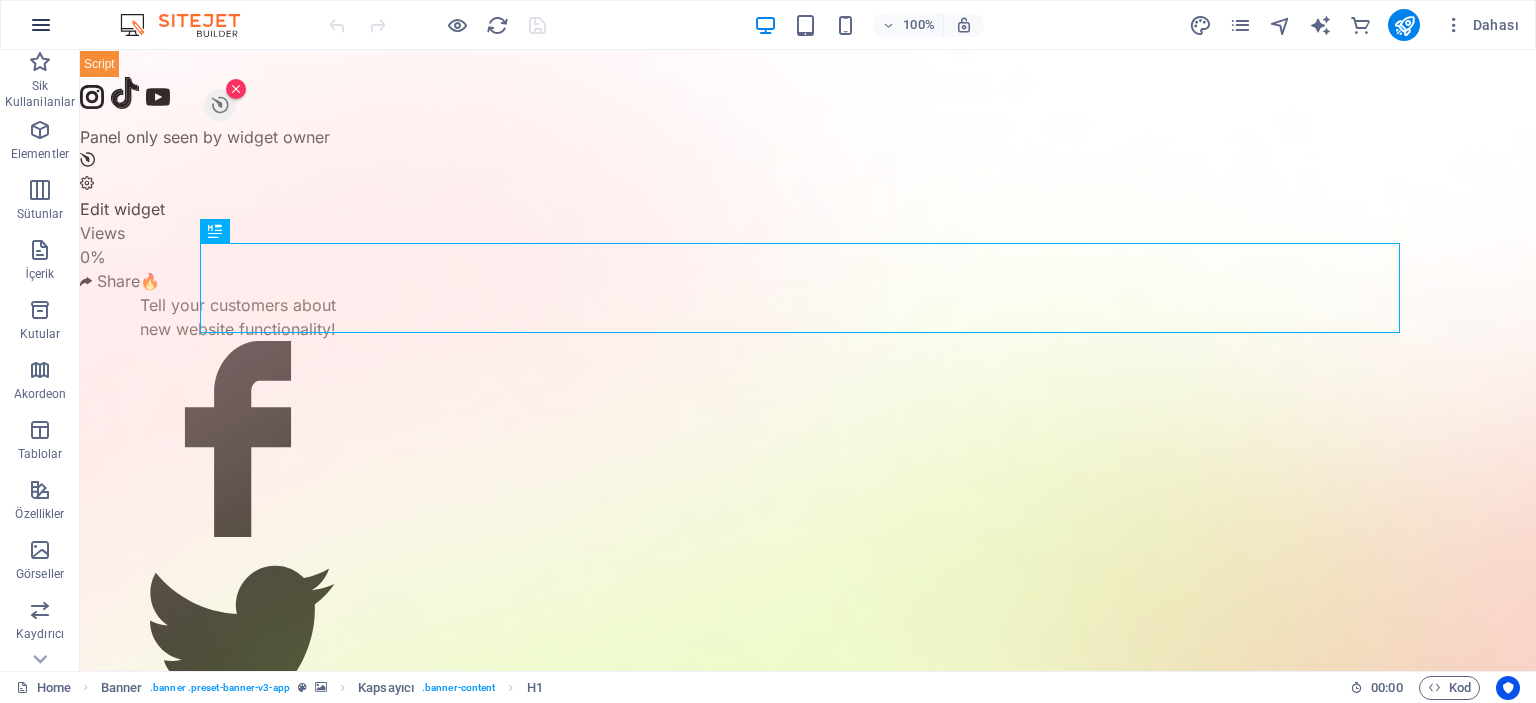 click at bounding box center (41, 25) 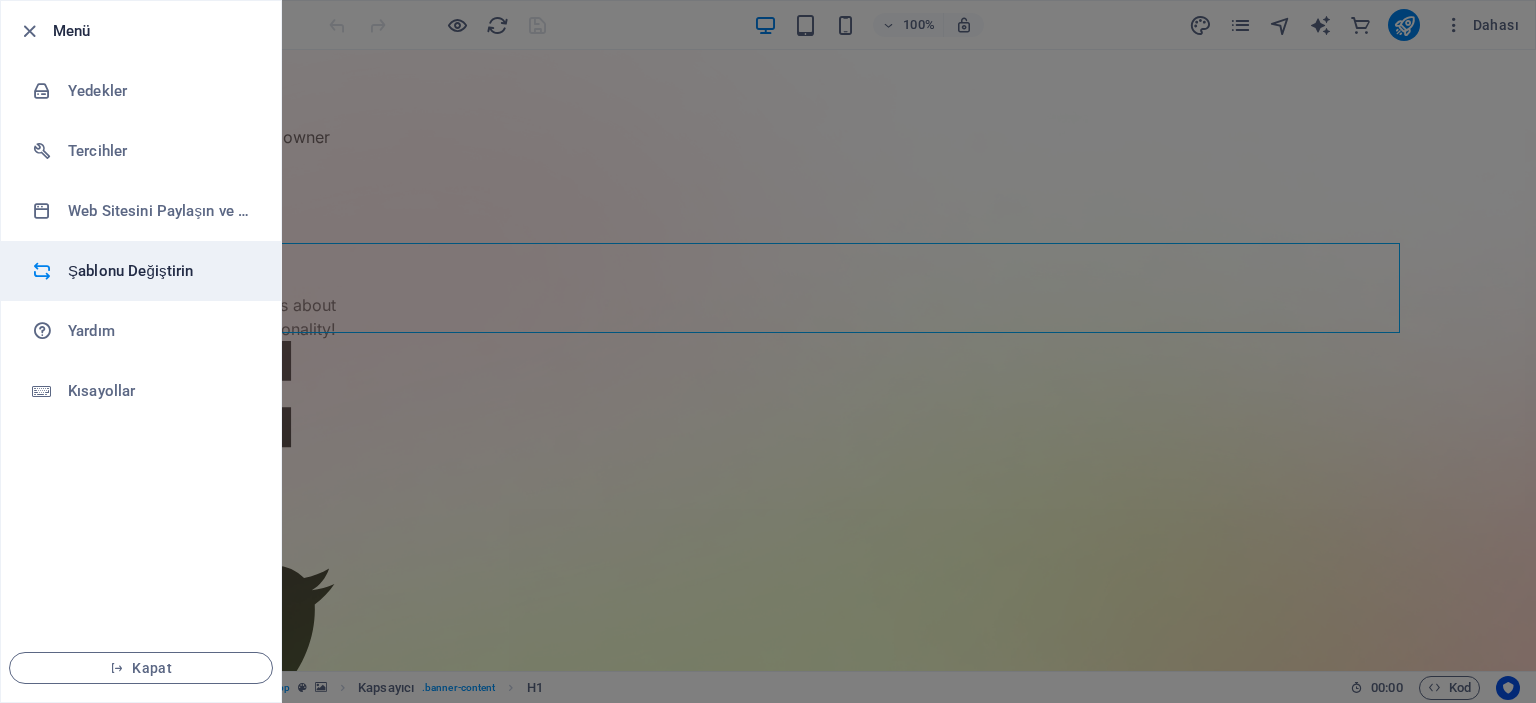 click on "Şablonu Değiştirin" at bounding box center [160, 271] 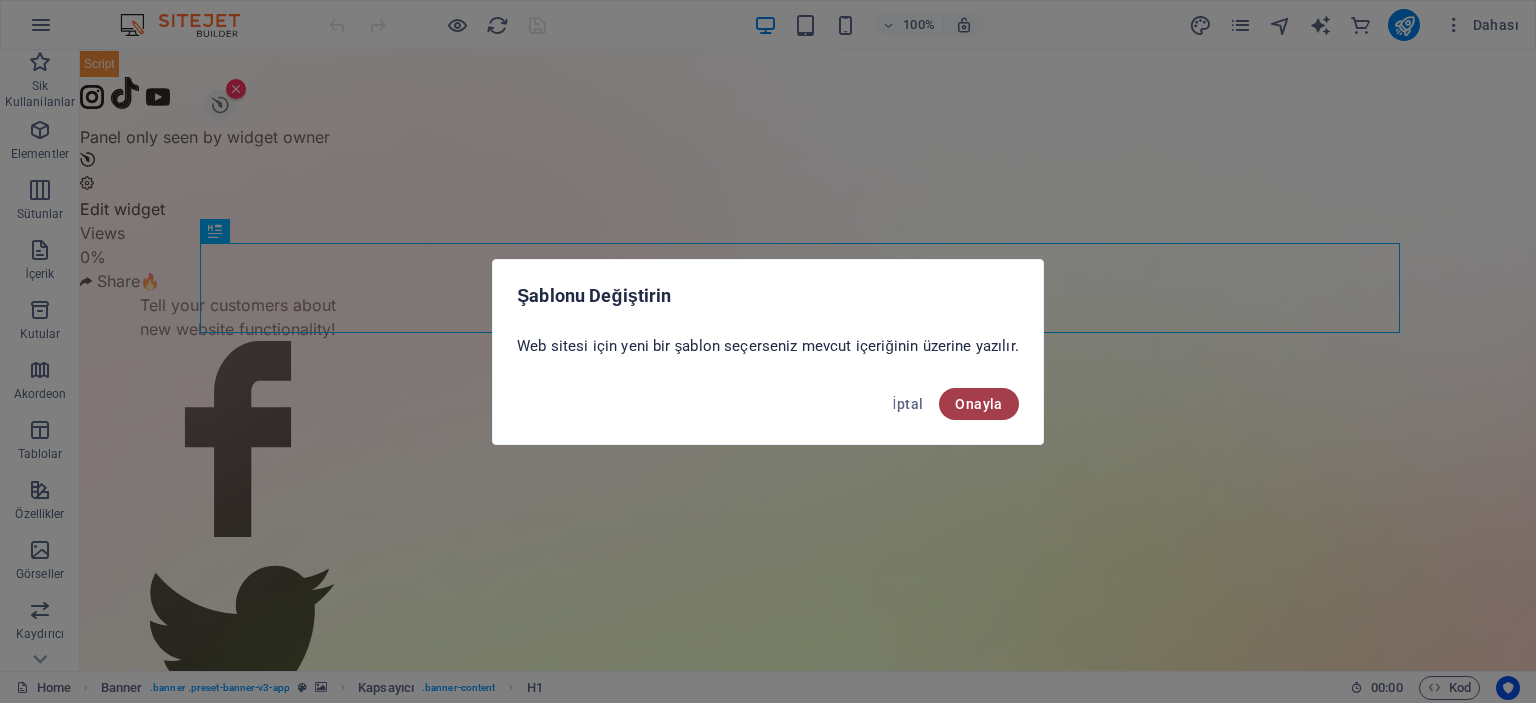 click on "Onayla" at bounding box center [978, 404] 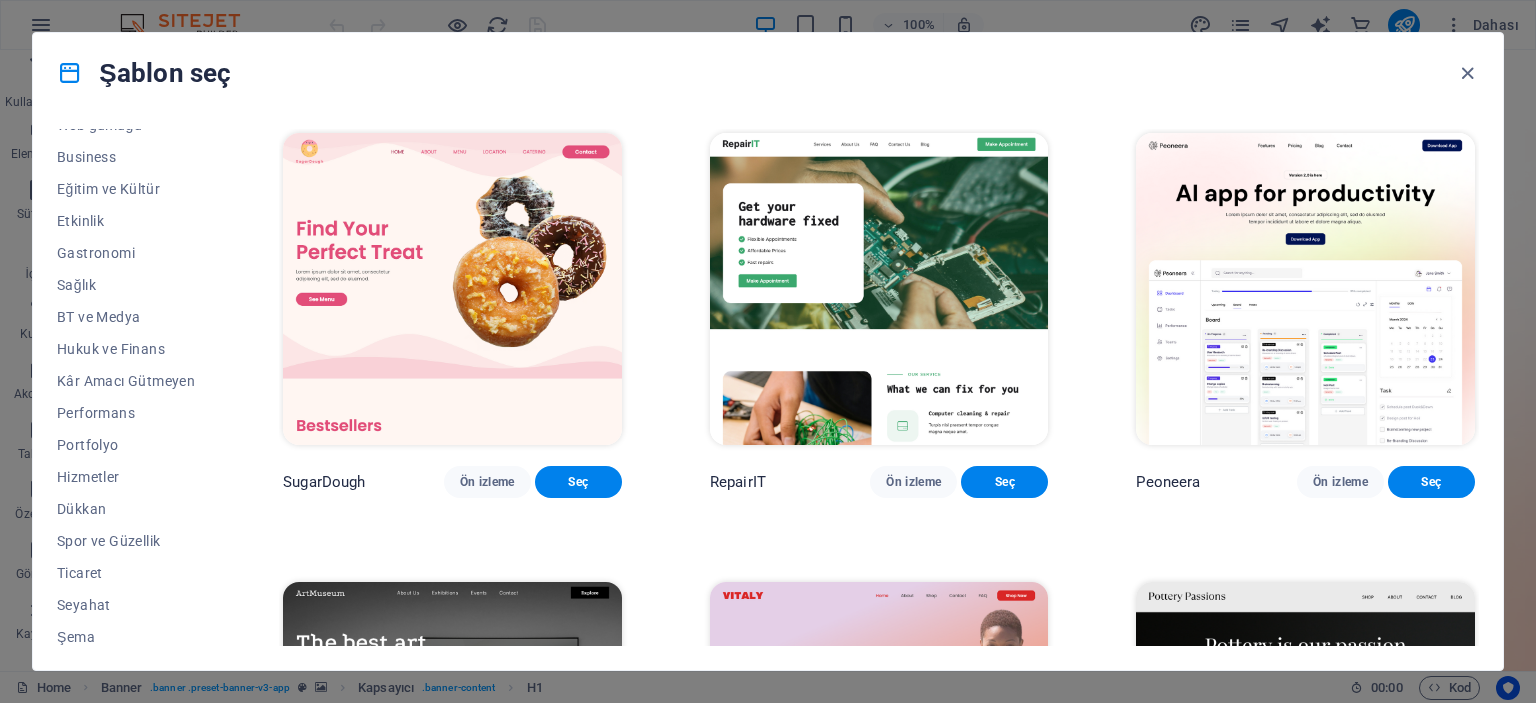 scroll, scrollTop: 314, scrollLeft: 0, axis: vertical 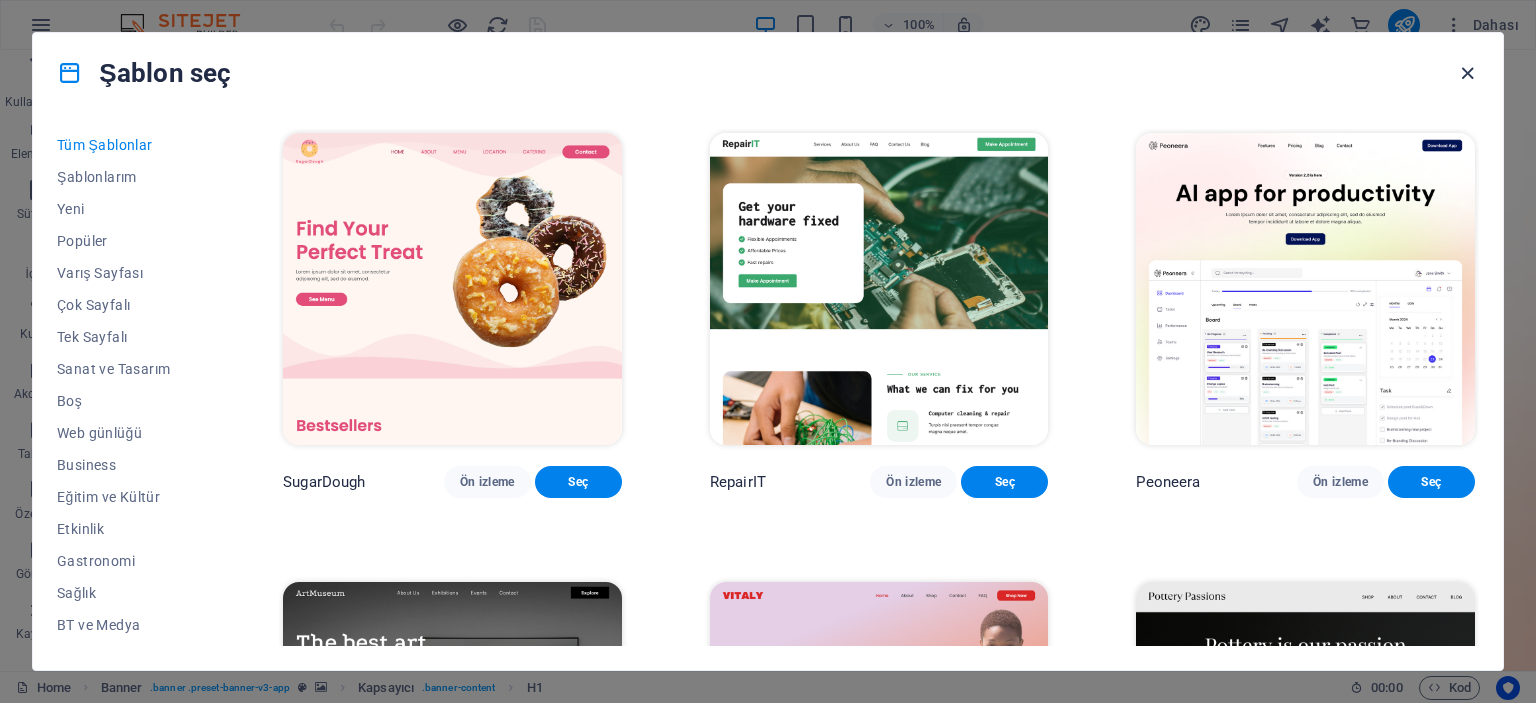 click at bounding box center [1467, 73] 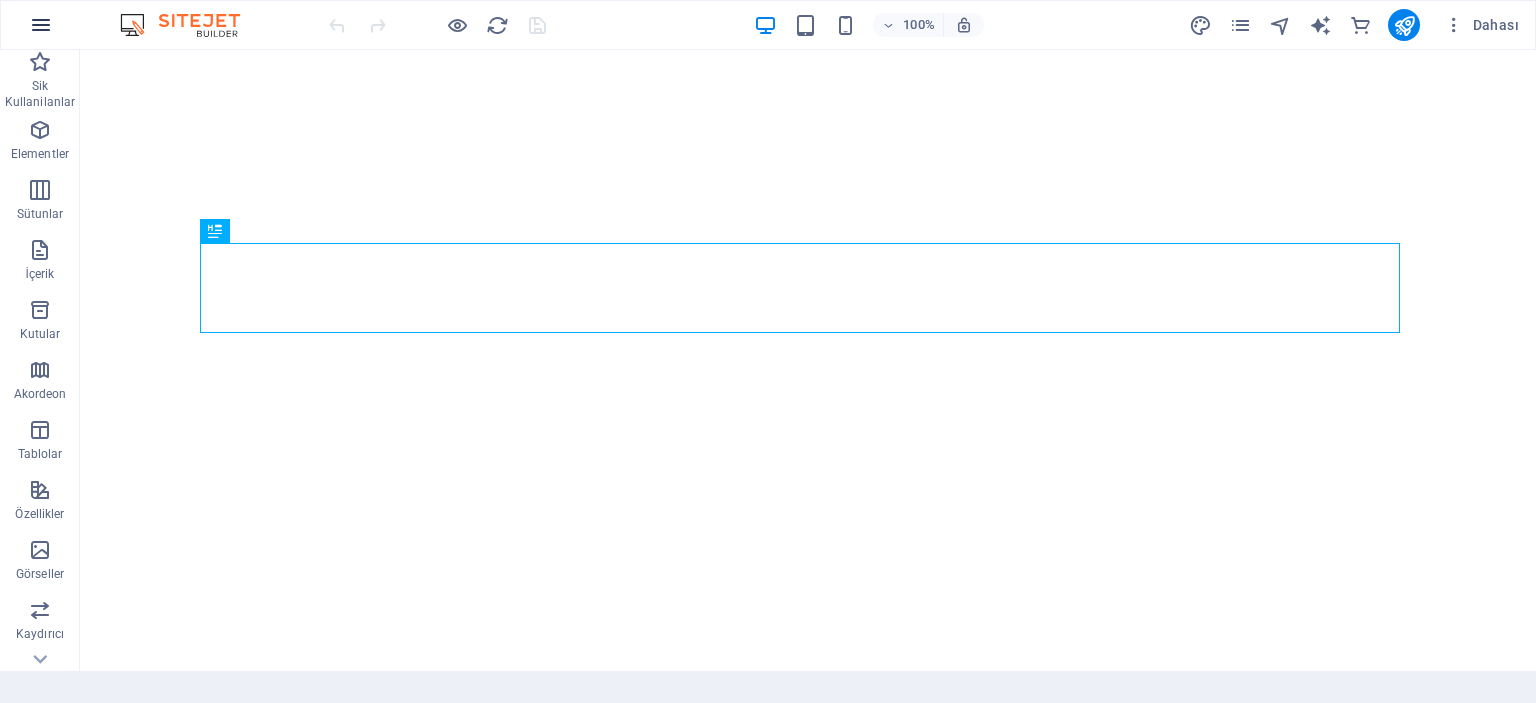 click at bounding box center (41, 25) 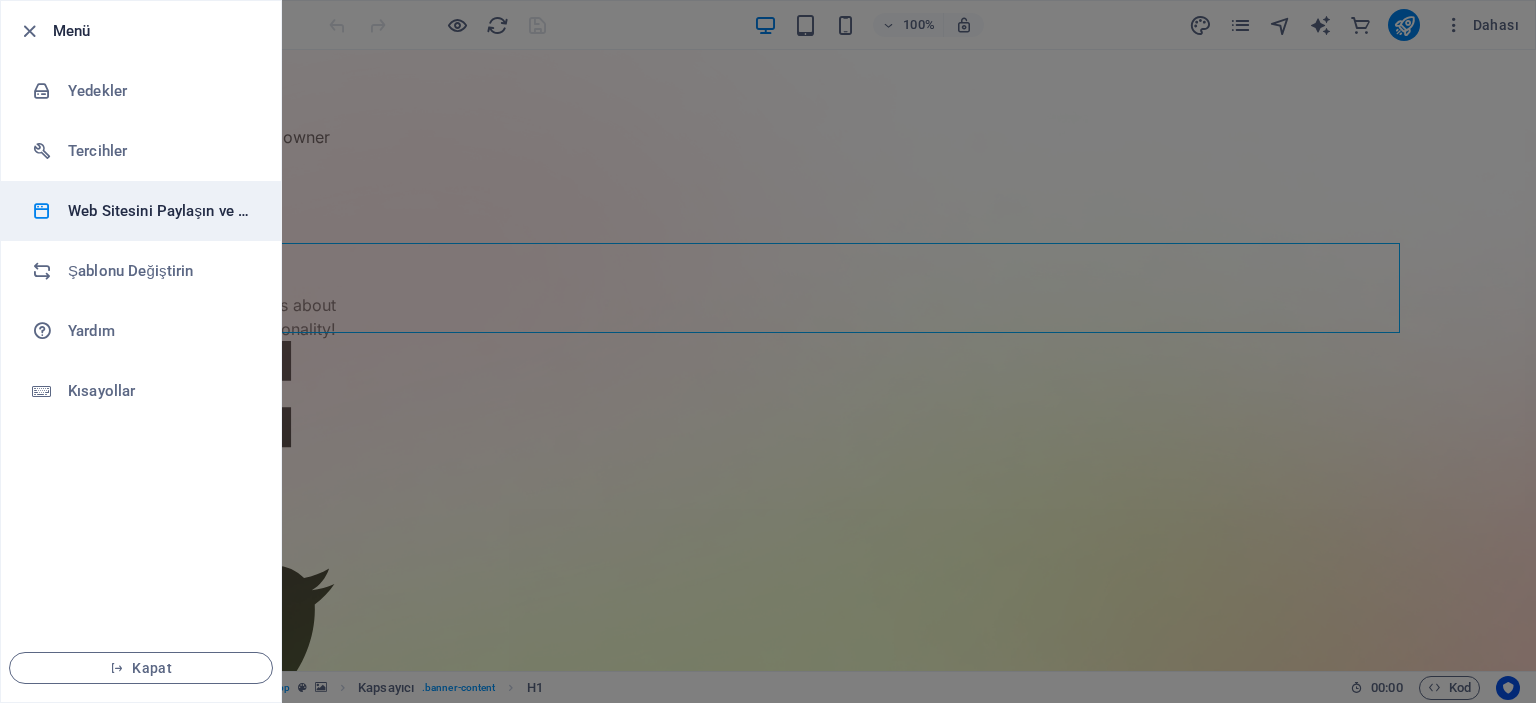 scroll, scrollTop: 0, scrollLeft: 0, axis: both 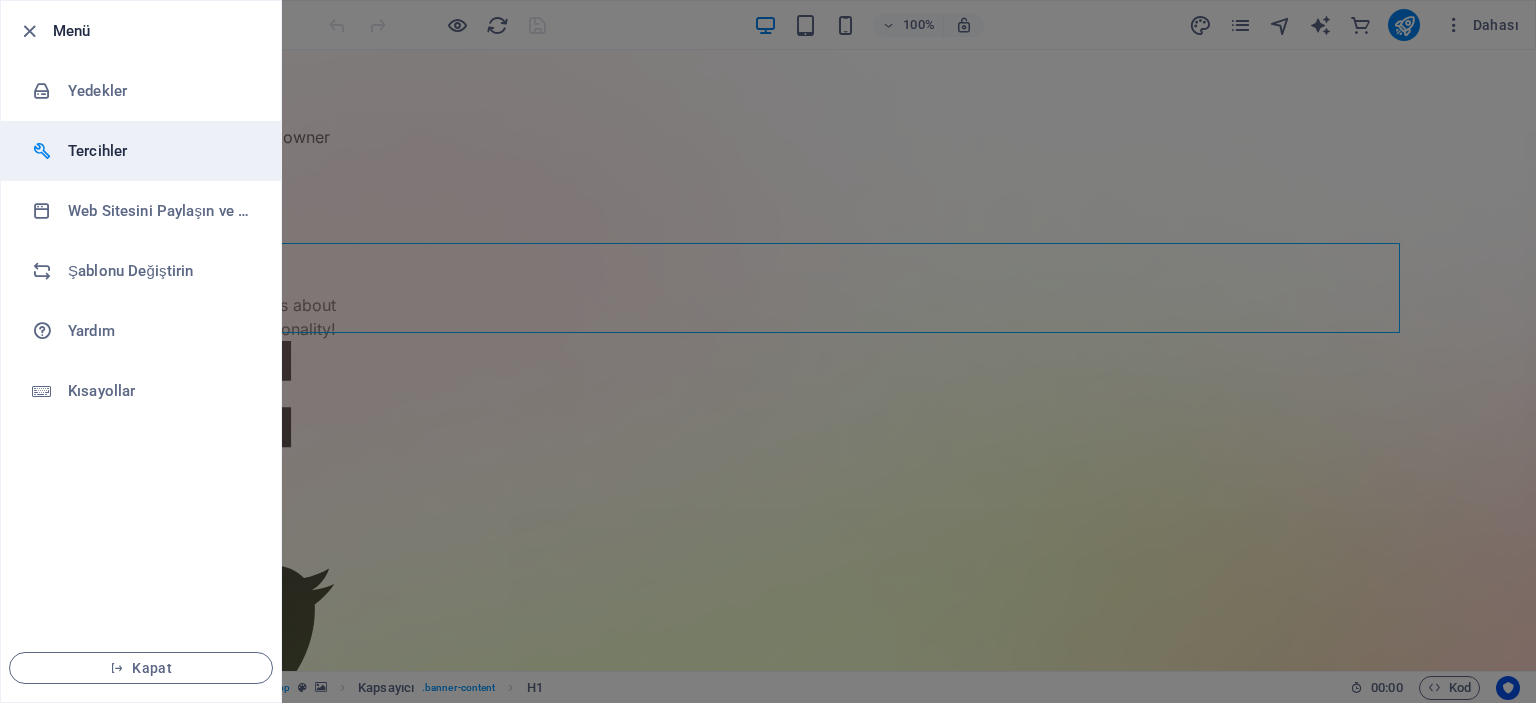 click on "Tercihler" at bounding box center [160, 151] 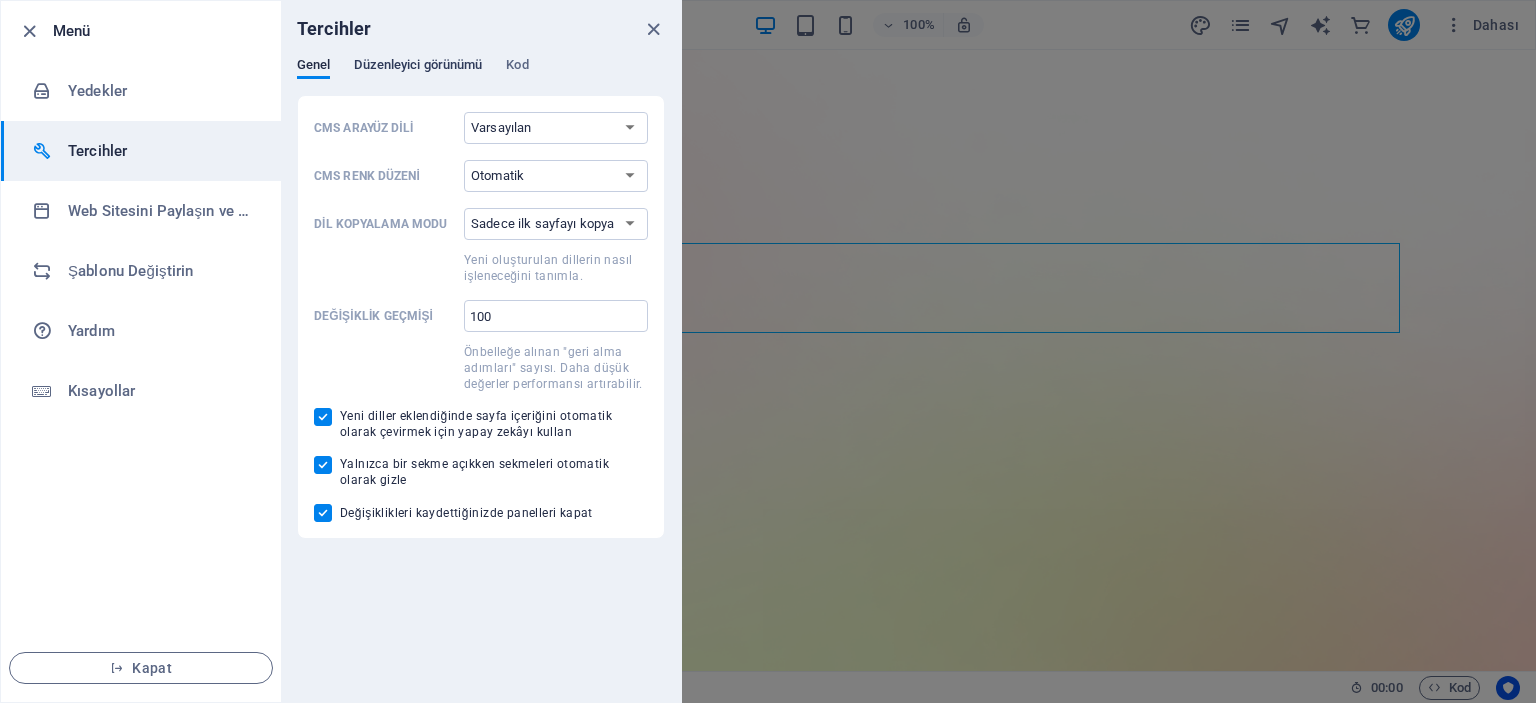 click on "Düzenleyici görünümü" at bounding box center [418, 67] 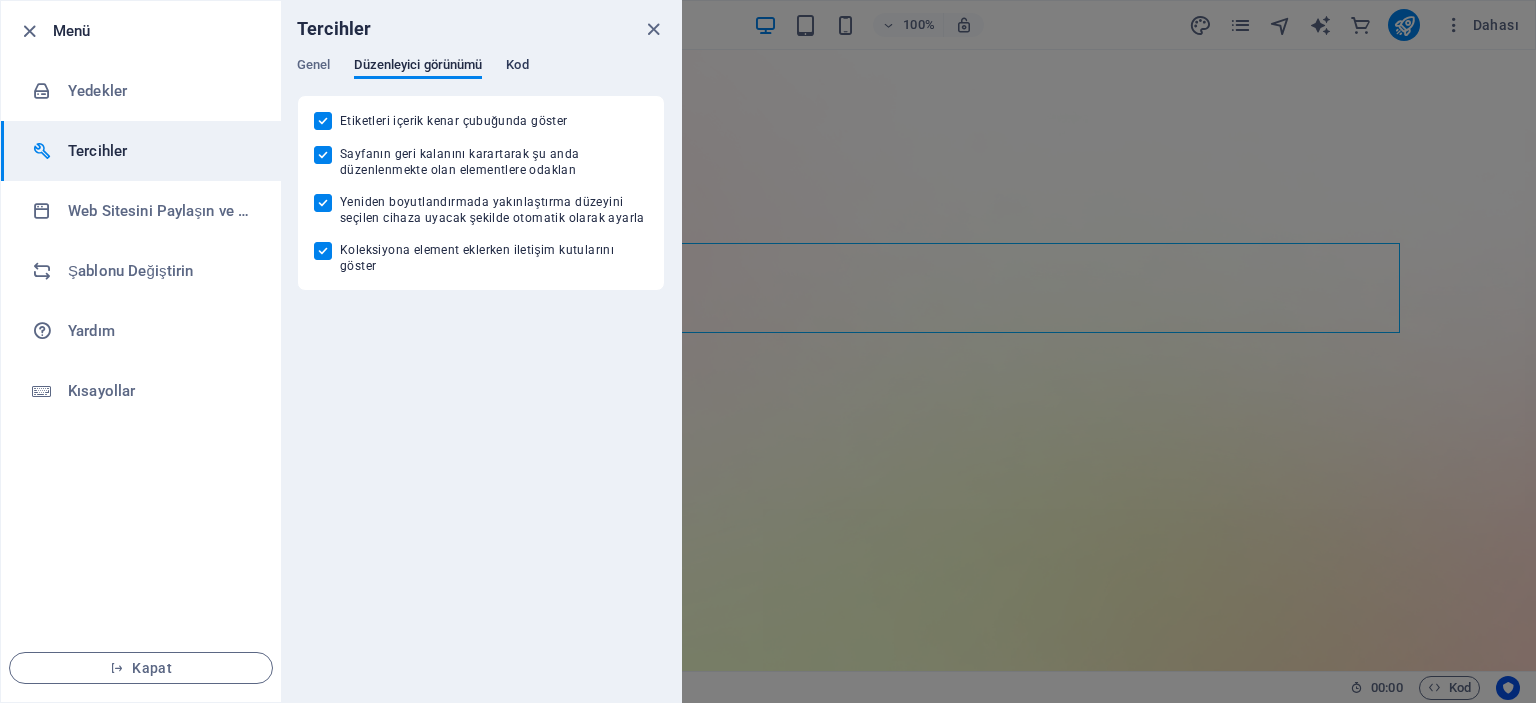 click on "Kod" at bounding box center [517, 67] 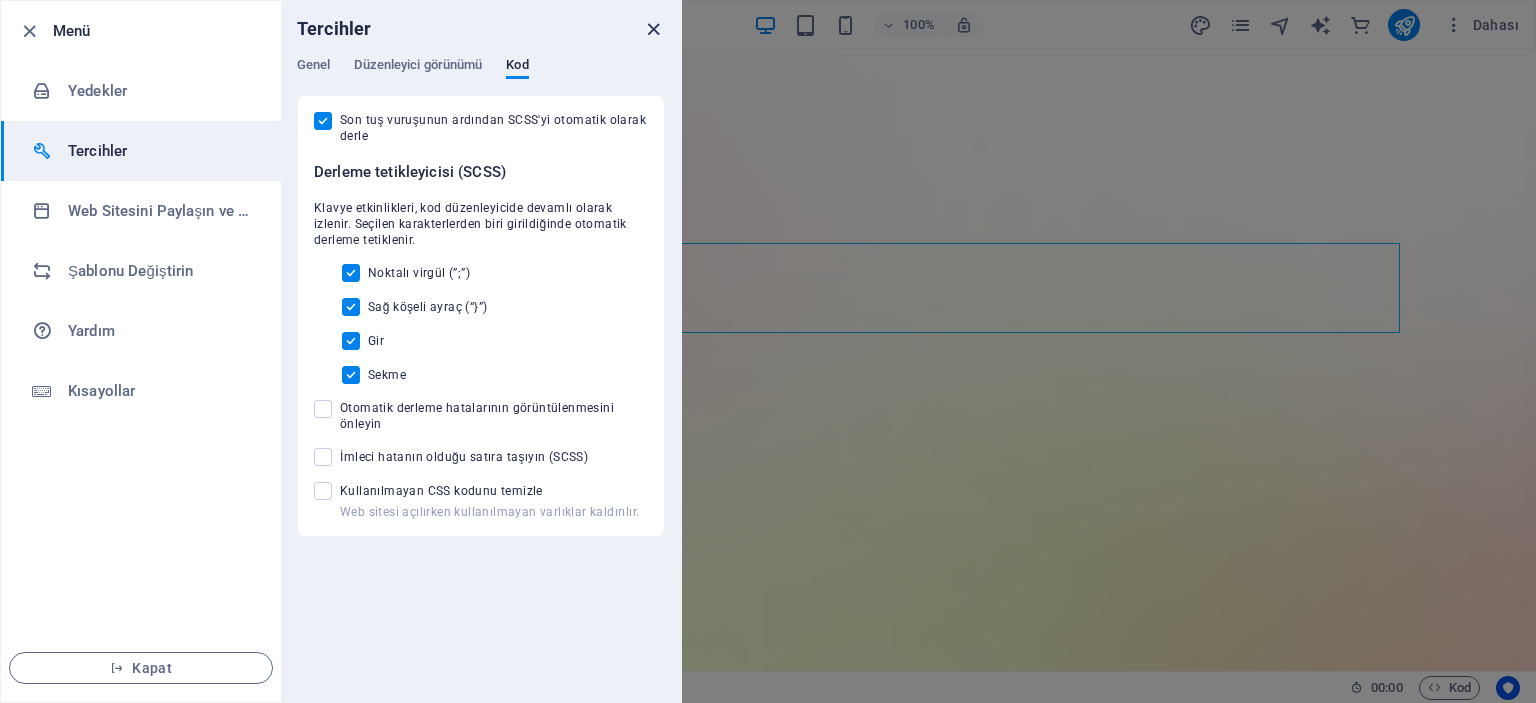 click at bounding box center [653, 29] 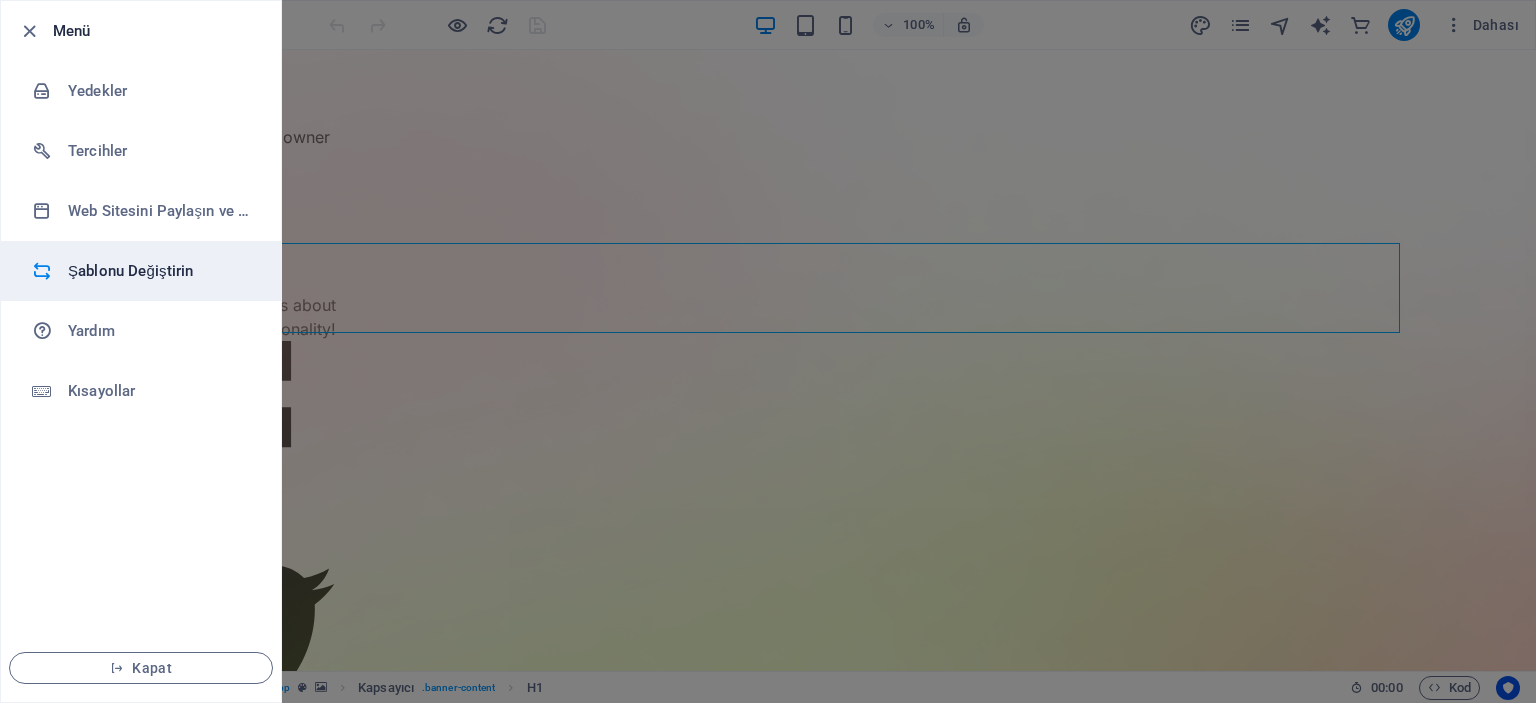 click on "Şablonu Değiştirin" at bounding box center [160, 271] 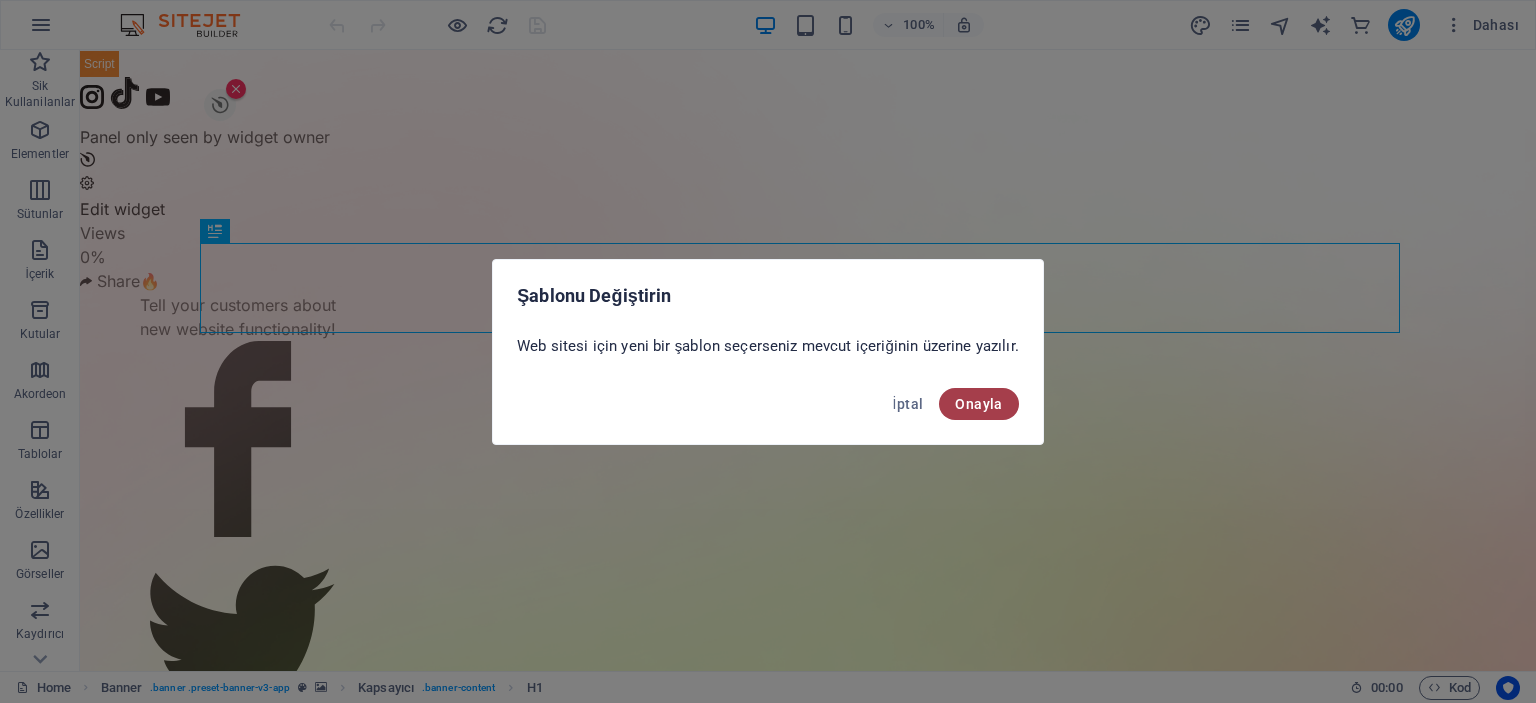 click on "Onayla" at bounding box center (978, 404) 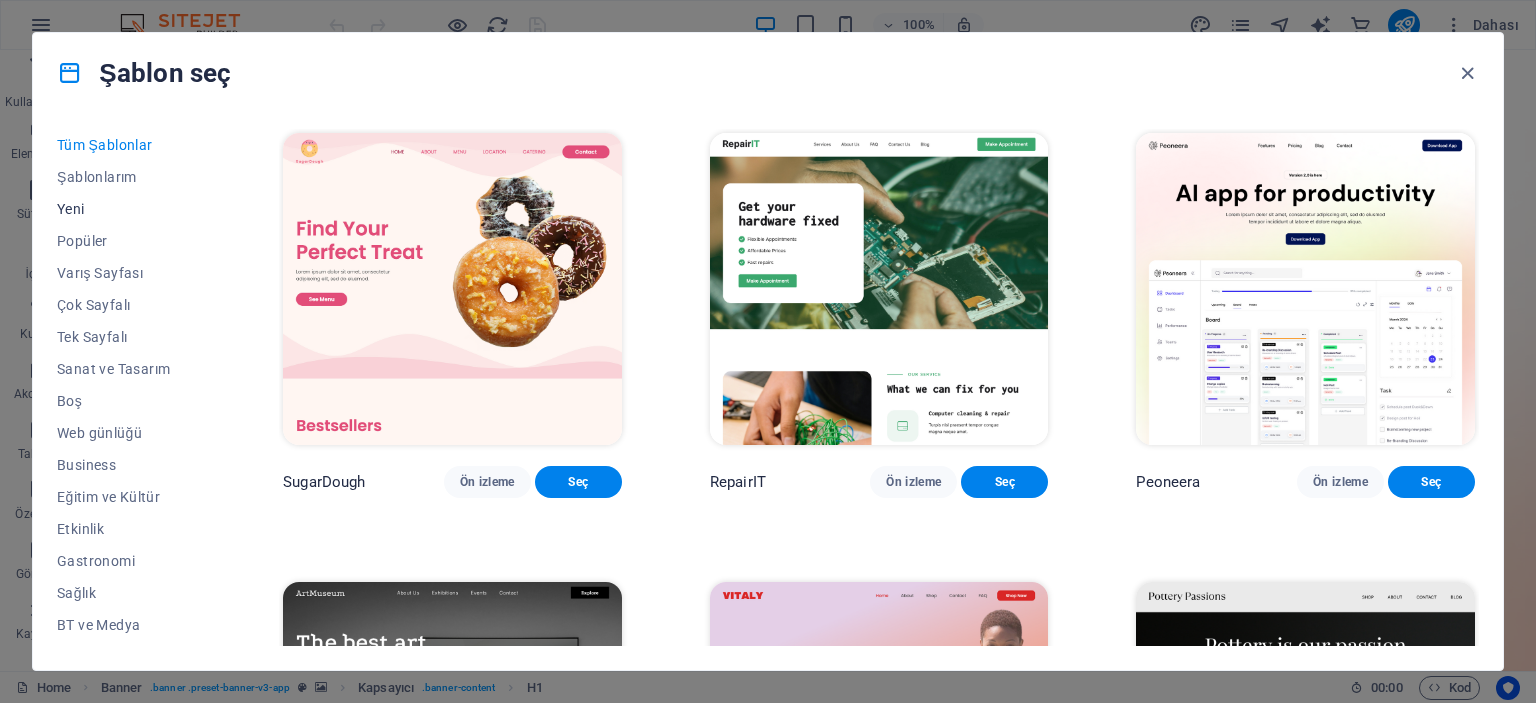 click on "Yeni" at bounding box center (126, 209) 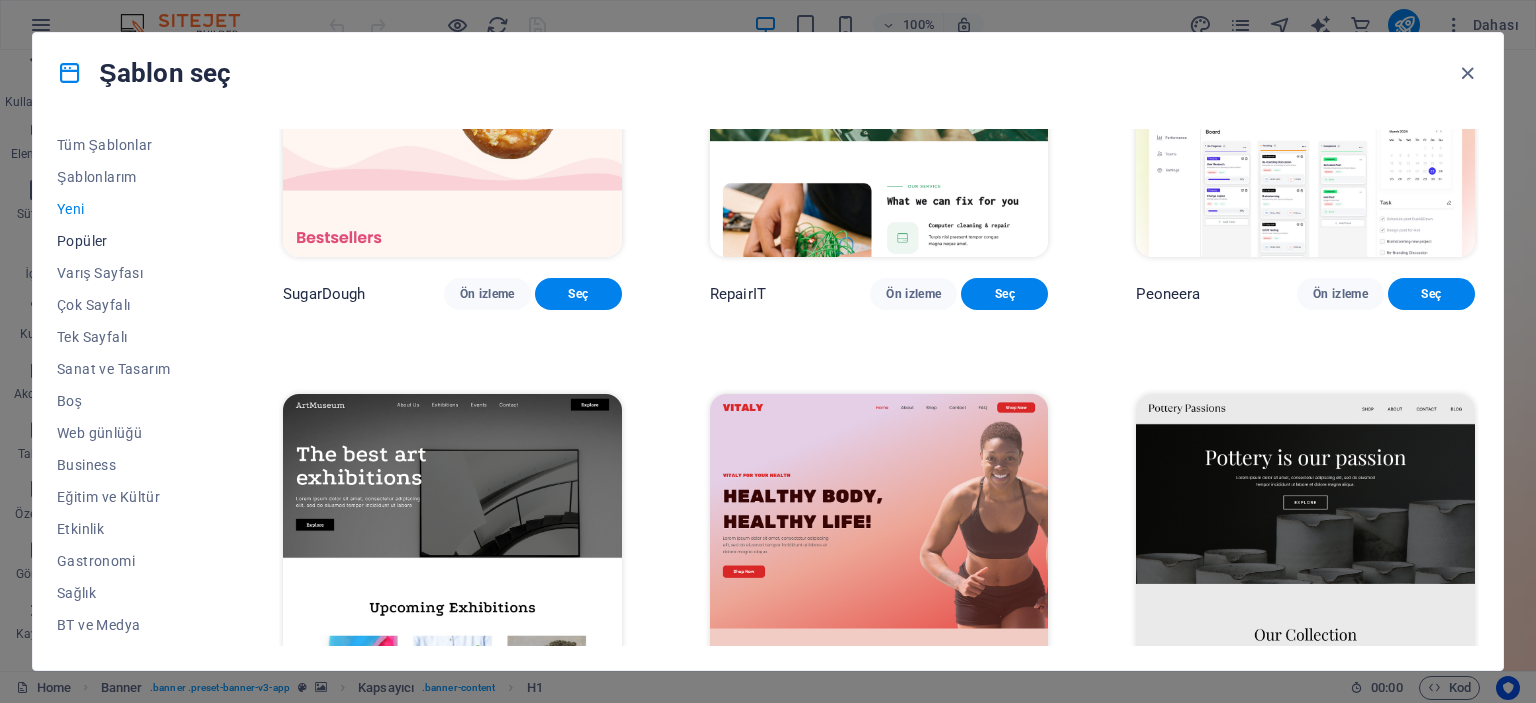 scroll, scrollTop: 200, scrollLeft: 0, axis: vertical 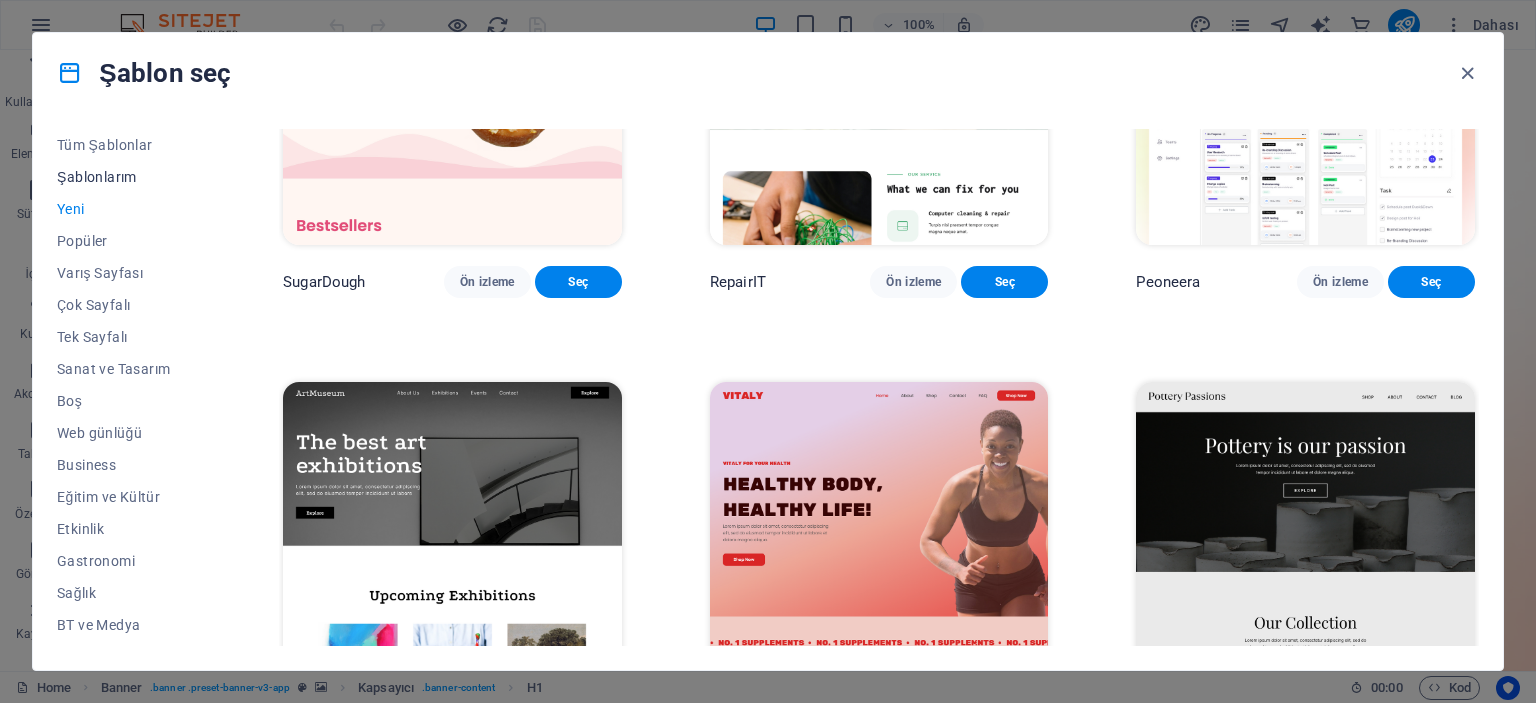 click on "Şablonlarım" at bounding box center (126, 177) 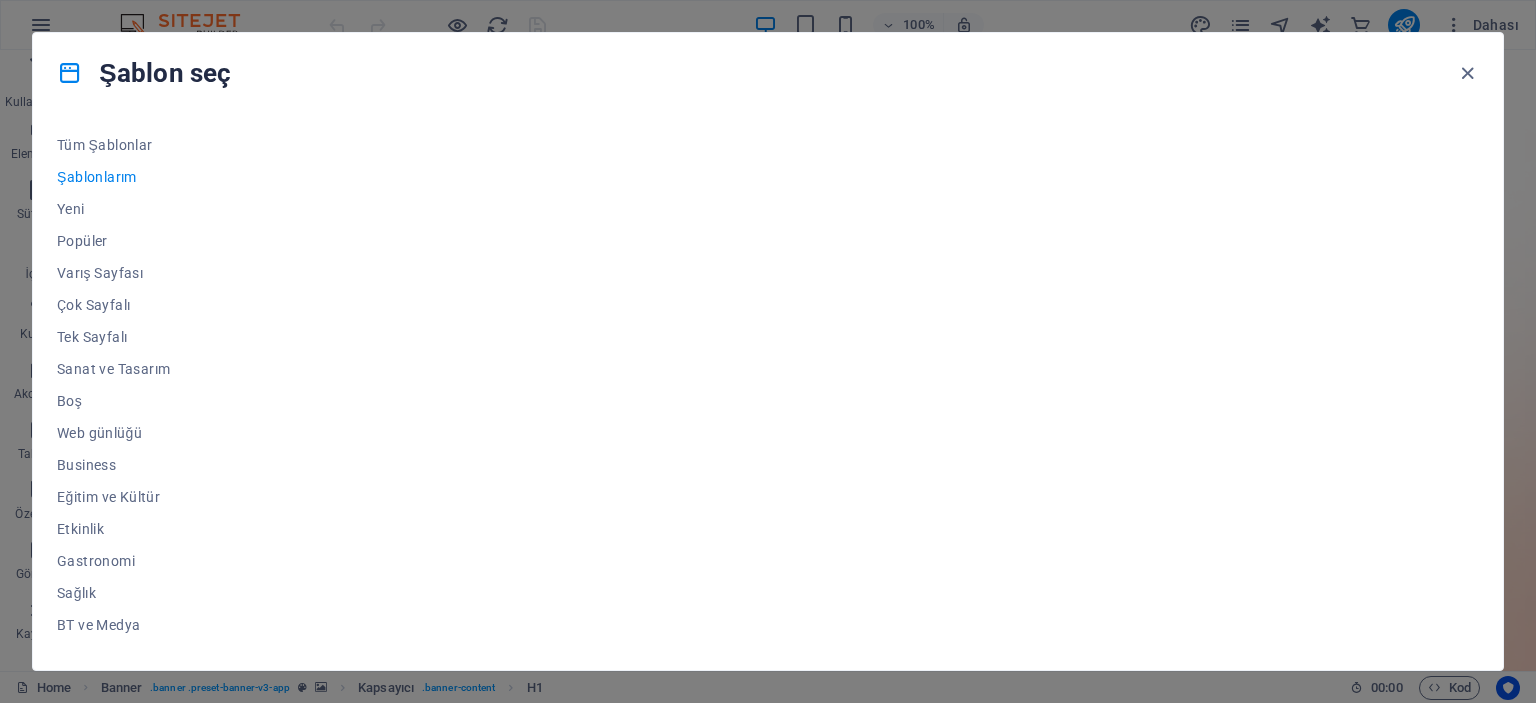 scroll, scrollTop: 0, scrollLeft: 0, axis: both 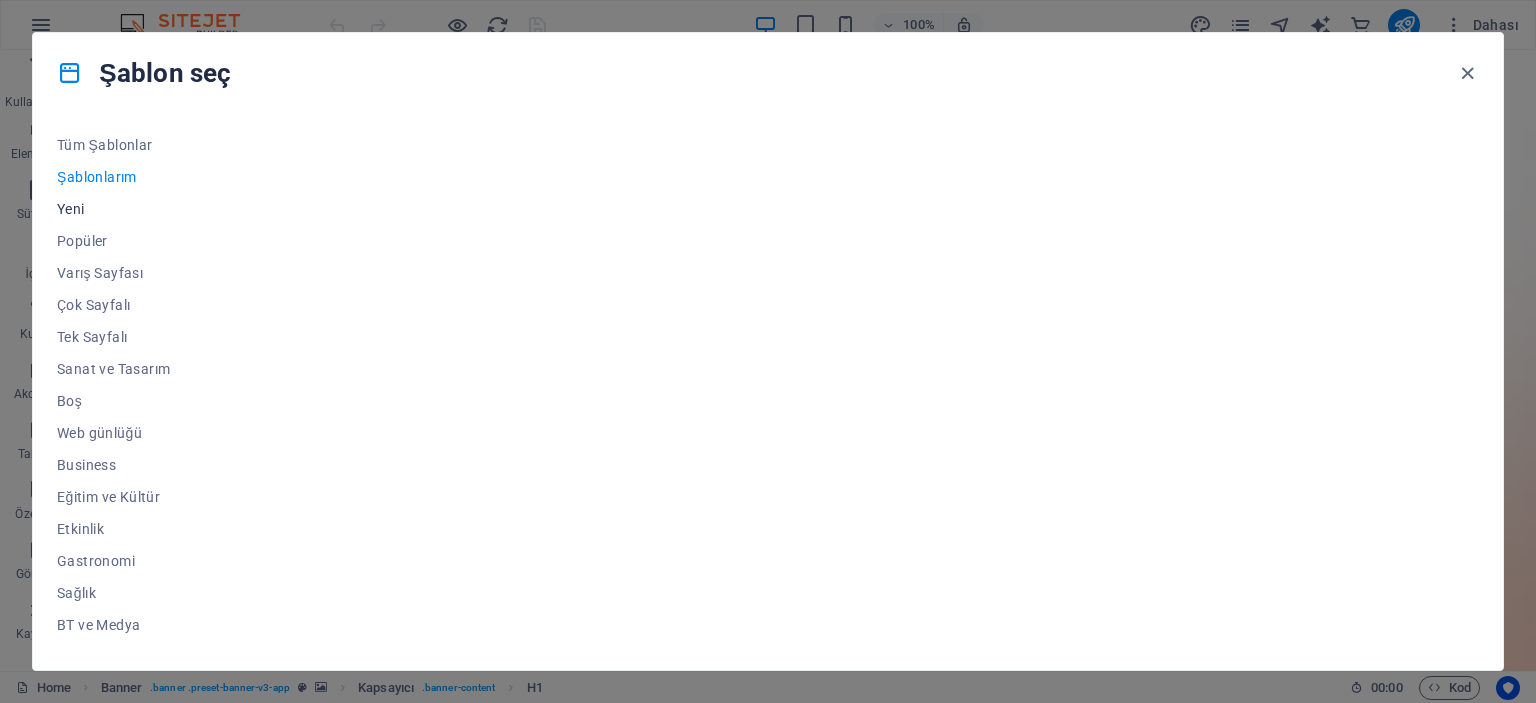 click on "Yeni" at bounding box center [126, 209] 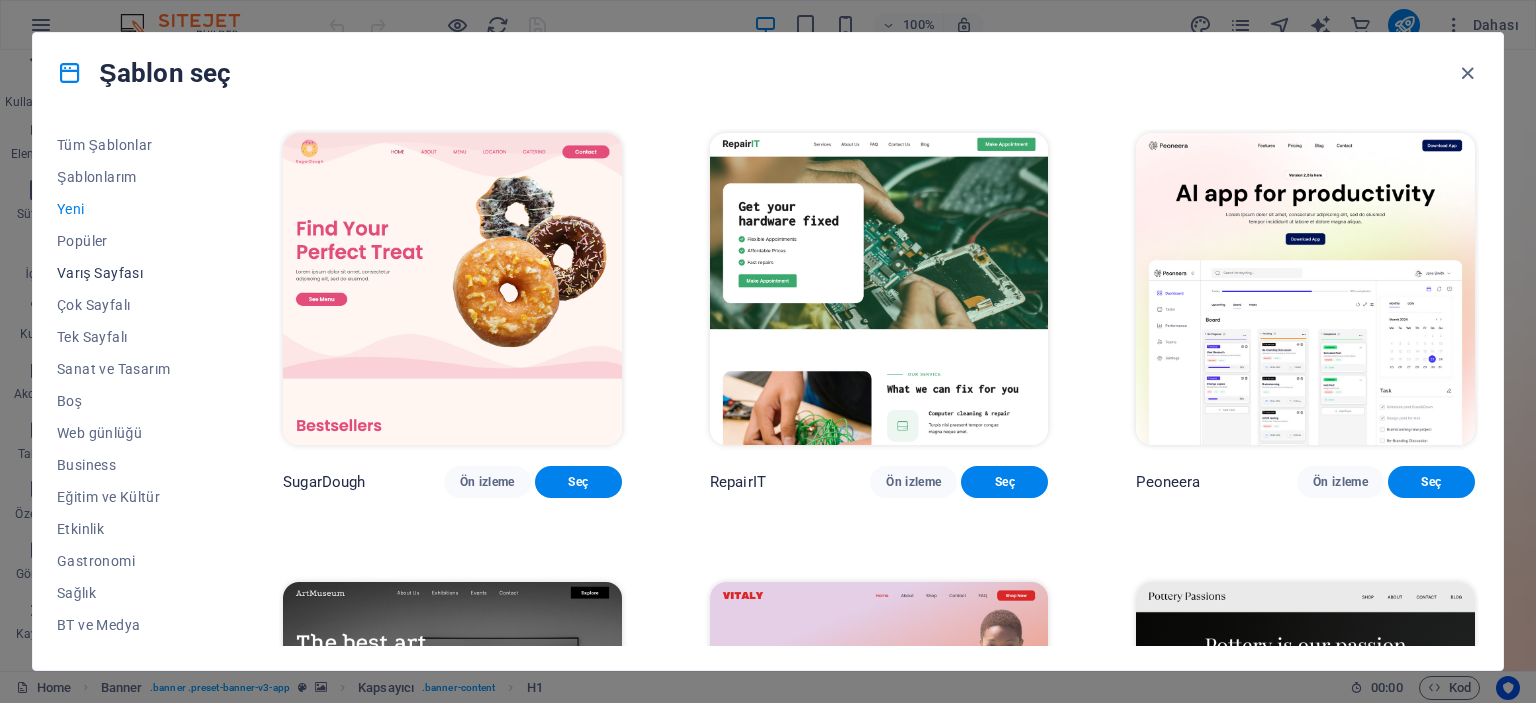 click on "Varış Sayfası" at bounding box center [126, 273] 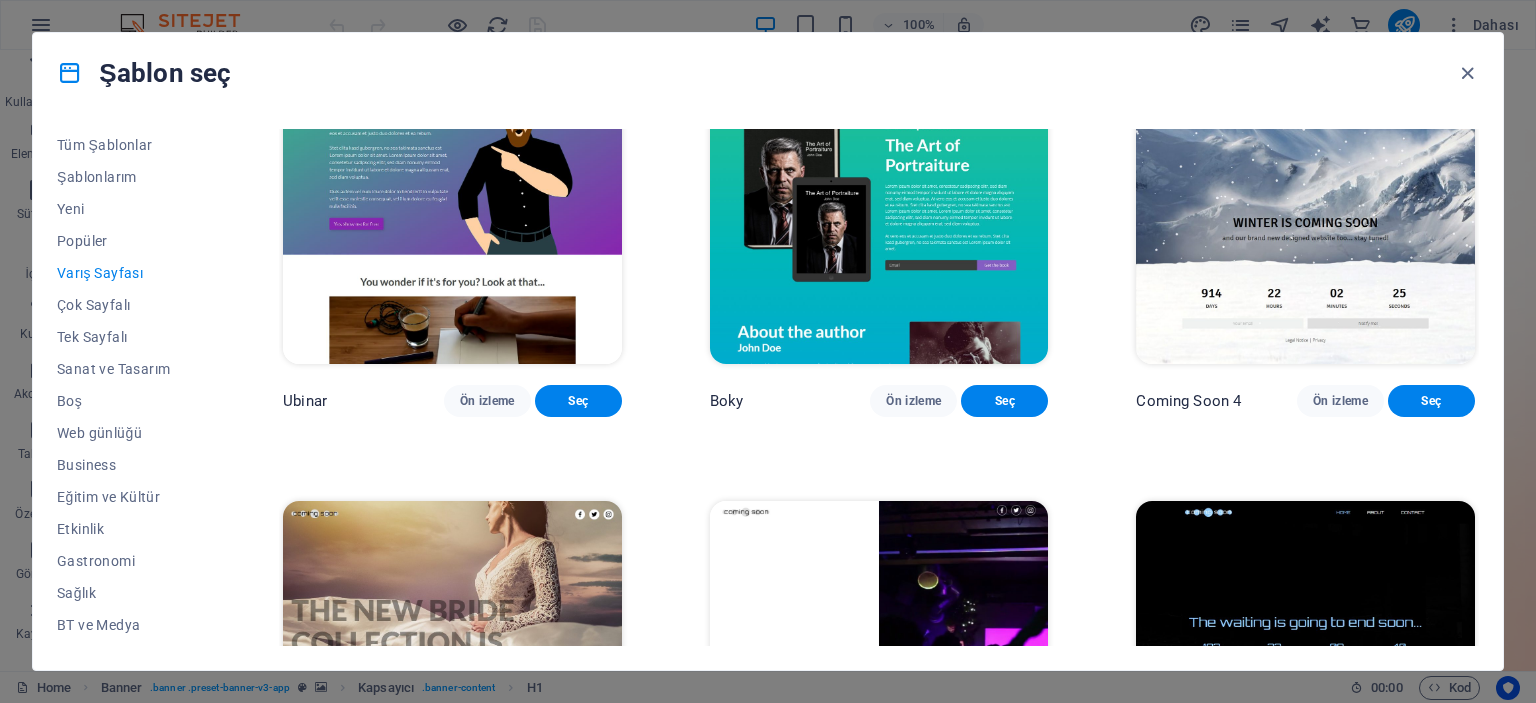 scroll, scrollTop: 3424, scrollLeft: 0, axis: vertical 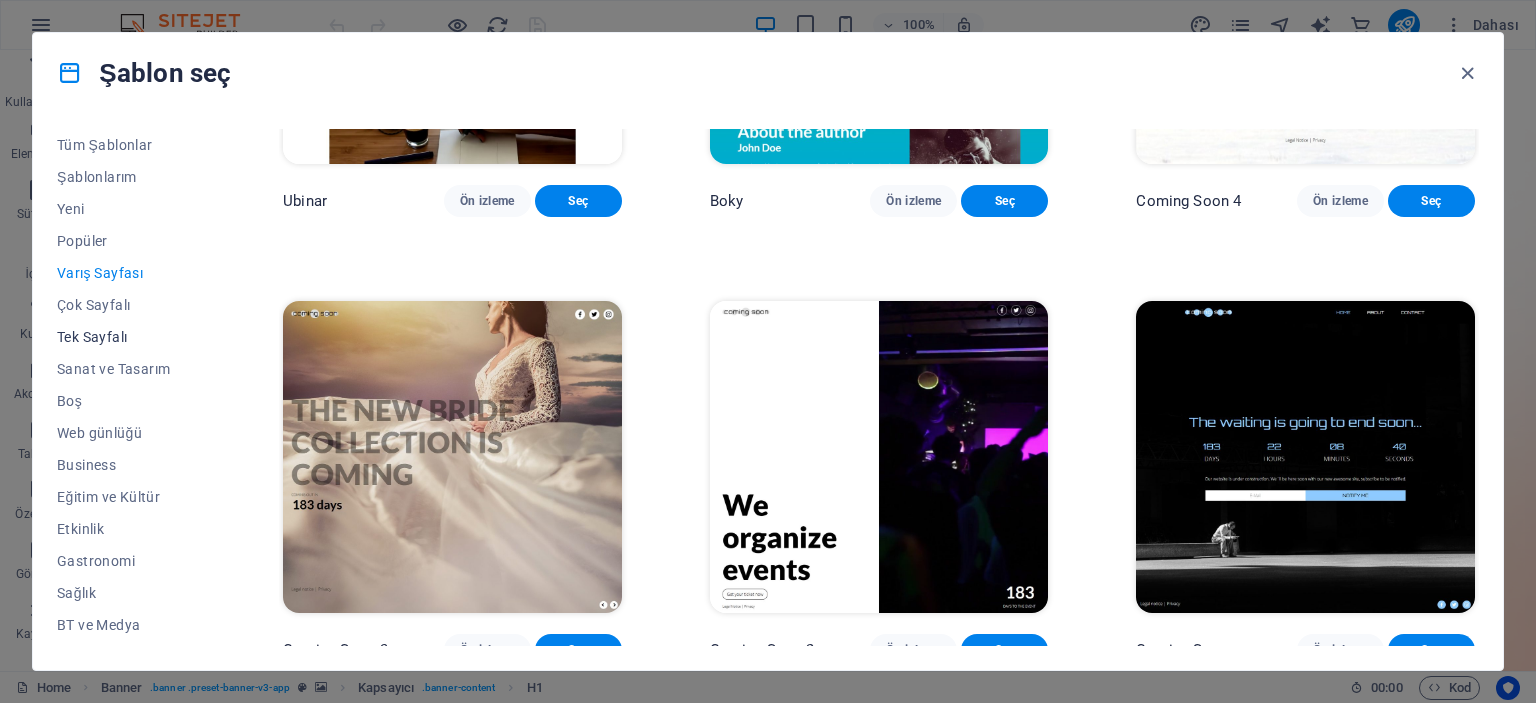 click on "Tek Sayfalı" at bounding box center [126, 337] 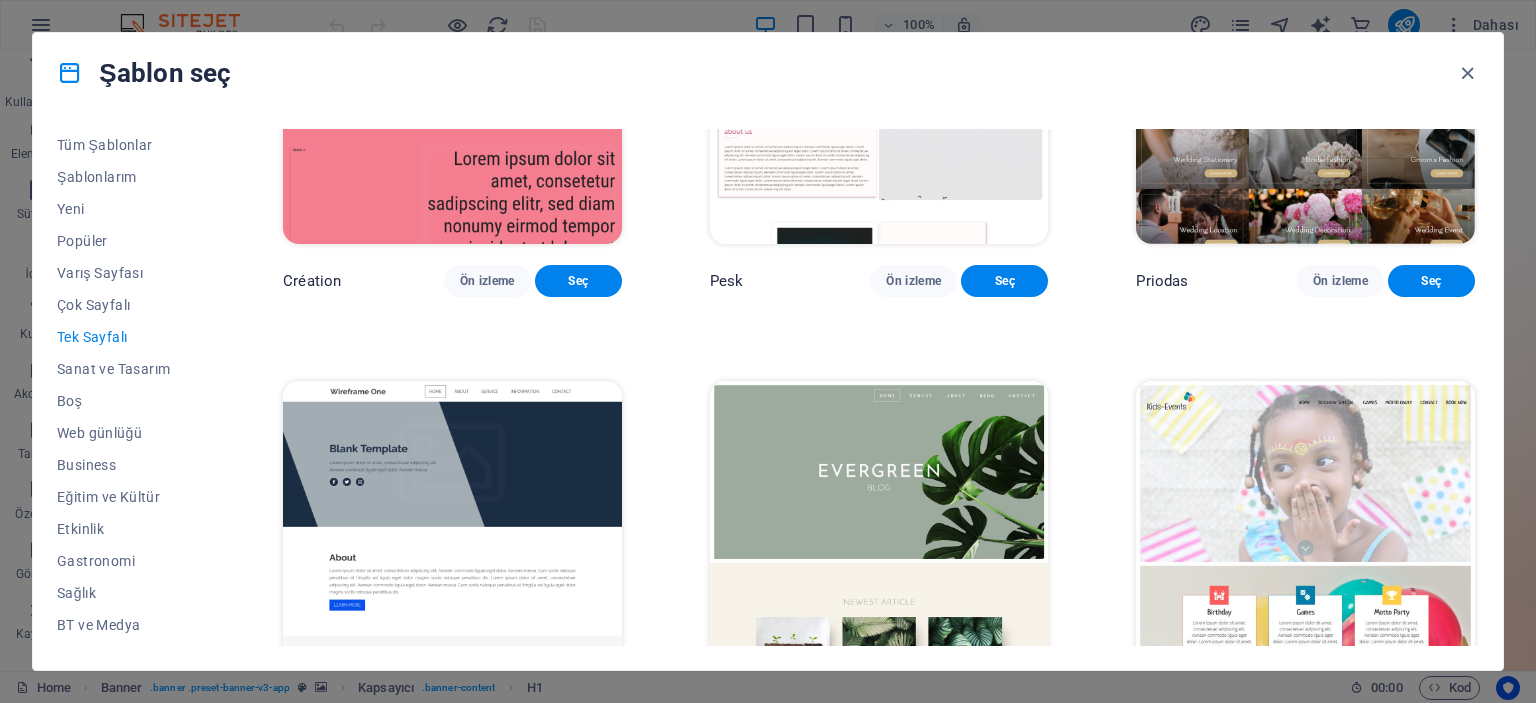 scroll, scrollTop: 3424, scrollLeft: 0, axis: vertical 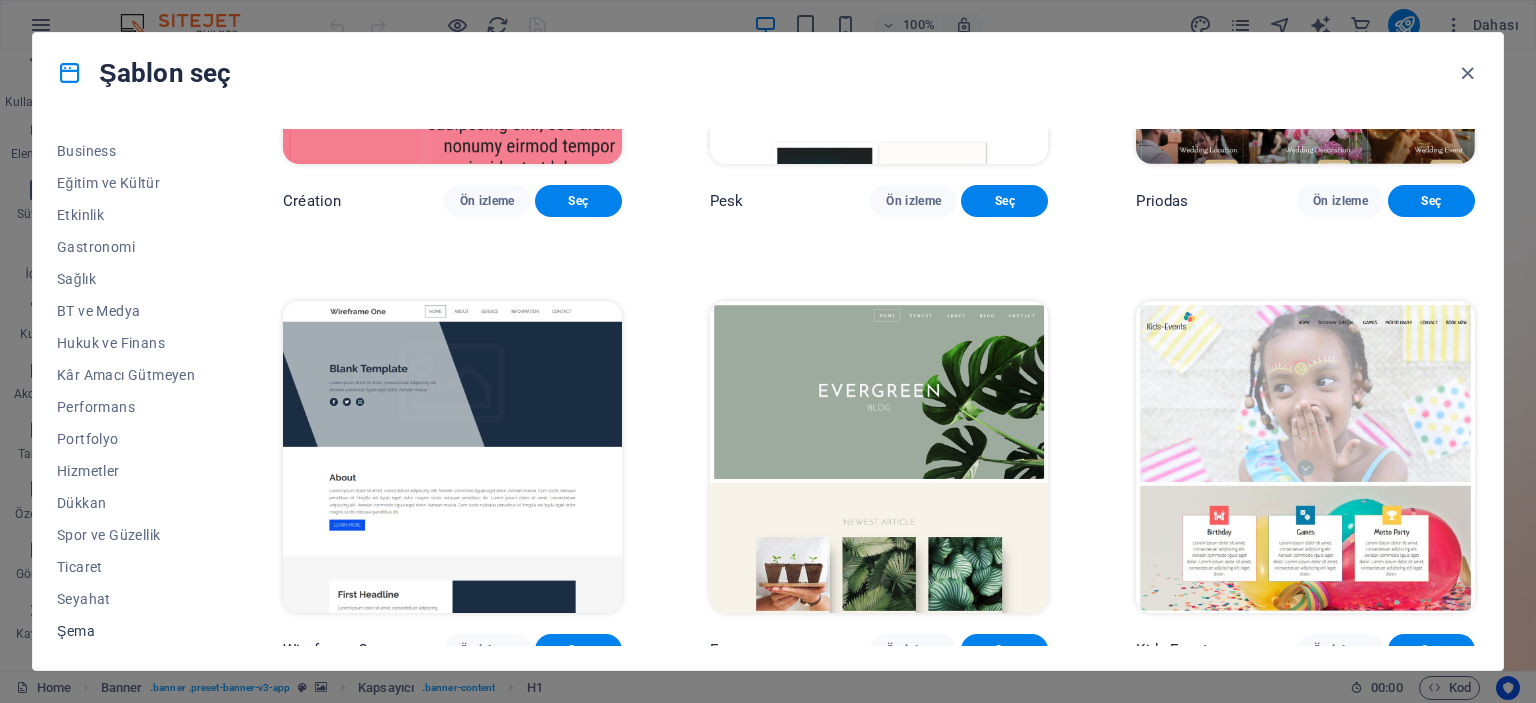 click on "Şema" at bounding box center (126, 631) 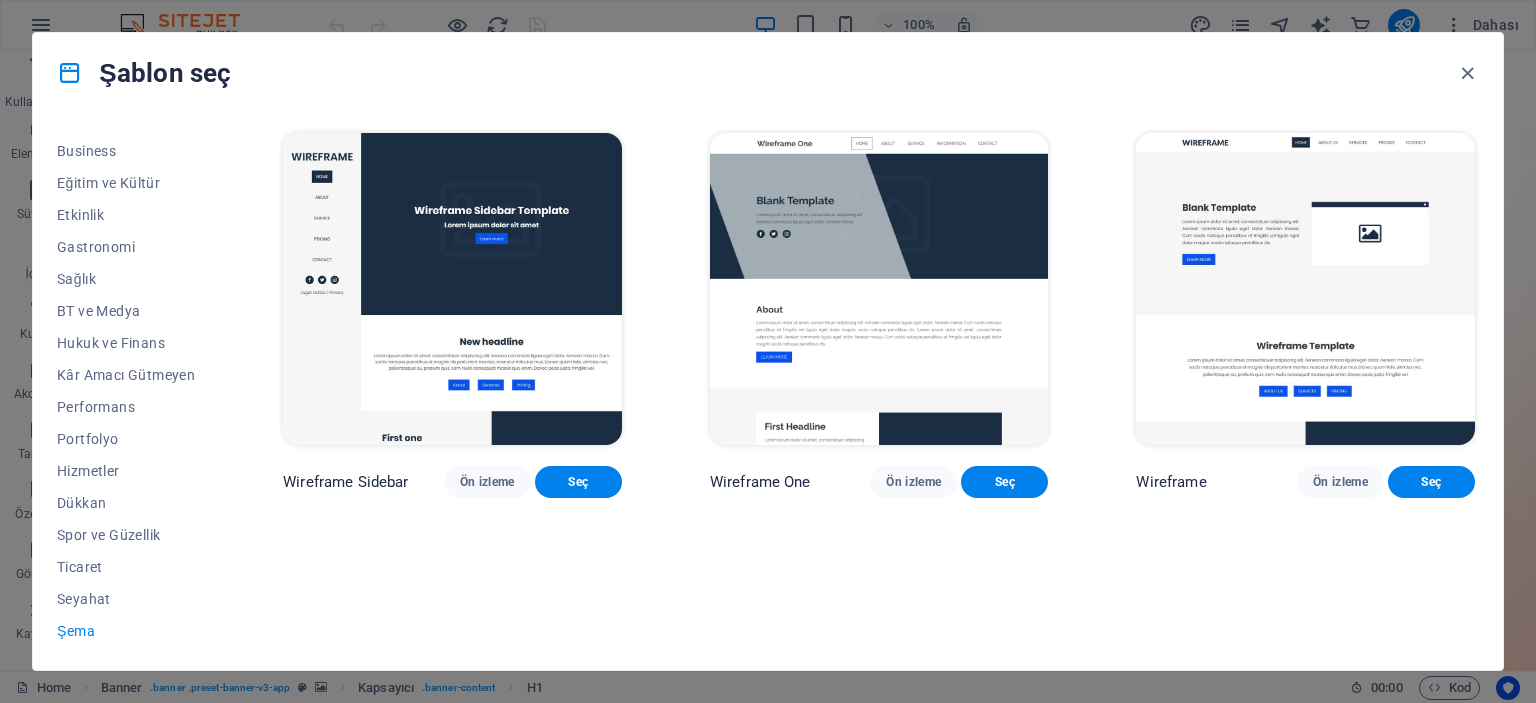 scroll, scrollTop: 0, scrollLeft: 0, axis: both 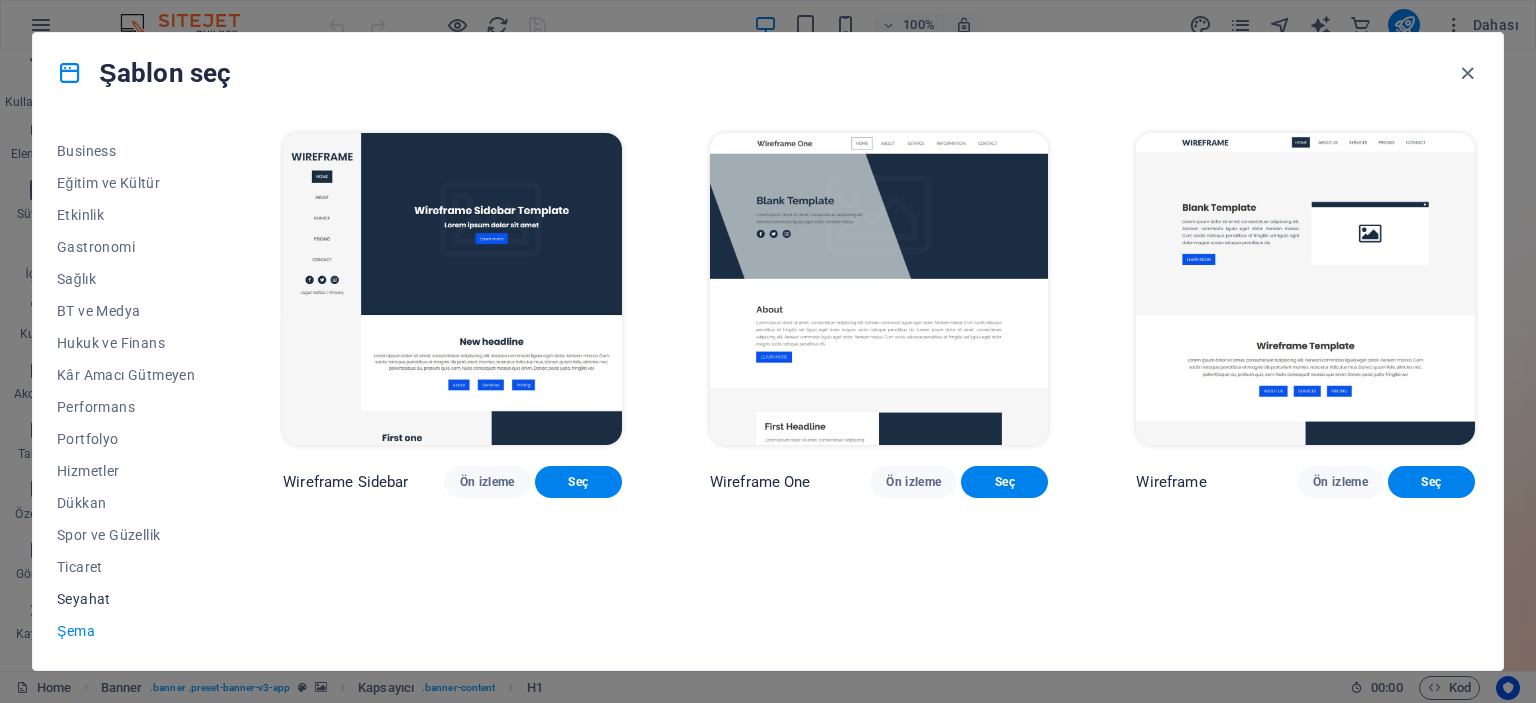 click on "Seyahat" at bounding box center (126, 599) 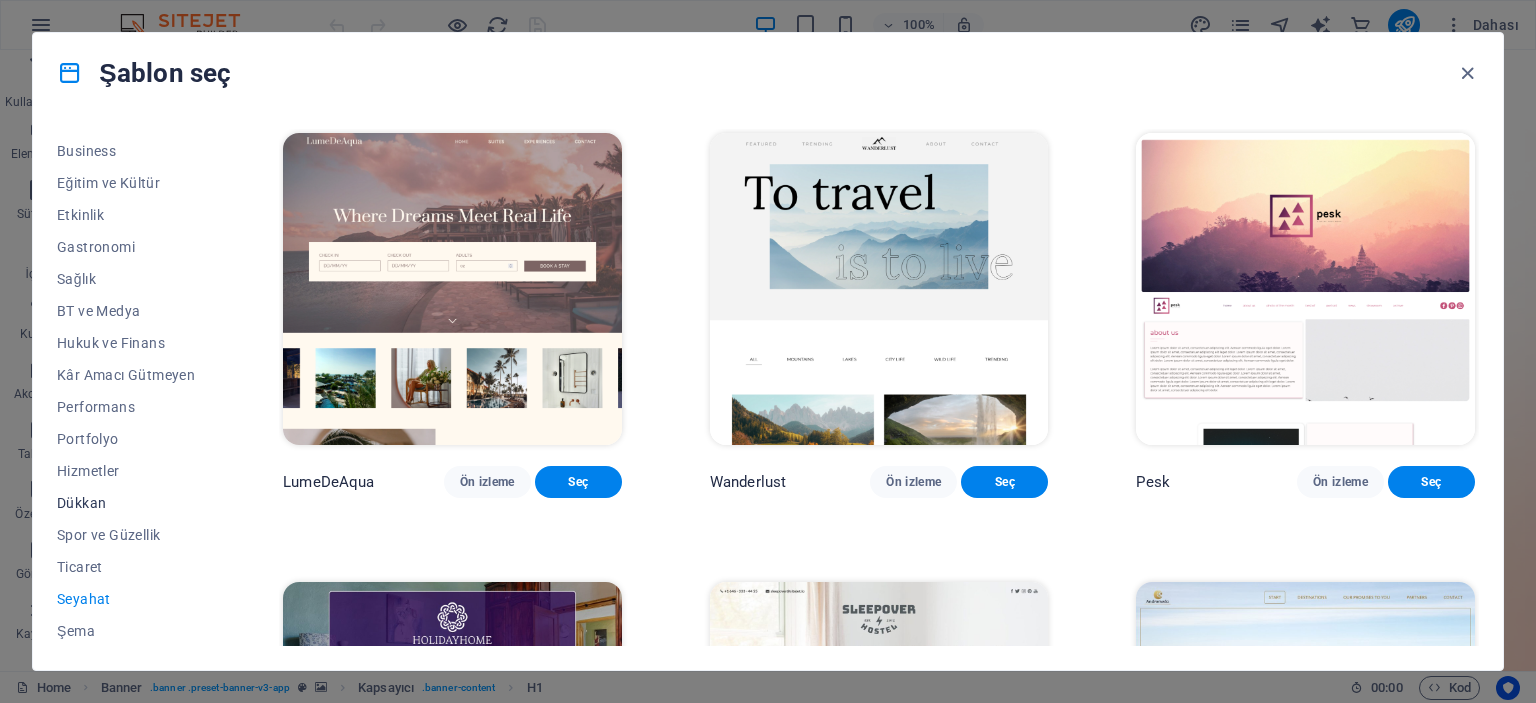 click on "Dükkan" at bounding box center [126, 503] 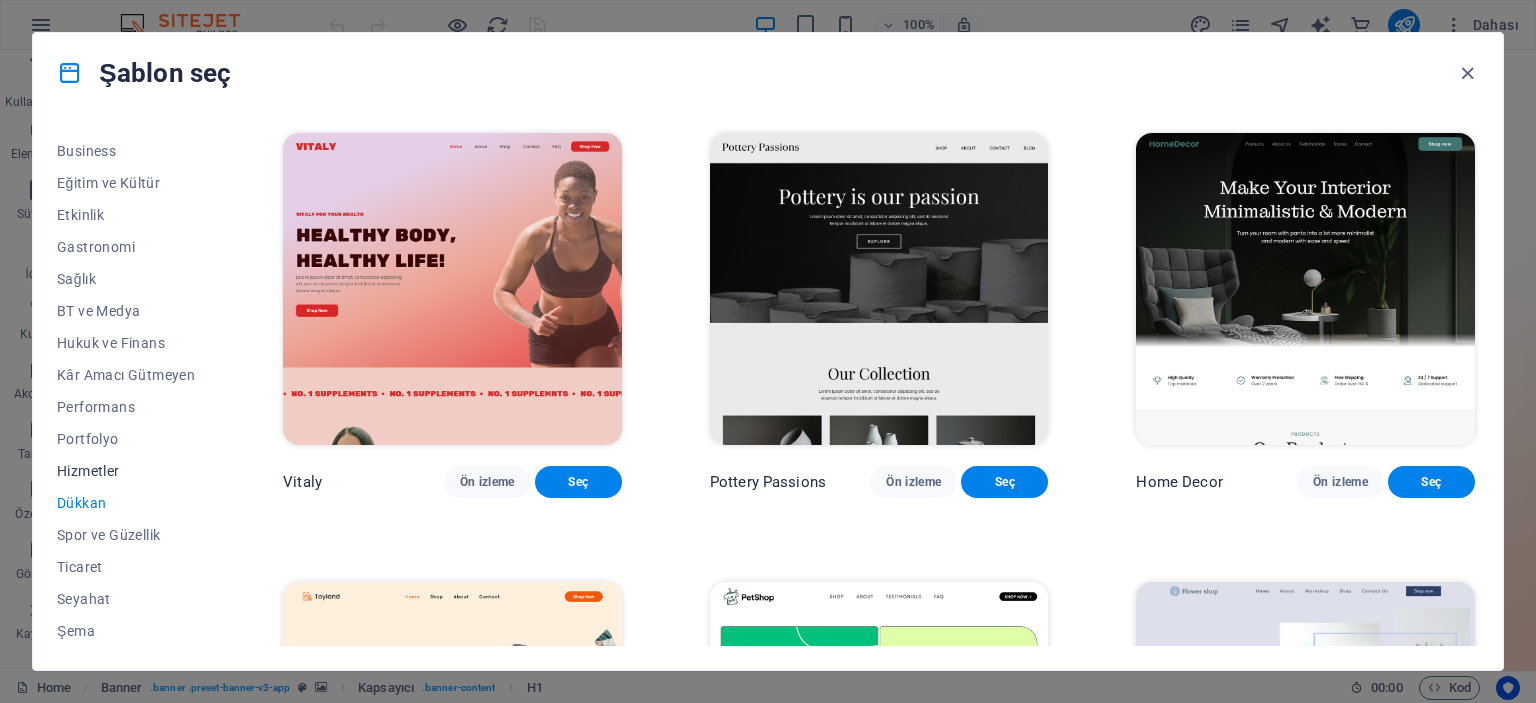 click on "Hizmetler" at bounding box center (126, 471) 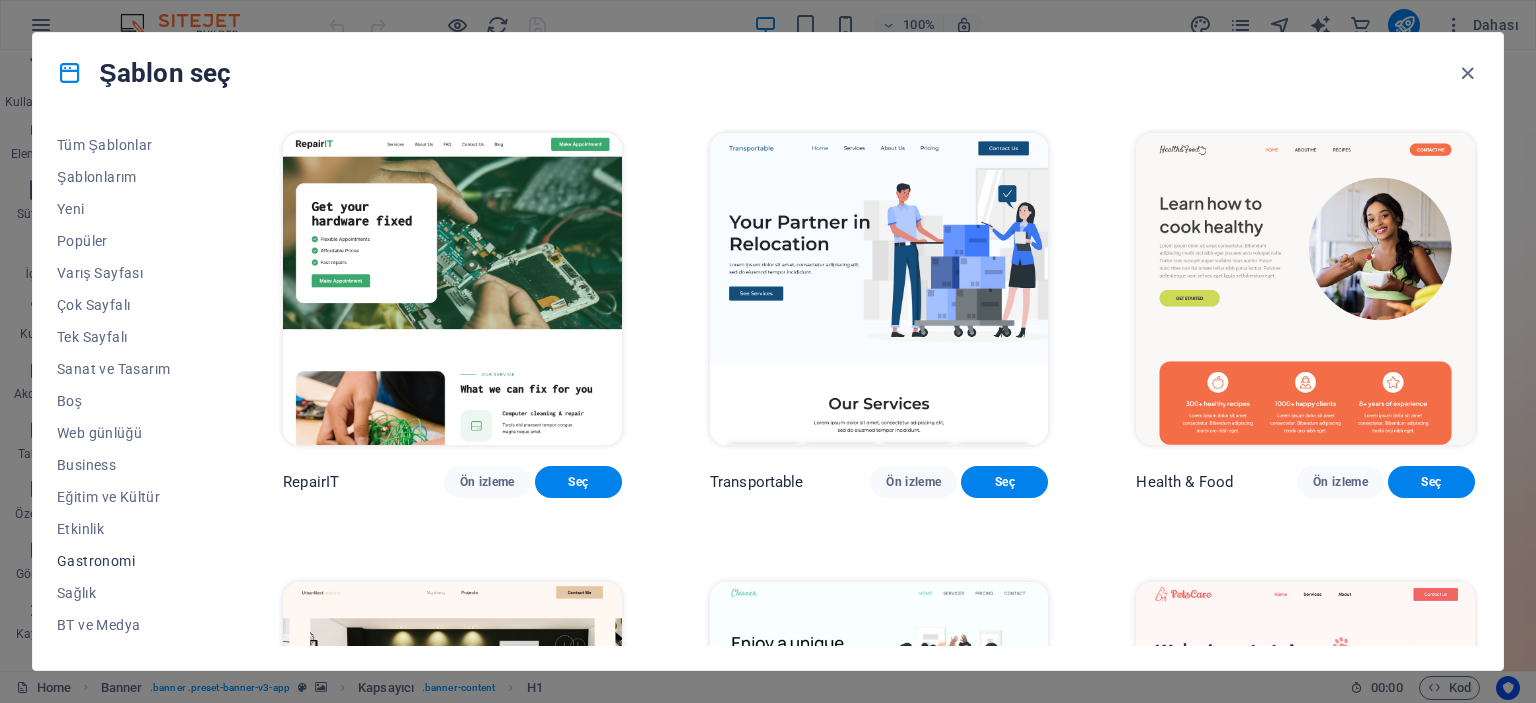 scroll, scrollTop: 0, scrollLeft: 0, axis: both 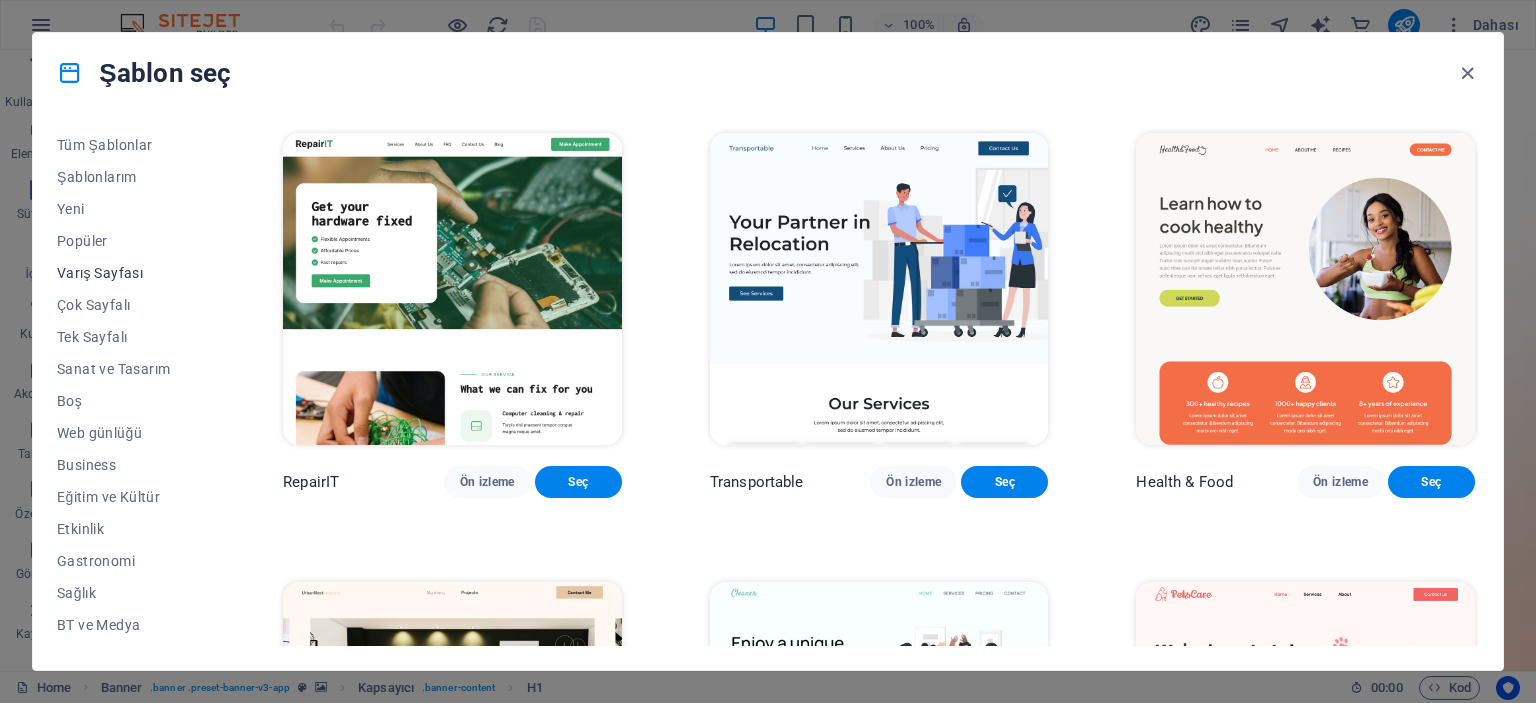 click on "Varış Sayfası" at bounding box center (126, 273) 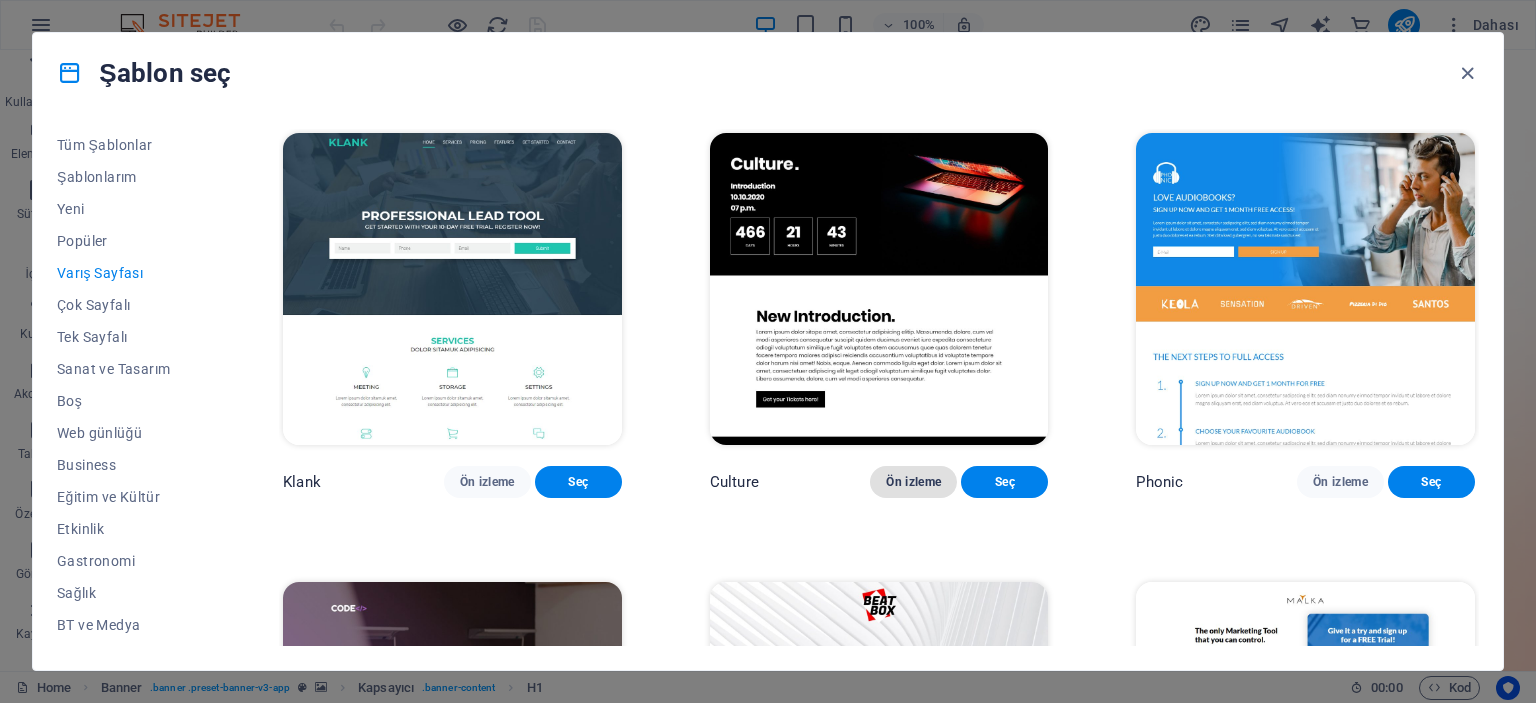 click on "Ön izleme" at bounding box center [913, 482] 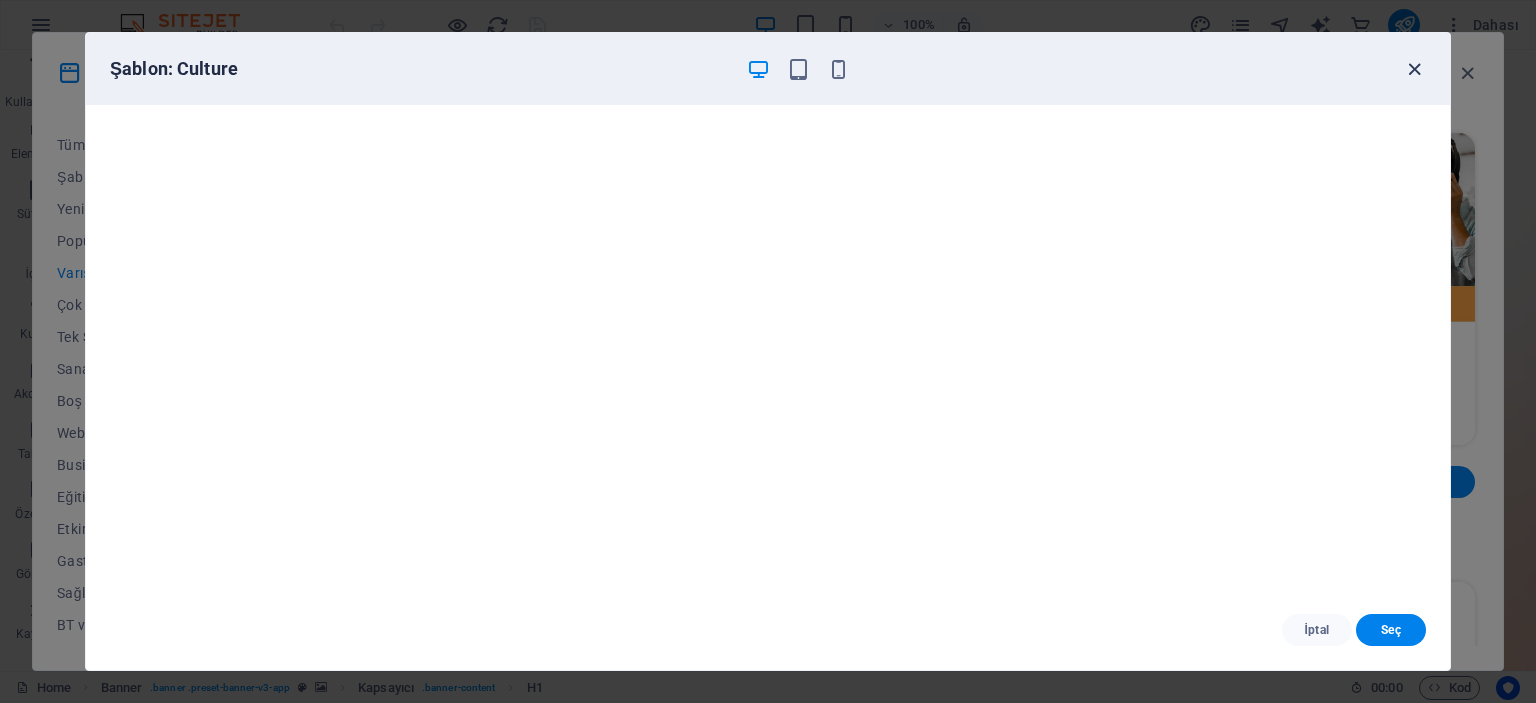 click at bounding box center [1414, 69] 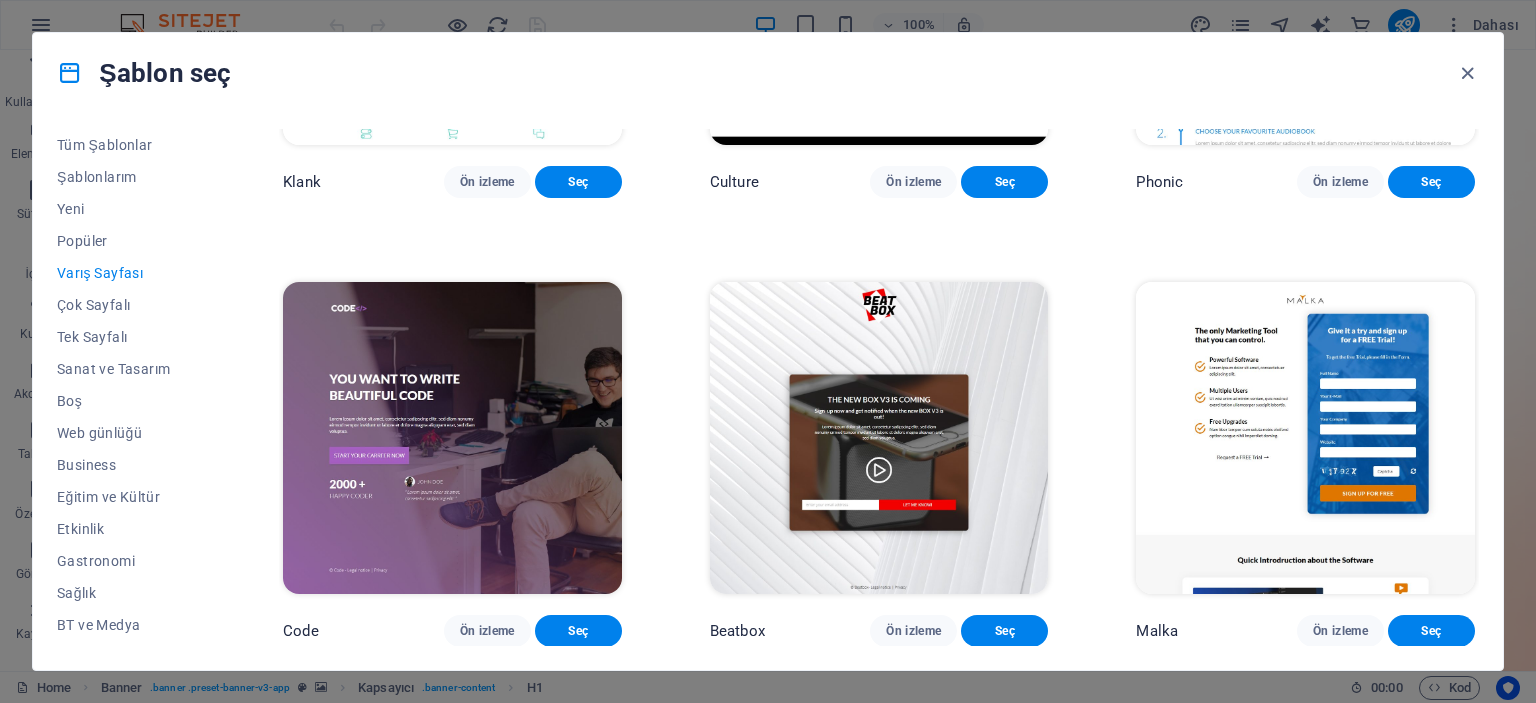 scroll, scrollTop: 0, scrollLeft: 0, axis: both 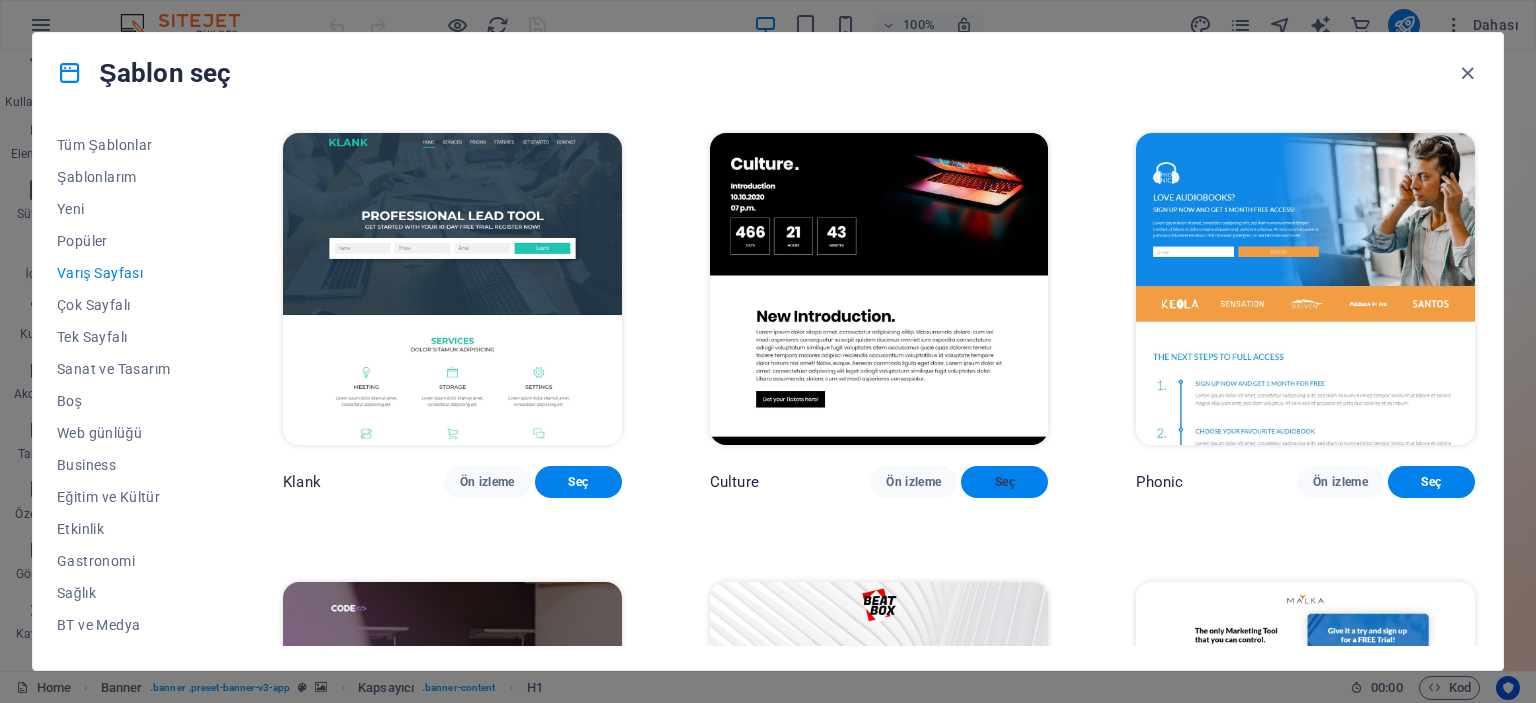 click on "Seç" at bounding box center [1004, 482] 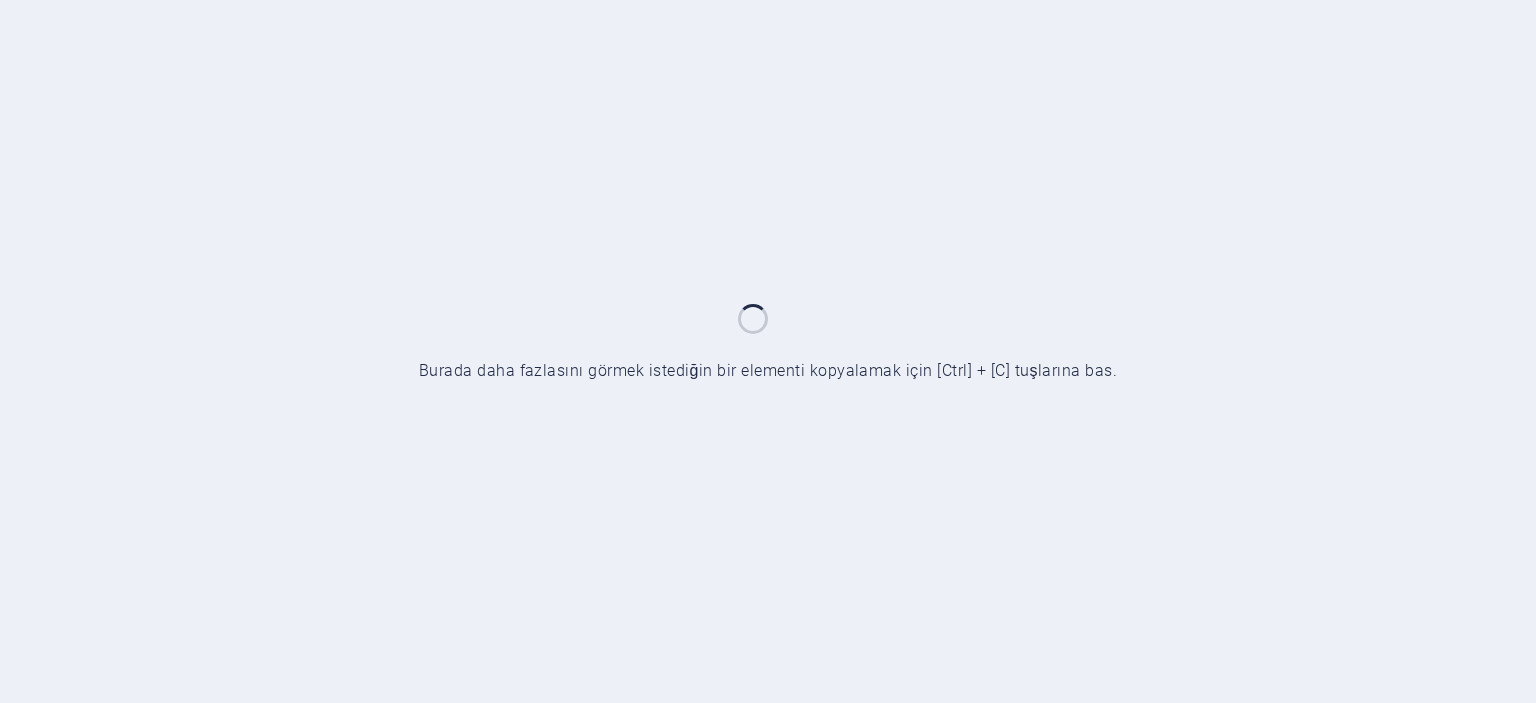 scroll, scrollTop: 0, scrollLeft: 0, axis: both 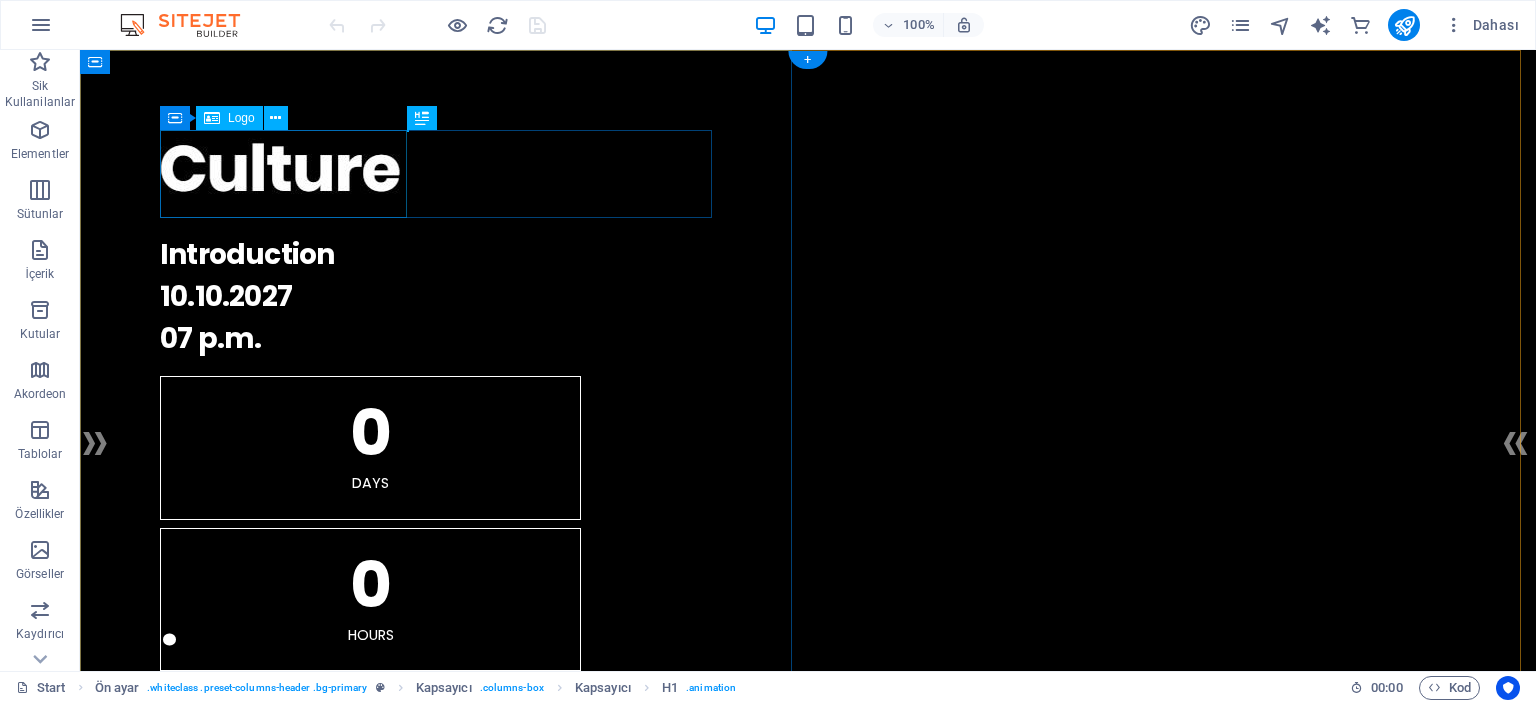 click at bounding box center (808, 174) 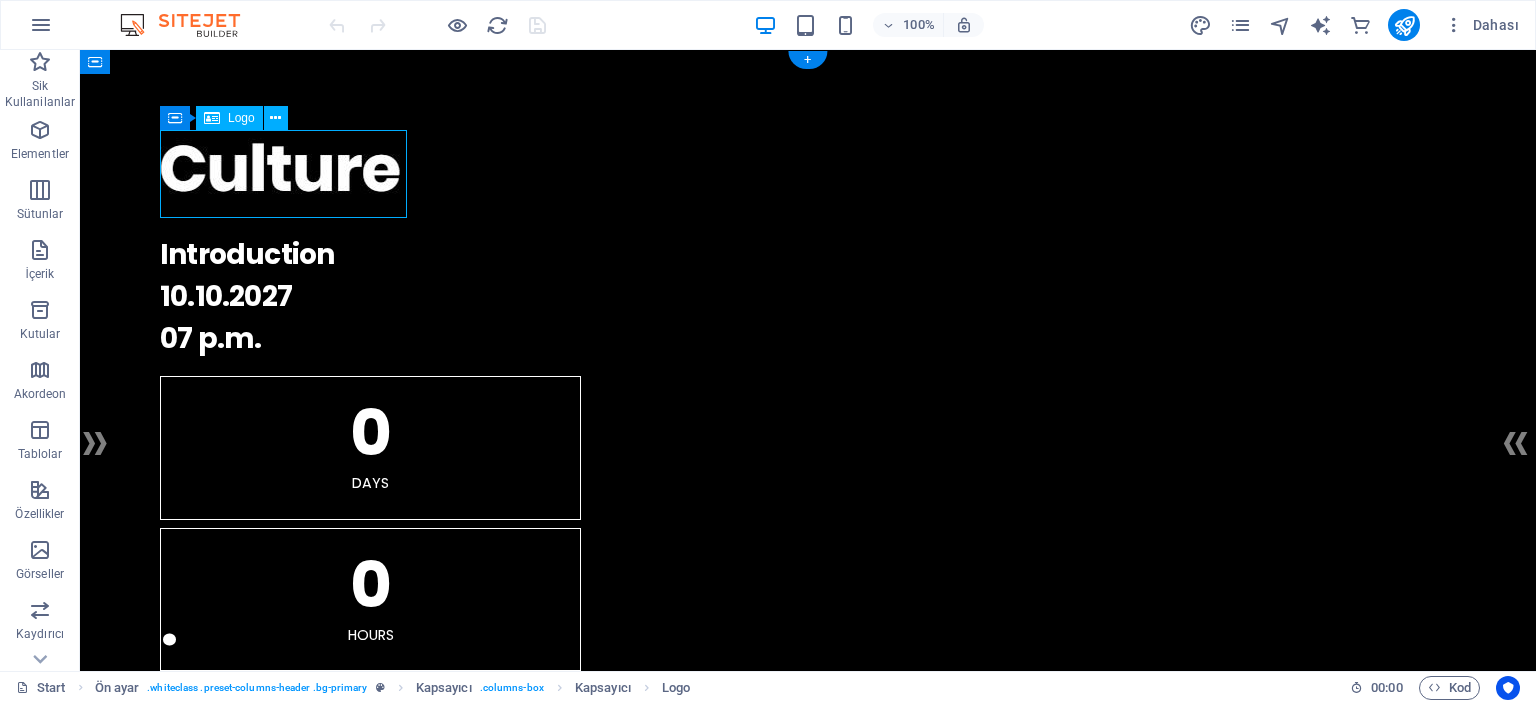 click at bounding box center [808, 174] 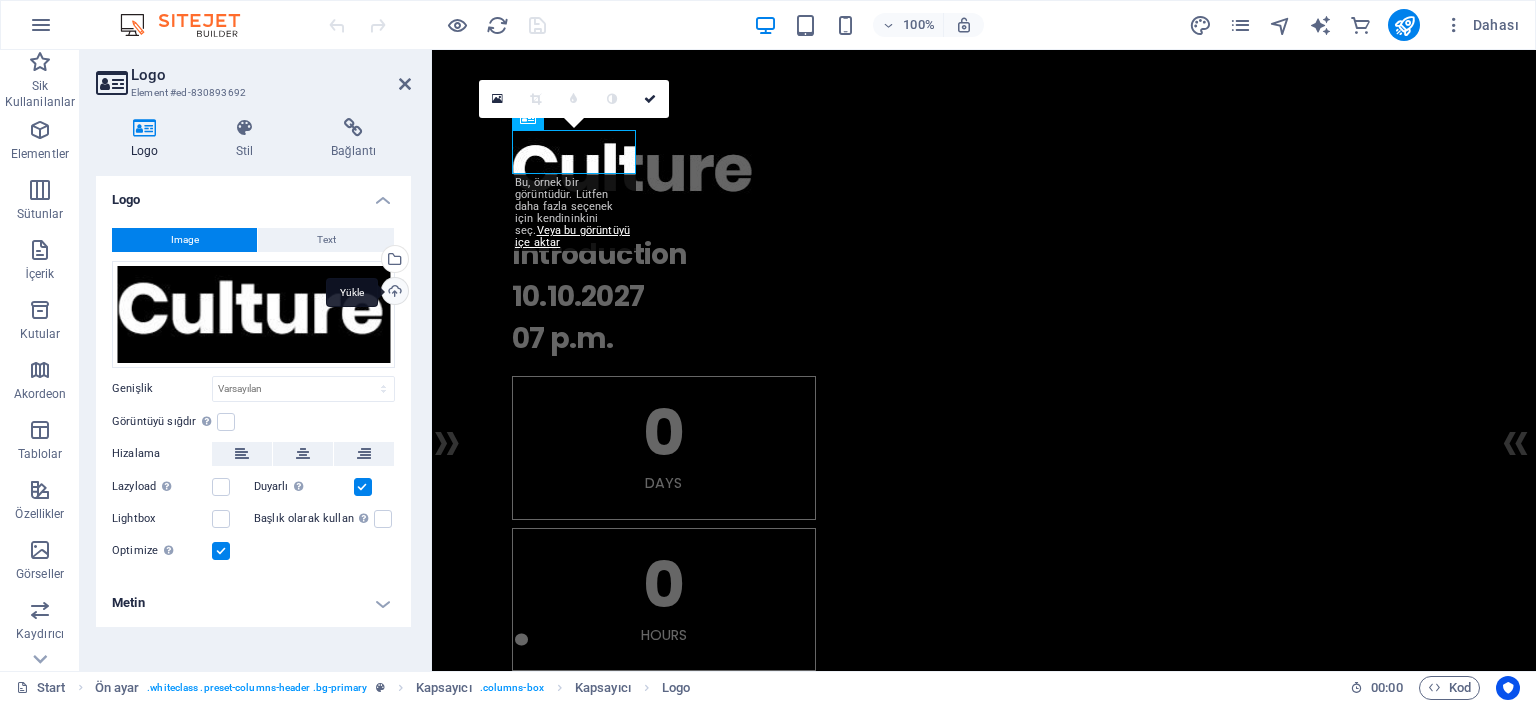 click on "Yükle" at bounding box center (393, 293) 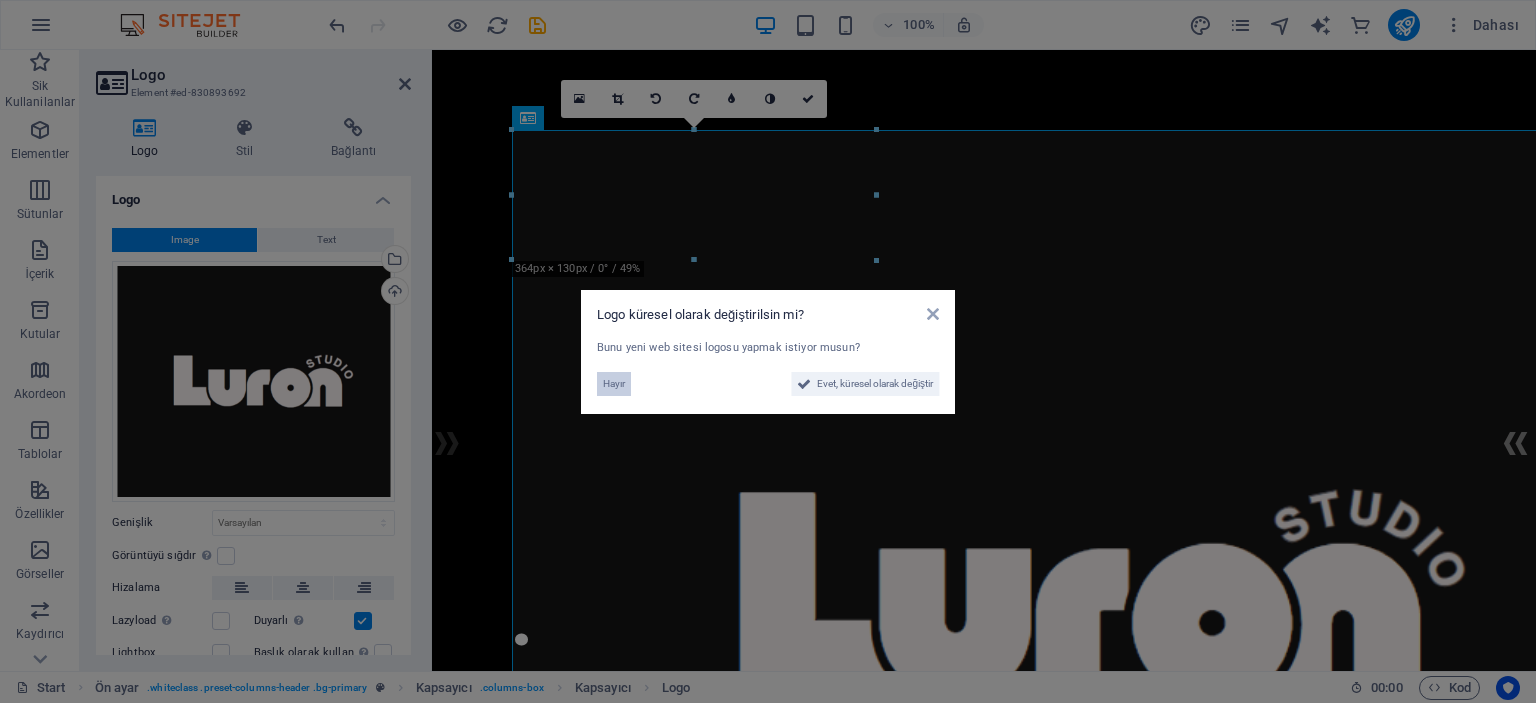 click on "Hayır" at bounding box center [614, 384] 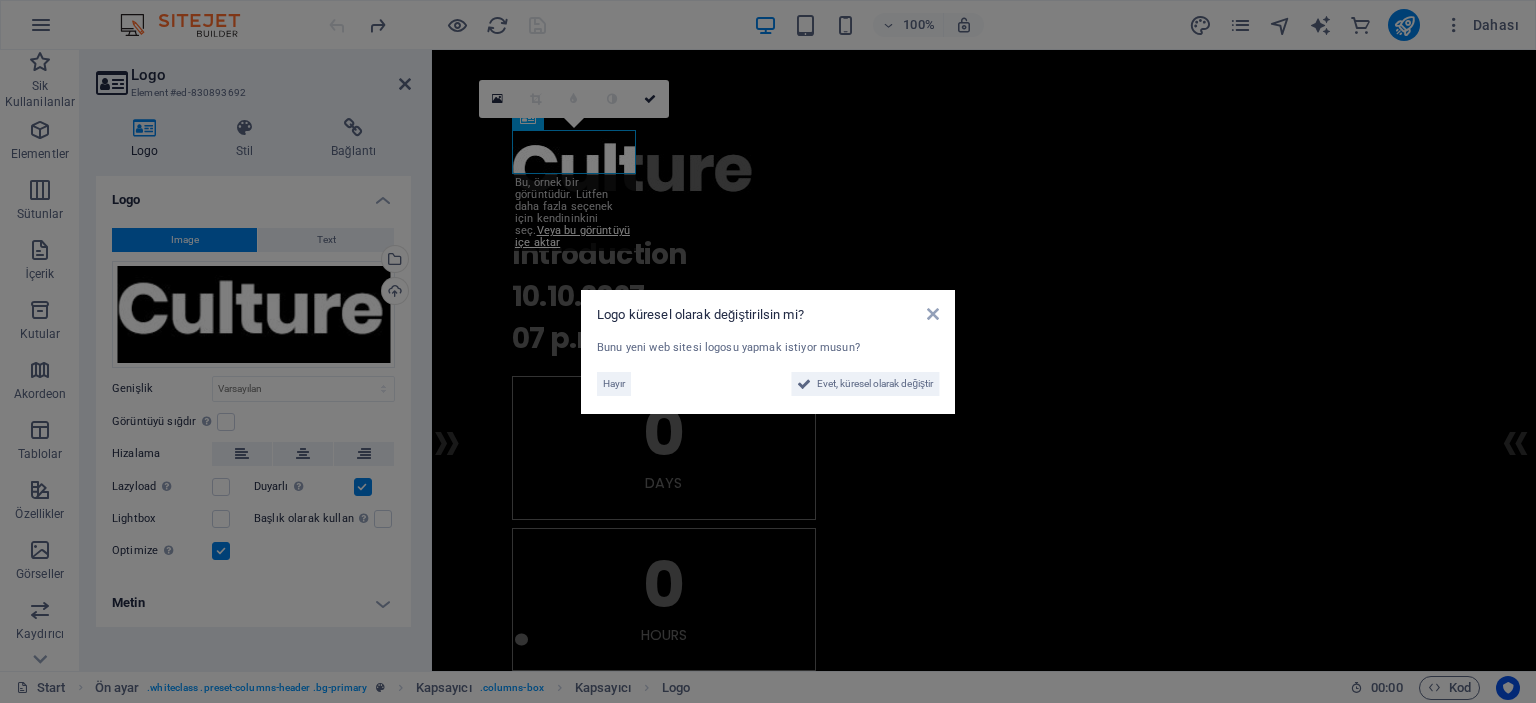 click on "Logo küresel olarak değiştirilsin mi? Bunu yeni web sitesi logosu yapmak istiyor musun? Hayır Evet, küresel olarak değiştir" at bounding box center [768, 351] 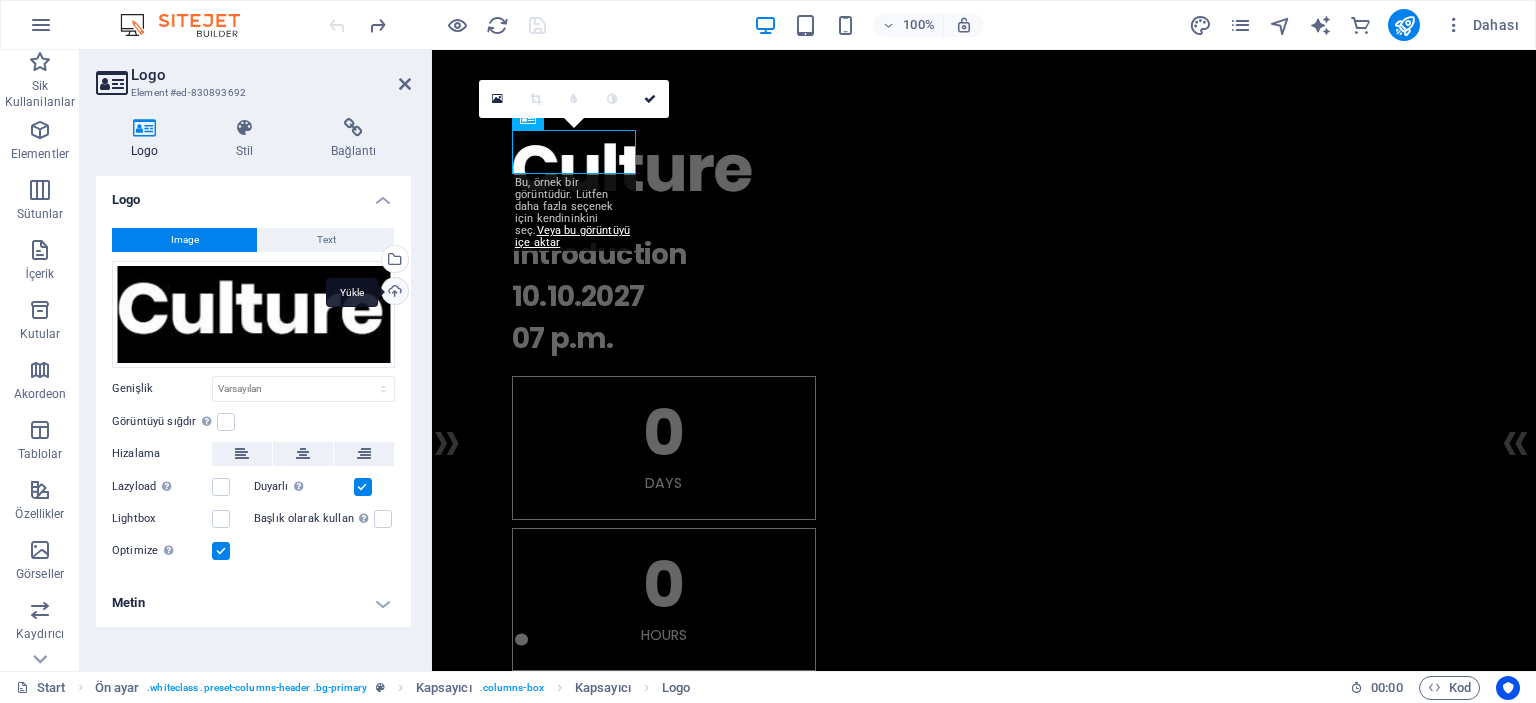 click on "Yükle" at bounding box center (393, 293) 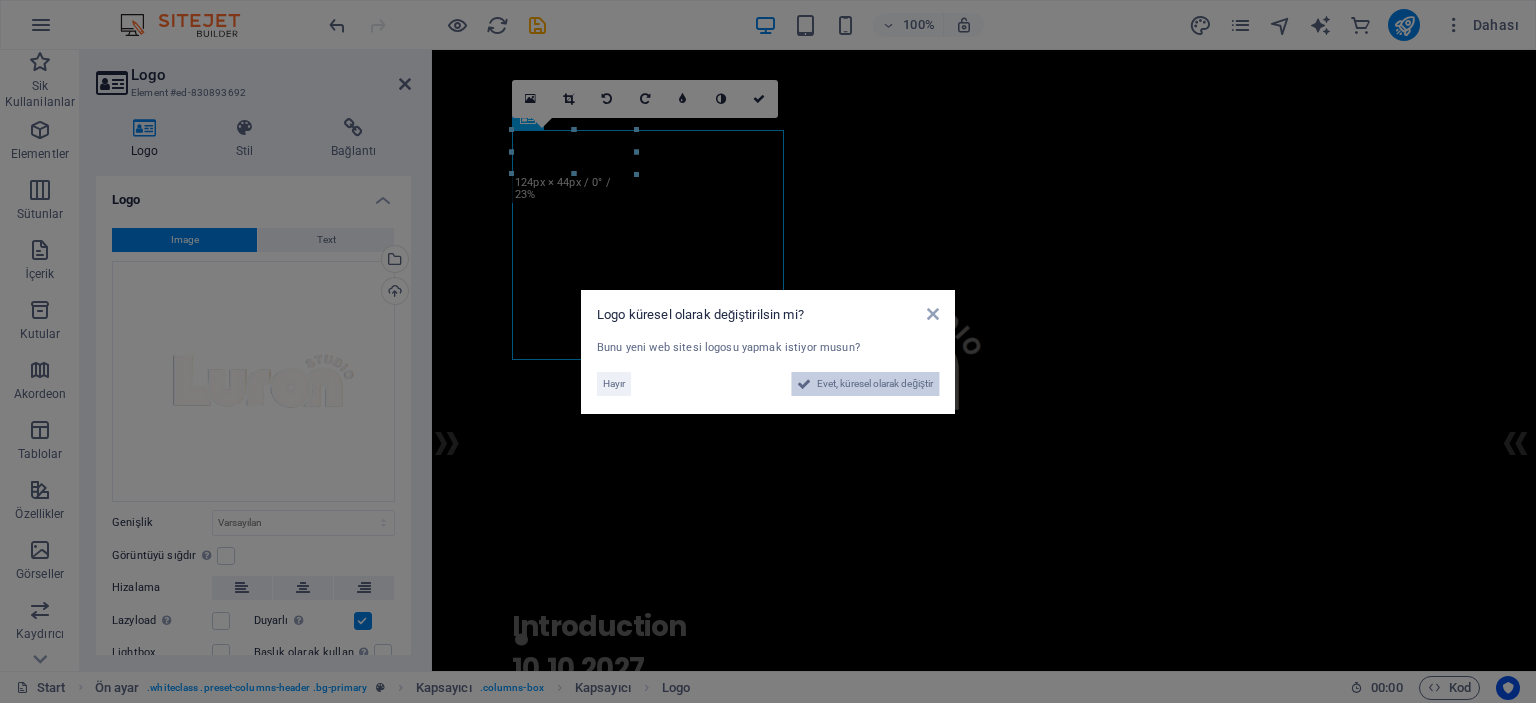 click on "Evet, küresel olarak değiştir" at bounding box center [875, 384] 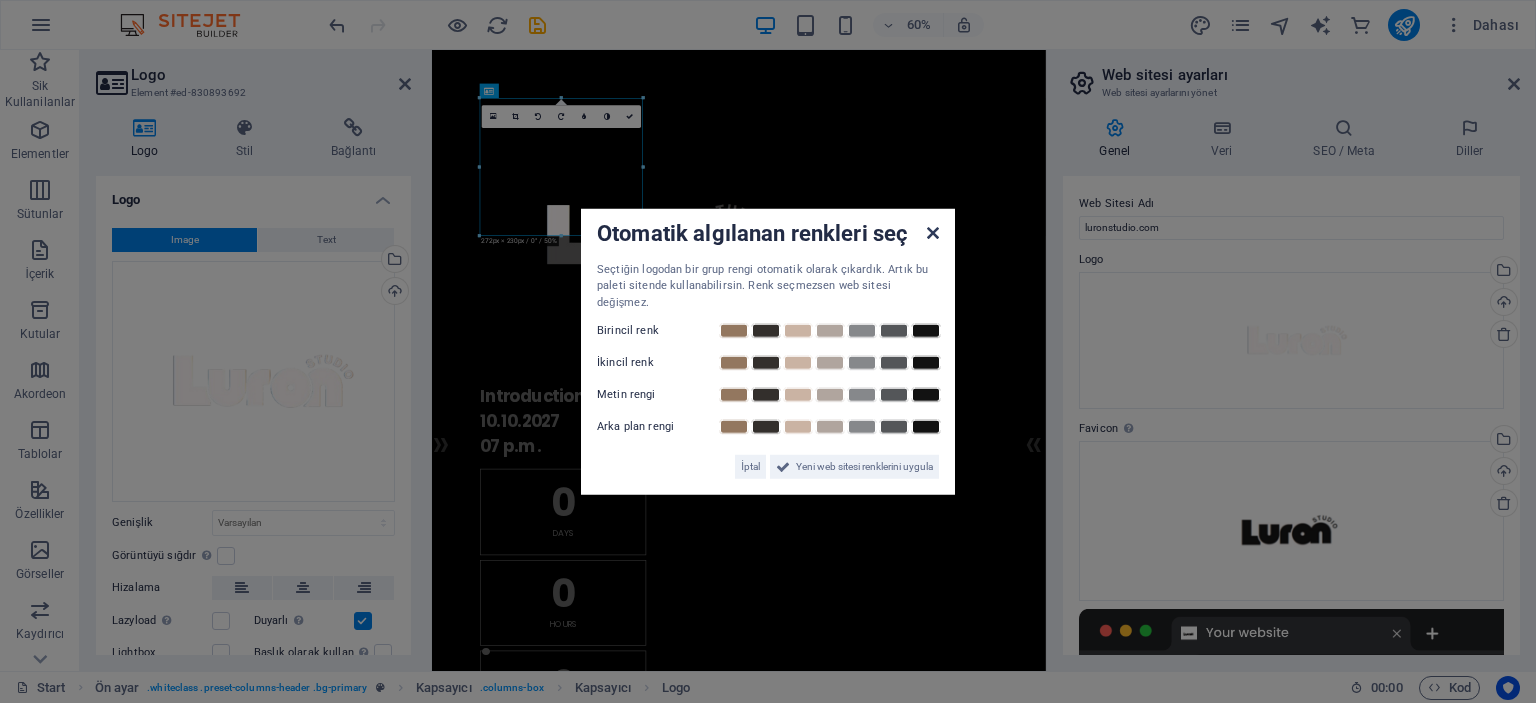 click at bounding box center (933, 232) 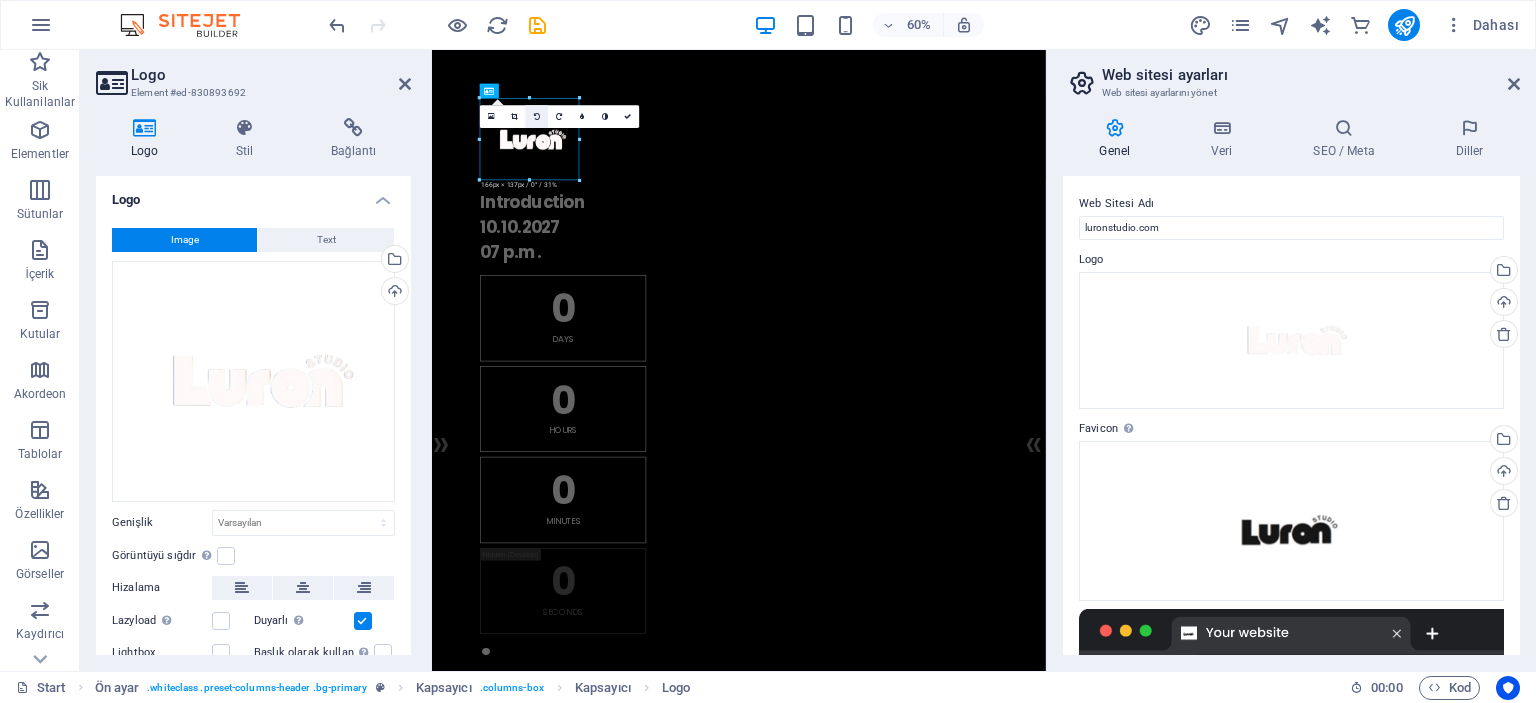 drag, startPoint x: 642, startPoint y: 237, endPoint x: 178, endPoint y: 146, distance: 472.8393 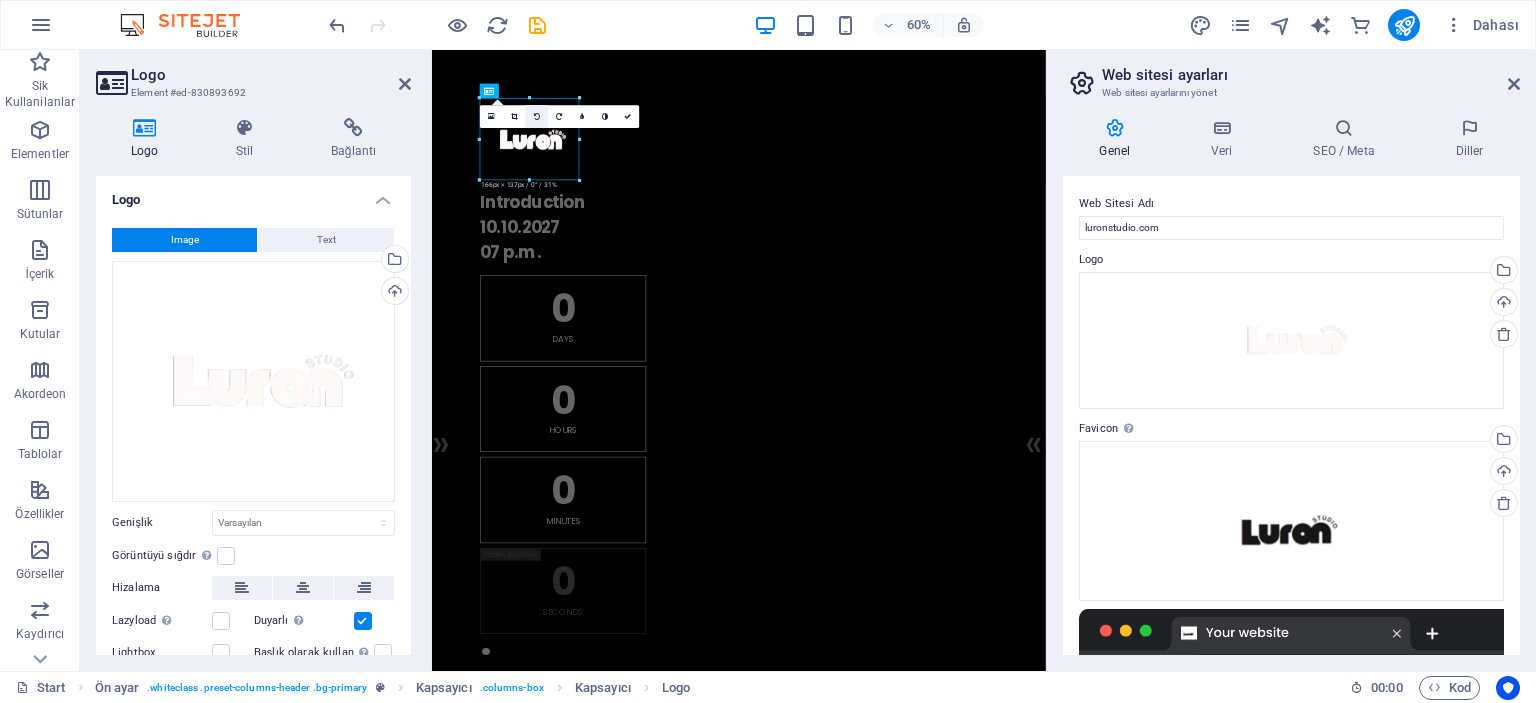 type on "170" 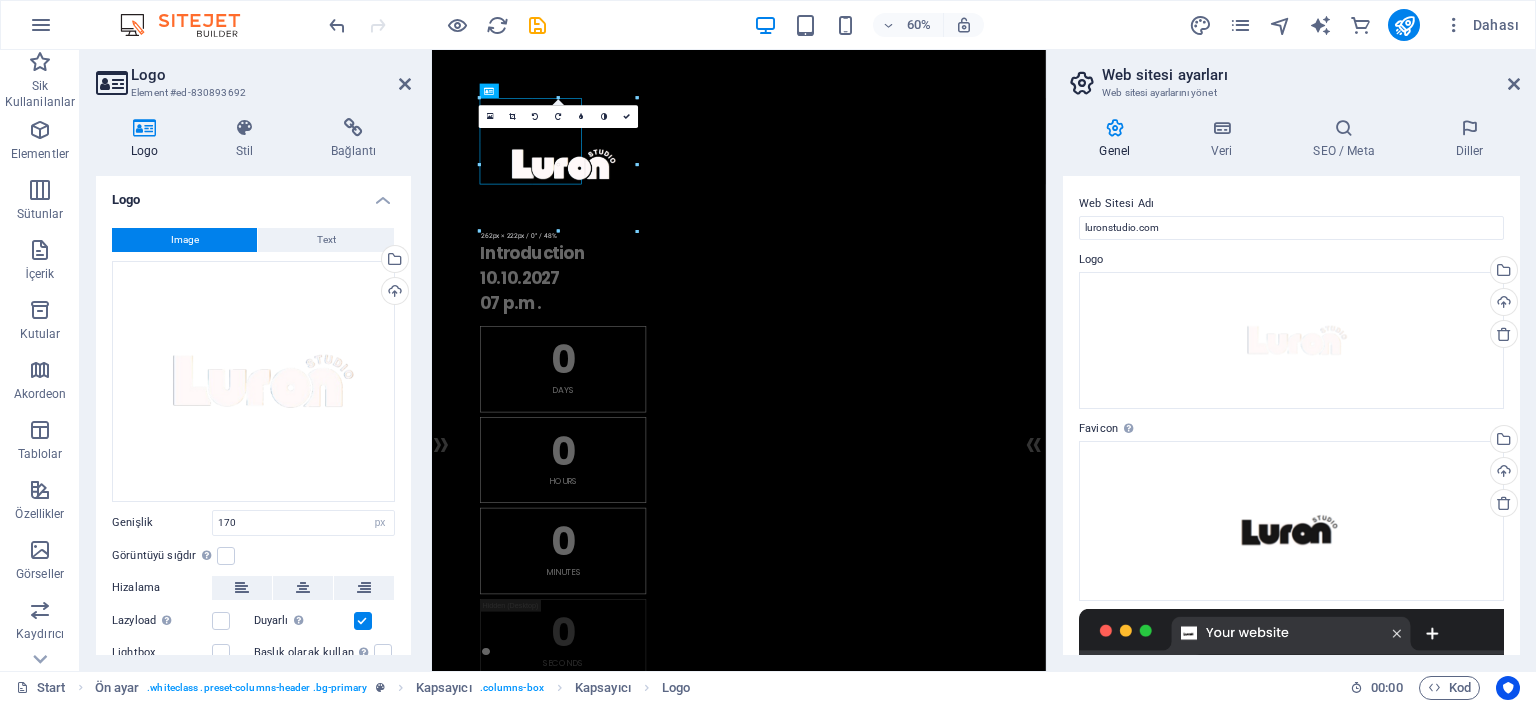 drag, startPoint x: 579, startPoint y: 184, endPoint x: 672, endPoint y: 247, distance: 112.32987 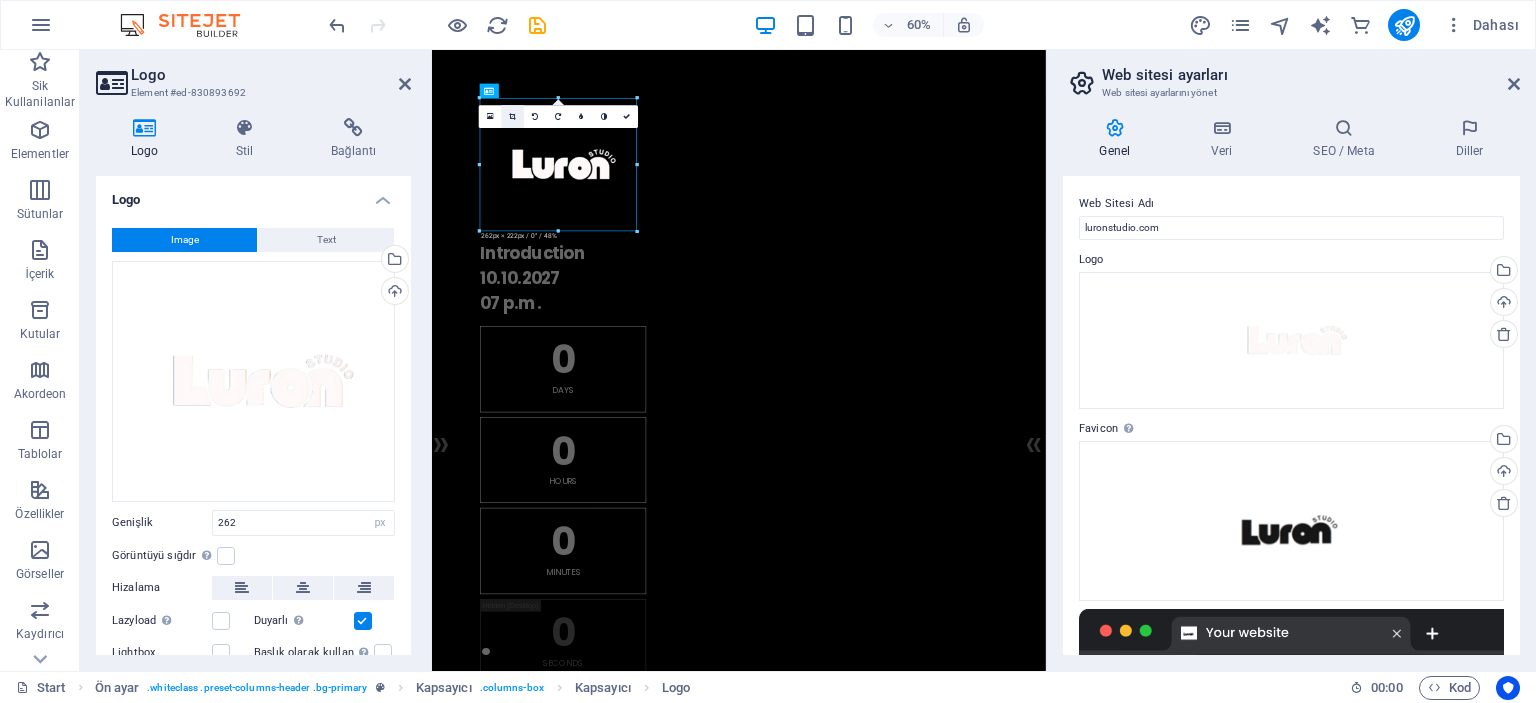 click at bounding box center [513, 116] 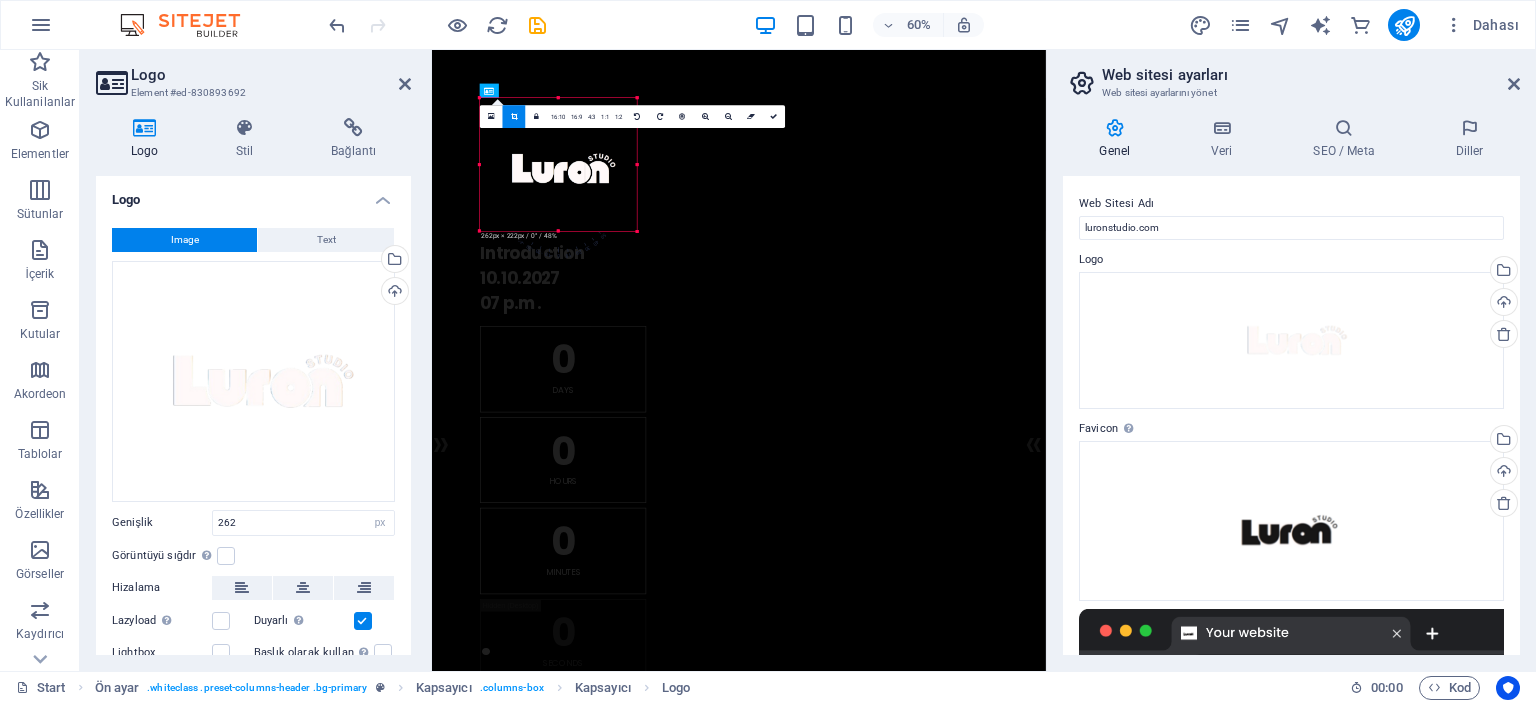 drag, startPoint x: 559, startPoint y: 228, endPoint x: 553, endPoint y: 251, distance: 23.769728 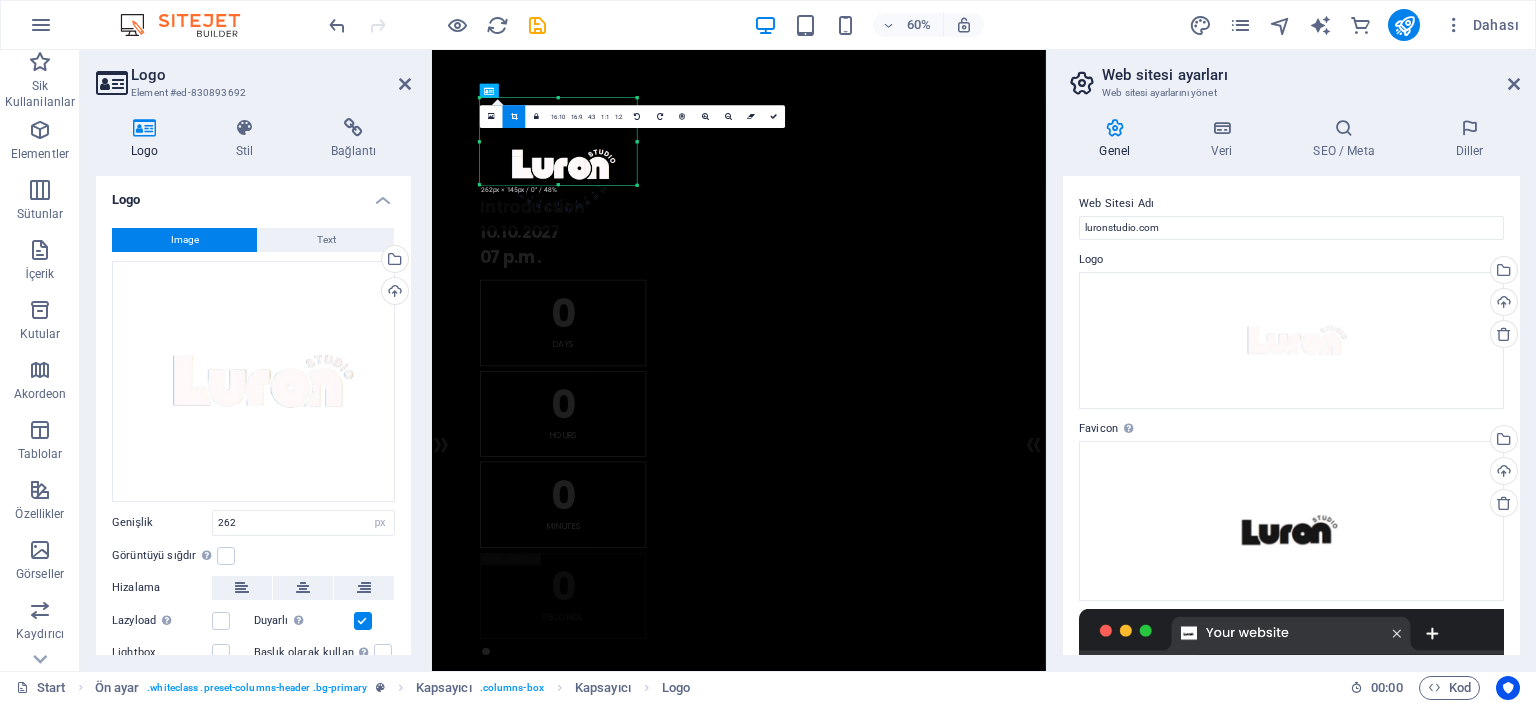 drag, startPoint x: 558, startPoint y: 231, endPoint x: 560, endPoint y: 154, distance: 77.02597 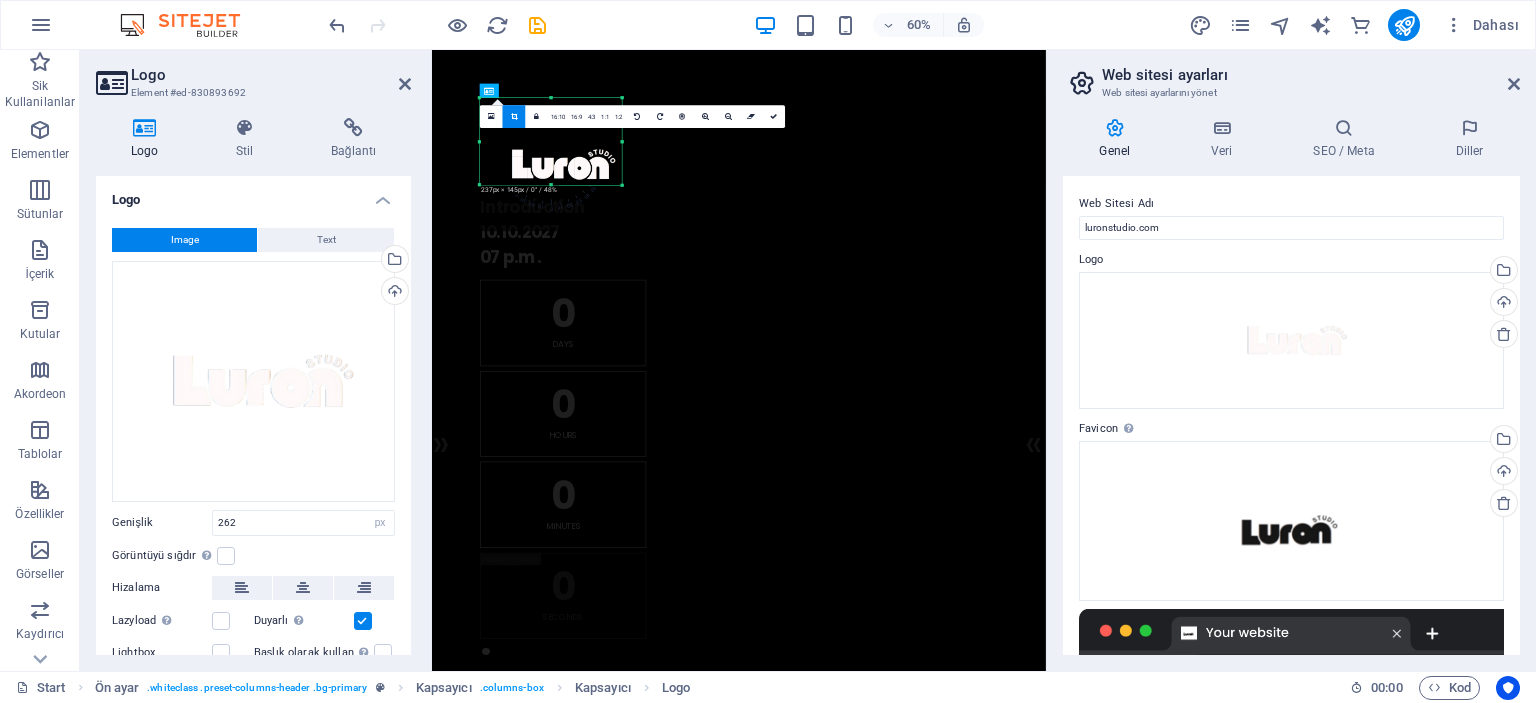 drag, startPoint x: 637, startPoint y: 151, endPoint x: 612, endPoint y: 154, distance: 25.179358 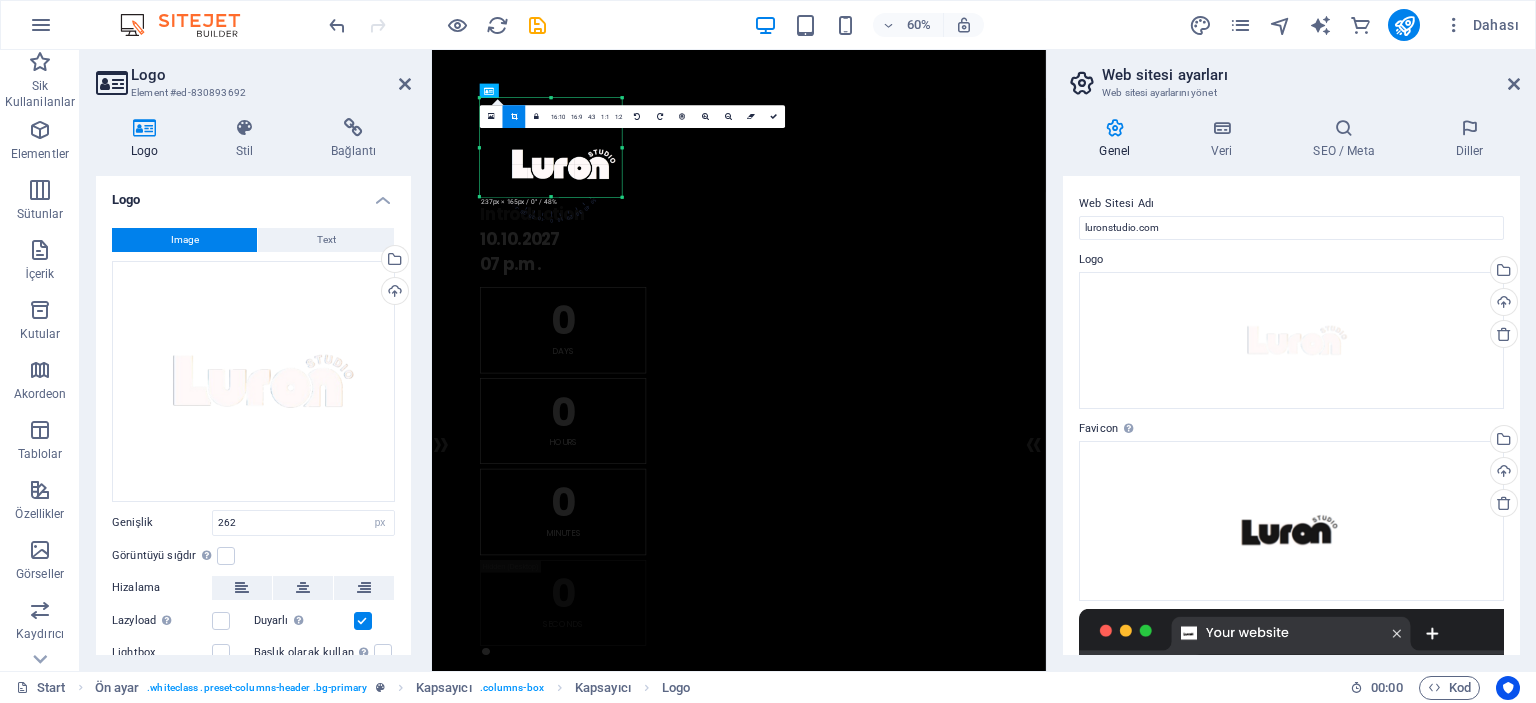 drag, startPoint x: 622, startPoint y: 187, endPoint x: 622, endPoint y: 207, distance: 20 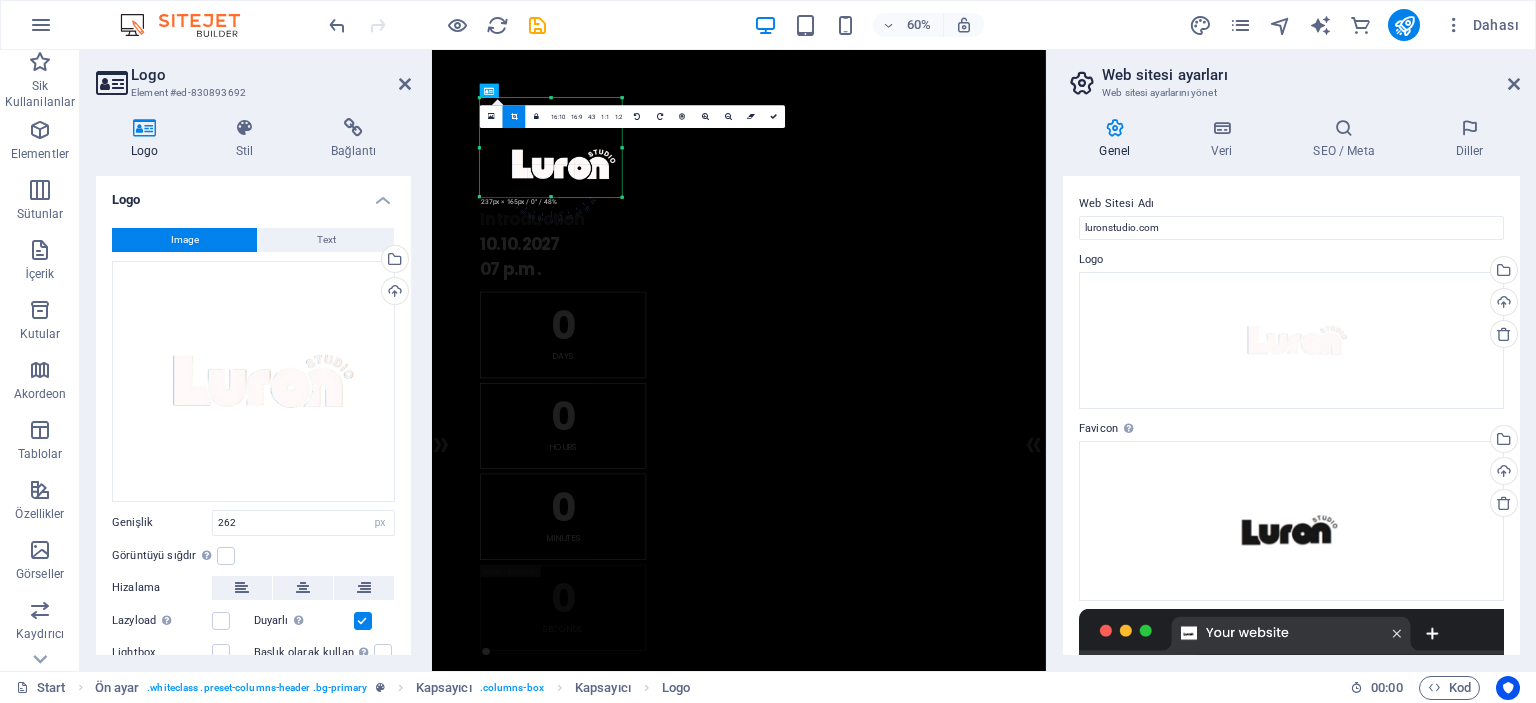 click at bounding box center [558, 164] 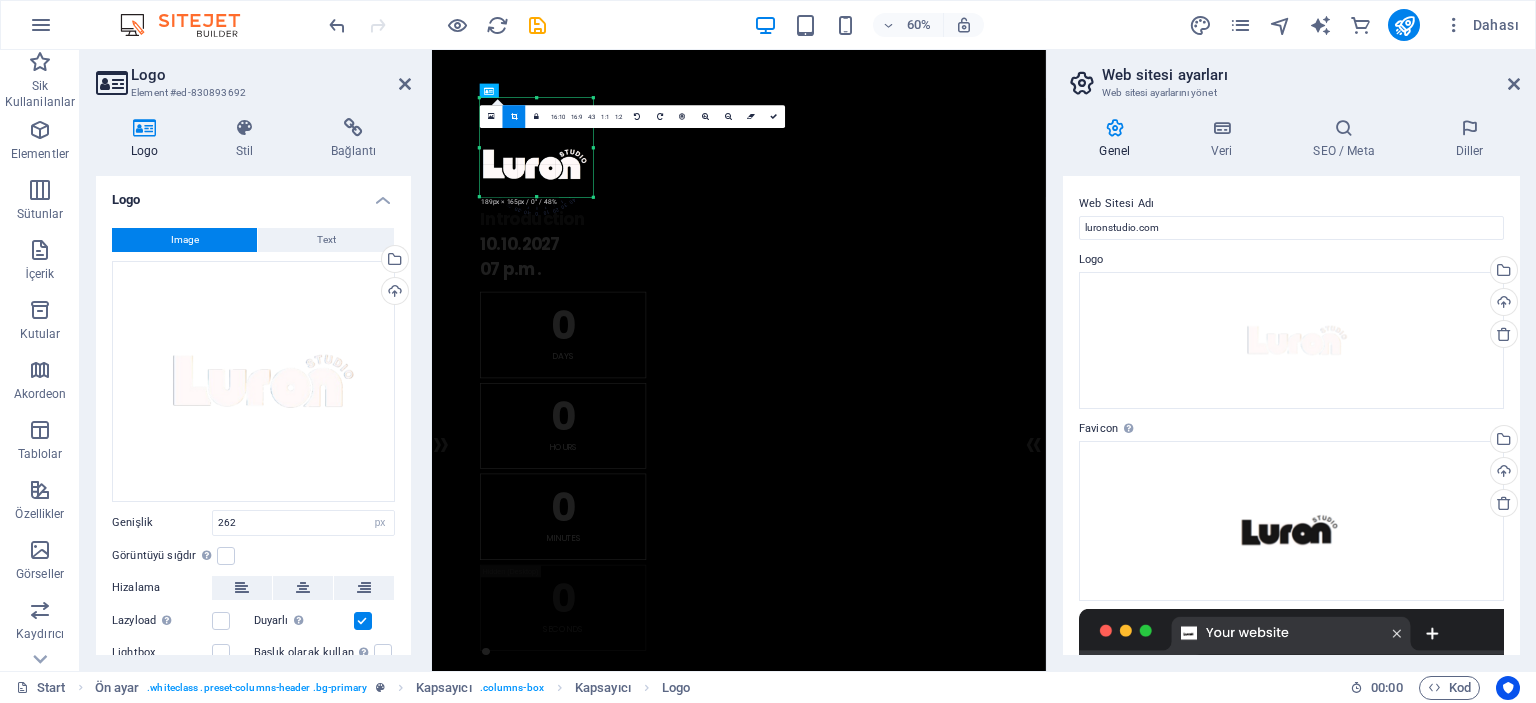 drag, startPoint x: 480, startPoint y: 149, endPoint x: 531, endPoint y: 155, distance: 51.351727 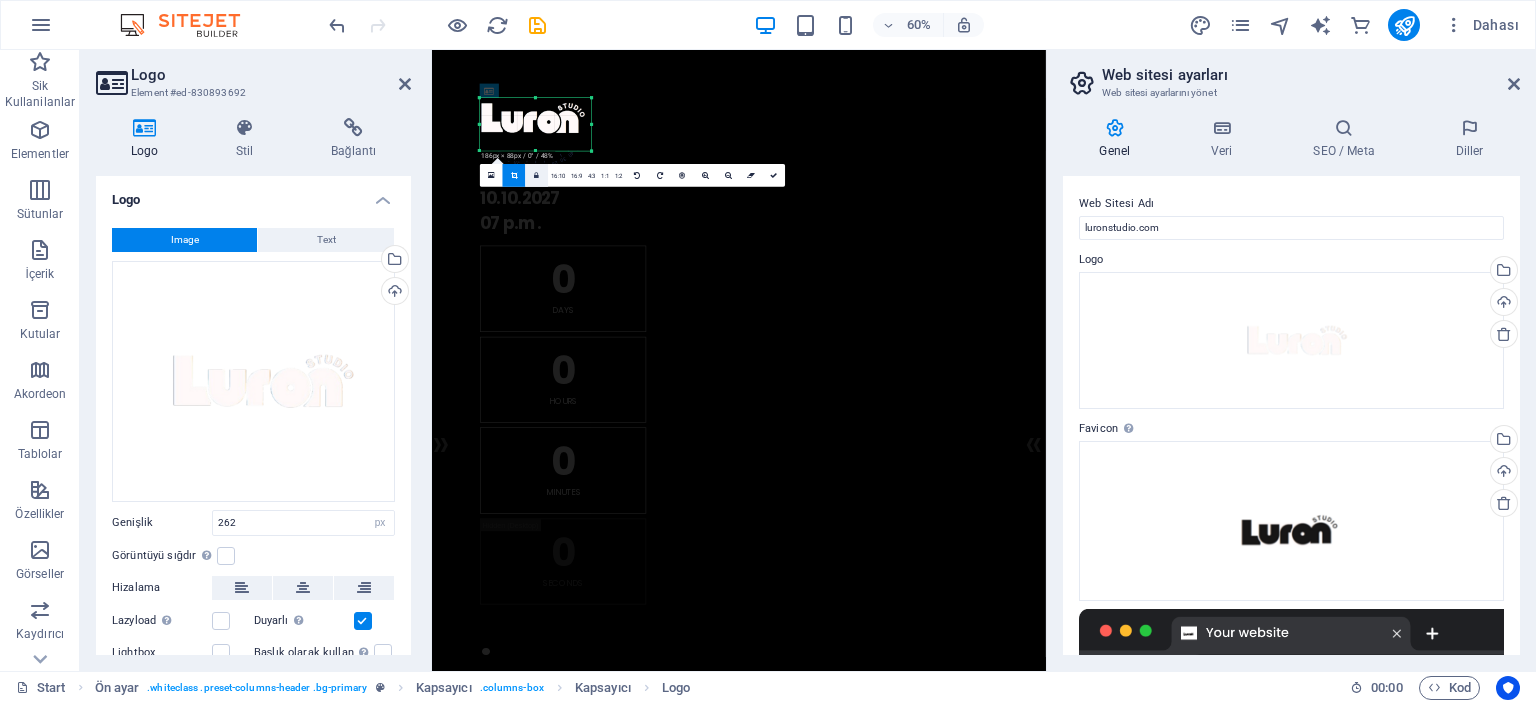drag, startPoint x: 537, startPoint y: 98, endPoint x: 538, endPoint y: 175, distance: 77.00649 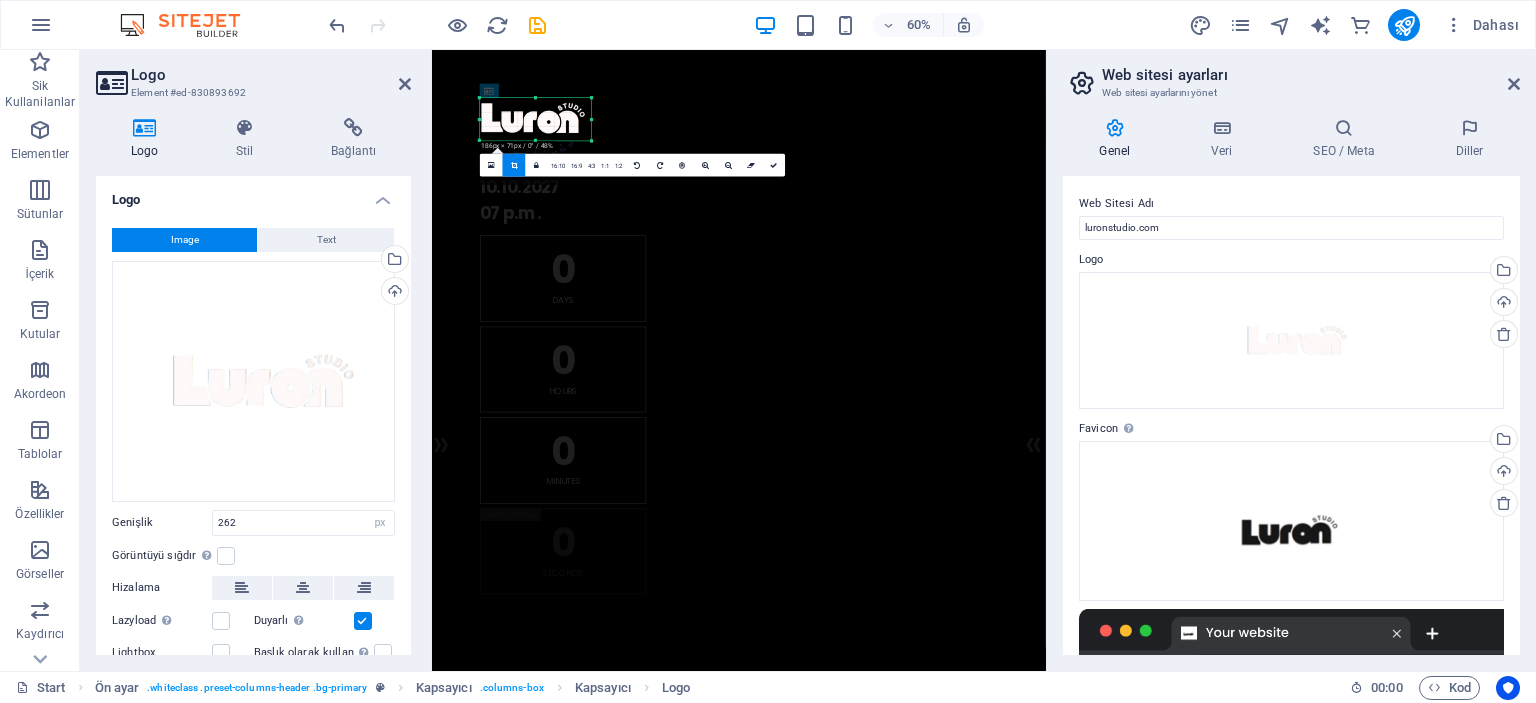 drag, startPoint x: 536, startPoint y: 150, endPoint x: 535, endPoint y: 133, distance: 17.029387 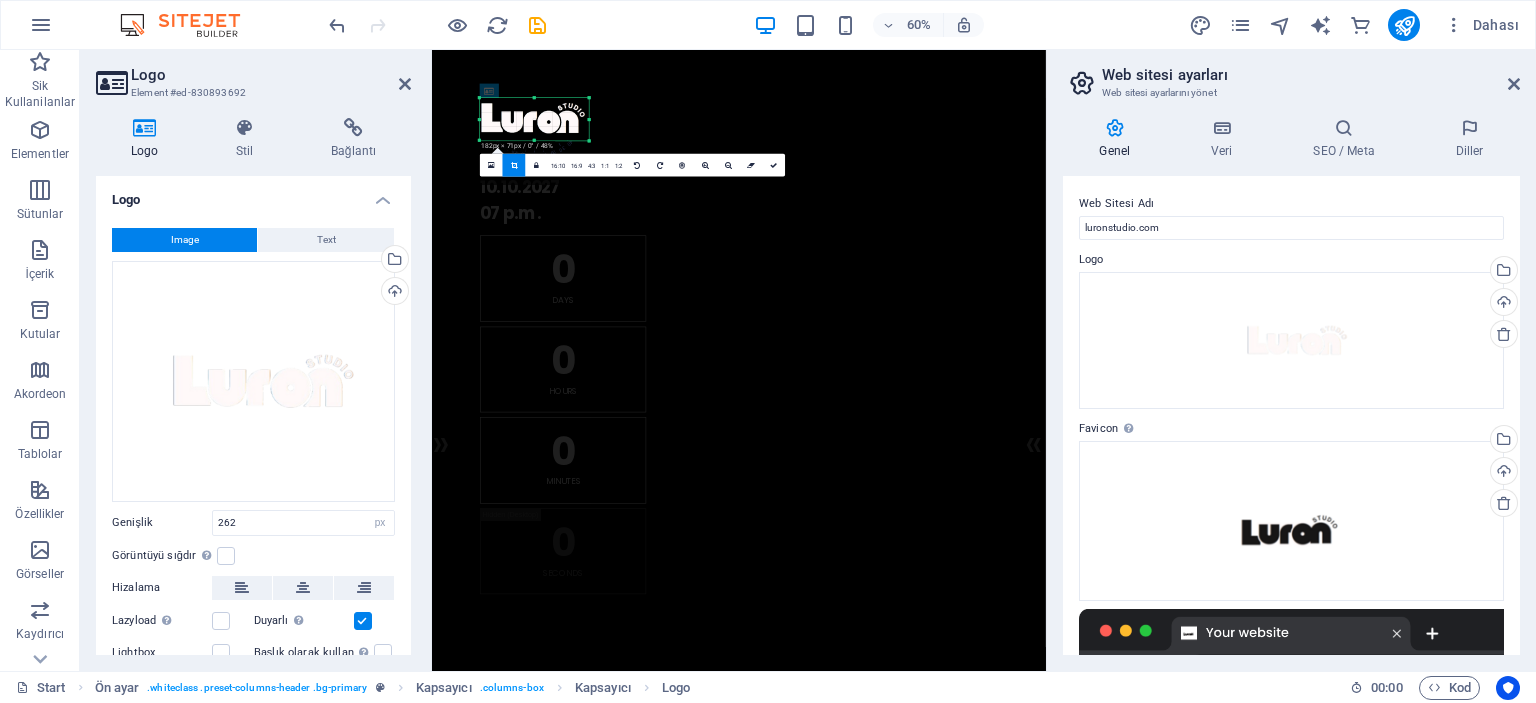 click at bounding box center [589, 119] 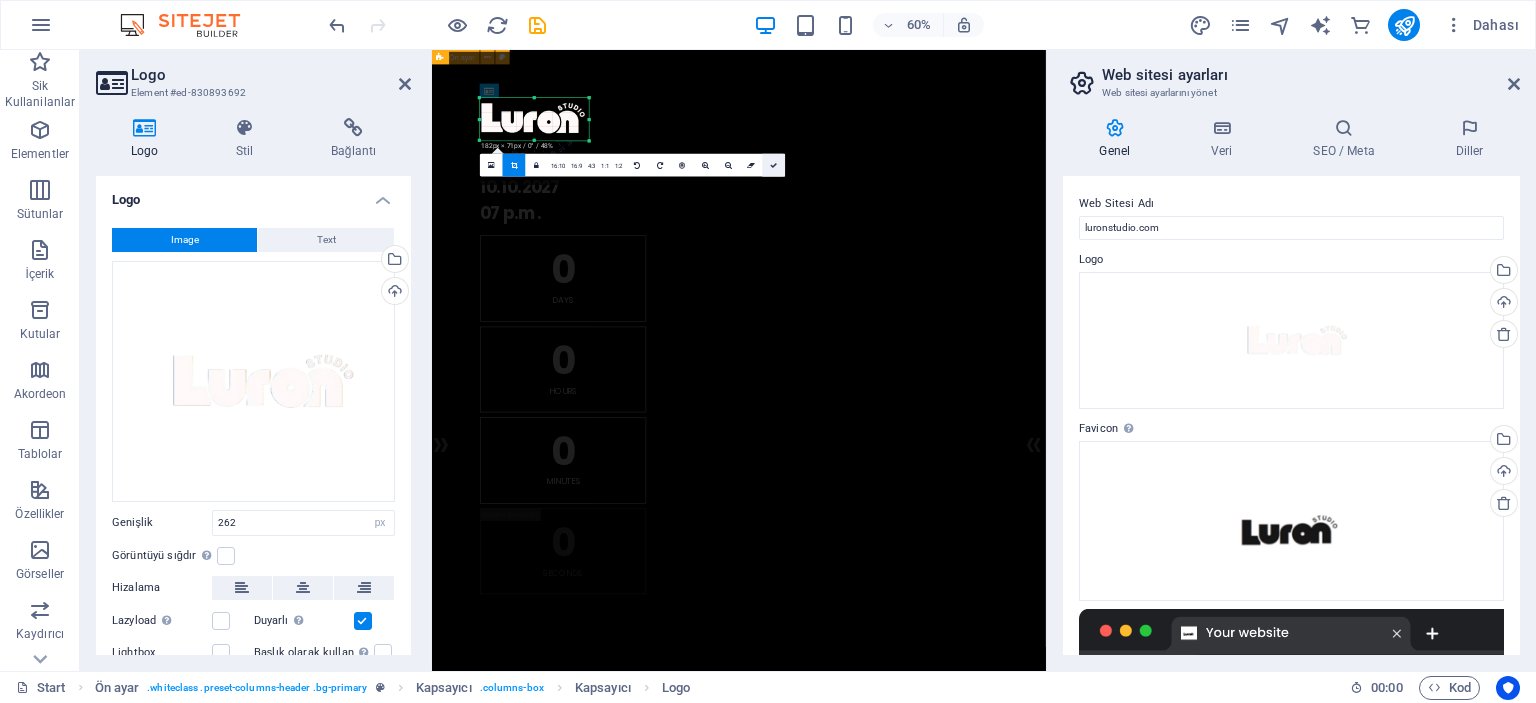 click at bounding box center (773, 165) 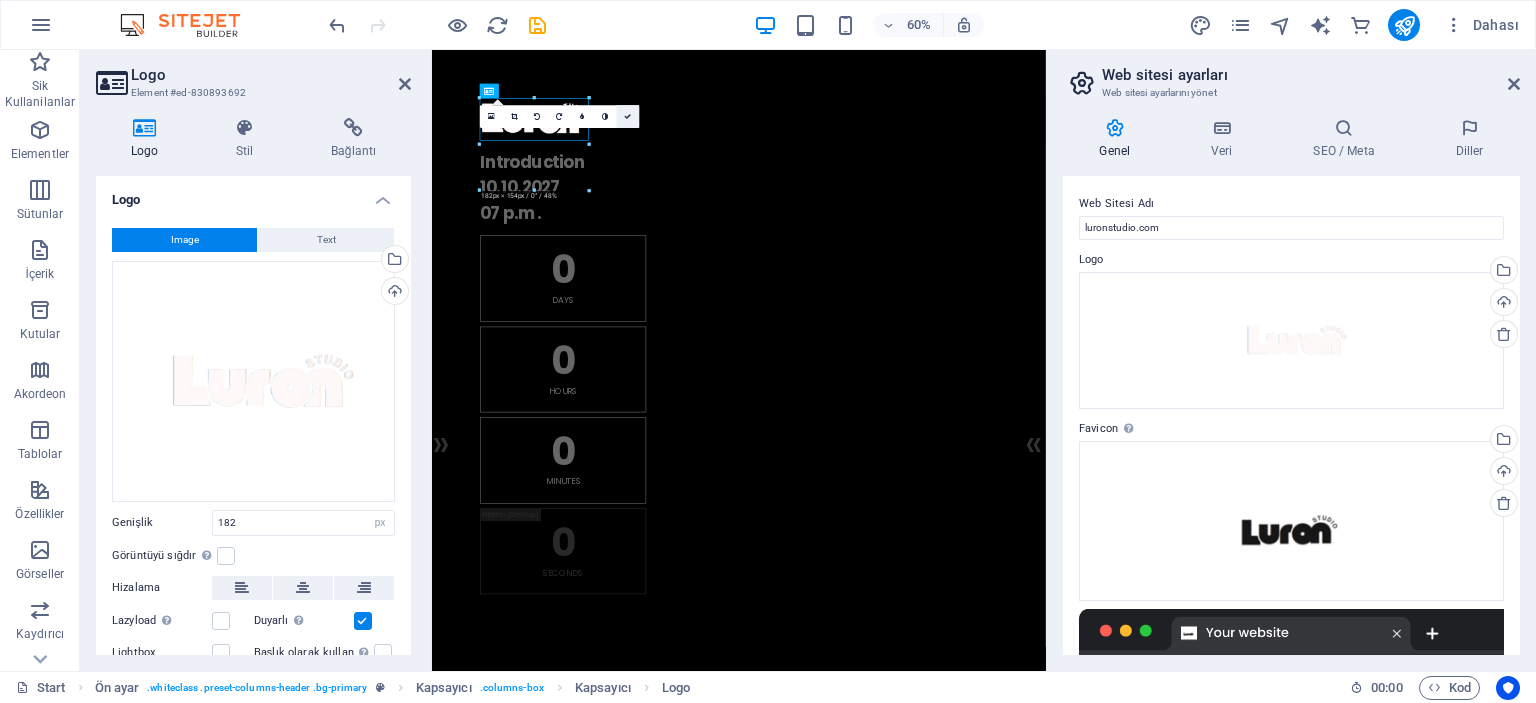 click at bounding box center (628, 116) 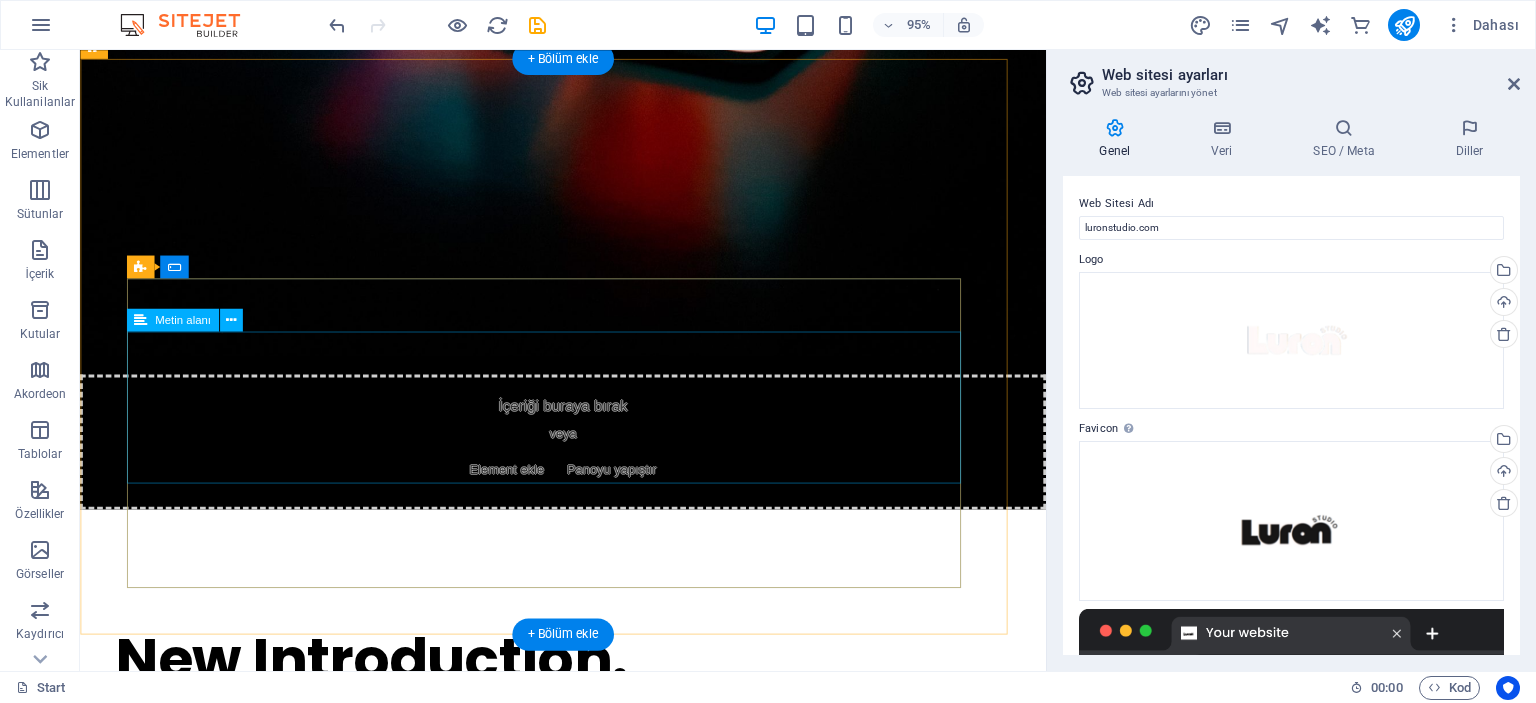 scroll, scrollTop: 1300, scrollLeft: 0, axis: vertical 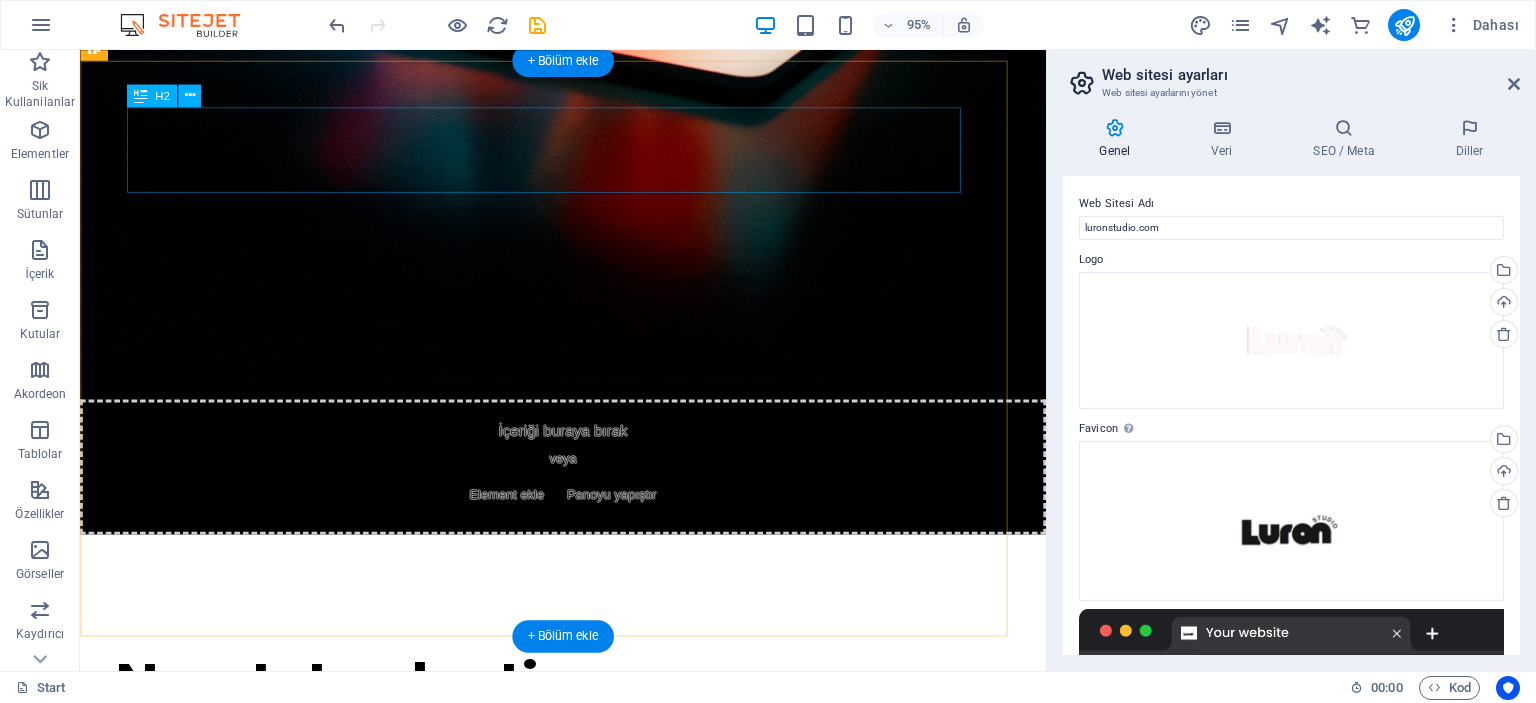 click on "Get your Ticket." at bounding box center [568, 1274] 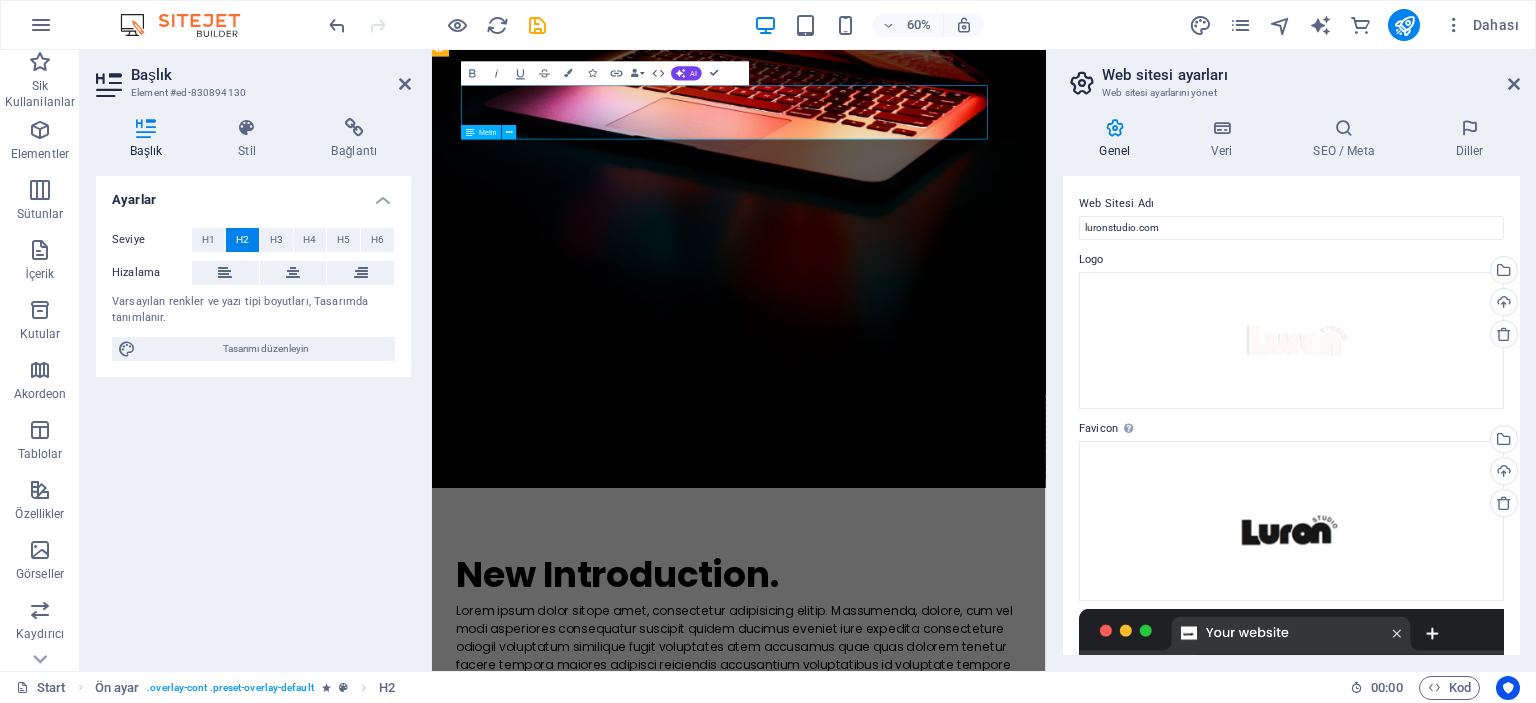 scroll, scrollTop: 1333, scrollLeft: 0, axis: vertical 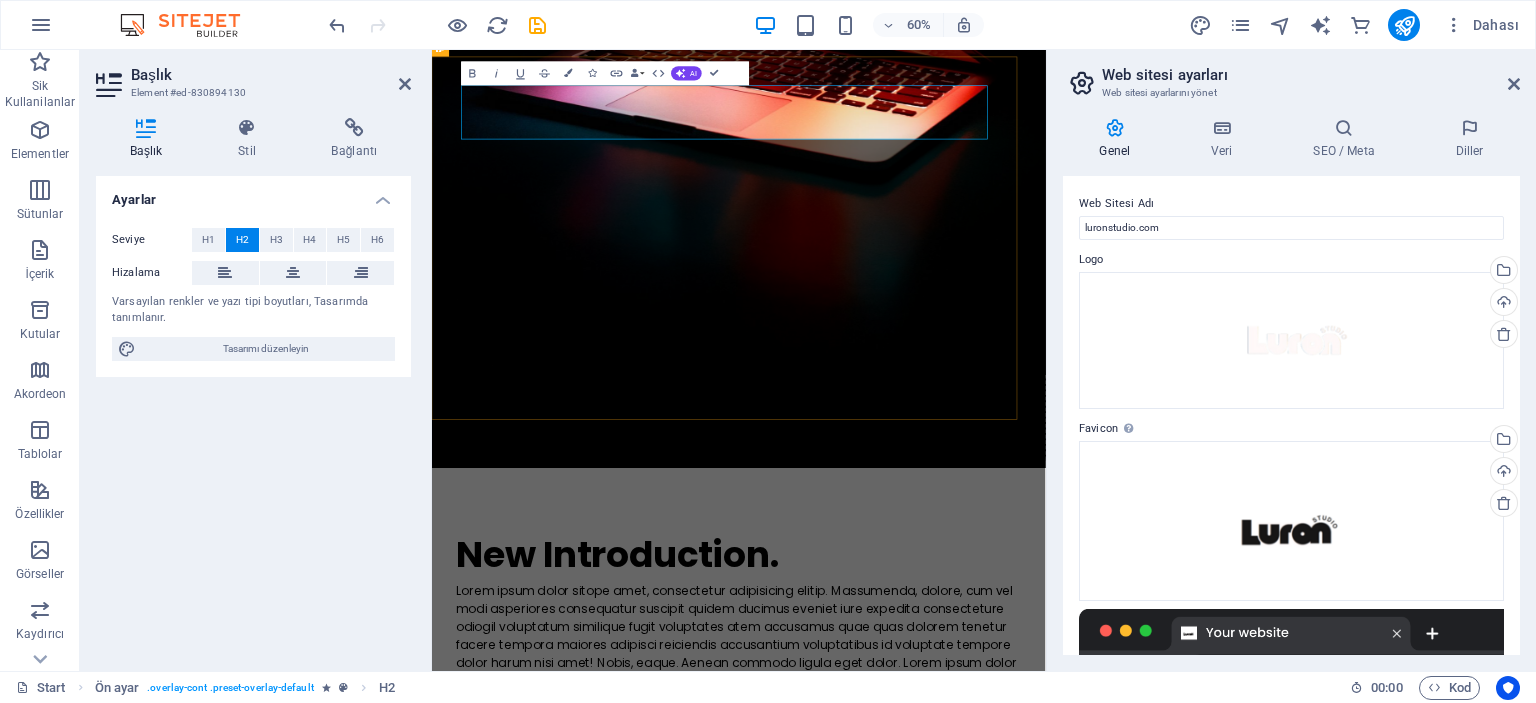 click on "Get your Ticket." at bounding box center [920, 1448] 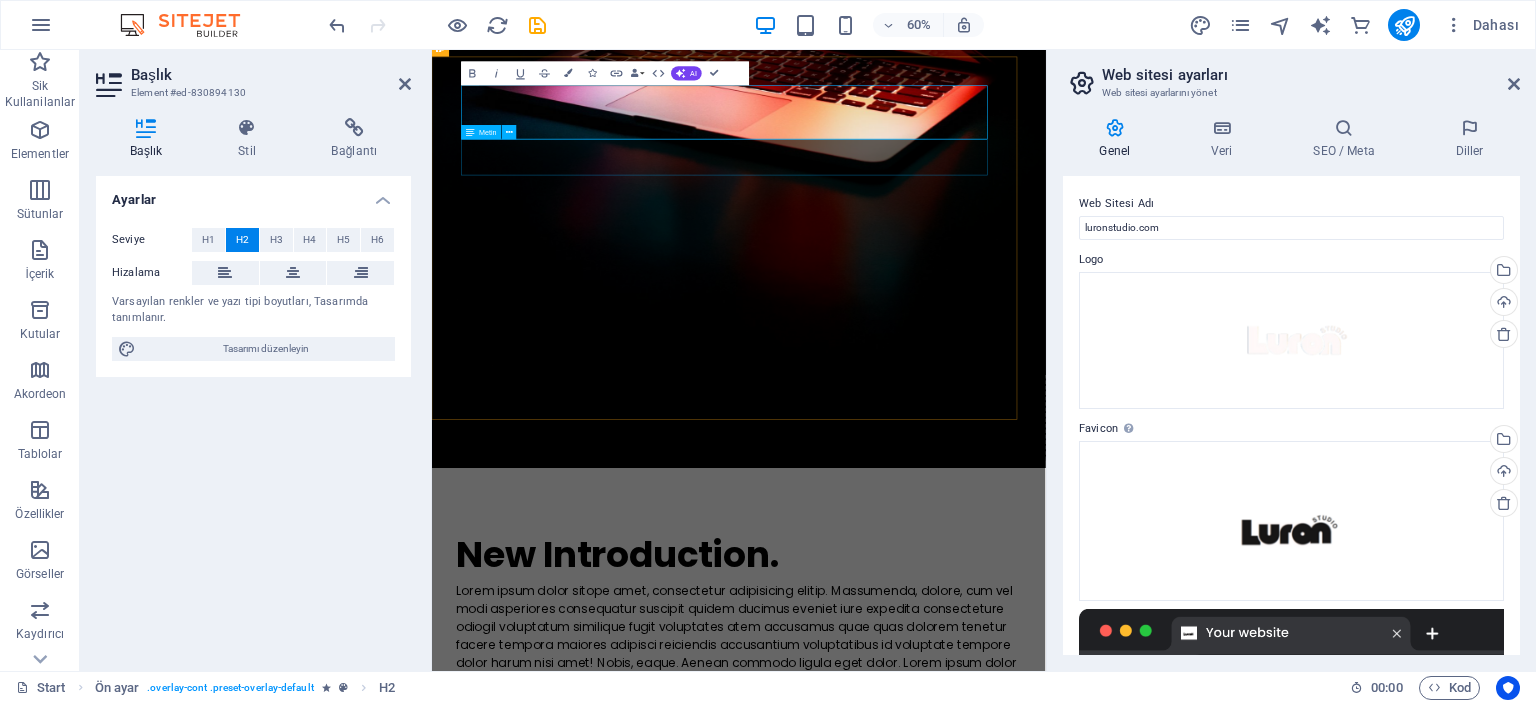 click on "Lorem ipsum dolor sit amet, consectetur adipisicing elit. Explicabo, cupiditate necessitatibus sapiente nisi soluta placeat esse velit dolorem eius aliquam!" at bounding box center [920, 1523] 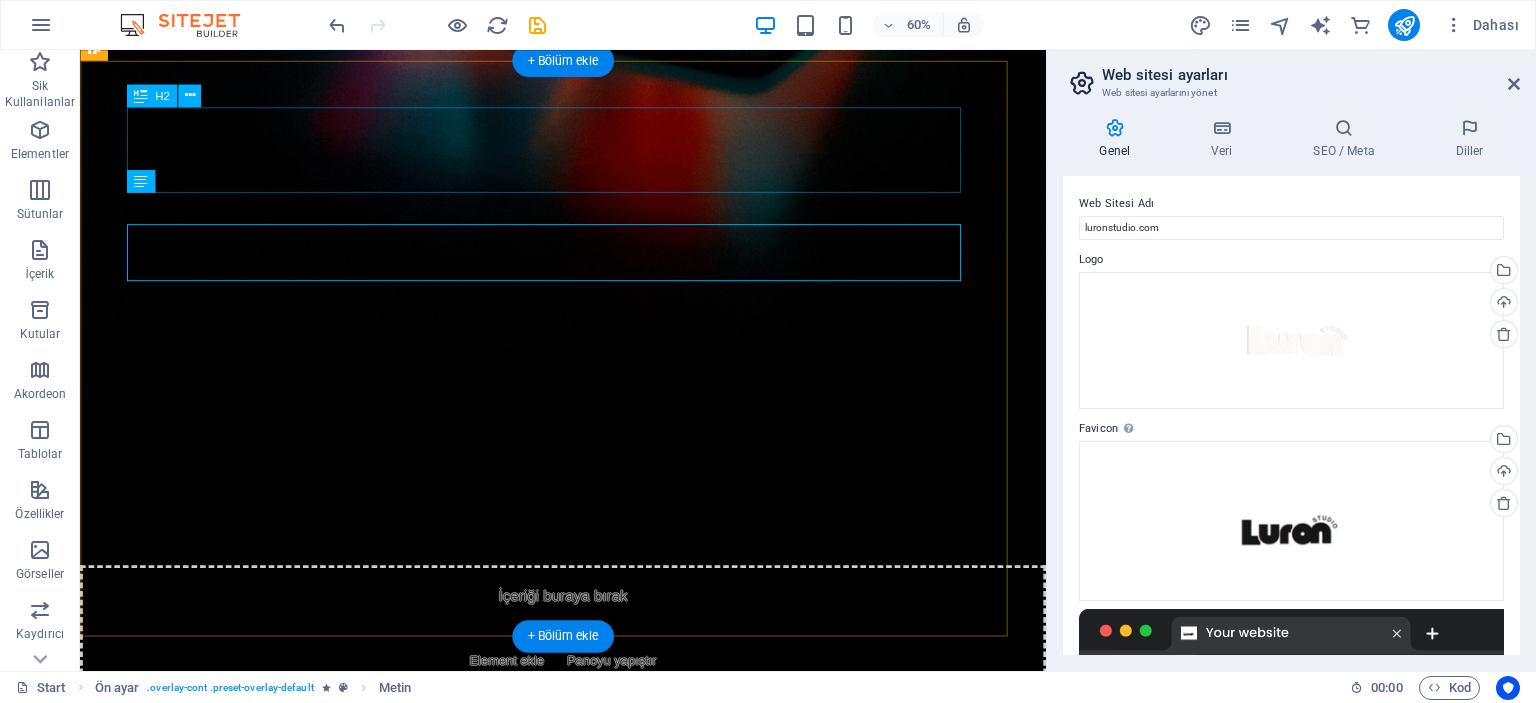 scroll, scrollTop: 1300, scrollLeft: 0, axis: vertical 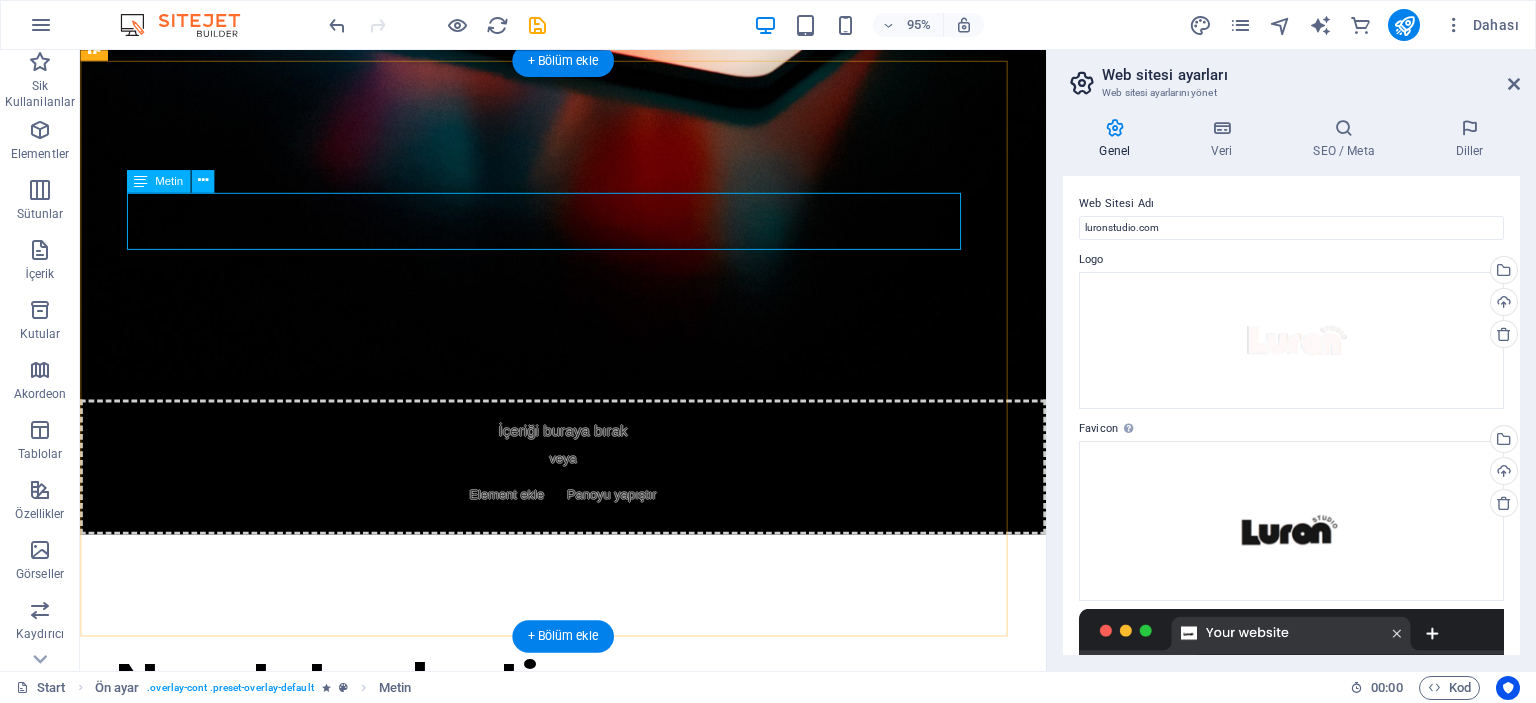 click on "Lorem ipsum dolor sit amet, consectetur adipisicing elit. Explicabo, cupiditate necessitatibus sapiente nisi soluta placeat esse velit dolorem eius aliquam!" at bounding box center [568, 1349] 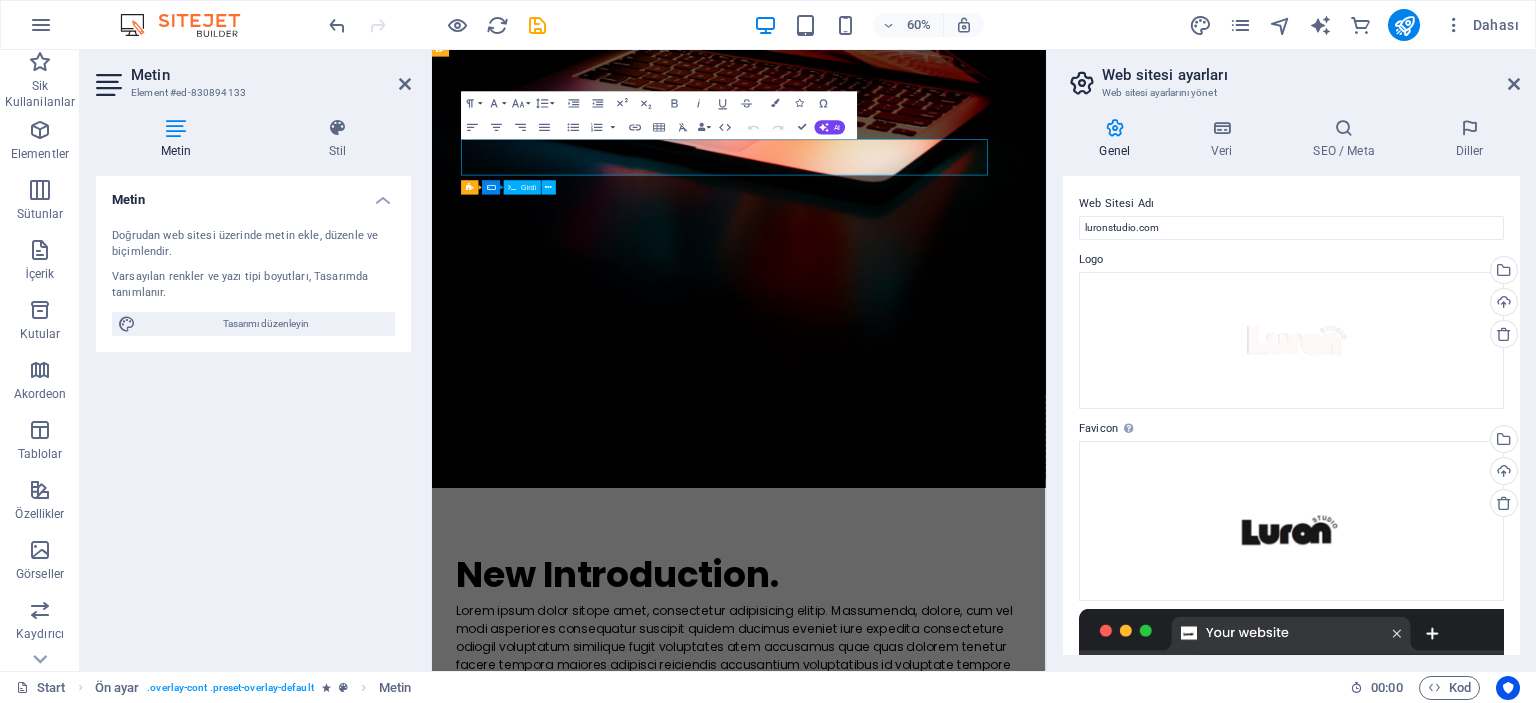 scroll, scrollTop: 1333, scrollLeft: 0, axis: vertical 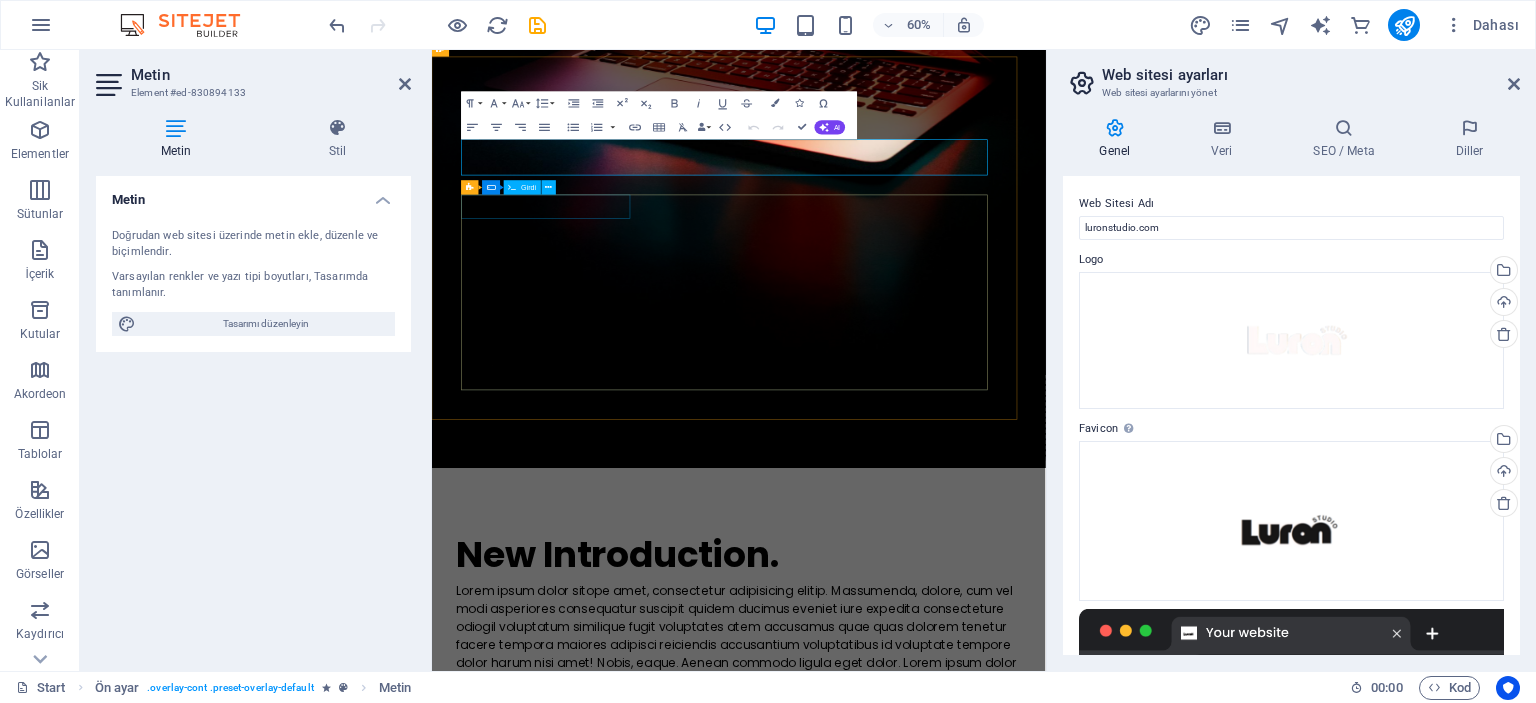 click at bounding box center [696, 1609] 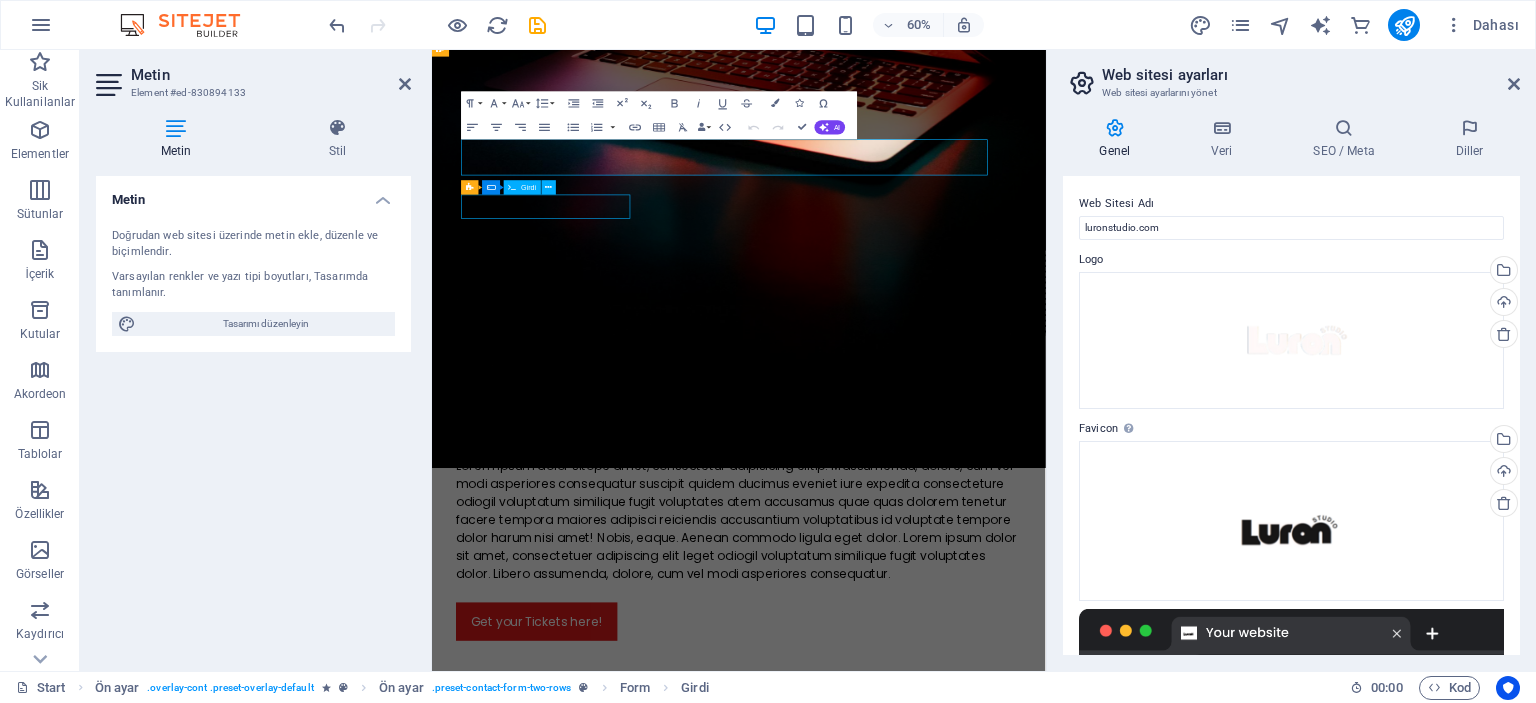 scroll, scrollTop: 1300, scrollLeft: 0, axis: vertical 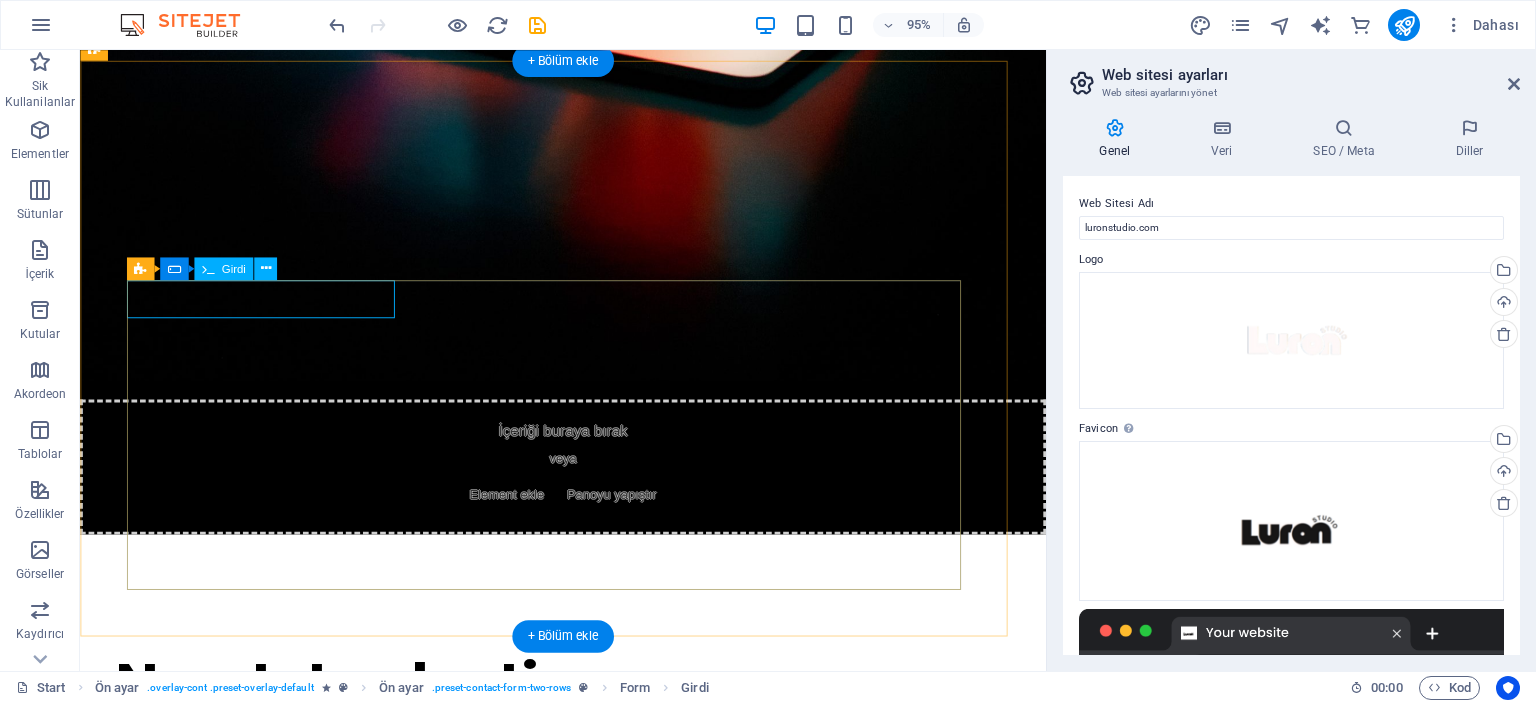 click at bounding box center (344, 1435) 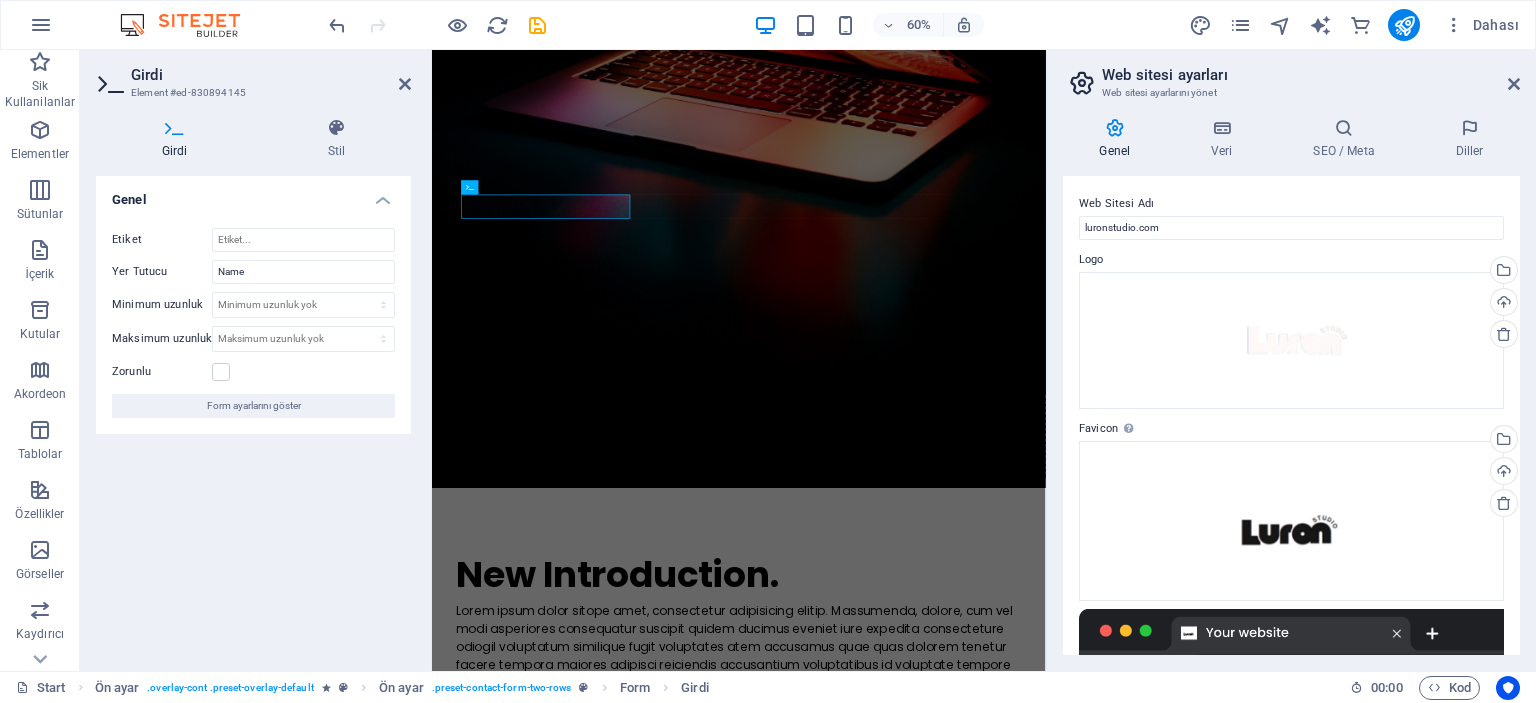 scroll, scrollTop: 1333, scrollLeft: 0, axis: vertical 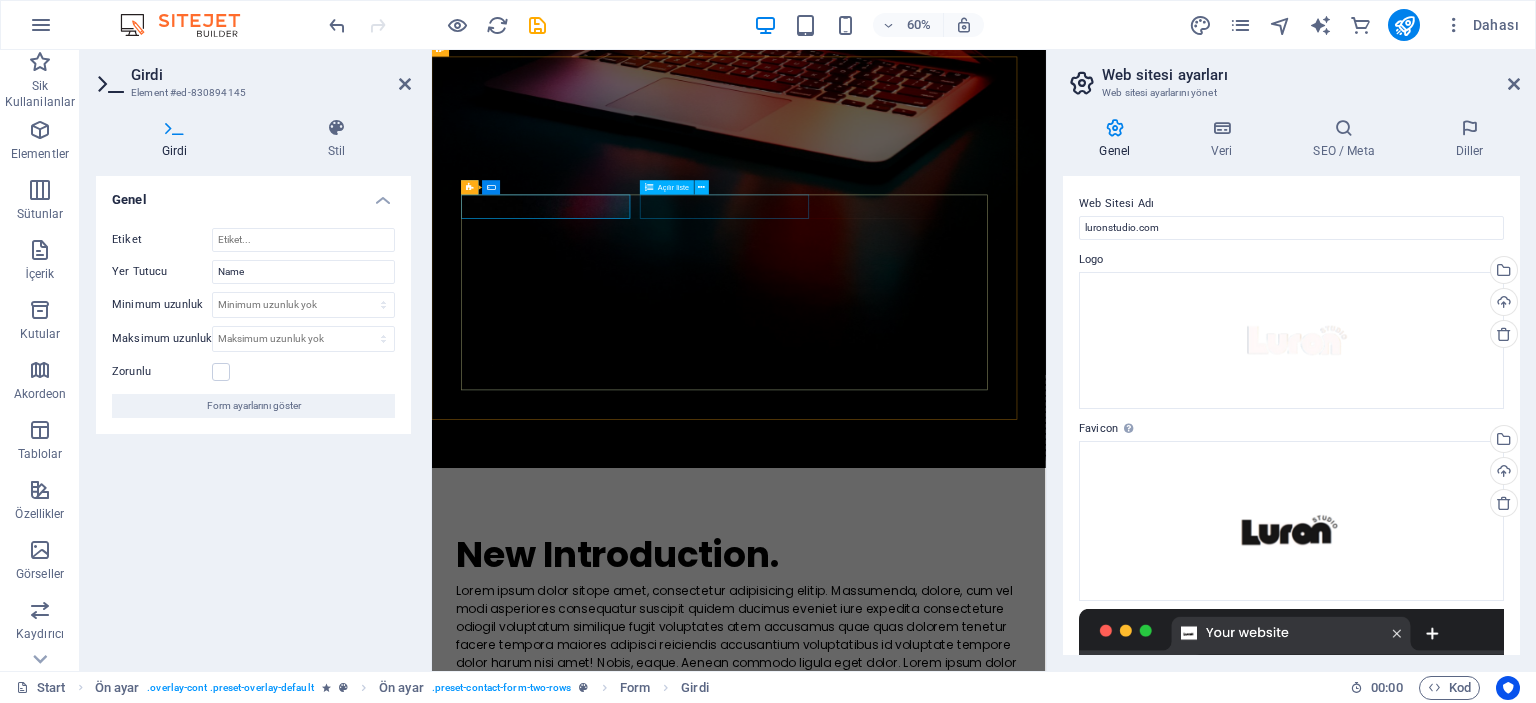 click on "Day
Saturday
Friday
Both" at bounding box center (1143, 1609) 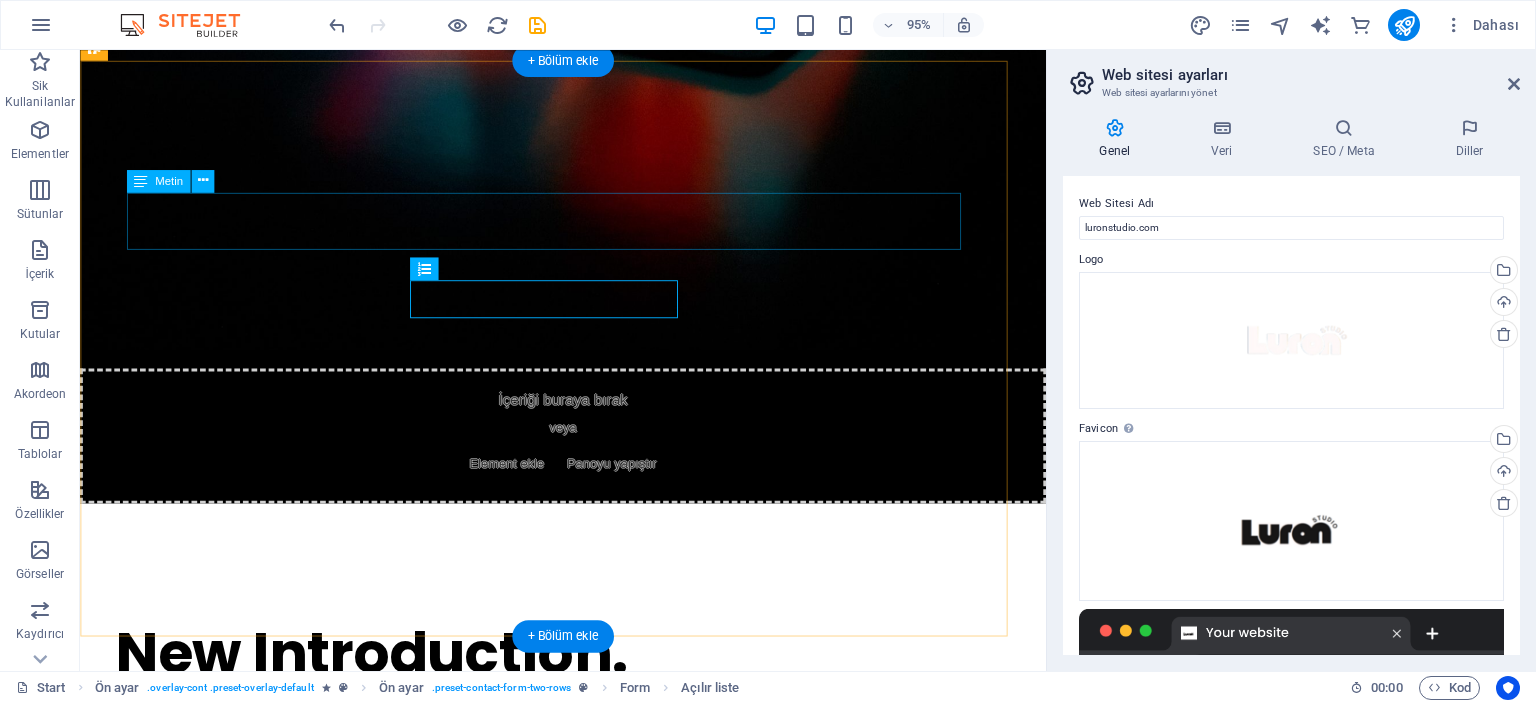 scroll, scrollTop: 1300, scrollLeft: 0, axis: vertical 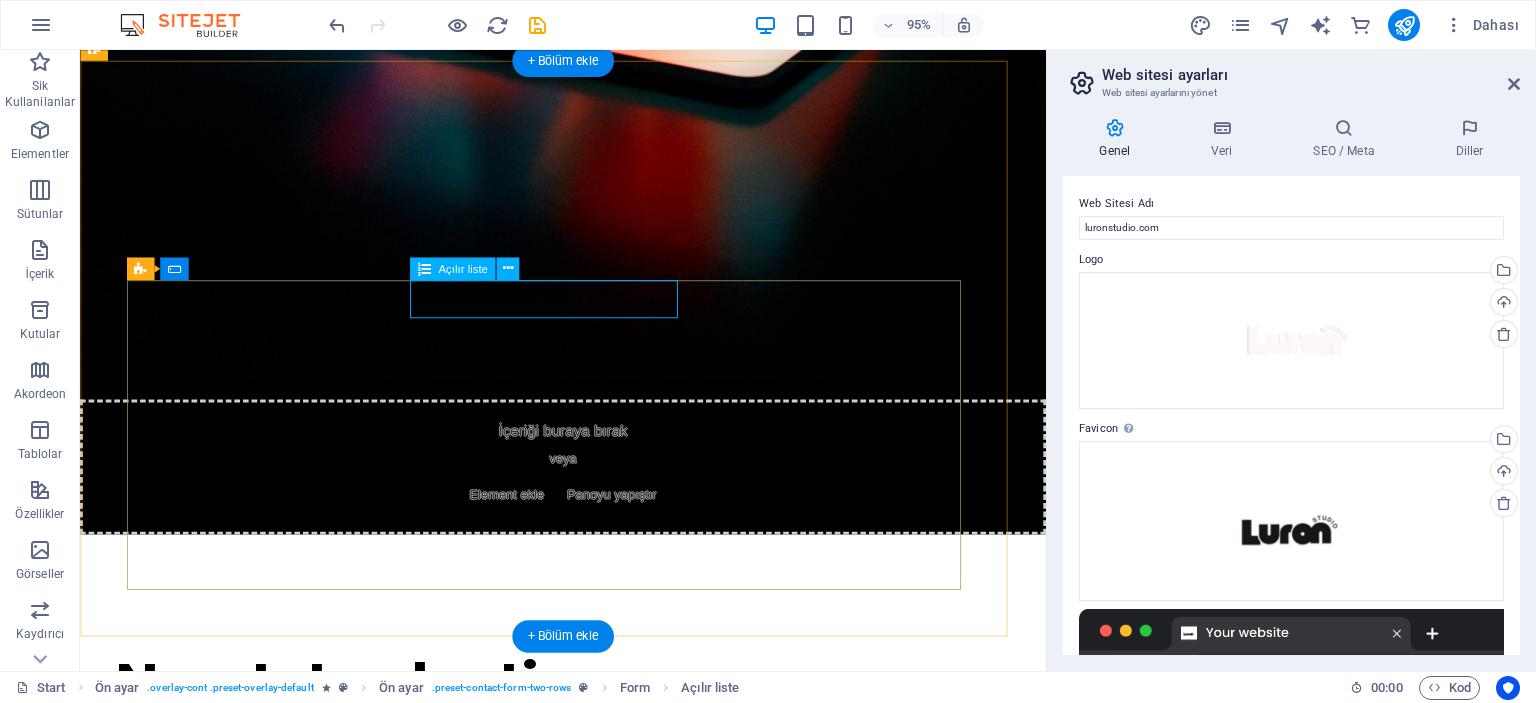 click on "Day
Saturday
Friday
Both" at bounding box center (791, 1435) 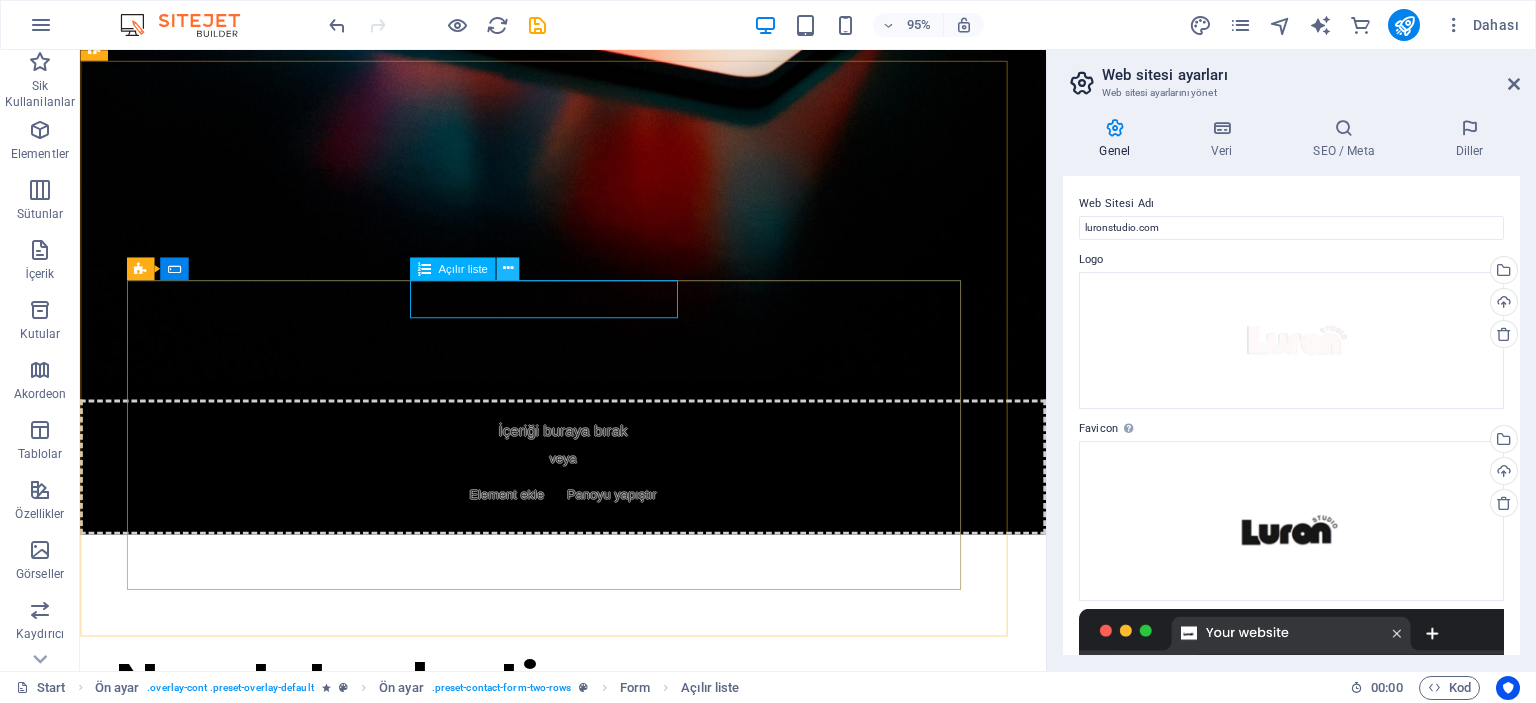click at bounding box center (507, 268) 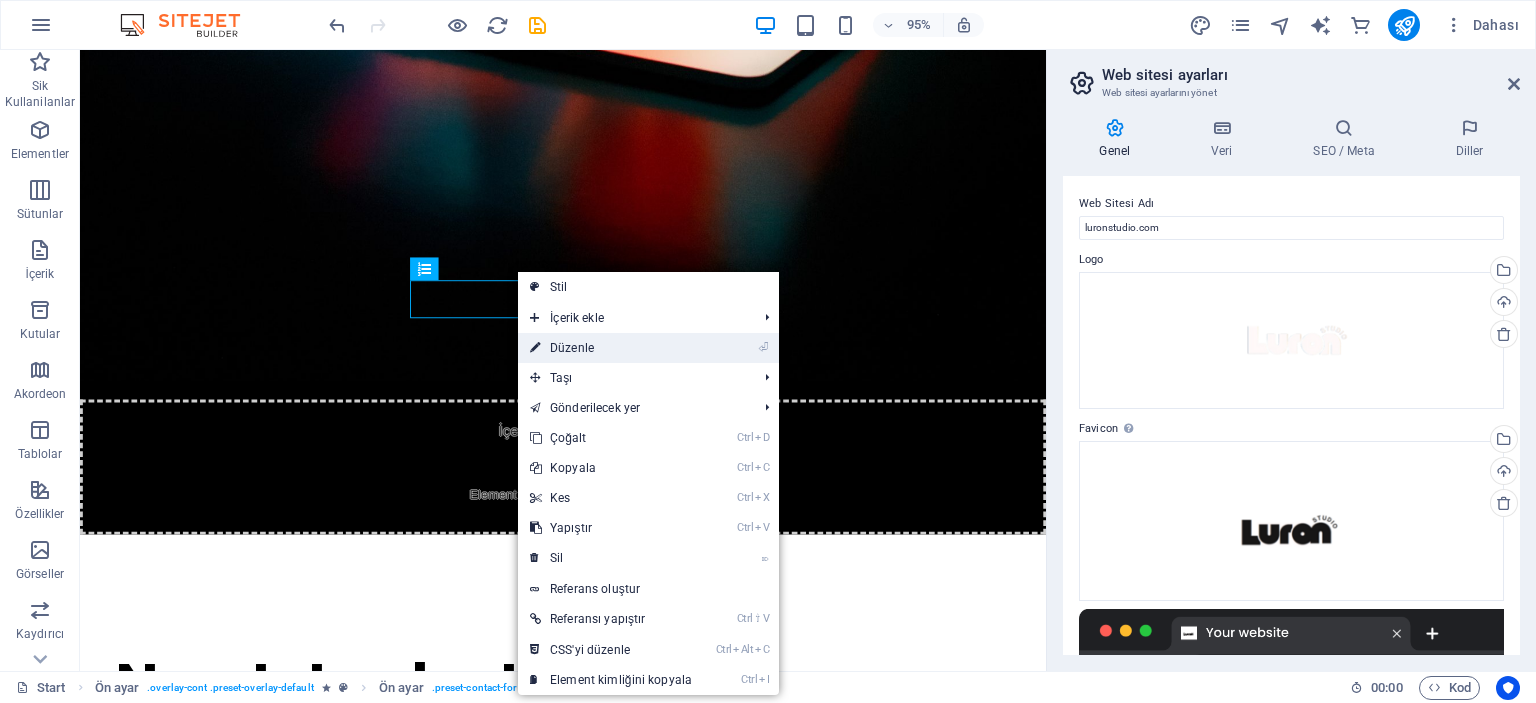 click on "⏎  Düzenle" at bounding box center (611, 348) 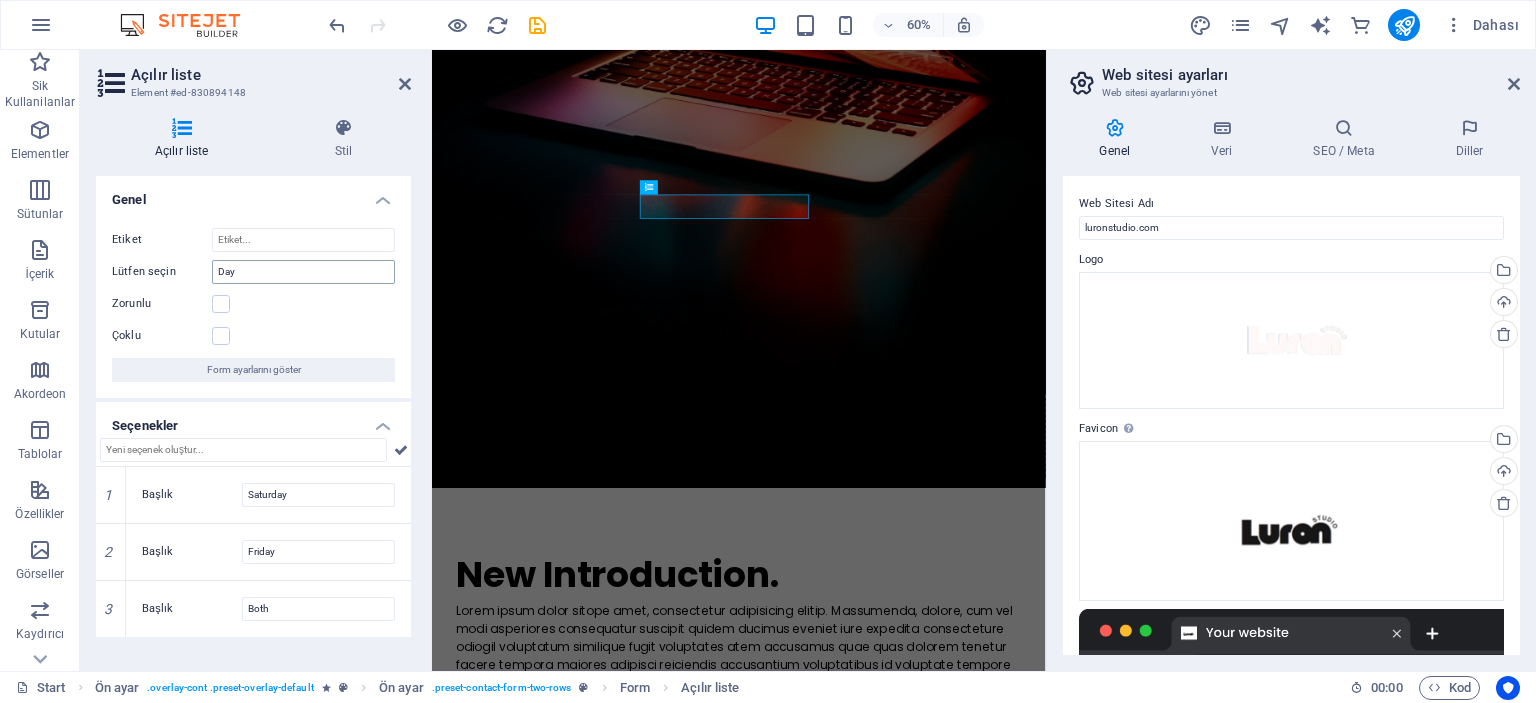 scroll, scrollTop: 1333, scrollLeft: 0, axis: vertical 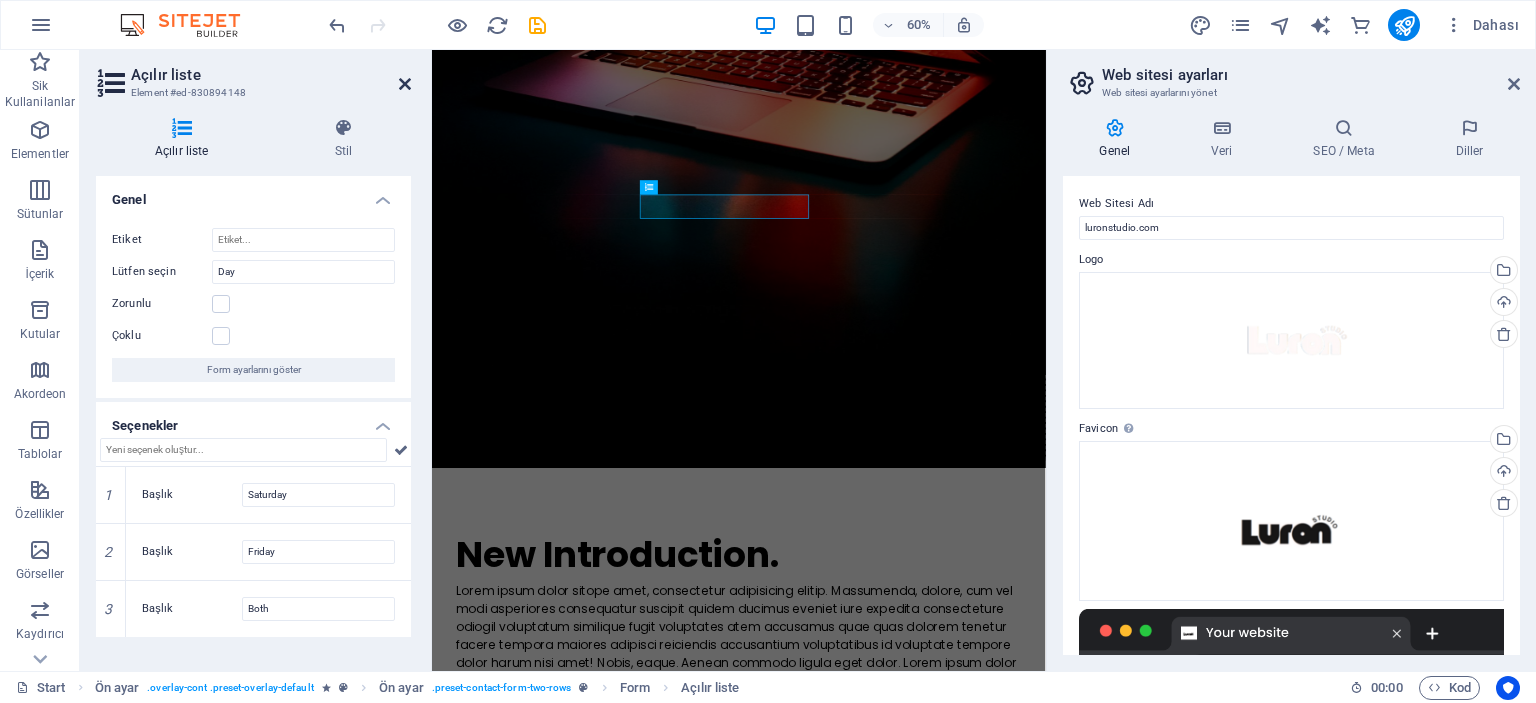 click at bounding box center (405, 84) 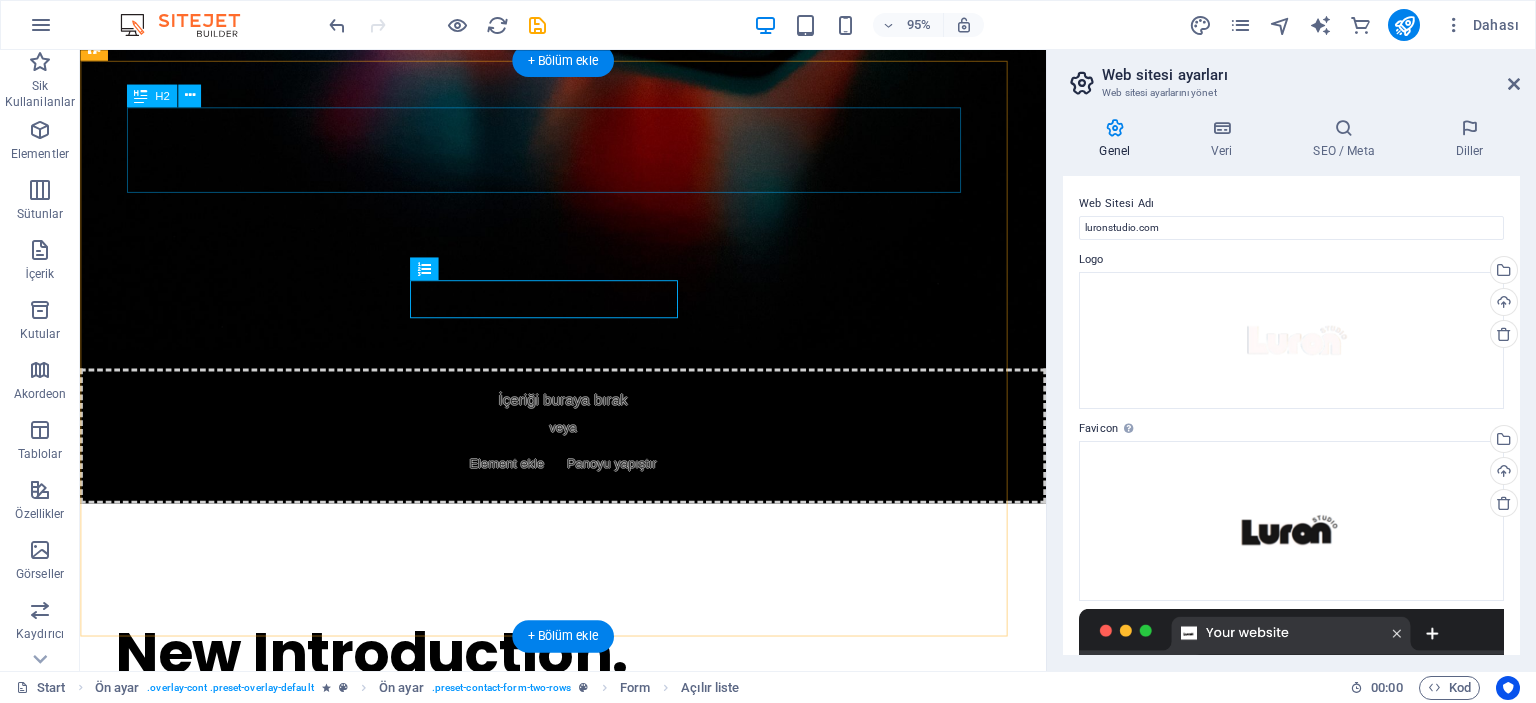 scroll, scrollTop: 1300, scrollLeft: 0, axis: vertical 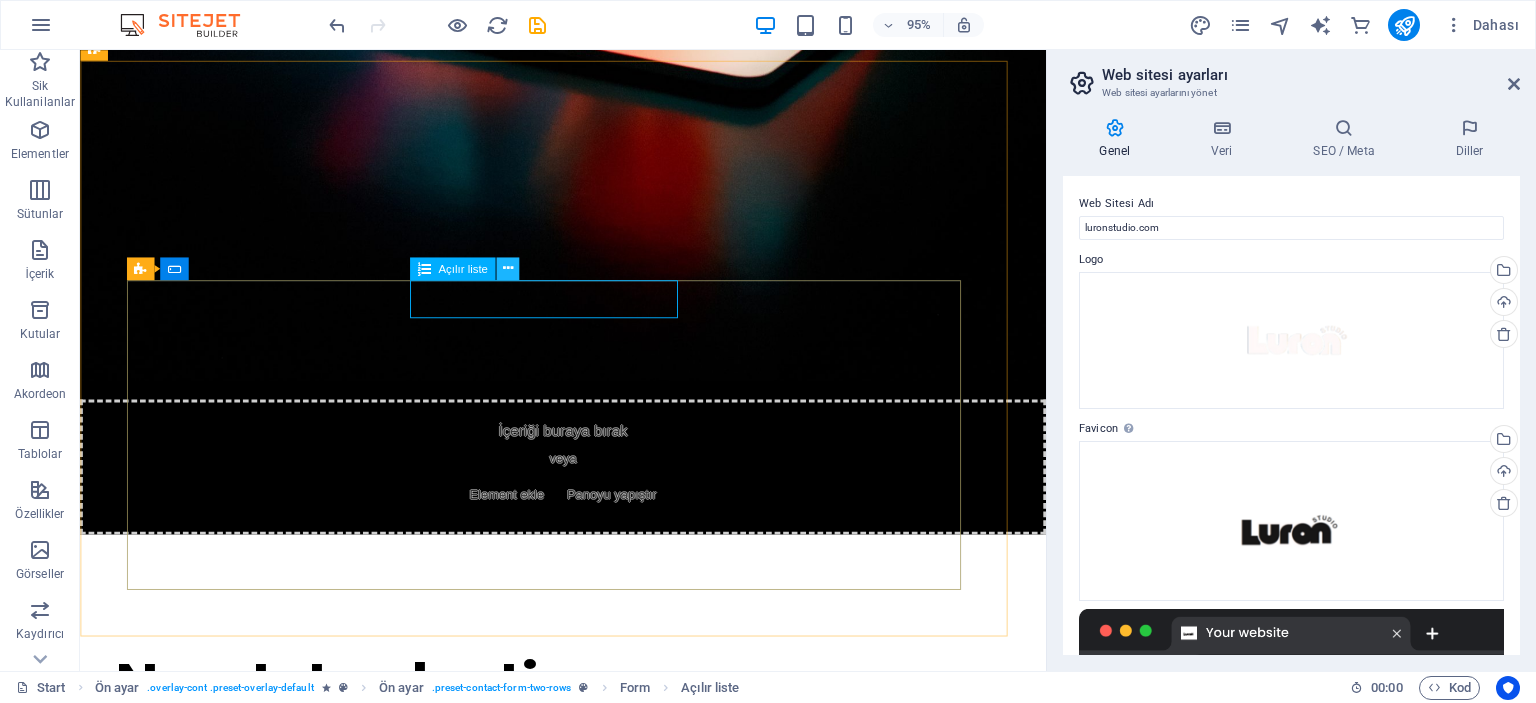 click at bounding box center [507, 268] 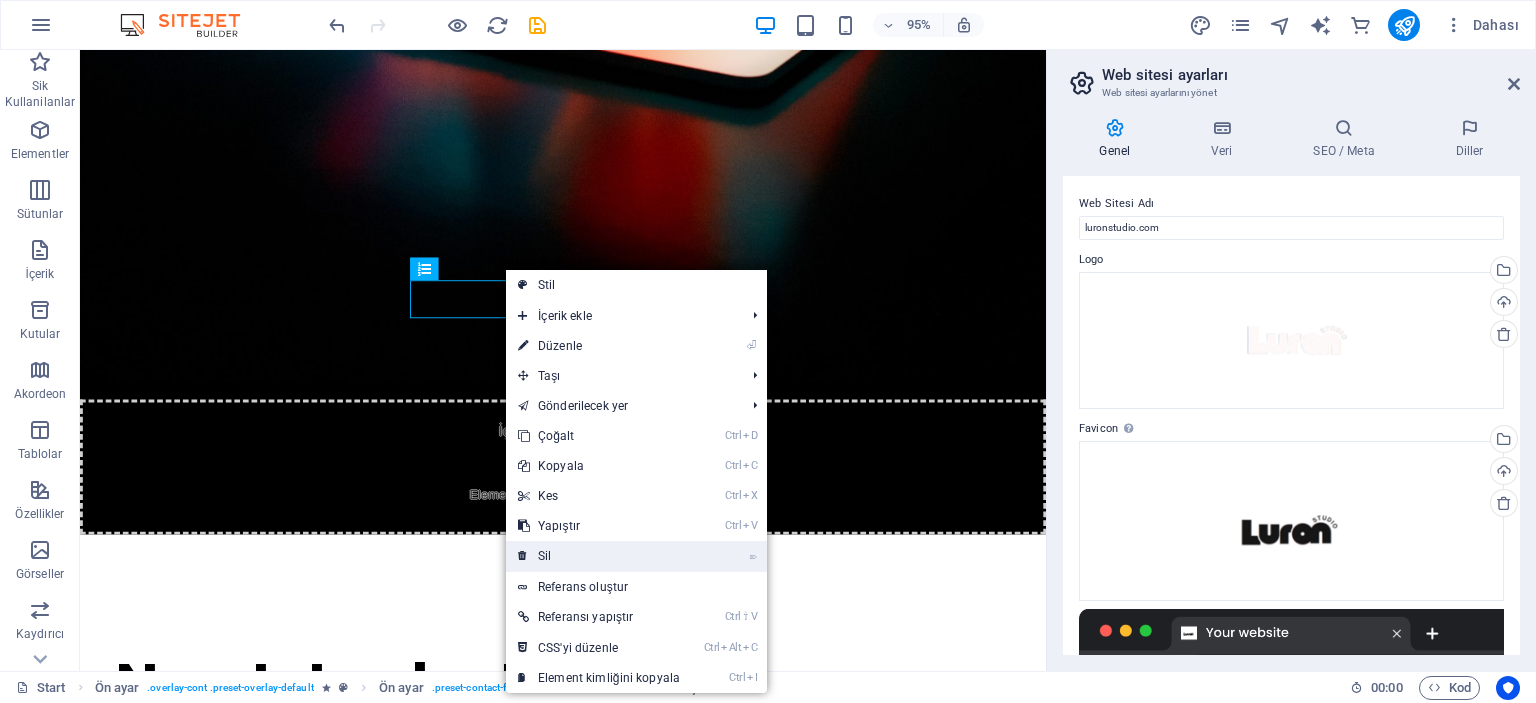 click on "⌦  Sil" at bounding box center (599, 556) 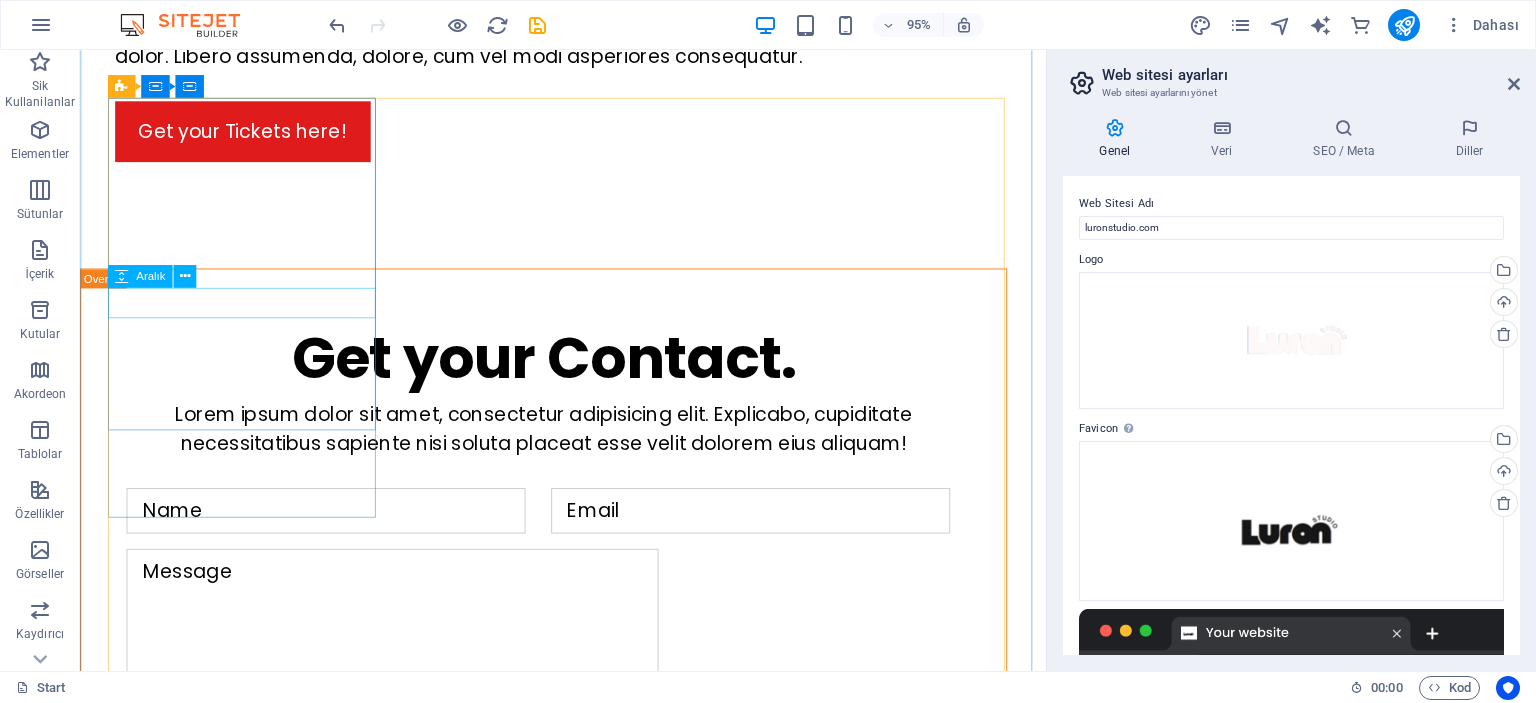 scroll, scrollTop: 2000, scrollLeft: 0, axis: vertical 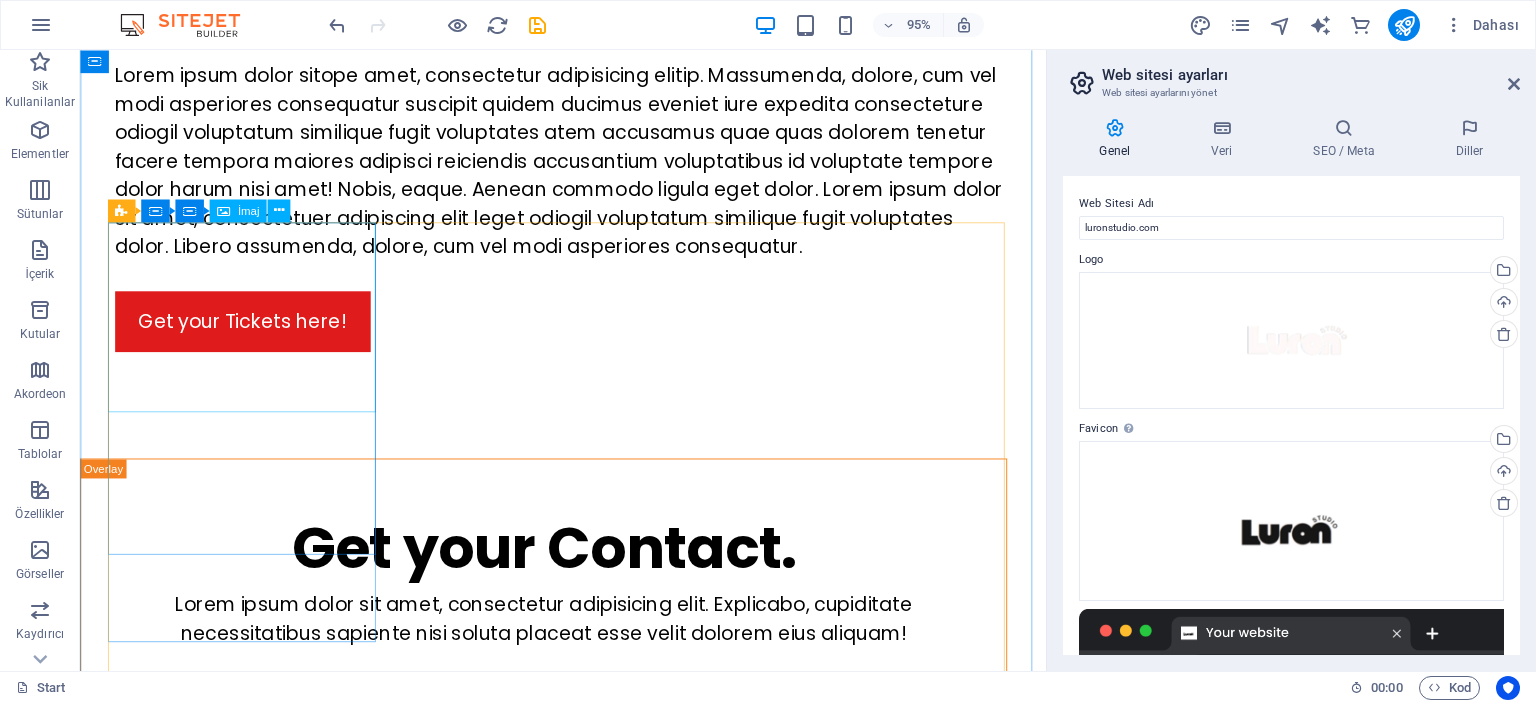 click at bounding box center [589, 1515] 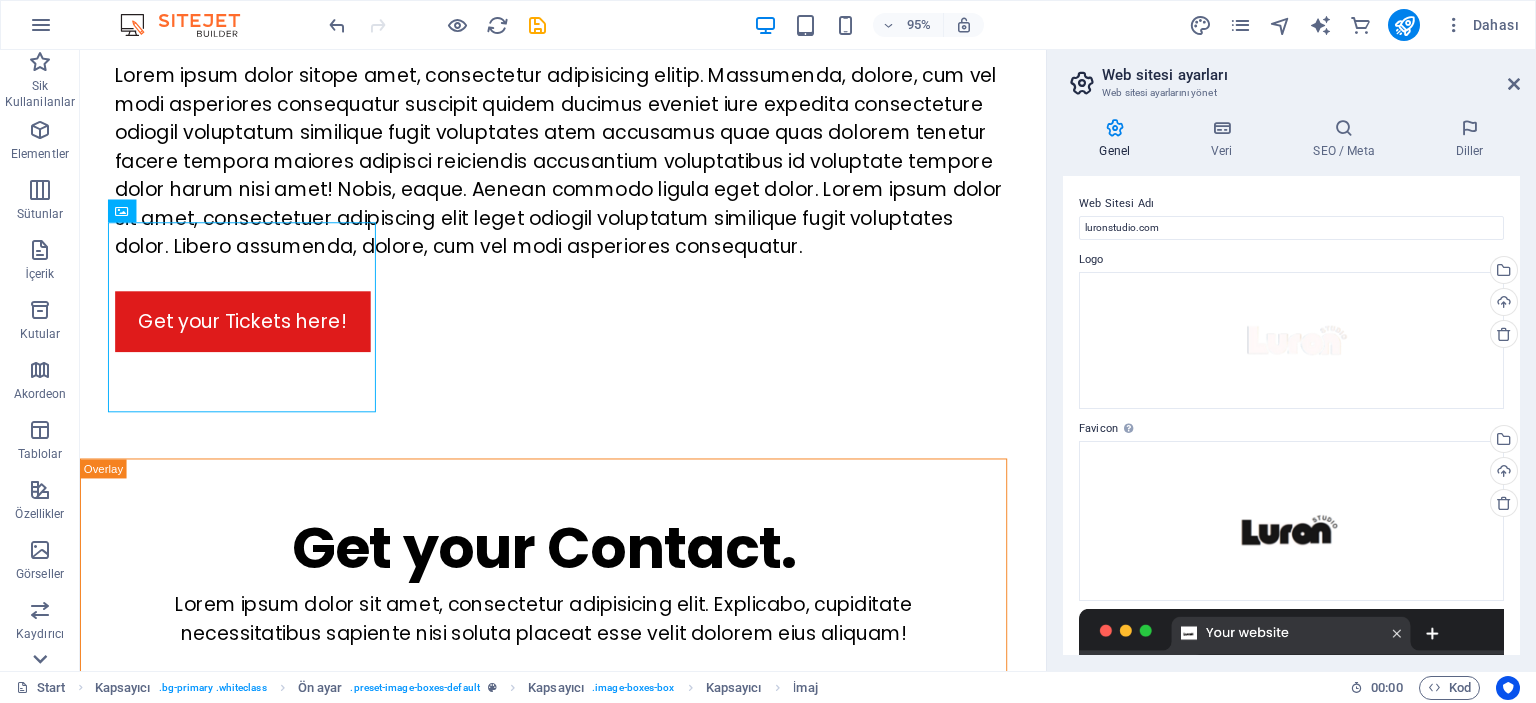 click 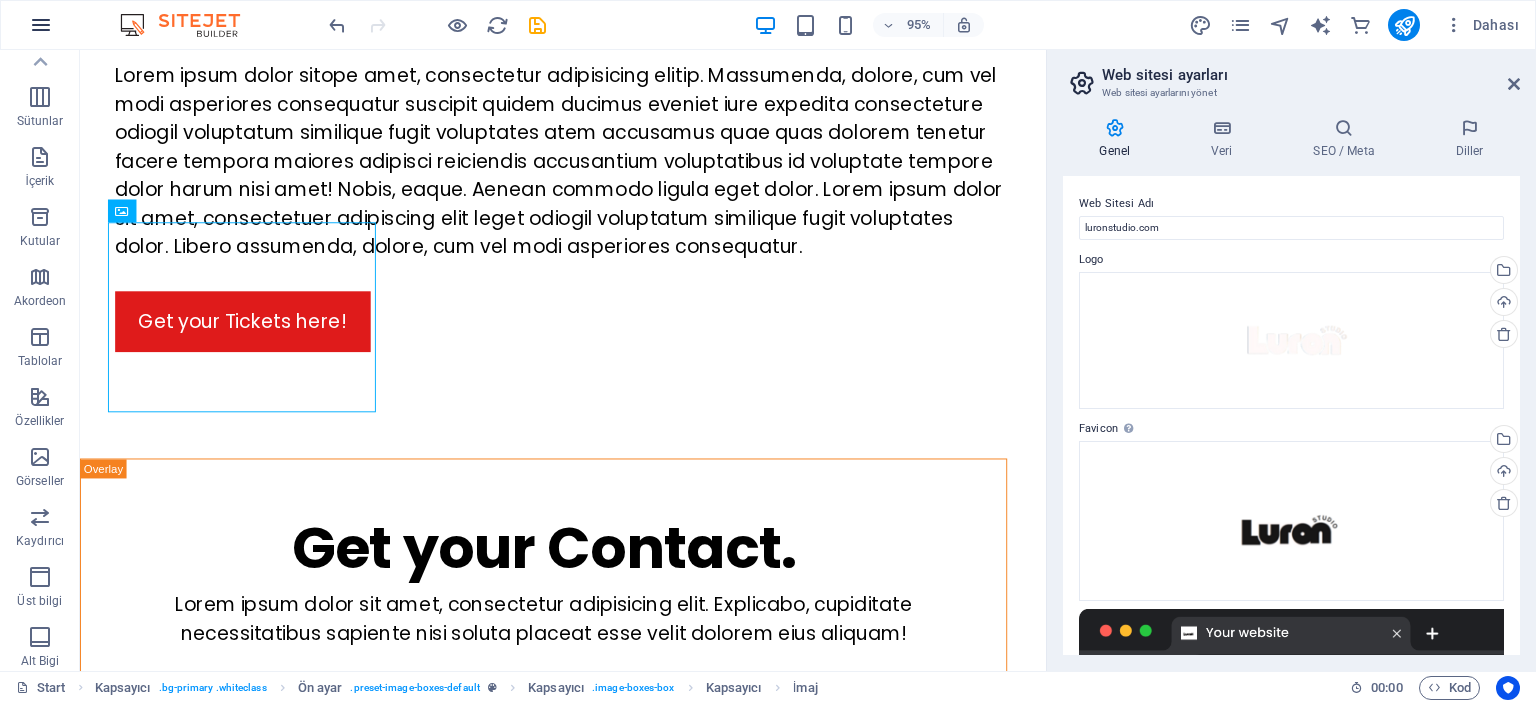 scroll, scrollTop: 0, scrollLeft: 0, axis: both 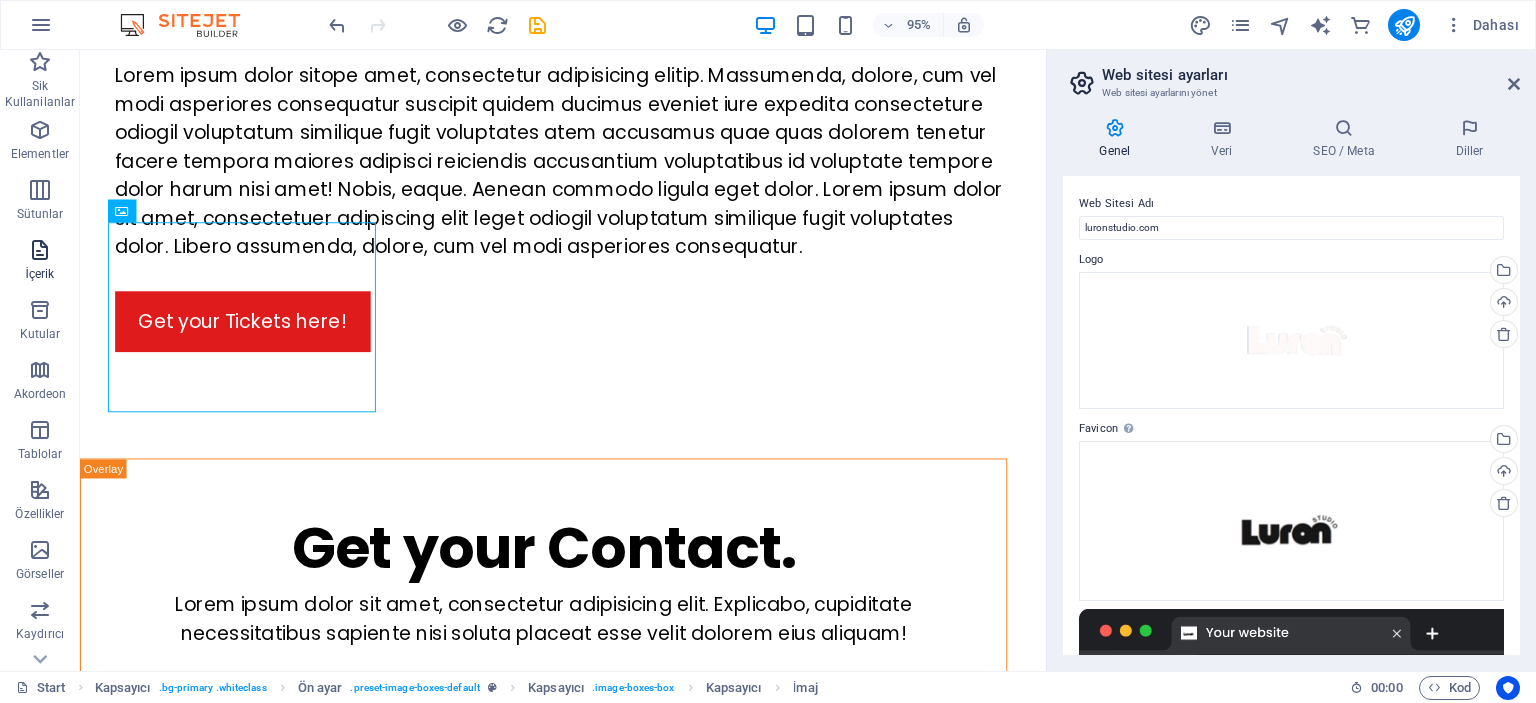 click at bounding box center [40, 250] 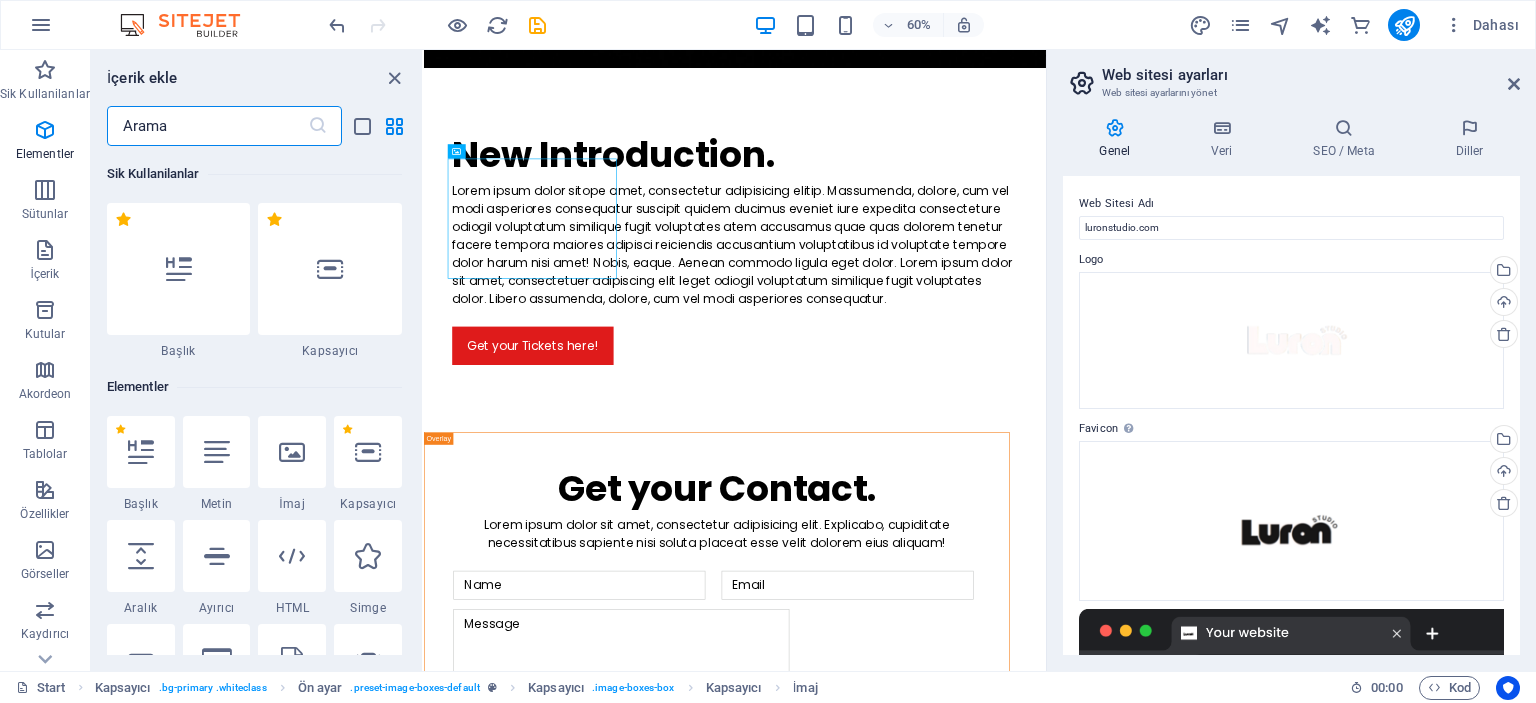 scroll, scrollTop: 2032, scrollLeft: 0, axis: vertical 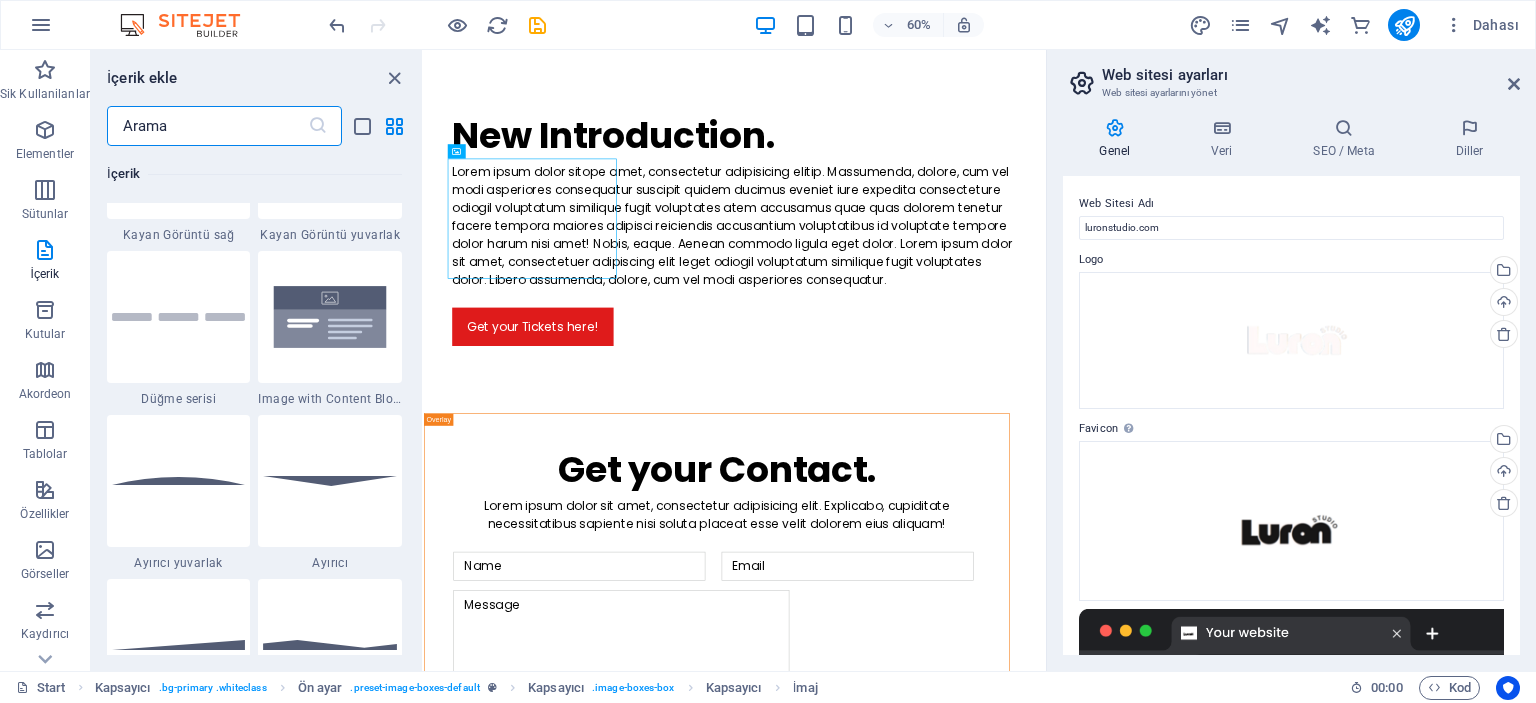 click at bounding box center (207, 126) 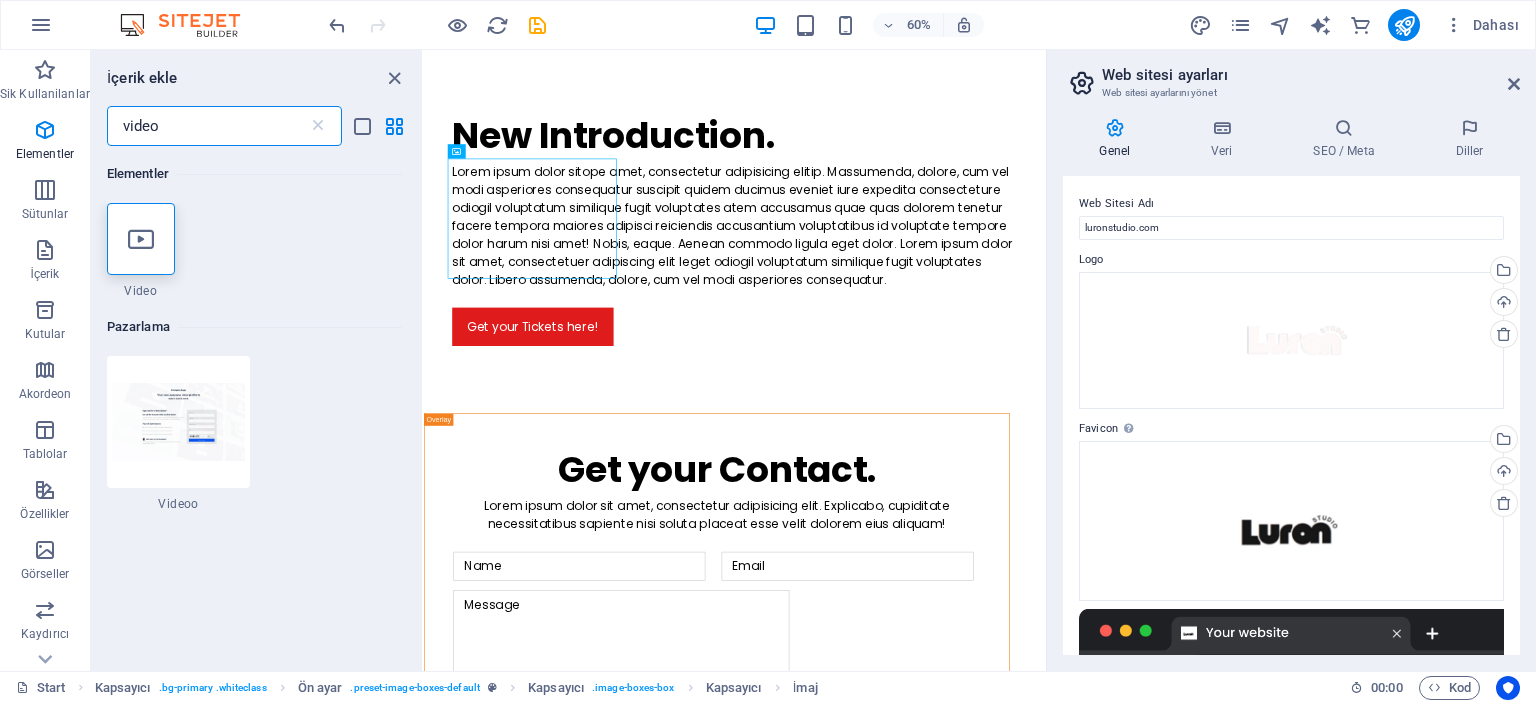 scroll, scrollTop: 0, scrollLeft: 0, axis: both 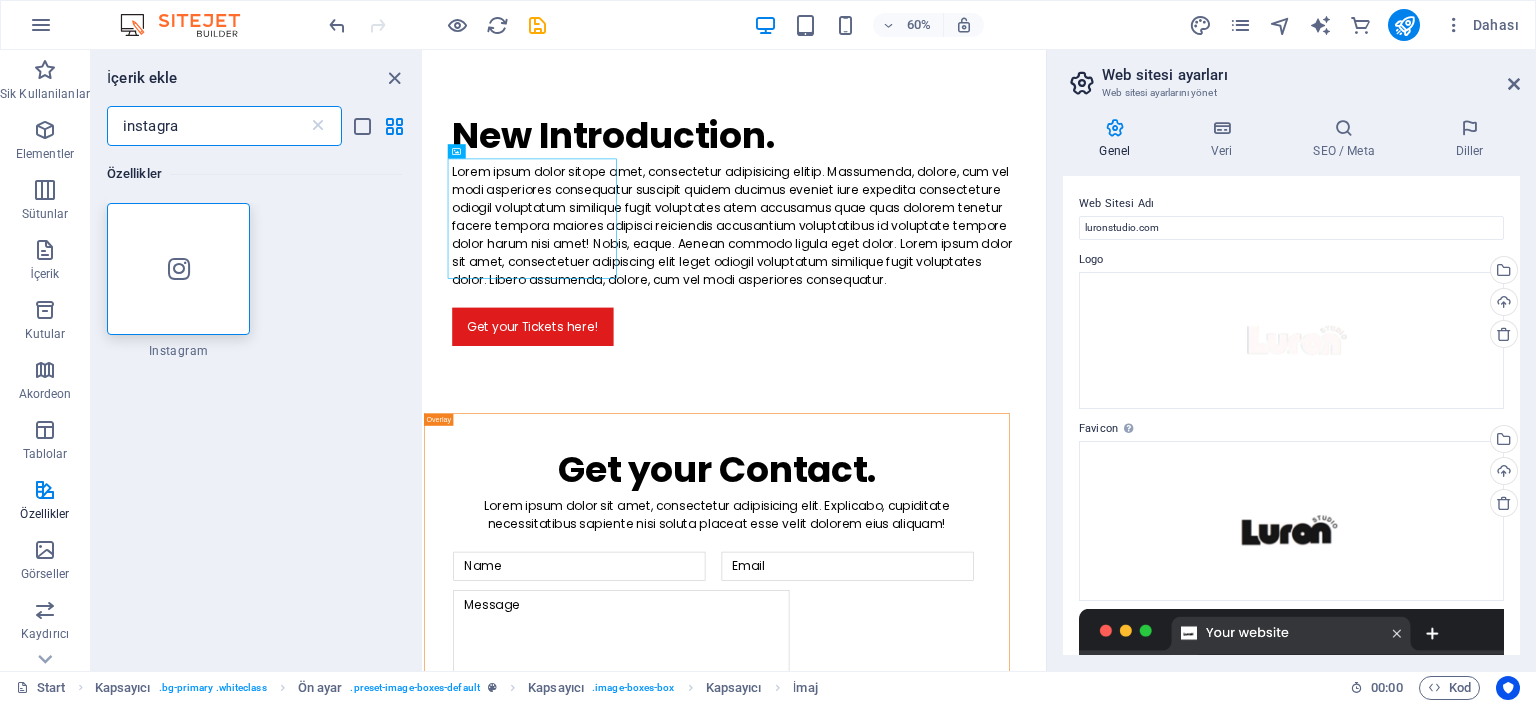 type on "instagram" 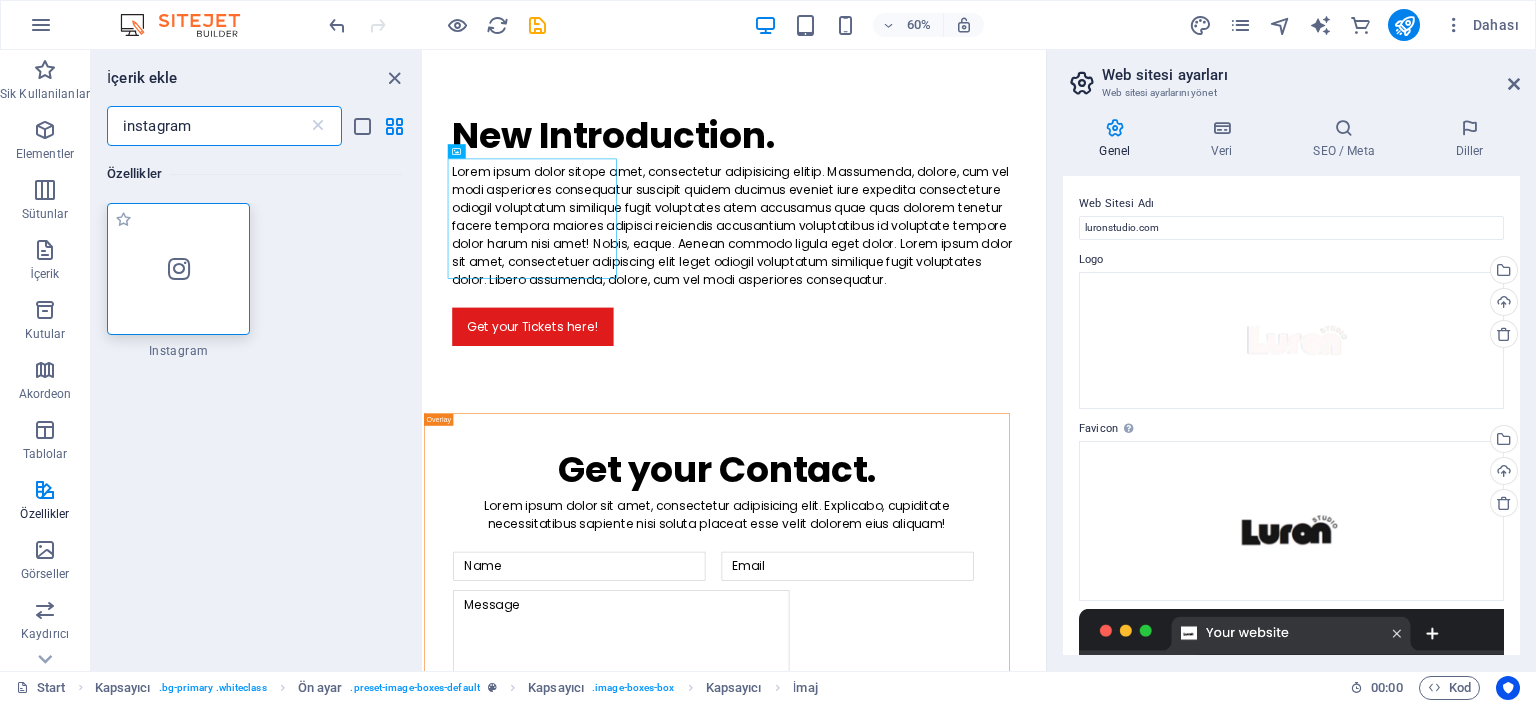 click at bounding box center (179, 269) 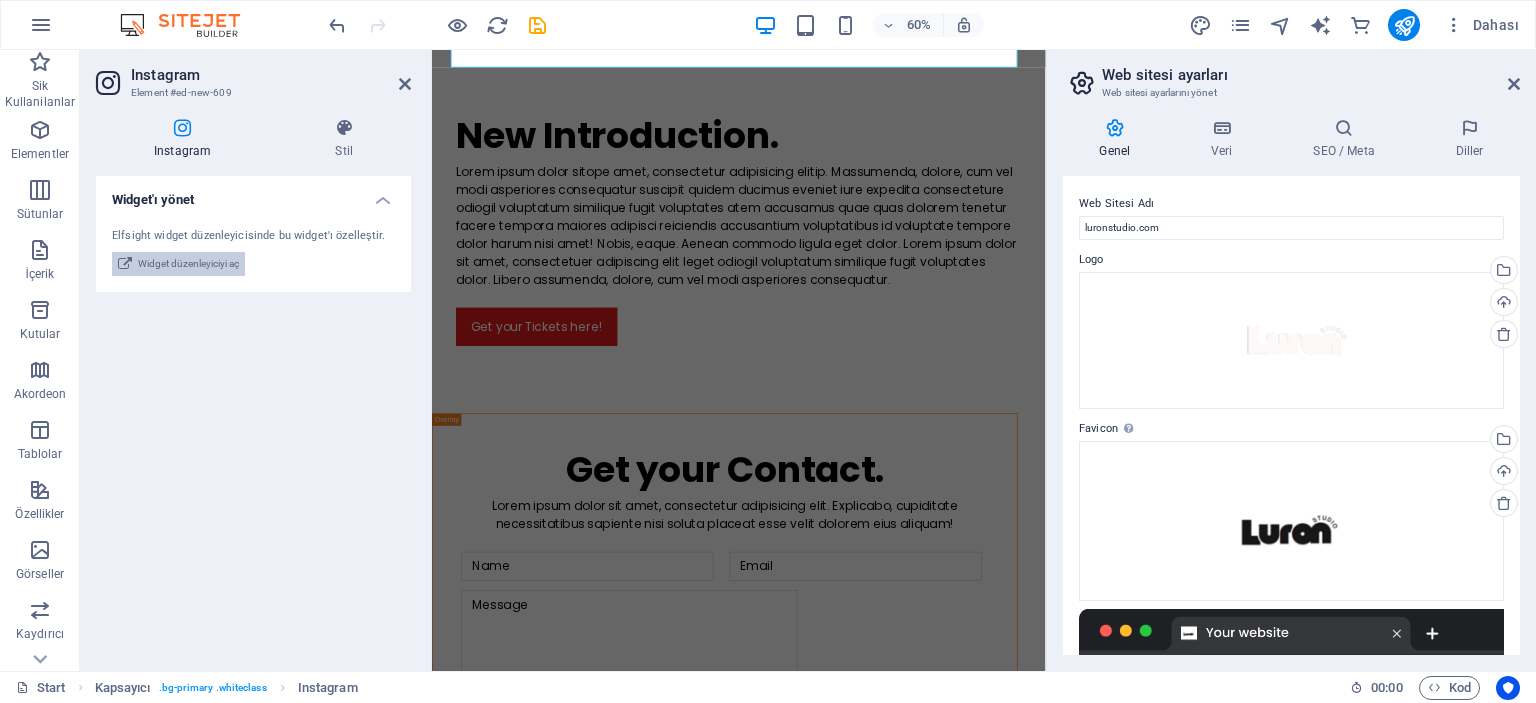 scroll, scrollTop: 2064, scrollLeft: 0, axis: vertical 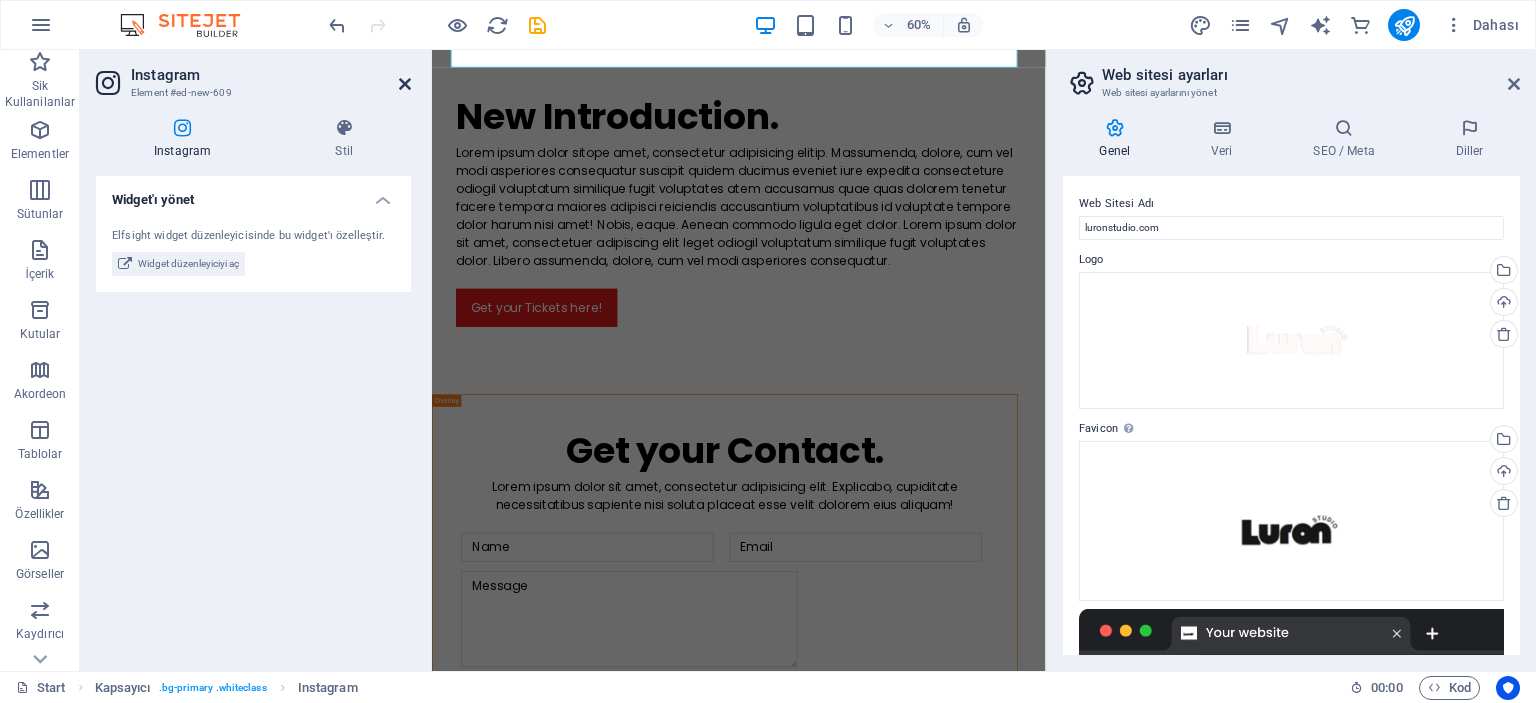 click at bounding box center (405, 84) 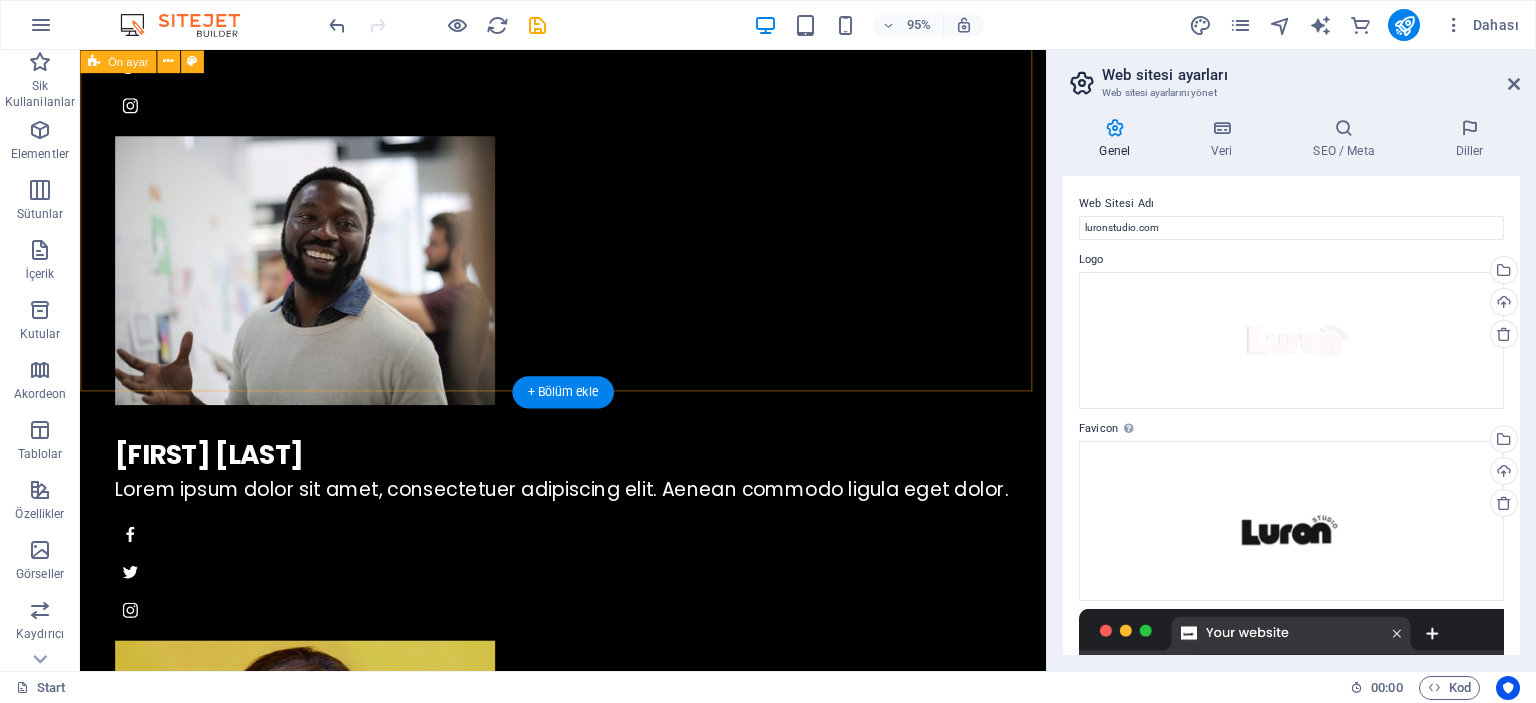 scroll, scrollTop: 3700, scrollLeft: 0, axis: vertical 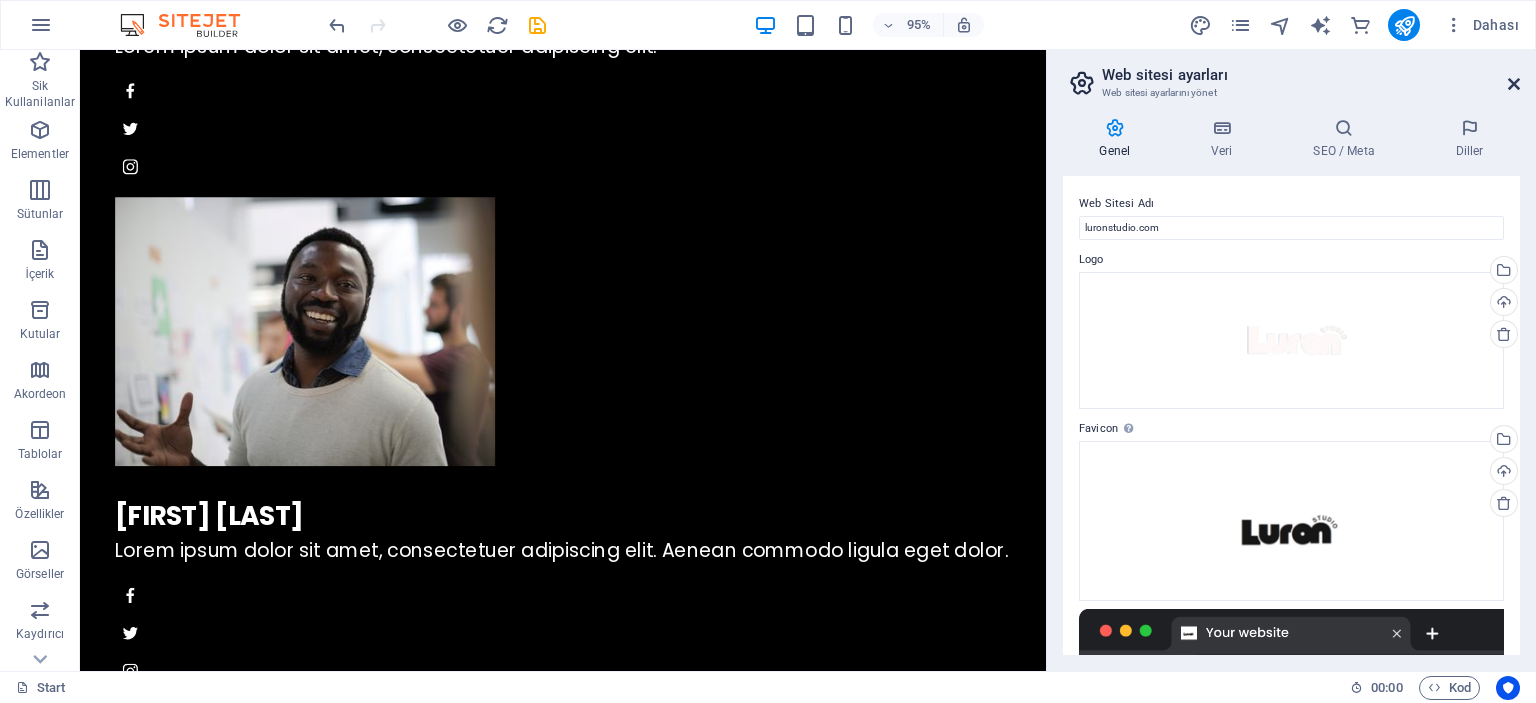 click at bounding box center (1514, 84) 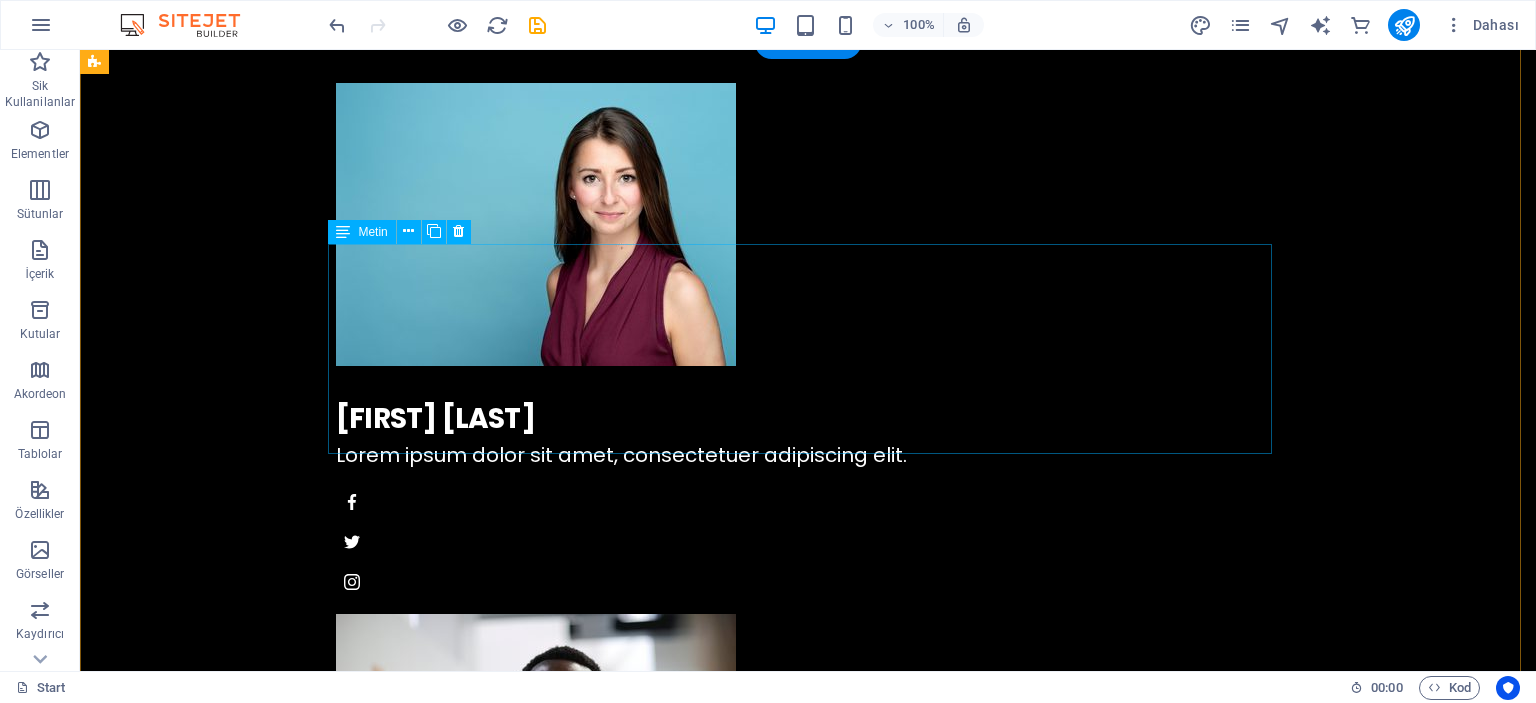scroll, scrollTop: 3100, scrollLeft: 0, axis: vertical 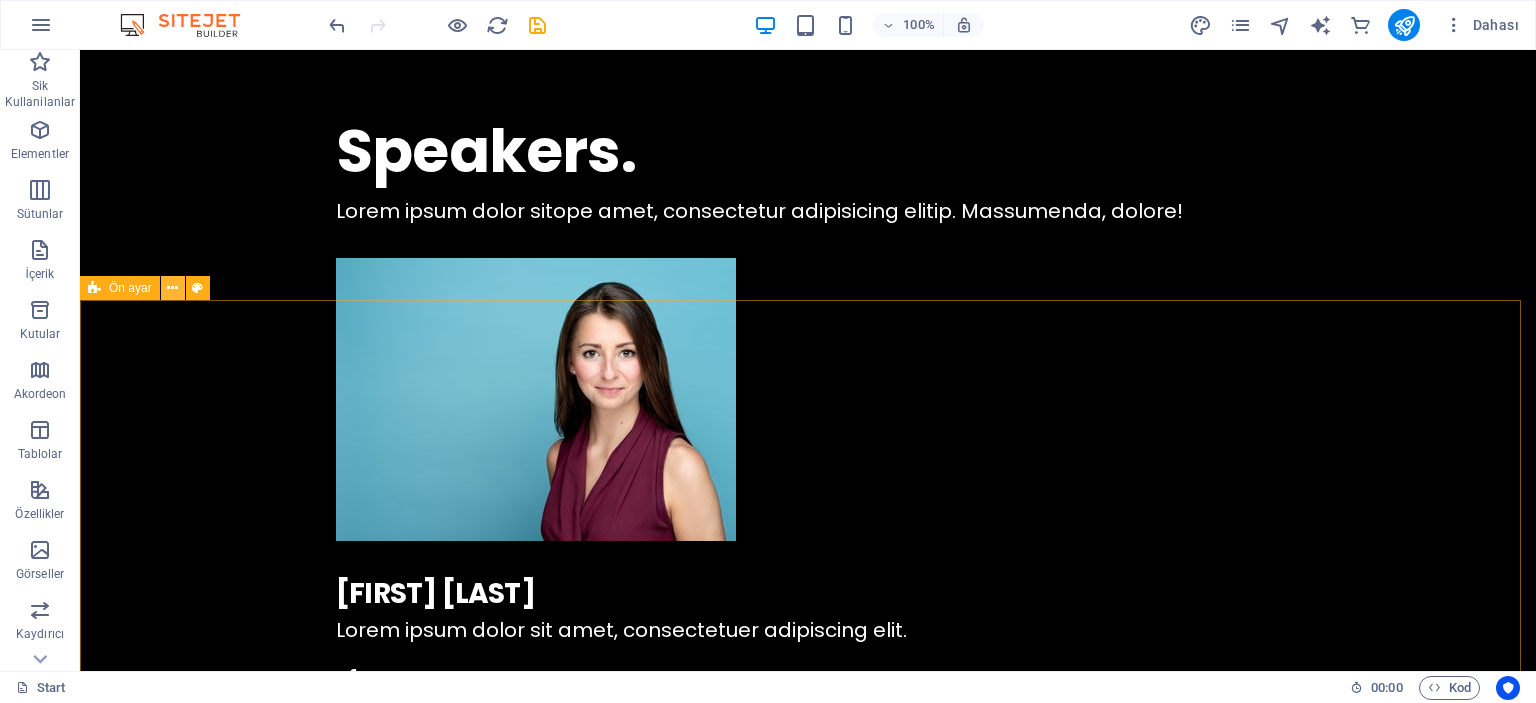 click at bounding box center (172, 288) 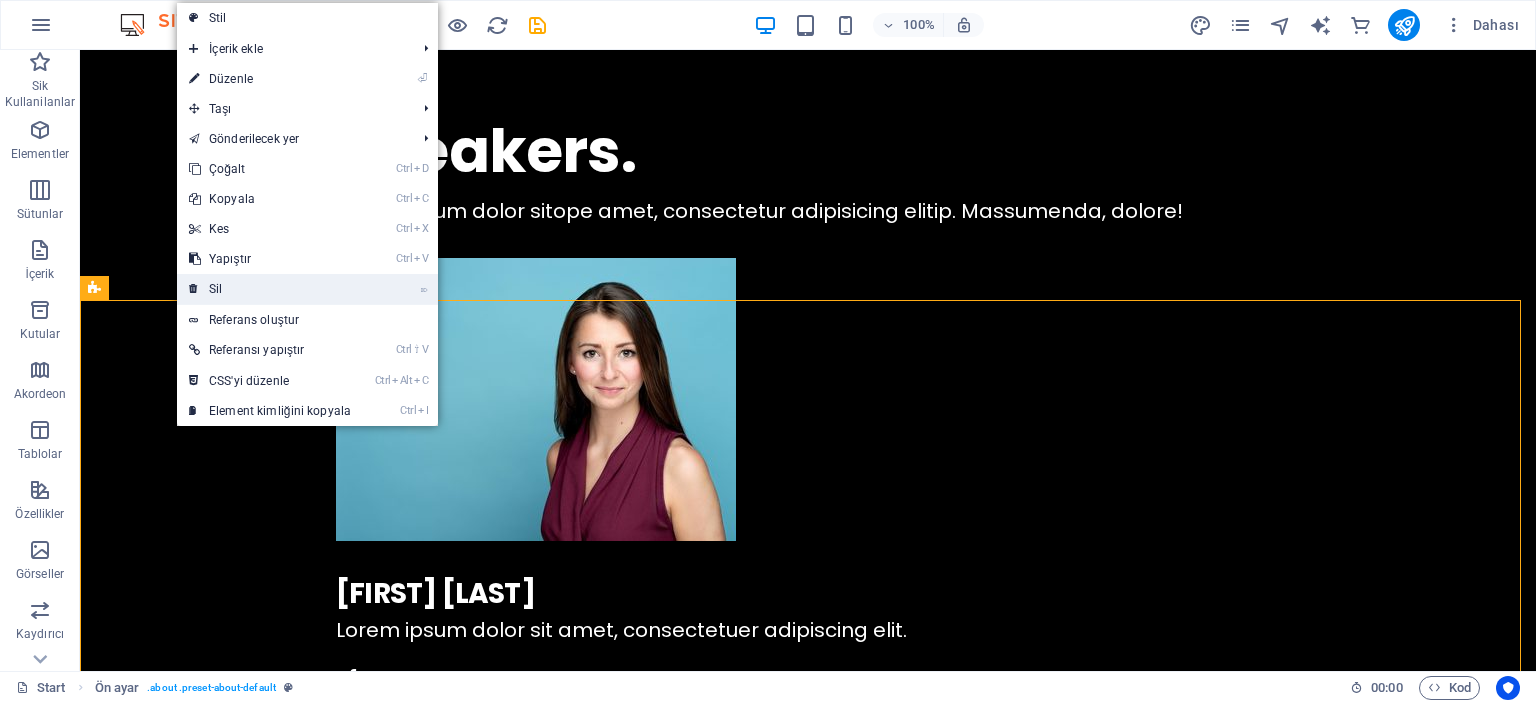 click on "⌦  Sil" at bounding box center (270, 289) 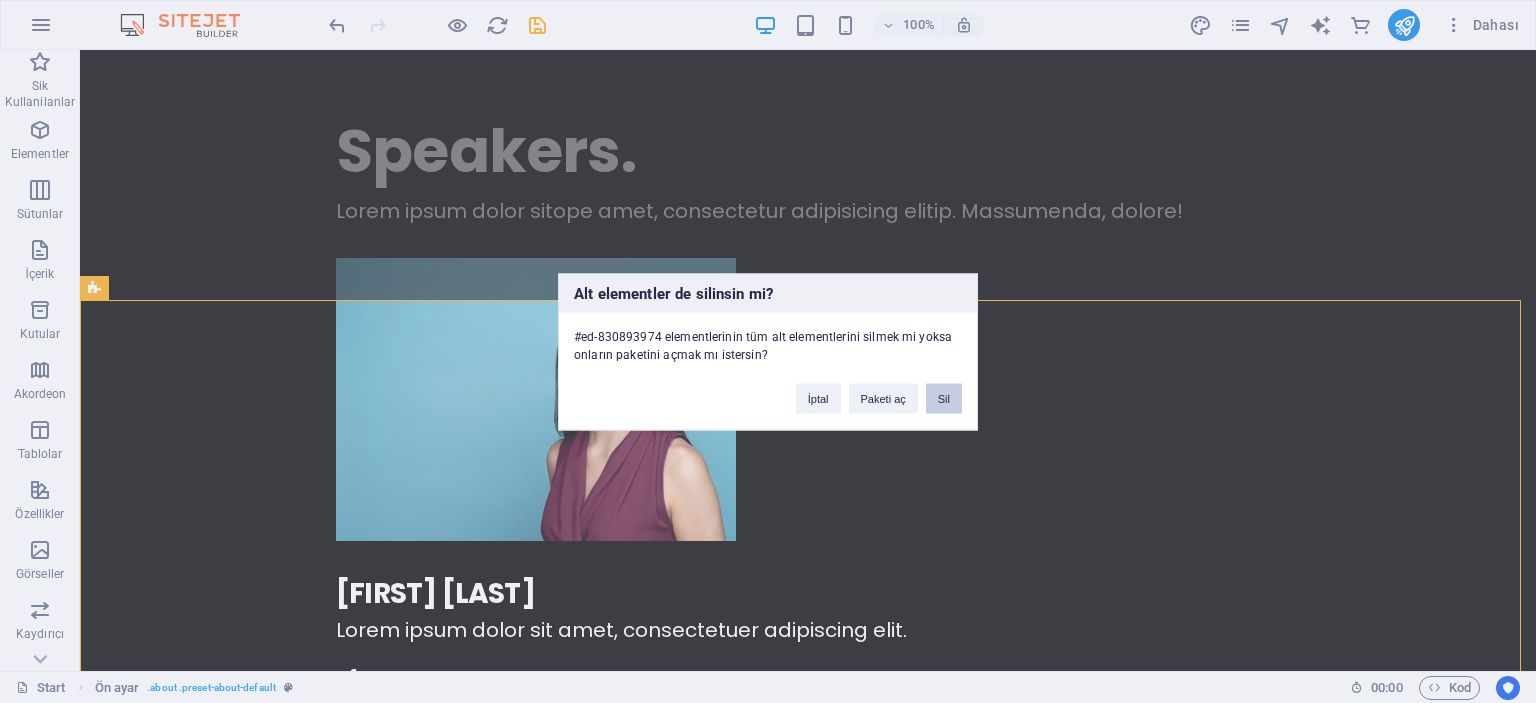 click on "Sil" at bounding box center (944, 398) 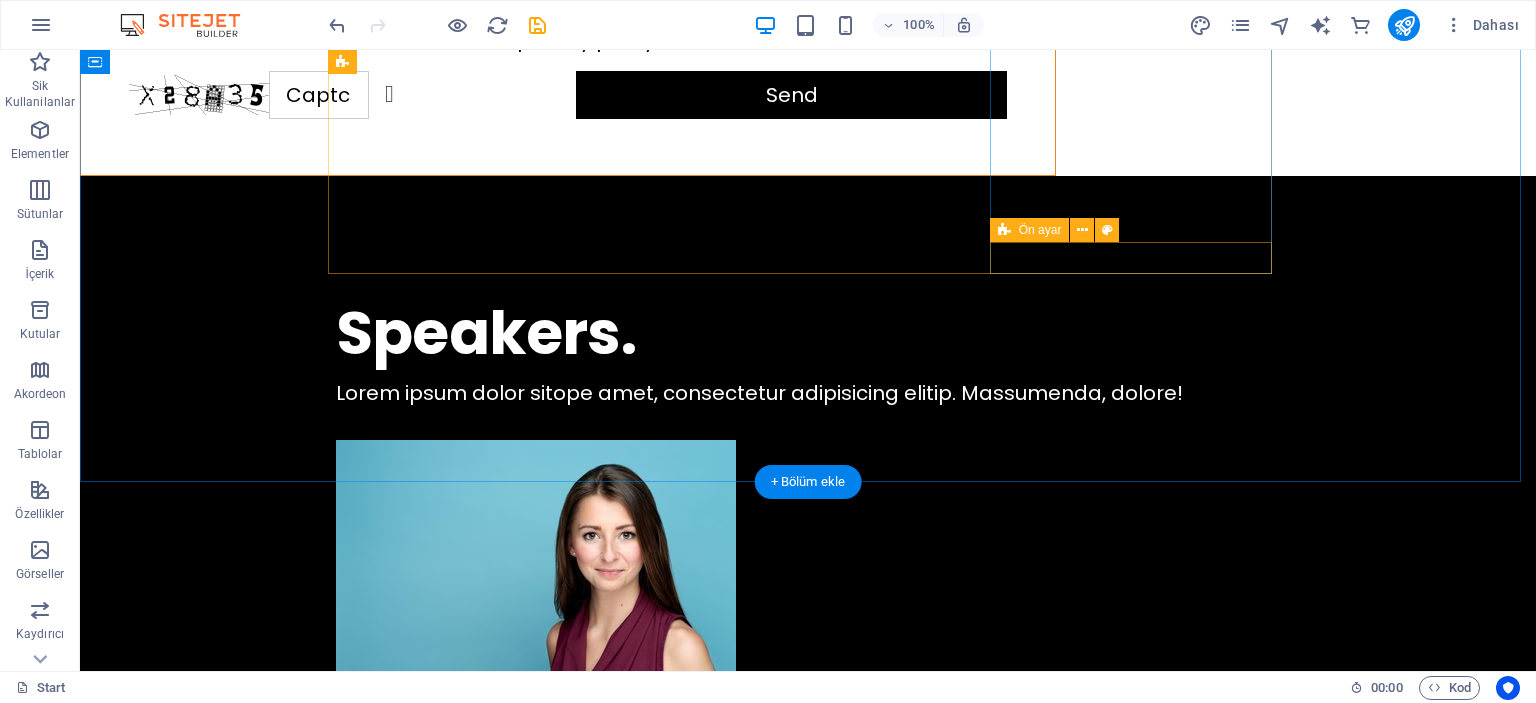 scroll, scrollTop: 2800, scrollLeft: 0, axis: vertical 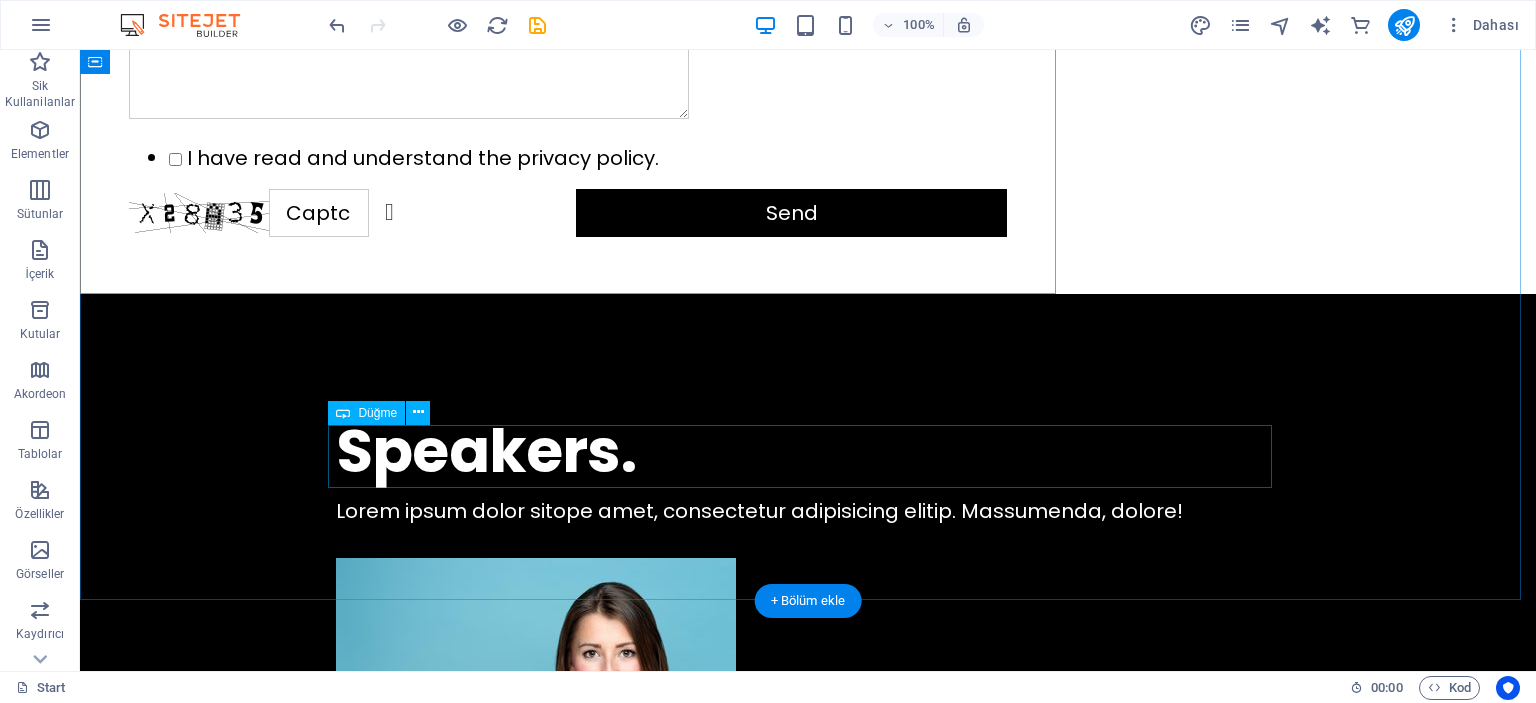 click on "Get your Tickets here!" 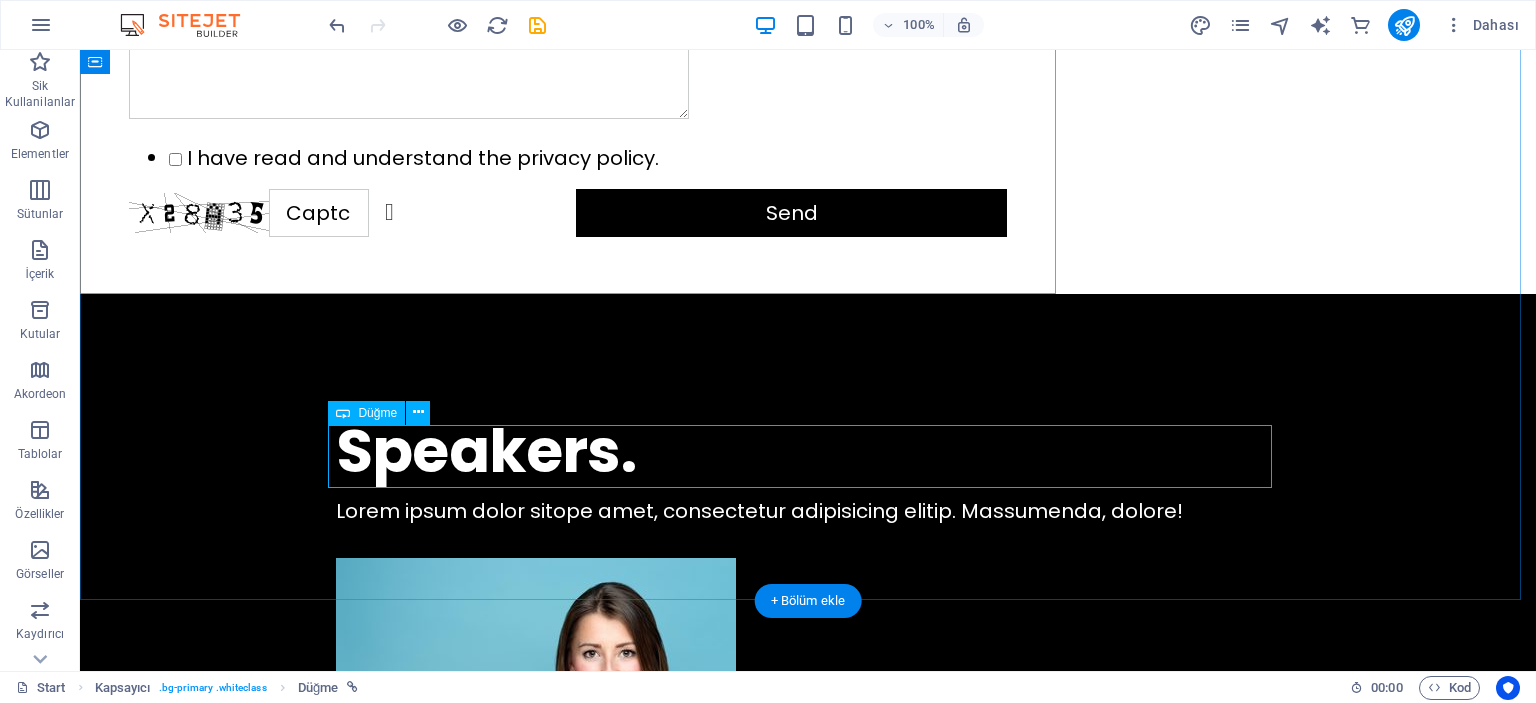 click on "Get your Tickets here!" 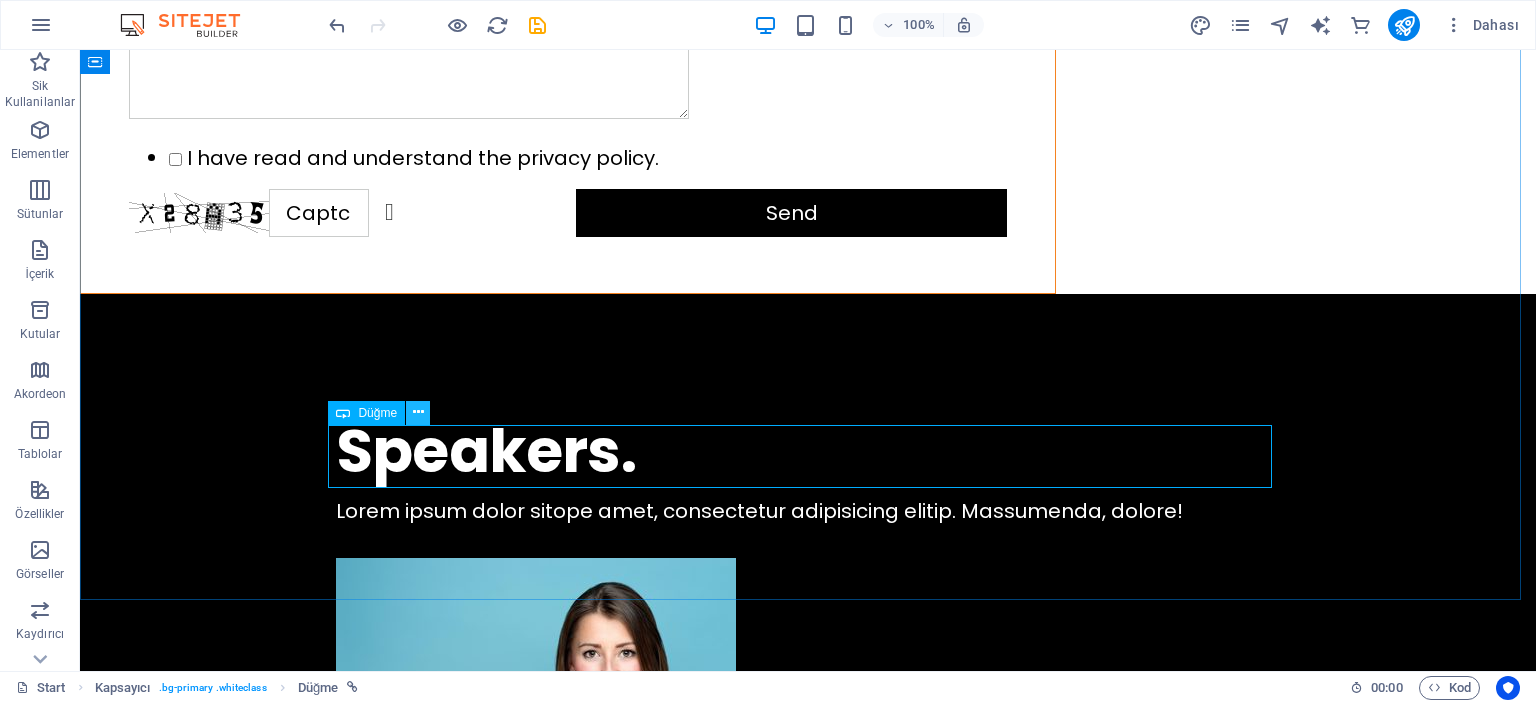 click 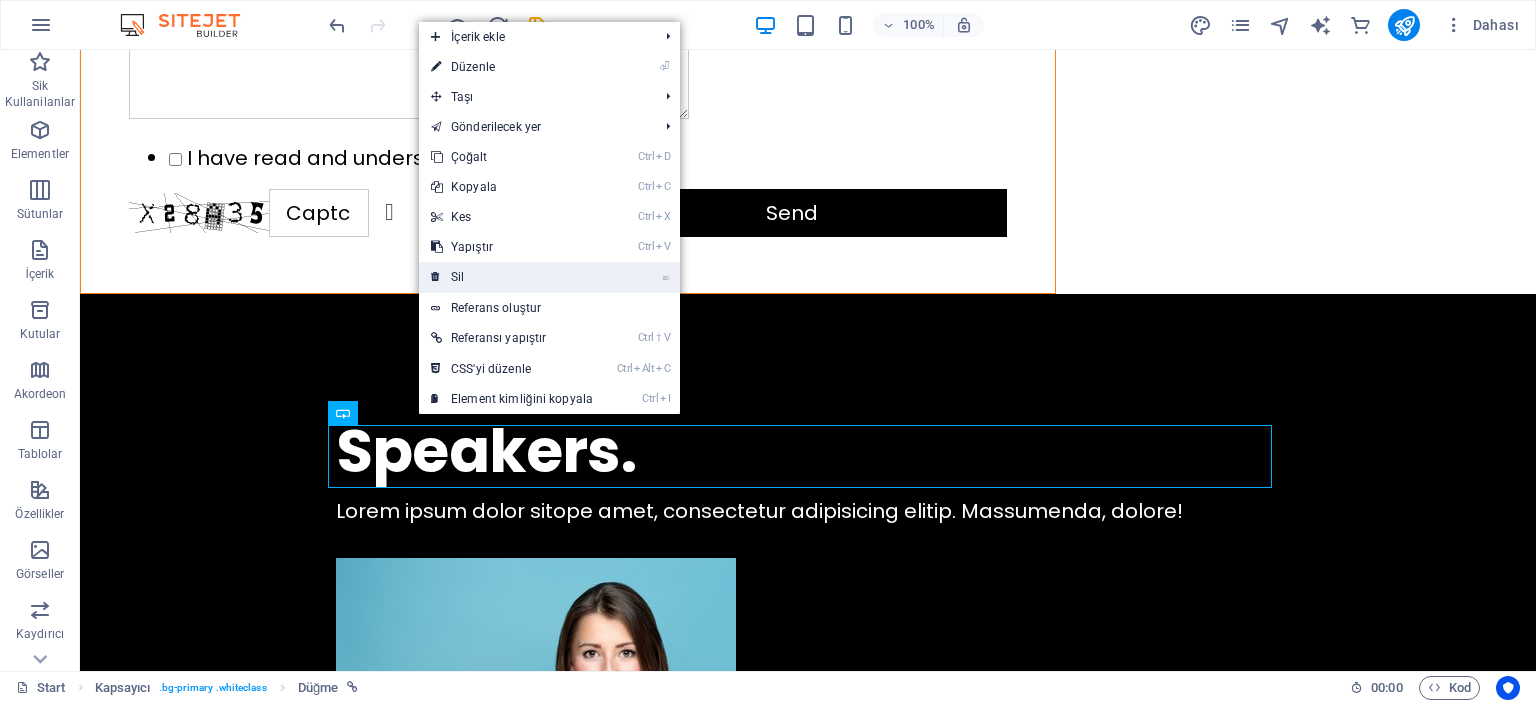 click on "⌦  Sil" 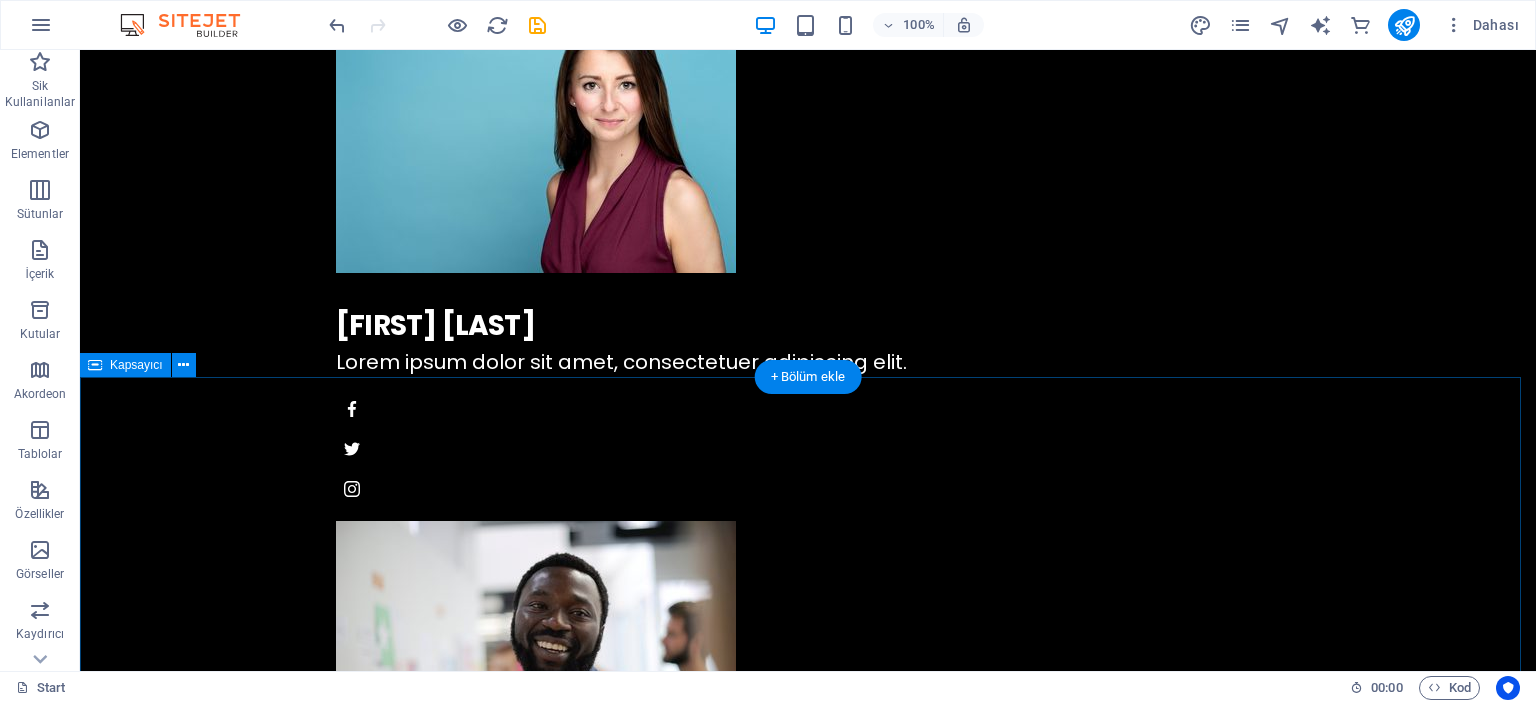 scroll, scrollTop: 3200, scrollLeft: 0, axis: vertical 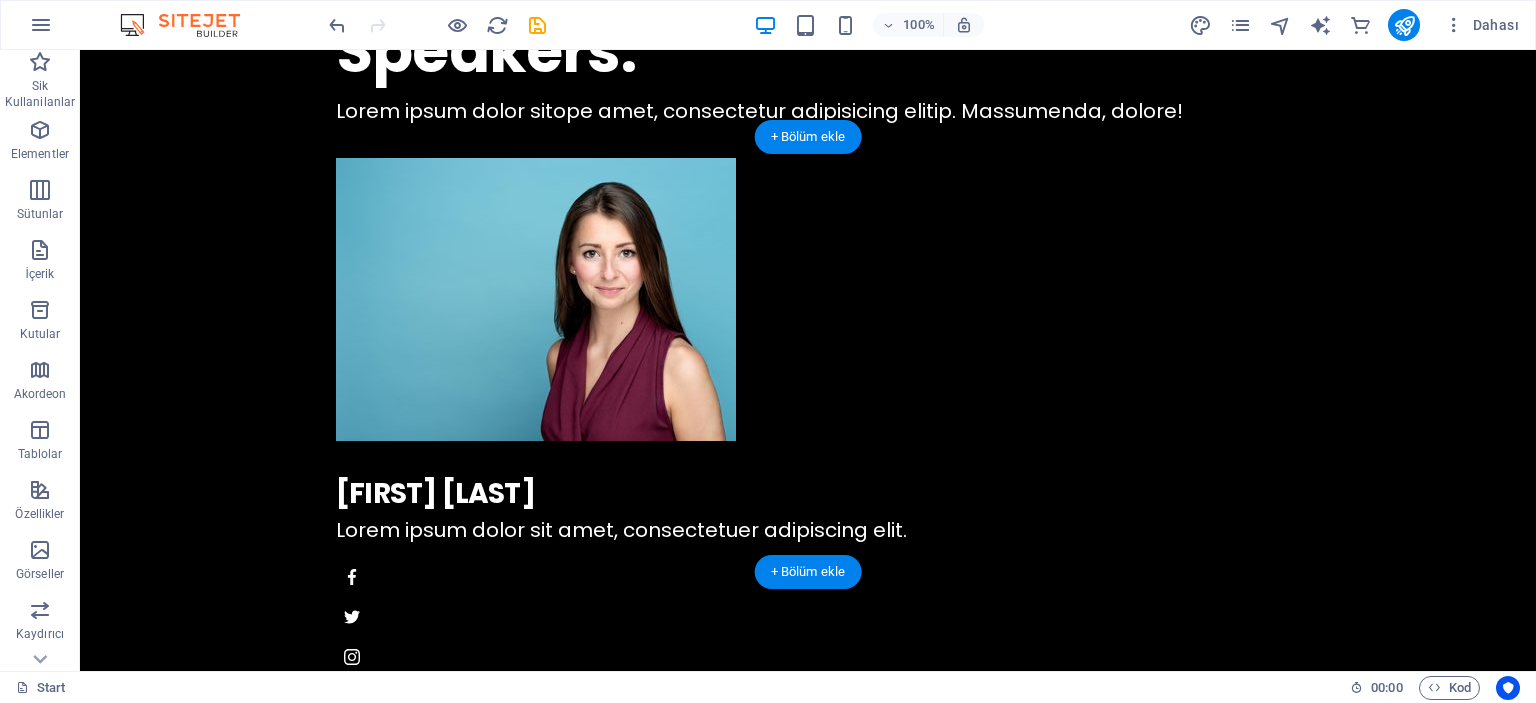 click 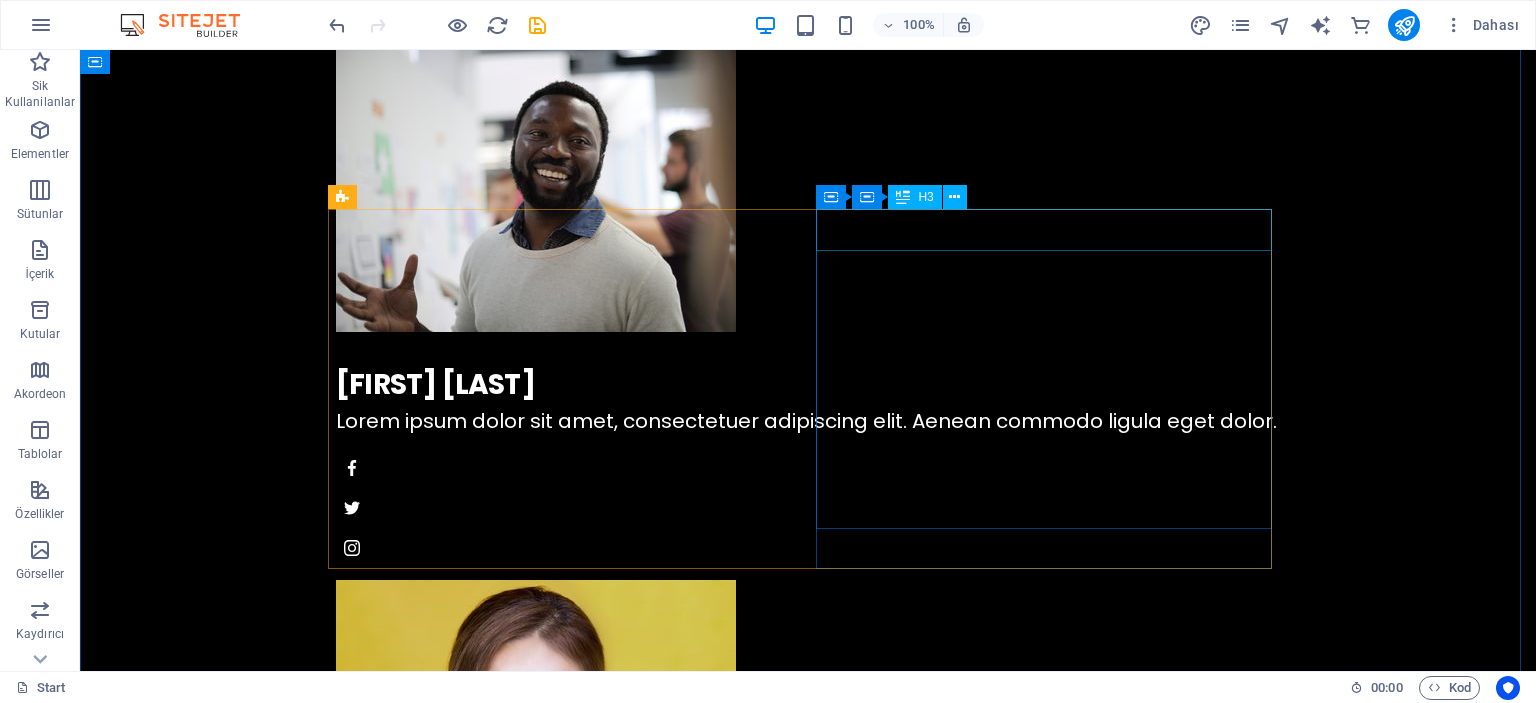 scroll, scrollTop: 3932, scrollLeft: 0, axis: vertical 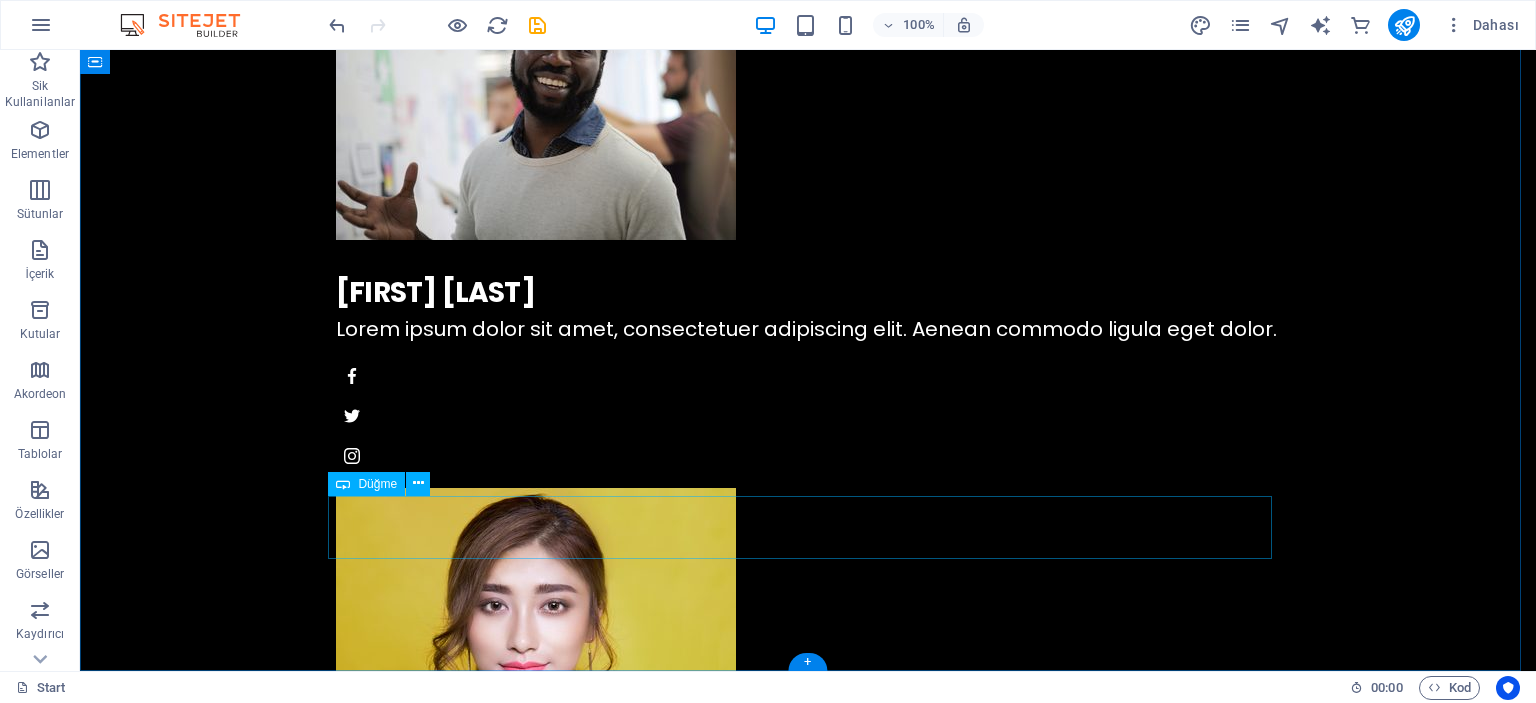 click on "Get your Tickets here!" 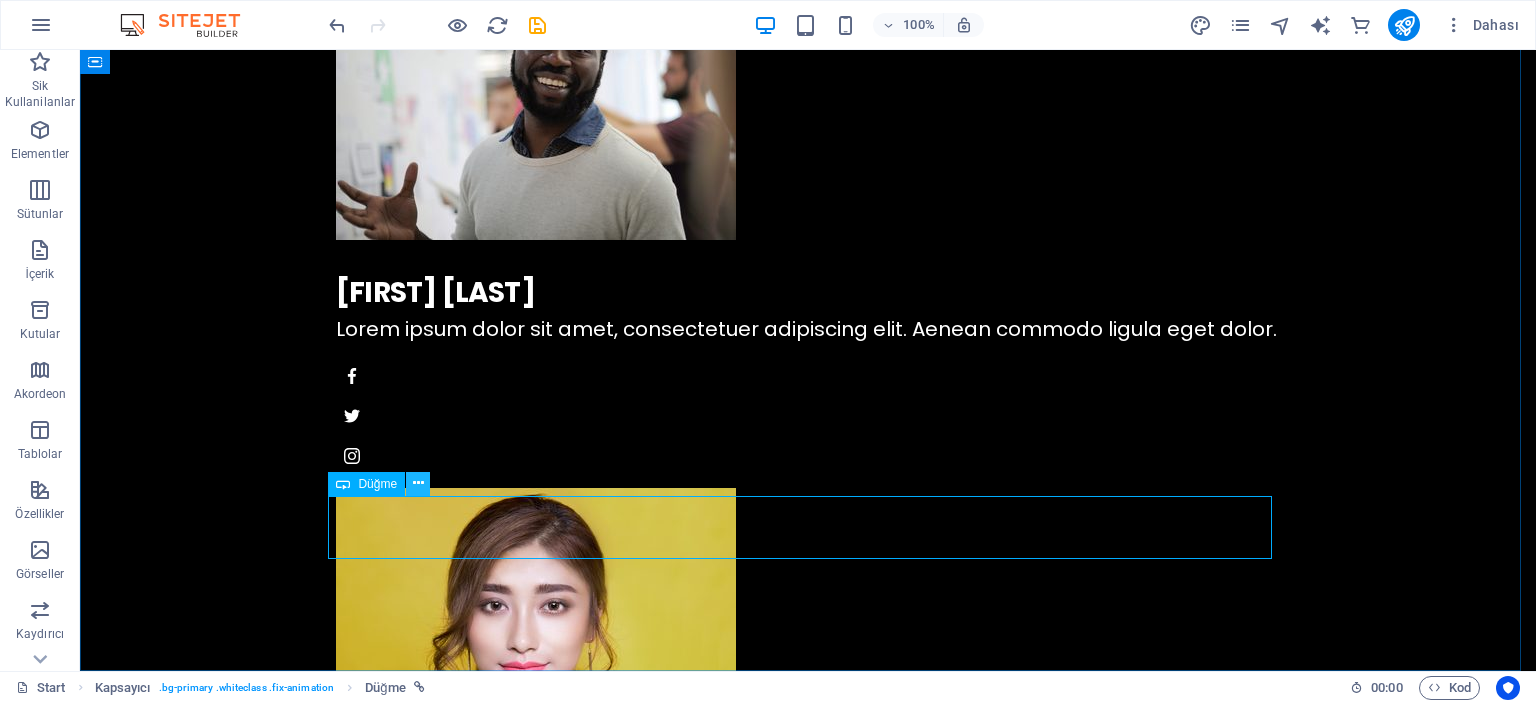 click 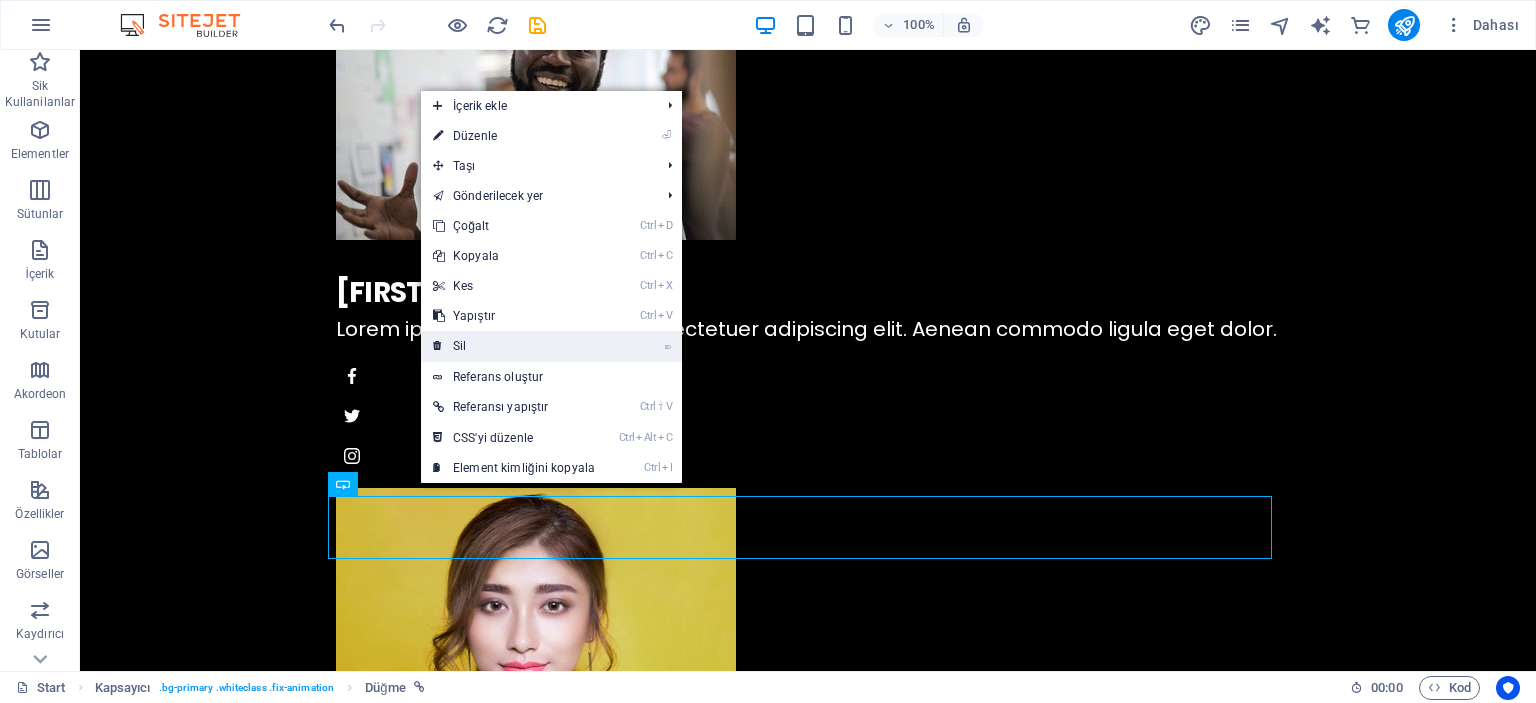 drag, startPoint x: 487, startPoint y: 347, endPoint x: 408, endPoint y: 297, distance: 93.49332 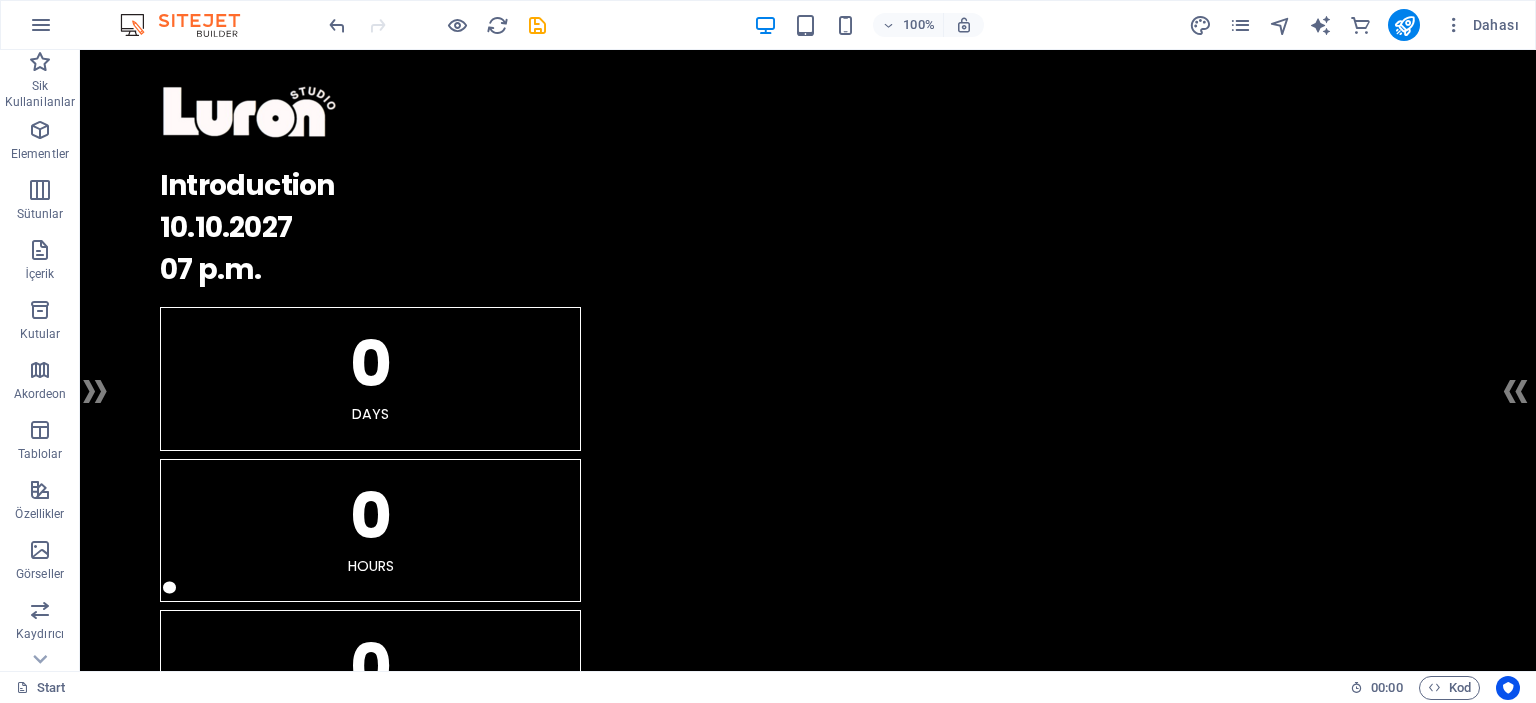 scroll, scrollTop: 0, scrollLeft: 0, axis: both 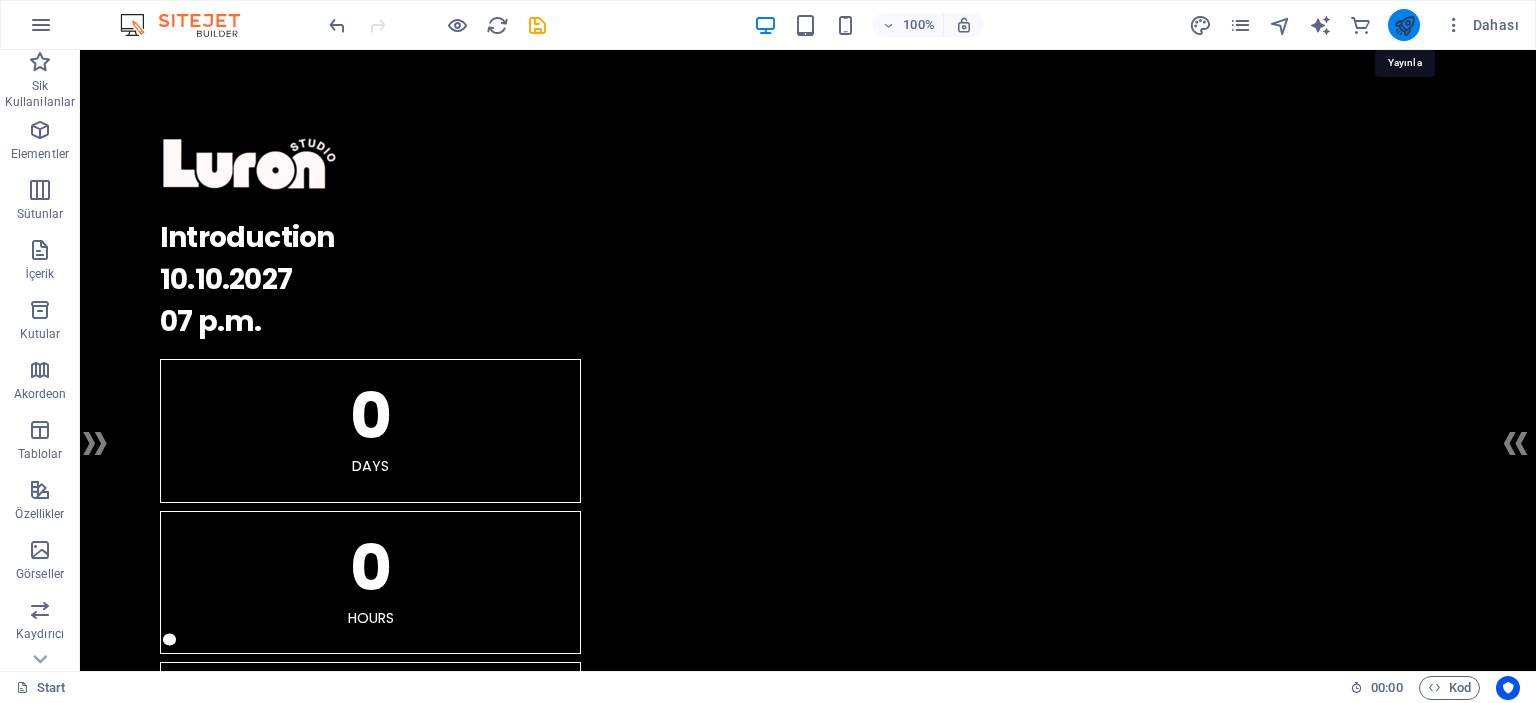 click 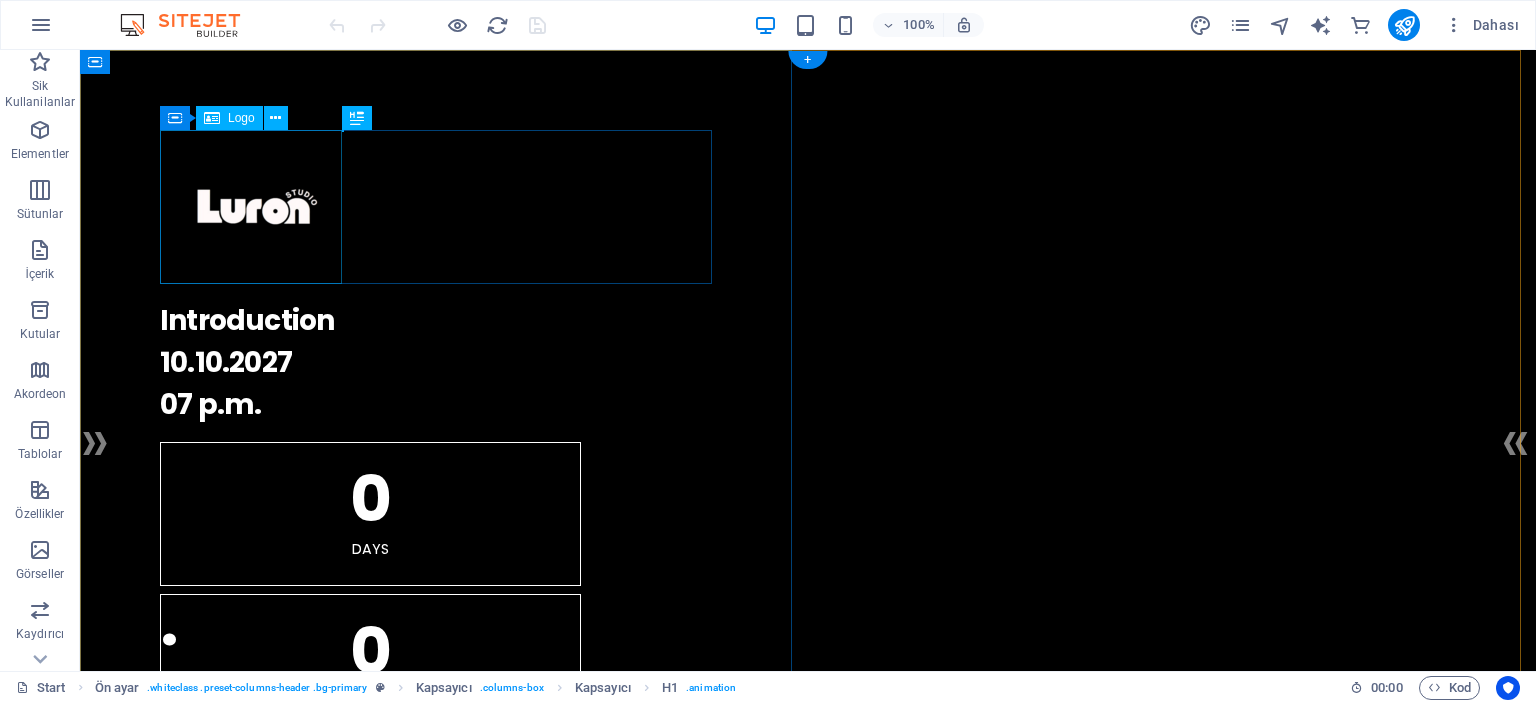 scroll, scrollTop: 0, scrollLeft: 0, axis: both 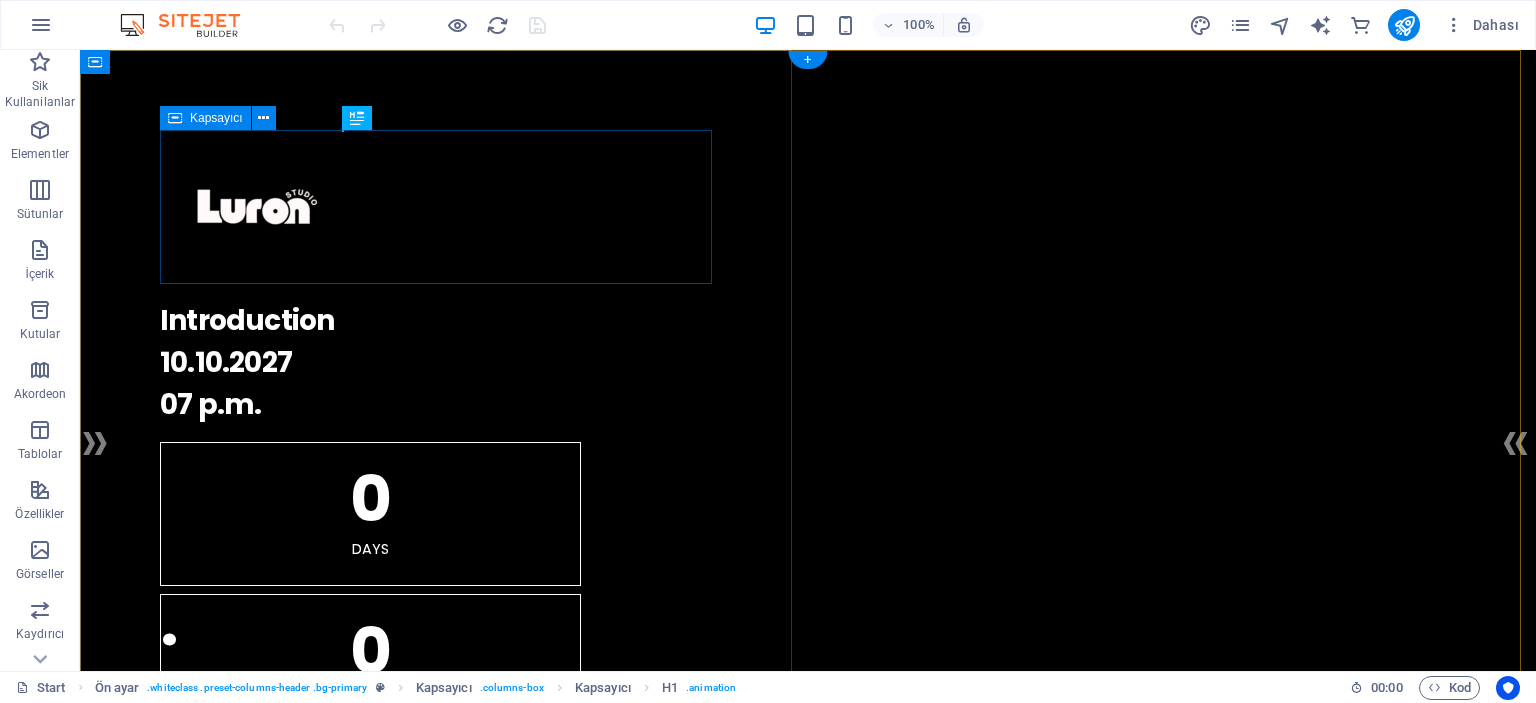 click on "." at bounding box center (808, 207) 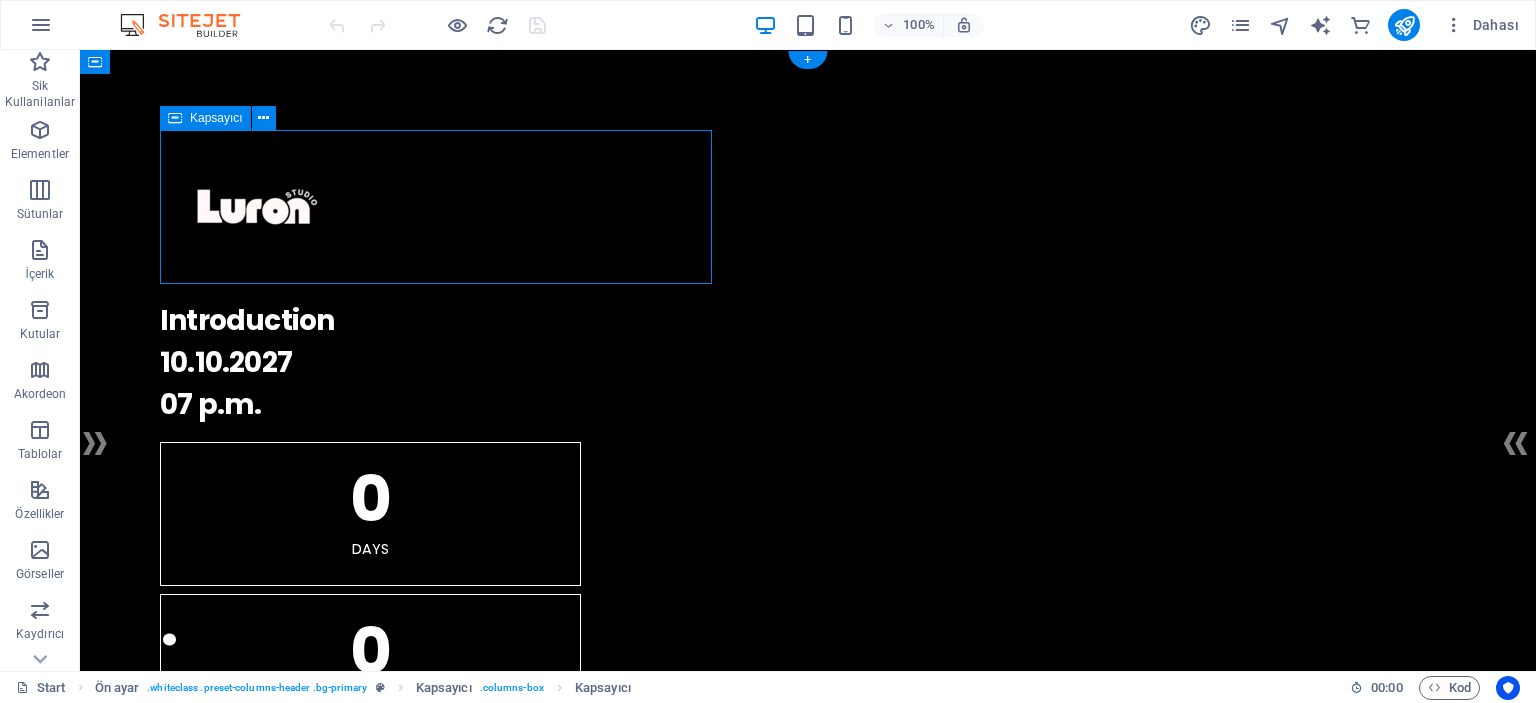click on "." at bounding box center (808, 207) 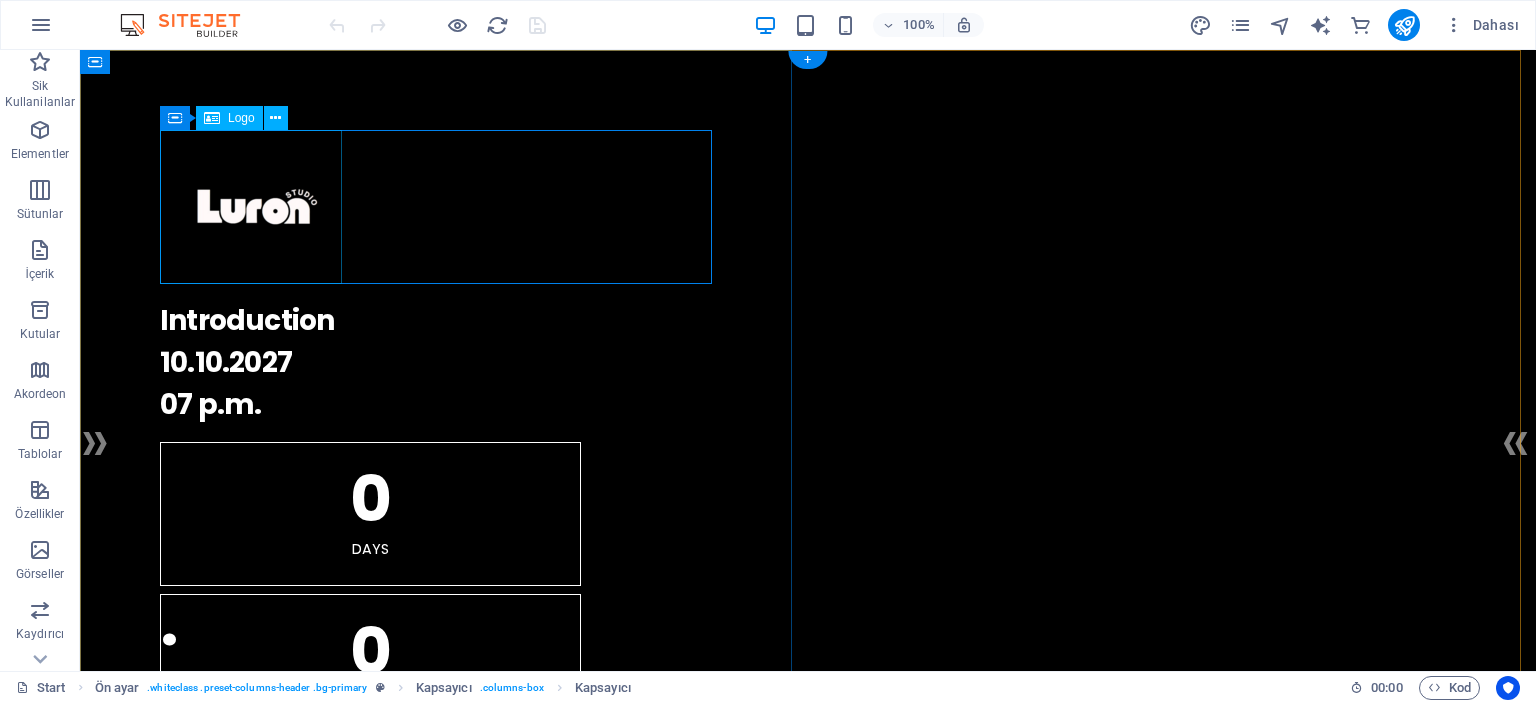 click at bounding box center [808, 207] 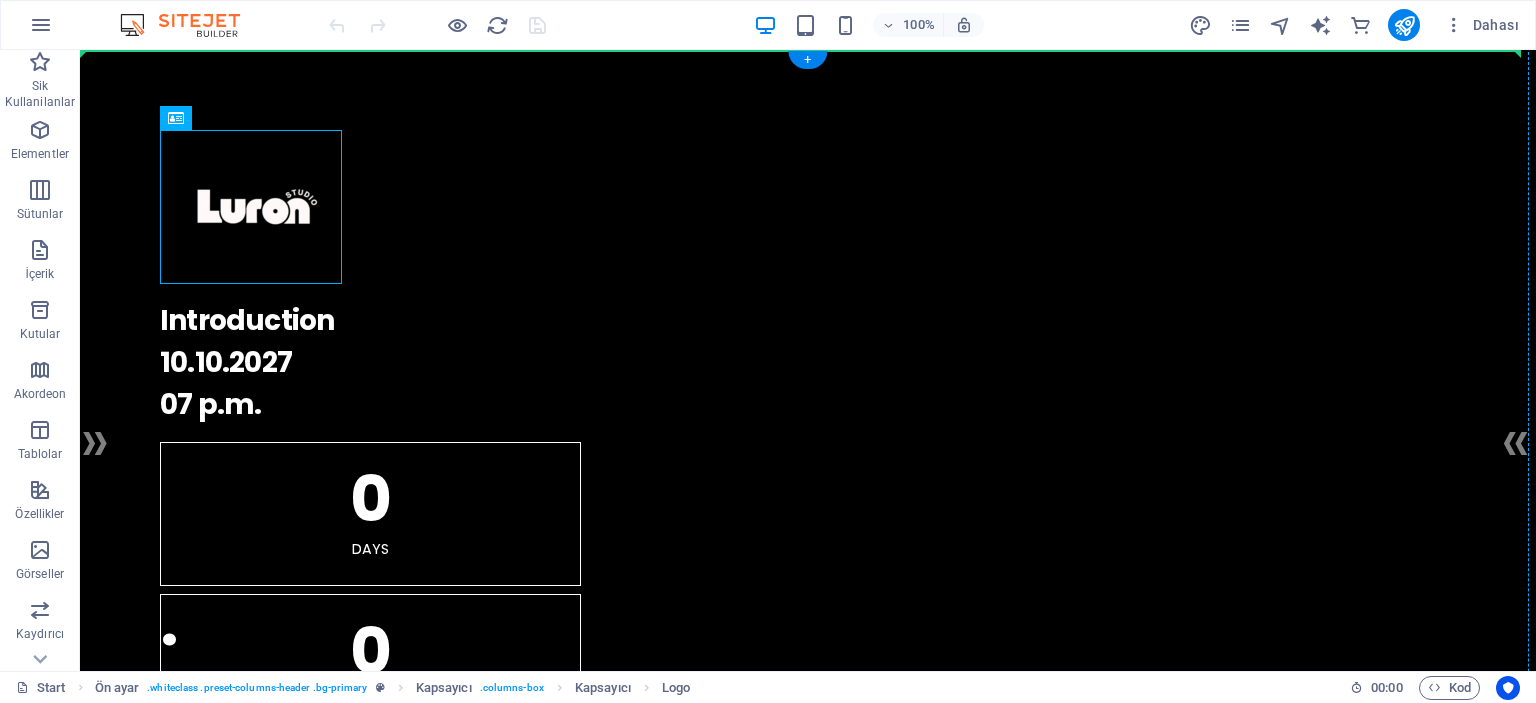 drag, startPoint x: 246, startPoint y: 210, endPoint x: 122, endPoint y: 76, distance: 182.57054 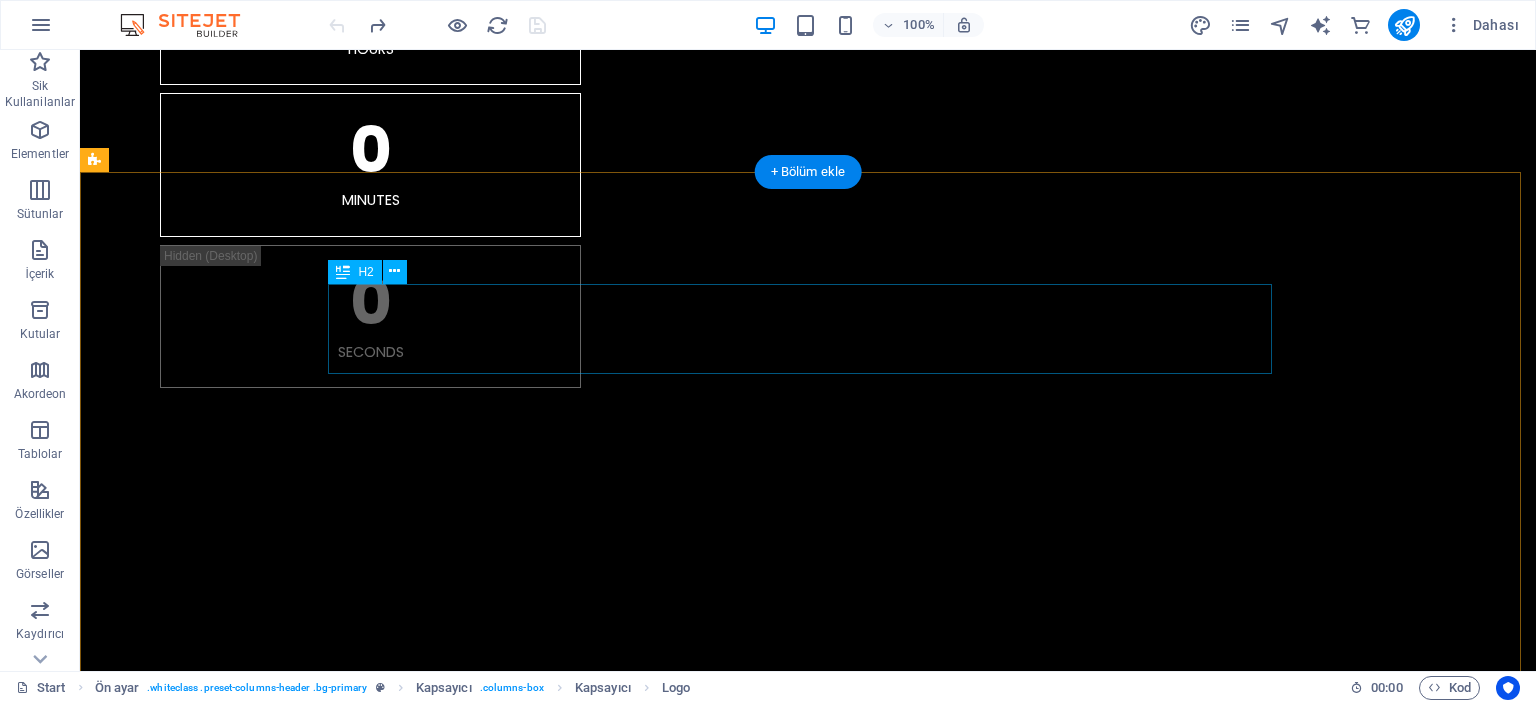 scroll, scrollTop: 800, scrollLeft: 0, axis: vertical 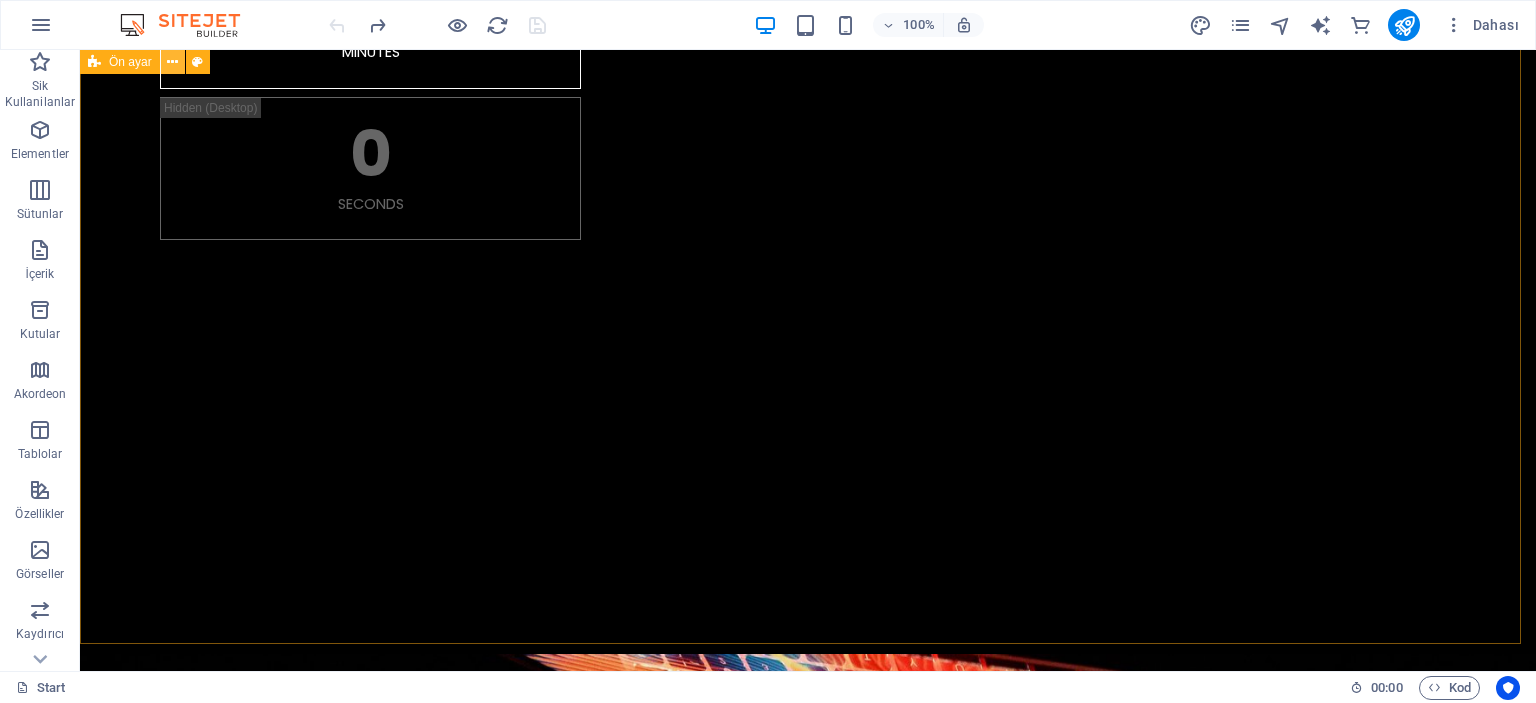click at bounding box center [172, 62] 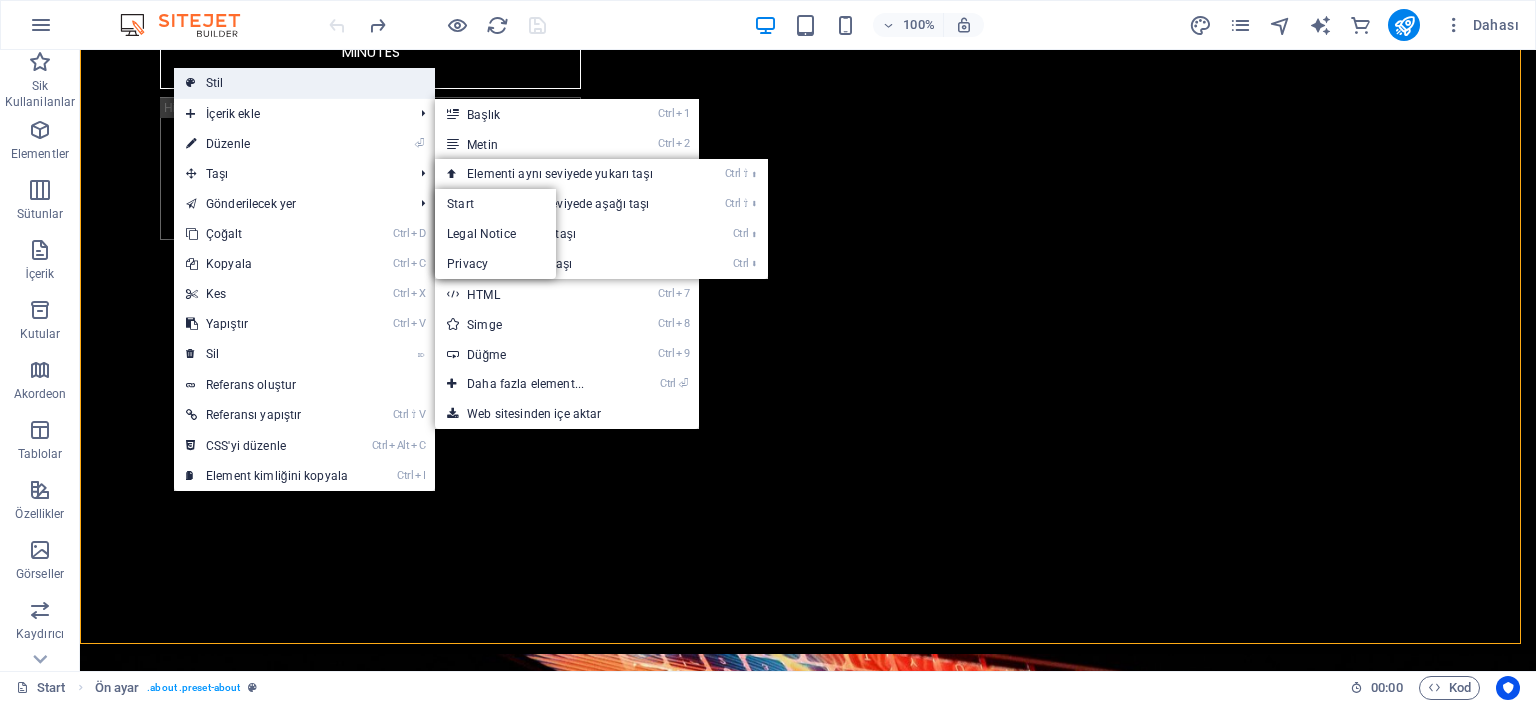 click on "Stil" at bounding box center (304, 83) 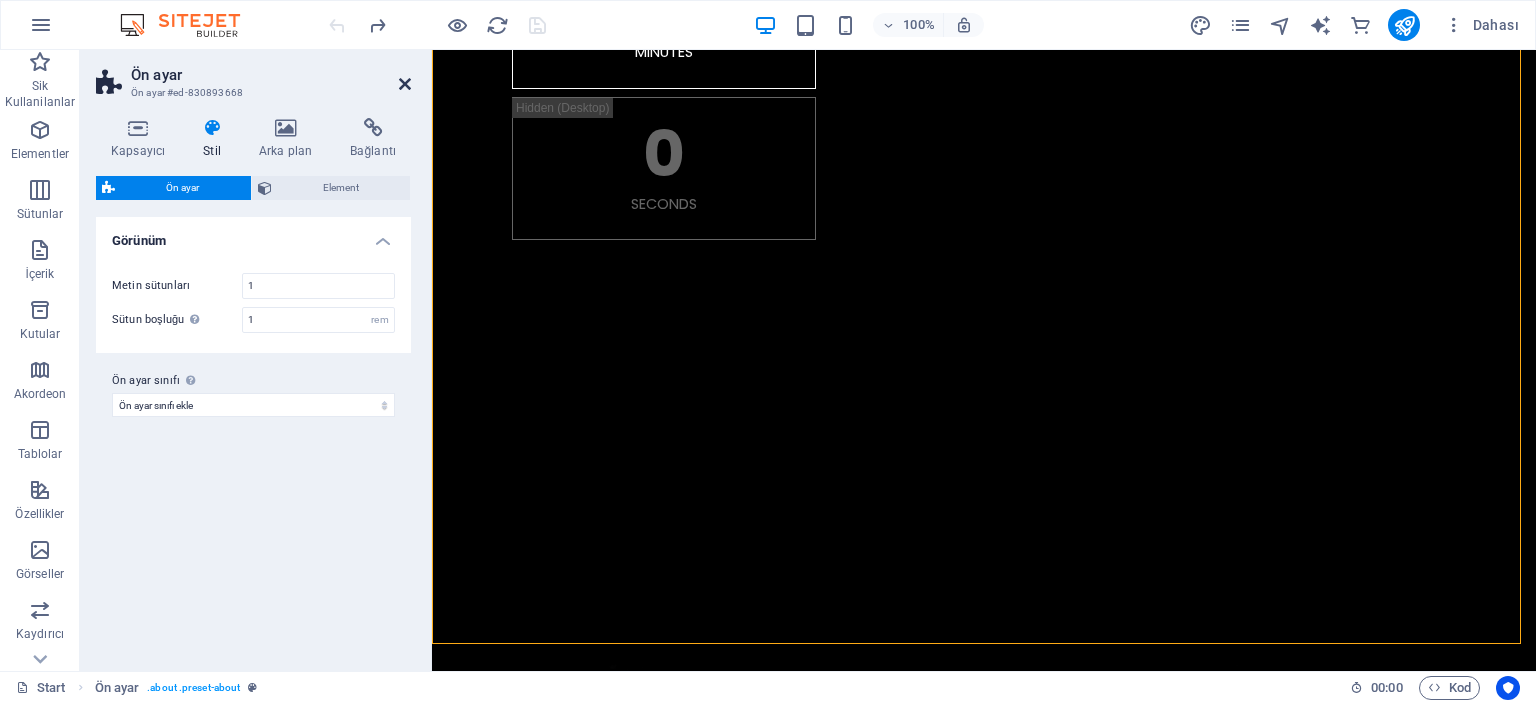 click at bounding box center (405, 84) 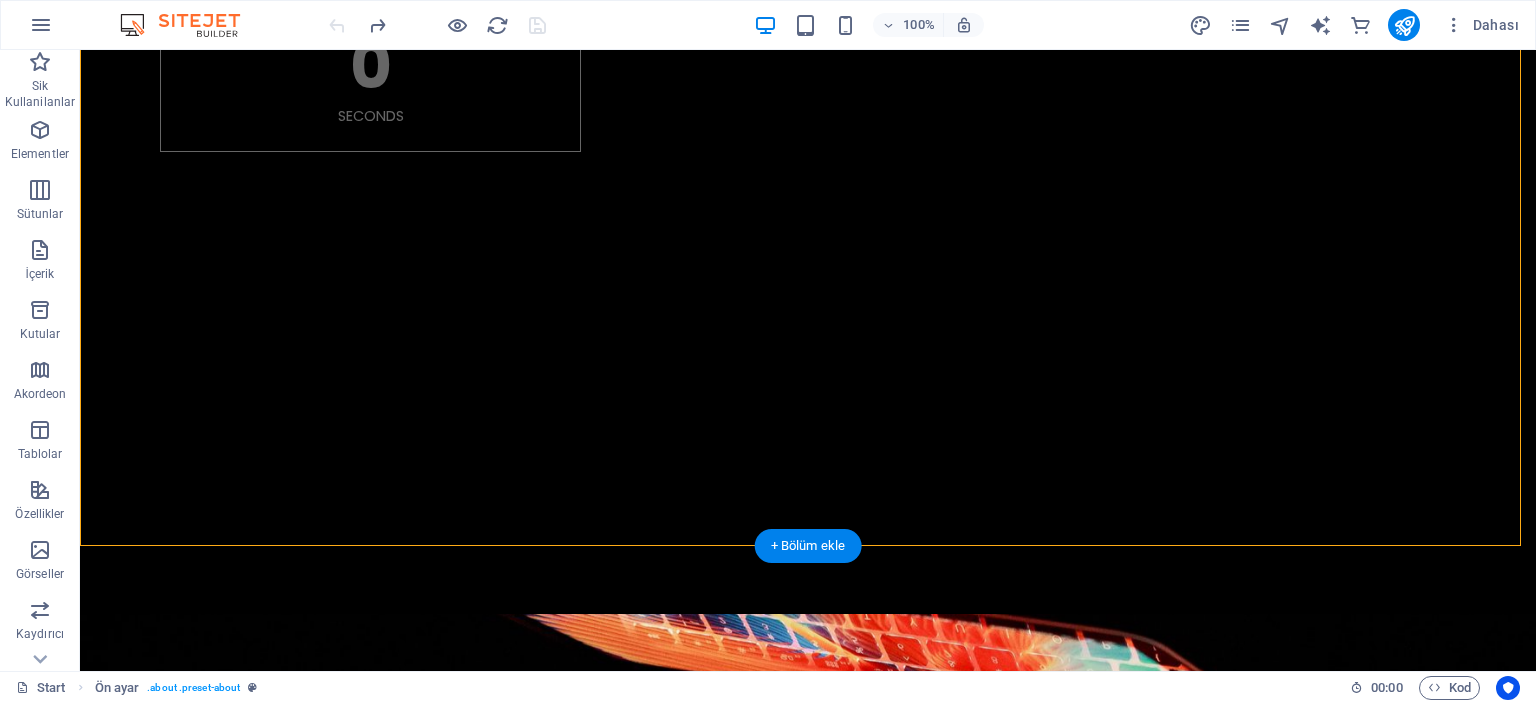 scroll, scrollTop: 900, scrollLeft: 0, axis: vertical 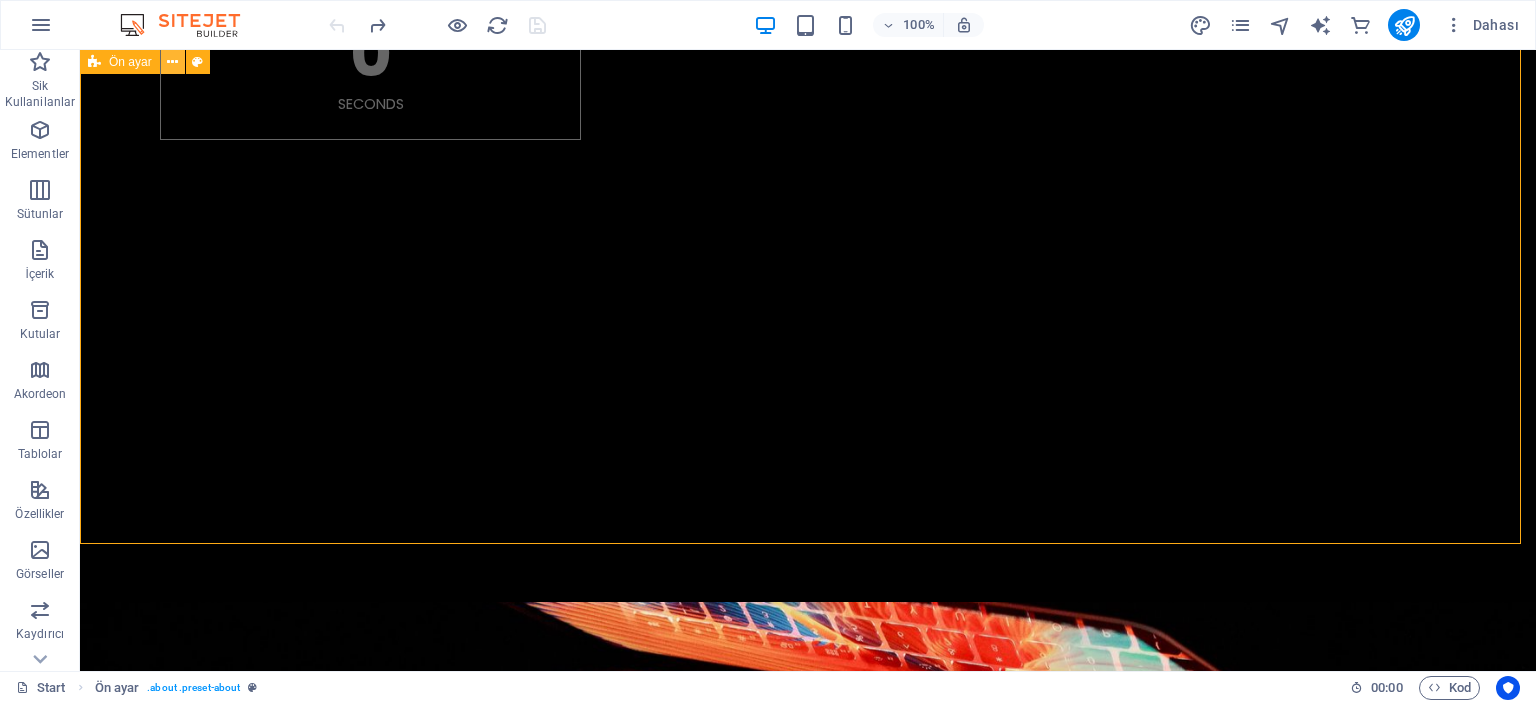 click at bounding box center (172, 62) 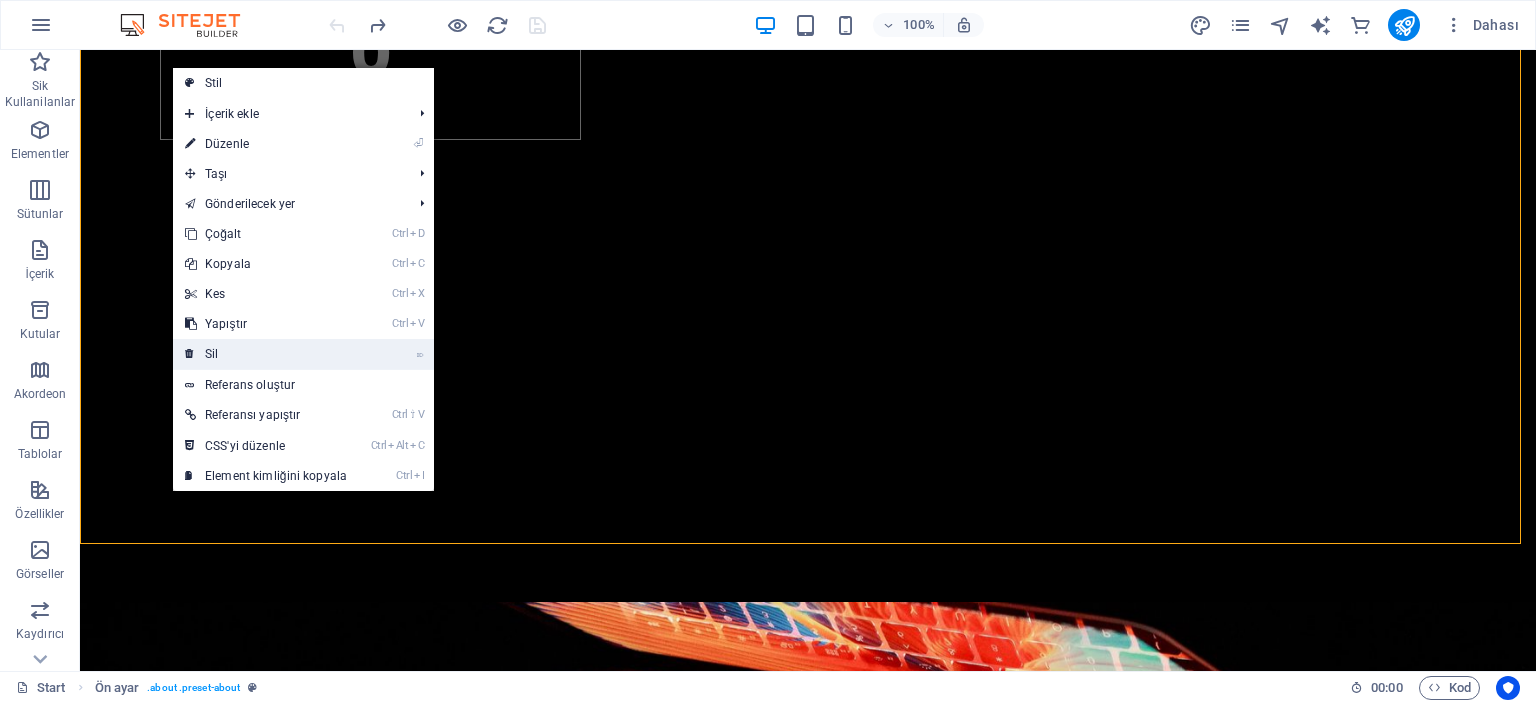 click on "⌦  Sil" at bounding box center [266, 354] 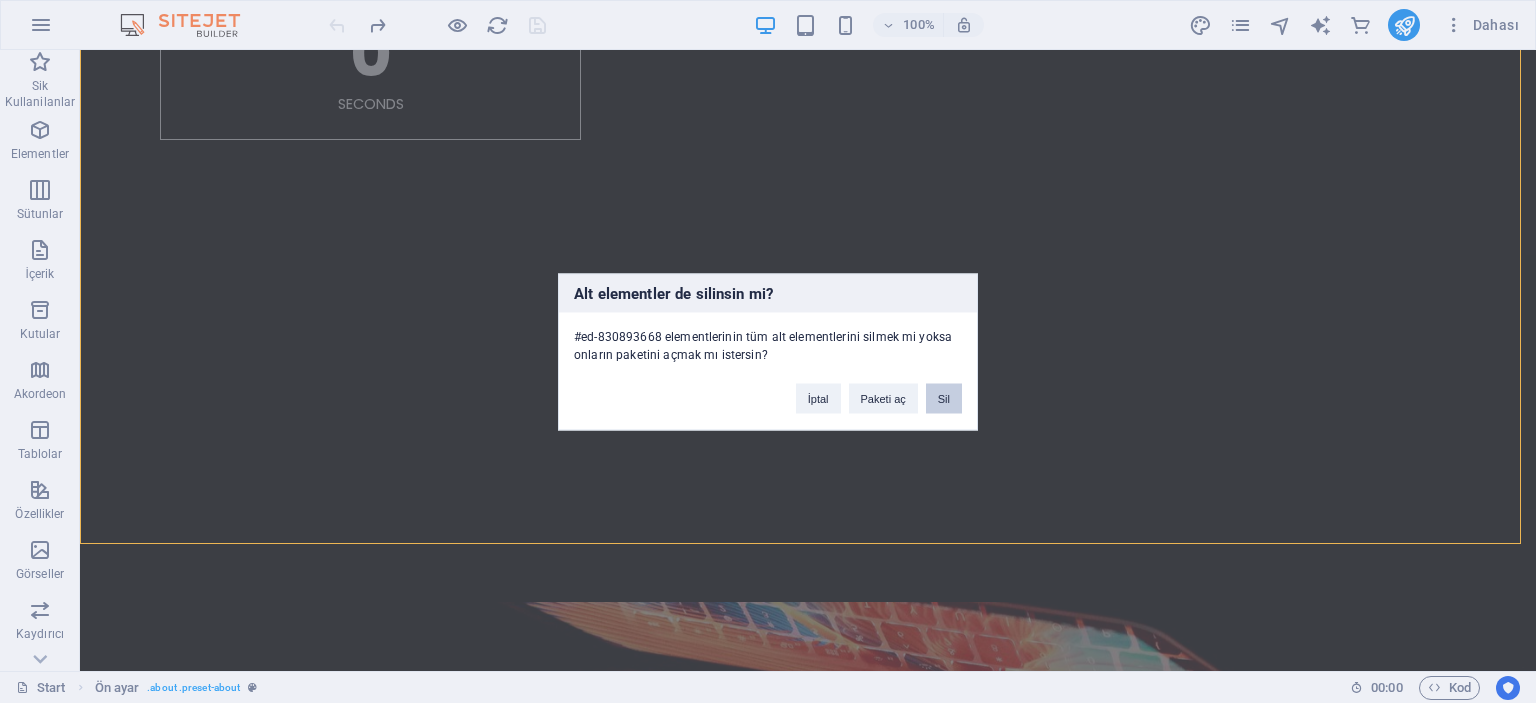 drag, startPoint x: 939, startPoint y: 399, endPoint x: 859, endPoint y: 349, distance: 94.33981 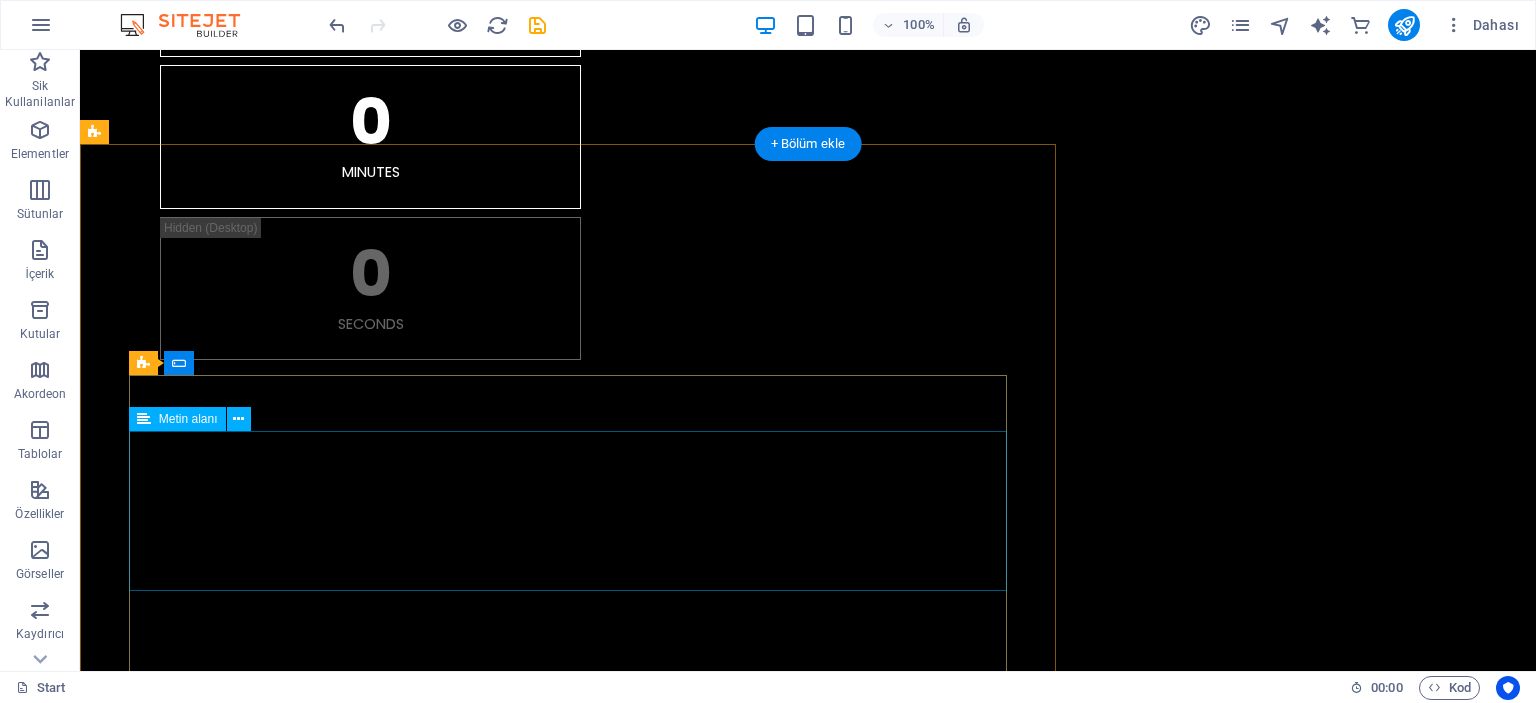 scroll, scrollTop: 880, scrollLeft: 0, axis: vertical 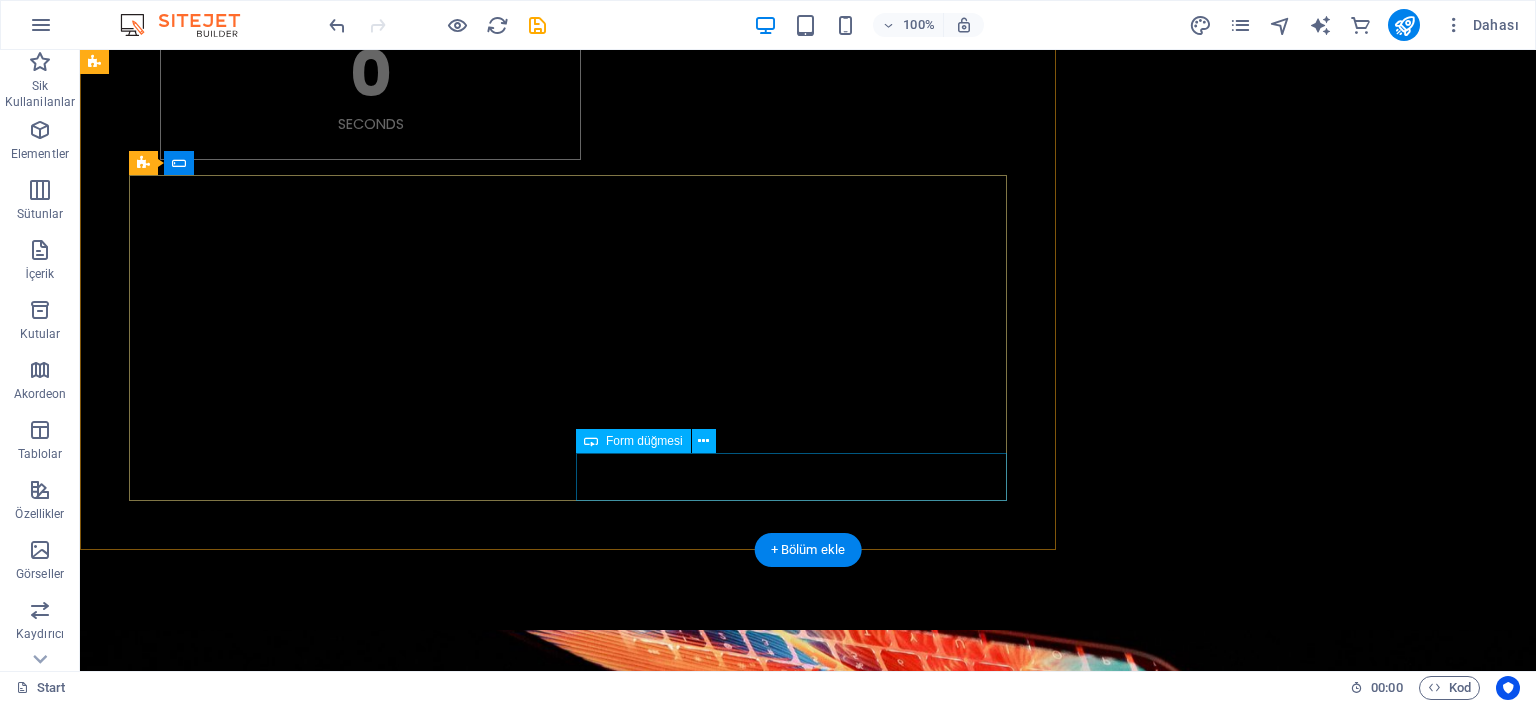 click on "Send" at bounding box center [791, 1641] 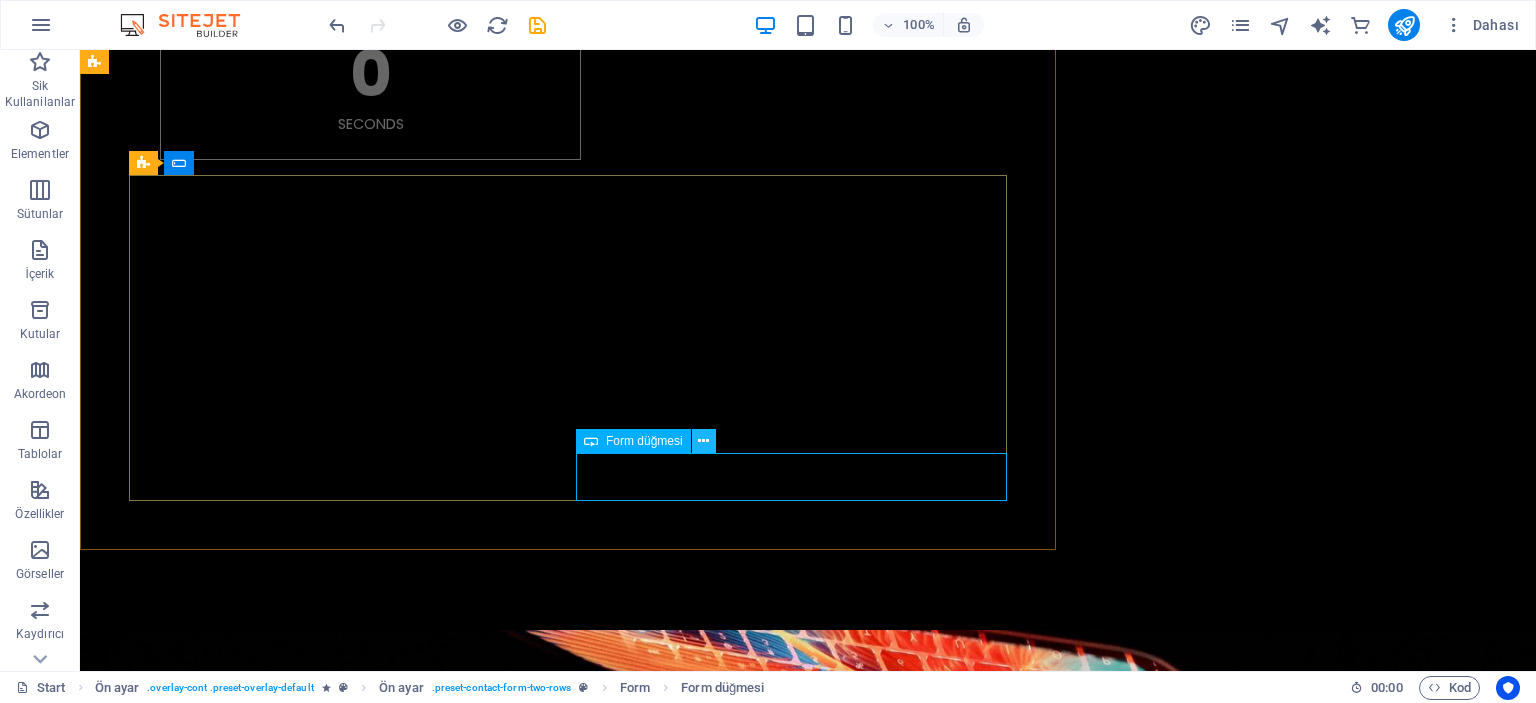 click at bounding box center (704, 441) 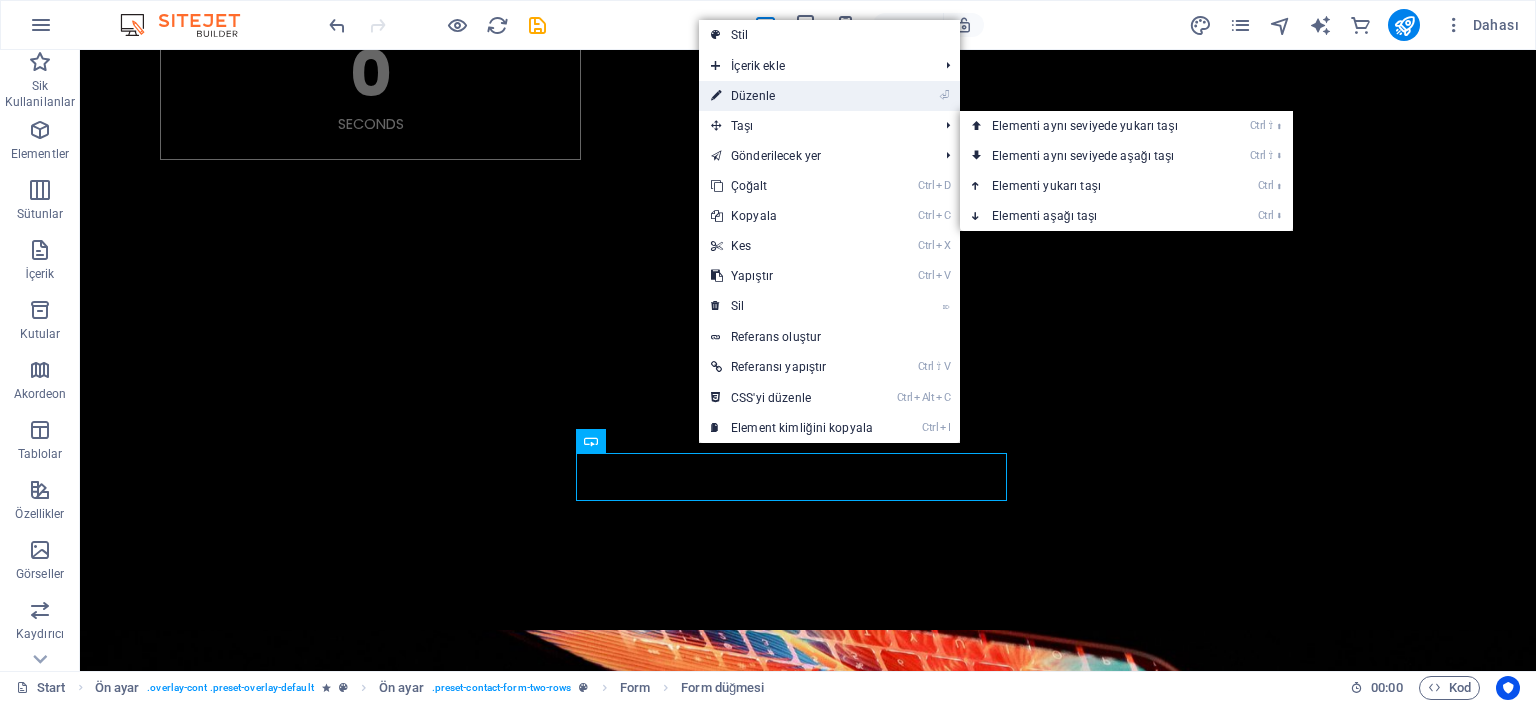 click on "⏎  Düzenle" at bounding box center (792, 96) 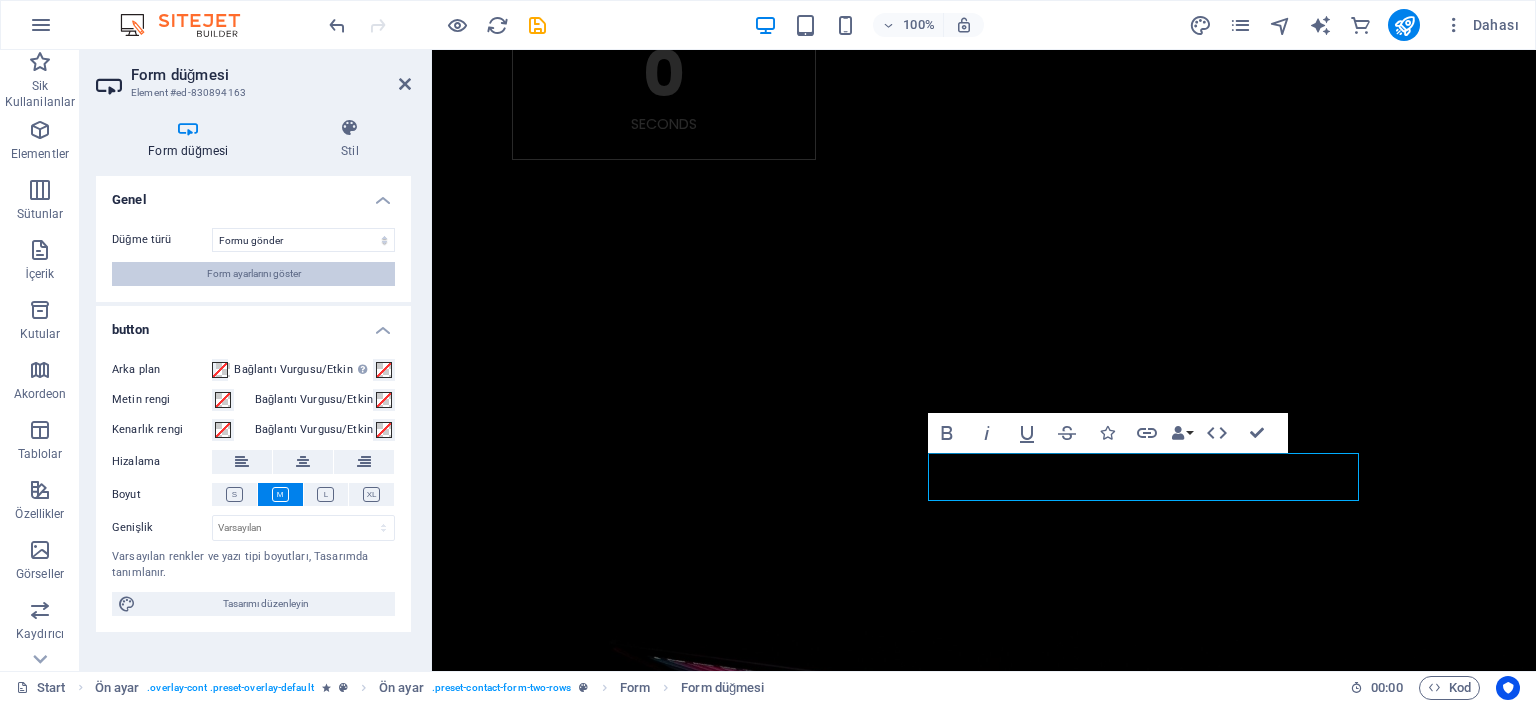 click on "Form ayarlarını göster" at bounding box center [254, 274] 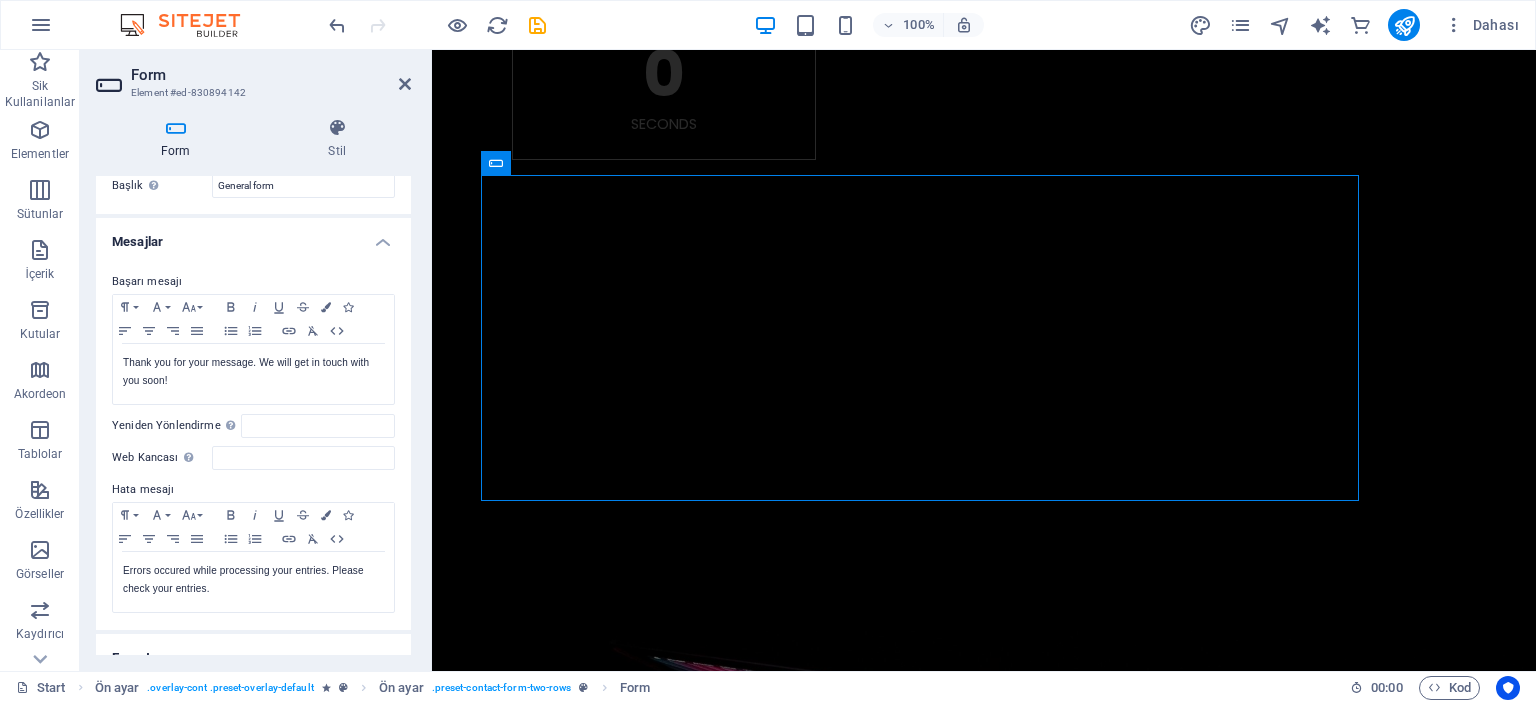 scroll, scrollTop: 0, scrollLeft: 0, axis: both 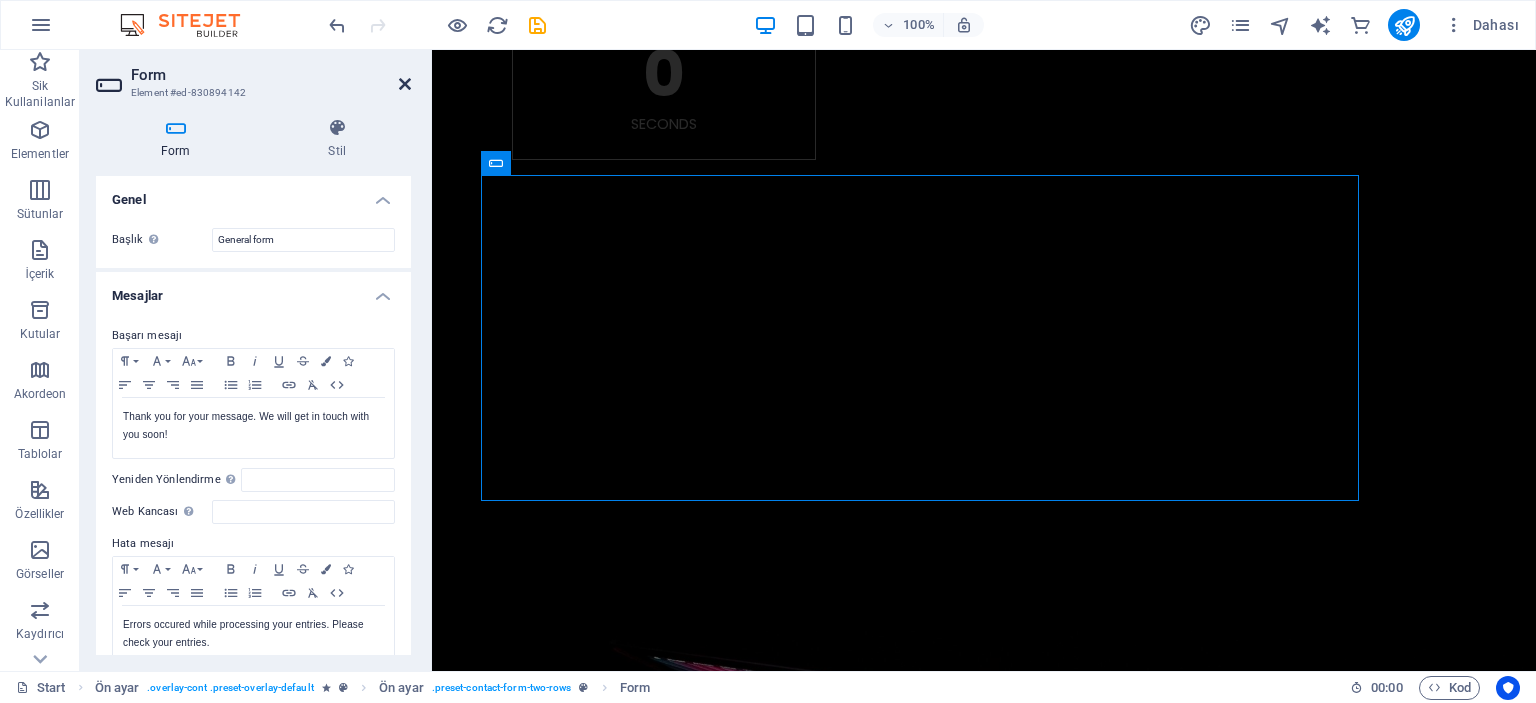 click at bounding box center (405, 84) 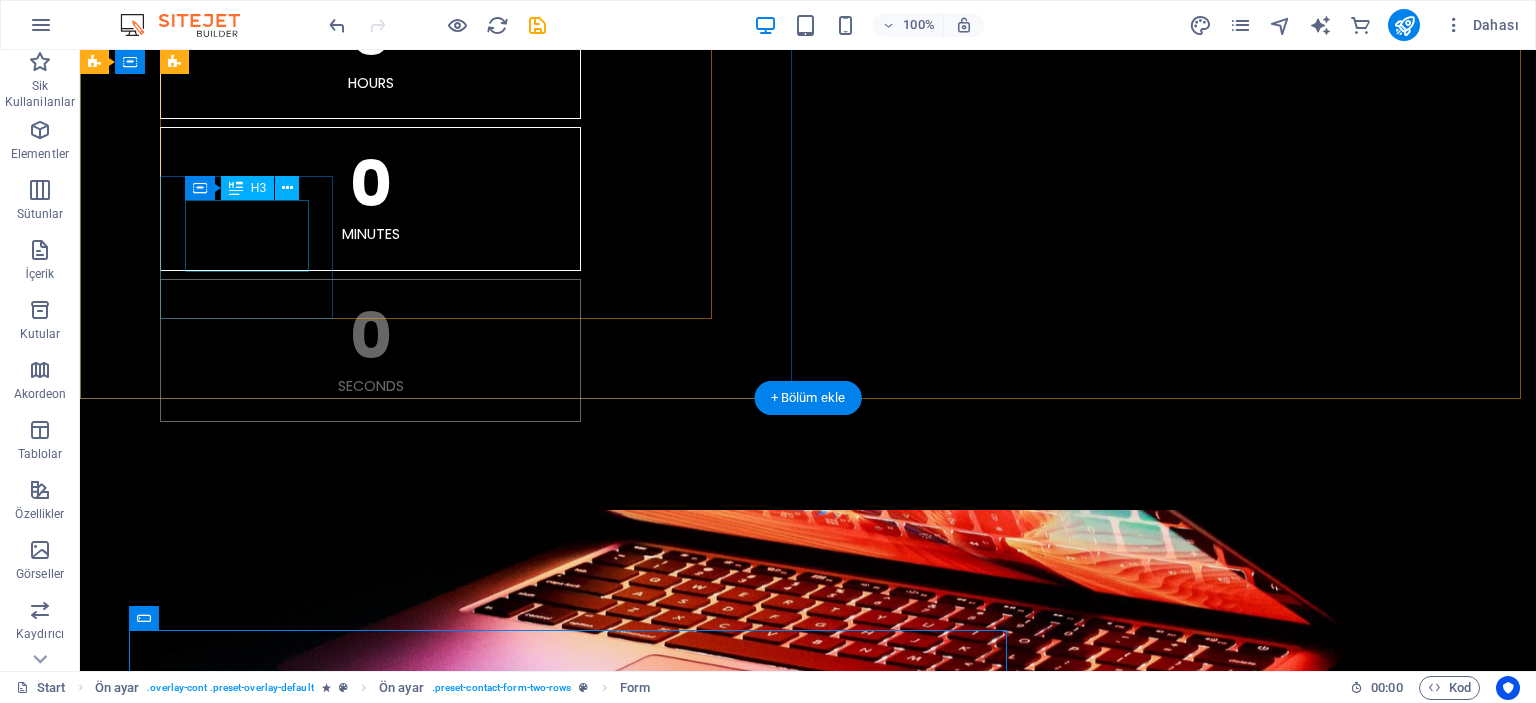 scroll, scrollTop: 380, scrollLeft: 0, axis: vertical 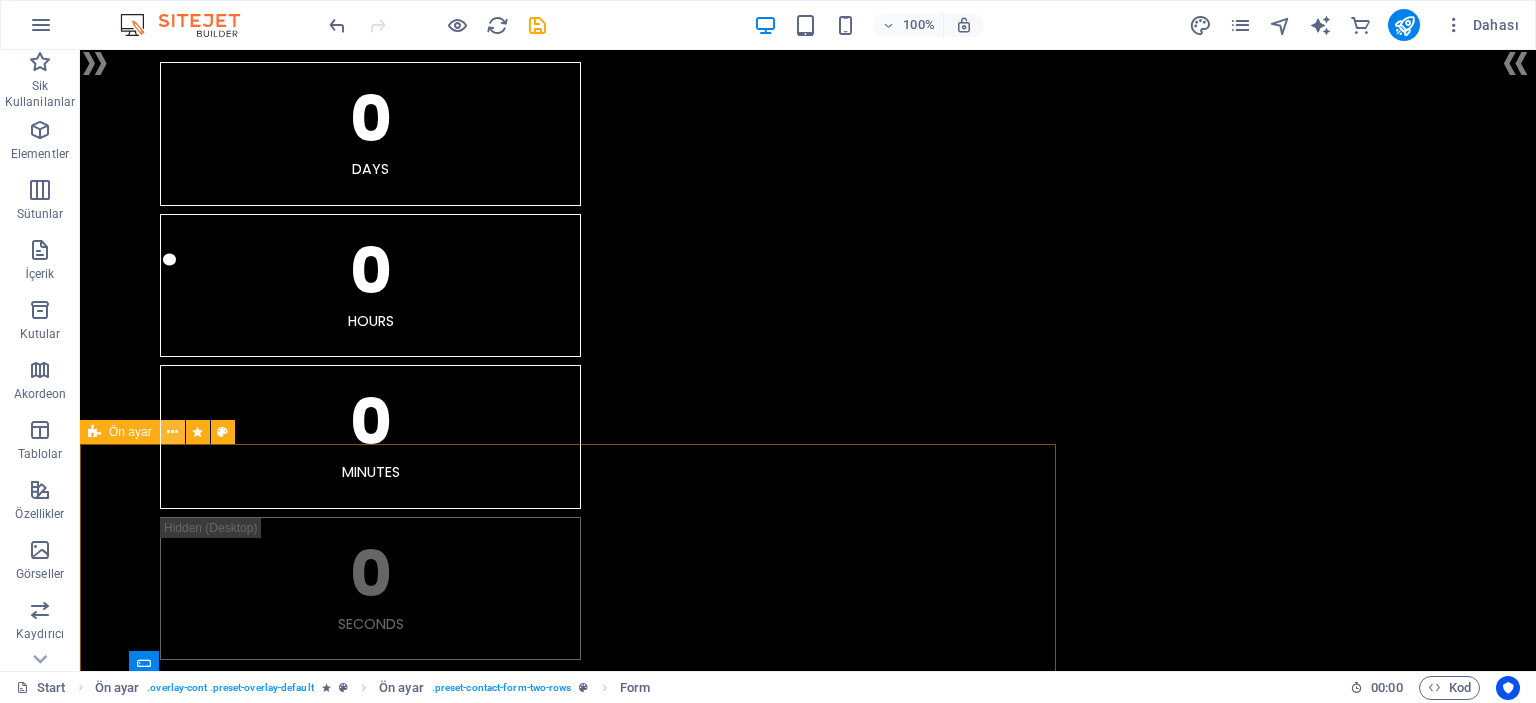 click at bounding box center [172, 432] 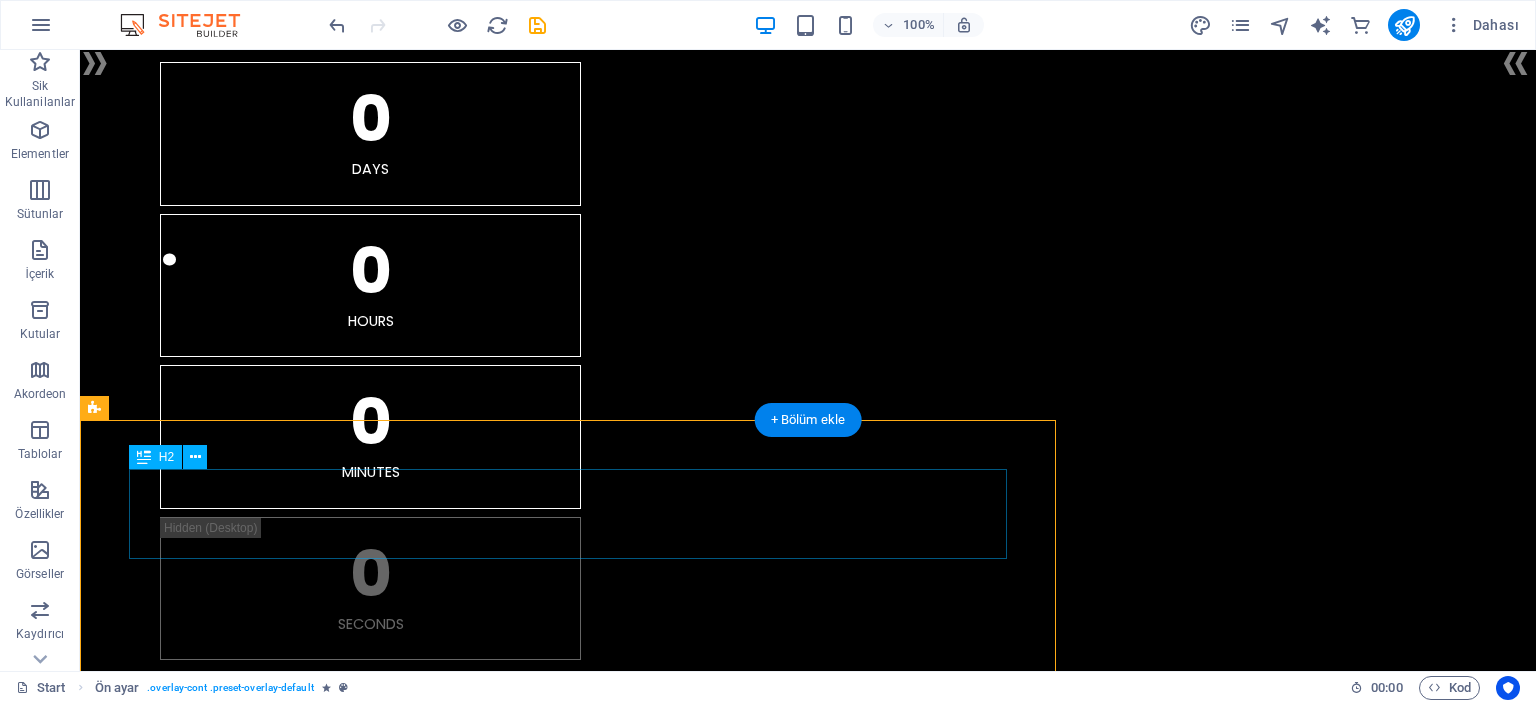 scroll, scrollTop: 680, scrollLeft: 0, axis: vertical 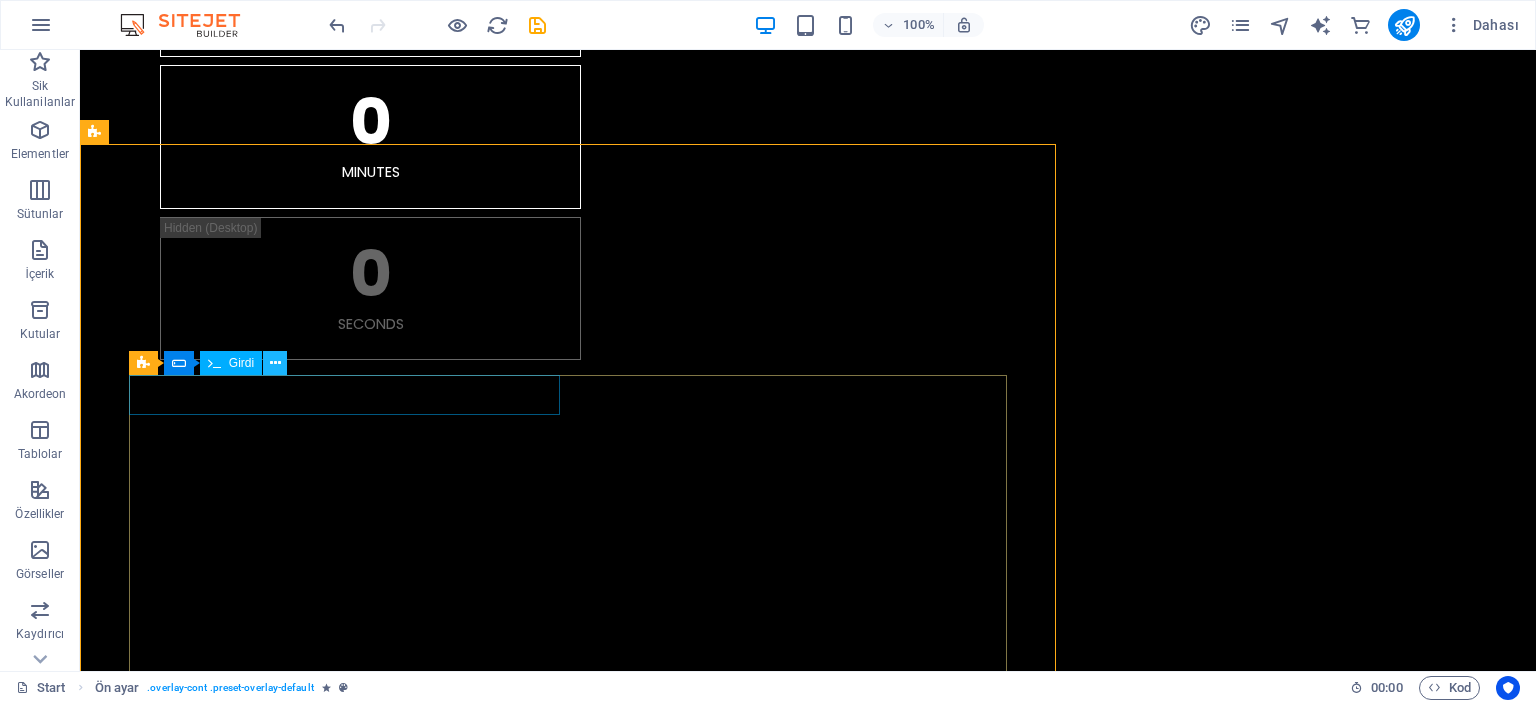 click at bounding box center [275, 363] 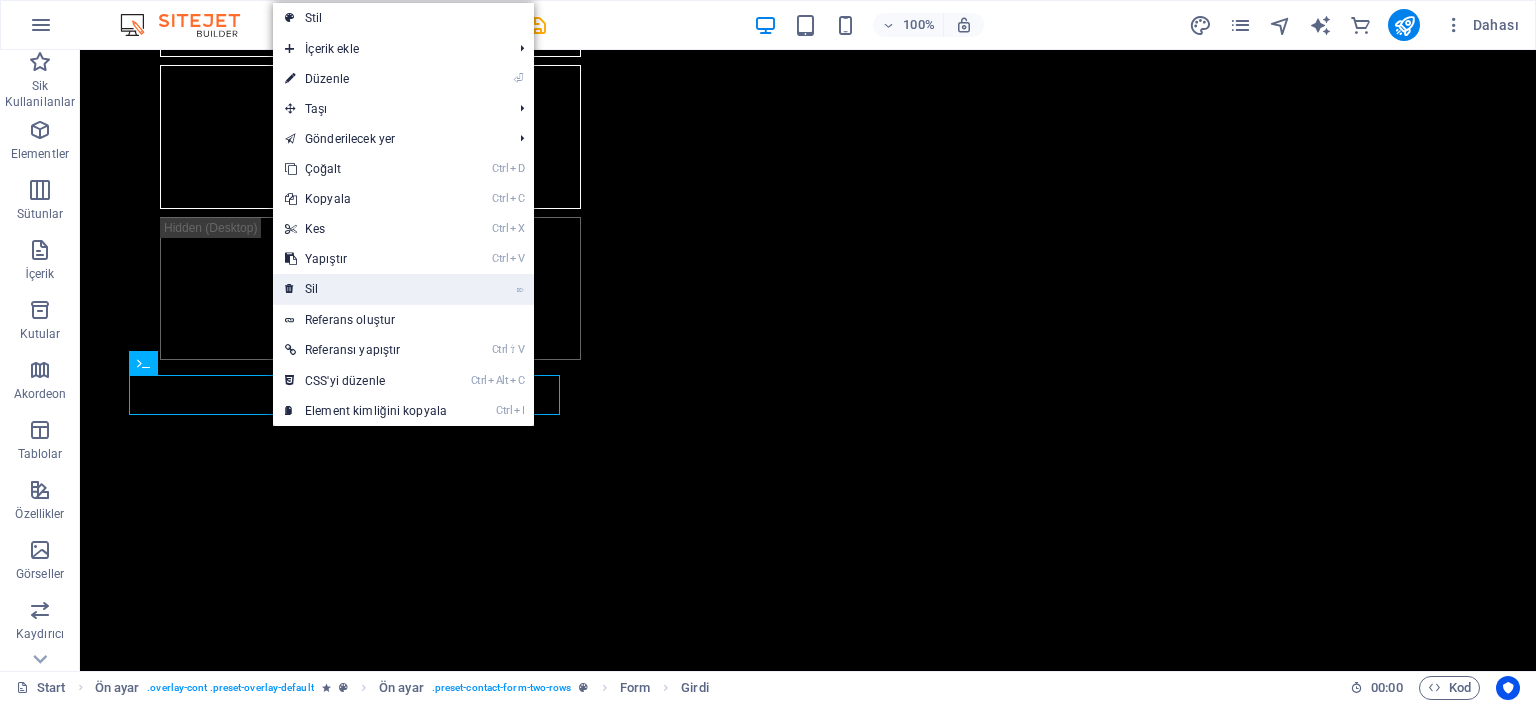 click on "⌦  Sil" at bounding box center [366, 289] 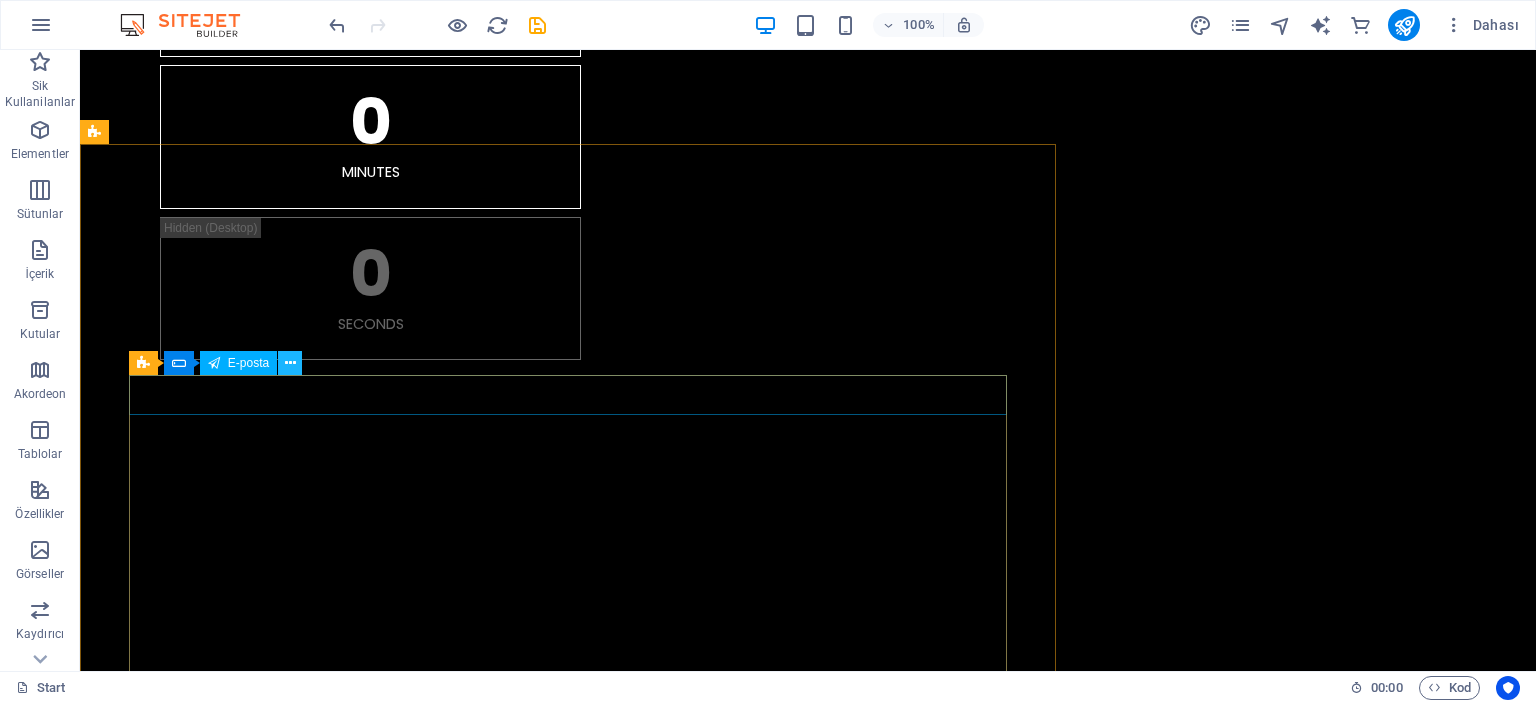 click at bounding box center (290, 363) 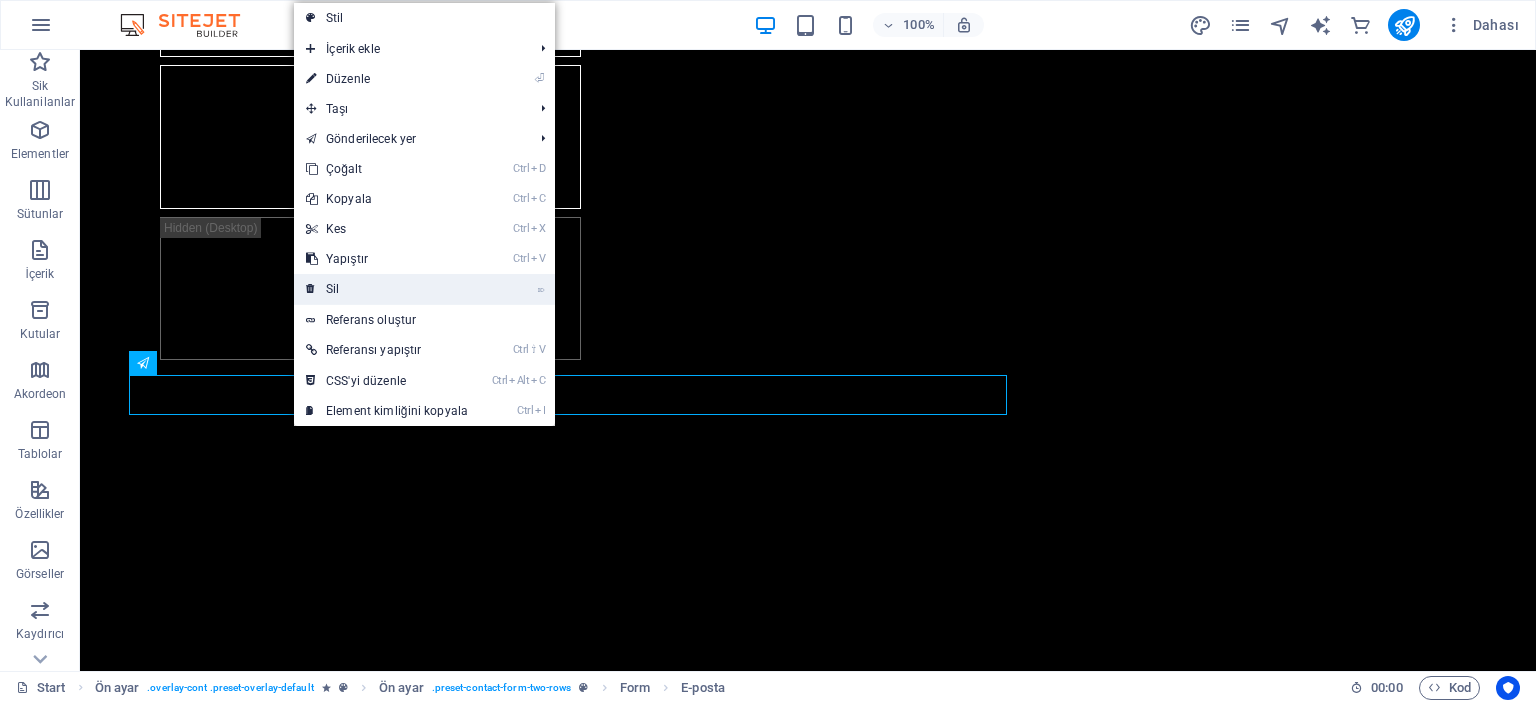 drag, startPoint x: 335, startPoint y: 294, endPoint x: 252, endPoint y: 254, distance: 92.13577 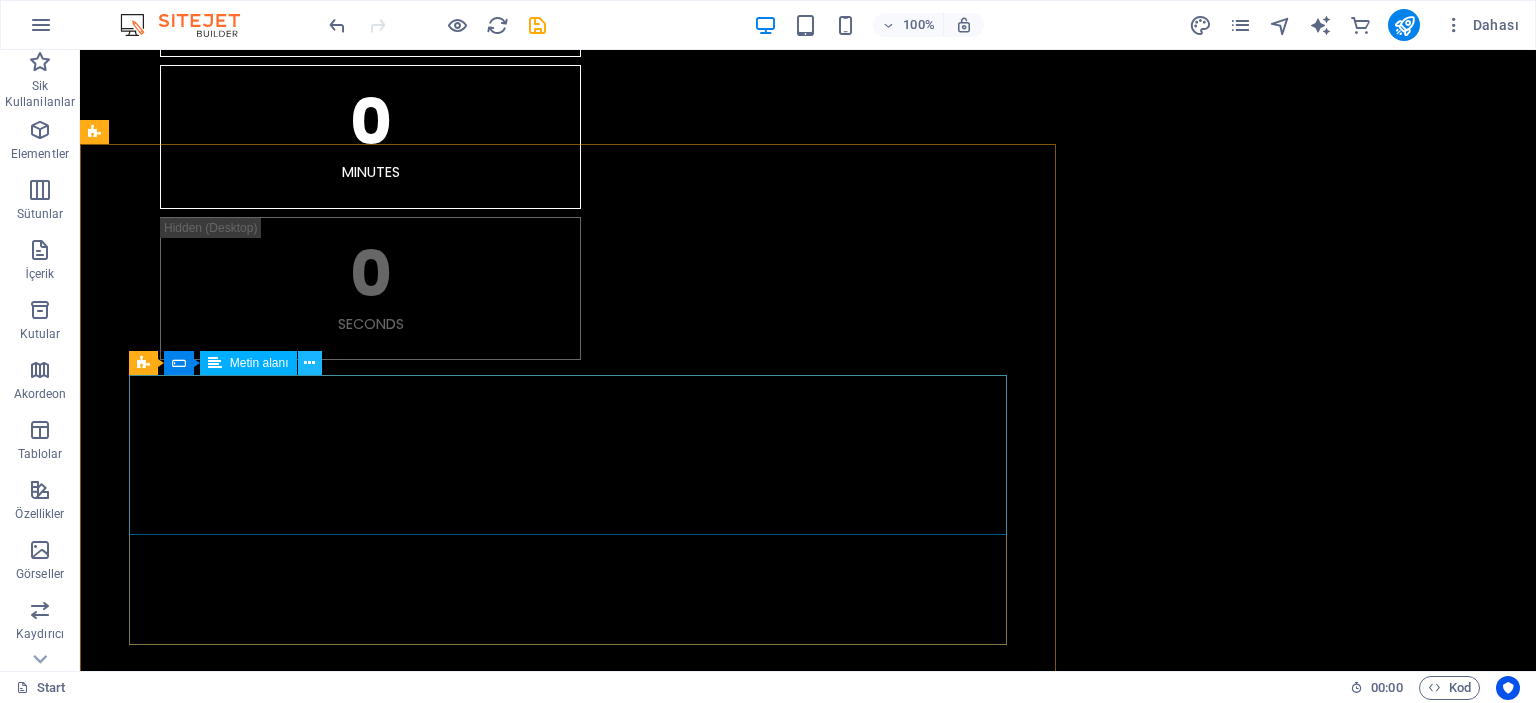 click at bounding box center [309, 363] 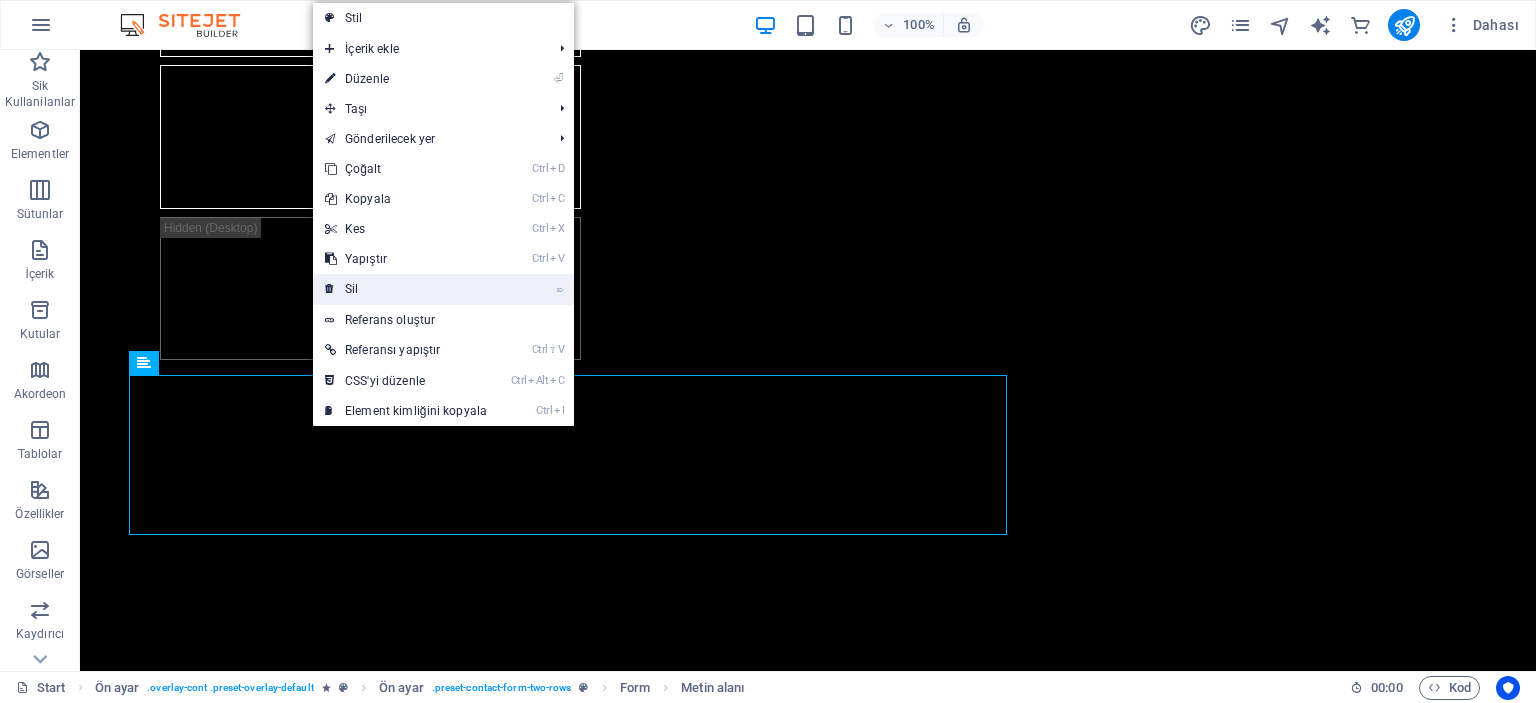 click on "⌦  Sil" at bounding box center [406, 289] 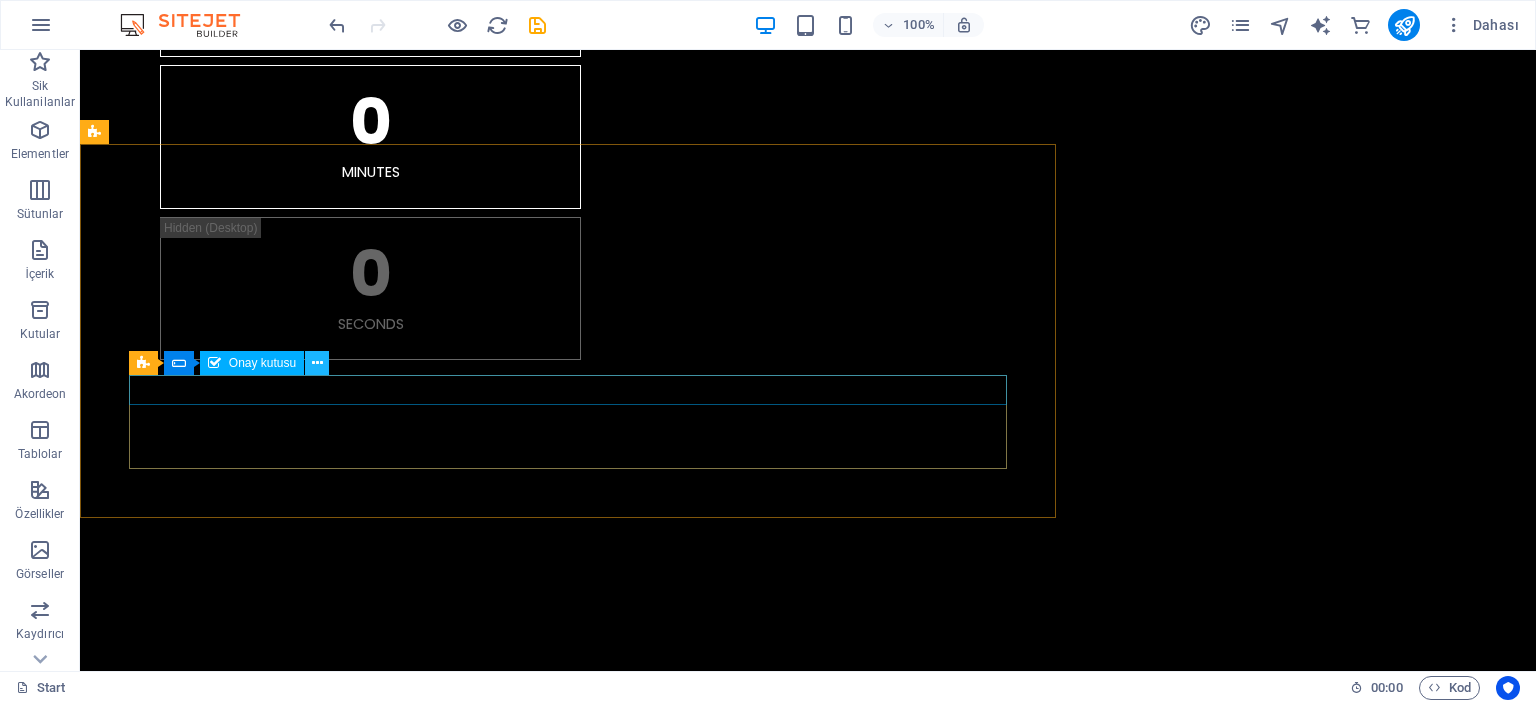 click at bounding box center [317, 363] 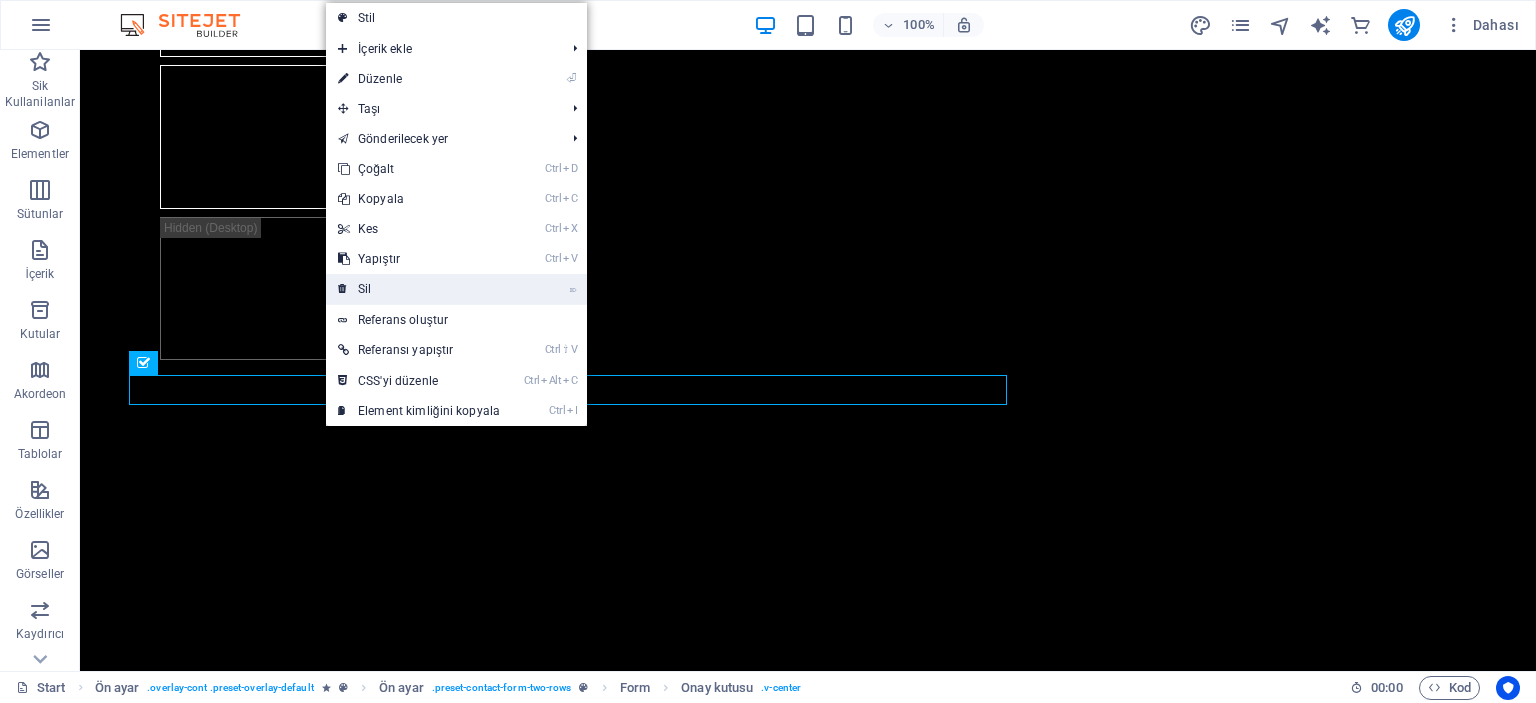 click on "⌦  Sil" at bounding box center (419, 289) 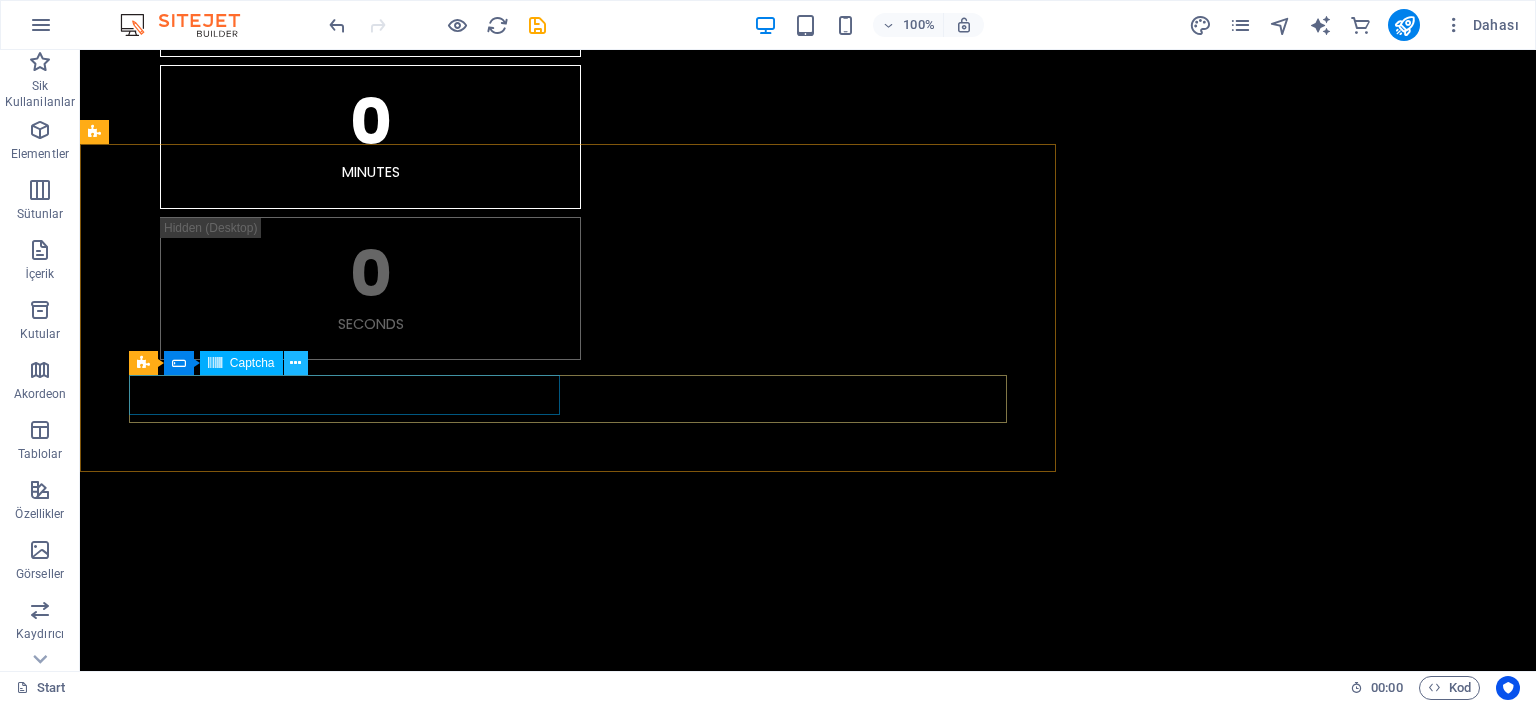 click at bounding box center (295, 363) 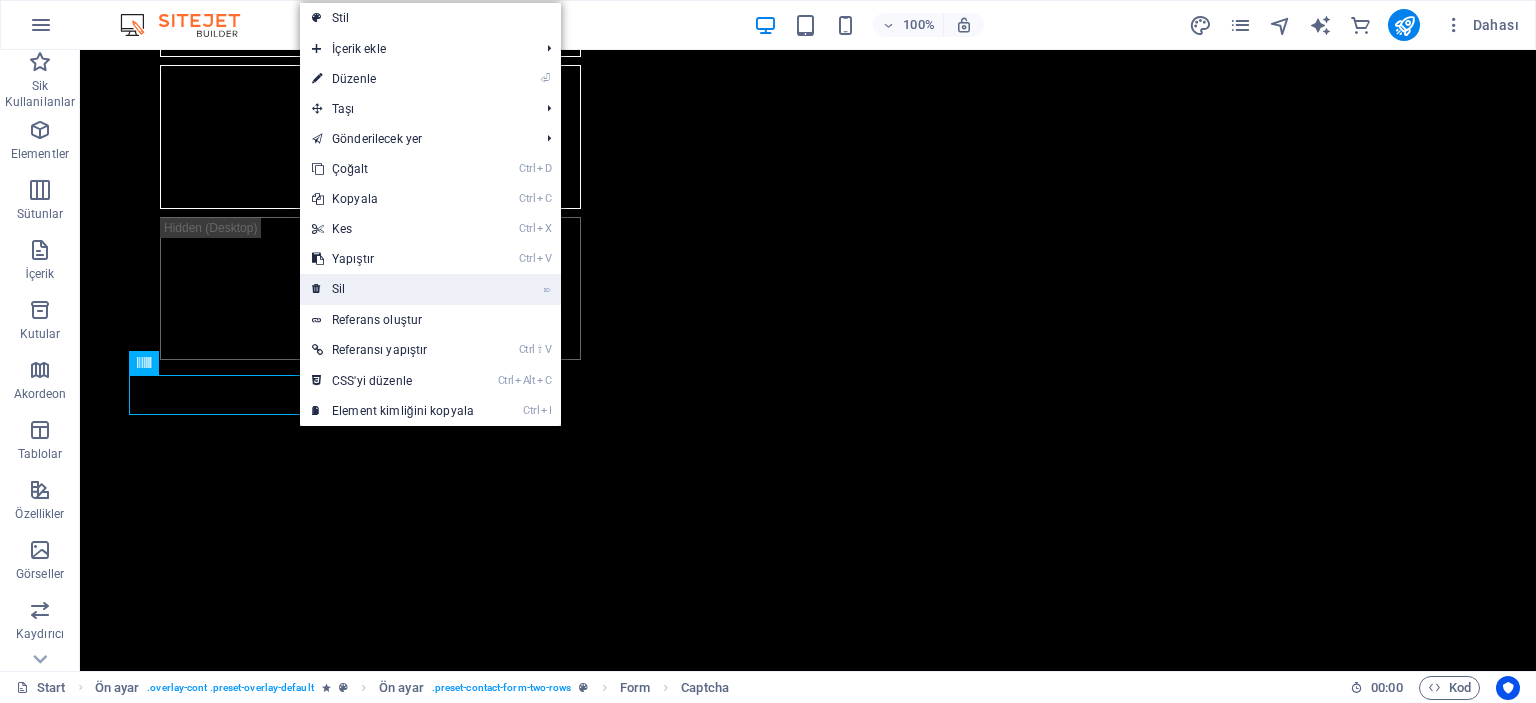 click on "⌦  Sil" at bounding box center [393, 289] 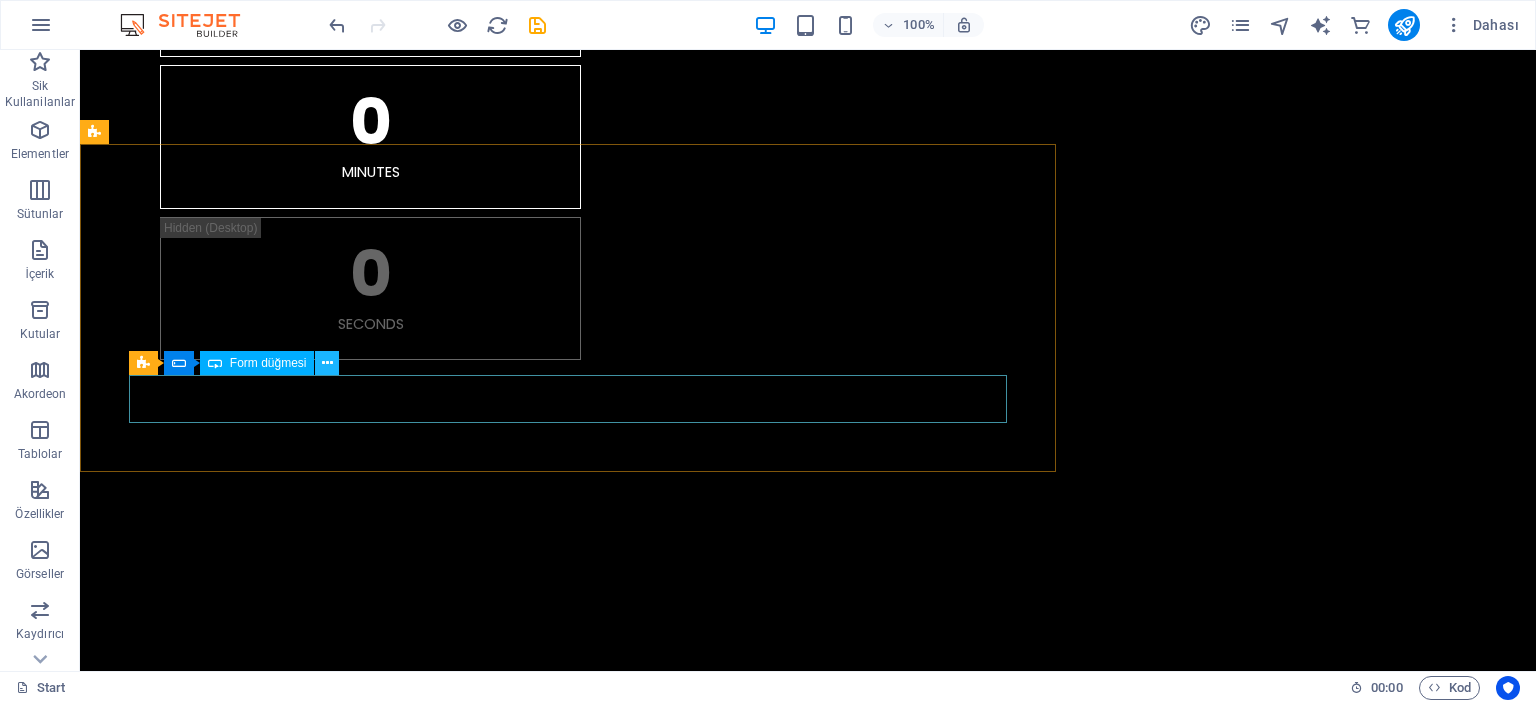 click at bounding box center (327, 363) 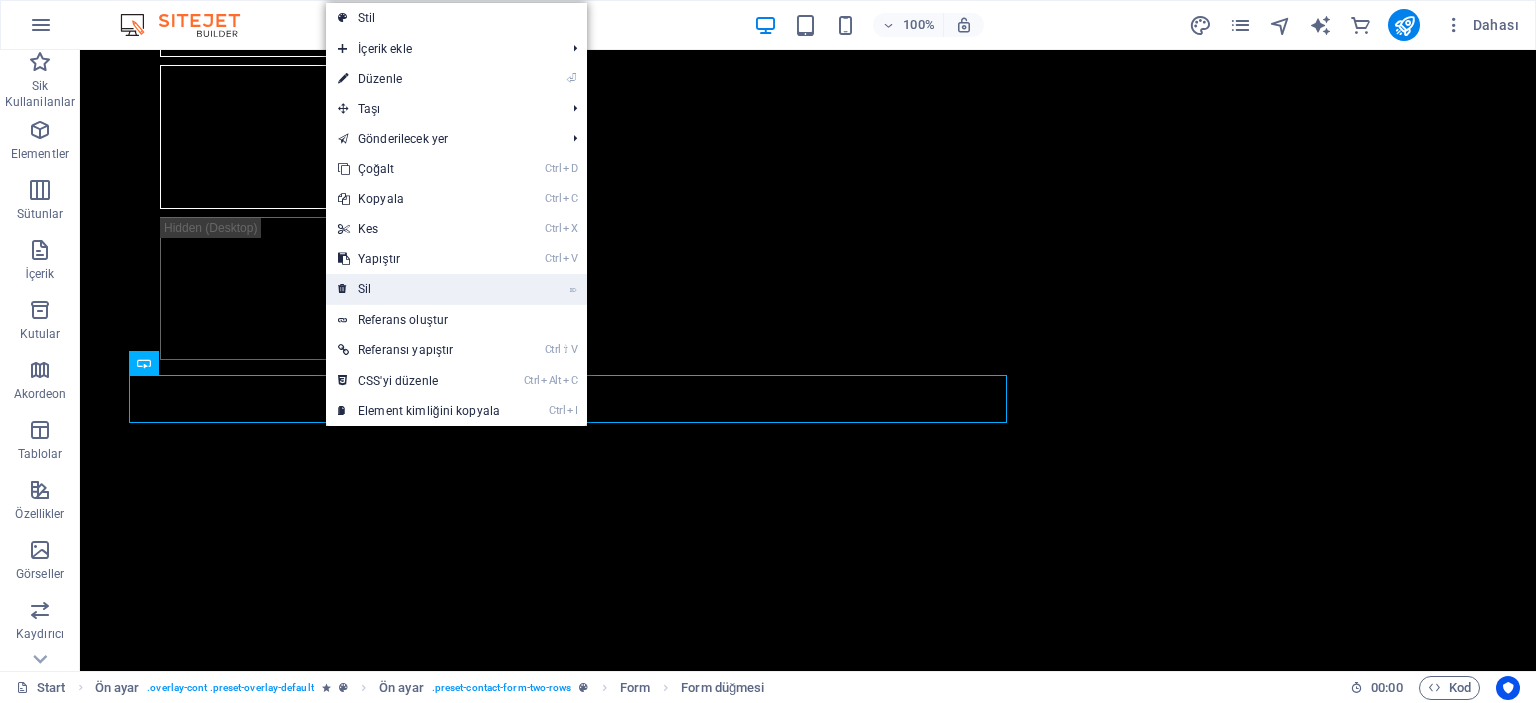 click on "⌦  Sil" at bounding box center (419, 289) 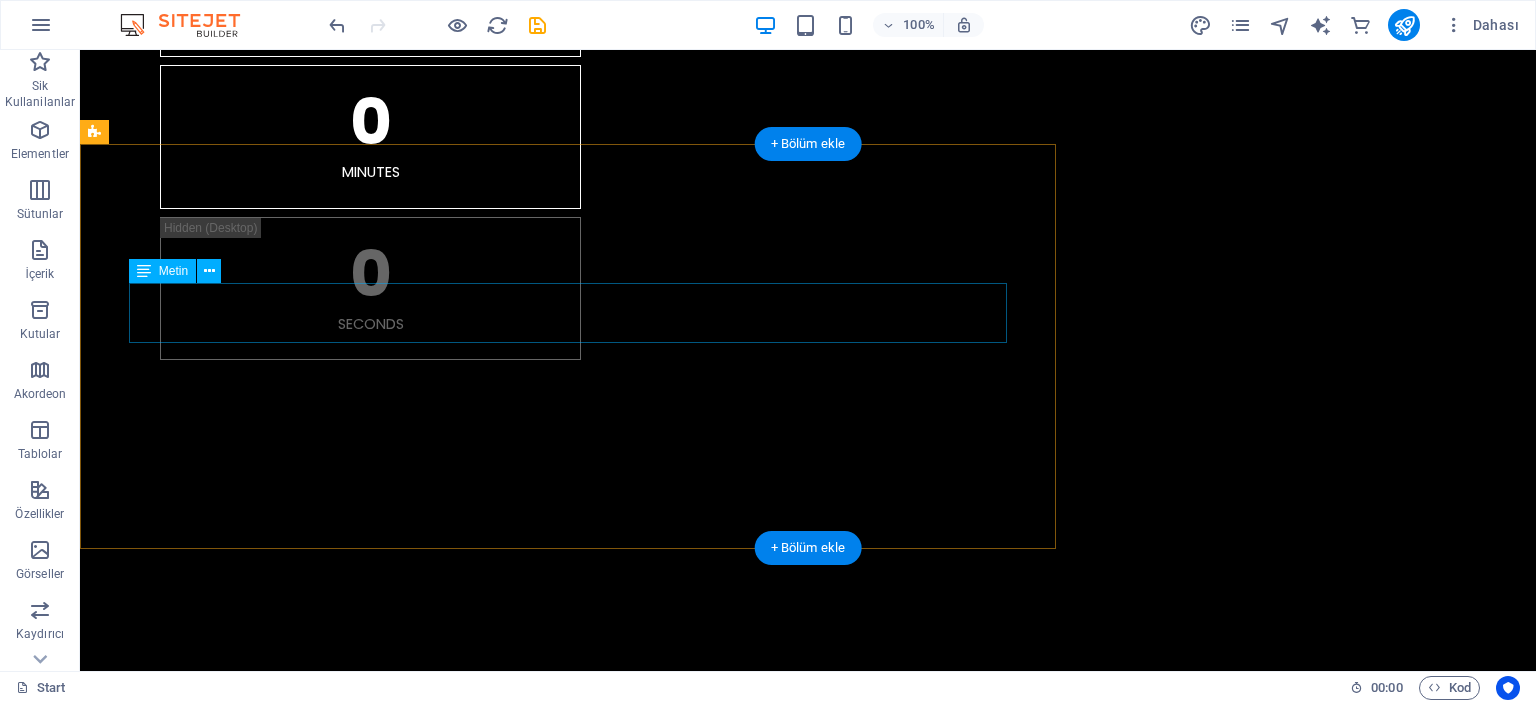 click on "Lorem ipsum dolor sit amet, consectetur adipisicing elit. Explicabo, cupiditate necessitatibus sapiente nisi soluta placeat esse velit dolorem eius aliquam!" at bounding box center [568, 1457] 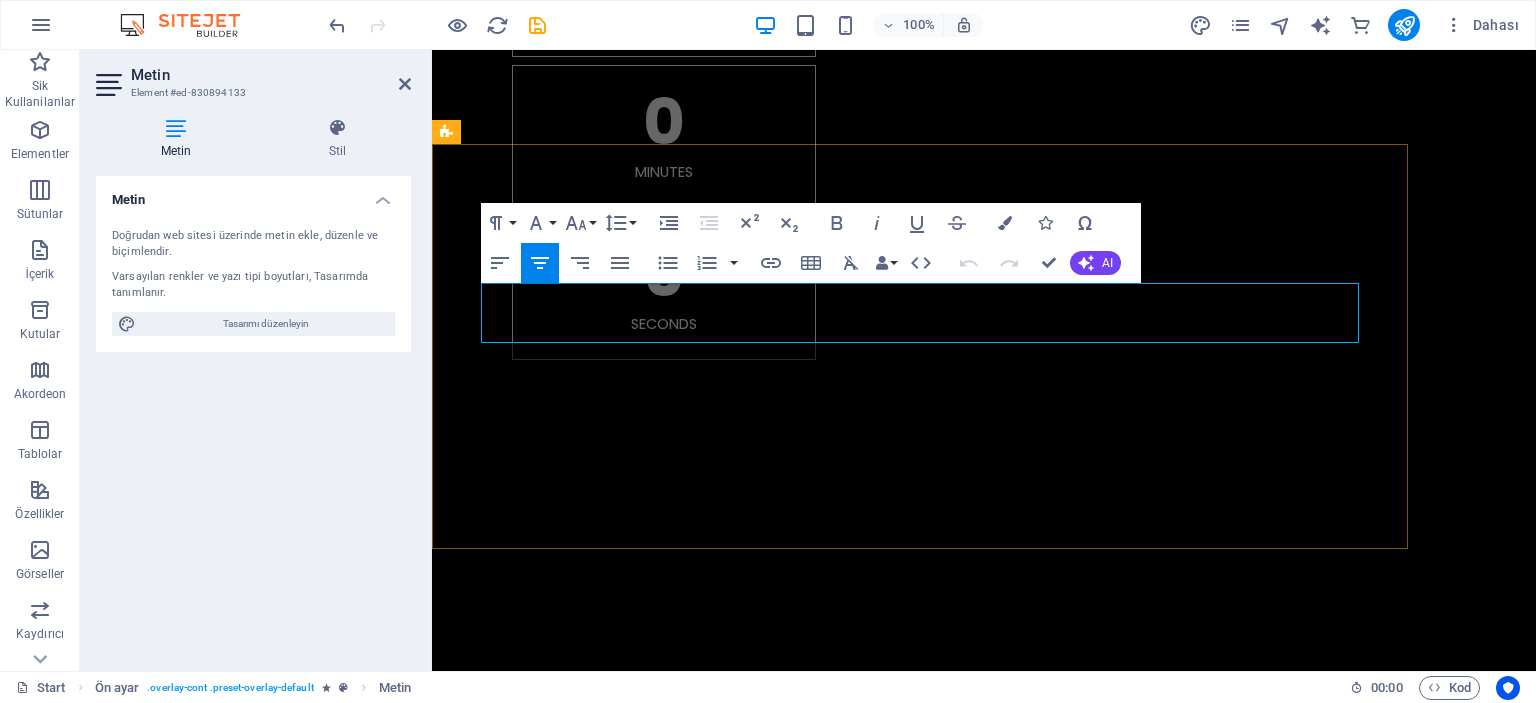 click on "Lorem ipsum dolor sit amet, consectetur adipisicing elit. Explicabo, cupiditate necessitatibus sapiente nisi soluta placeat esse velit dolorem eius aliquam!" at bounding box center (920, 1457) 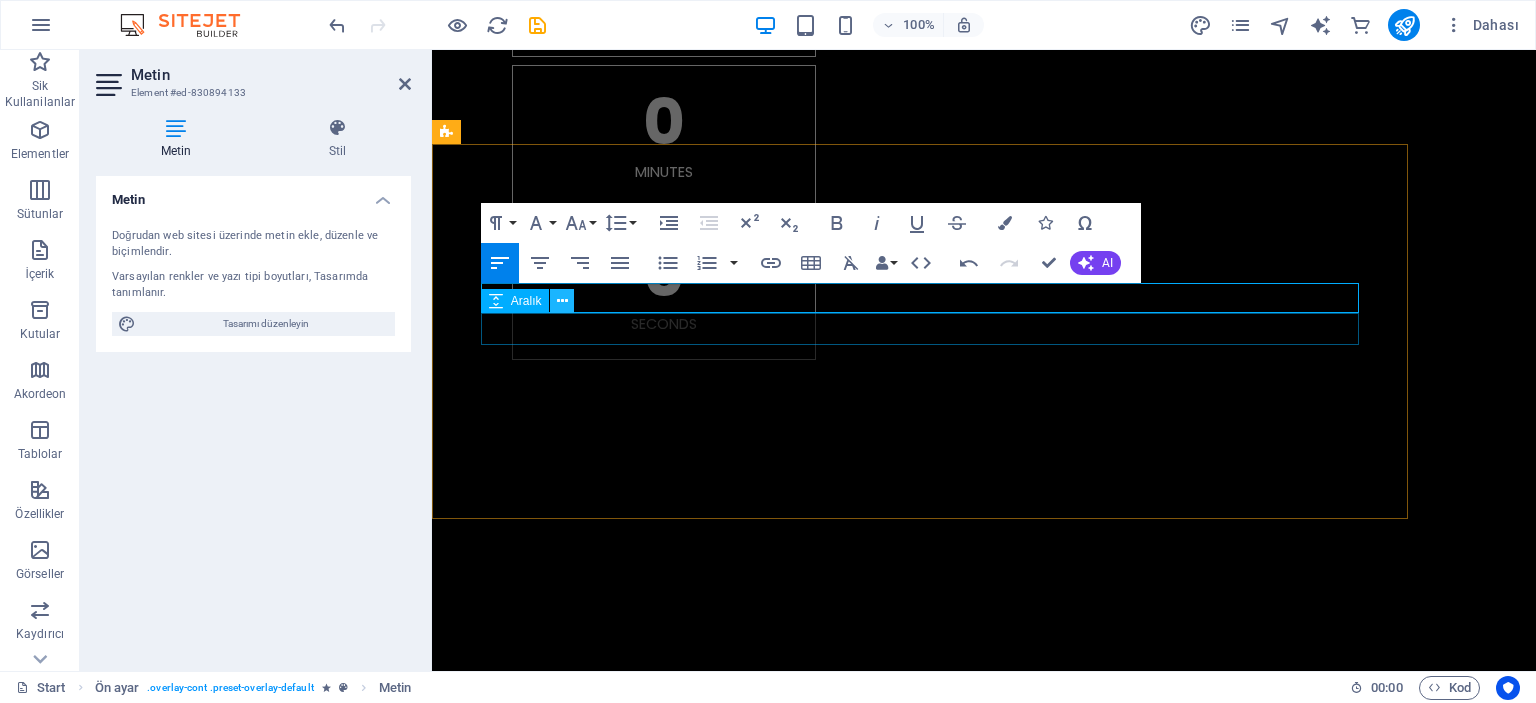 click at bounding box center [562, 301] 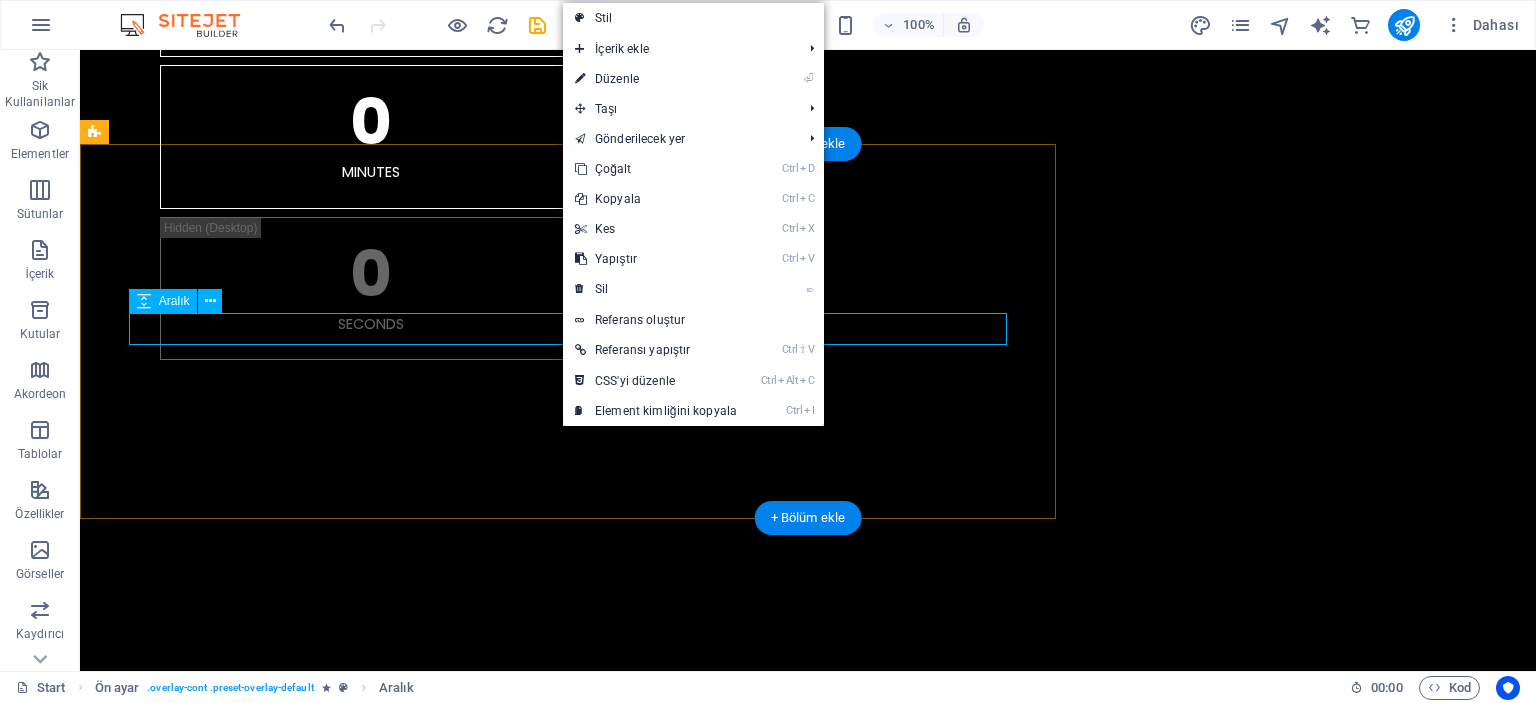 click on "info" at bounding box center [568, 1442] 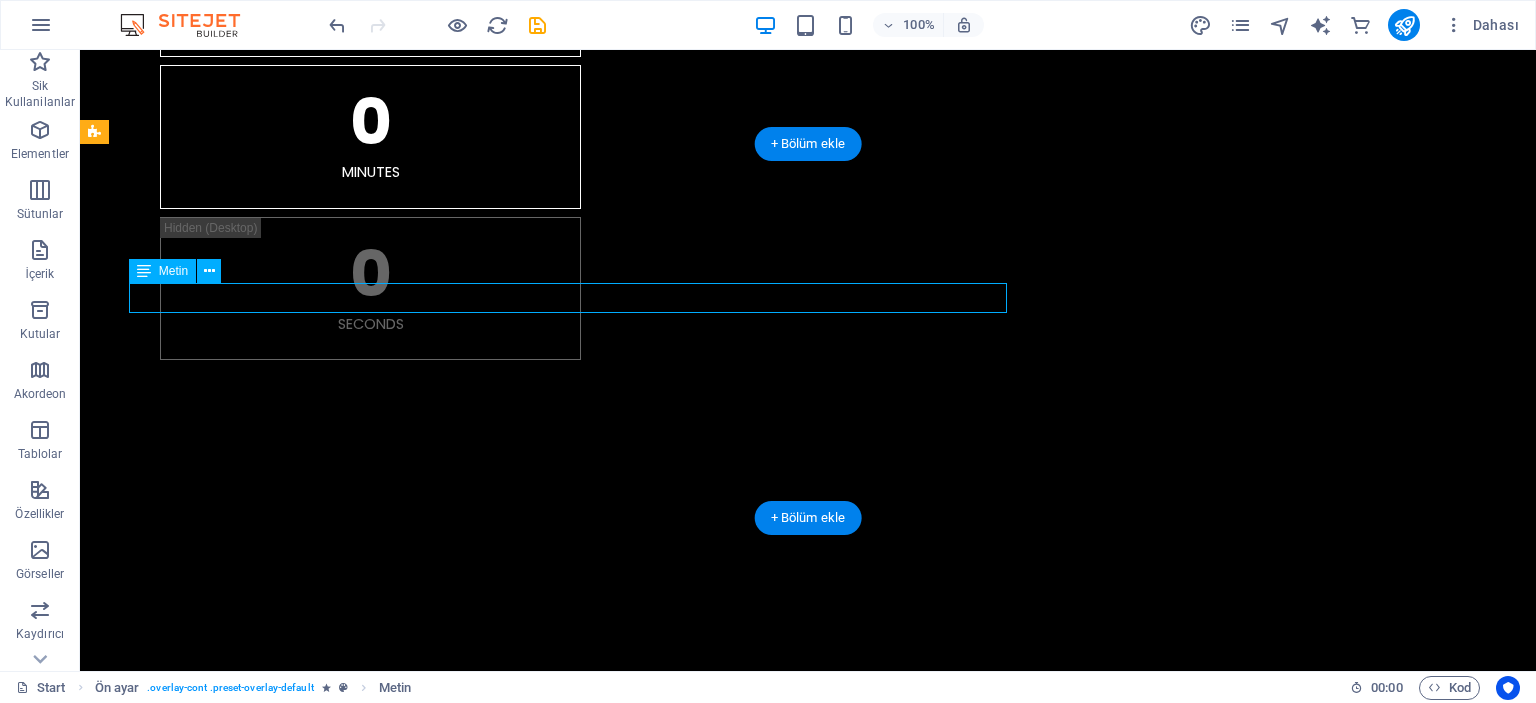 click on "info" at bounding box center (568, 1442) 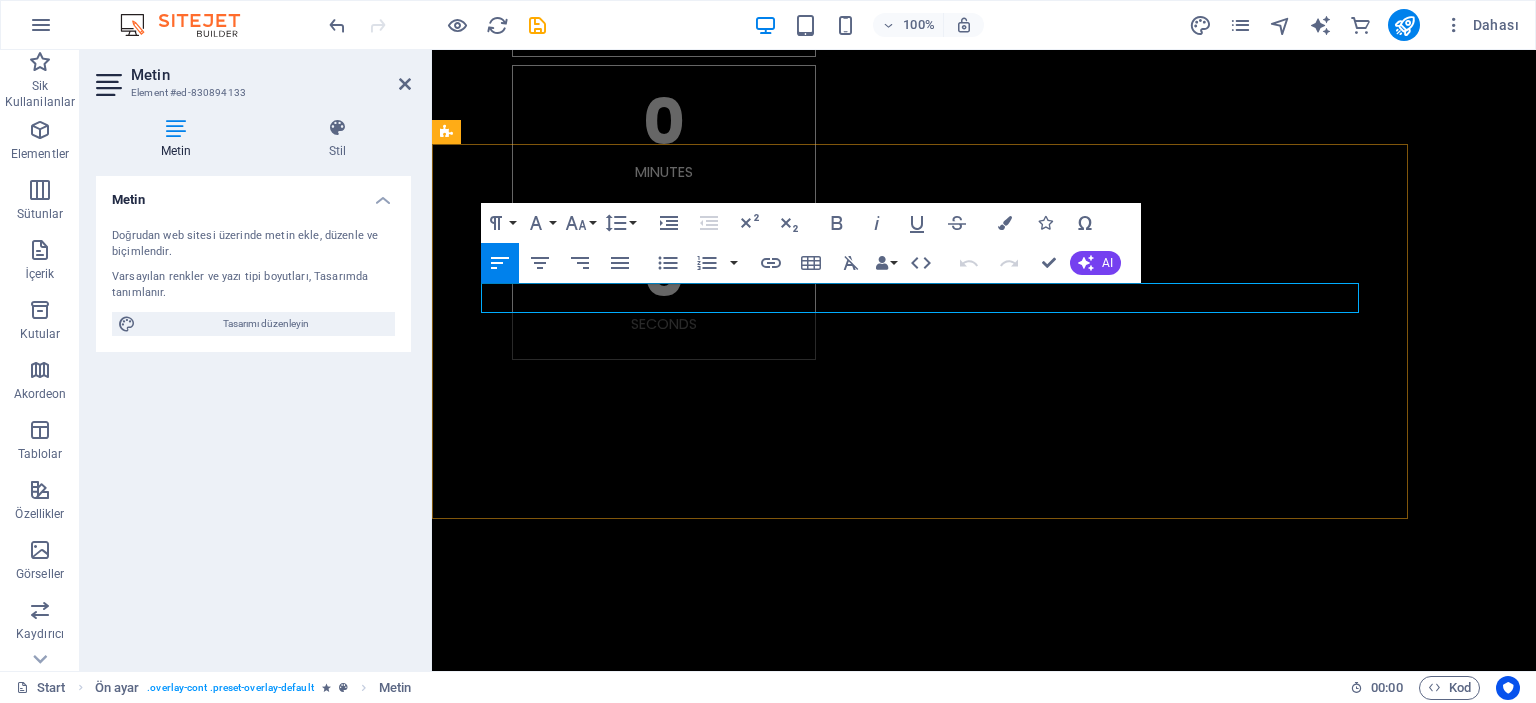 click on "info" at bounding box center (920, 1442) 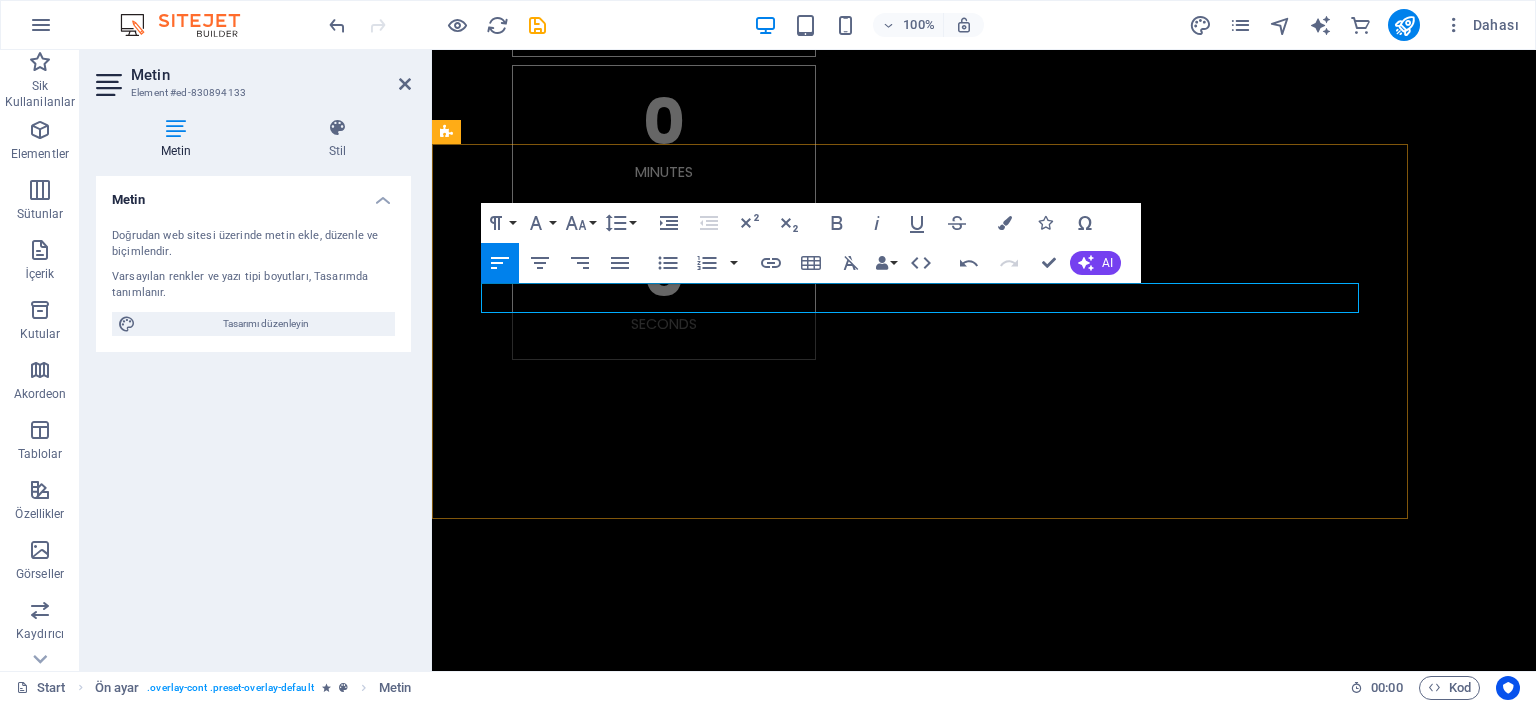 click on "info@[DOMAIN]" at bounding box center (920, 1442) 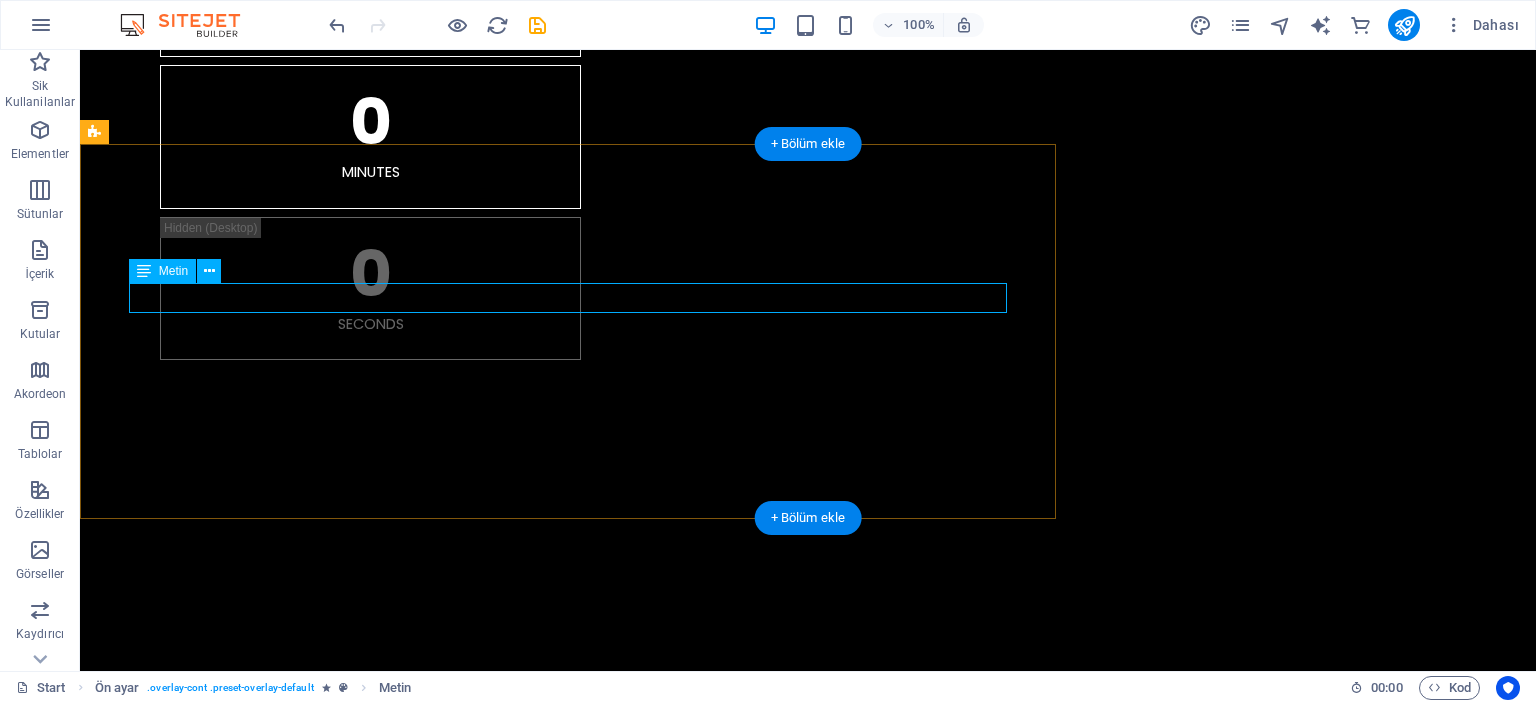 click on "info@[DOMAIN]" at bounding box center [568, 1442] 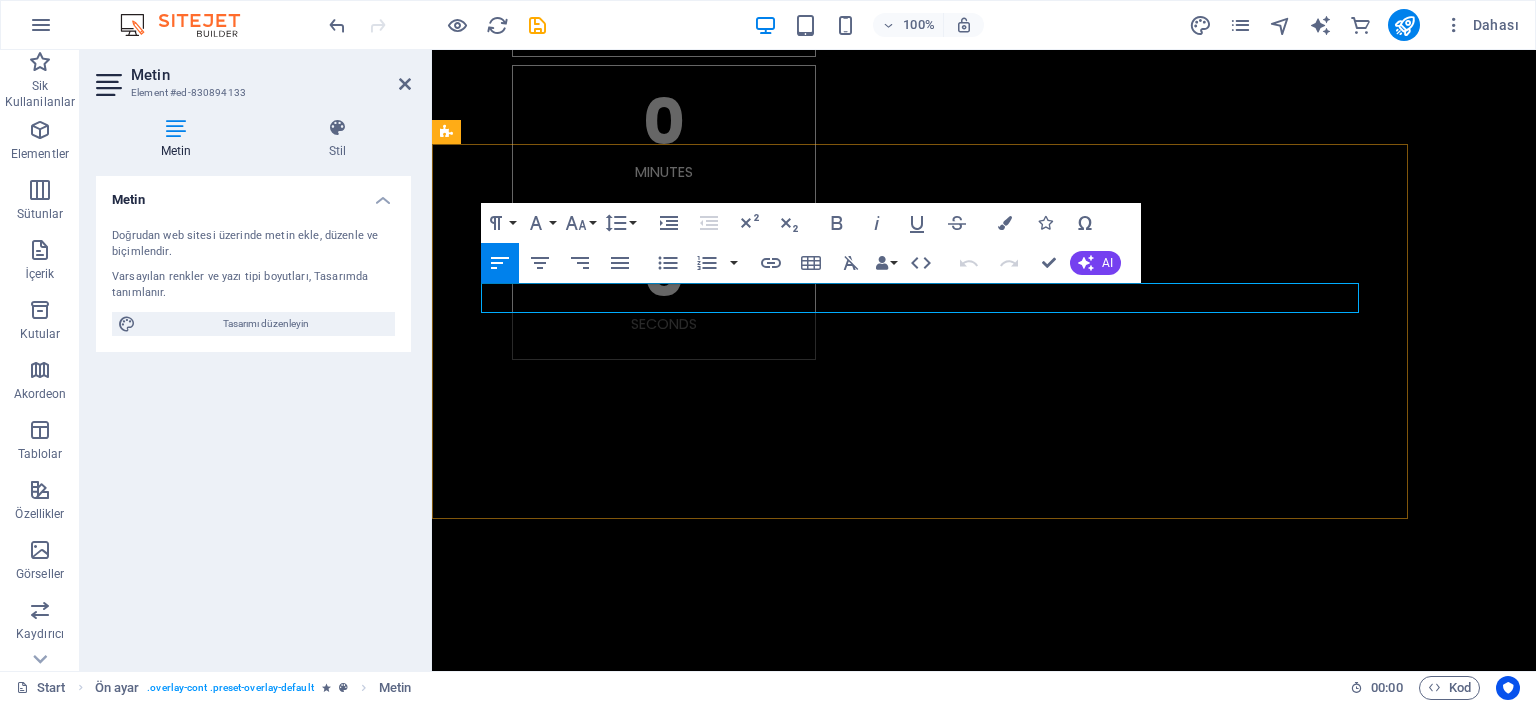 click on "info@[DOMAIN]" at bounding box center (920, 1442) 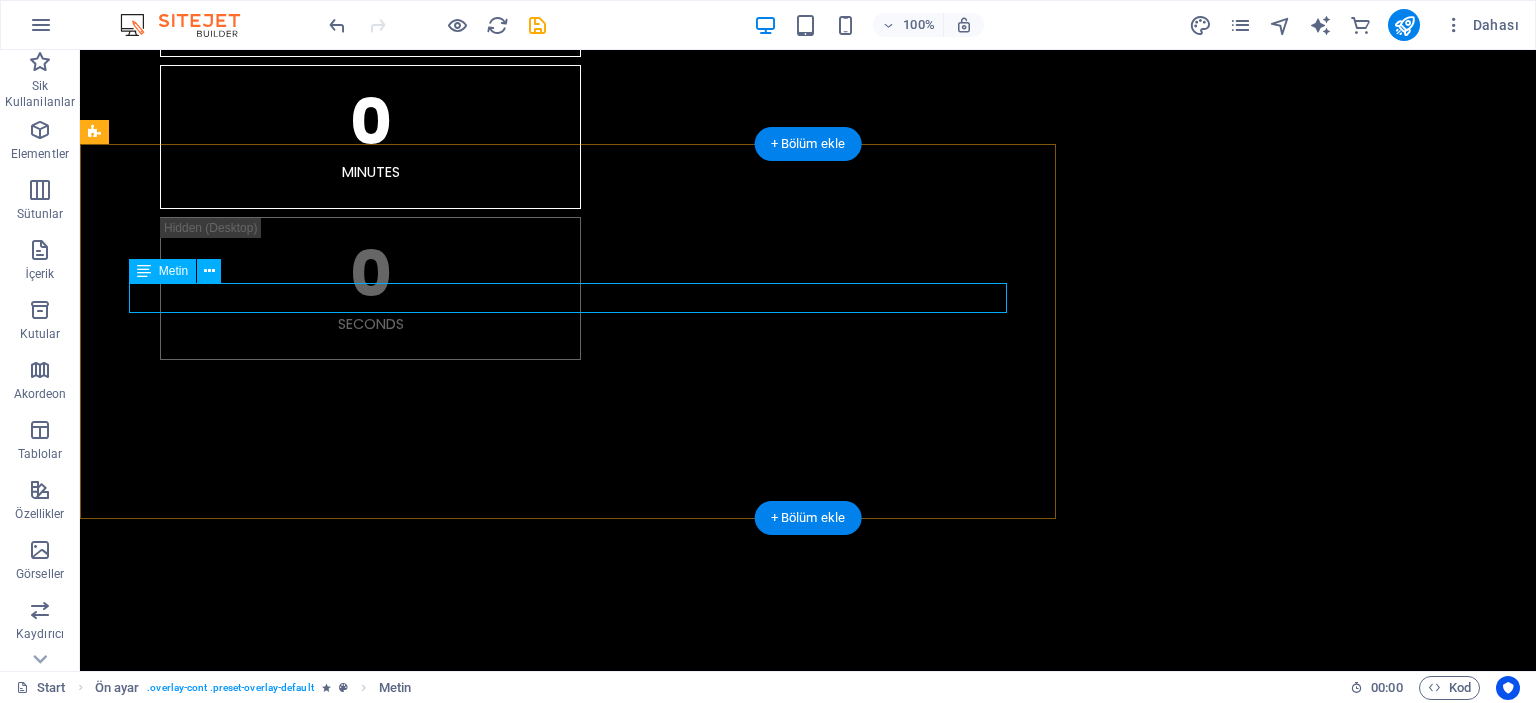 click on "mailto:info@[DOMAIN]" at bounding box center [568, 1442] 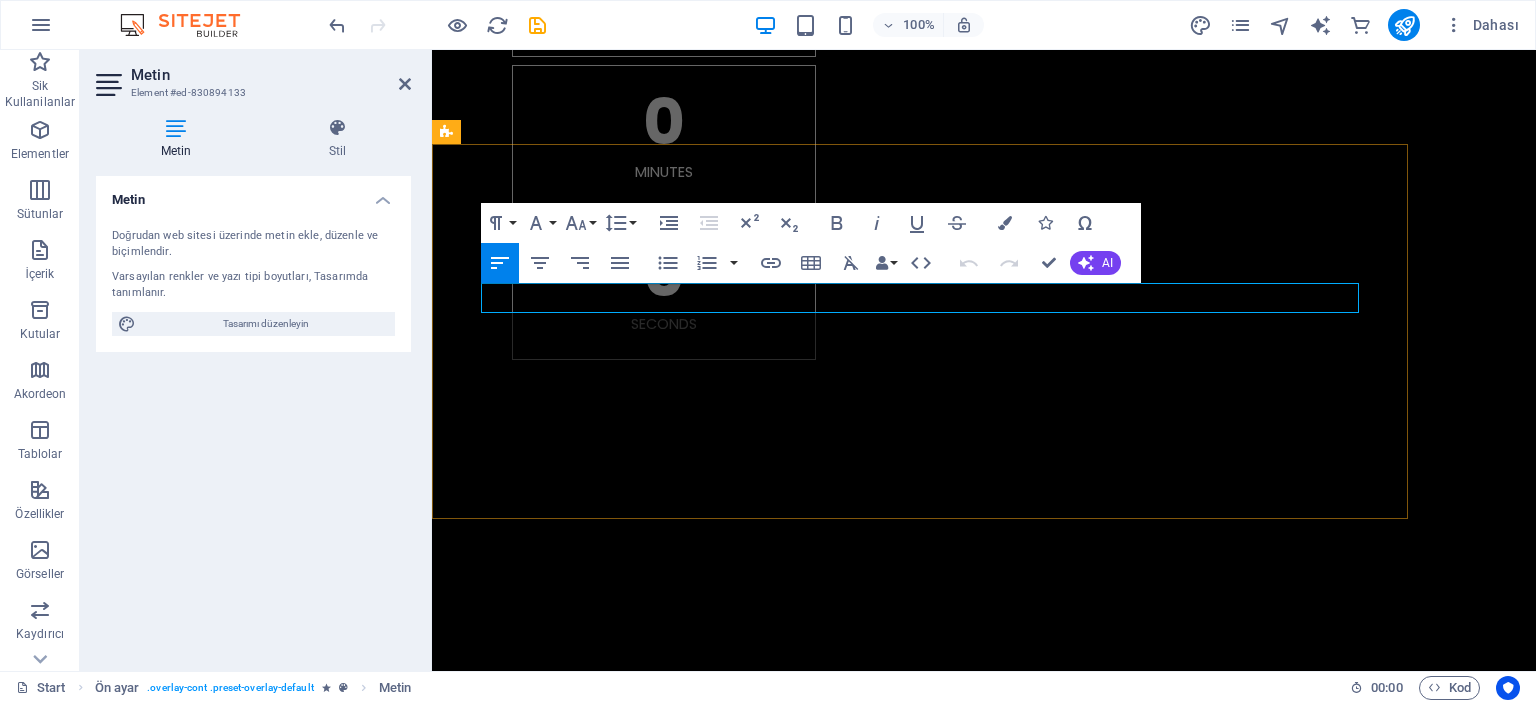 click on "mailto:info@[DOMAIN]" at bounding box center (920, 1442) 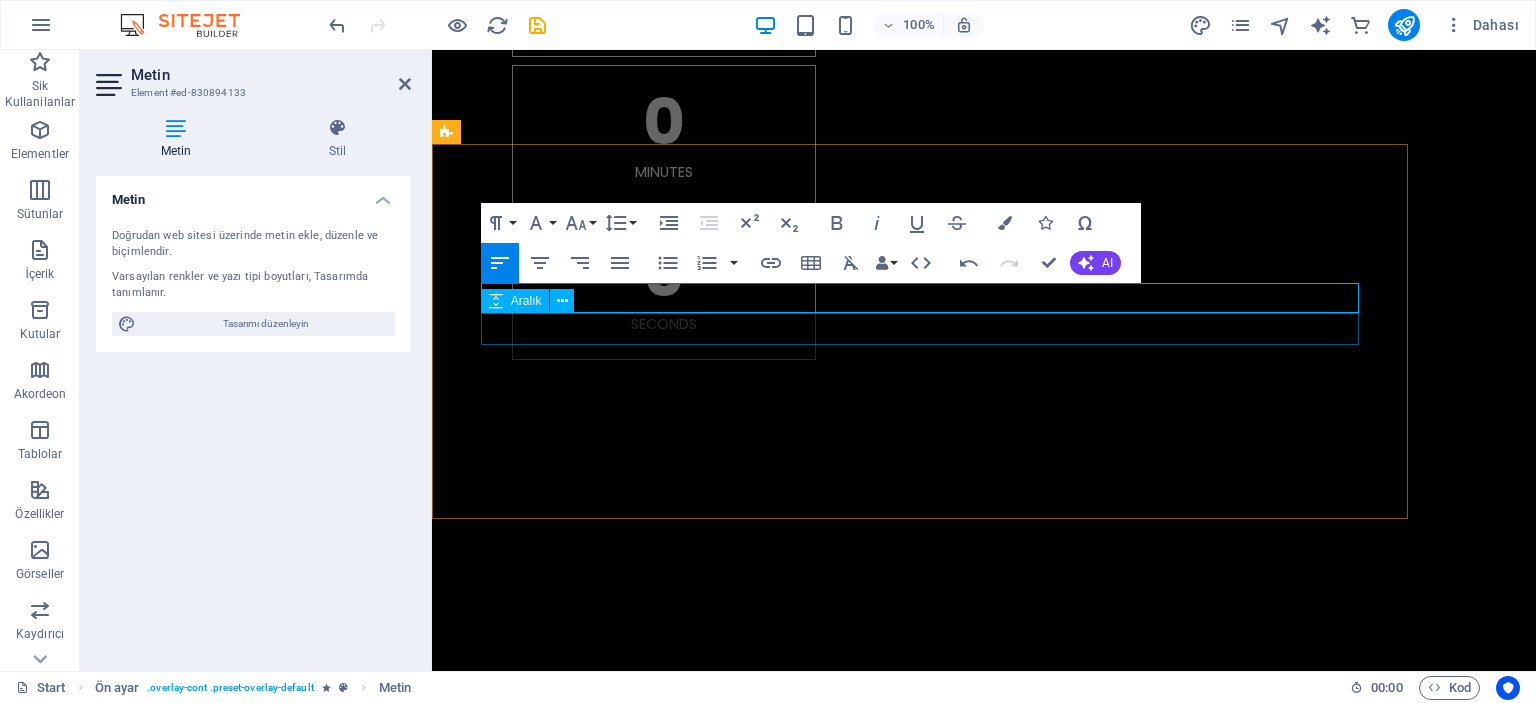 type 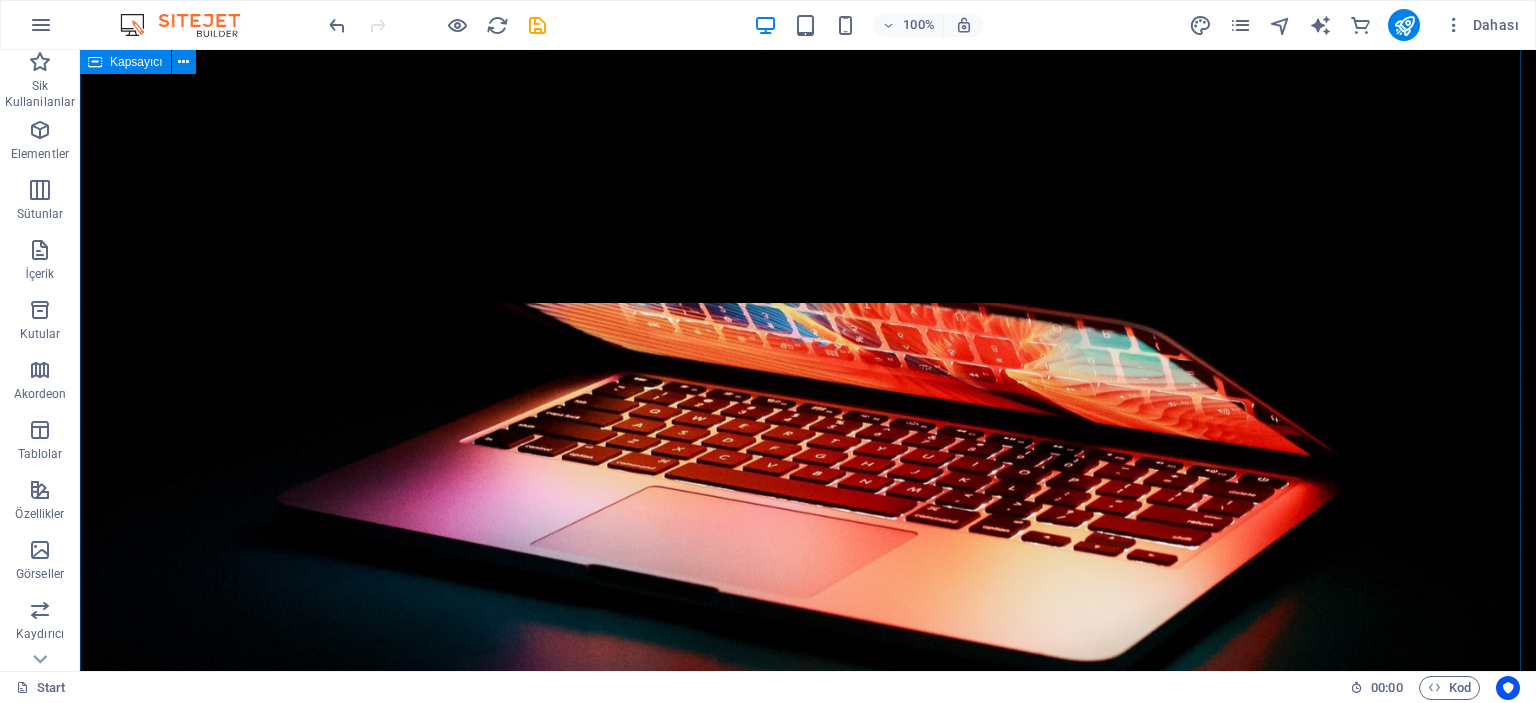 scroll, scrollTop: 1080, scrollLeft: 0, axis: vertical 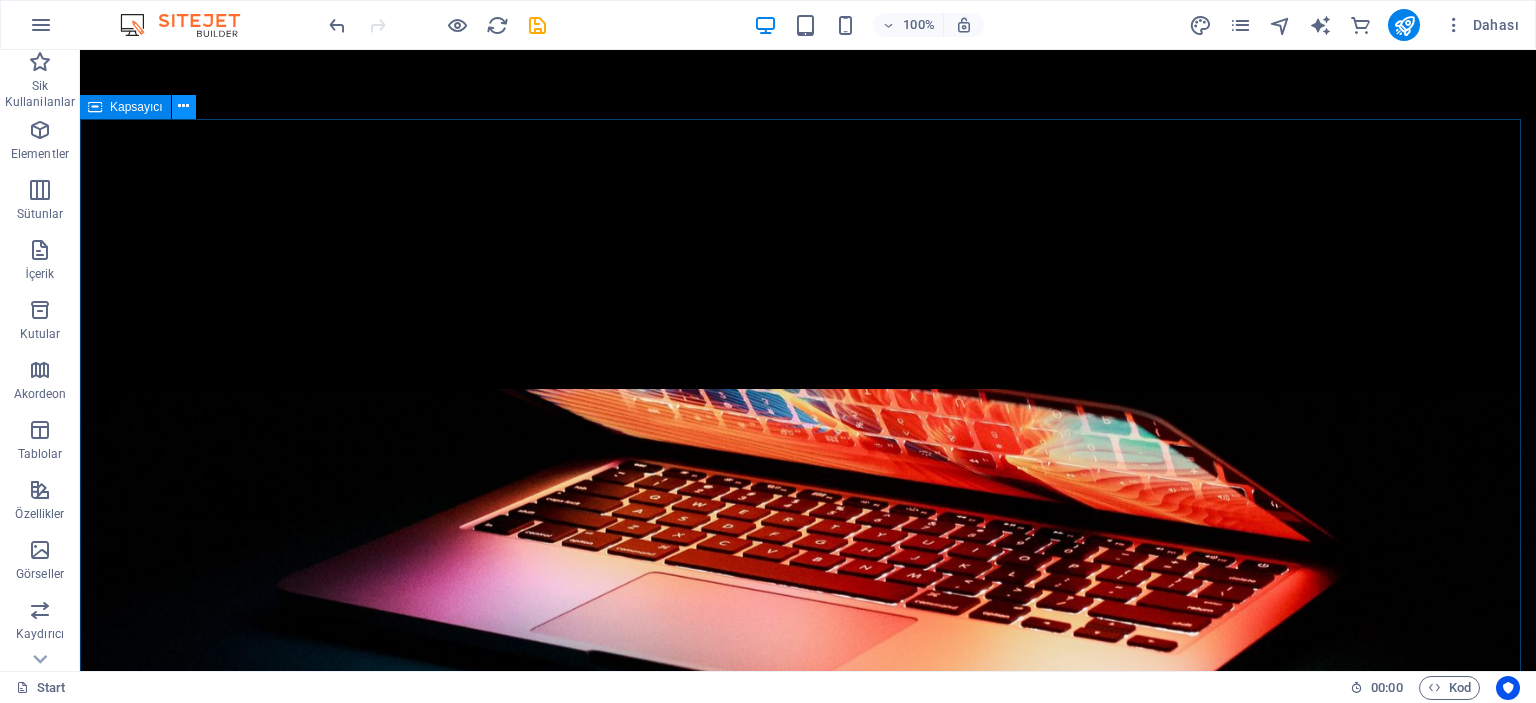 click at bounding box center (183, 106) 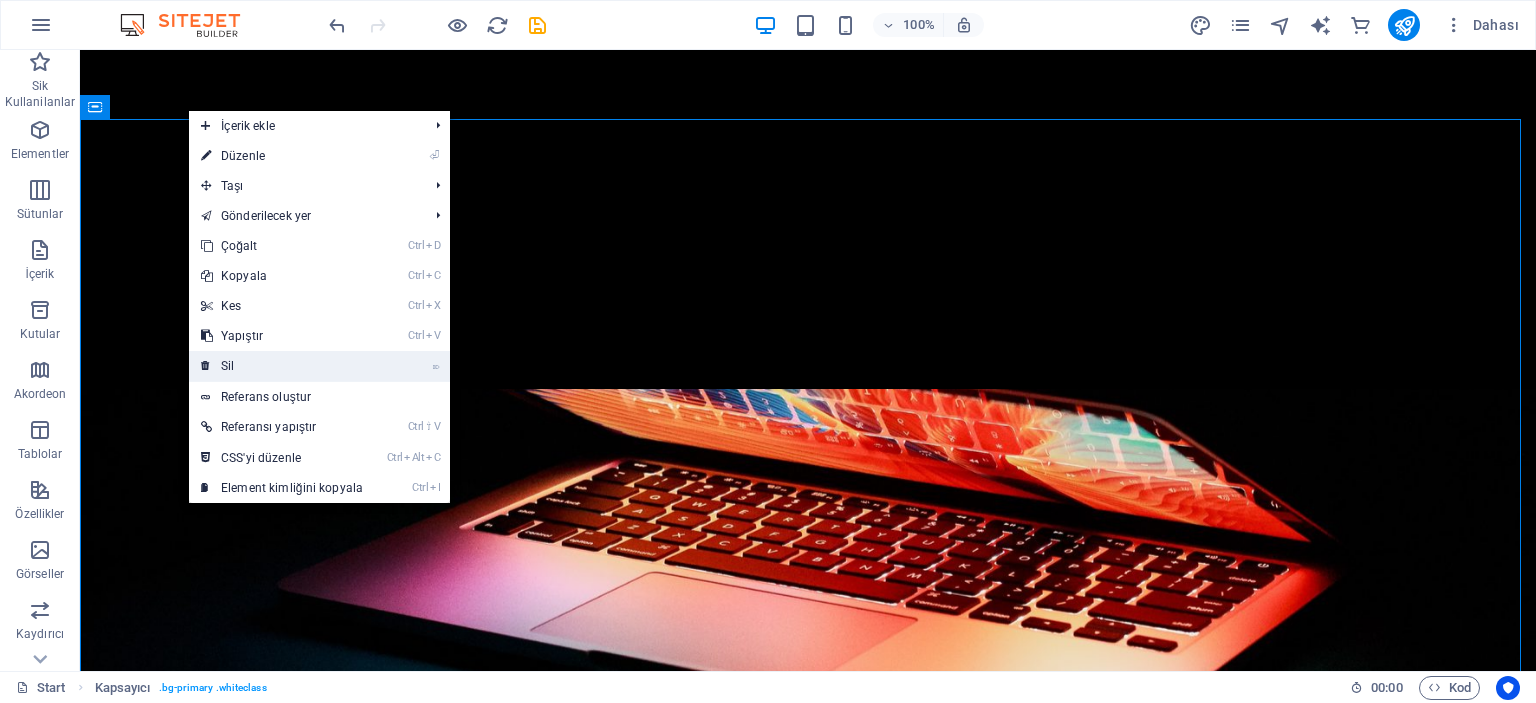 click on "⌦  Sil" at bounding box center [282, 366] 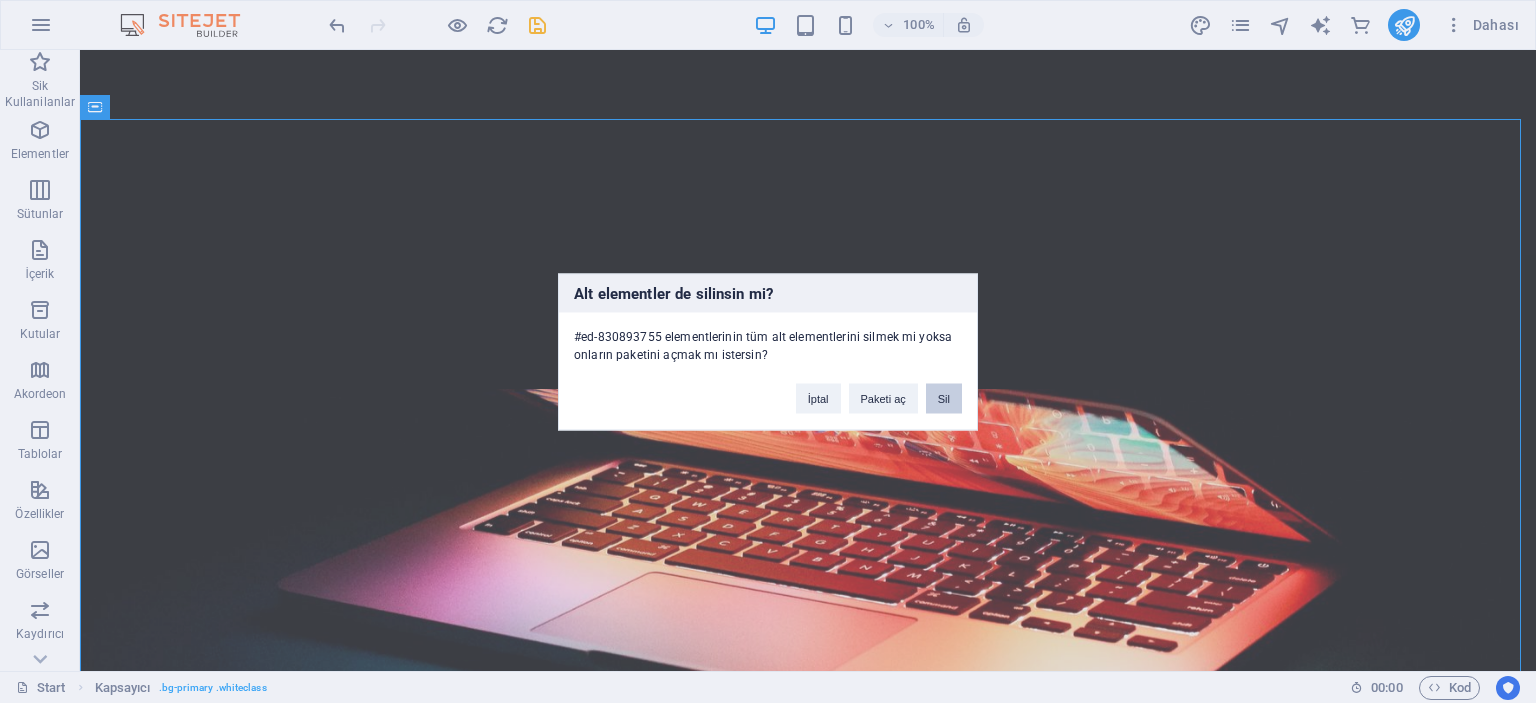 click on "Sil" at bounding box center [944, 398] 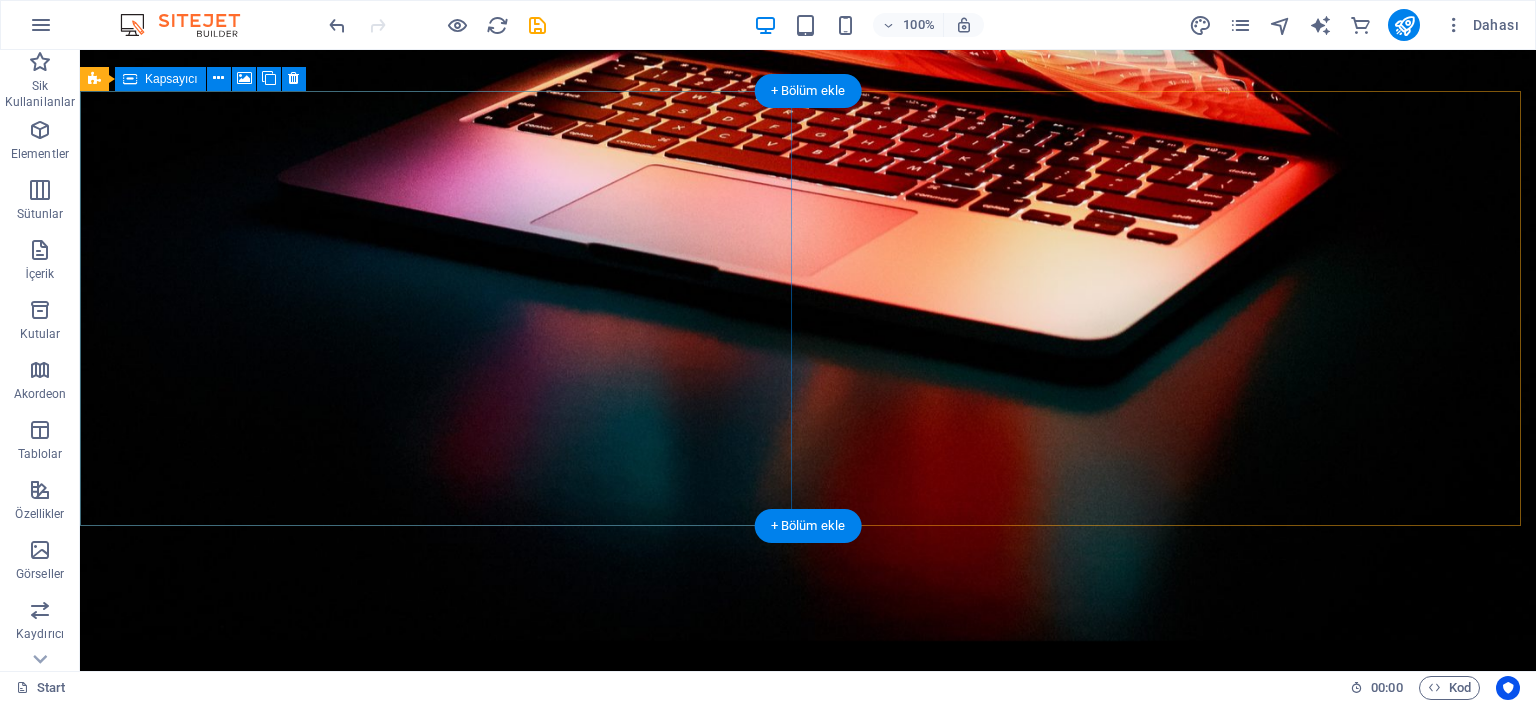 scroll, scrollTop: 1230, scrollLeft: 0, axis: vertical 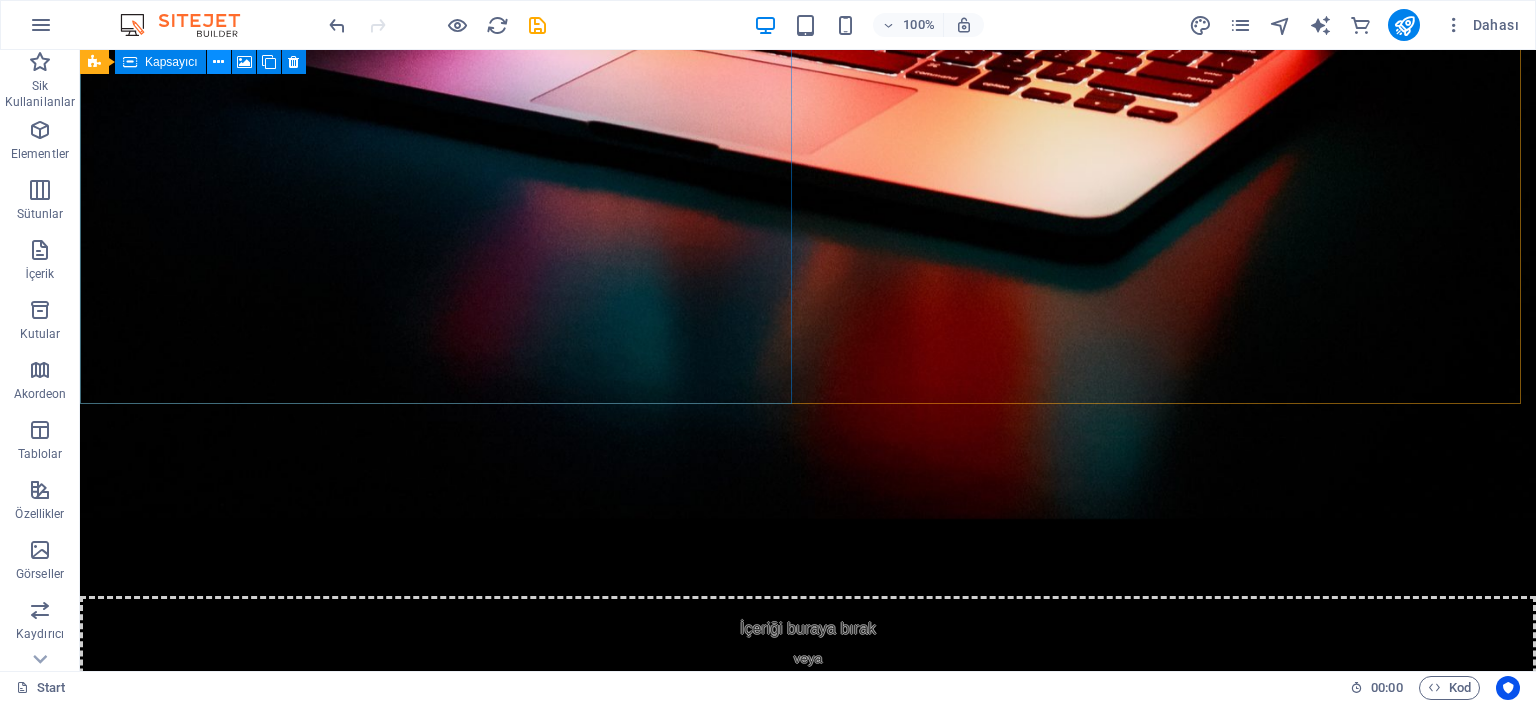 click at bounding box center [218, 62] 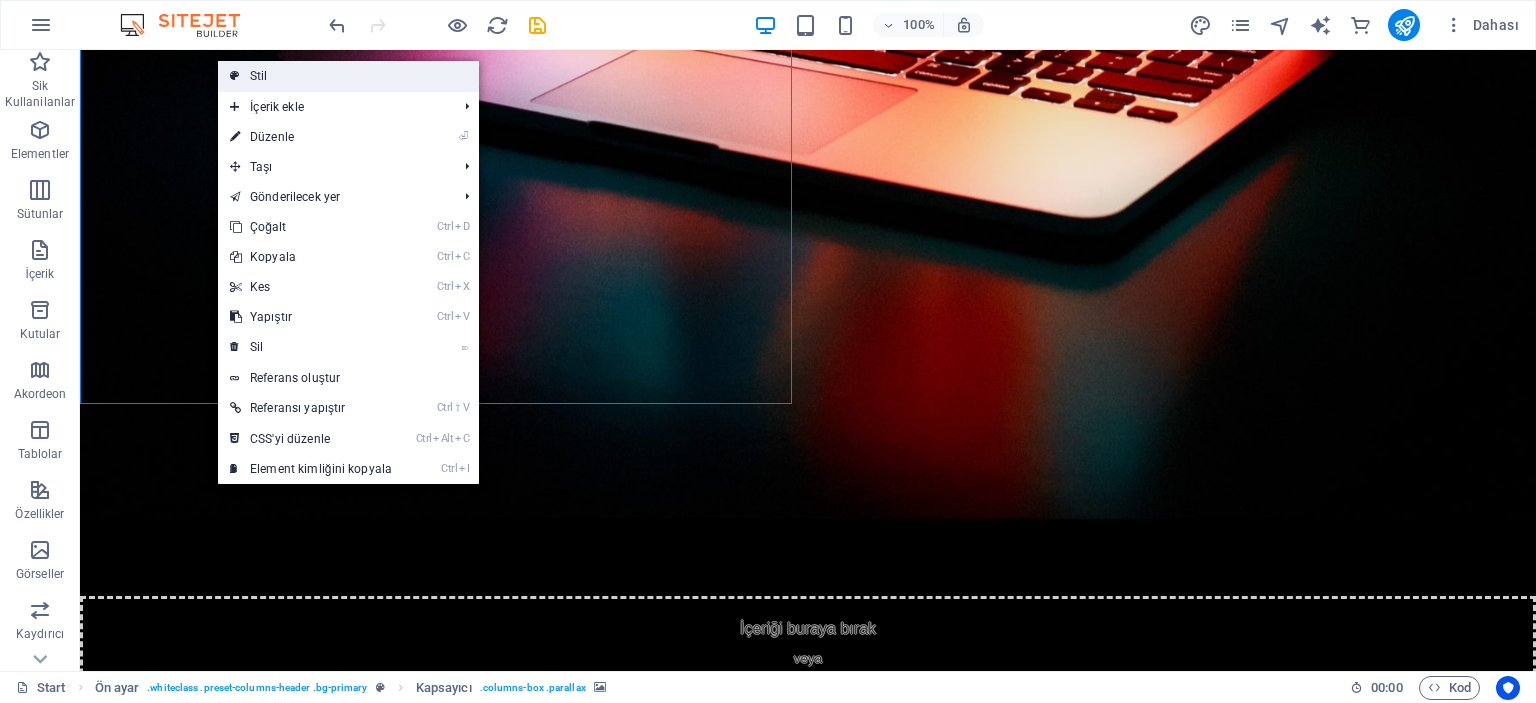 drag, startPoint x: 278, startPoint y: 71, endPoint x: 513, endPoint y: 353, distance: 367.08173 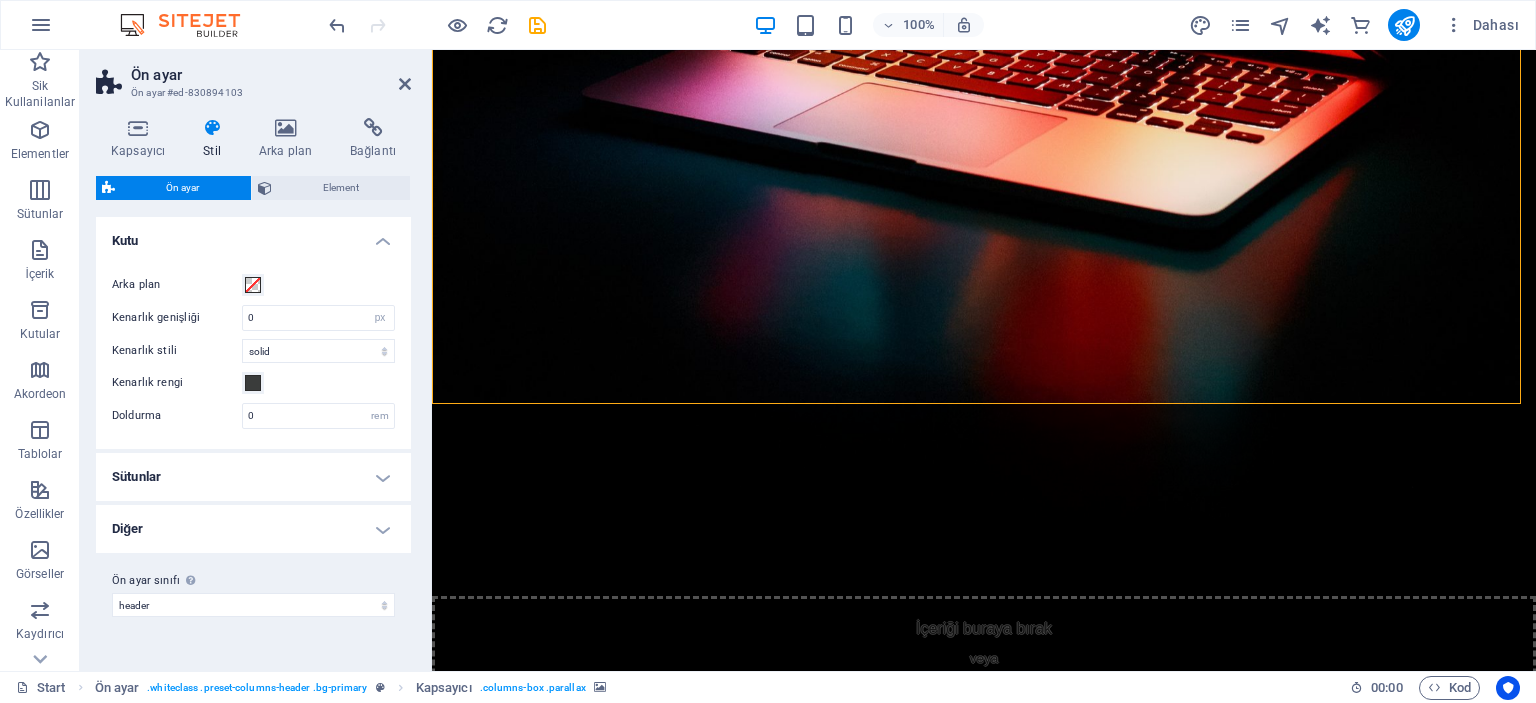 click at bounding box center (405, 84) 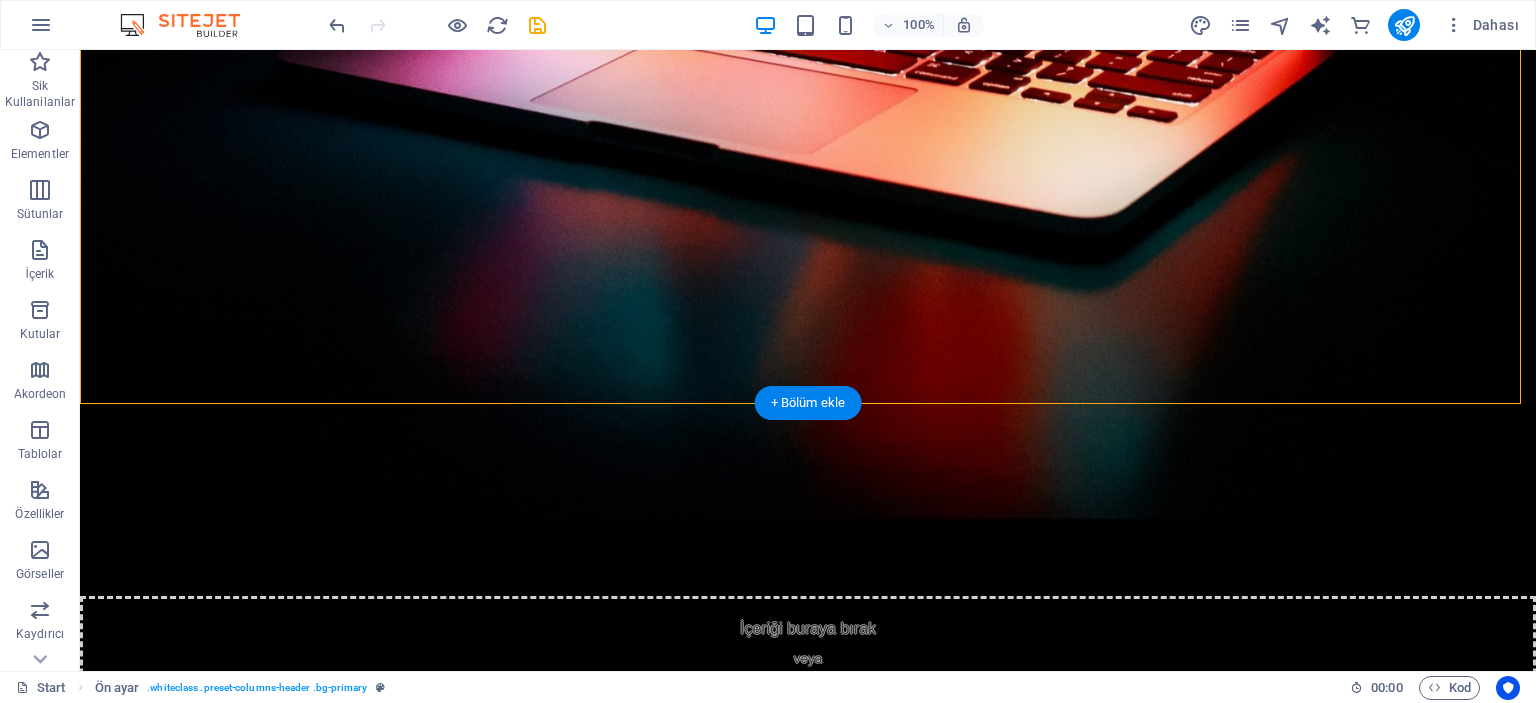 click on "İçeriği buraya bırak veya  Element ekle  Panoyu yapıştır" at bounding box center (808, 1794) 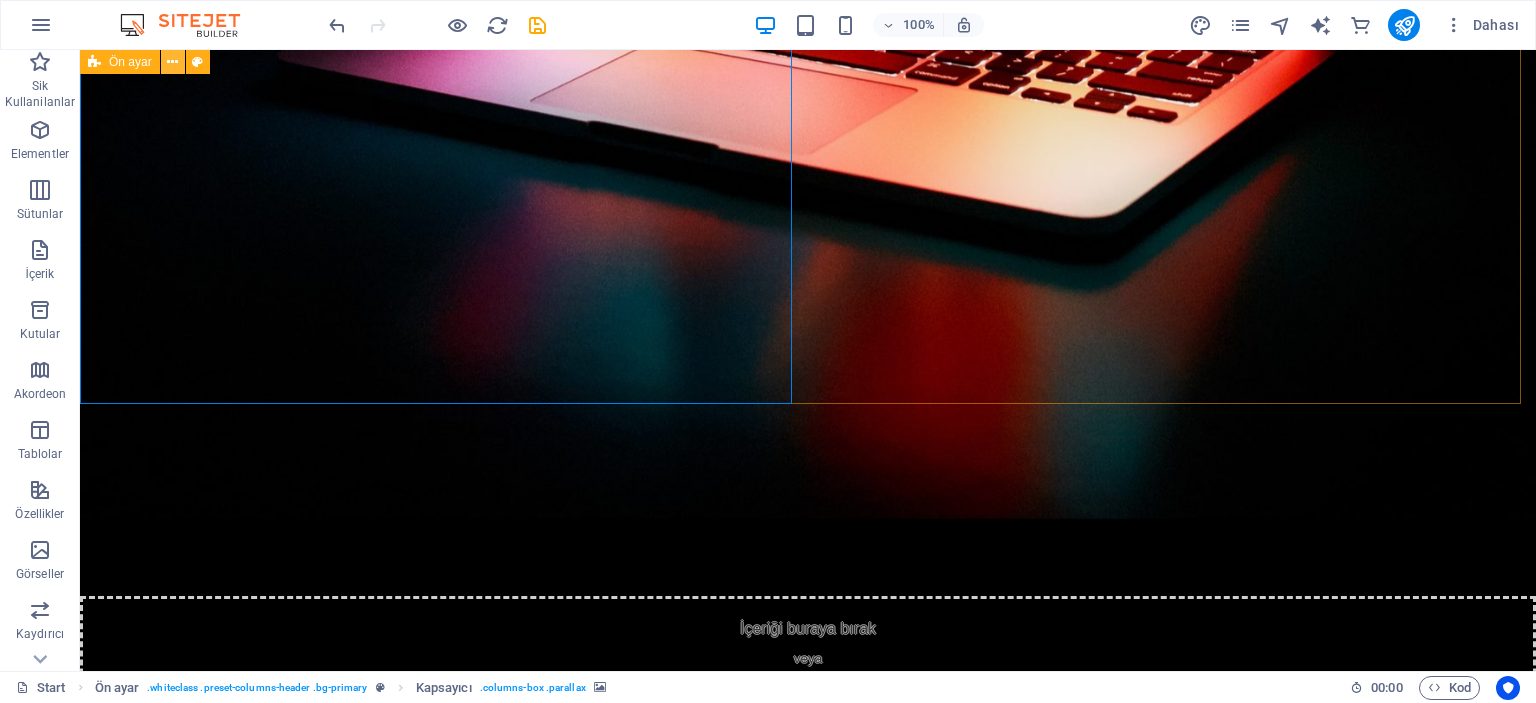 click at bounding box center (172, 62) 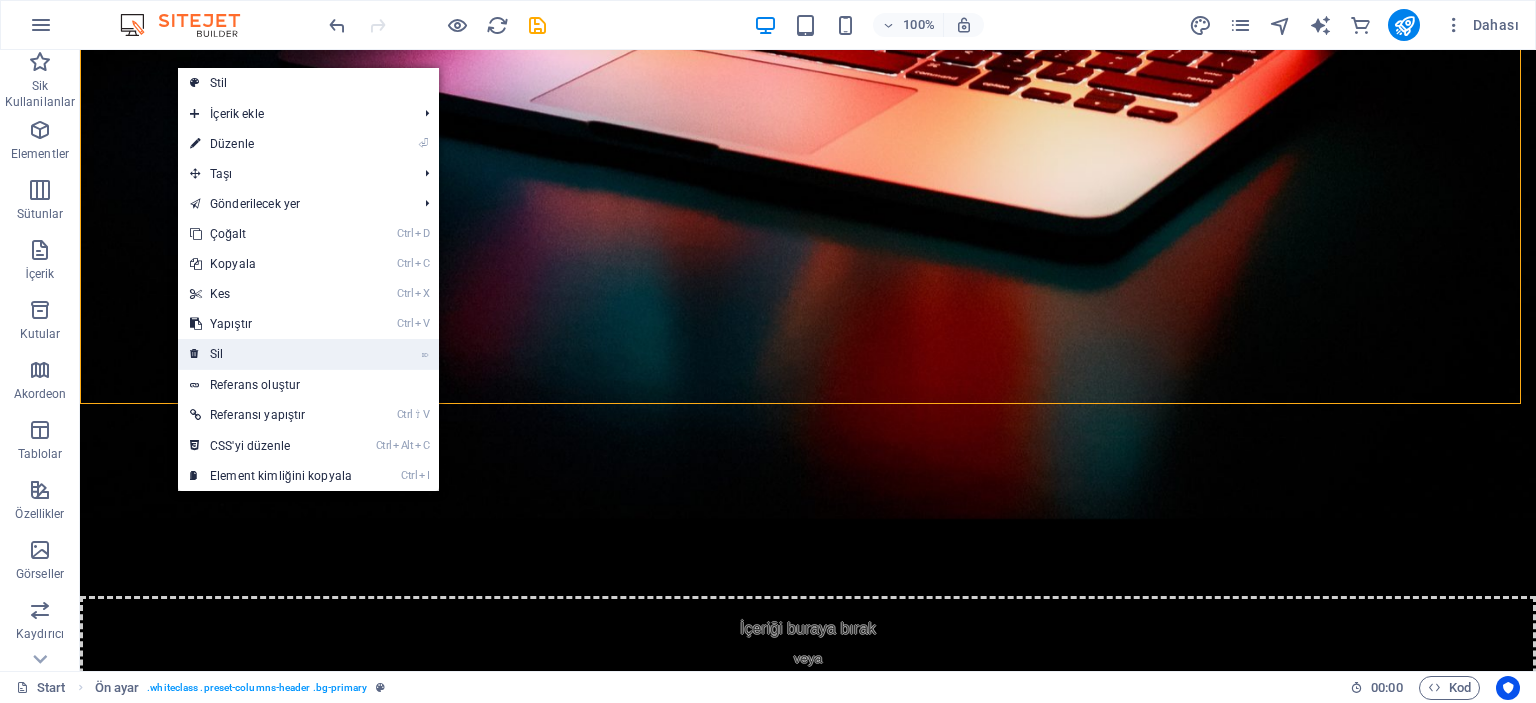 click on "⌦  Sil" at bounding box center [271, 354] 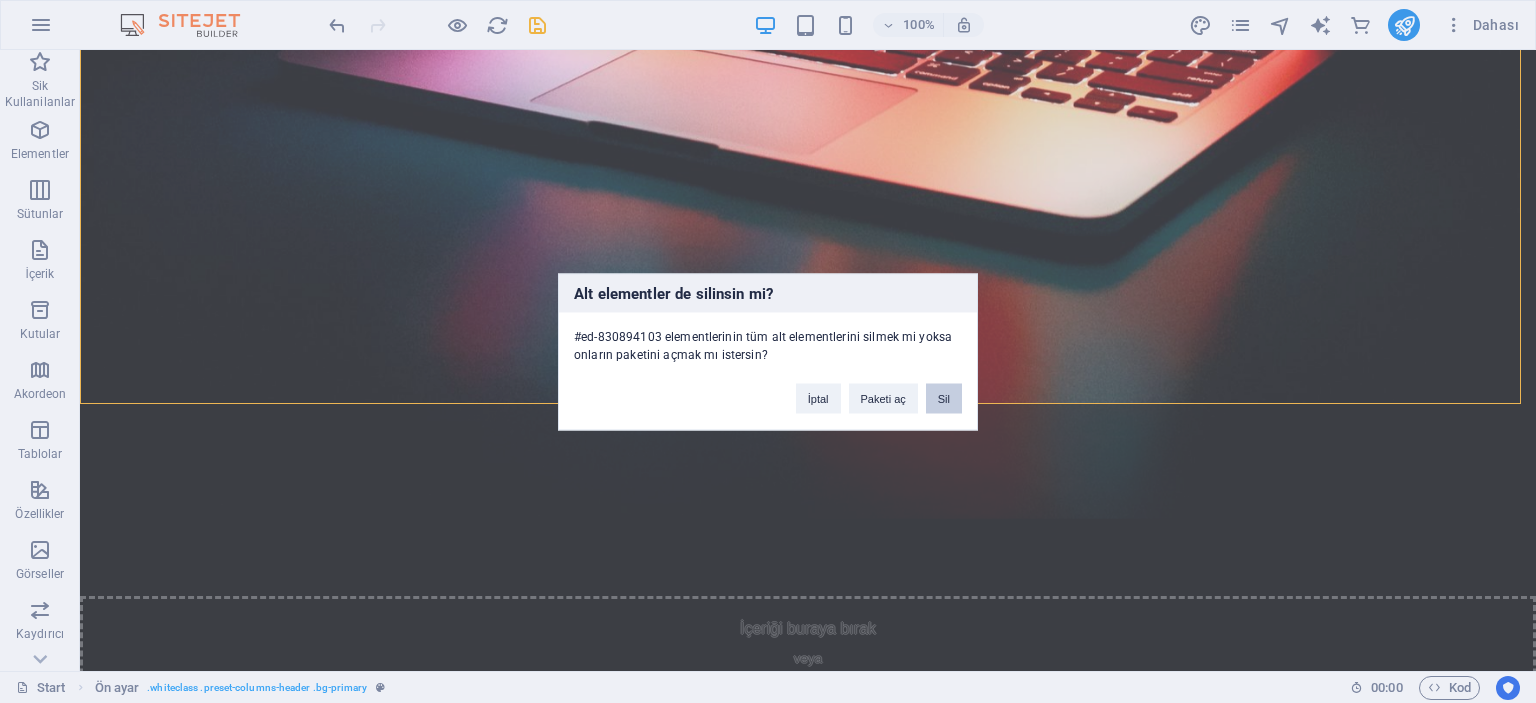 click on "Sil" at bounding box center (944, 398) 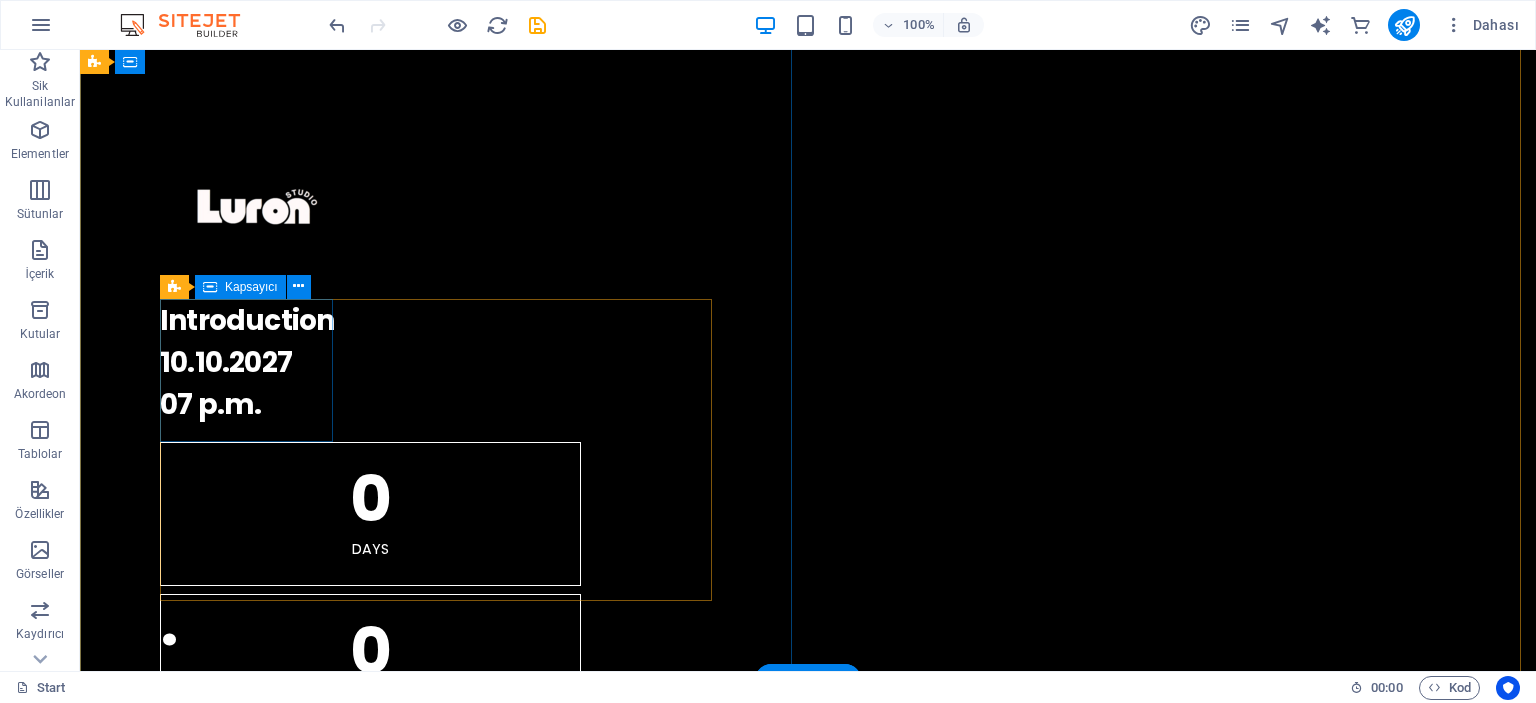 scroll, scrollTop: 200, scrollLeft: 0, axis: vertical 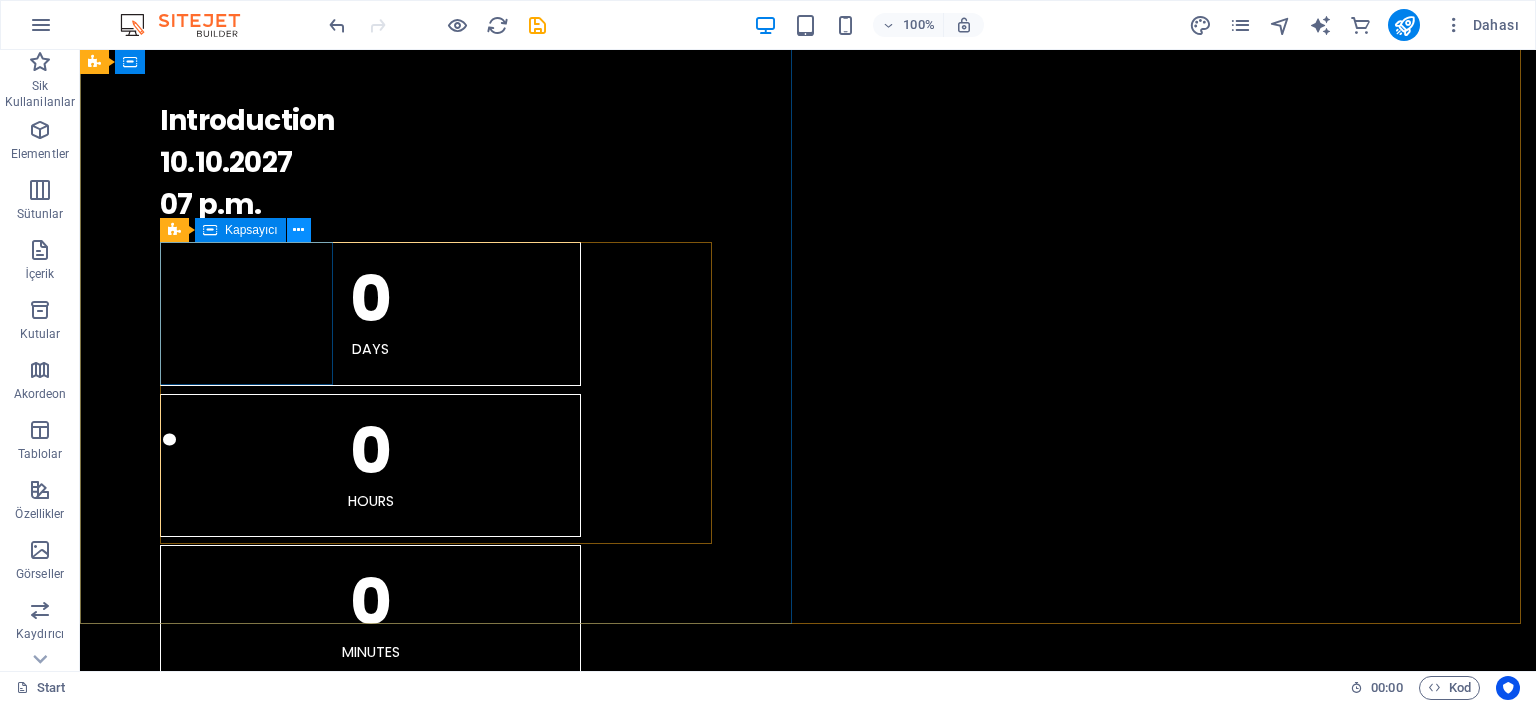 click at bounding box center [298, 230] 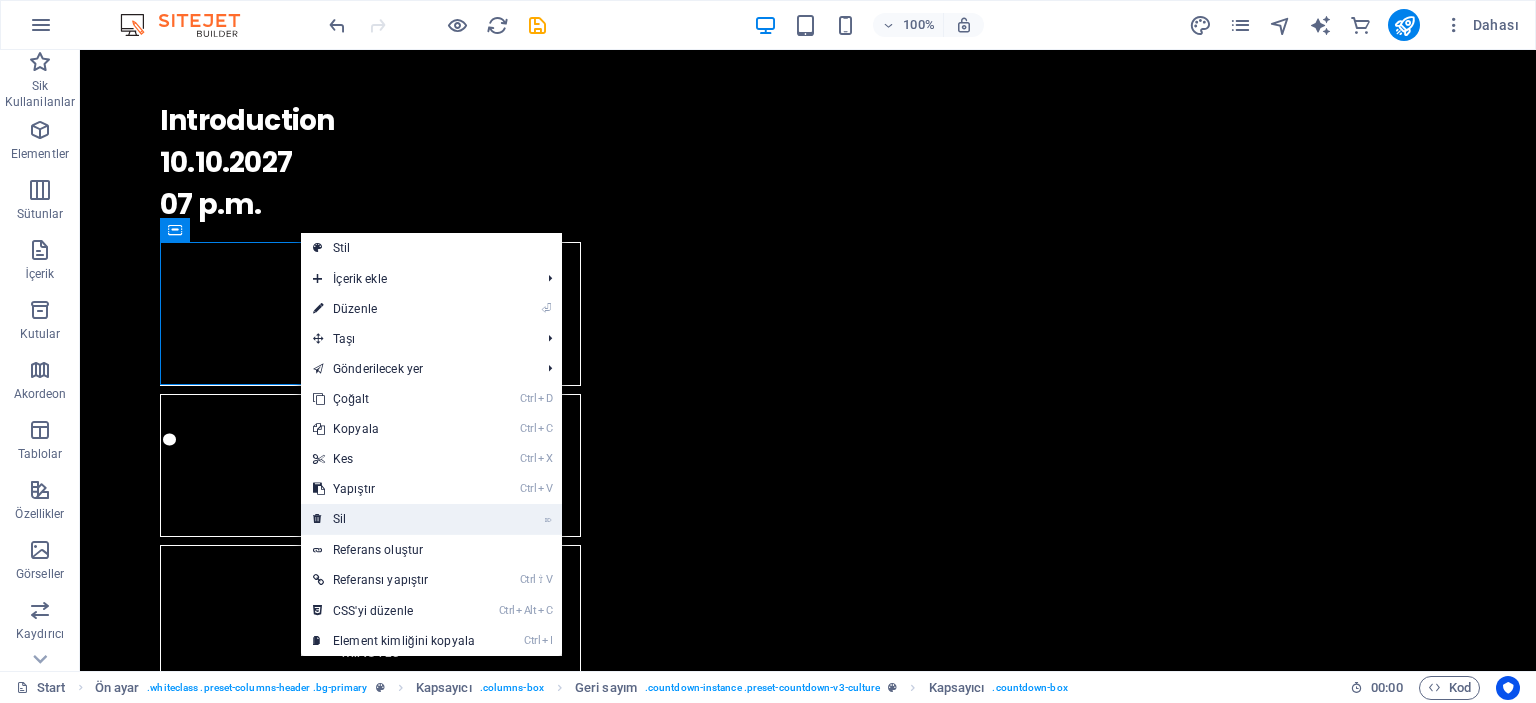 click on "⌦  Sil" at bounding box center (394, 519) 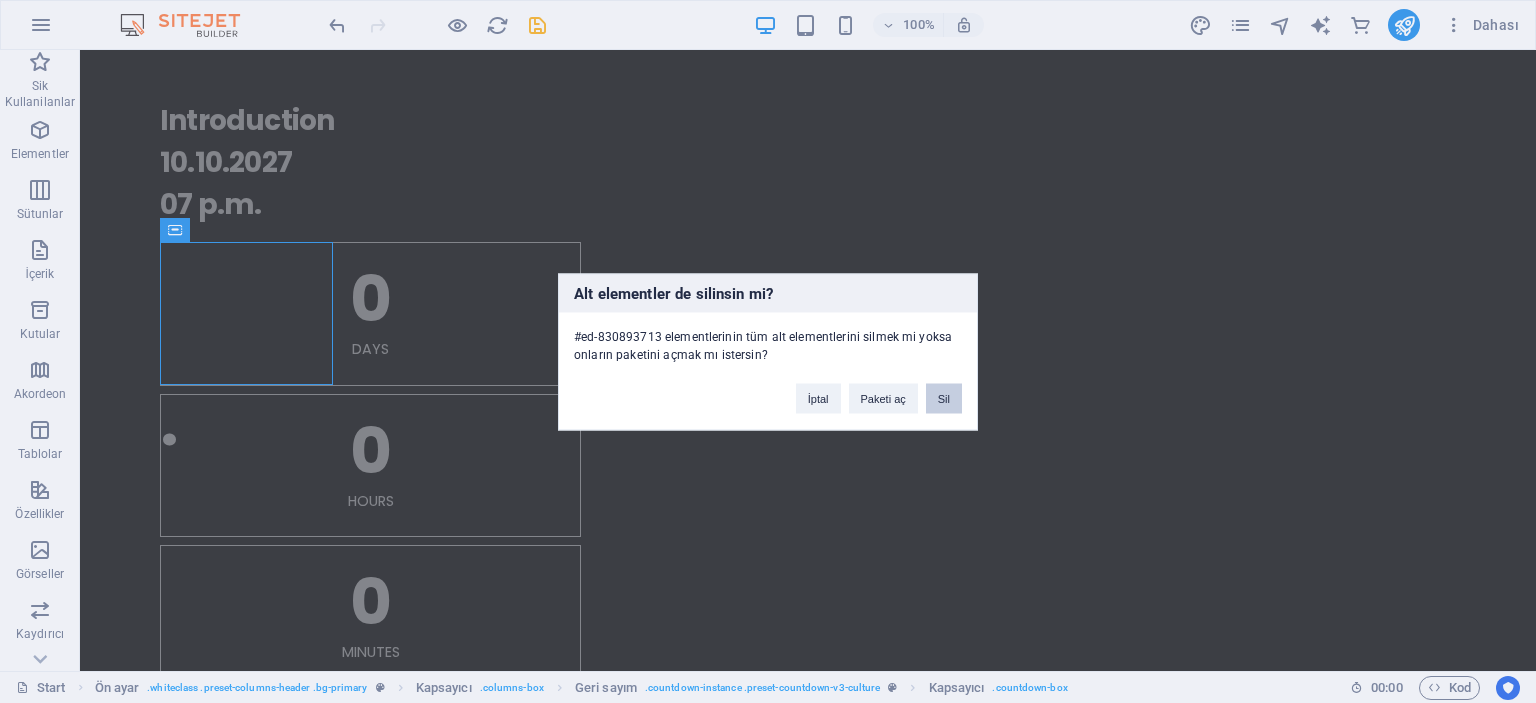 click on "Sil" at bounding box center (944, 398) 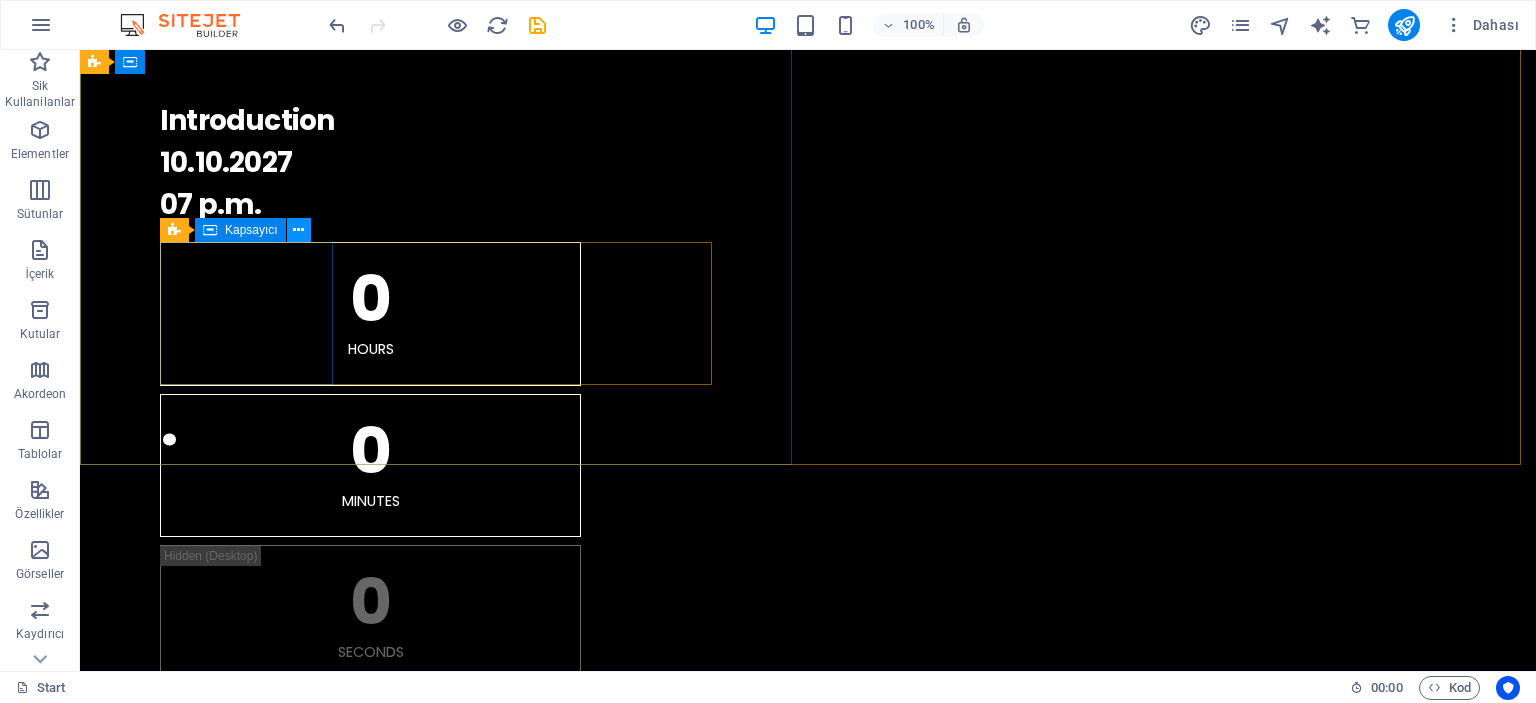 click at bounding box center [298, 230] 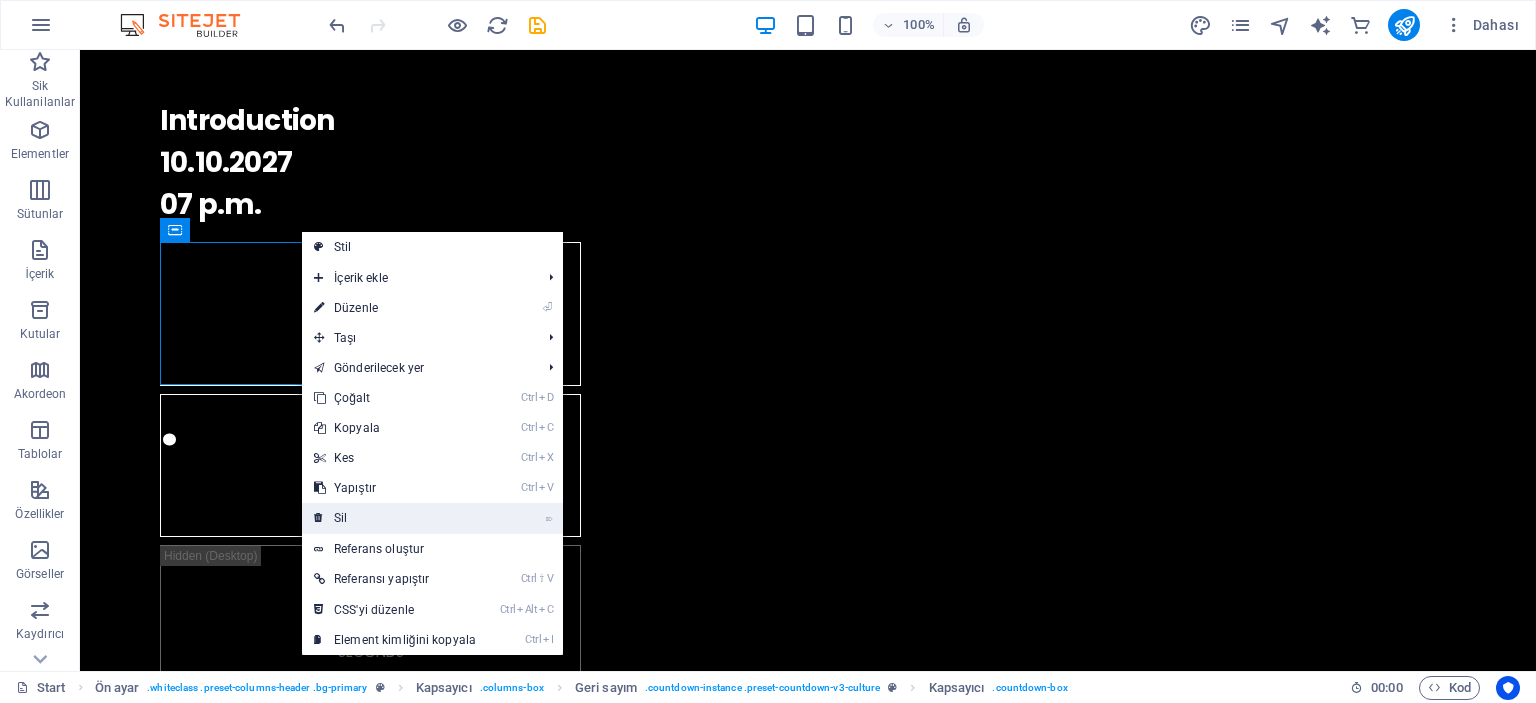 click on "⌦  Sil" at bounding box center (395, 518) 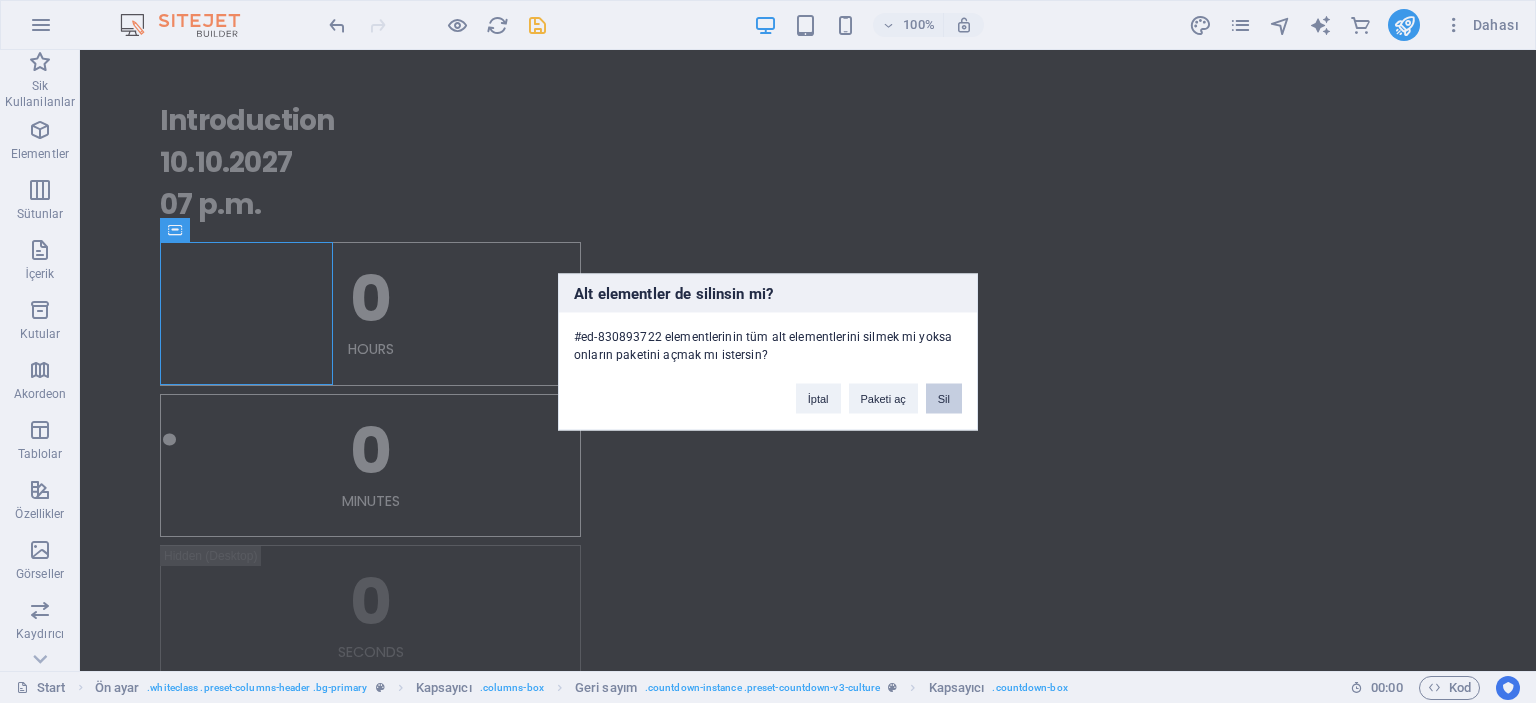 click on "Sil" at bounding box center [944, 398] 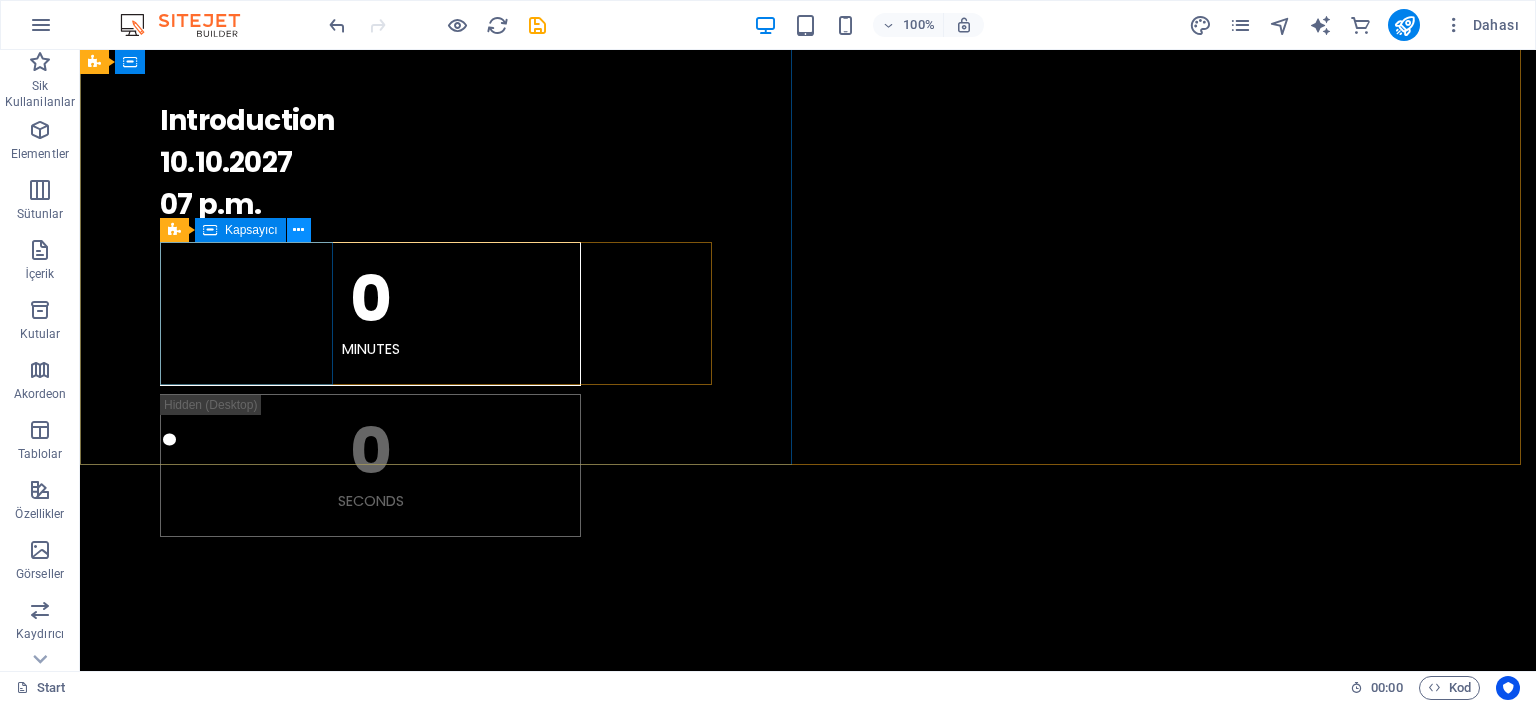click at bounding box center [298, 230] 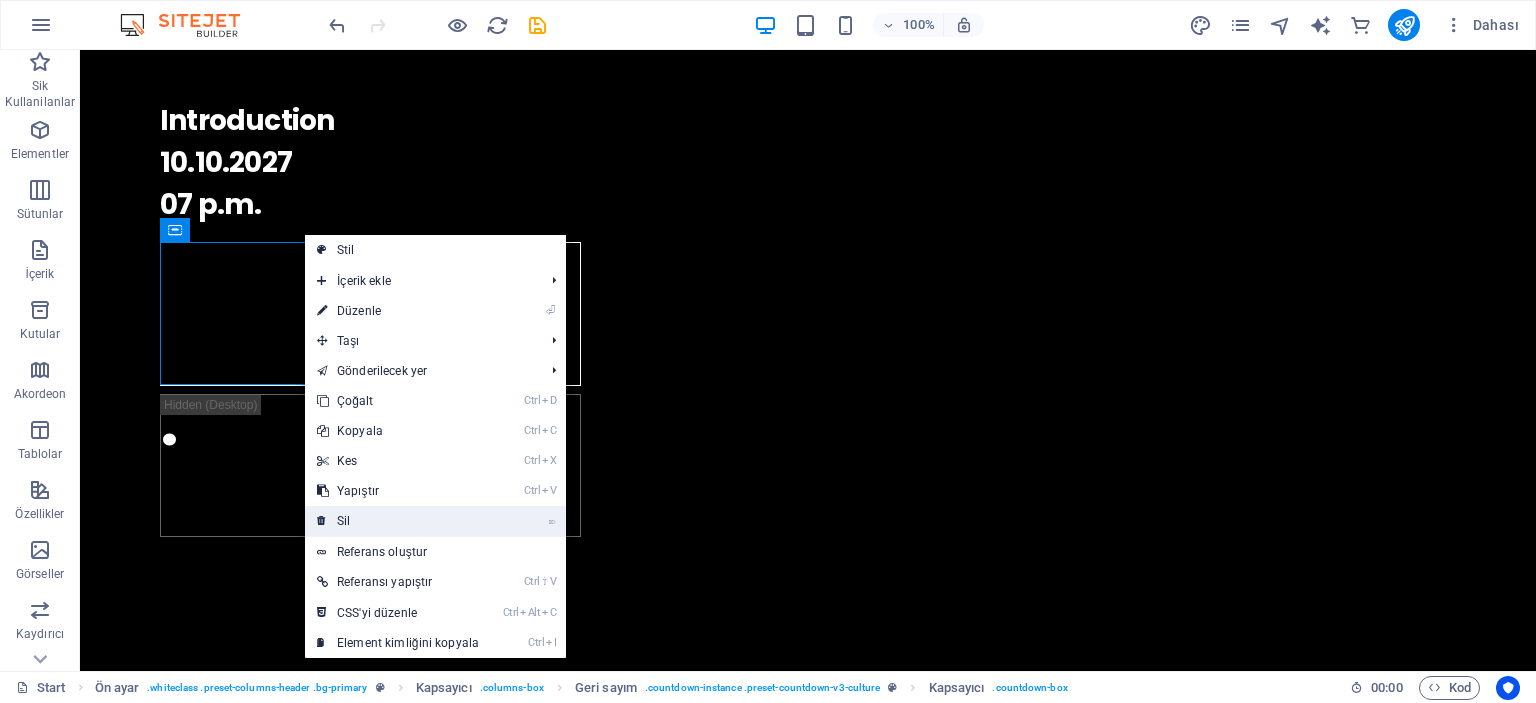 click on "⌦  Sil" at bounding box center (398, 521) 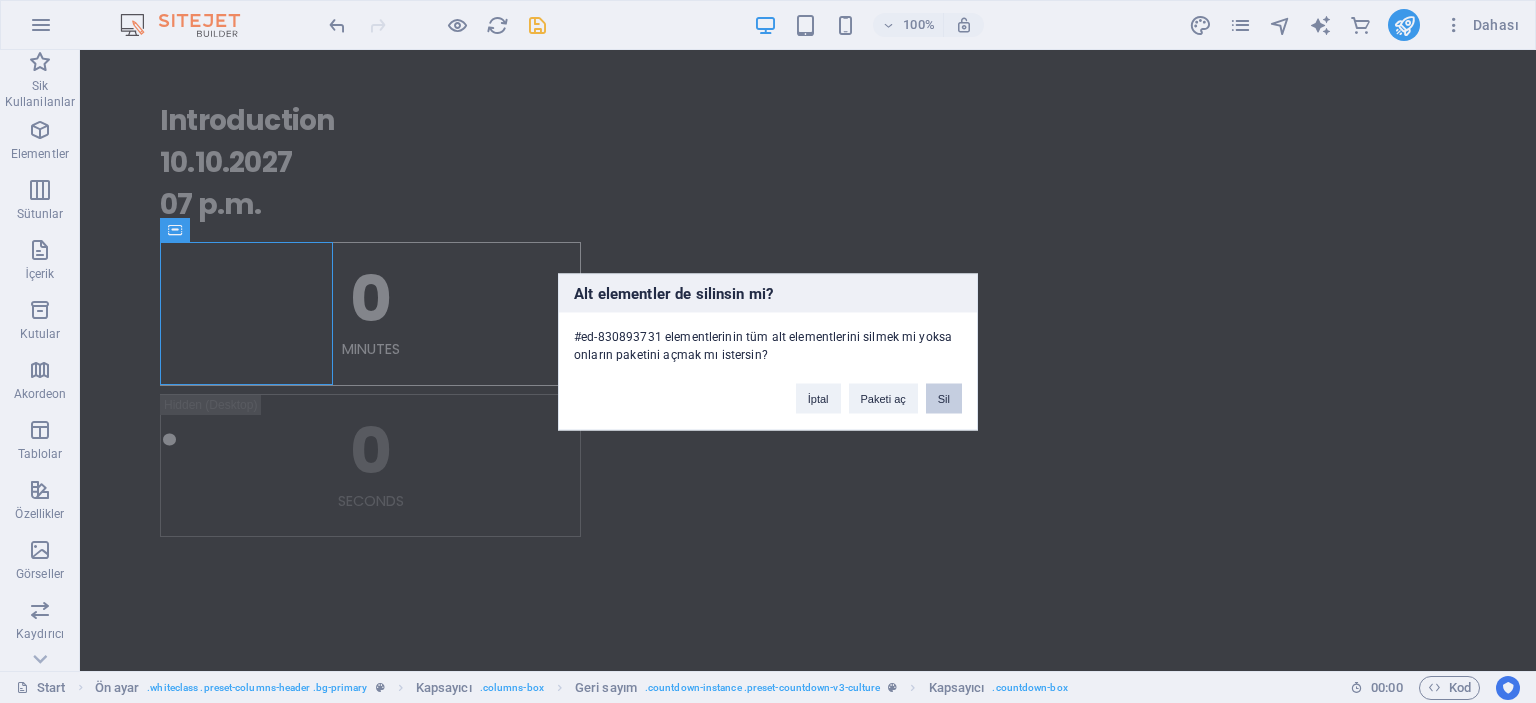 click on "Sil" at bounding box center (944, 398) 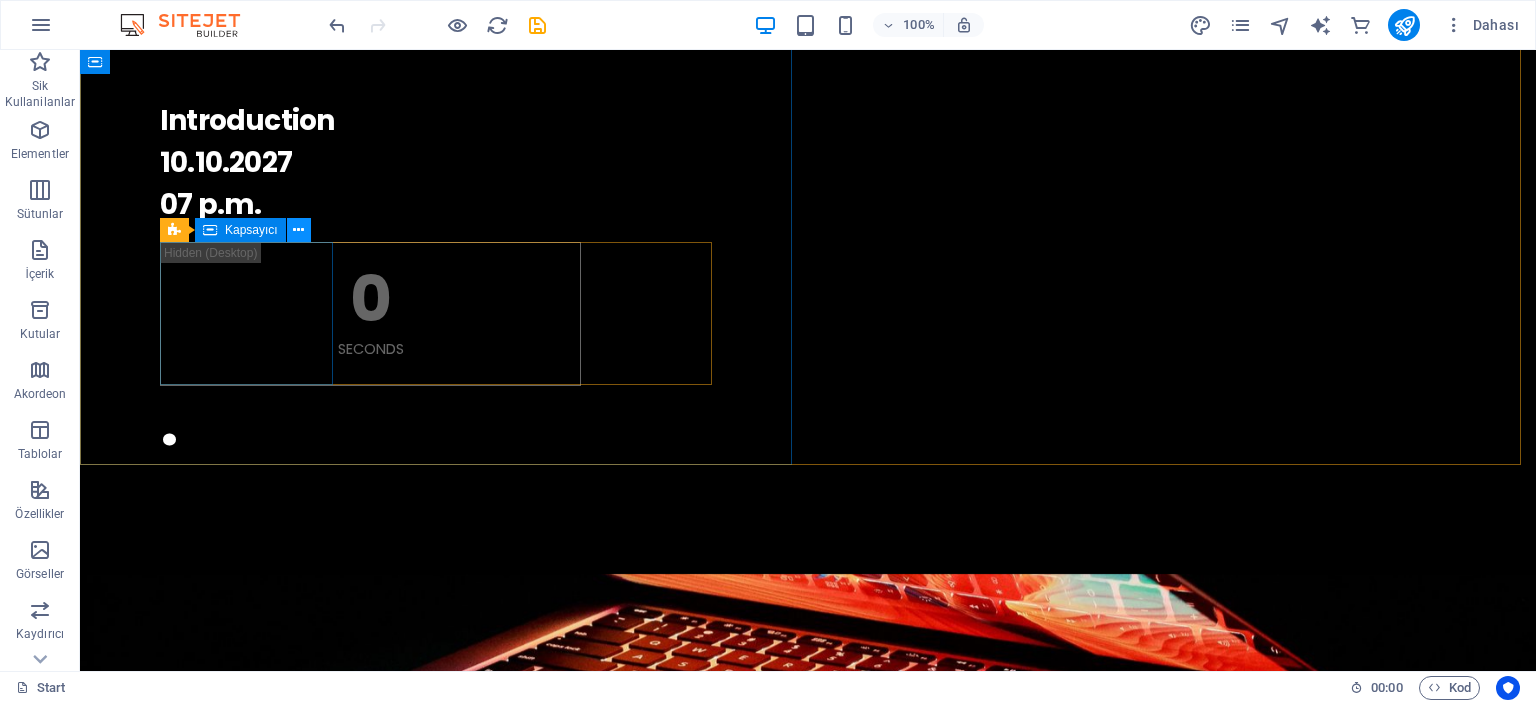 click at bounding box center [298, 230] 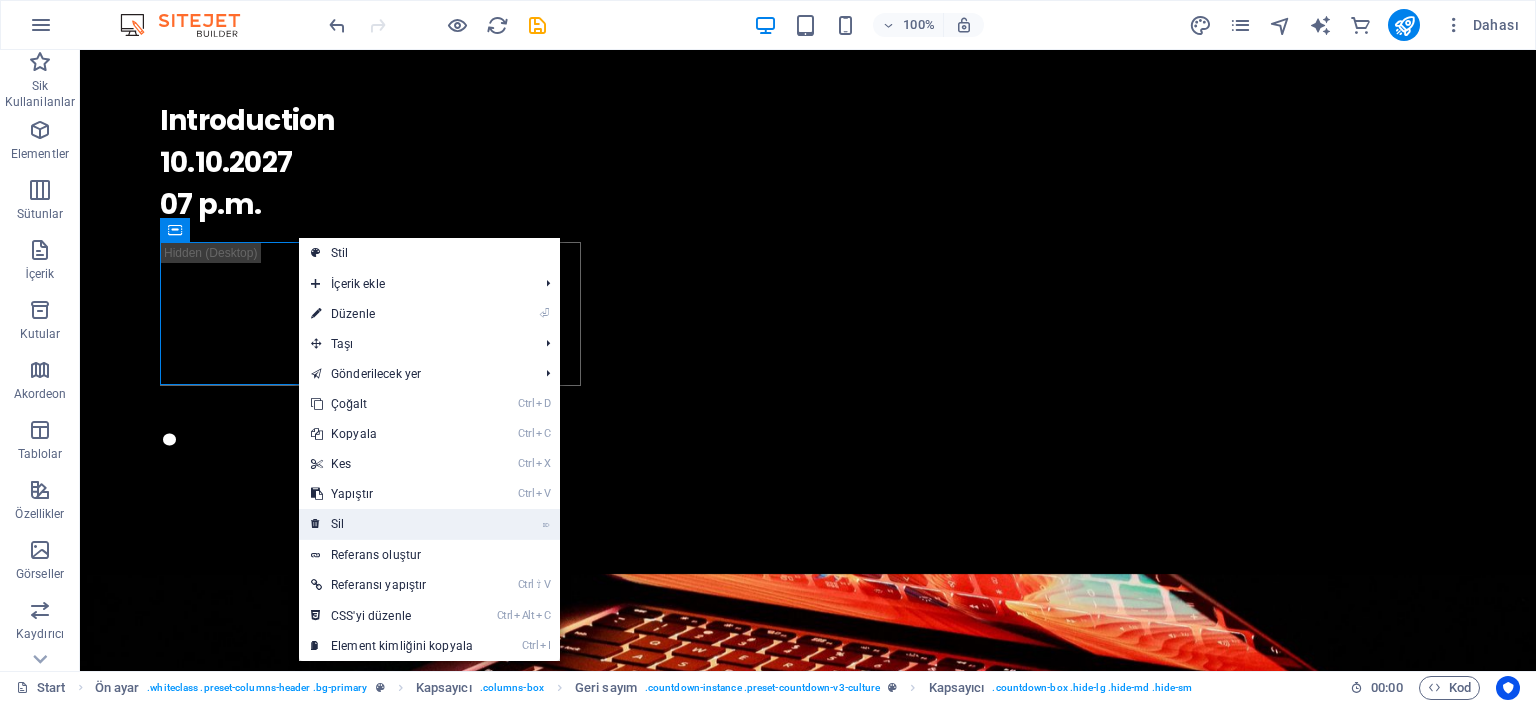 click on "⌦  Sil" at bounding box center (392, 524) 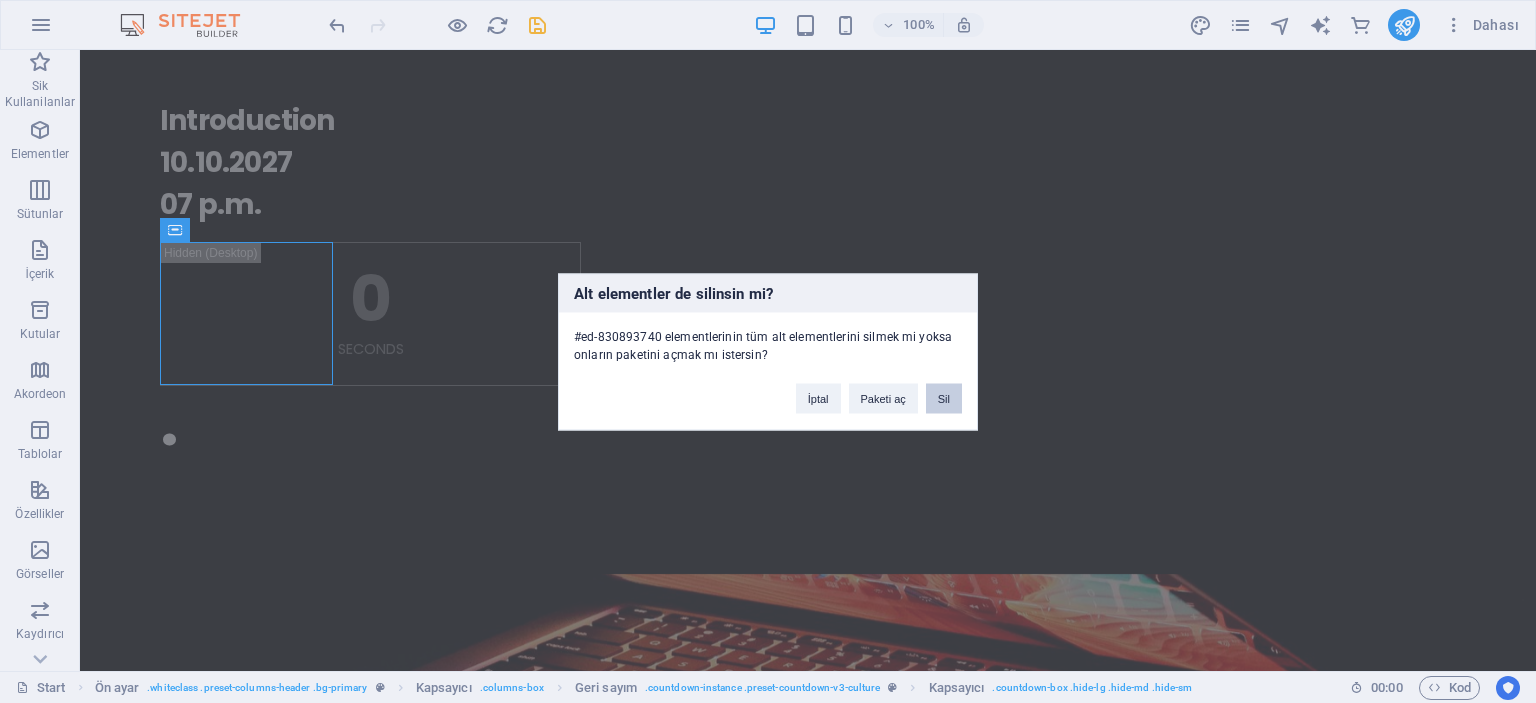 click on "Sil" at bounding box center (944, 398) 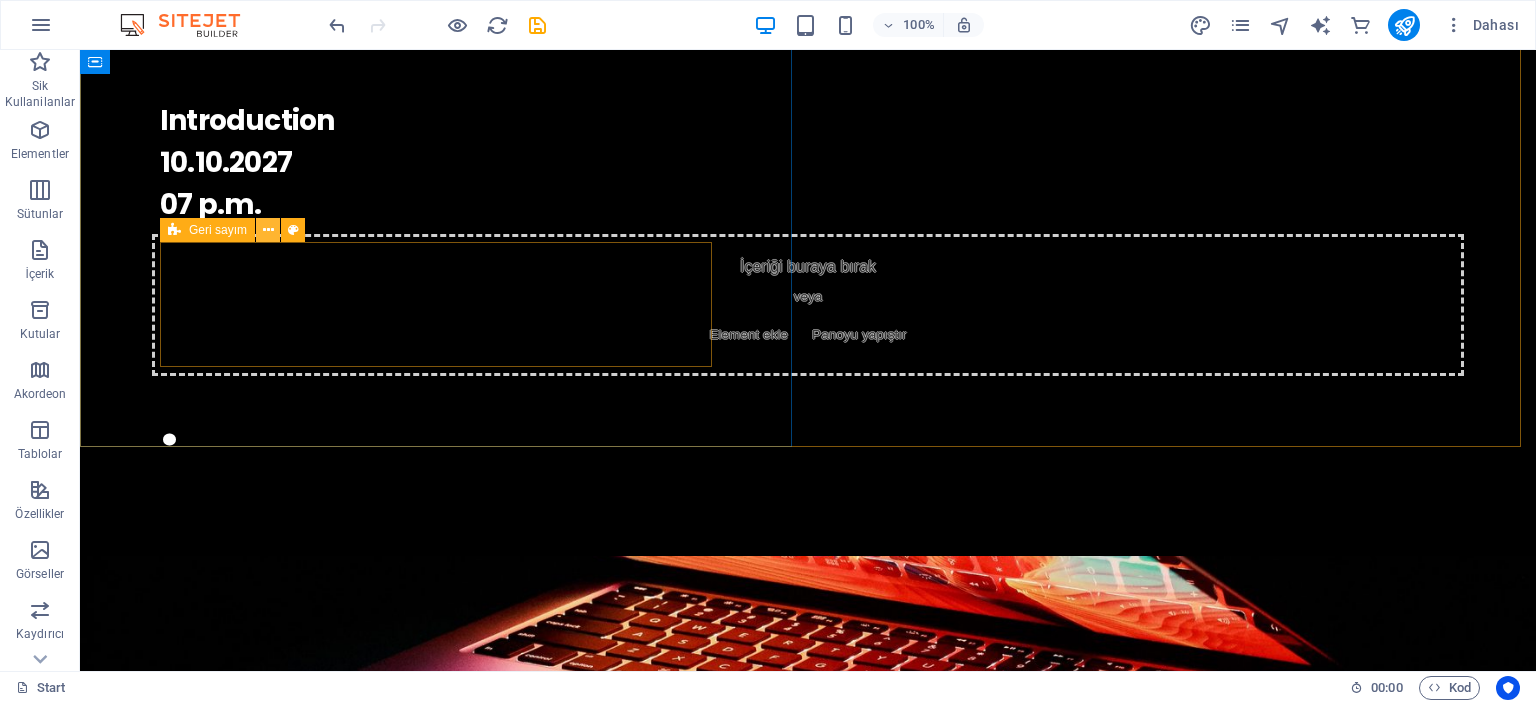 click at bounding box center [268, 230] 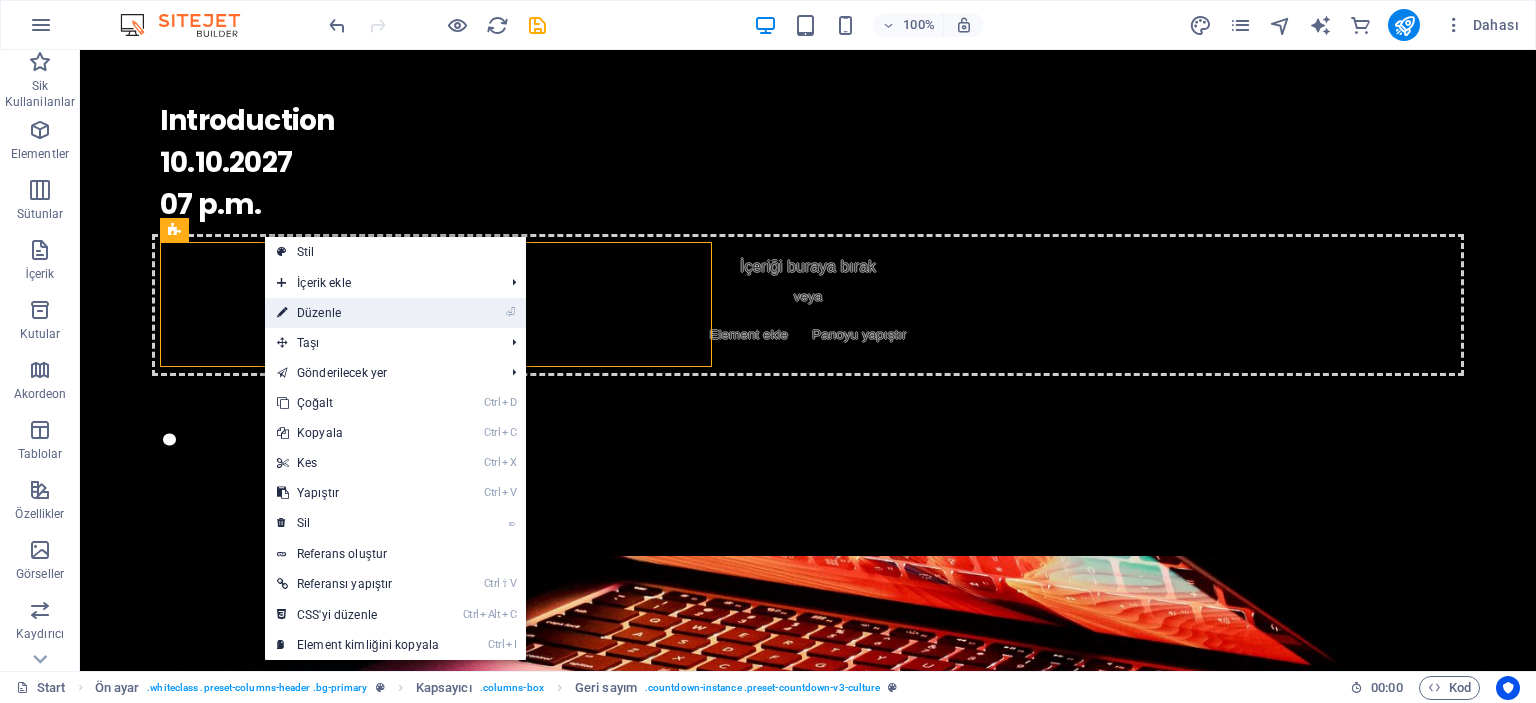 click on "⏎  Düzenle" at bounding box center [358, 313] 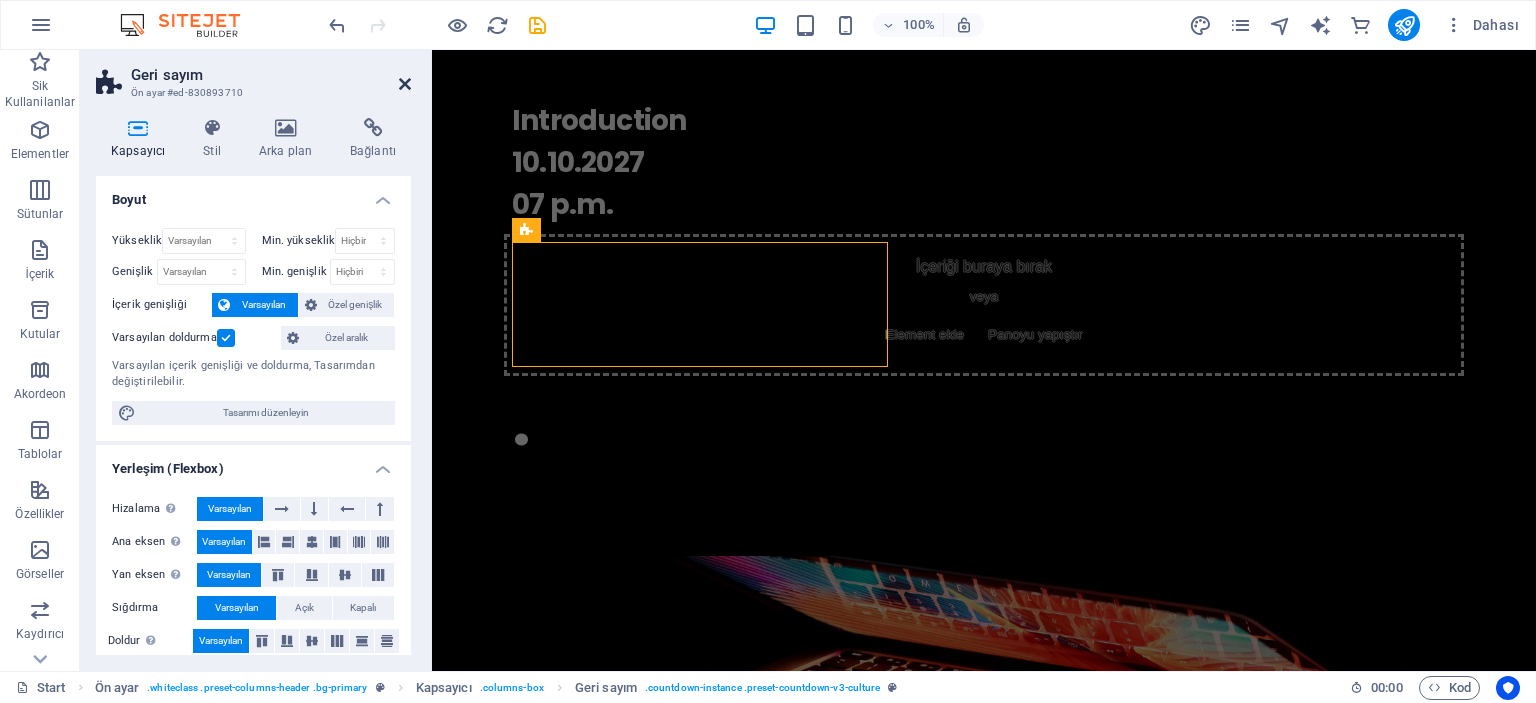 click at bounding box center (405, 84) 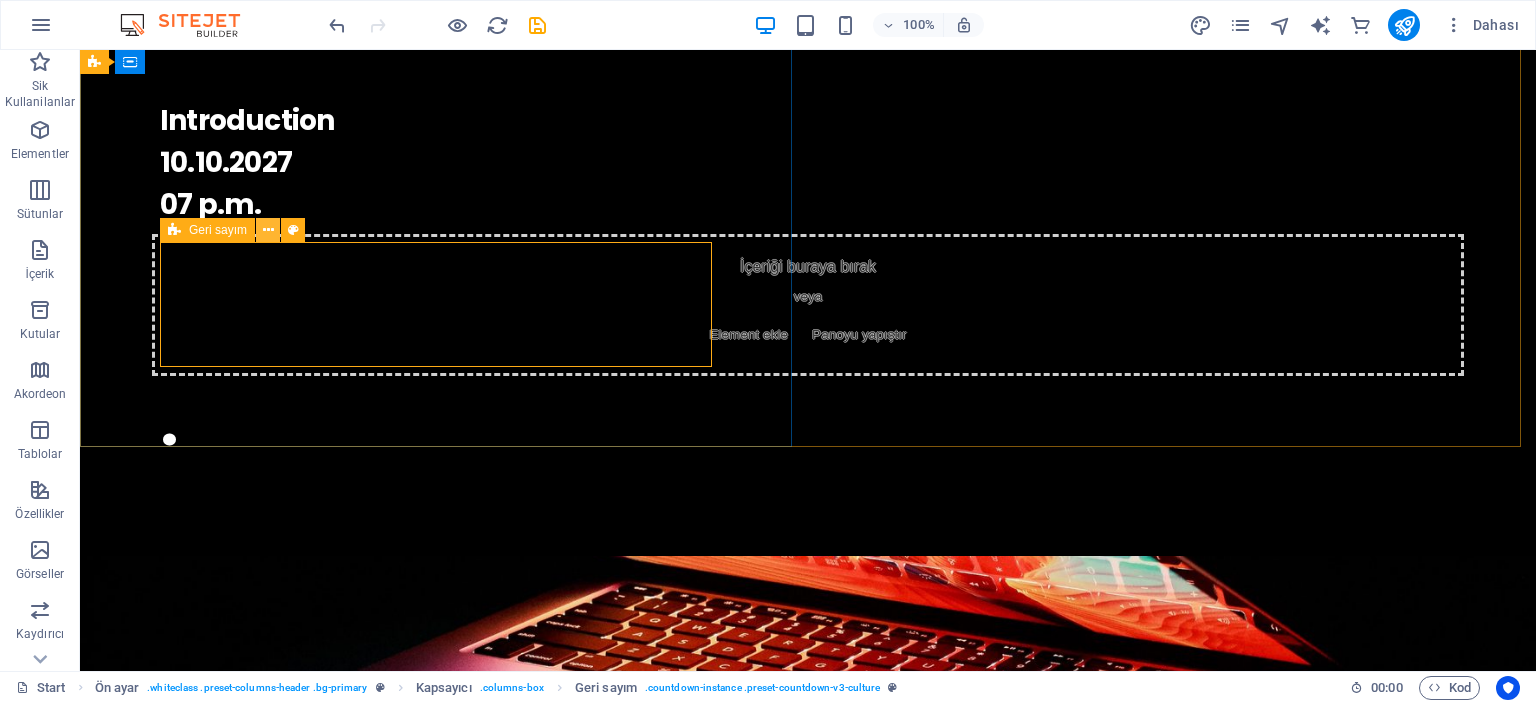 click at bounding box center (268, 230) 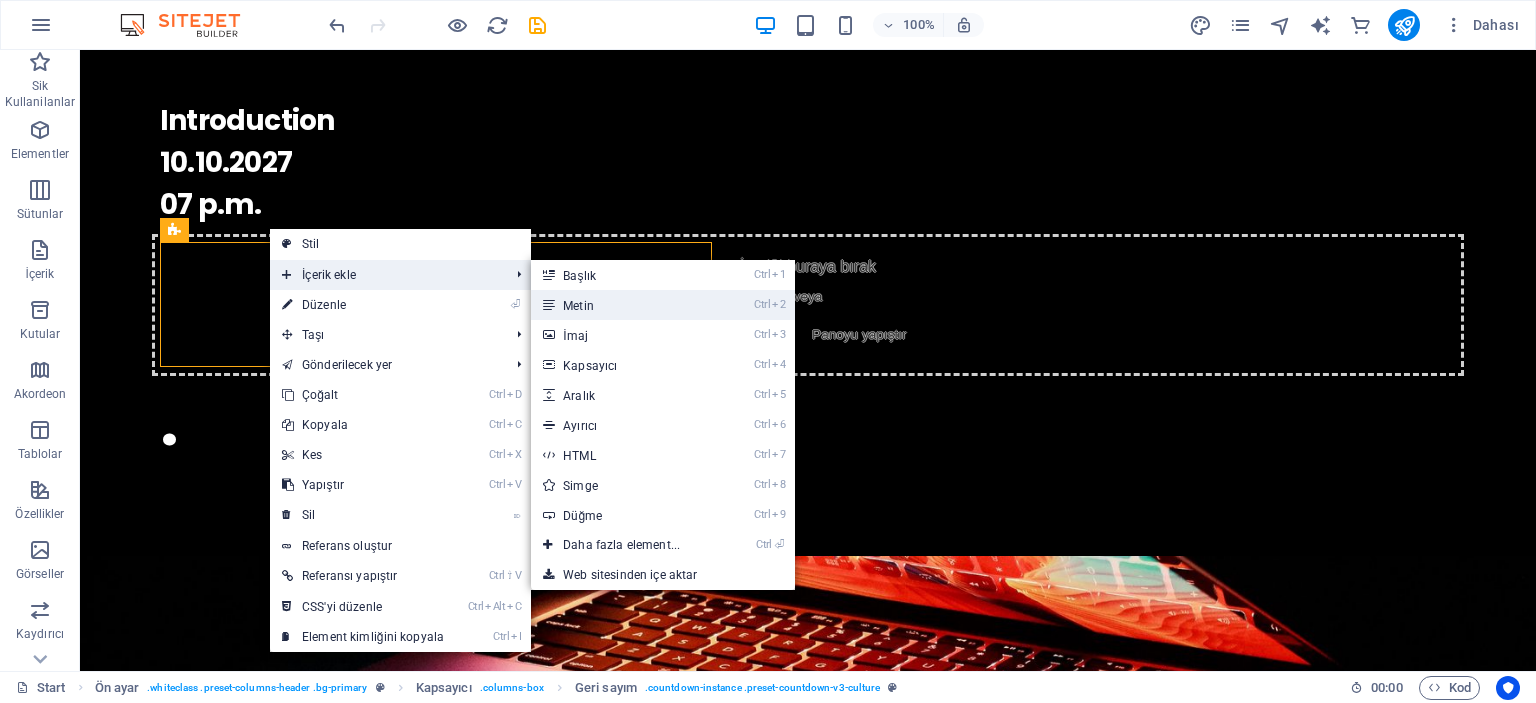click on "Ctrl 2  Metin" at bounding box center [625, 305] 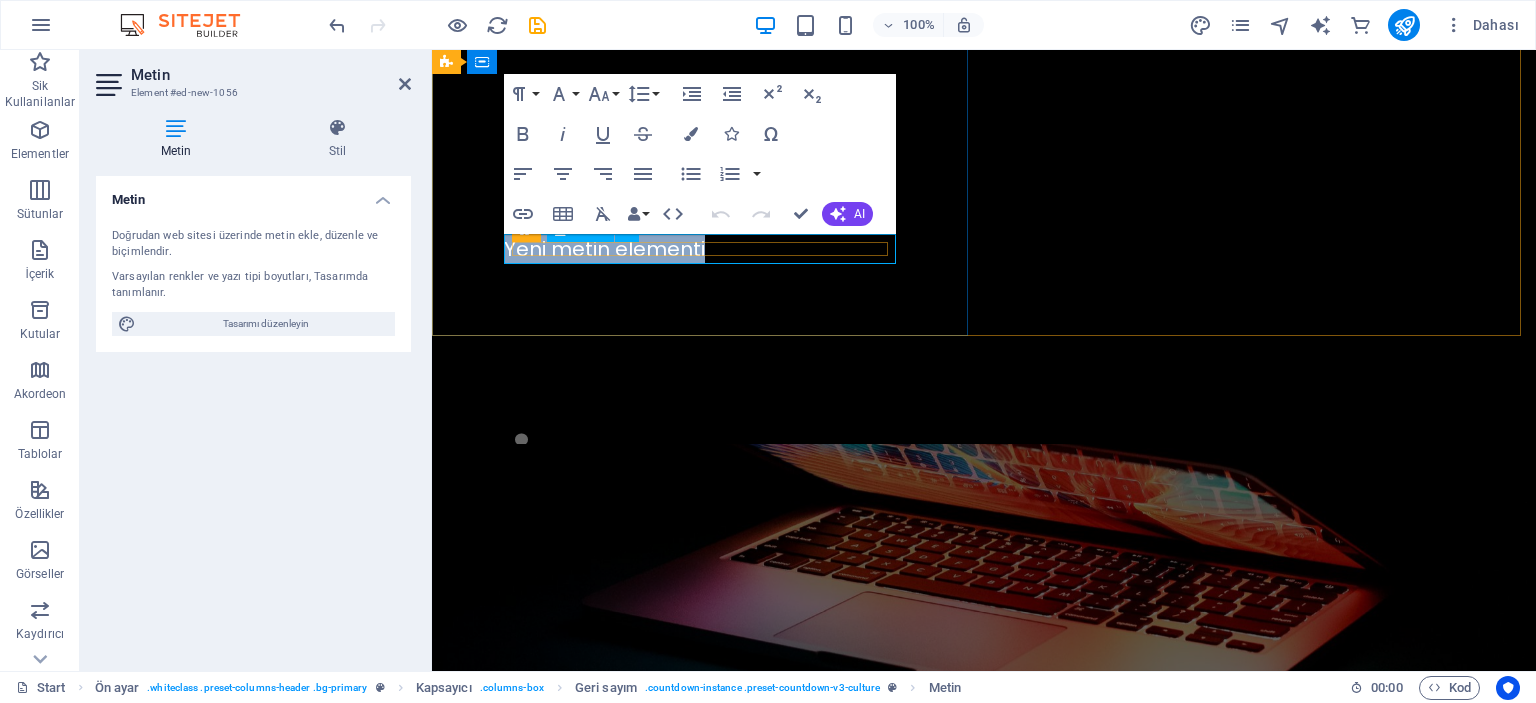 click on "Yeni metin elementi" at bounding box center [984, 249] 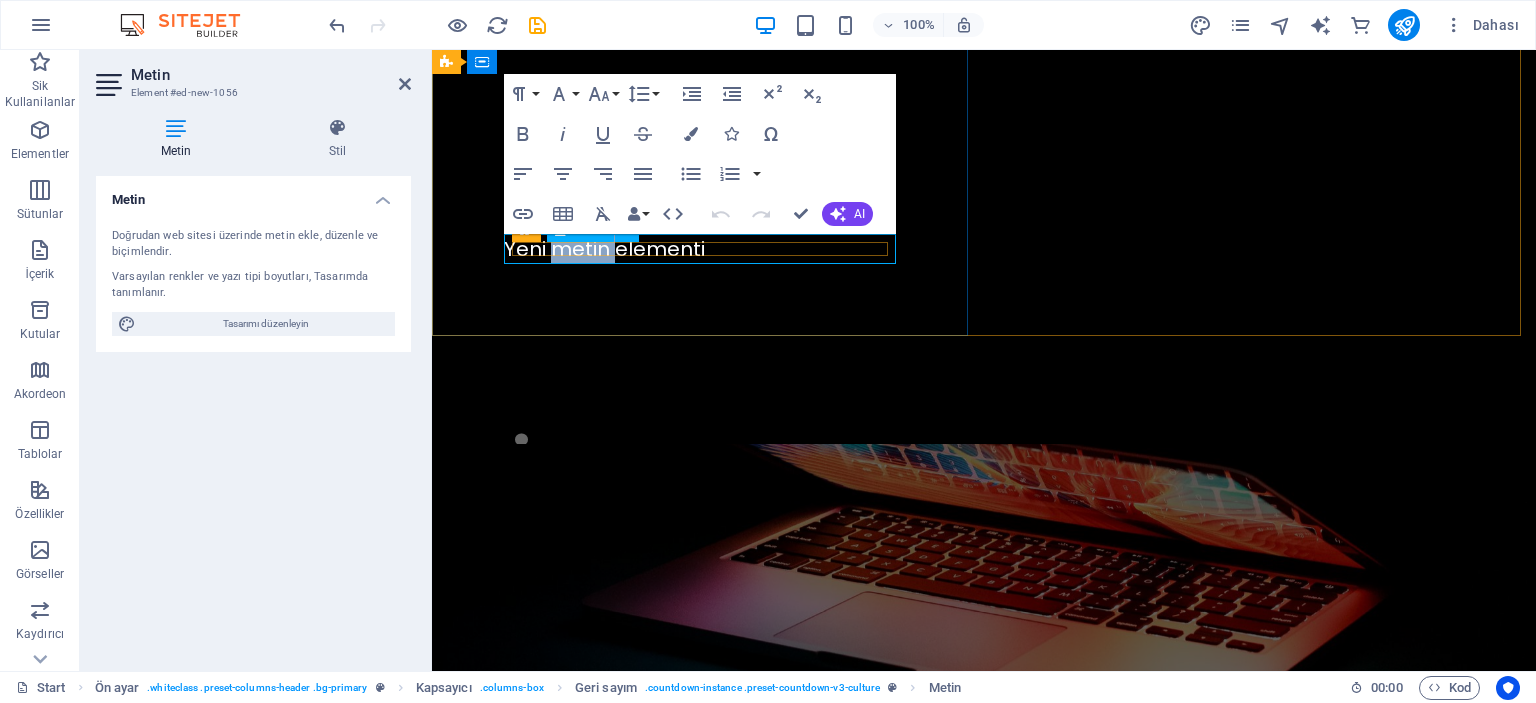 click on "Yeni metin elementi" at bounding box center (984, 249) 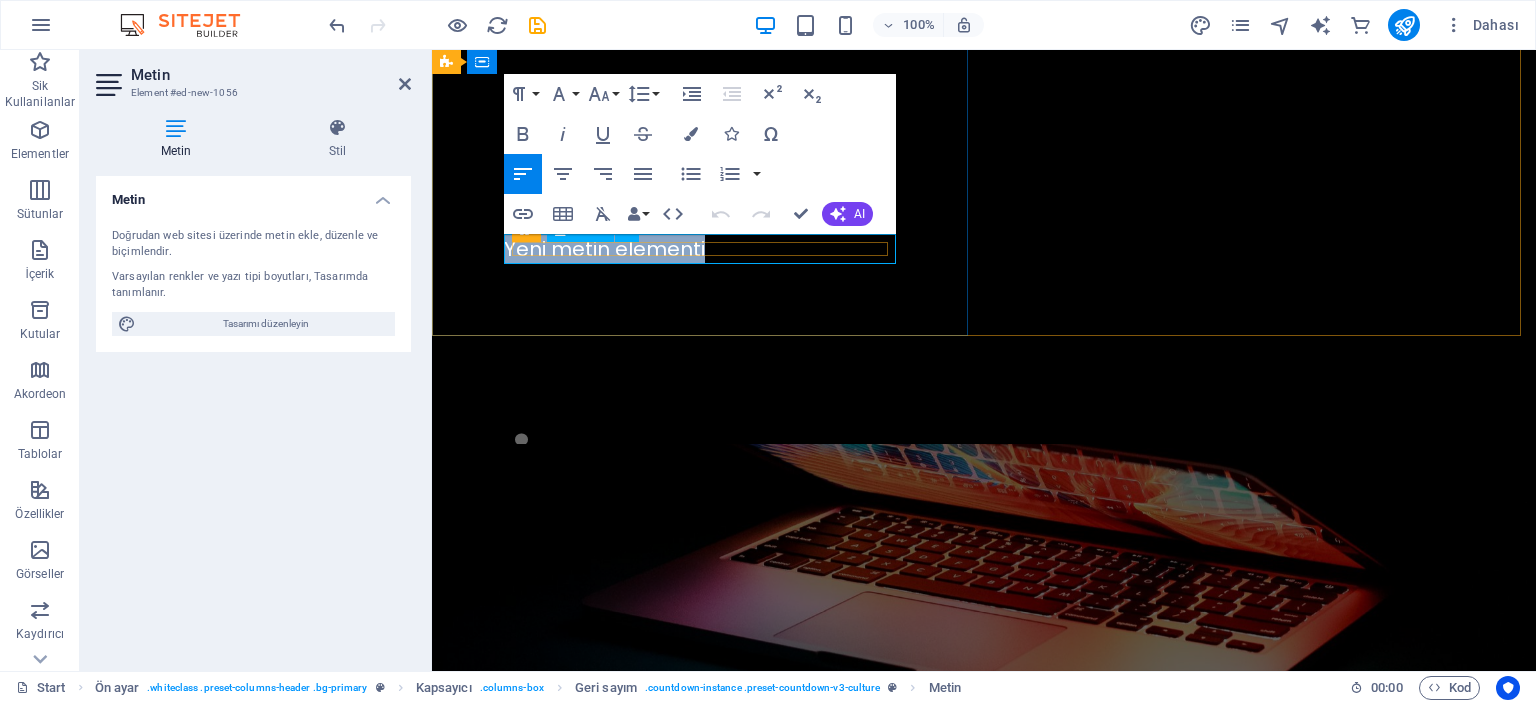 click on "Yeni metin elementi" at bounding box center [984, 249] 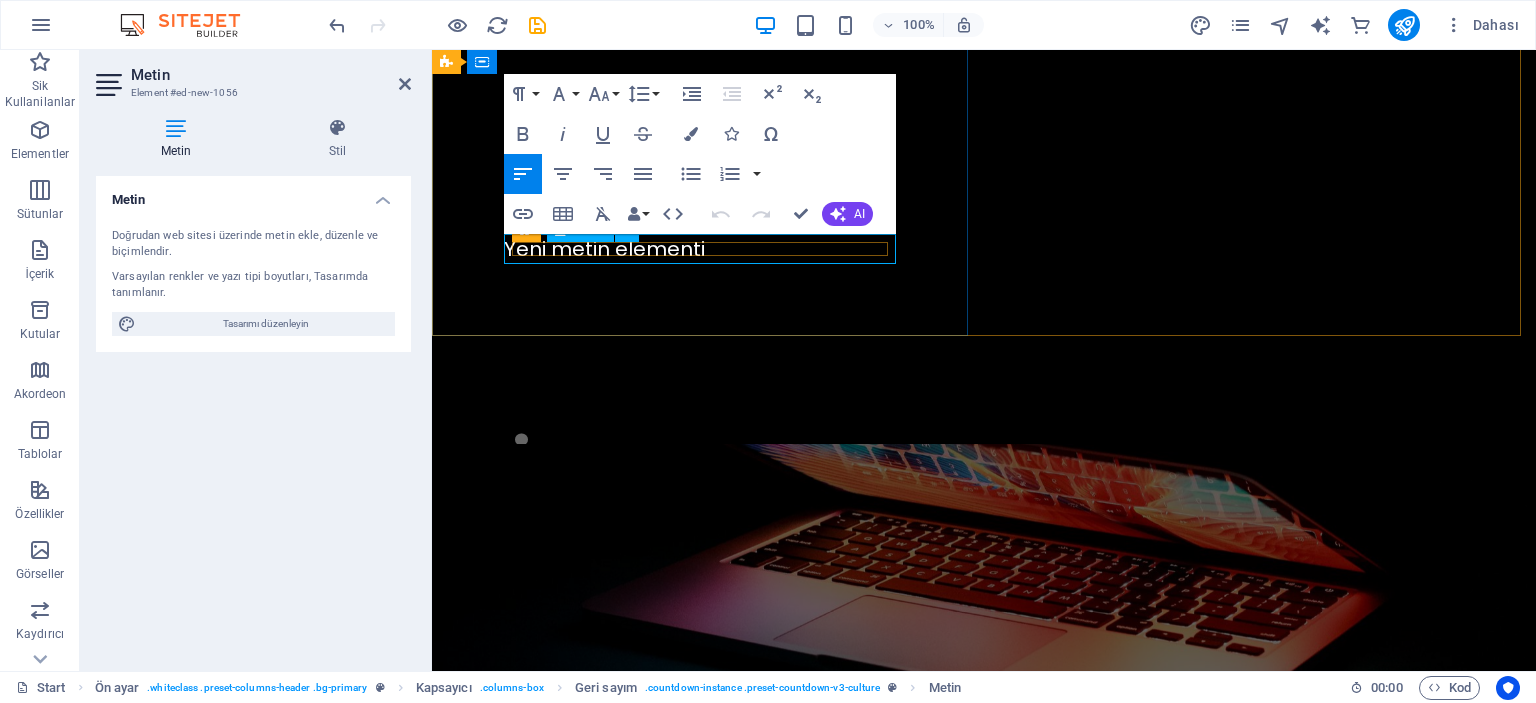 type 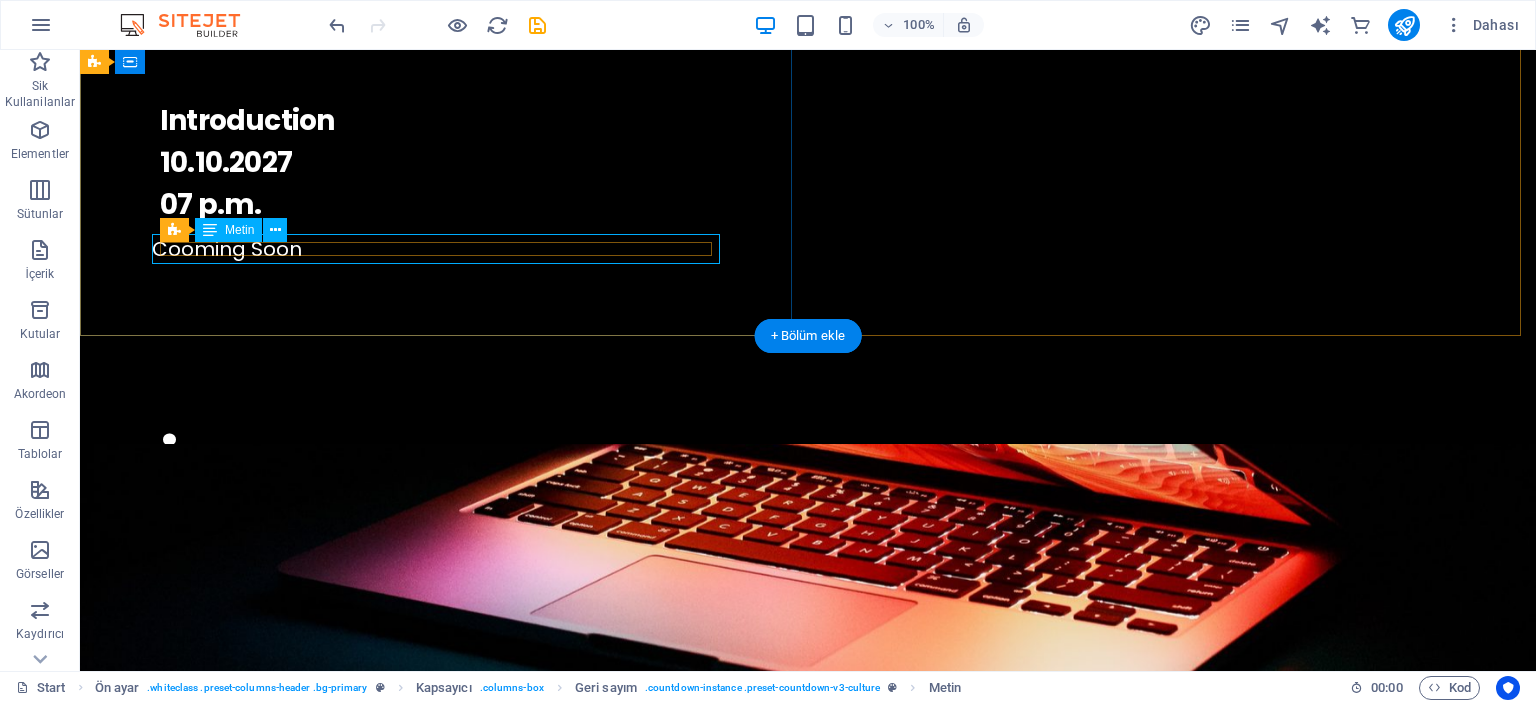 click on "Cooming Soon" at bounding box center (808, 249) 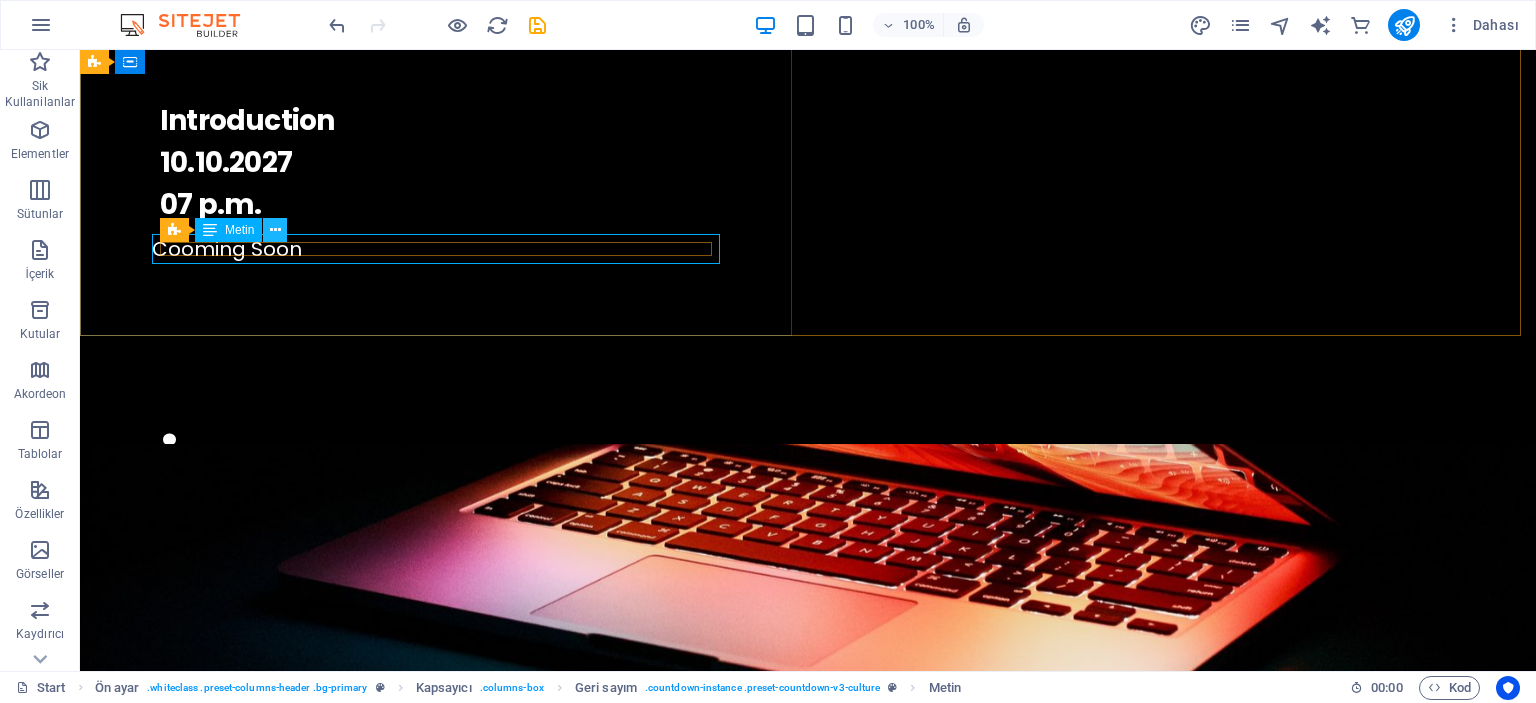 click at bounding box center [275, 230] 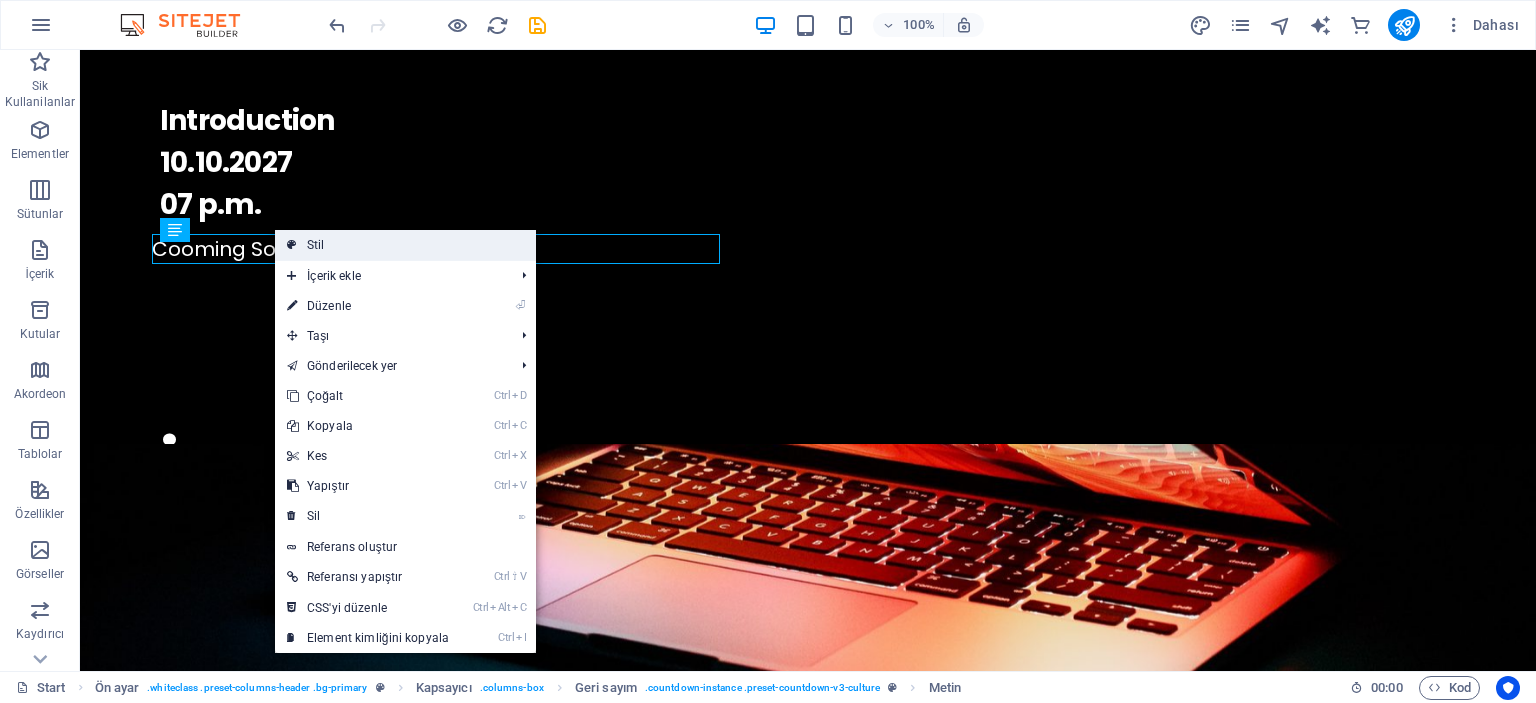 click on "Stil" at bounding box center [405, 245] 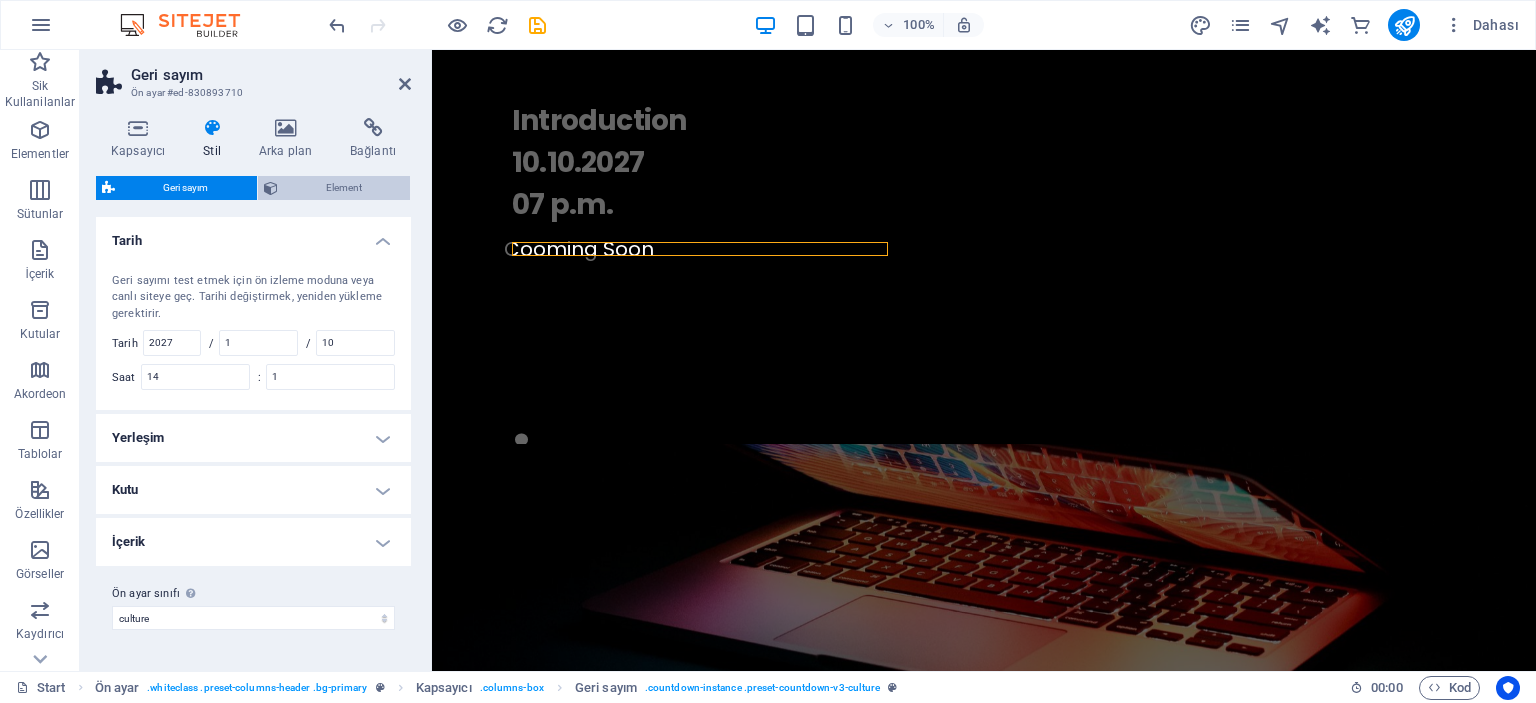 click on "Element" at bounding box center [344, 188] 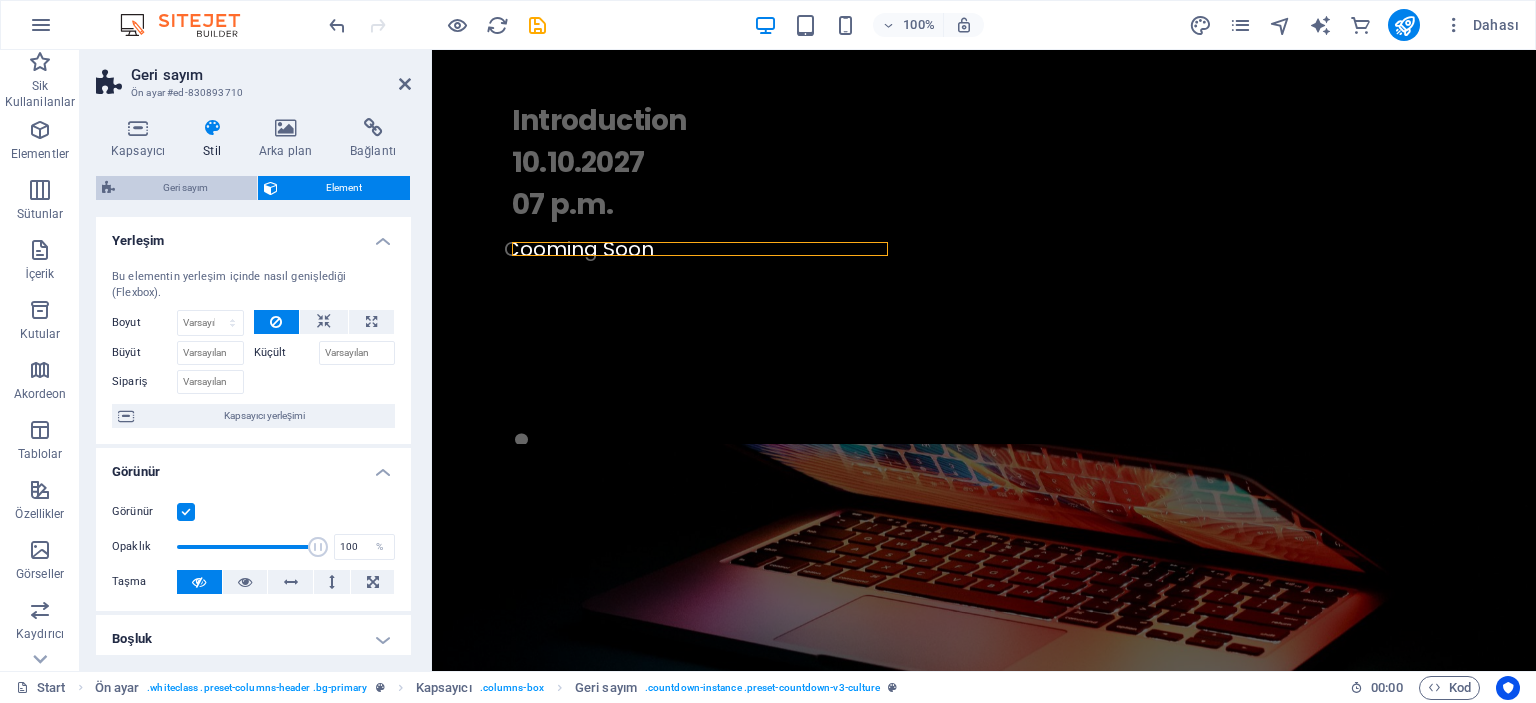 click on "Geri sayım" at bounding box center (186, 188) 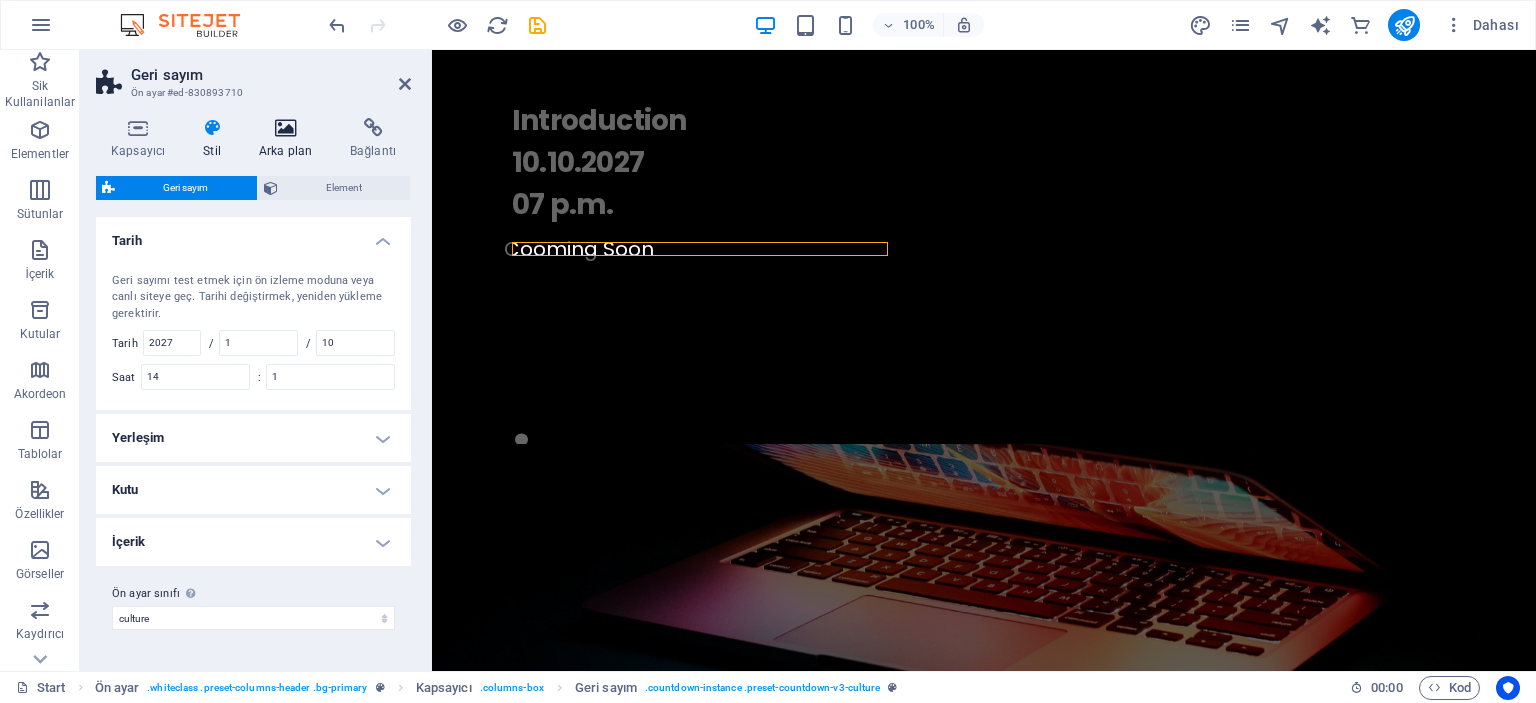 click at bounding box center [285, 128] 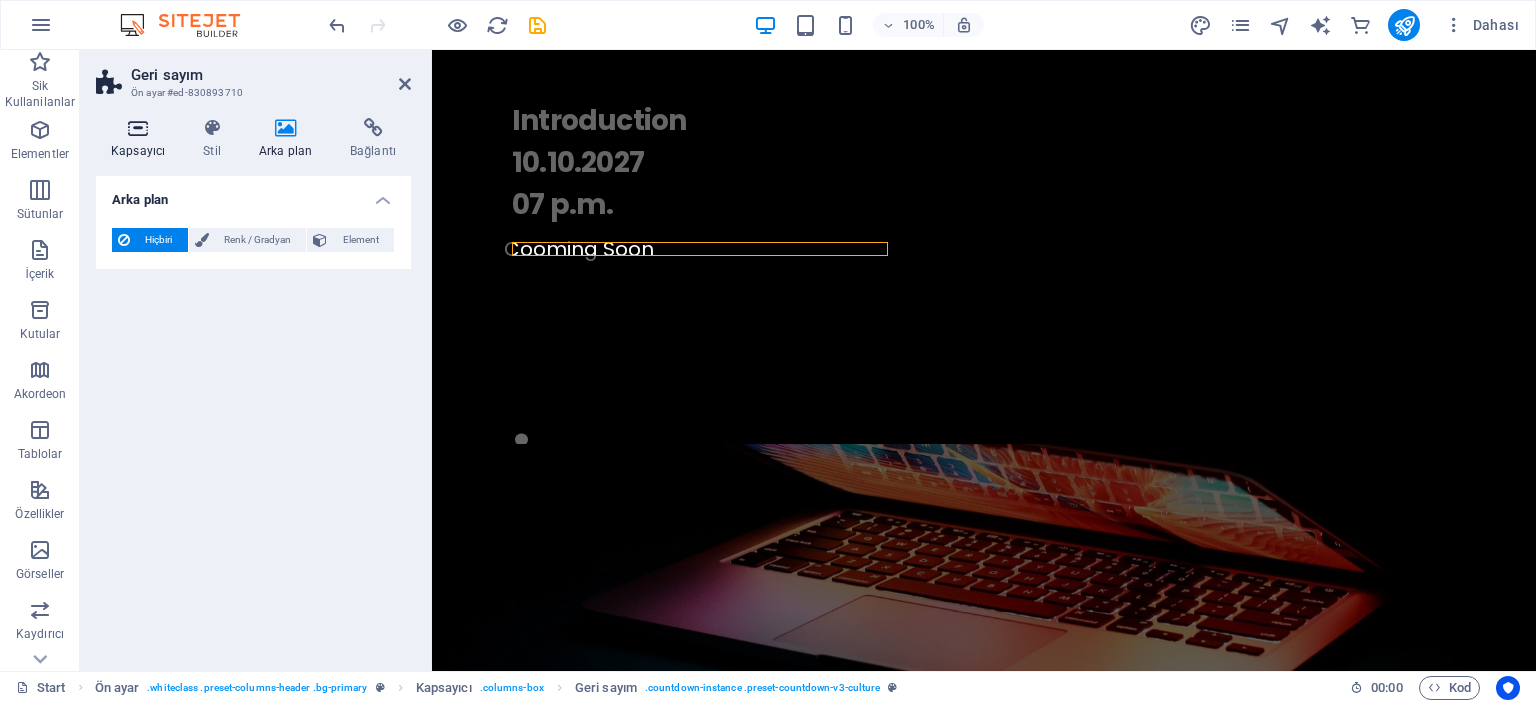 click at bounding box center (138, 128) 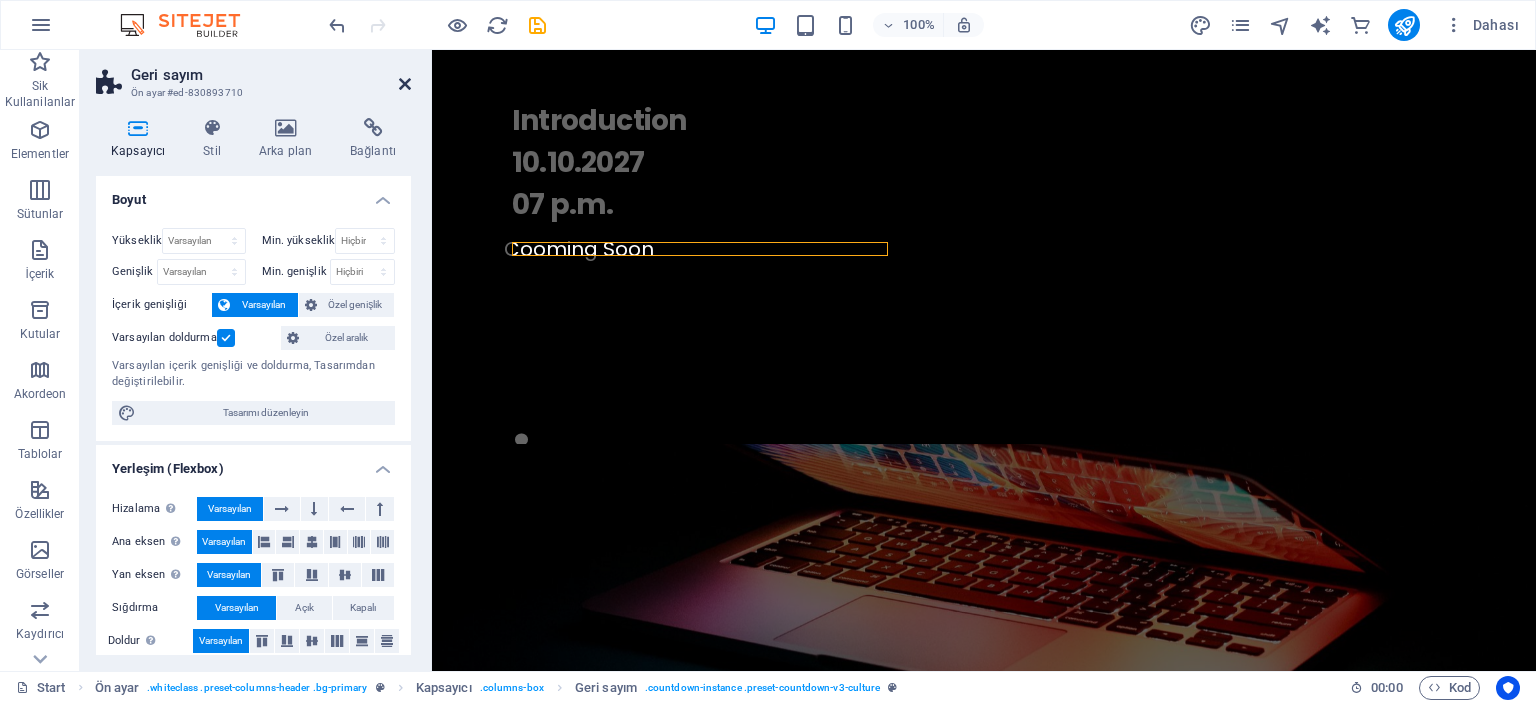 click at bounding box center (405, 84) 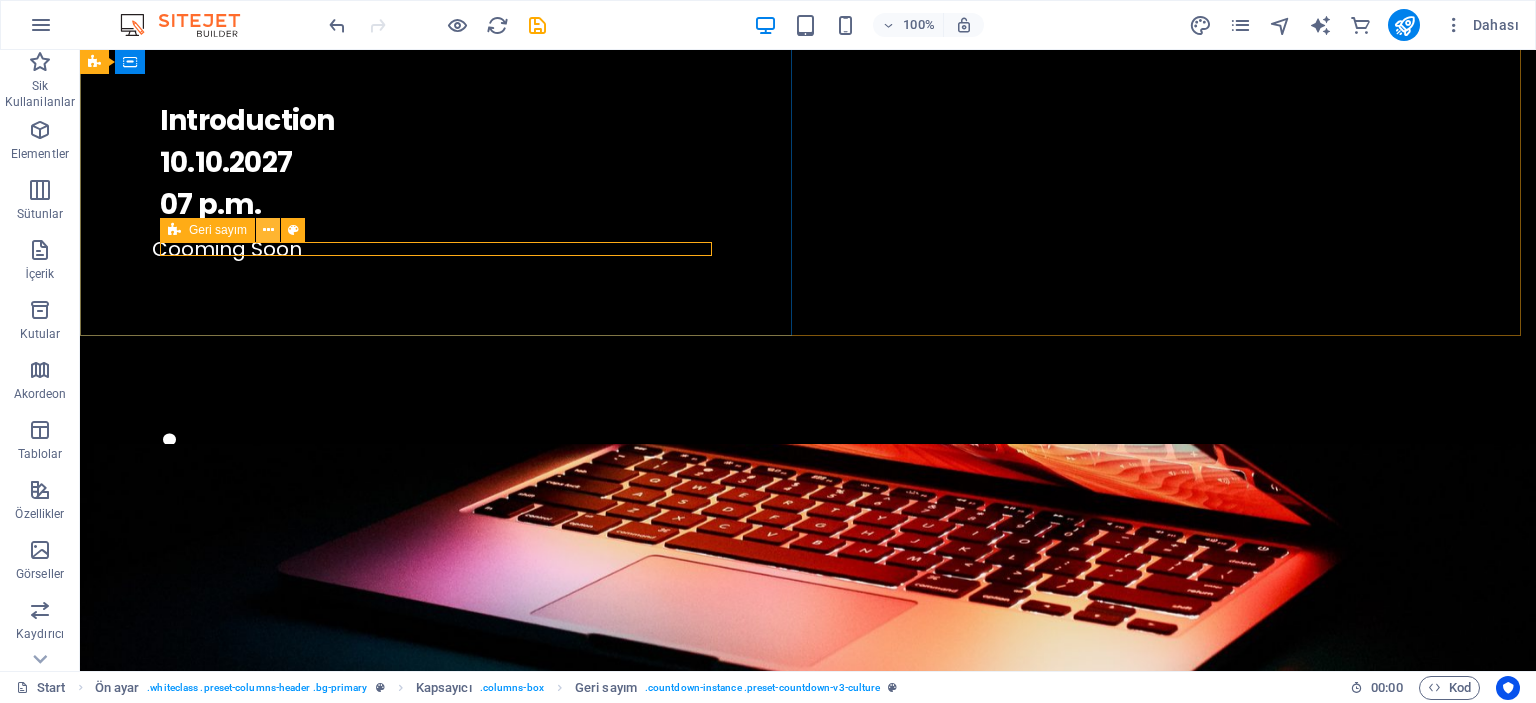 click at bounding box center [268, 230] 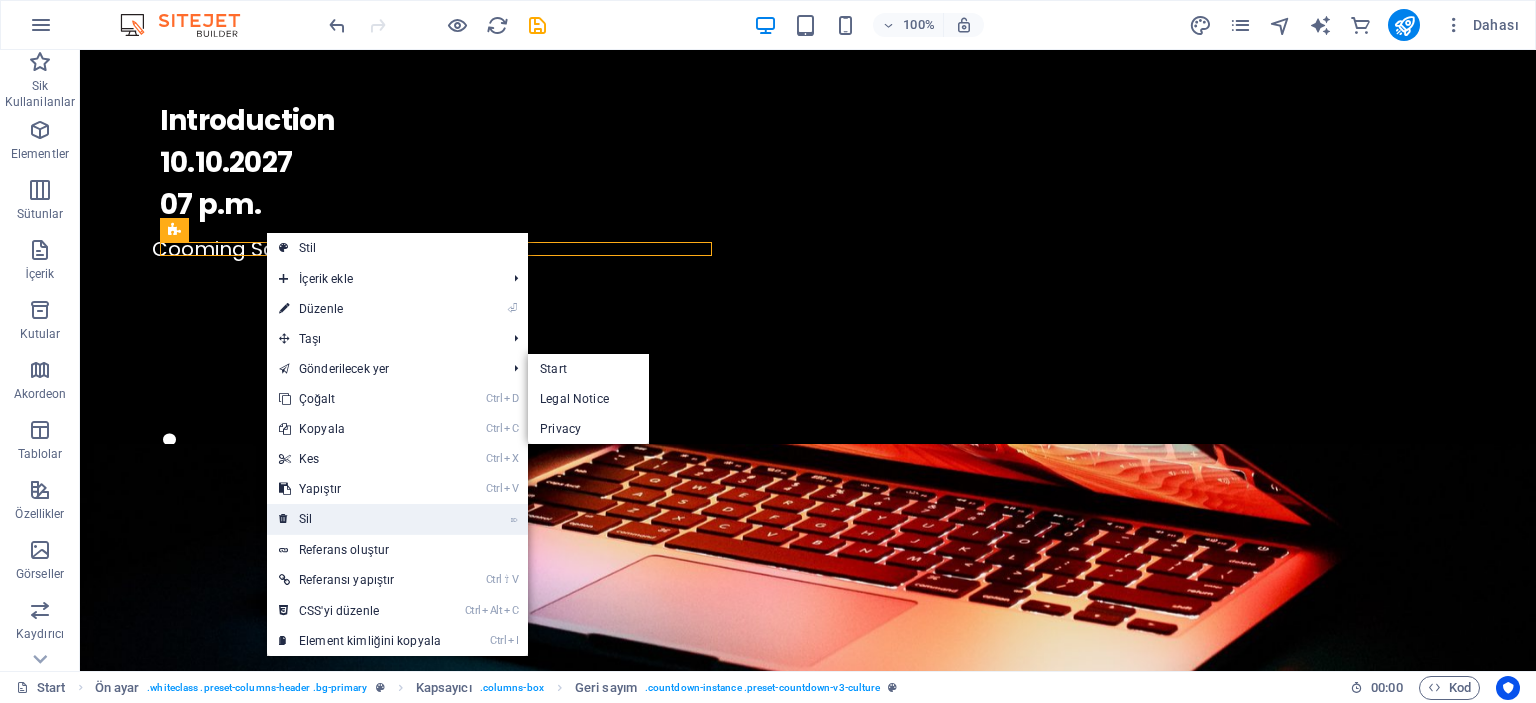 click on "⌦  Sil" at bounding box center [360, 519] 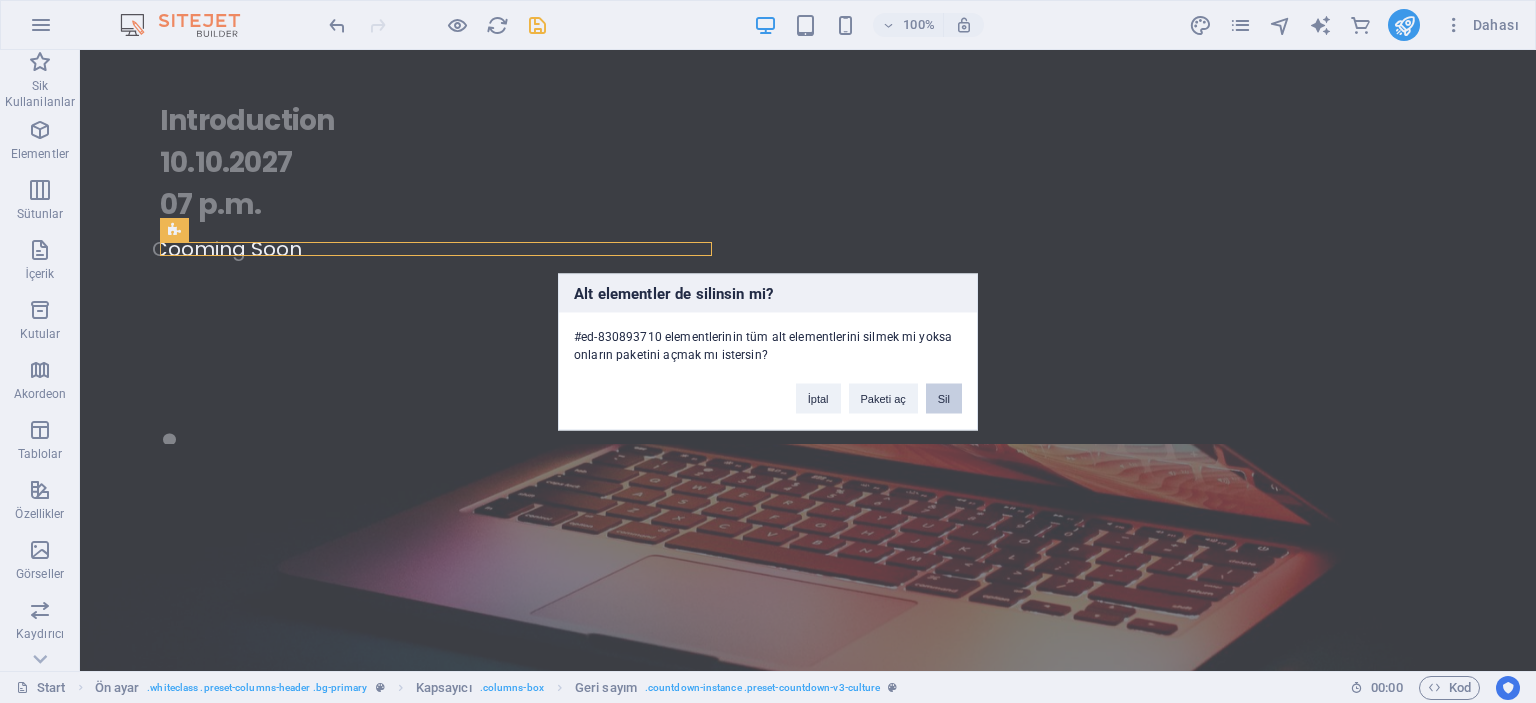 click on "Sil" at bounding box center (944, 398) 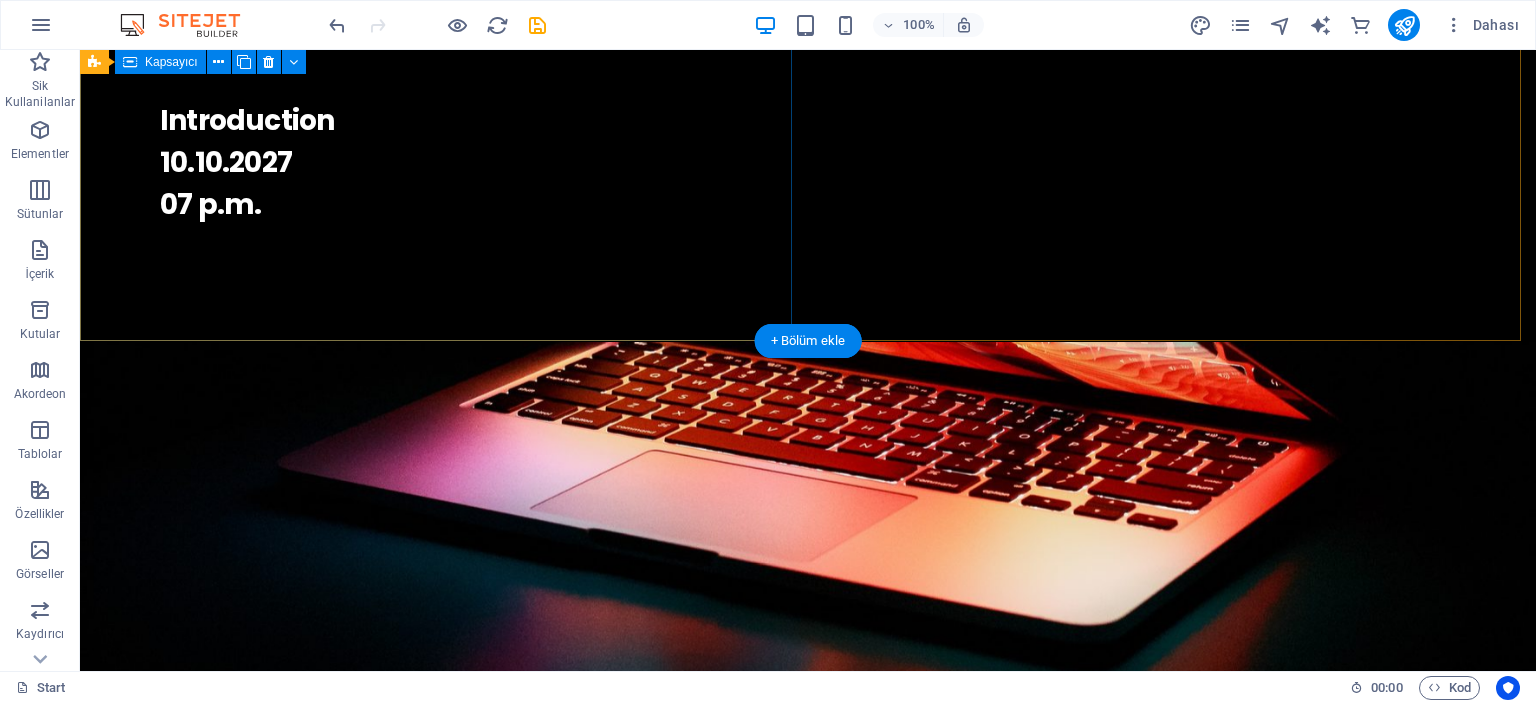 scroll, scrollTop: 0, scrollLeft: 0, axis: both 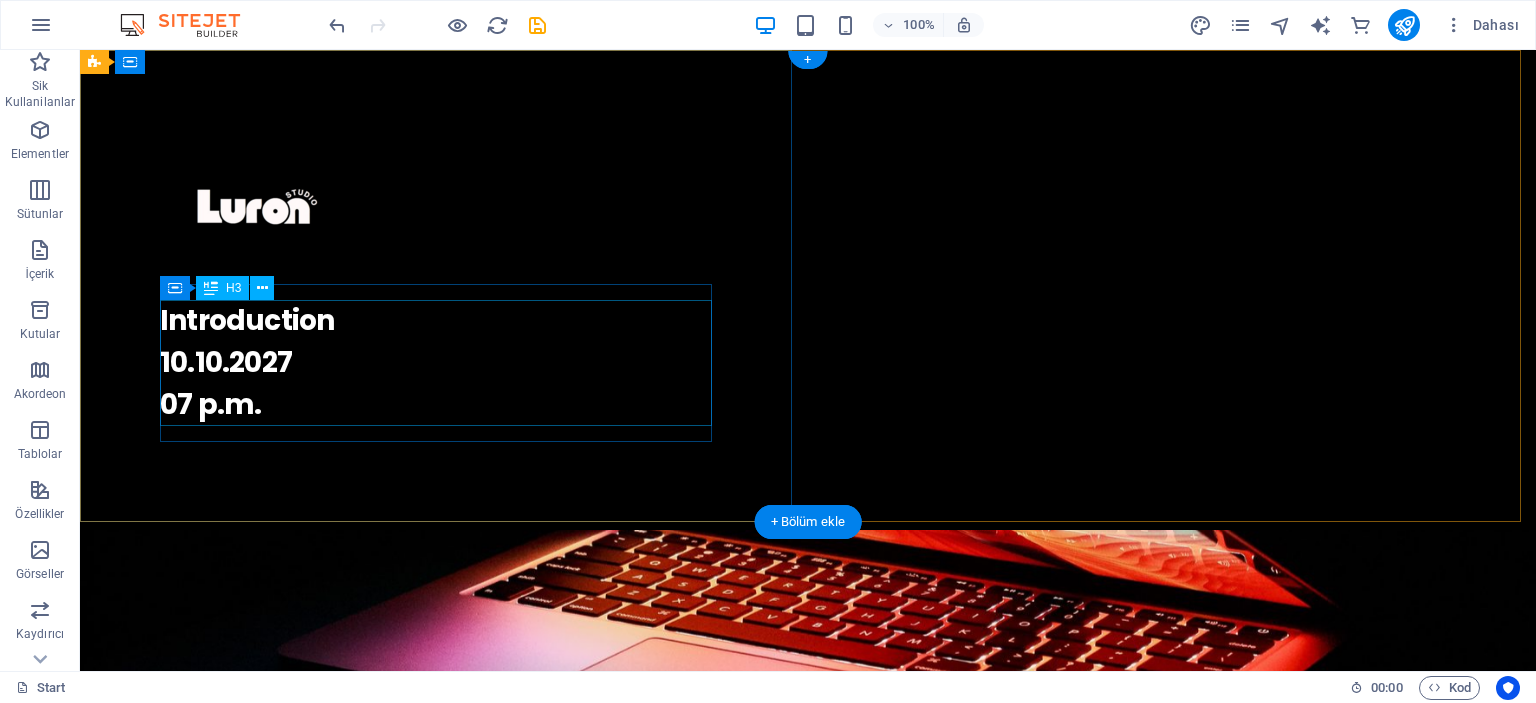 click on "Introduction 10.10.2027 07 p.m." at bounding box center [808, 363] 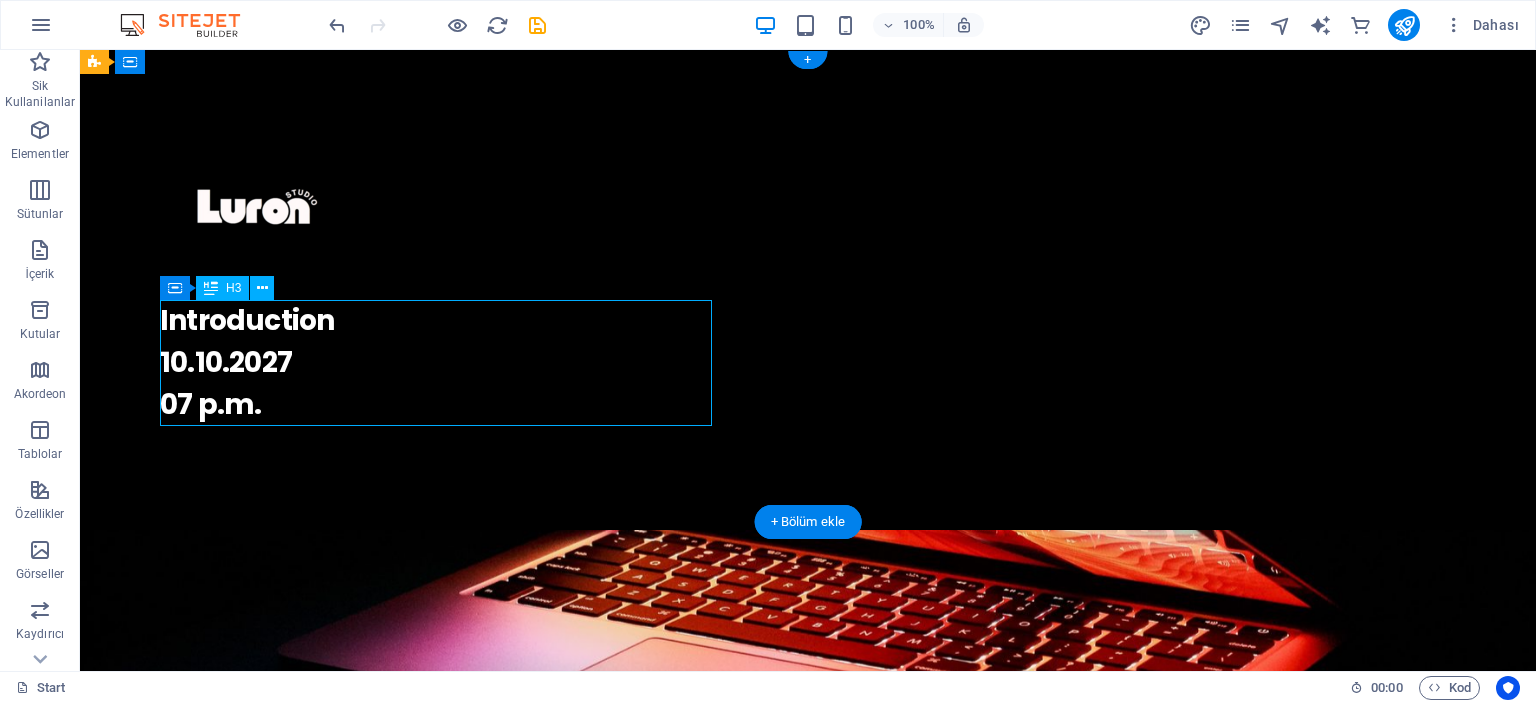 click on "Introduction 10.10.2027 07 p.m." at bounding box center [808, 363] 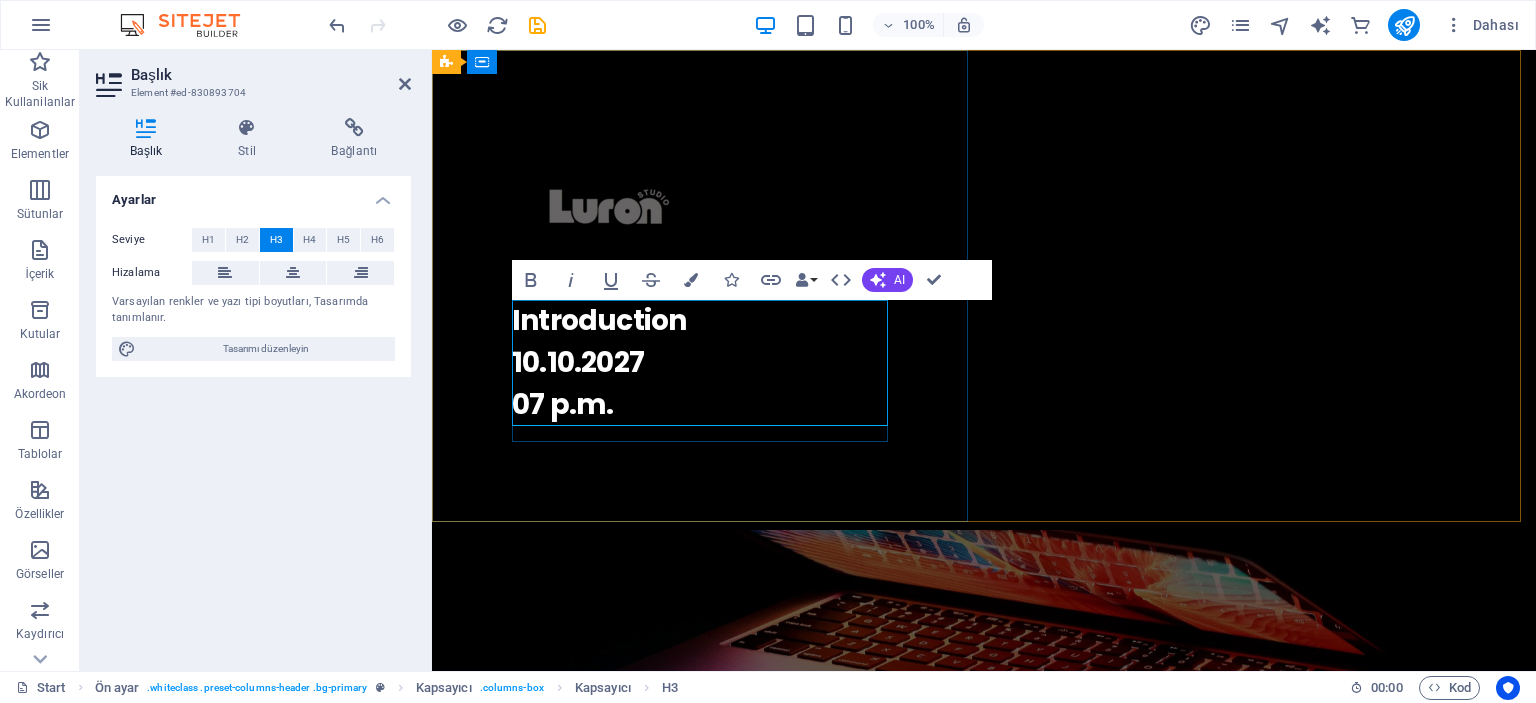 click on "Introduction 10.10.2027 07 p.m." at bounding box center (984, 363) 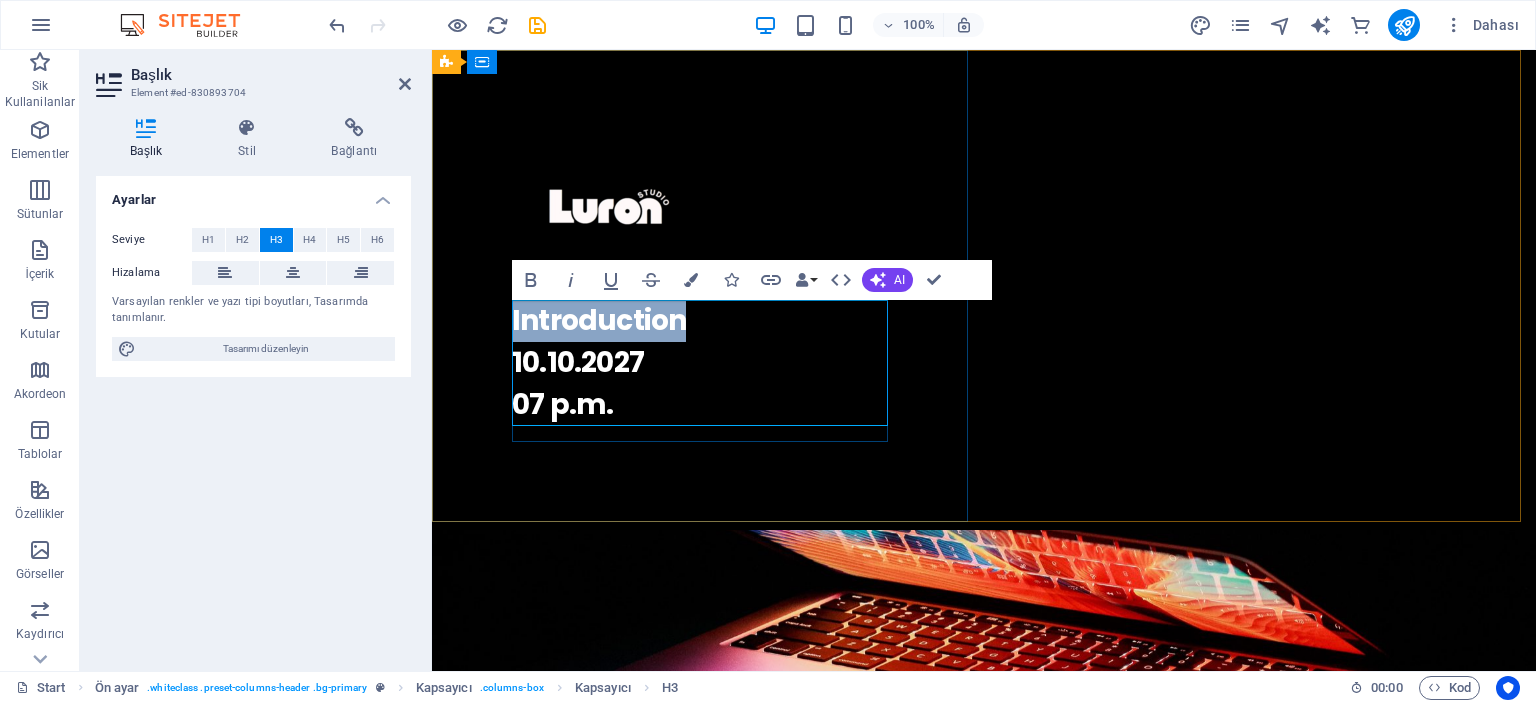 click on "Introduction 10.10.2027 07 p.m." at bounding box center [984, 363] 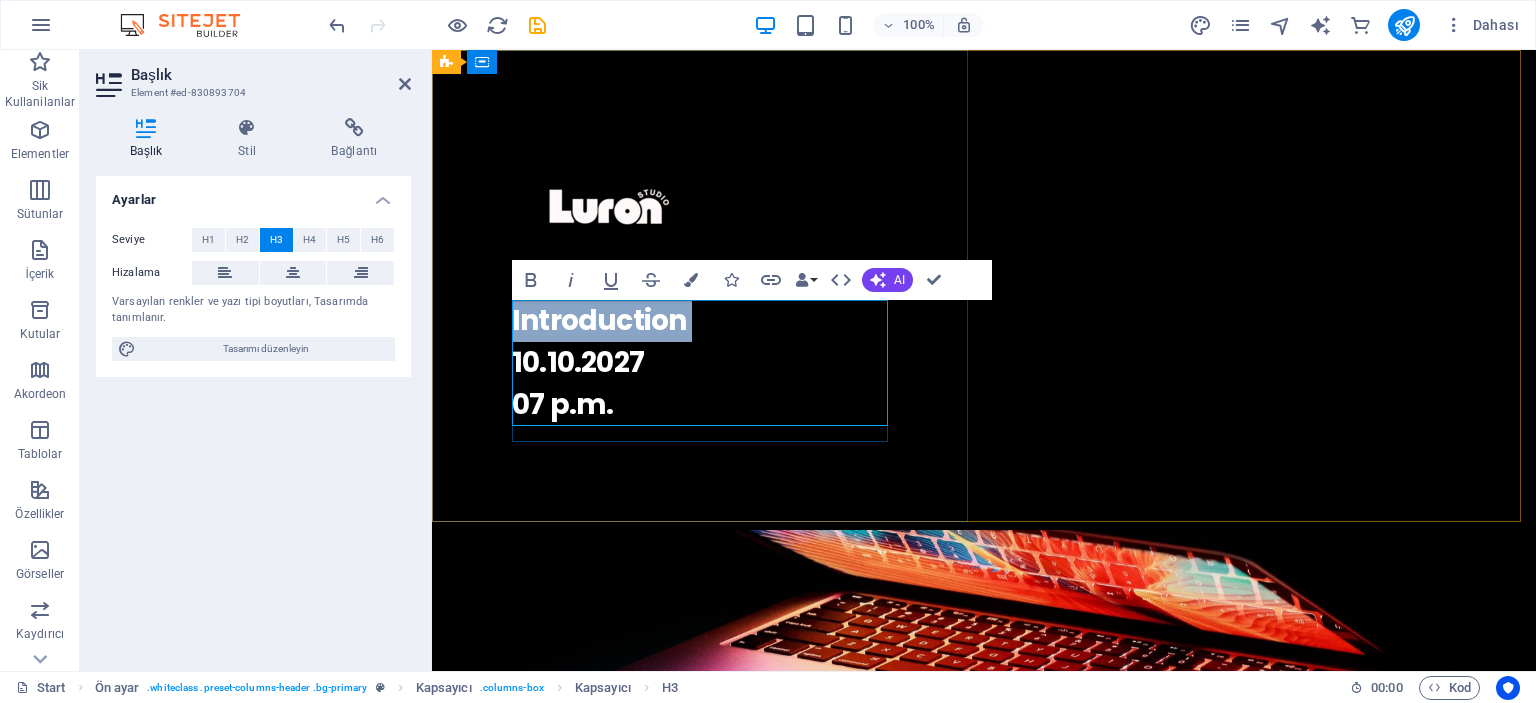 click on "Introduction 10.10.2027 07 p.m." at bounding box center [984, 363] 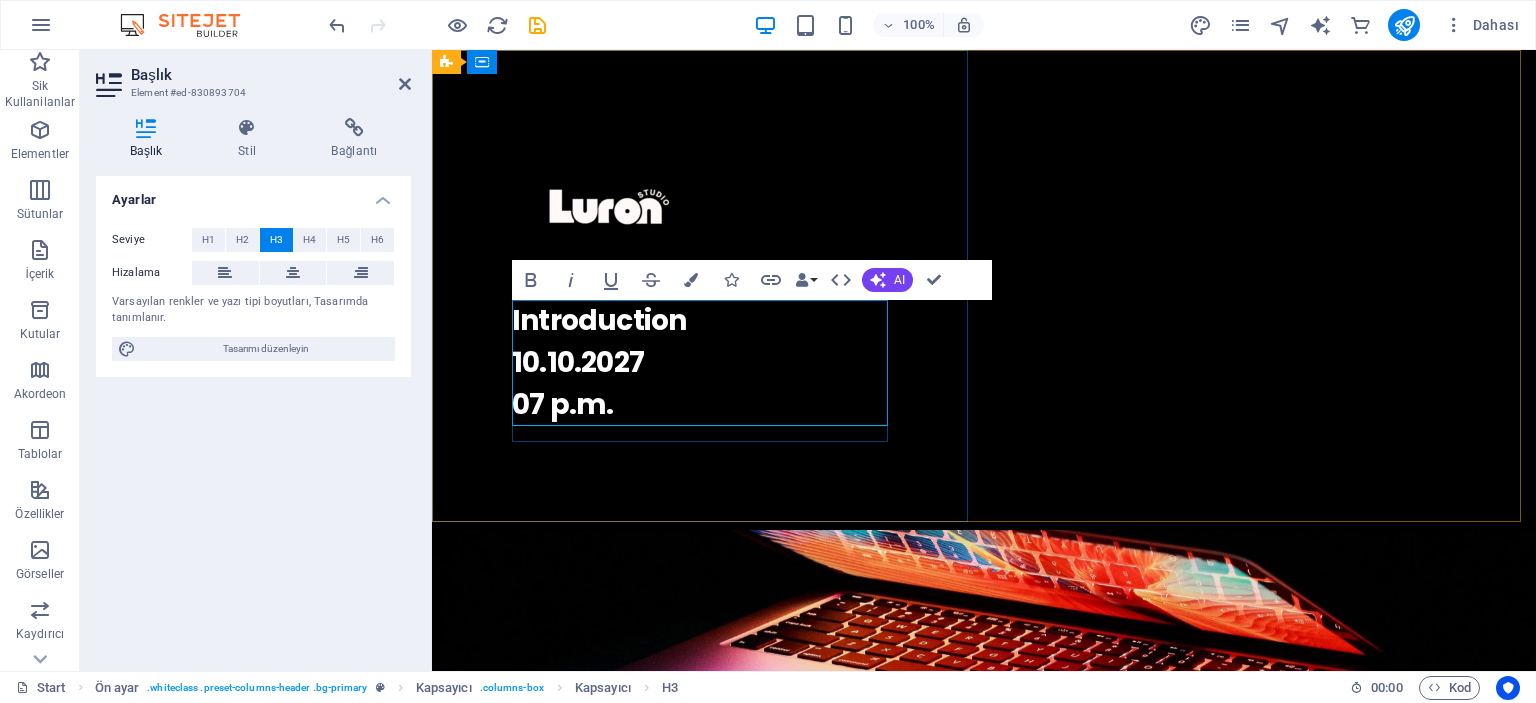 click on "Introduction 10.10.2027 07 p.m." at bounding box center (984, 363) 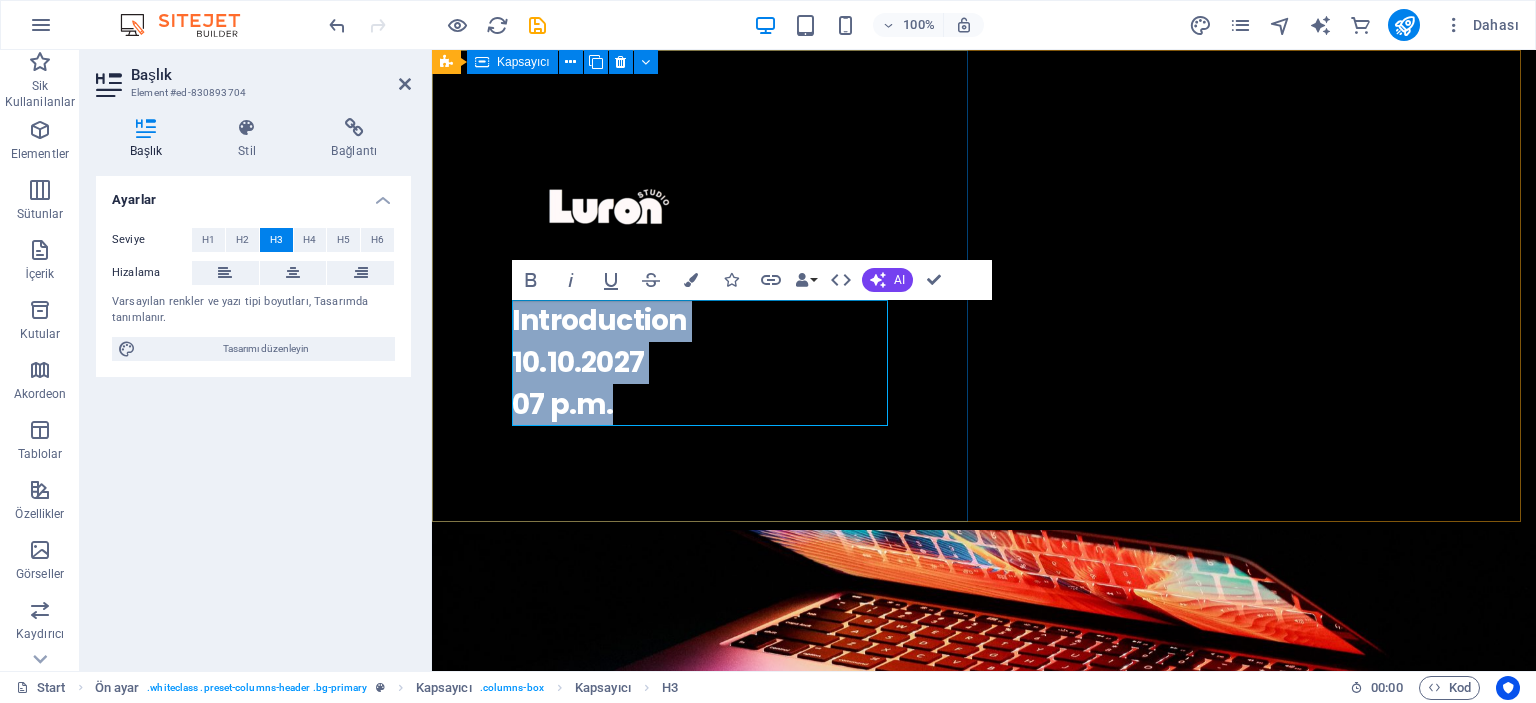 drag, startPoint x: 624, startPoint y: 411, endPoint x: 508, endPoint y: 315, distance: 150.57224 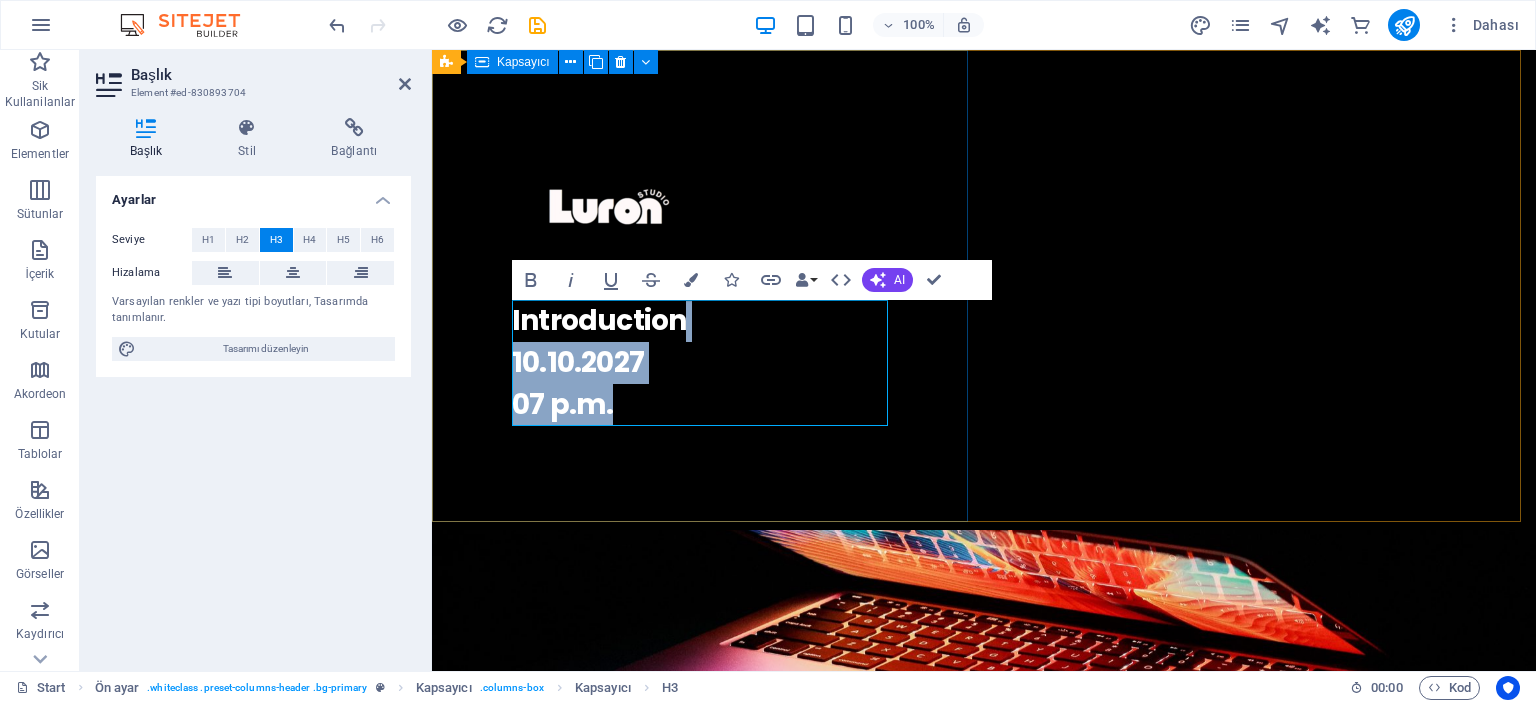 type 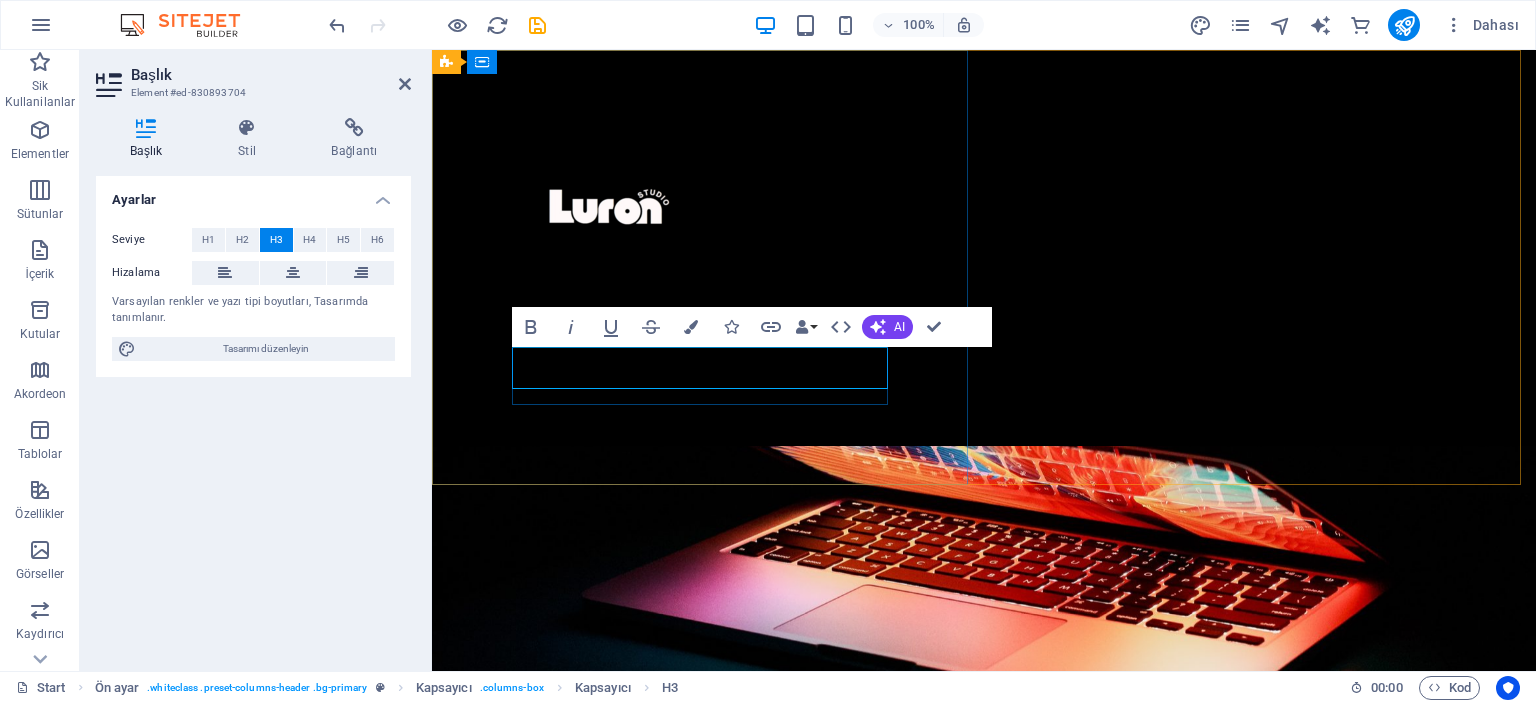 click on "Cooming Soon" at bounding box center [984, 321] 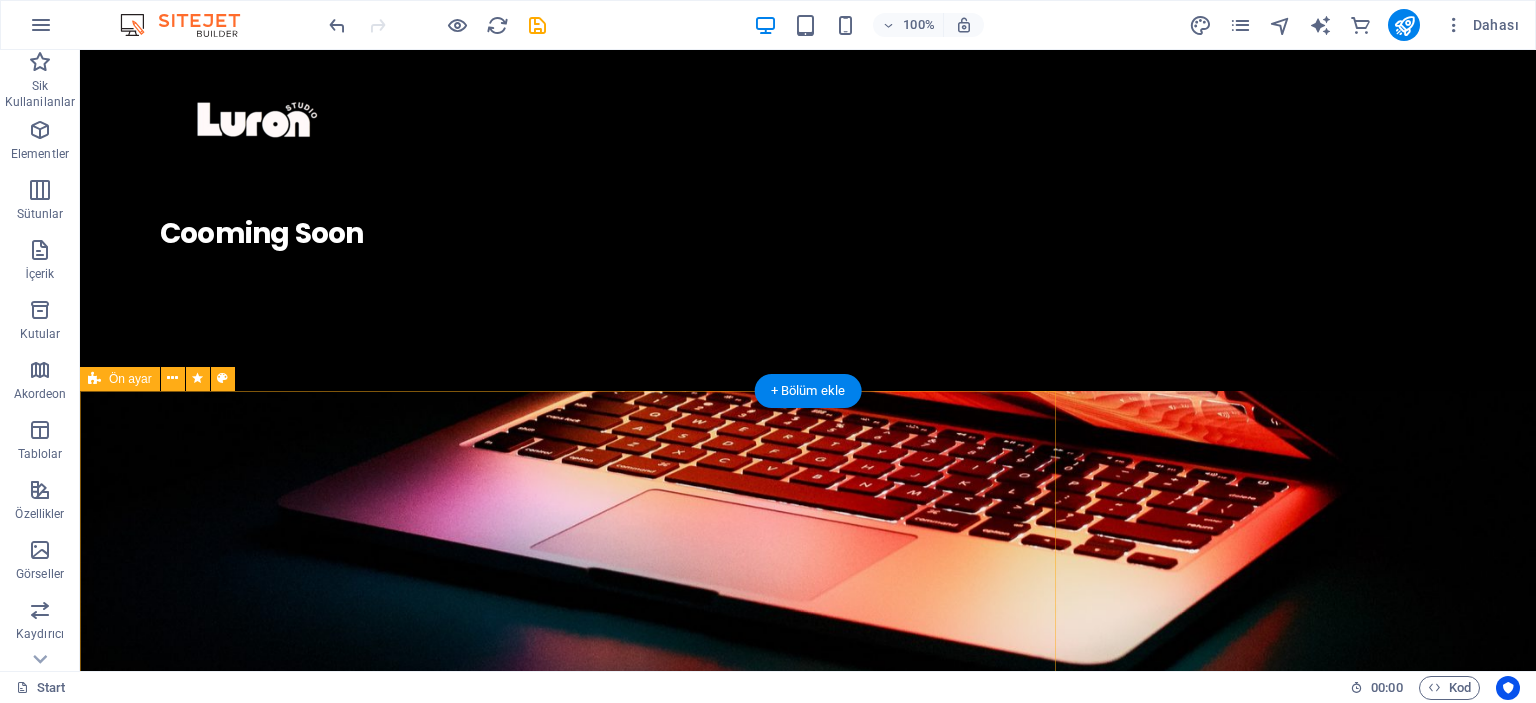 scroll, scrollTop: 0, scrollLeft: 0, axis: both 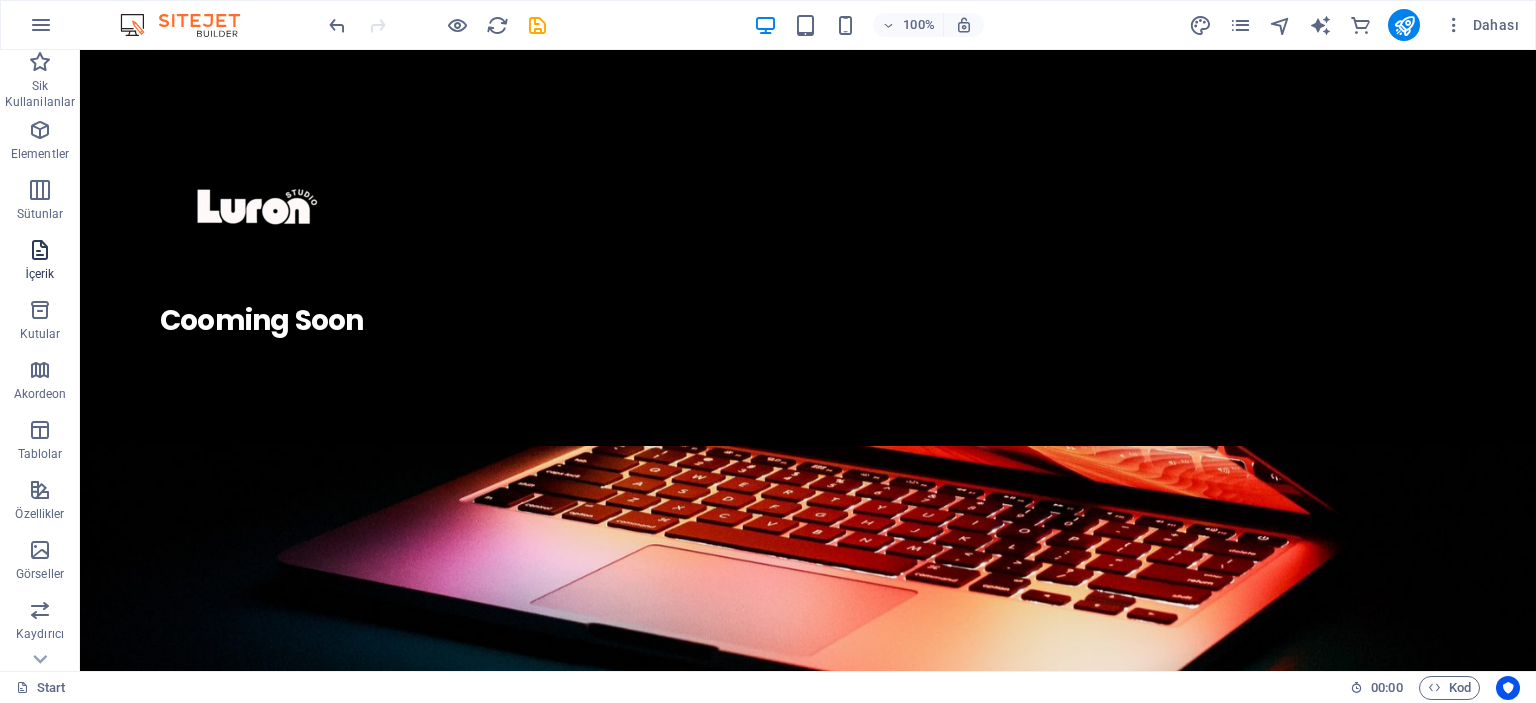click at bounding box center [40, 250] 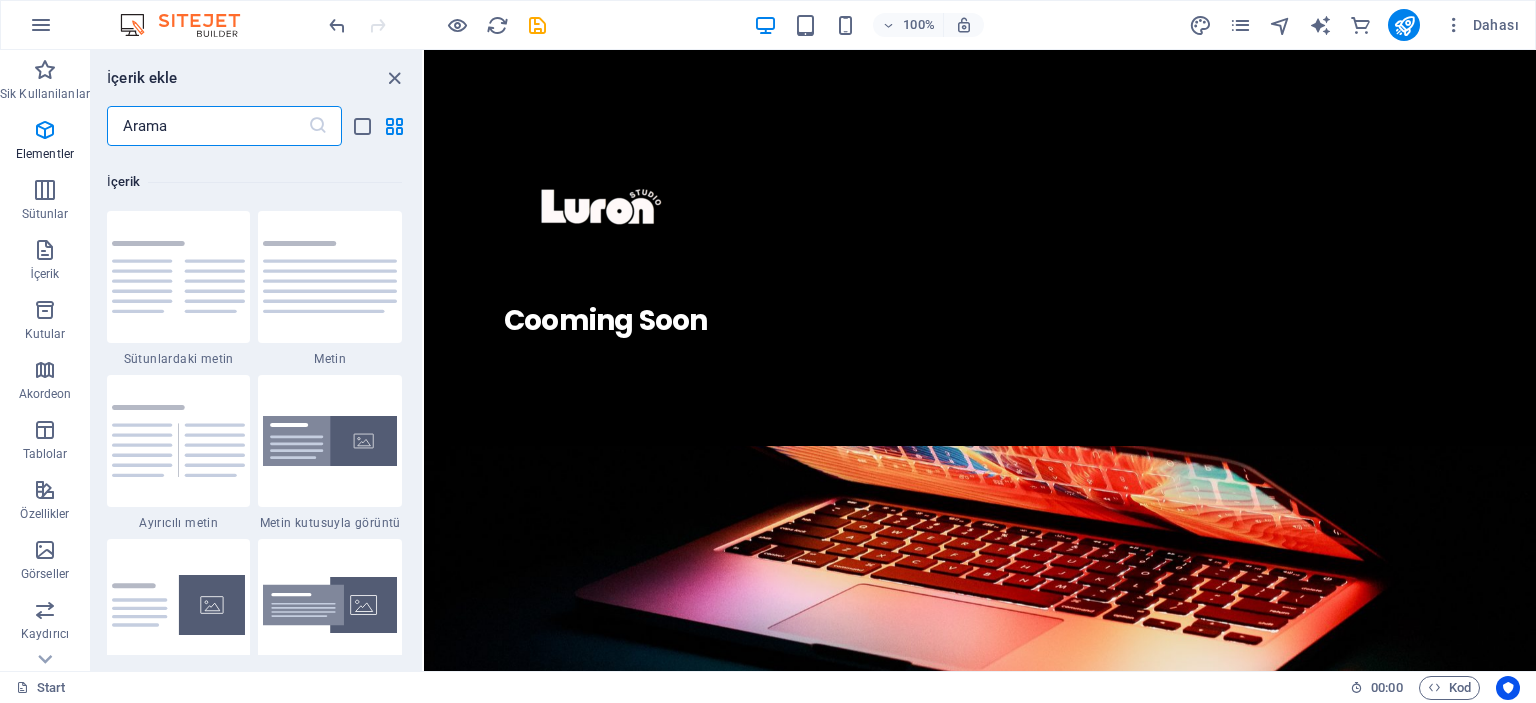 scroll, scrollTop: 3499, scrollLeft: 0, axis: vertical 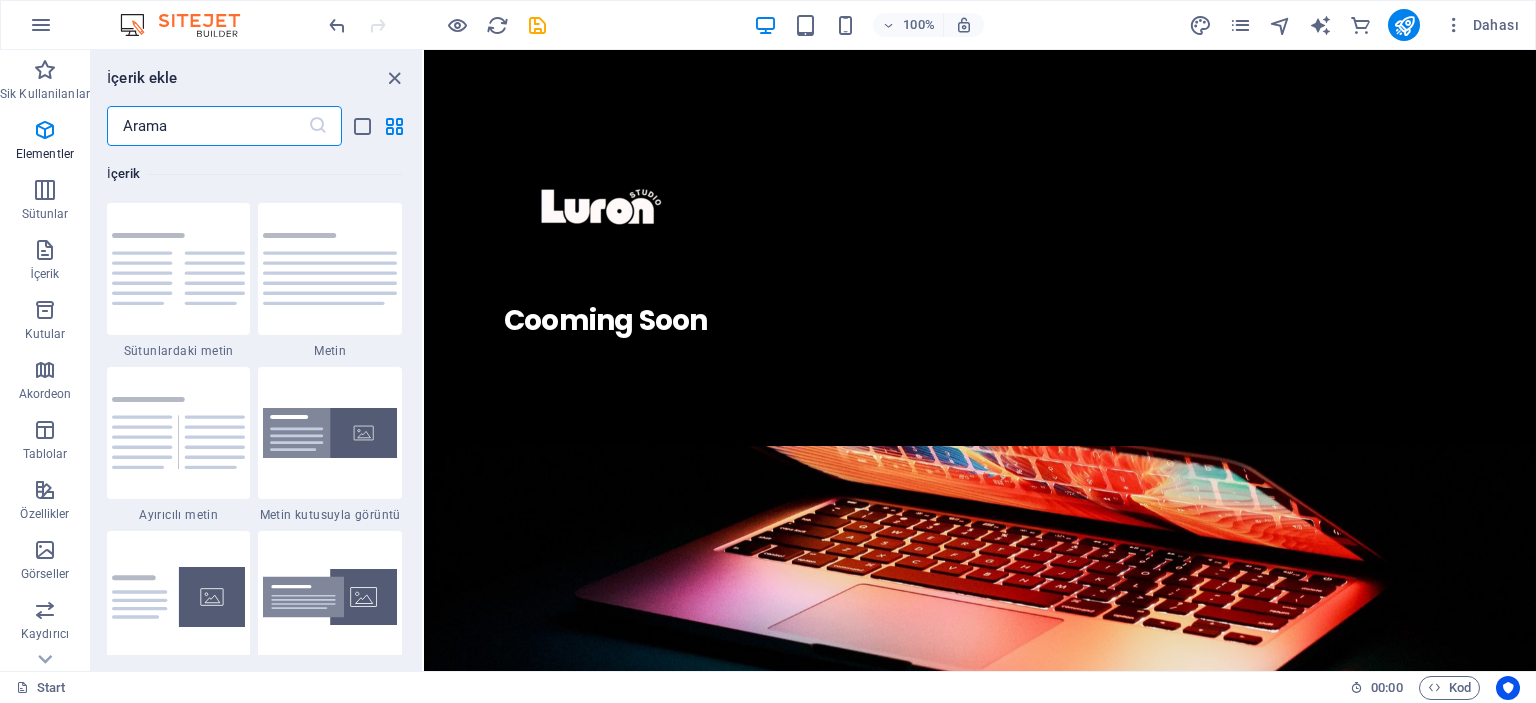click at bounding box center (207, 126) 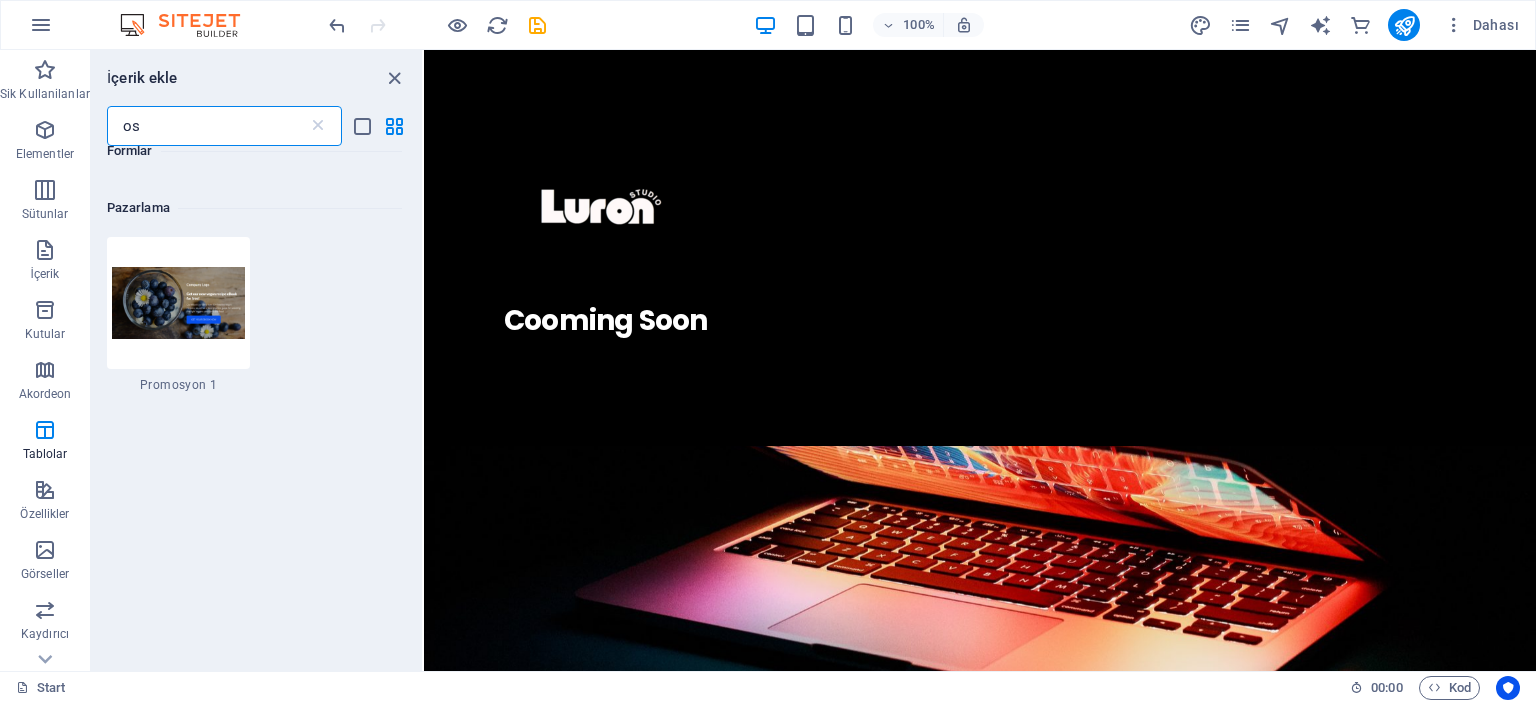type on "o" 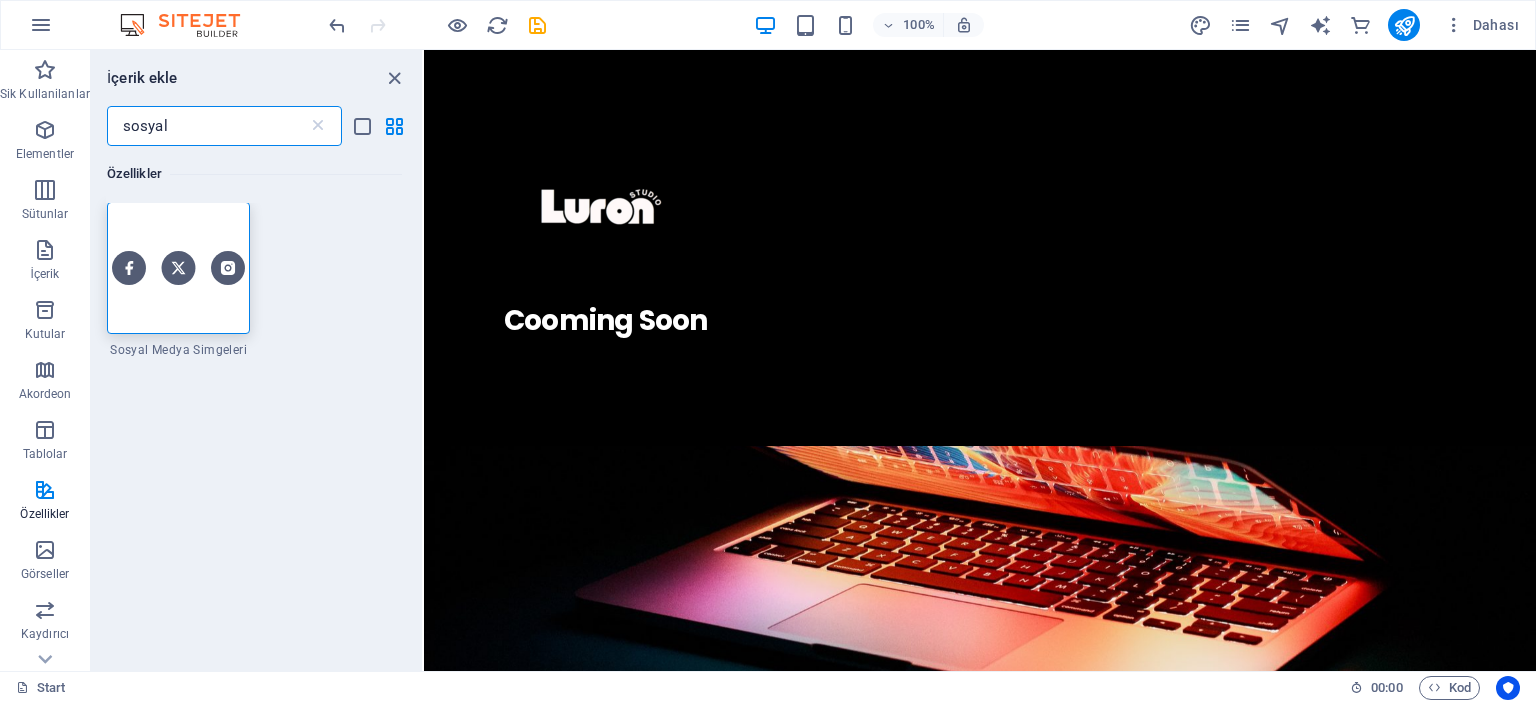 scroll, scrollTop: 0, scrollLeft: 0, axis: both 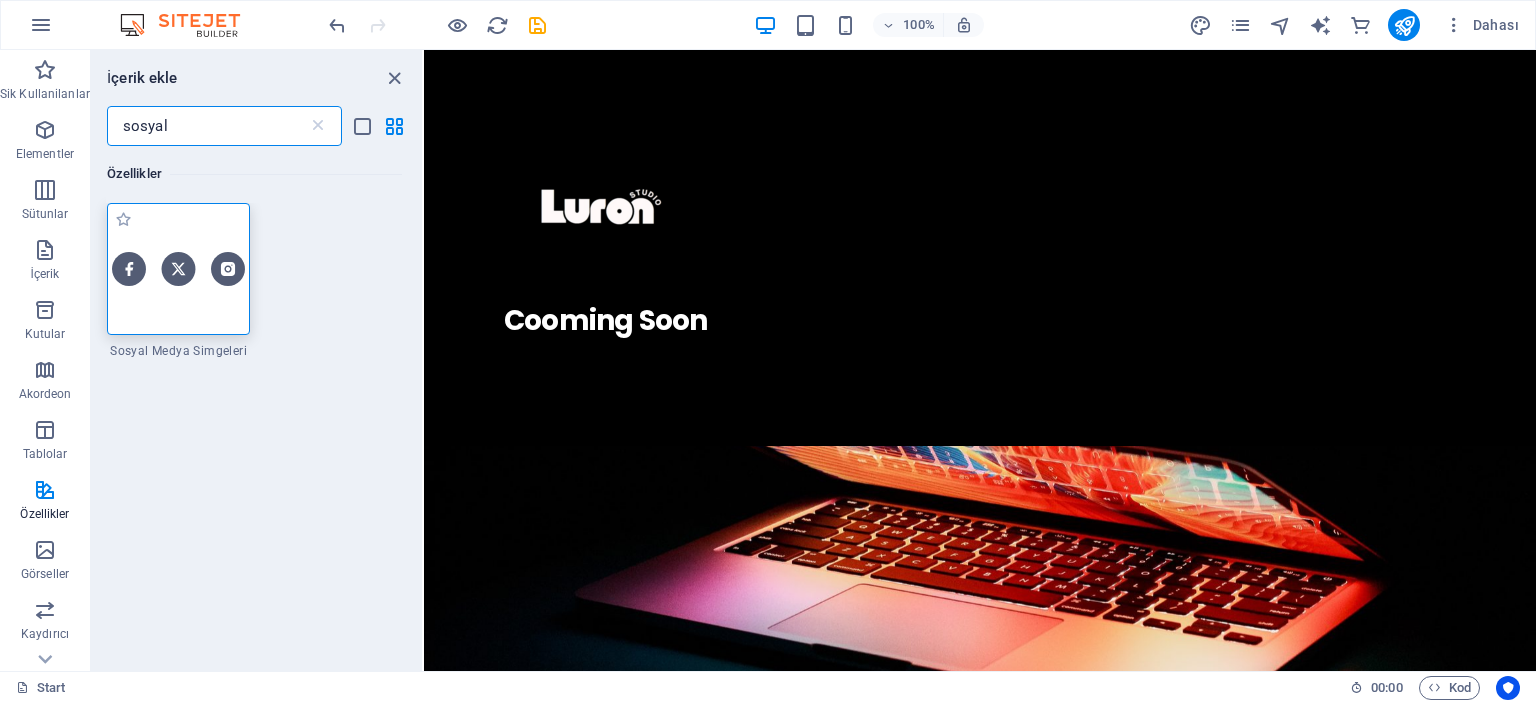 type on "sosyal" 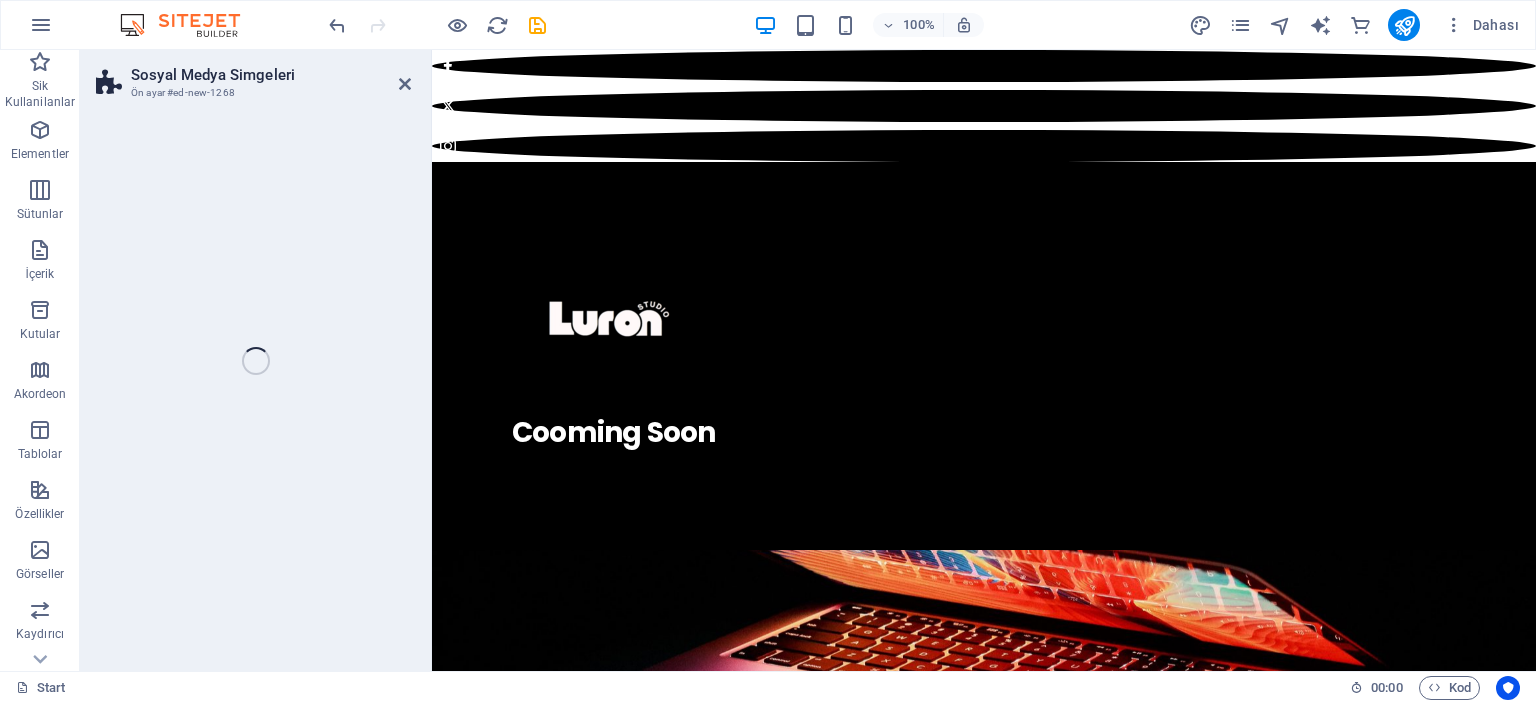 select on "rem" 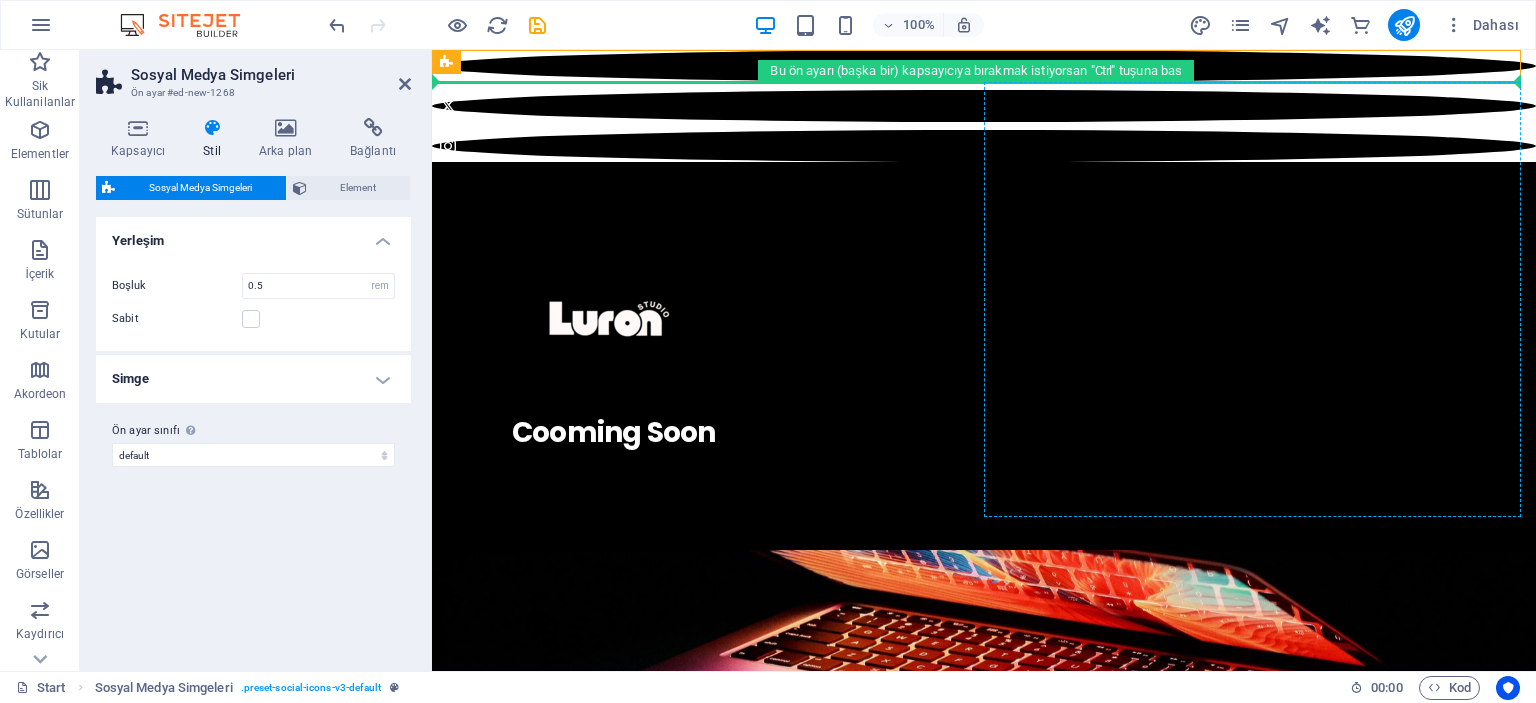 drag, startPoint x: 772, startPoint y: 66, endPoint x: 1215, endPoint y: 143, distance: 449.6421 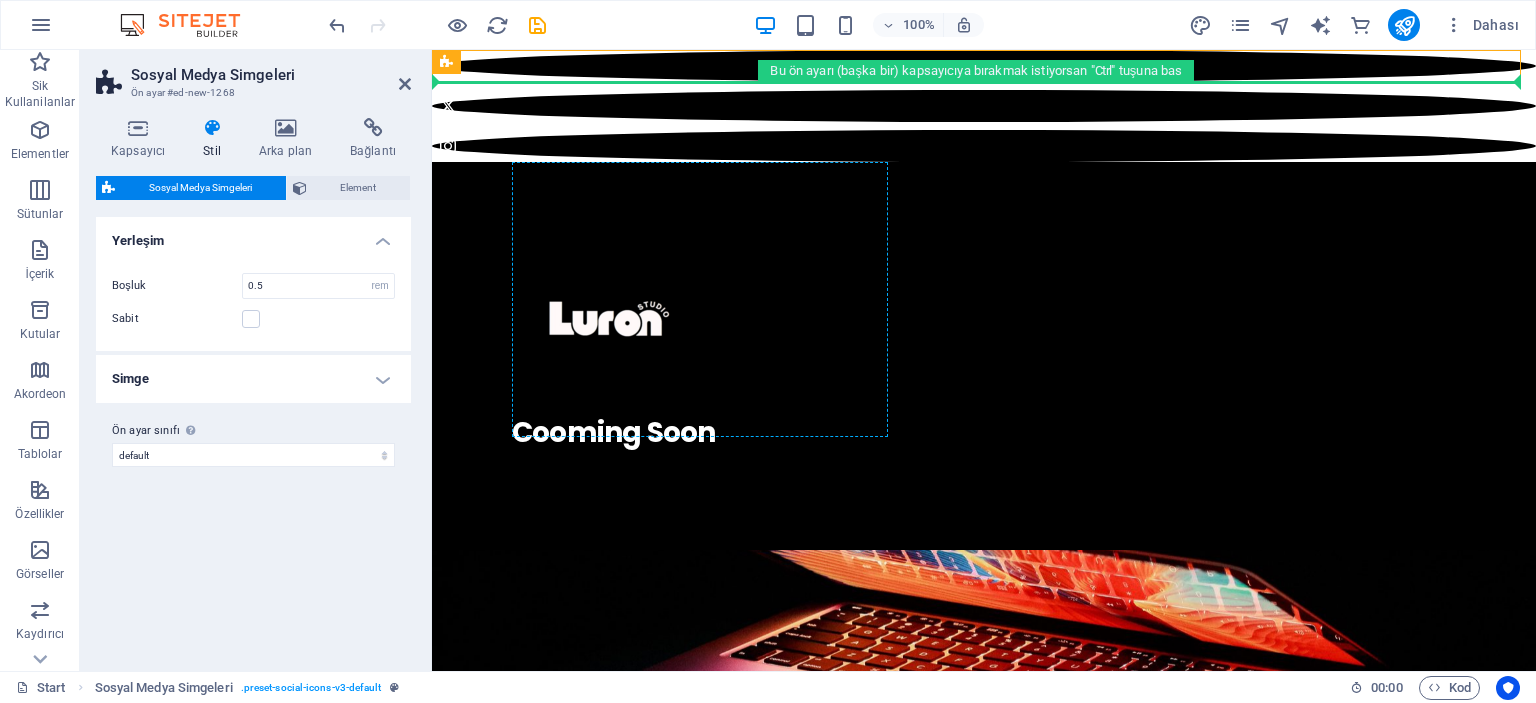 drag, startPoint x: 948, startPoint y: 110, endPoint x: 859, endPoint y: 240, distance: 157.54681 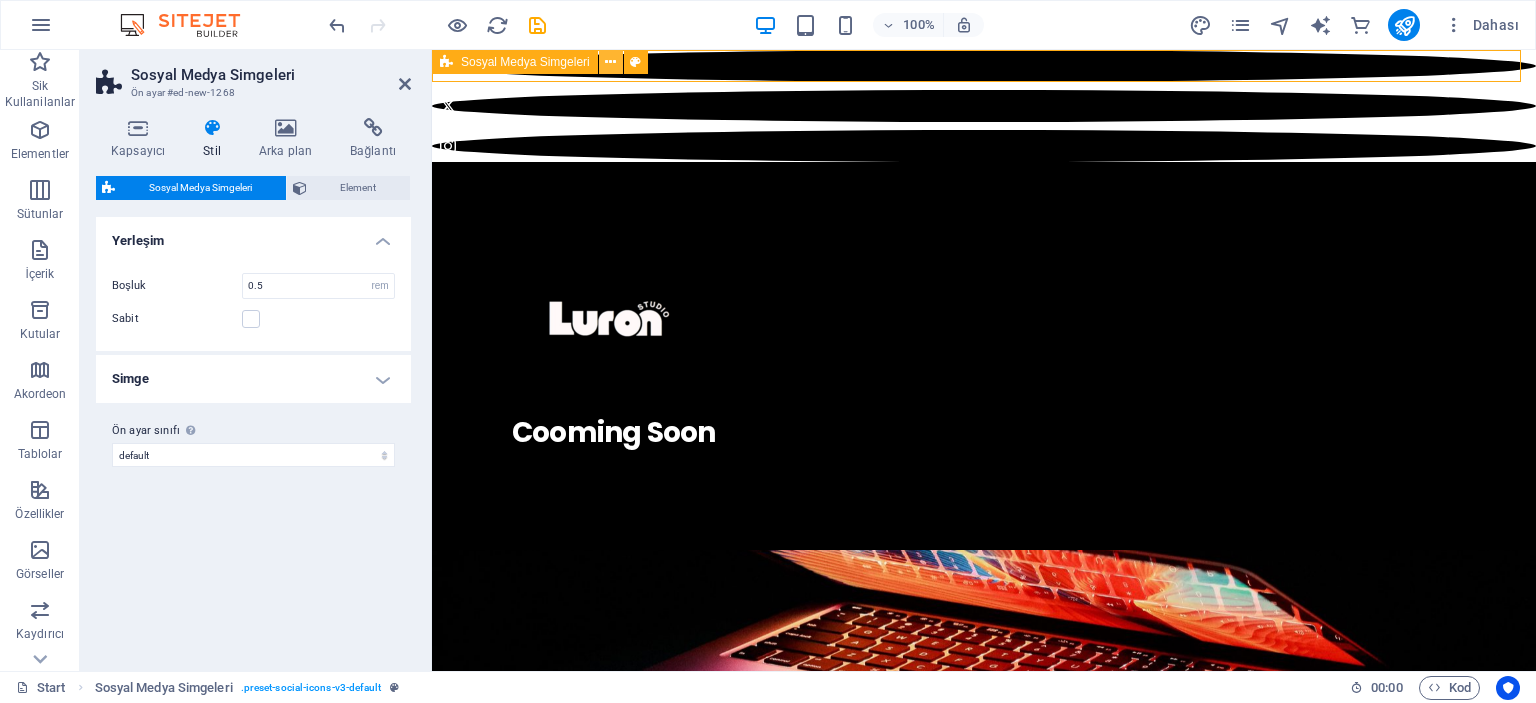 click at bounding box center (610, 62) 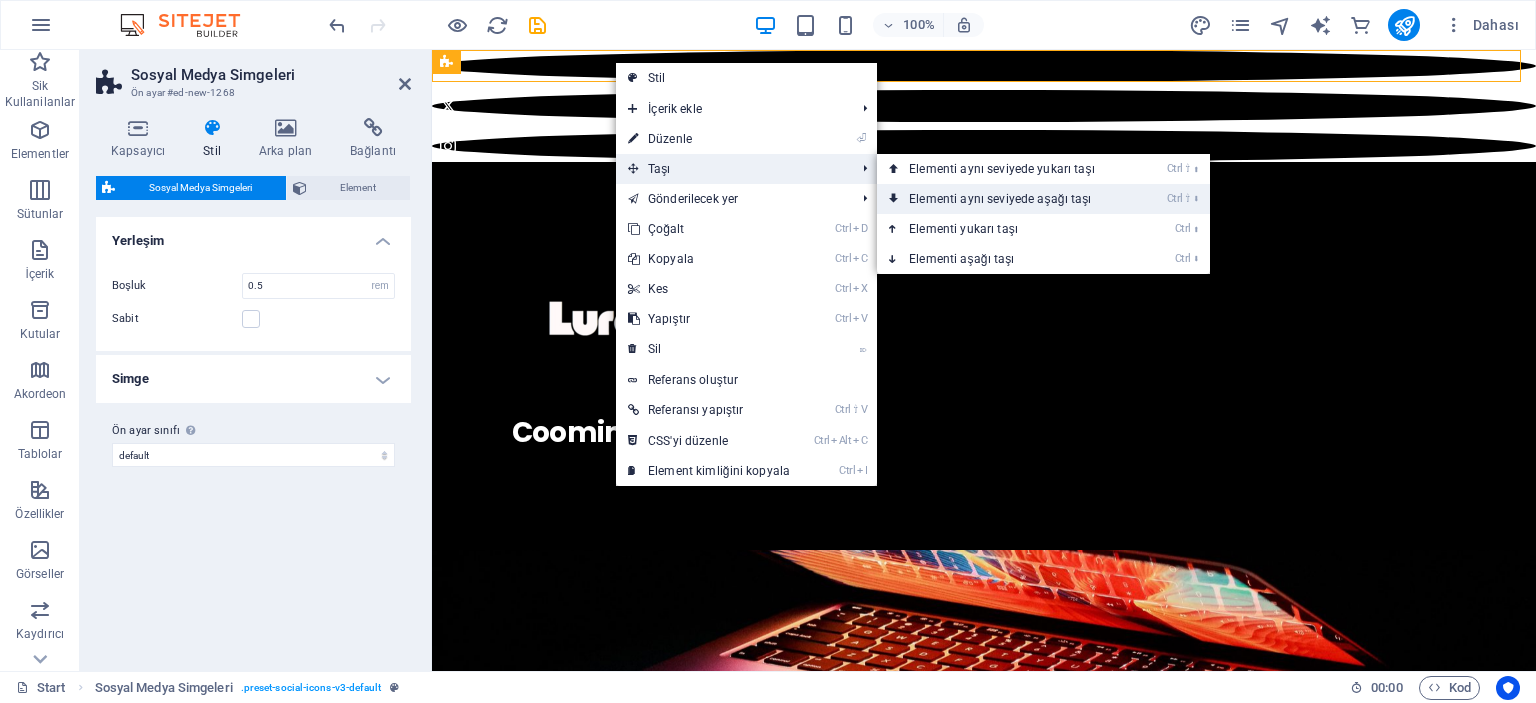 click on "Ctrl ⇧ ⬇  Elementi aynı seviyede aşağı taşı" at bounding box center (1006, 199) 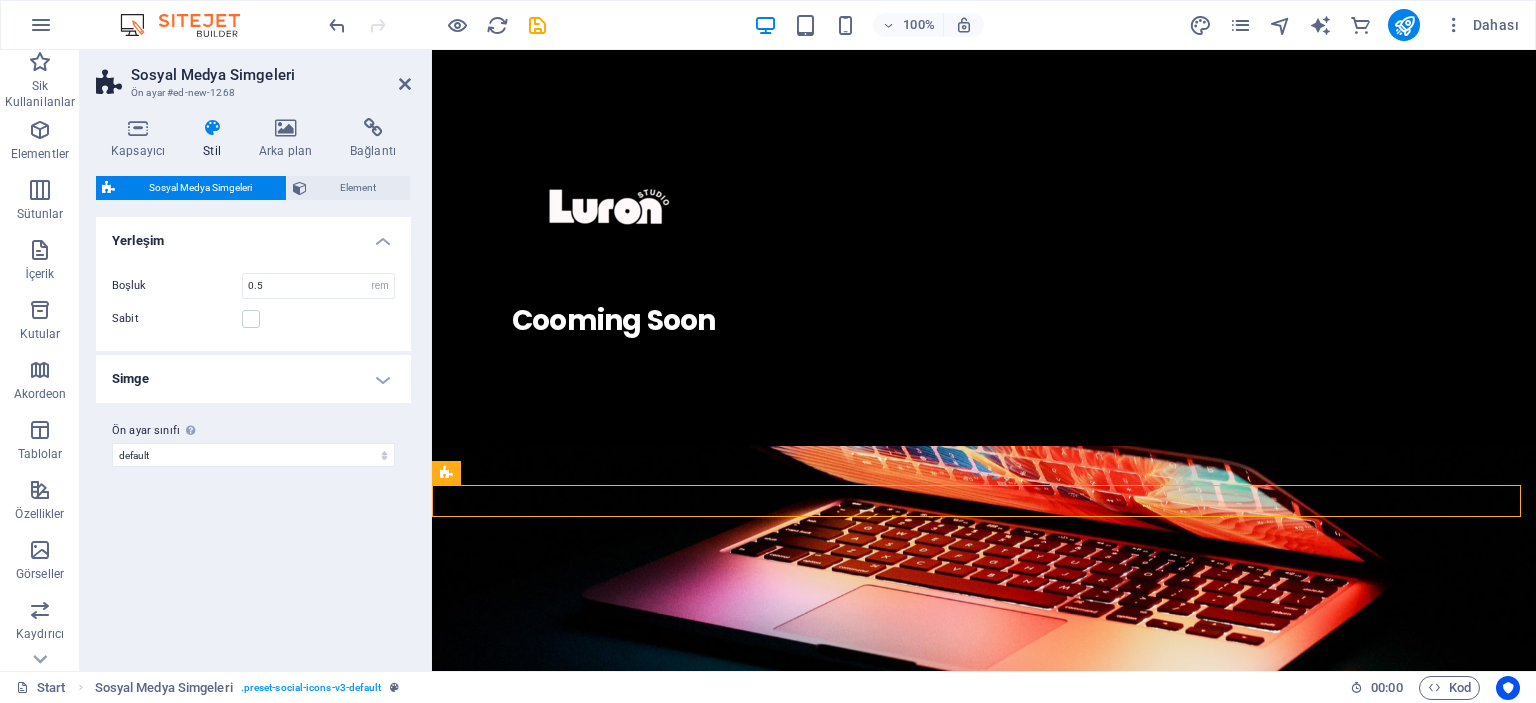 drag, startPoint x: 608, startPoint y: 501, endPoint x: 806, endPoint y: 504, distance: 198.02272 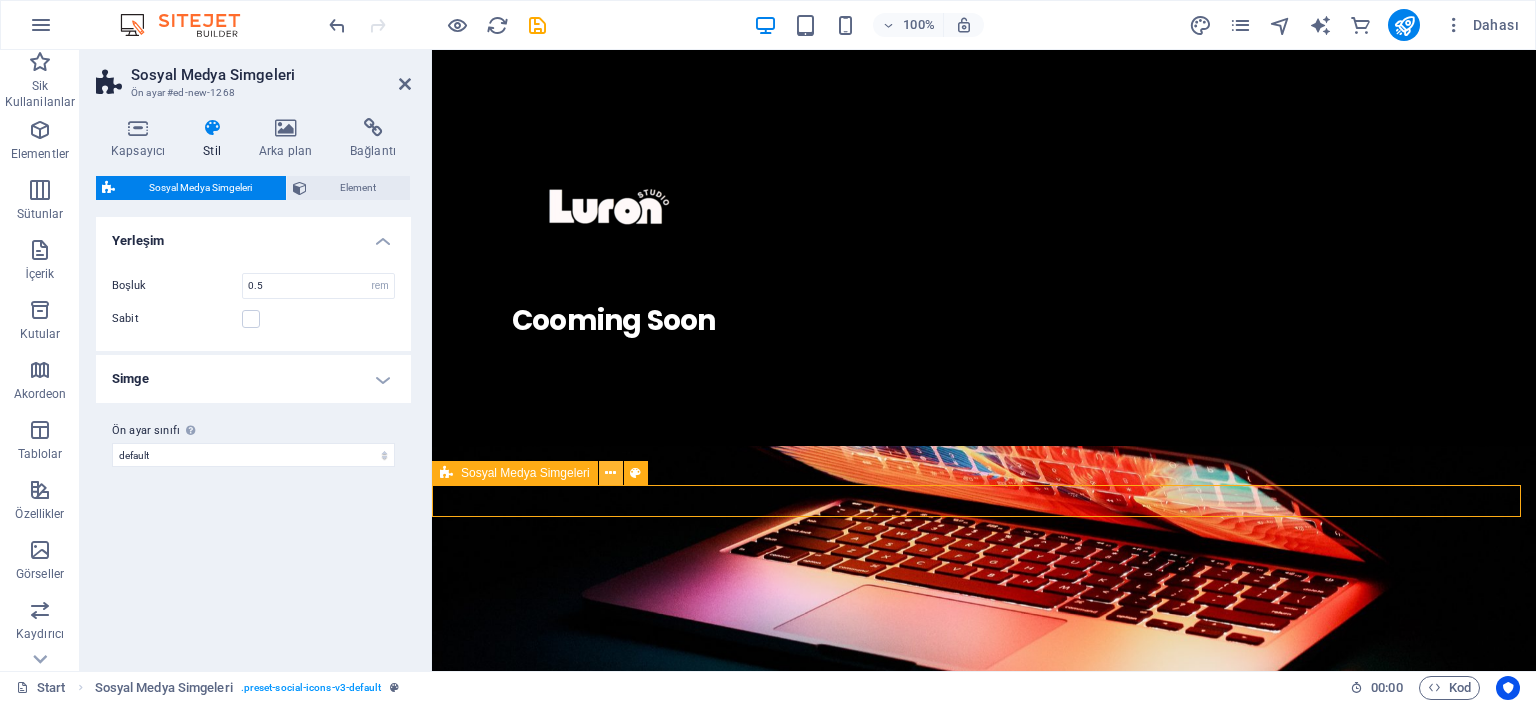 click at bounding box center (610, 473) 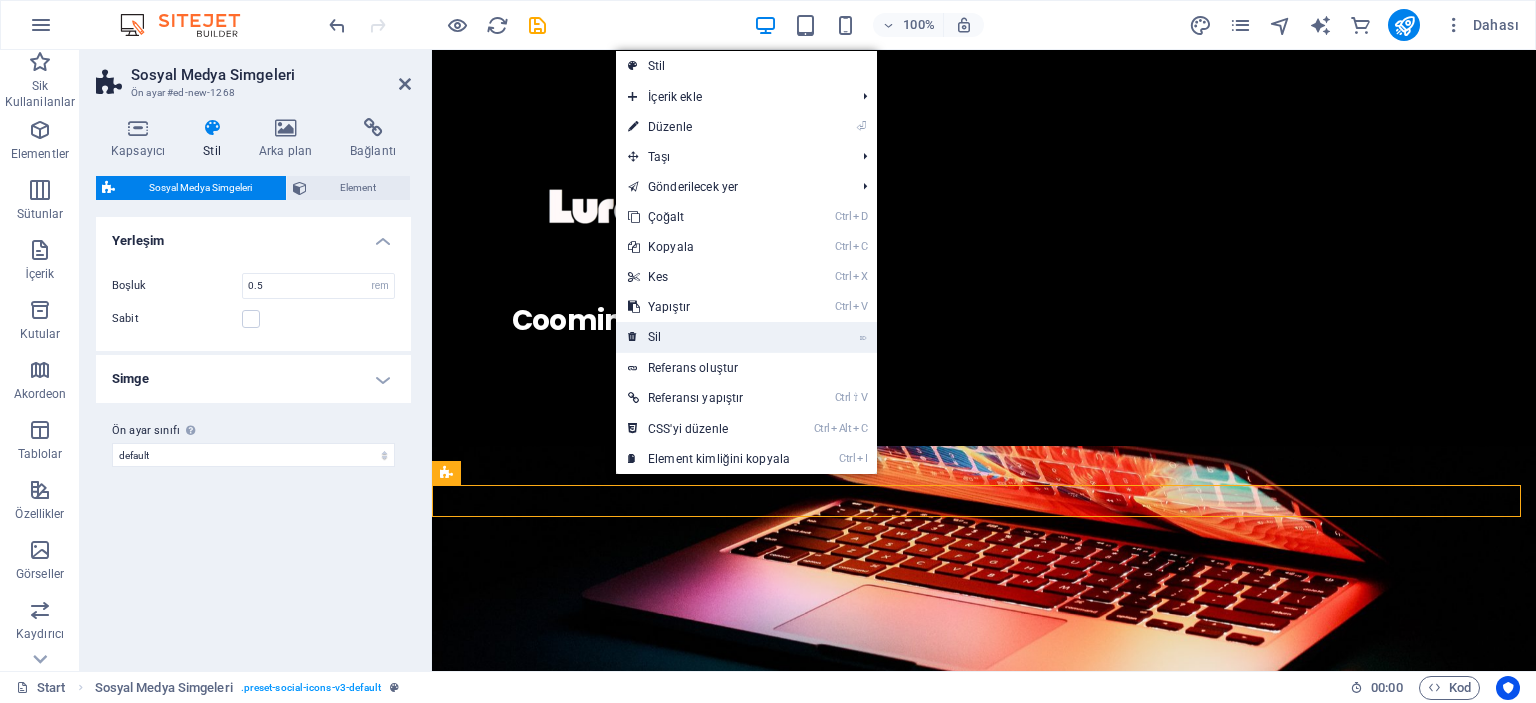click on "⌦  Sil" at bounding box center (709, 337) 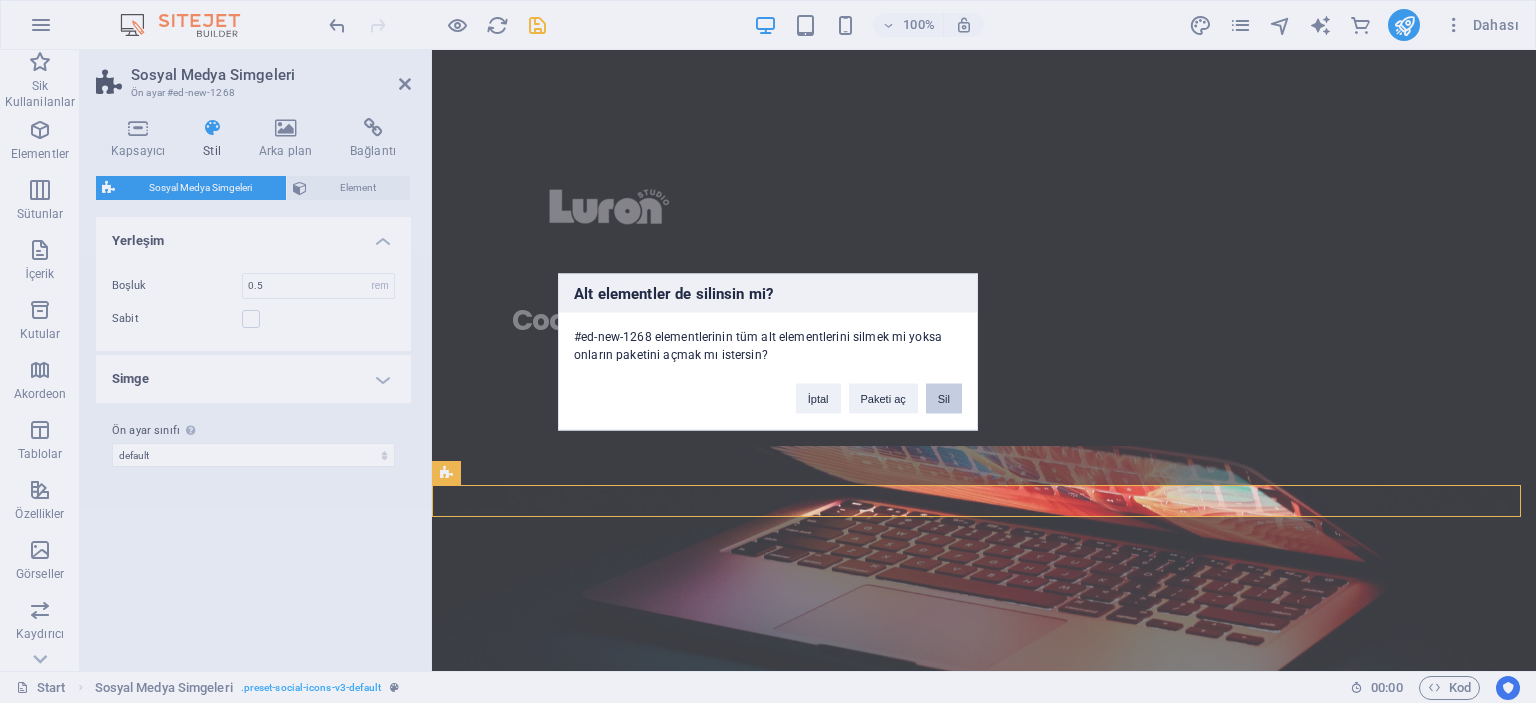 click on "Sil" at bounding box center (944, 398) 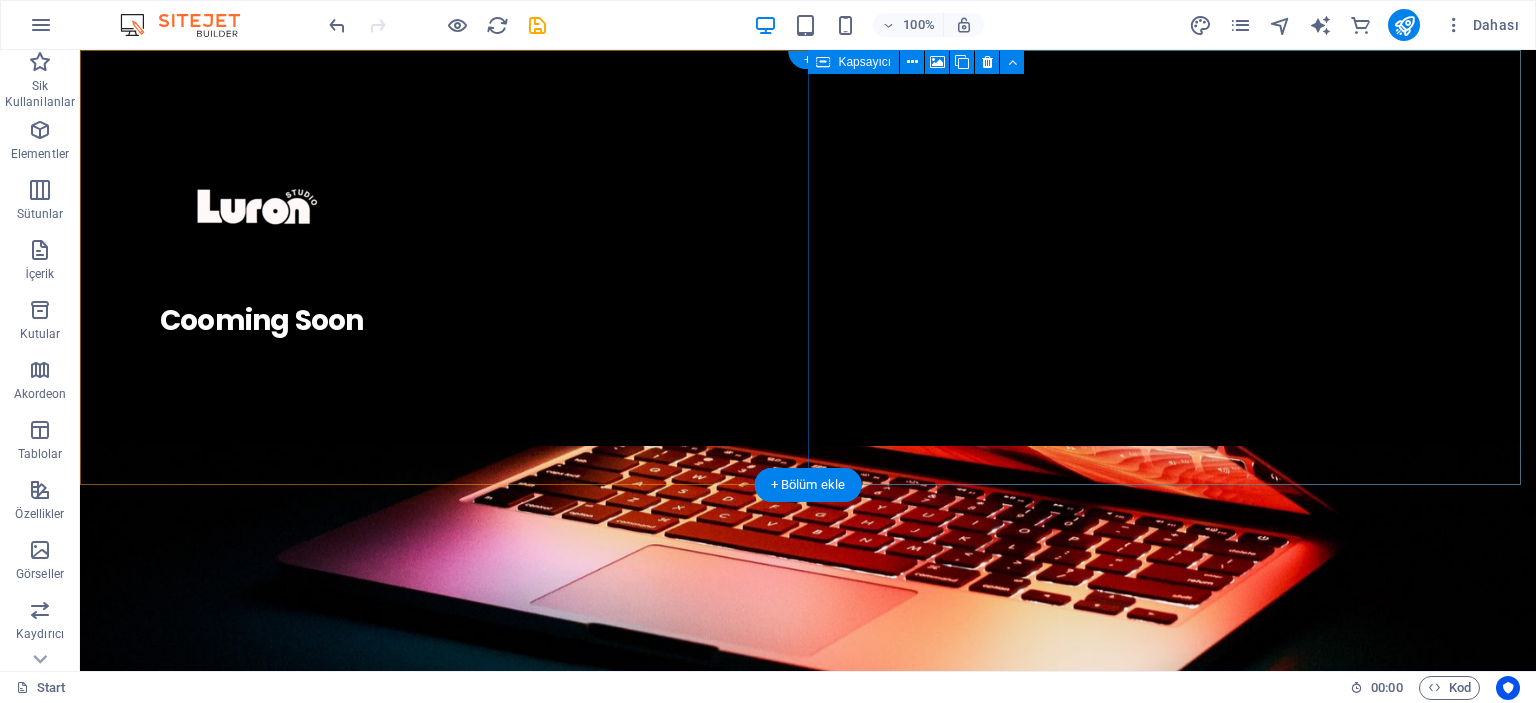 click on "Element ekle" at bounding box center [748, 1076] 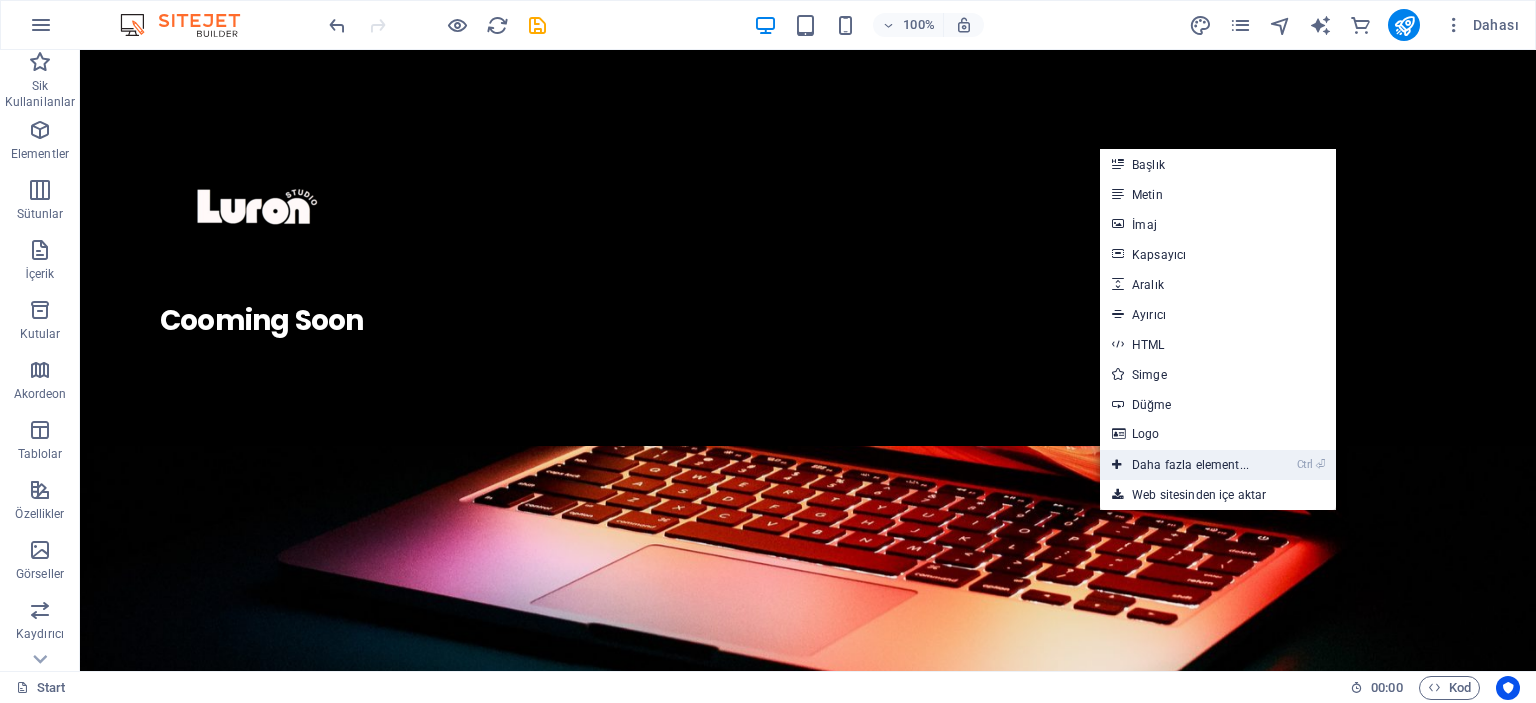 click on "Ctrl ⏎  Daha fazla element..." at bounding box center [1180, 465] 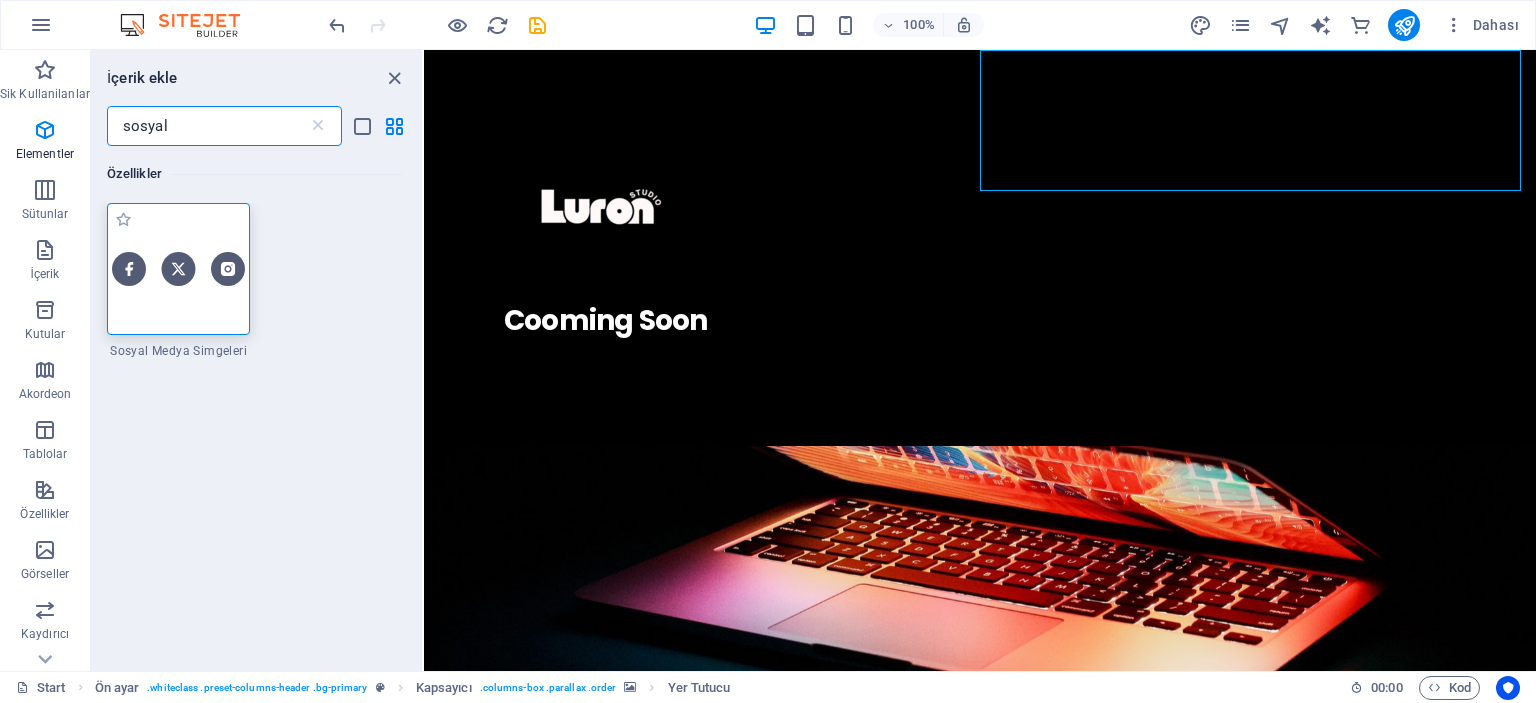 click at bounding box center [179, 269] 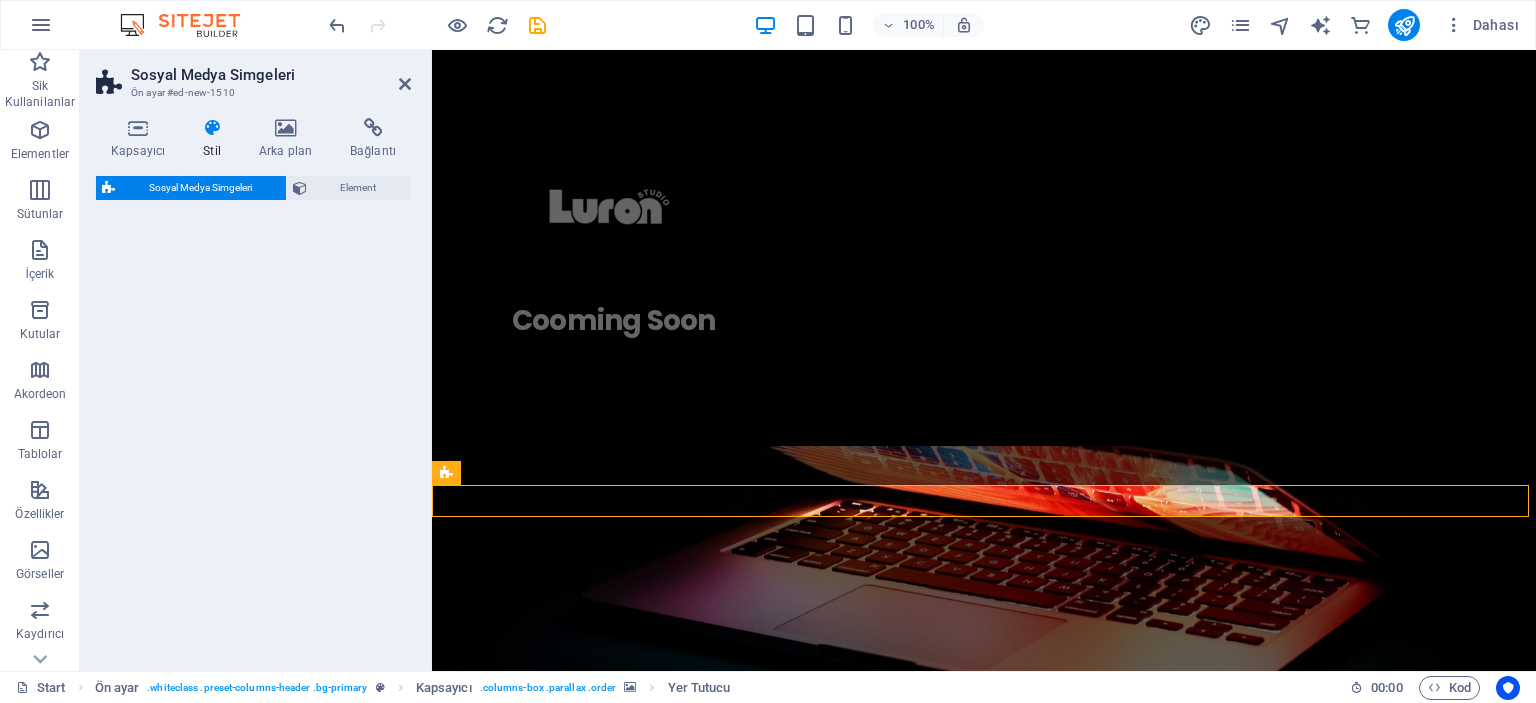 select on "rem" 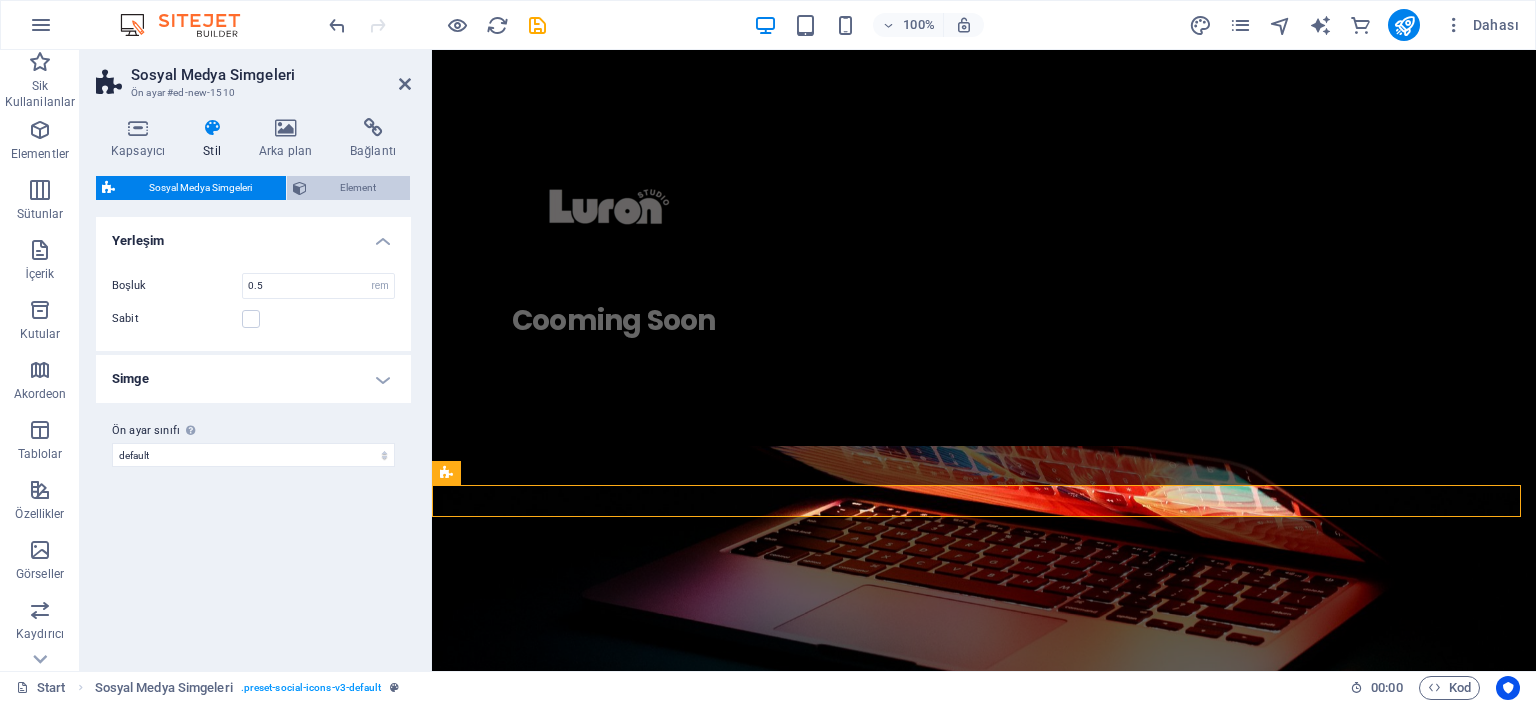 click on "Element" at bounding box center (359, 188) 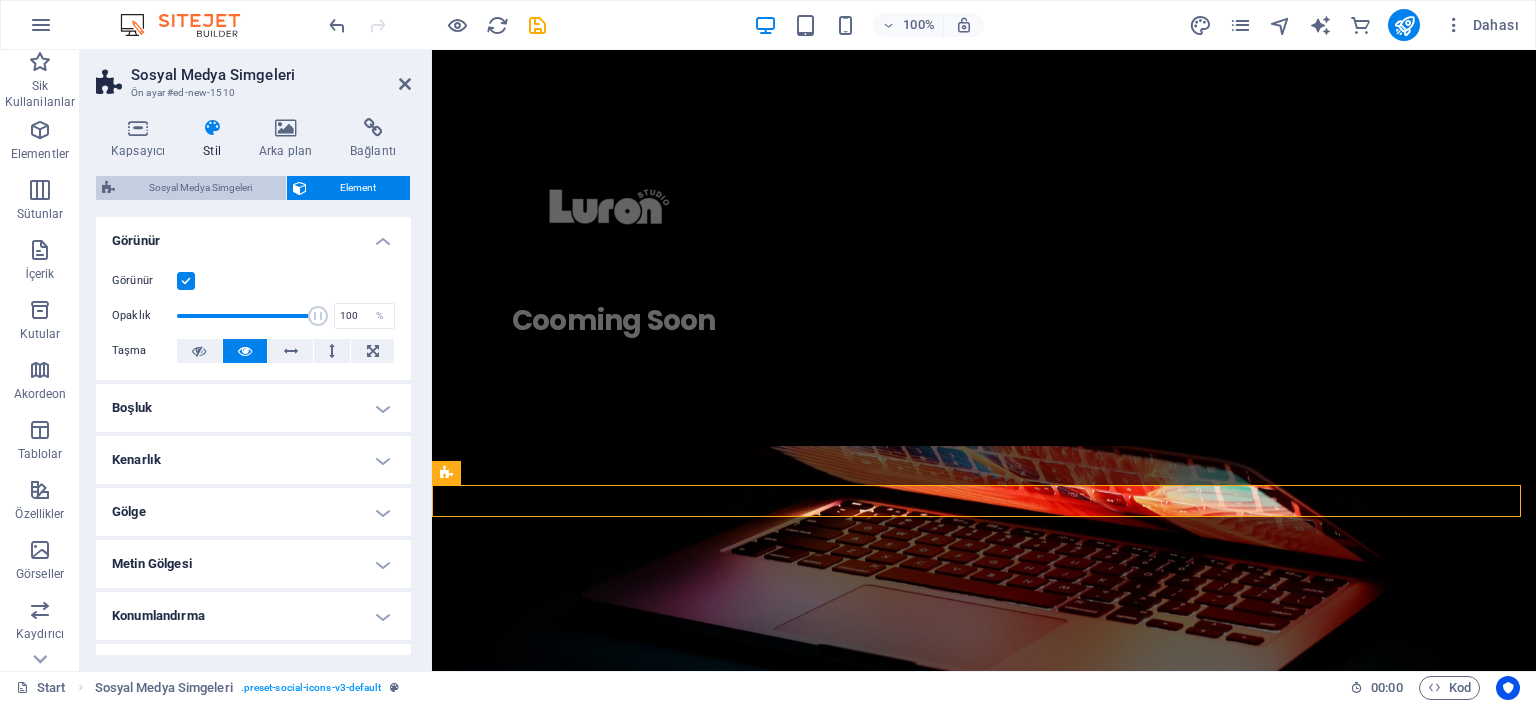 click on "Sosyal Medya Simgeleri" at bounding box center [200, 188] 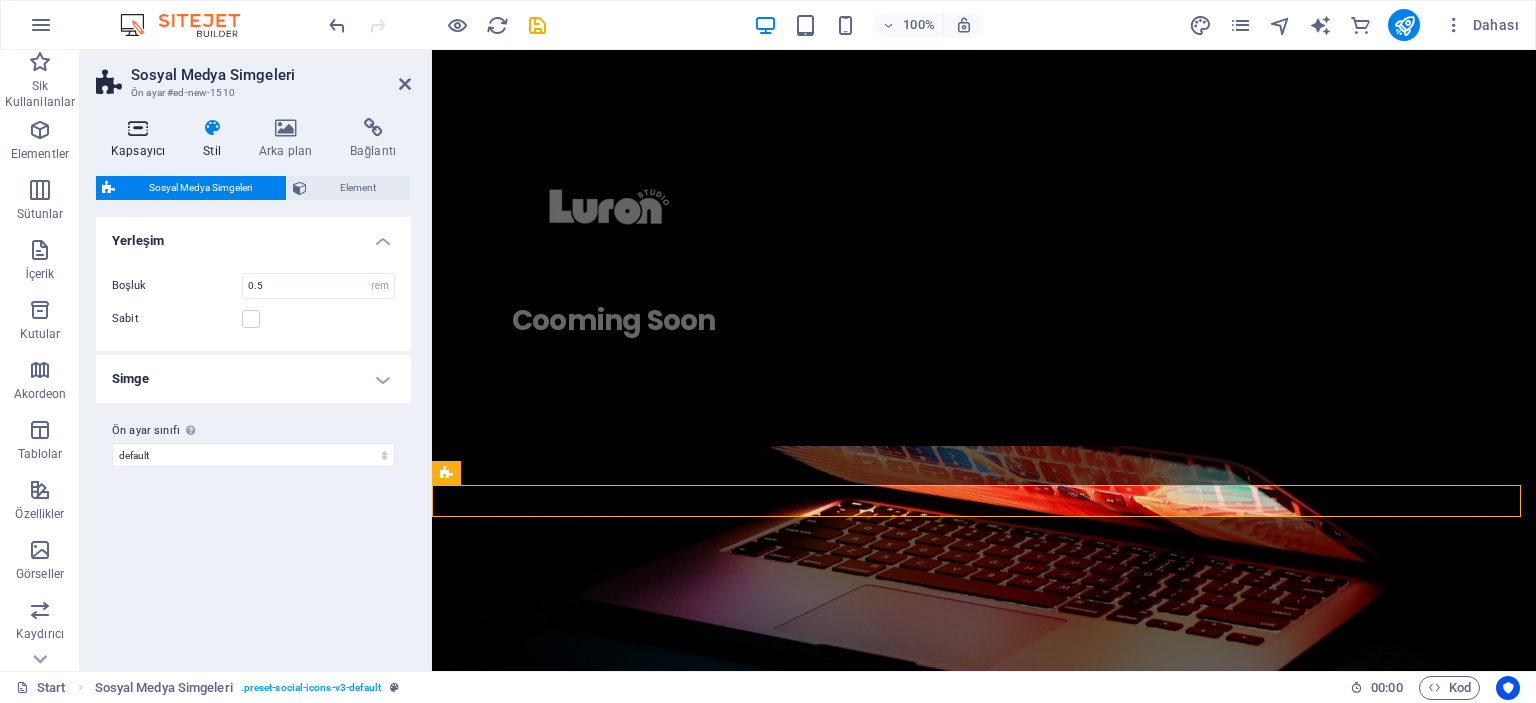 click at bounding box center [138, 128] 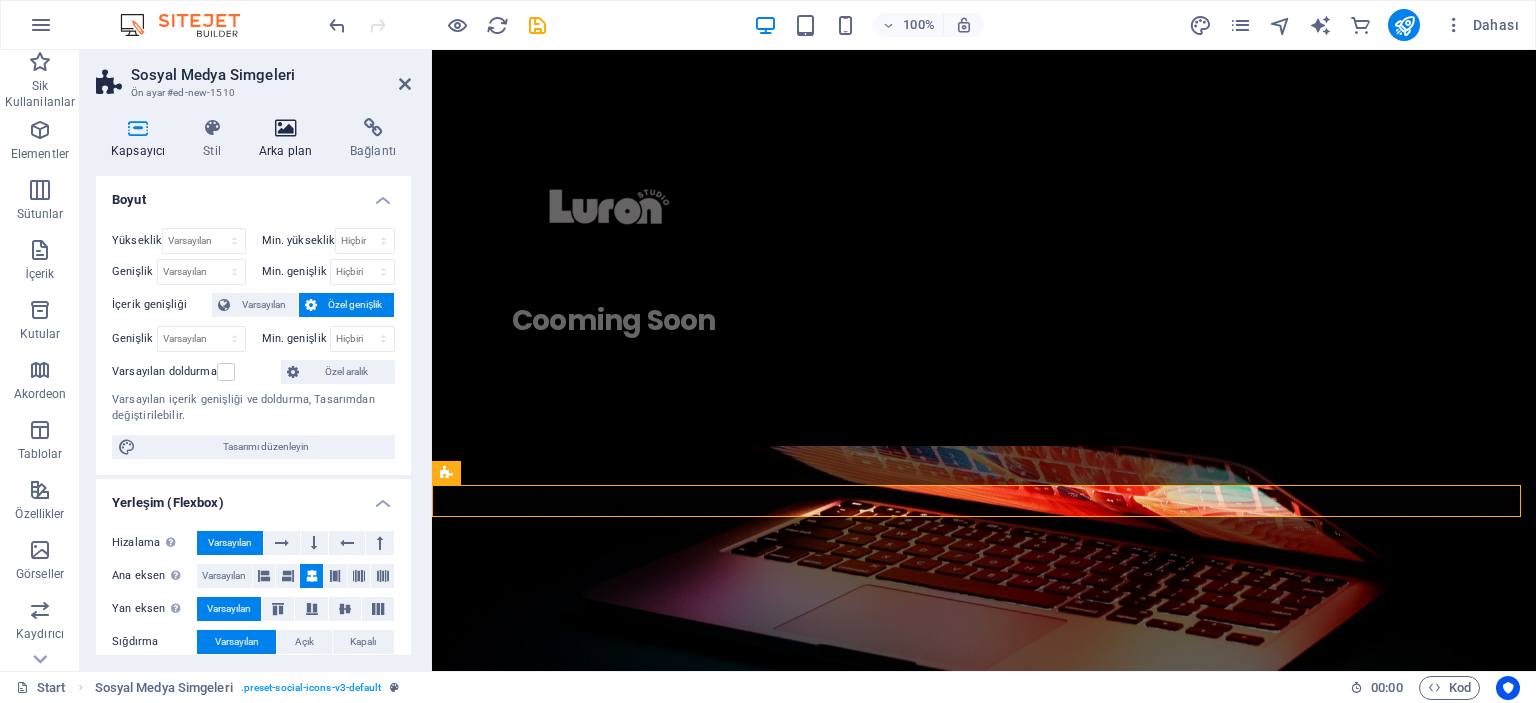 click on "Arka plan" at bounding box center [289, 139] 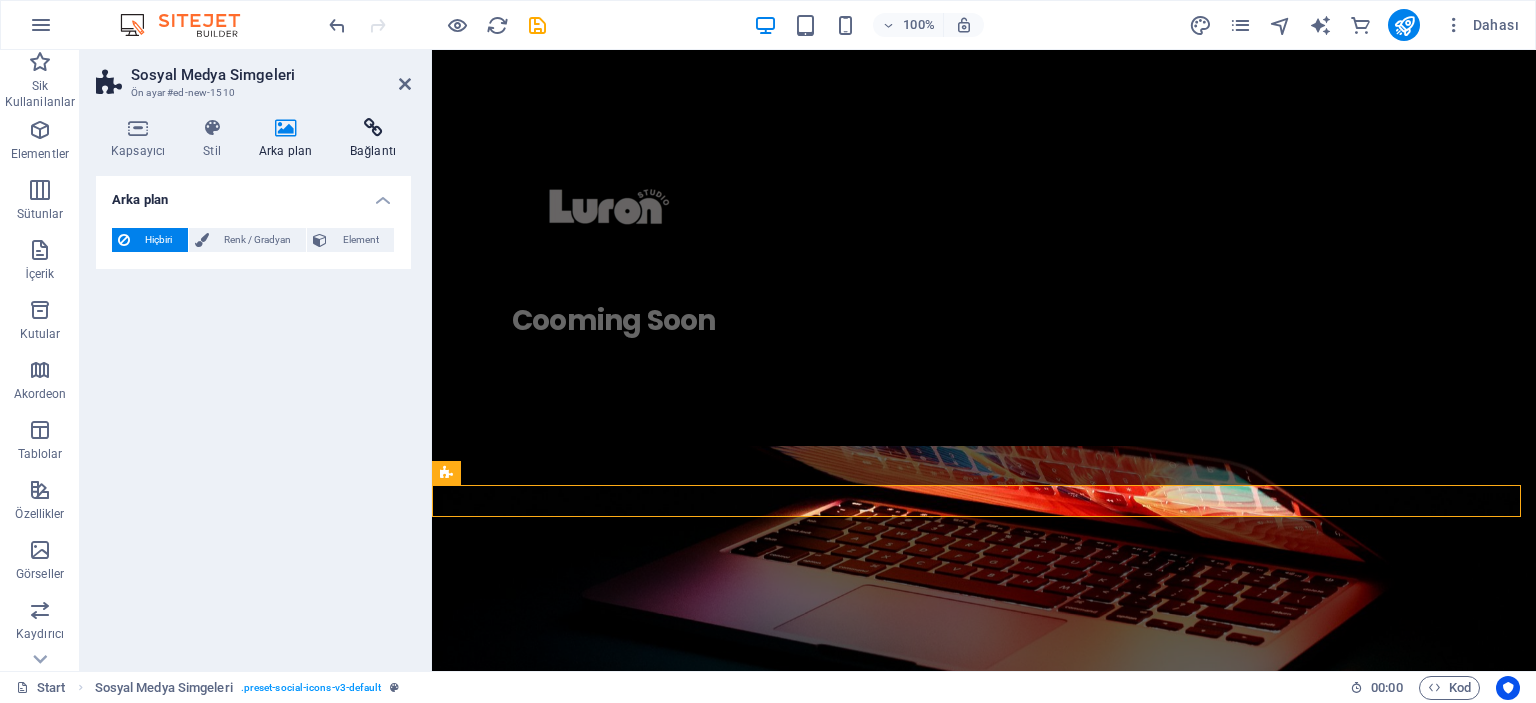 click on "Bağlantı" at bounding box center [373, 139] 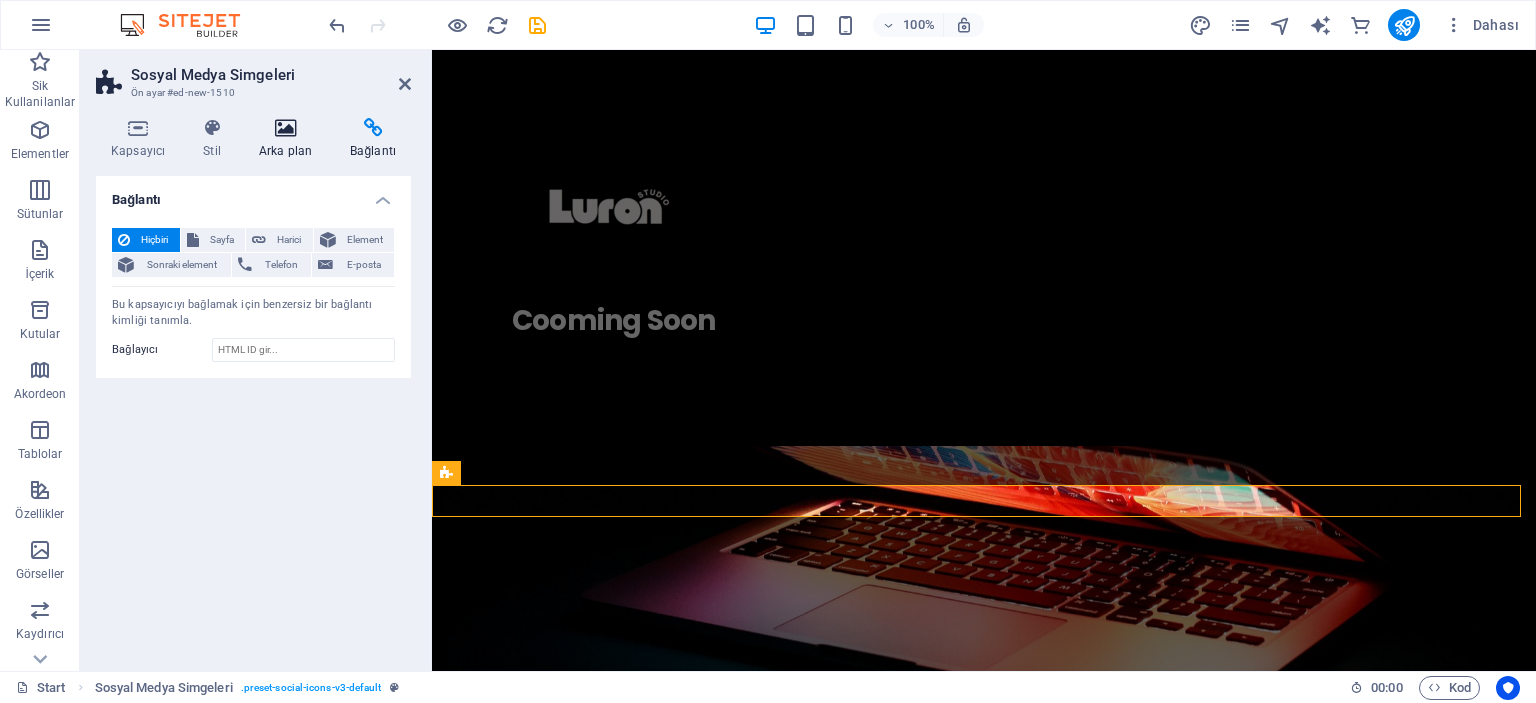 click at bounding box center (285, 128) 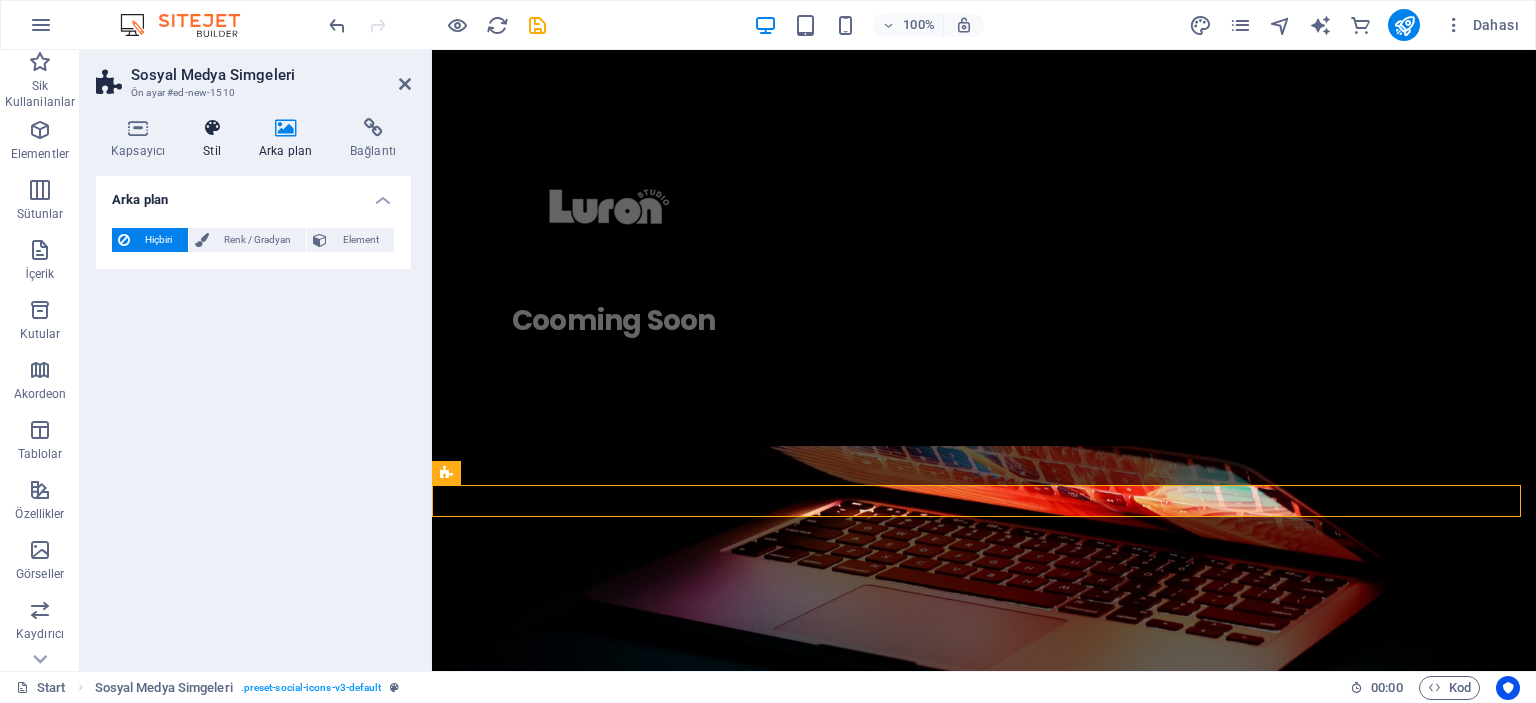 click at bounding box center (212, 128) 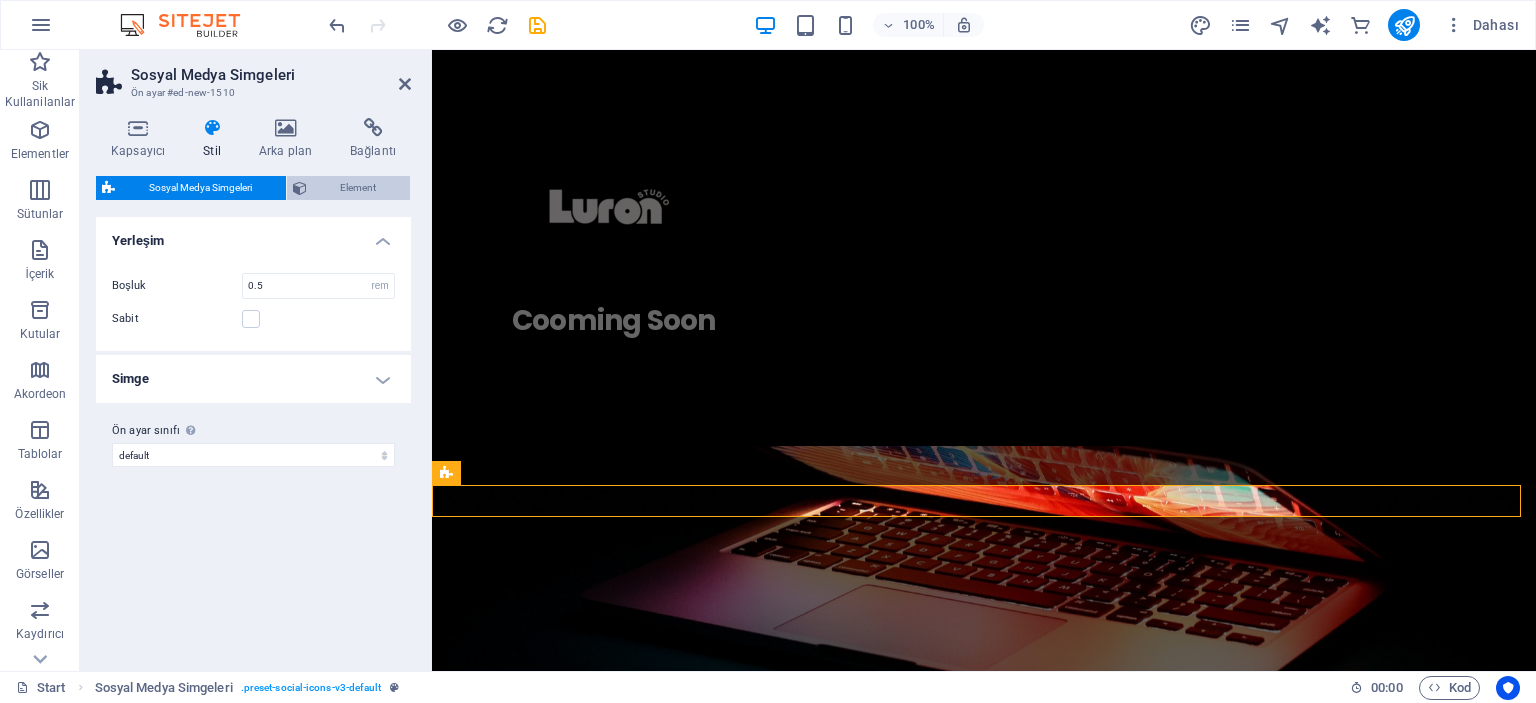 click on "Element" at bounding box center (349, 188) 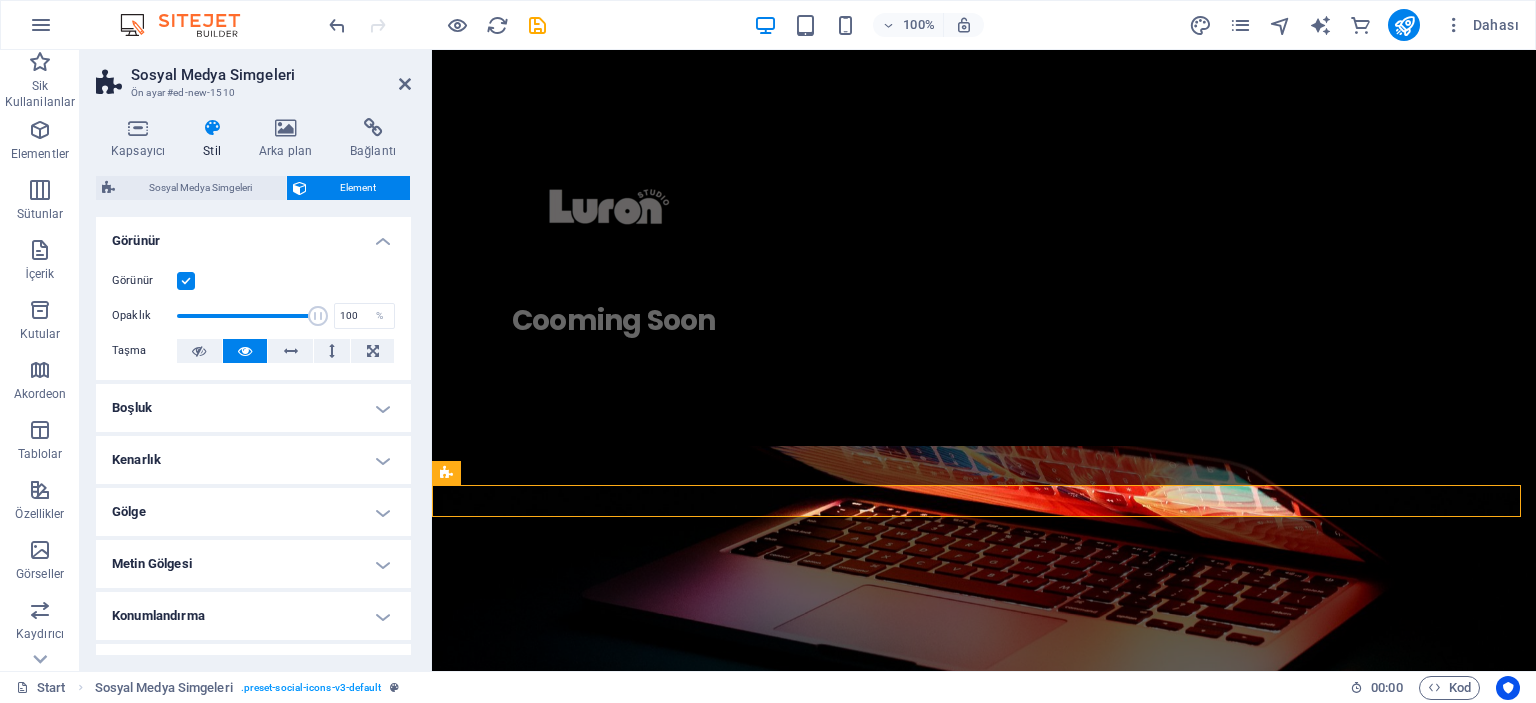 click at bounding box center (186, 281) 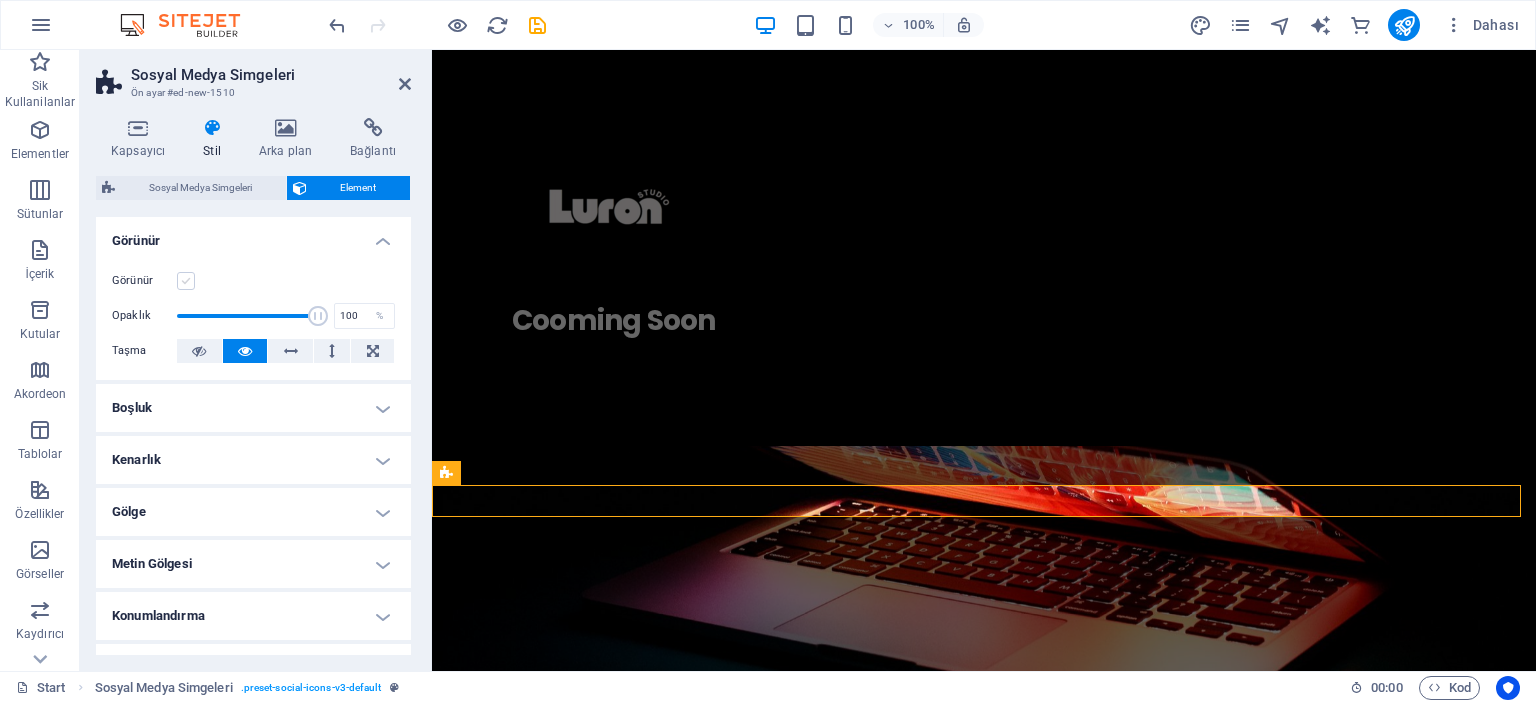 click at bounding box center [186, 281] 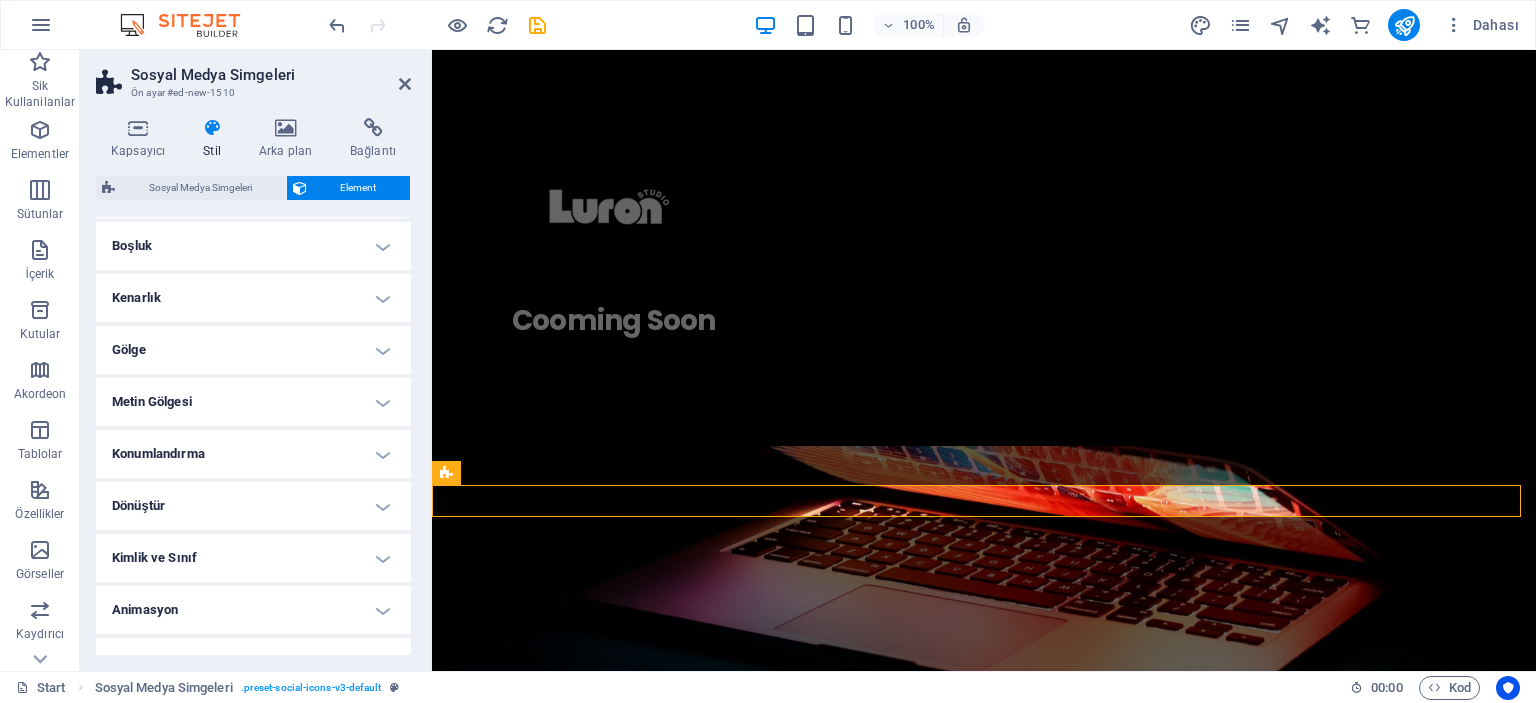 scroll, scrollTop: 192, scrollLeft: 0, axis: vertical 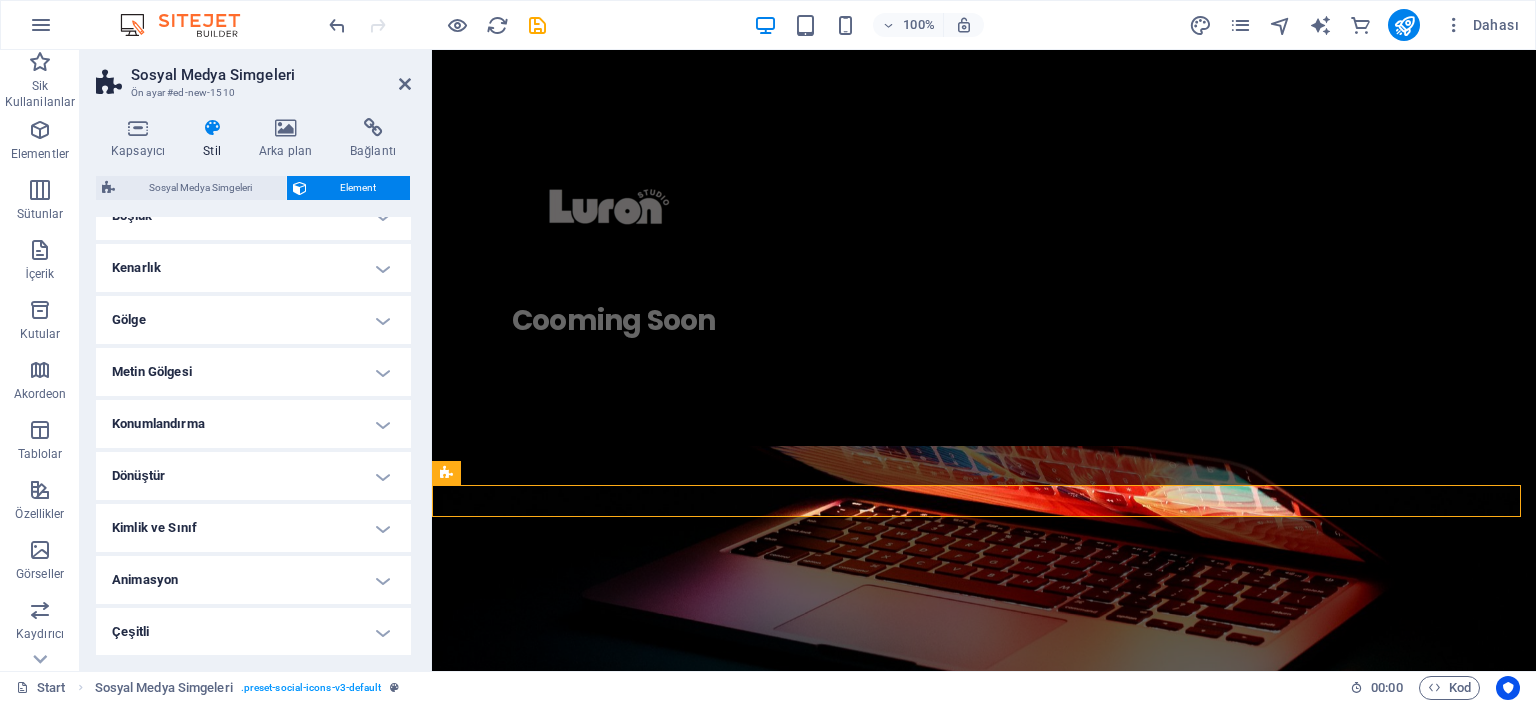 click on "Animasyon" at bounding box center [253, 580] 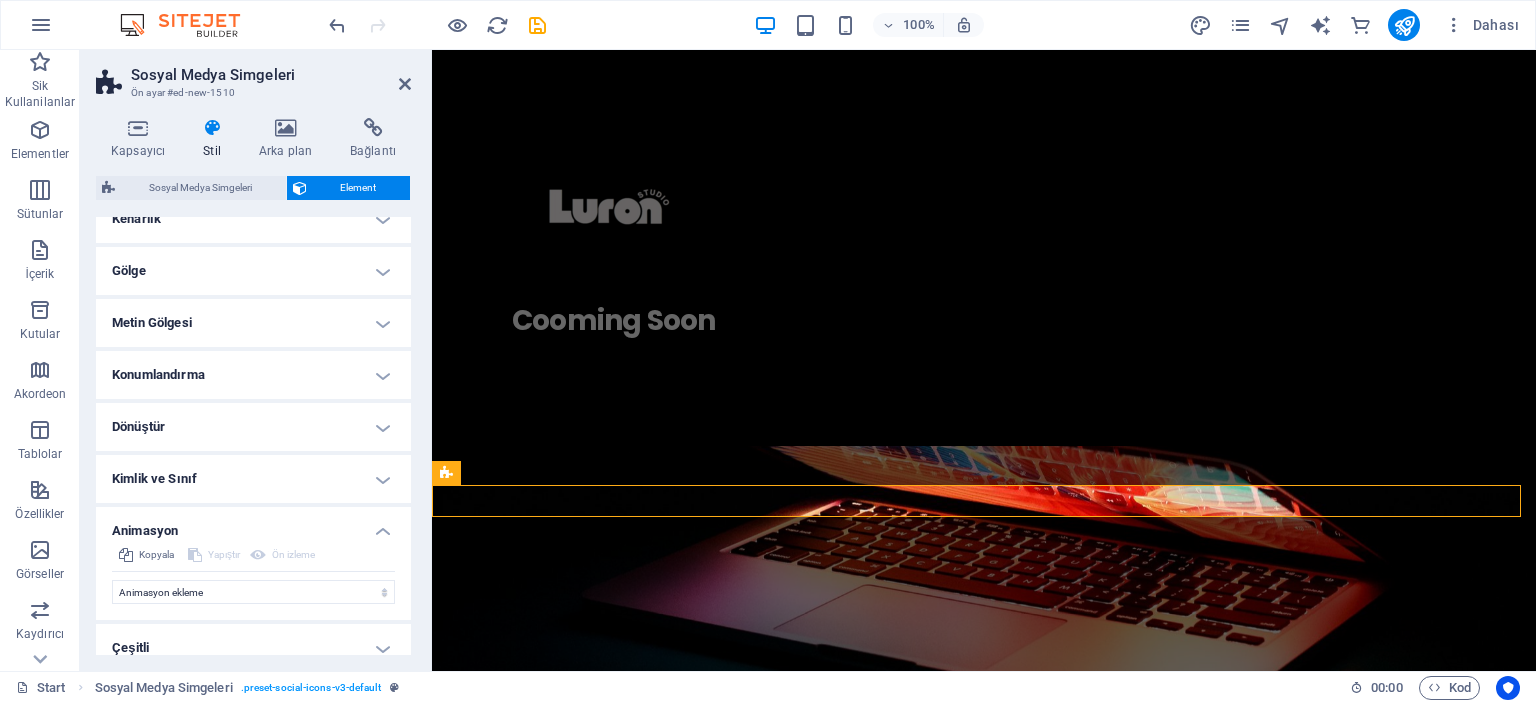 scroll, scrollTop: 257, scrollLeft: 0, axis: vertical 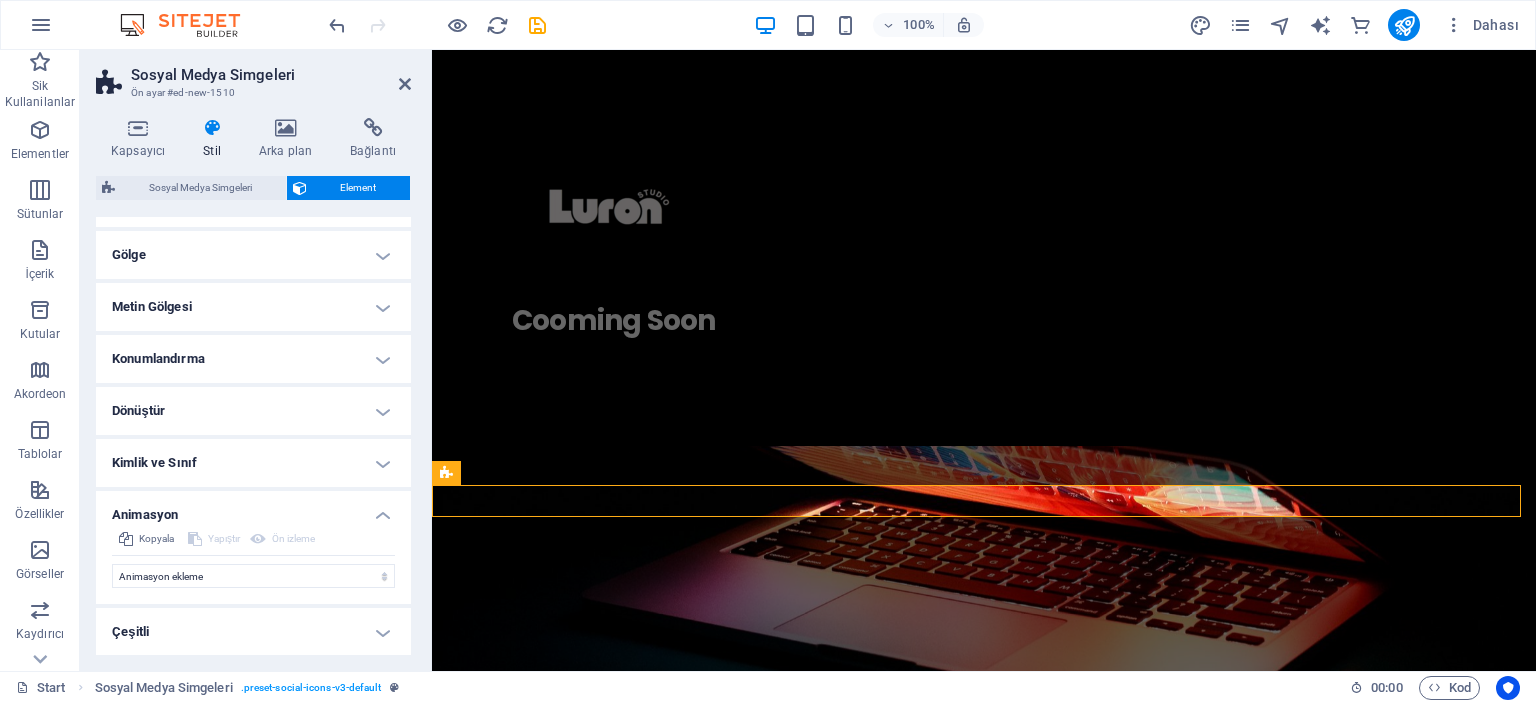 click on "Animasyon" at bounding box center (253, 509) 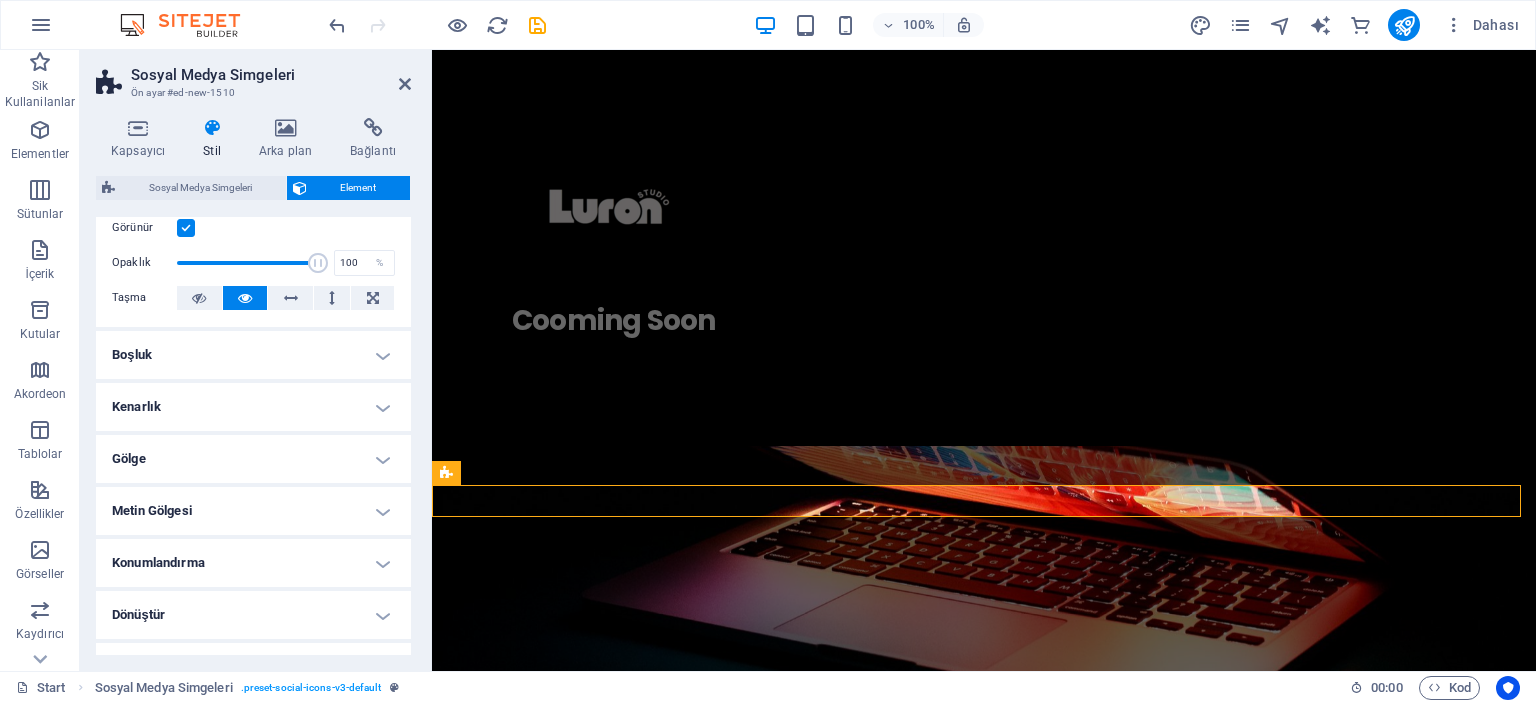 scroll, scrollTop: 0, scrollLeft: 0, axis: both 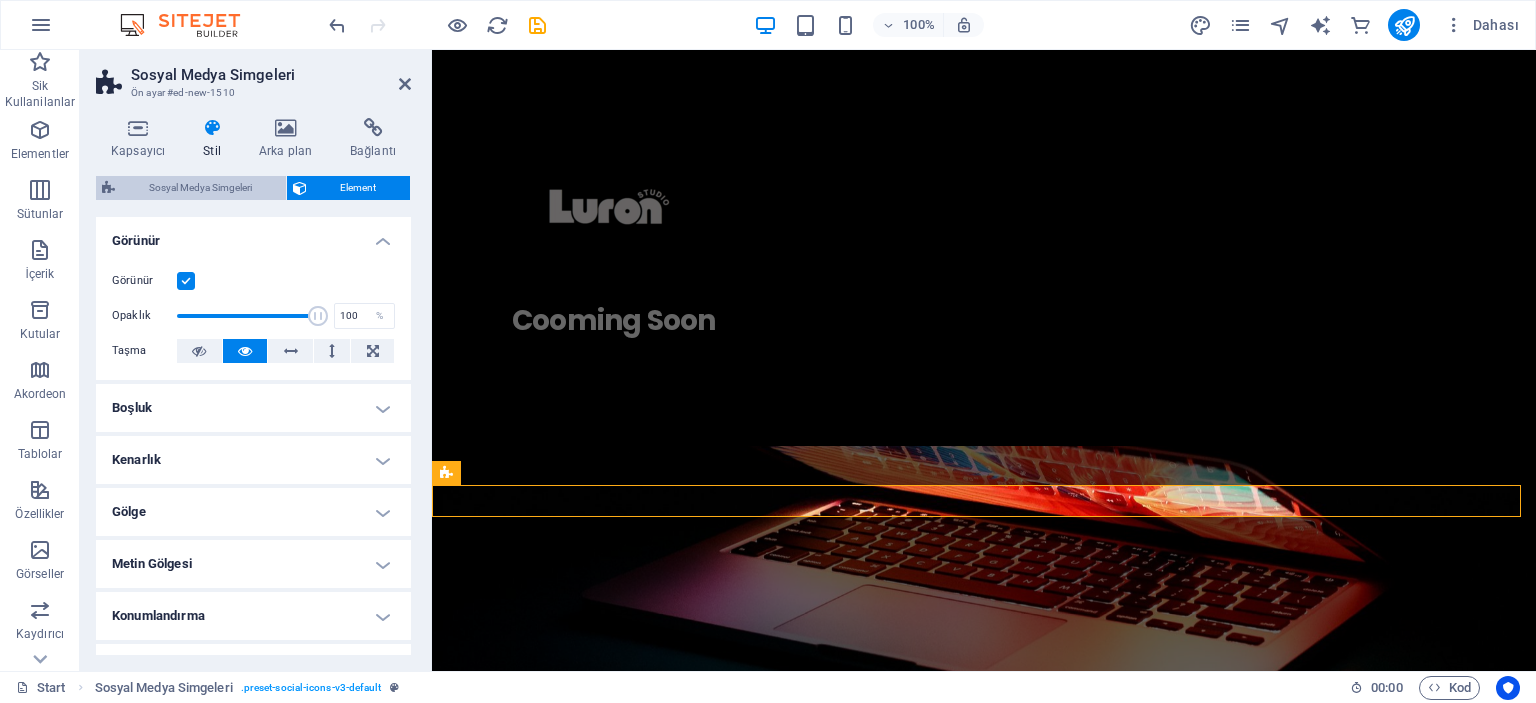 click on "Sosyal Medya Simgeleri" at bounding box center [200, 188] 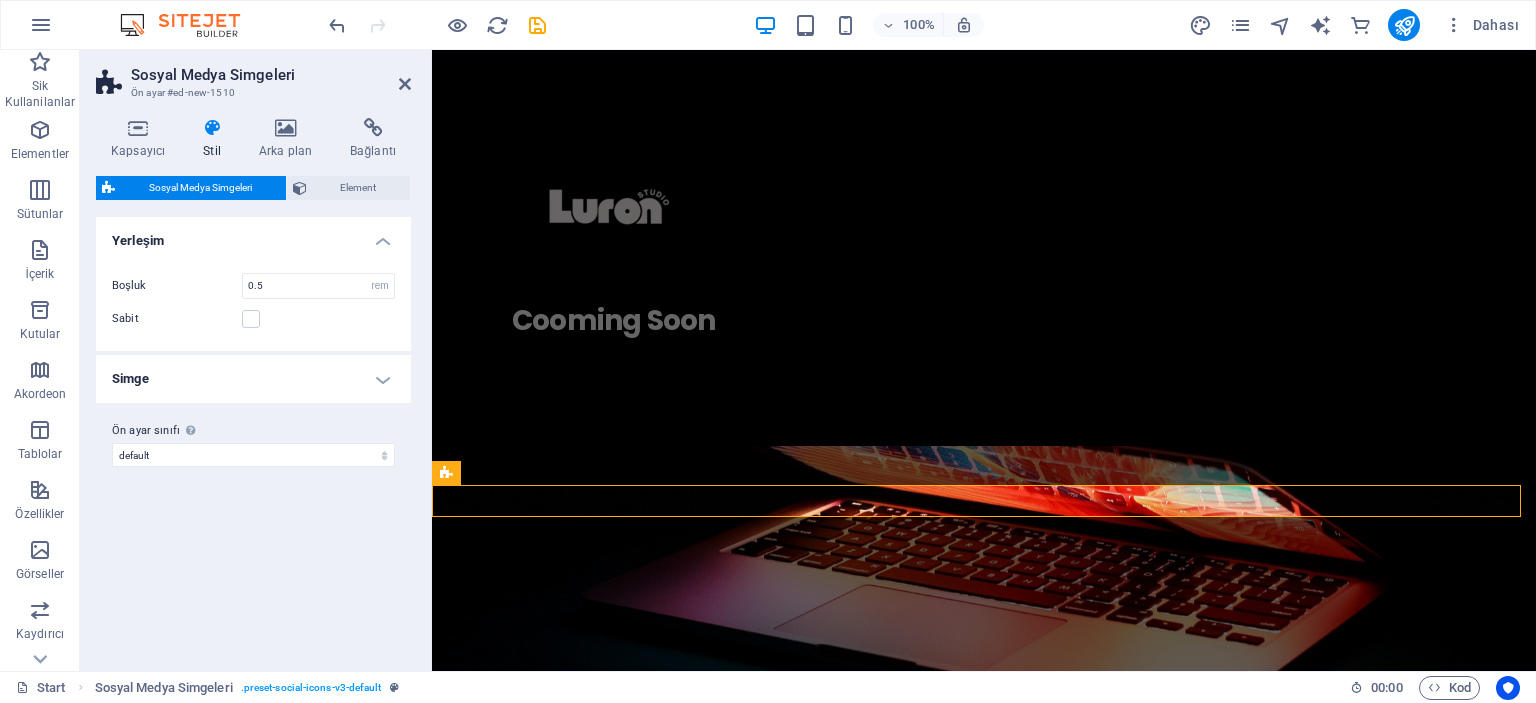 click on "Simge" at bounding box center [253, 379] 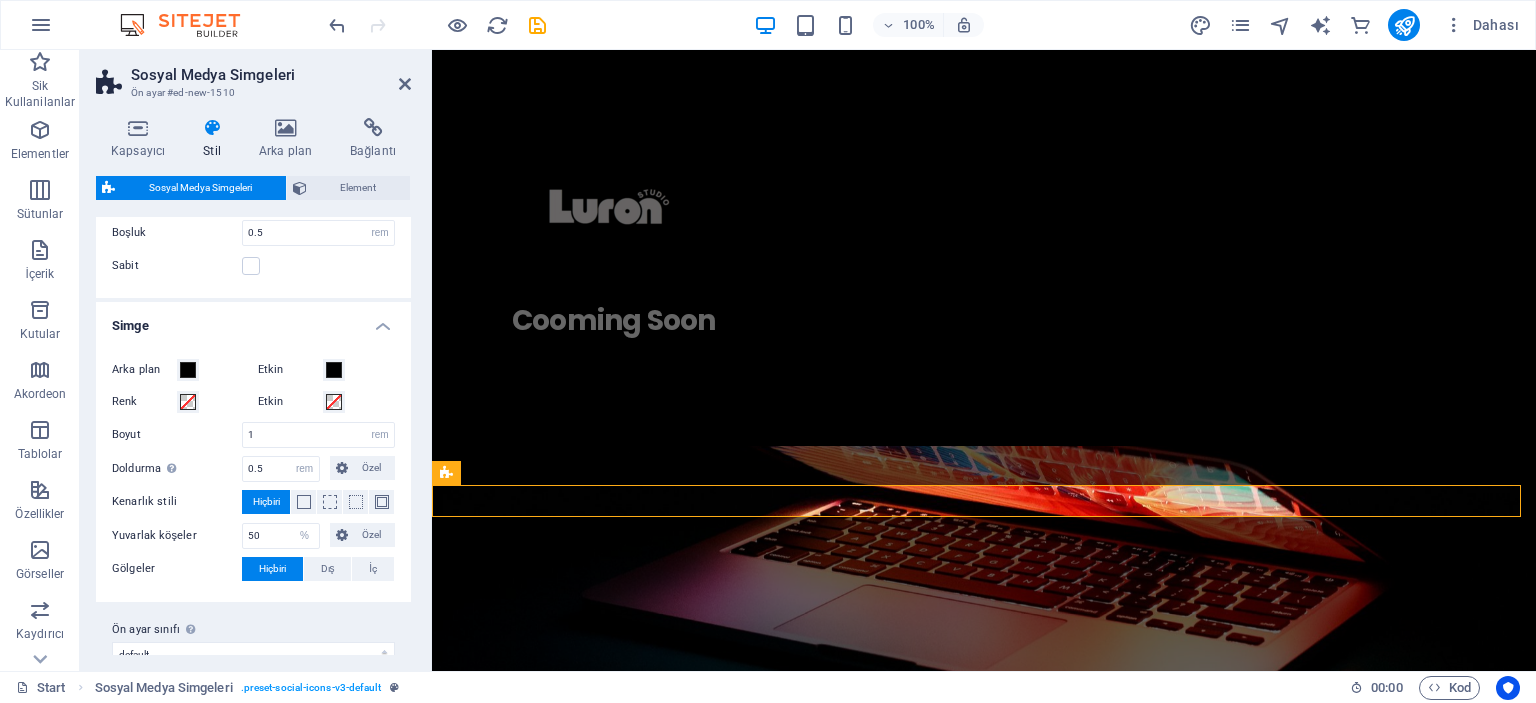 scroll, scrollTop: 77, scrollLeft: 0, axis: vertical 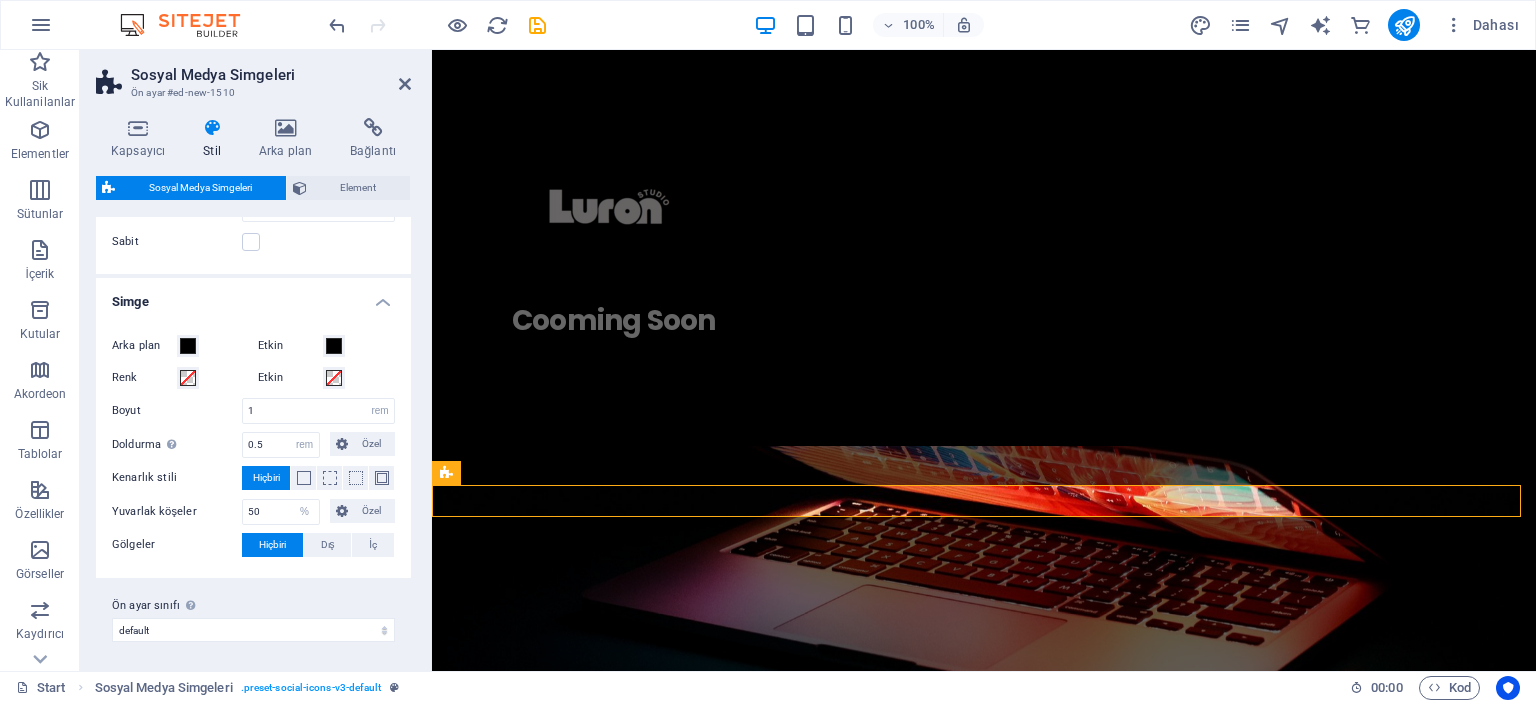 click on "Simge" at bounding box center (253, 296) 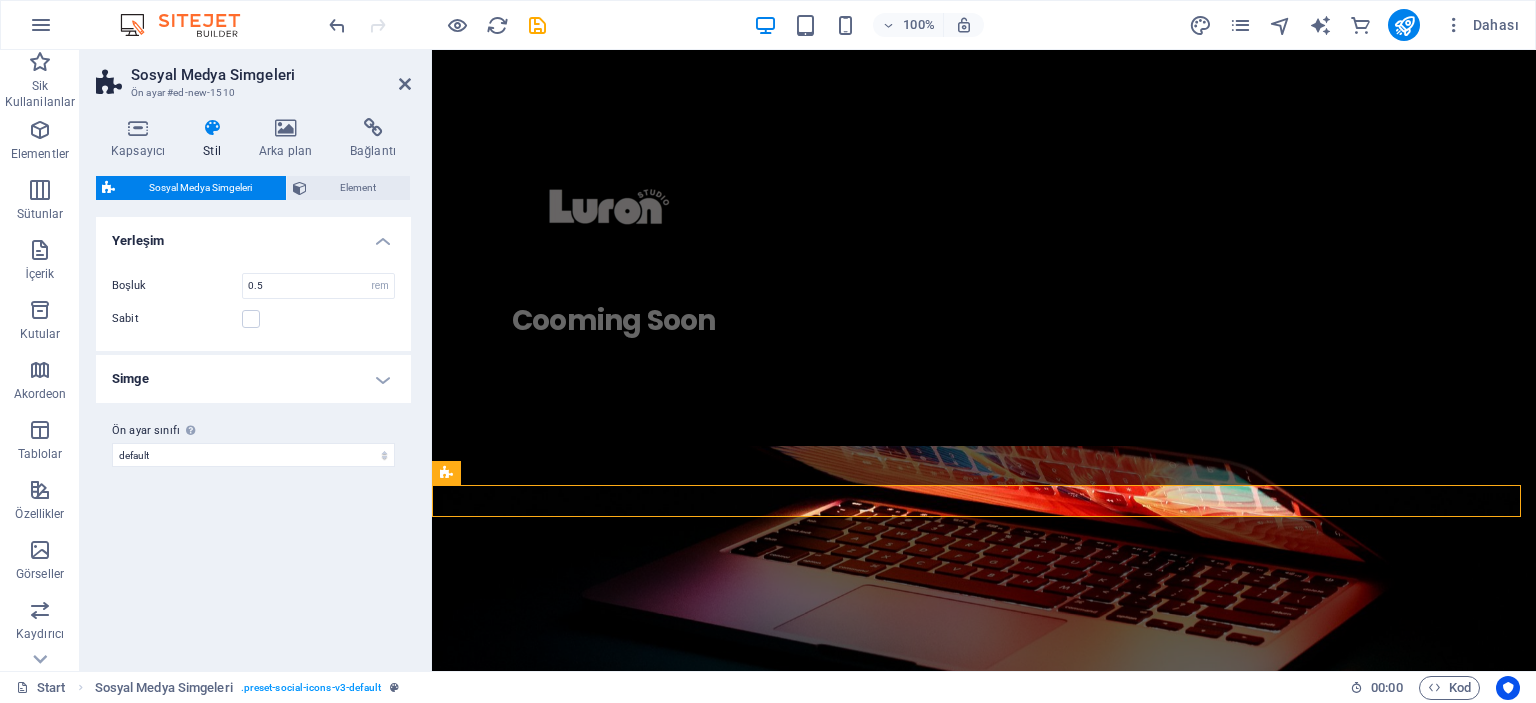 scroll, scrollTop: 0, scrollLeft: 0, axis: both 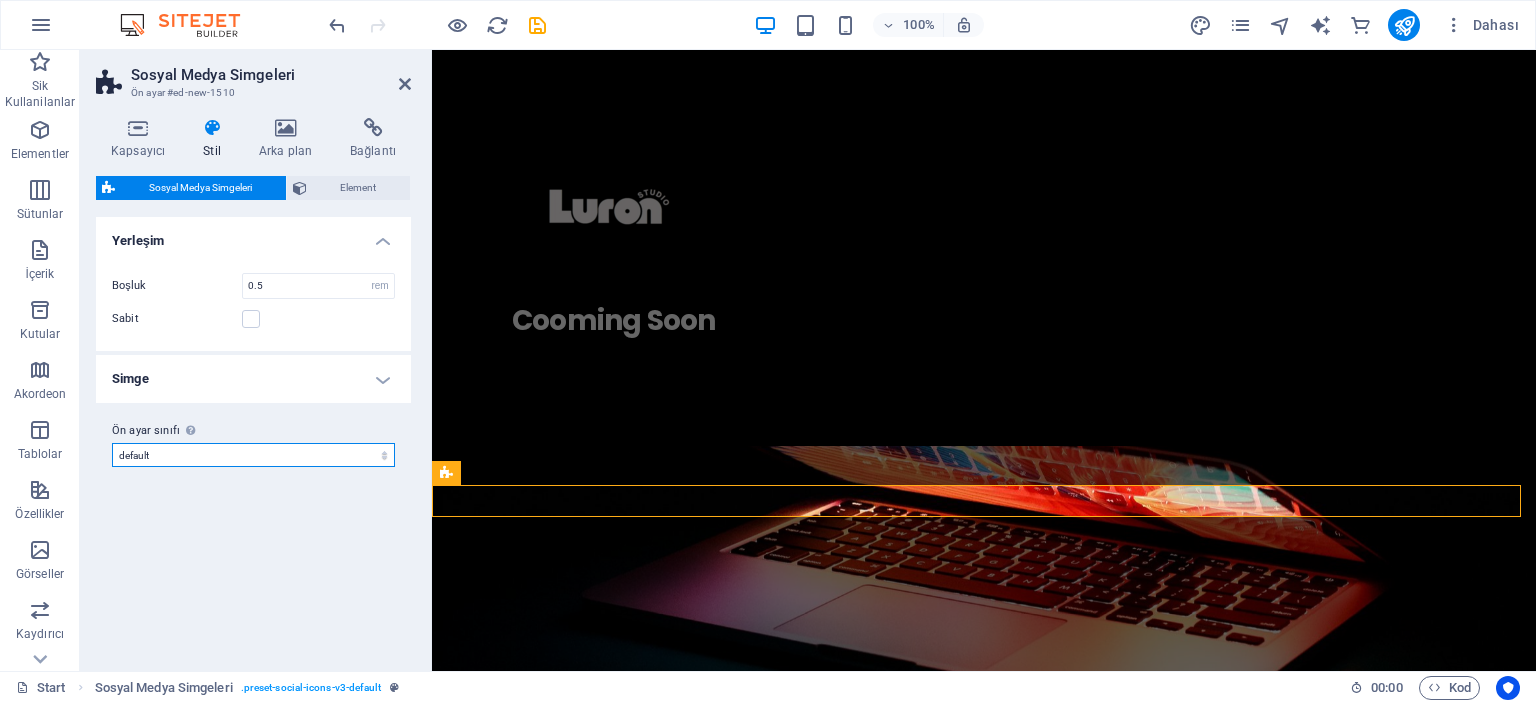 click on "default Ön ayar sınıfı ekle" at bounding box center [253, 455] 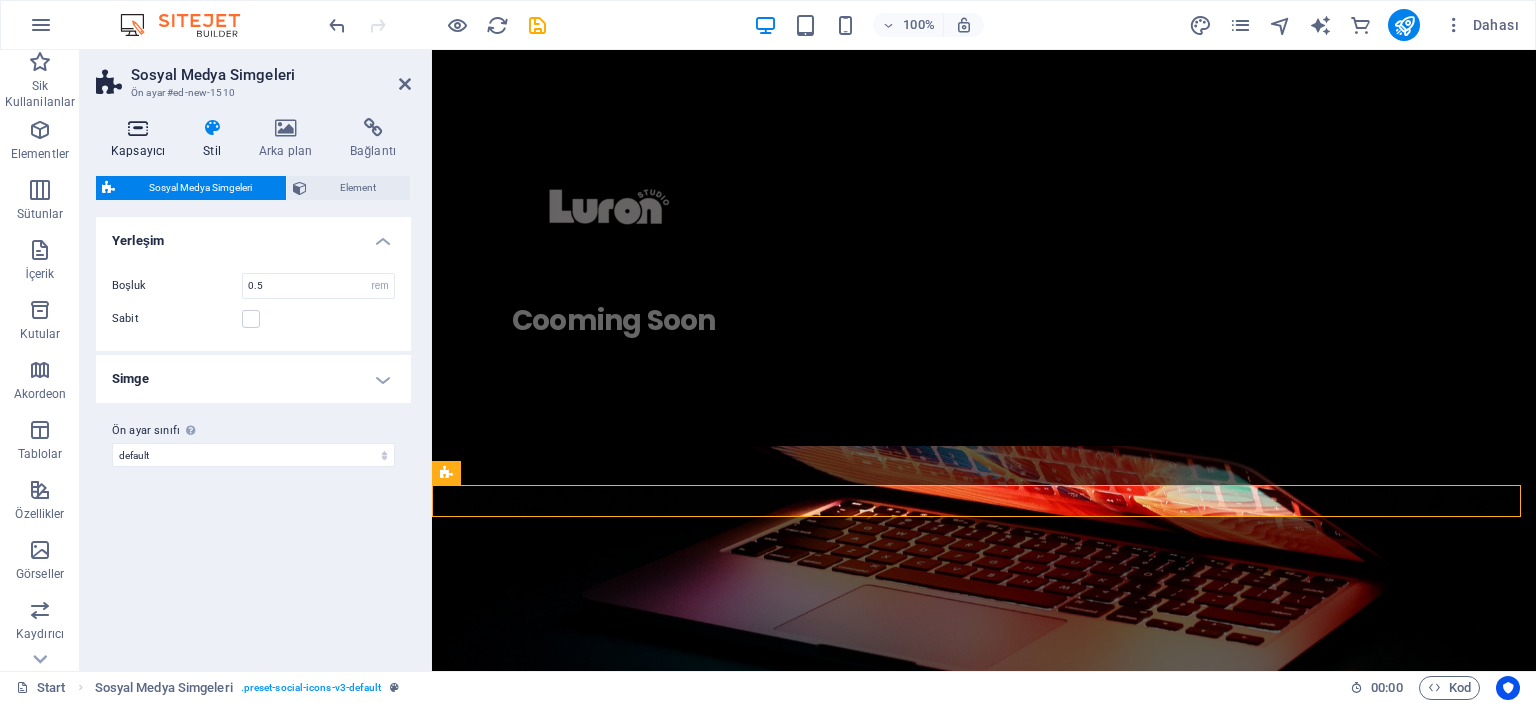 click on "Kapsayıcı" at bounding box center (142, 139) 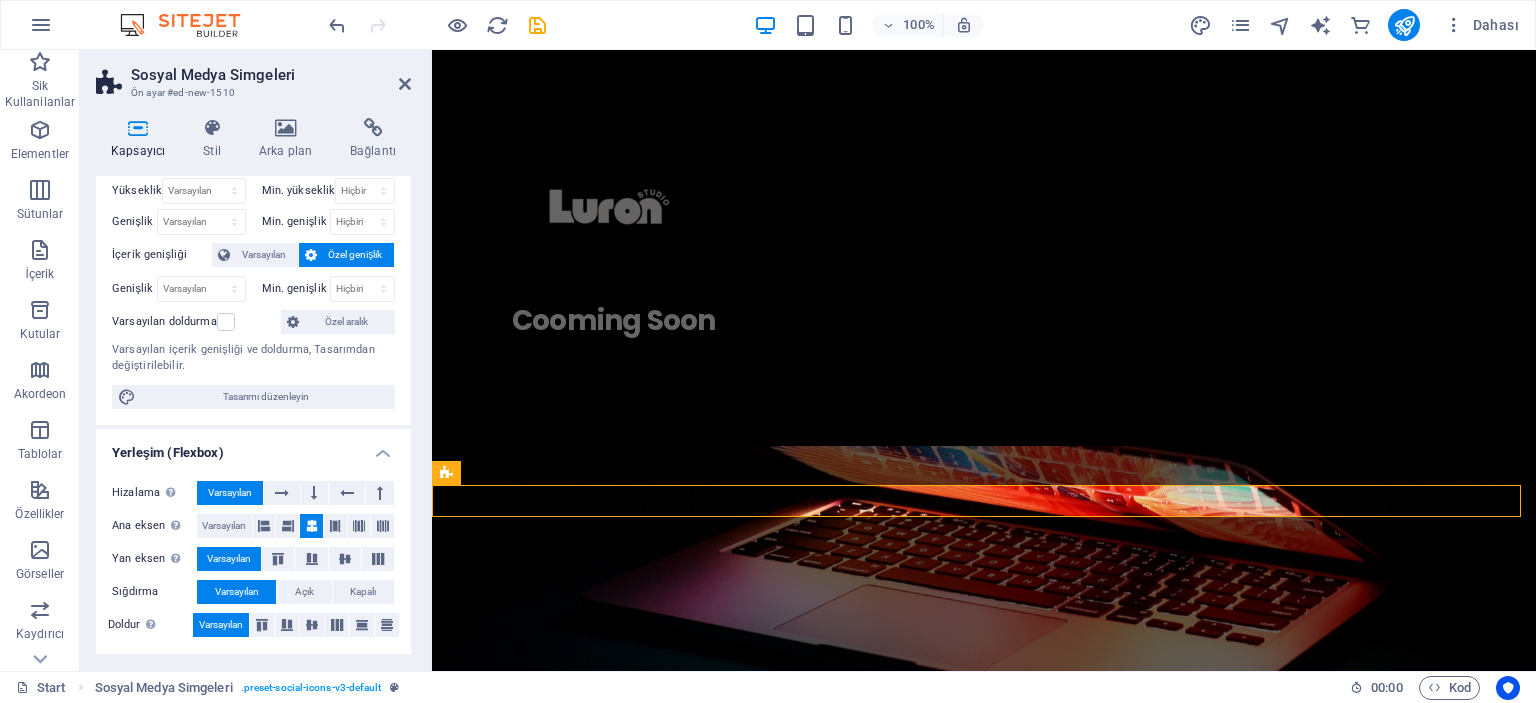 scroll, scrollTop: 0, scrollLeft: 0, axis: both 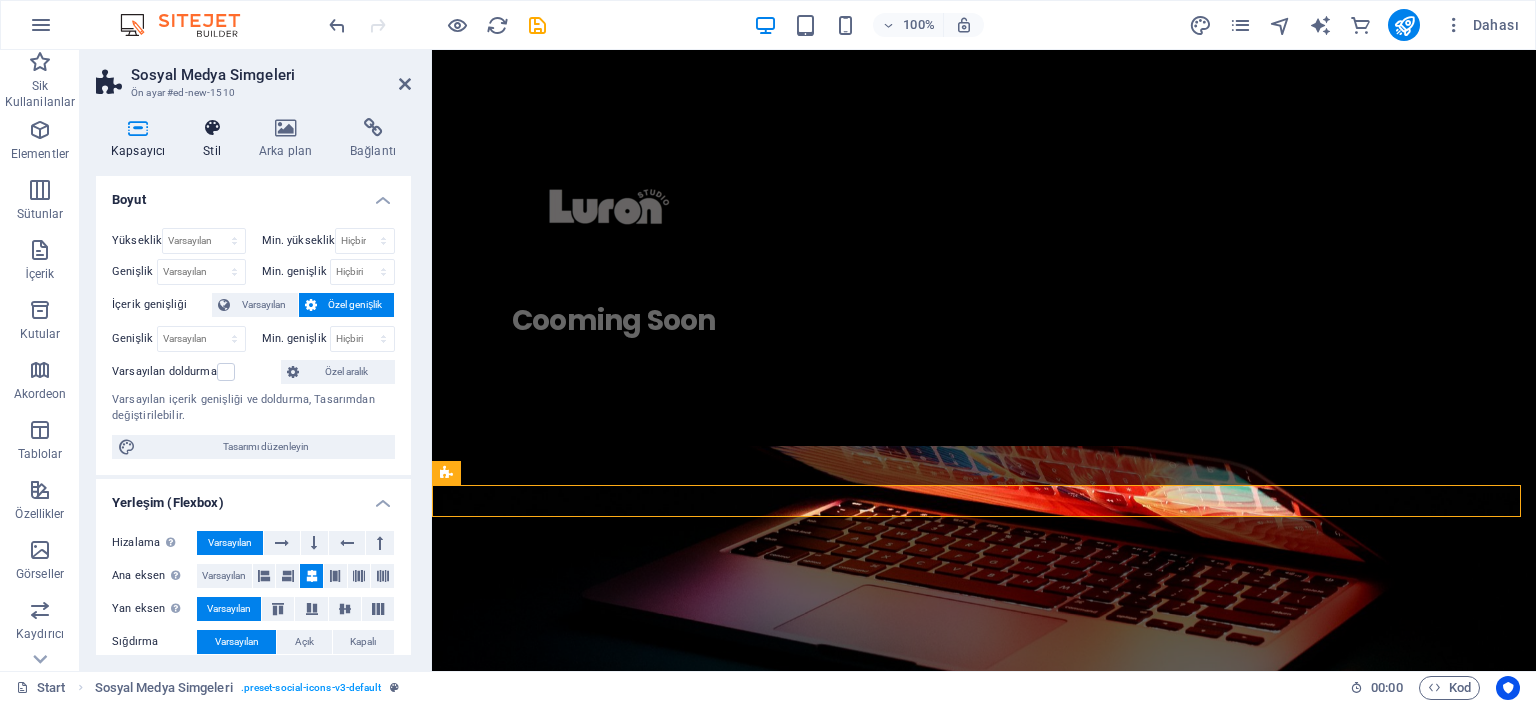 click at bounding box center (212, 128) 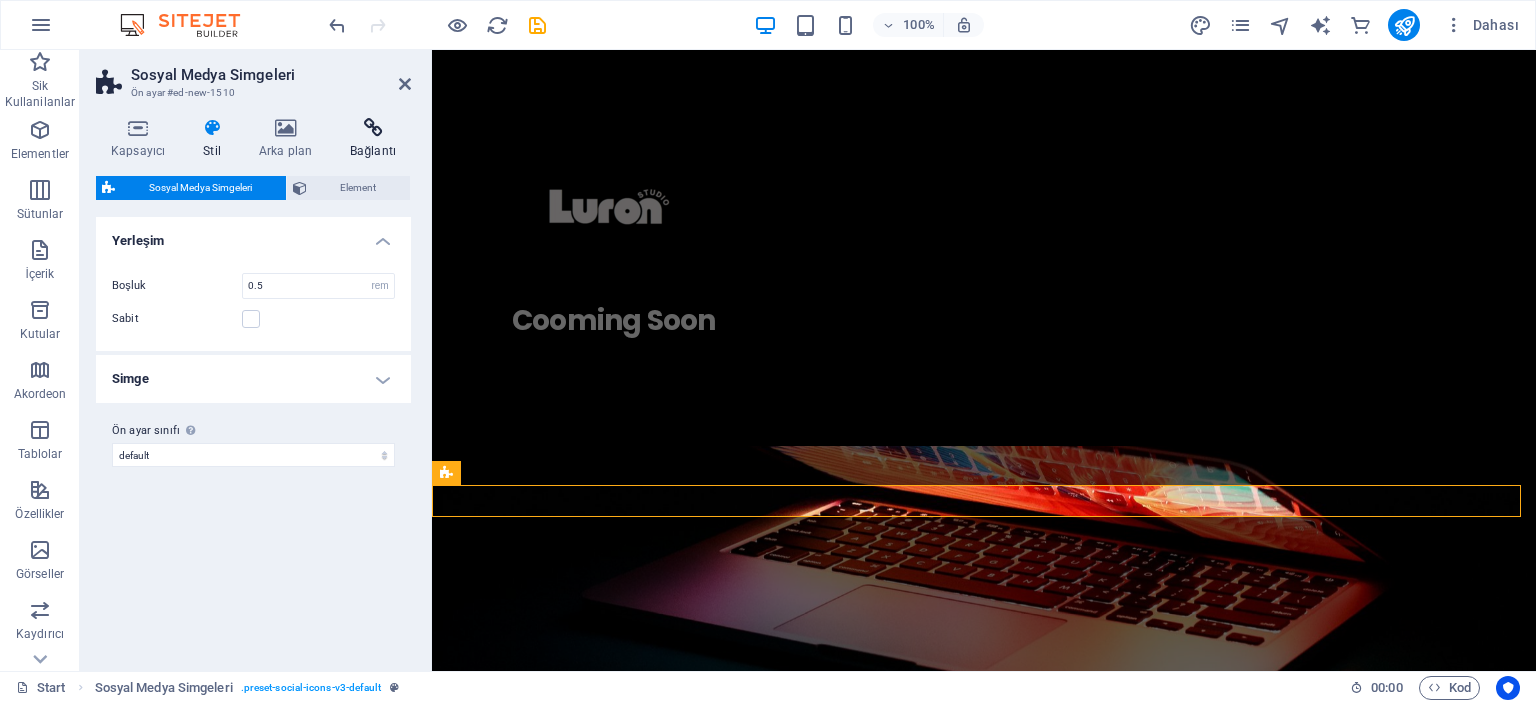 click at bounding box center (373, 128) 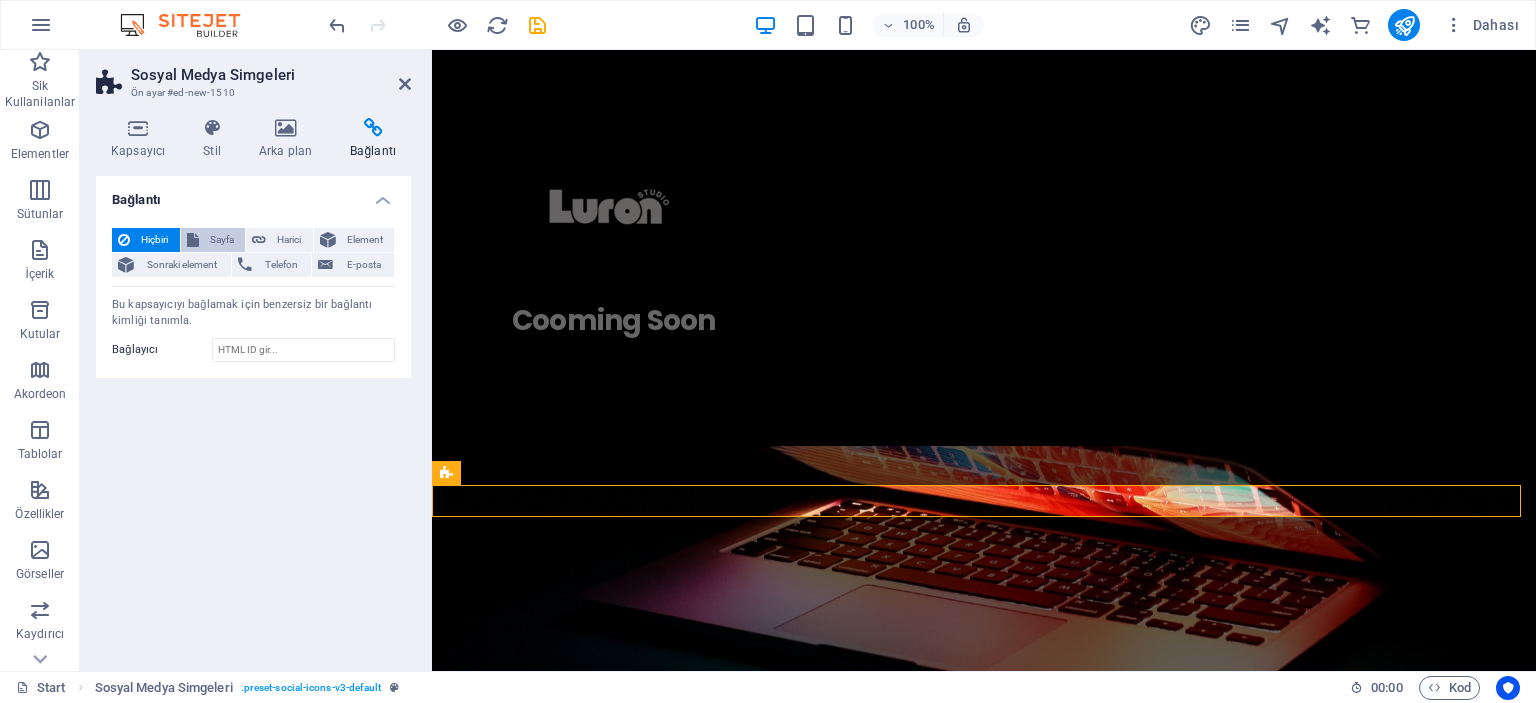 click on "Sayfa" at bounding box center [222, 240] 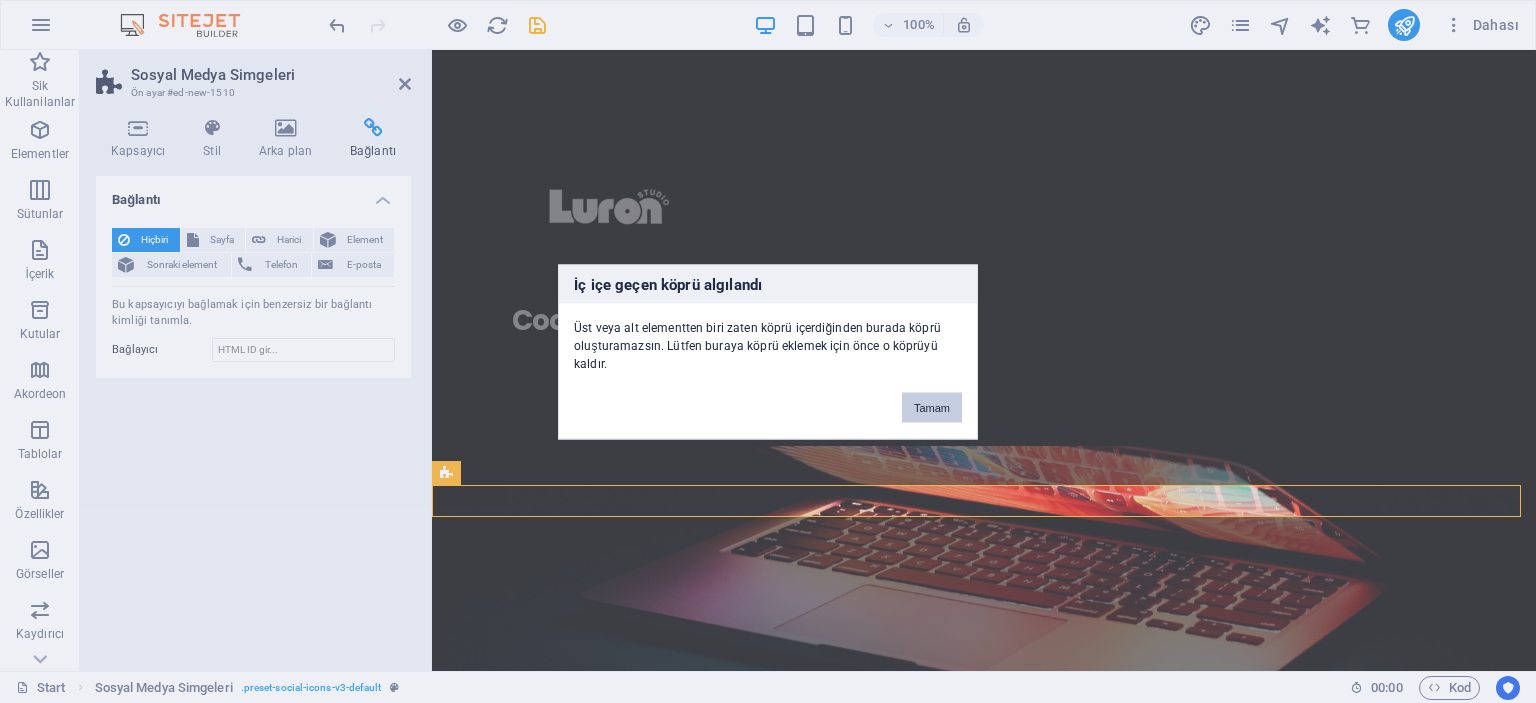 click on "Tamam" at bounding box center [932, 407] 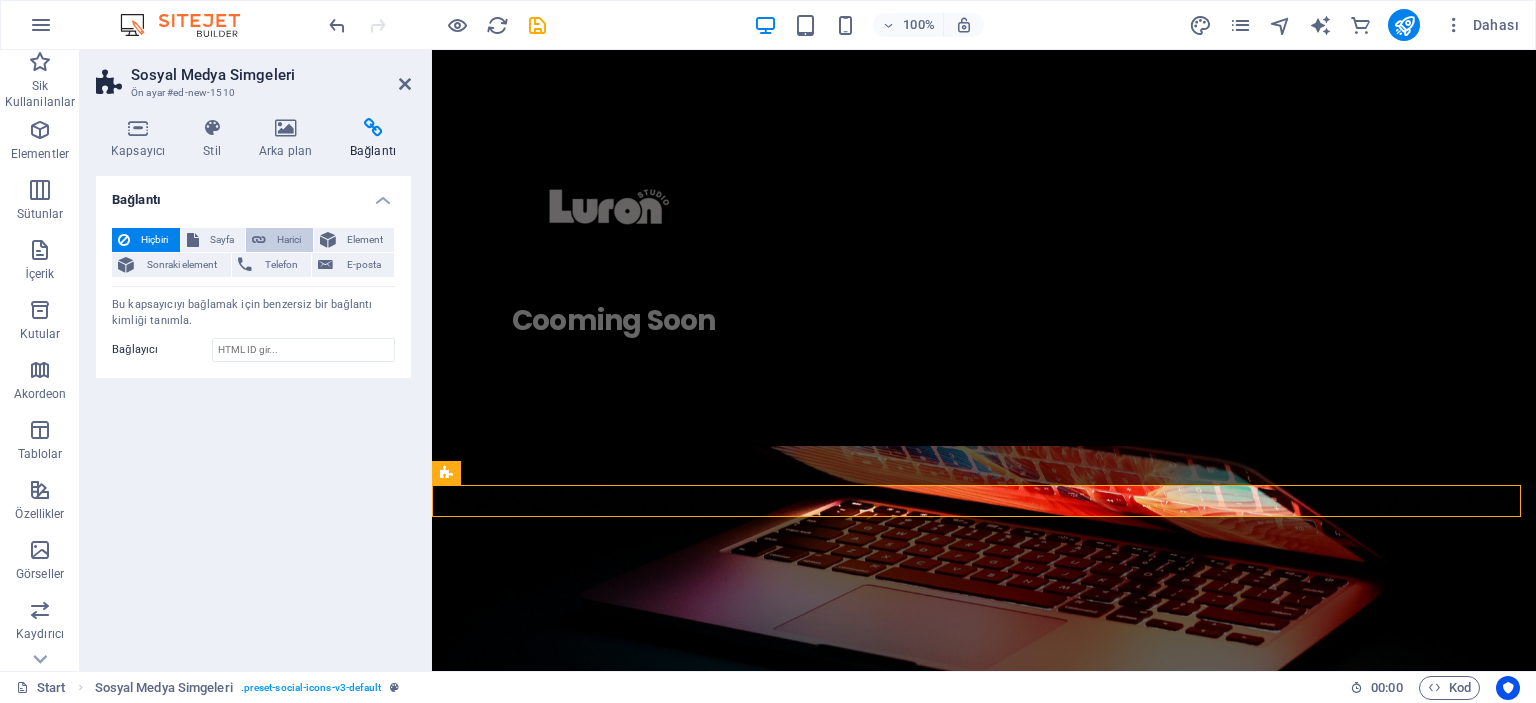 click on "Harici" at bounding box center [289, 240] 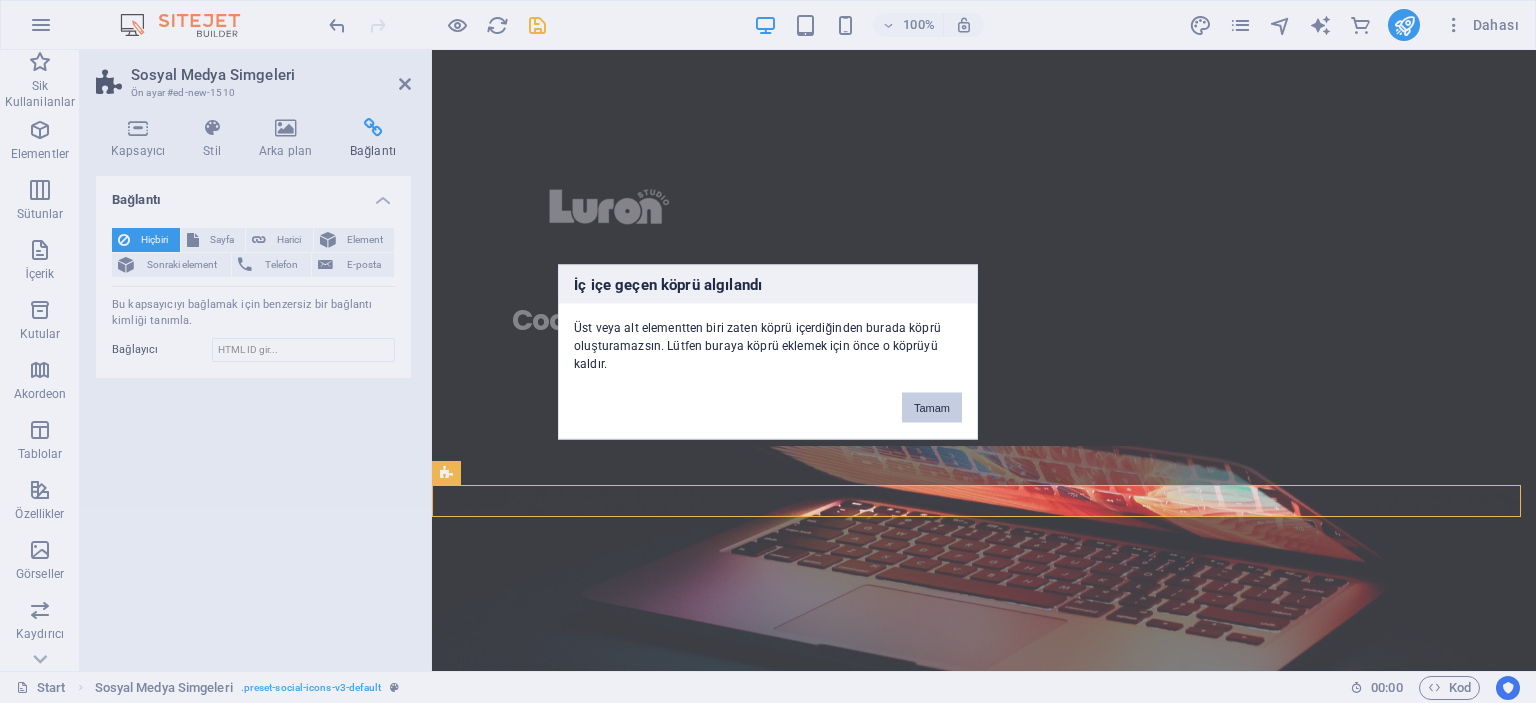 click on "Tamam" at bounding box center [932, 407] 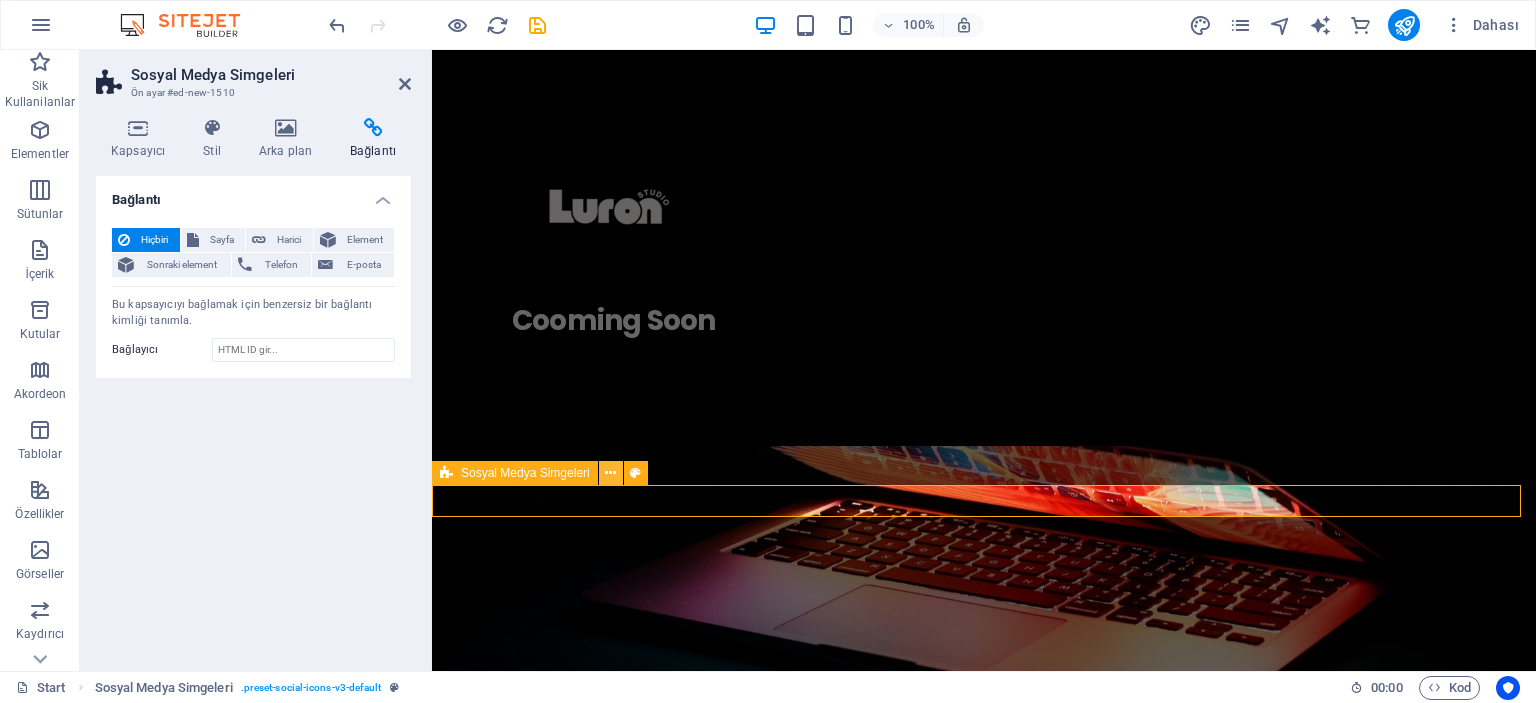 click at bounding box center [610, 473] 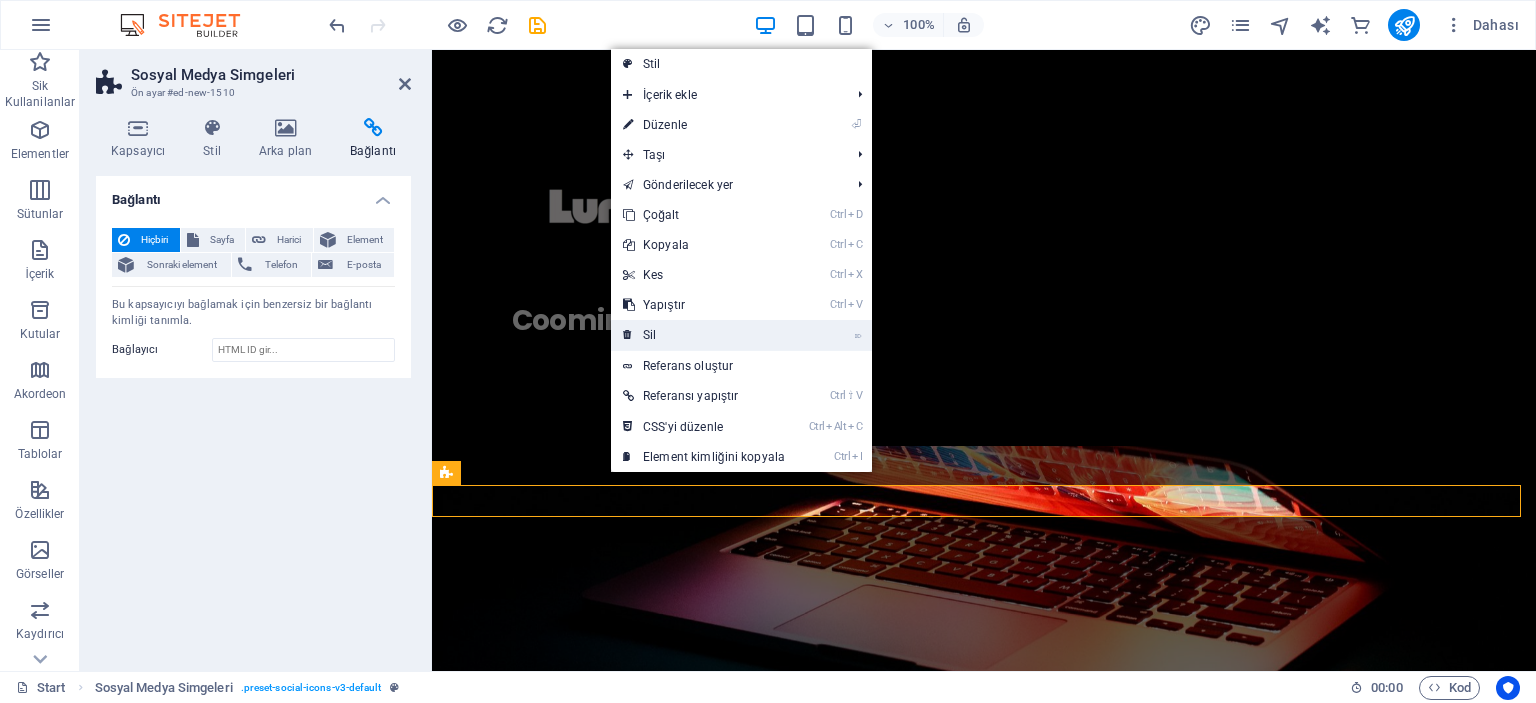 click on "⌦  Sil" at bounding box center [704, 335] 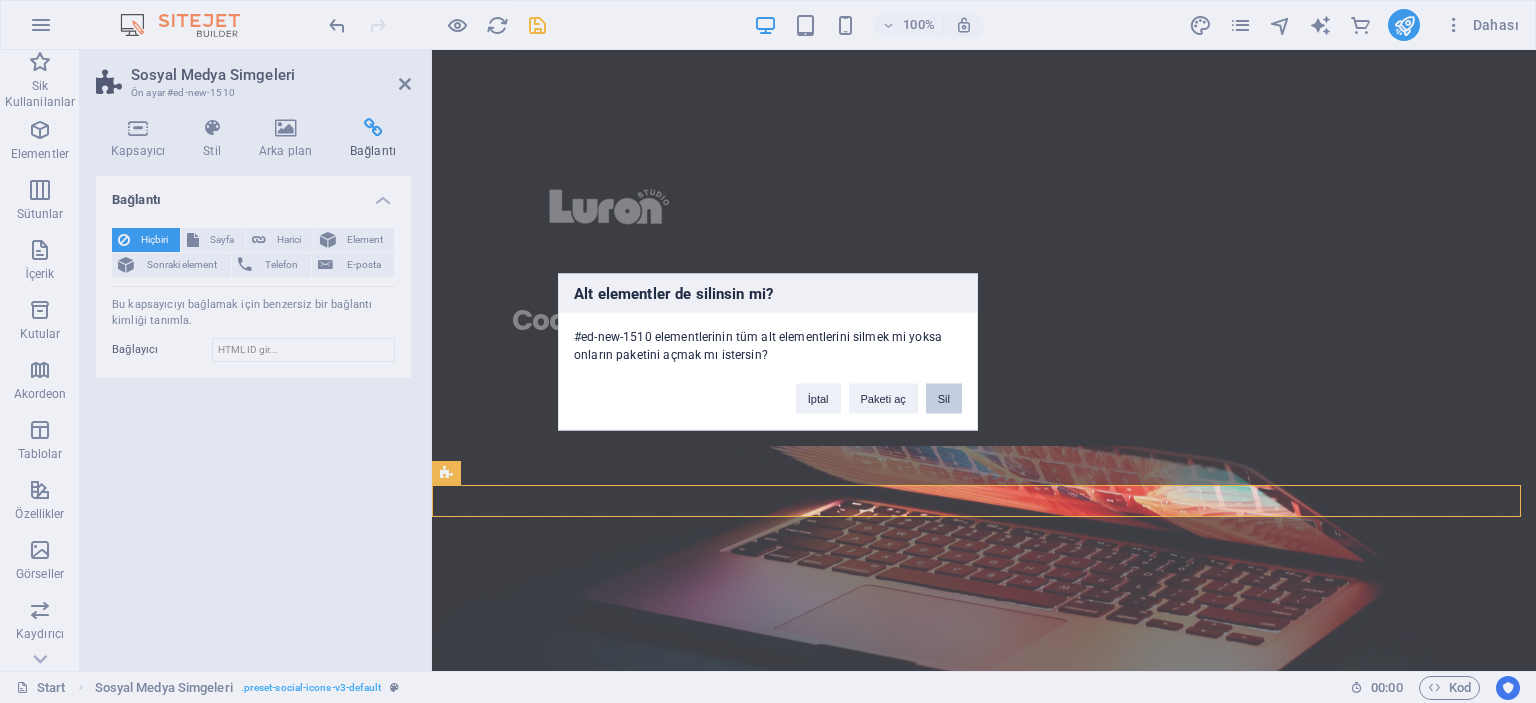 click on "Sil" at bounding box center (944, 398) 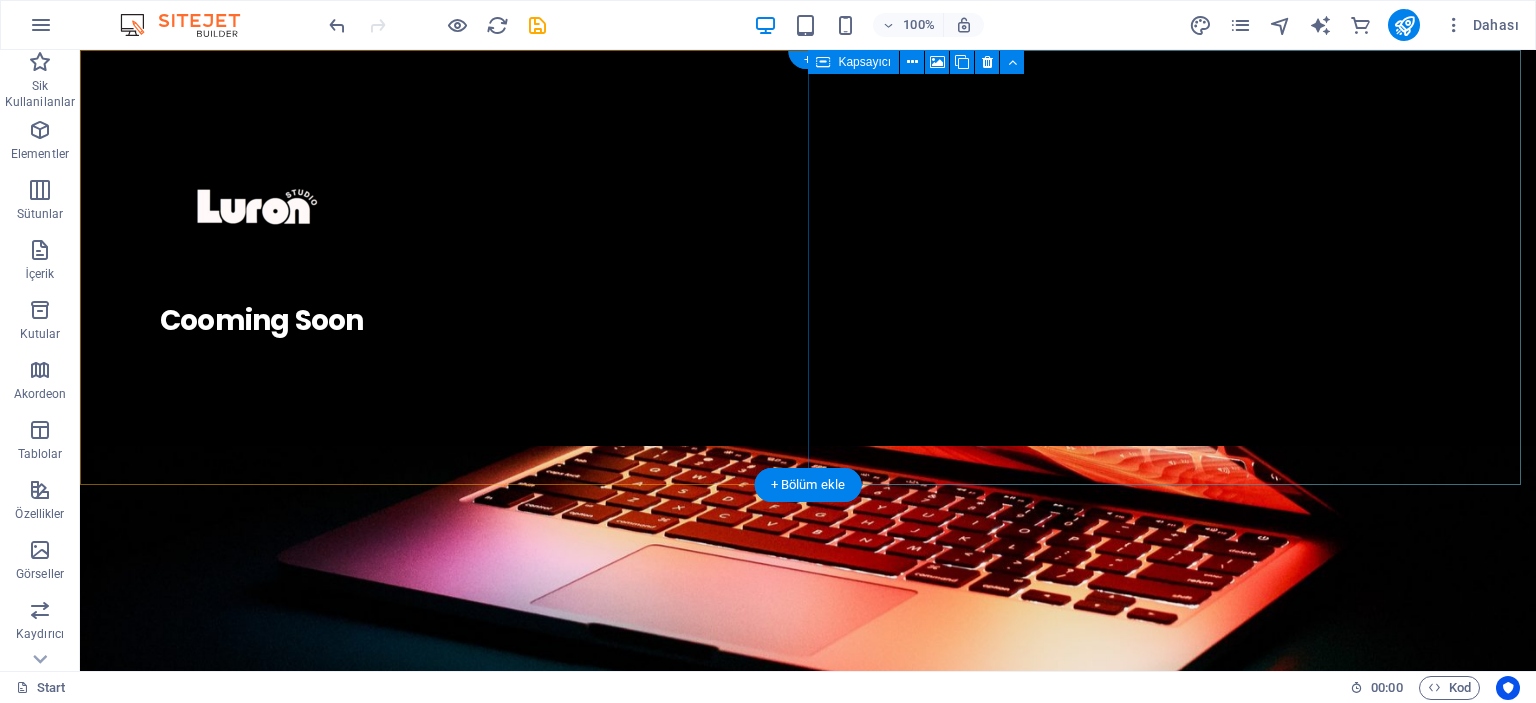 click on "İçeriği buraya bırak veya  Element ekle  Panoyu yapıştır" at bounding box center [808, 1046] 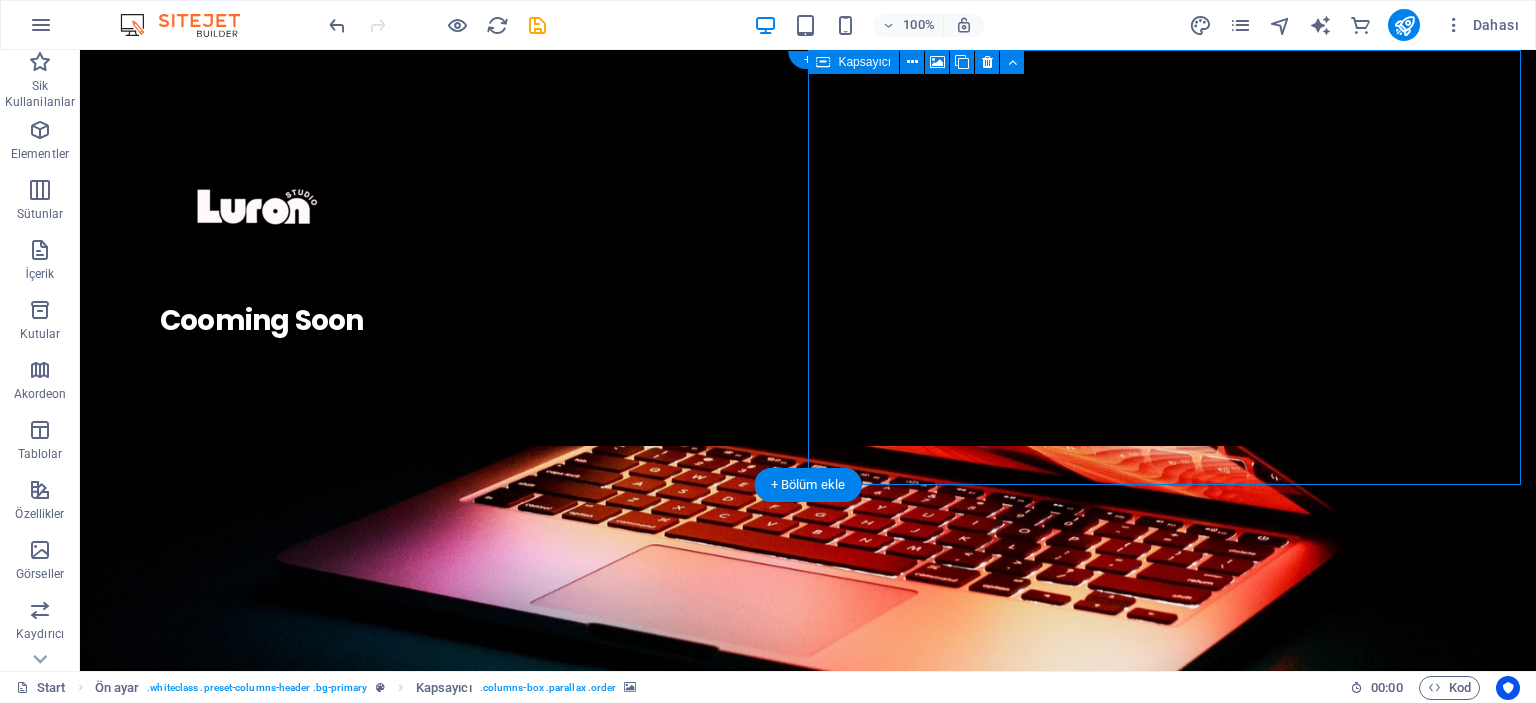 click on "İçeriği buraya bırak veya  Element ekle  Panoyu yapıştır" at bounding box center (808, 1046) 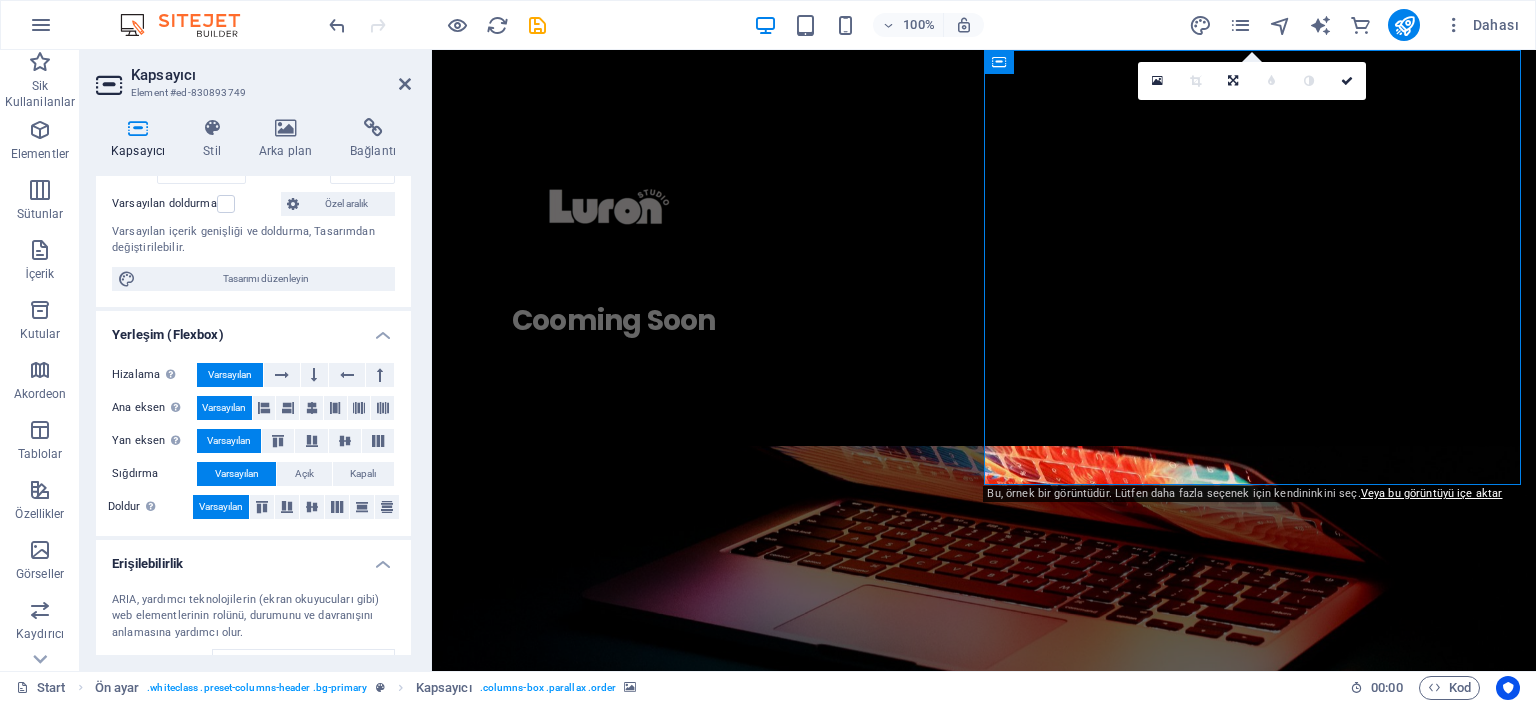 scroll, scrollTop: 0, scrollLeft: 0, axis: both 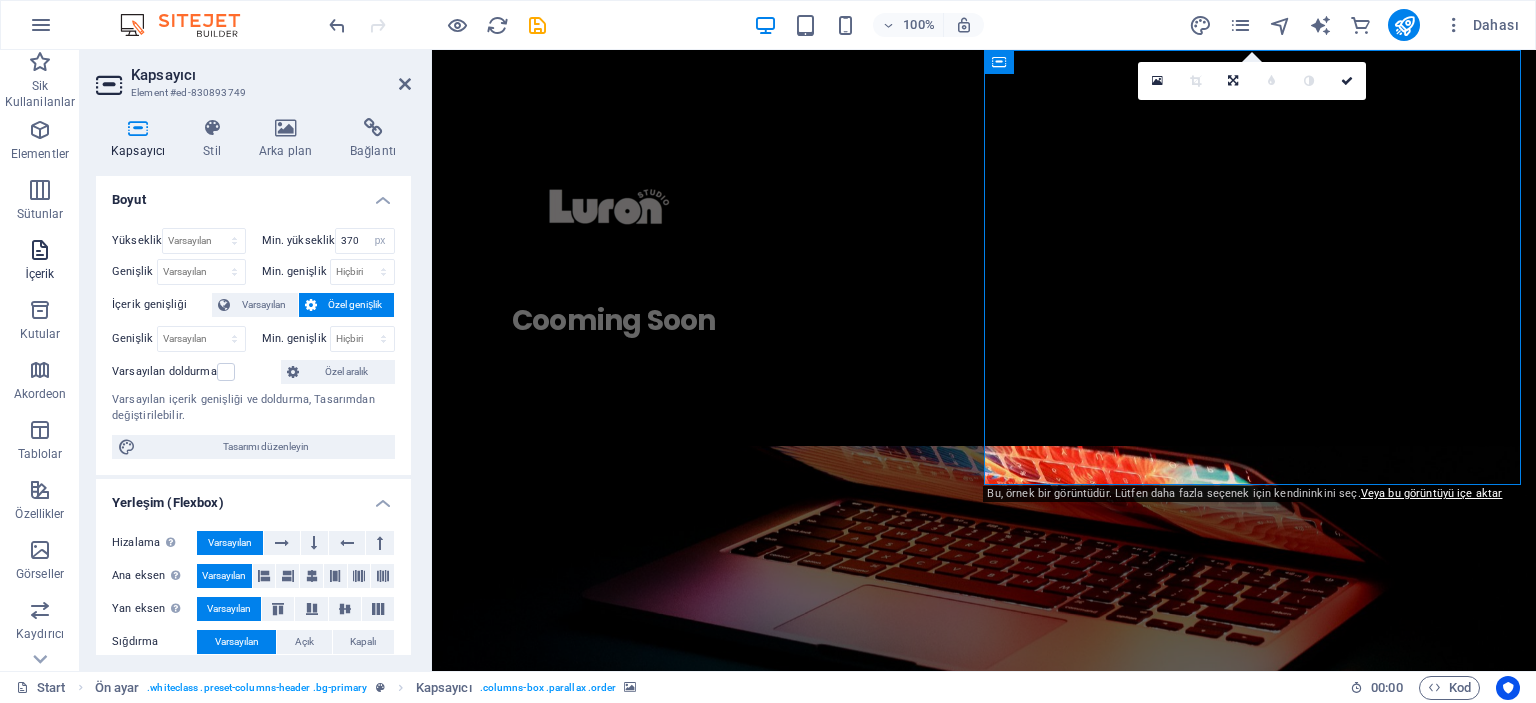 click at bounding box center (40, 250) 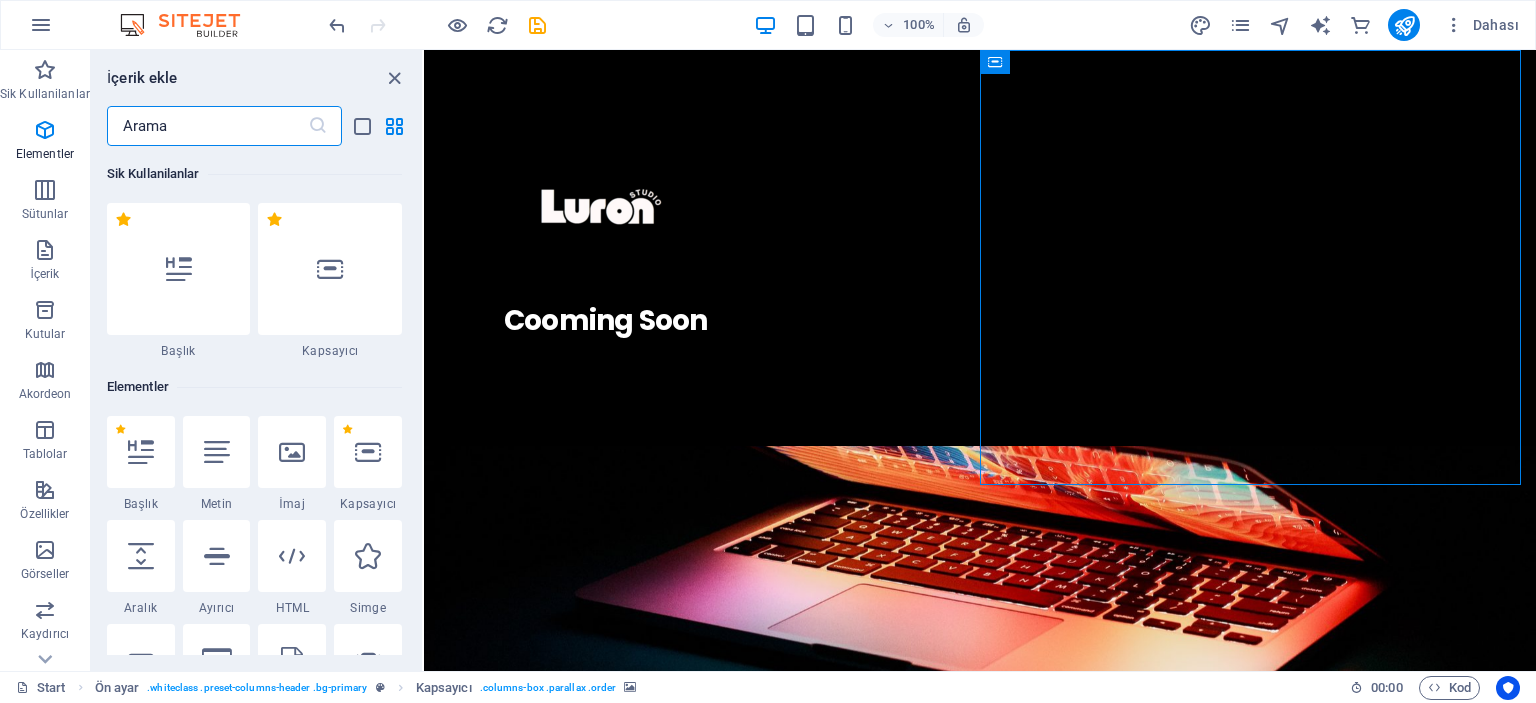 scroll, scrollTop: 3499, scrollLeft: 0, axis: vertical 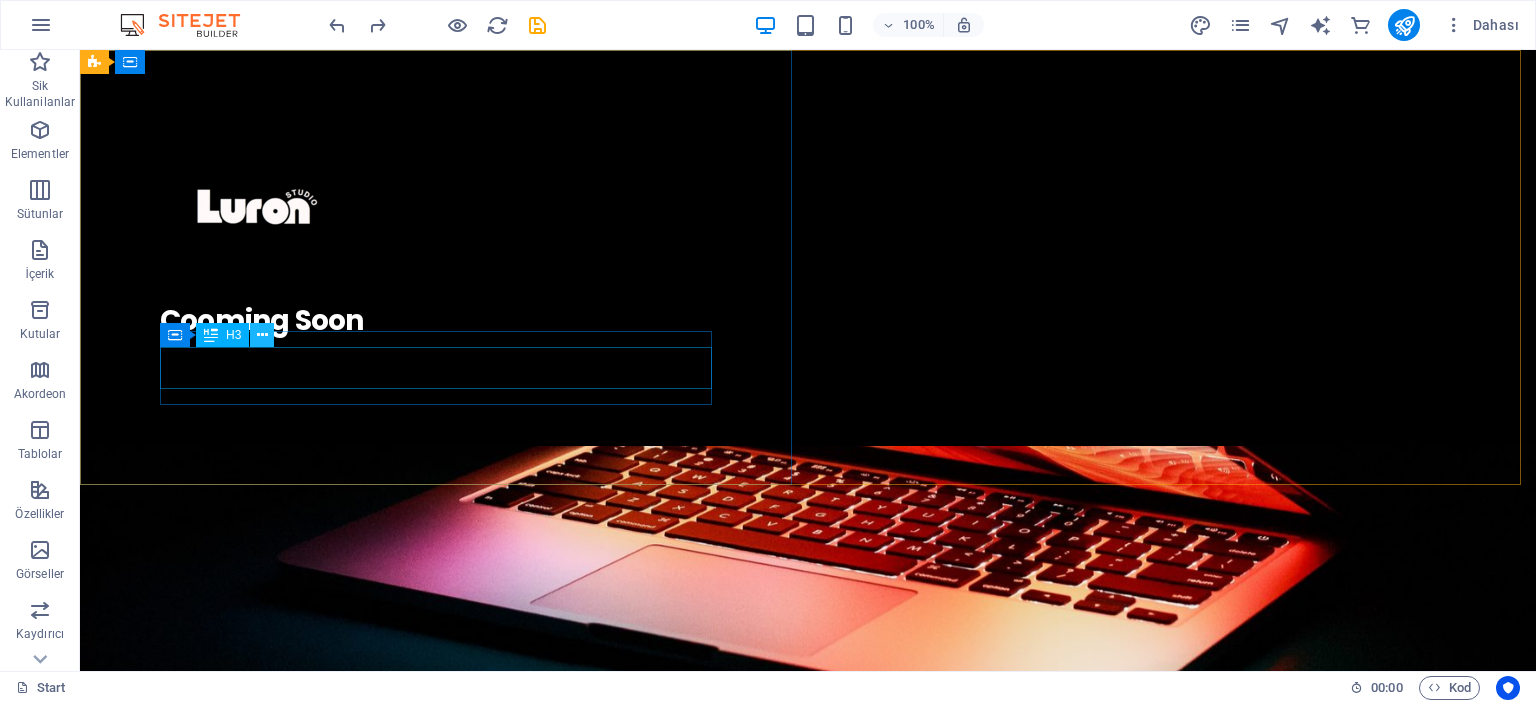 click at bounding box center [262, 335] 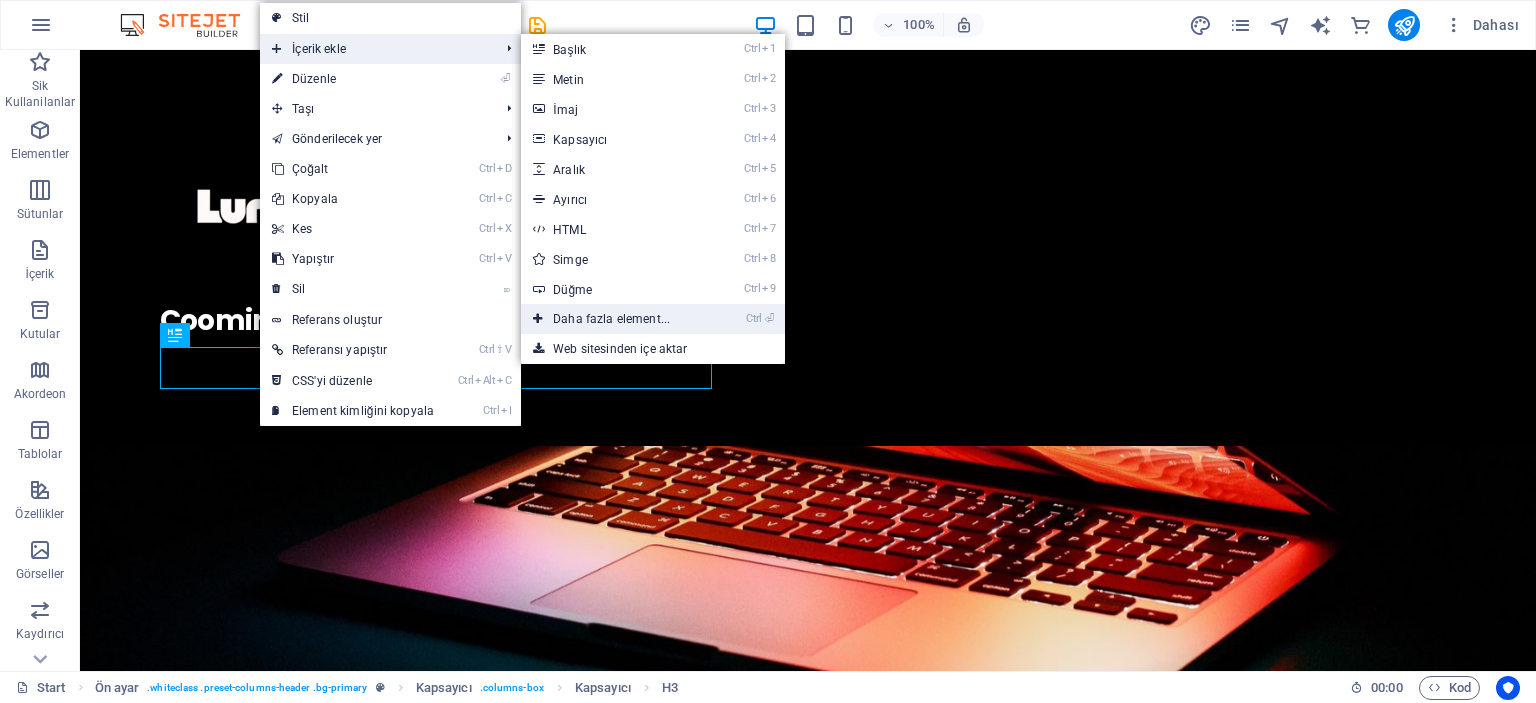 click on "Ctrl ⏎  Daha fazla element..." at bounding box center [615, 319] 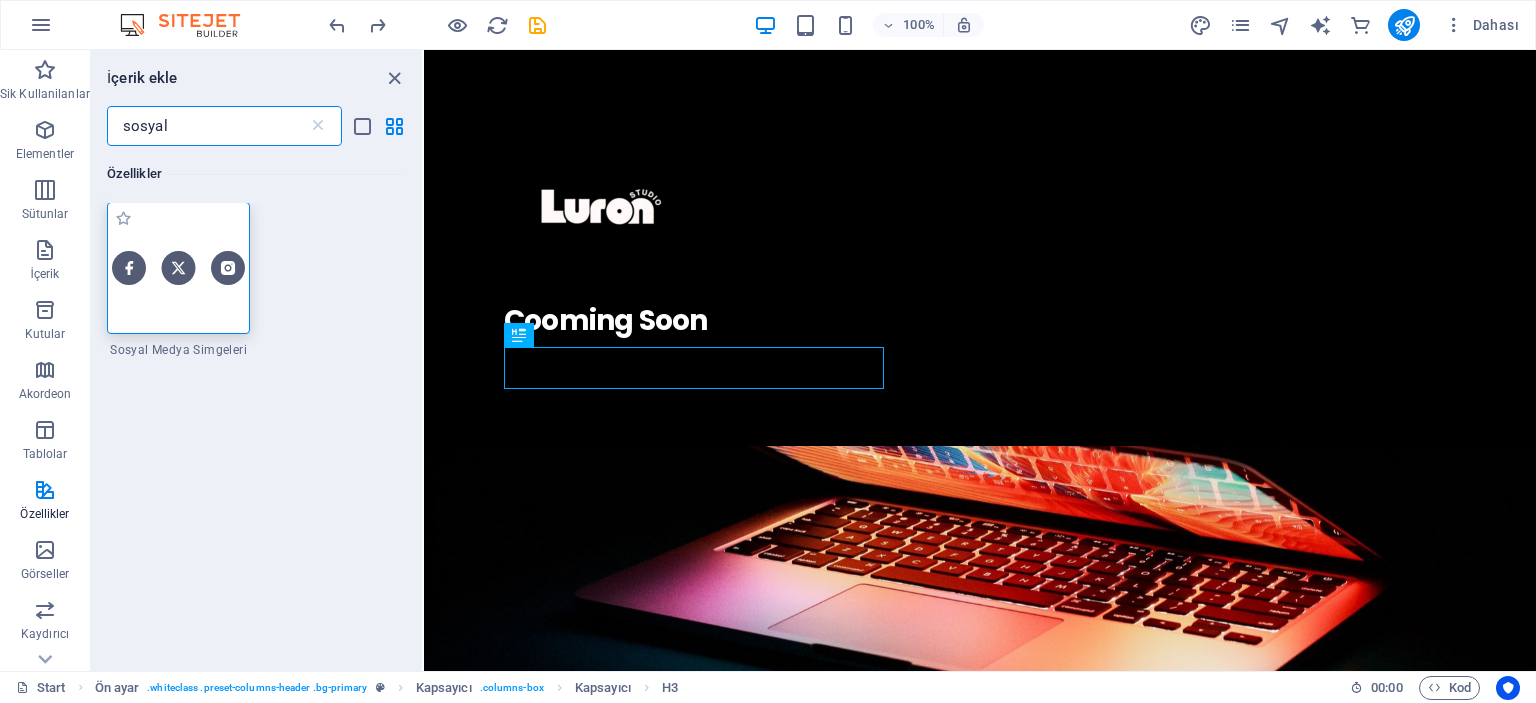 scroll, scrollTop: 0, scrollLeft: 0, axis: both 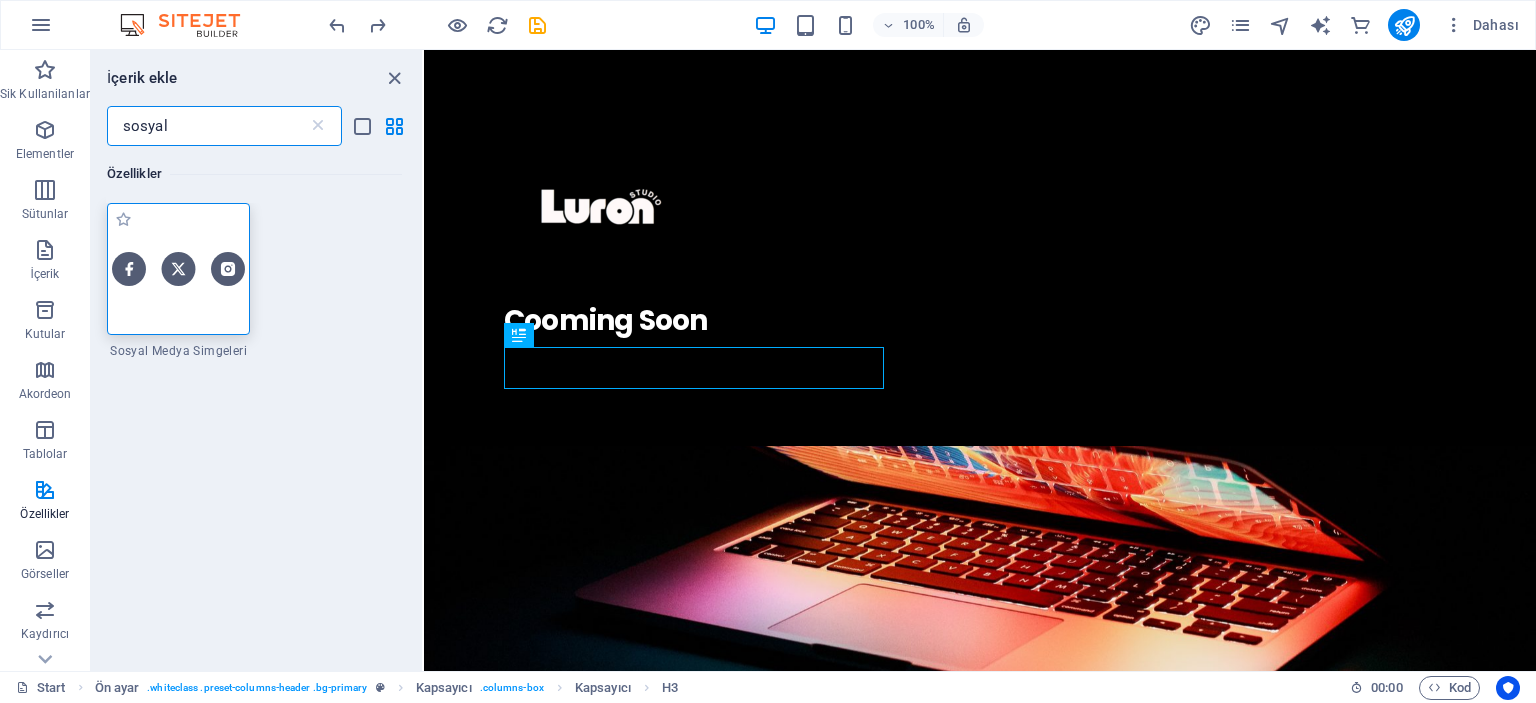 type on "sosyal" 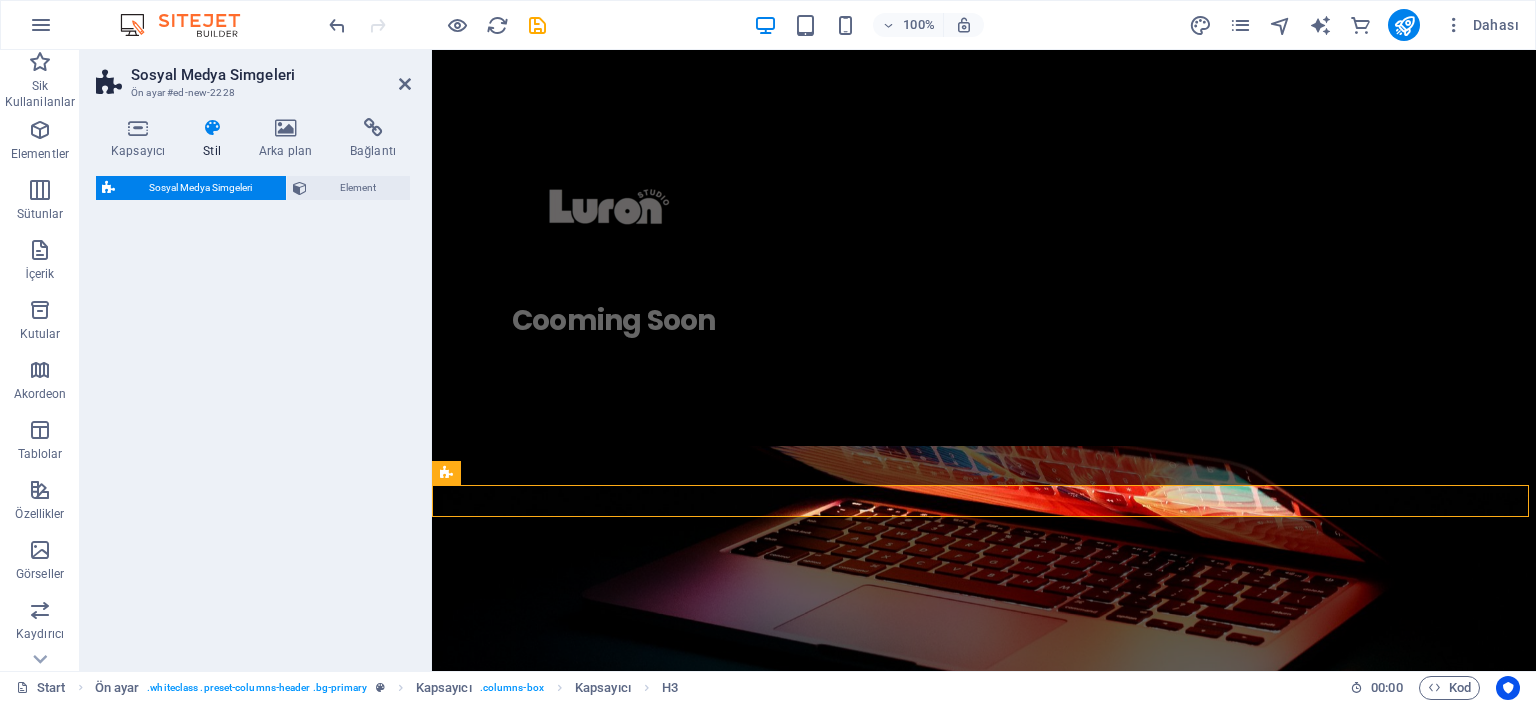 select on "rem" 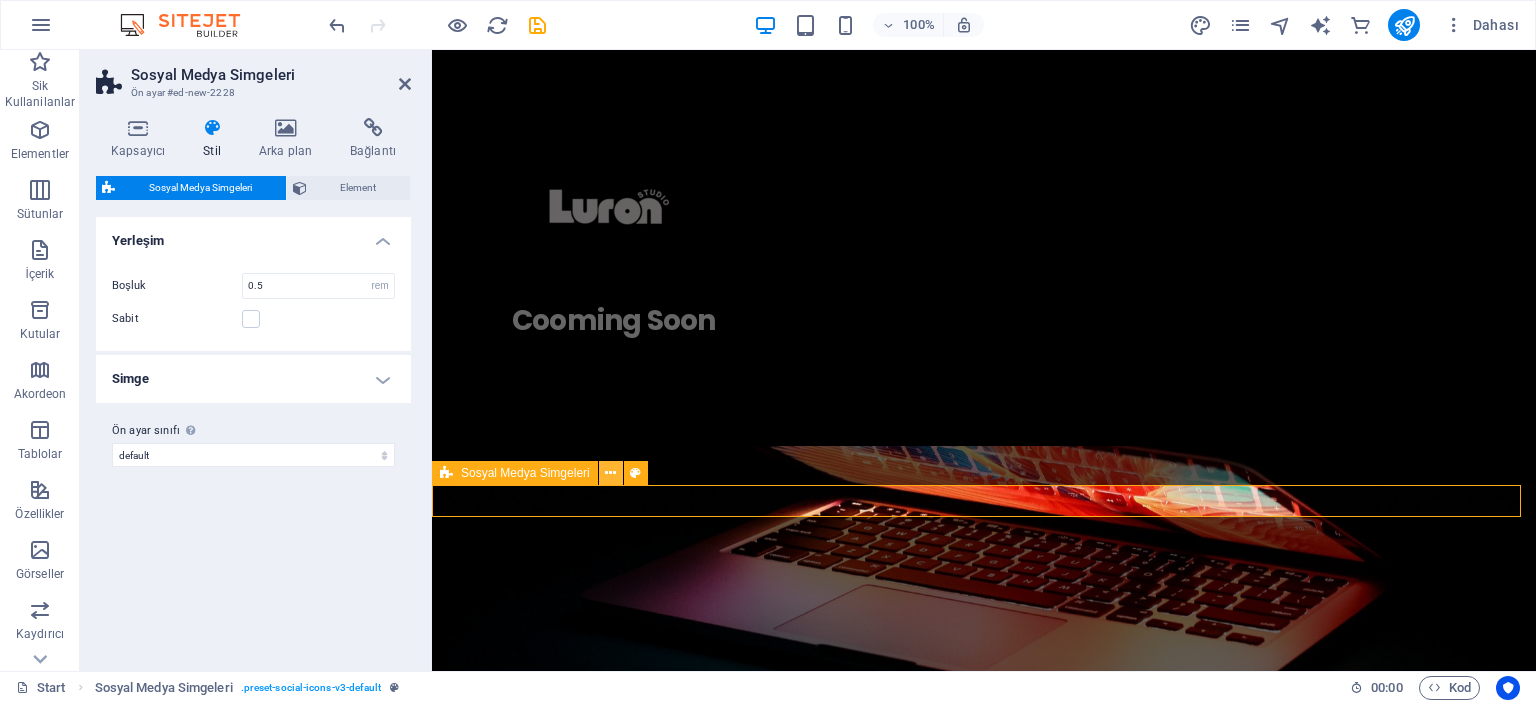 click at bounding box center (611, 473) 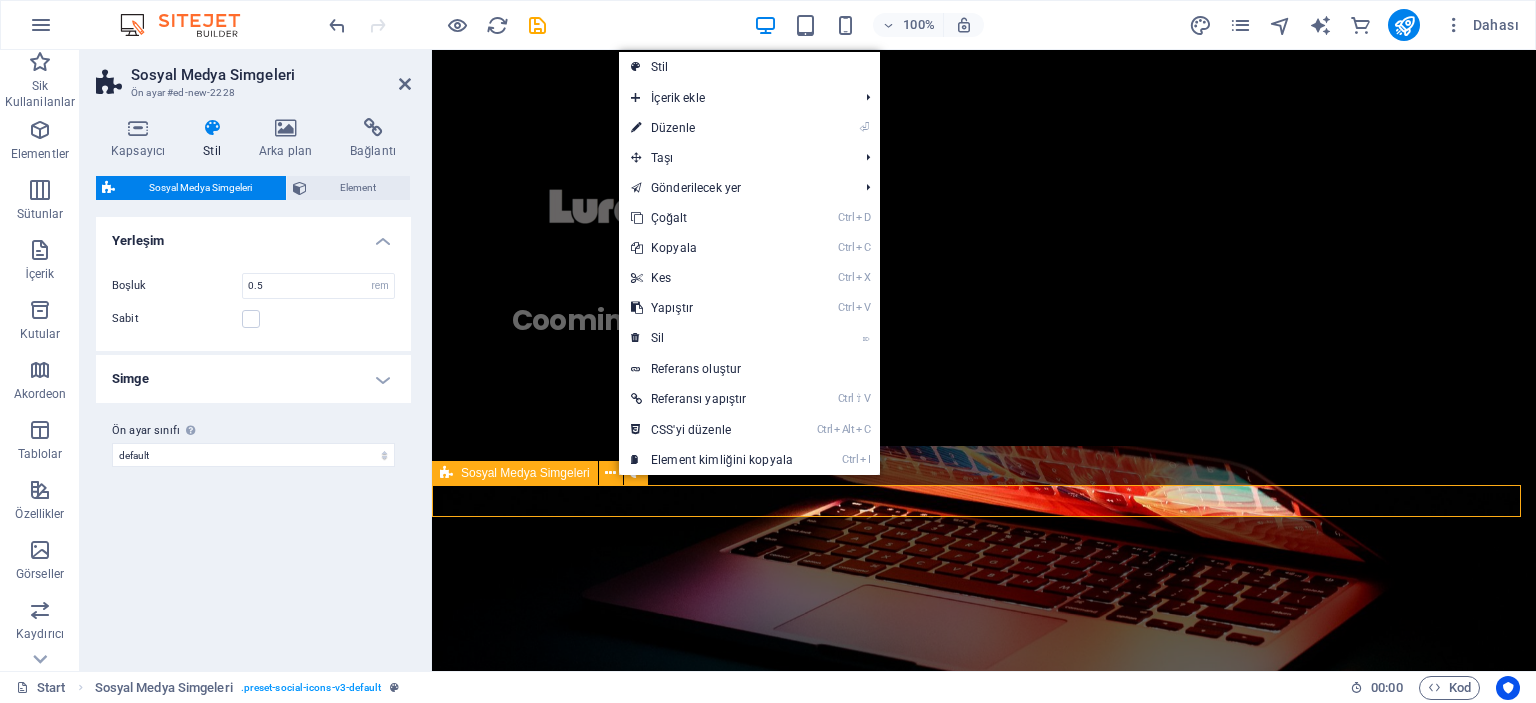 click at bounding box center (984, 1173) 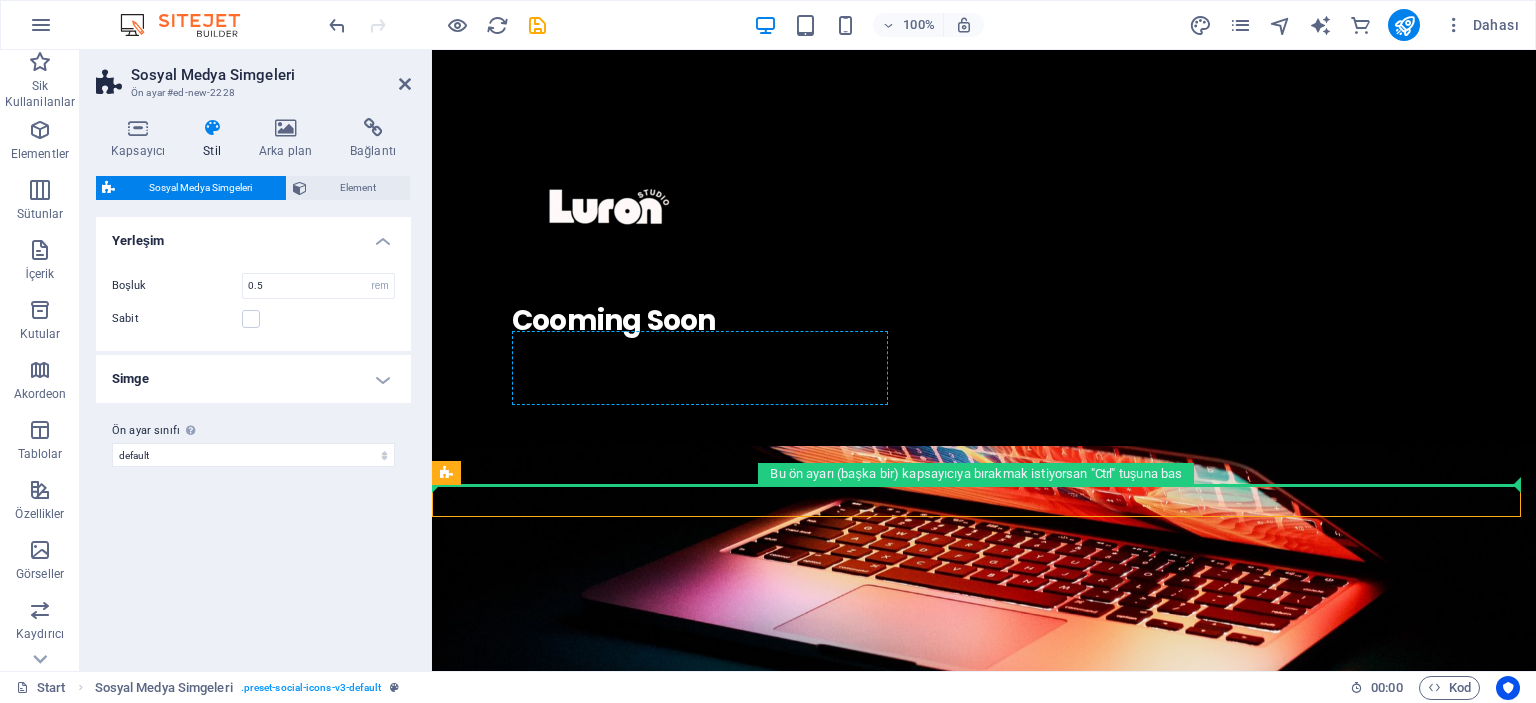 drag, startPoint x: 757, startPoint y: 502, endPoint x: 663, endPoint y: 351, distance: 177.86794 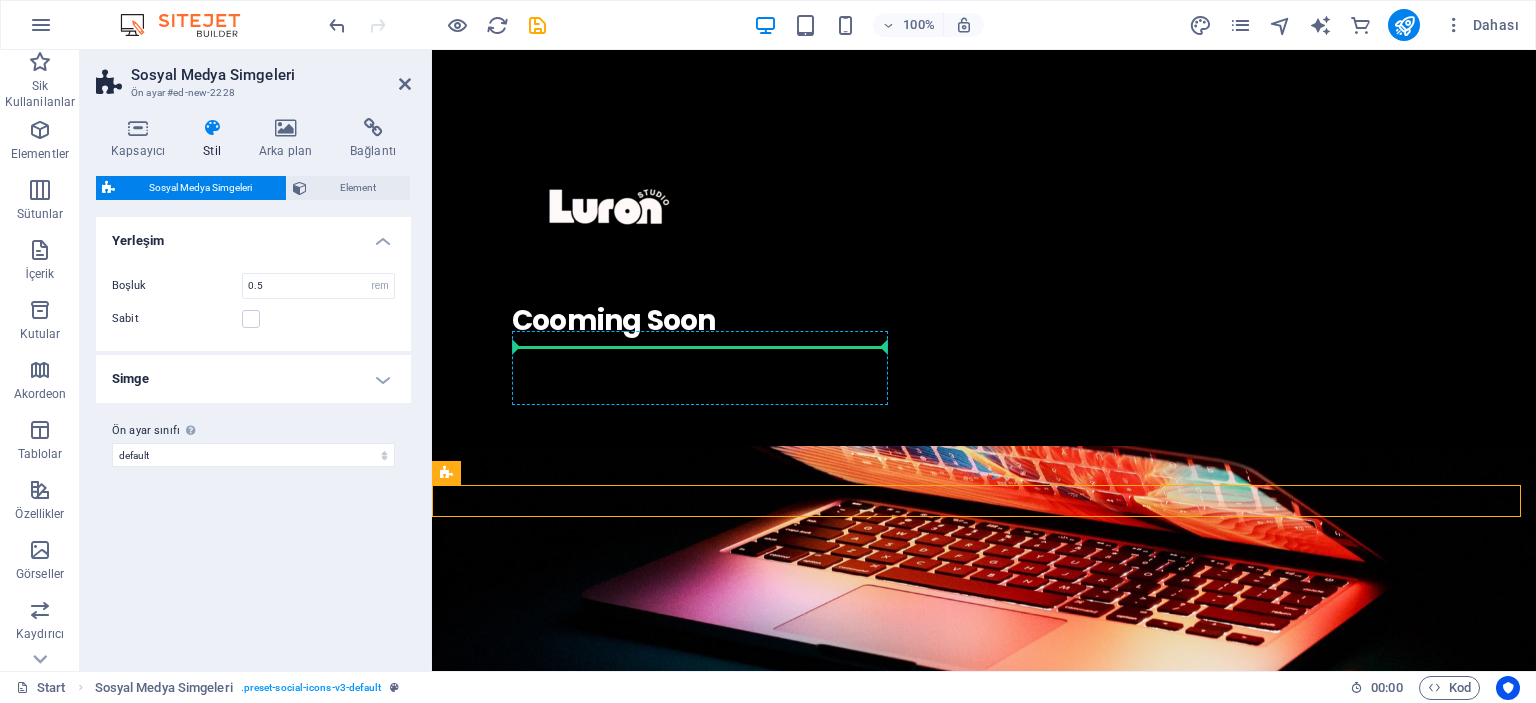 drag, startPoint x: 842, startPoint y: 496, endPoint x: 616, endPoint y: 353, distance: 267.4416 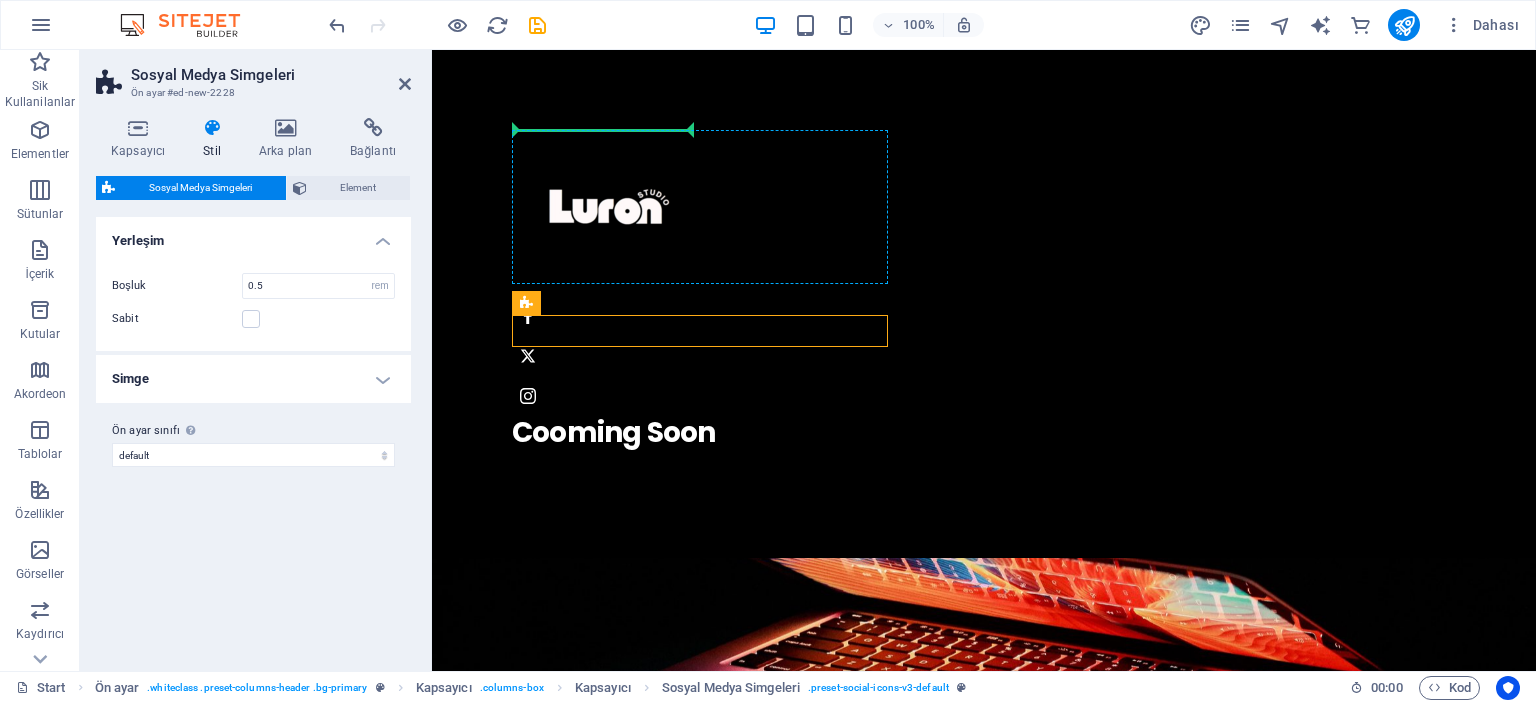 drag, startPoint x: 618, startPoint y: 331, endPoint x: 586, endPoint y: 136, distance: 197.6082 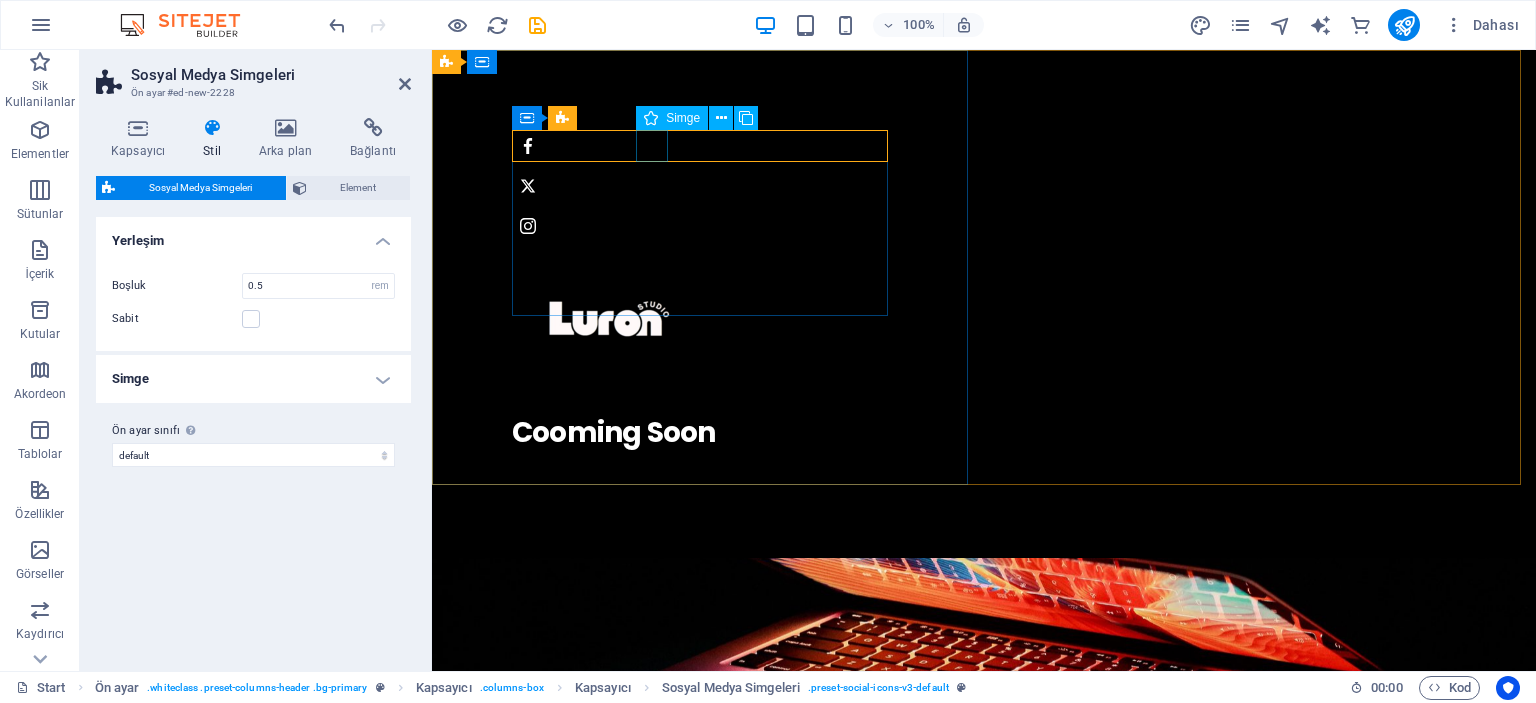 click at bounding box center [984, 146] 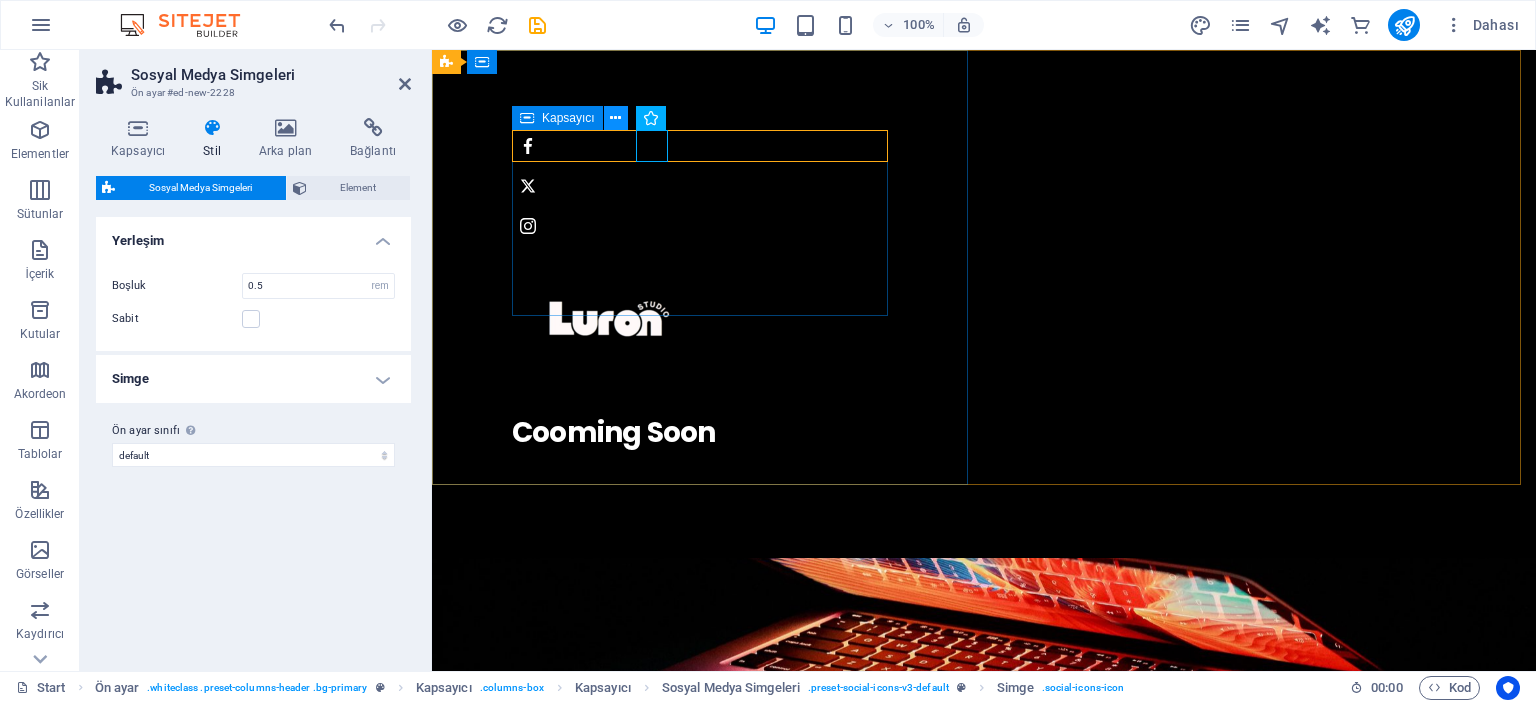 click at bounding box center [615, 118] 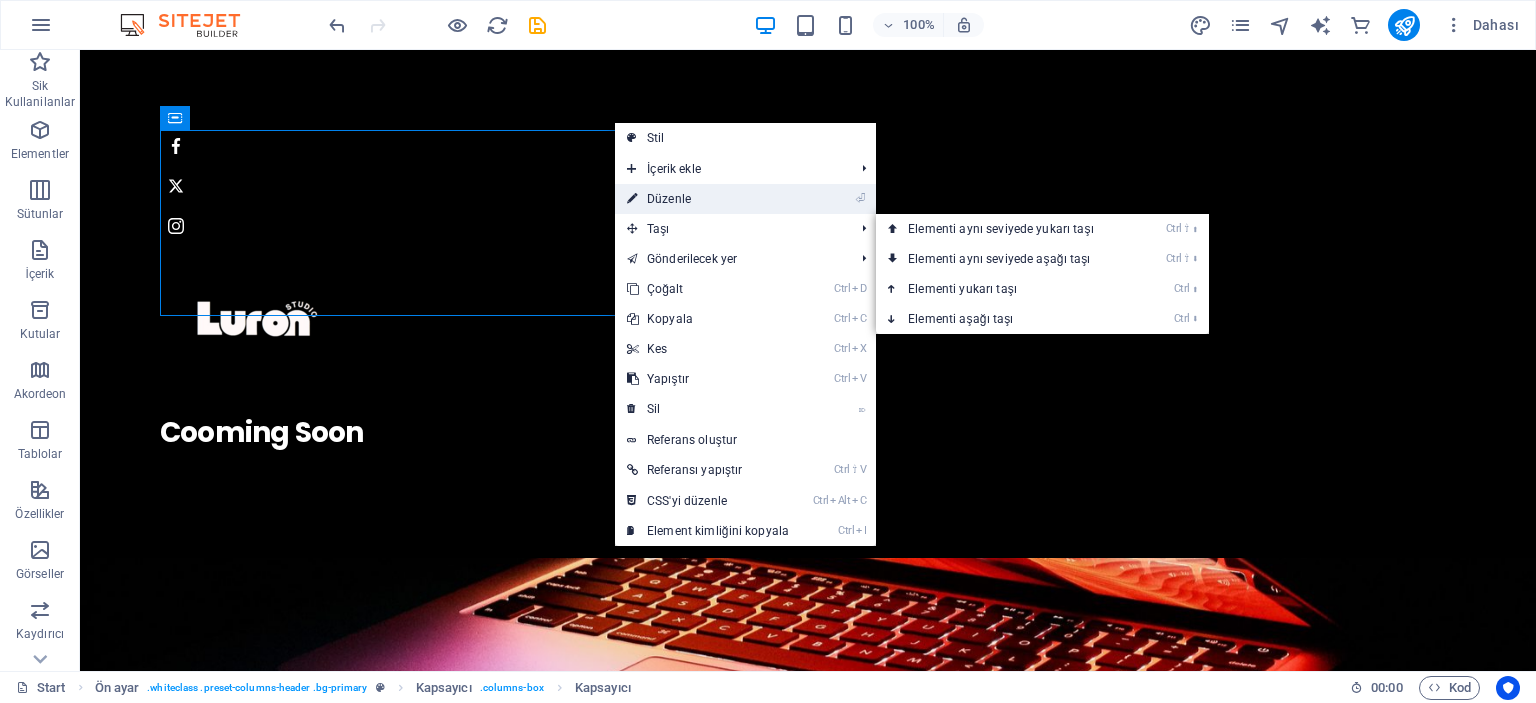 click on "⏎  Düzenle" at bounding box center [708, 199] 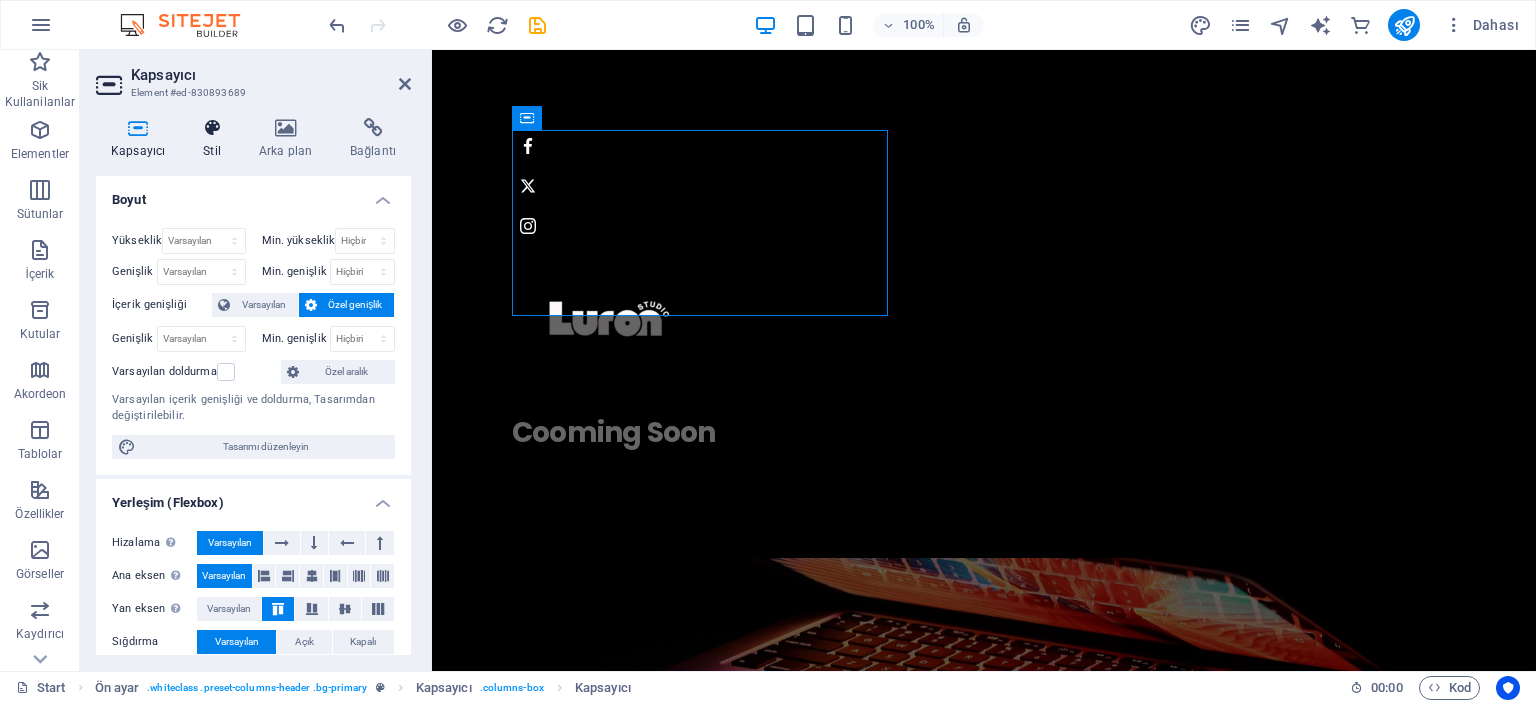 click at bounding box center (212, 128) 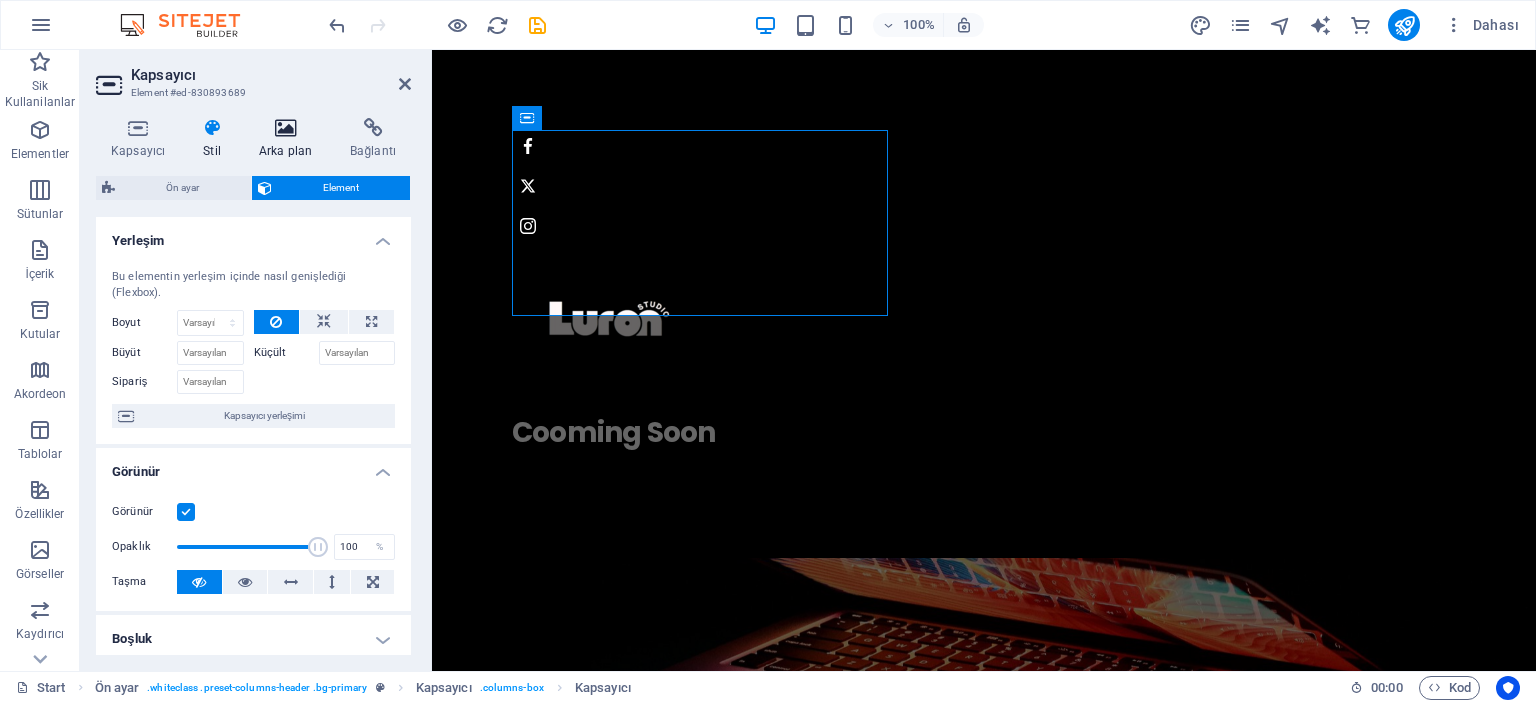 click on "Arka plan" at bounding box center [289, 139] 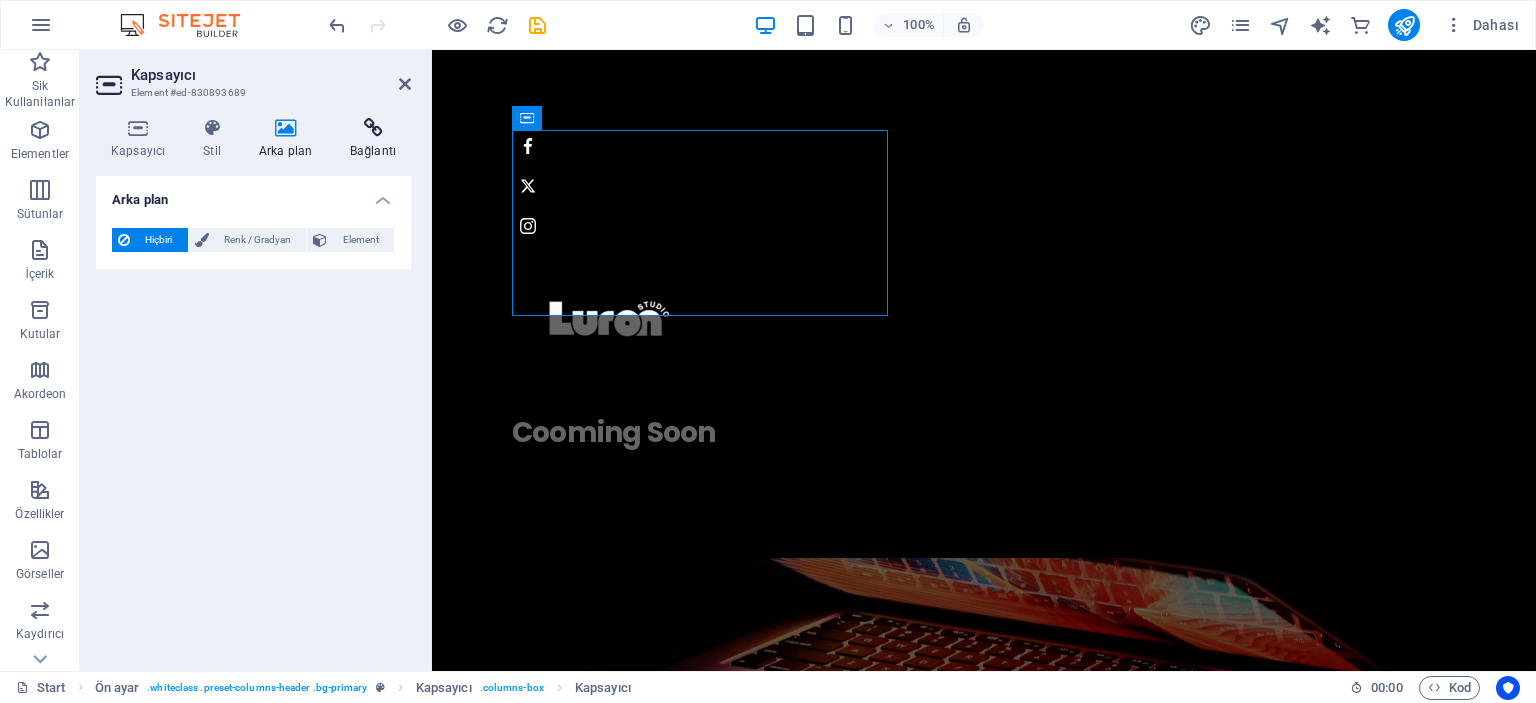 click at bounding box center (373, 128) 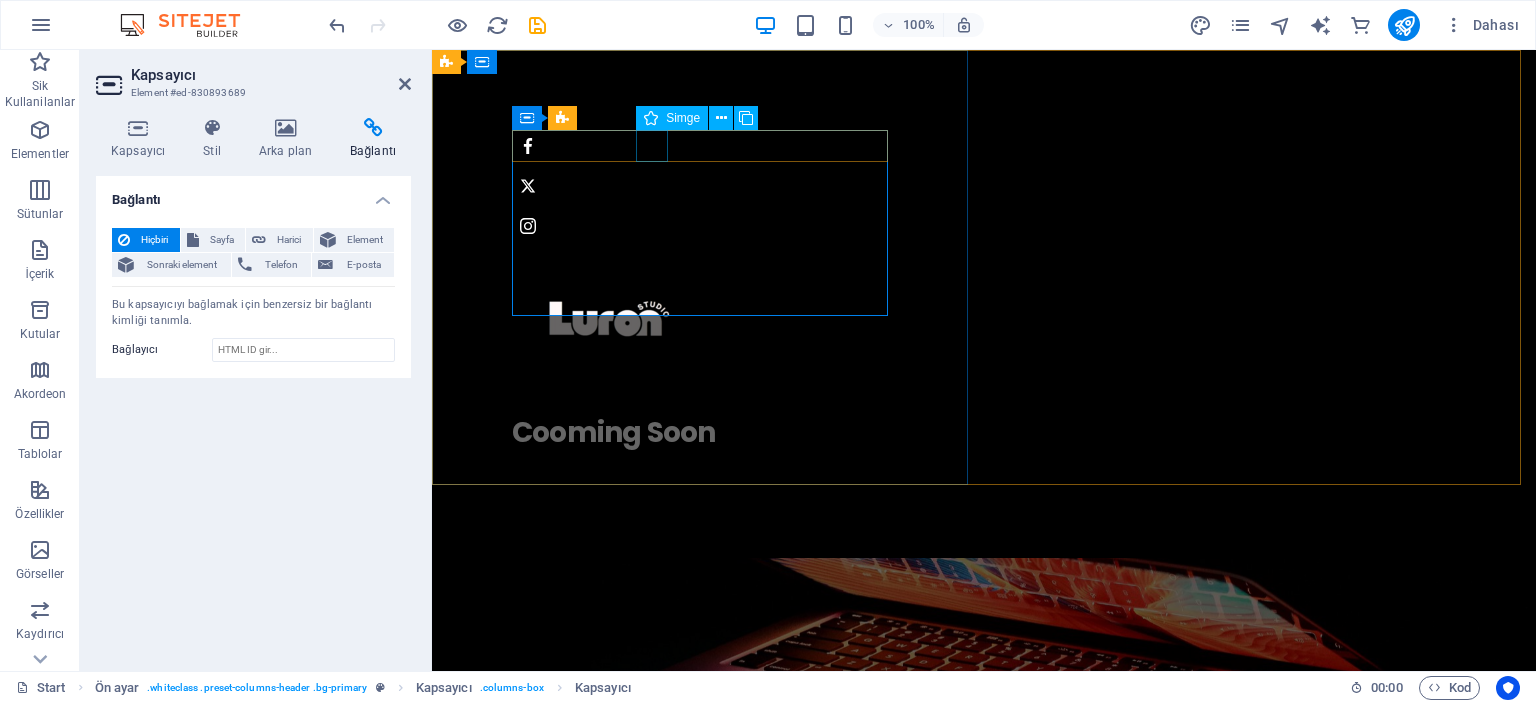 click at bounding box center [984, 146] 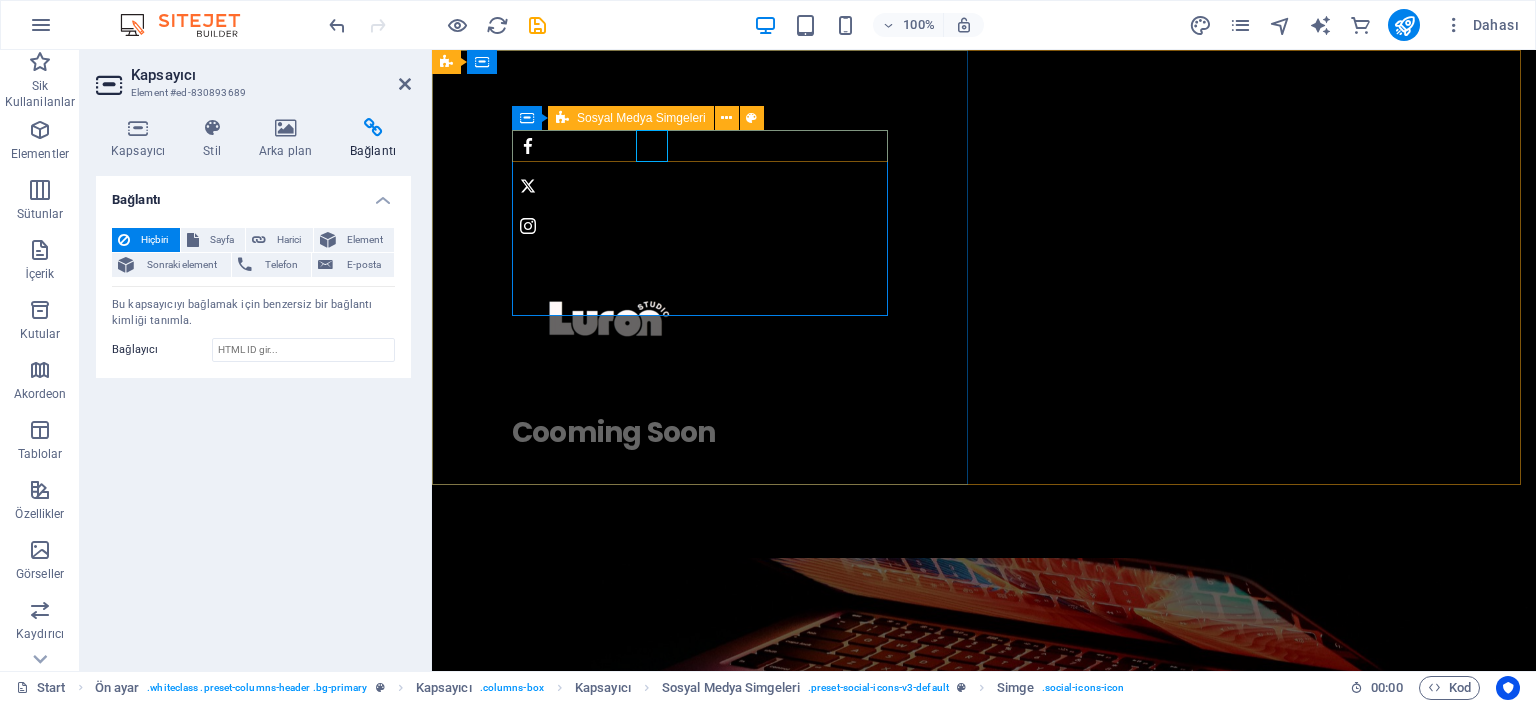click at bounding box center (984, 186) 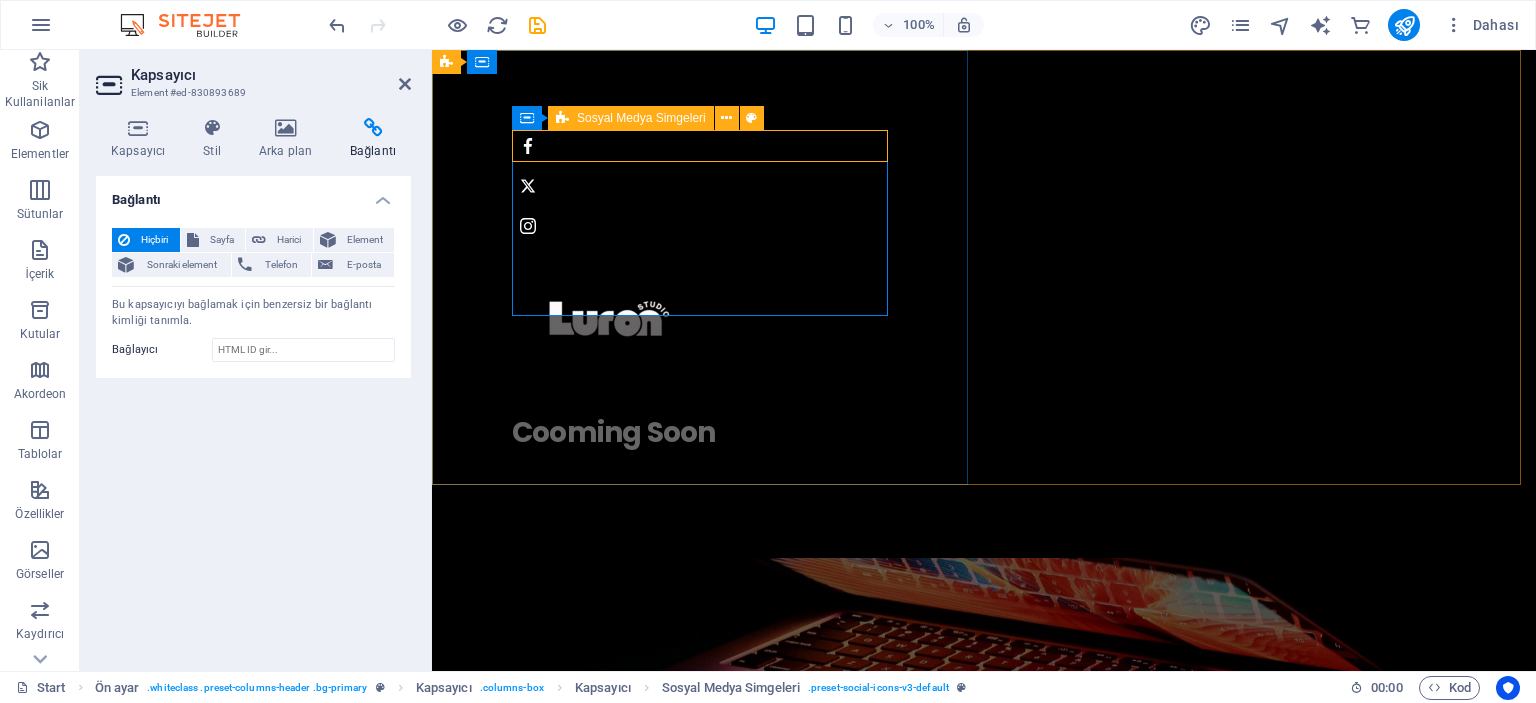 click on "Sosyal Medya Simgeleri" at bounding box center (641, 118) 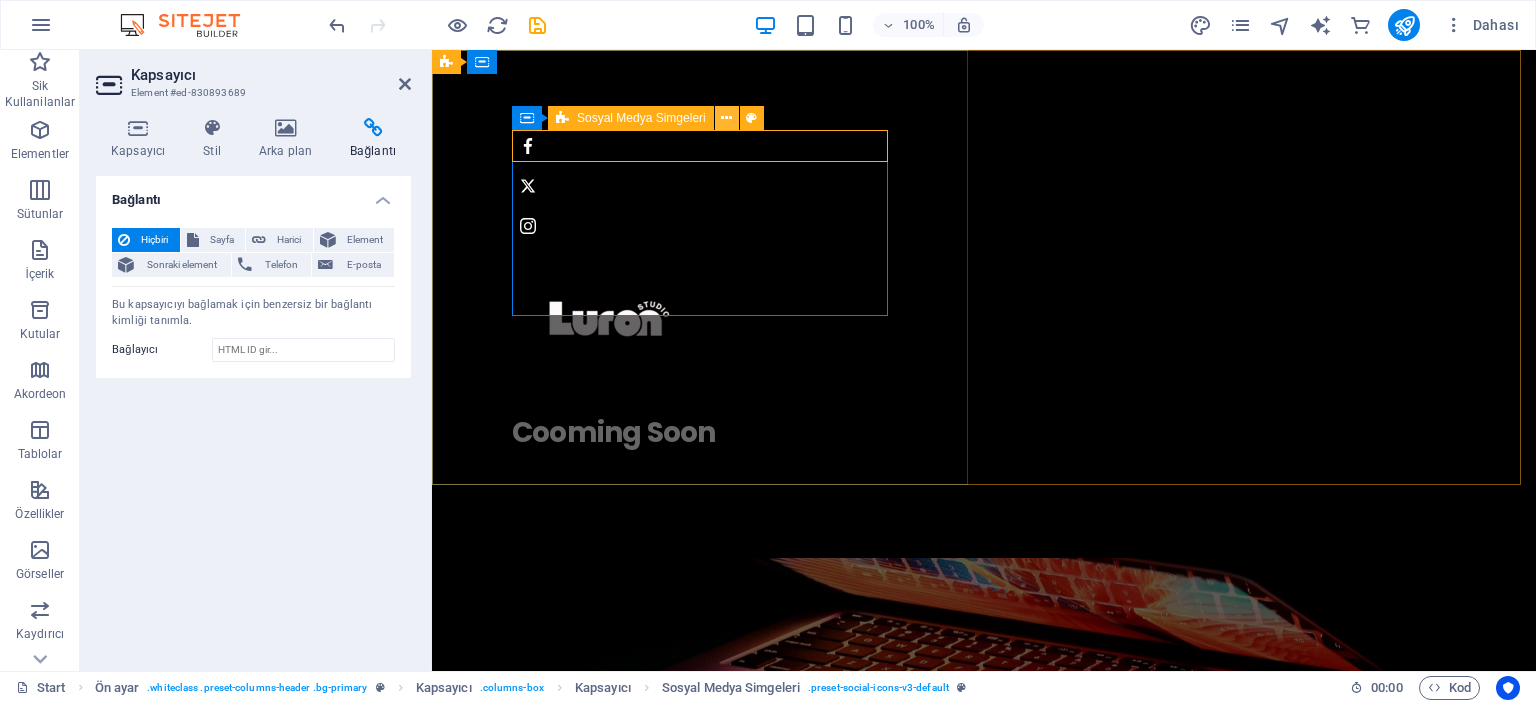 click at bounding box center [726, 118] 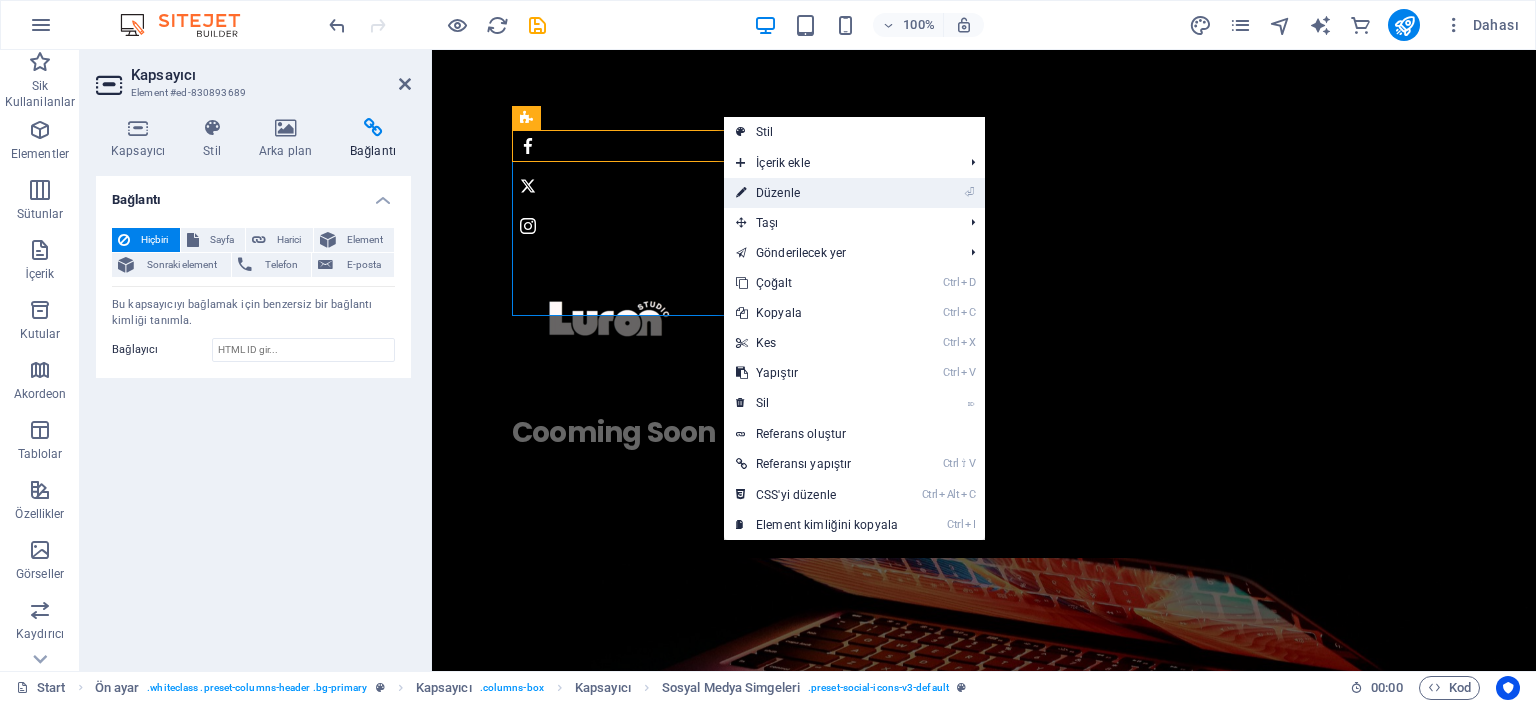 click on "⏎  Düzenle" at bounding box center [817, 193] 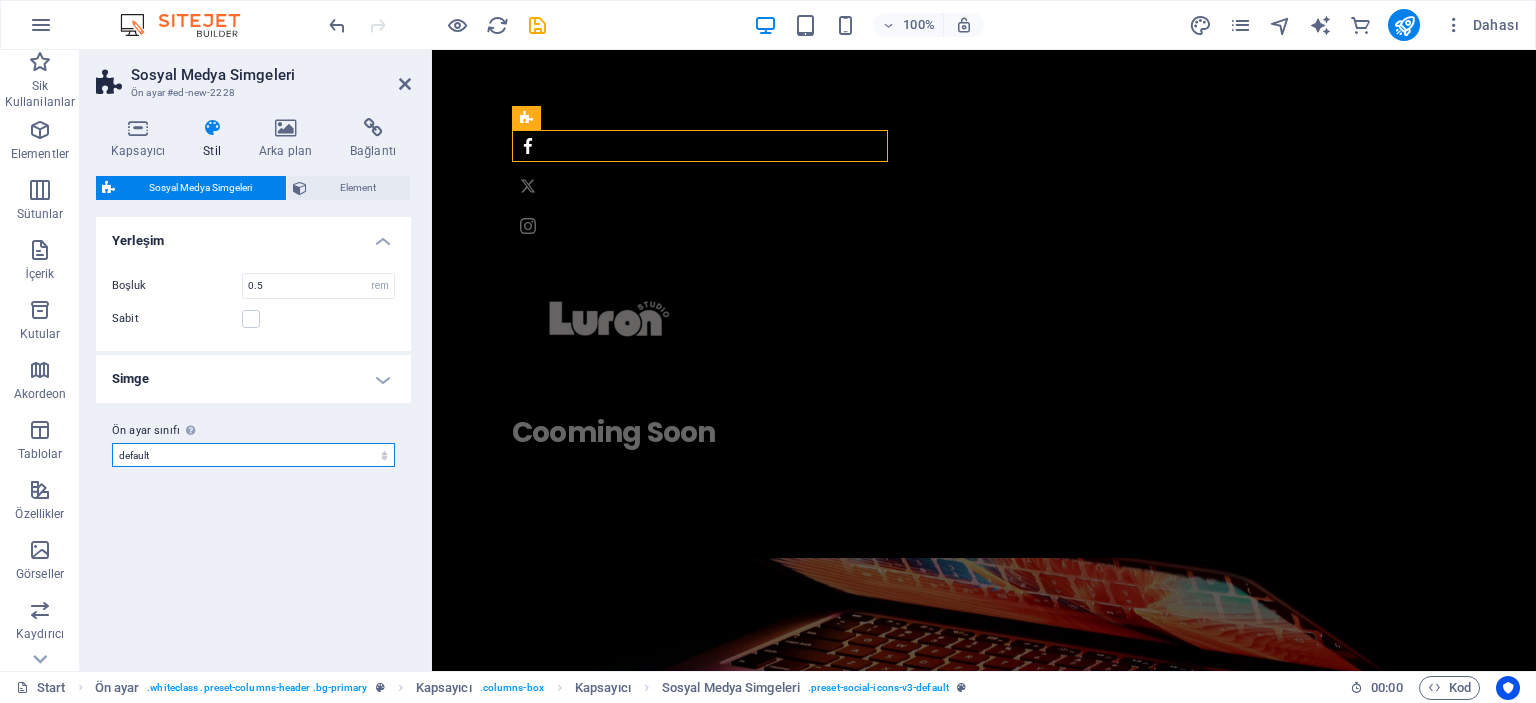 click on "default Ön ayar sınıfı ekle" at bounding box center (253, 455) 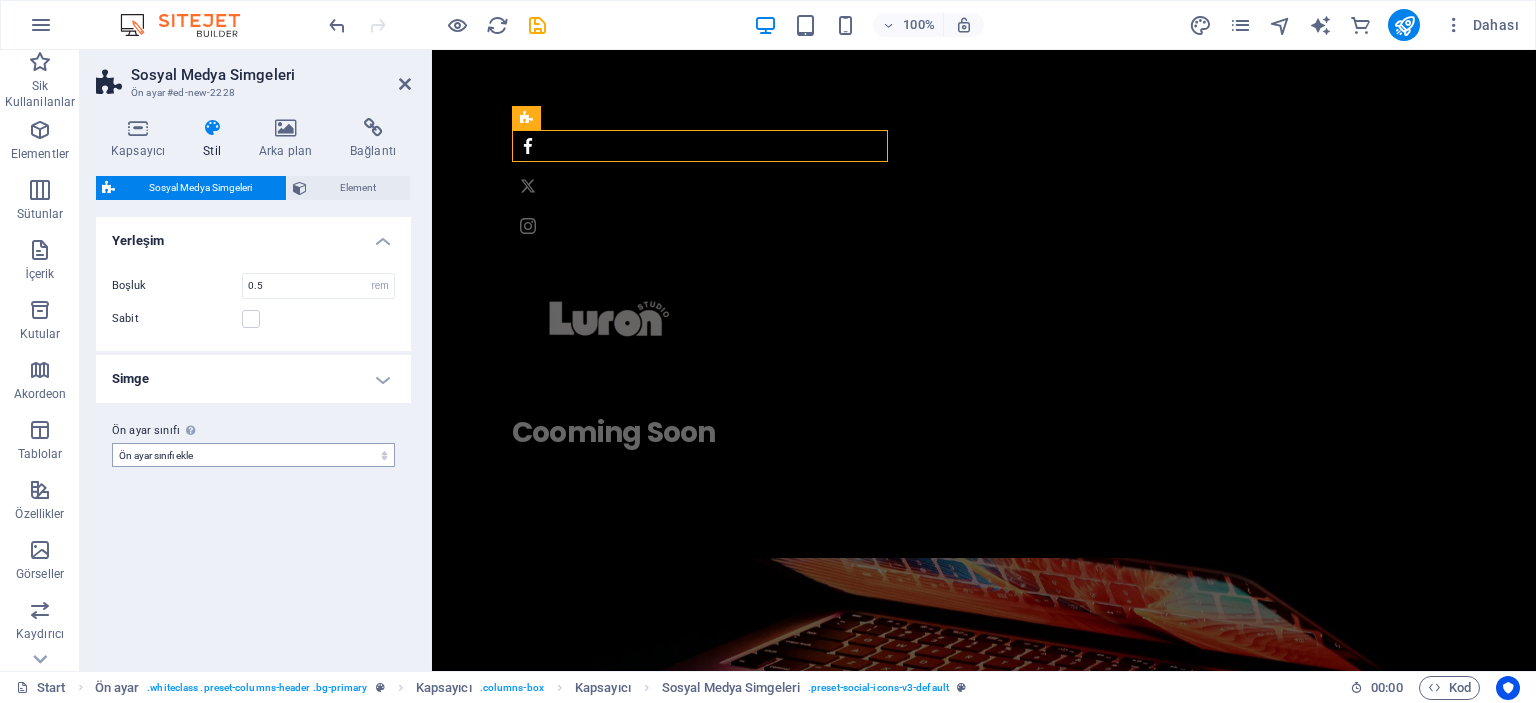 click on "default Ön ayar sınıfı ekle" at bounding box center (253, 455) 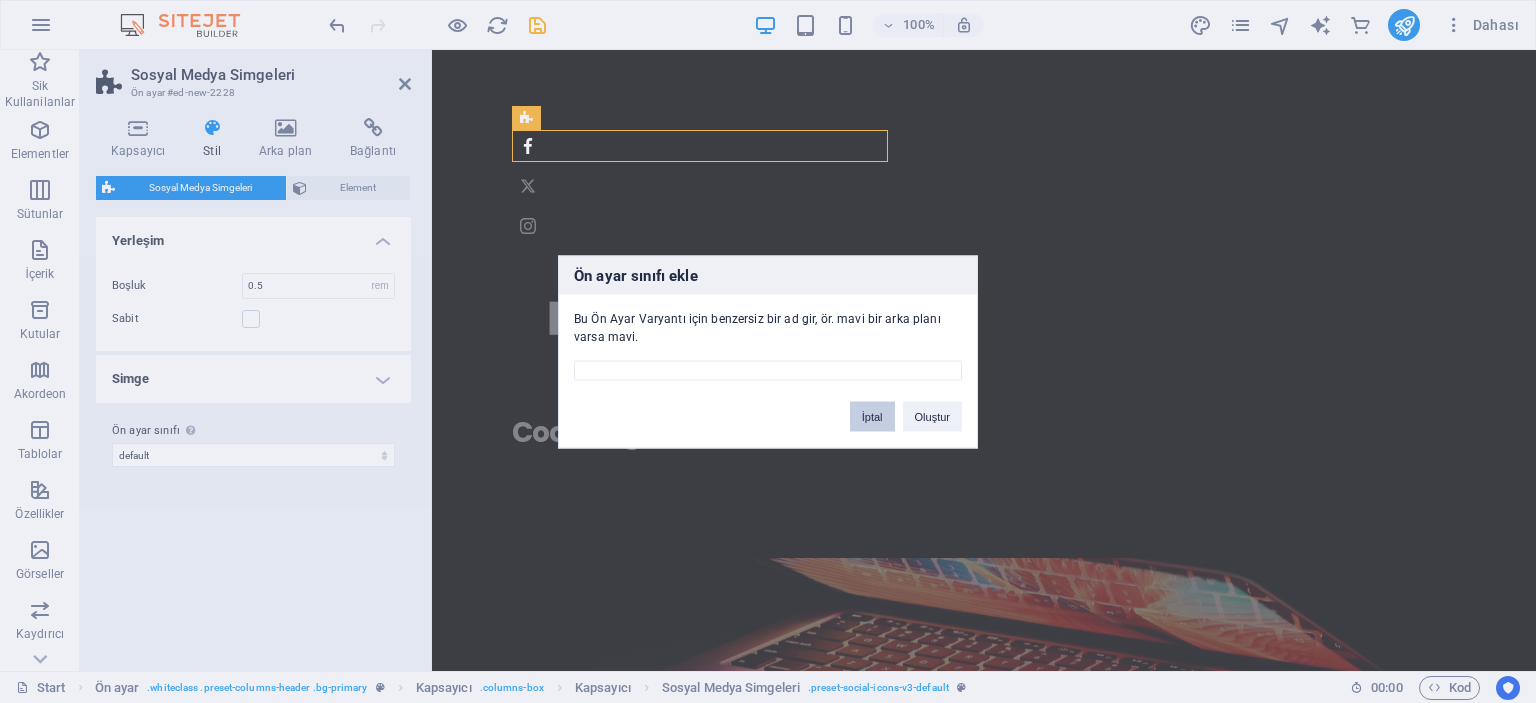 drag, startPoint x: 873, startPoint y: 417, endPoint x: 24, endPoint y: 412, distance: 849.0147 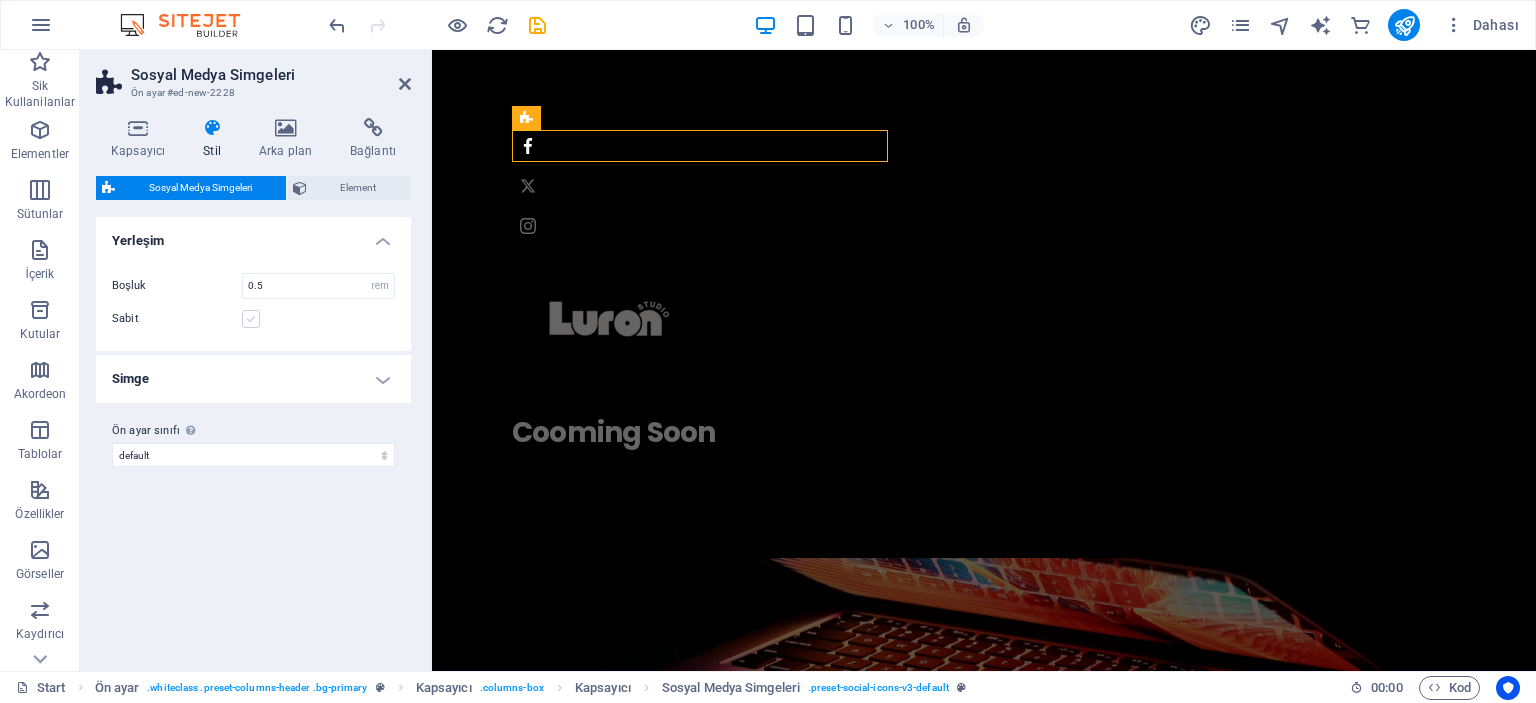 click at bounding box center [251, 319] 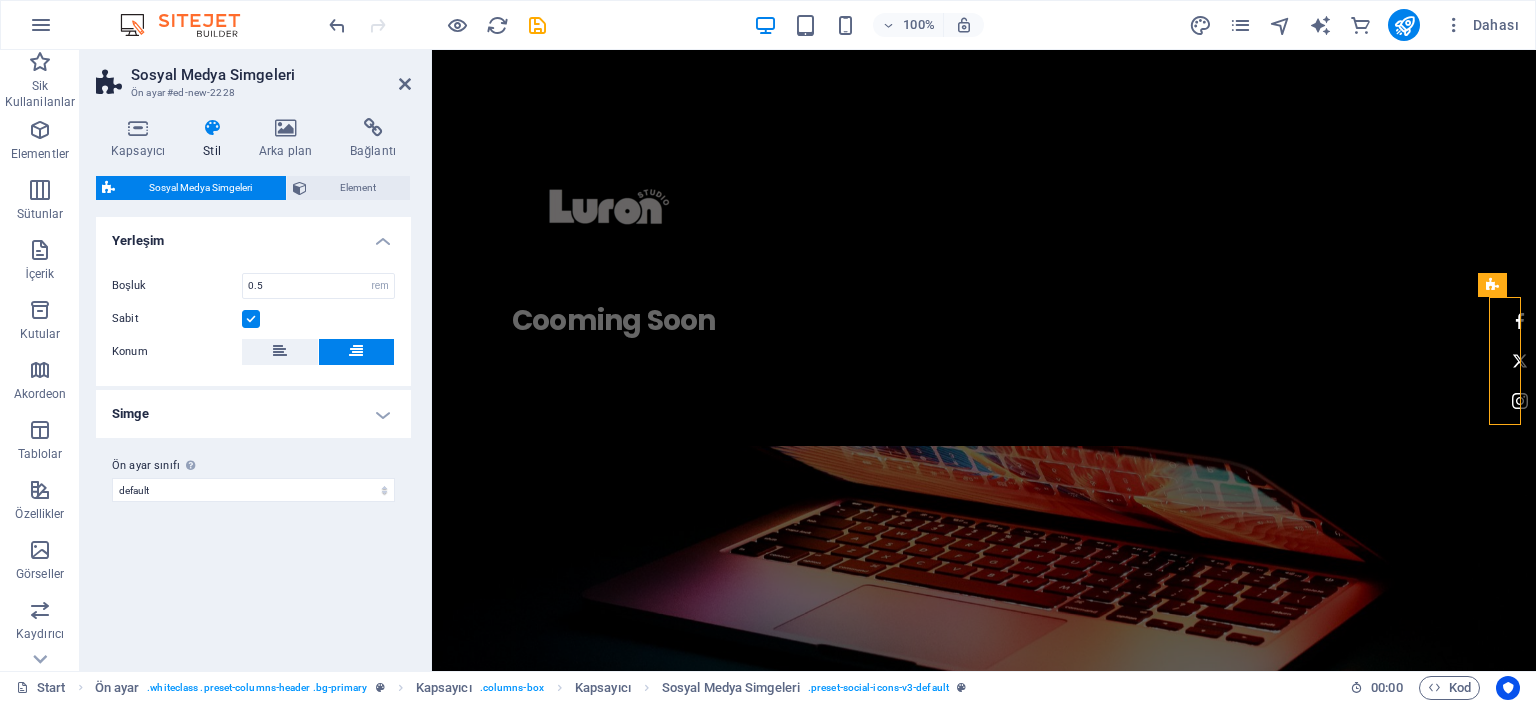 click at bounding box center [251, 319] 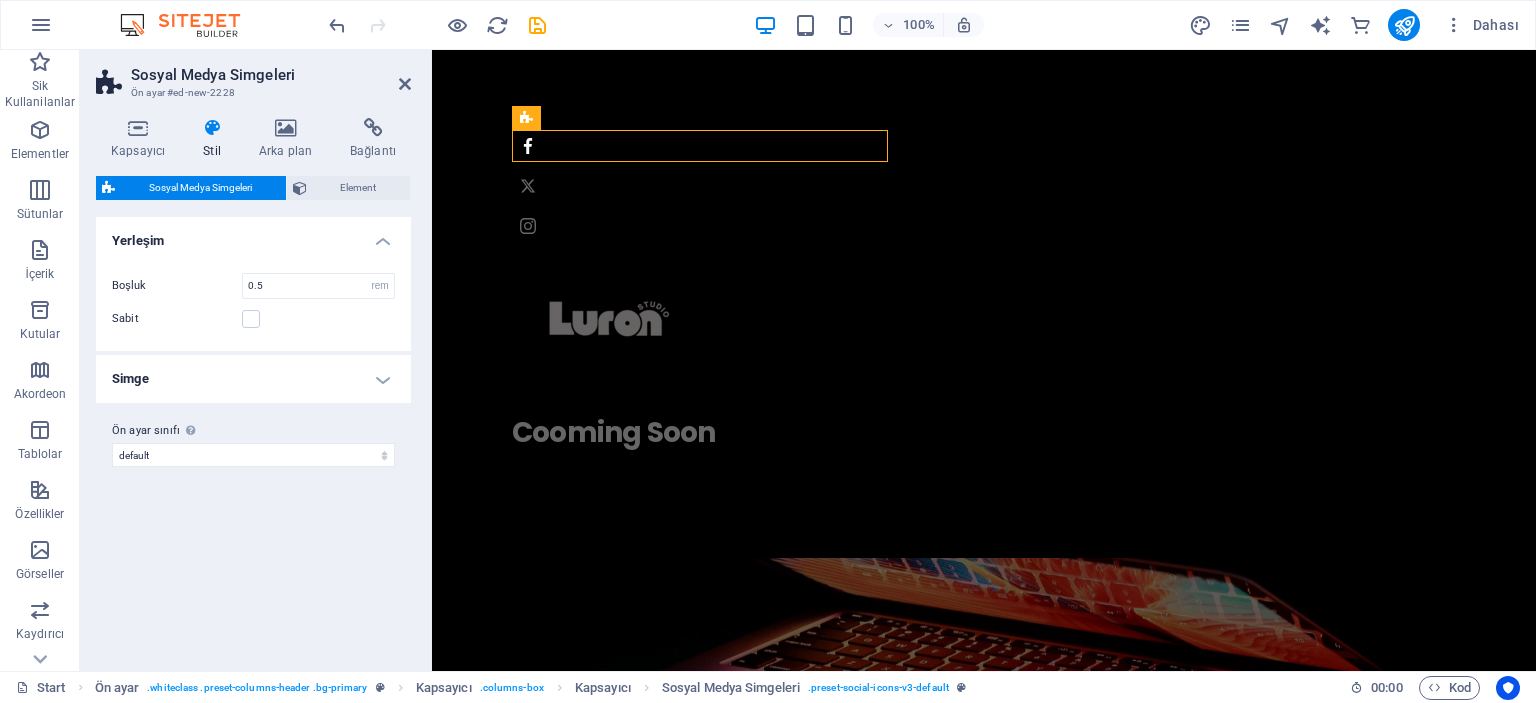 click on "Simge" at bounding box center (253, 379) 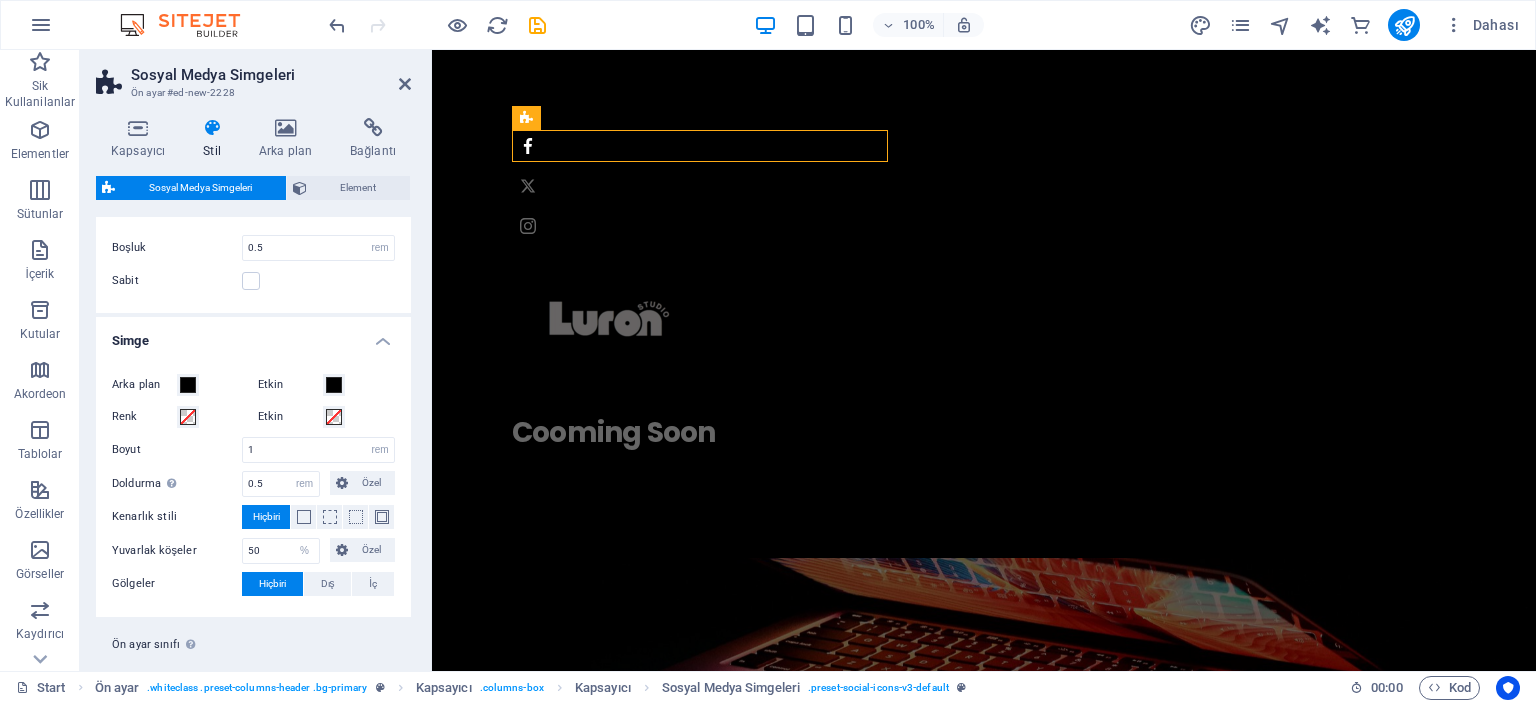 scroll, scrollTop: 0, scrollLeft: 0, axis: both 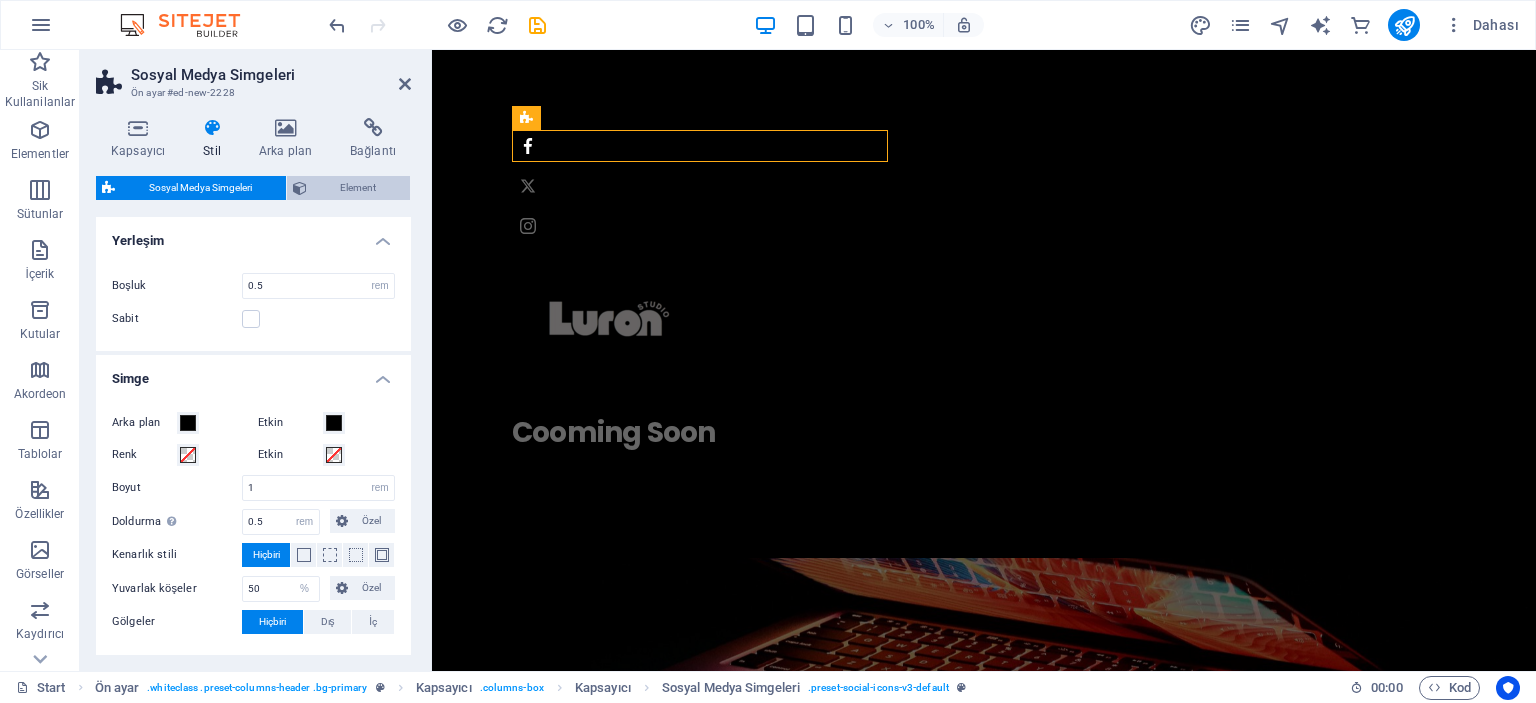 click on "Element" at bounding box center [359, 188] 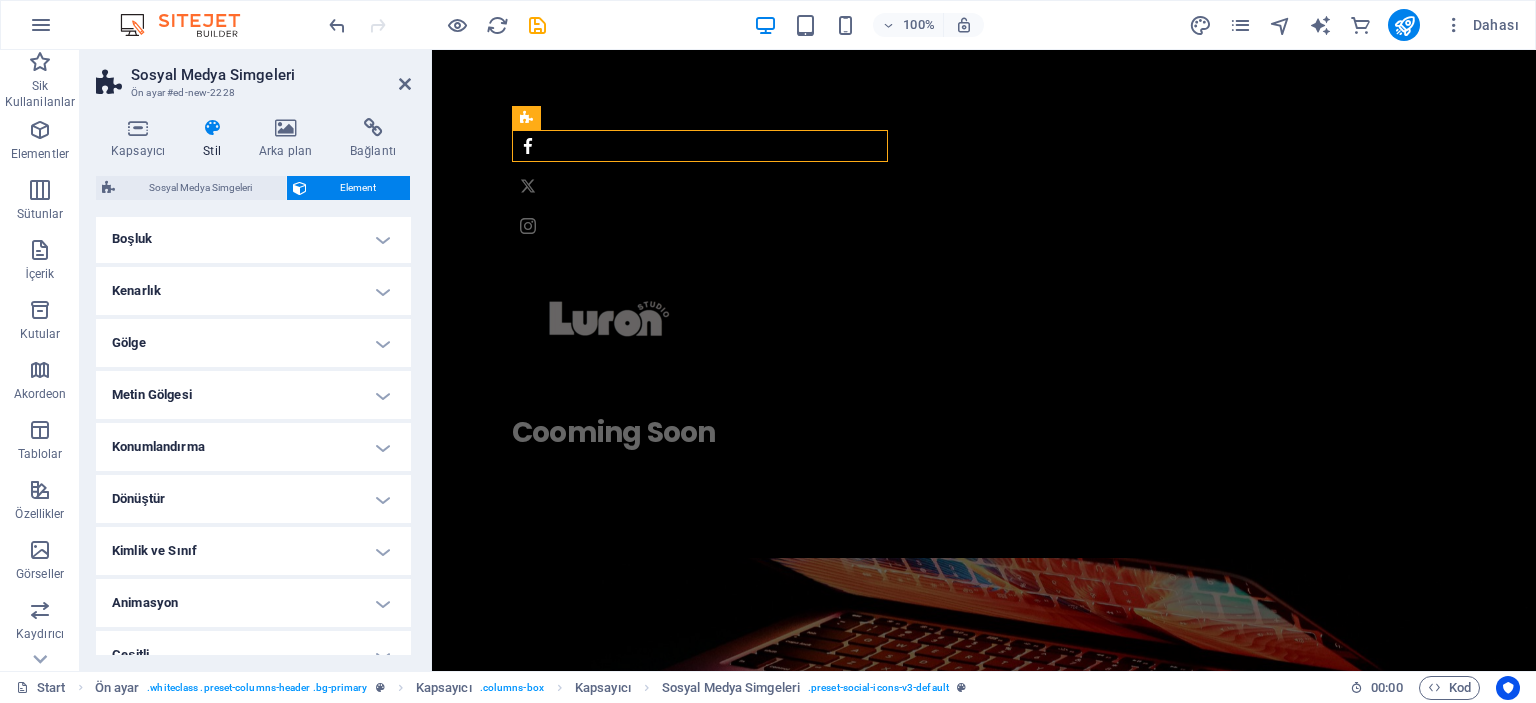 scroll, scrollTop: 423, scrollLeft: 0, axis: vertical 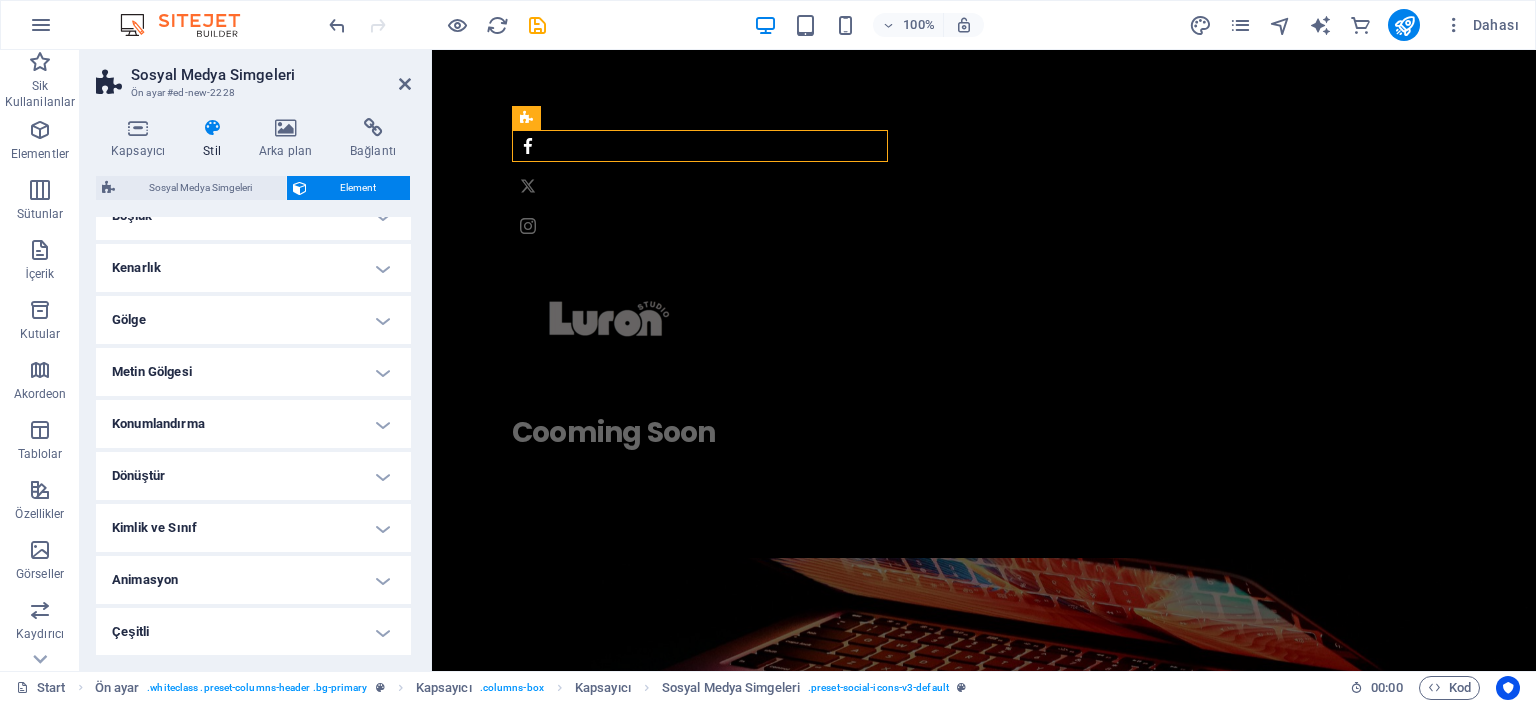 click on "Animasyon" at bounding box center [253, 580] 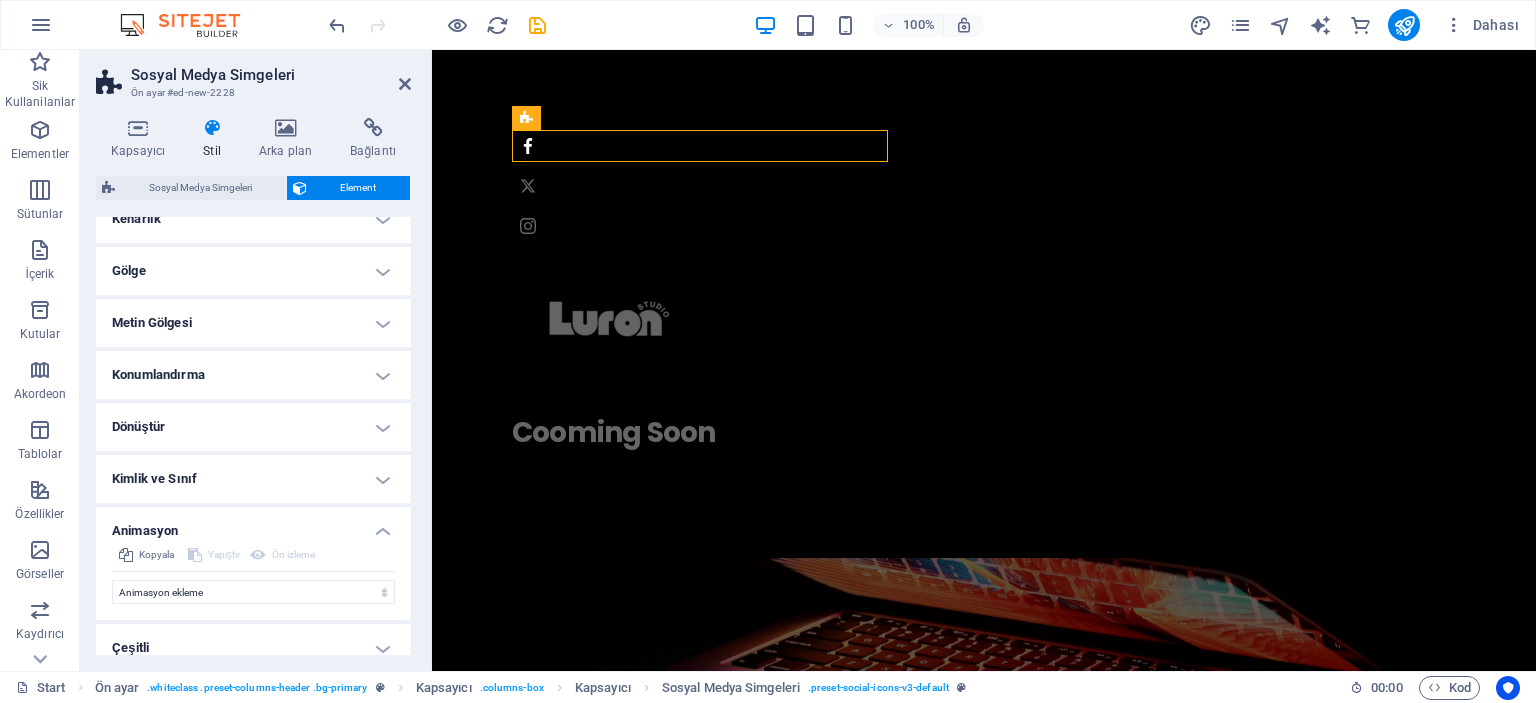 scroll, scrollTop: 488, scrollLeft: 0, axis: vertical 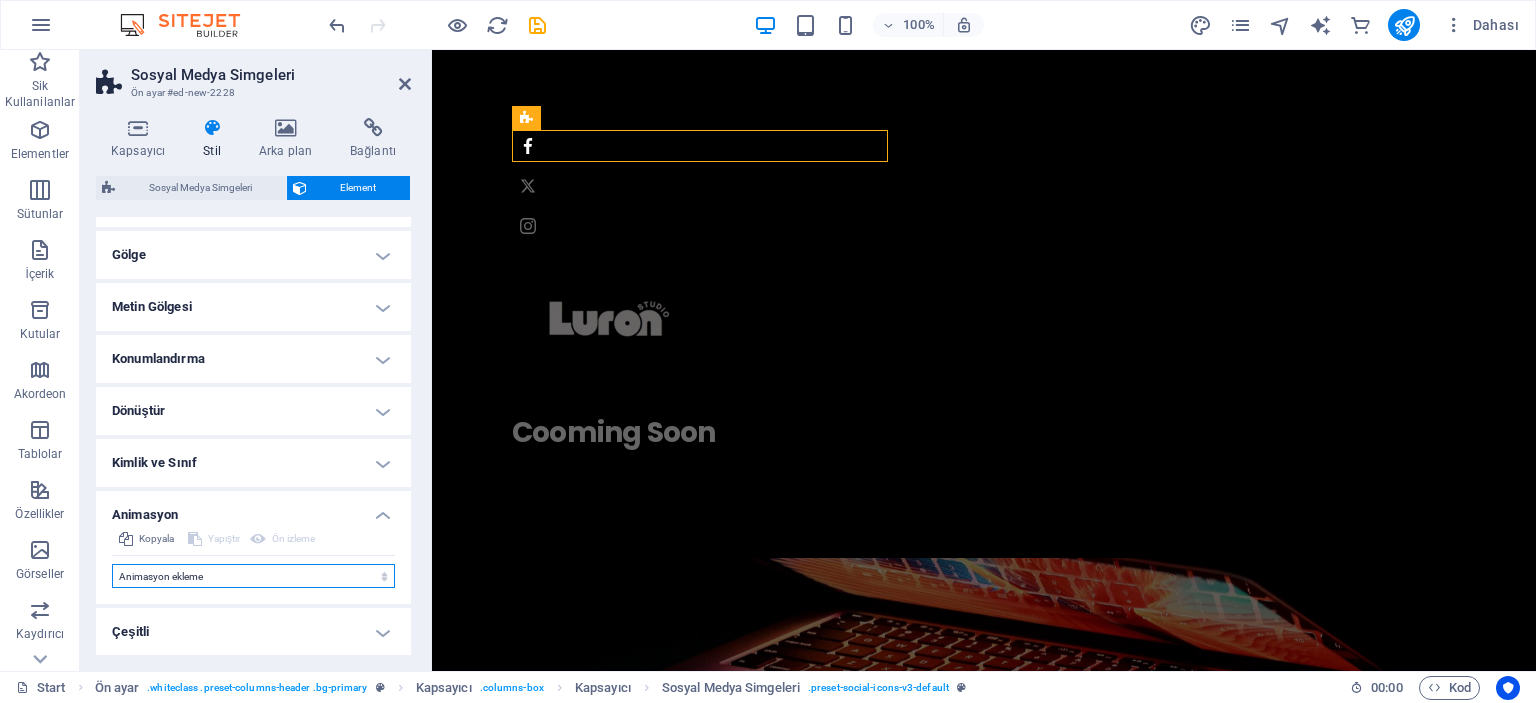click on "Animasyon ekleme Göster / Gizle Yukarı/Aşağı kaydır Yakınlaştır/Uzaklaştır Soldan sağa kaydır Sağdan sola kaydır Yukarıdan aşağıya kaydır Aşağıdan yukarıya kaydır Nabız atışı Yanıp sönme Kaplama olarak aç" at bounding box center (253, 576) 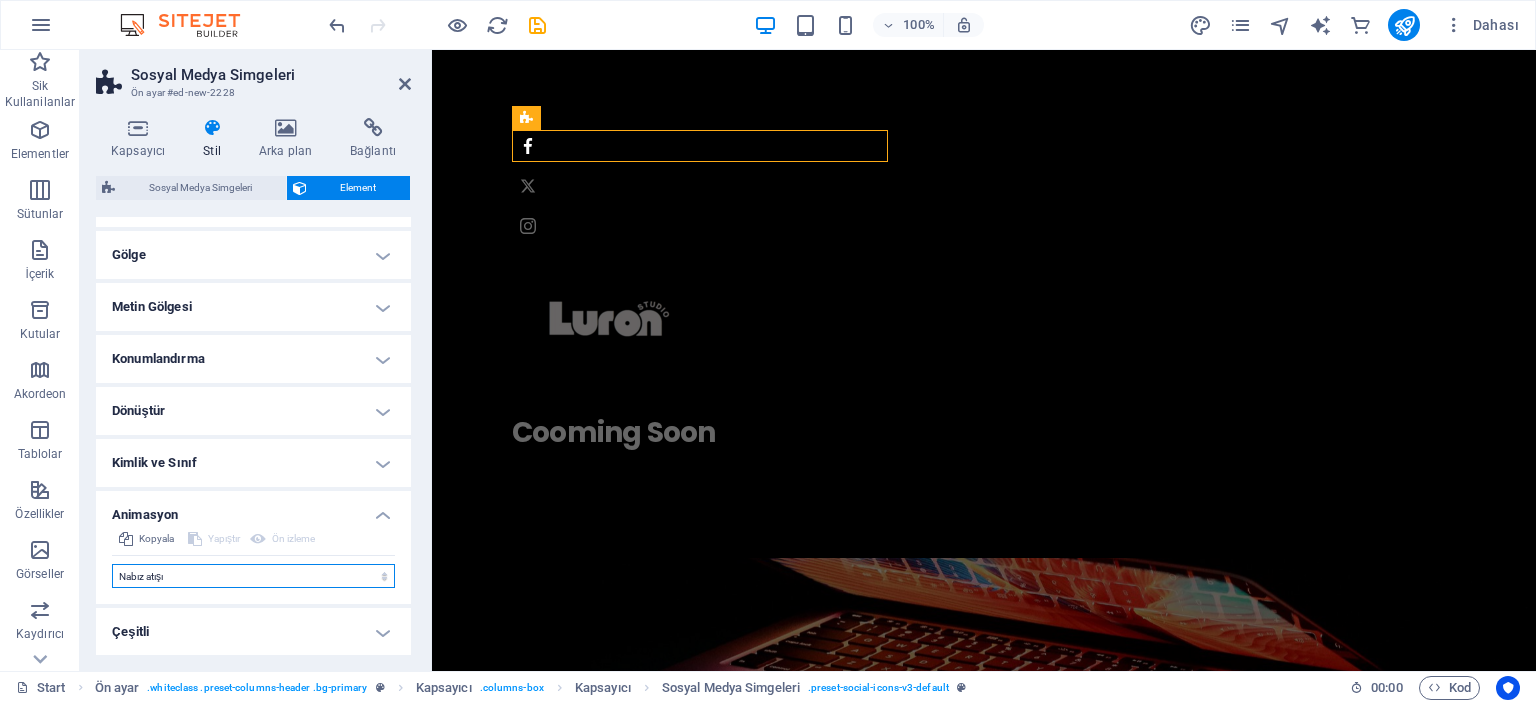 click on "Animasyon ekleme Göster / Gizle Yukarı/Aşağı kaydır Yakınlaştır/Uzaklaştır Soldan sağa kaydır Sağdan sola kaydır Yukarıdan aşağıya kaydır Aşağıdan yukarıya kaydır Nabız atışı Yanıp sönme Kaplama olarak aç" at bounding box center [253, 576] 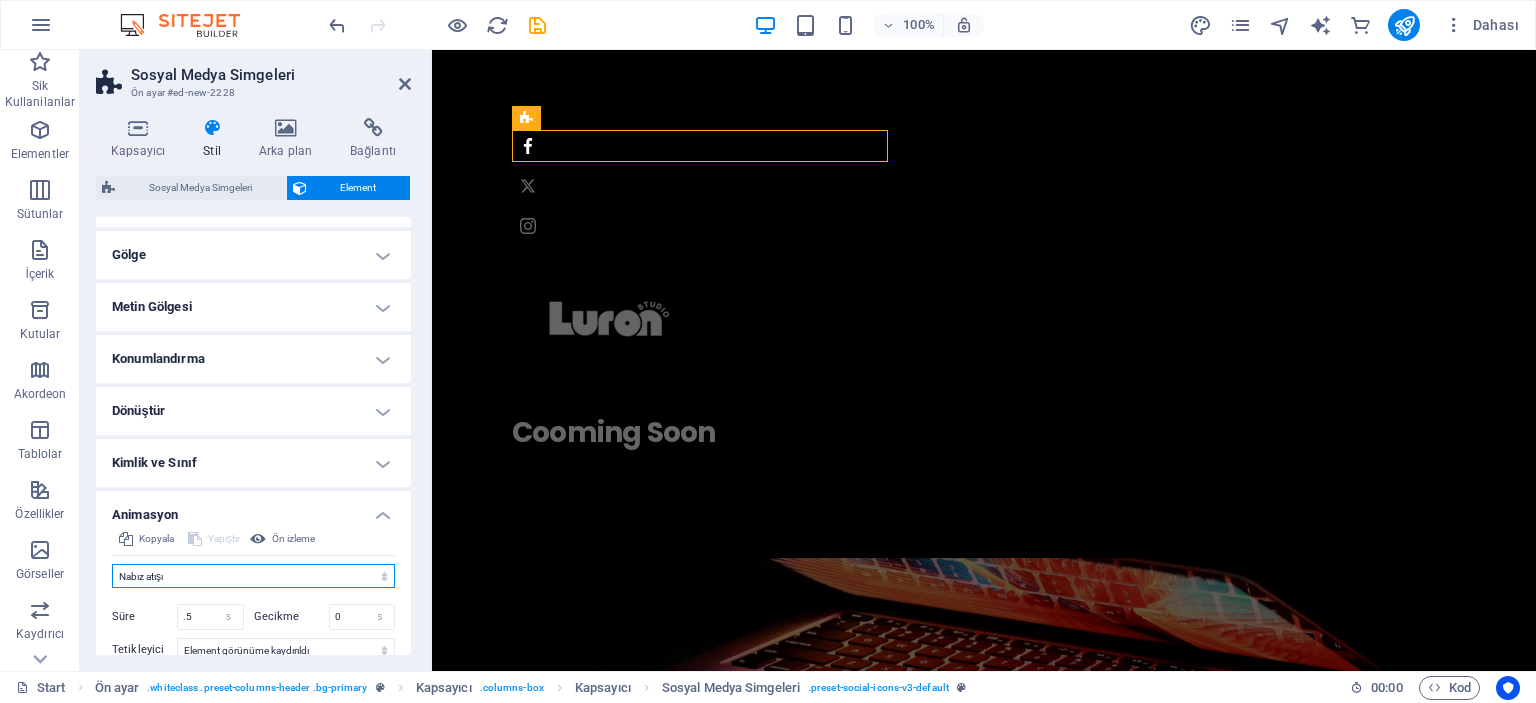 click on "Animasyon ekleme Göster / Gizle Yukarı/Aşağı kaydır Yakınlaştır/Uzaklaştır Soldan sağa kaydır Sağdan sola kaydır Yukarıdan aşağıya kaydır Aşağıdan yukarıya kaydır Nabız atışı Yanıp sönme Kaplama olarak aç" at bounding box center (253, 576) 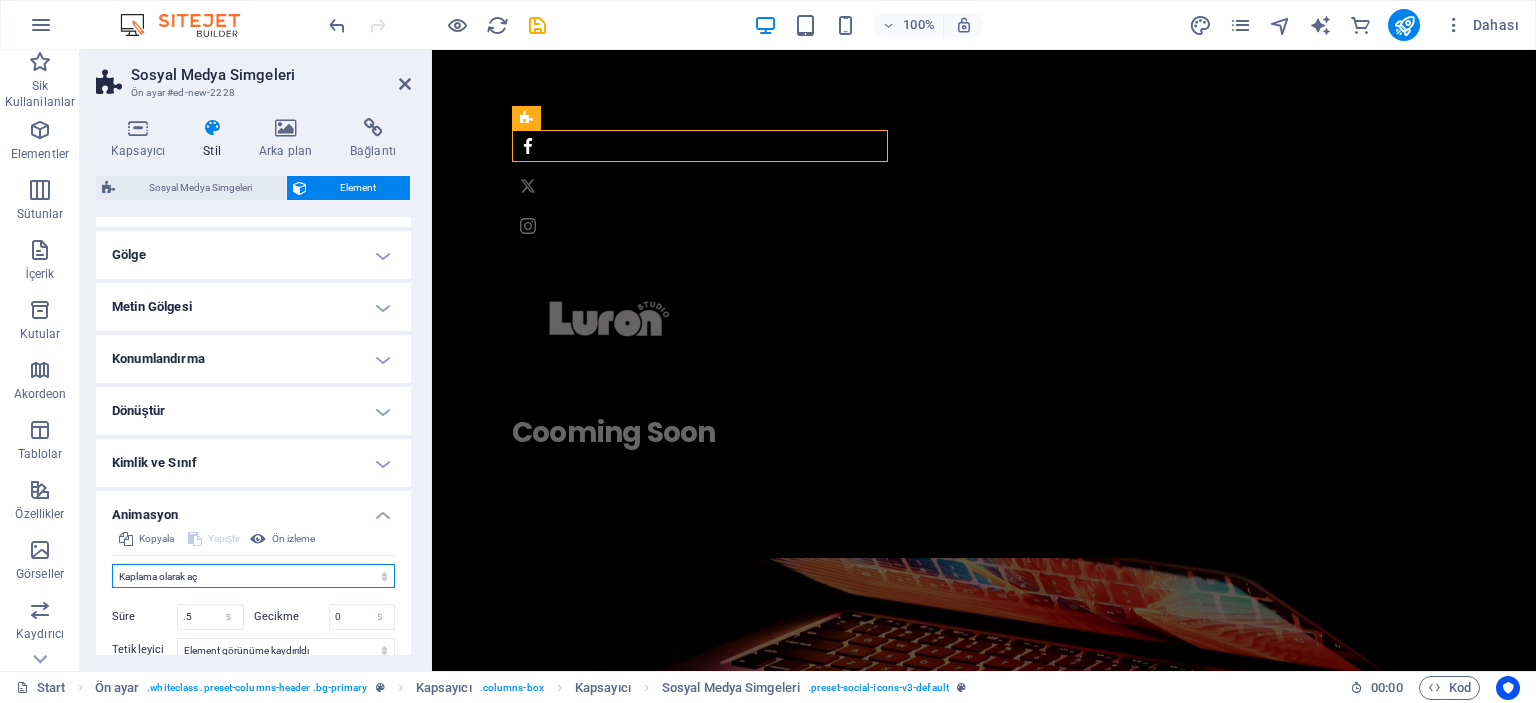 click on "Animasyon ekleme Göster / Gizle Yukarı/Aşağı kaydır Yakınlaştır/Uzaklaştır Soldan sağa kaydır Sağdan sola kaydır Yukarıdan aşağıya kaydır Aşağıdan yukarıya kaydır Nabız atışı Yanıp sönme Kaplama olarak aç" at bounding box center [253, 576] 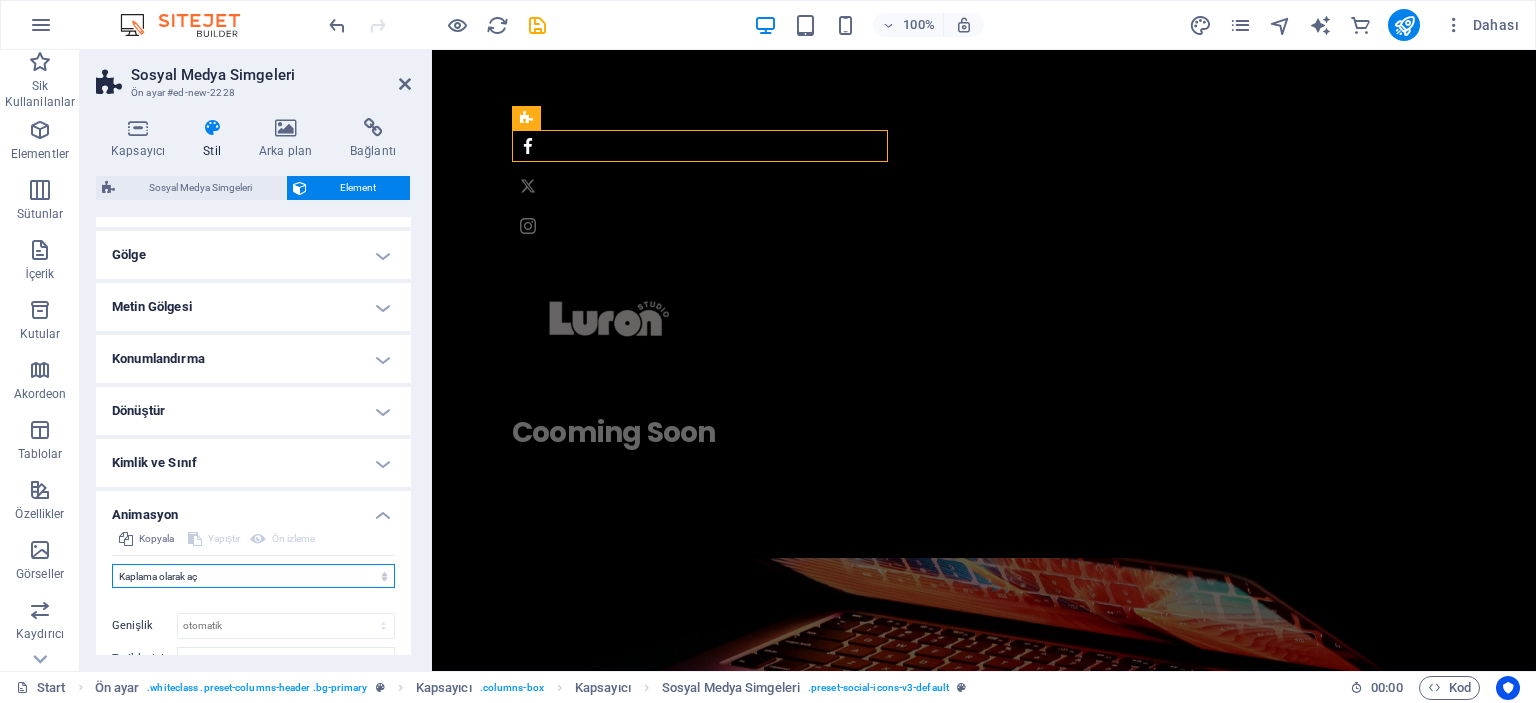 click on "Animasyon ekleme Göster / Gizle Yukarı/Aşağı kaydır Yakınlaştır/Uzaklaştır Soldan sağa kaydır Sağdan sola kaydır Yukarıdan aşağıya kaydır Aşağıdan yukarıya kaydır Nabız atışı Yanıp sönme Kaplama olarak aç" at bounding box center [253, 576] 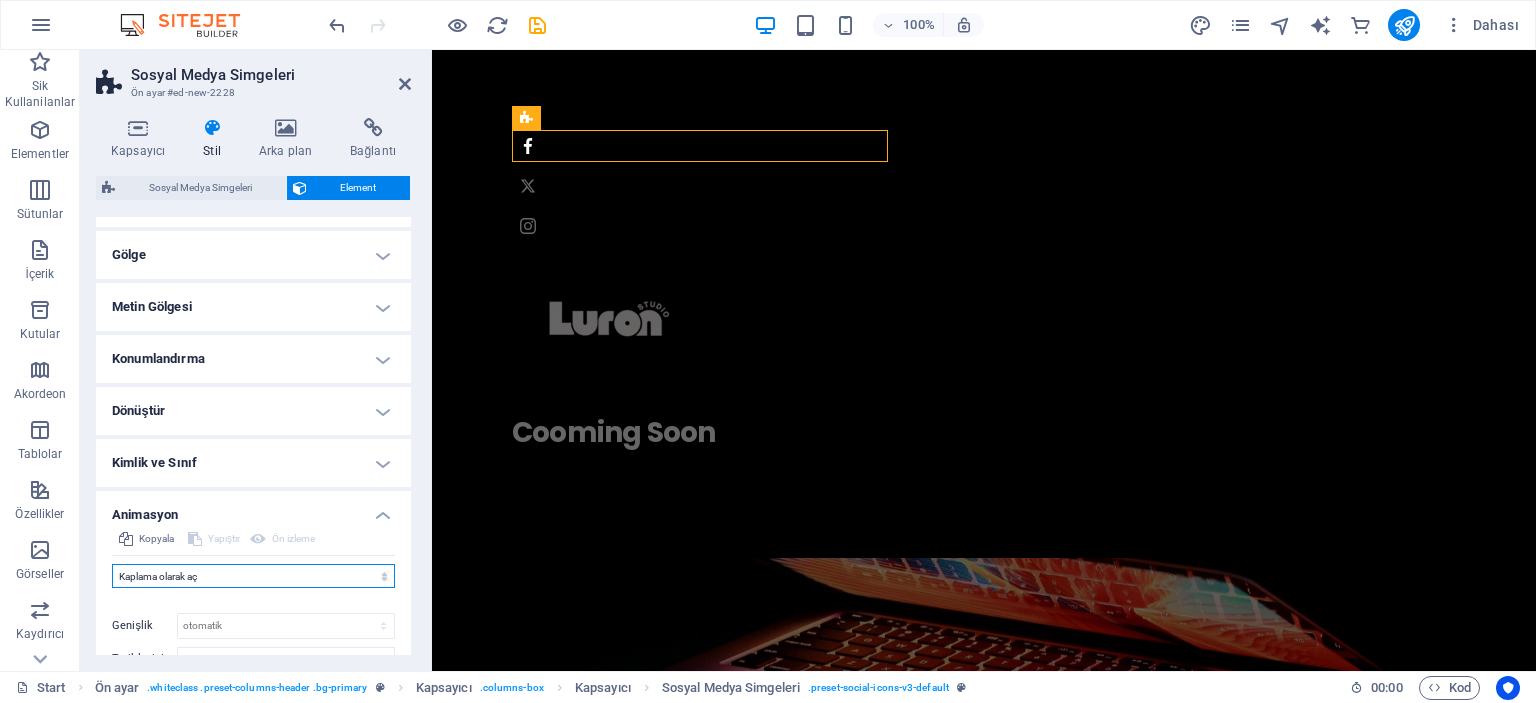 select on "shrink" 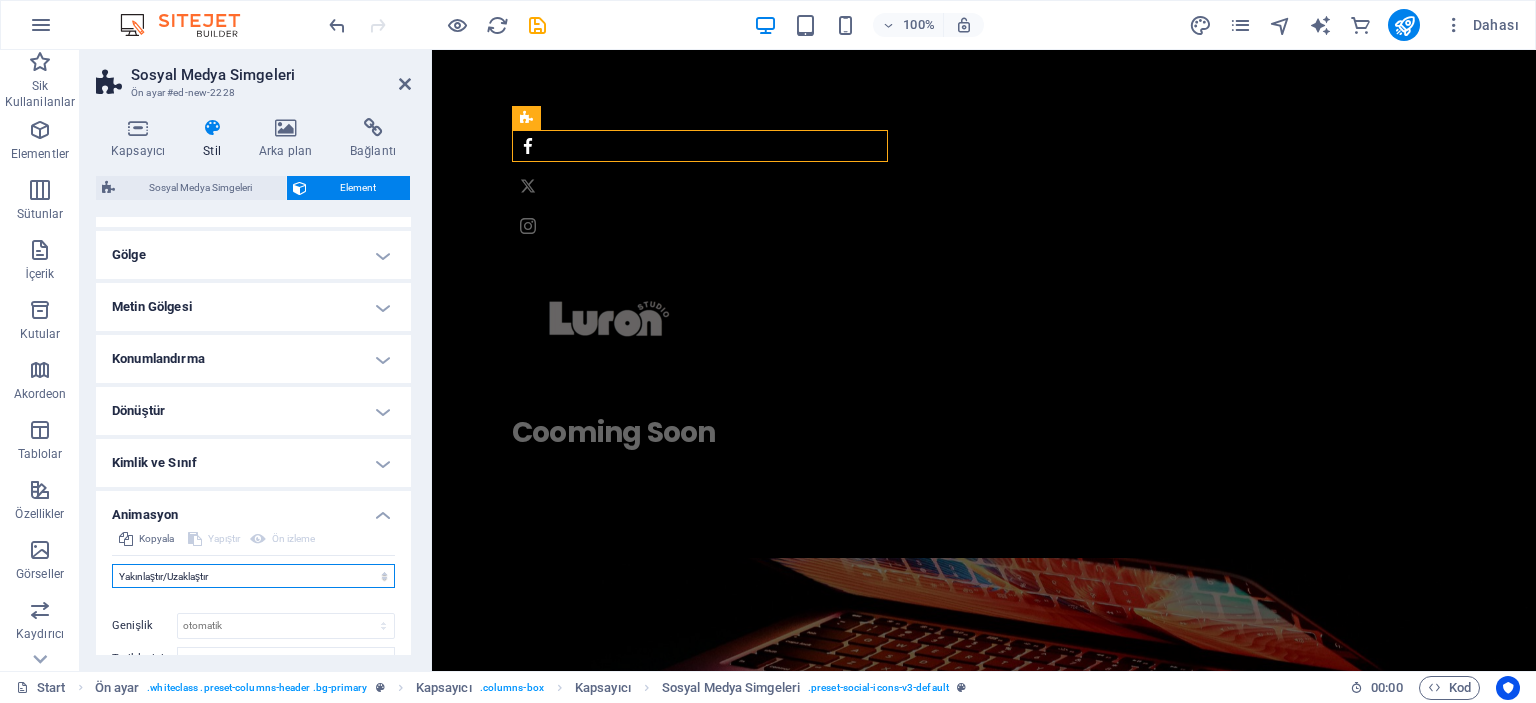 click on "Animasyon ekleme Göster / Gizle Yukarı/Aşağı kaydır Yakınlaştır/Uzaklaştır Soldan sağa kaydır Sağdan sola kaydır Yukarıdan aşağıya kaydır Aşağıdan yukarıya kaydır Nabız atışı Yanıp sönme Kaplama olarak aç" at bounding box center (253, 576) 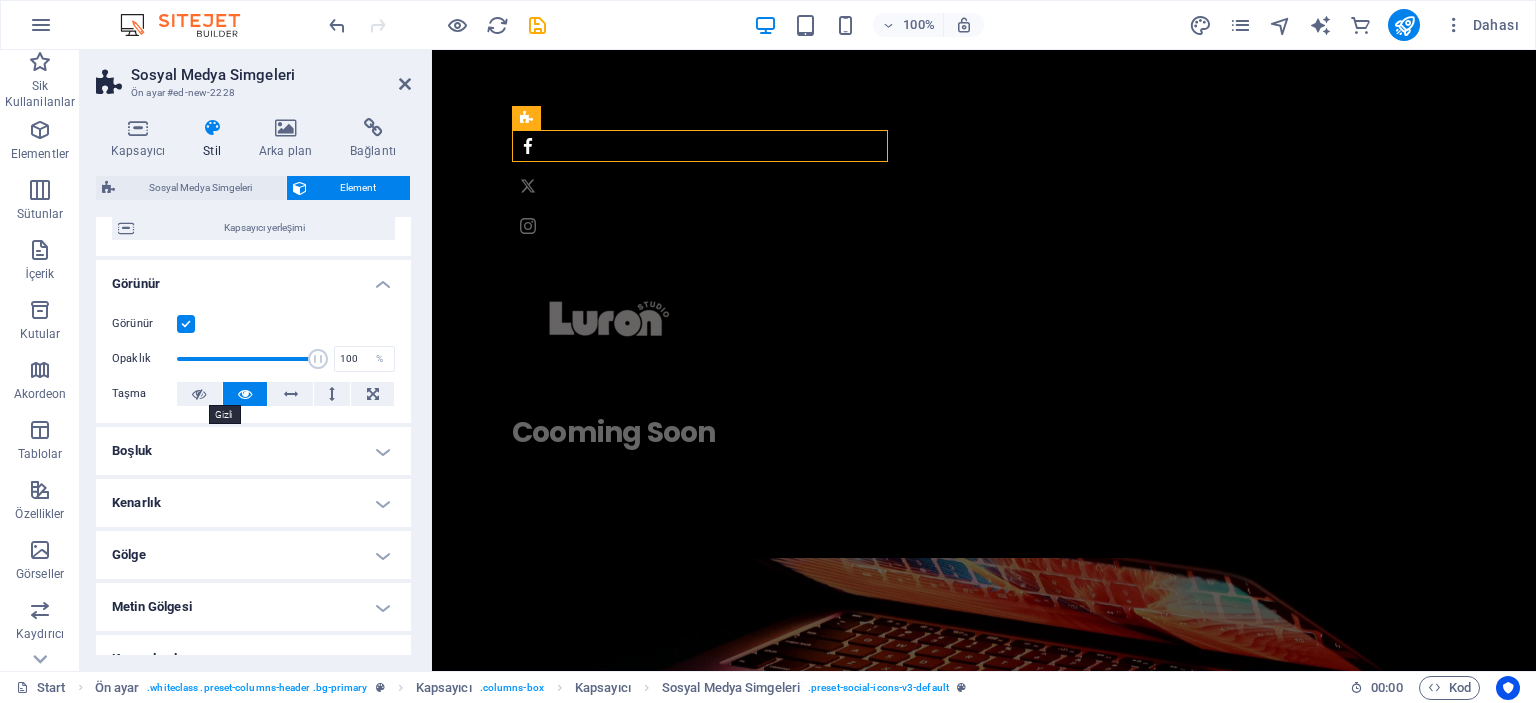 scroll, scrollTop: 0, scrollLeft: 0, axis: both 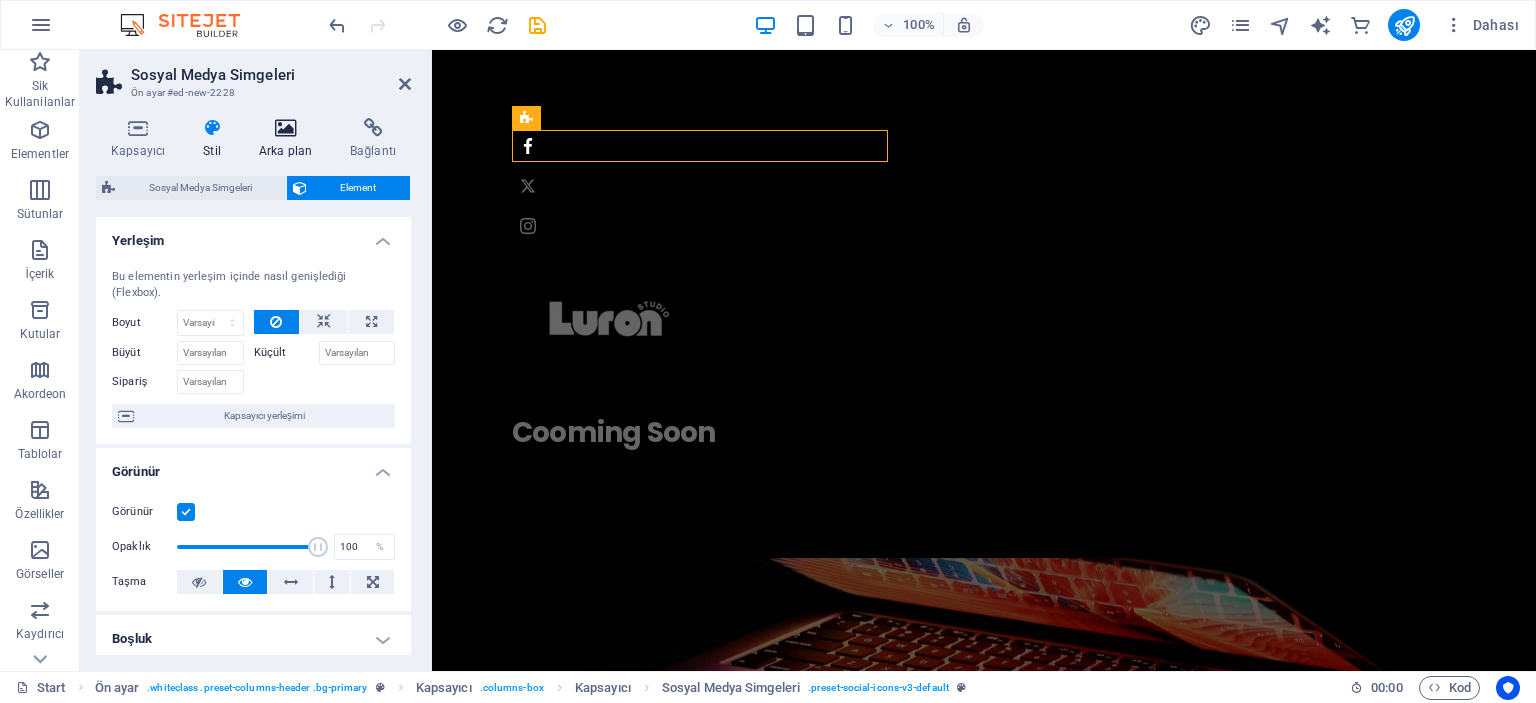 click at bounding box center (285, 128) 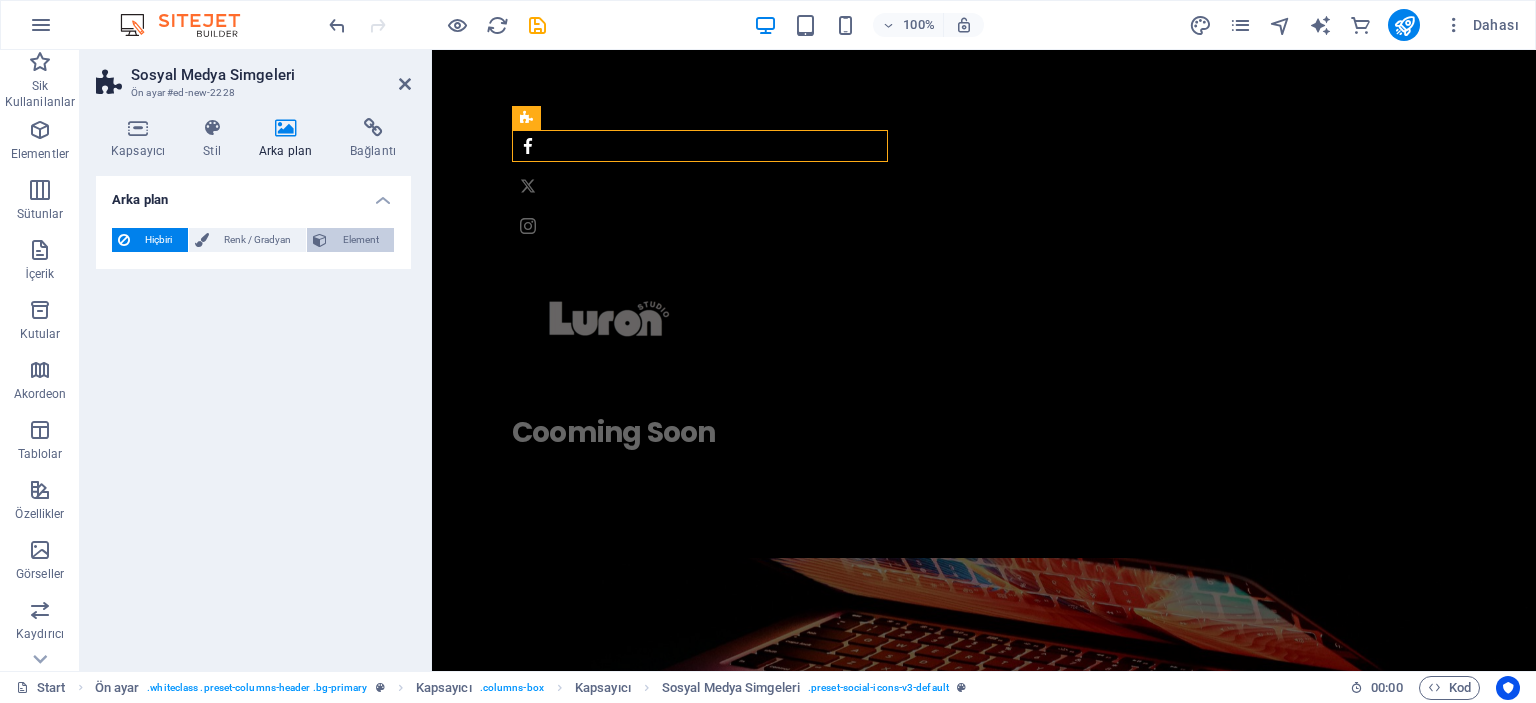 click on "Element" at bounding box center (350, 240) 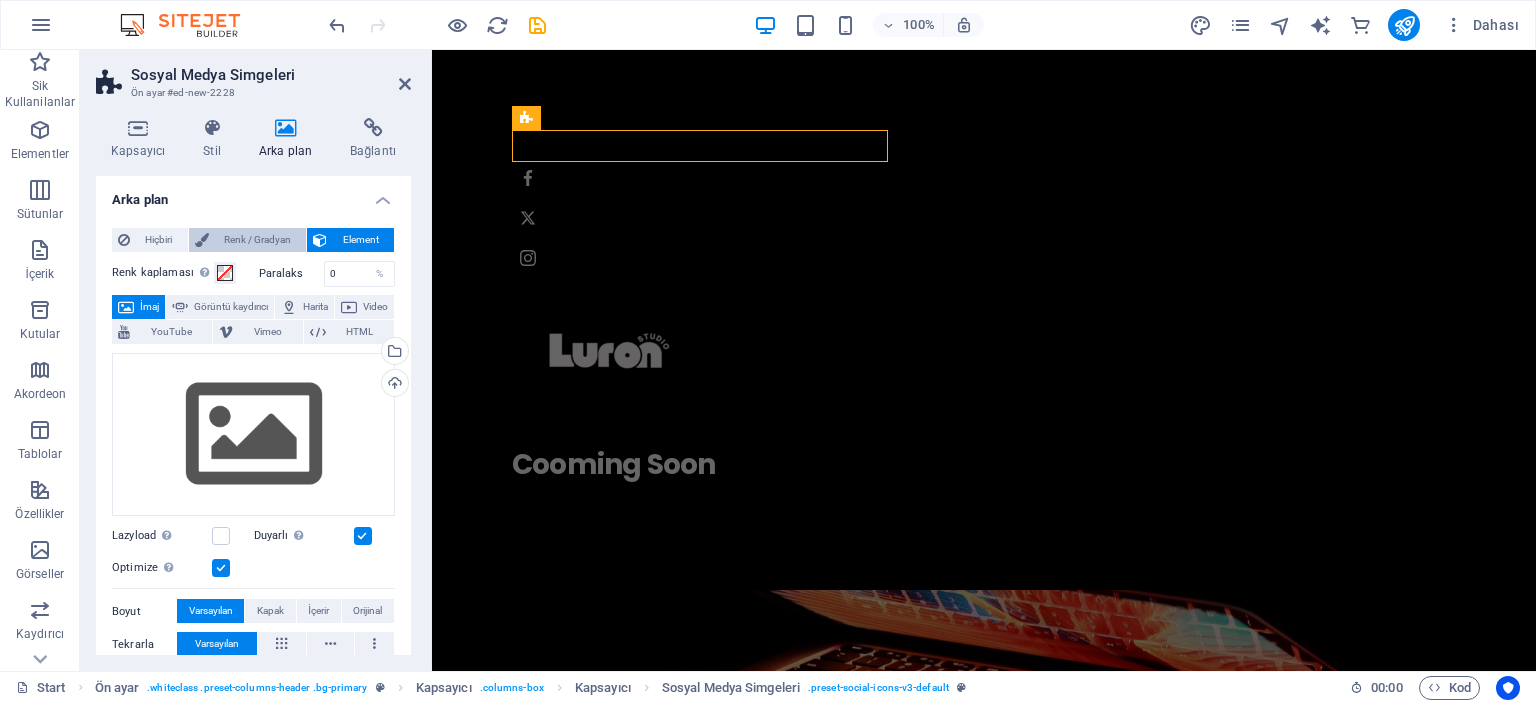 click on "Renk / Gradyan" at bounding box center (258, 240) 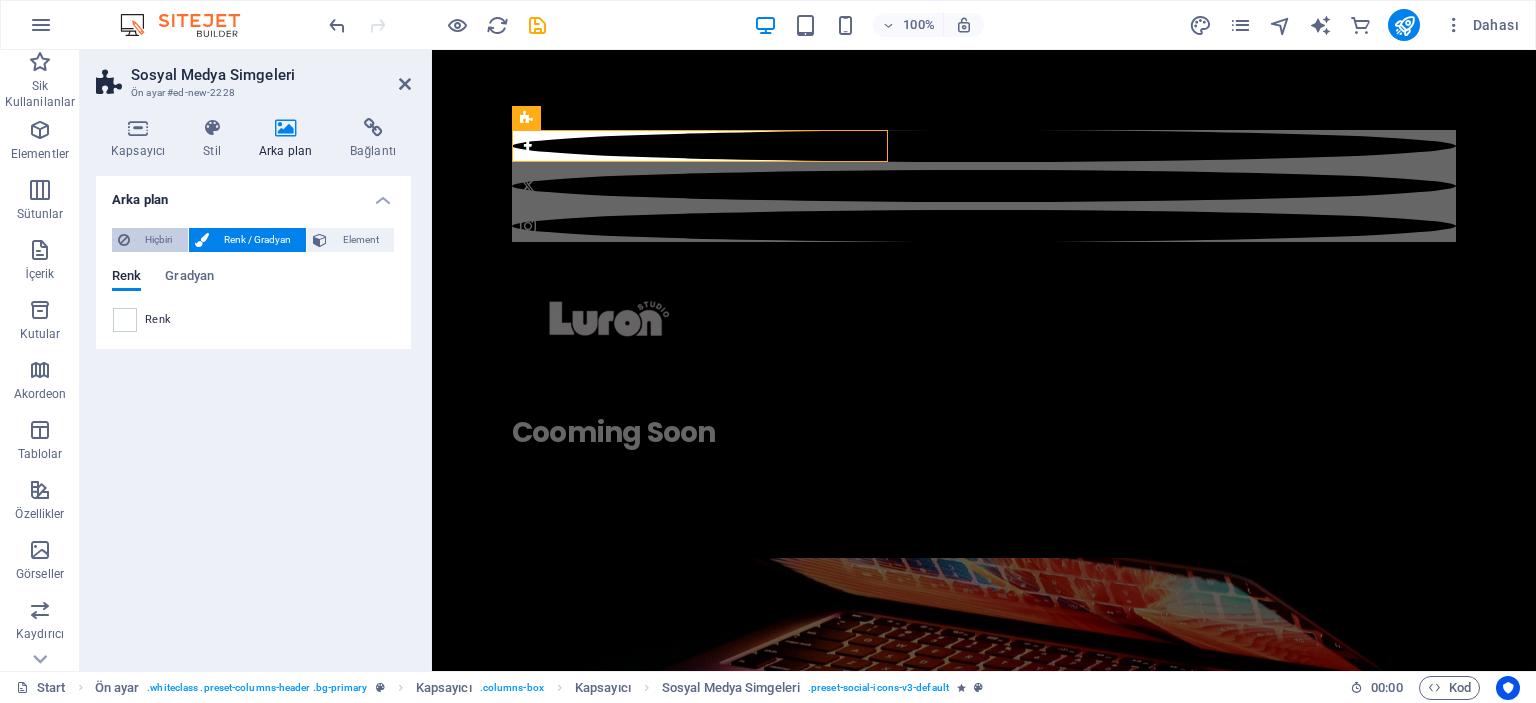 click on "Hiçbiri" at bounding box center (159, 240) 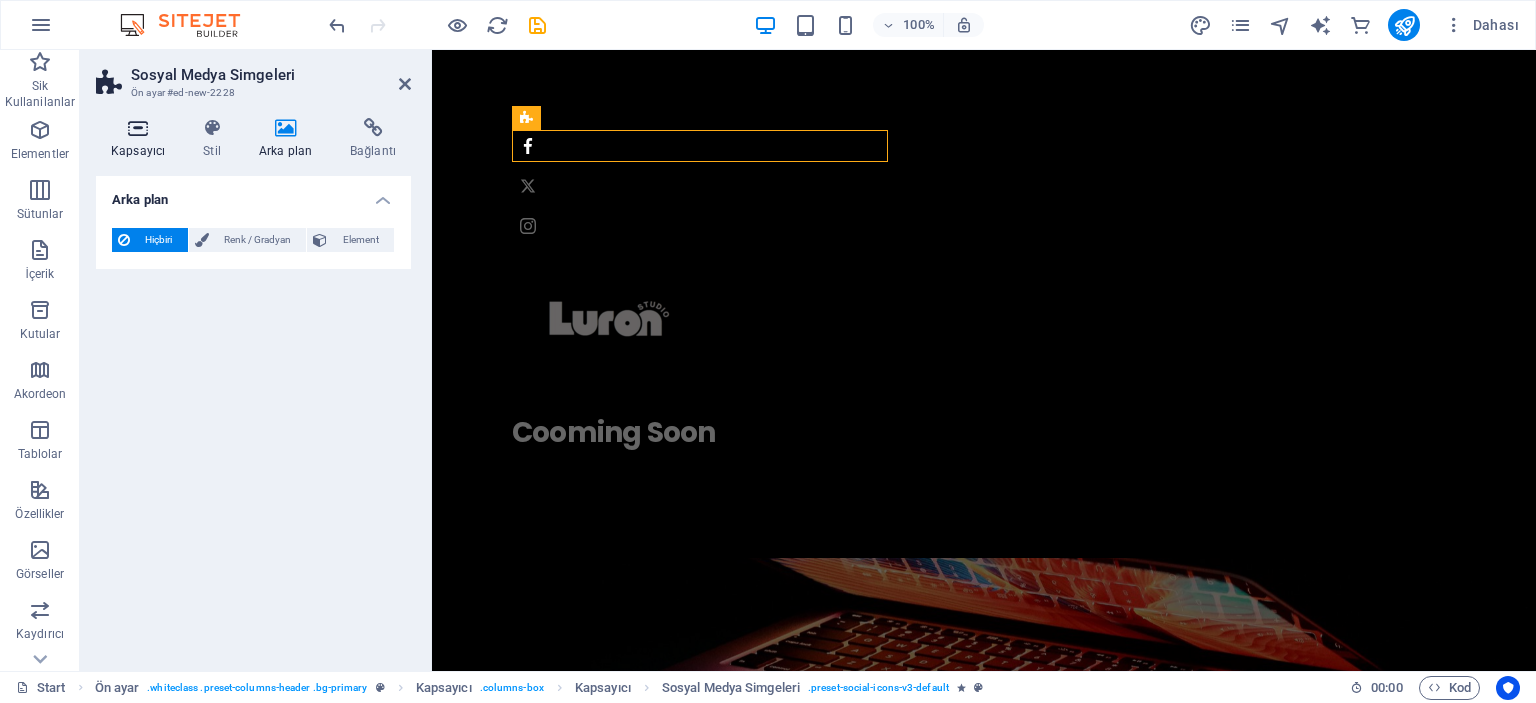 click at bounding box center (138, 128) 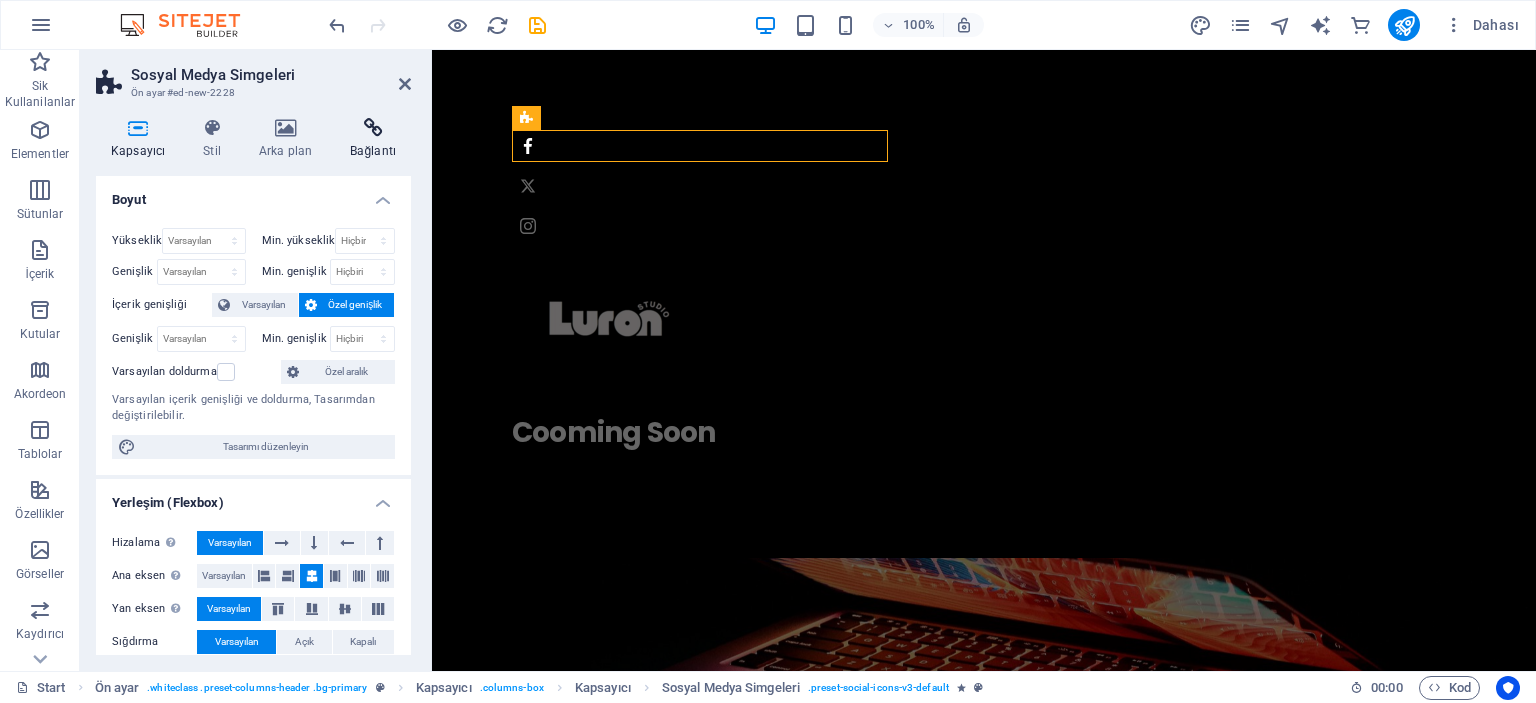 click at bounding box center (373, 128) 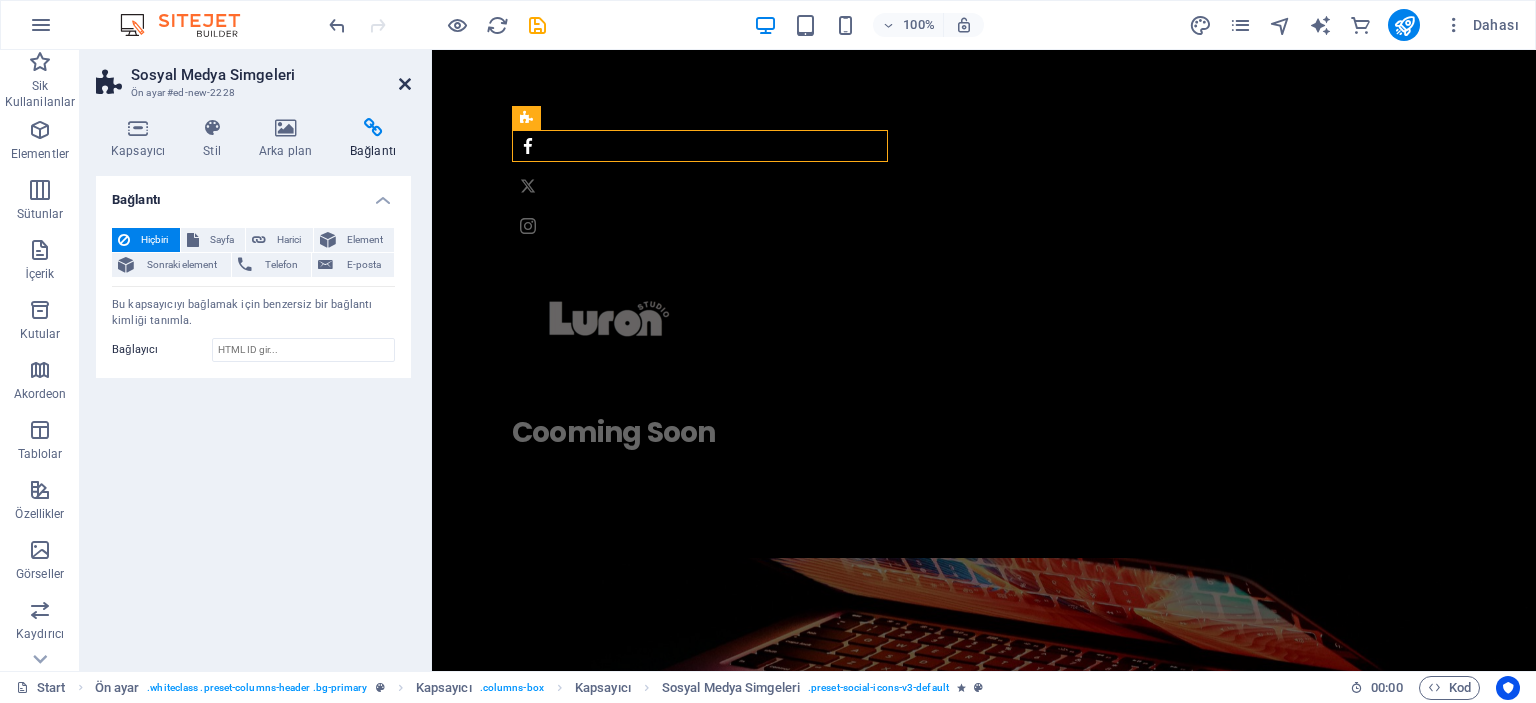 click at bounding box center [405, 84] 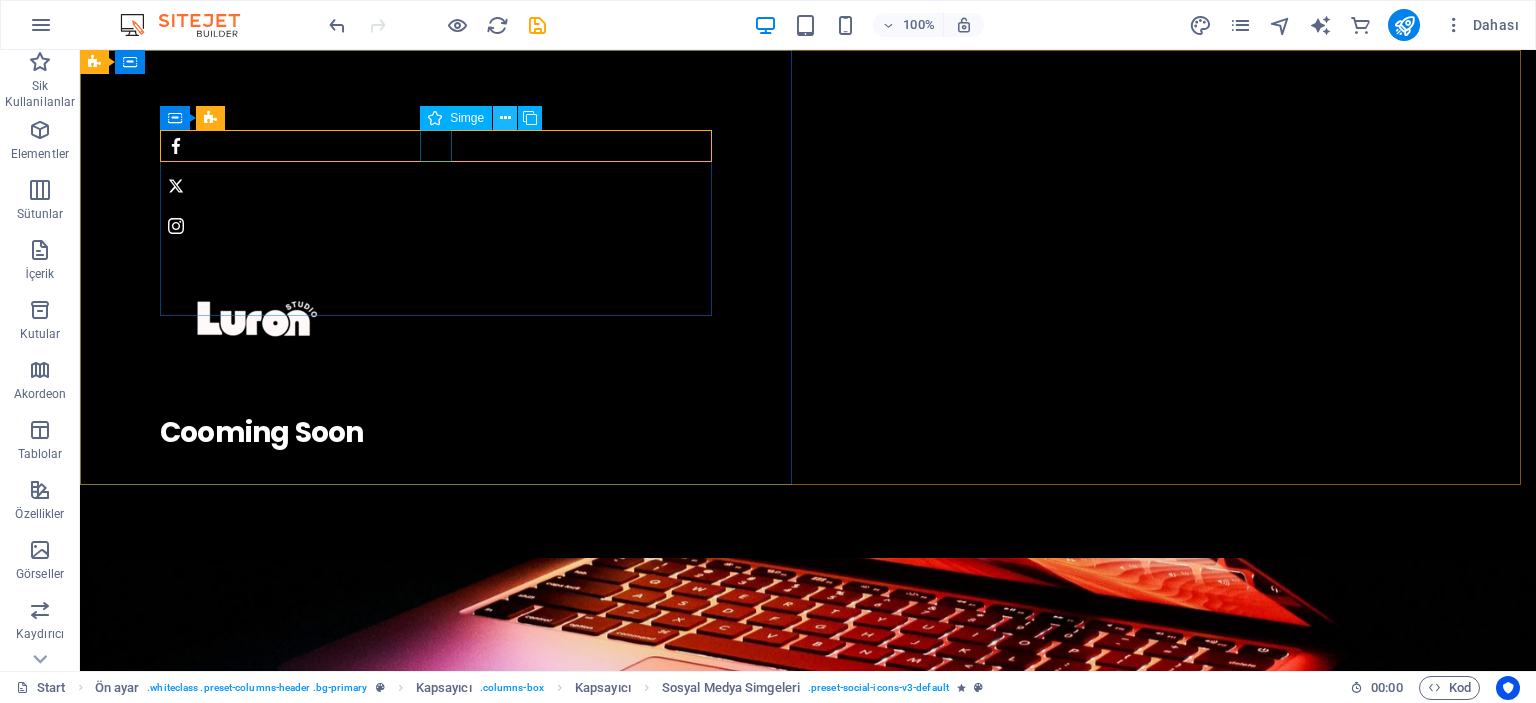 click at bounding box center (505, 118) 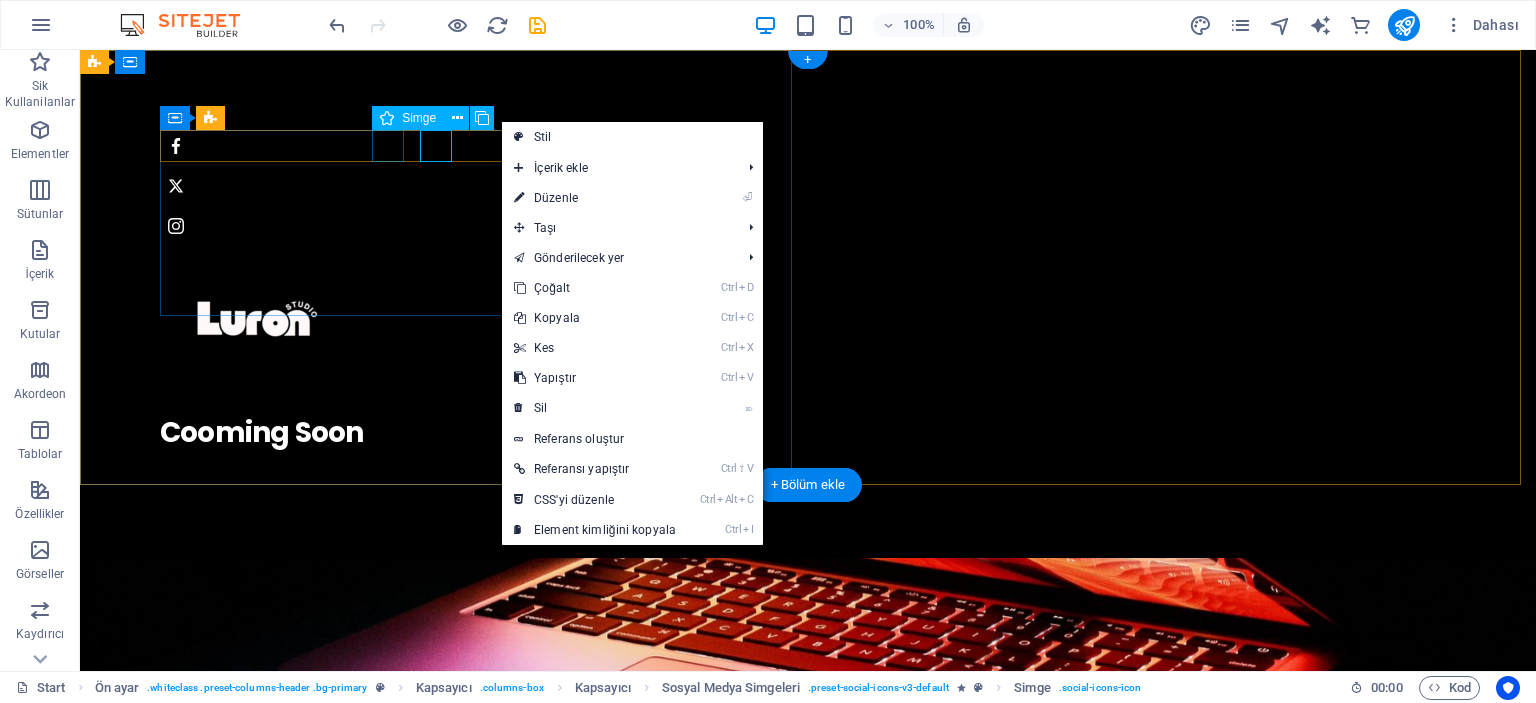 click at bounding box center [808, 146] 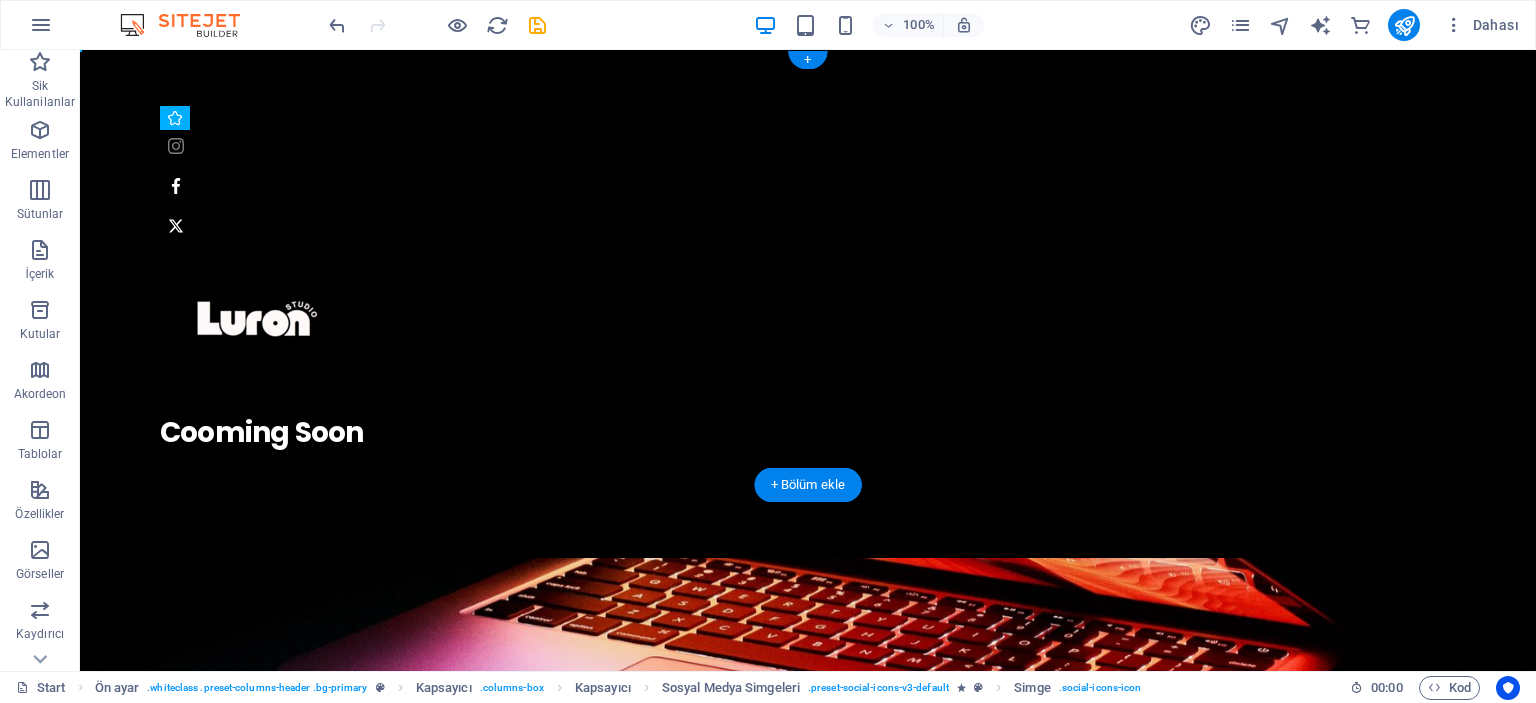 drag, startPoint x: 484, startPoint y: 147, endPoint x: 379, endPoint y: 147, distance: 105 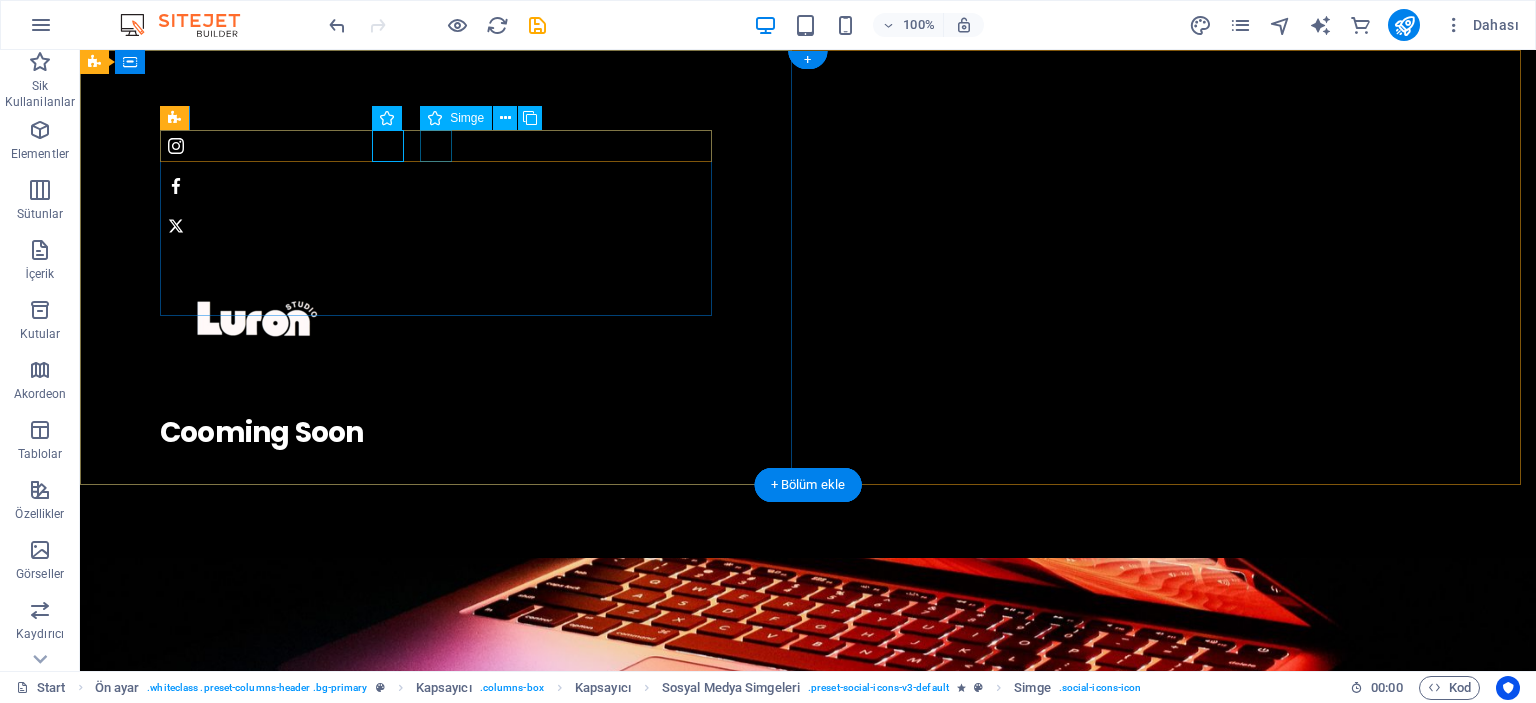 click at bounding box center [808, 186] 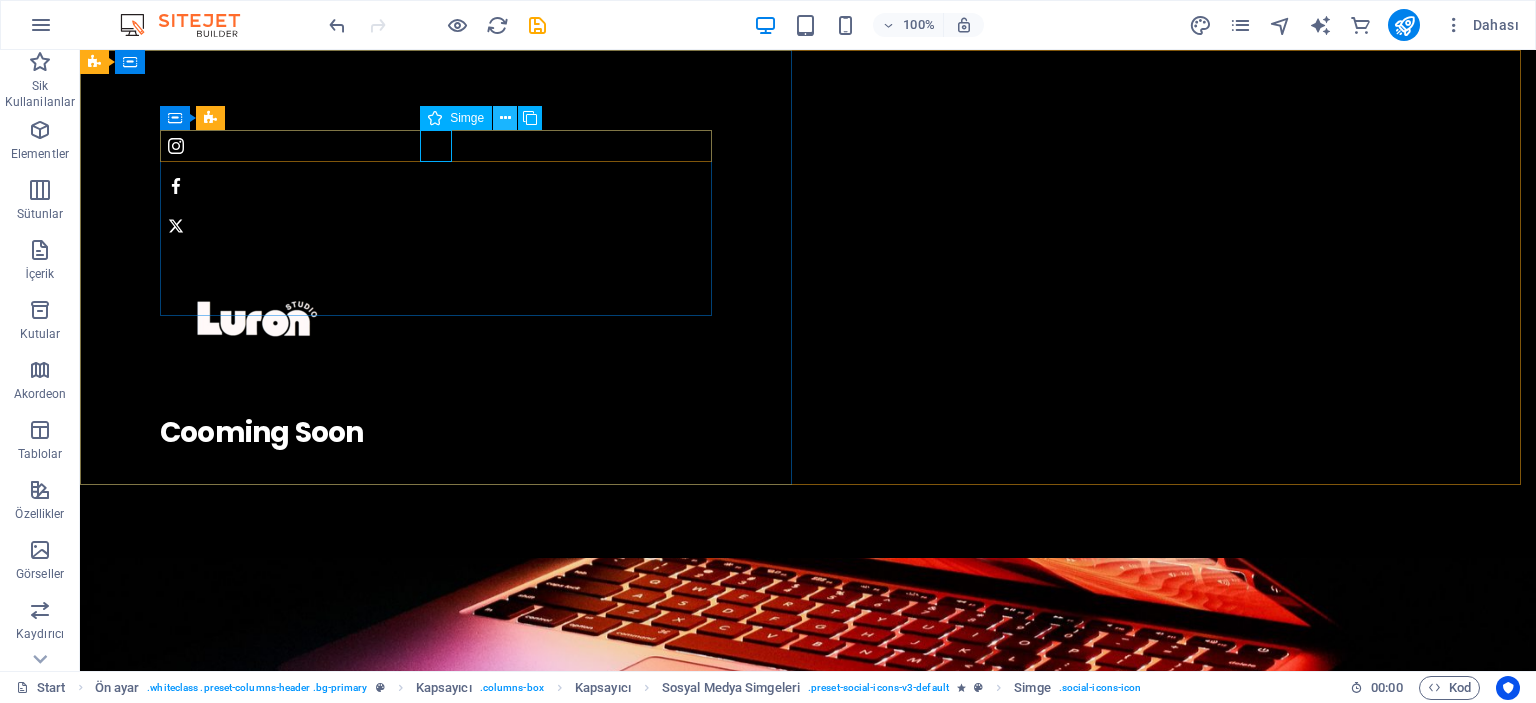 click at bounding box center [505, 118] 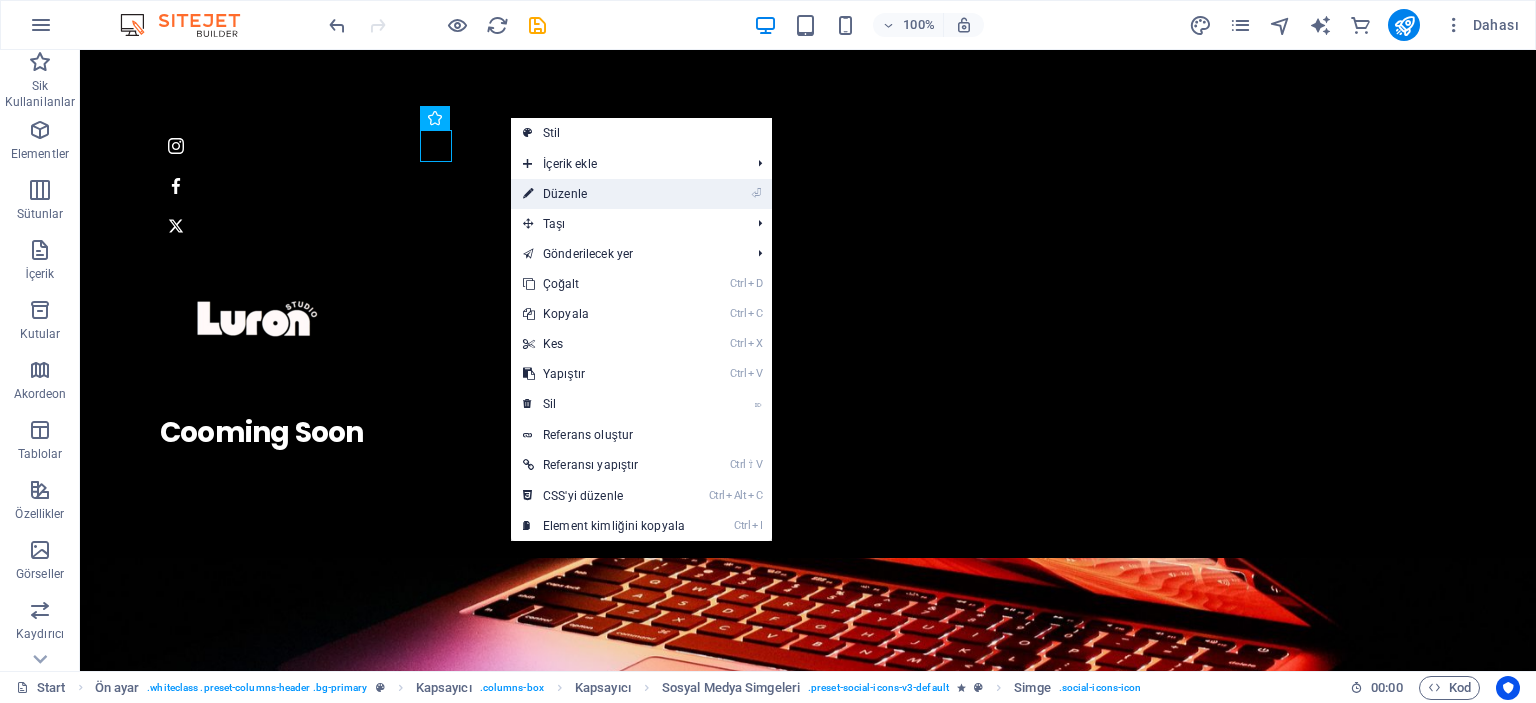 click on "⏎  Düzenle" at bounding box center (604, 194) 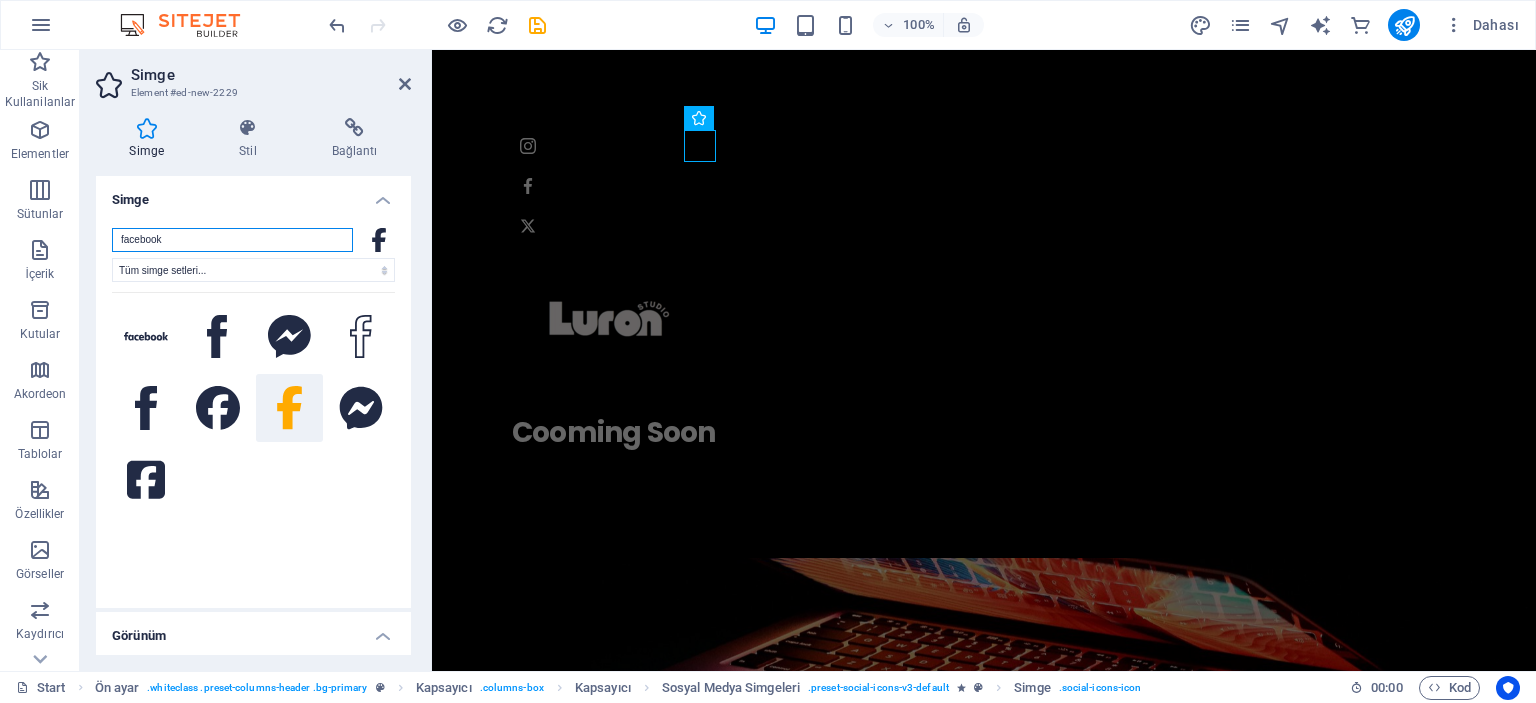 click on "facebook" at bounding box center [232, 240] 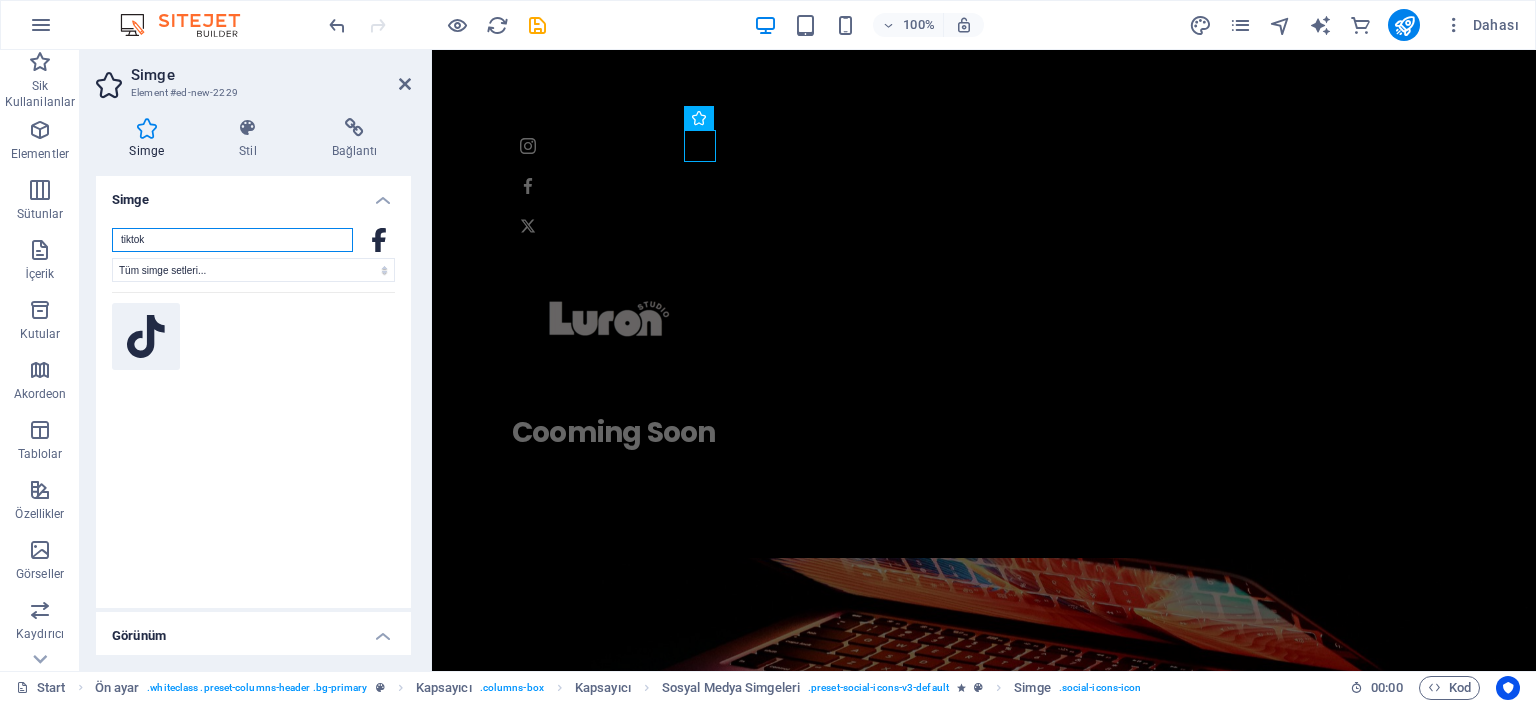 type on "tiktok" 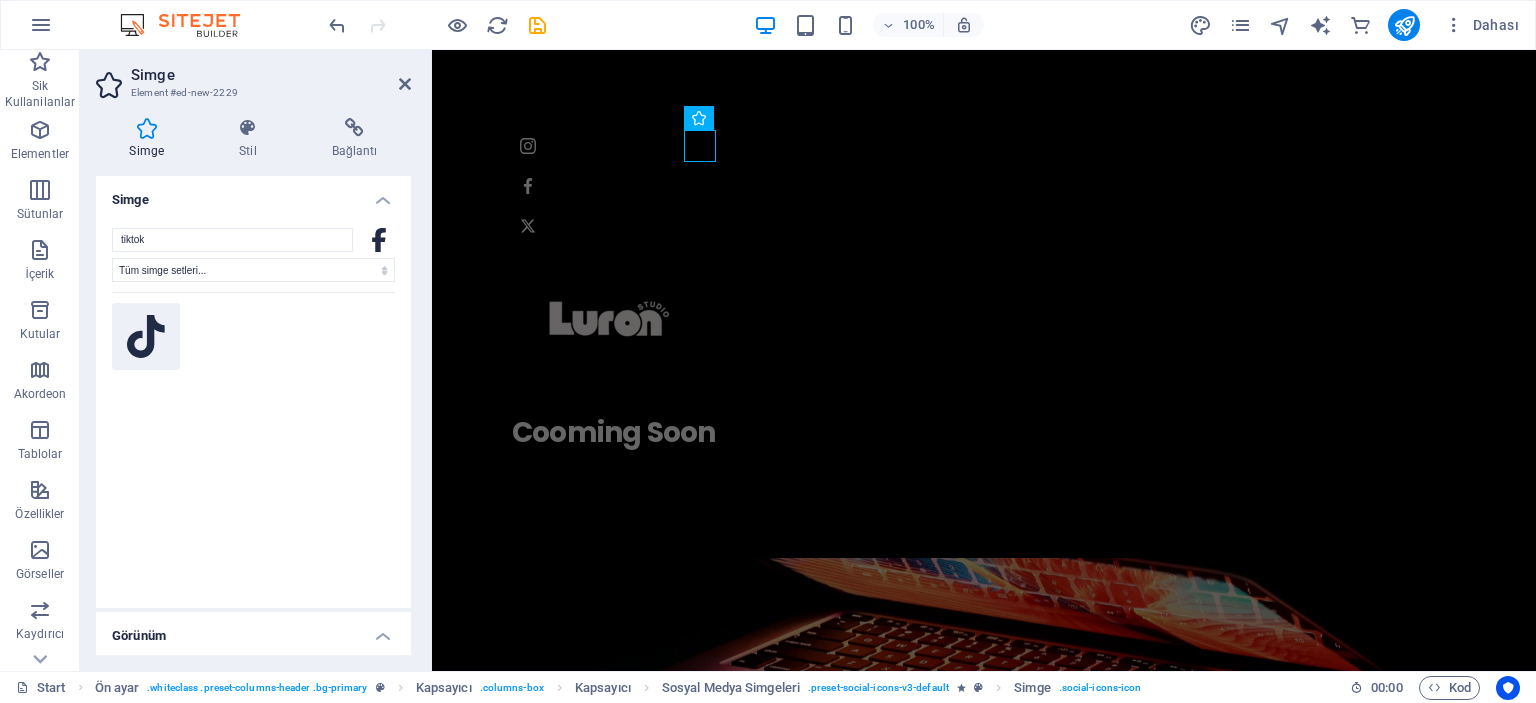 click 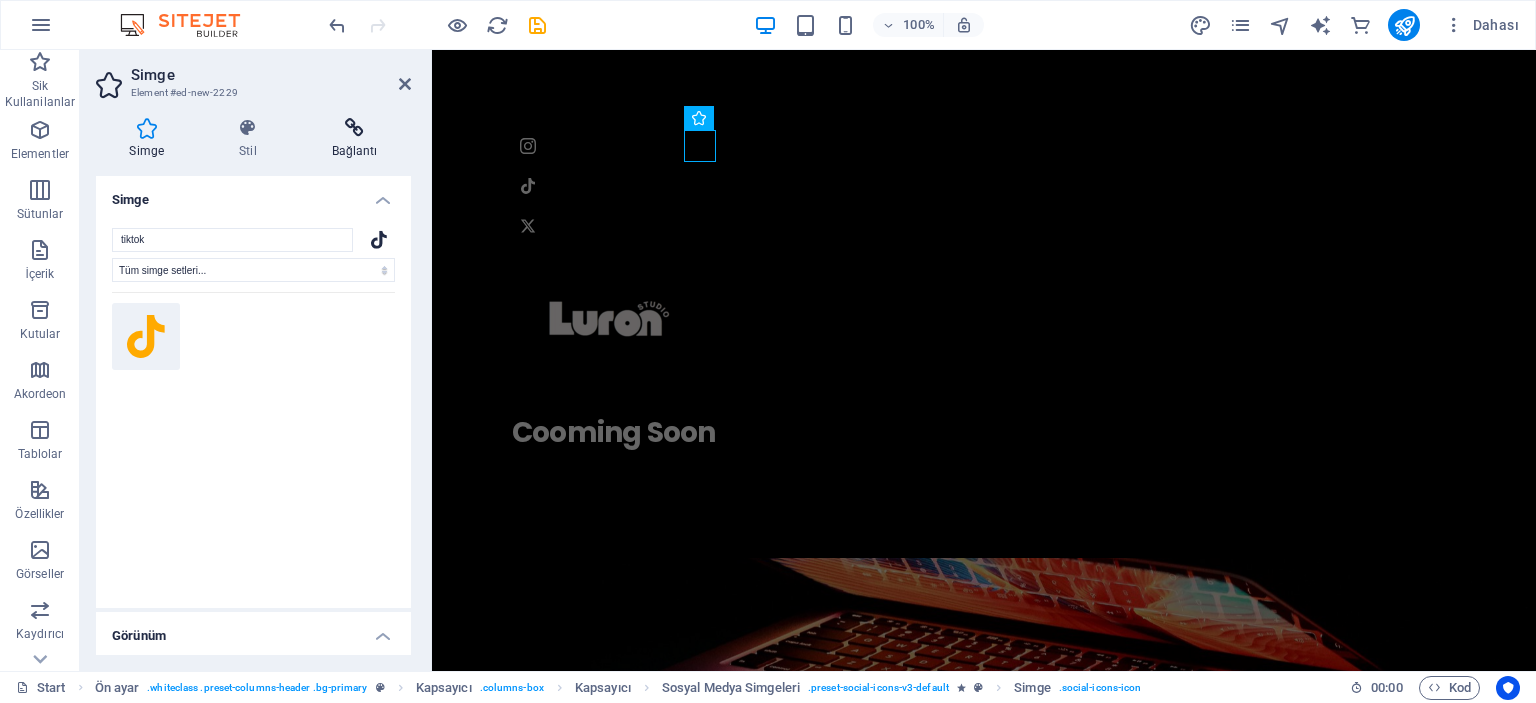click on "Bağlantı" at bounding box center (354, 139) 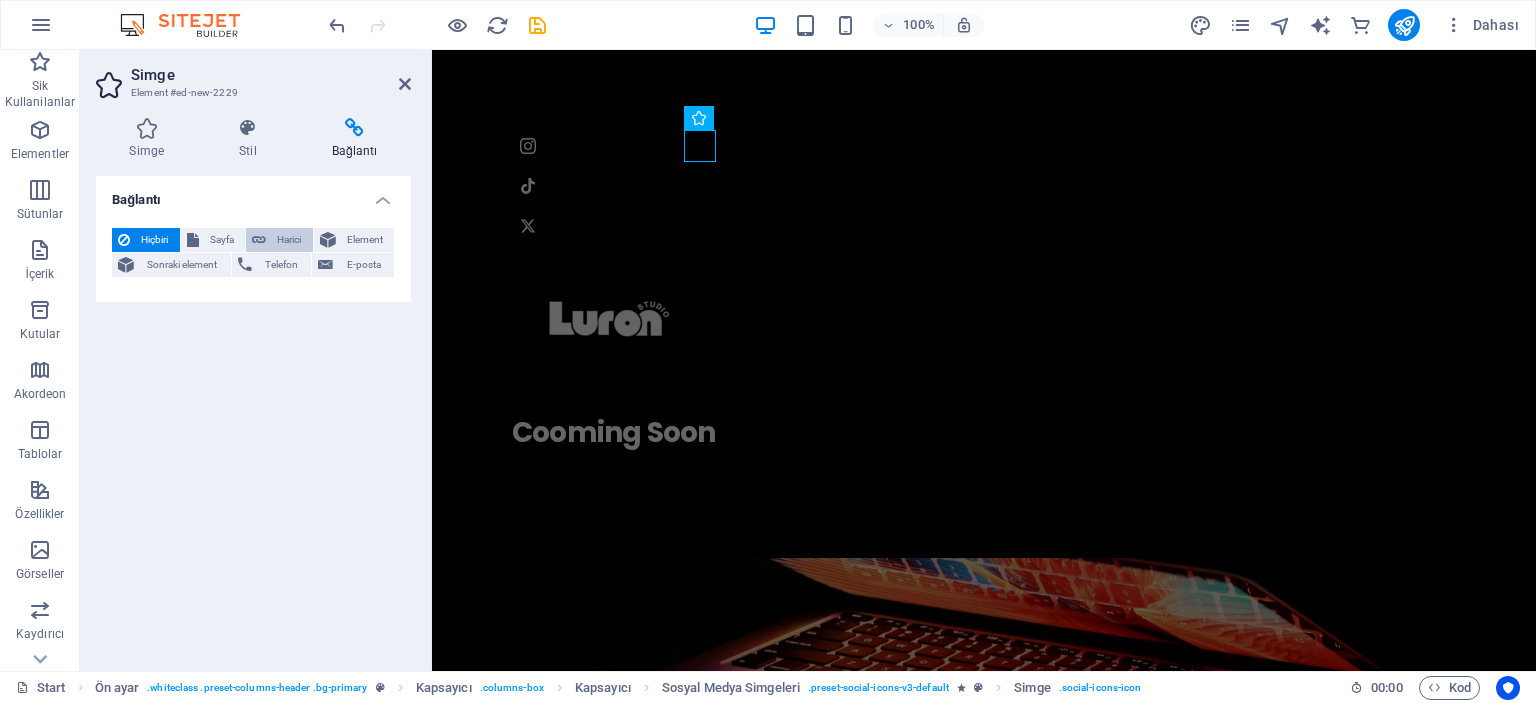 click at bounding box center [259, 240] 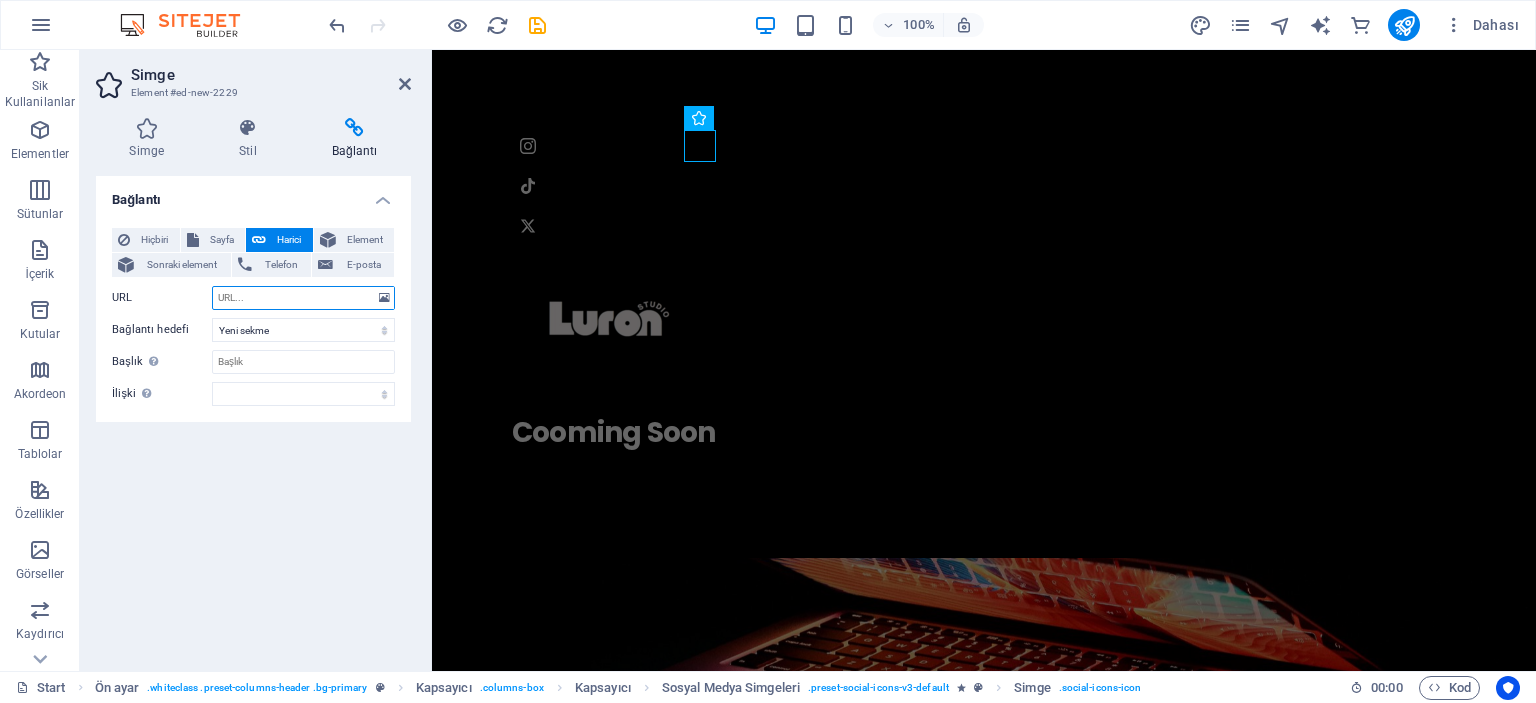 click on "URL" at bounding box center [303, 298] 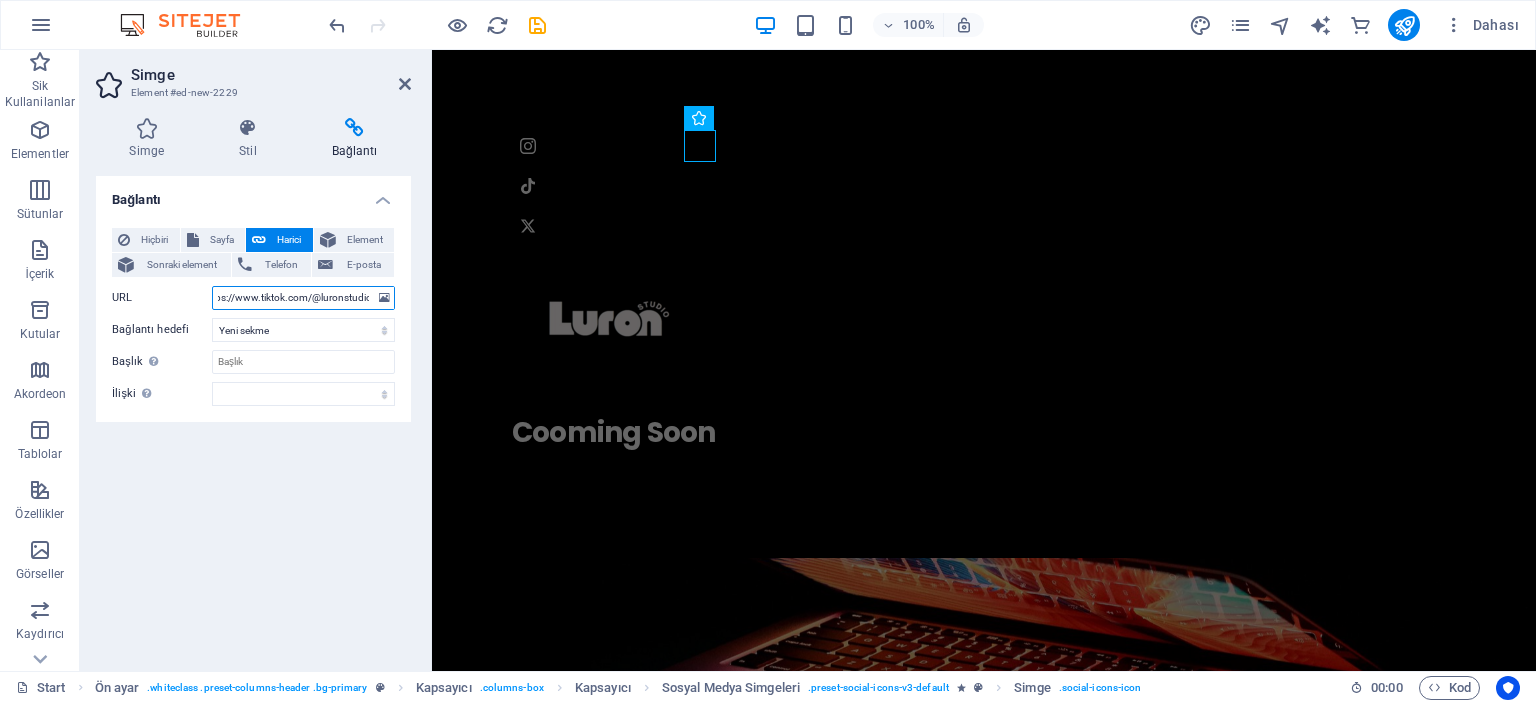 scroll, scrollTop: 0, scrollLeft: 0, axis: both 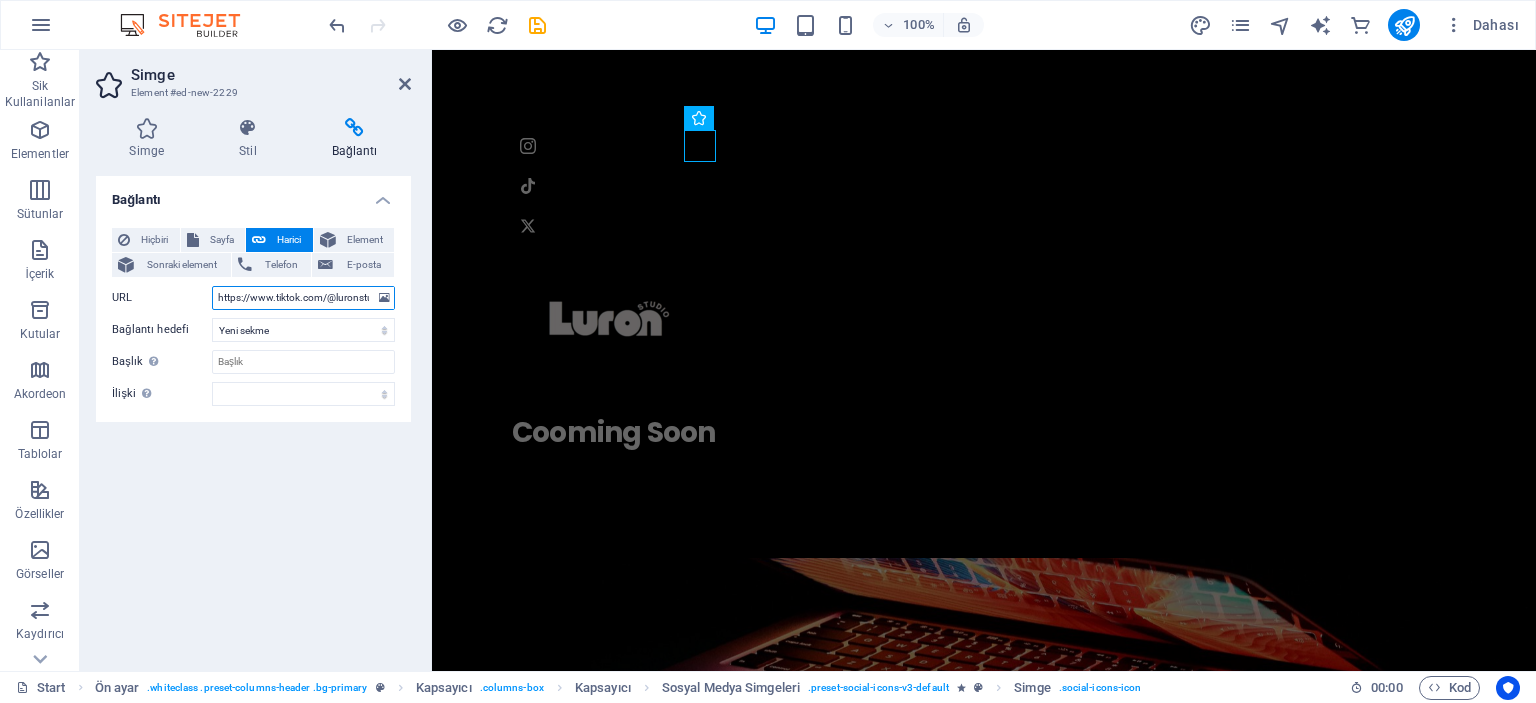 drag, startPoint x: 230, startPoint y: 299, endPoint x: 188, endPoint y: 298, distance: 42.0119 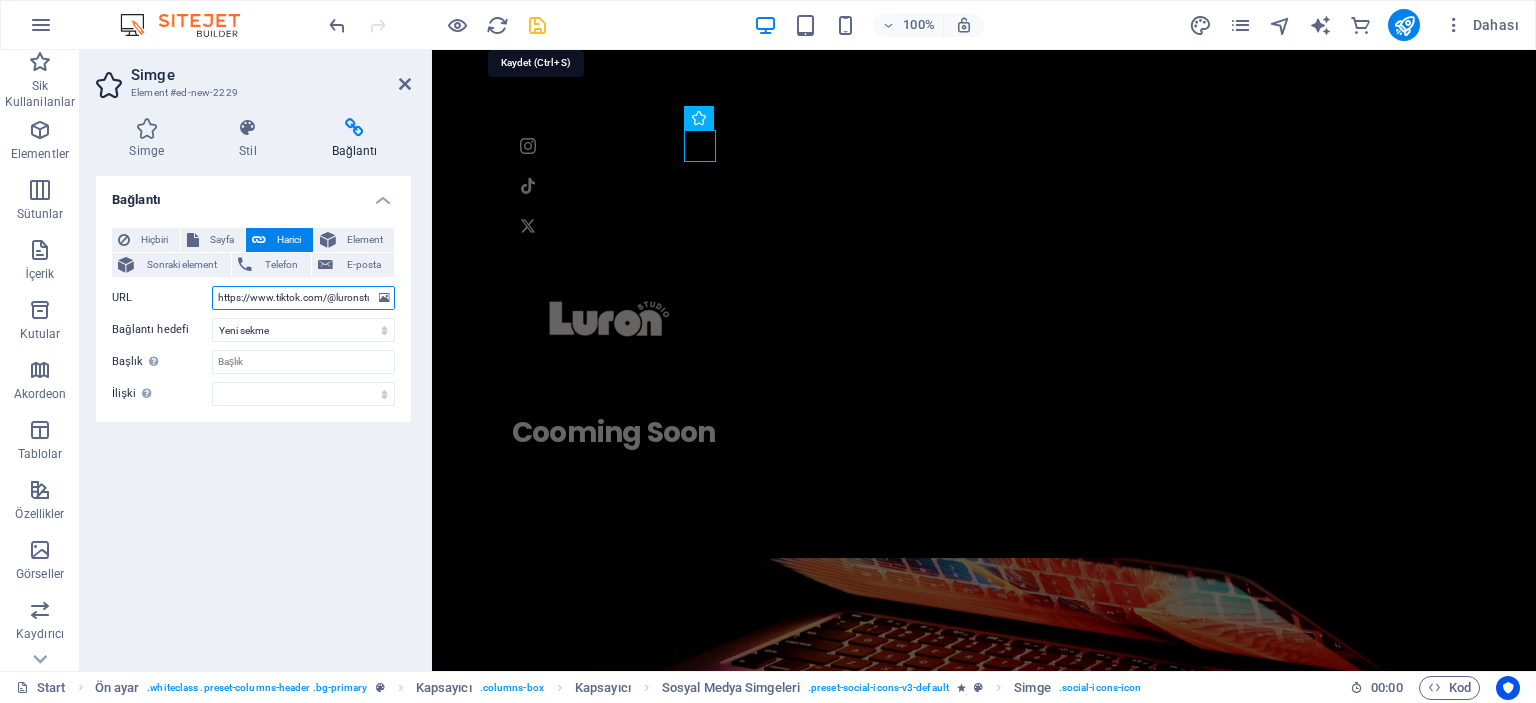 type on "https://www.tiktok.com/@luronstudio" 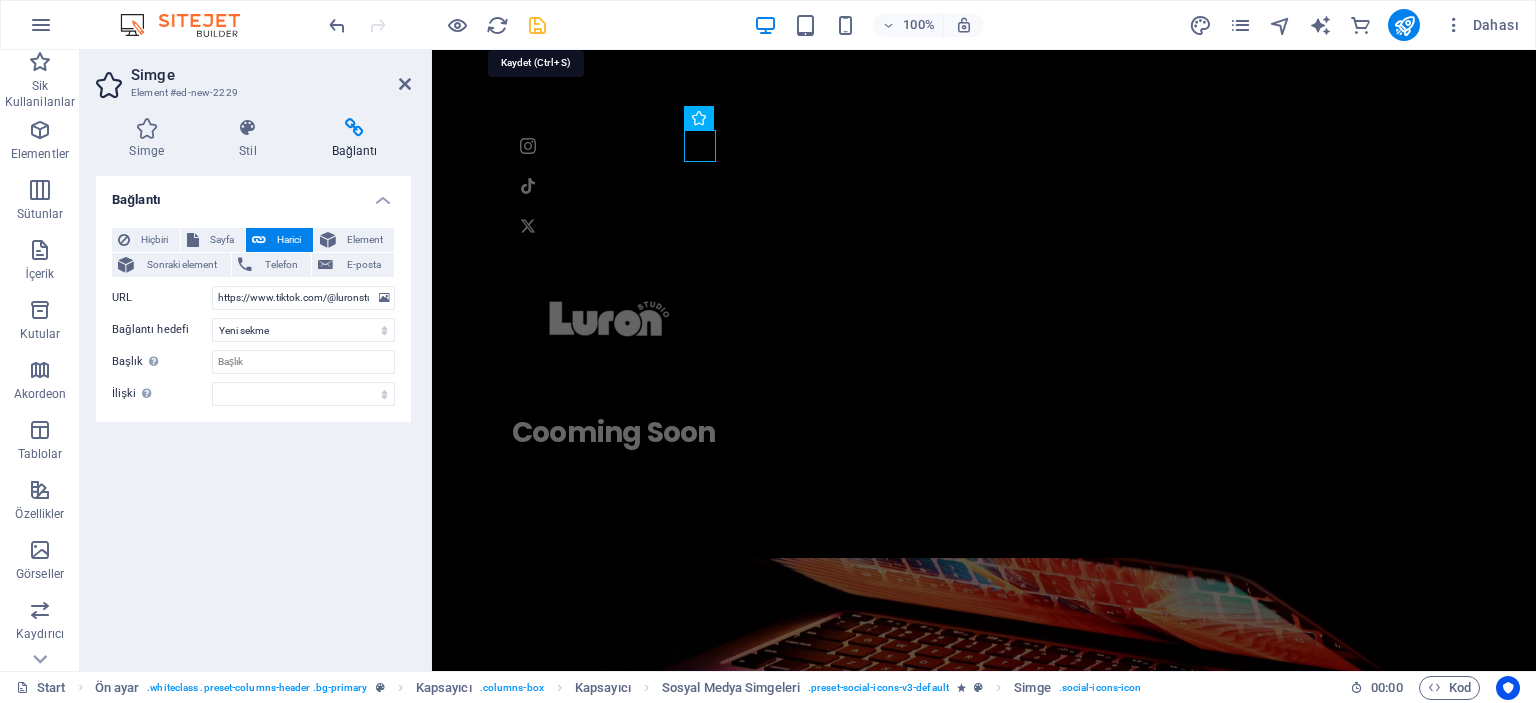 click at bounding box center [537, 25] 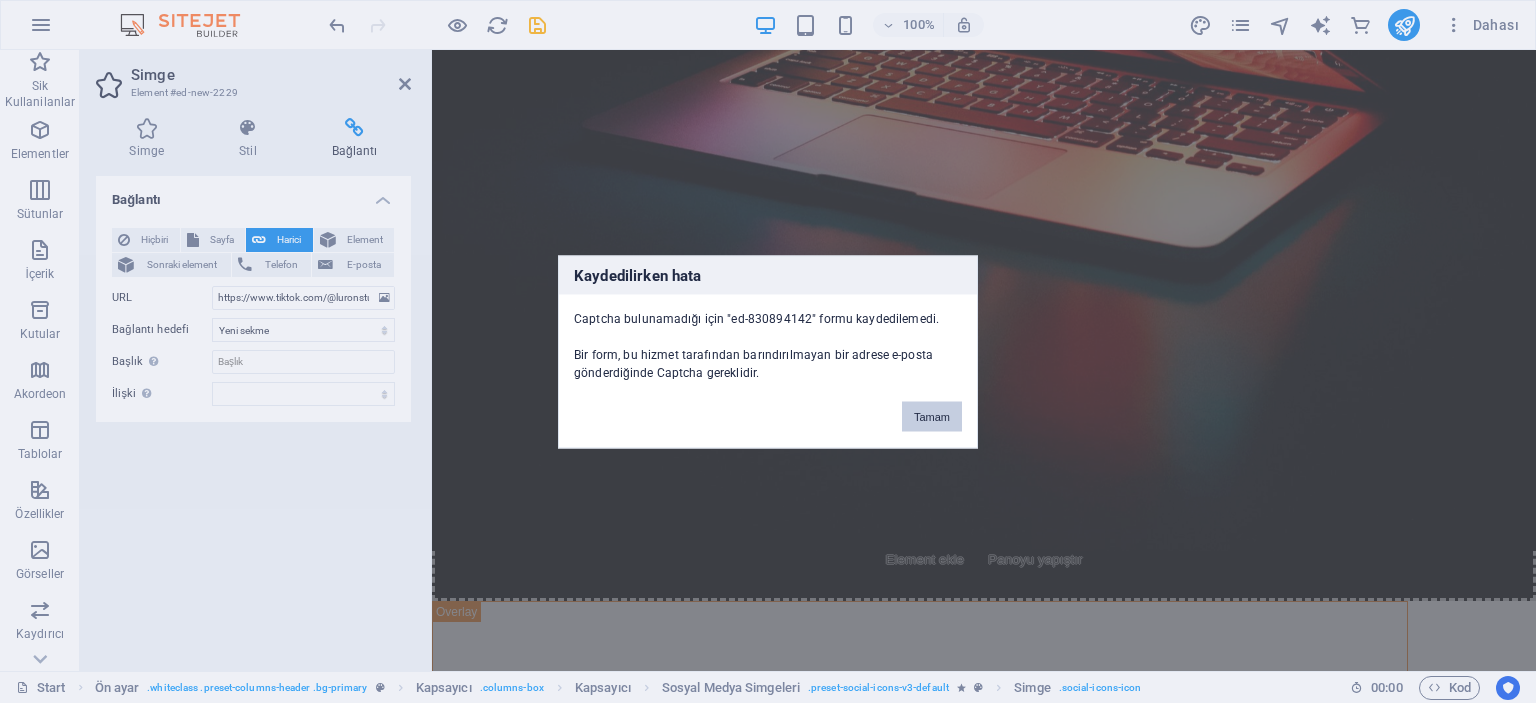 click on "Tamam" at bounding box center (932, 416) 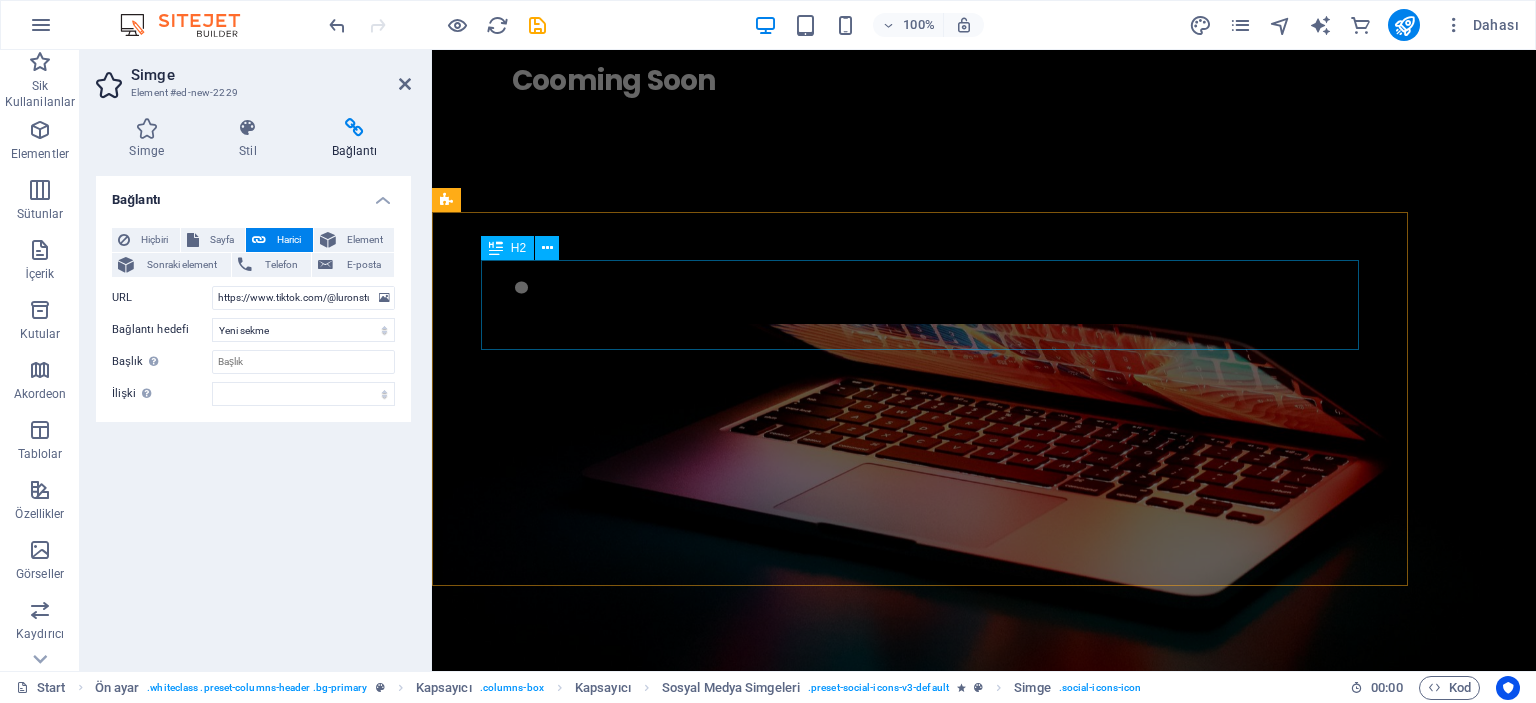 scroll, scrollTop: 228, scrollLeft: 0, axis: vertical 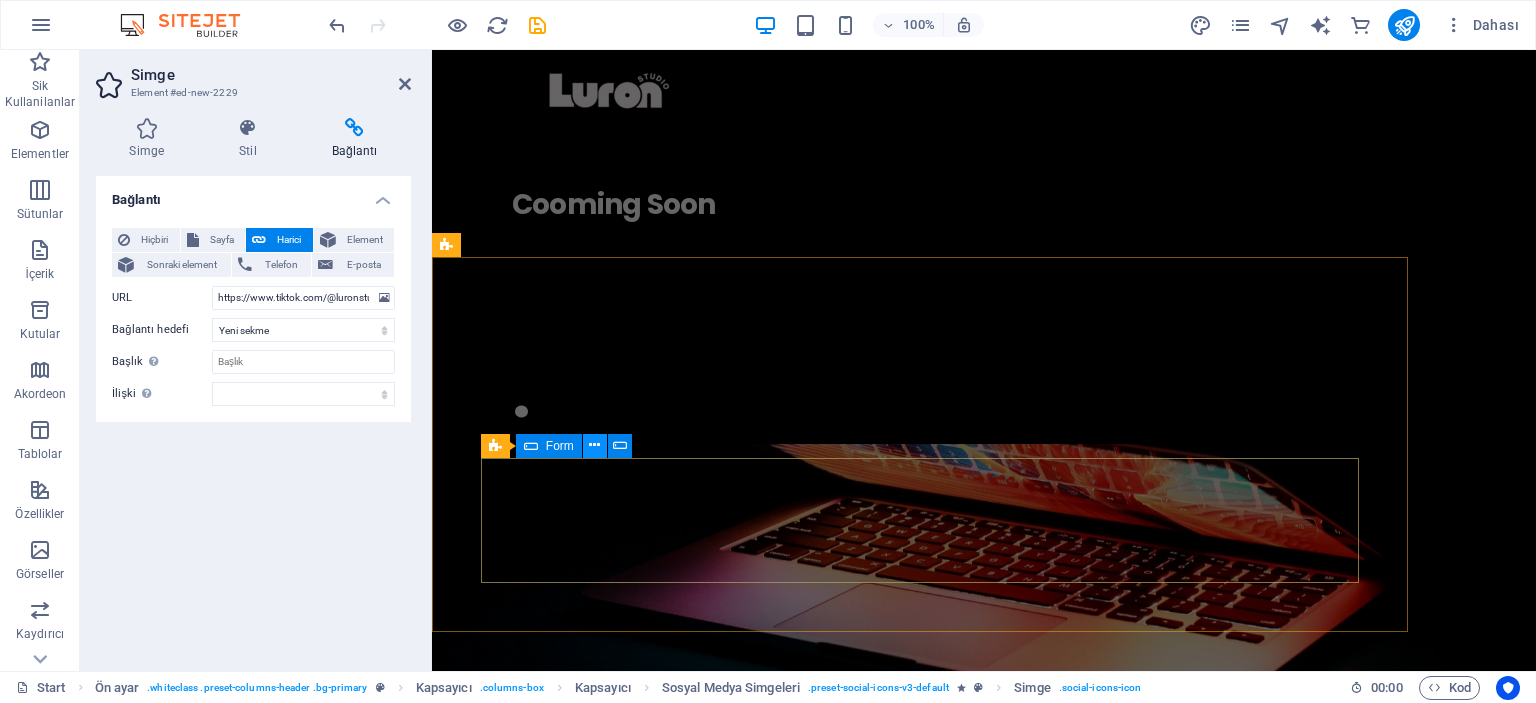 click at bounding box center [594, 445] 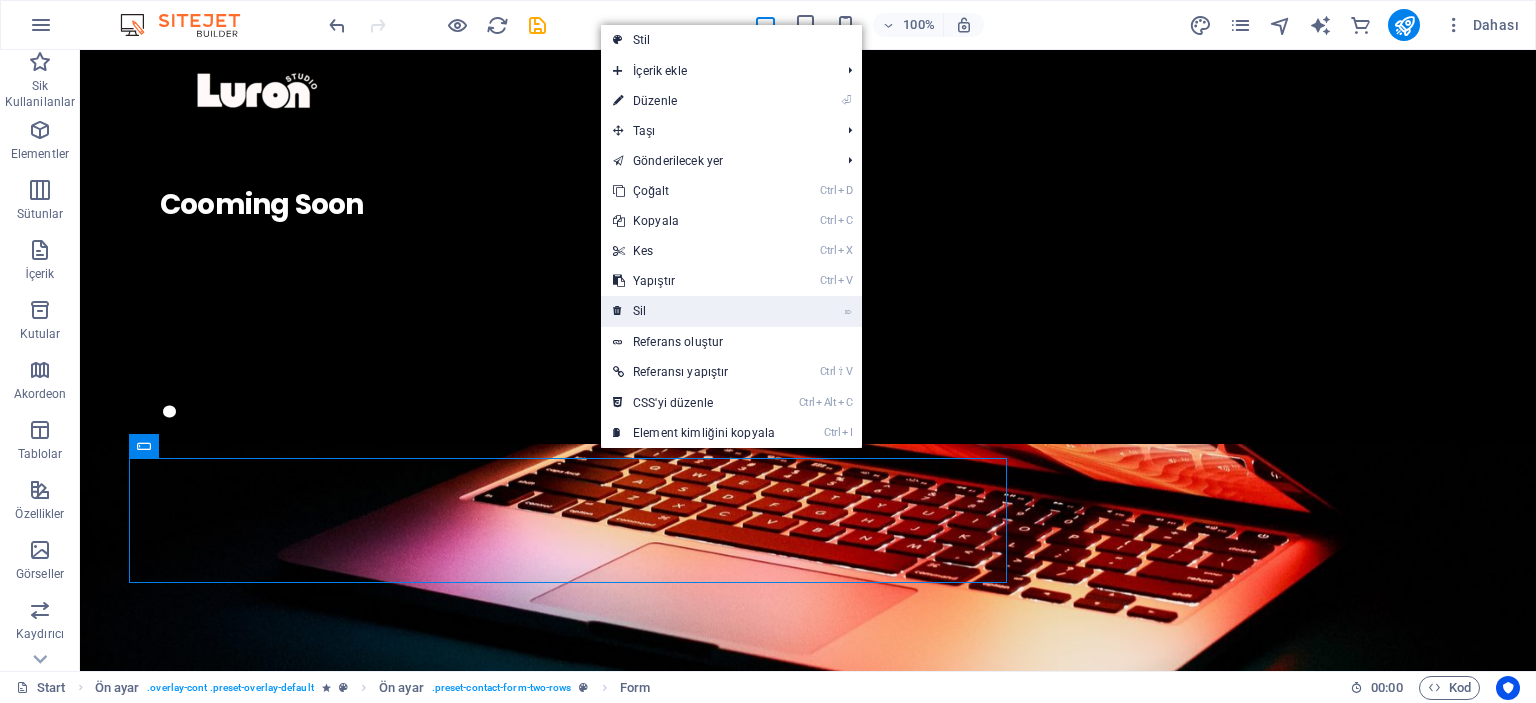 click on "⌦  Sil" at bounding box center (694, 311) 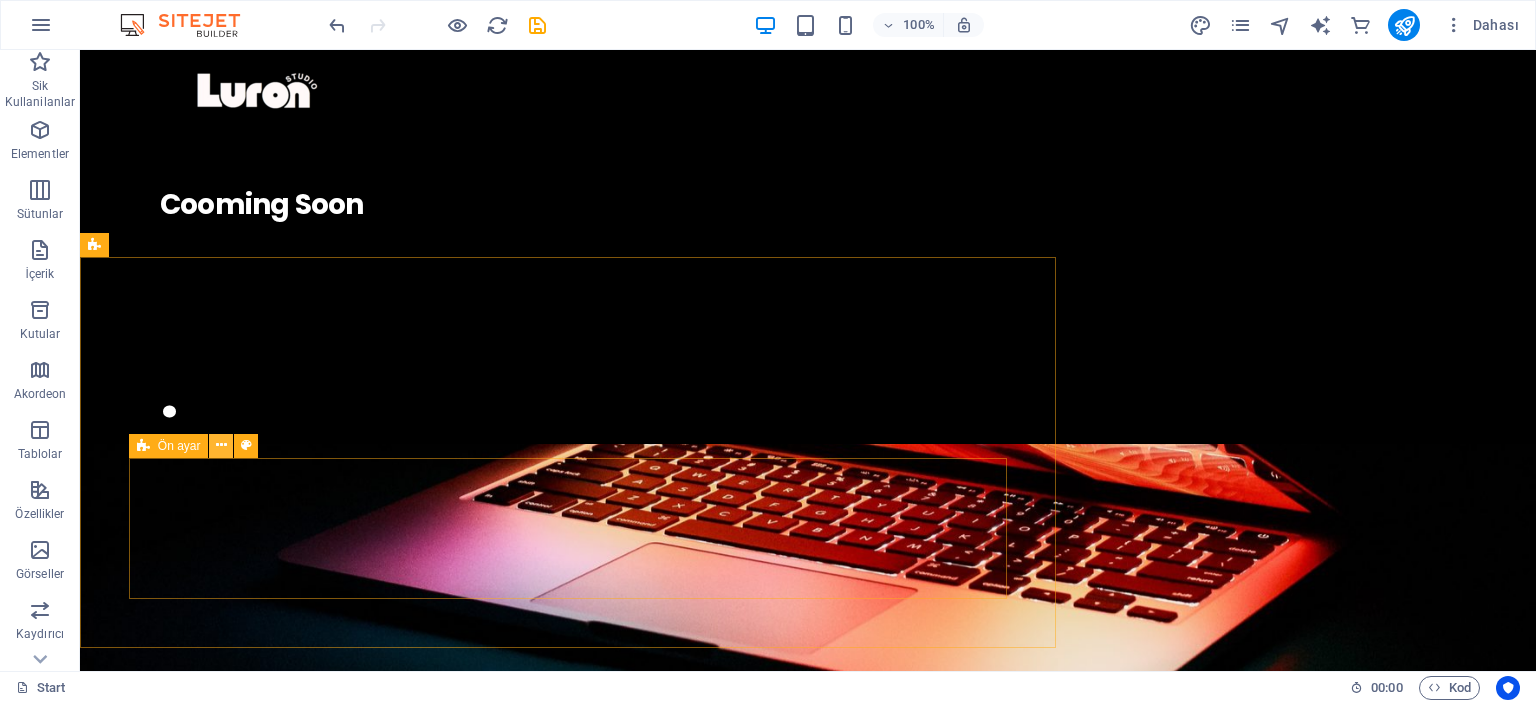 click at bounding box center [221, 445] 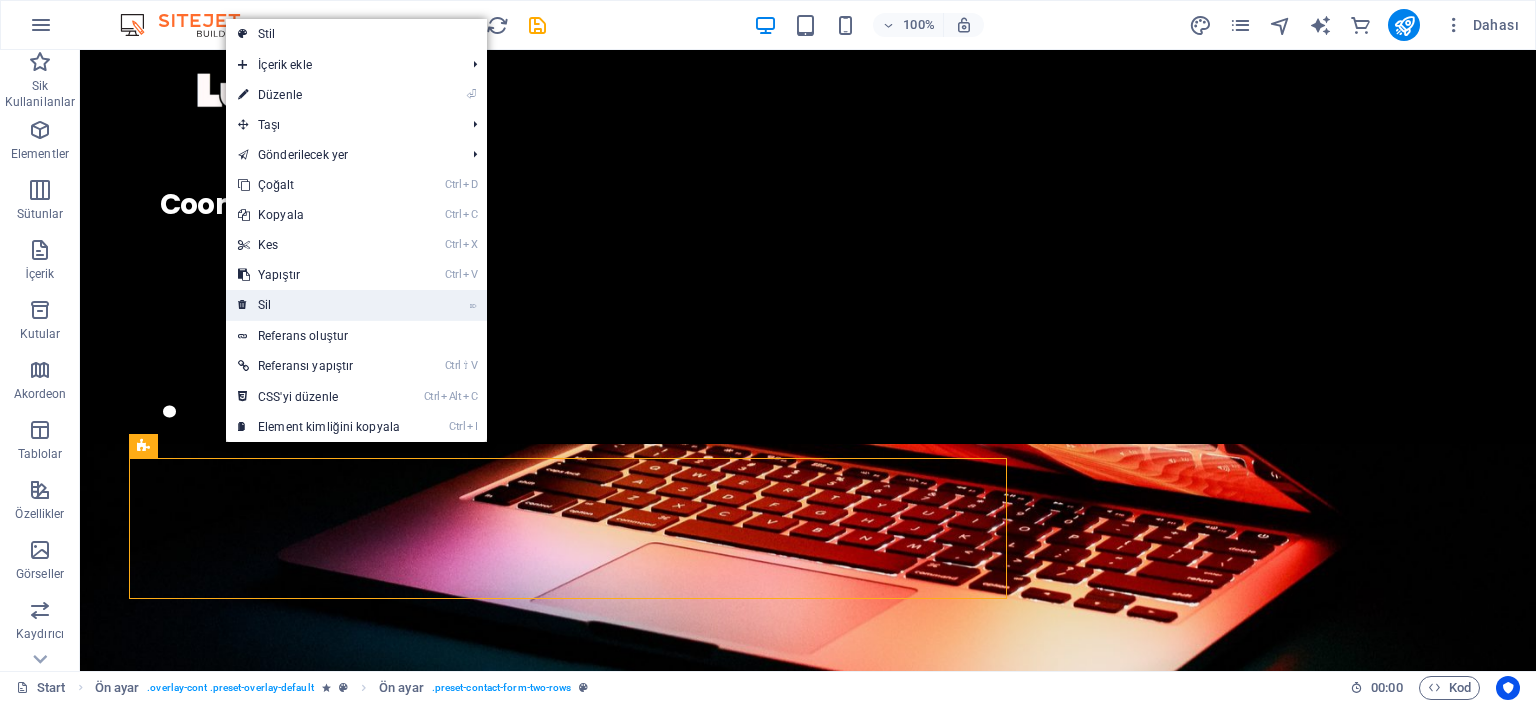 click on "⌦  Sil" at bounding box center [319, 305] 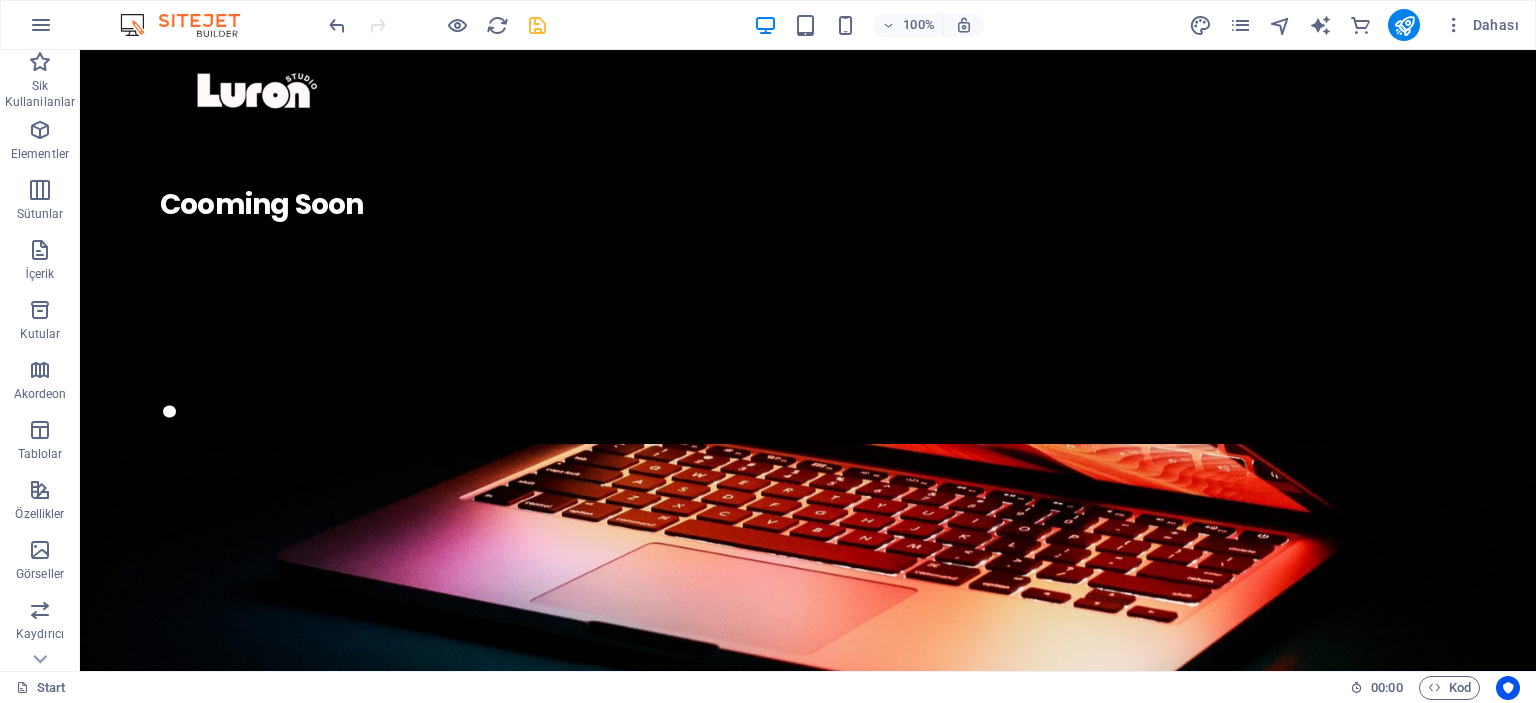 click at bounding box center (537, 25) 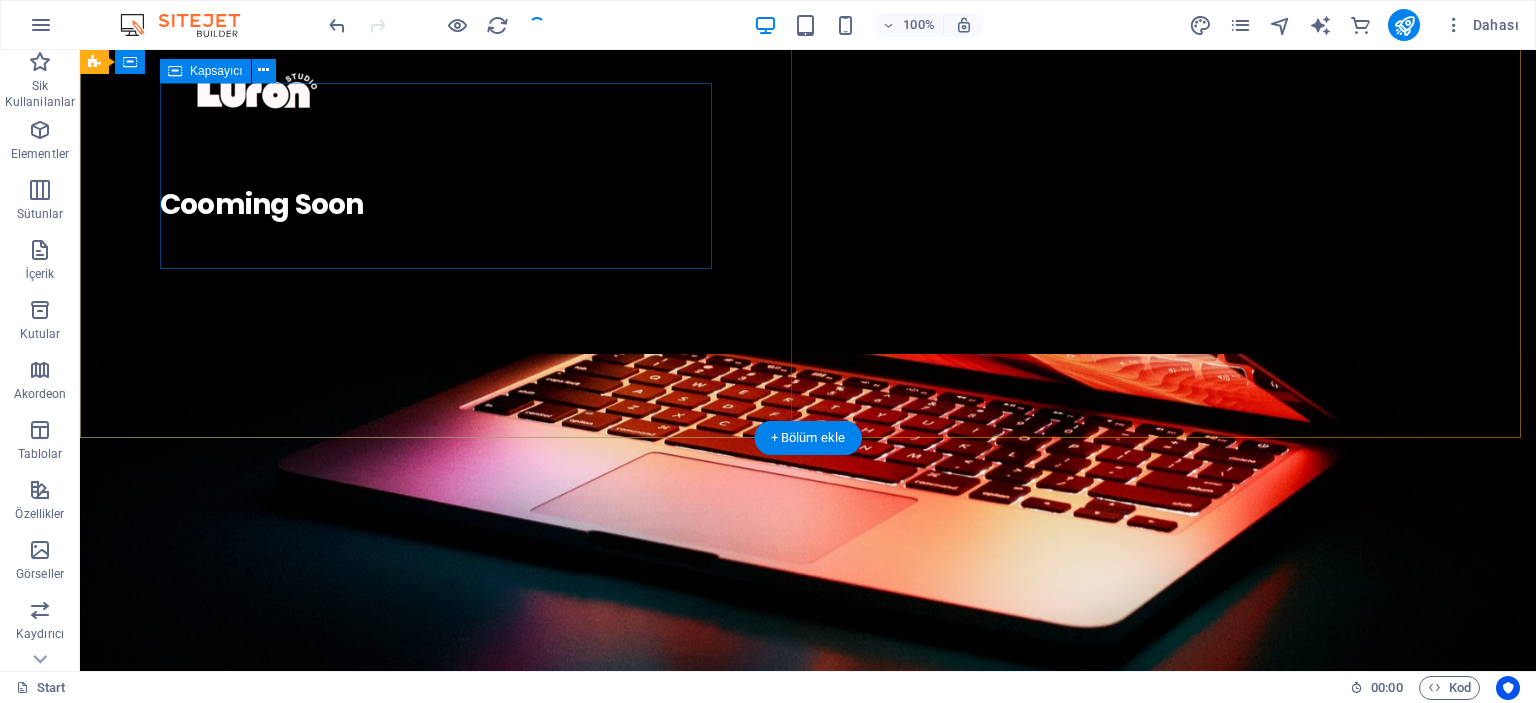 scroll, scrollTop: 0, scrollLeft: 0, axis: both 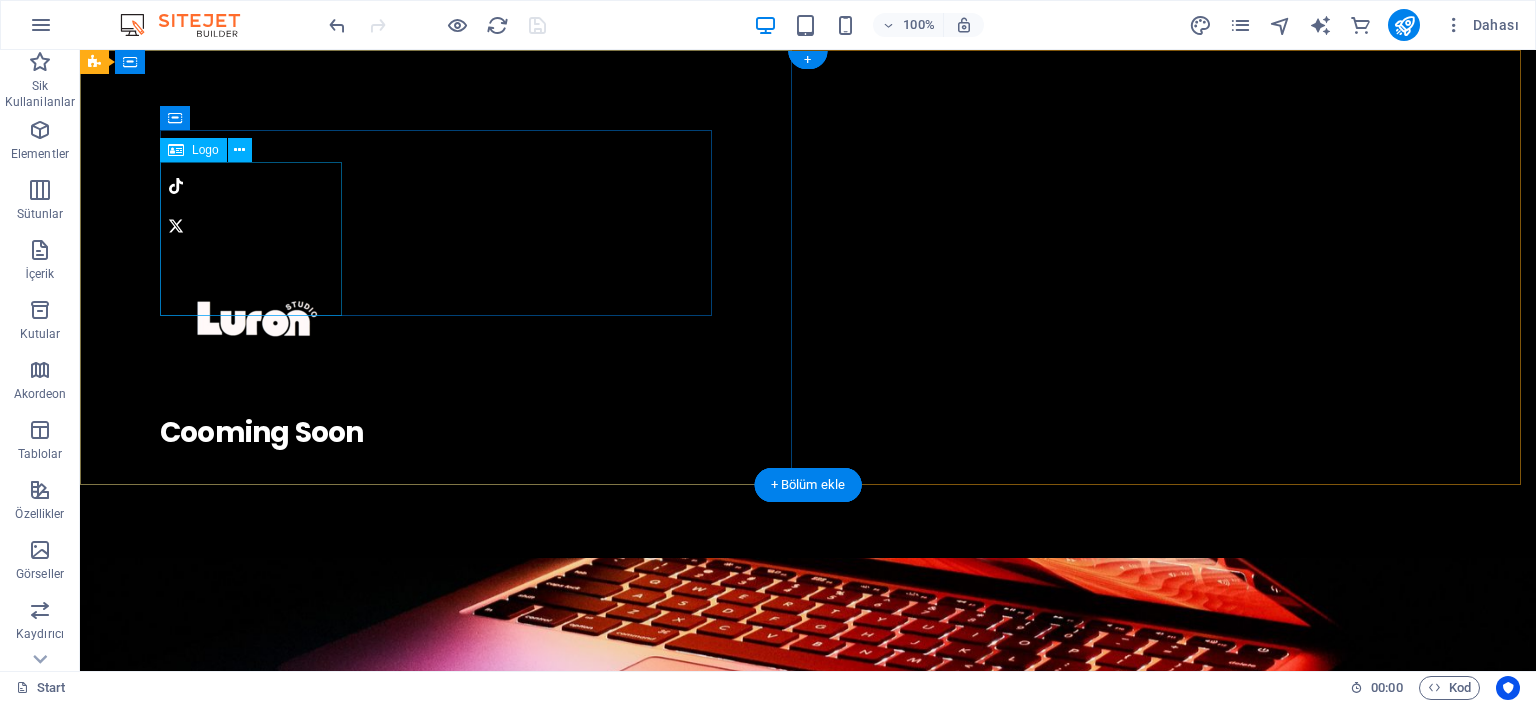click at bounding box center (808, 319) 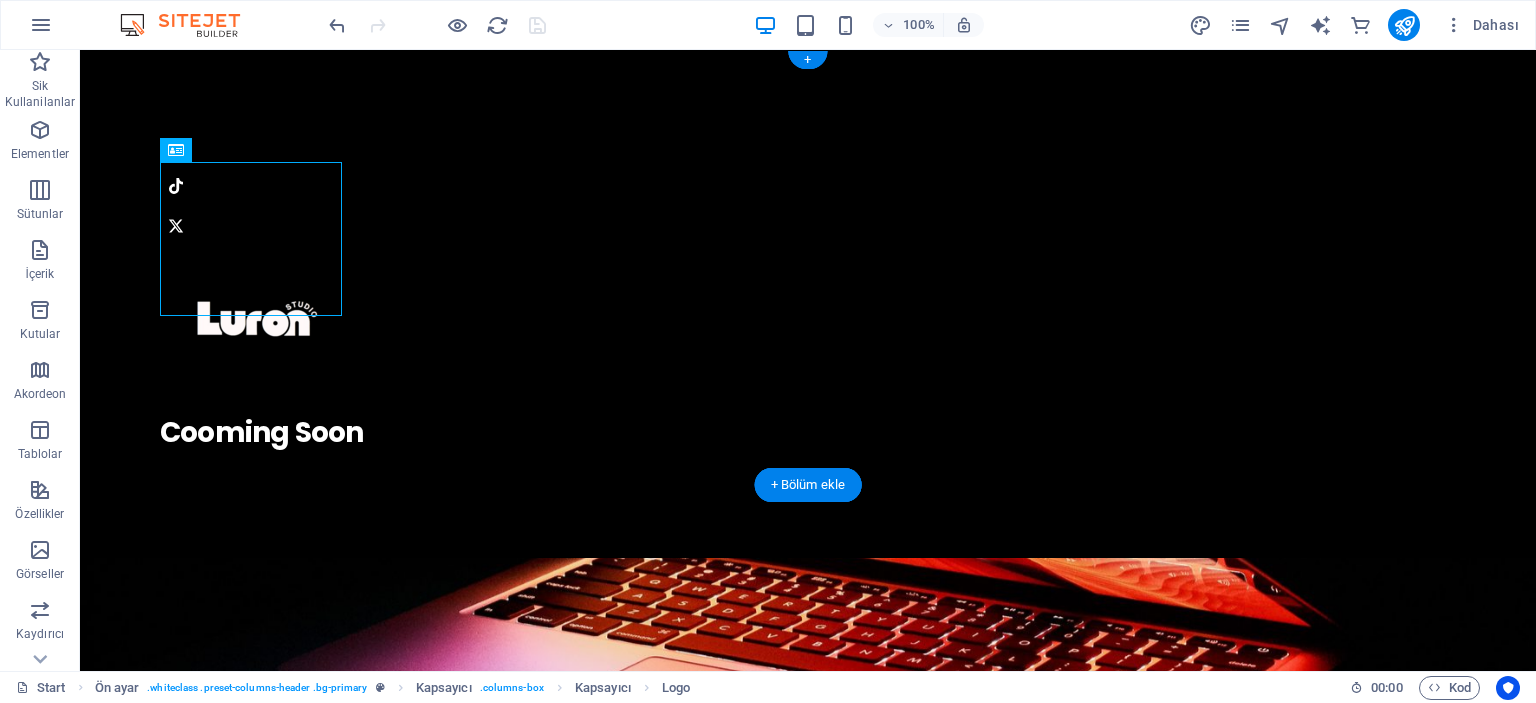 drag, startPoint x: 200, startPoint y: 101, endPoint x: 333, endPoint y: 301, distance: 240.18535 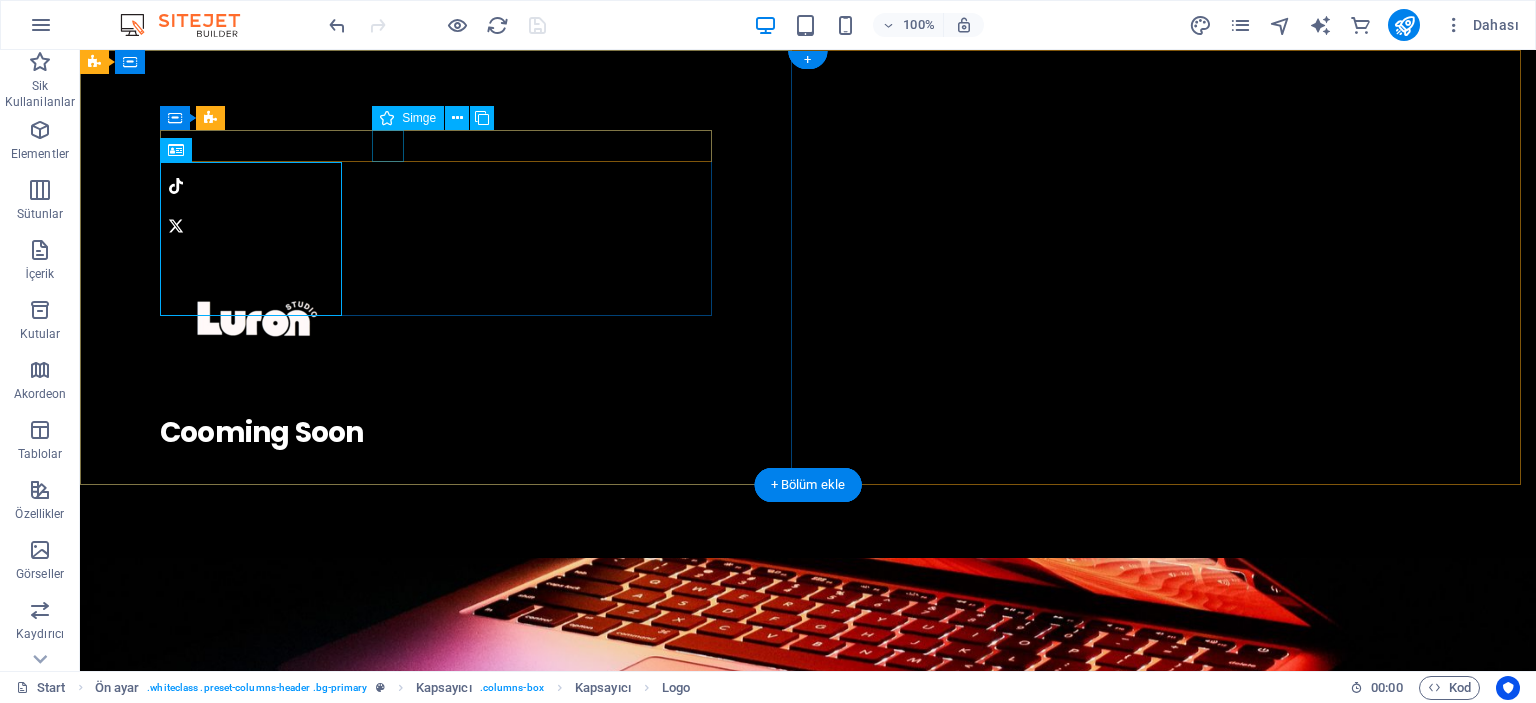 click at bounding box center (808, 146) 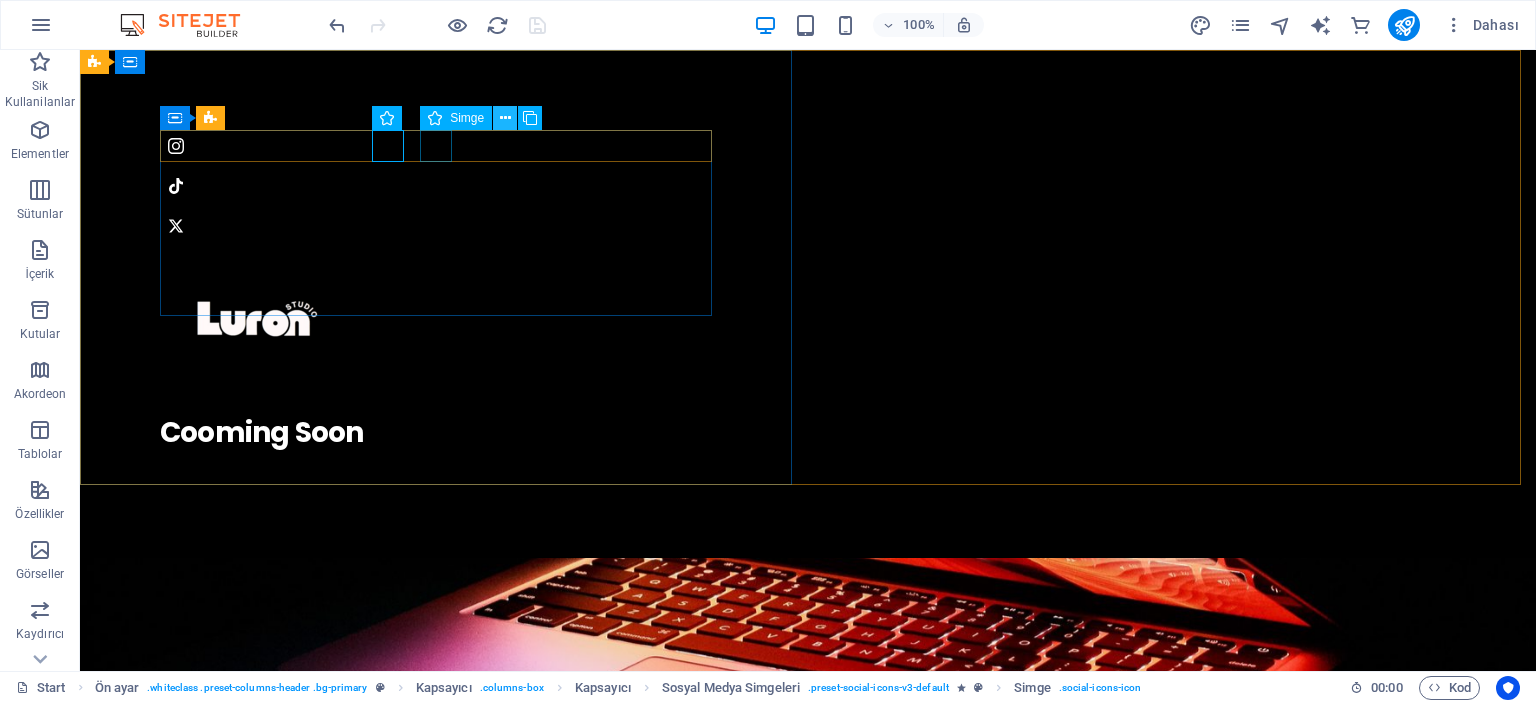 click at bounding box center (505, 118) 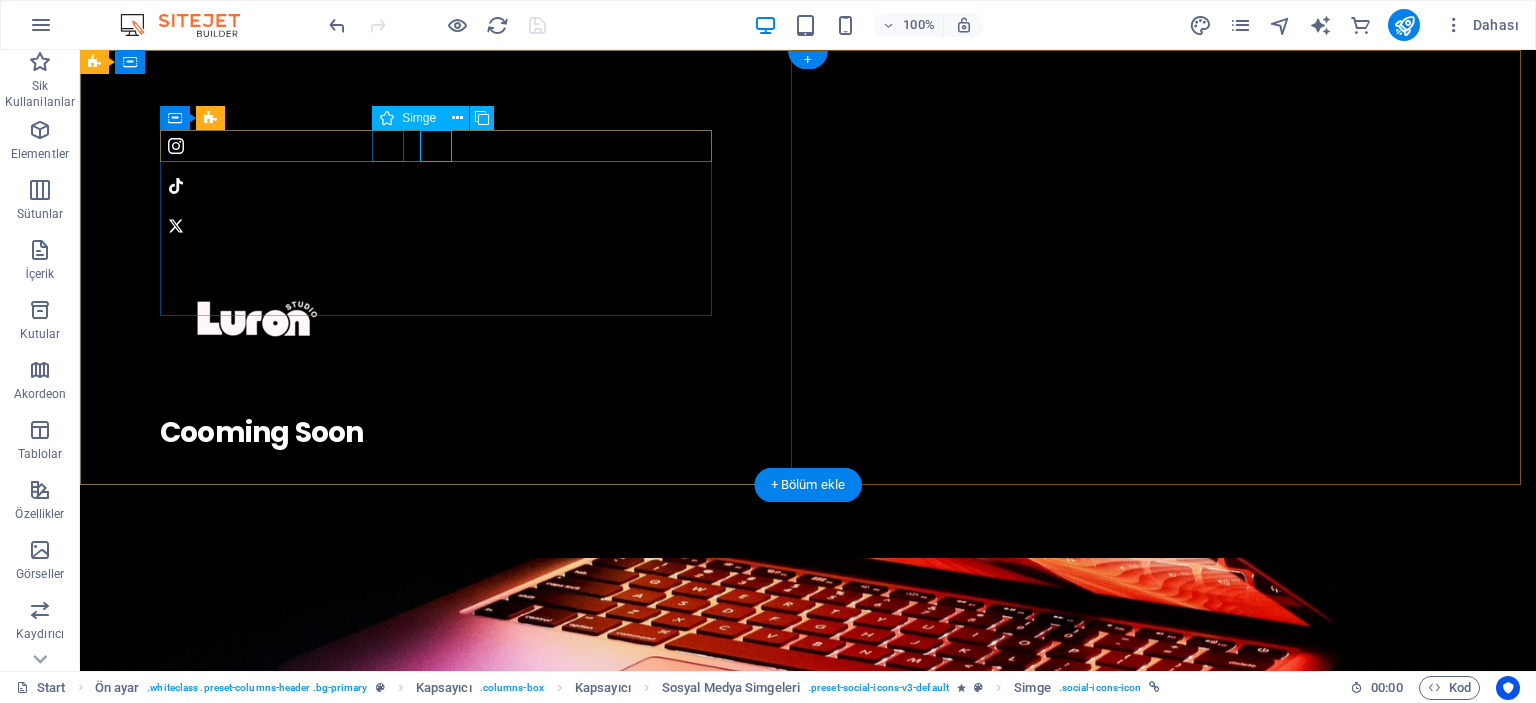 click at bounding box center [808, 146] 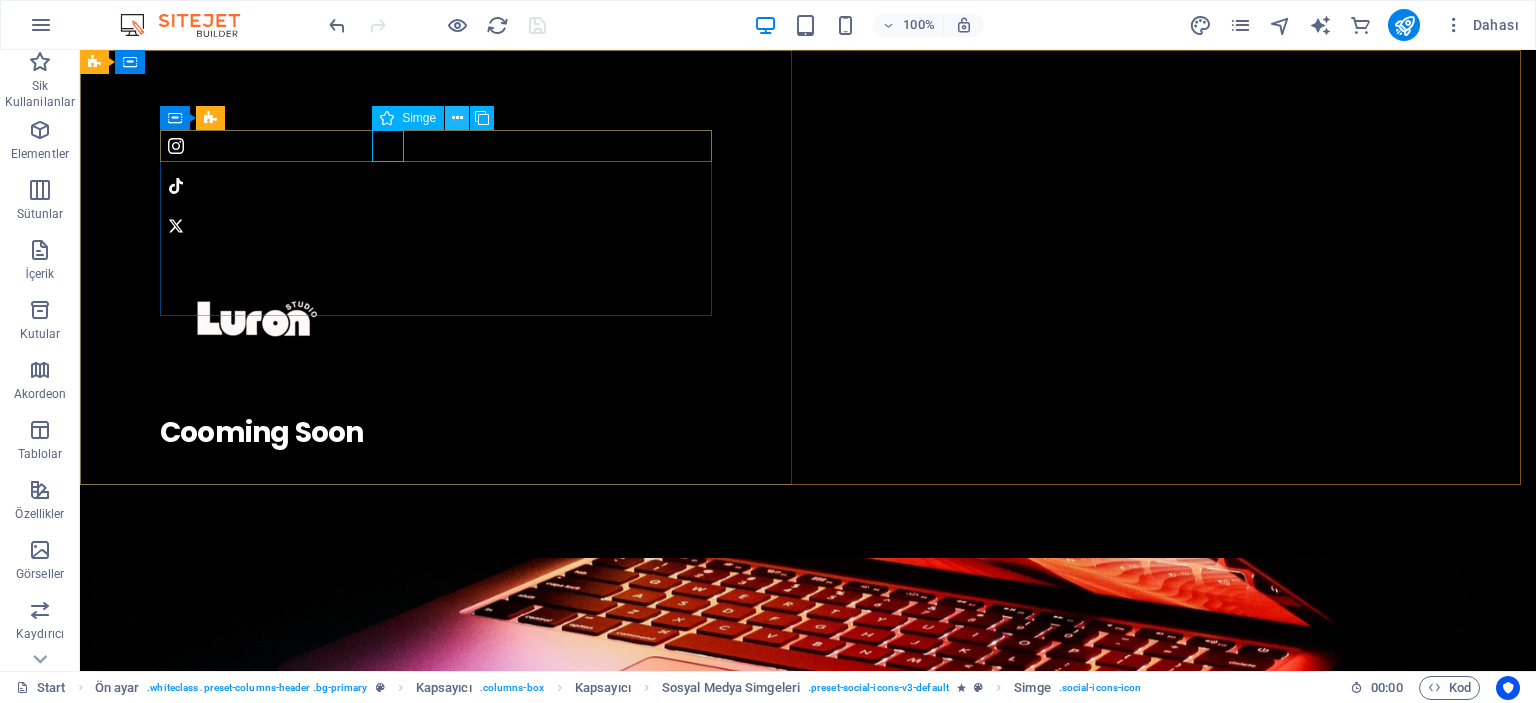 click at bounding box center (457, 118) 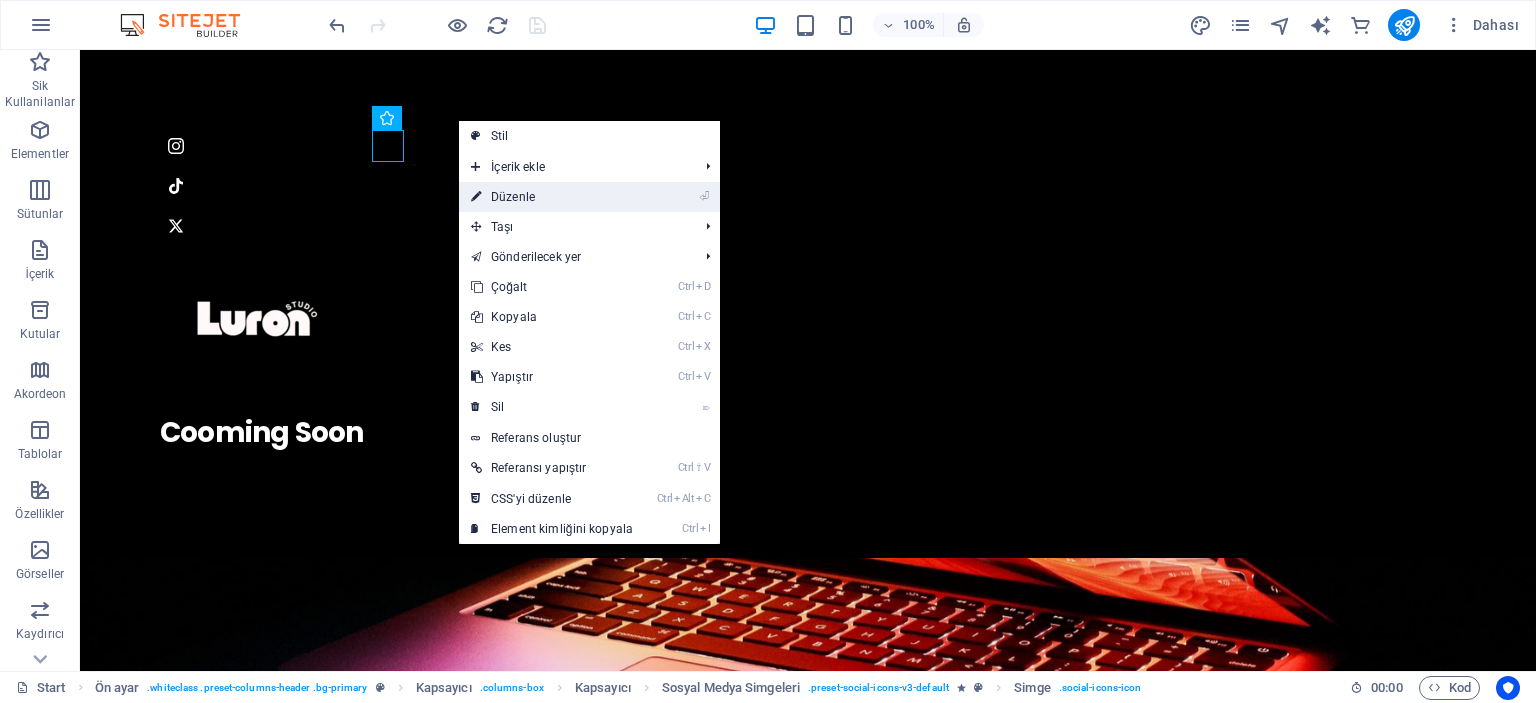 click on "⏎  Düzenle" at bounding box center (552, 197) 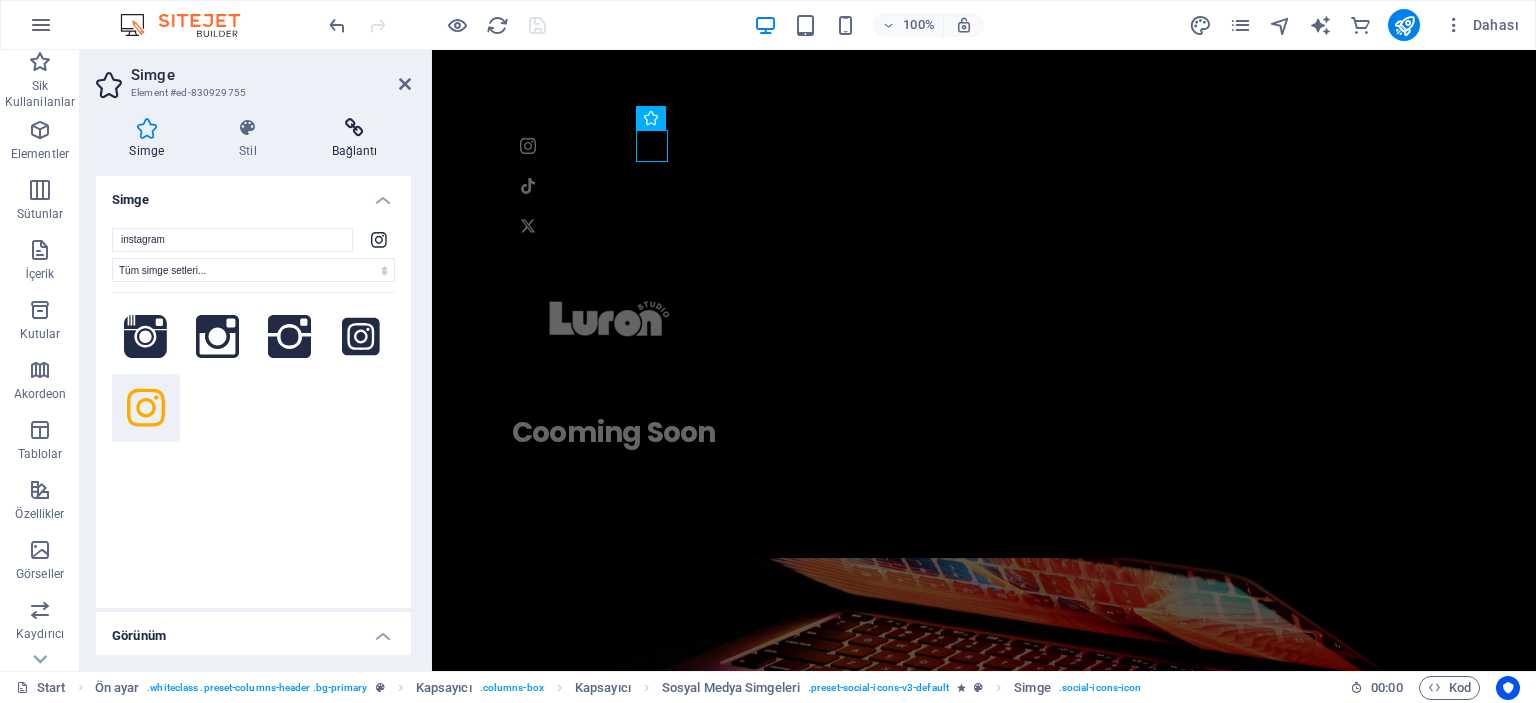 click on "Bağlantı" at bounding box center [354, 139] 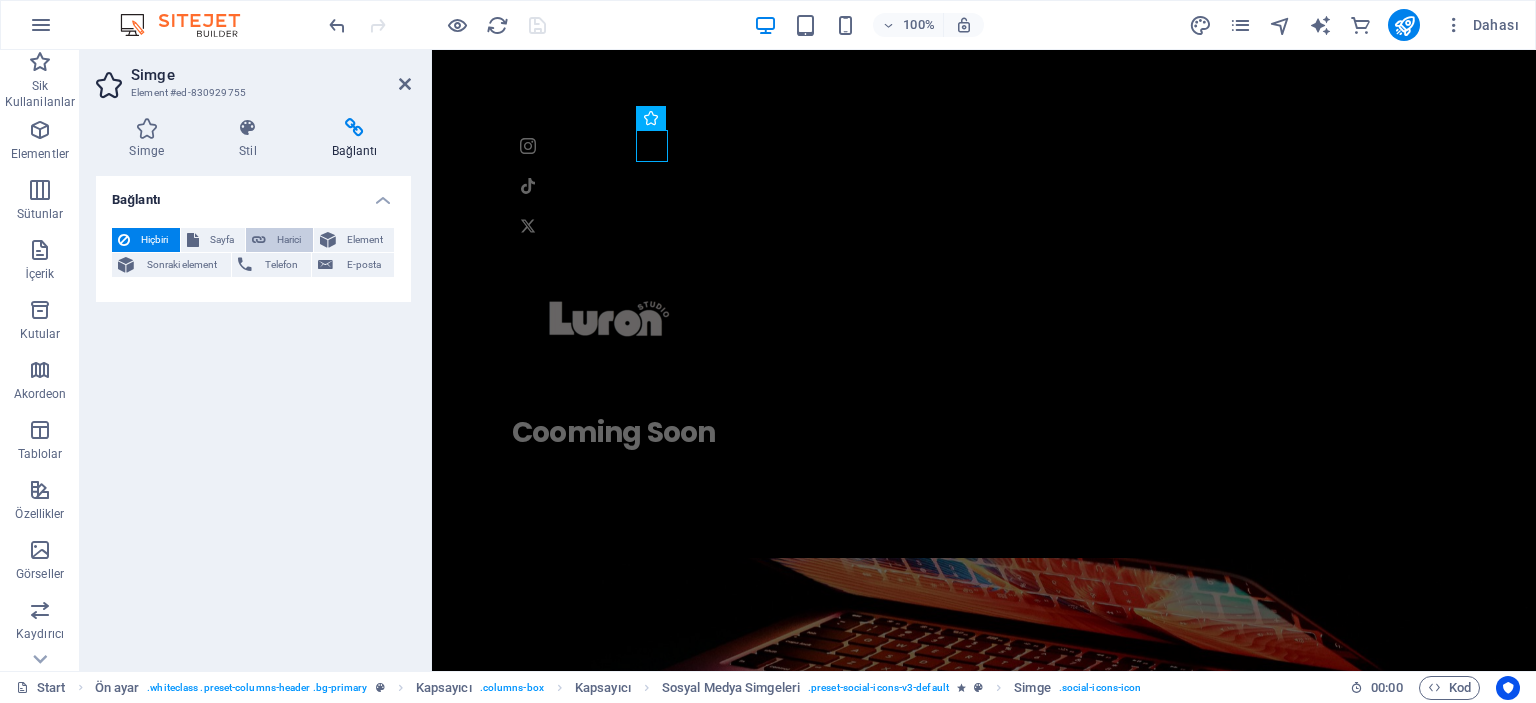 click on "Harici" at bounding box center [289, 240] 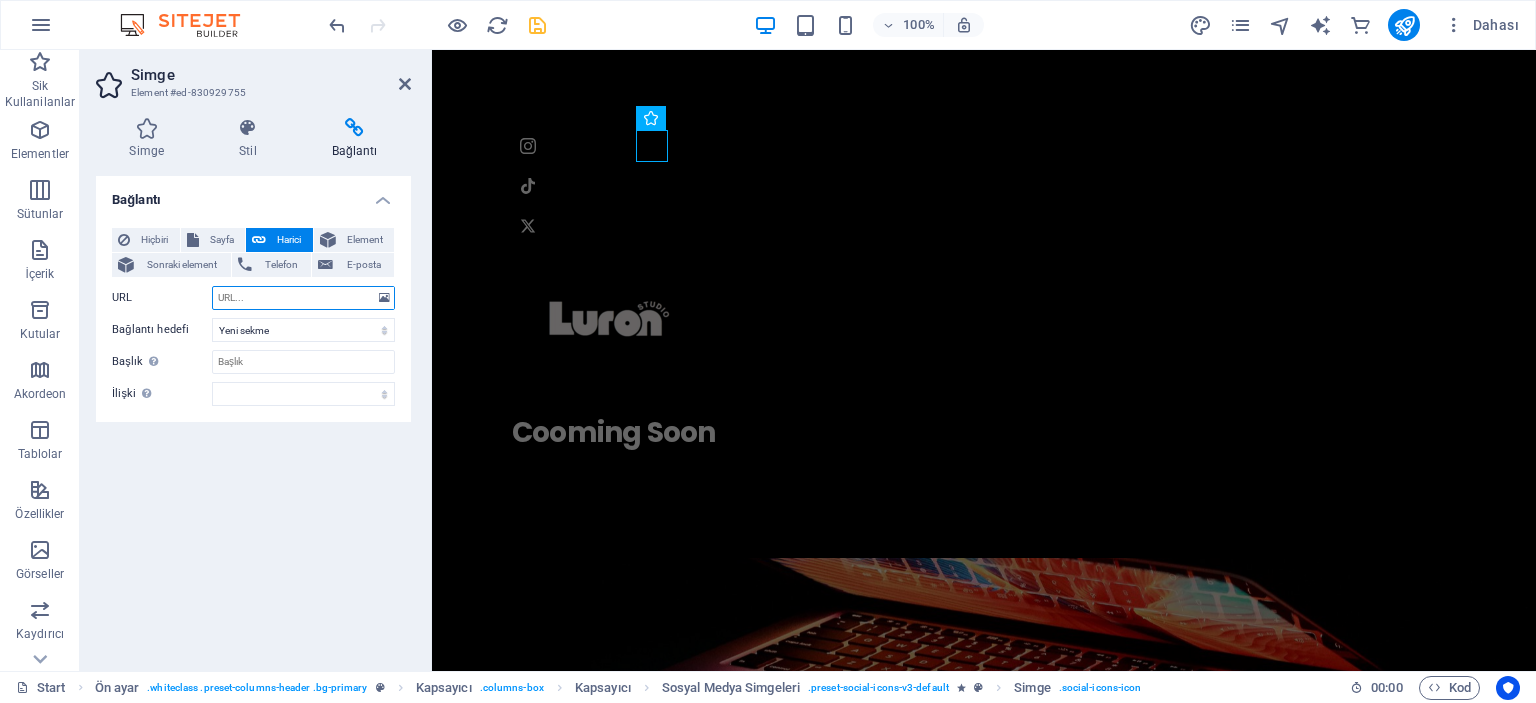 click on "URL" at bounding box center (303, 298) 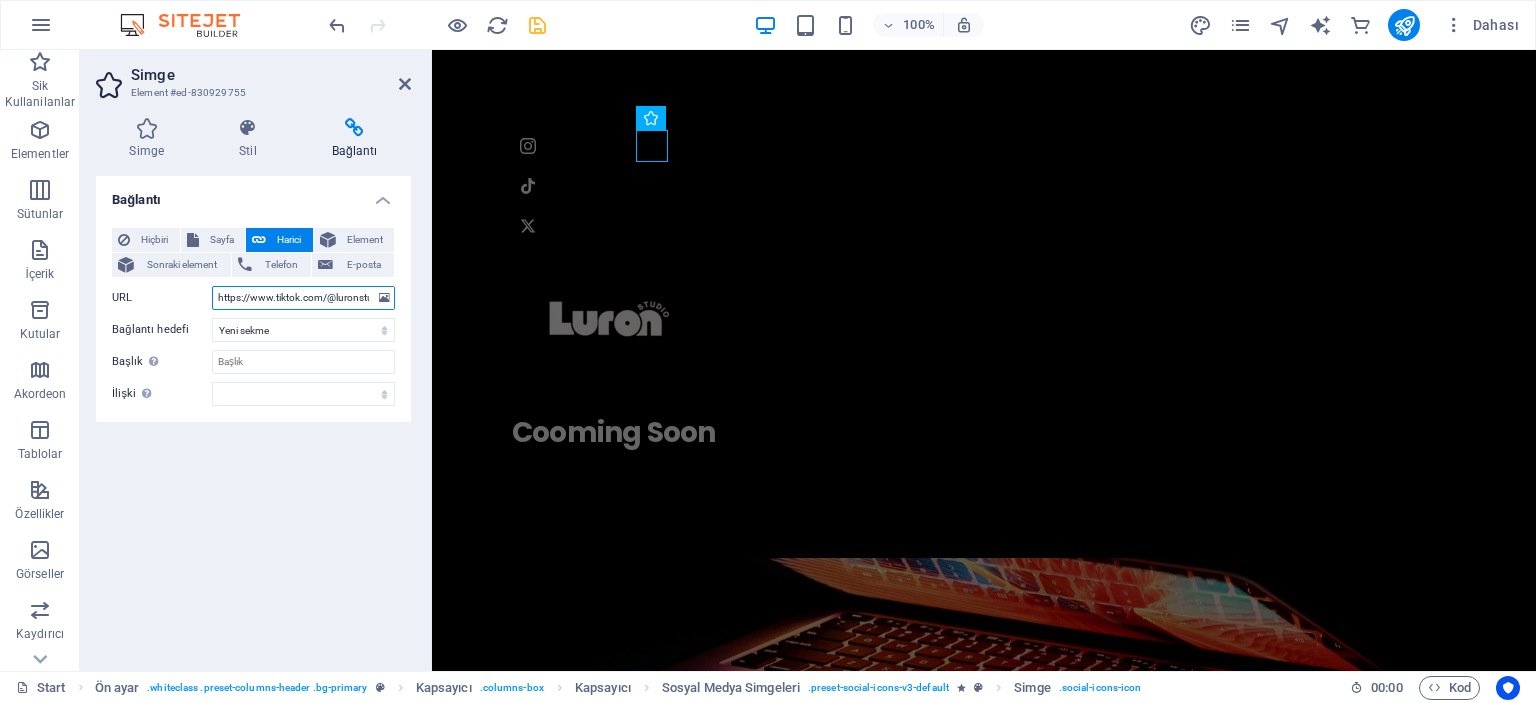 scroll, scrollTop: 0, scrollLeft: 15, axis: horizontal 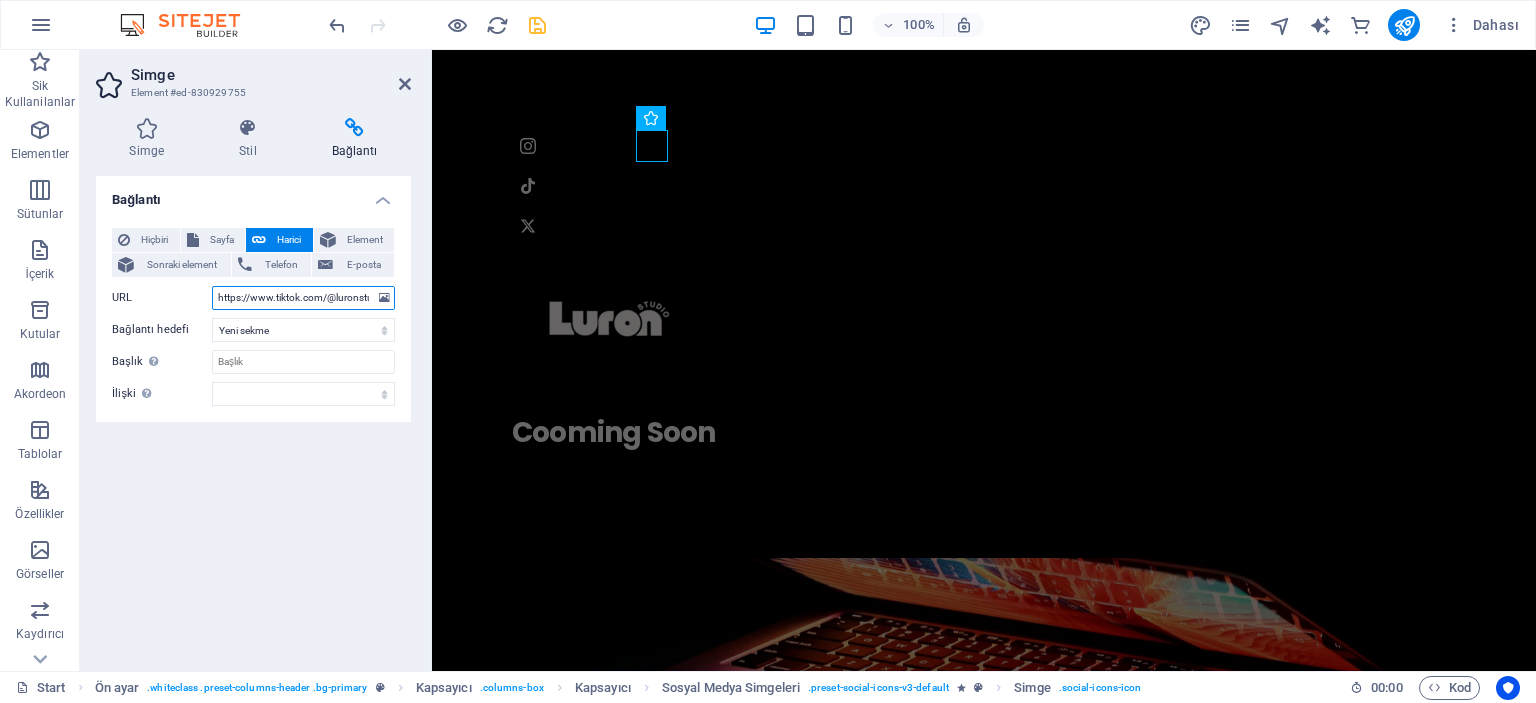 click on "https://www.tiktok.com/@luronstudio" at bounding box center [303, 298] 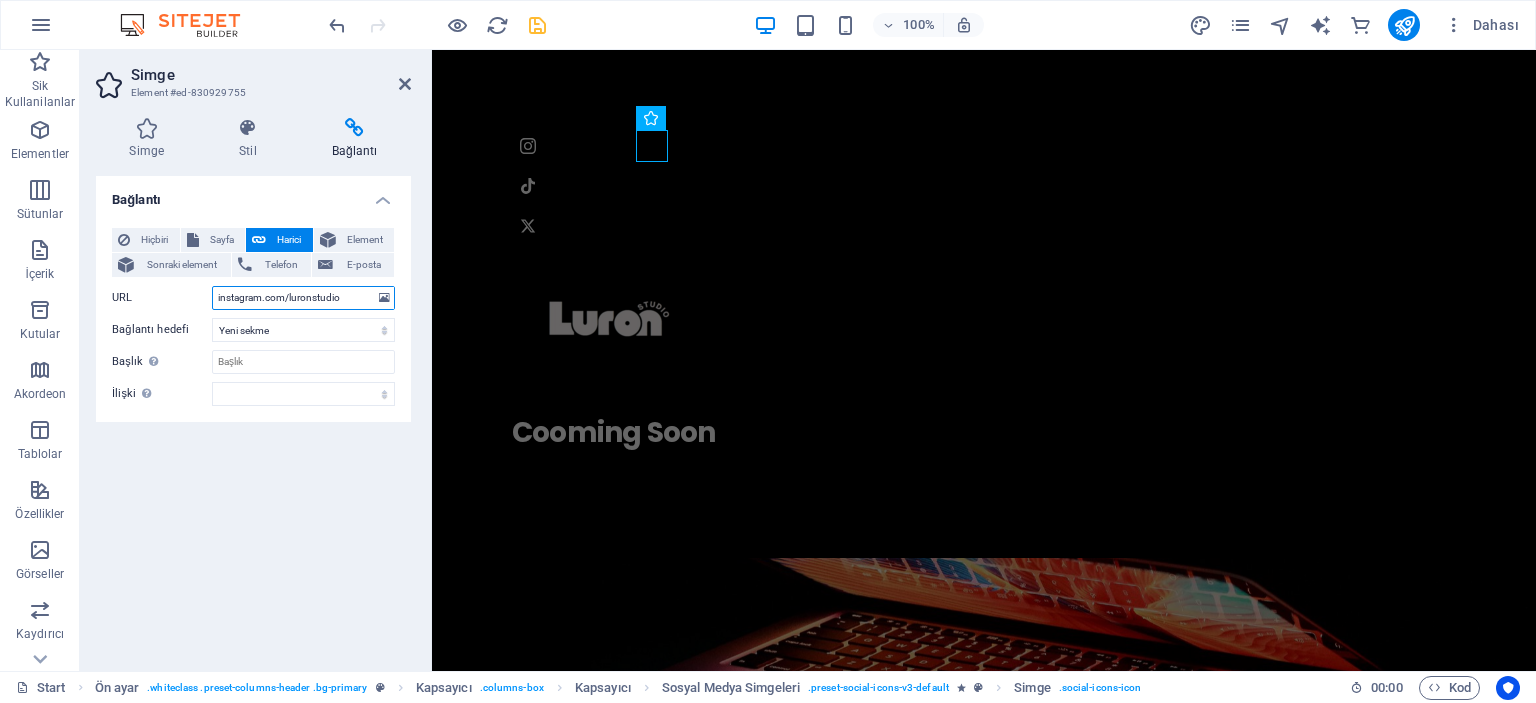 drag, startPoint x: 282, startPoint y: 299, endPoint x: 261, endPoint y: 295, distance: 21.377558 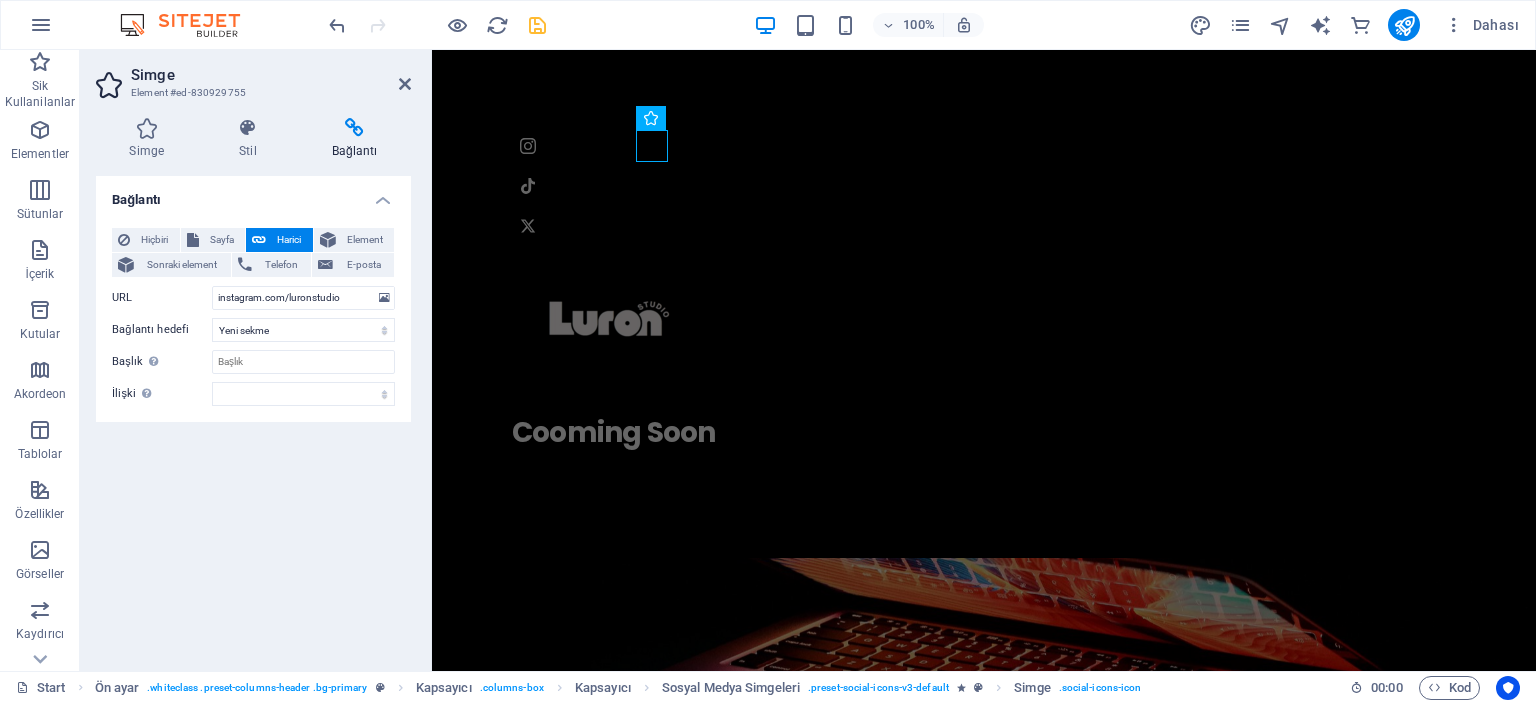click at bounding box center (537, 25) 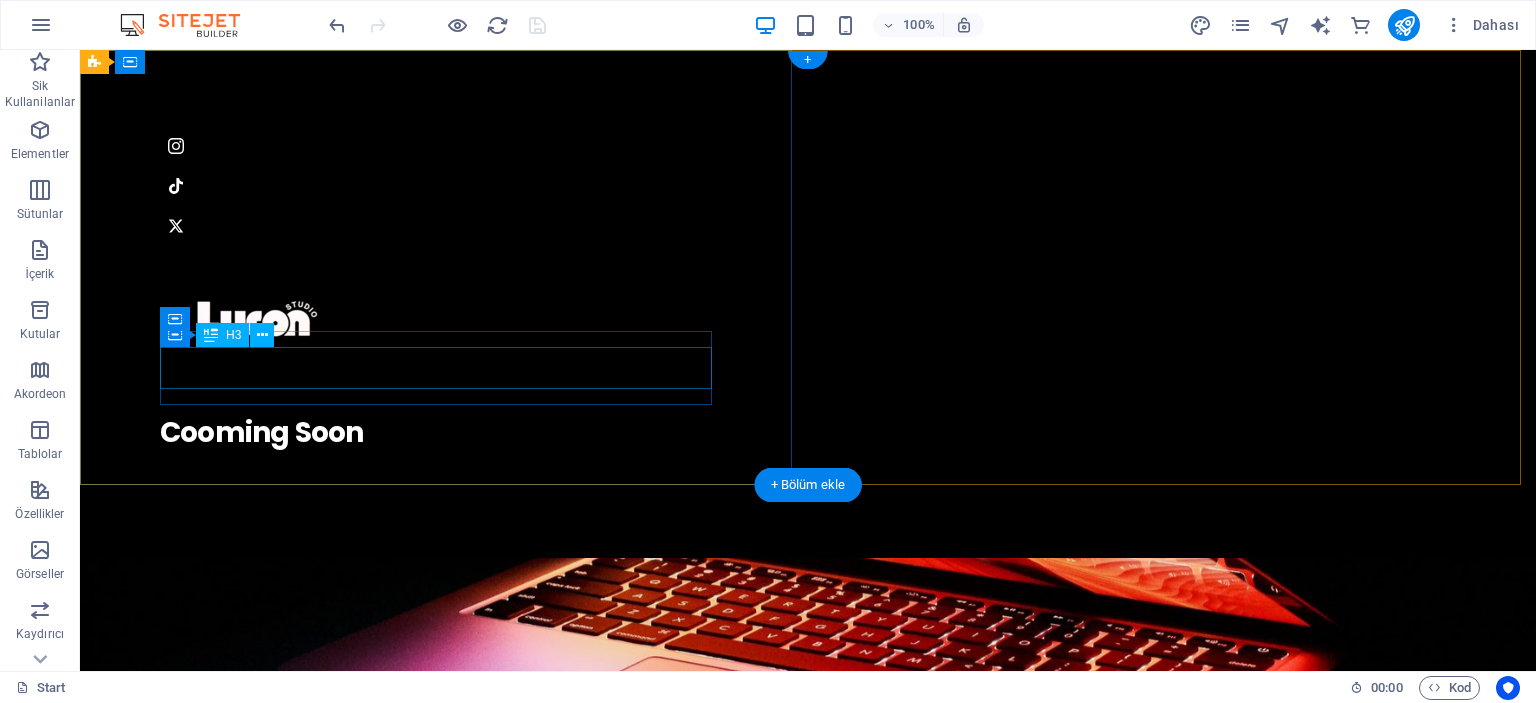 click on "Cooming Soon" at bounding box center [808, 433] 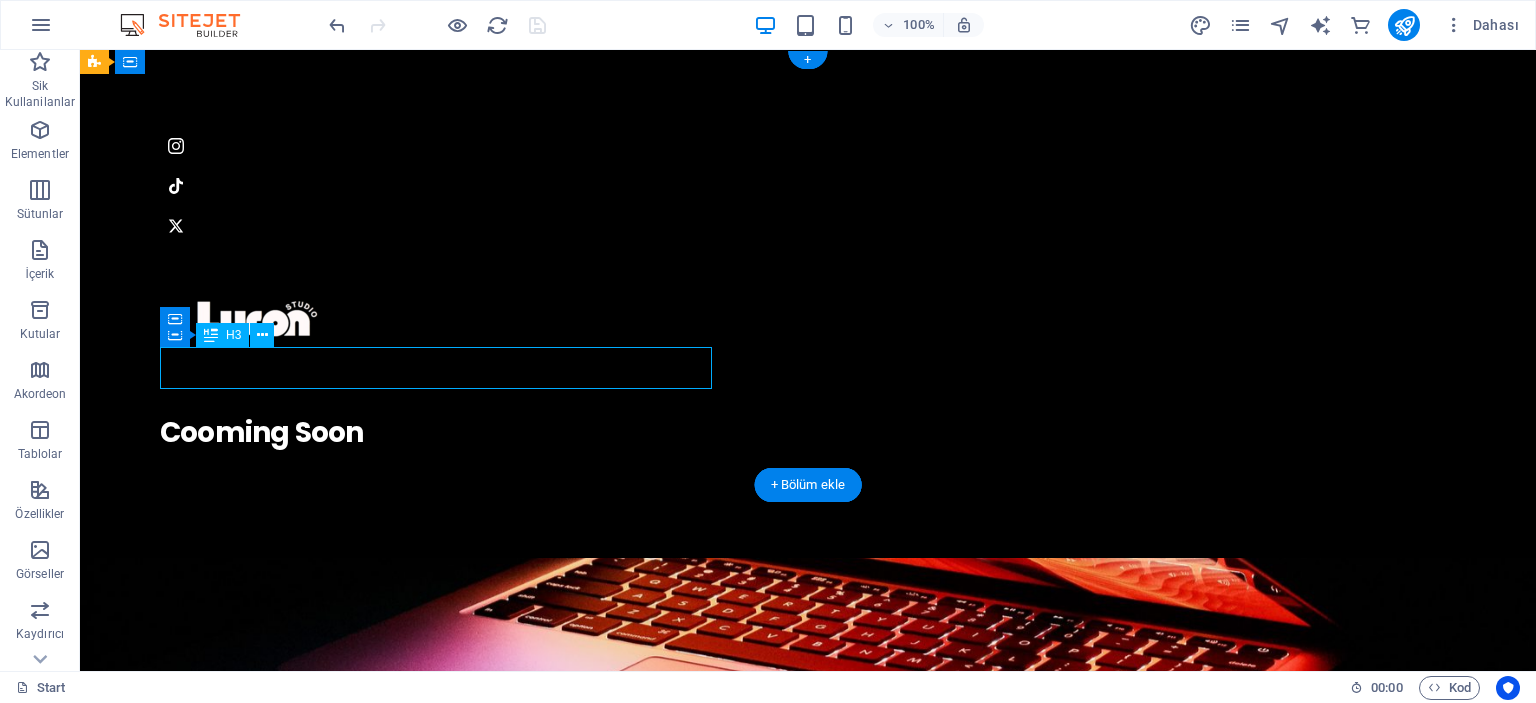 click on "Cooming Soon" at bounding box center (808, 433) 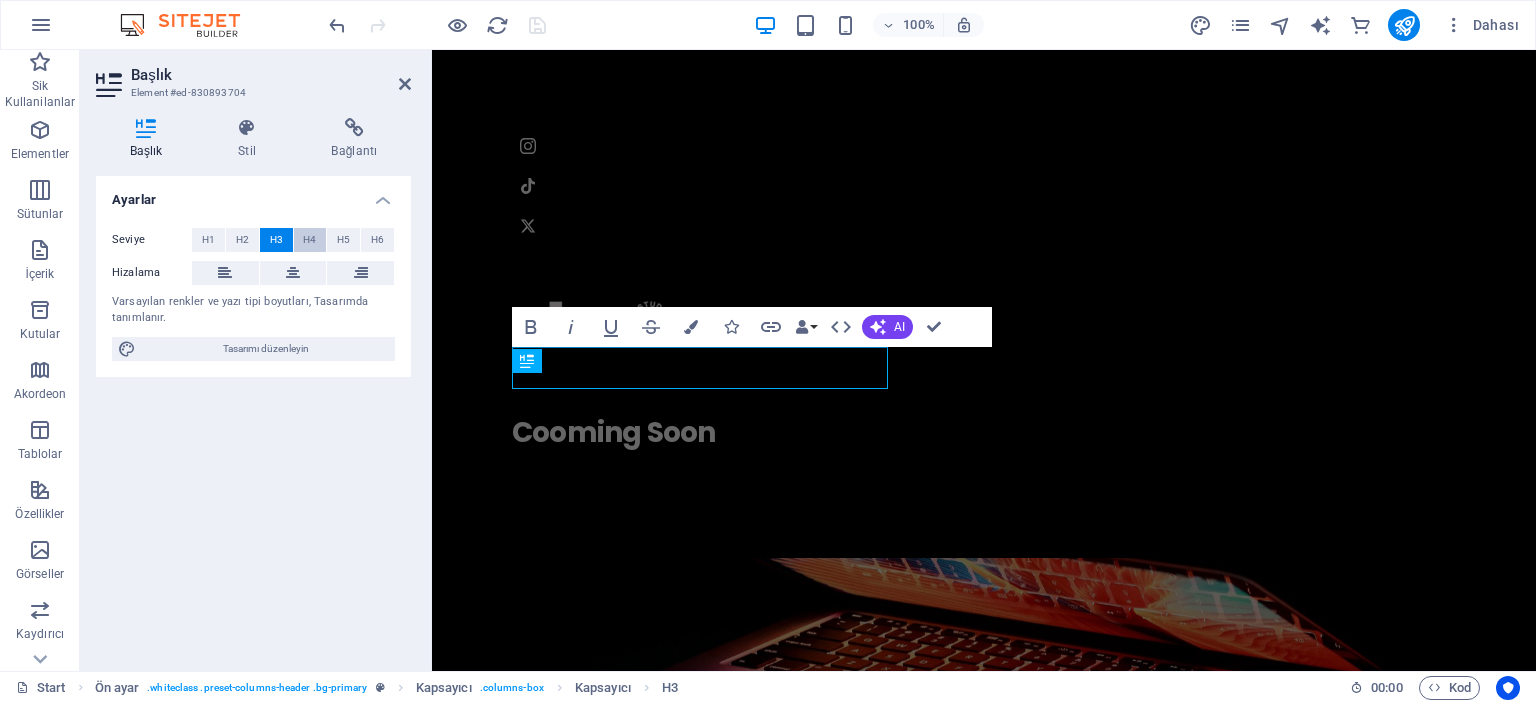 click on "H4" at bounding box center [309, 240] 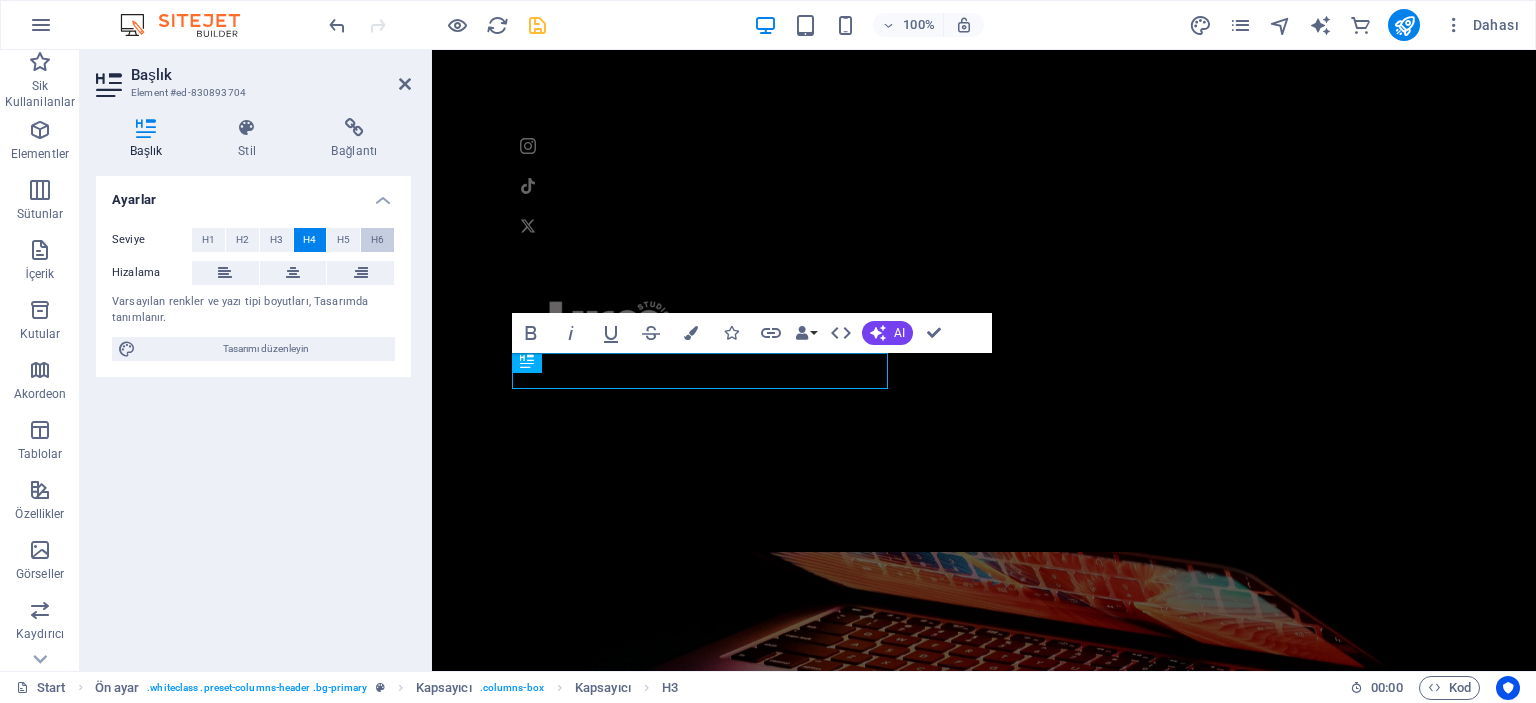 click on "H6" at bounding box center [377, 240] 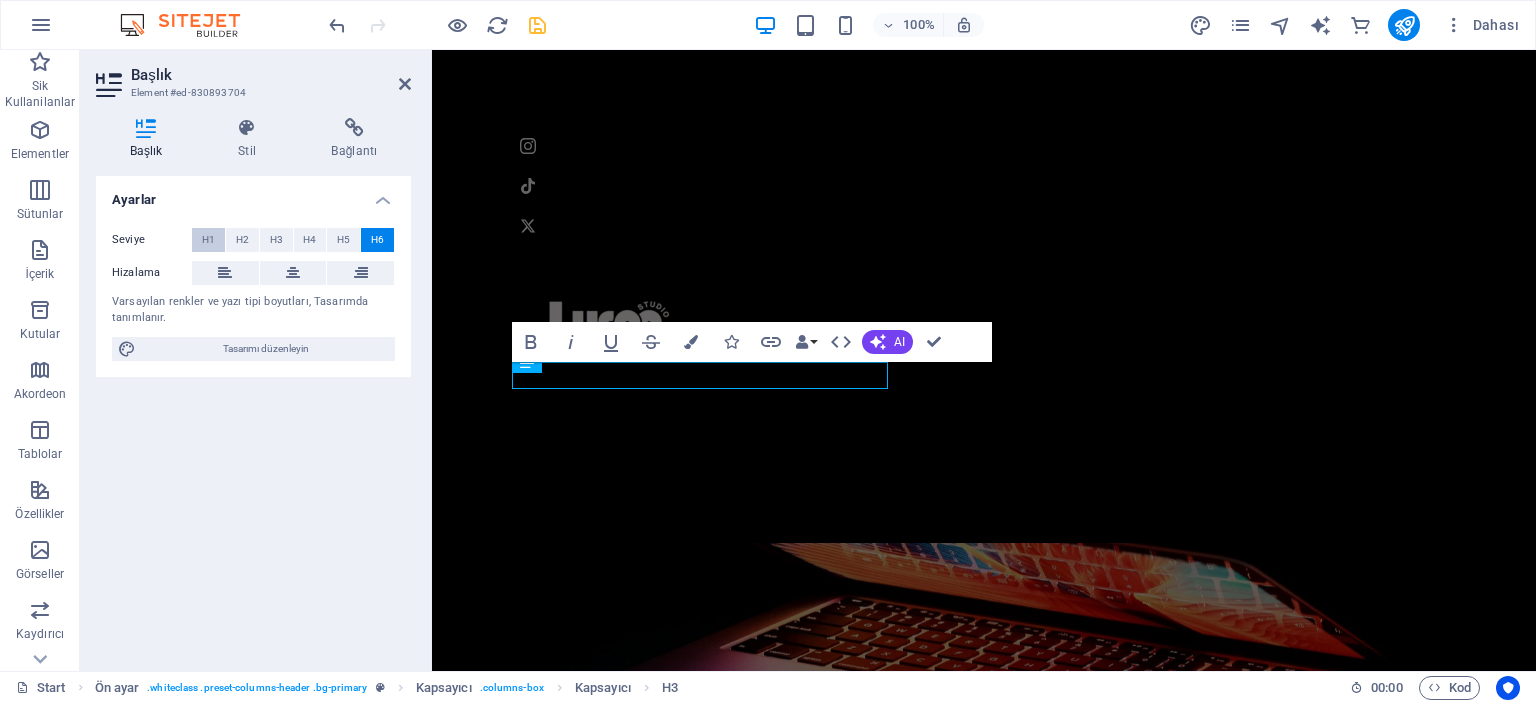 click on "H1" at bounding box center (208, 240) 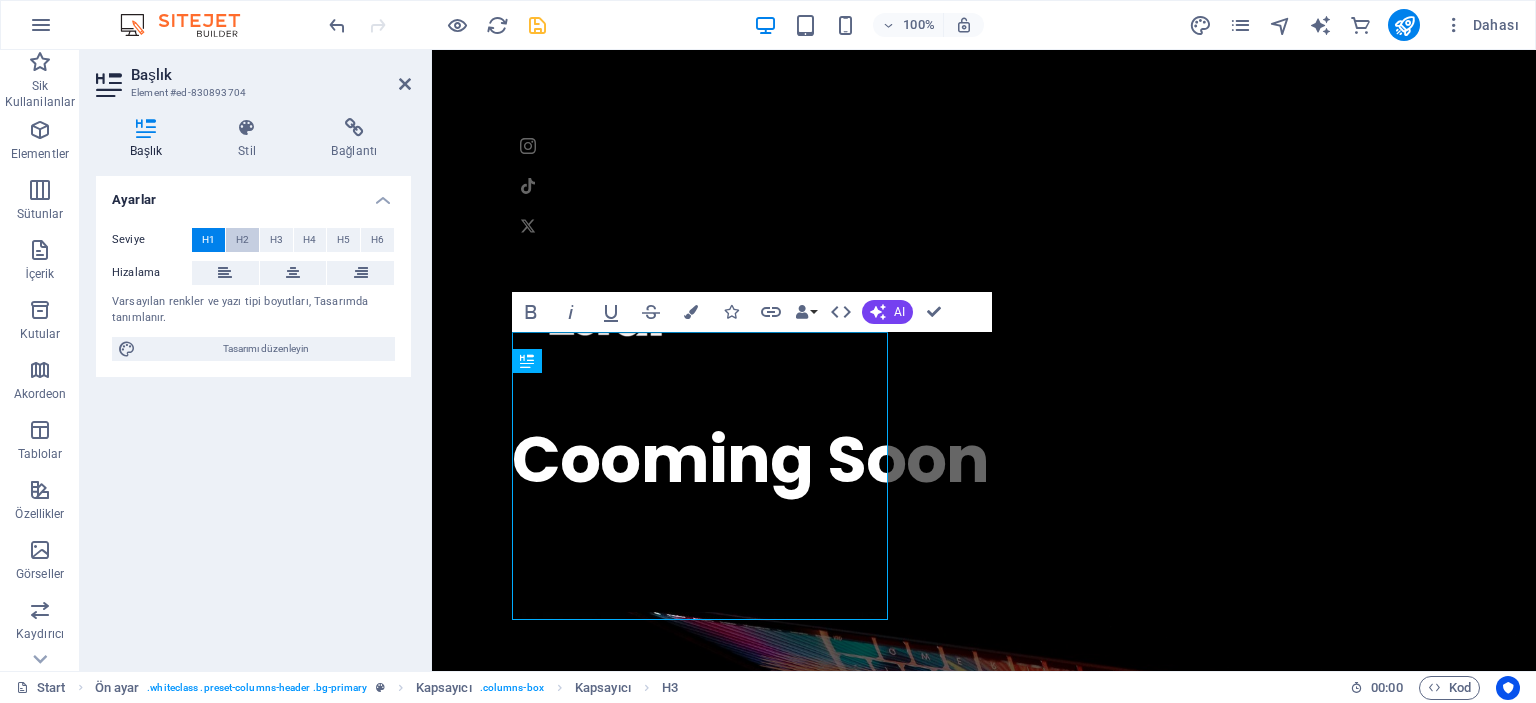 click on "H2" at bounding box center [242, 240] 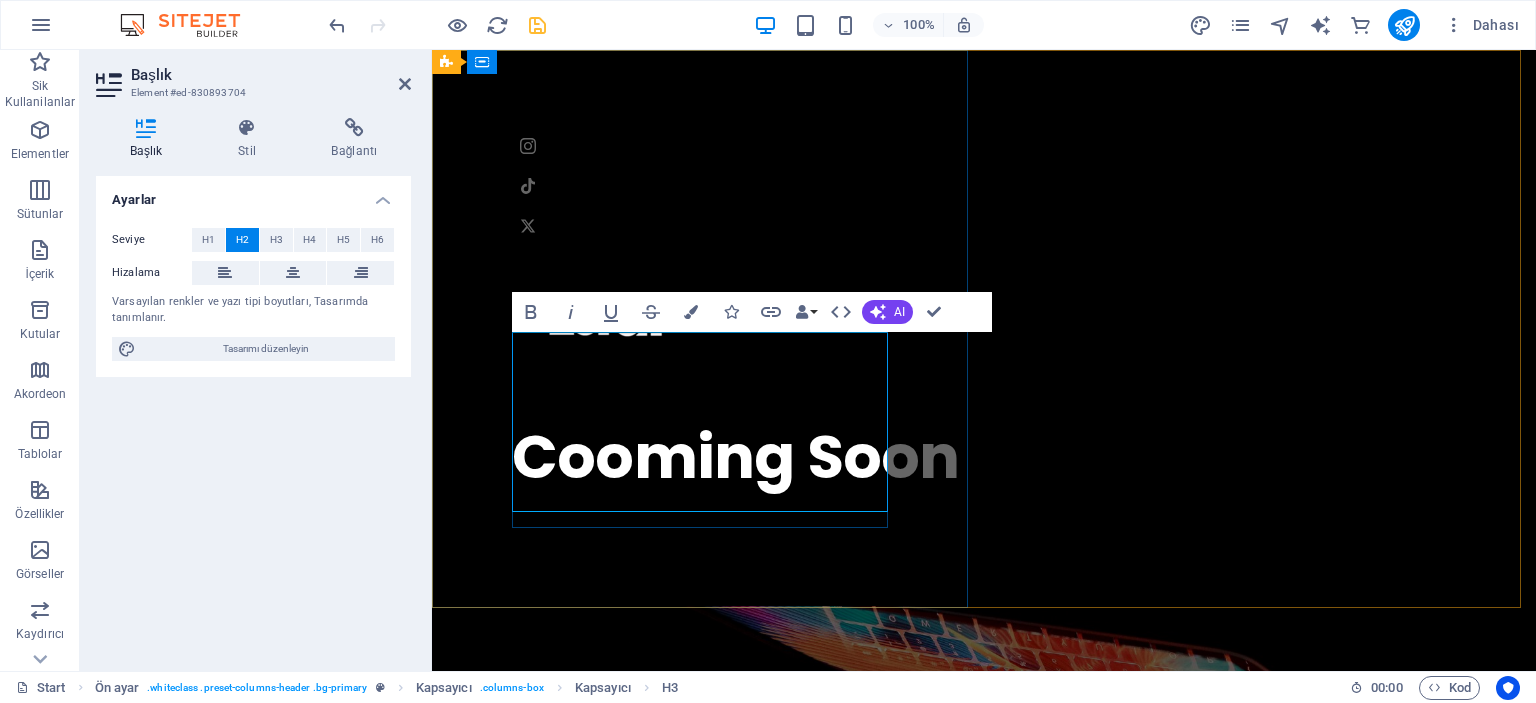 click on "Cooming Soon" at bounding box center (984, 457) 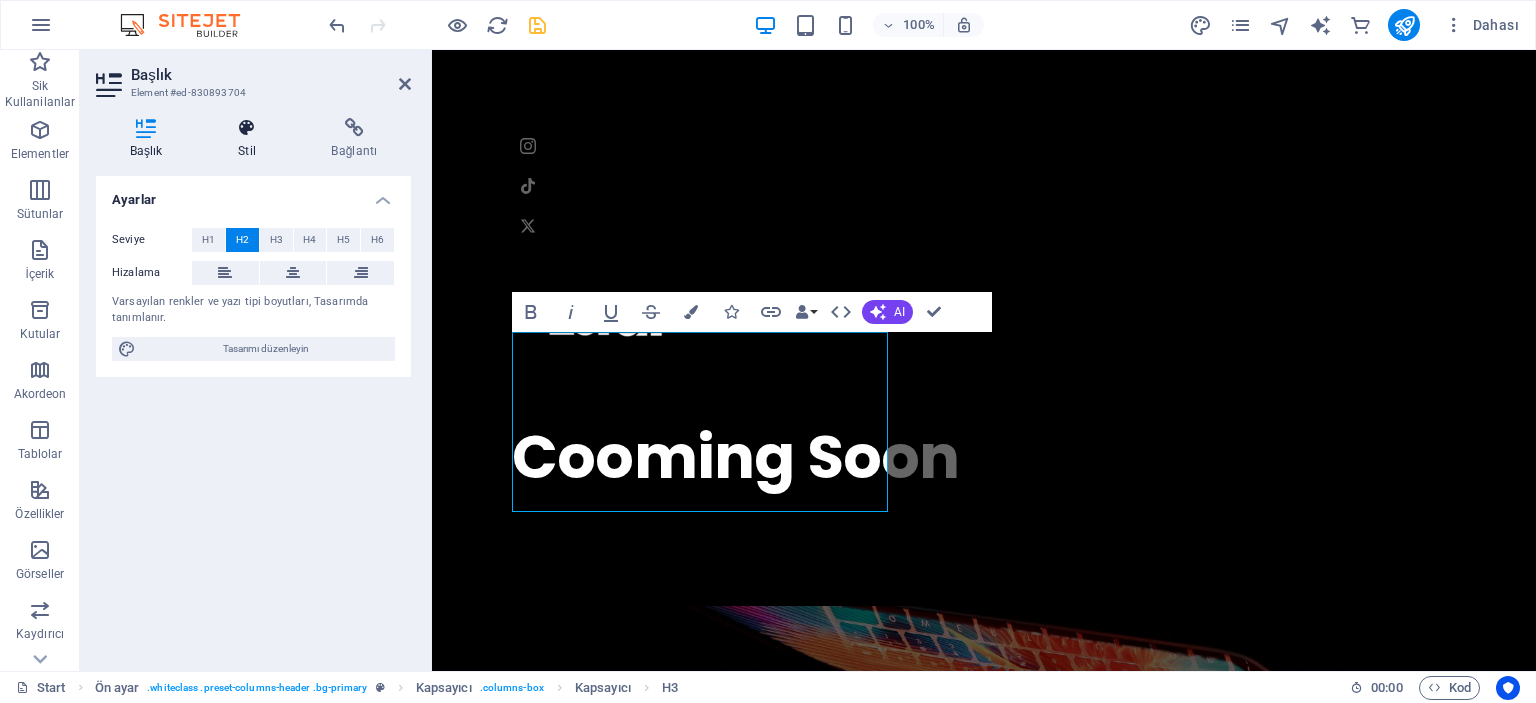 click at bounding box center [246, 128] 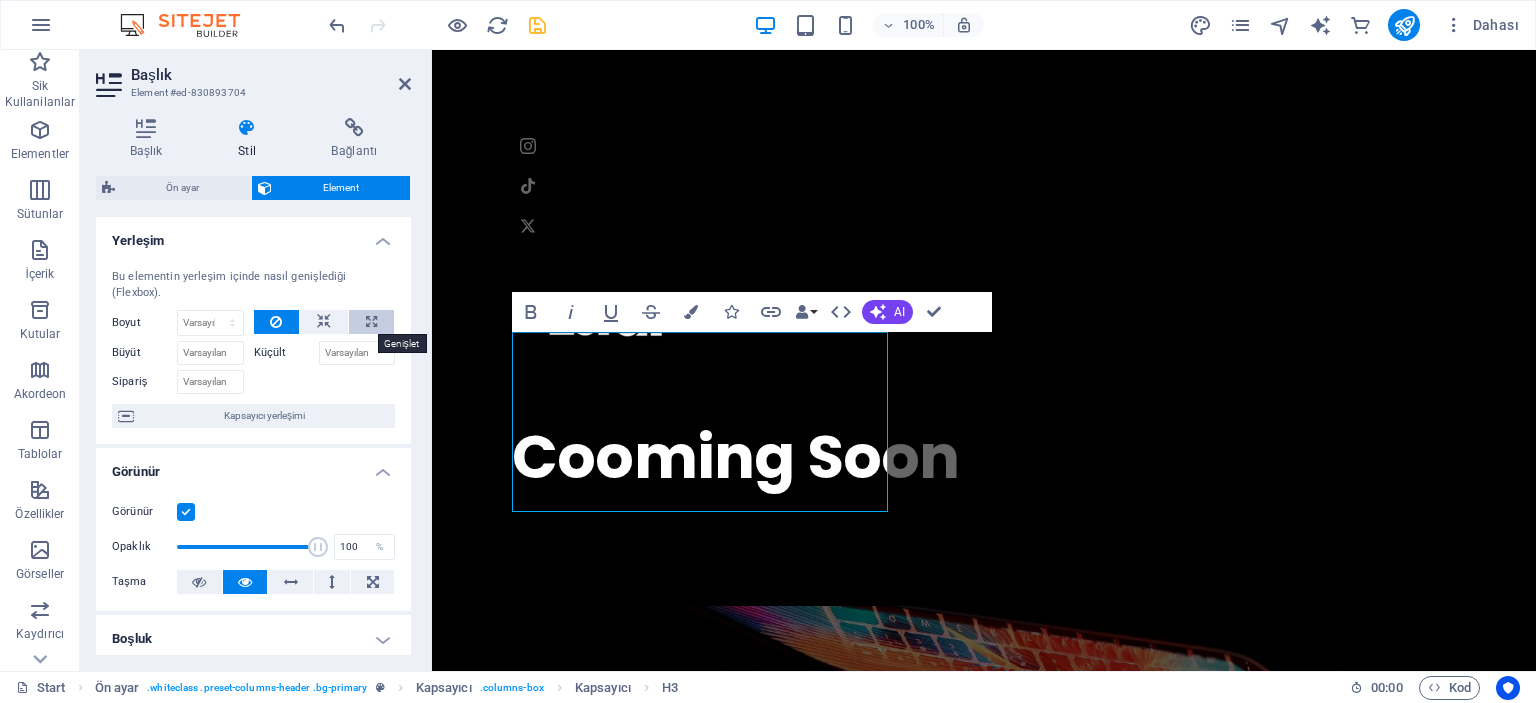 click at bounding box center [371, 322] 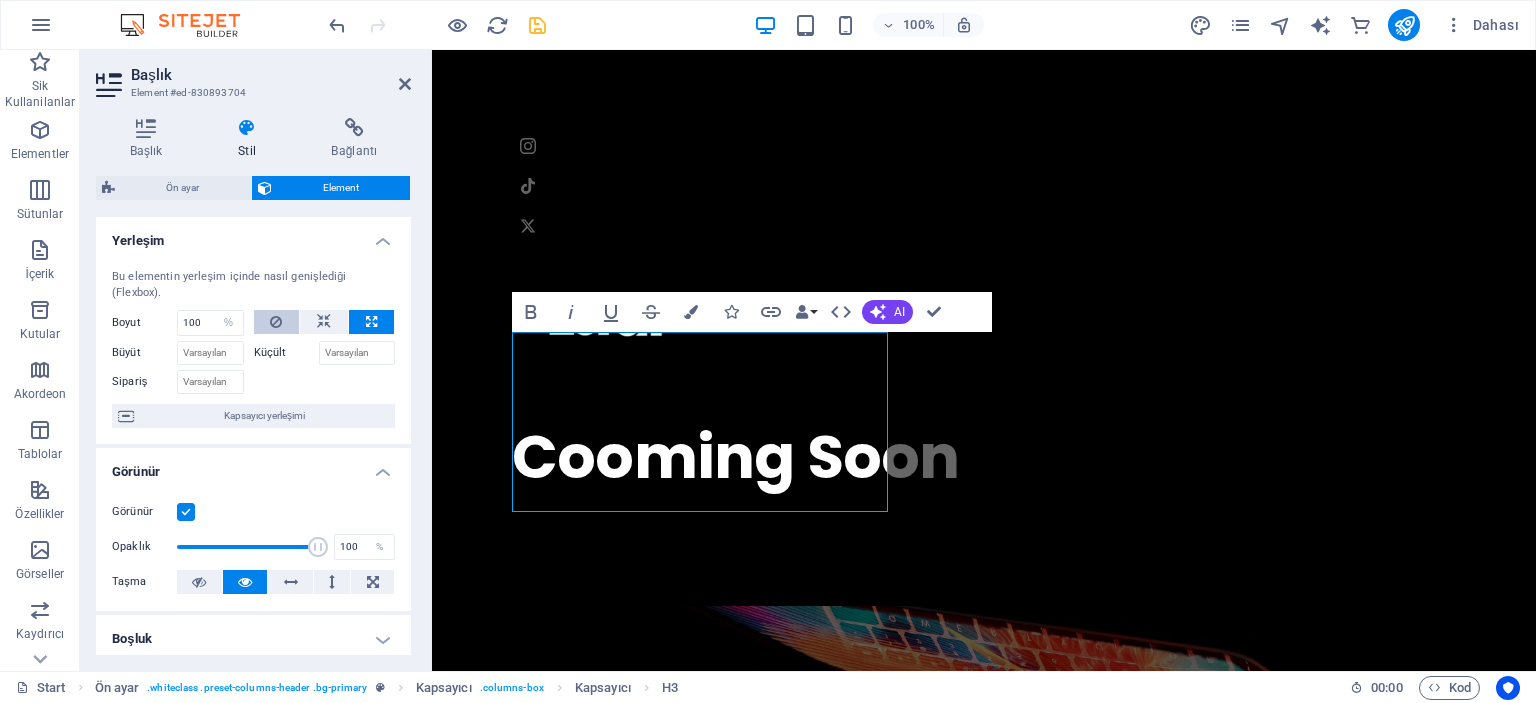 click at bounding box center (276, 322) 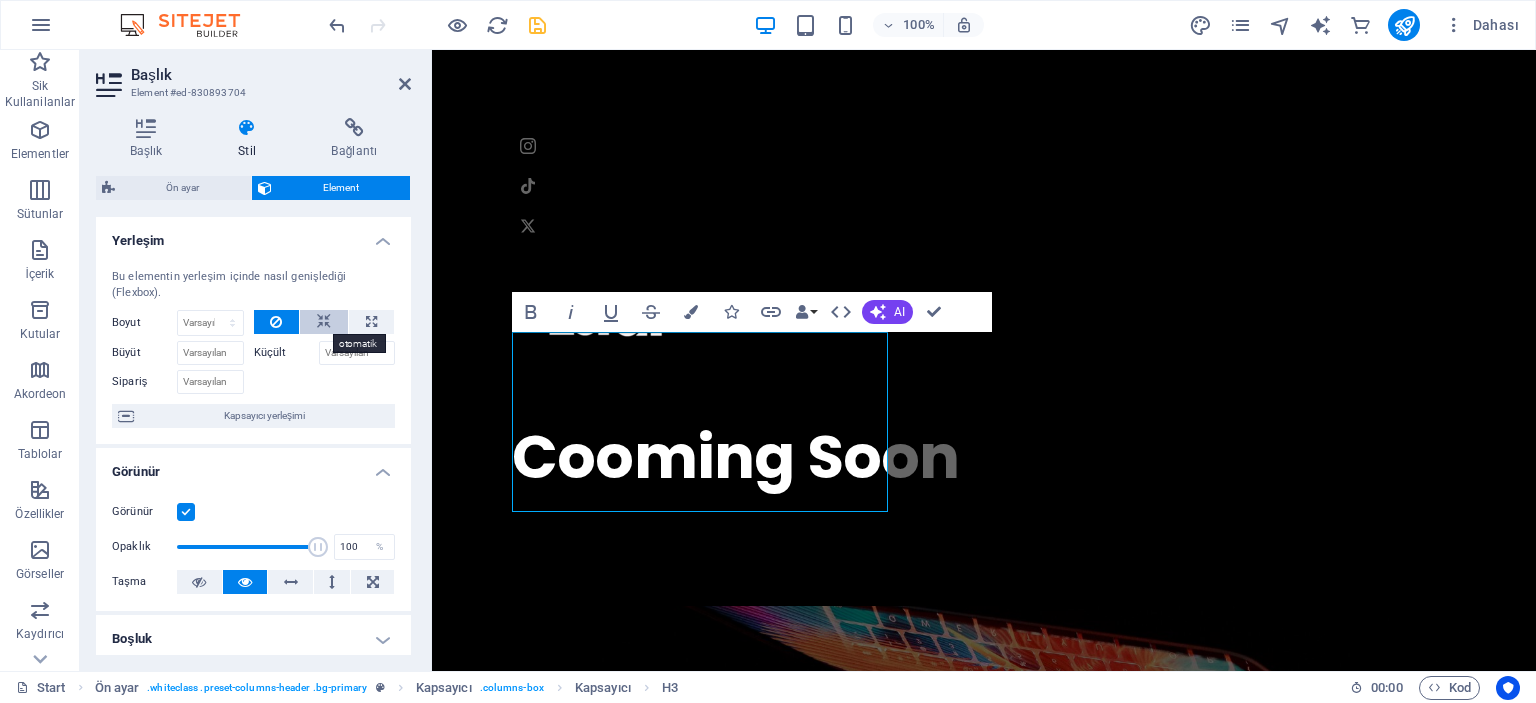 click at bounding box center [324, 322] 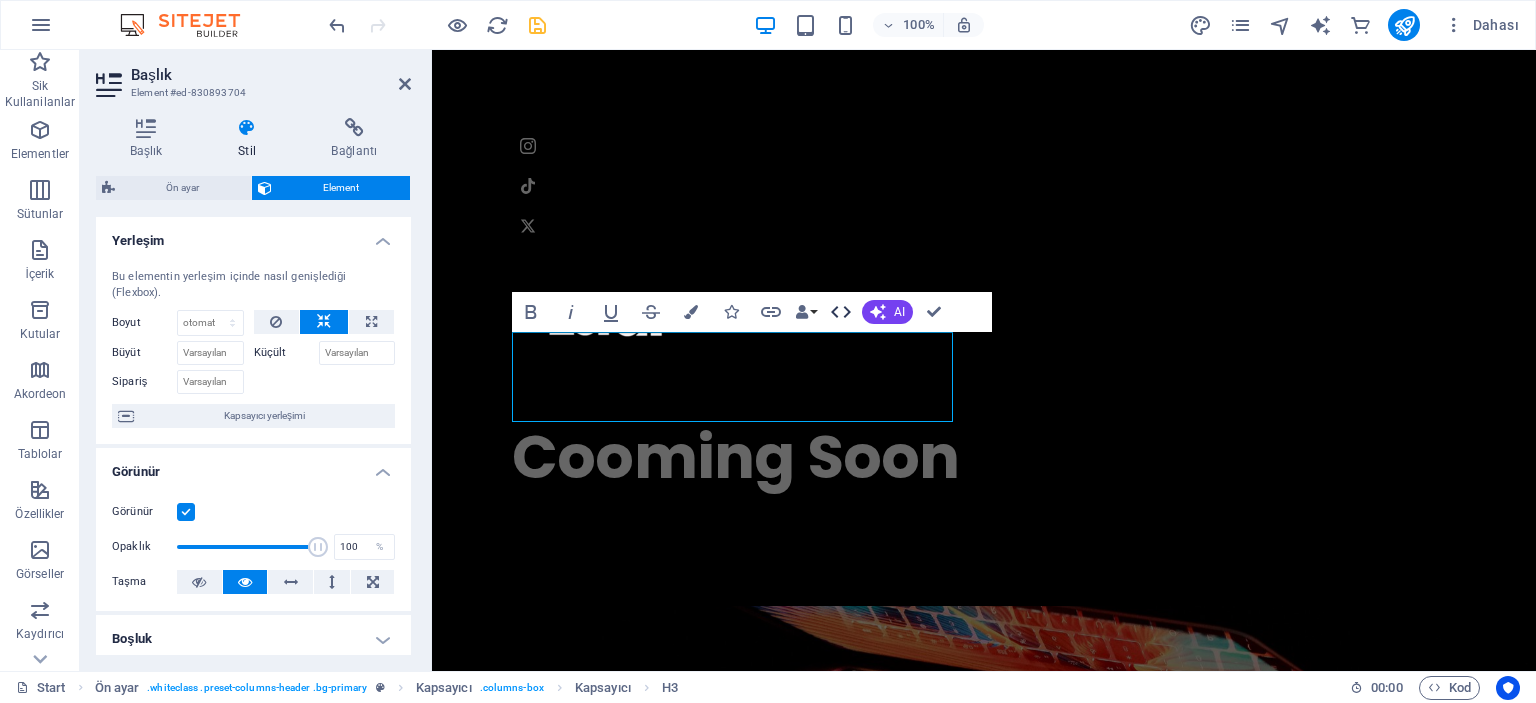 click 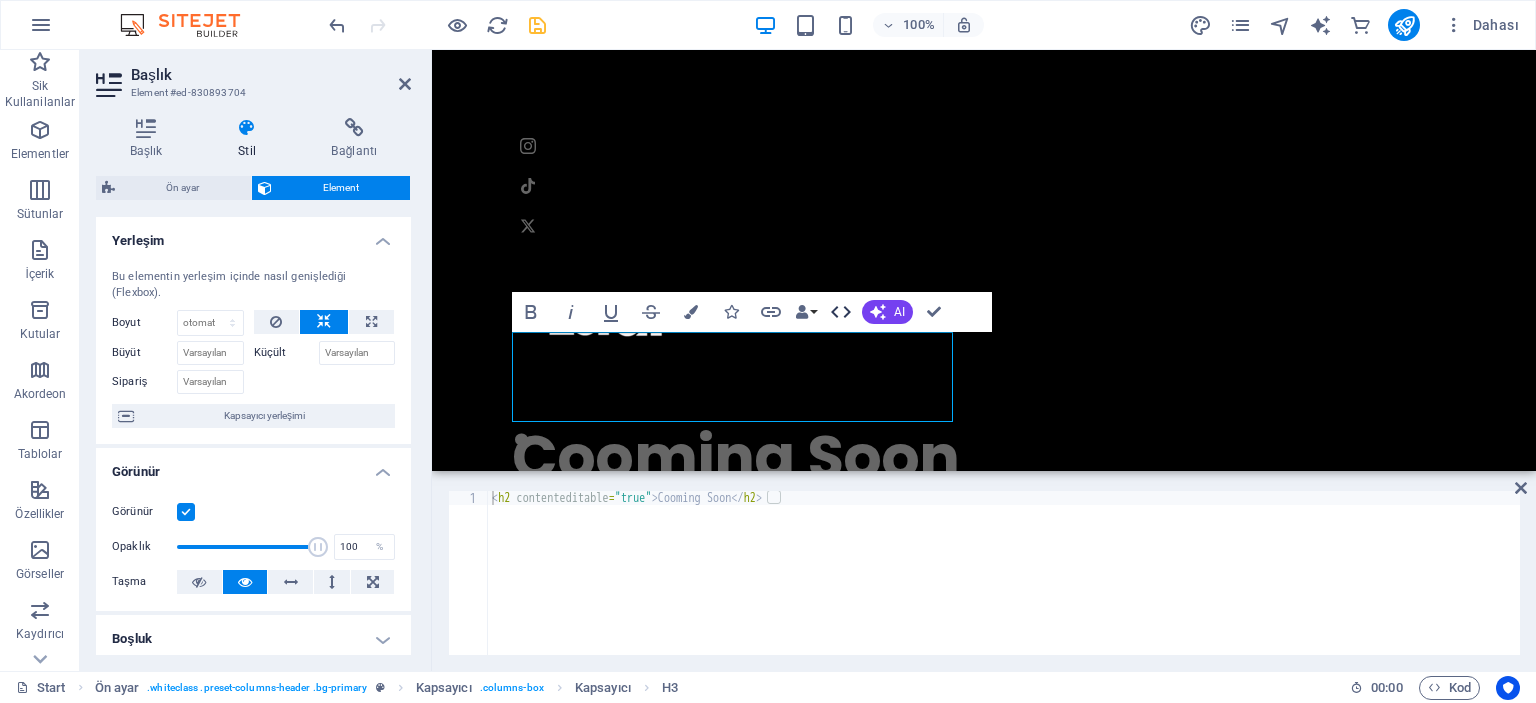 click 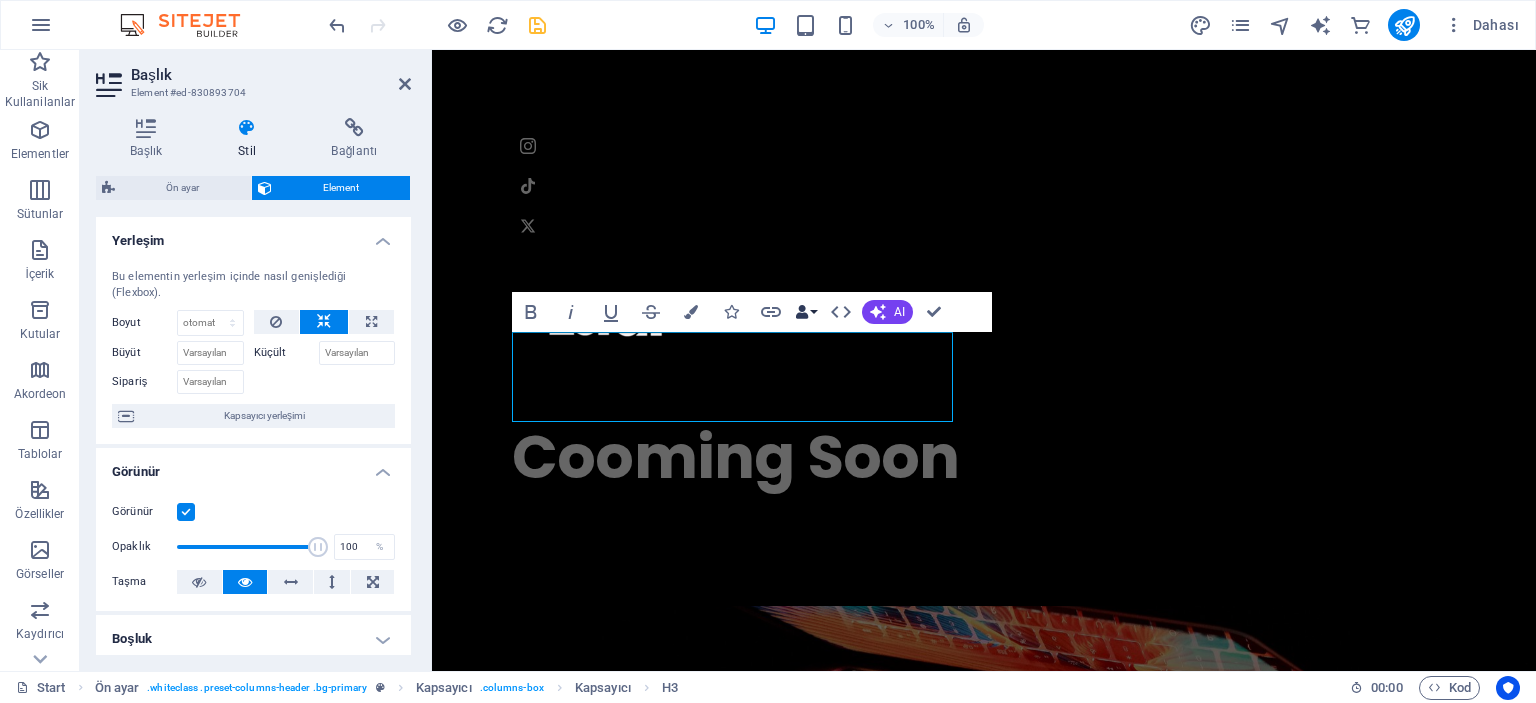 click on "Data Bindings" at bounding box center (806, 312) 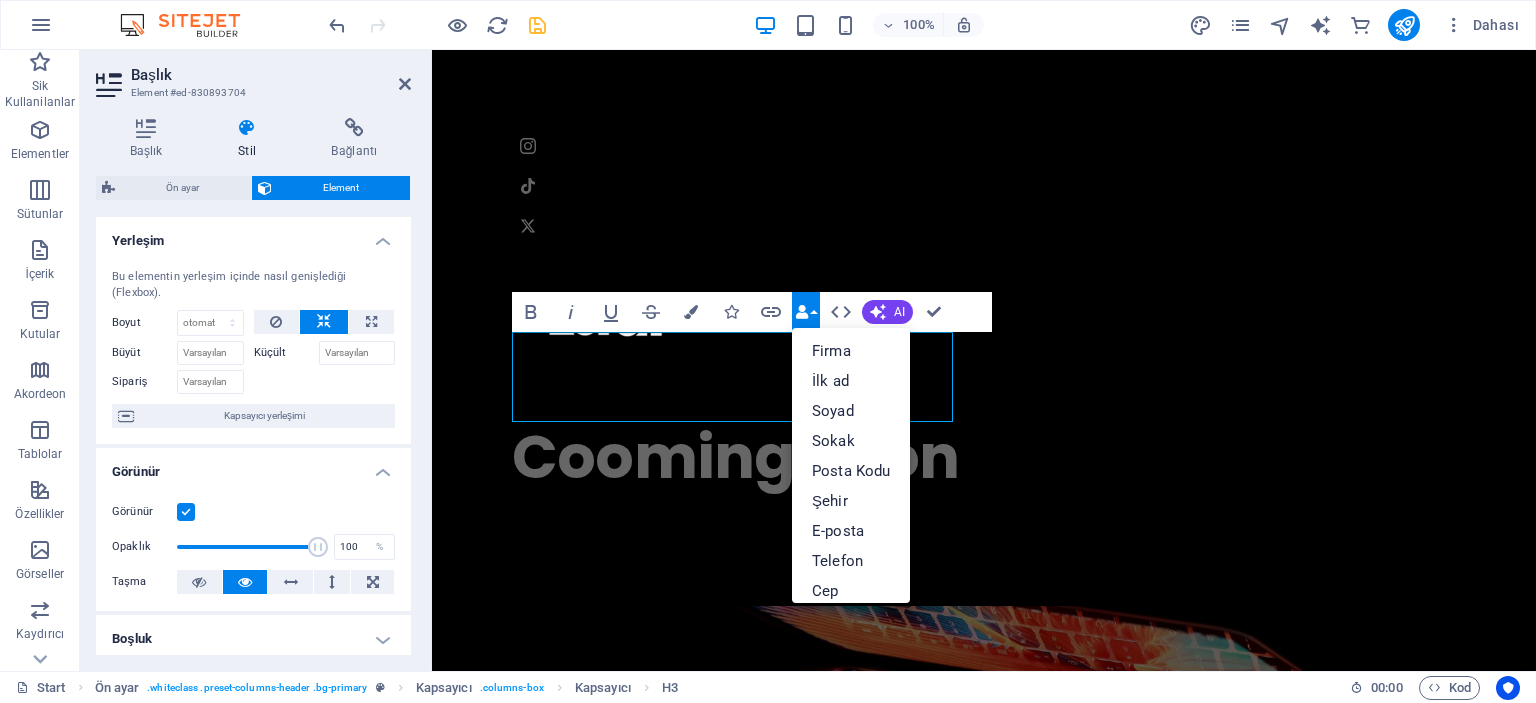 click on "Data Bindings" at bounding box center (806, 312) 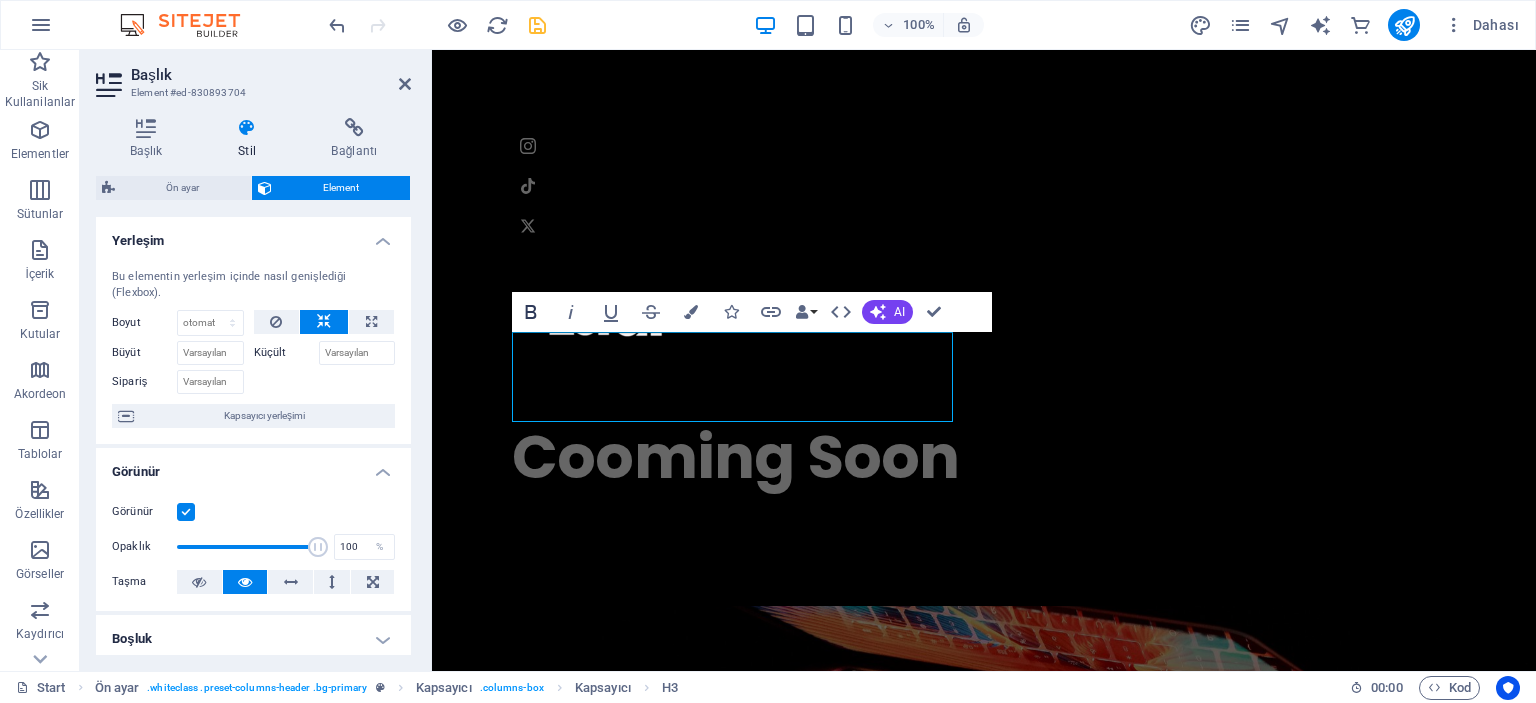 click 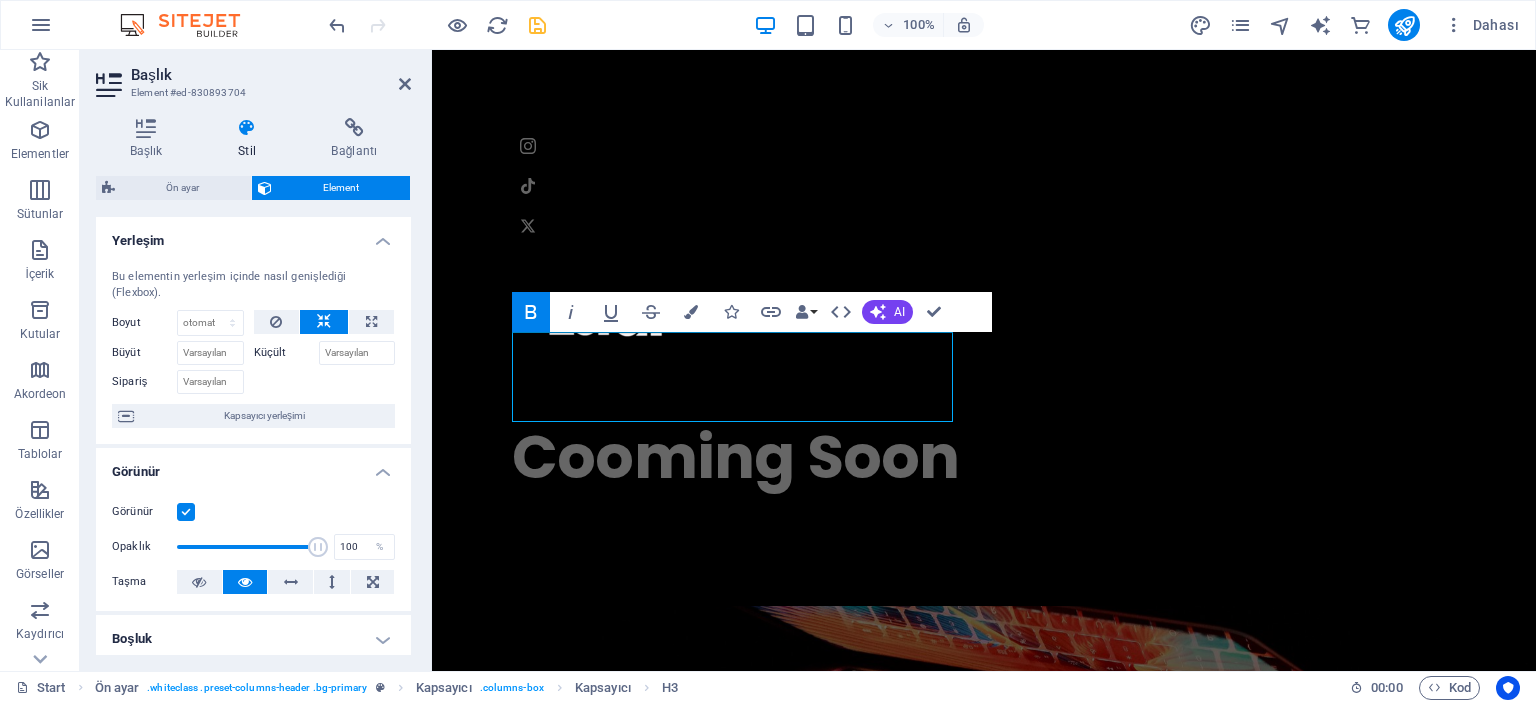 click 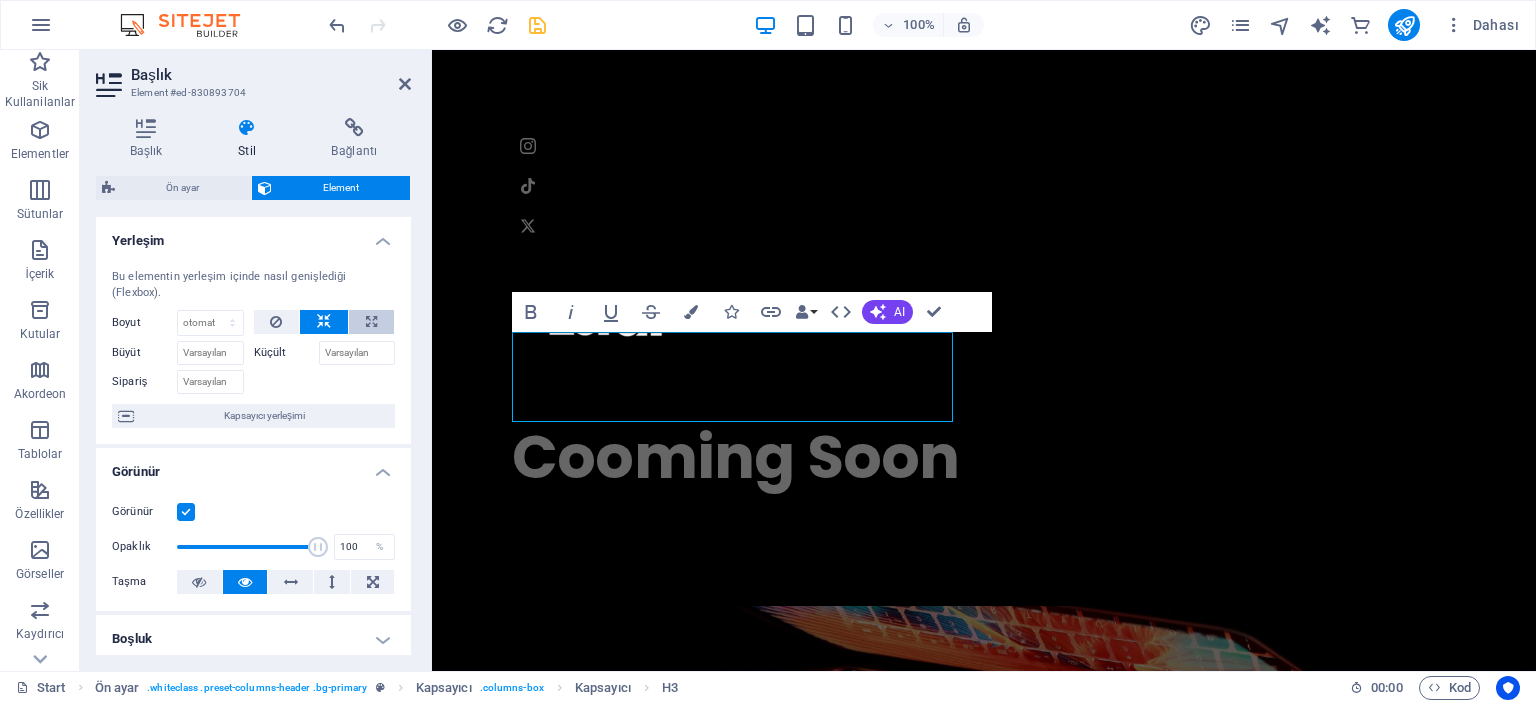click at bounding box center [371, 322] 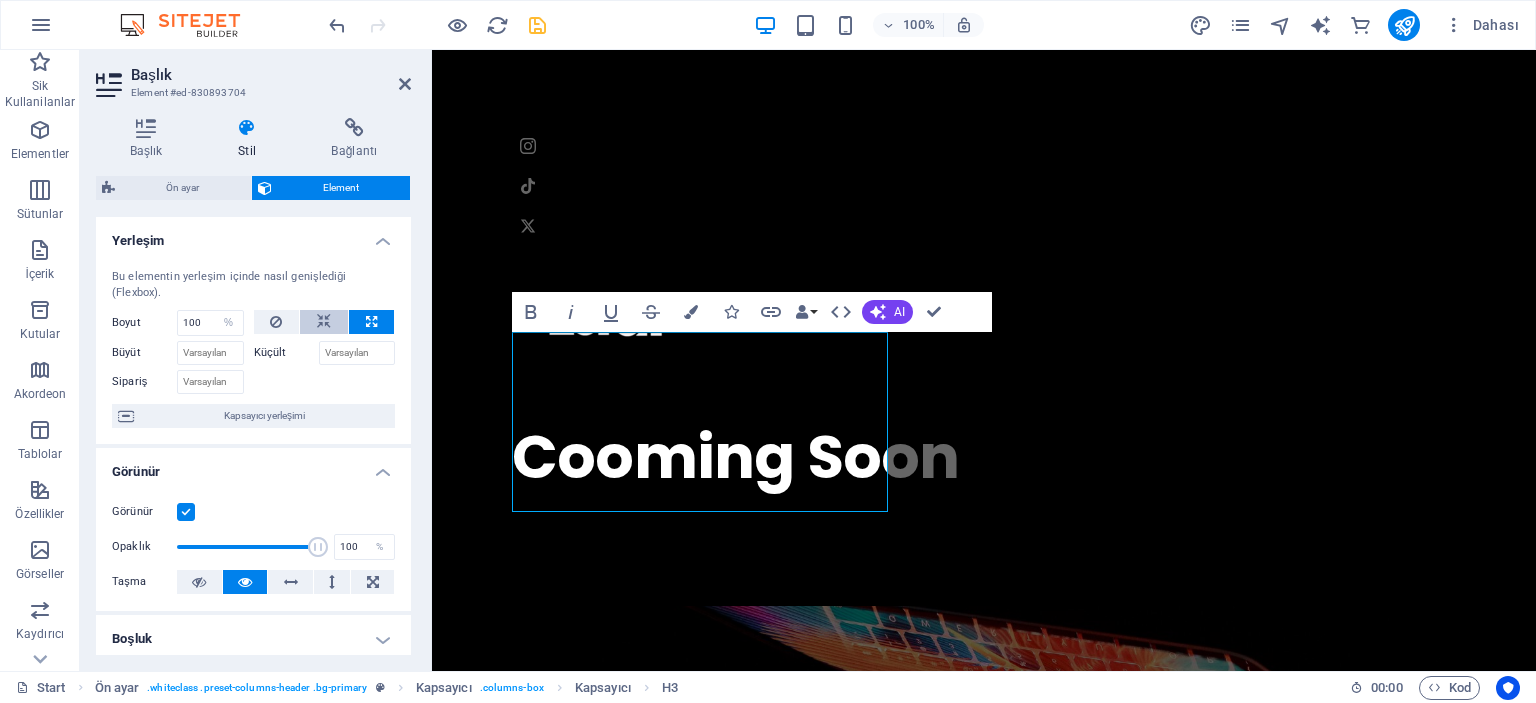 click at bounding box center (324, 322) 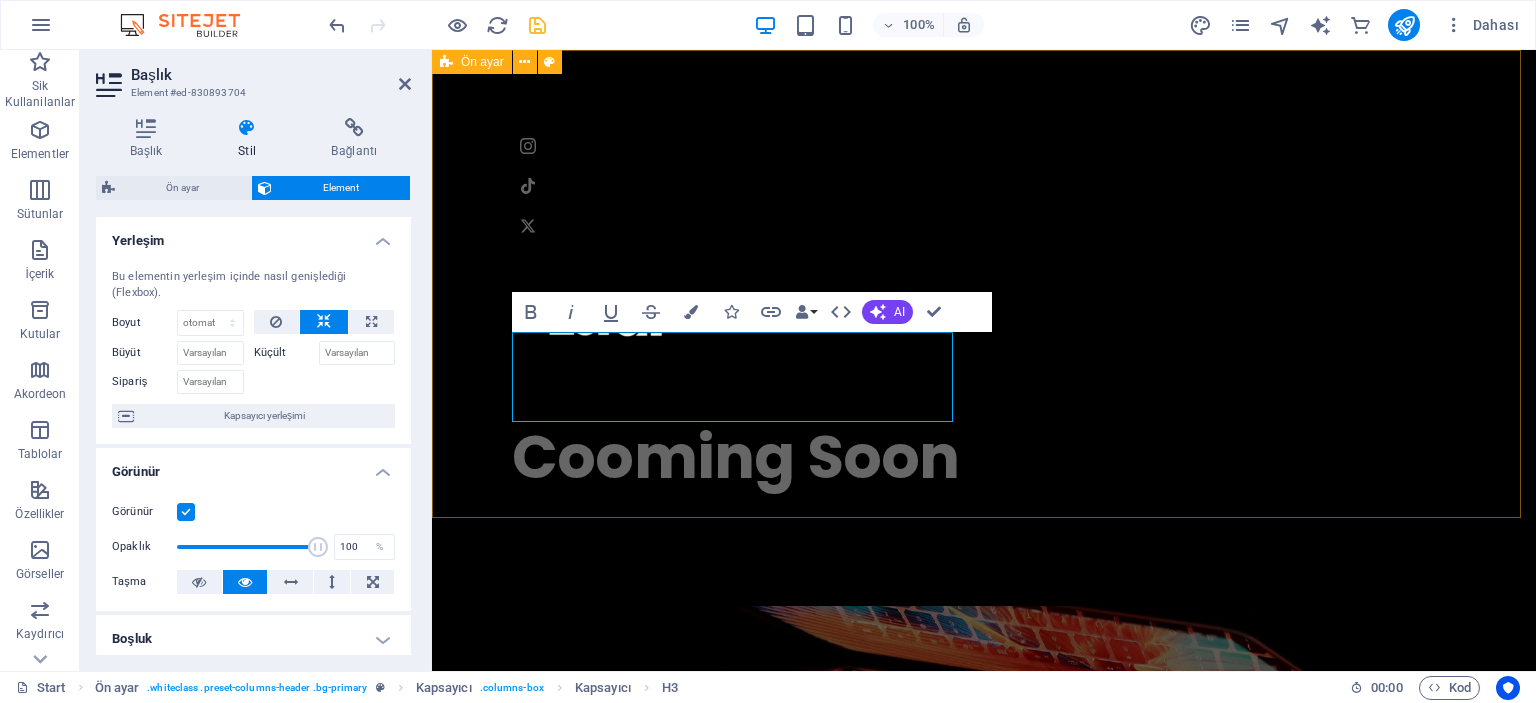 click at bounding box center (984, 878) 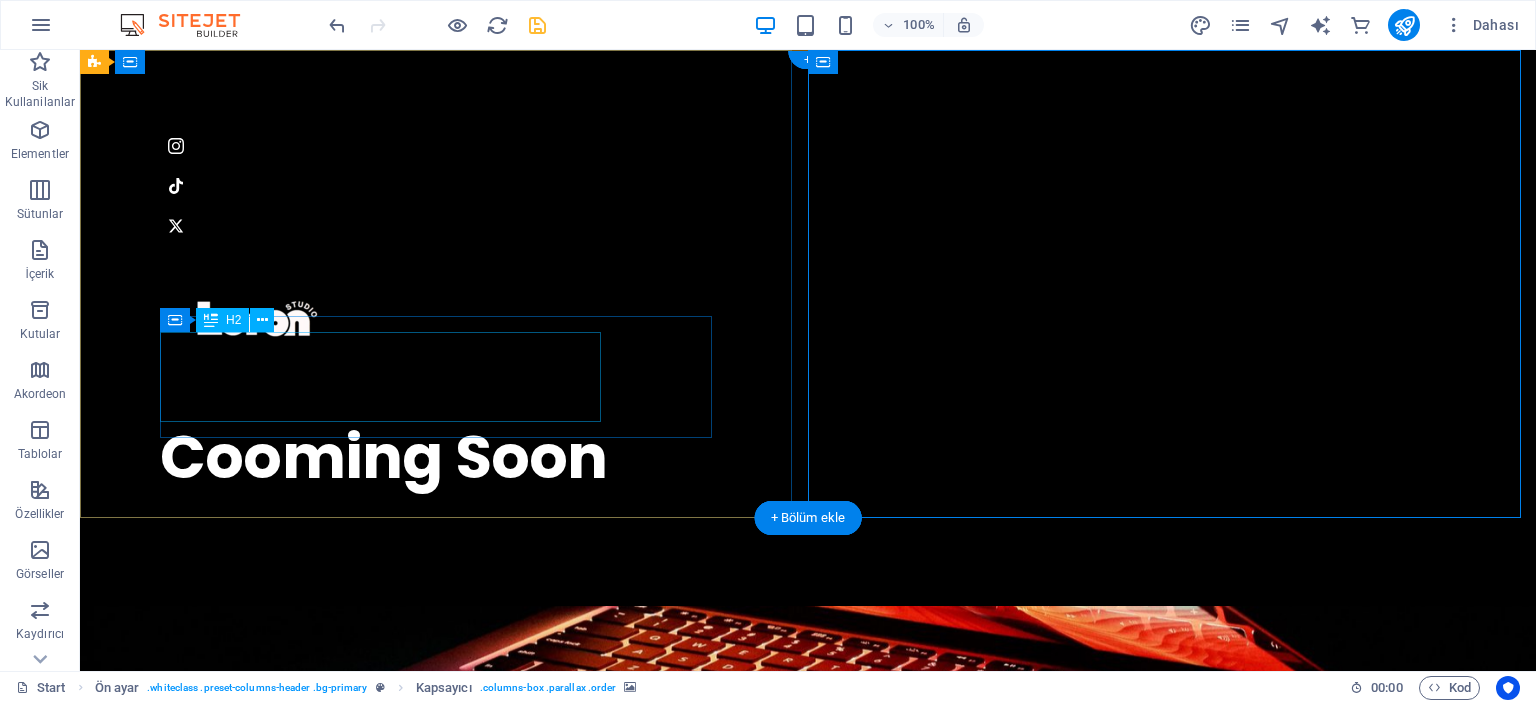 click on "Cooming Soon" at bounding box center [808, 457] 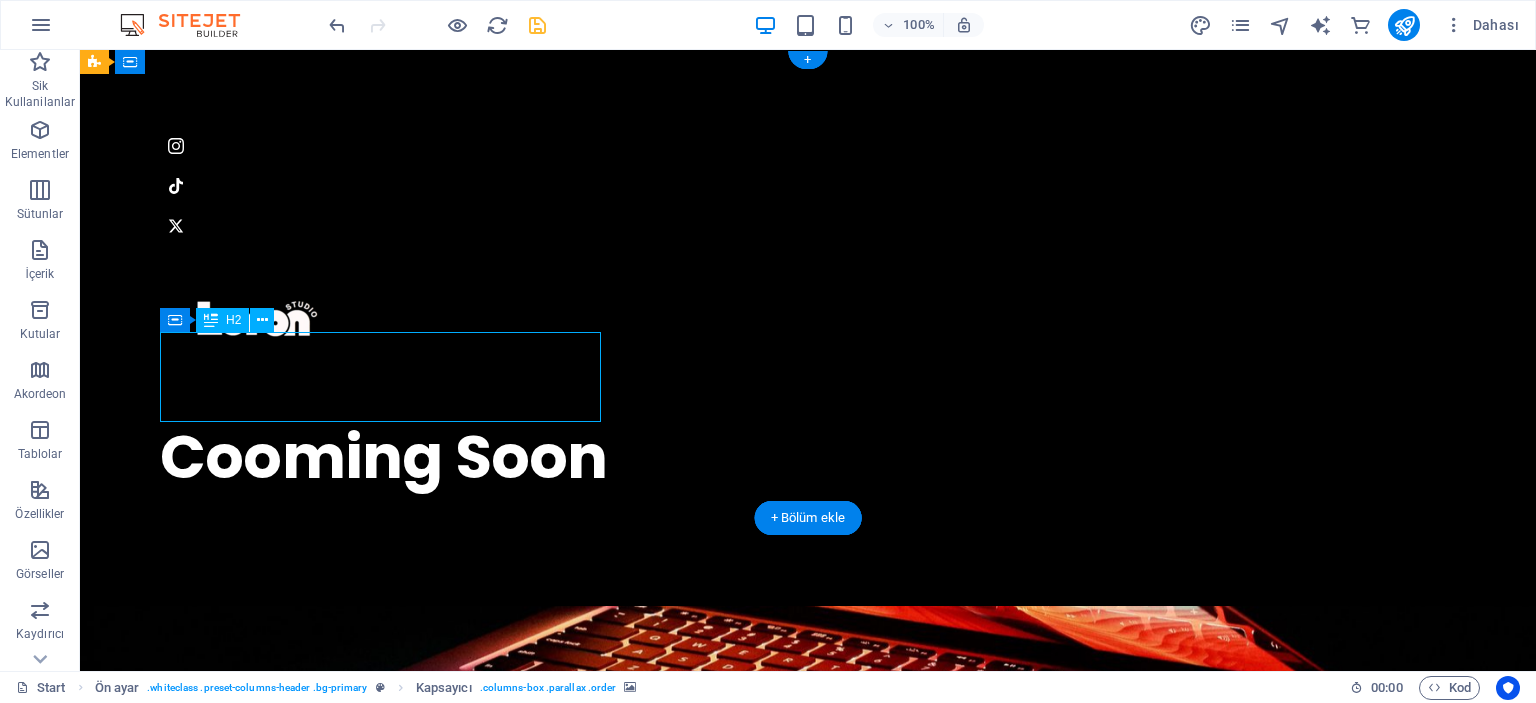 click on "Cooming Soon" at bounding box center [808, 457] 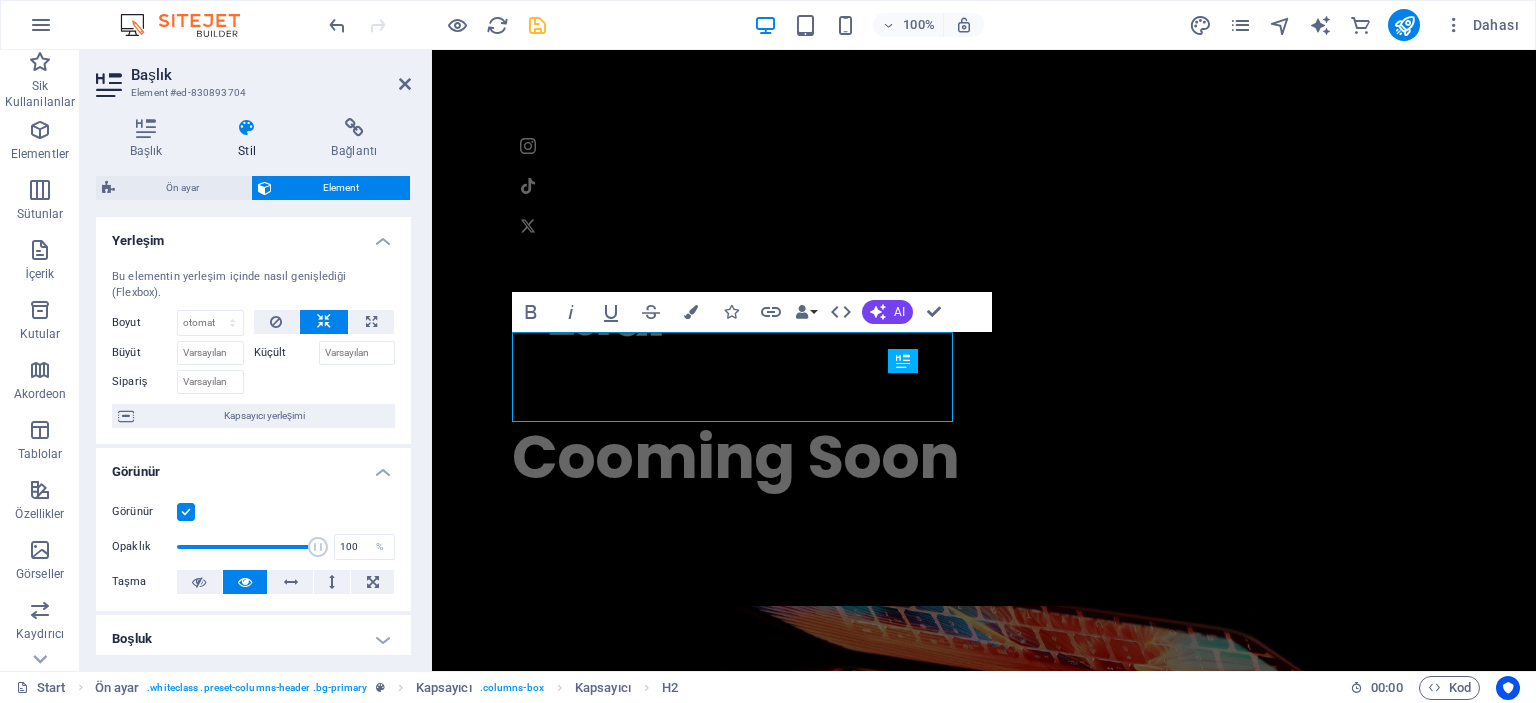 click on "Cooming Soon" at bounding box center [984, 457] 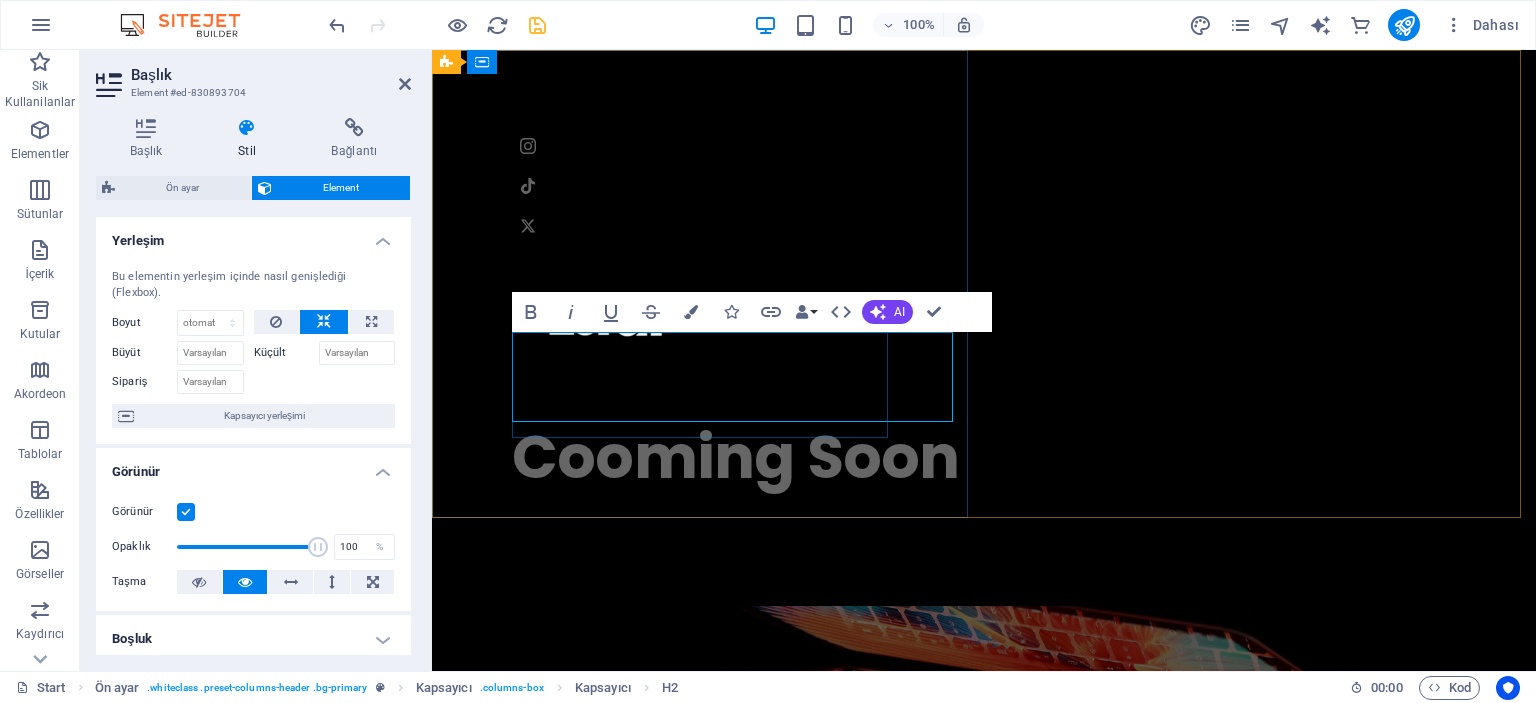 click on "Cooming Soon" at bounding box center [984, 457] 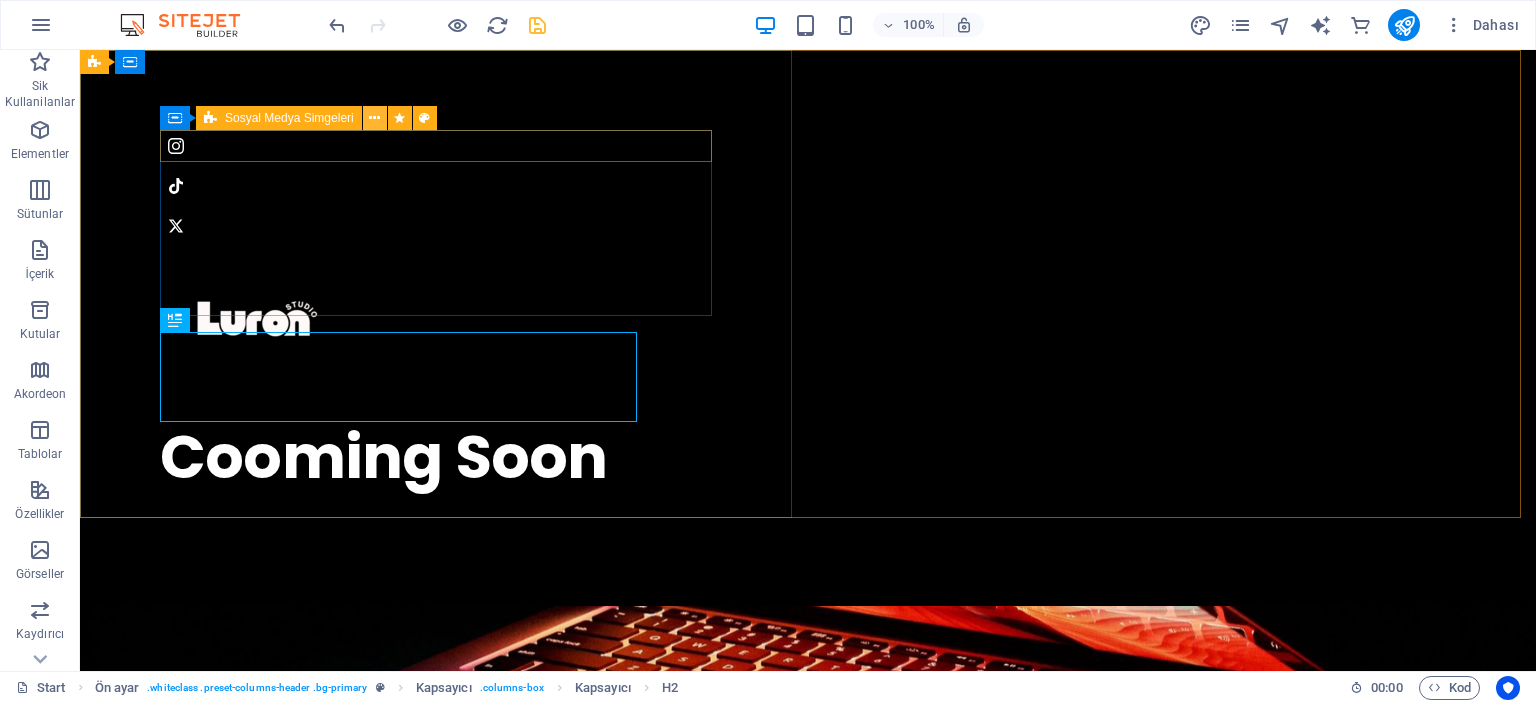 click at bounding box center (374, 118) 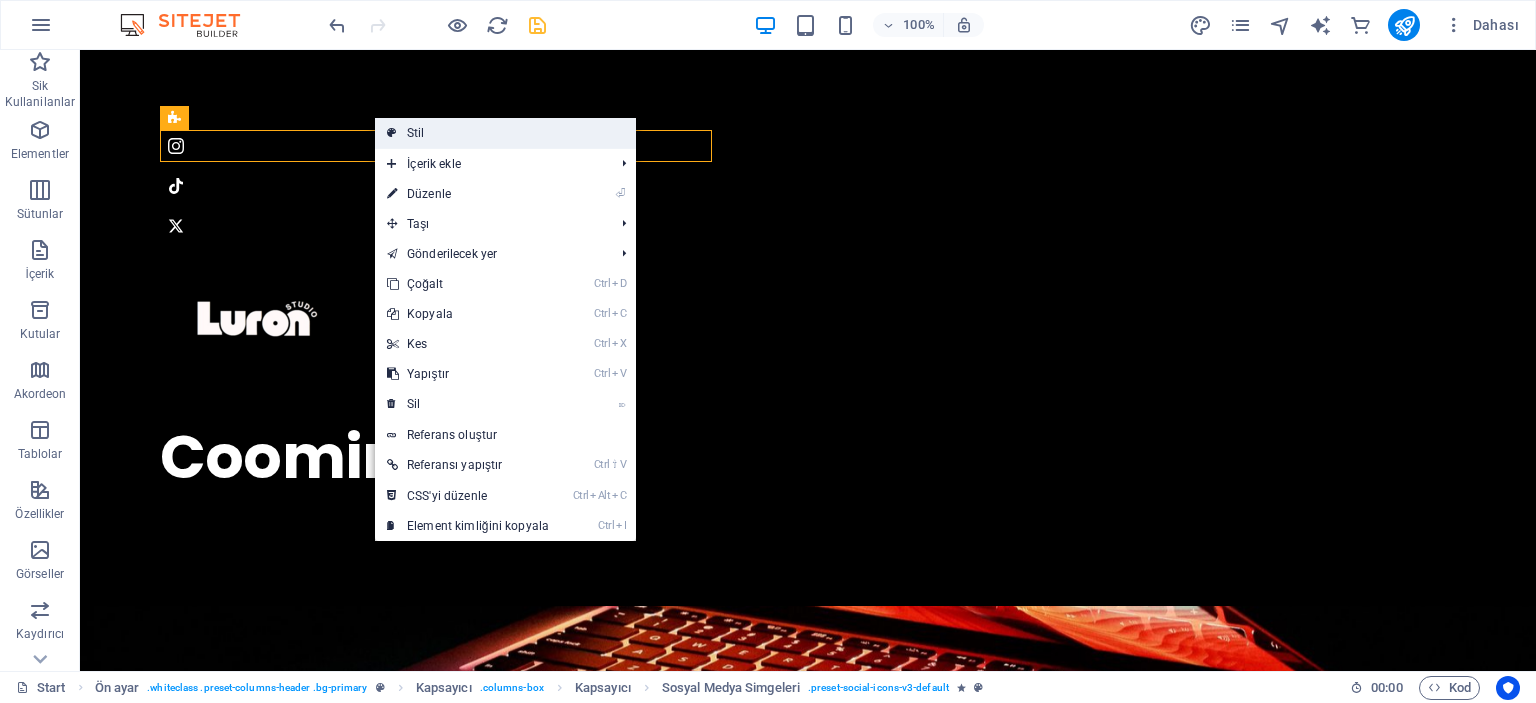 click on "Stil" at bounding box center [505, 133] 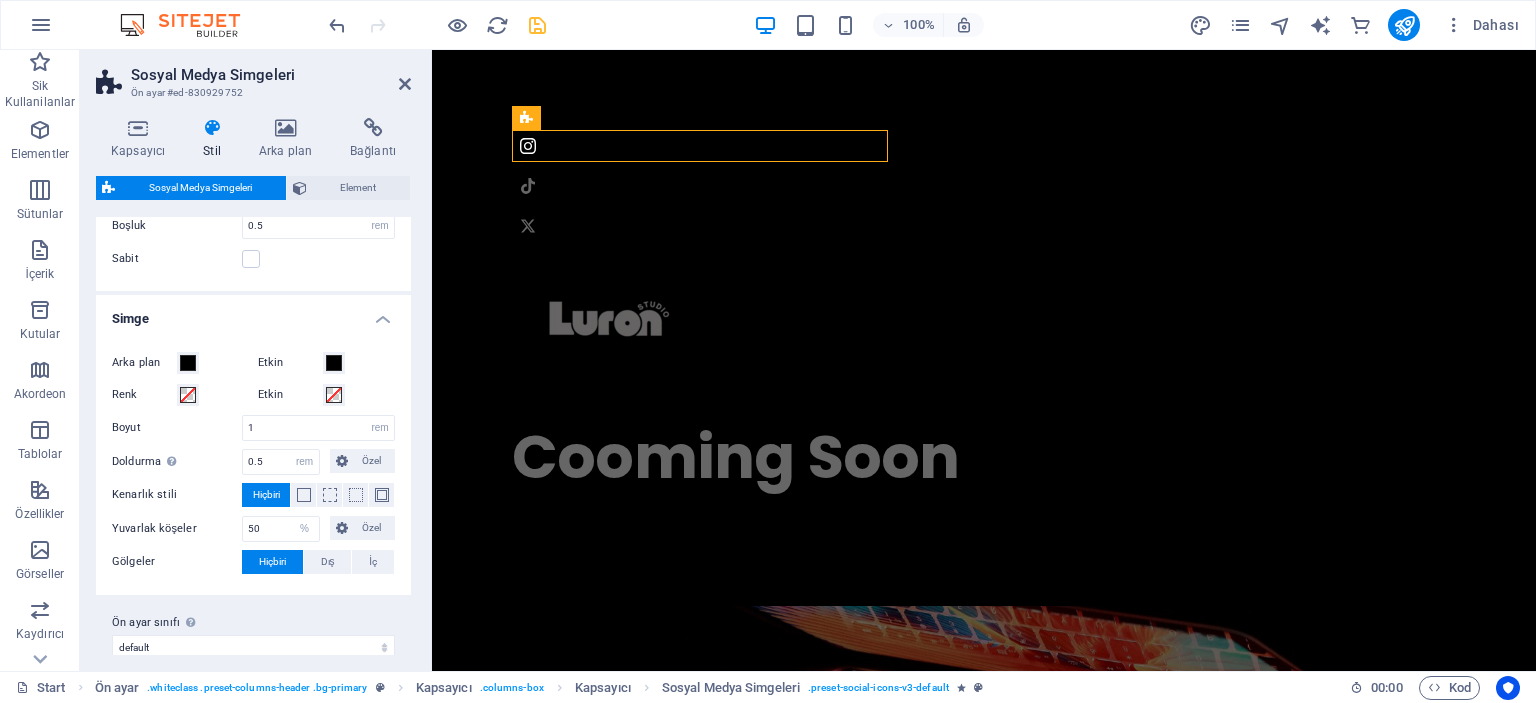 scroll, scrollTop: 77, scrollLeft: 0, axis: vertical 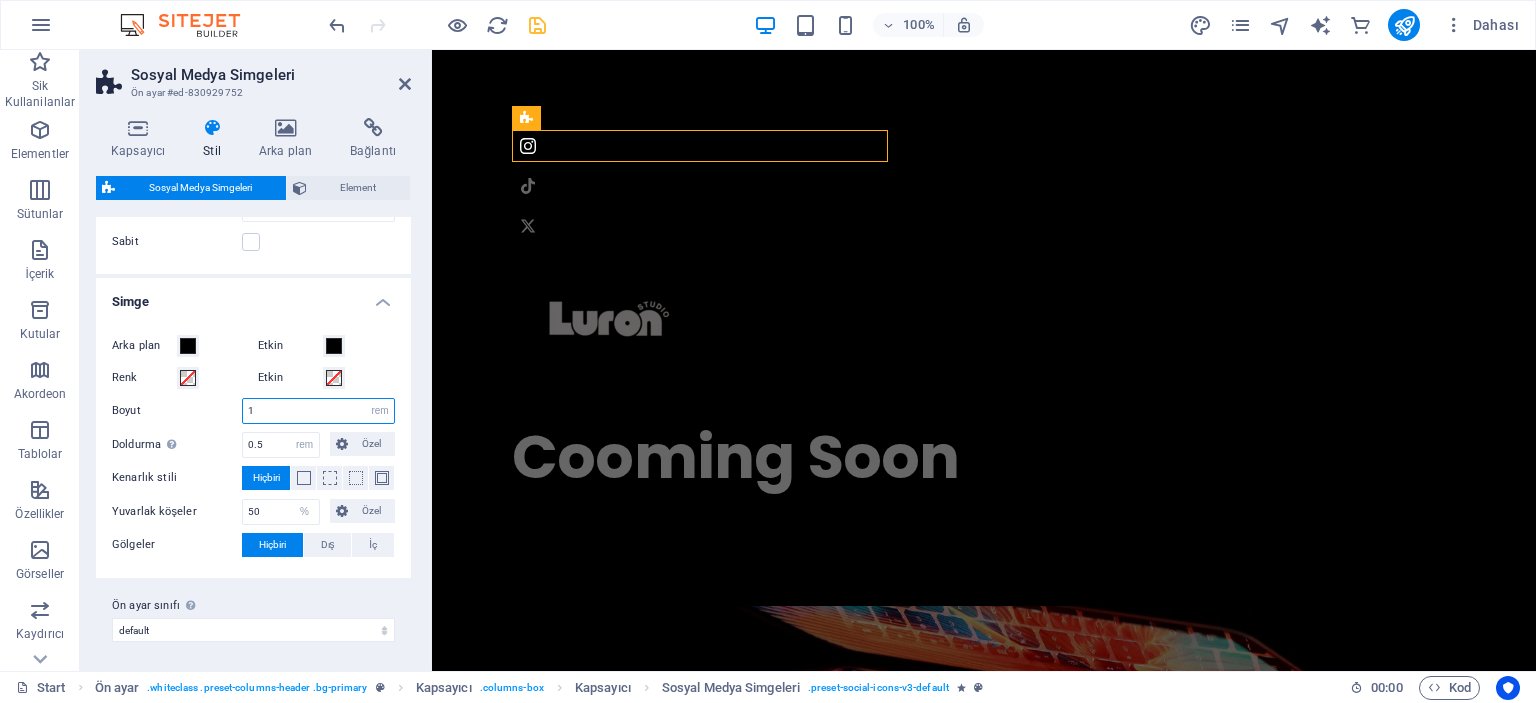 drag, startPoint x: 268, startPoint y: 403, endPoint x: 224, endPoint y: 403, distance: 44 